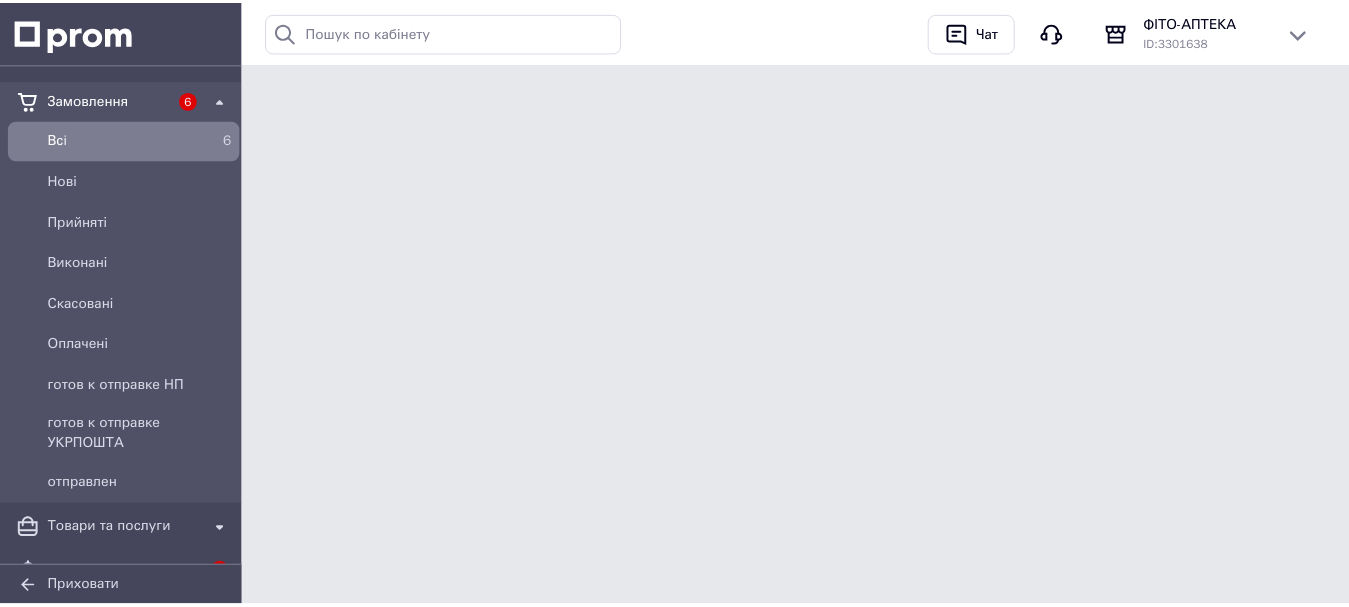 scroll, scrollTop: 0, scrollLeft: 0, axis: both 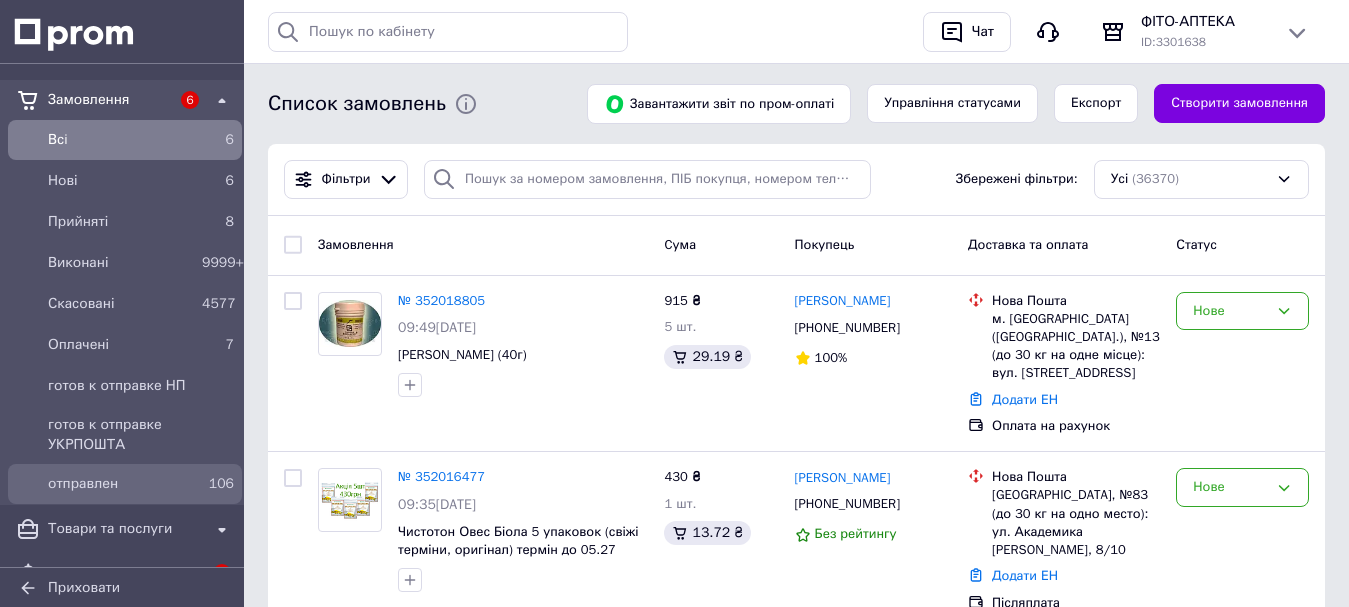 click on "отправлен" at bounding box center (121, 484) 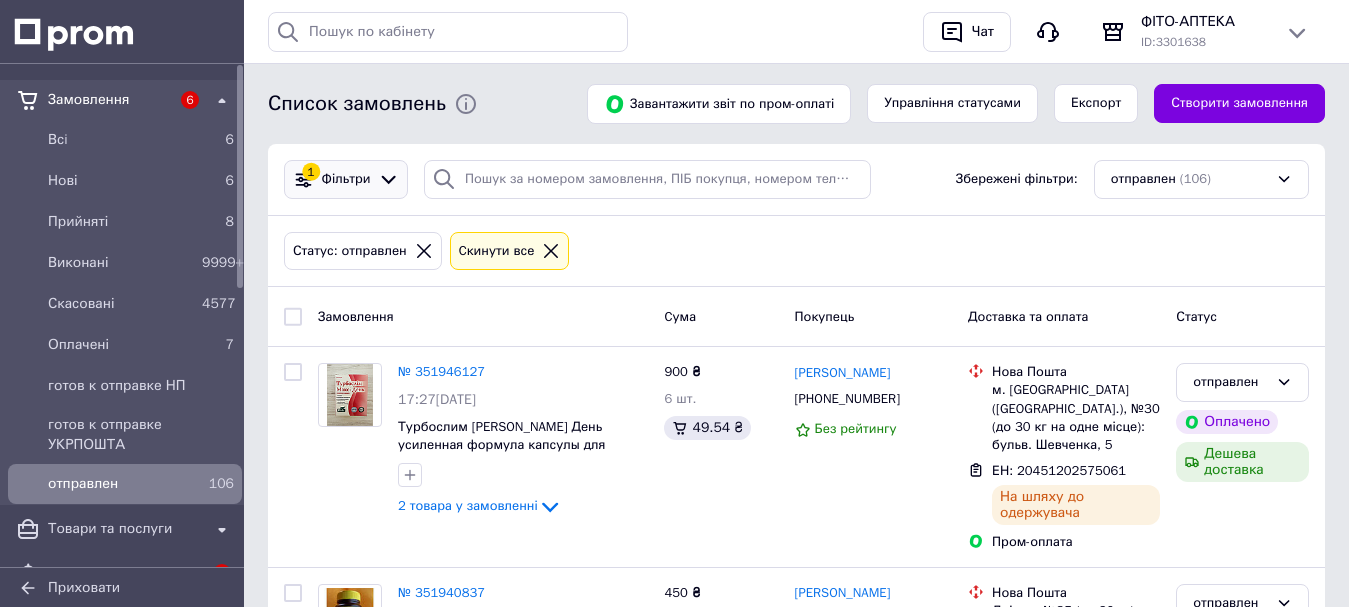 click on "Фільтри" at bounding box center [346, 179] 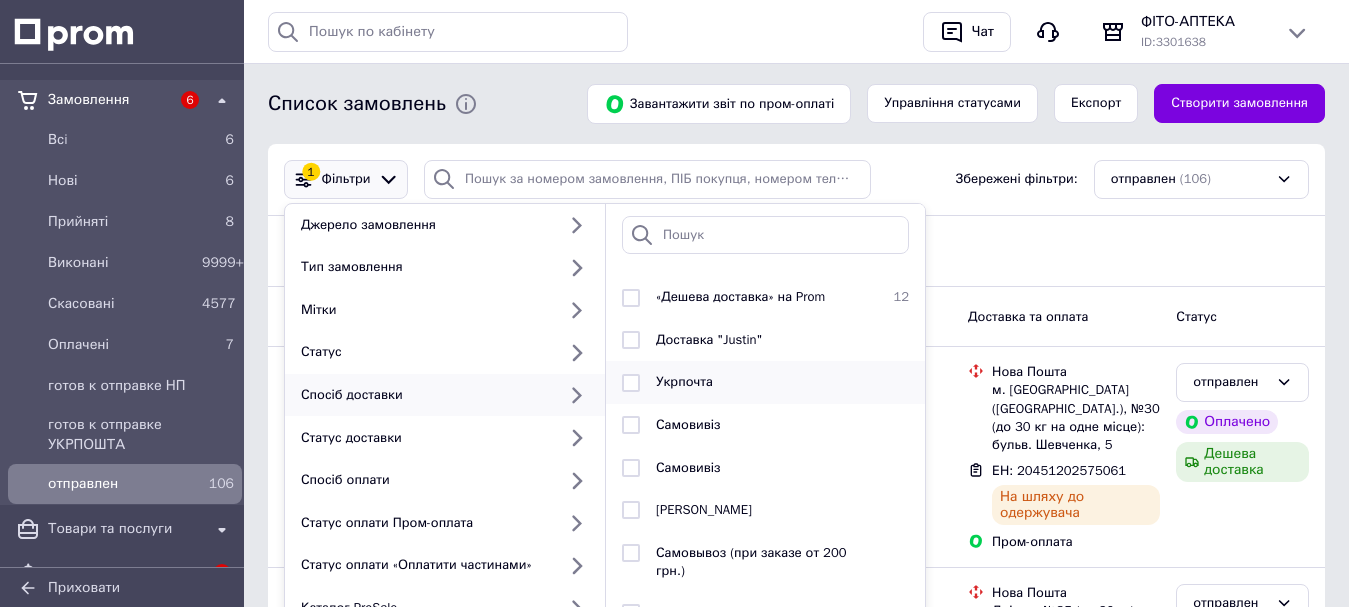 scroll, scrollTop: 153, scrollLeft: 0, axis: vertical 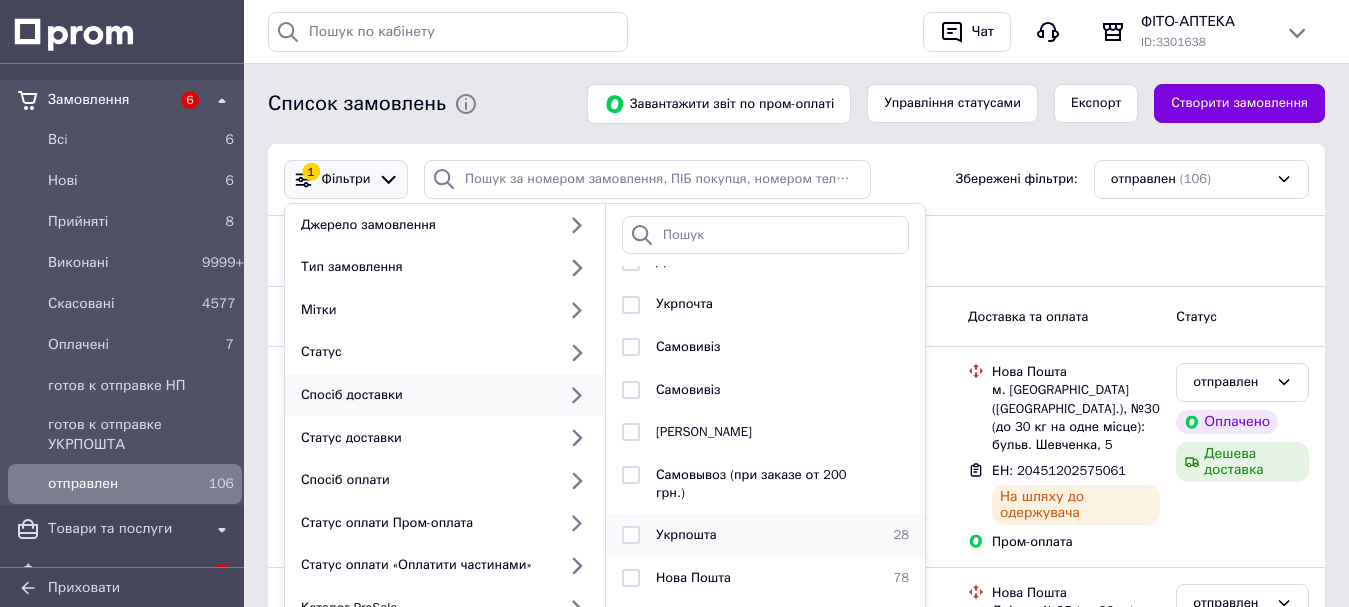 click at bounding box center (631, 535) 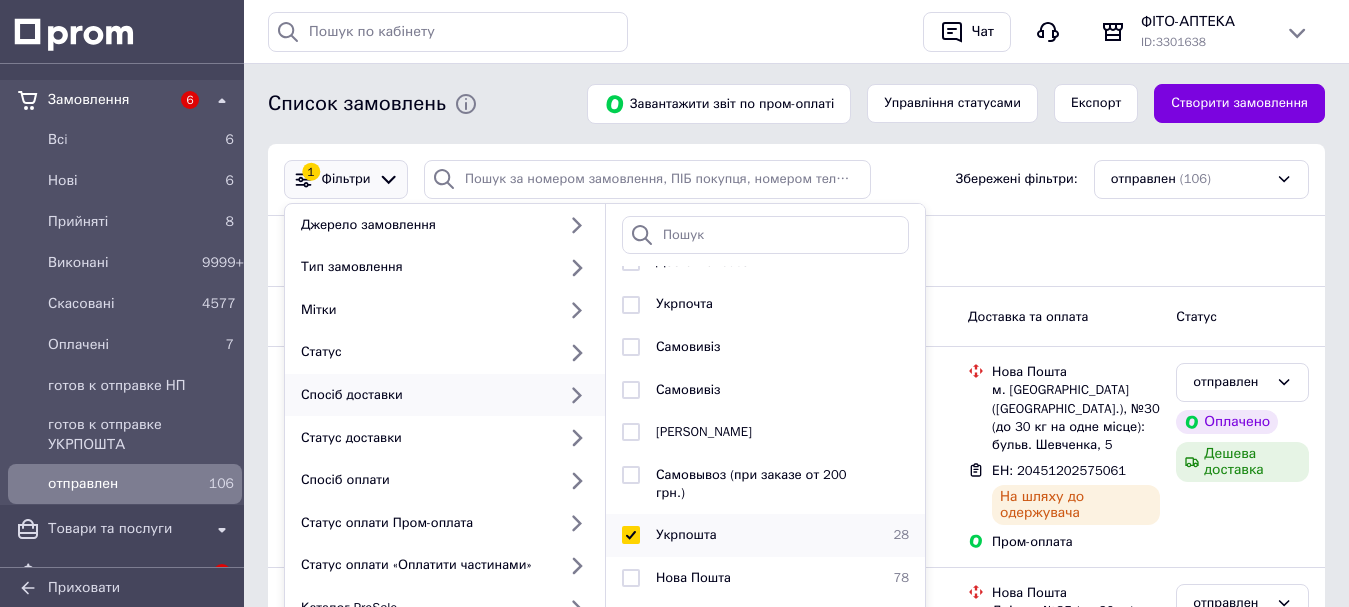 checkbox on "true" 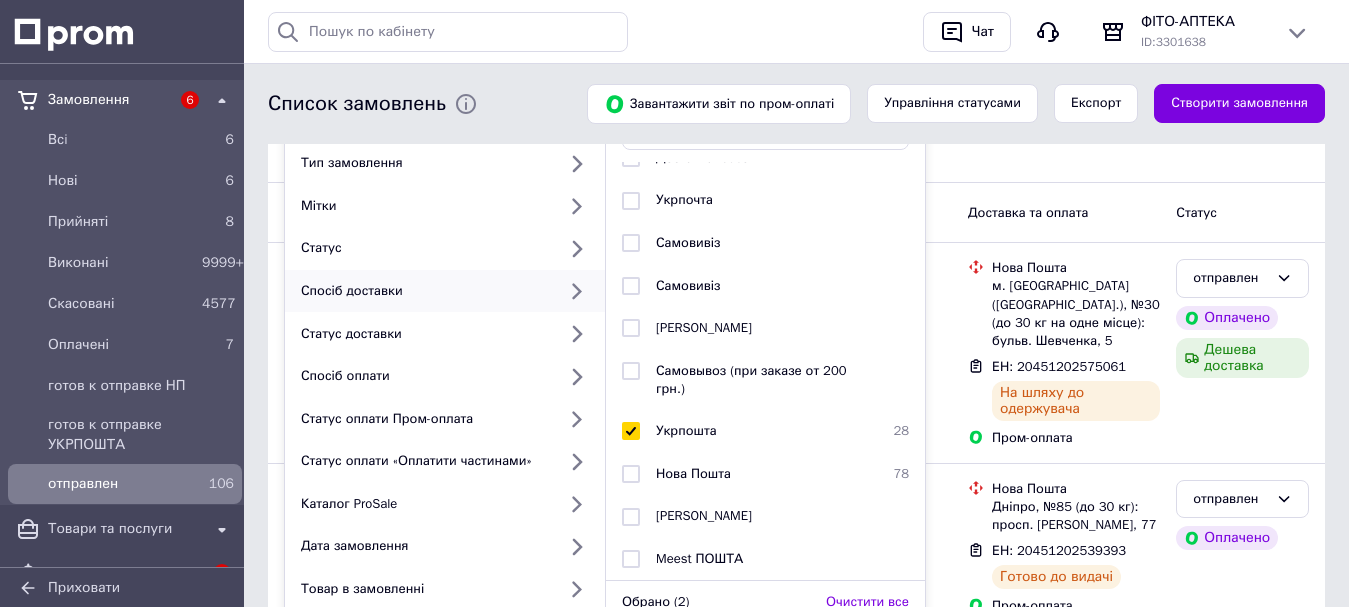 scroll, scrollTop: 400, scrollLeft: 0, axis: vertical 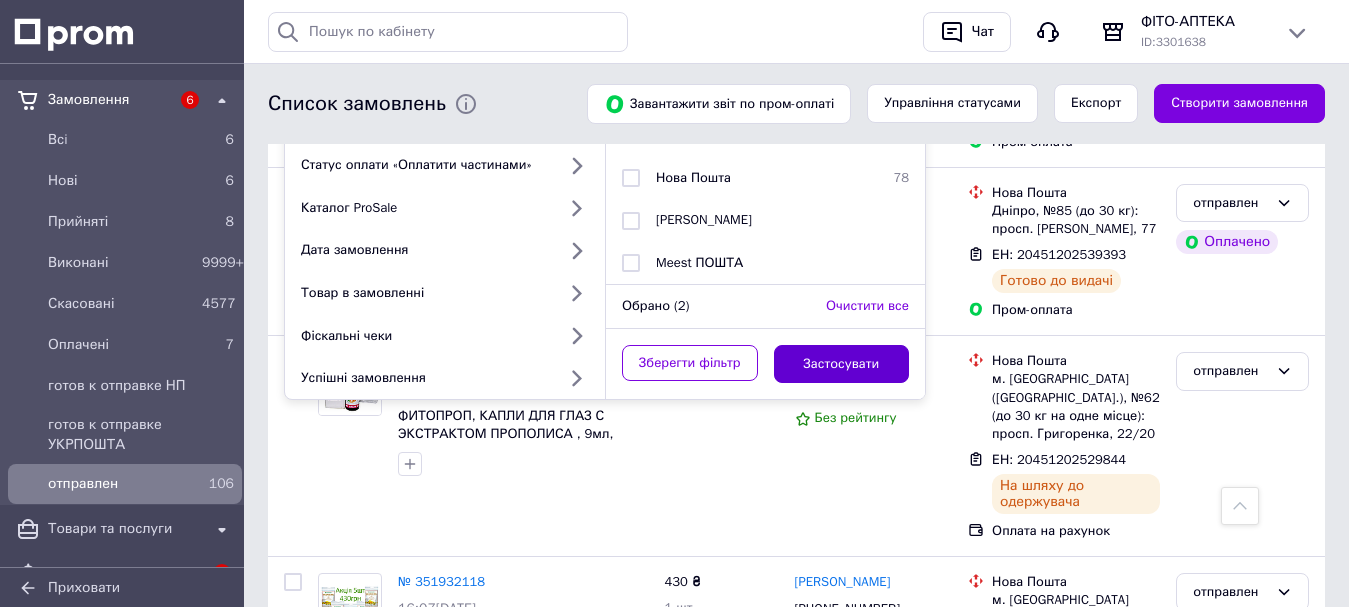 click on "Застосувати" at bounding box center (842, 364) 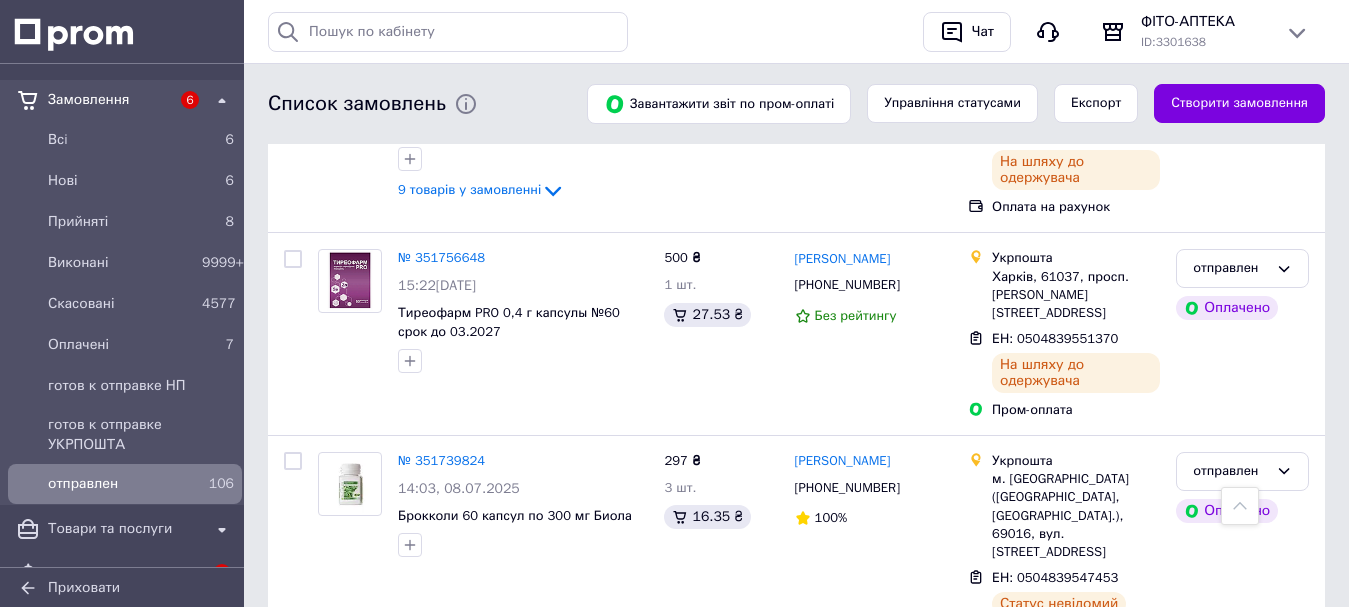 scroll, scrollTop: 1200, scrollLeft: 0, axis: vertical 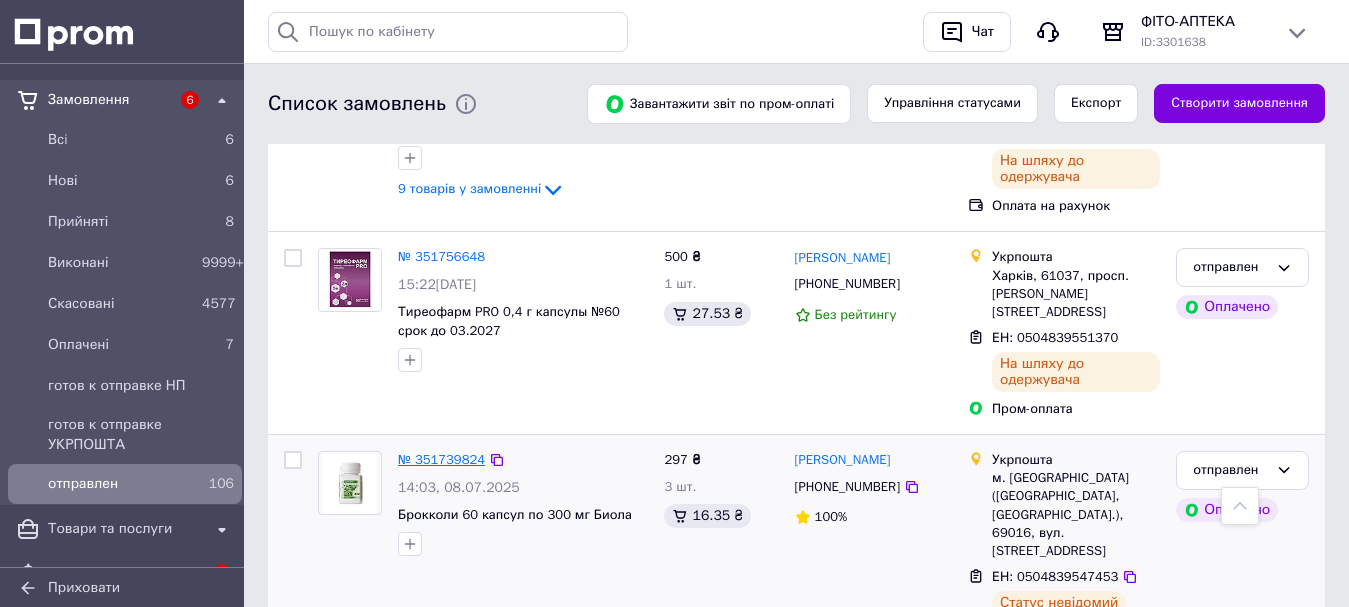 click on "№ 351739824" at bounding box center [441, 459] 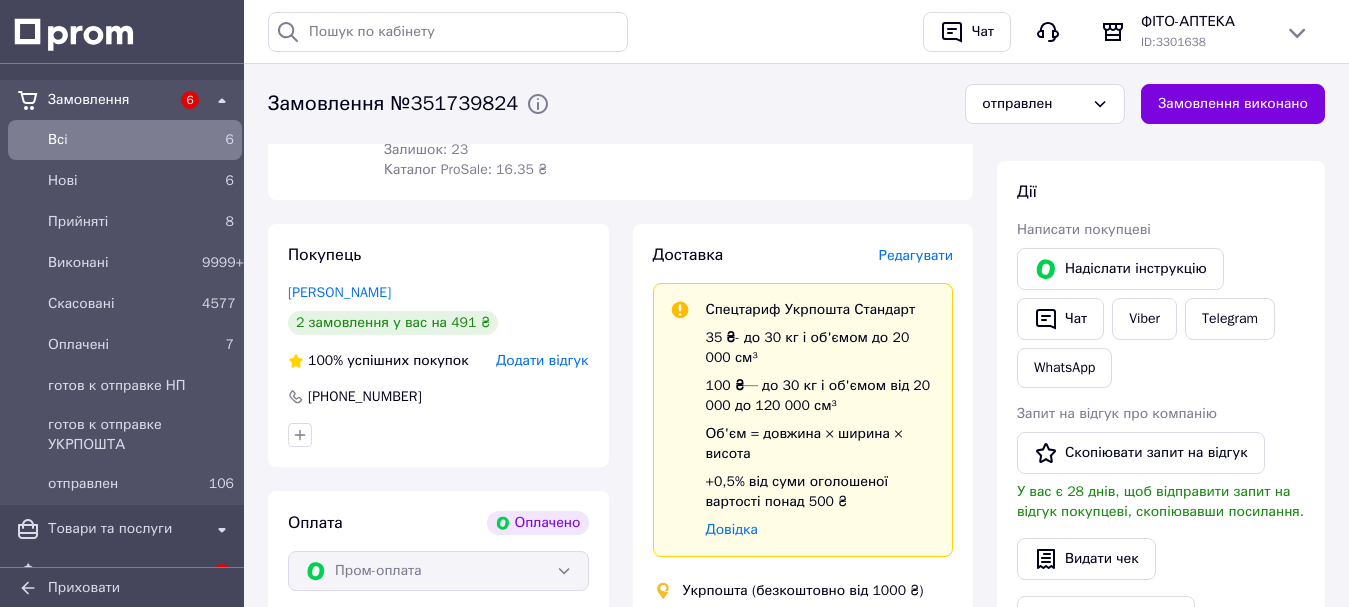 scroll, scrollTop: 900, scrollLeft: 0, axis: vertical 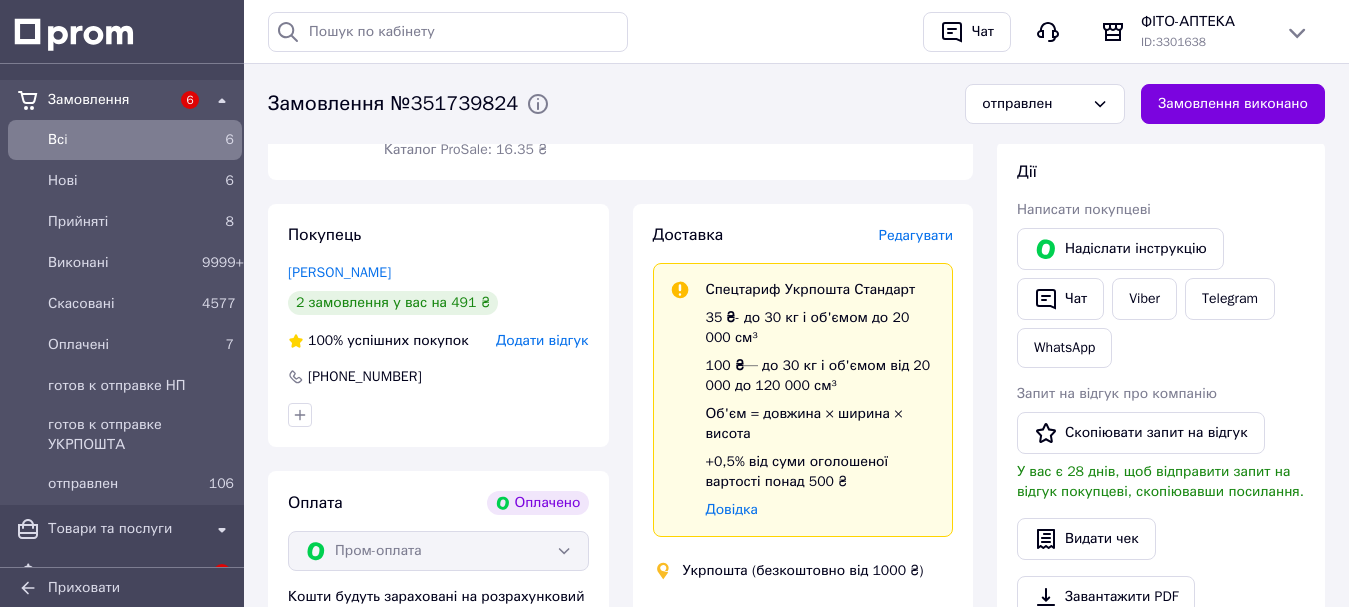 click on "Редагувати" at bounding box center [916, 235] 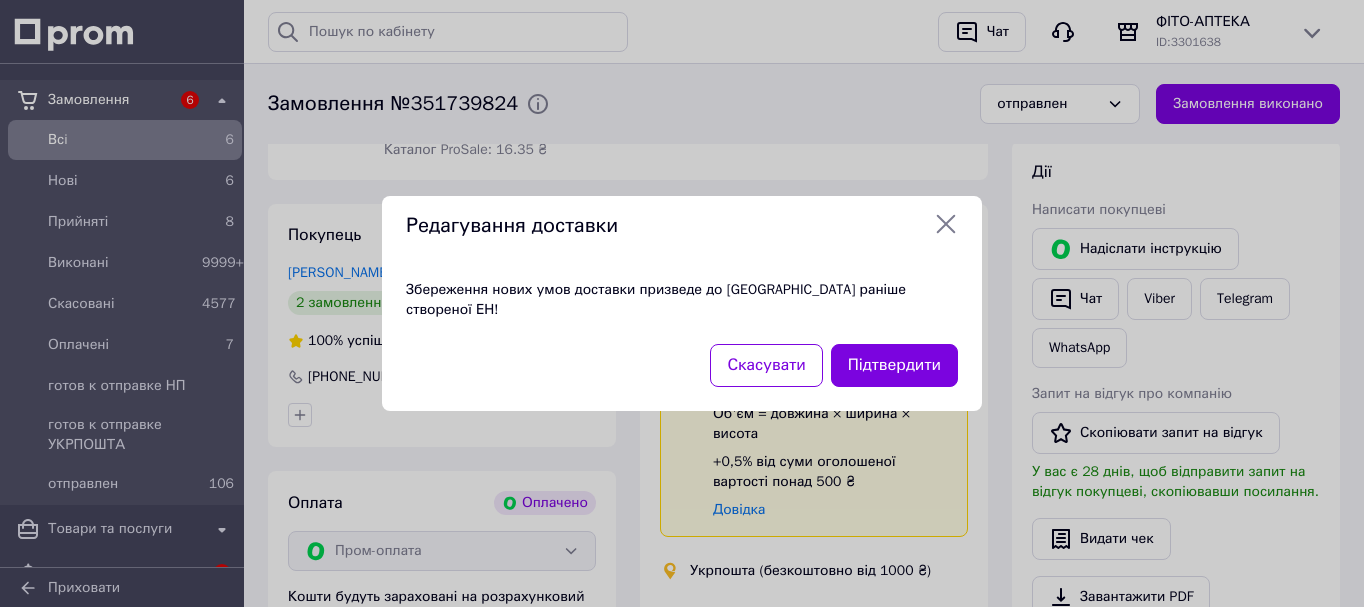 click 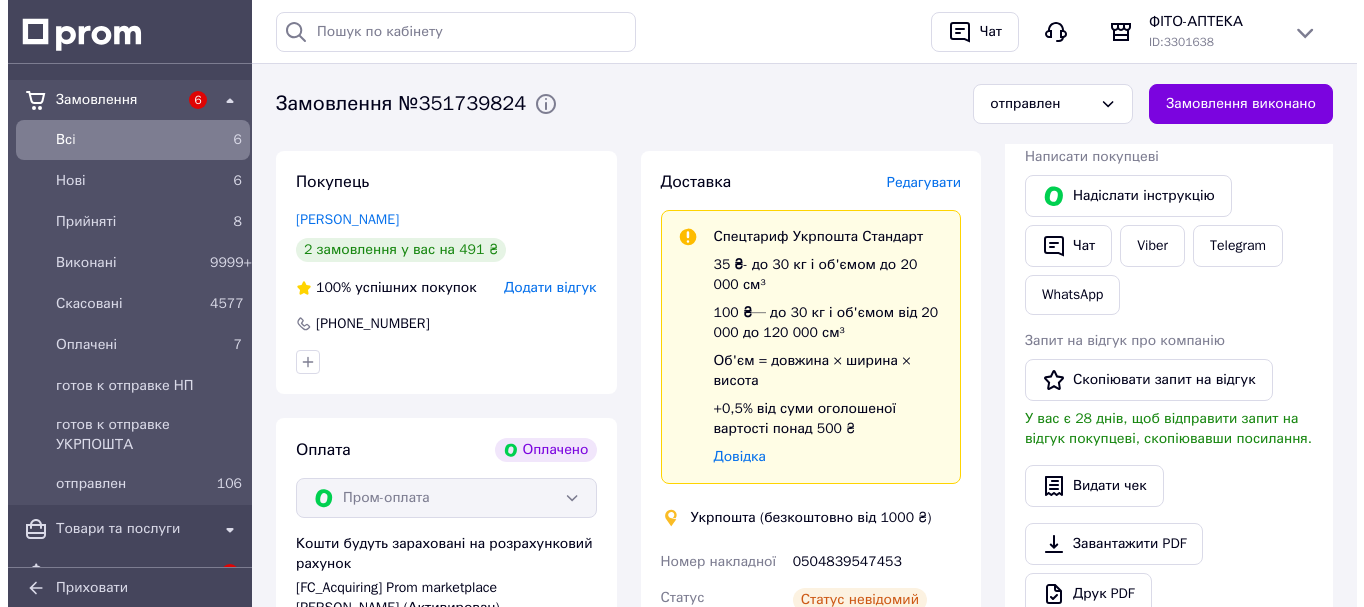 scroll, scrollTop: 900, scrollLeft: 0, axis: vertical 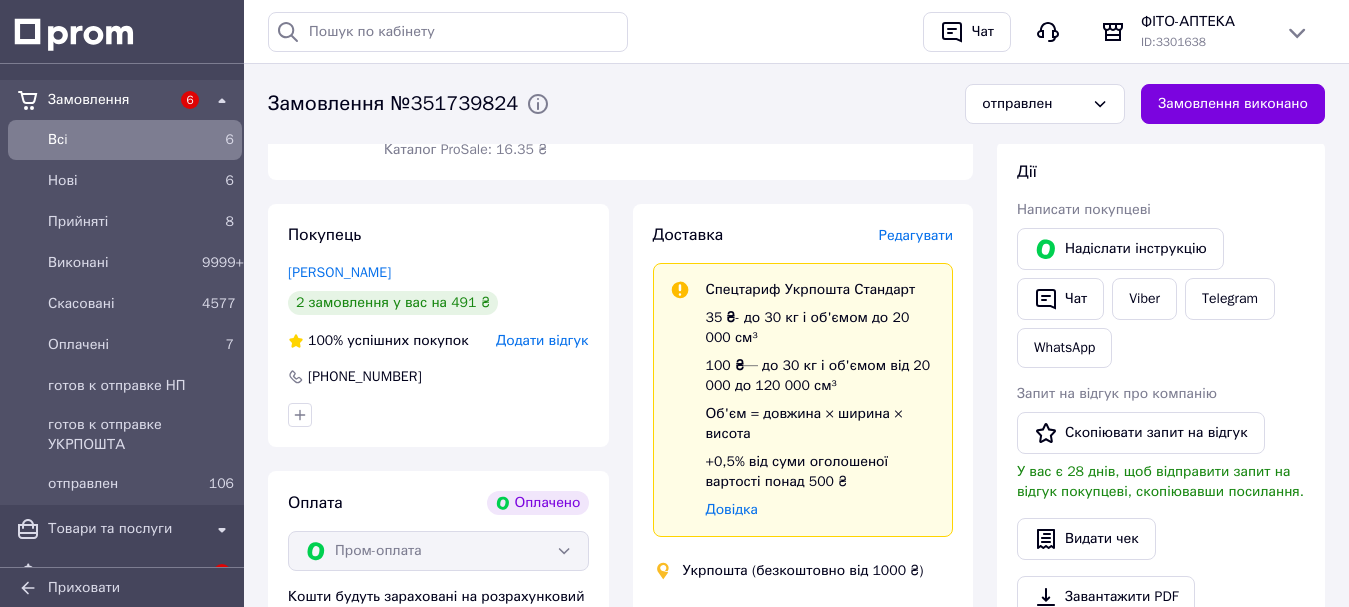 click on "Редагувати" at bounding box center [916, 235] 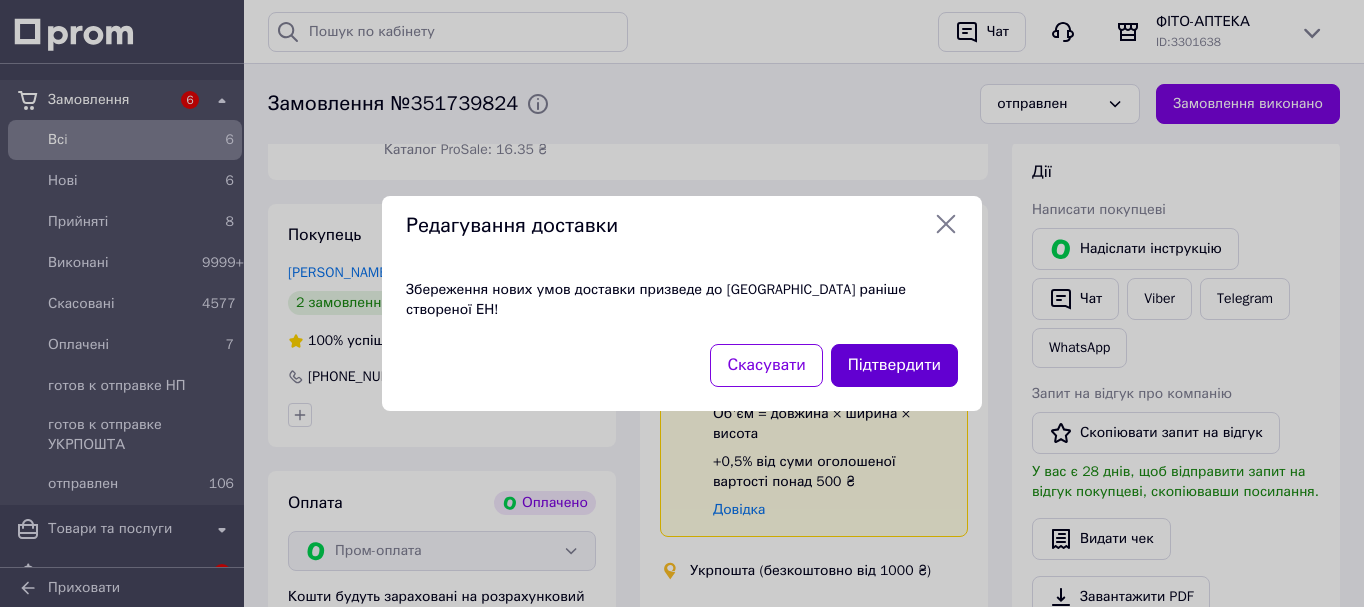 click on "Підтвердити" at bounding box center [894, 365] 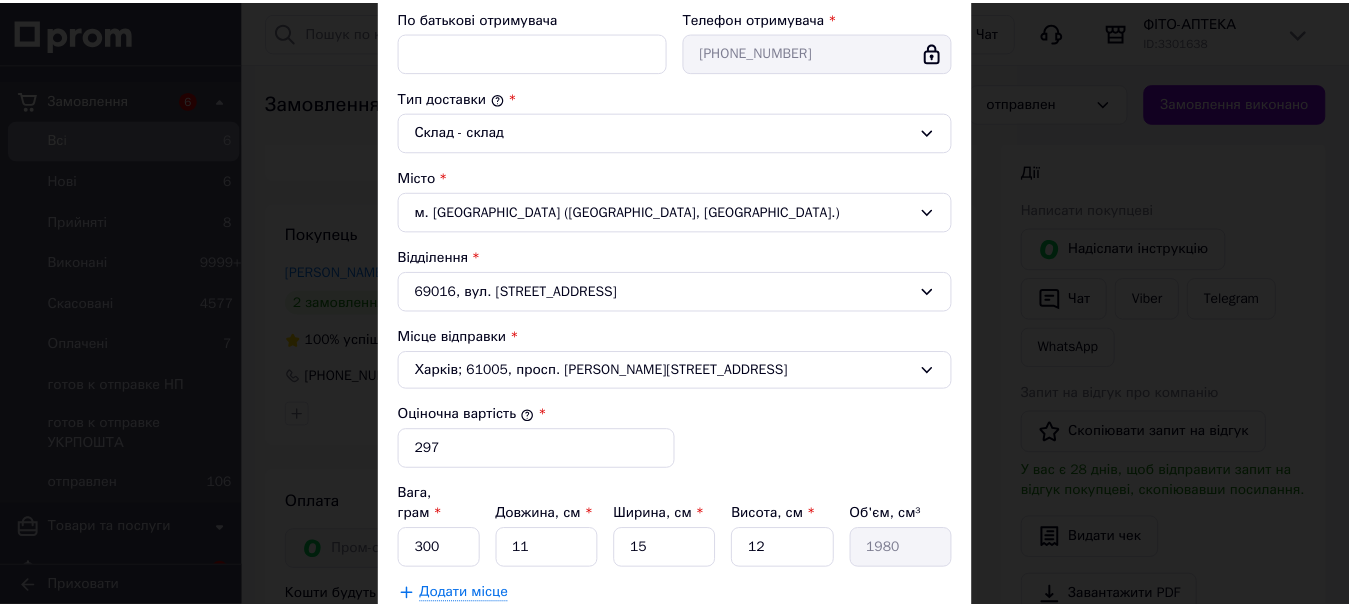 scroll, scrollTop: 644, scrollLeft: 0, axis: vertical 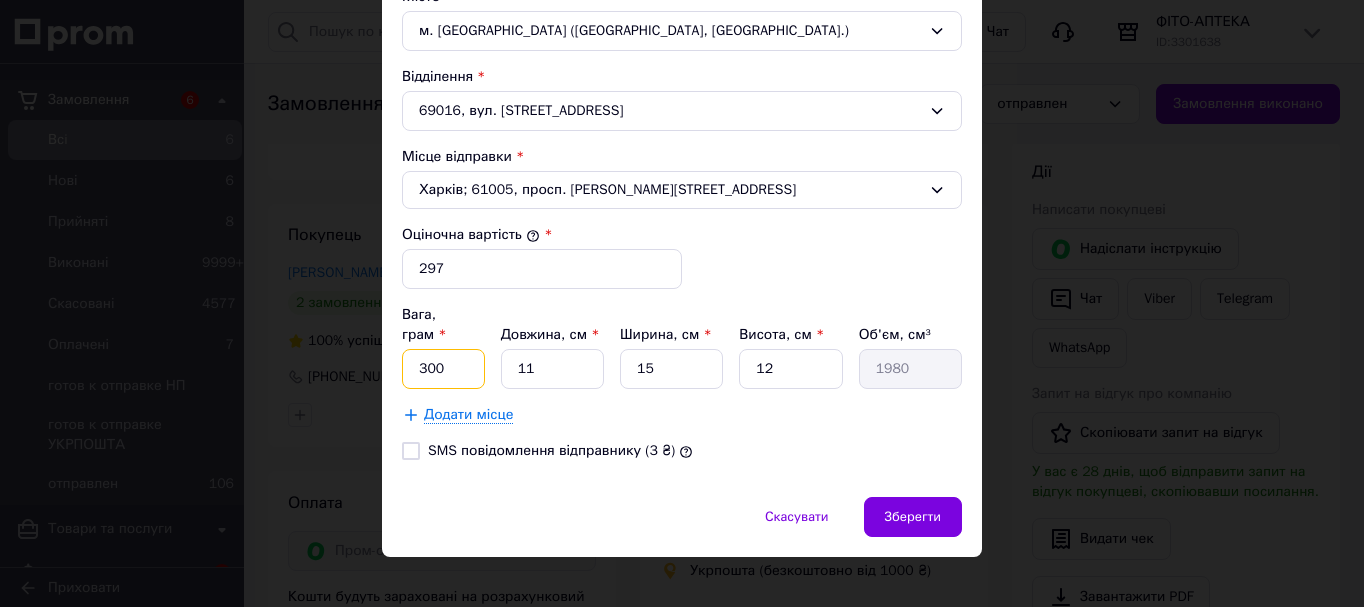 click on "300" at bounding box center [443, 369] 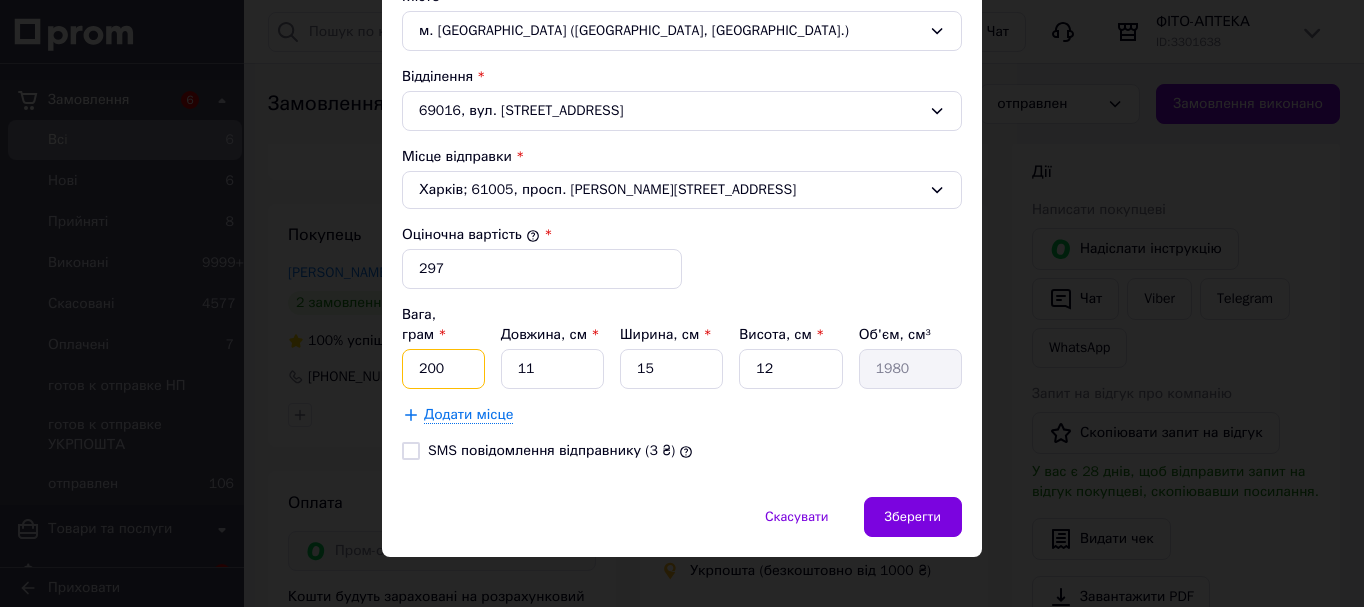 type on "200" 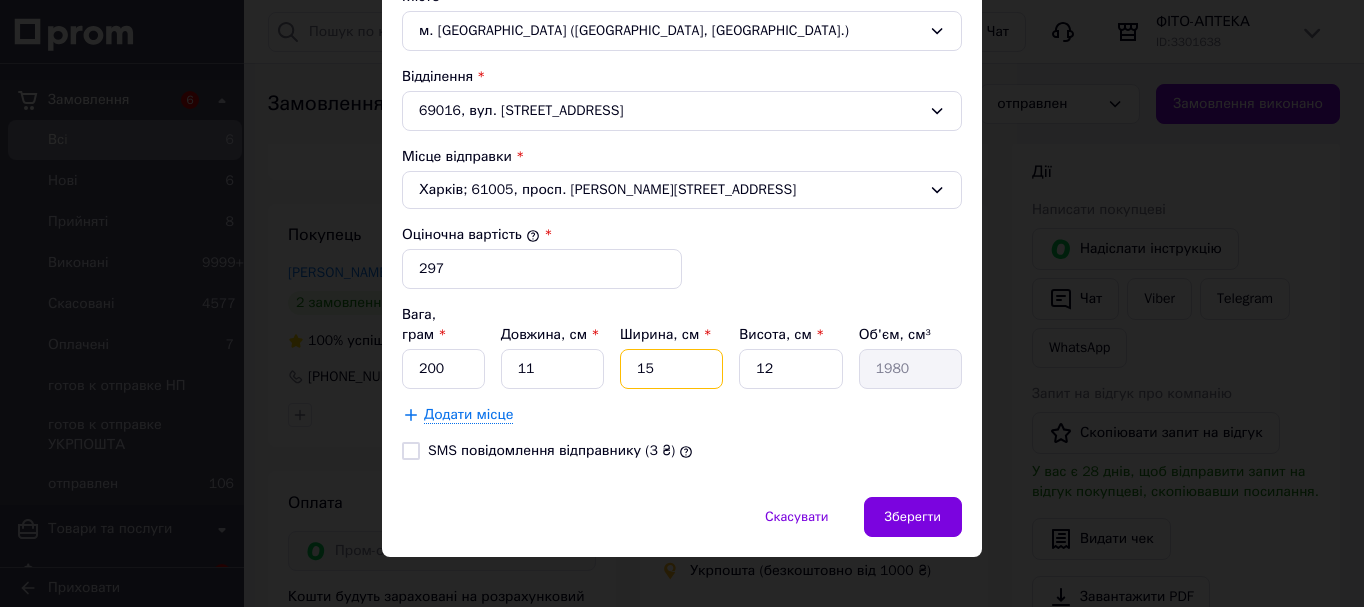 drag, startPoint x: 656, startPoint y: 350, endPoint x: 611, endPoint y: 352, distance: 45.044422 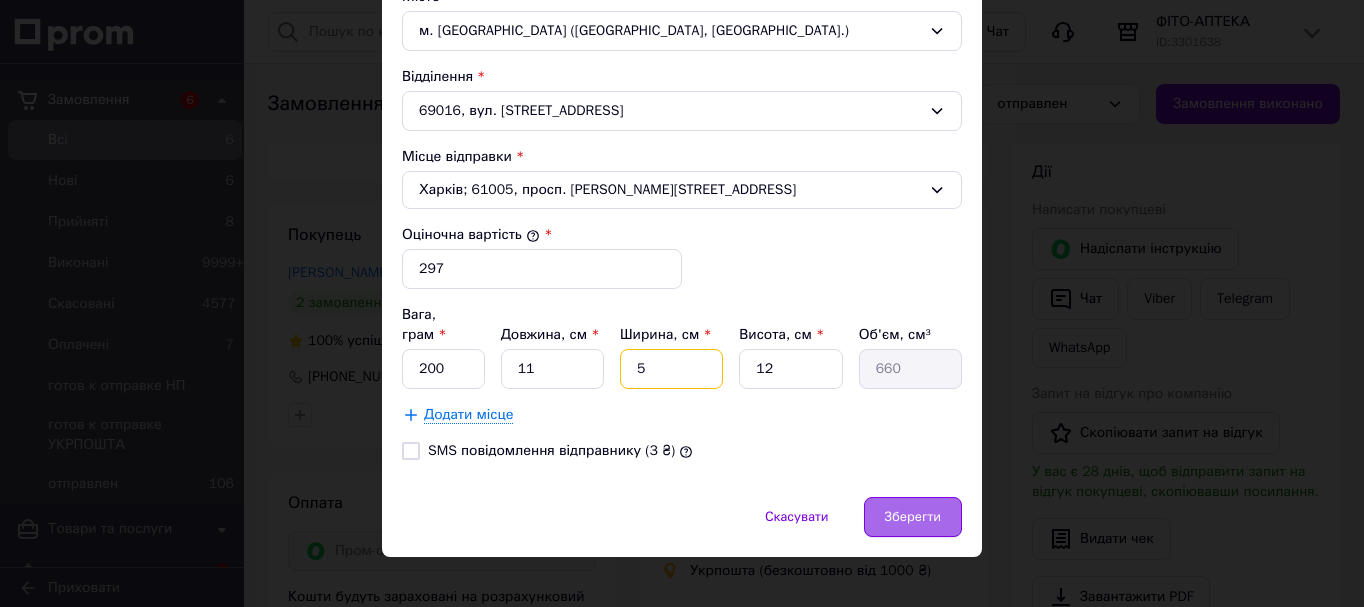 type on "5" 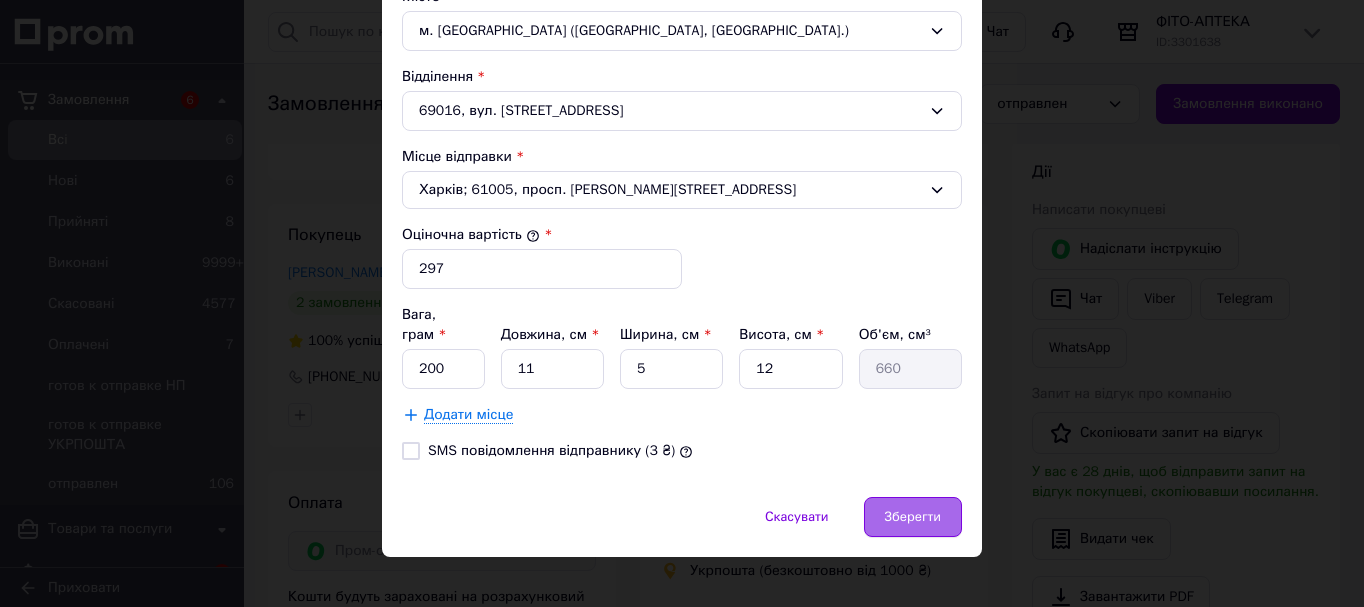click on "Зберегти" at bounding box center (913, 517) 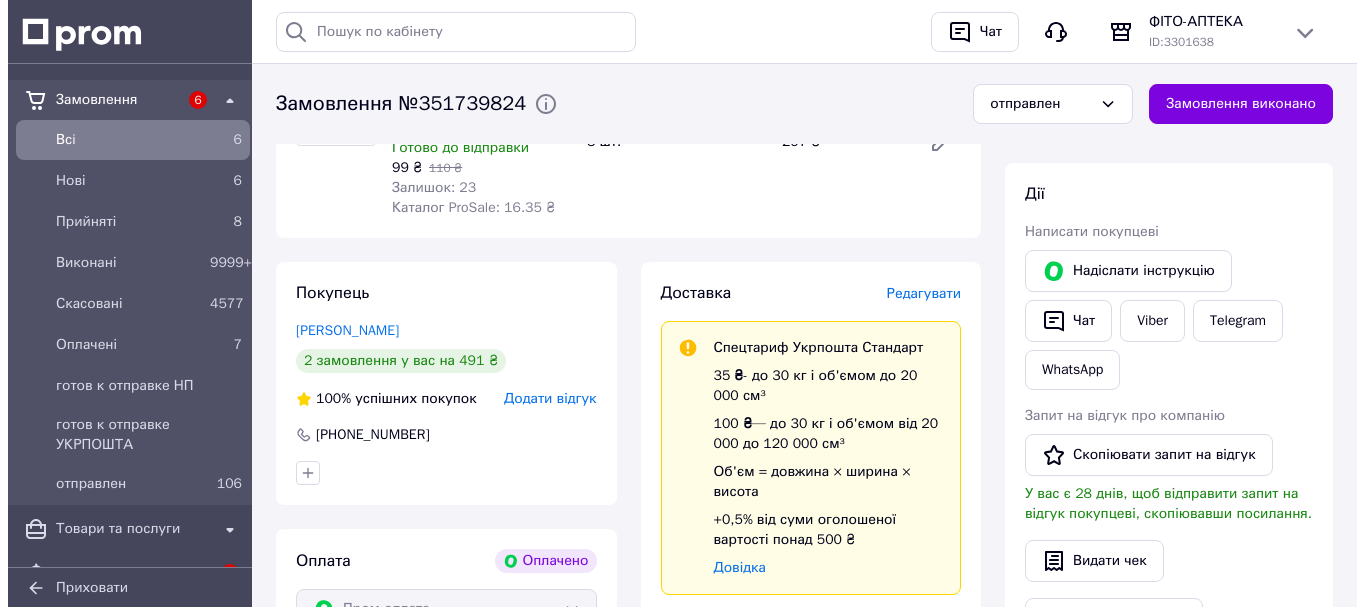 scroll, scrollTop: 800, scrollLeft: 0, axis: vertical 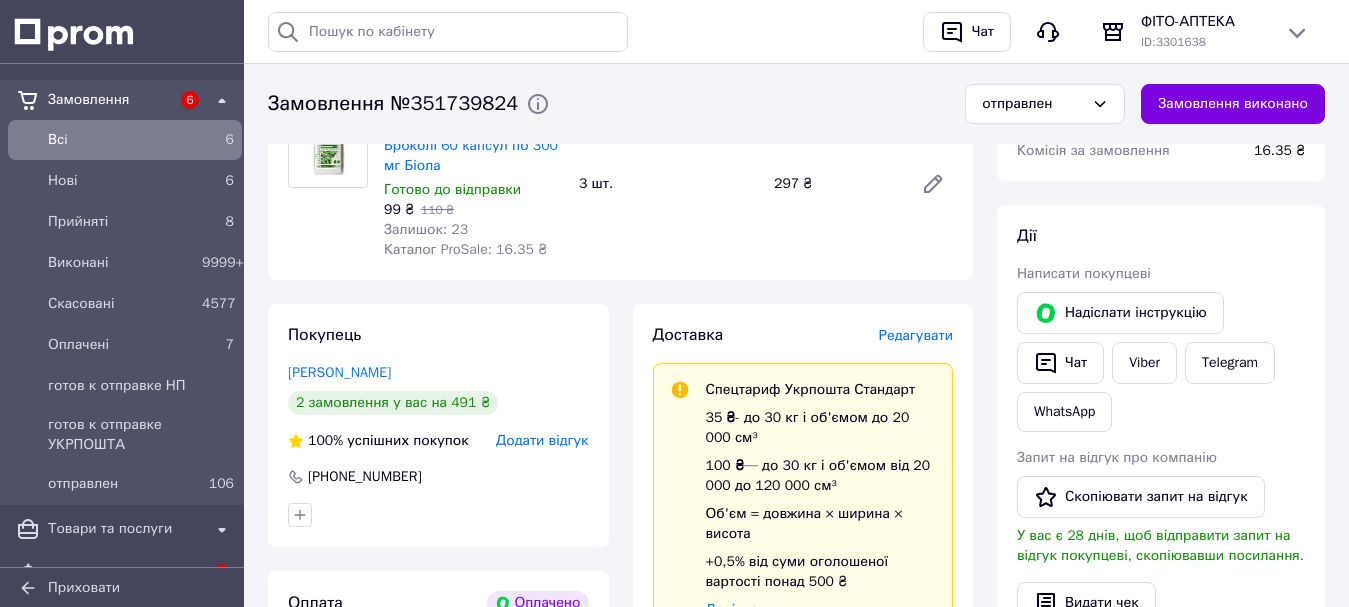 click on "Редагувати" at bounding box center (916, 335) 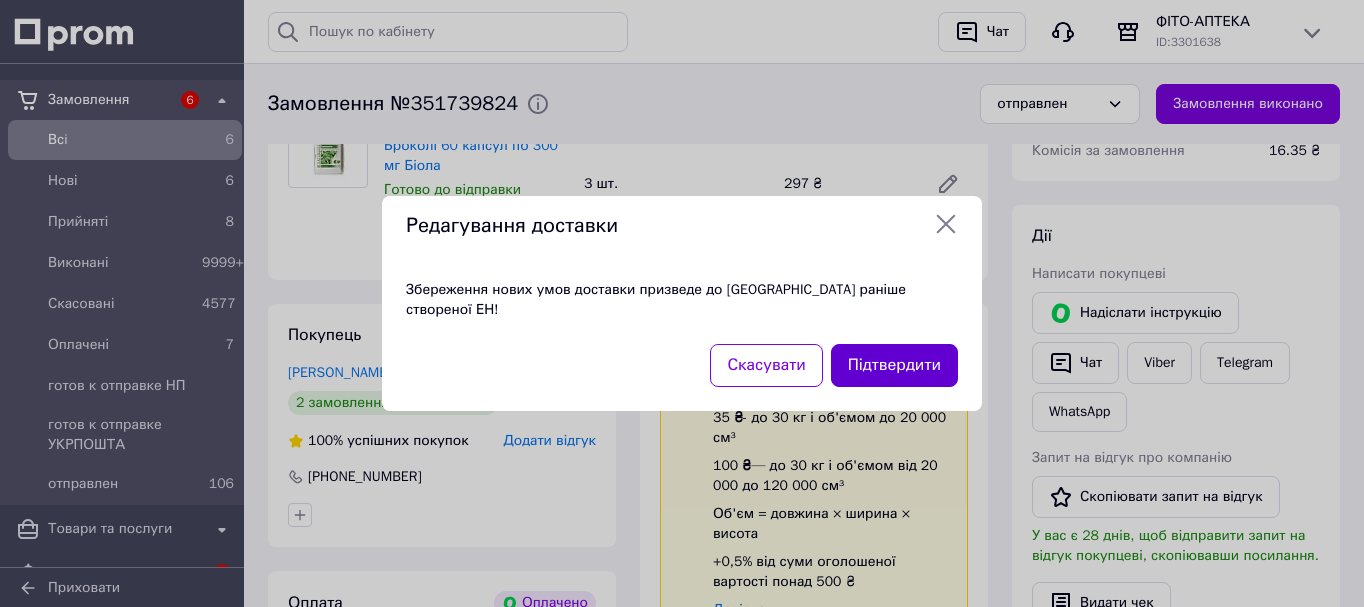 click on "Підтвердити" at bounding box center [894, 365] 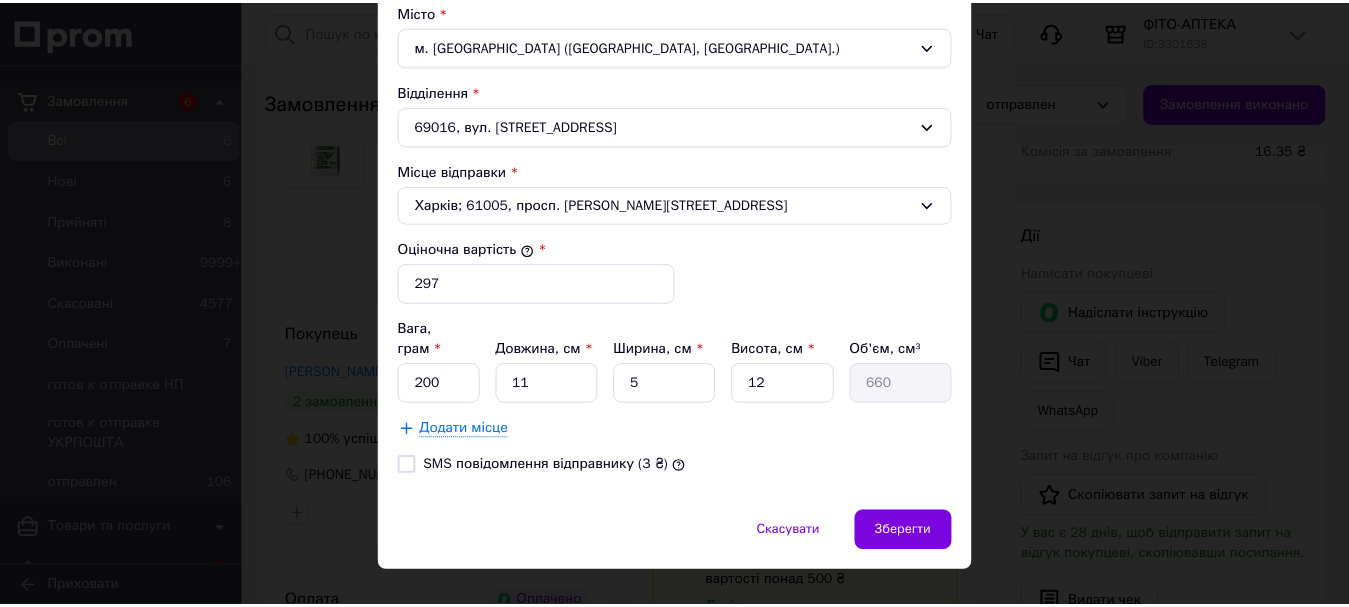 scroll, scrollTop: 644, scrollLeft: 0, axis: vertical 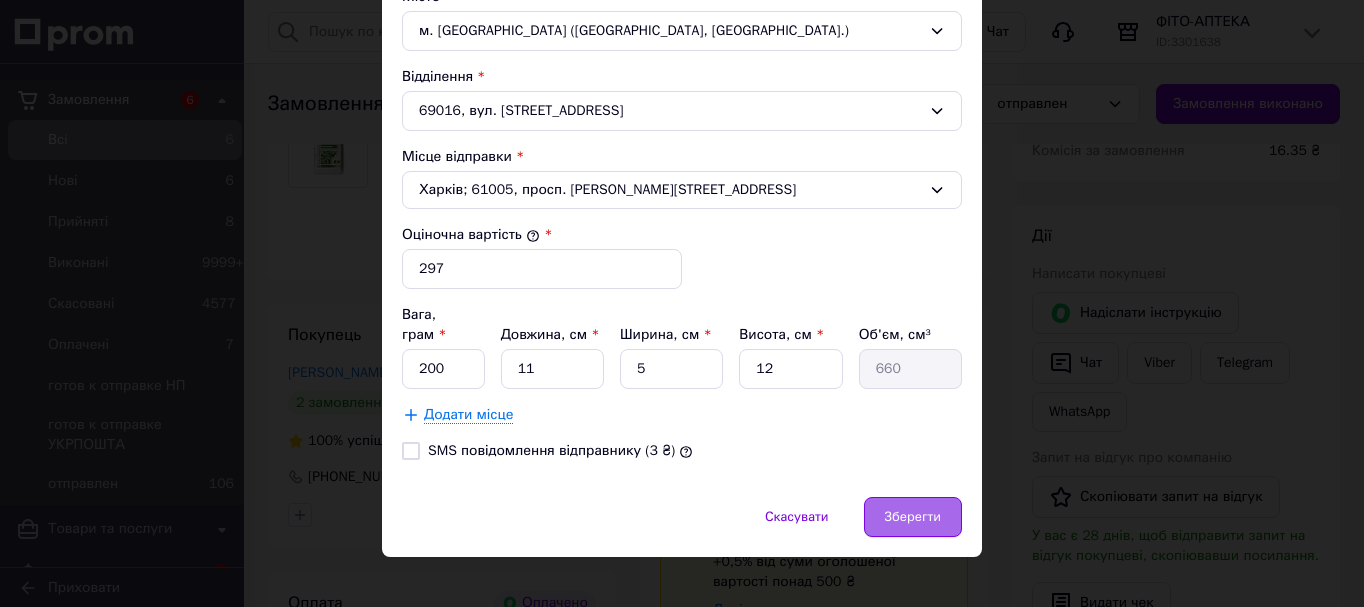 click on "Зберегти" at bounding box center [913, 517] 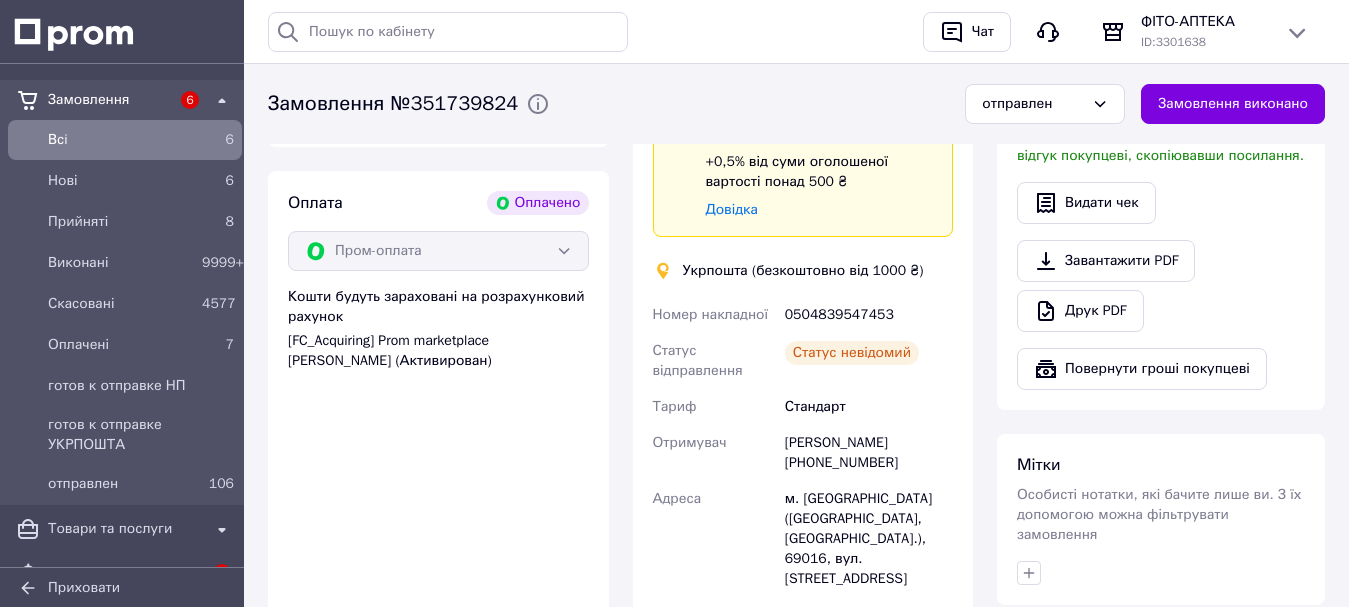 scroll, scrollTop: 900, scrollLeft: 0, axis: vertical 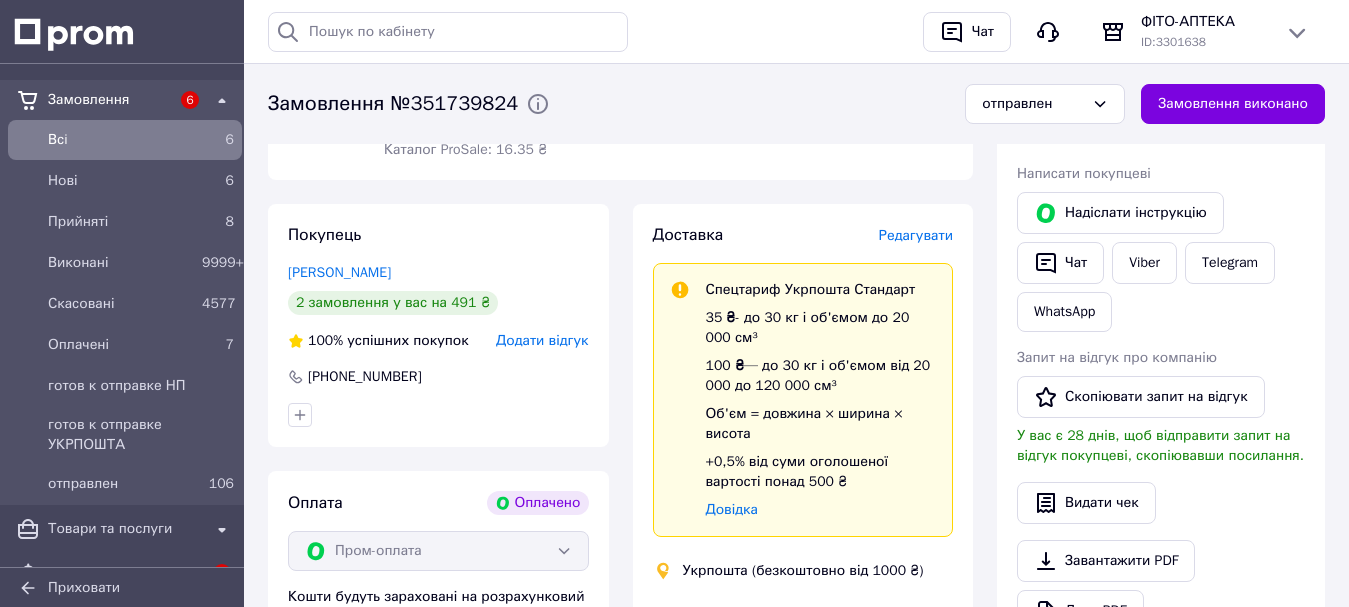 click on "Редагувати" at bounding box center (916, 235) 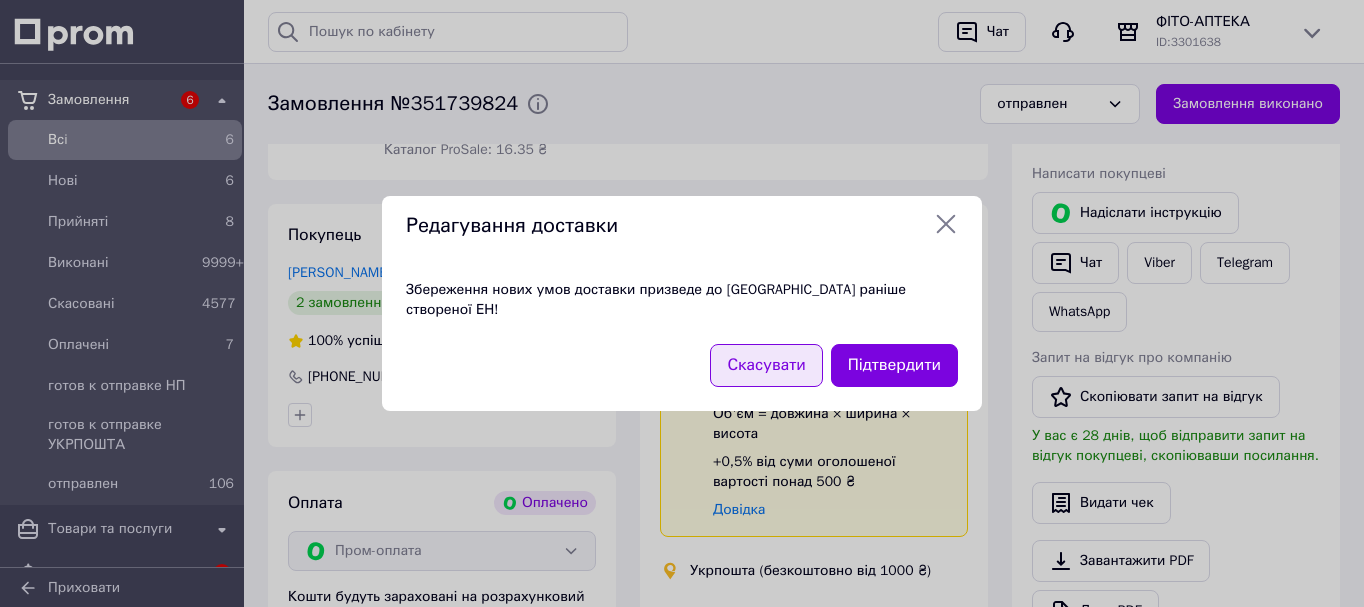 click on "Скасувати" at bounding box center [766, 365] 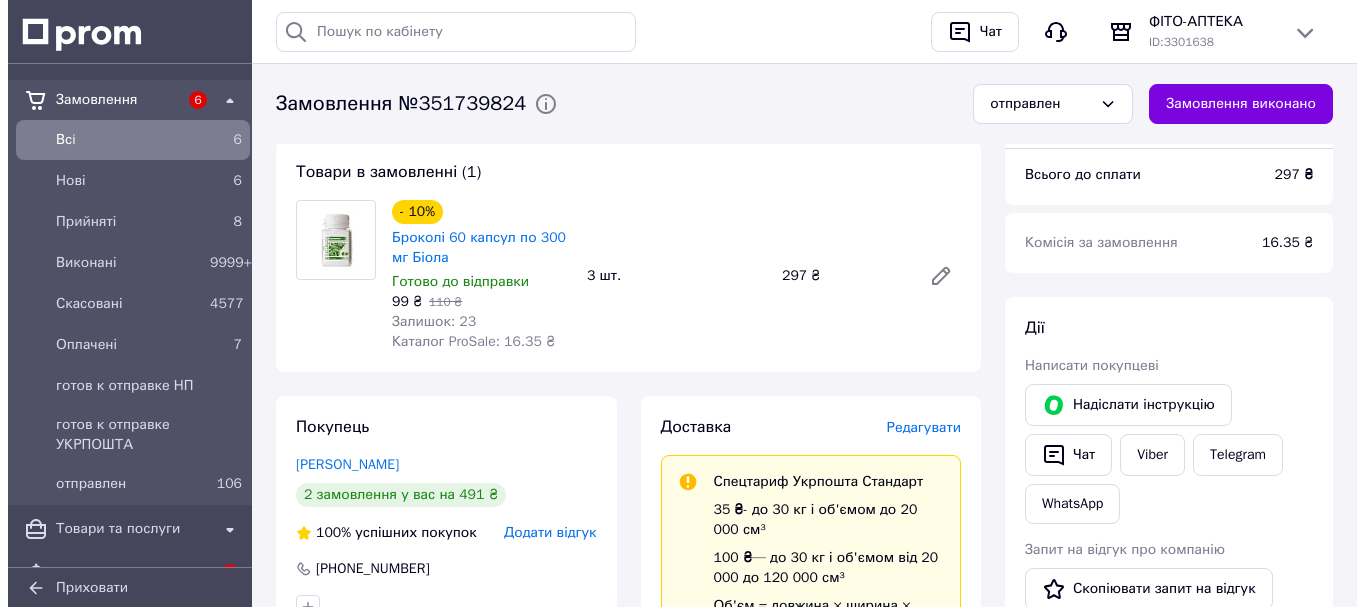 scroll, scrollTop: 700, scrollLeft: 0, axis: vertical 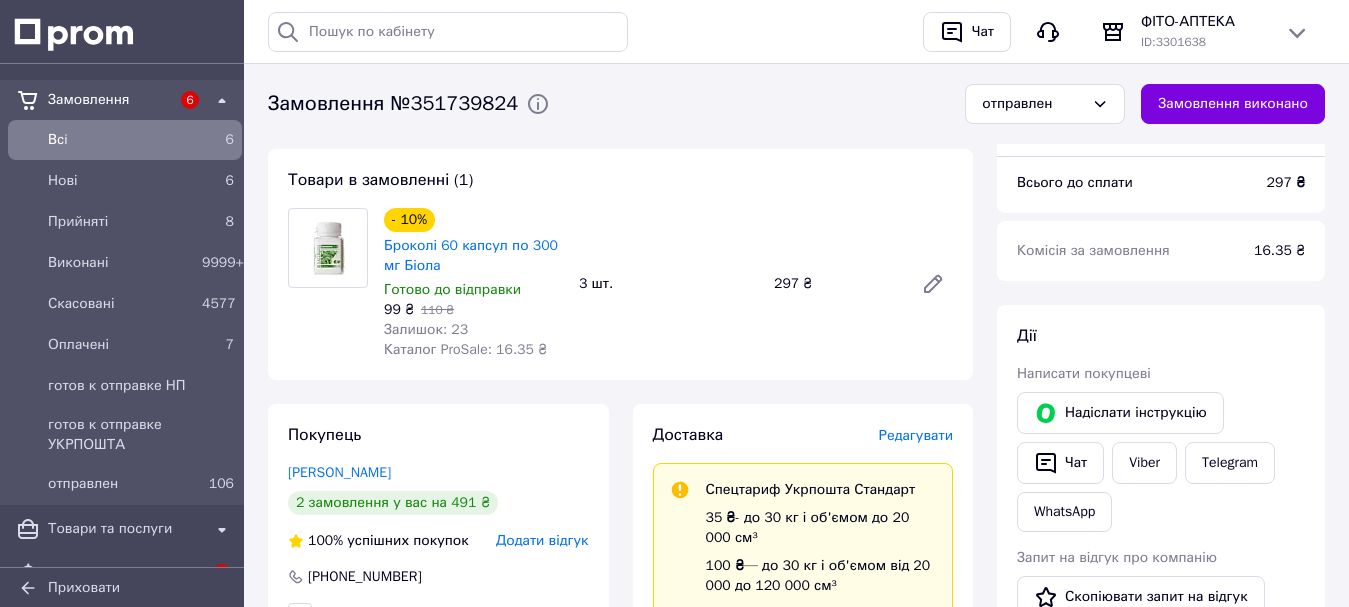 click on "Редагувати" at bounding box center [916, 435] 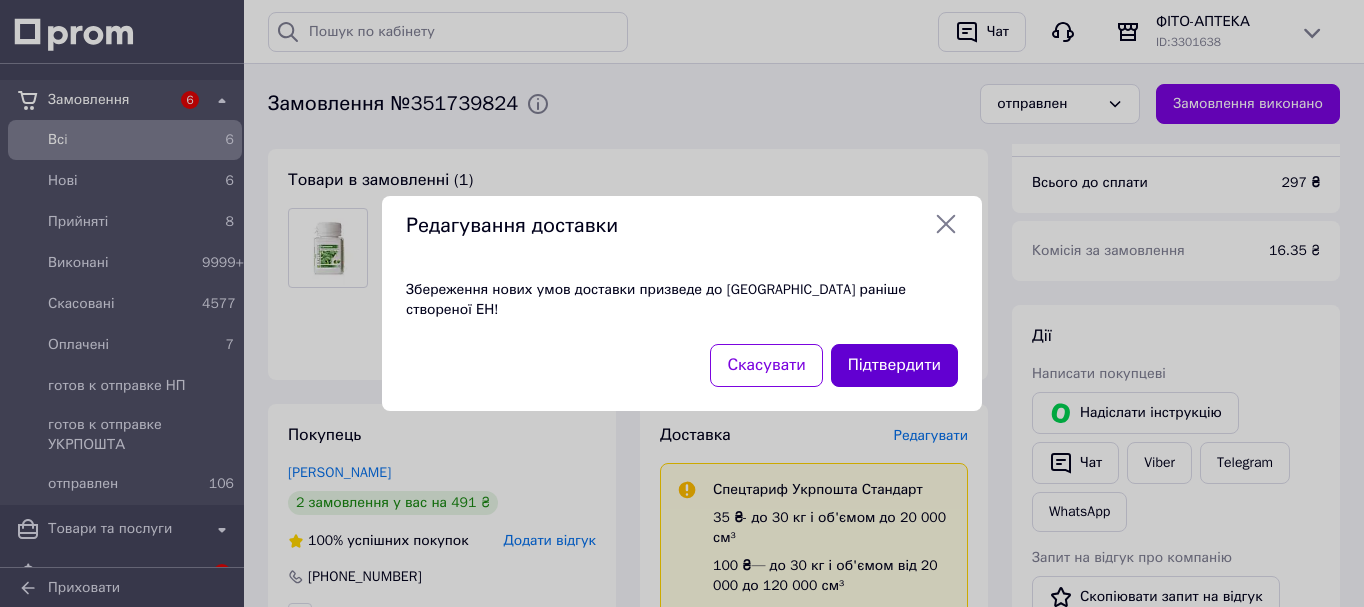 click on "Підтвердити" at bounding box center [894, 365] 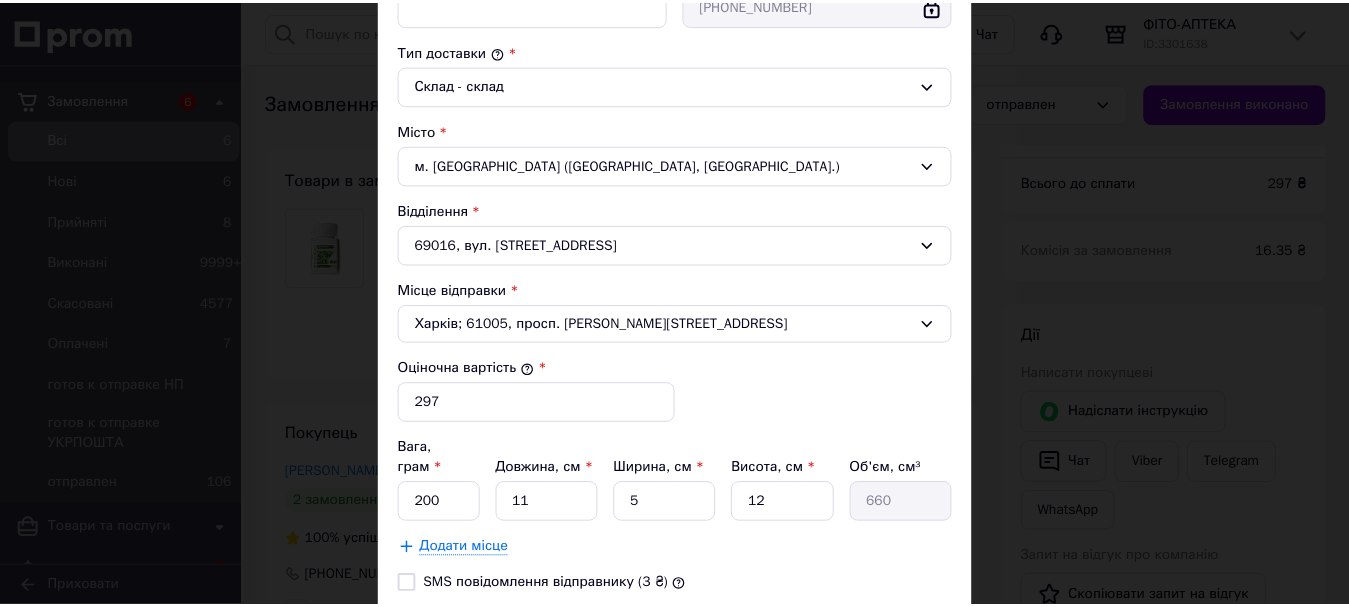 scroll, scrollTop: 644, scrollLeft: 0, axis: vertical 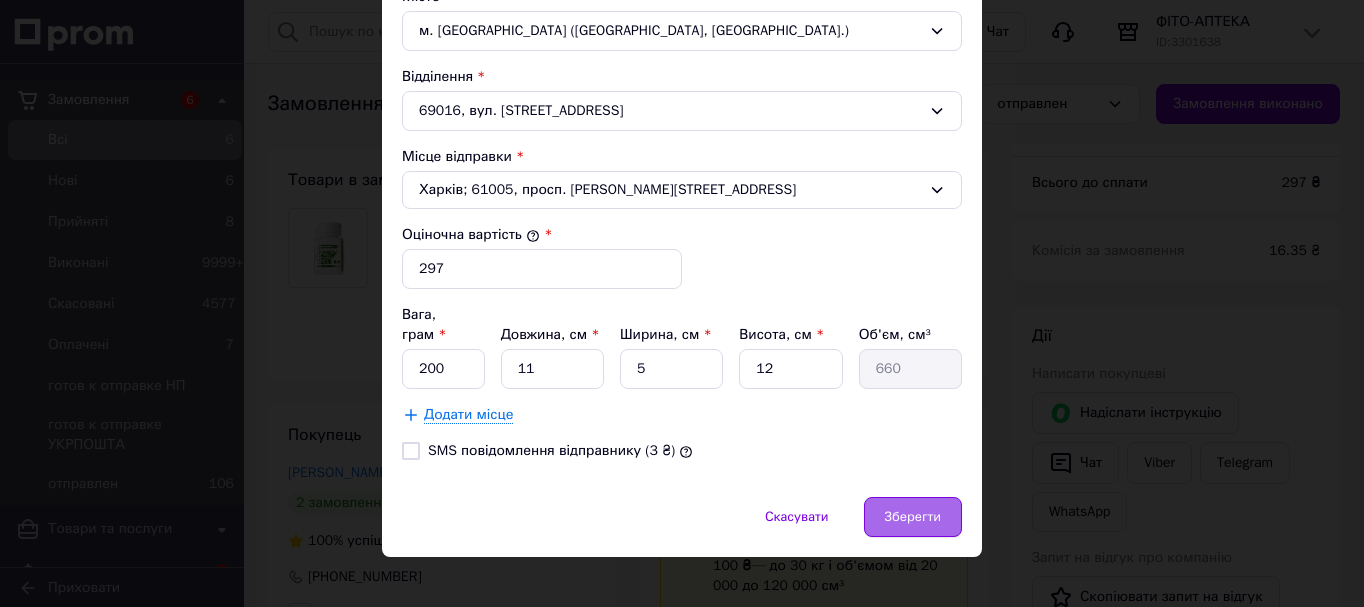 click on "Зберегти" at bounding box center (913, 517) 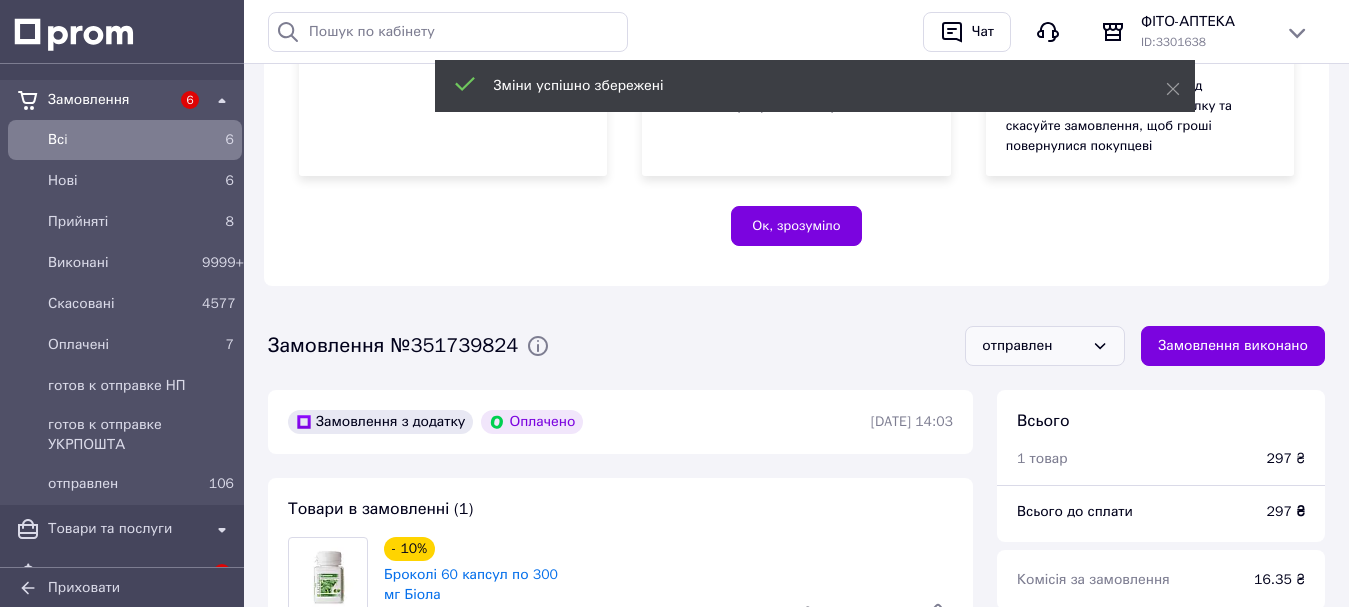 scroll, scrollTop: 300, scrollLeft: 0, axis: vertical 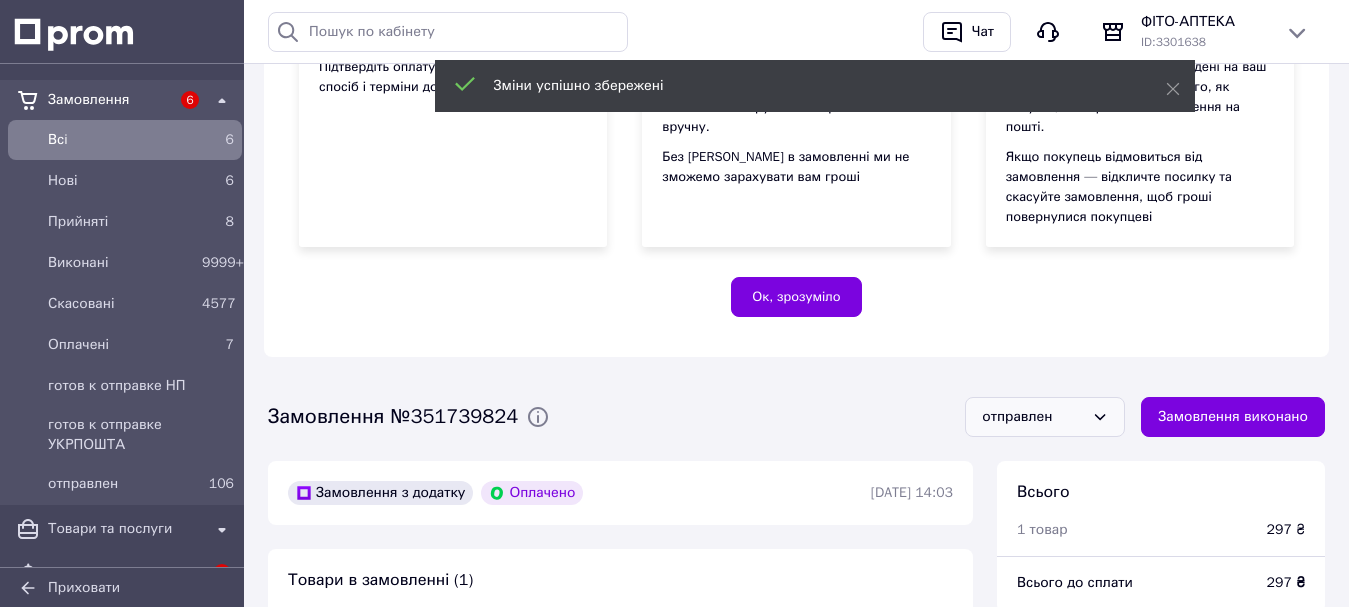 click on "отправлен" at bounding box center (1033, 417) 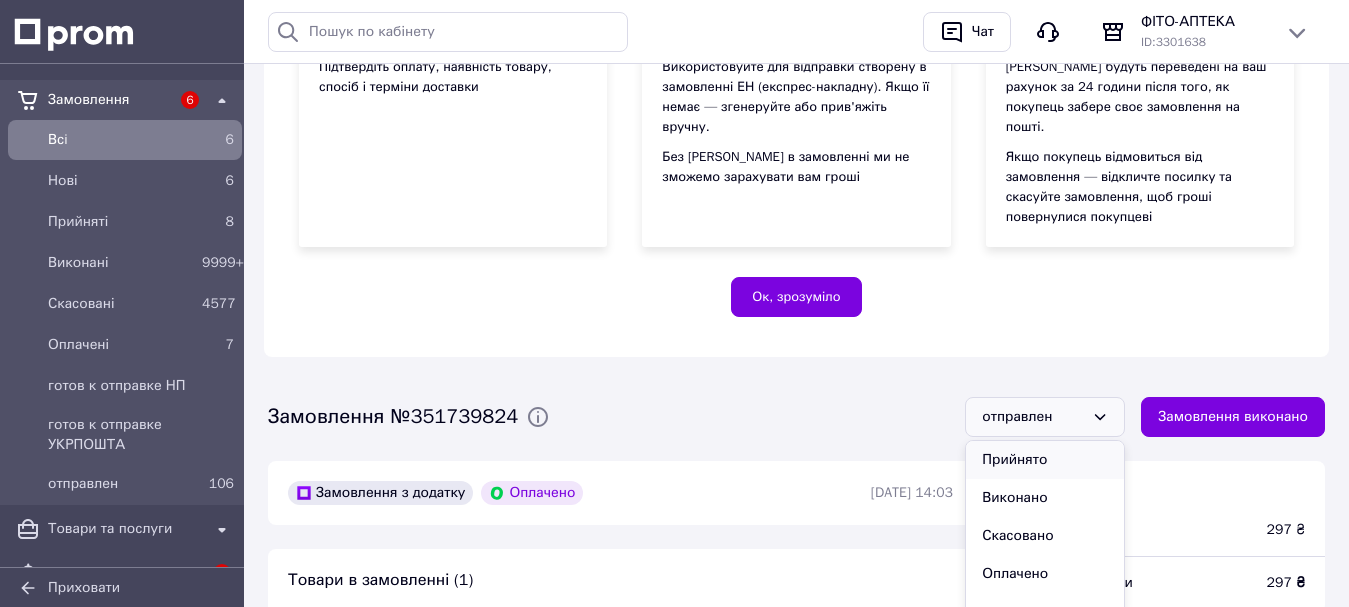 click on "Прийнято" at bounding box center [1045, 460] 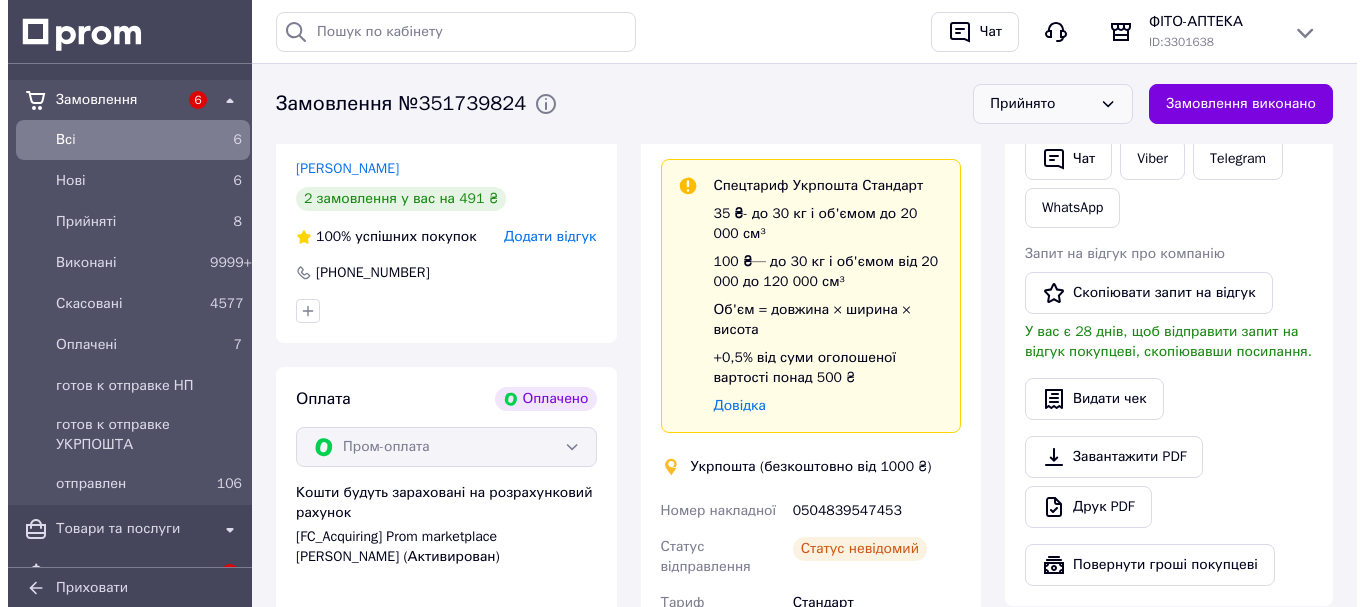 scroll, scrollTop: 800, scrollLeft: 0, axis: vertical 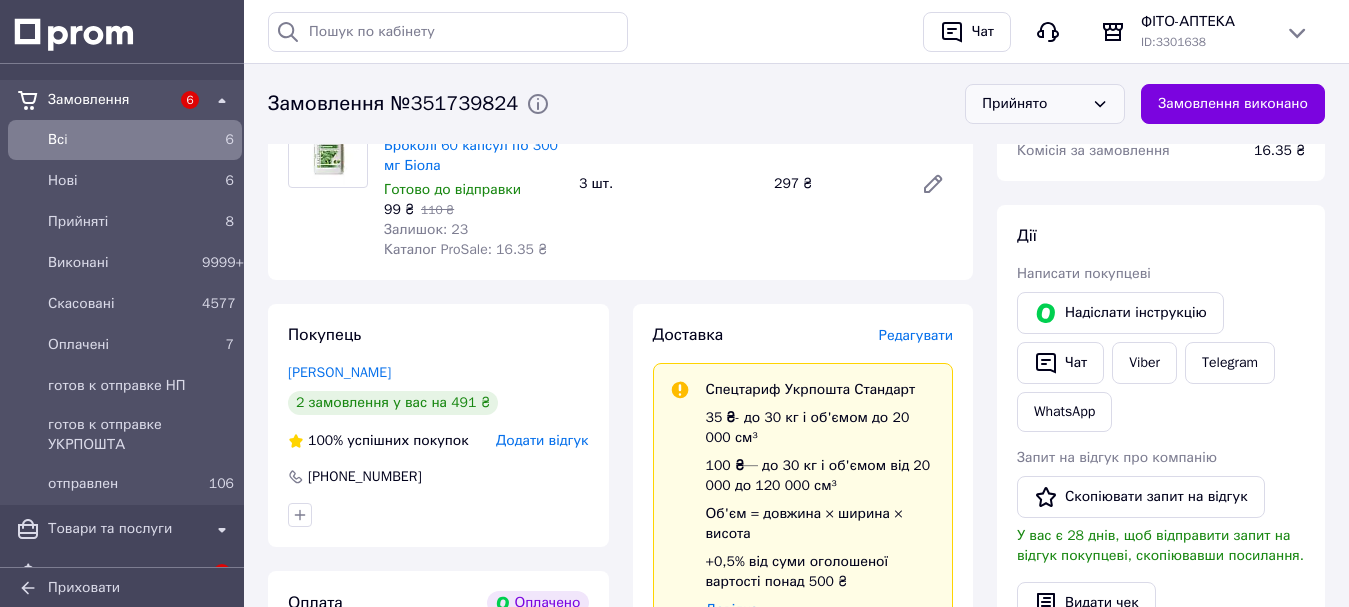 click on "Редагувати" at bounding box center (916, 335) 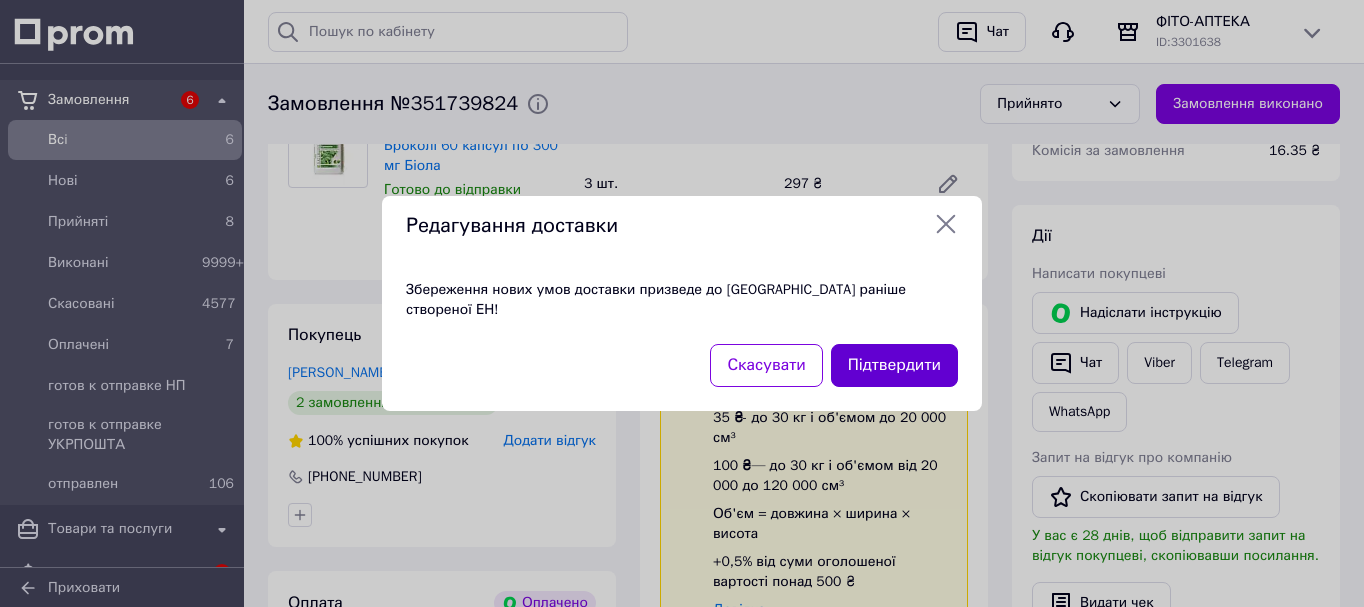 click on "Підтвердити" at bounding box center [894, 365] 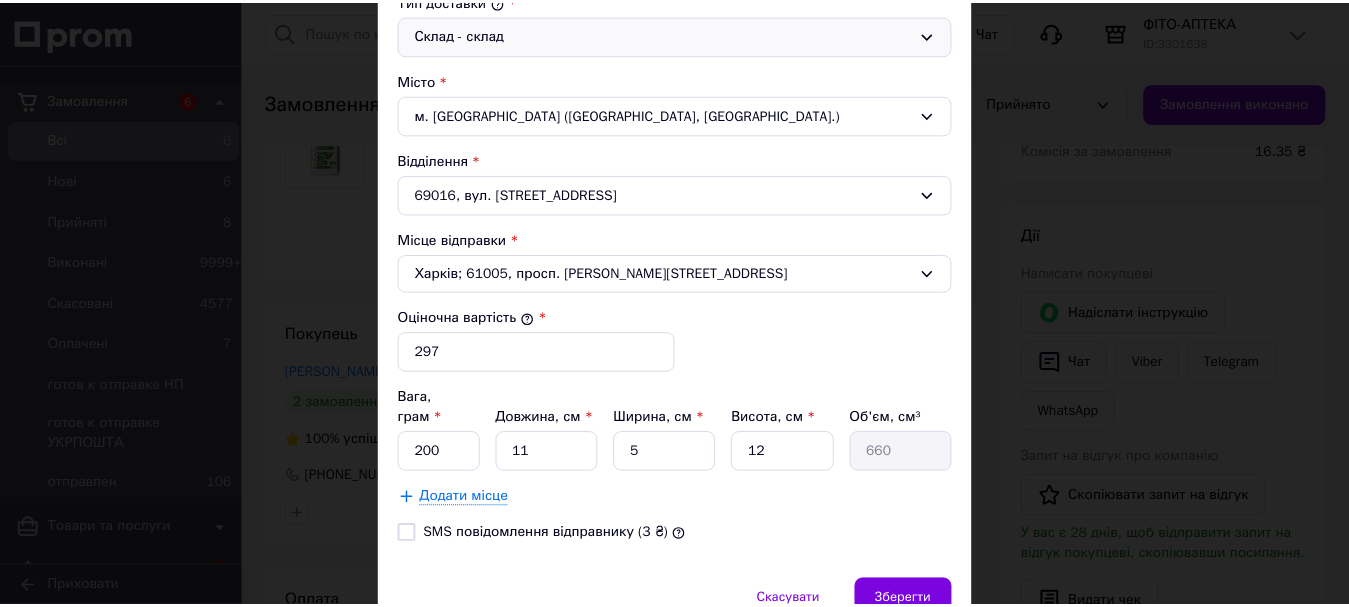 scroll, scrollTop: 644, scrollLeft: 0, axis: vertical 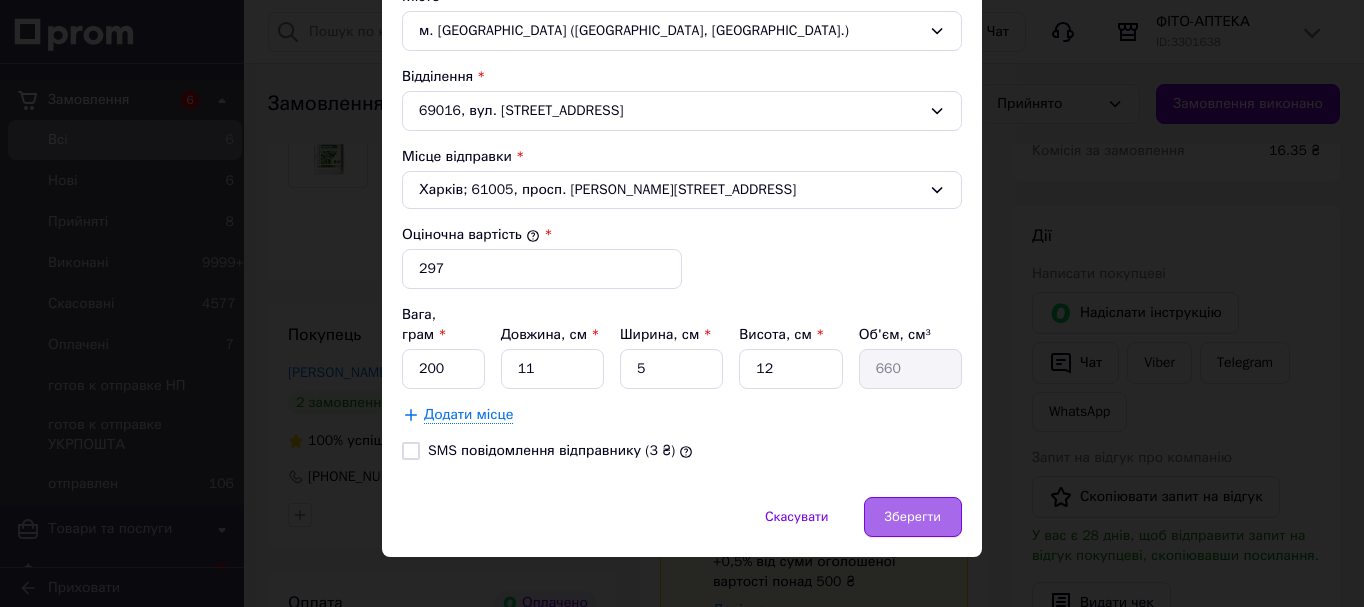 click on "Зберегти" at bounding box center (913, 517) 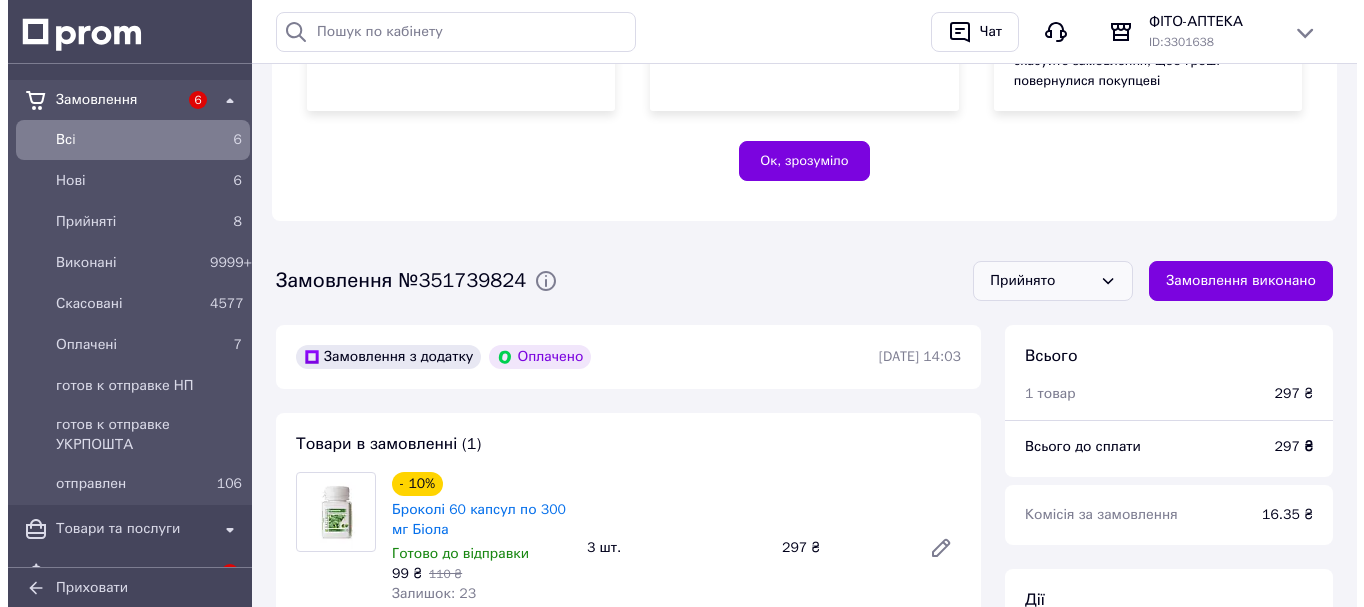 scroll, scrollTop: 700, scrollLeft: 0, axis: vertical 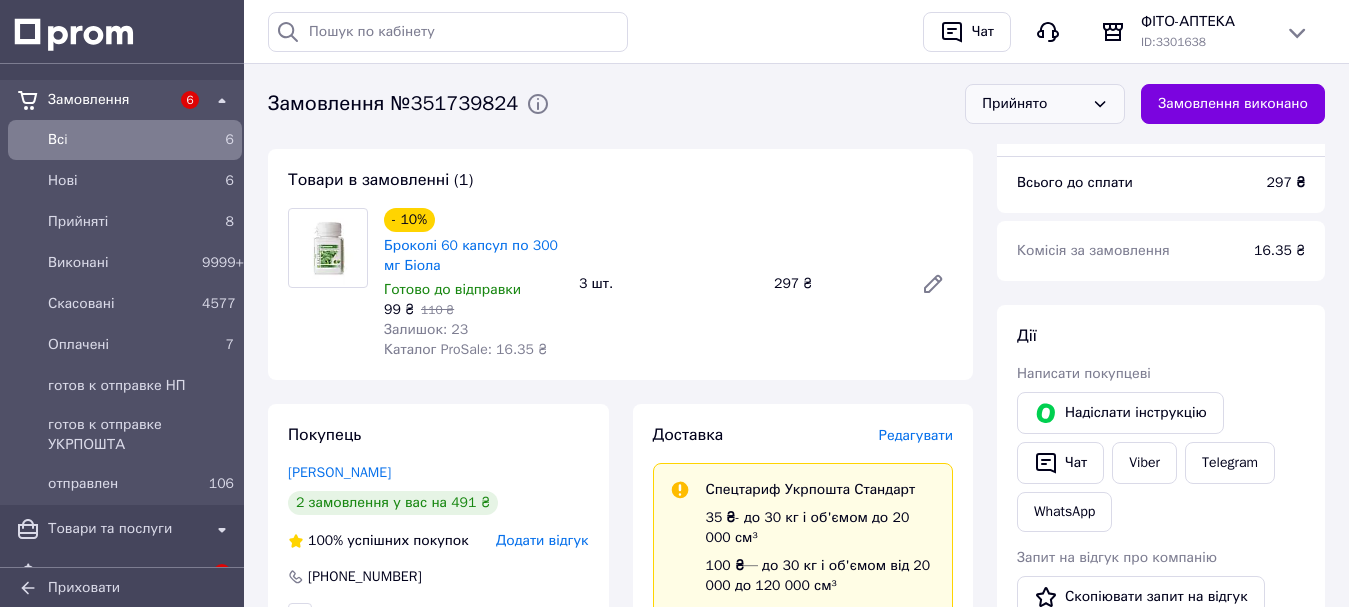 click on "Редагувати" at bounding box center (916, 436) 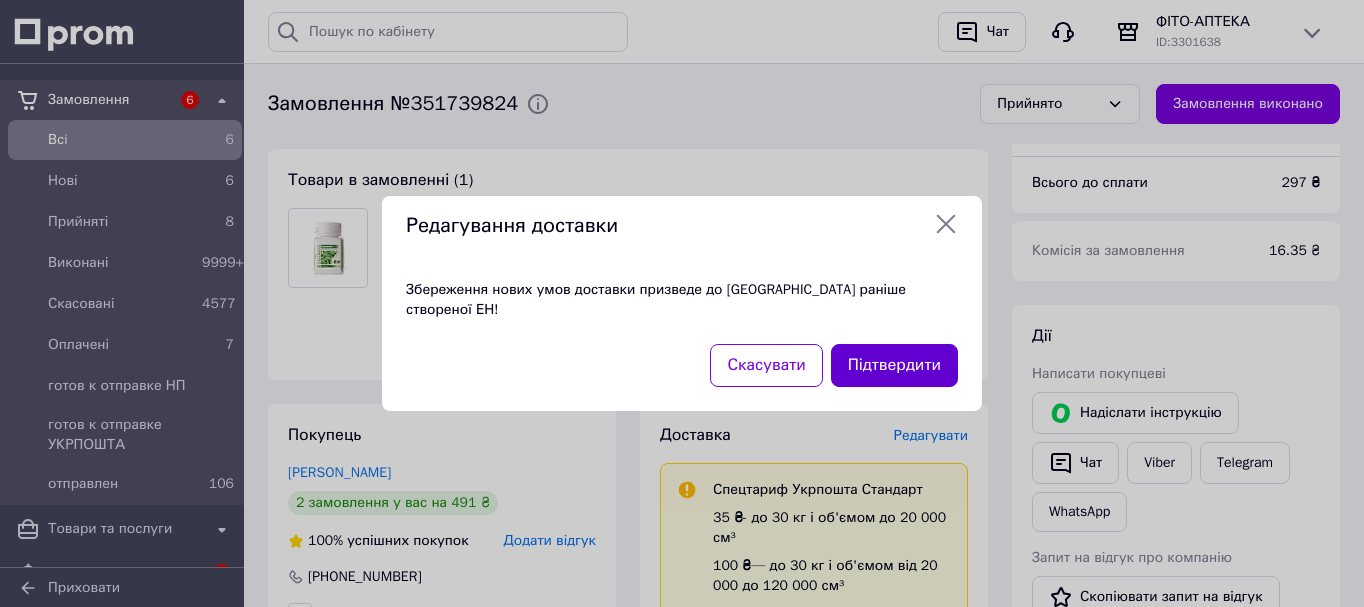click on "Підтвердити" at bounding box center [894, 365] 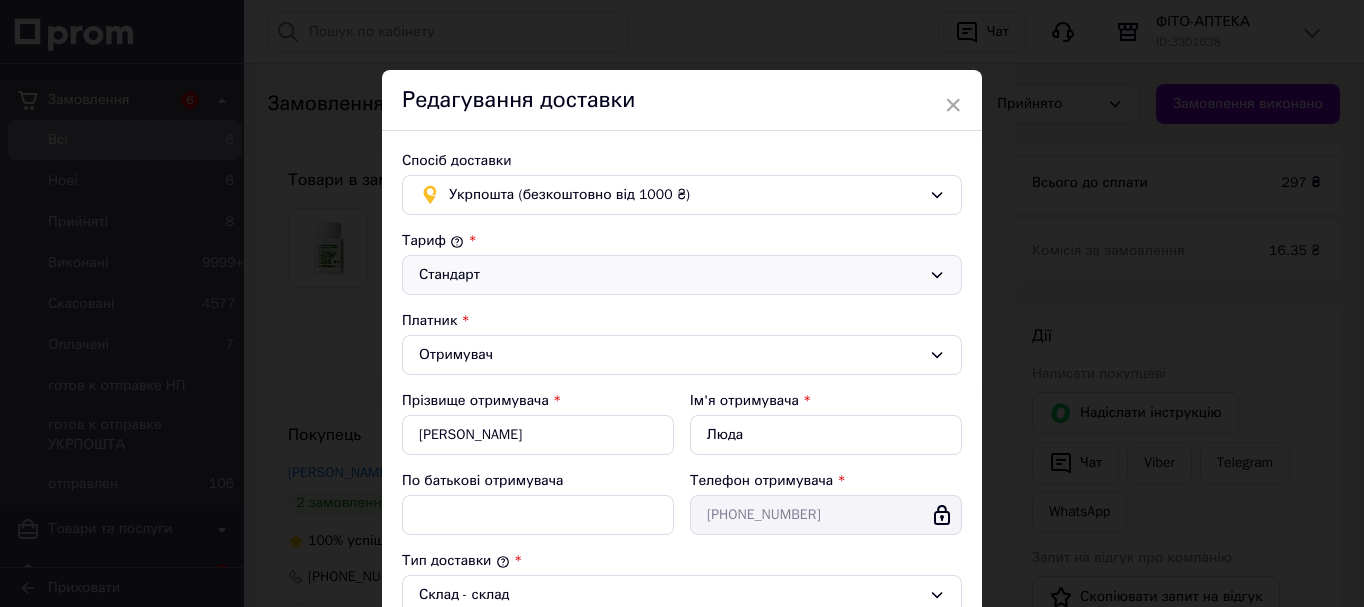 click on "Стандарт" at bounding box center [670, 275] 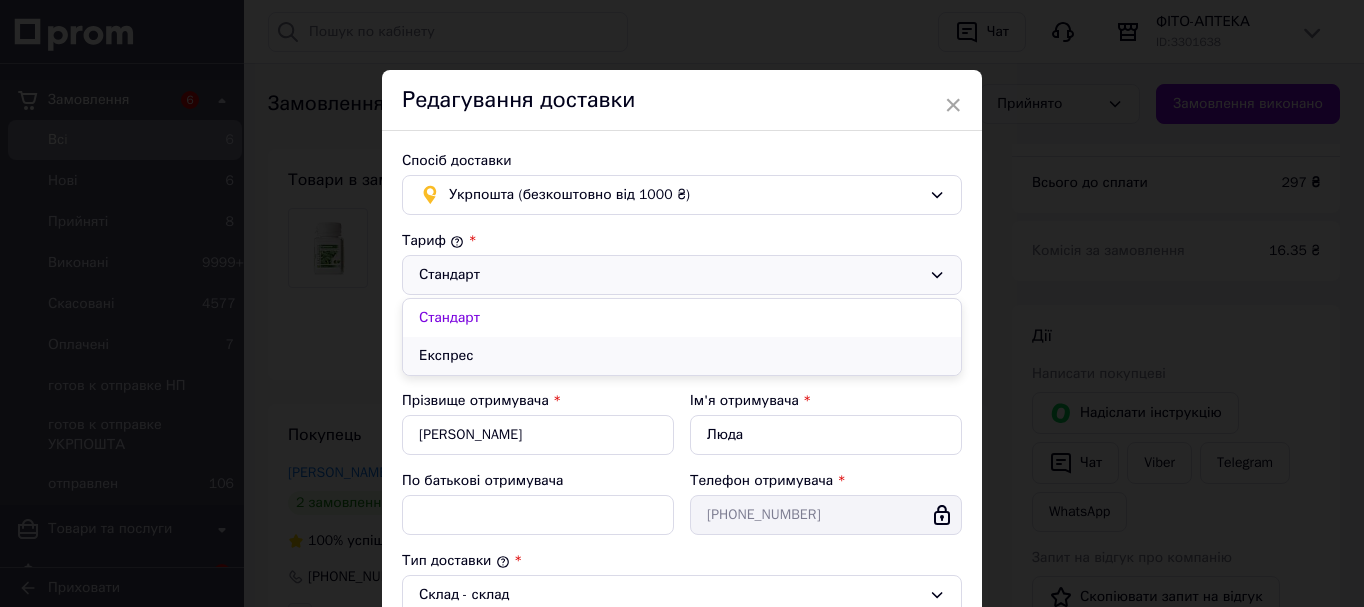 click on "Експрес" at bounding box center (682, 356) 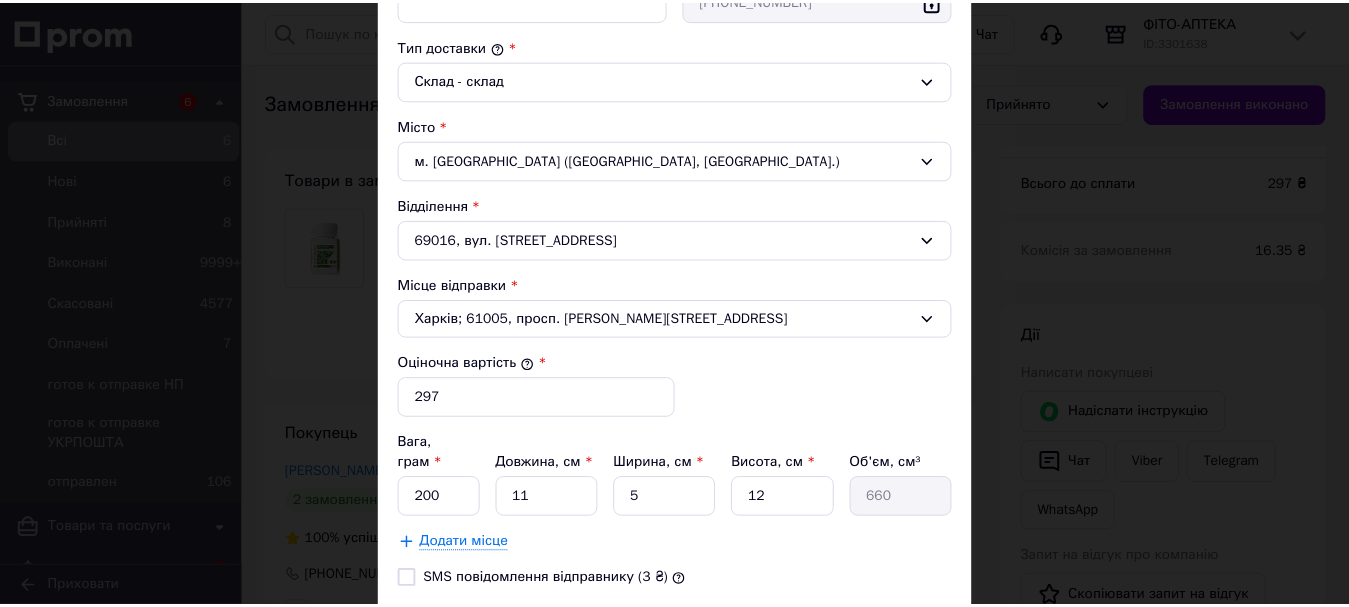 scroll, scrollTop: 644, scrollLeft: 0, axis: vertical 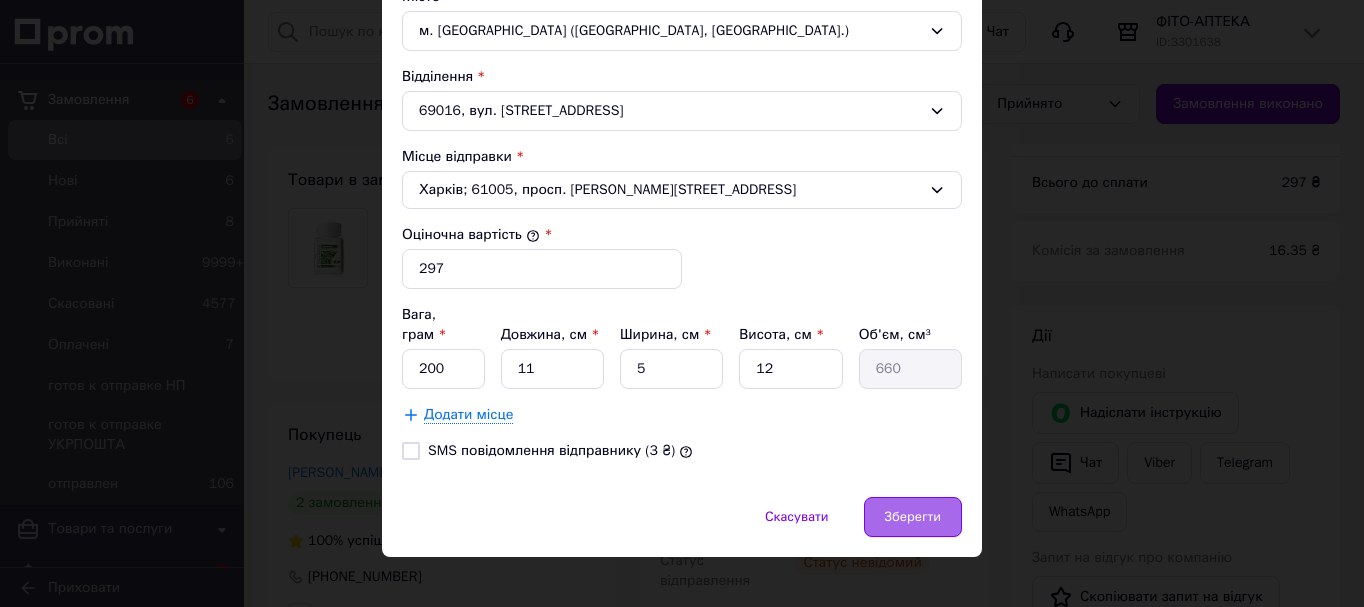 click on "Зберегти" at bounding box center (913, 517) 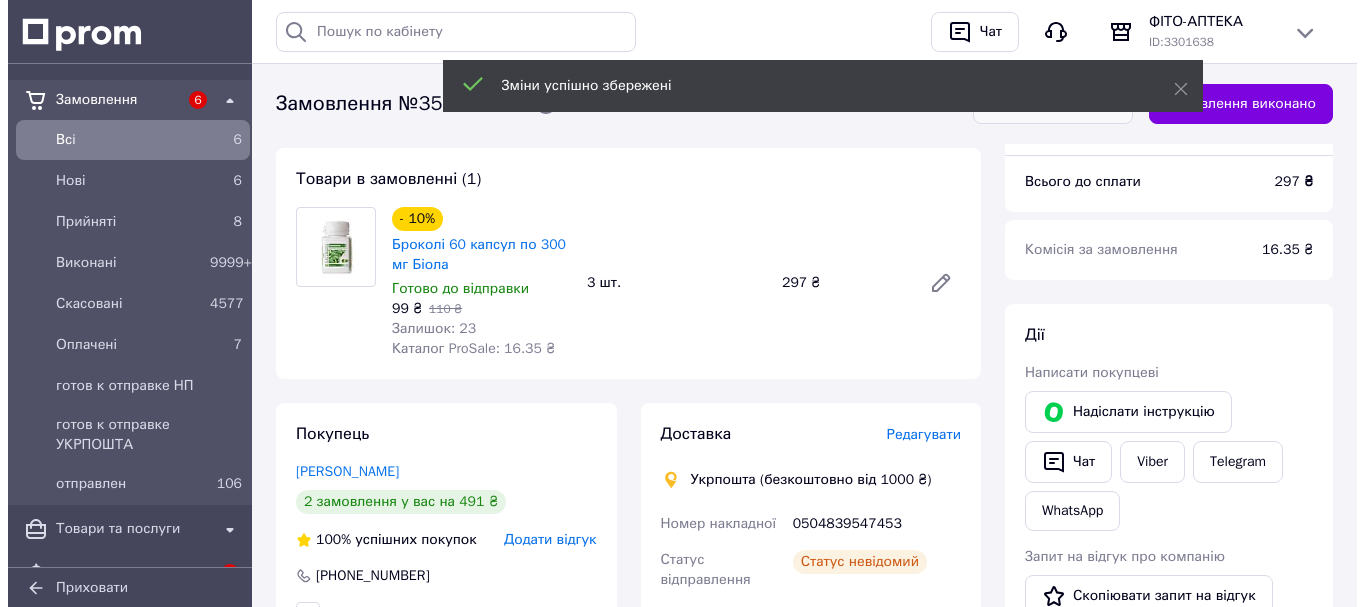 scroll, scrollTop: 700, scrollLeft: 0, axis: vertical 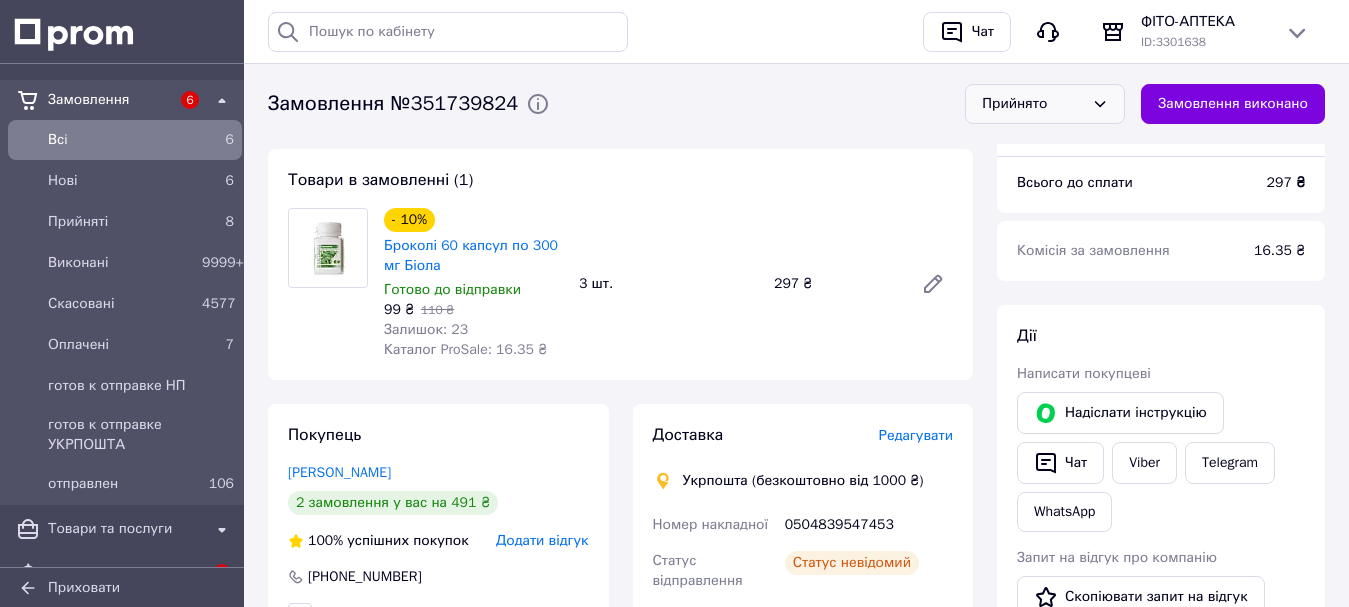 click on "Редагувати" at bounding box center [916, 435] 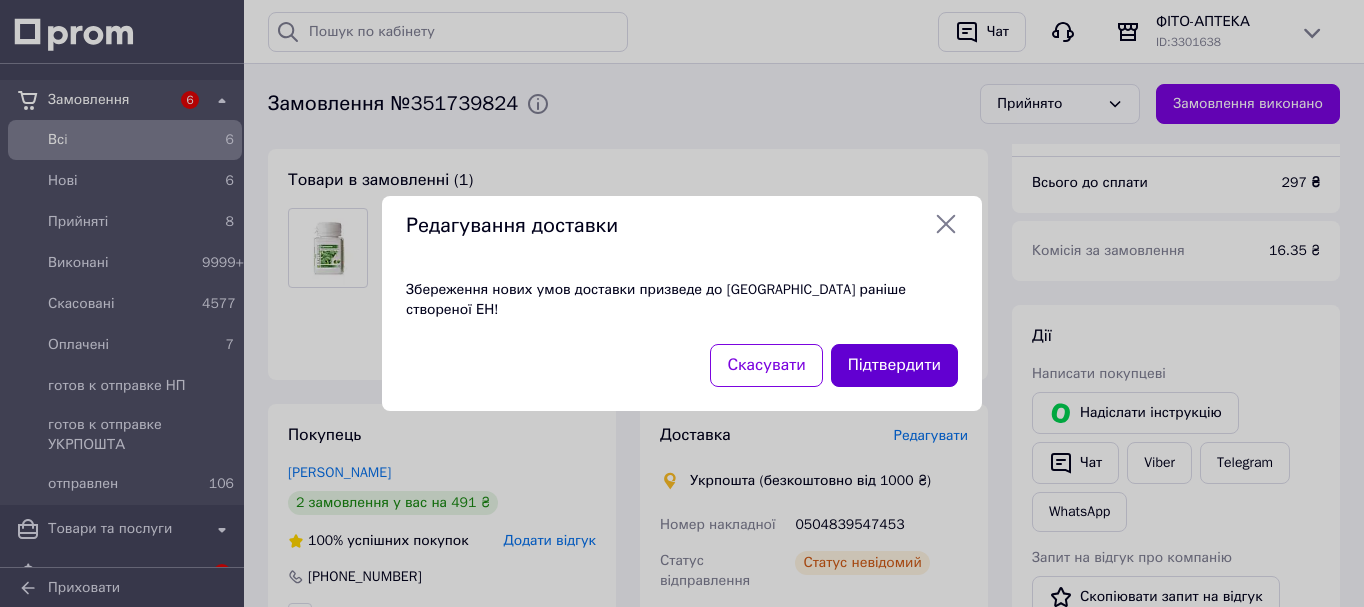 click on "Підтвердити" at bounding box center [894, 365] 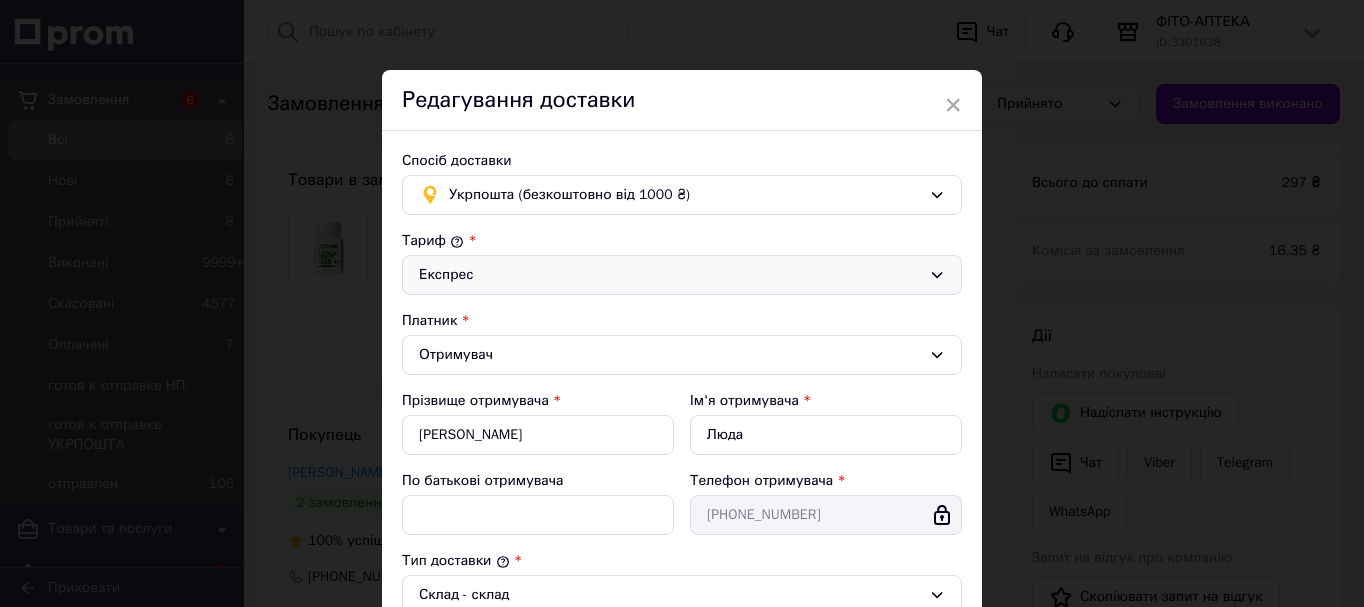 click on "Експрес" at bounding box center (670, 275) 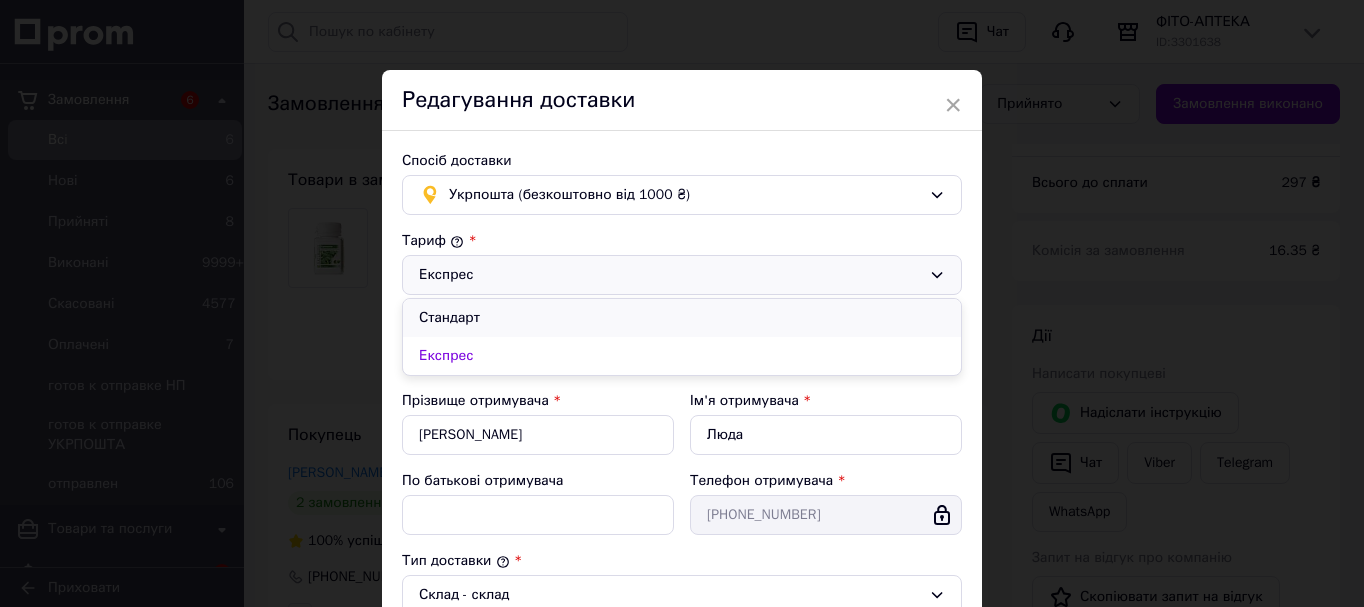 click on "Стандарт" at bounding box center [682, 318] 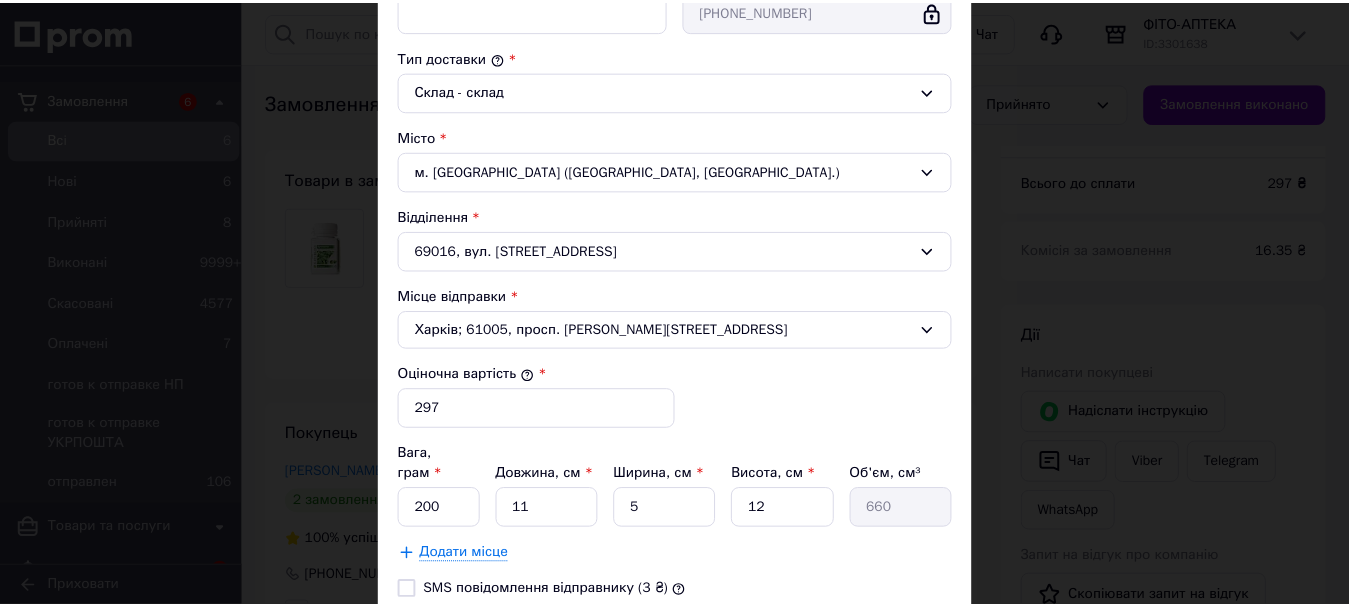 scroll, scrollTop: 644, scrollLeft: 0, axis: vertical 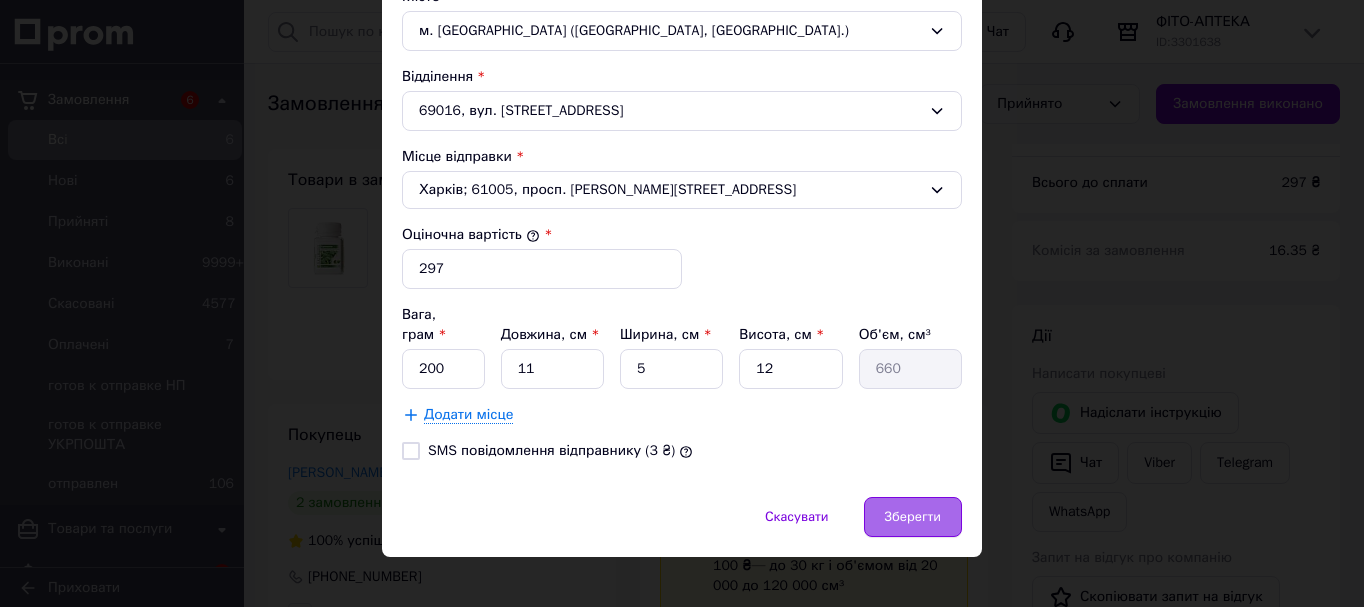 drag, startPoint x: 935, startPoint y: 491, endPoint x: 877, endPoint y: 491, distance: 58 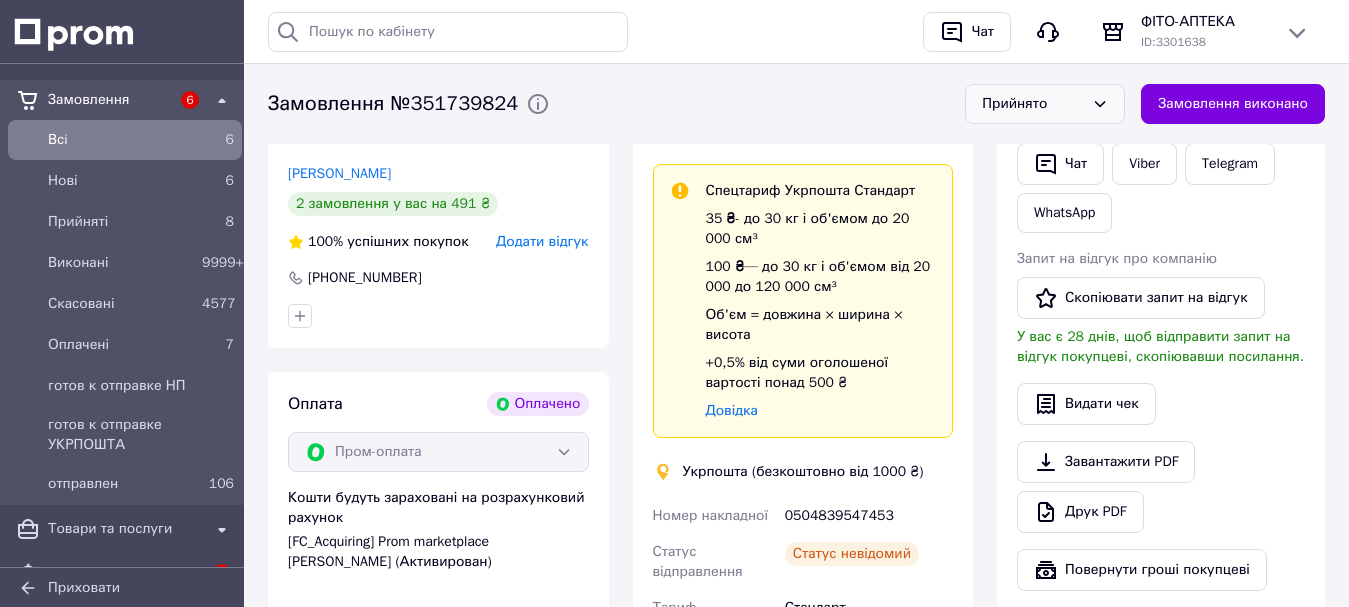 scroll, scrollTop: 1000, scrollLeft: 0, axis: vertical 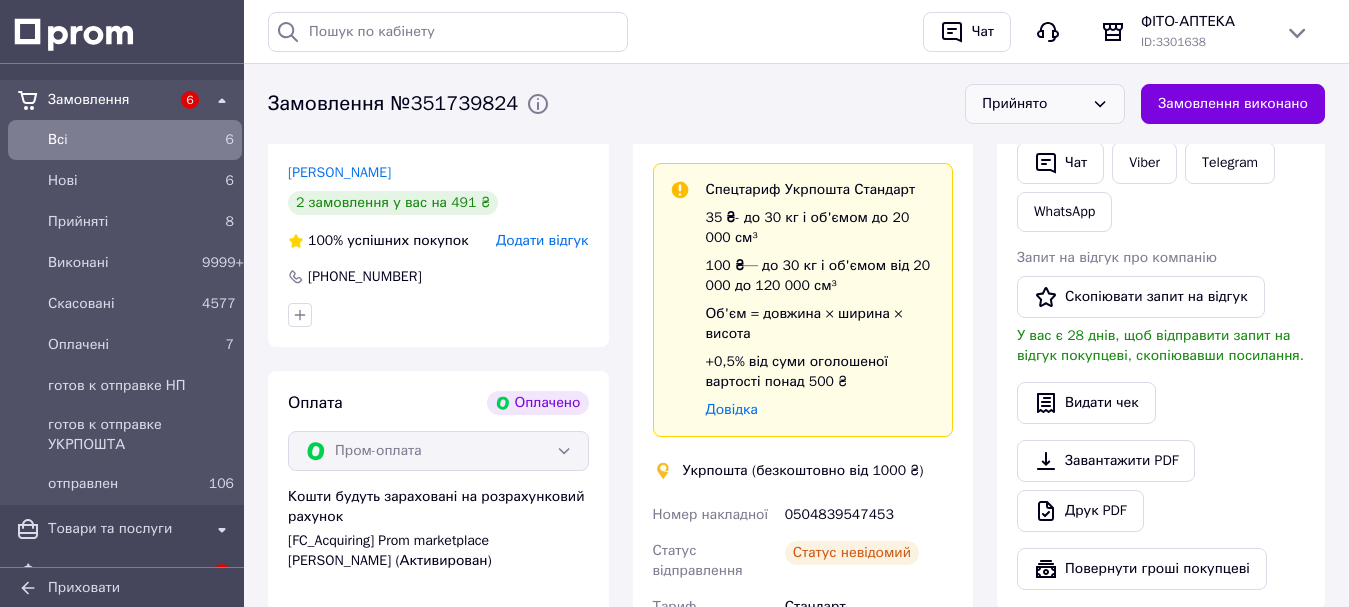click on "Прийнято" at bounding box center (1045, 104) 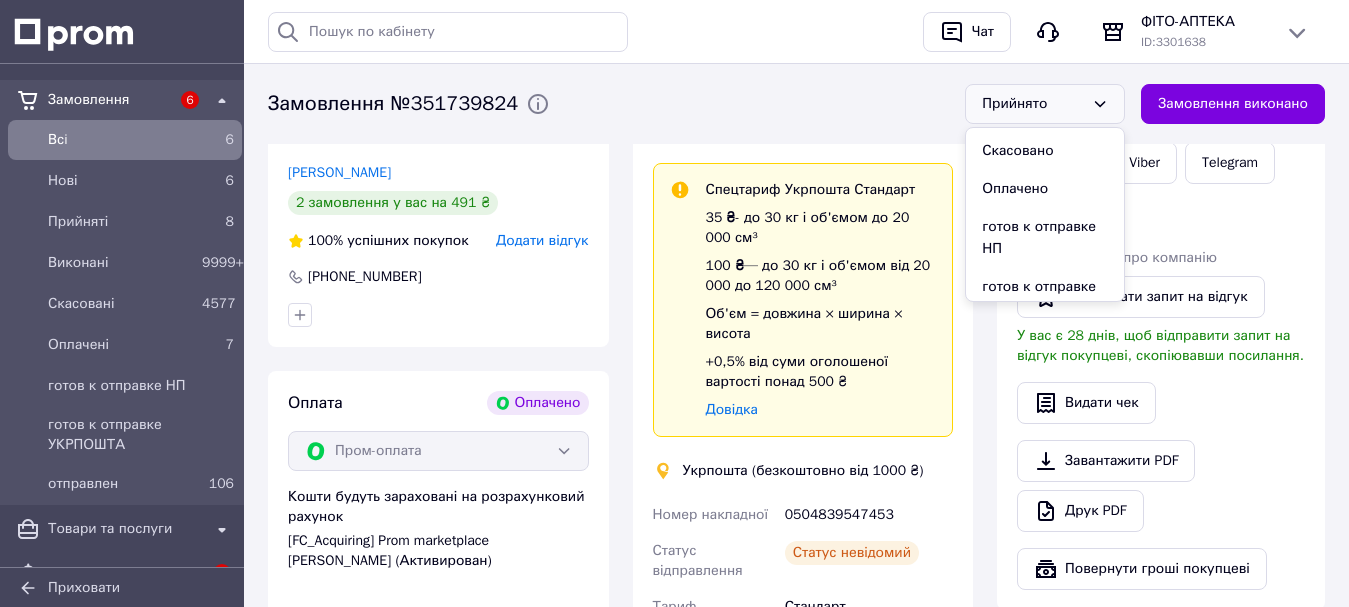 scroll, scrollTop: 0, scrollLeft: 0, axis: both 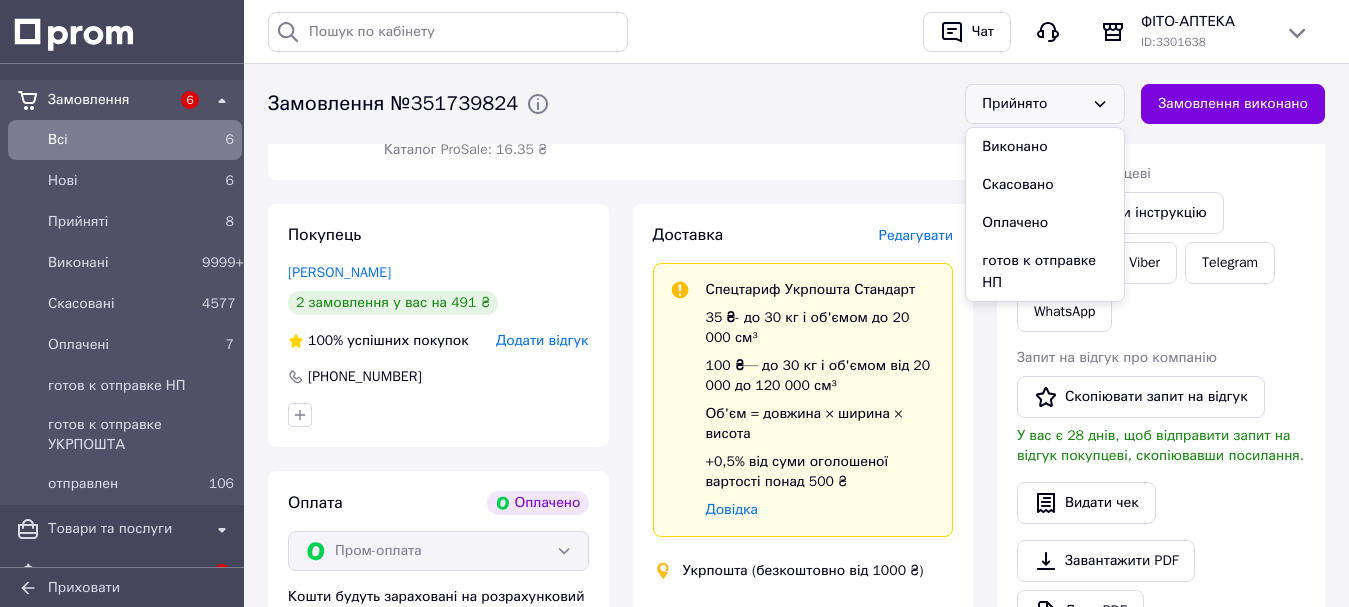 click on "Всього 1 товар 297 ₴ Всього до сплати 297 ₴ Комісія за замовлення 16.35 ₴ Дії Написати покупцеві   Надіслати інструкцію   Чат Viber Telegram WhatsApp Запит на відгук про компанію   Скопіювати запит на відгук У вас є 28 днів, щоб відправити запит на відгук покупцеві, скопіювавши посилання.   Видати чек   Завантажити PDF   Друк PDF   Повернути гроші покупцеві Мітки Особисті нотатки, які бачите лише ви. З їх допомогою можна фільтрувати замовлення Примітки Залишилося 300 символів Очистити Зберегти" at bounding box center [1161, 784] 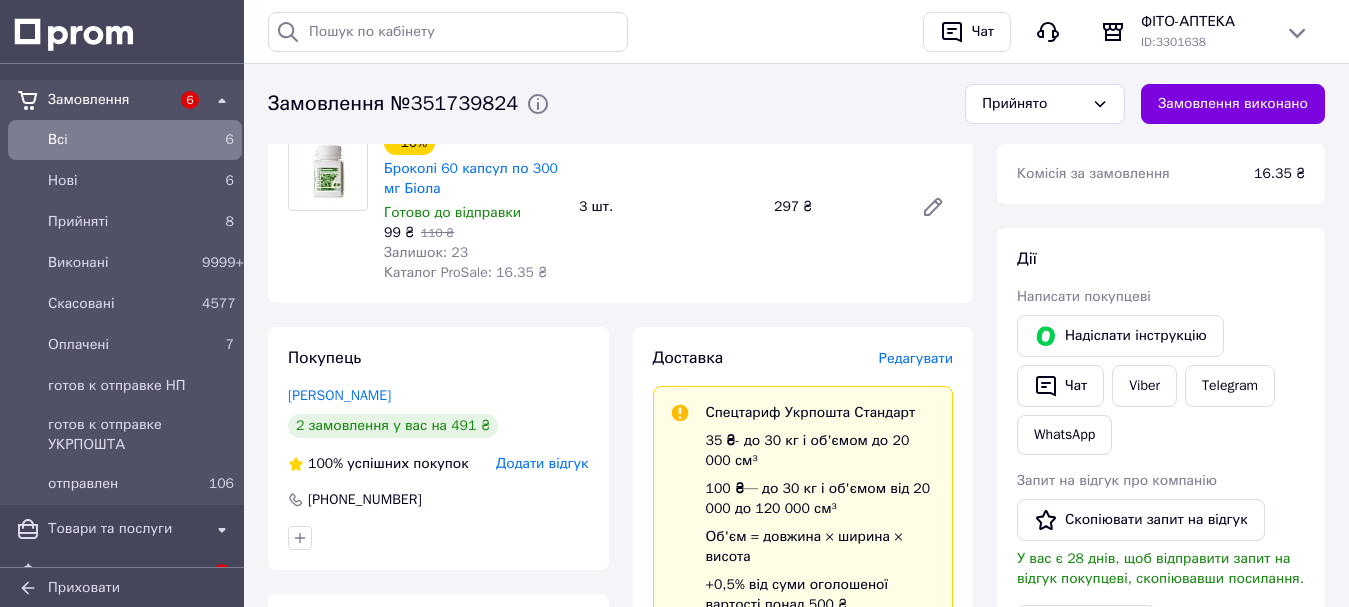 scroll, scrollTop: 700, scrollLeft: 0, axis: vertical 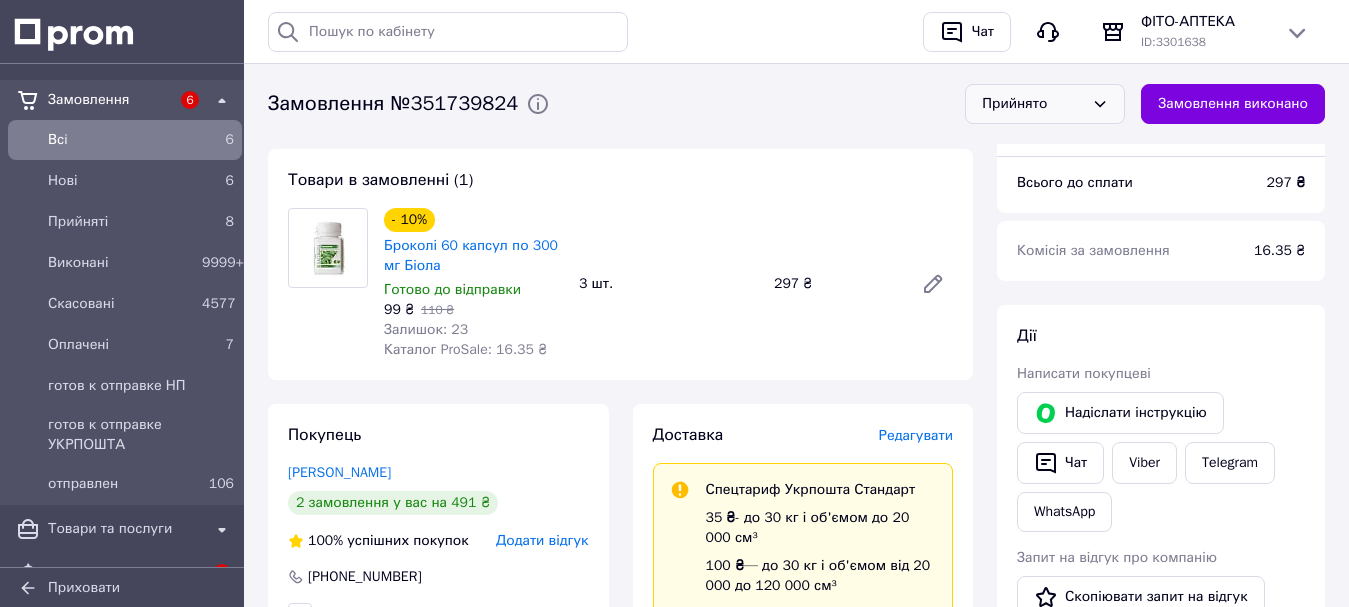 click on "Прийнято" at bounding box center (1045, 104) 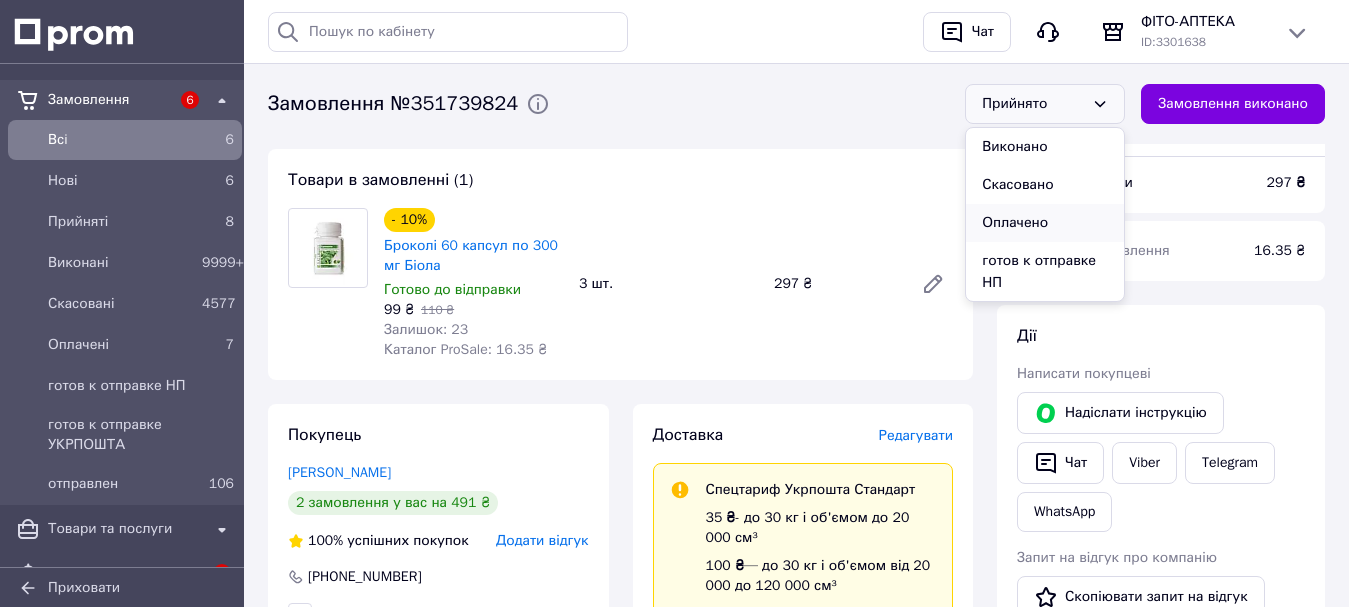 click on "Оплачено" at bounding box center [1045, 223] 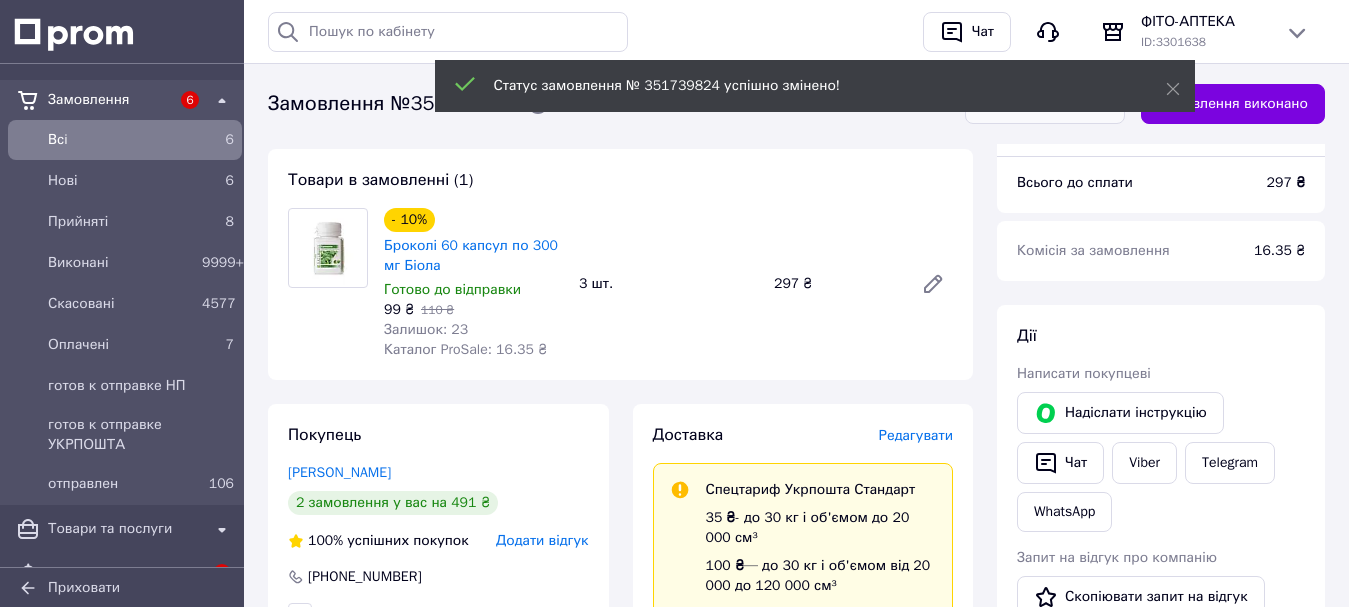 scroll, scrollTop: 48, scrollLeft: 0, axis: vertical 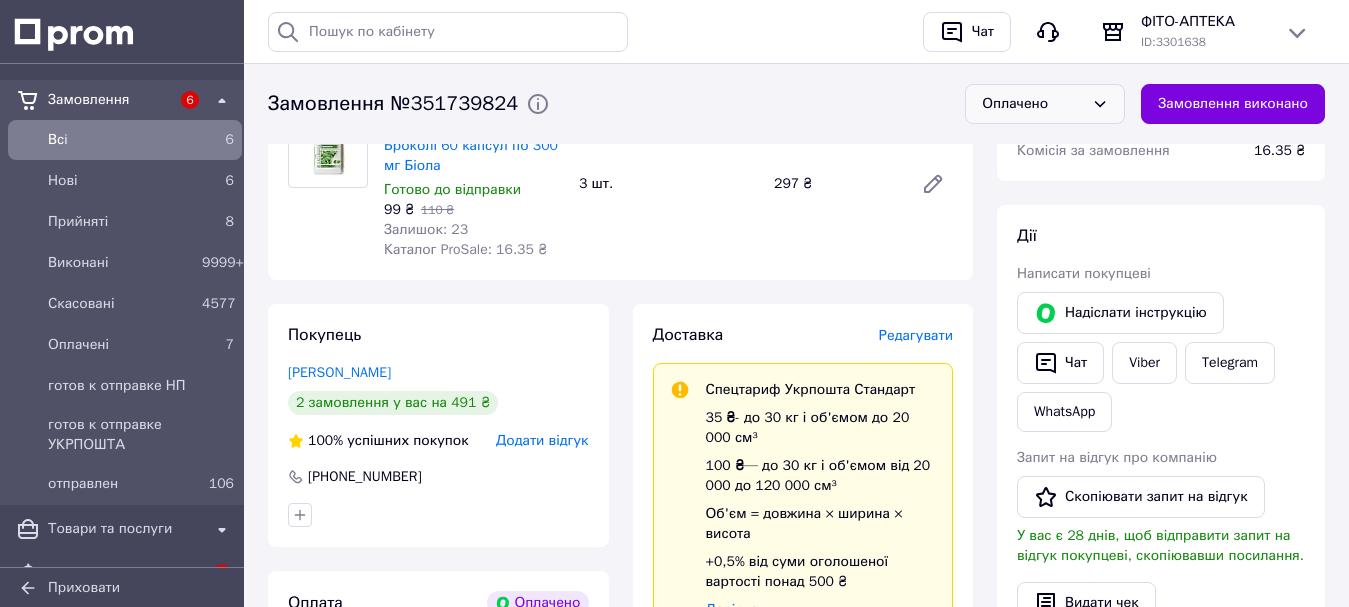 click on "Оплачено" at bounding box center (1033, 104) 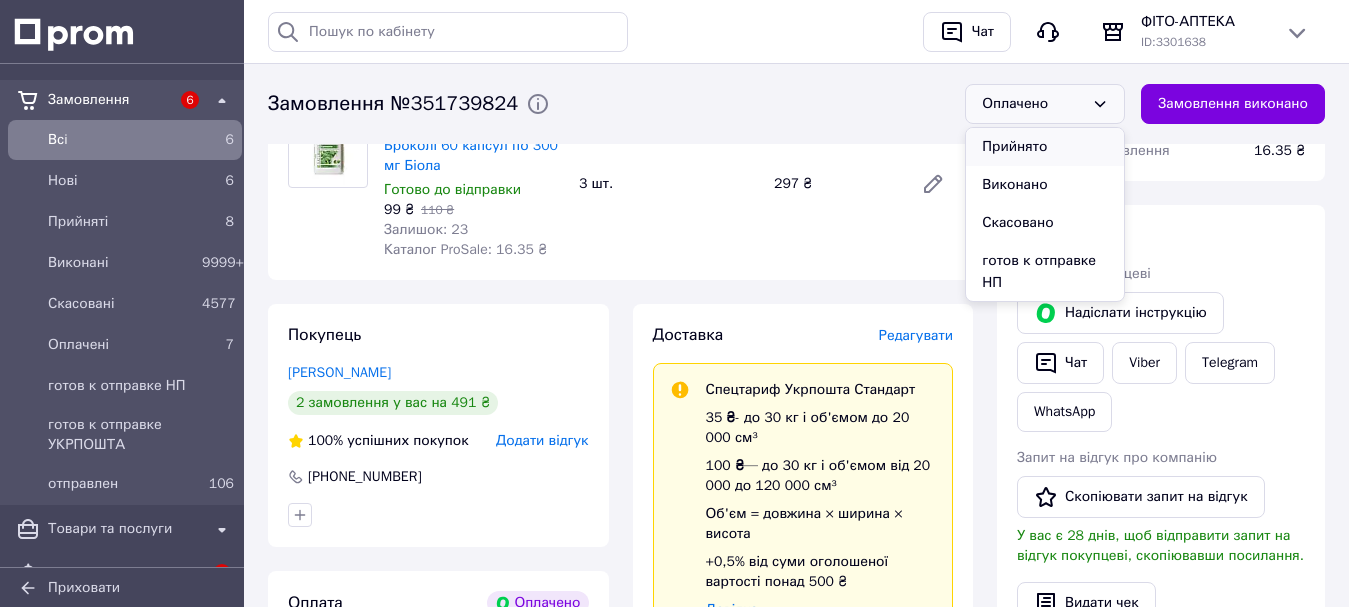 click on "Прийнято" at bounding box center [1045, 147] 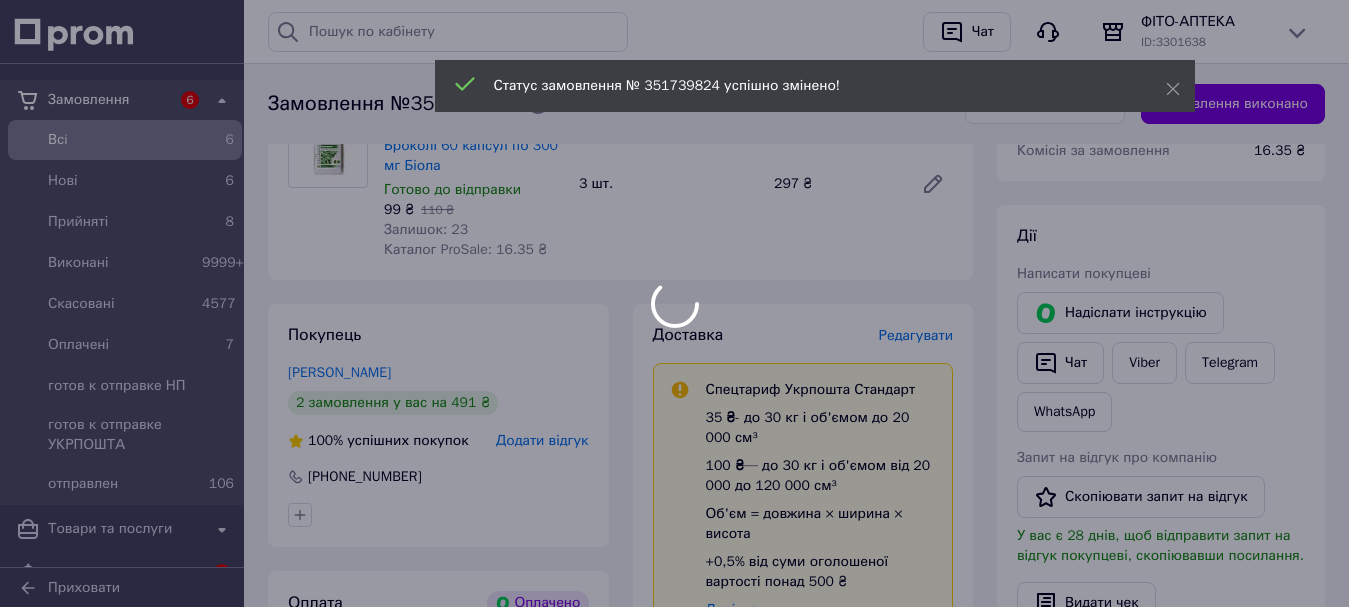 scroll, scrollTop: 96, scrollLeft: 0, axis: vertical 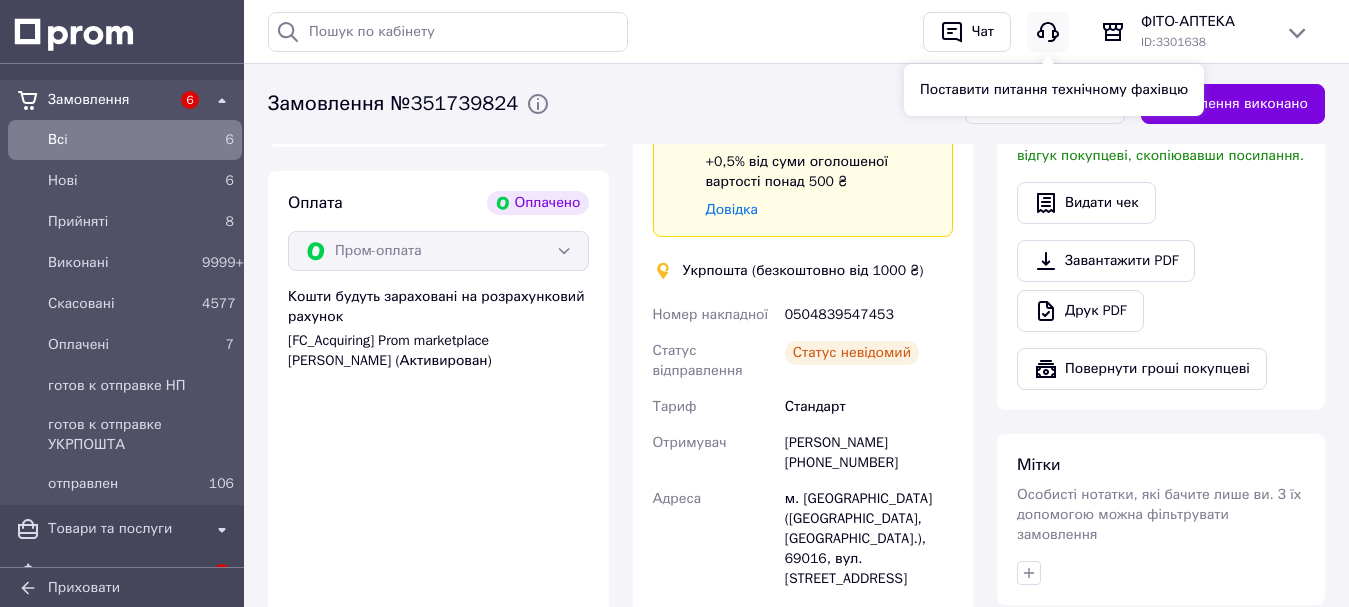click 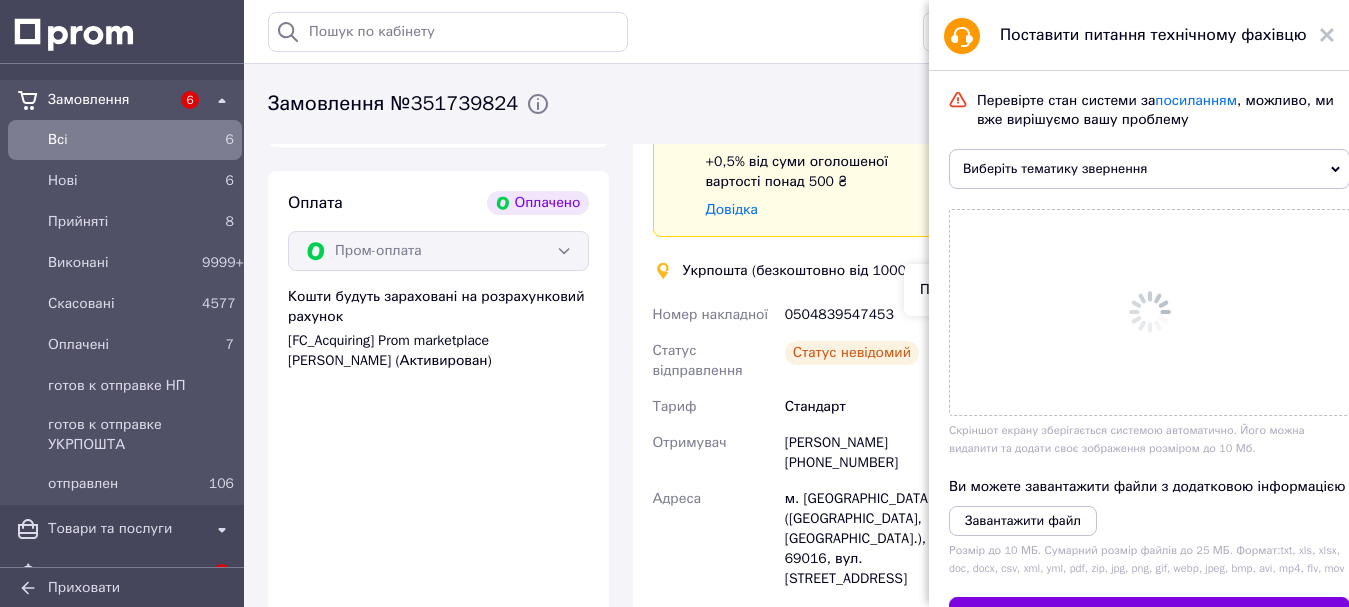 scroll, scrollTop: 1400, scrollLeft: 0, axis: vertical 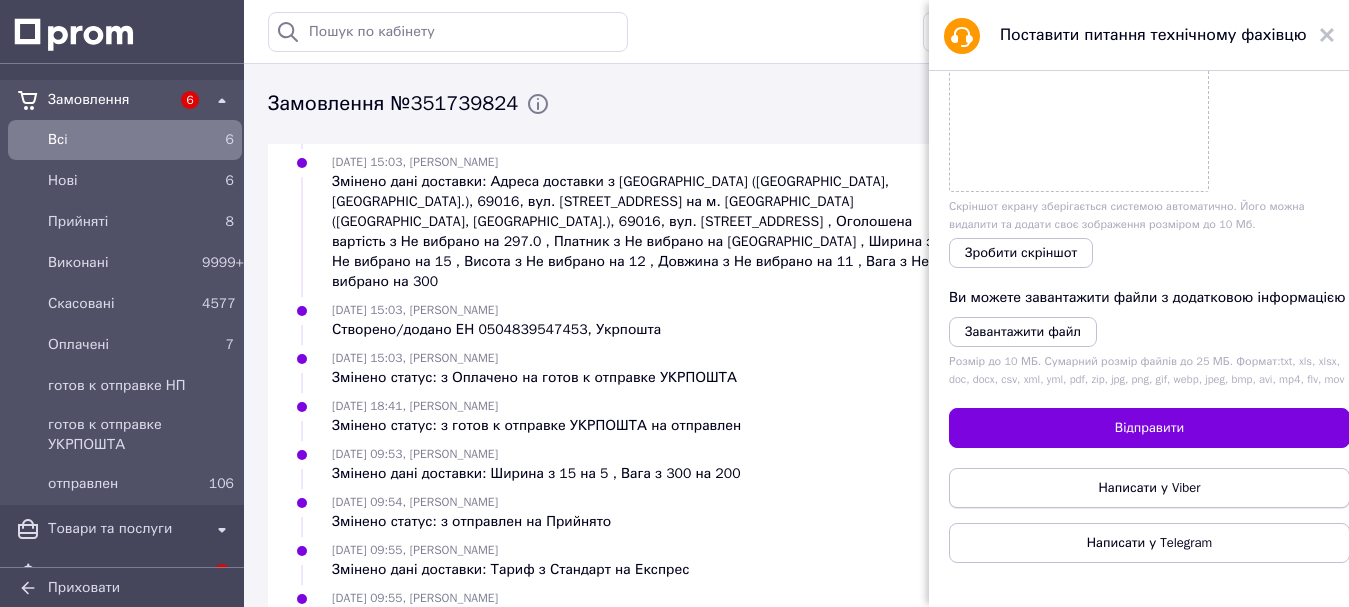 click on "Написати у Viber" at bounding box center (1150, 488) 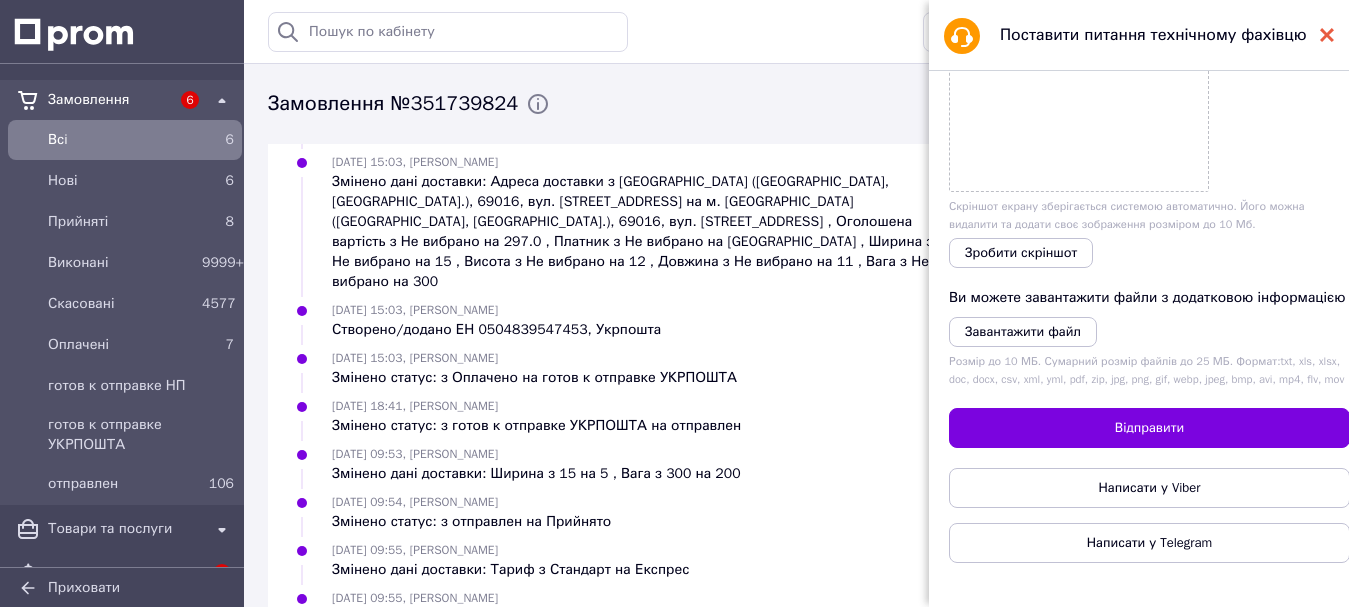click 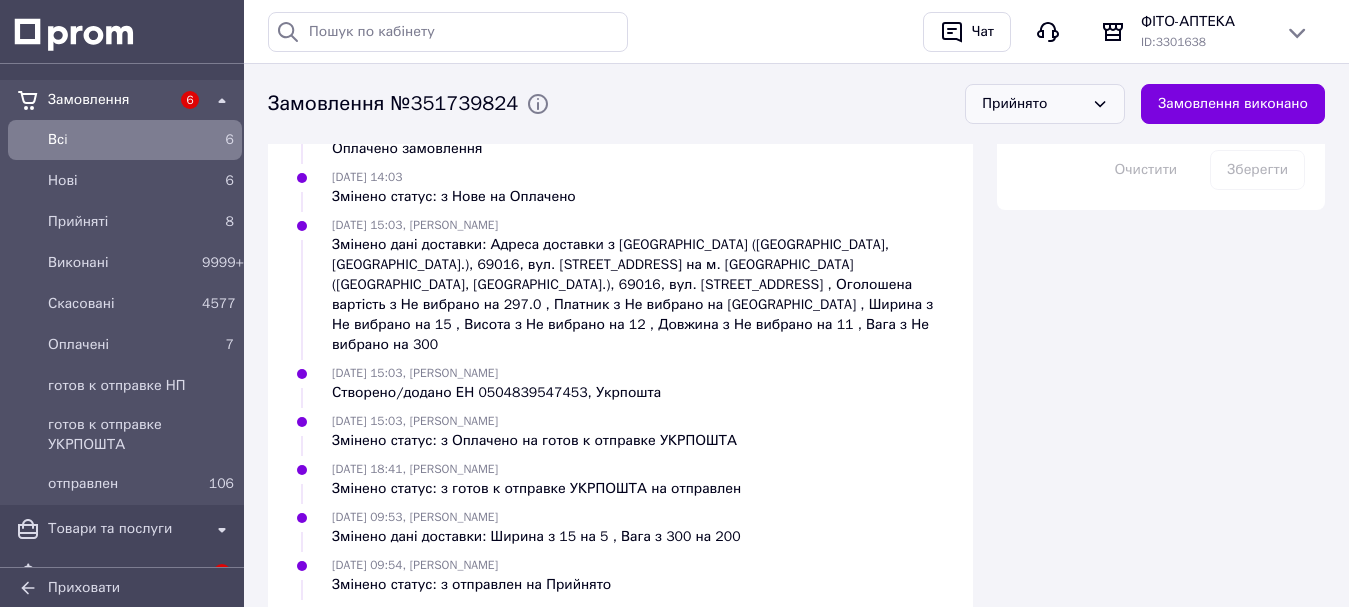 scroll, scrollTop: 0, scrollLeft: 0, axis: both 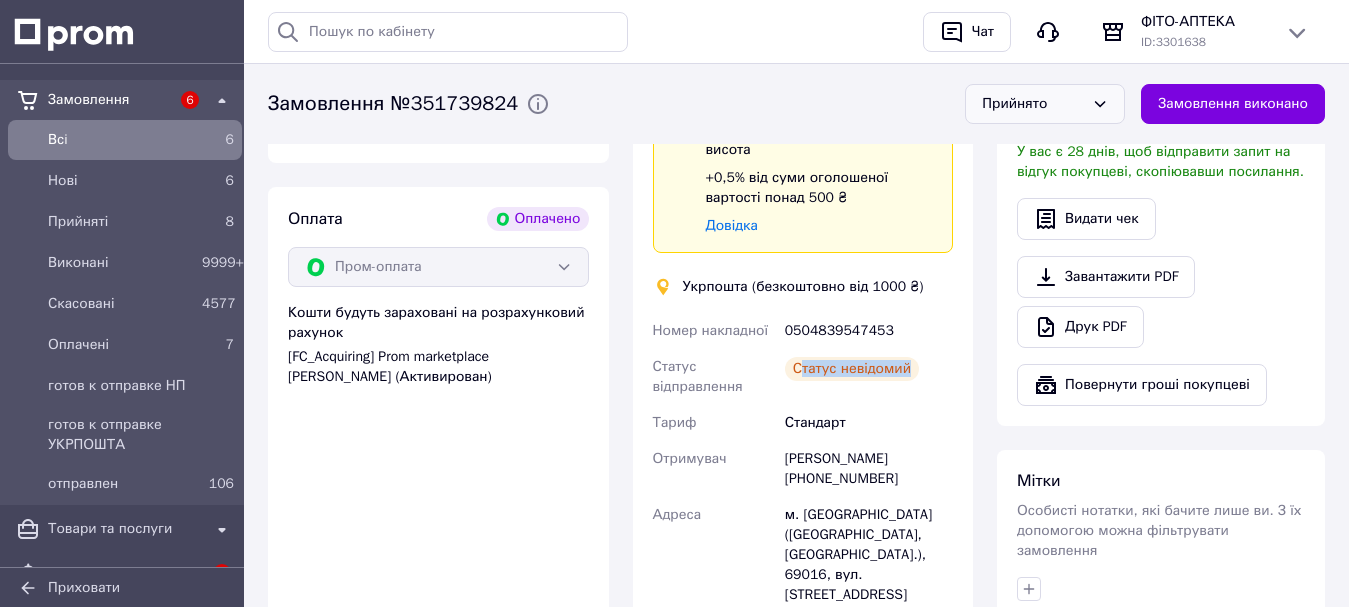 drag, startPoint x: 803, startPoint y: 346, endPoint x: 971, endPoint y: 361, distance: 168.66832 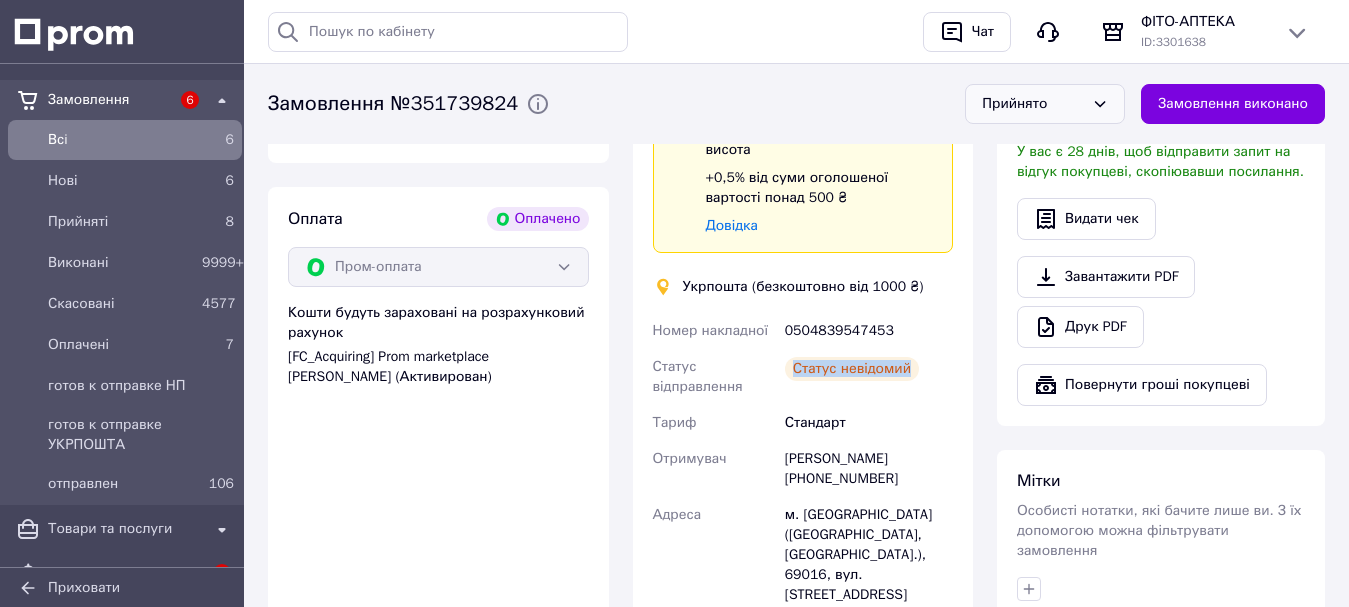 drag, startPoint x: 794, startPoint y: 348, endPoint x: 923, endPoint y: 351, distance: 129.03488 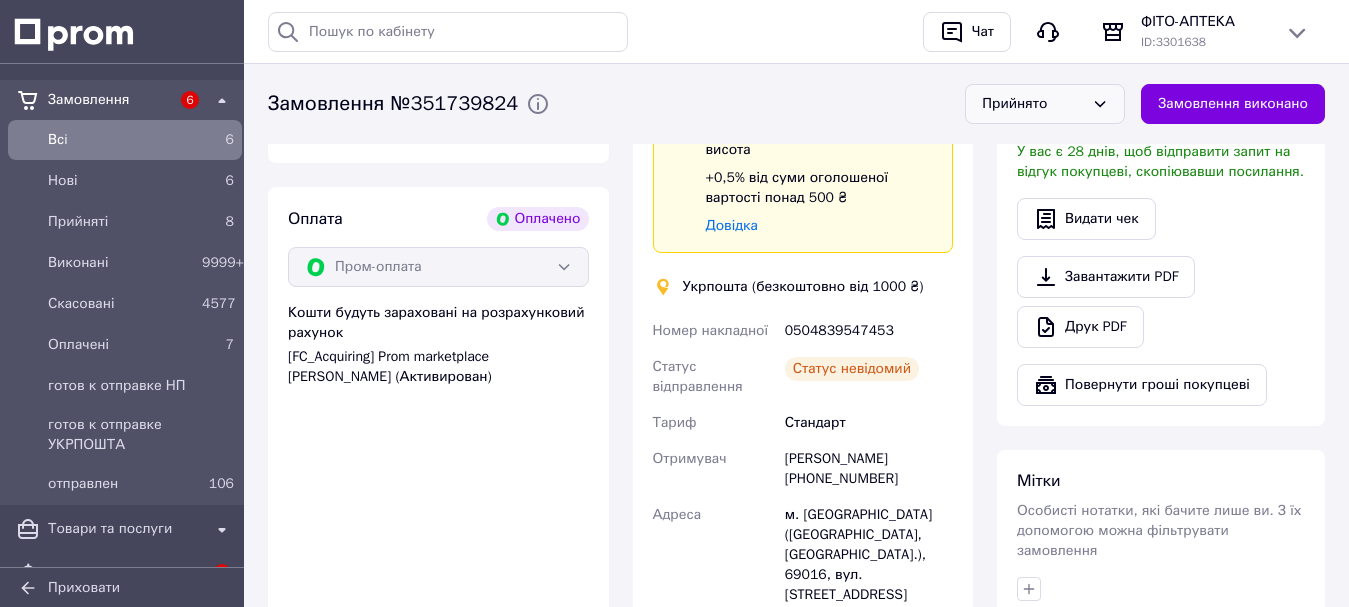click on "Статус відправлення" at bounding box center [715, 377] 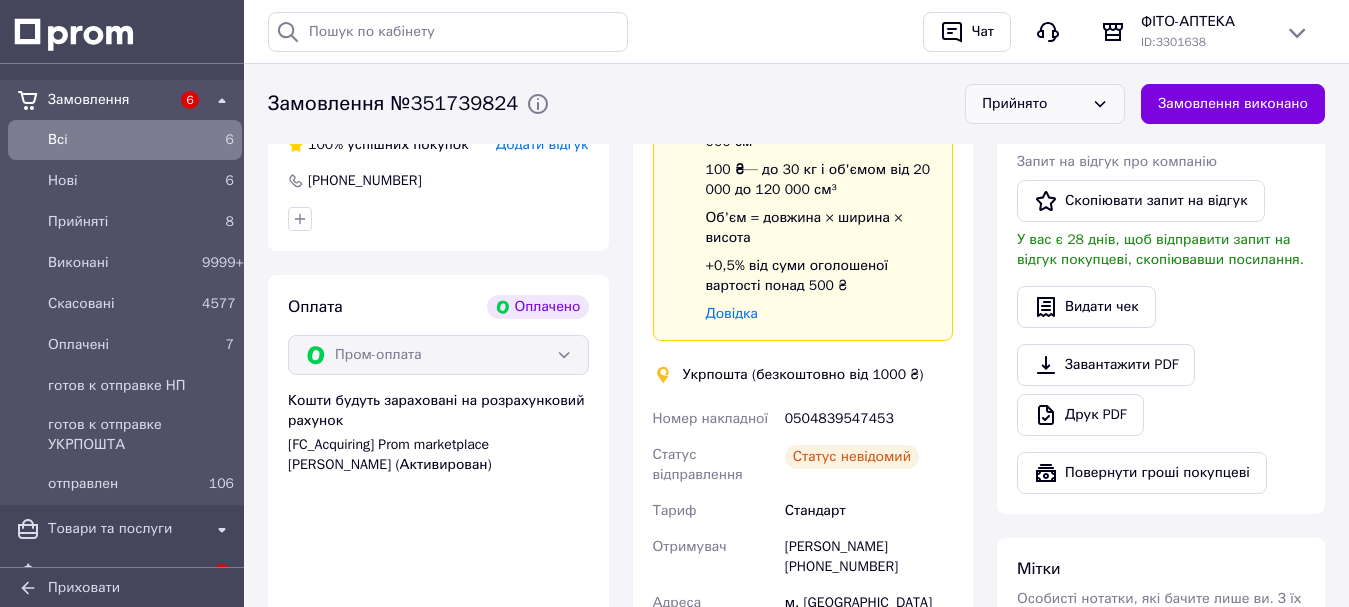 scroll, scrollTop: 1200, scrollLeft: 0, axis: vertical 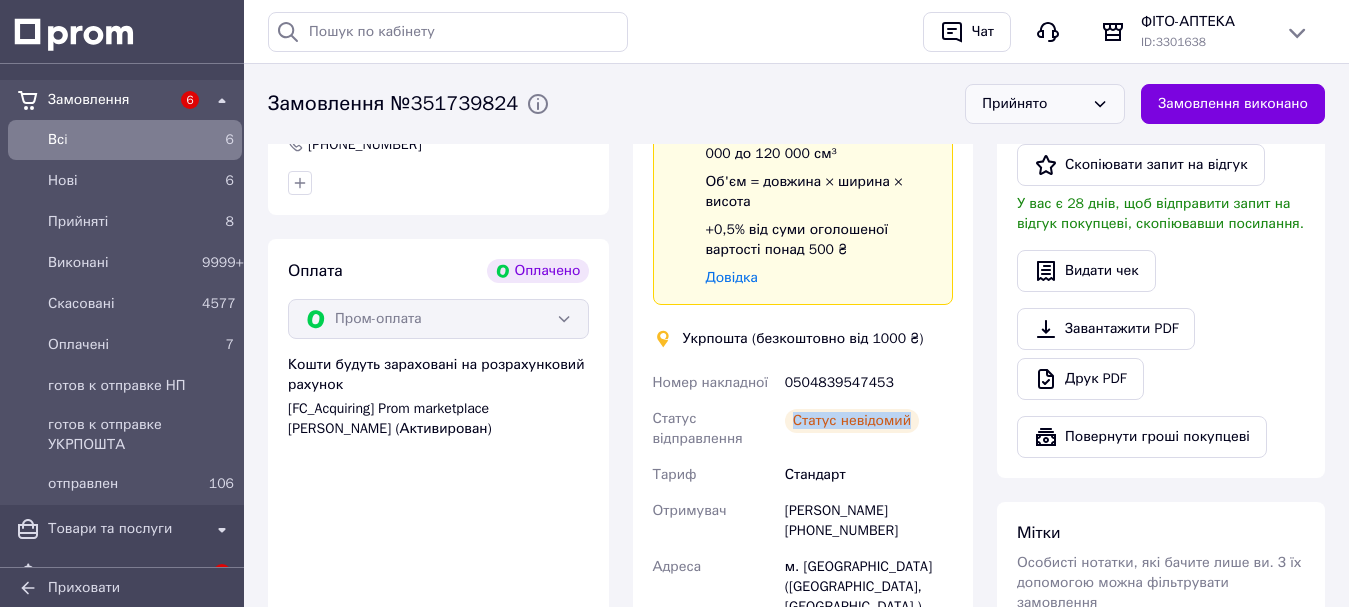 drag, startPoint x: 854, startPoint y: 400, endPoint x: 935, endPoint y: 410, distance: 81.61495 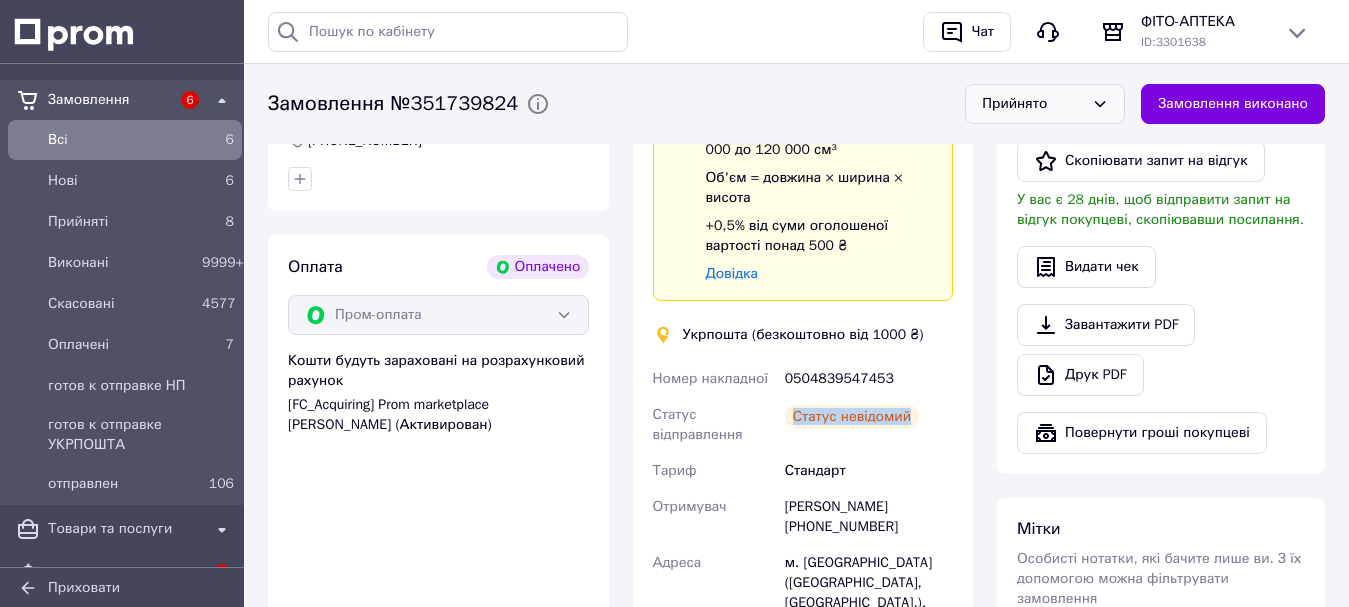 scroll, scrollTop: 1300, scrollLeft: 0, axis: vertical 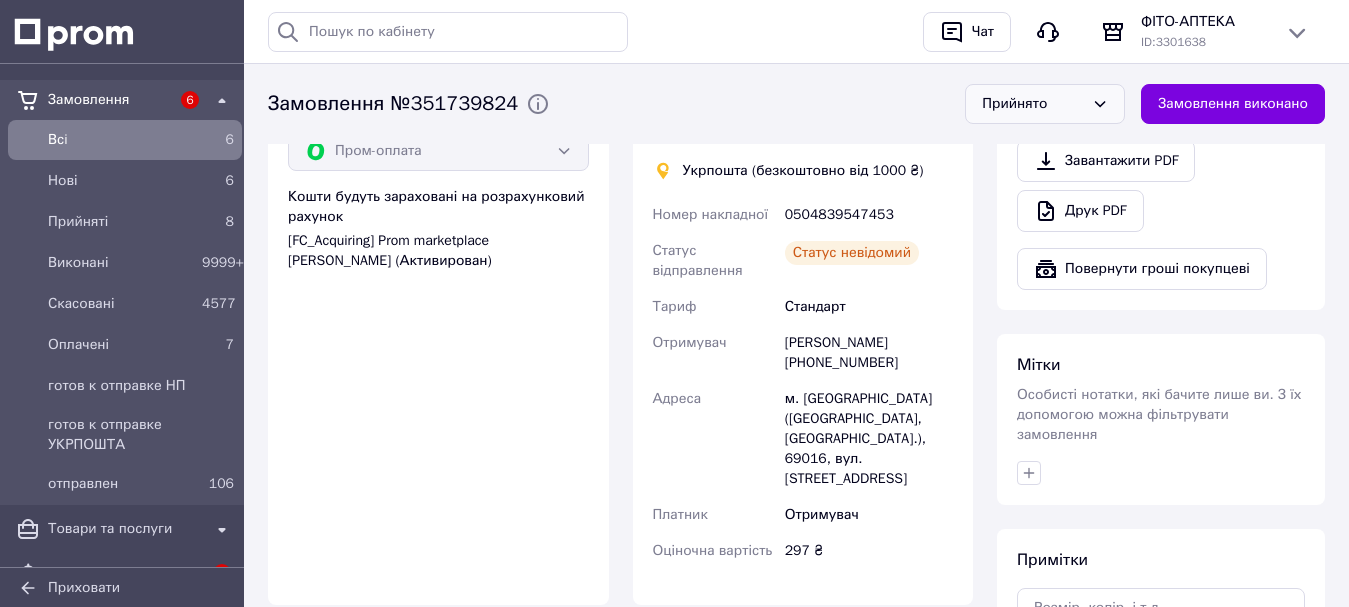 click on "Статус невідомий" at bounding box center [869, 261] 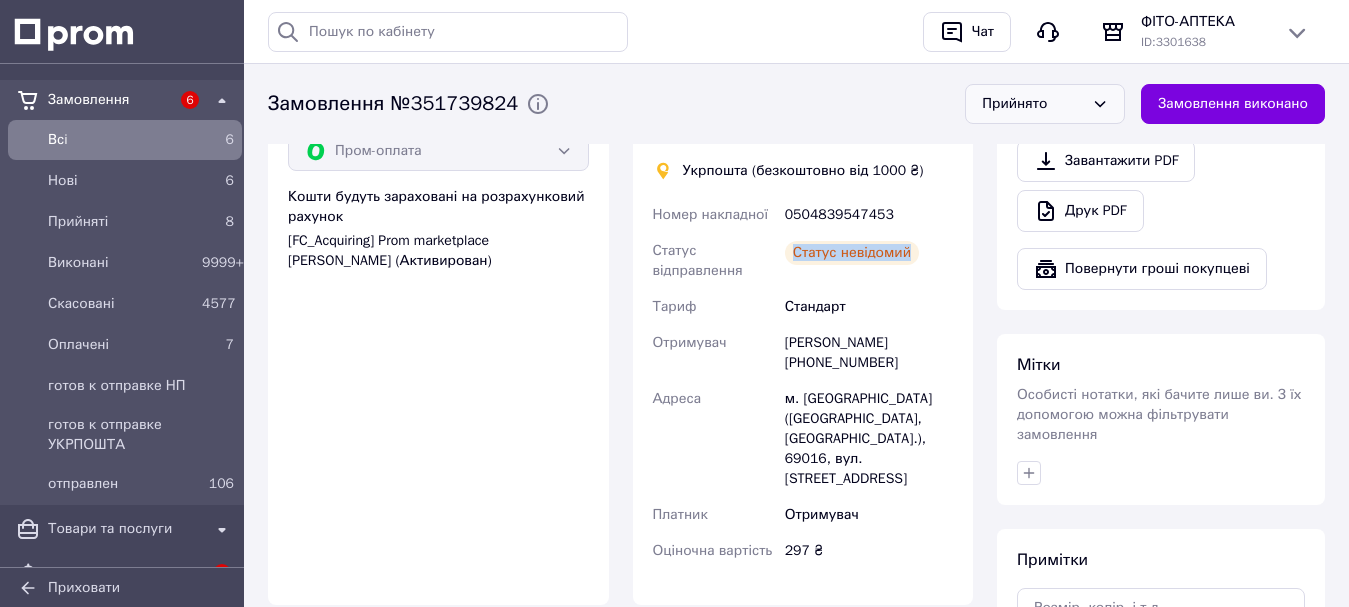 drag, startPoint x: 793, startPoint y: 227, endPoint x: 927, endPoint y: 240, distance: 134.62912 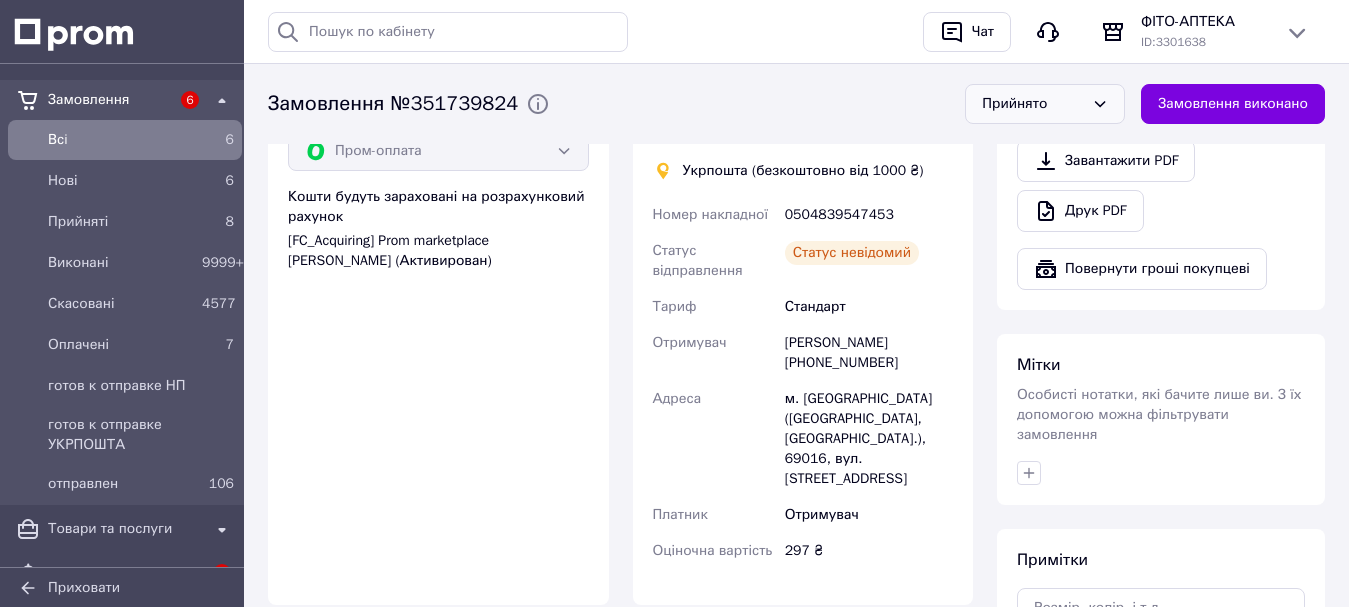 click on "Люда Самойленко +380679948148" at bounding box center (869, 353) 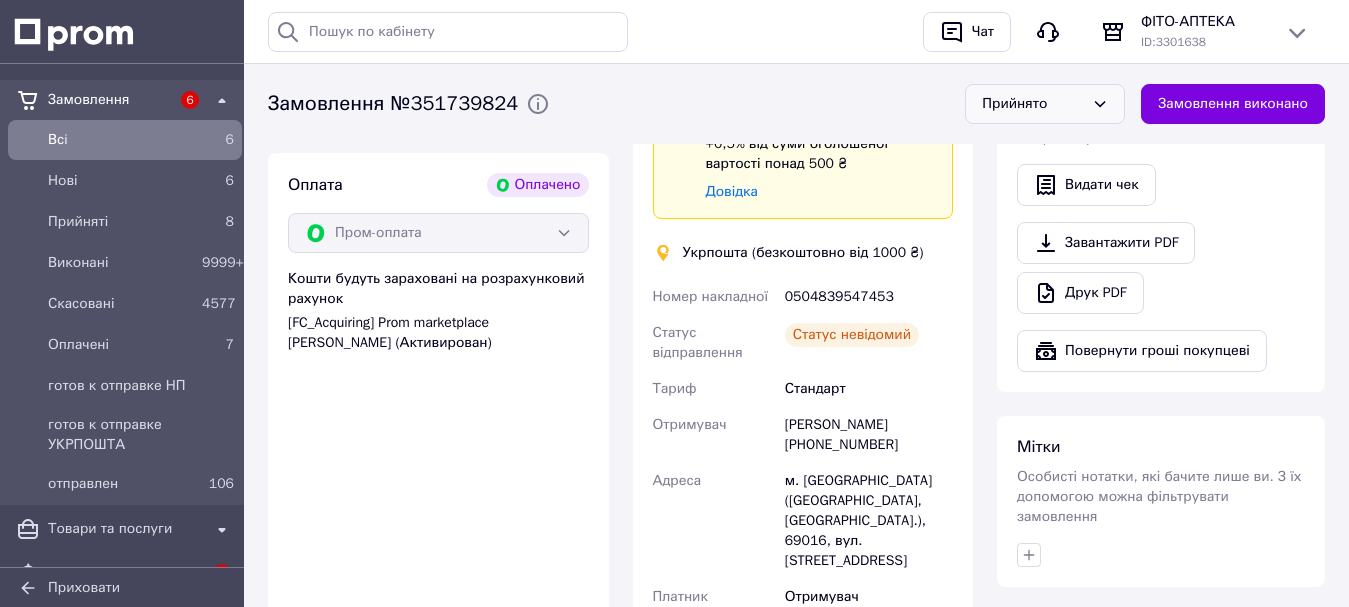 scroll, scrollTop: 1100, scrollLeft: 0, axis: vertical 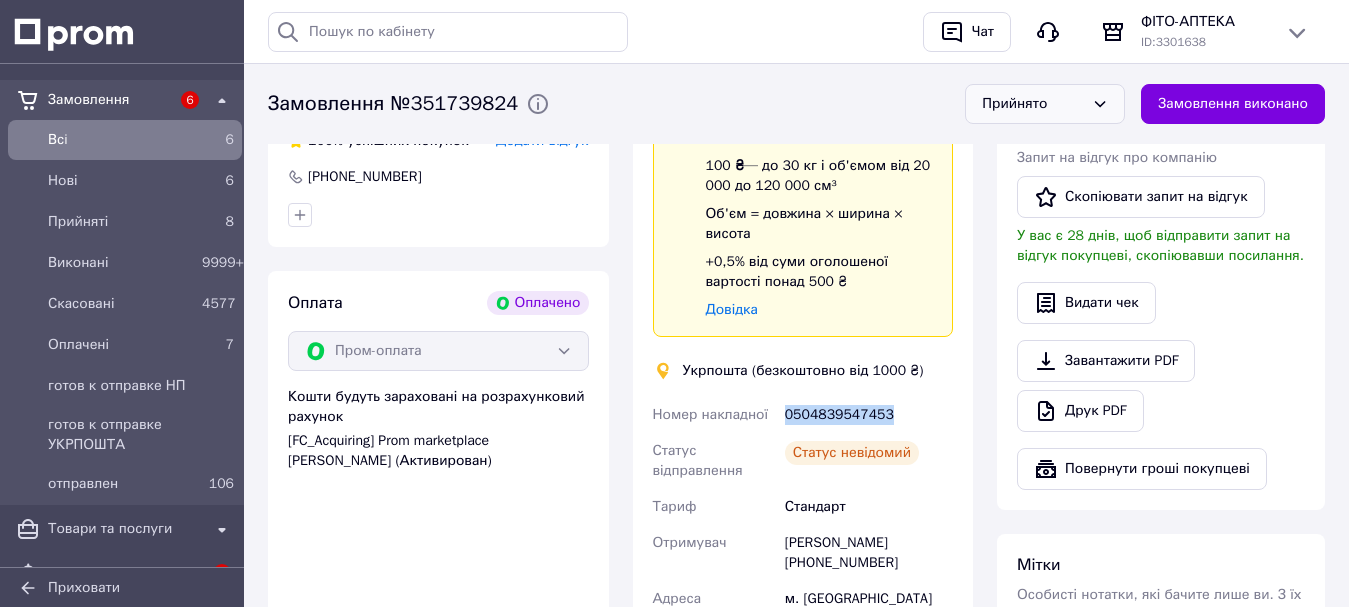drag, startPoint x: 787, startPoint y: 396, endPoint x: 953, endPoint y: 398, distance: 166.01205 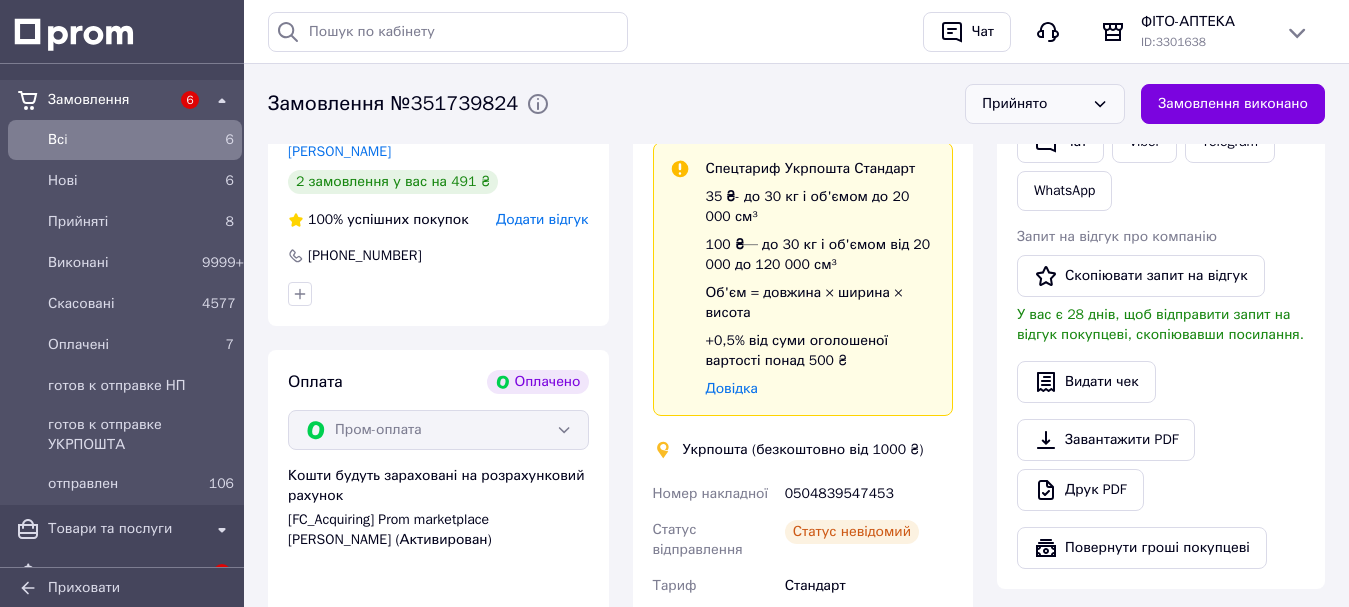 scroll, scrollTop: 1200, scrollLeft: 0, axis: vertical 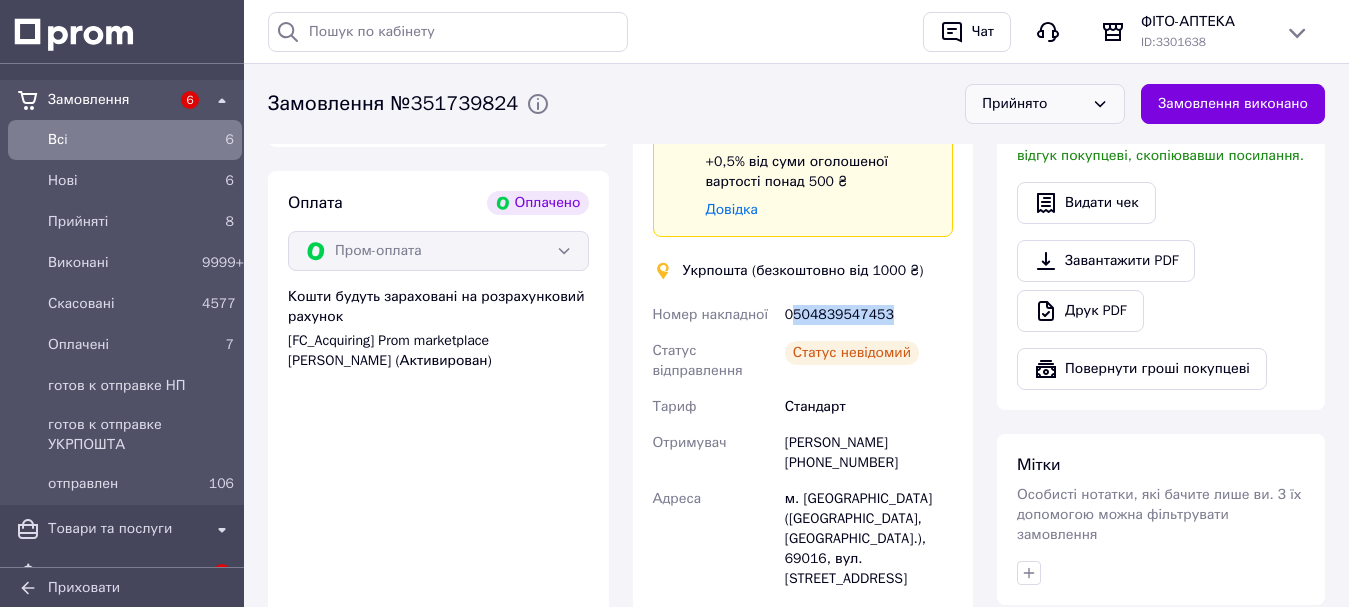 drag, startPoint x: 789, startPoint y: 291, endPoint x: 916, endPoint y: 299, distance: 127.25172 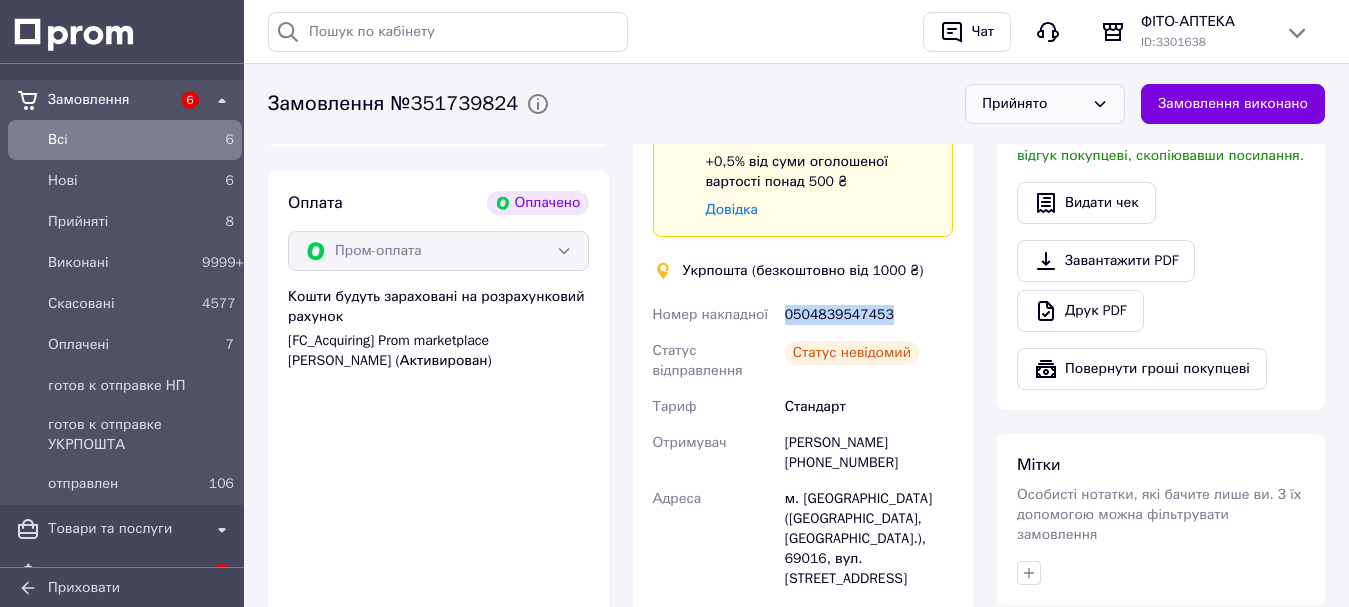 drag, startPoint x: 788, startPoint y: 294, endPoint x: 912, endPoint y: 295, distance: 124.004036 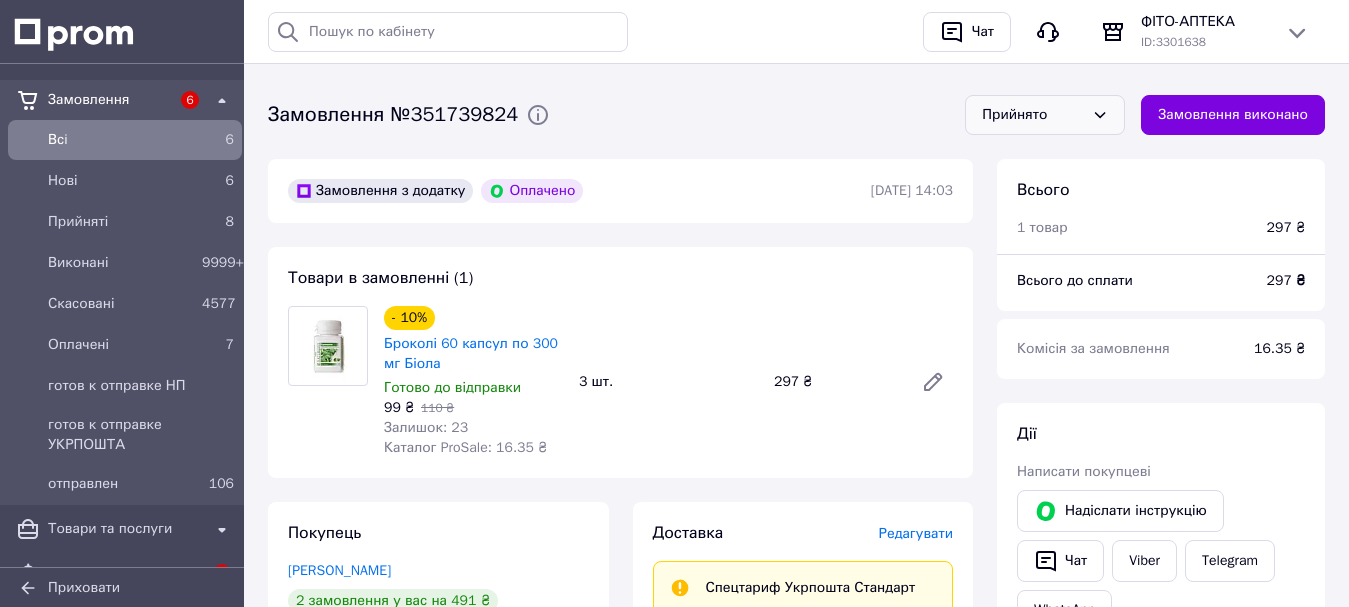 scroll, scrollTop: 800, scrollLeft: 0, axis: vertical 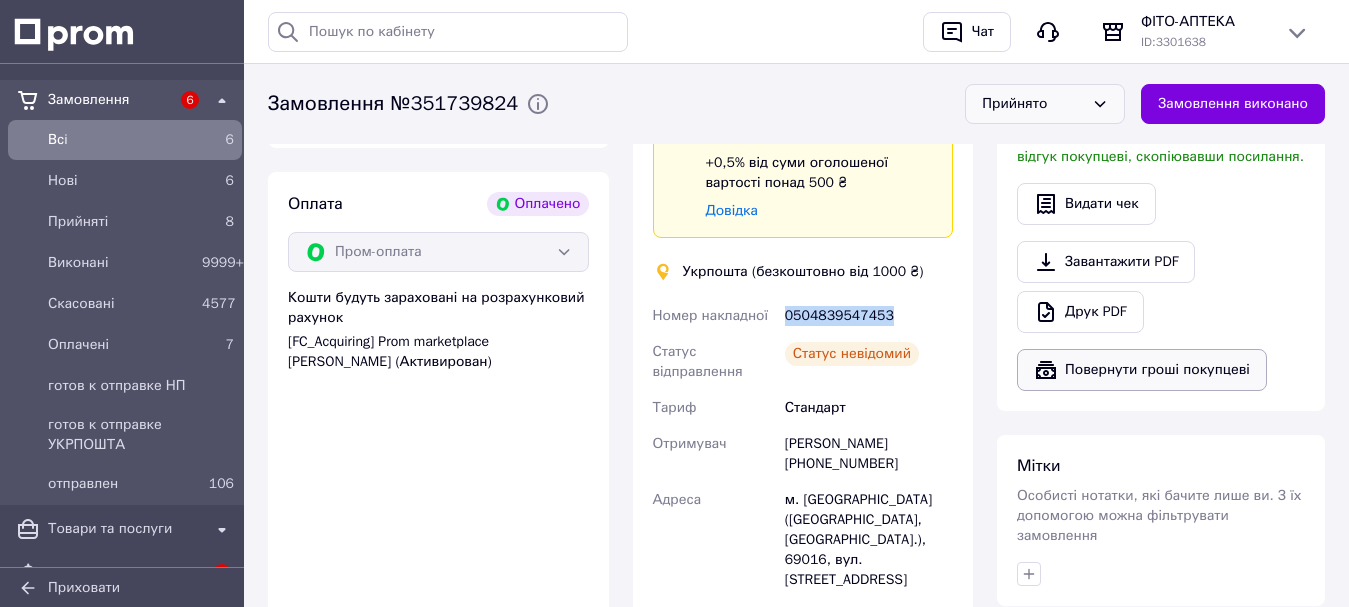 click on "Повернути гроші покупцеві" at bounding box center [1142, 370] 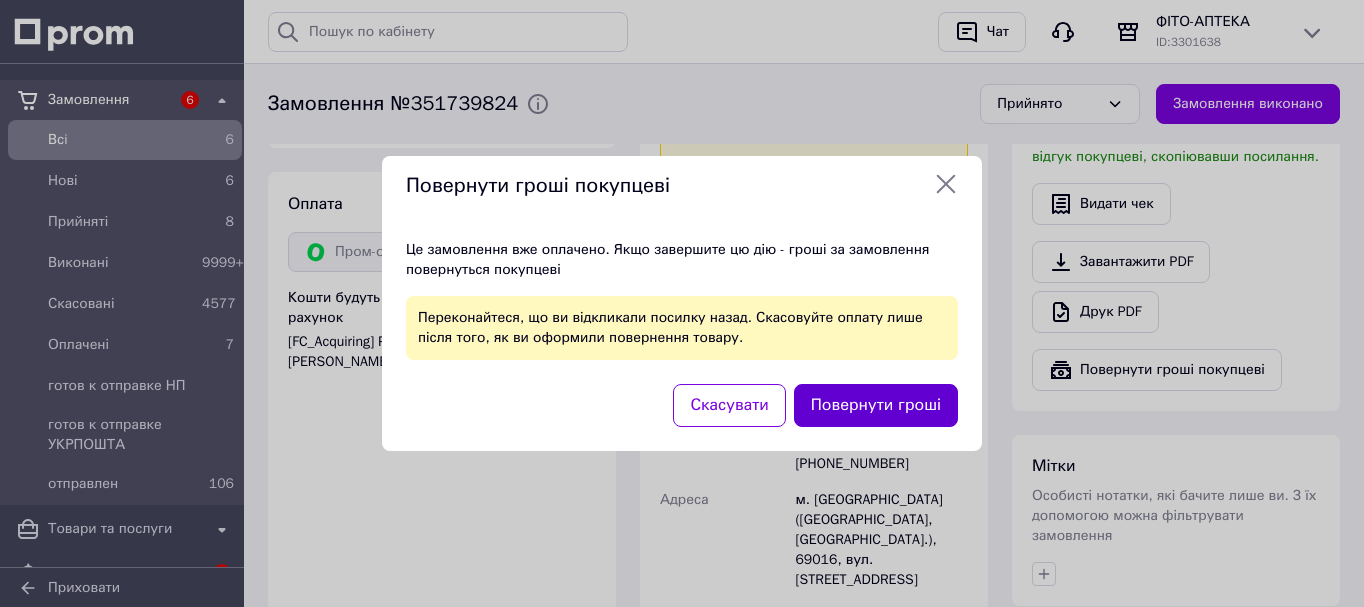 click on "Повернути гроші" at bounding box center (876, 405) 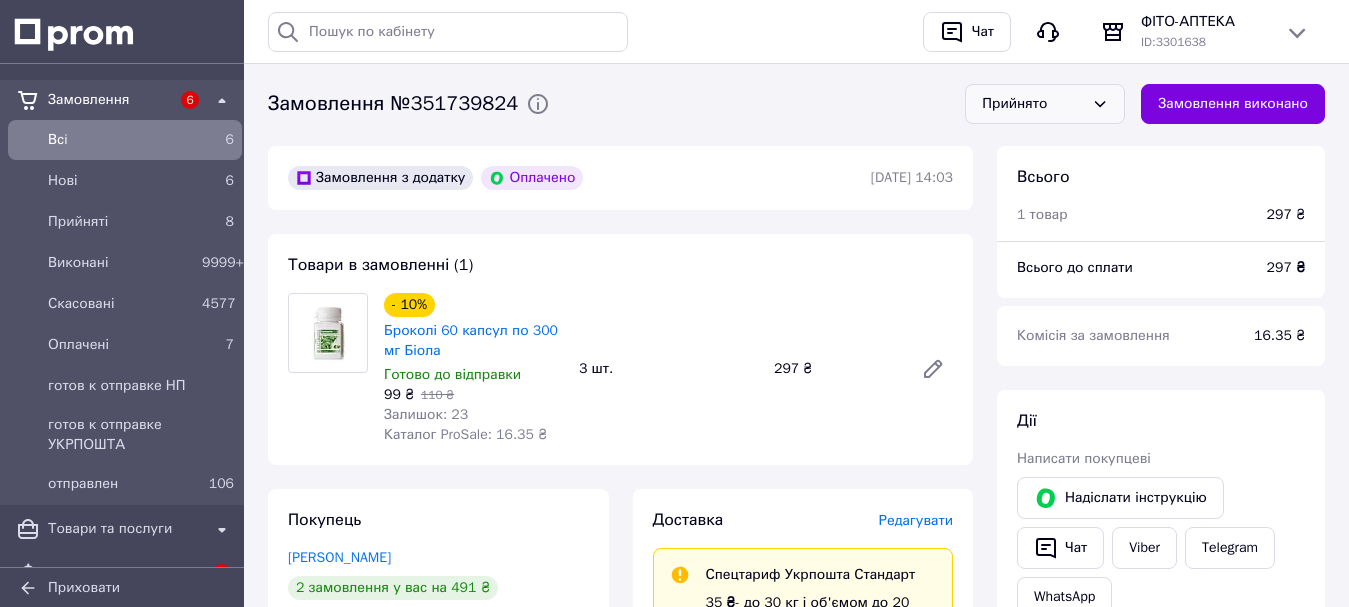 scroll, scrollTop: 499, scrollLeft: 0, axis: vertical 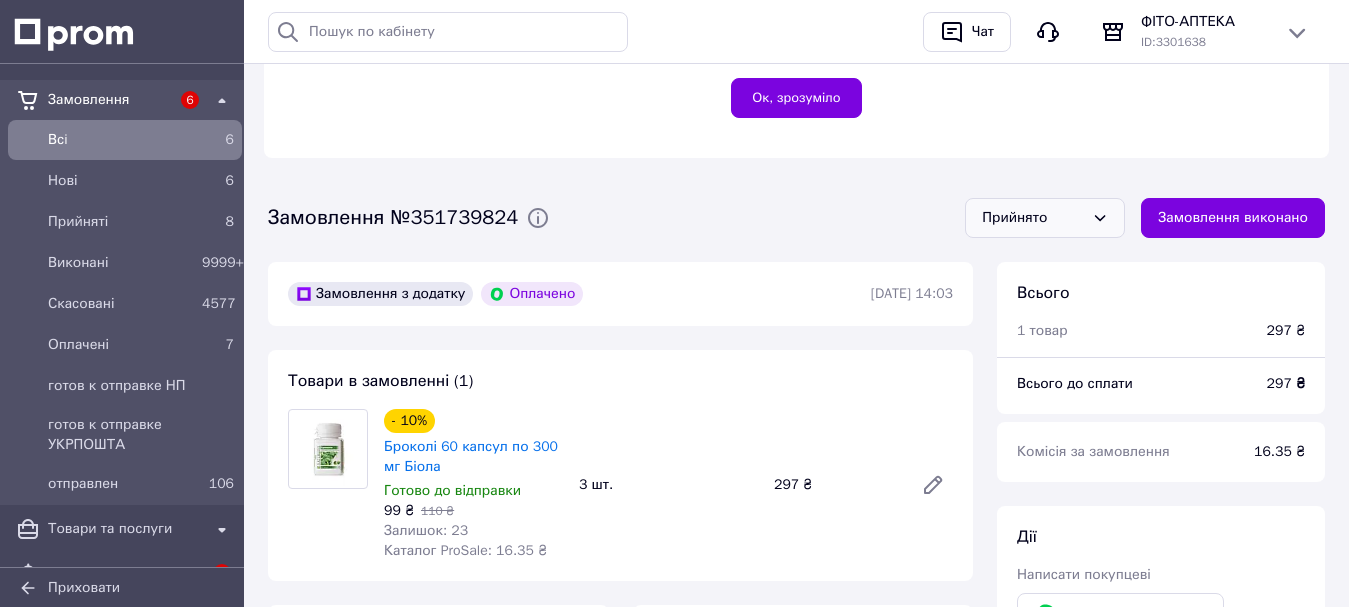 click on "Прийнято" at bounding box center (1033, 218) 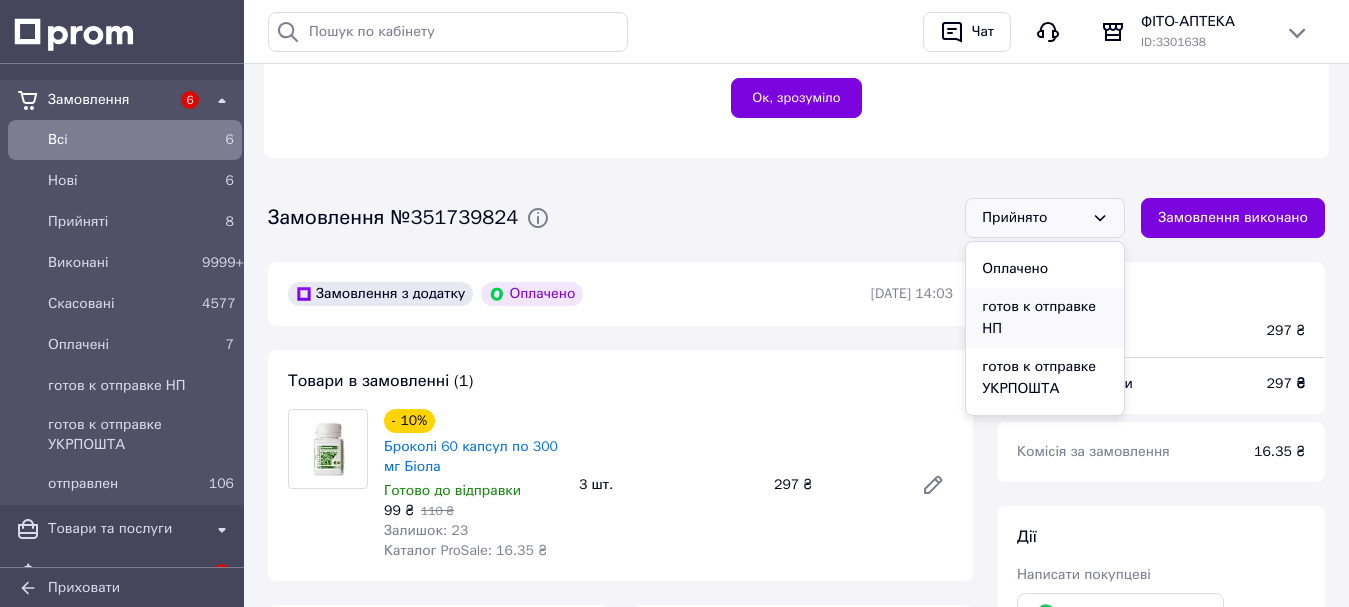 scroll, scrollTop: 100, scrollLeft: 0, axis: vertical 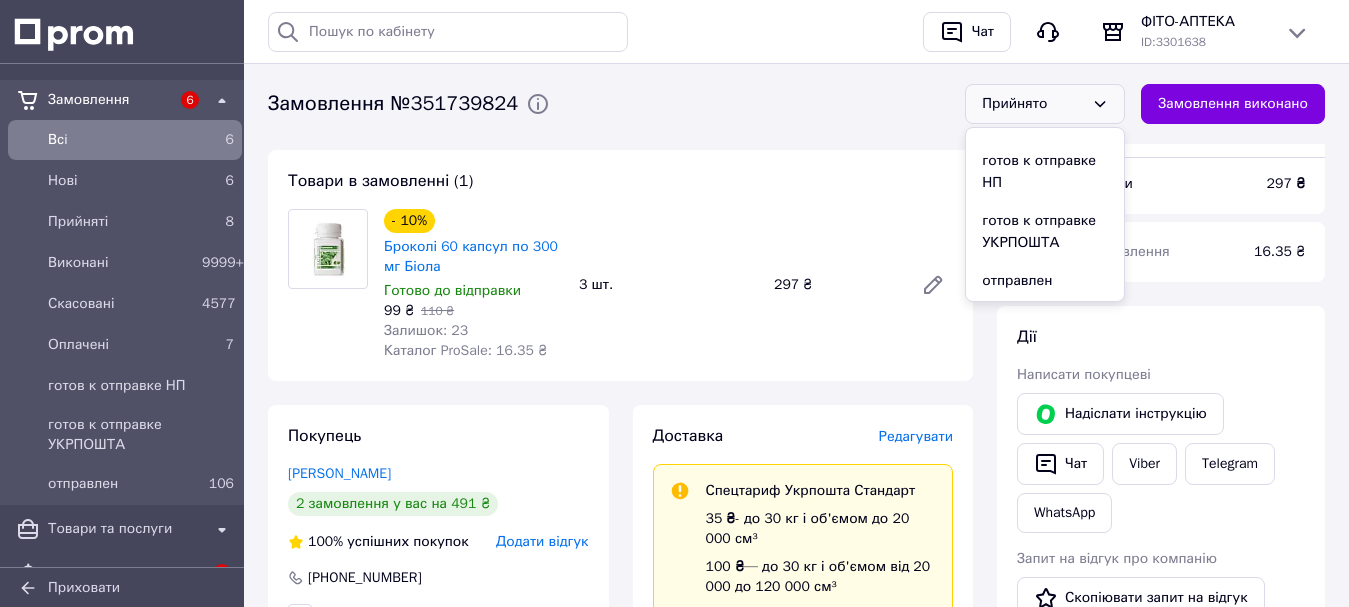 click on "Прийнято" at bounding box center (1033, 104) 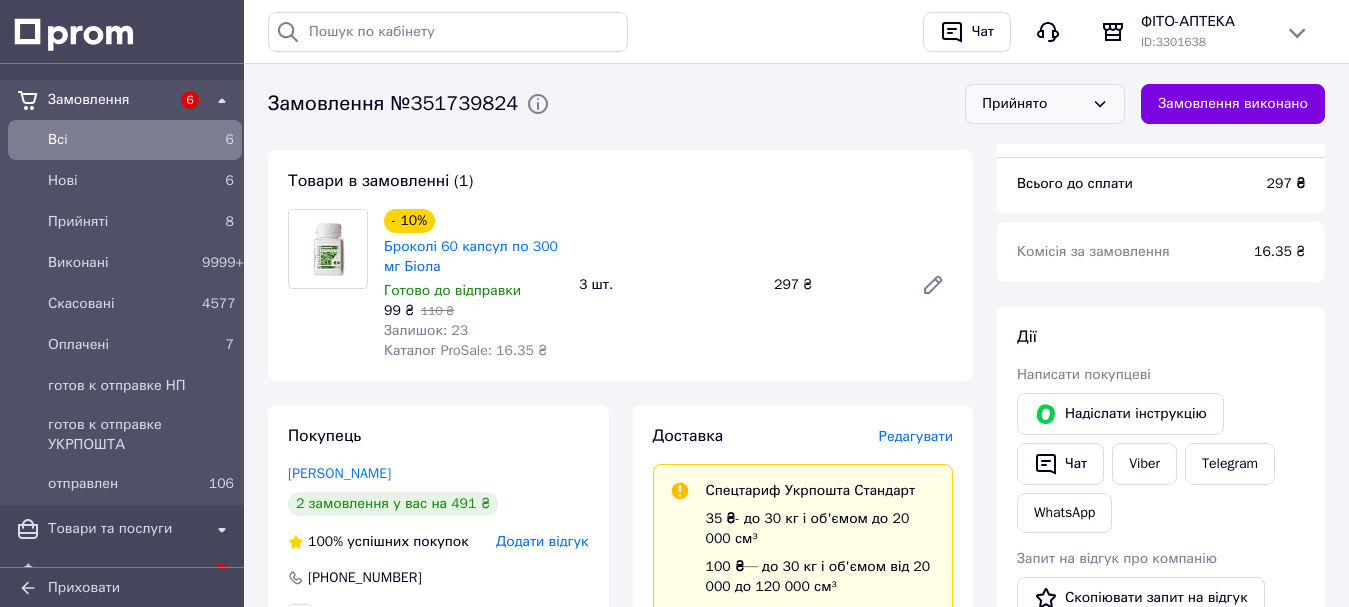click on "Прийнято" at bounding box center [1033, 104] 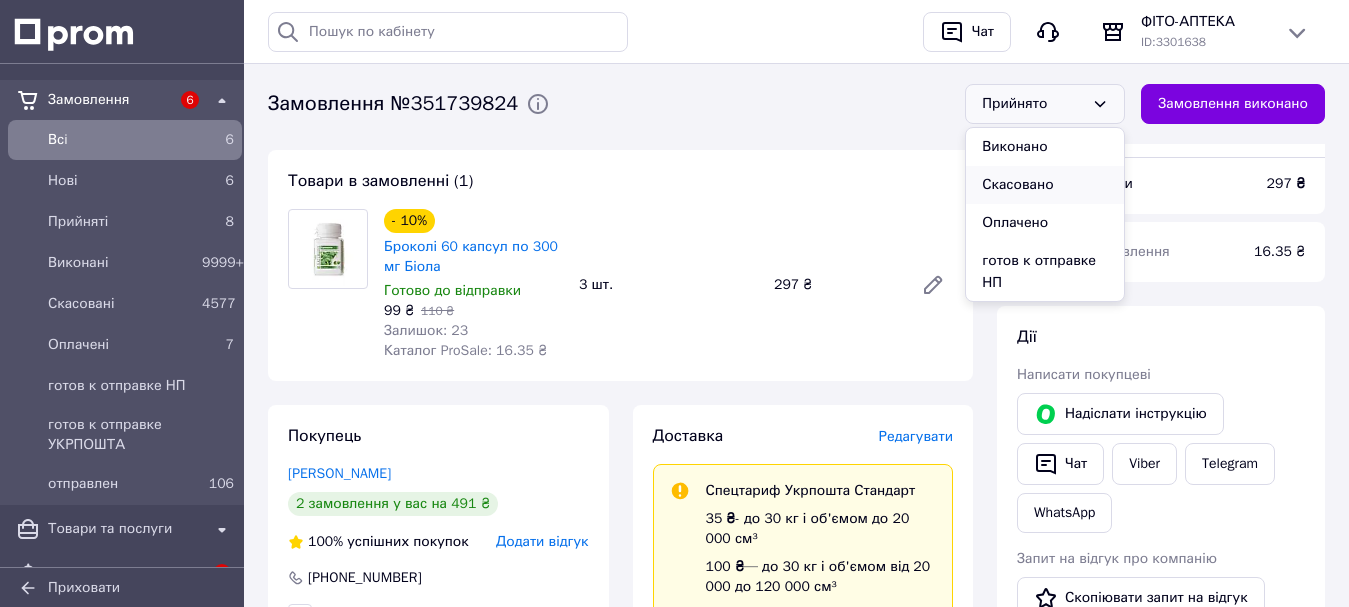 click on "Скасовано" at bounding box center [1045, 185] 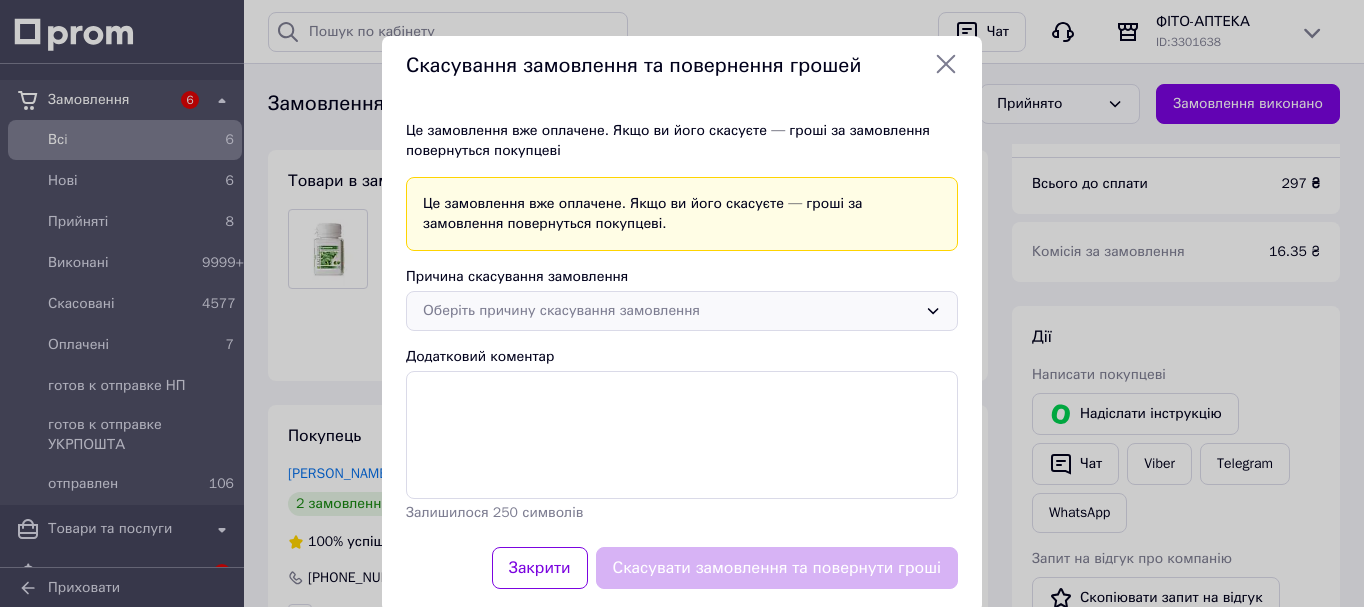 click on "Оберіть причину скасування замовлення" at bounding box center [670, 311] 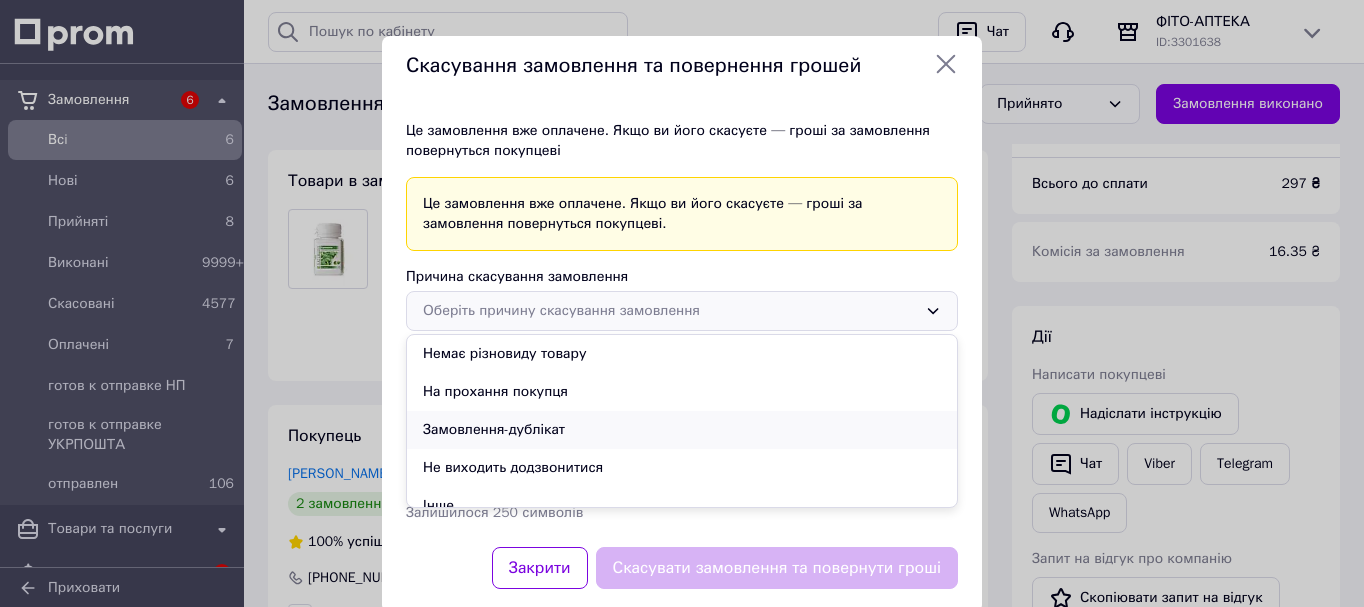 scroll, scrollTop: 56, scrollLeft: 0, axis: vertical 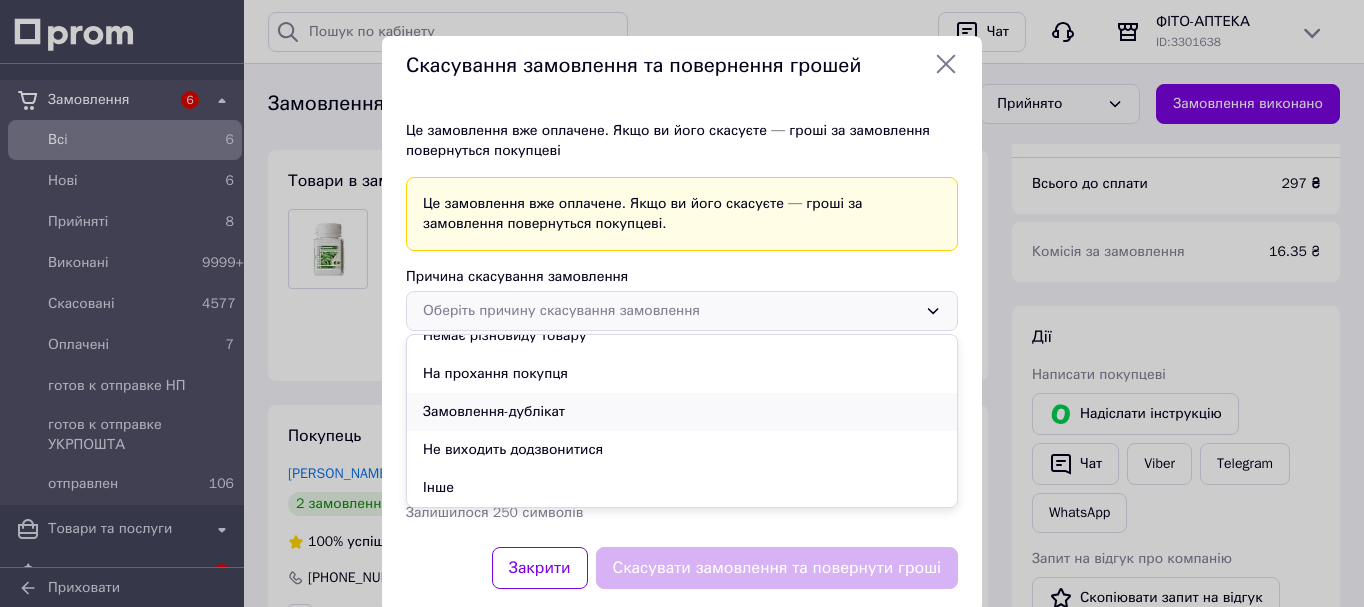 click on "Замовлення-дублікат" at bounding box center [682, 412] 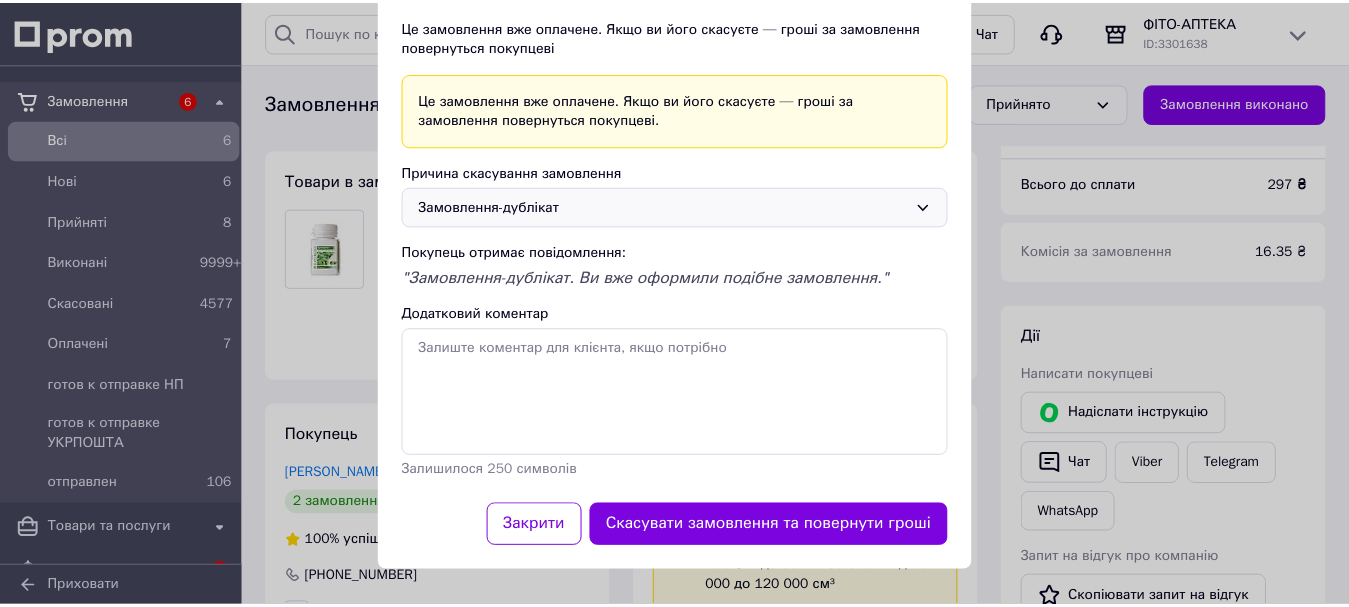scroll, scrollTop: 105, scrollLeft: 0, axis: vertical 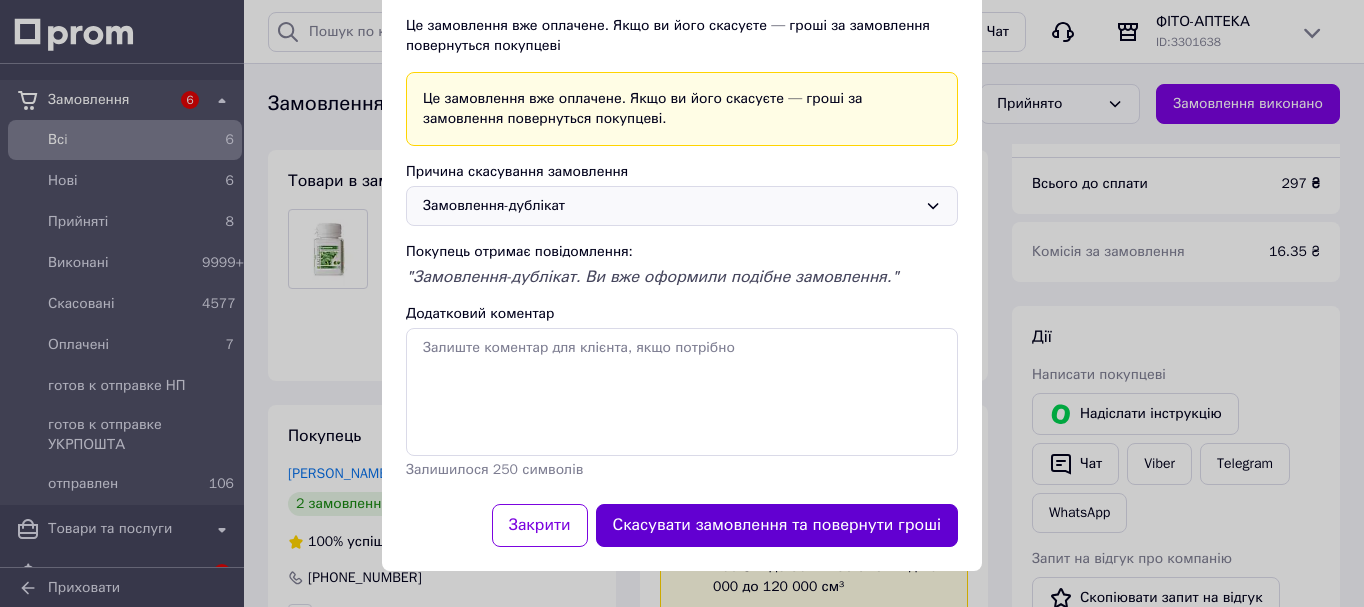 click on "Скасувати замовлення та повернути гроші" at bounding box center [777, 525] 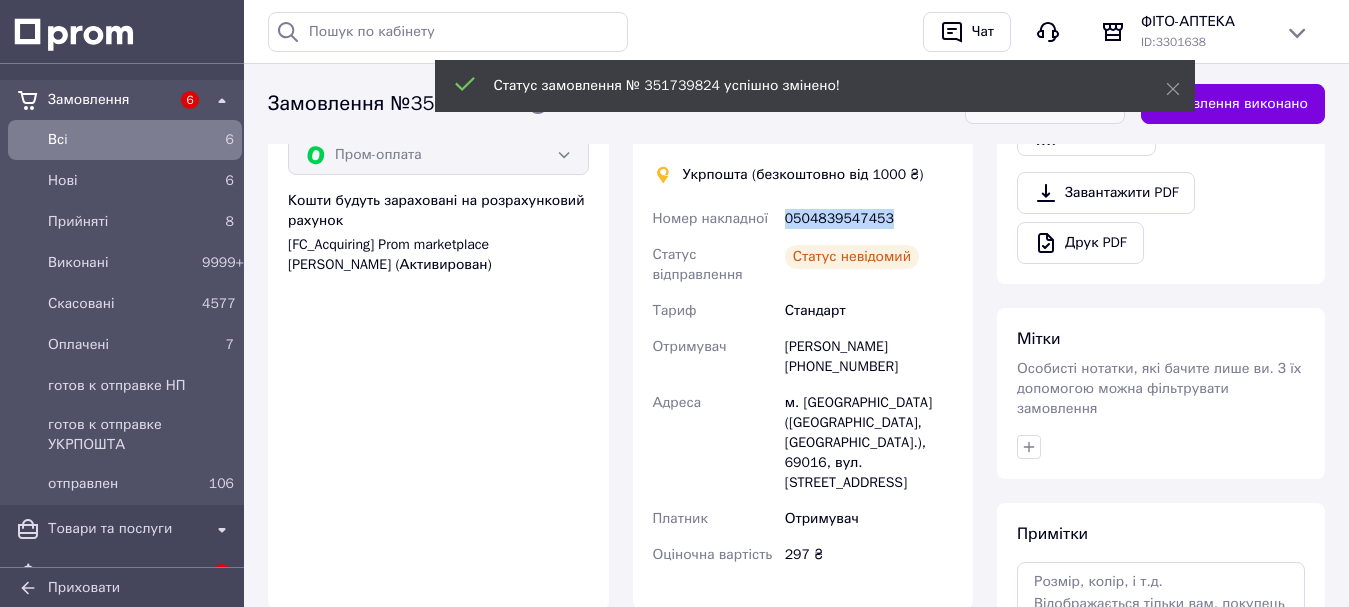 scroll, scrollTop: 252, scrollLeft: 0, axis: vertical 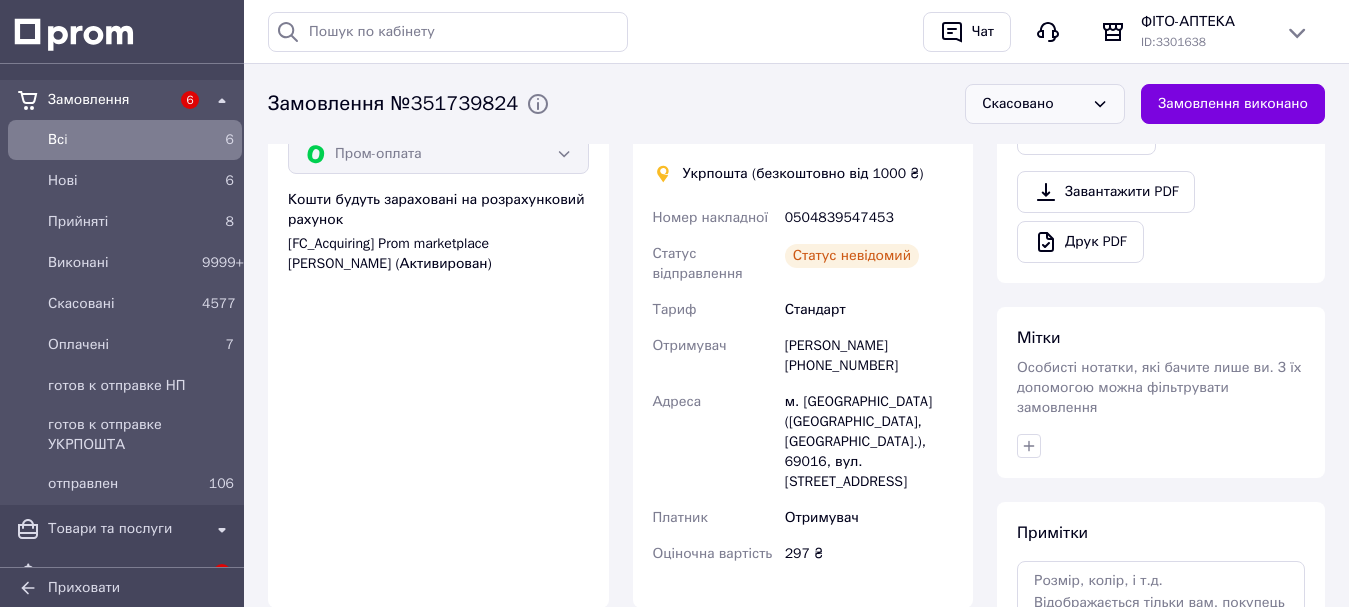 click on "Стандарт" at bounding box center [869, 310] 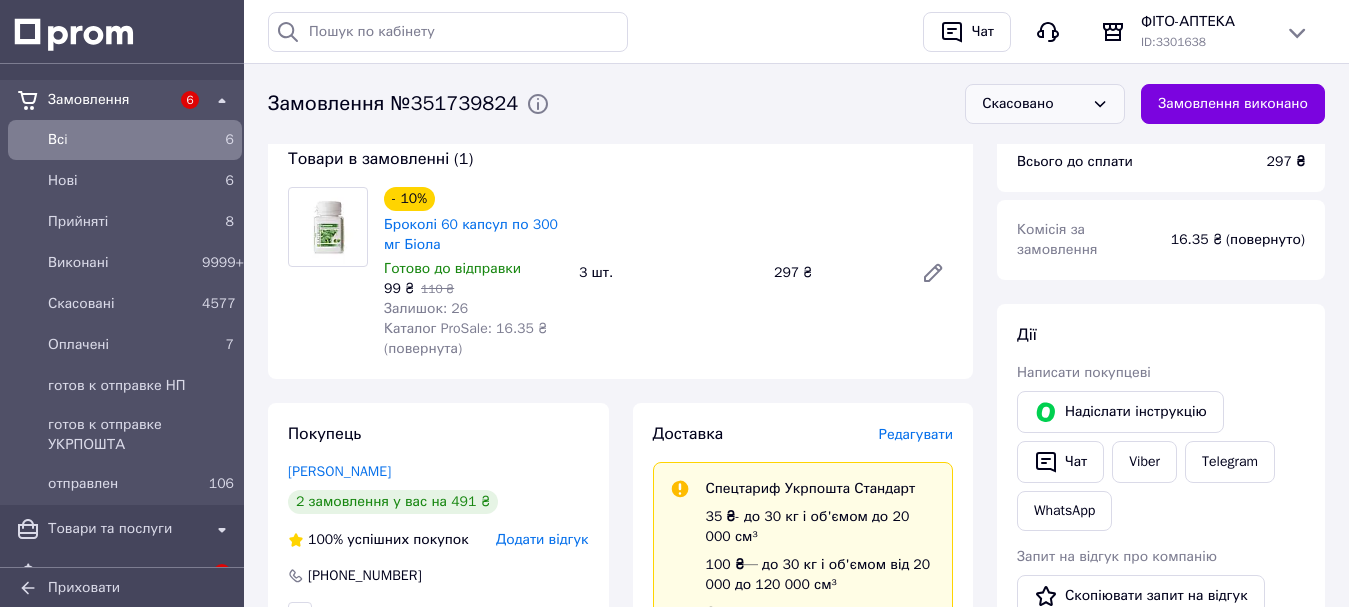 scroll, scrollTop: 0, scrollLeft: 0, axis: both 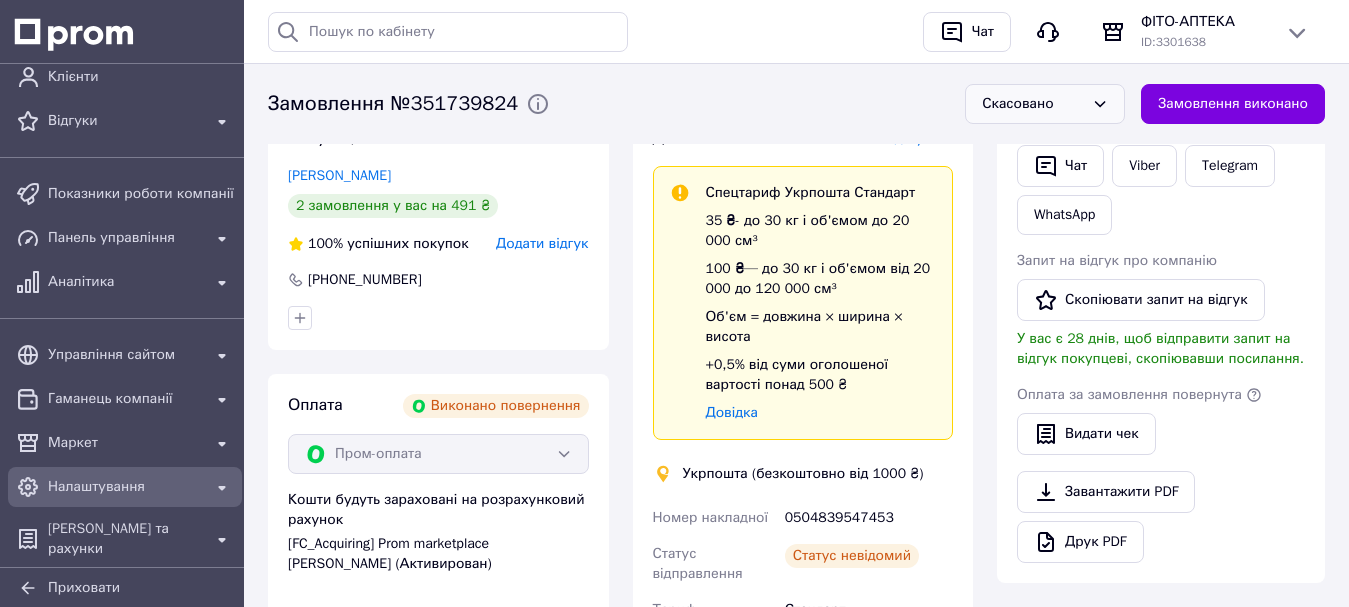 click on "Налаштування" at bounding box center (125, 487) 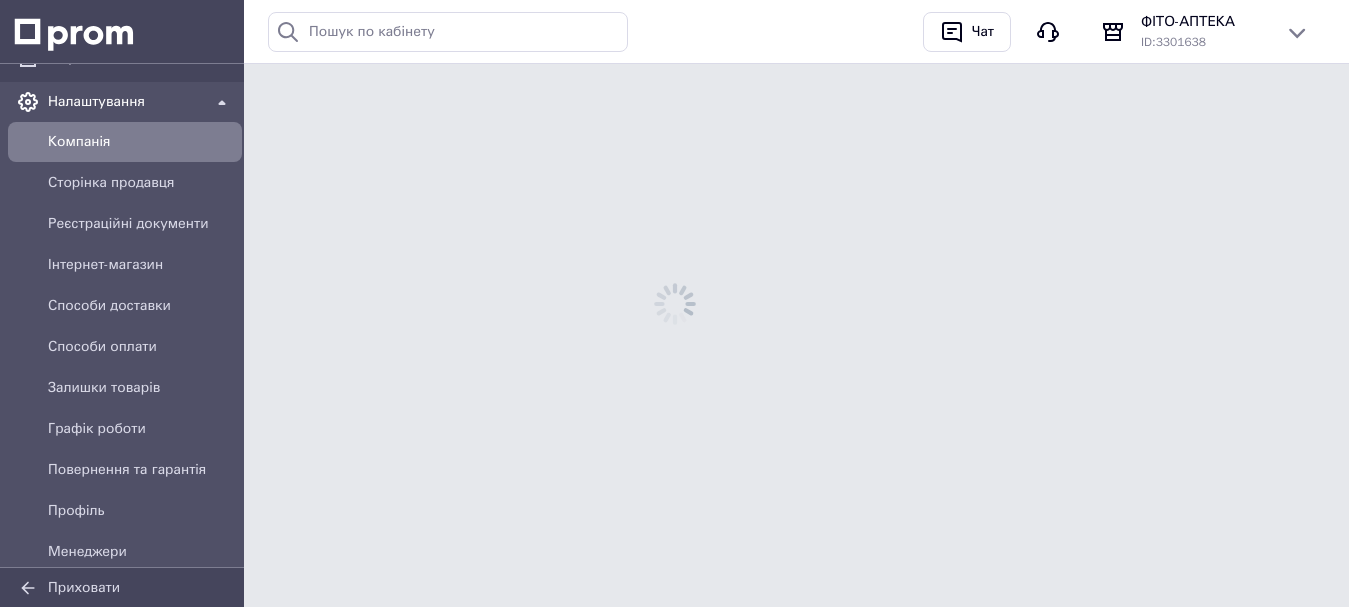 scroll, scrollTop: 0, scrollLeft: 0, axis: both 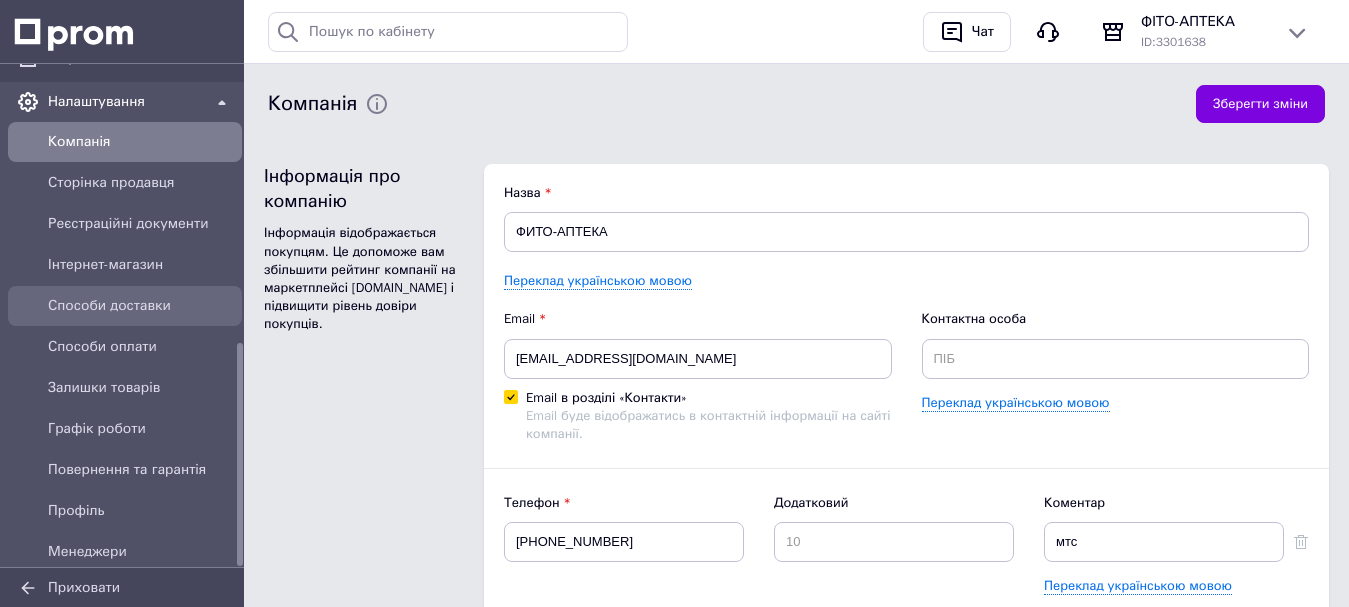 click on "Способи доставки" at bounding box center (141, 306) 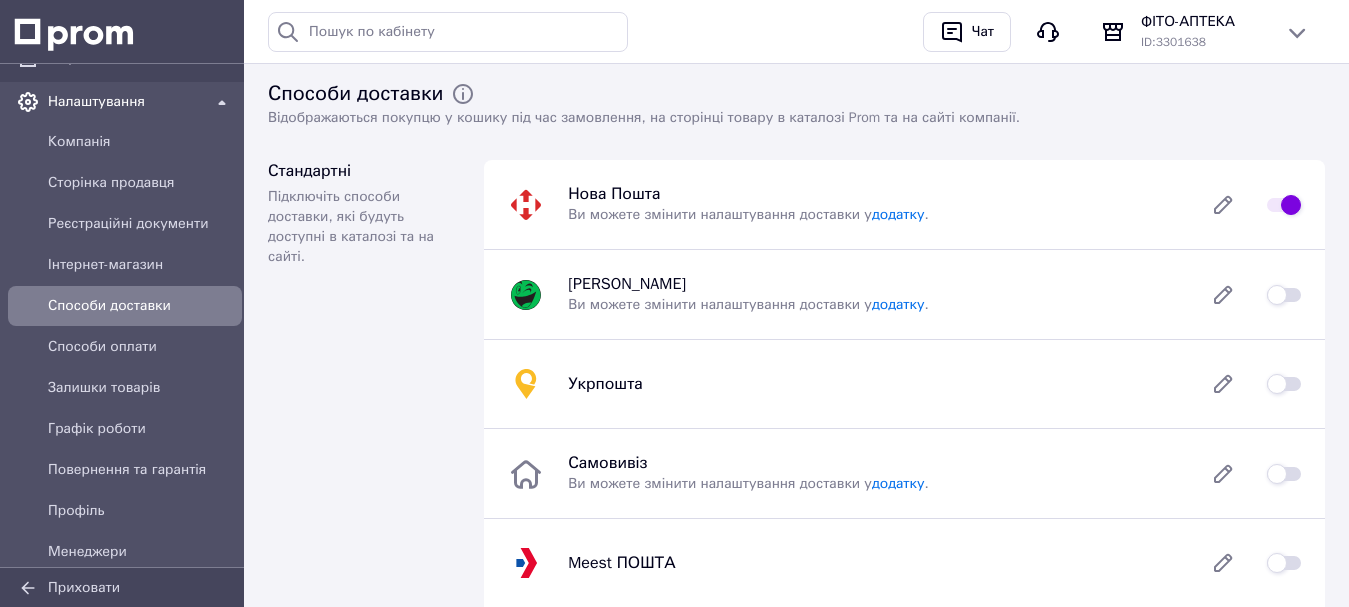 drag, startPoint x: 1283, startPoint y: 381, endPoint x: 1222, endPoint y: 391, distance: 61.81424 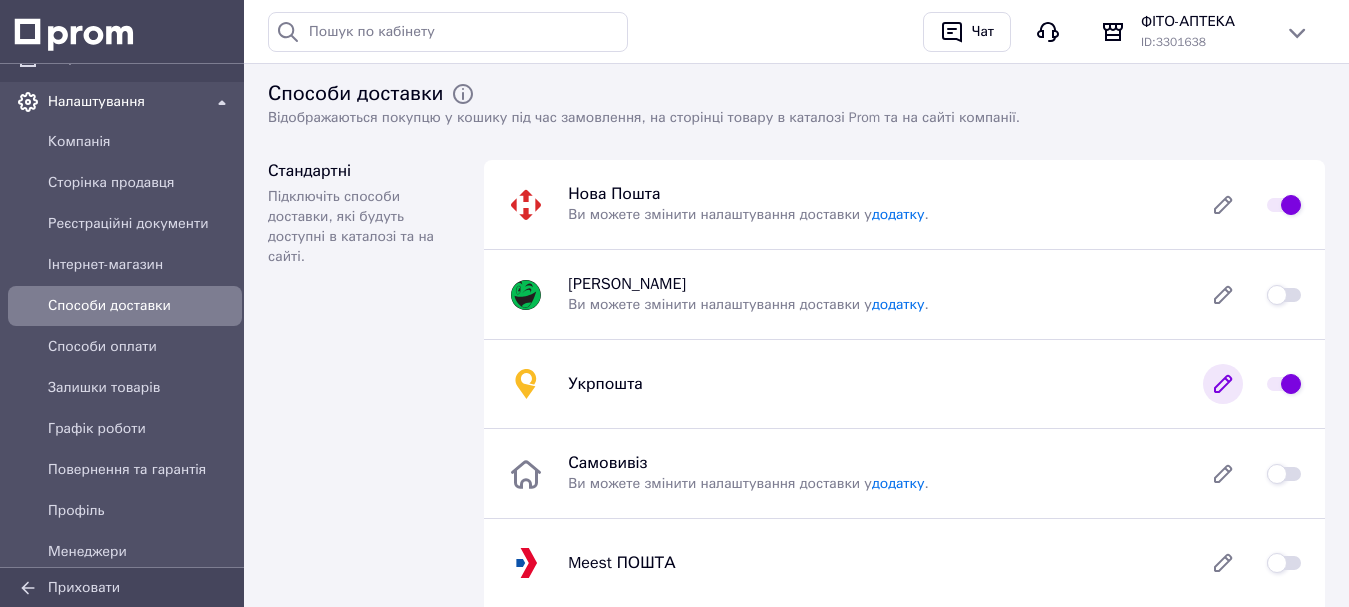 checkbox on "true" 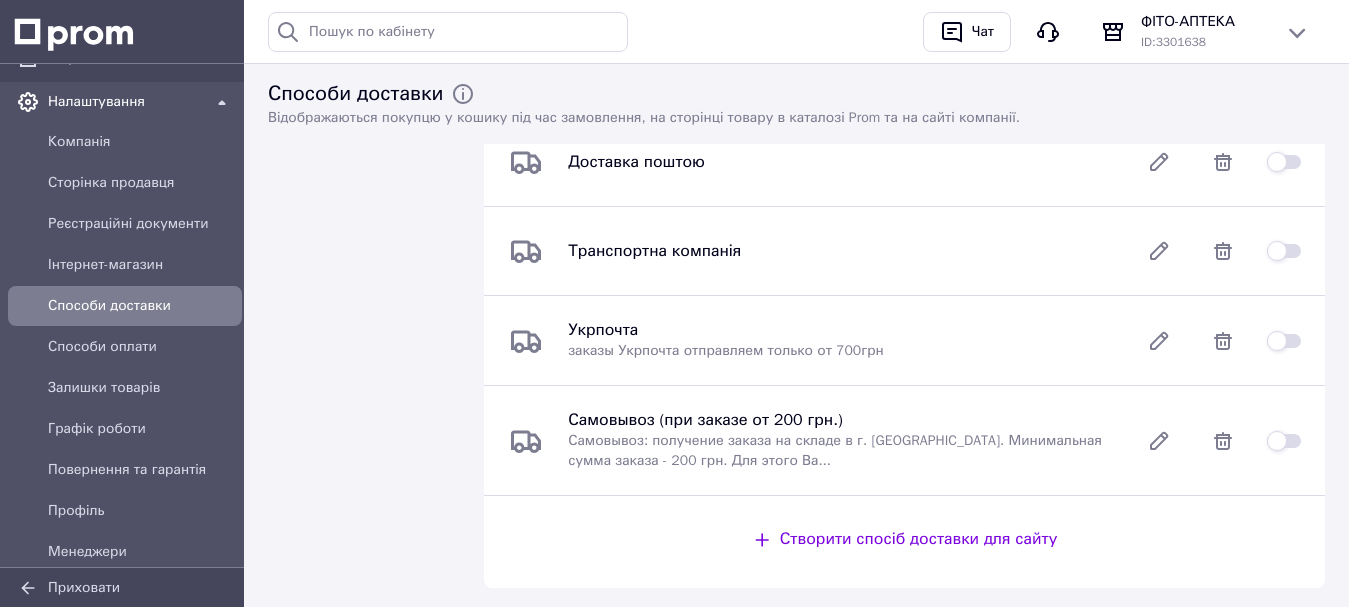scroll, scrollTop: 1194, scrollLeft: 0, axis: vertical 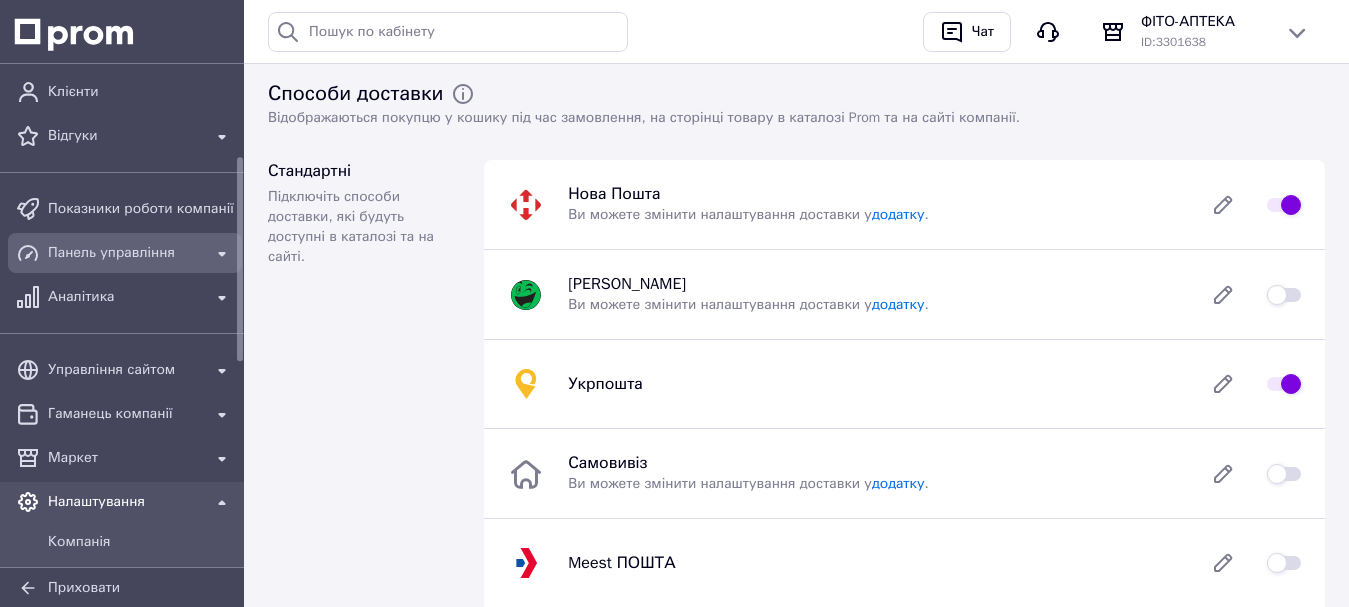drag, startPoint x: 91, startPoint y: 246, endPoint x: 111, endPoint y: 255, distance: 21.931713 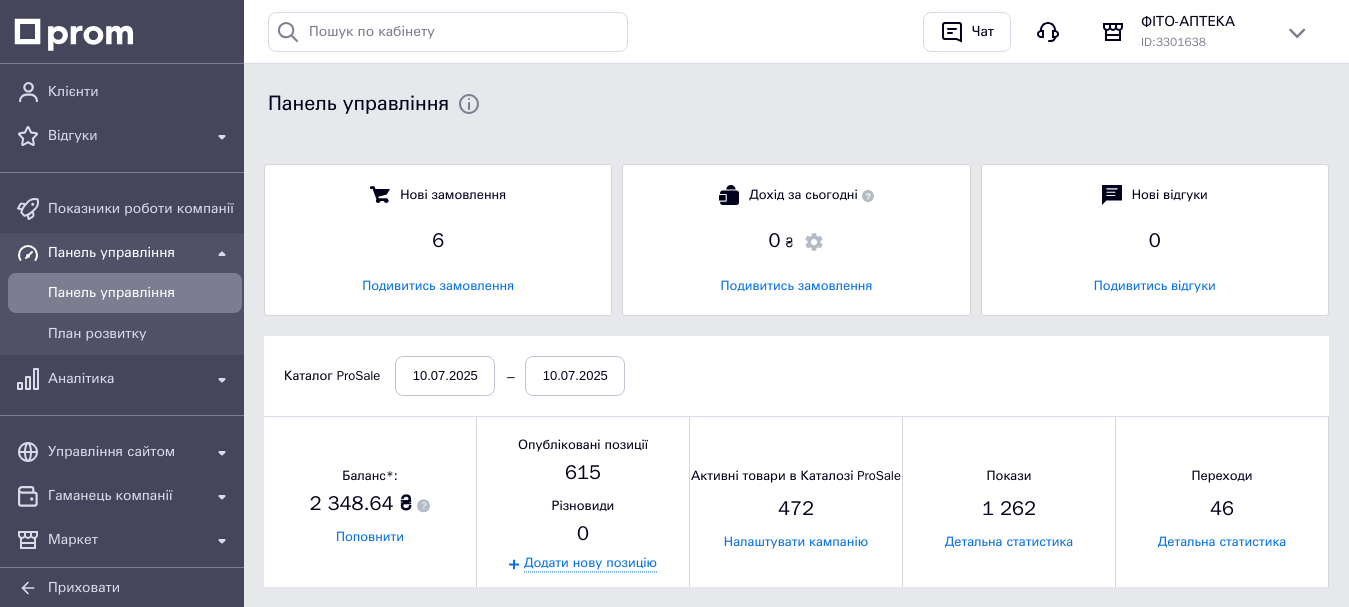 scroll, scrollTop: 10, scrollLeft: 10, axis: both 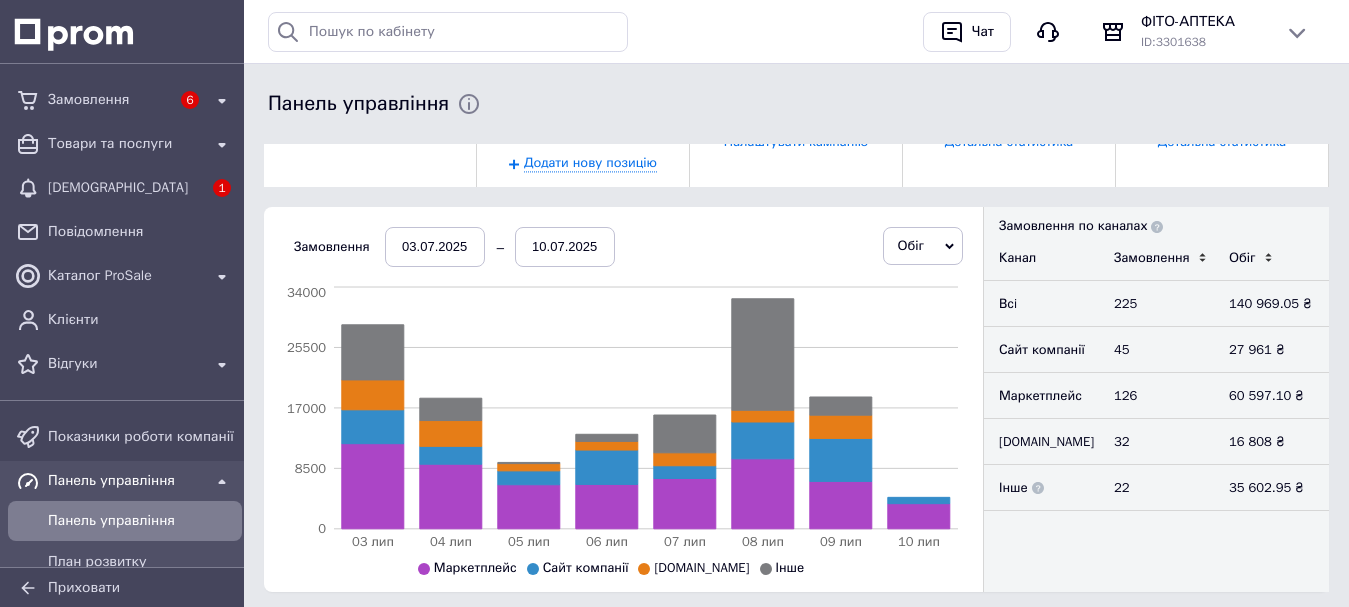 drag, startPoint x: 82, startPoint y: 148, endPoint x: 136, endPoint y: 165, distance: 56.61272 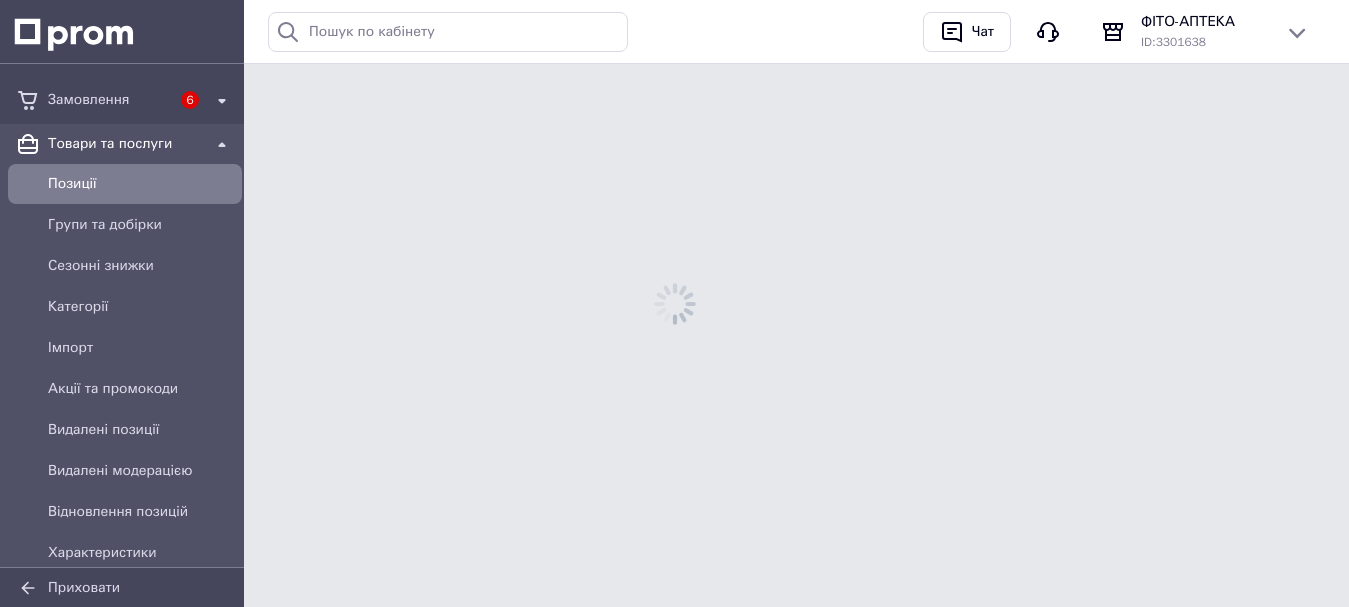 scroll, scrollTop: 0, scrollLeft: 0, axis: both 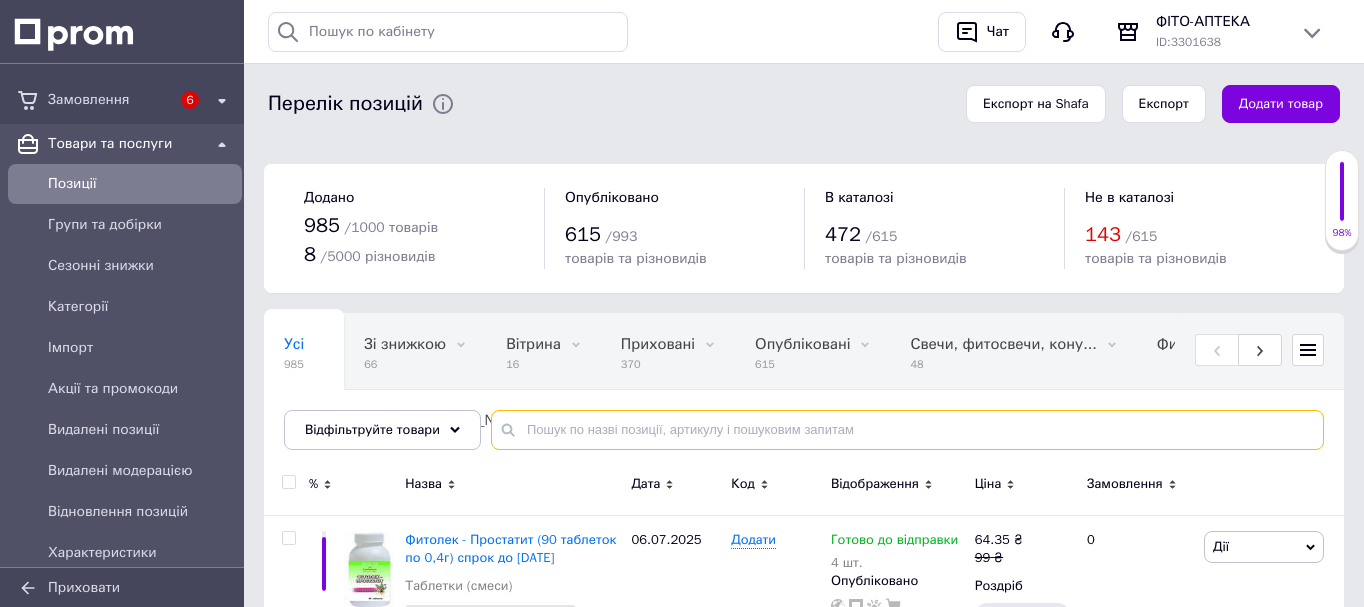 click at bounding box center [907, 430] 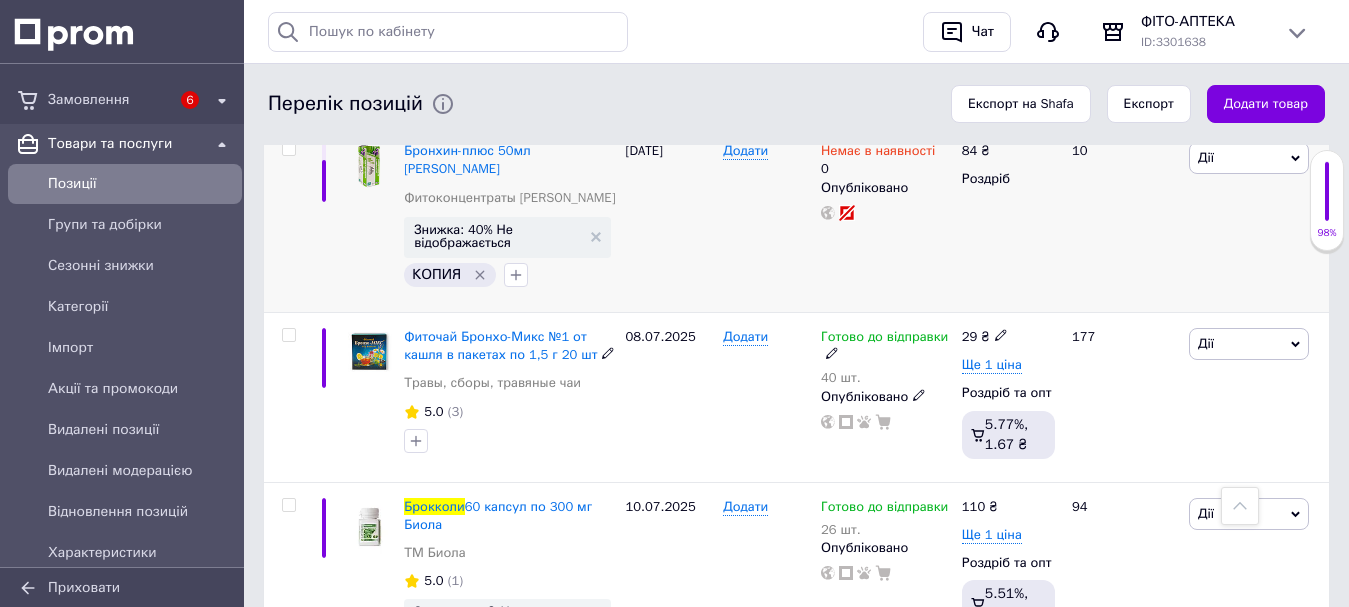 scroll, scrollTop: 2400, scrollLeft: 0, axis: vertical 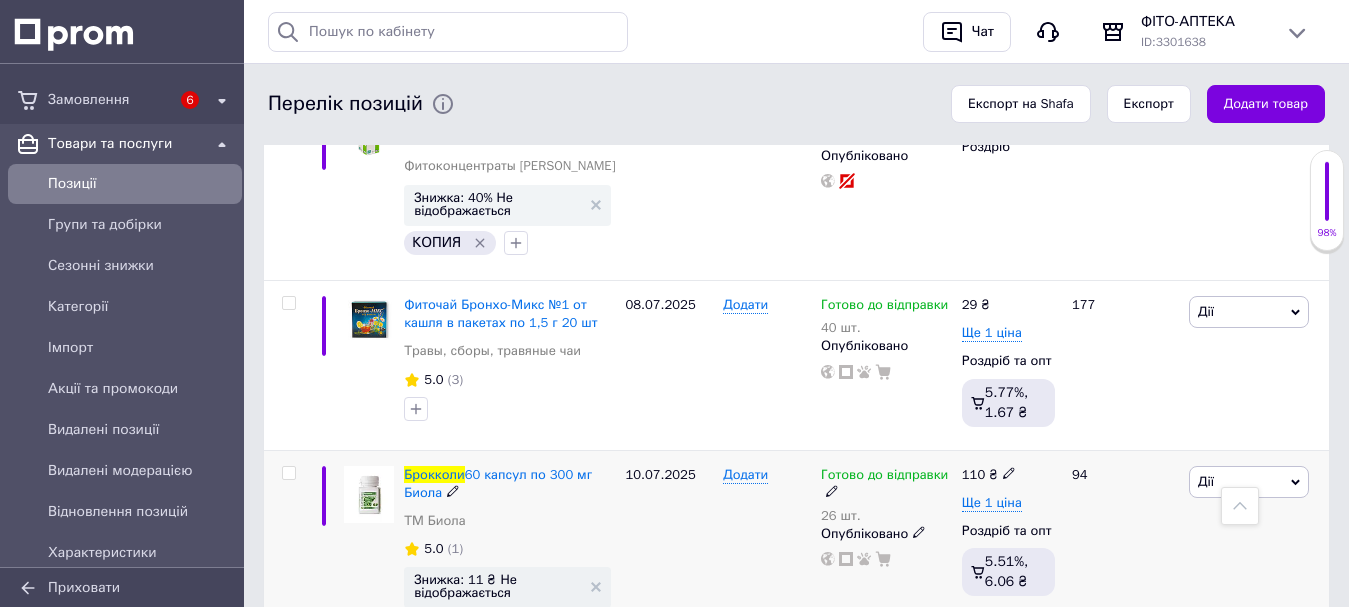 type on "брокколи" 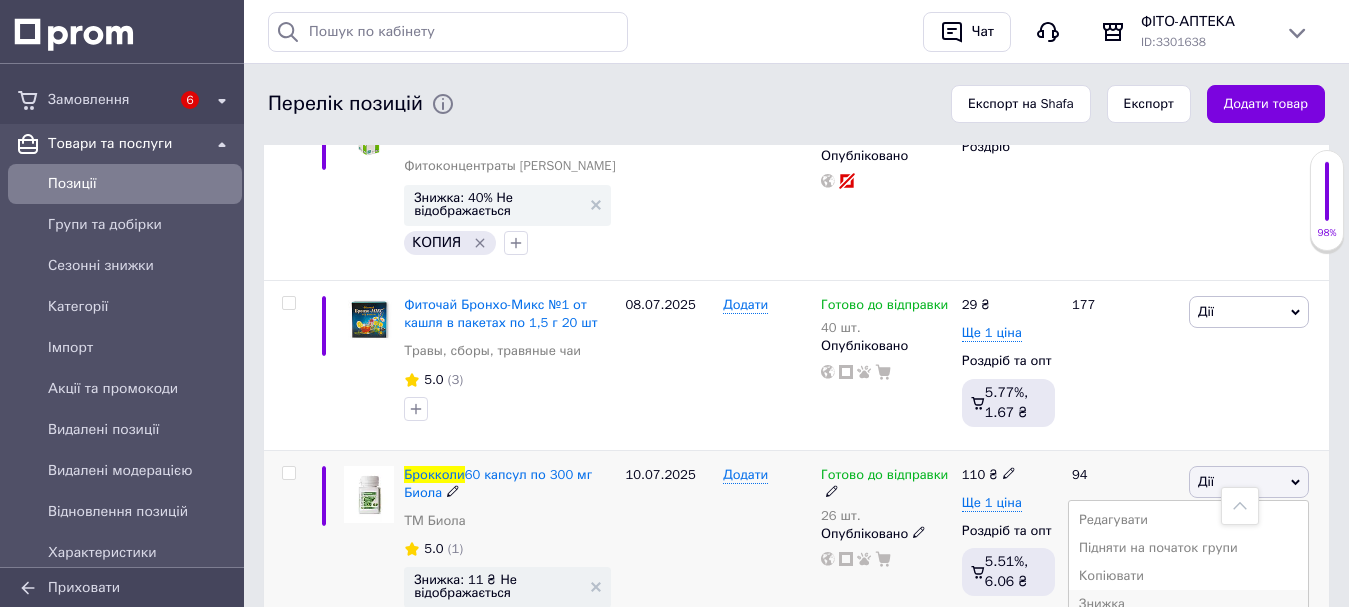 click on "Знижка" at bounding box center [1188, 604] 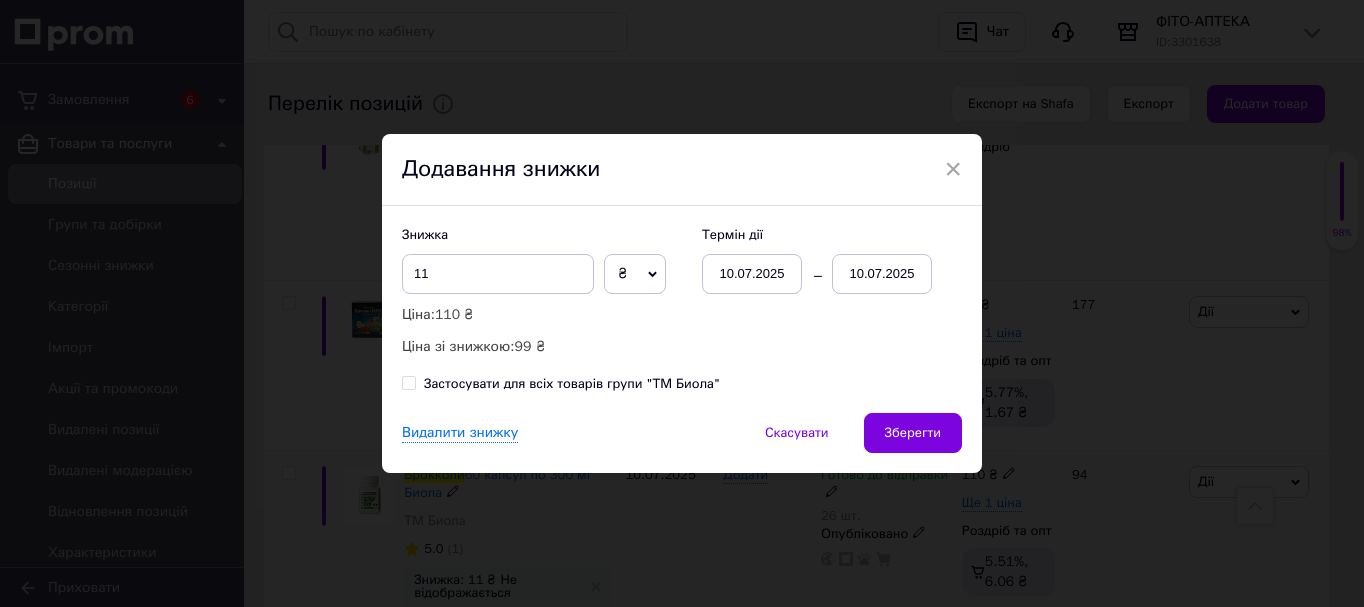 click on "10.07.2025" at bounding box center (882, 274) 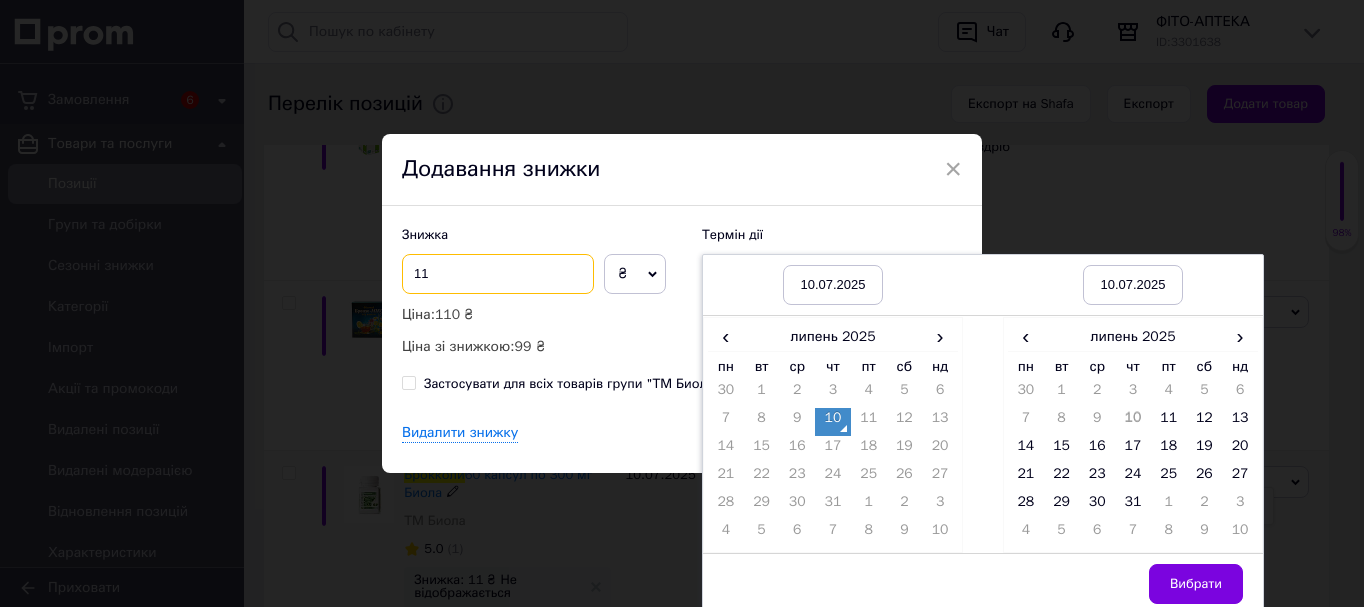 click on "11" at bounding box center [498, 274] 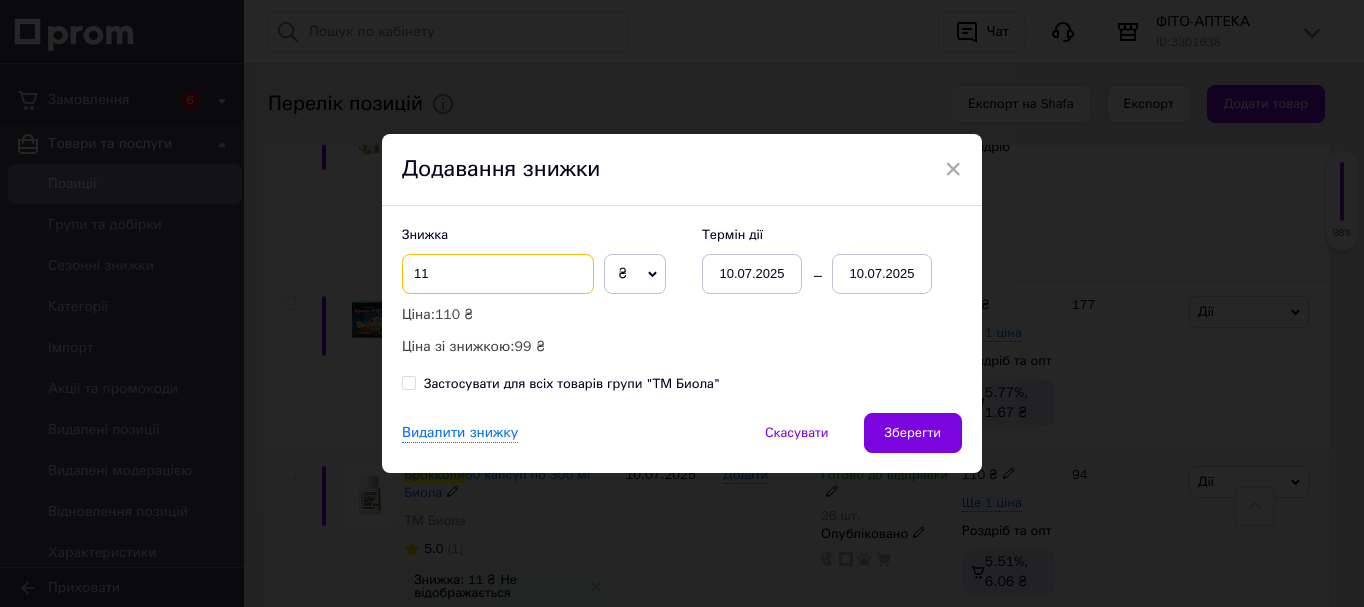 drag, startPoint x: 434, startPoint y: 274, endPoint x: 415, endPoint y: 279, distance: 19.646883 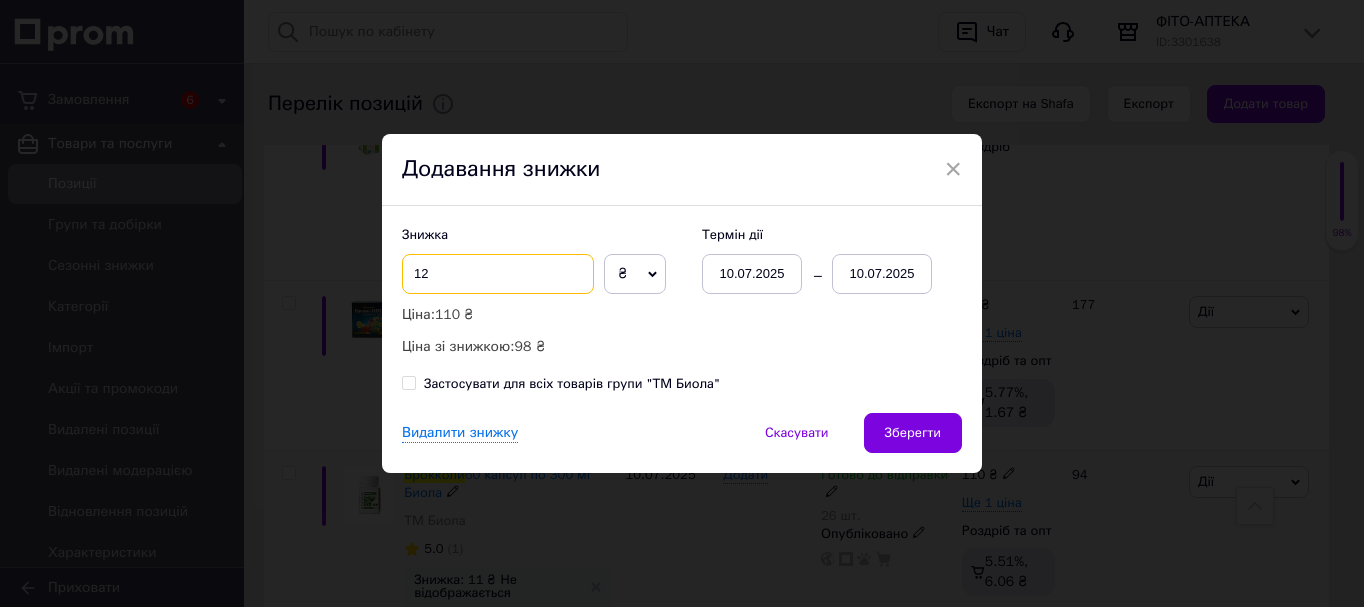 type on "12" 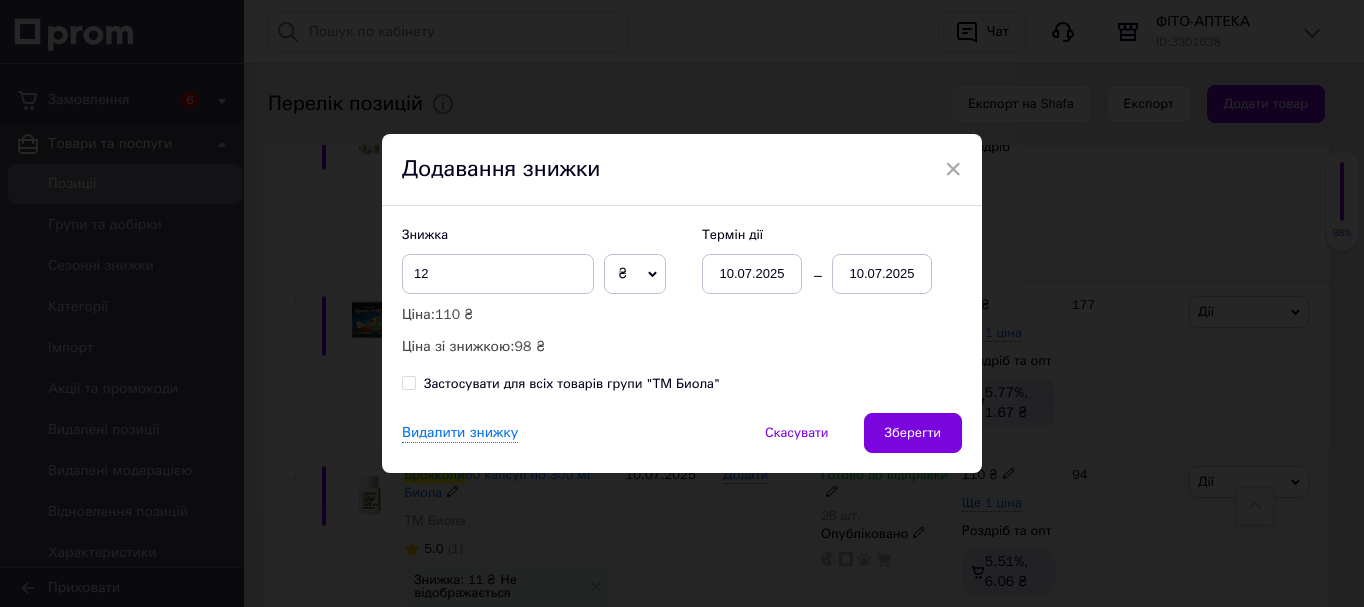 click on "10.07.2025" at bounding box center (882, 274) 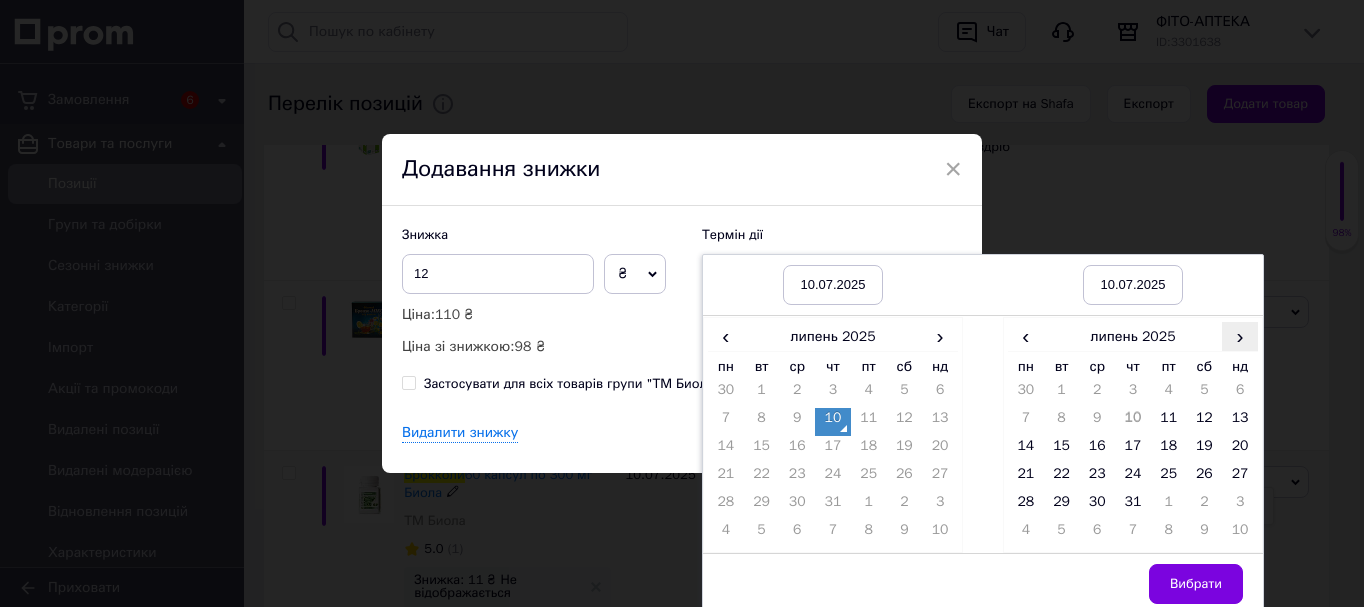 click on "›" at bounding box center (1240, 336) 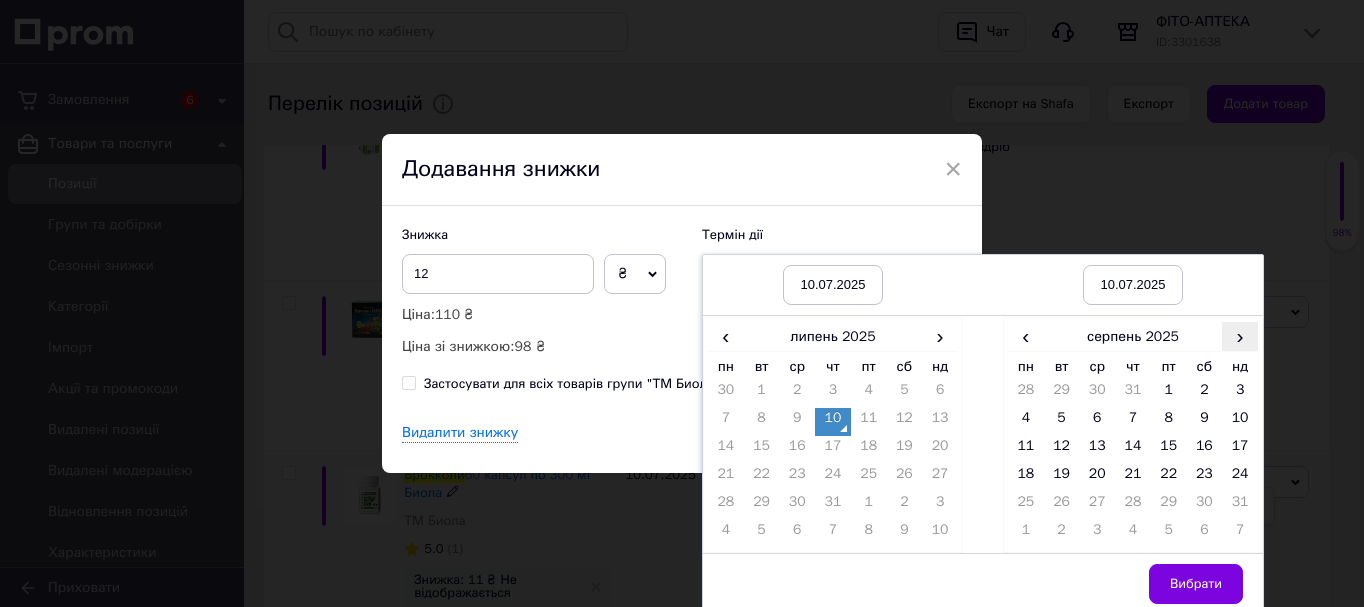 click on "›" at bounding box center (1240, 336) 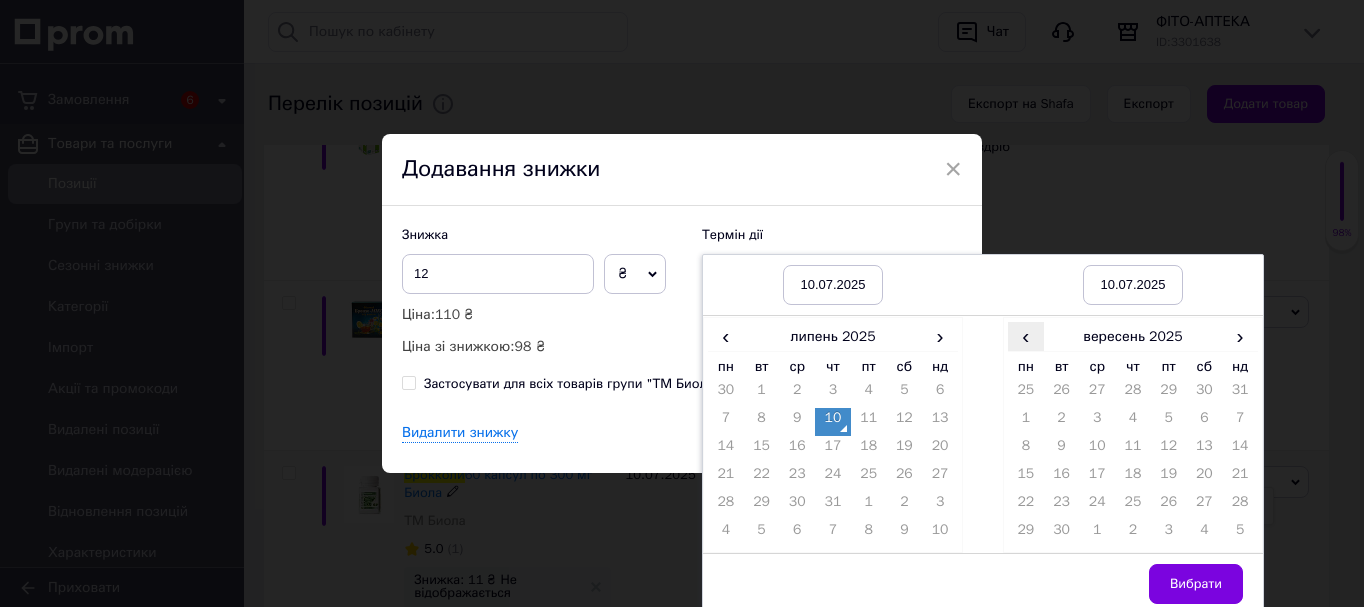 click on "‹" at bounding box center (1026, 336) 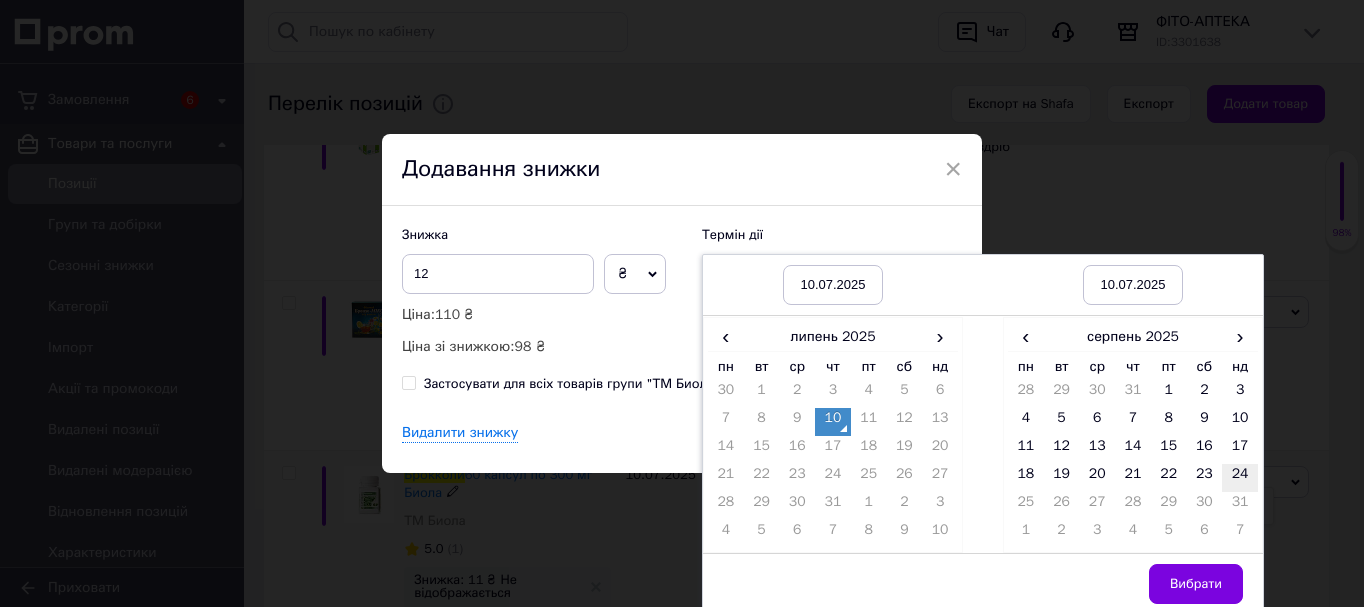 click on "24" at bounding box center (1240, 478) 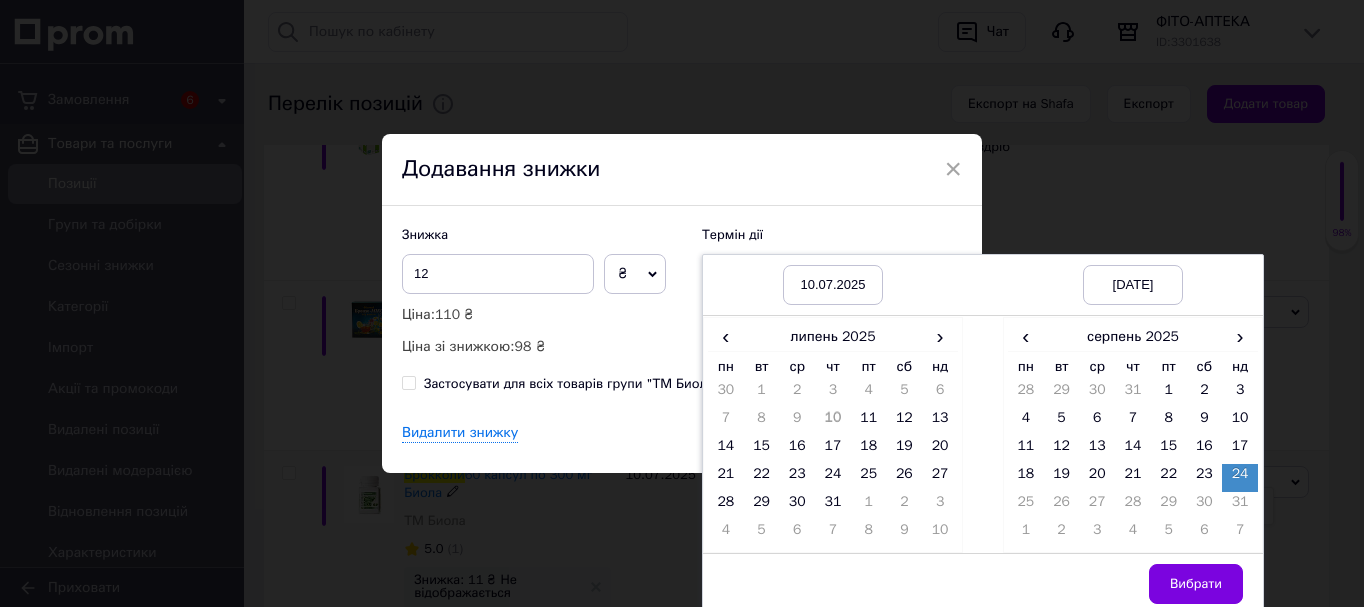 click on "Вибрати" at bounding box center [1196, 584] 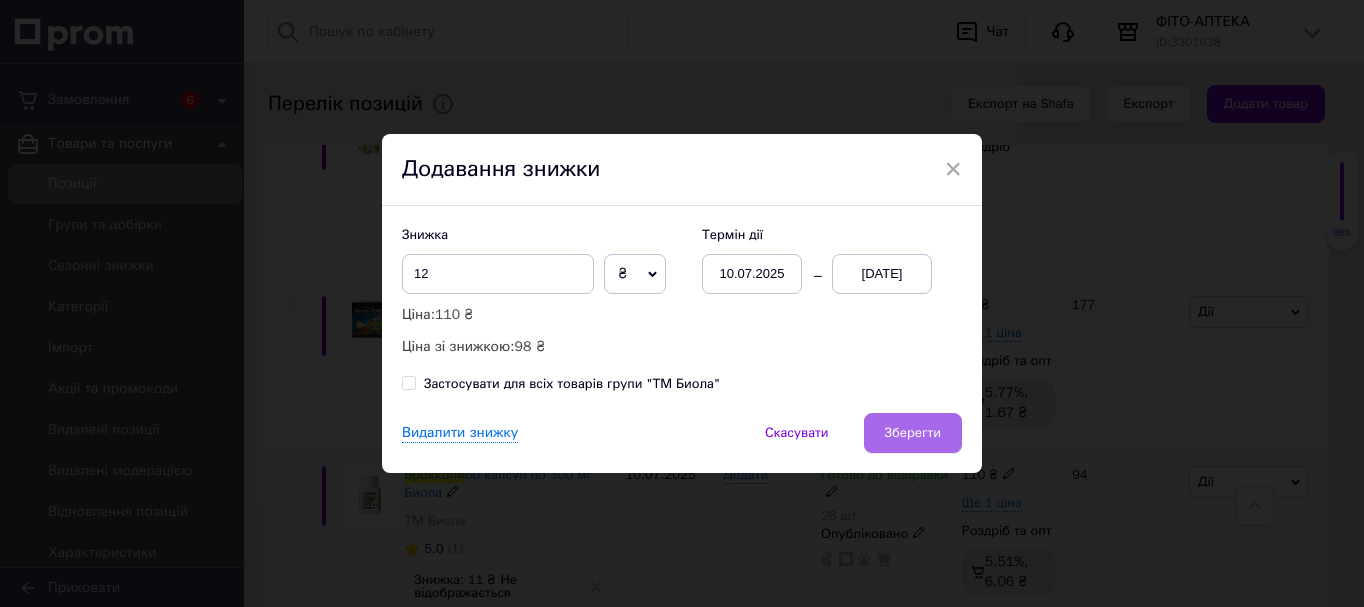 click on "Зберегти" at bounding box center (913, 433) 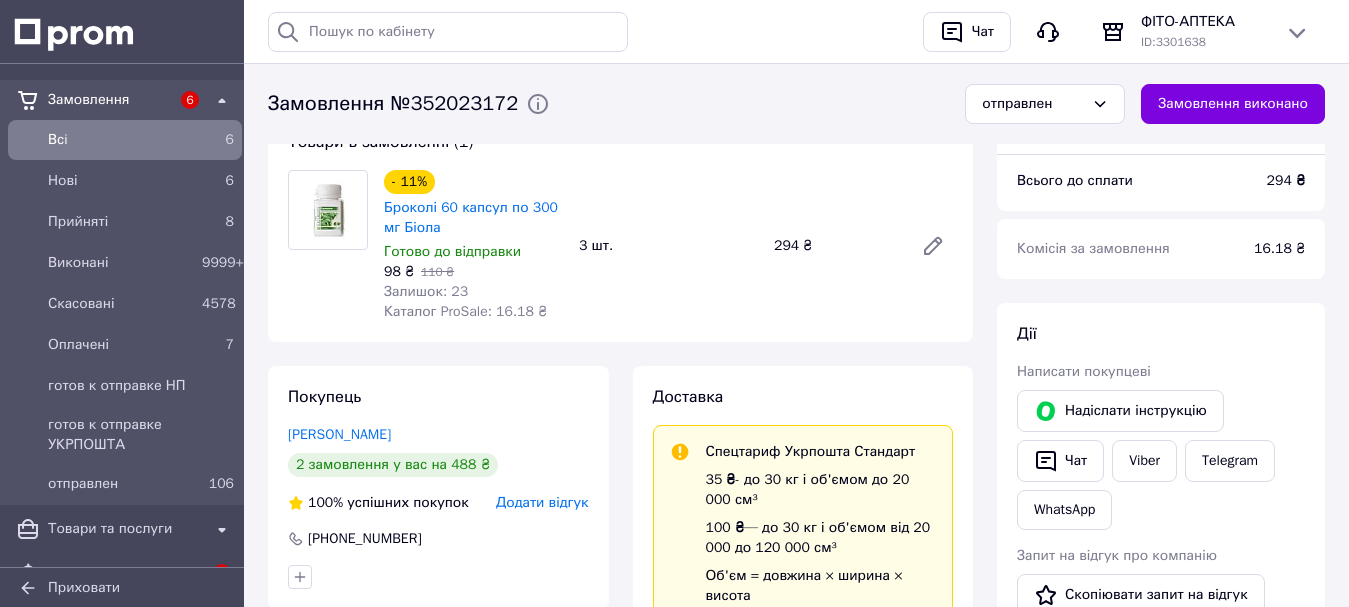 scroll, scrollTop: 783, scrollLeft: 0, axis: vertical 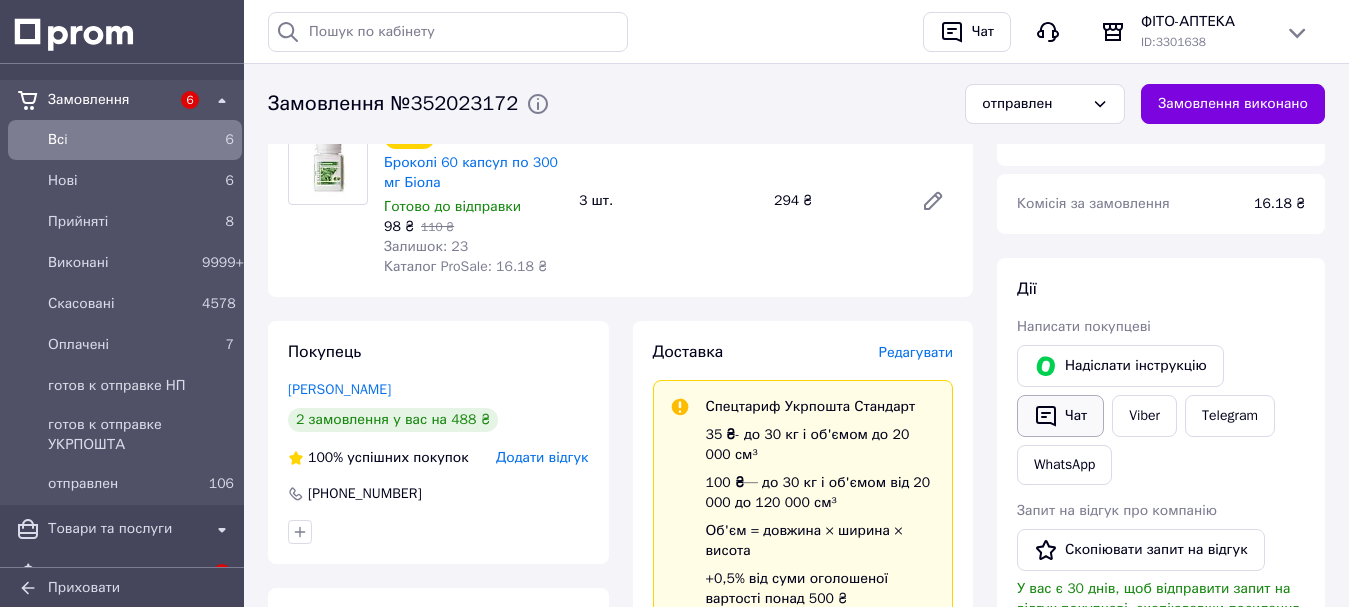 click on "Чат" at bounding box center (1060, 416) 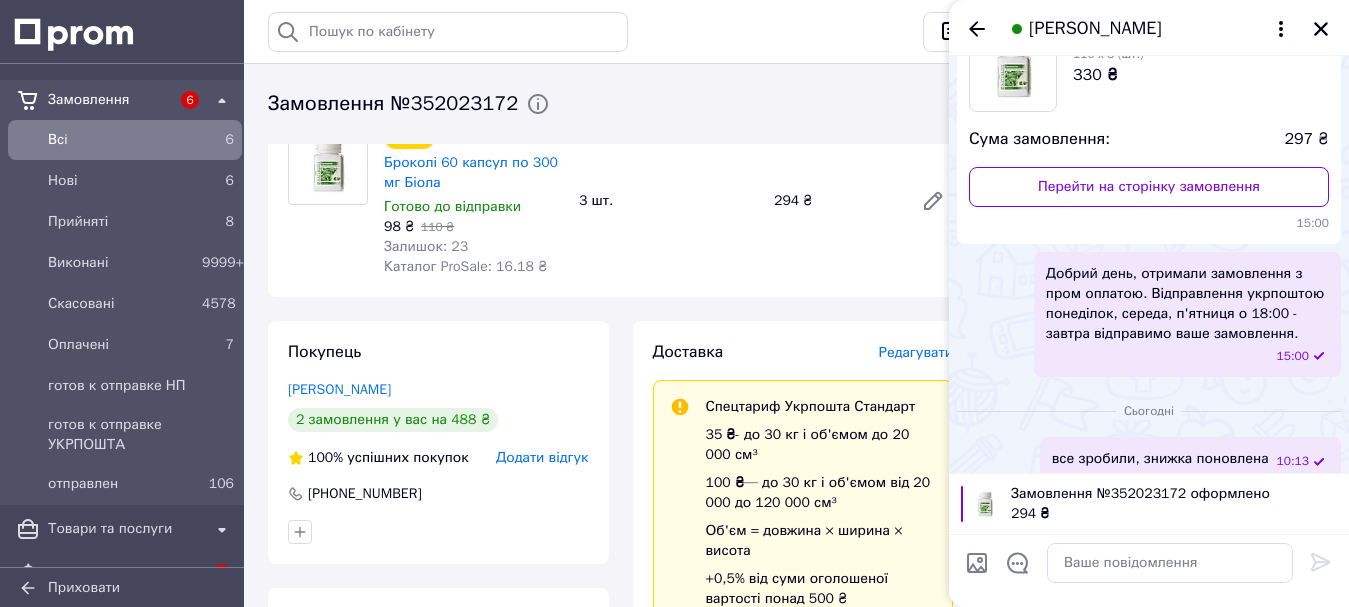 scroll, scrollTop: 176, scrollLeft: 0, axis: vertical 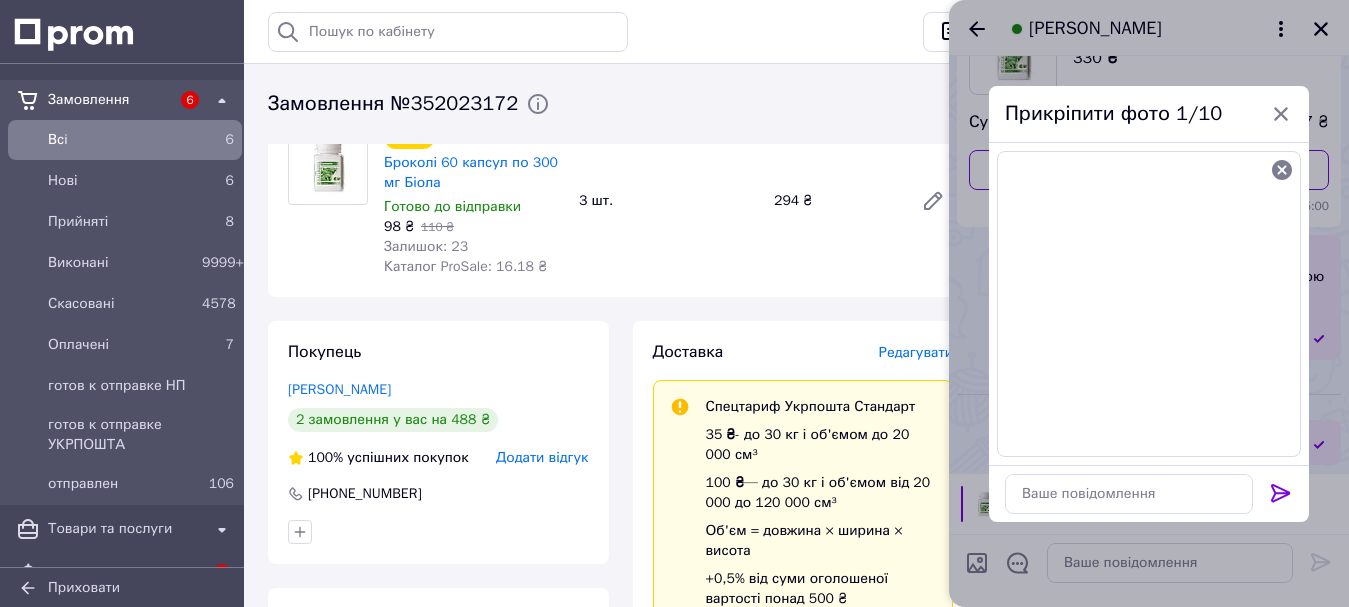 click 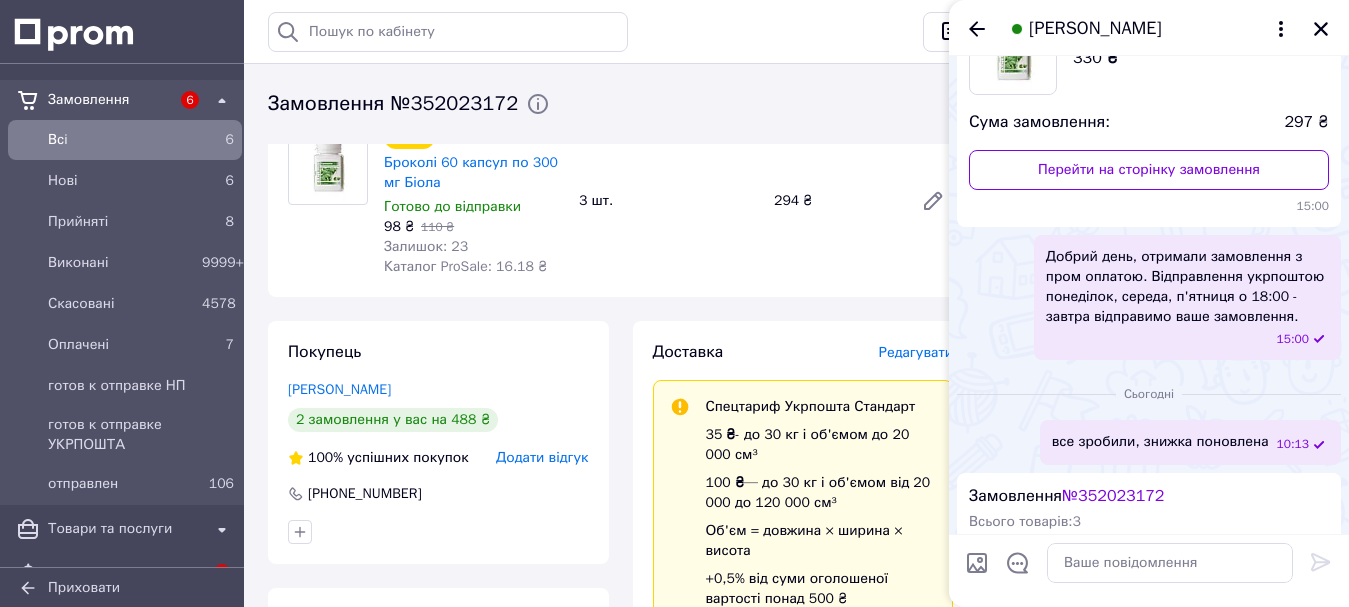 scroll, scrollTop: 602, scrollLeft: 0, axis: vertical 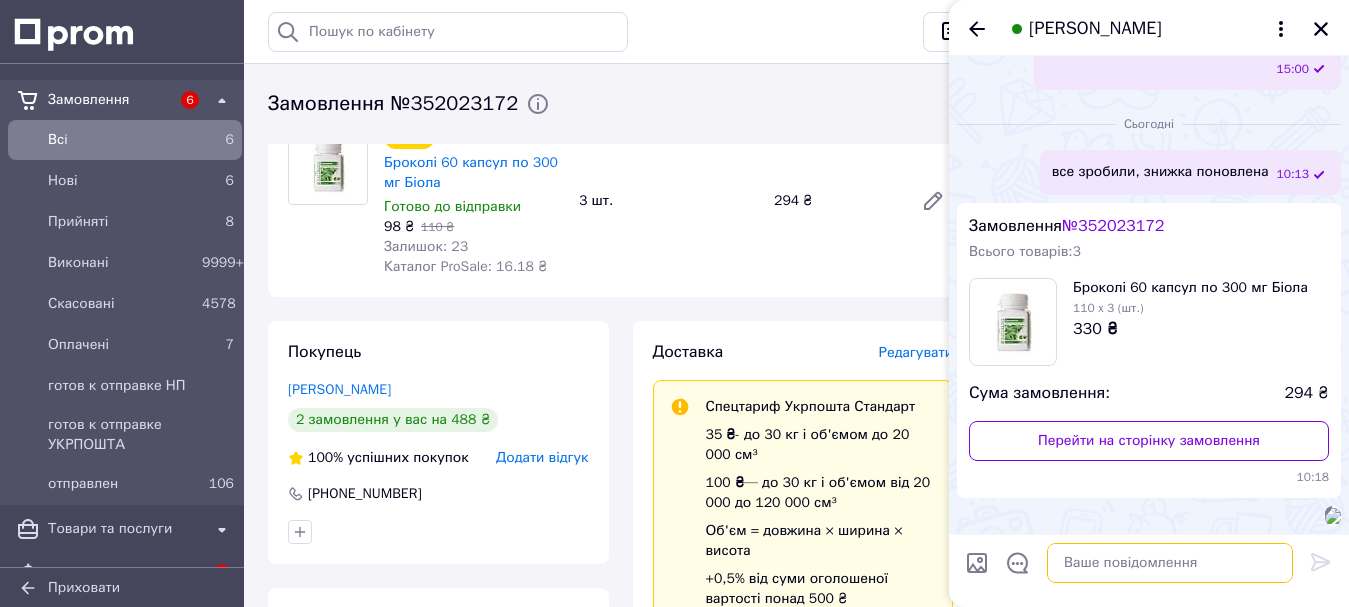 click at bounding box center [1170, 563] 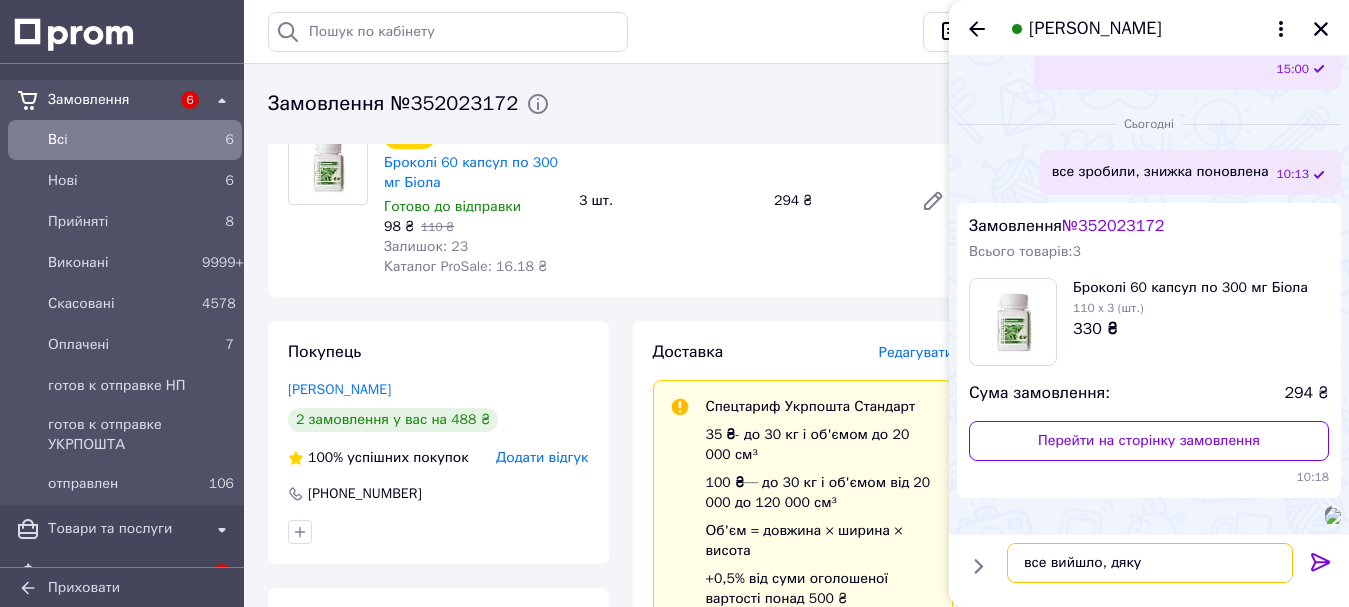 type on "все вийшло, дякую" 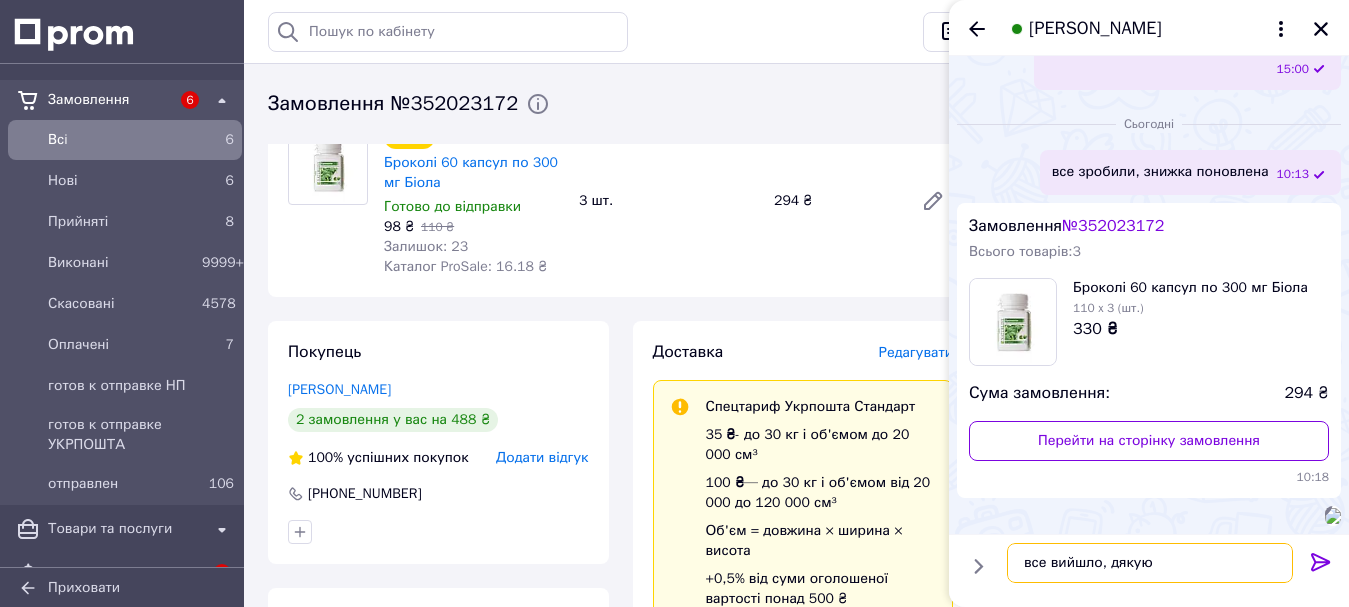 type 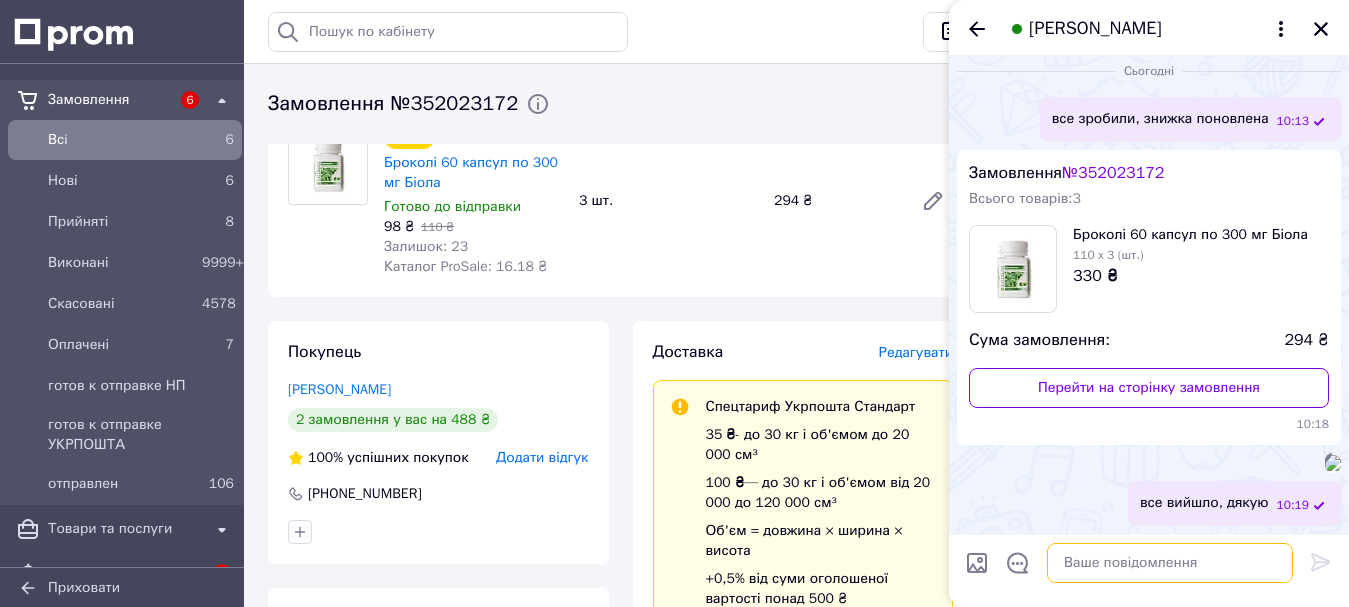 scroll, scrollTop: 779, scrollLeft: 0, axis: vertical 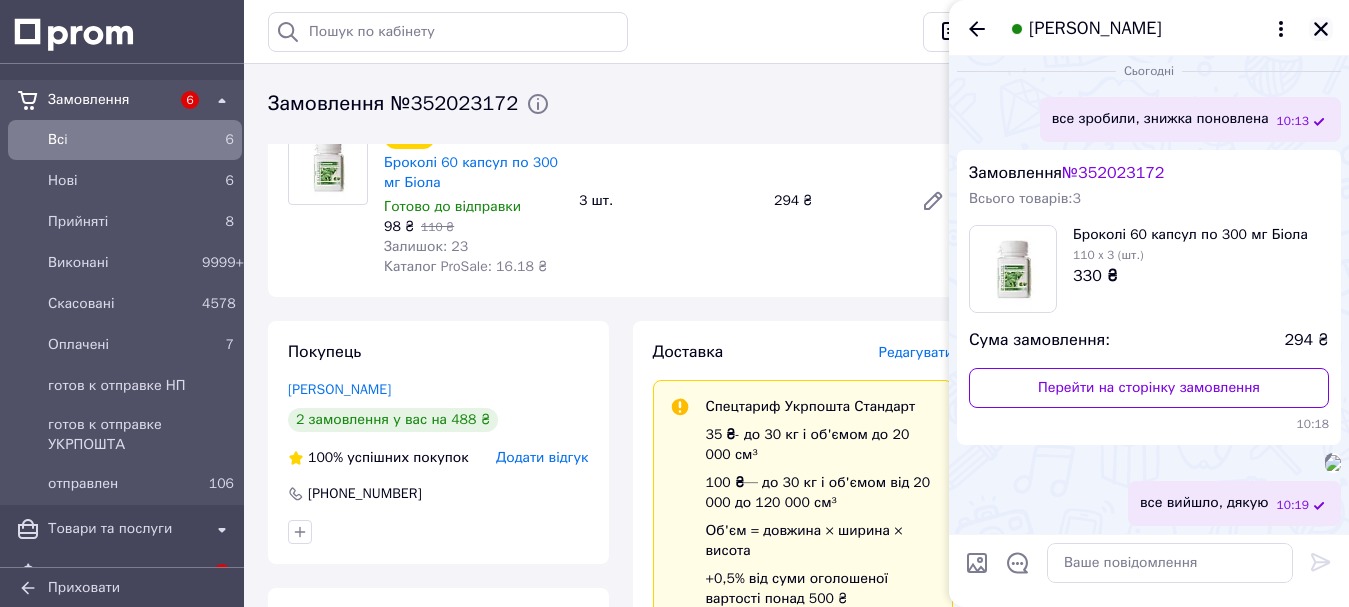 click 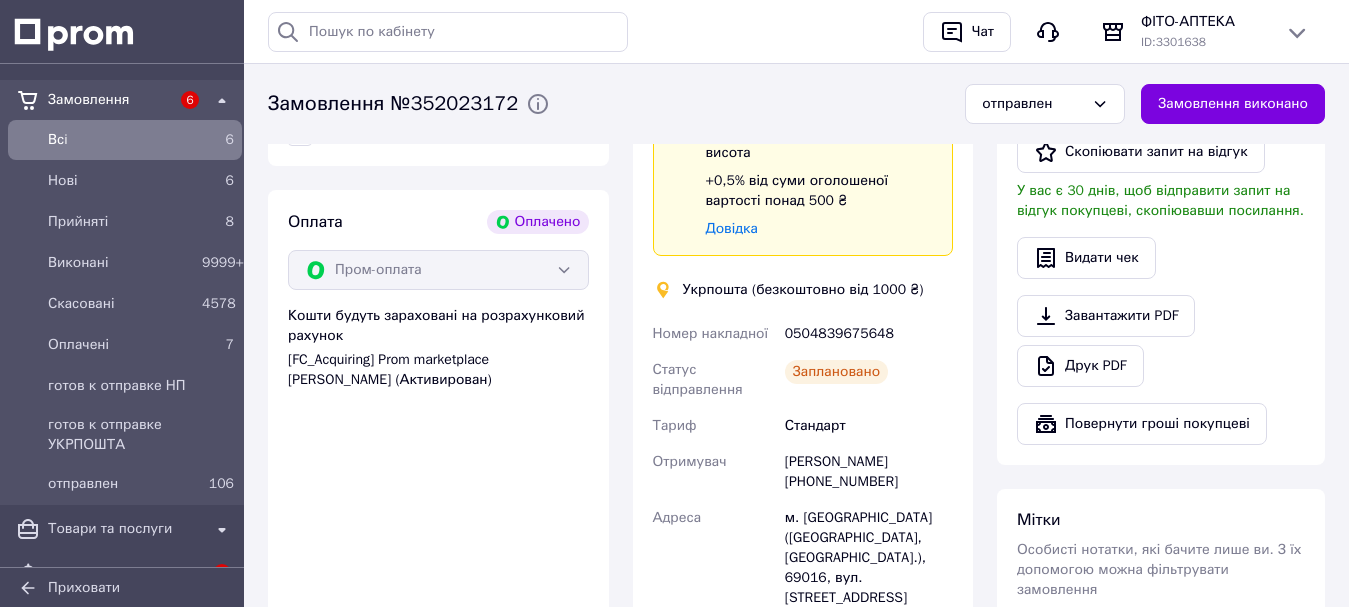 scroll, scrollTop: 1183, scrollLeft: 0, axis: vertical 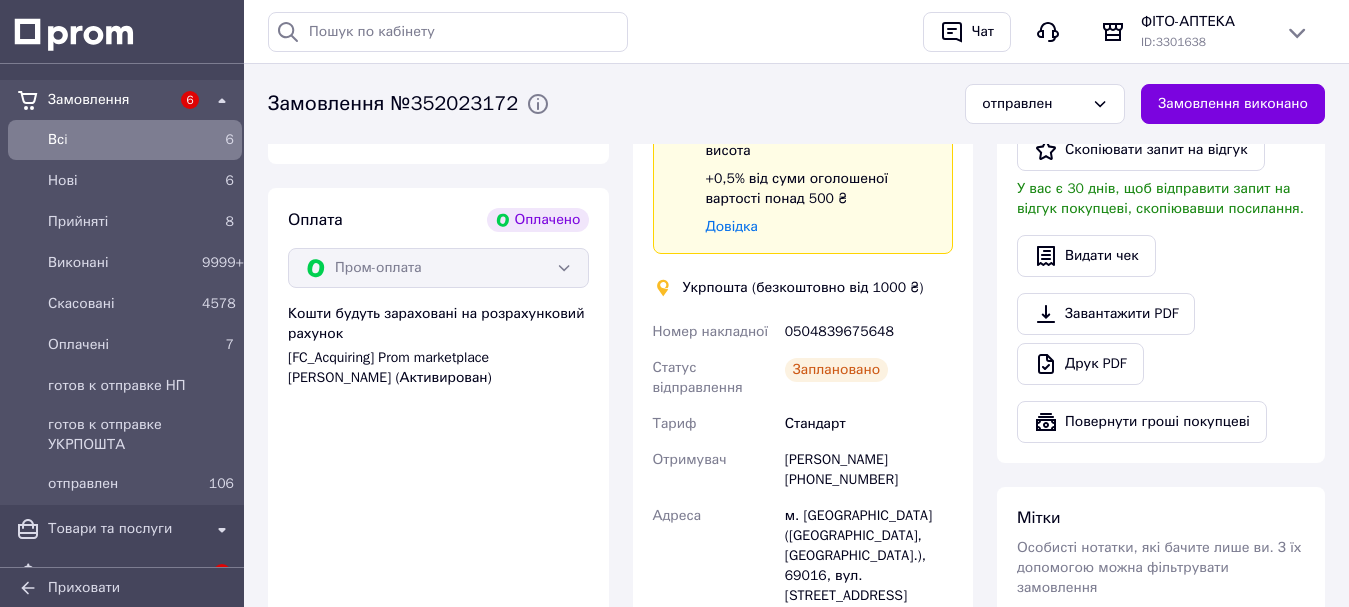 click on "Всi" at bounding box center (121, 140) 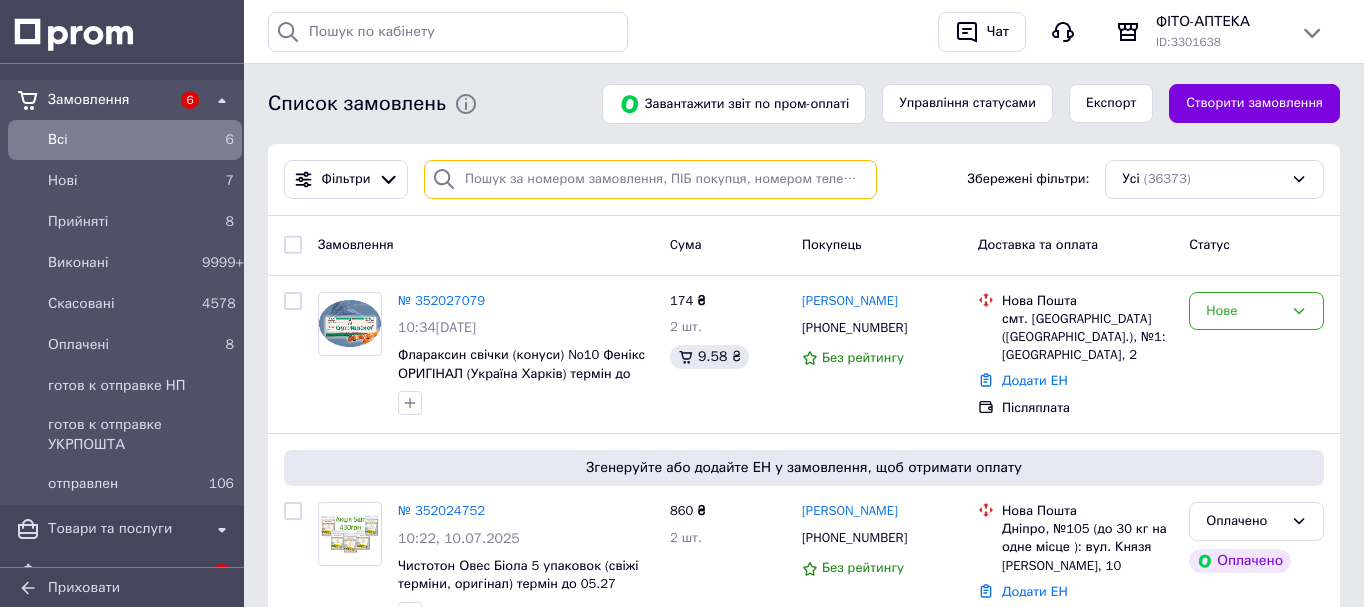 click at bounding box center [650, 179] 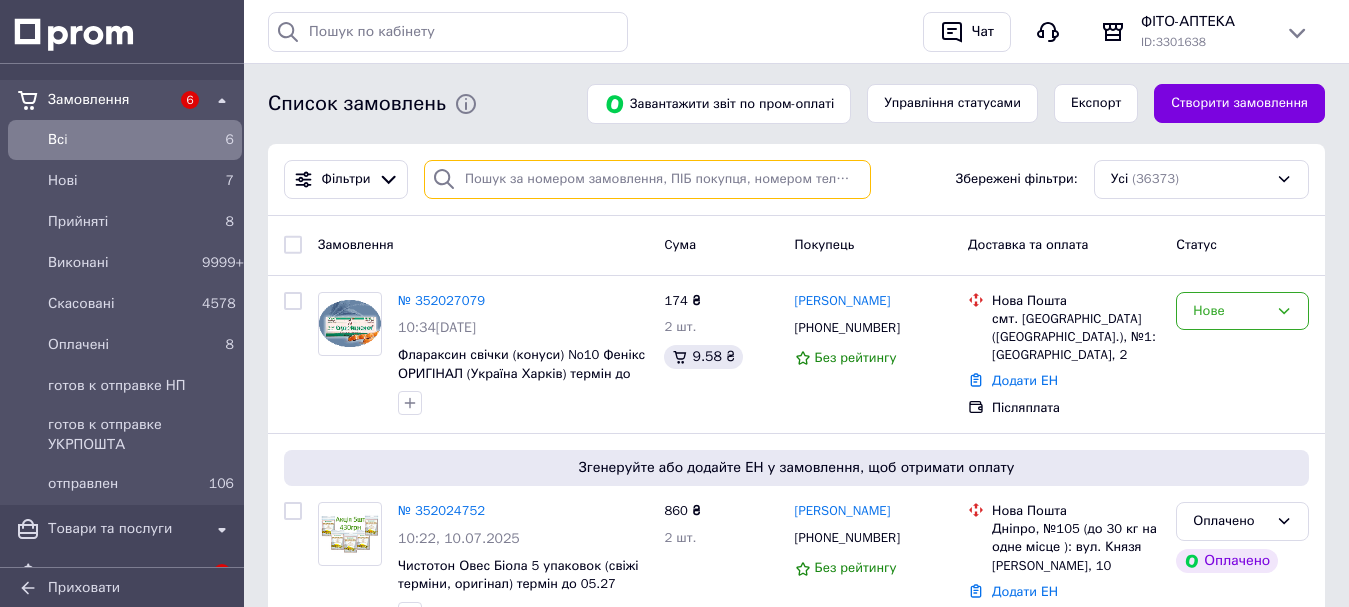 paste on "+380676397733" 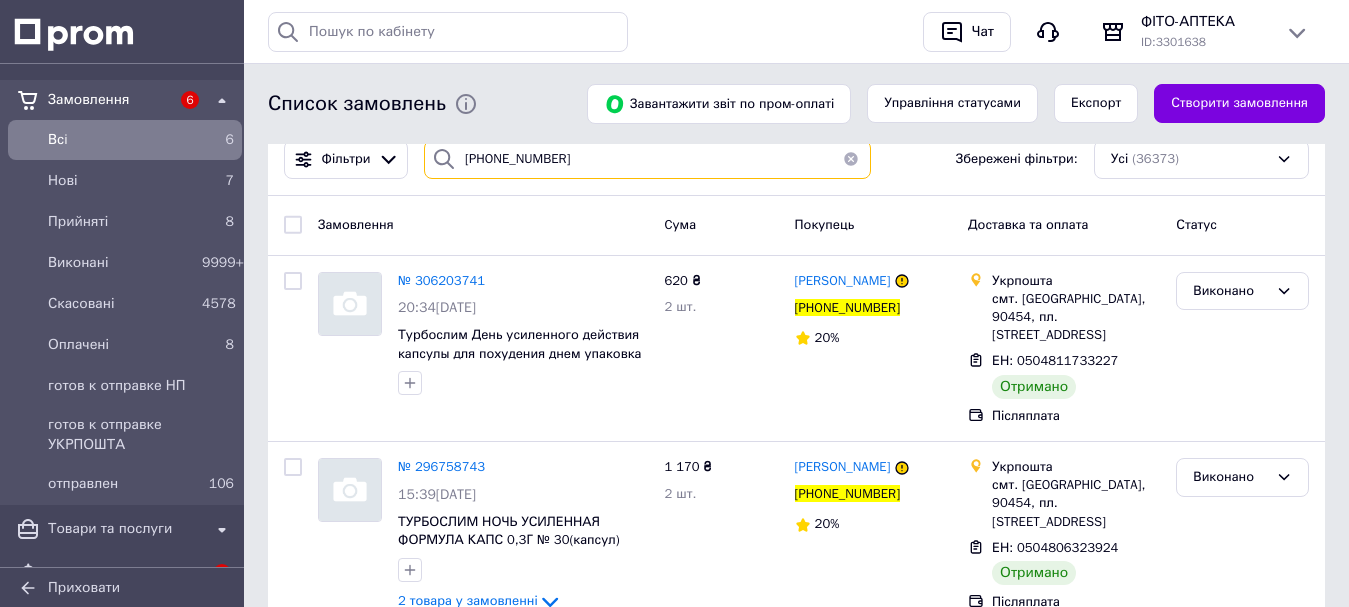 scroll, scrollTop: 0, scrollLeft: 0, axis: both 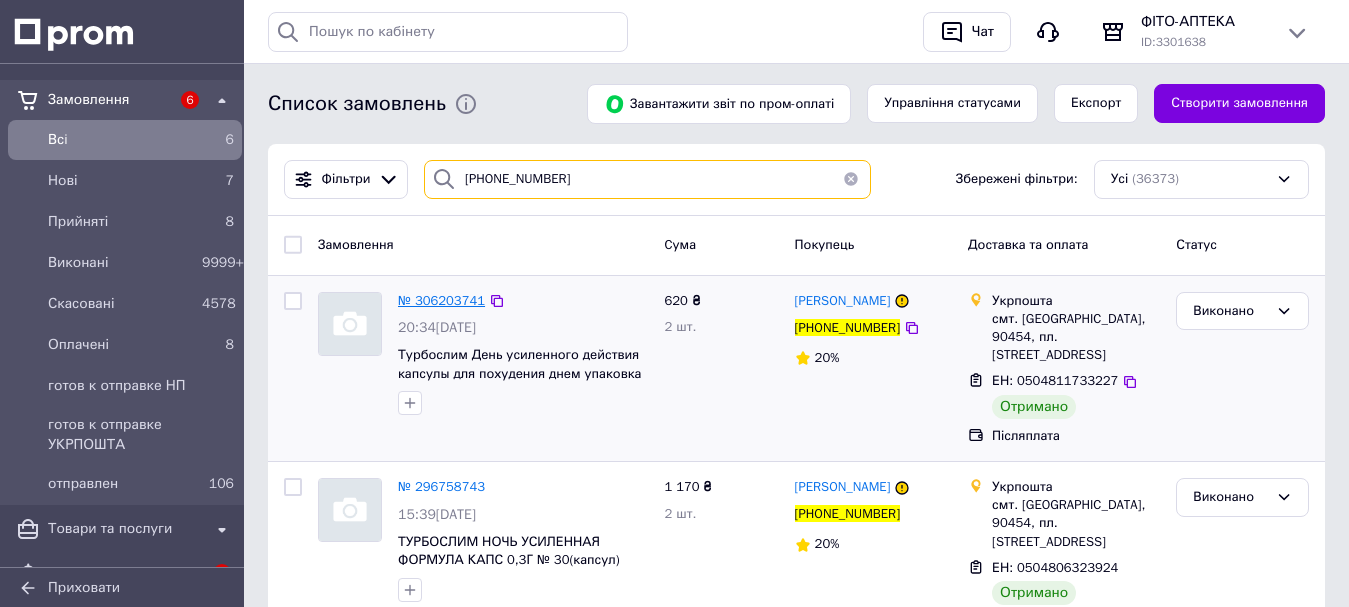 type on "+380676397733" 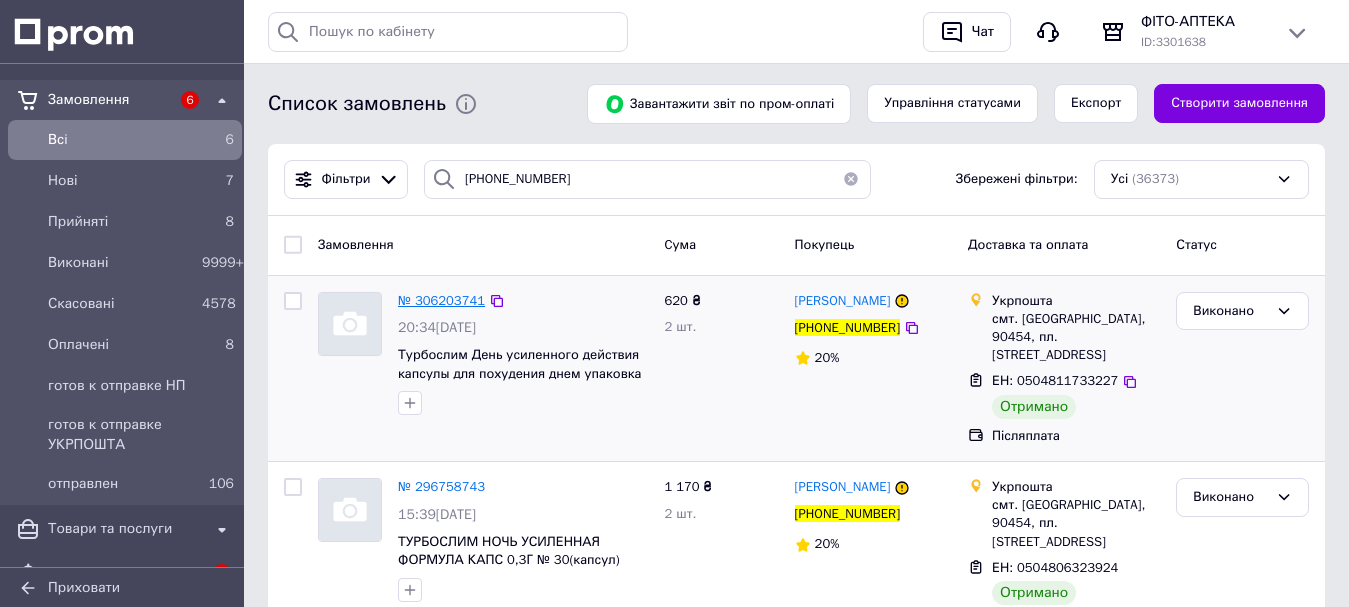 click on "№ 306203741" at bounding box center [441, 300] 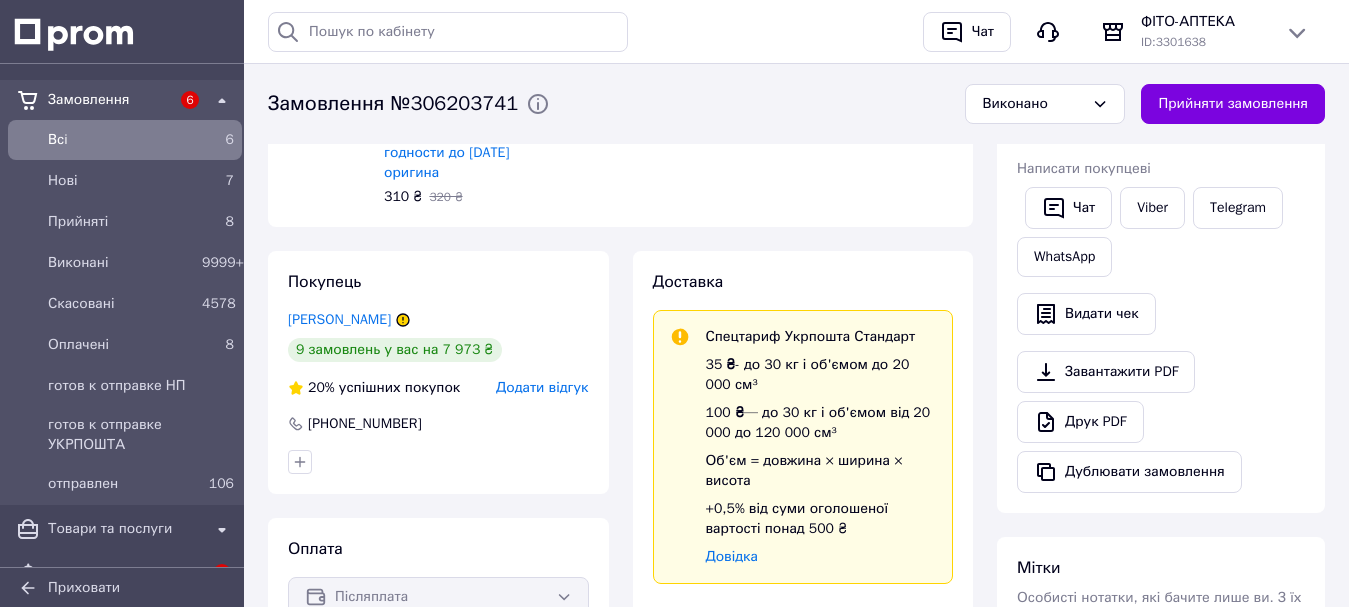scroll, scrollTop: 378, scrollLeft: 0, axis: vertical 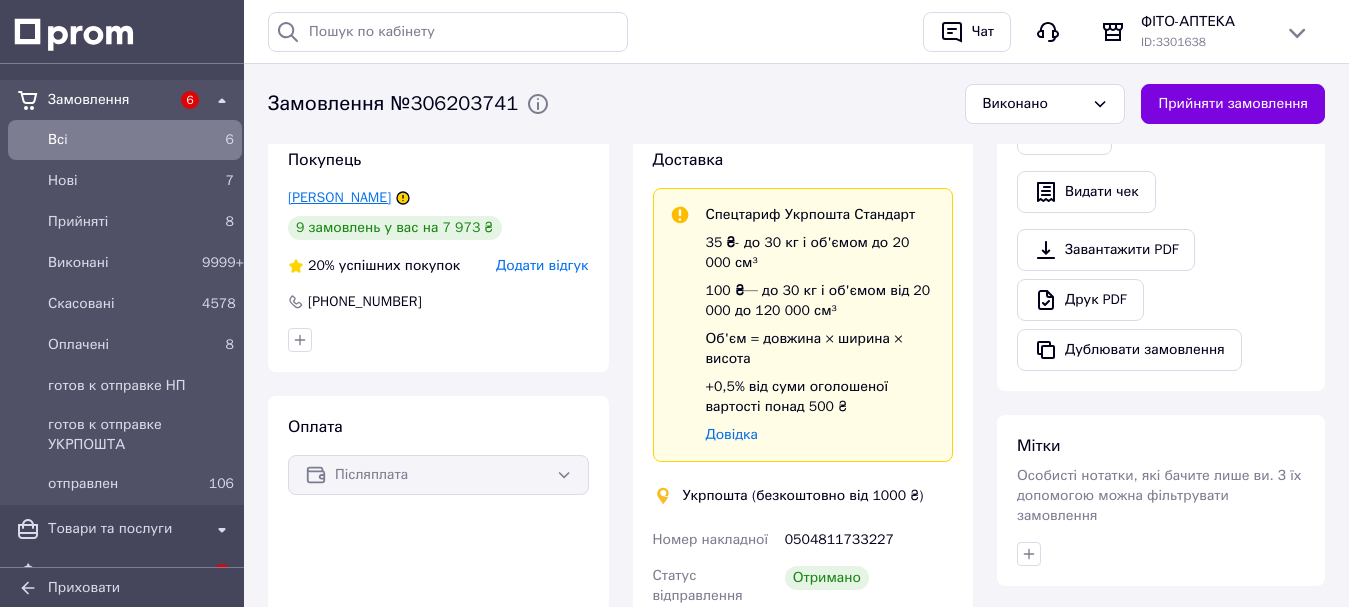 click on "Березюк Елена" at bounding box center (339, 197) 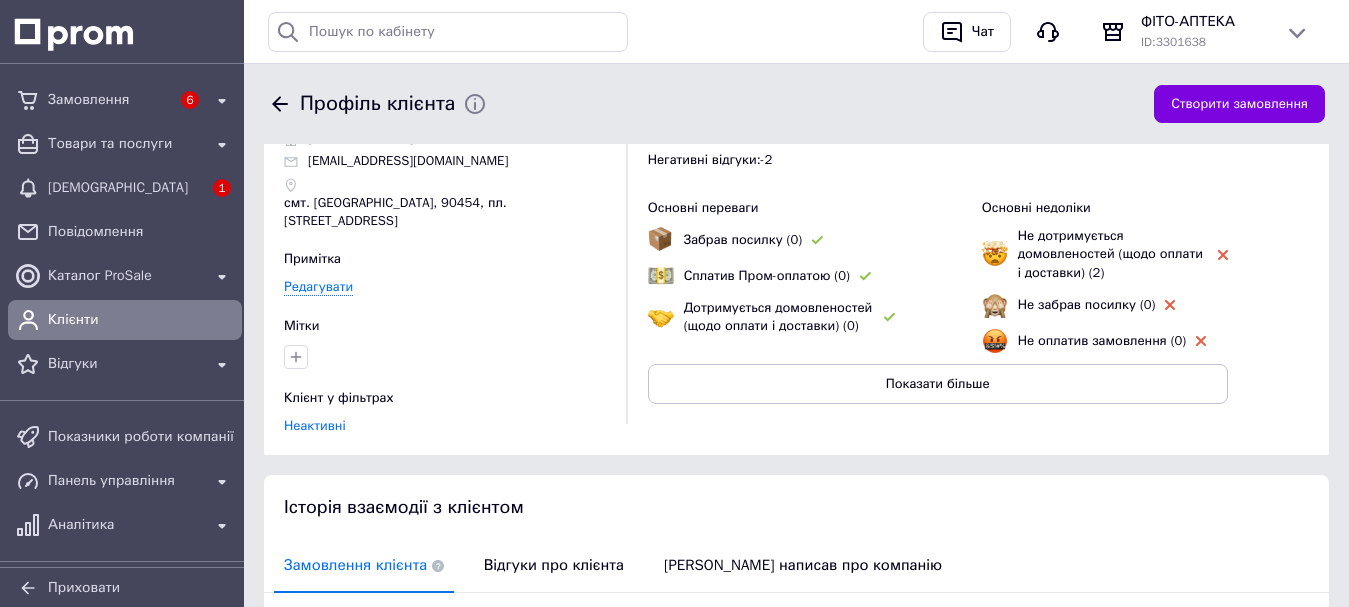 scroll, scrollTop: 400, scrollLeft: 0, axis: vertical 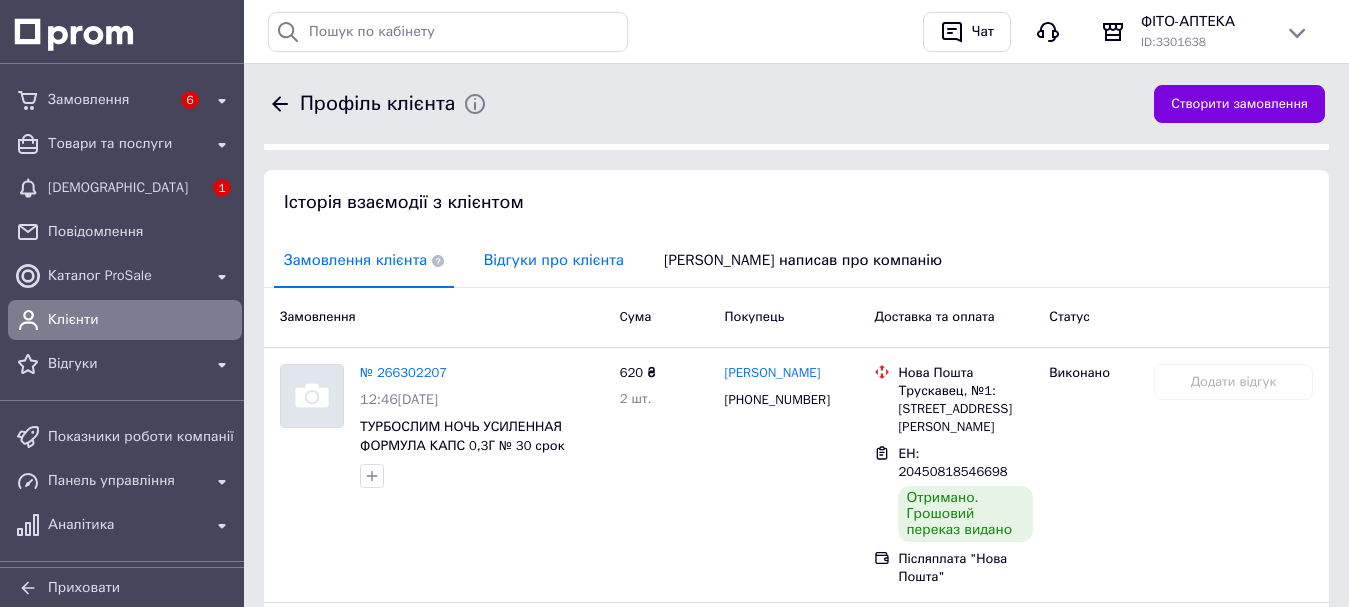 click on "Відгуки про клієнта" at bounding box center [554, 260] 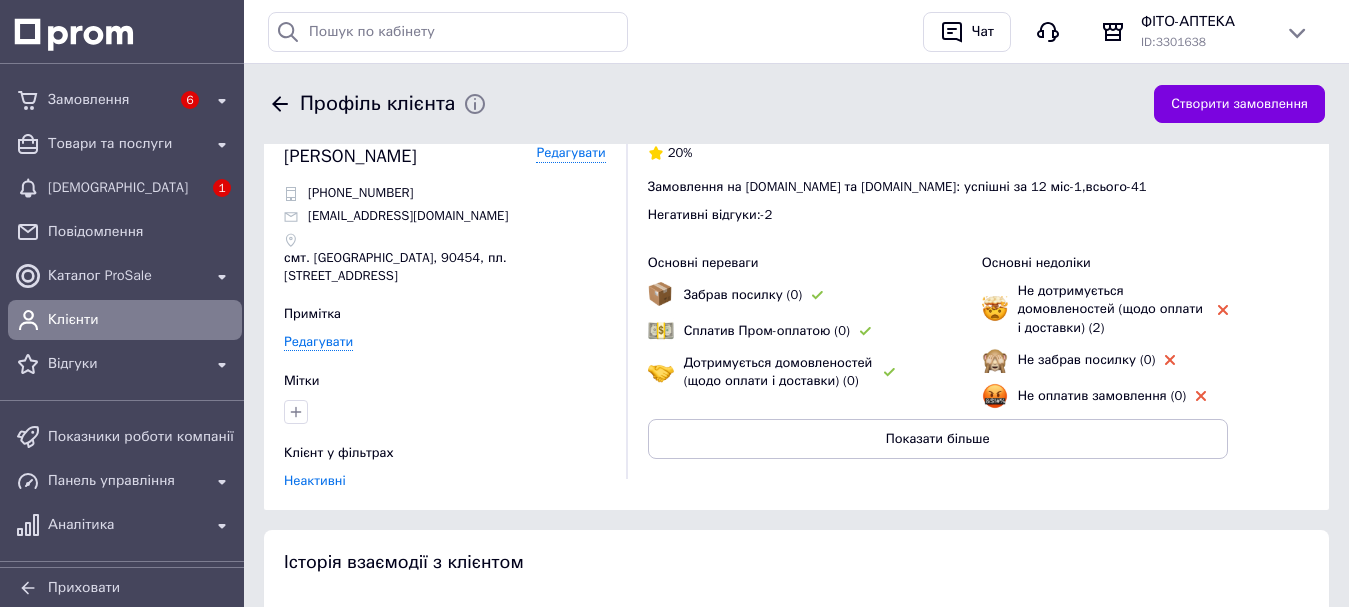 scroll, scrollTop: 0, scrollLeft: 0, axis: both 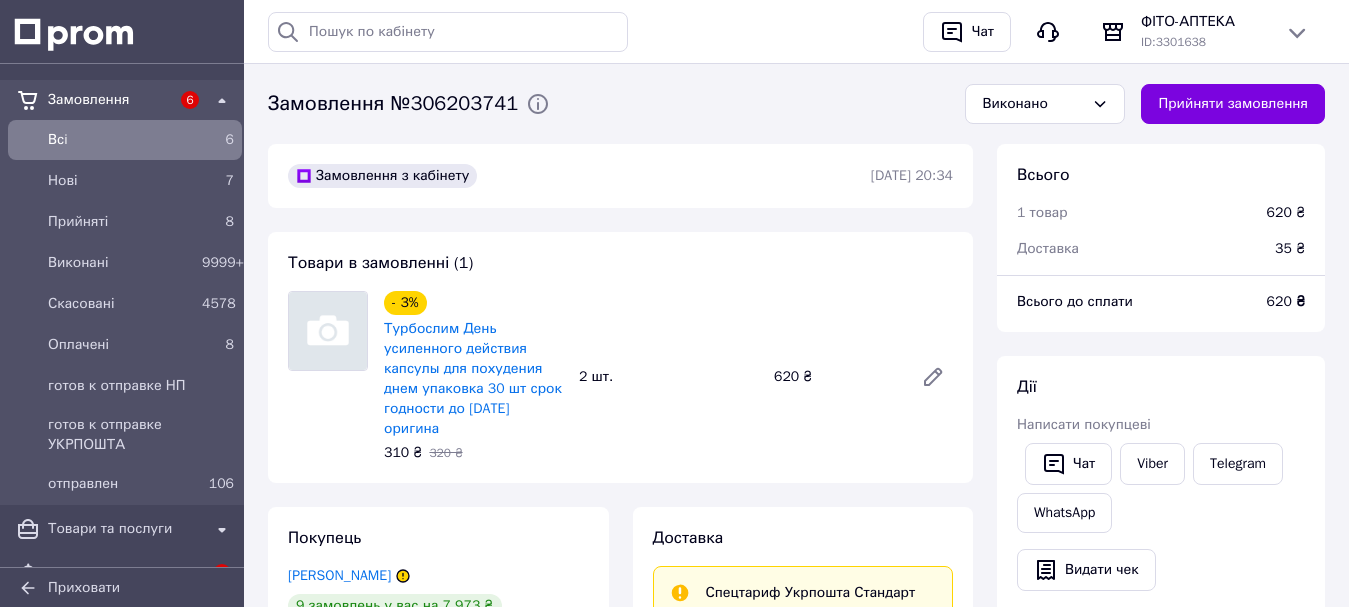 click on "Всi" at bounding box center (121, 140) 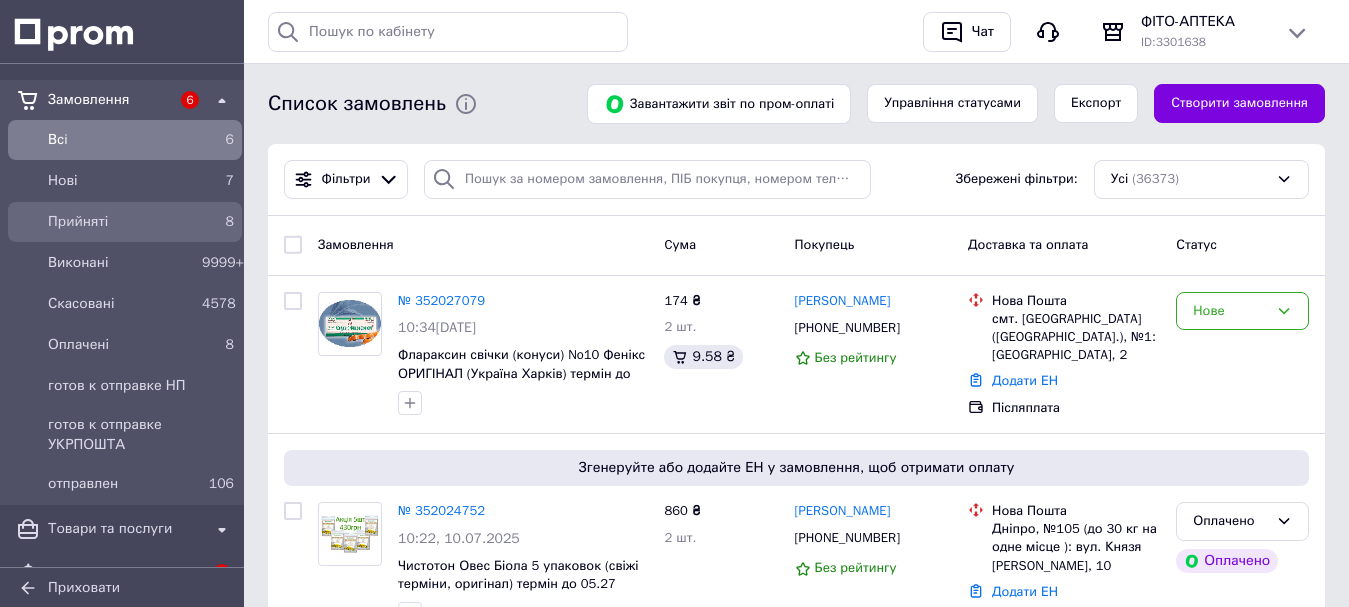 click on "Прийняті" at bounding box center [121, 222] 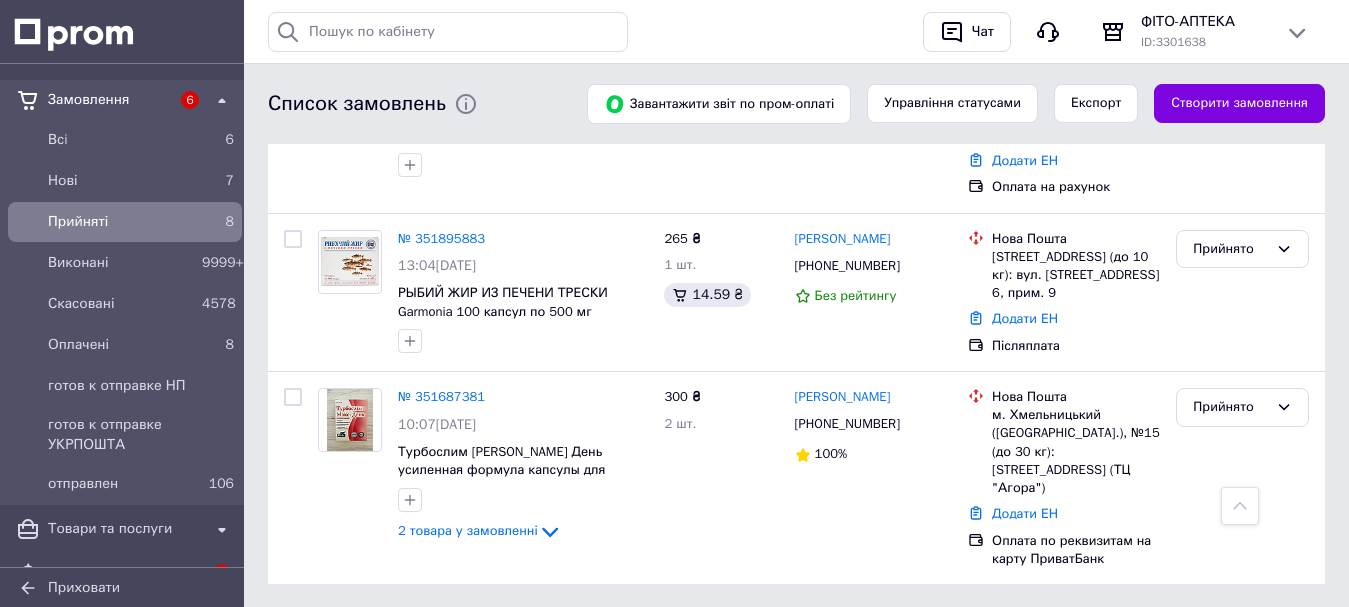 scroll, scrollTop: 1067, scrollLeft: 0, axis: vertical 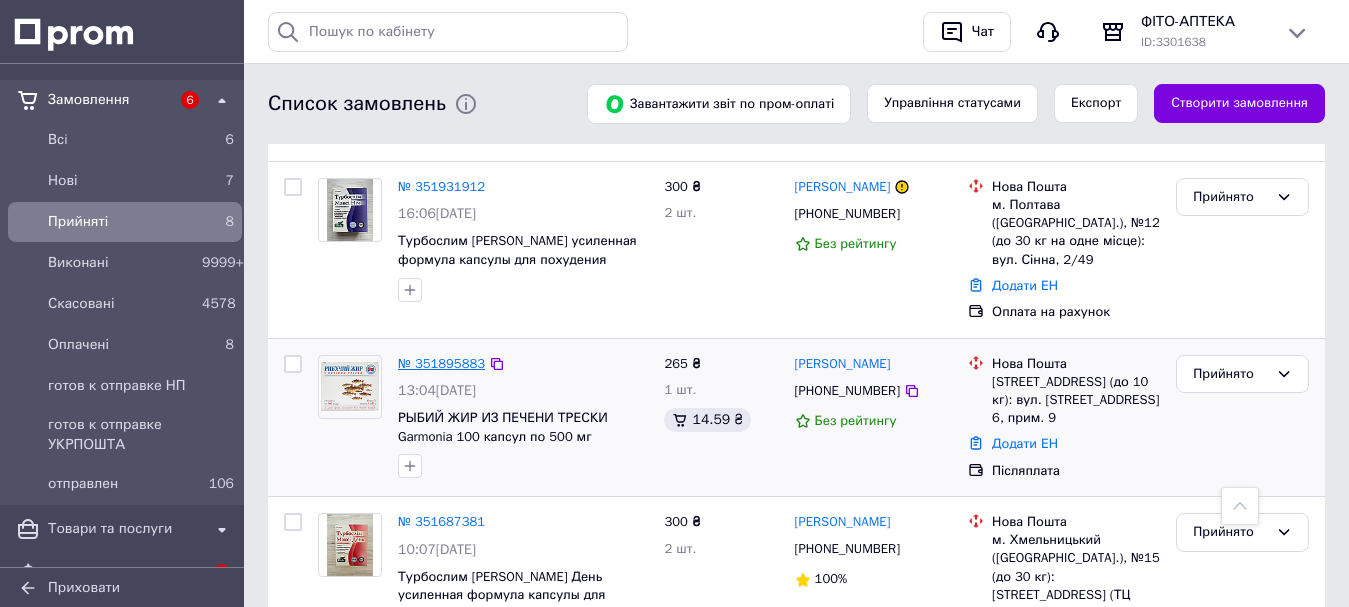click on "№ 351895883" at bounding box center [441, 363] 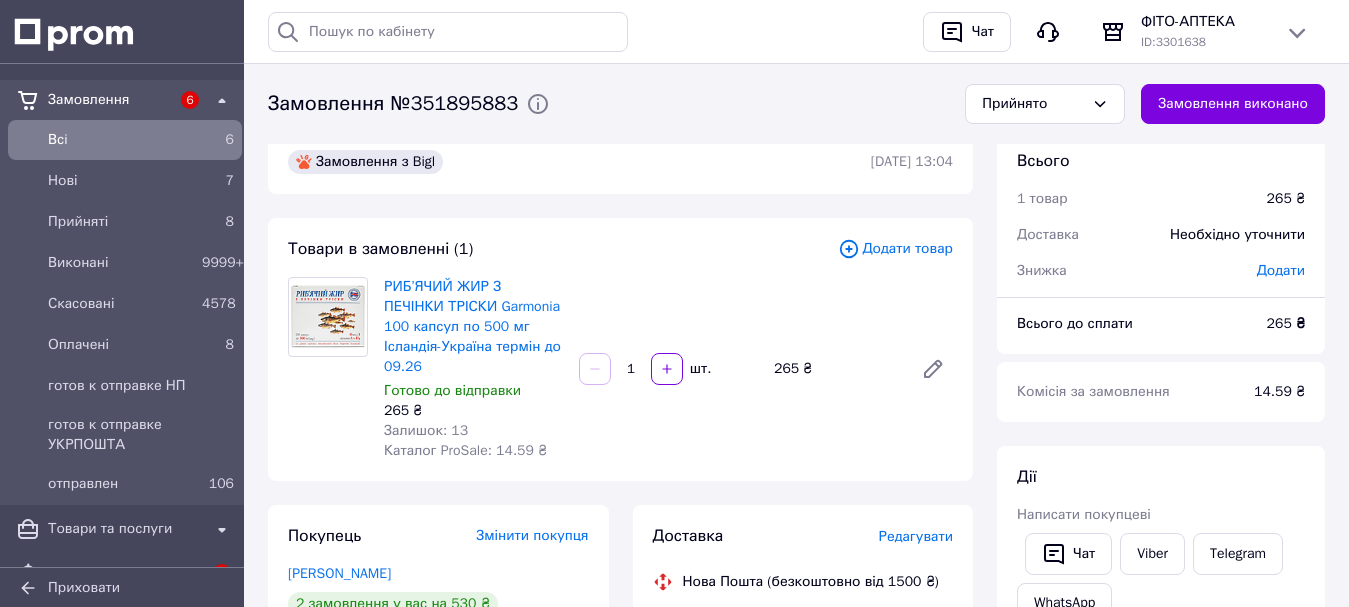 scroll, scrollTop: 200, scrollLeft: 0, axis: vertical 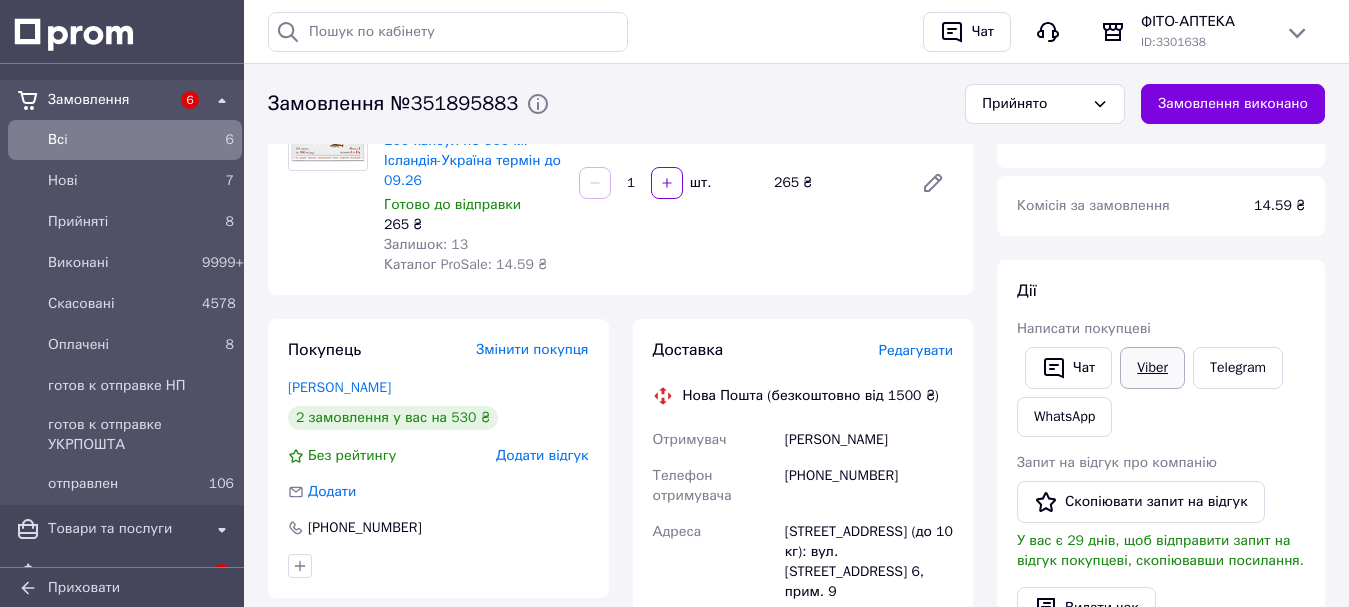 click on "Viber" at bounding box center (1152, 368) 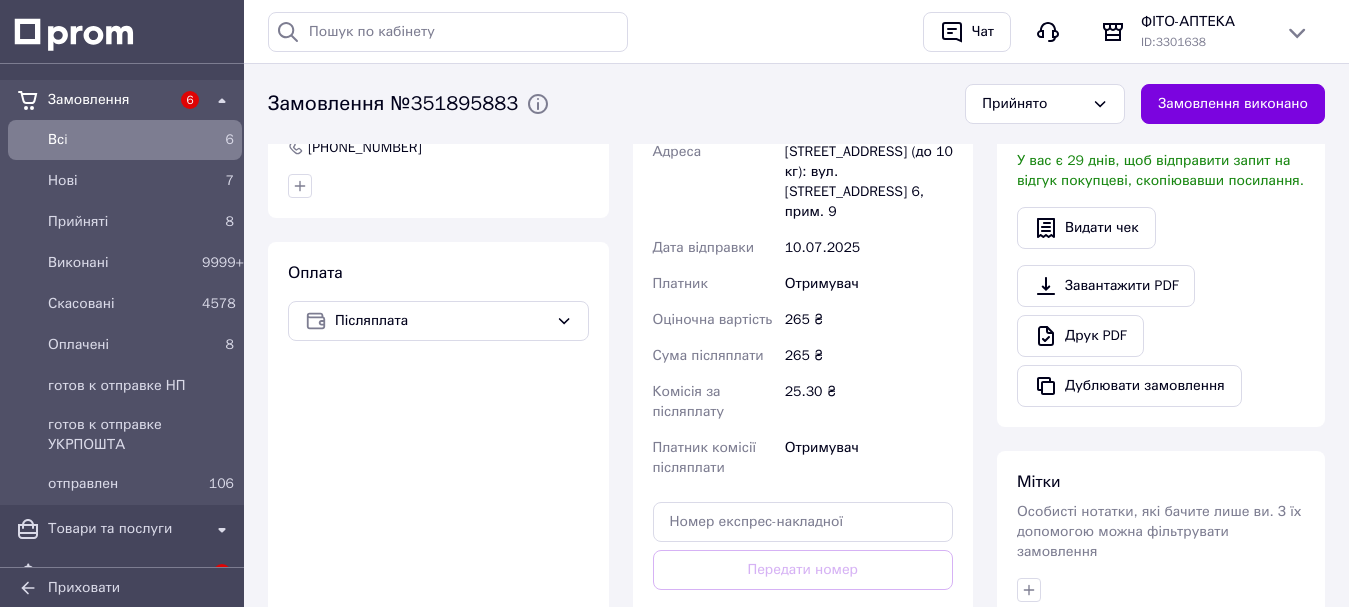 scroll, scrollTop: 700, scrollLeft: 0, axis: vertical 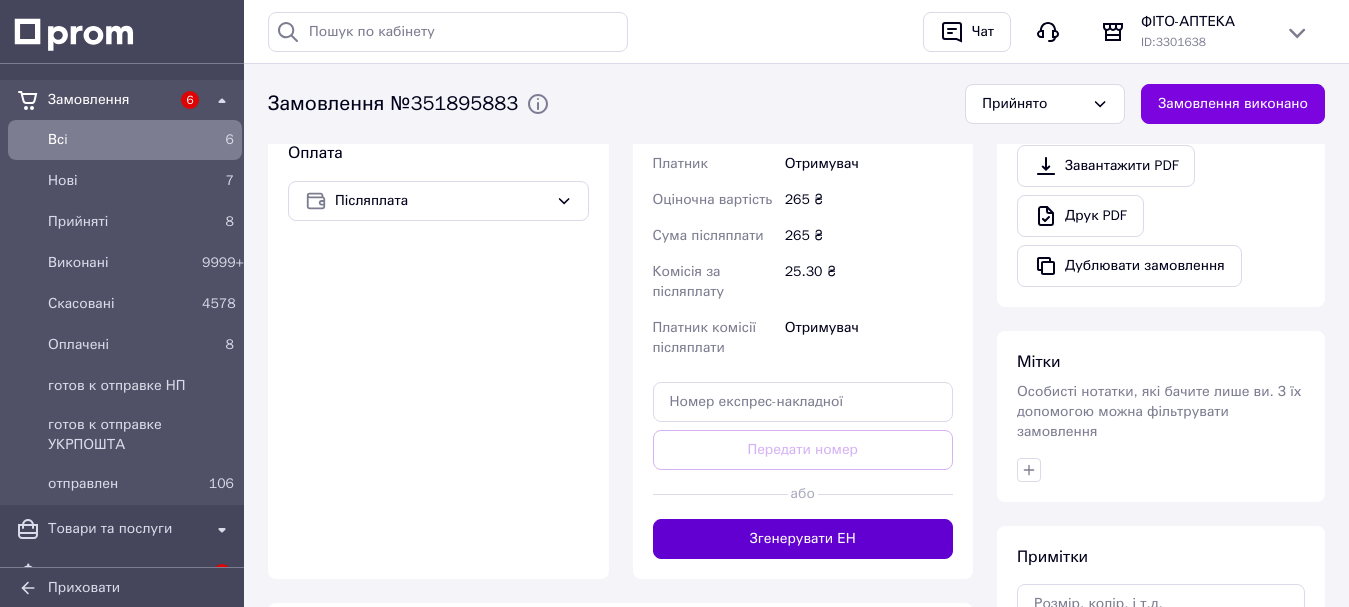 click on "Згенерувати ЕН" at bounding box center [803, 539] 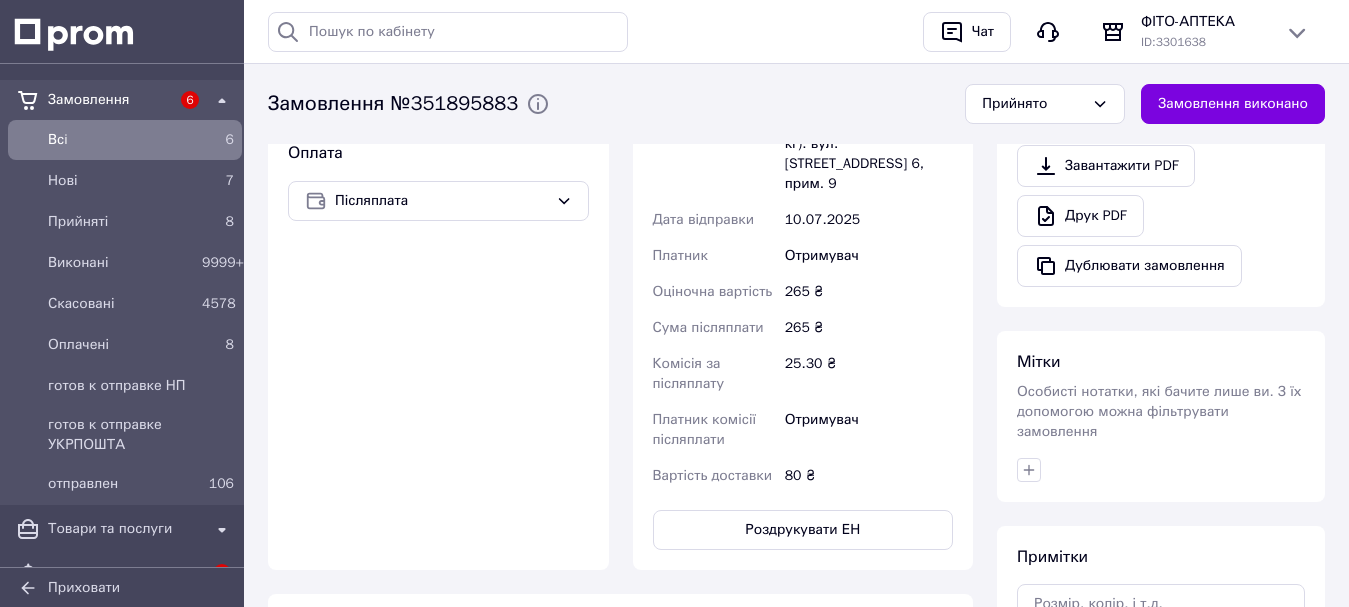 scroll, scrollTop: 400, scrollLeft: 0, axis: vertical 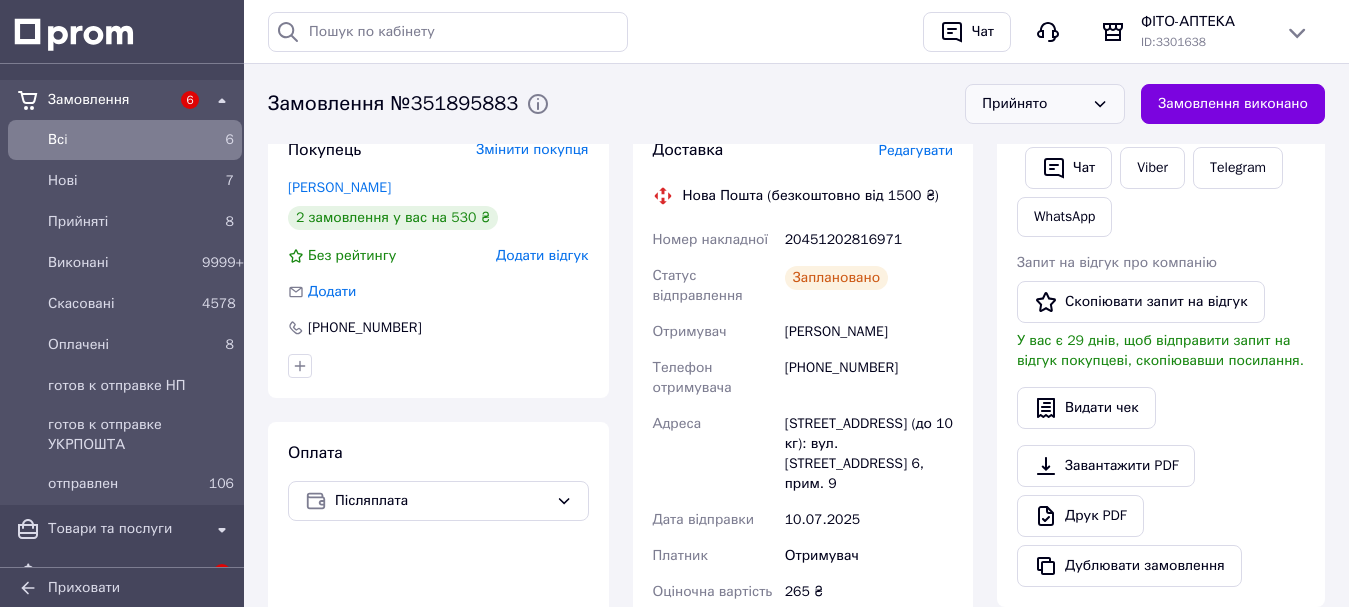 click on "Прийнято" at bounding box center (1045, 104) 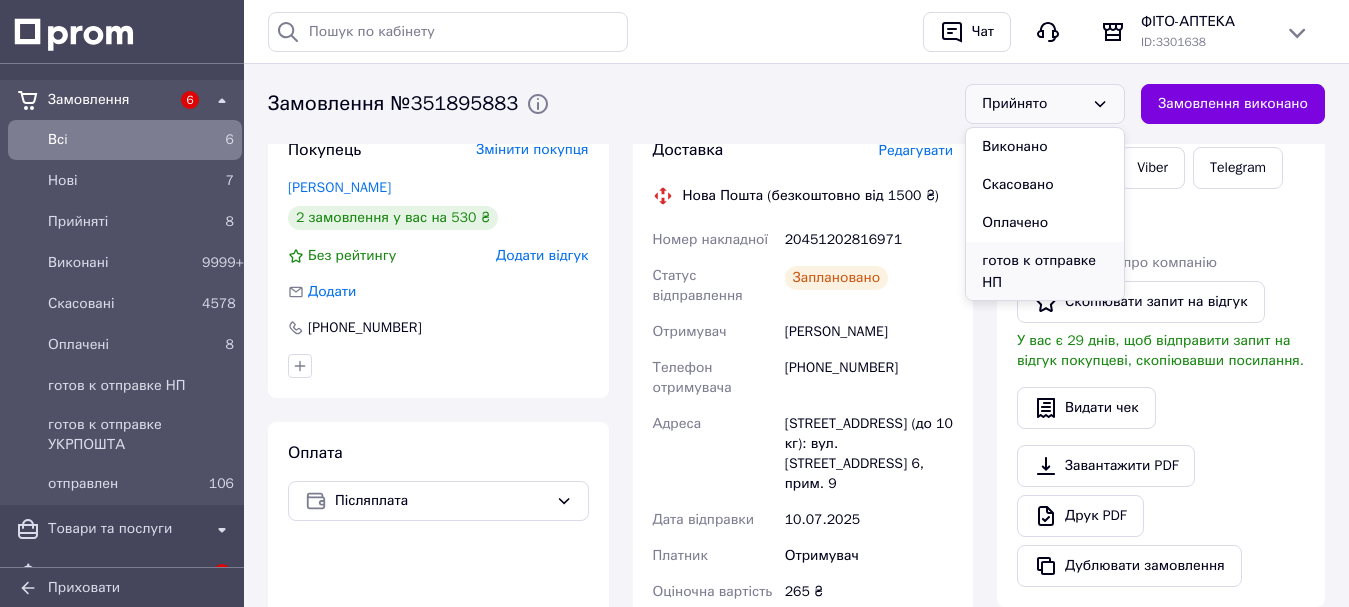 click on "готов к отправке НП" at bounding box center [1045, 272] 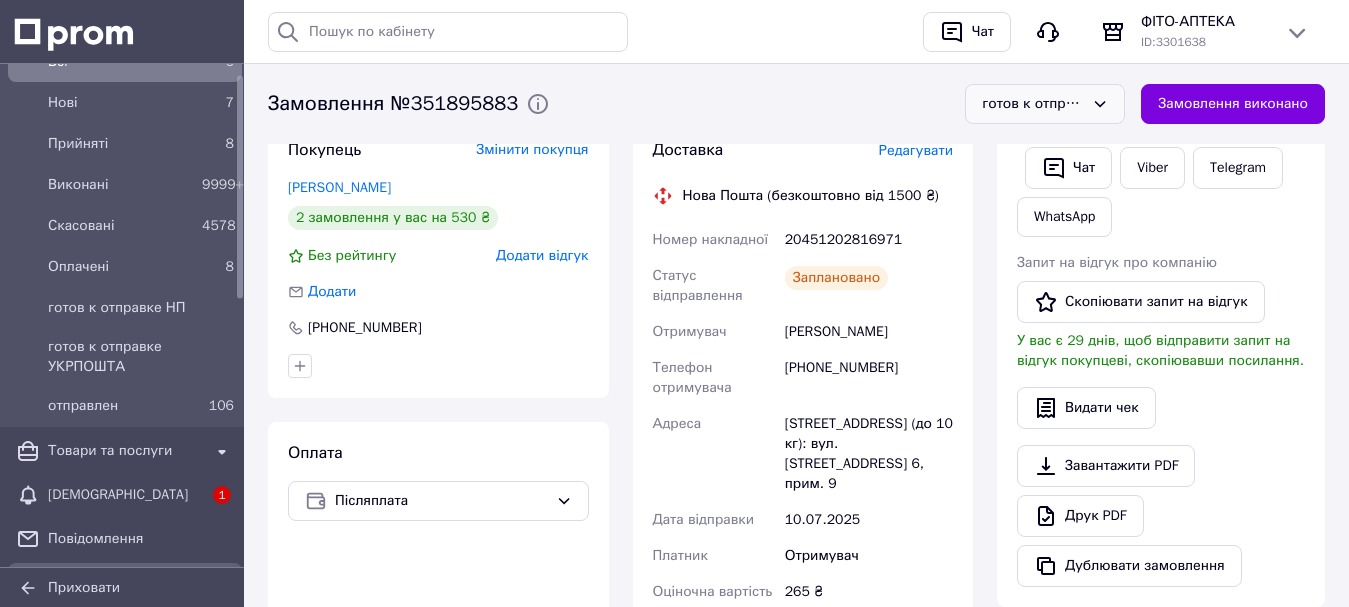 scroll, scrollTop: 200, scrollLeft: 0, axis: vertical 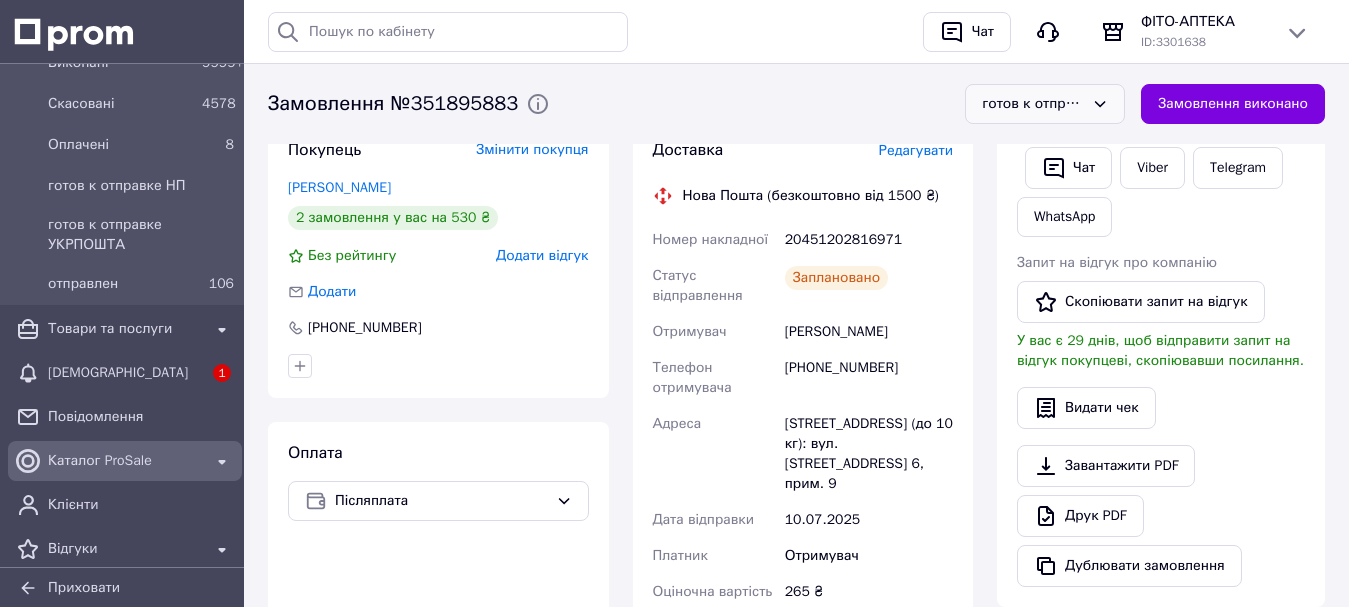 click on "Каталог ProSale" at bounding box center [125, 461] 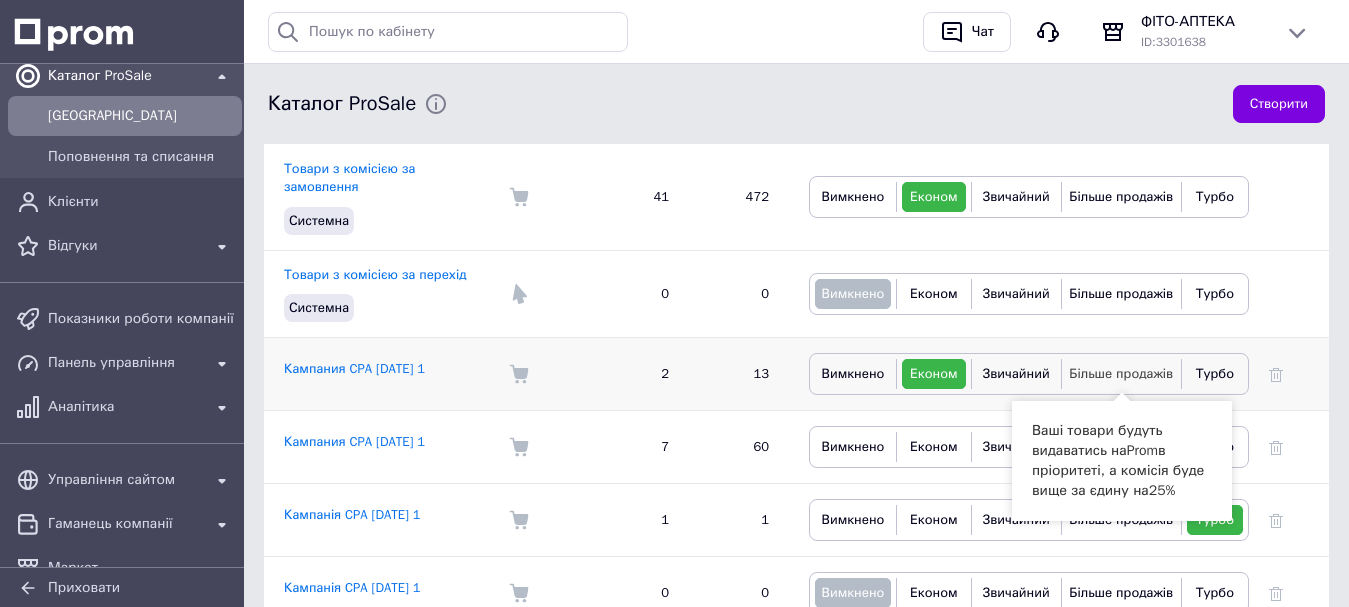 scroll, scrollTop: 200, scrollLeft: 0, axis: vertical 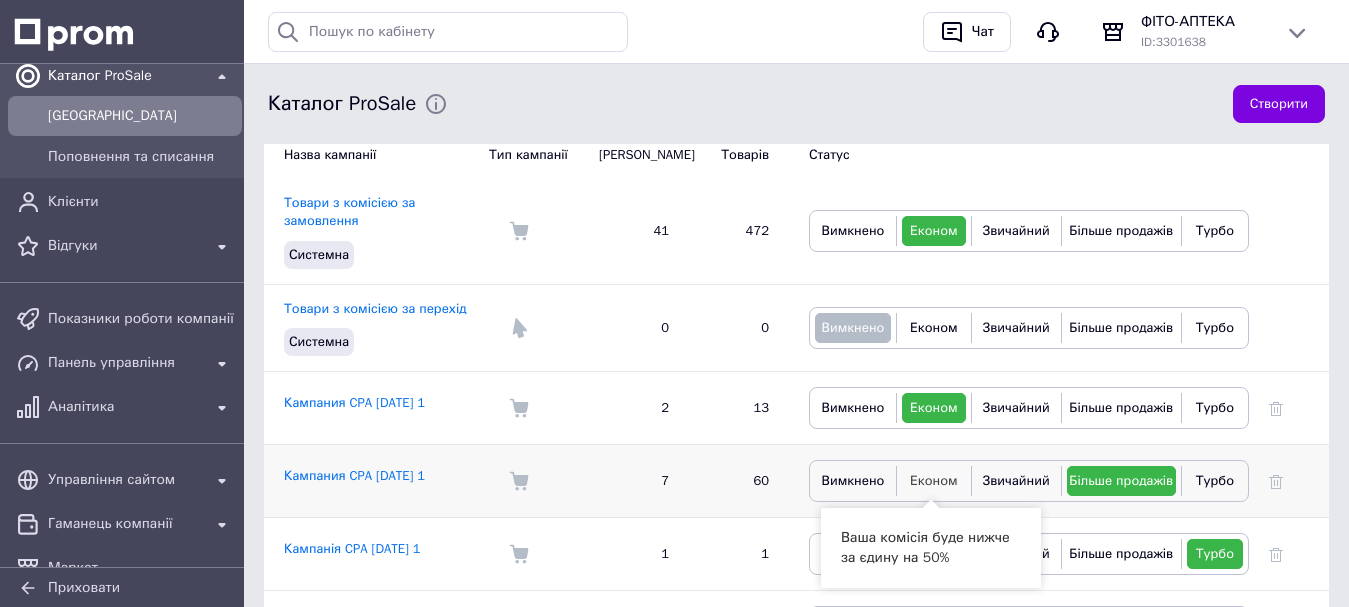 click on "Економ" at bounding box center [934, 480] 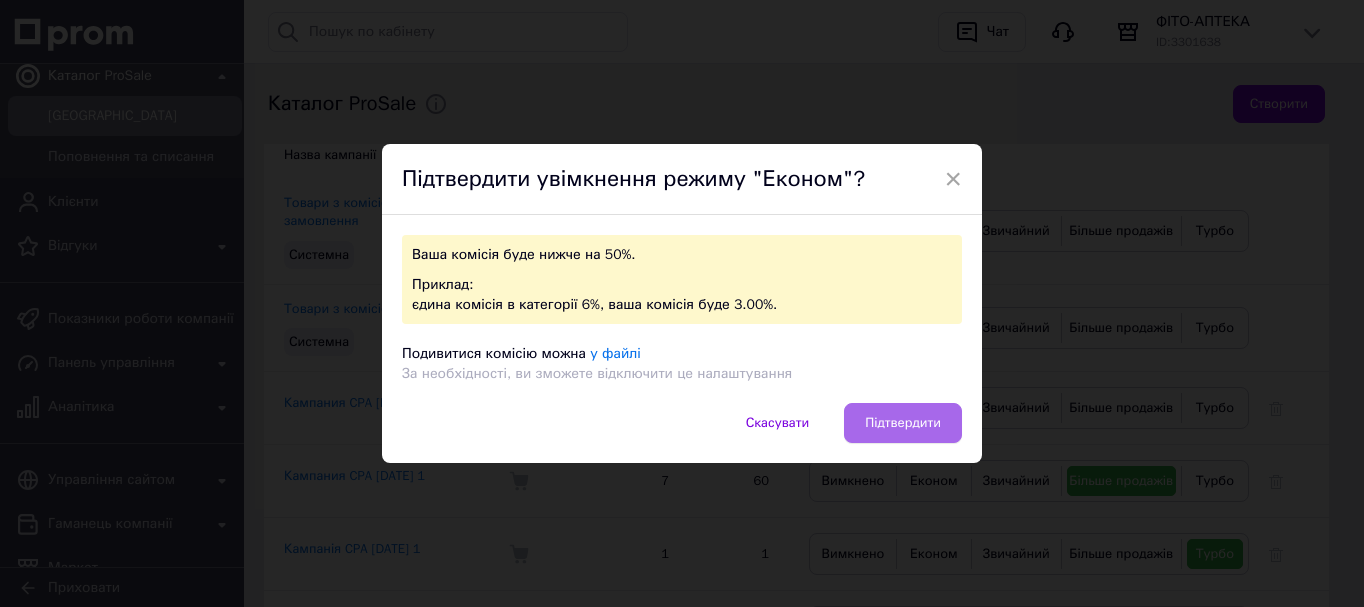 click on "Підтвердити" at bounding box center [903, 423] 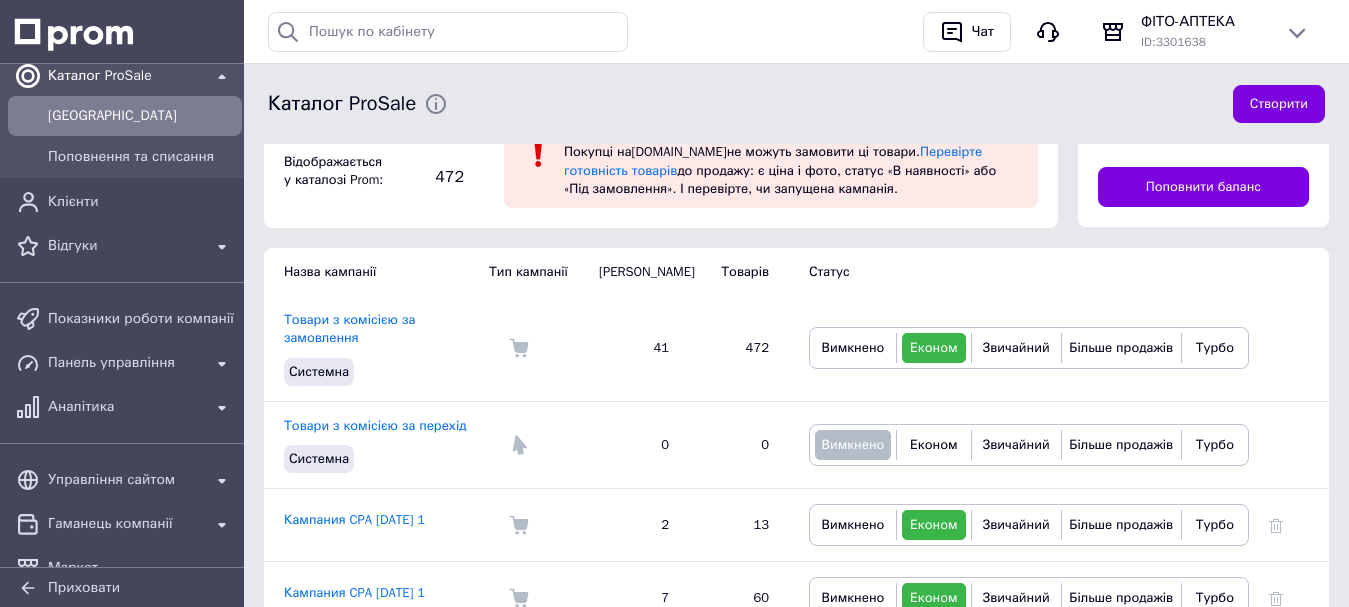 scroll, scrollTop: 200, scrollLeft: 0, axis: vertical 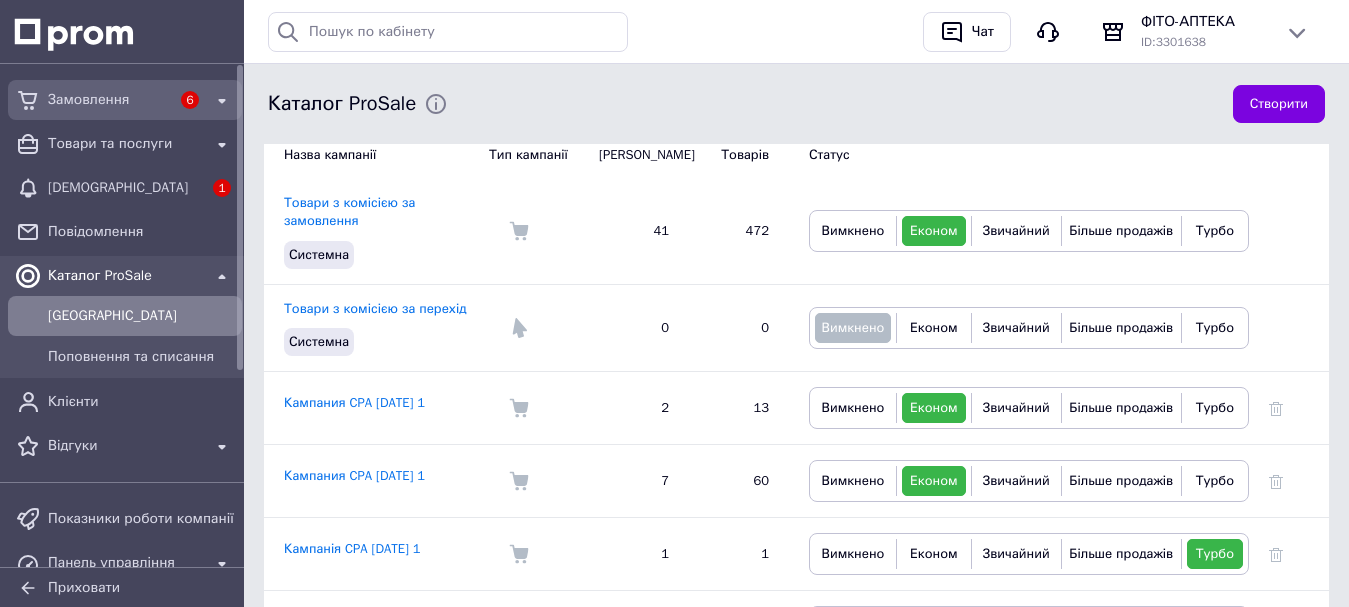 click on "Замовлення" at bounding box center (109, 100) 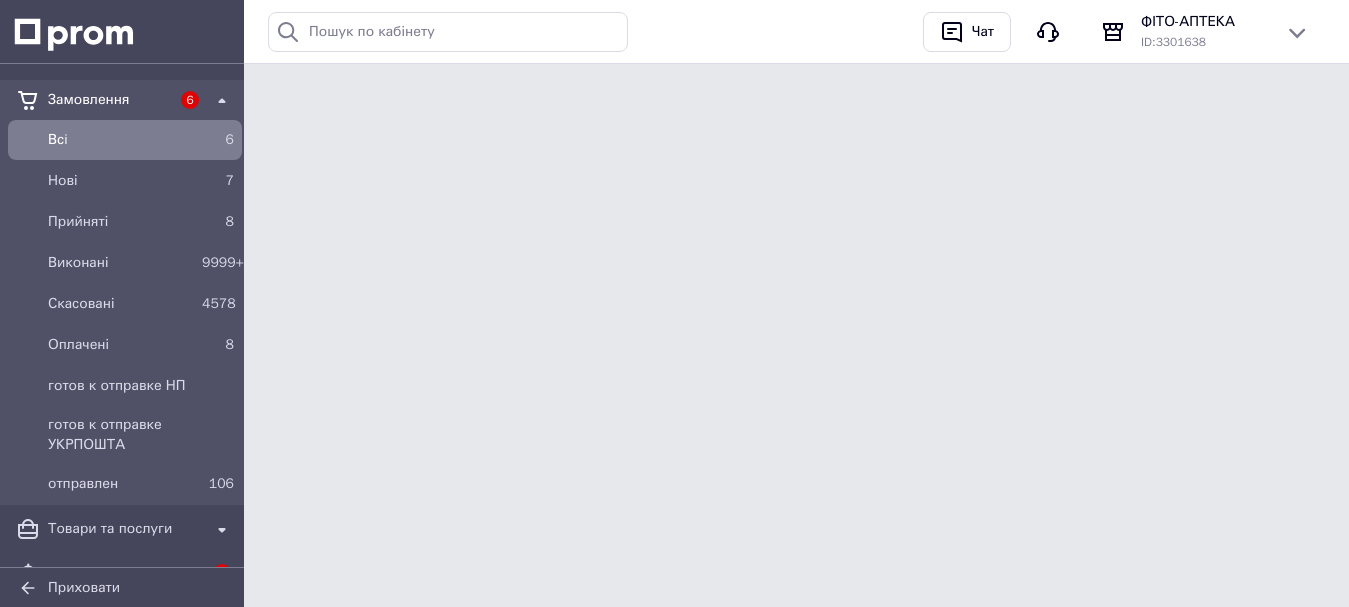 scroll, scrollTop: 0, scrollLeft: 0, axis: both 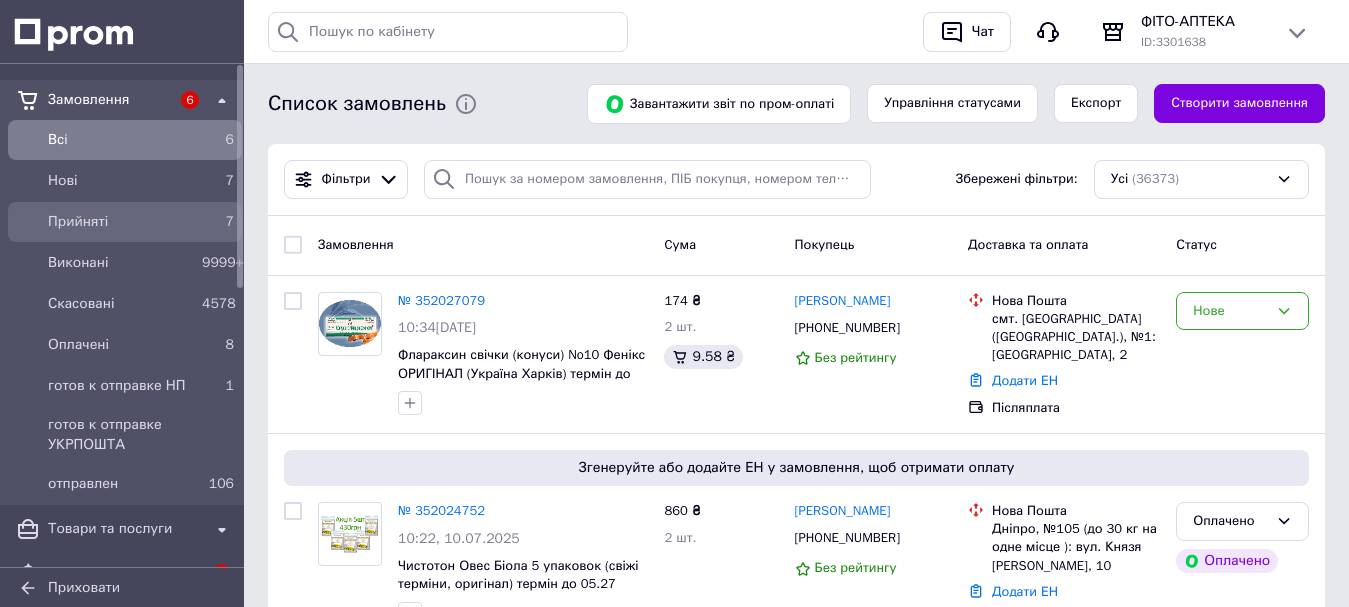 click on "Прийняті" at bounding box center [121, 222] 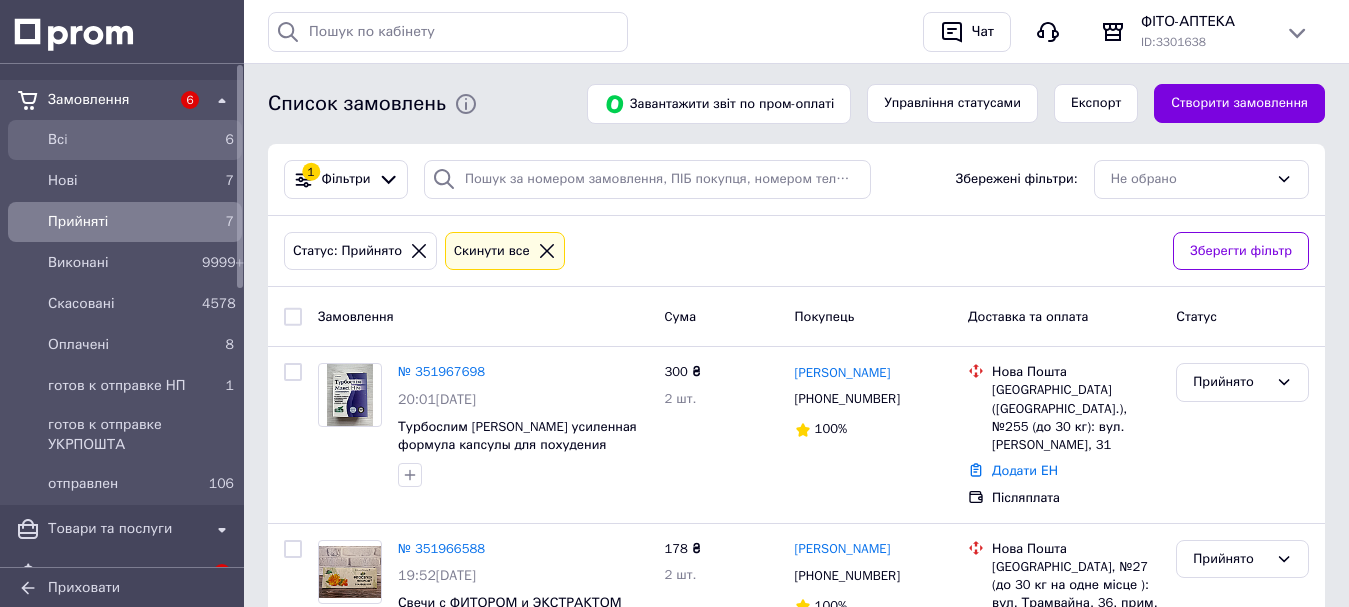 click at bounding box center [28, 140] 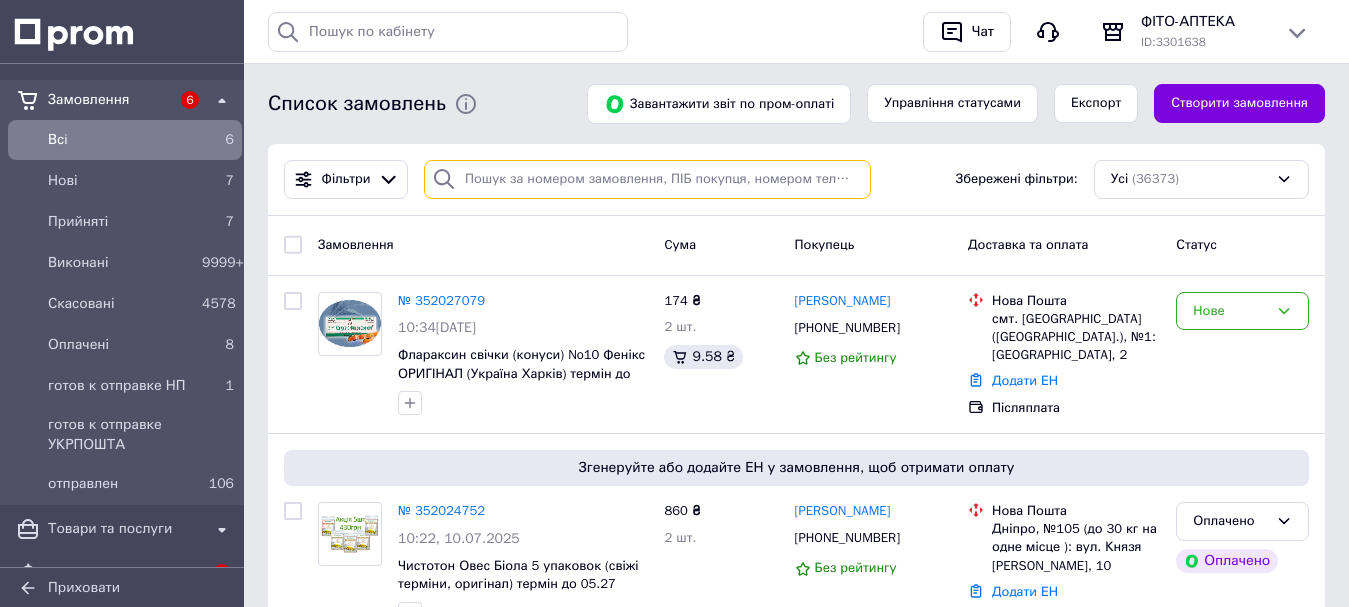 click at bounding box center [647, 179] 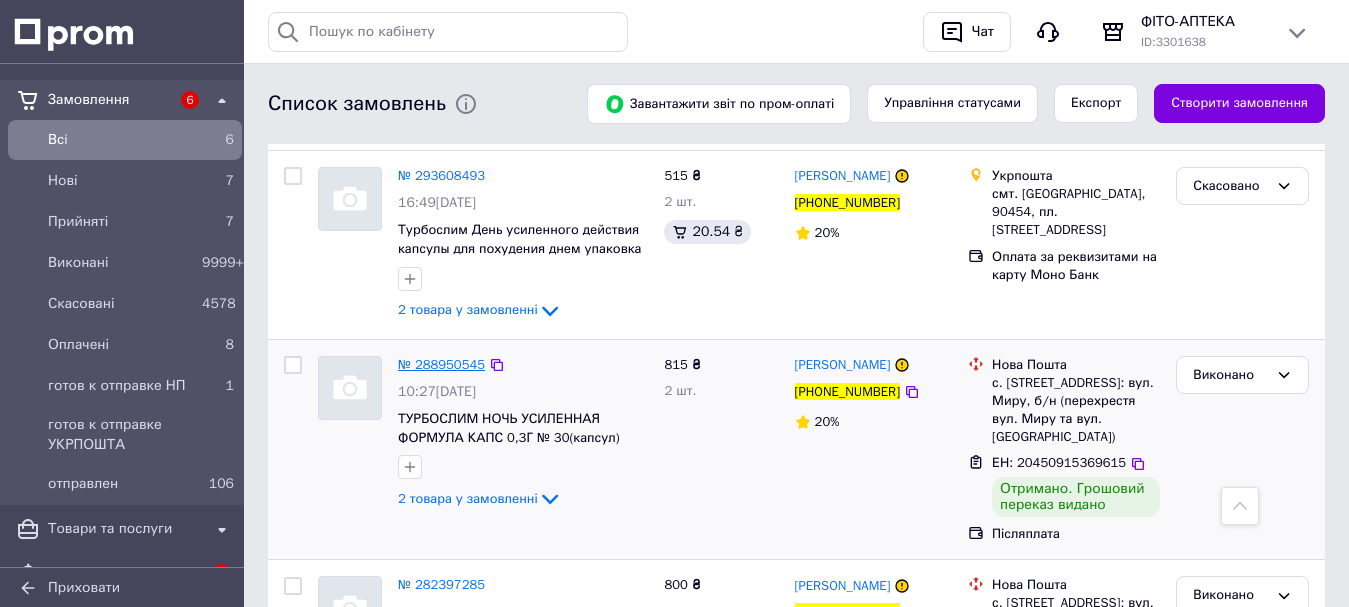 scroll, scrollTop: 600, scrollLeft: 0, axis: vertical 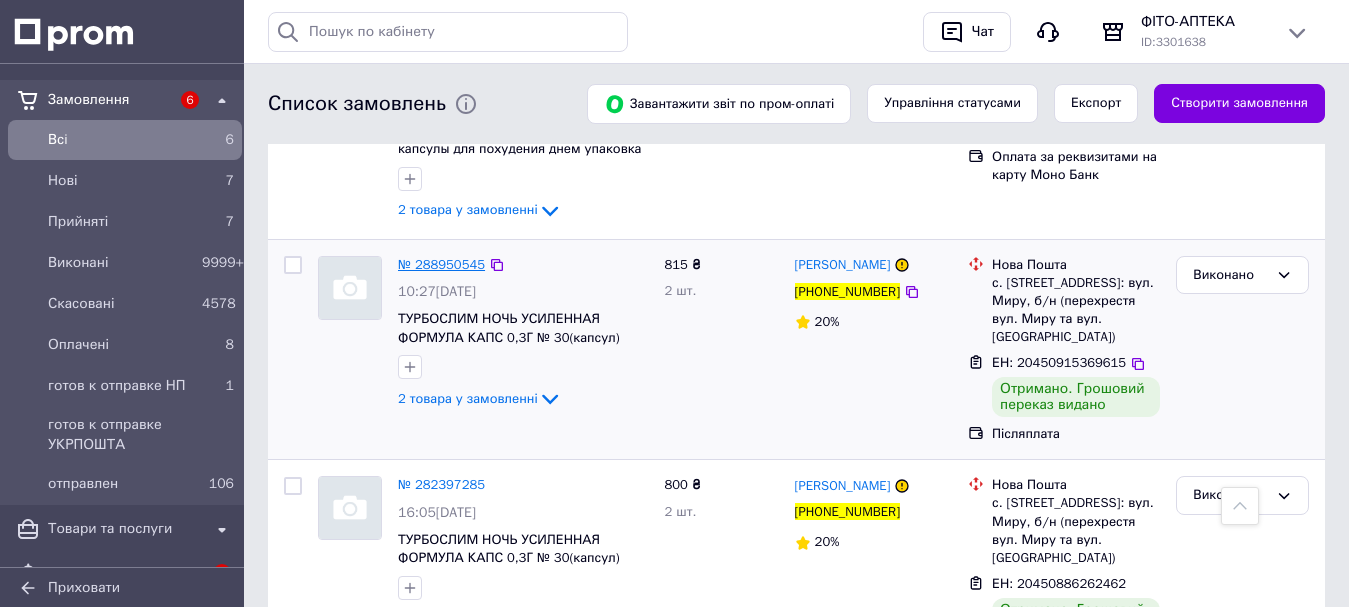 type on "[PHONE_NUMBER]" 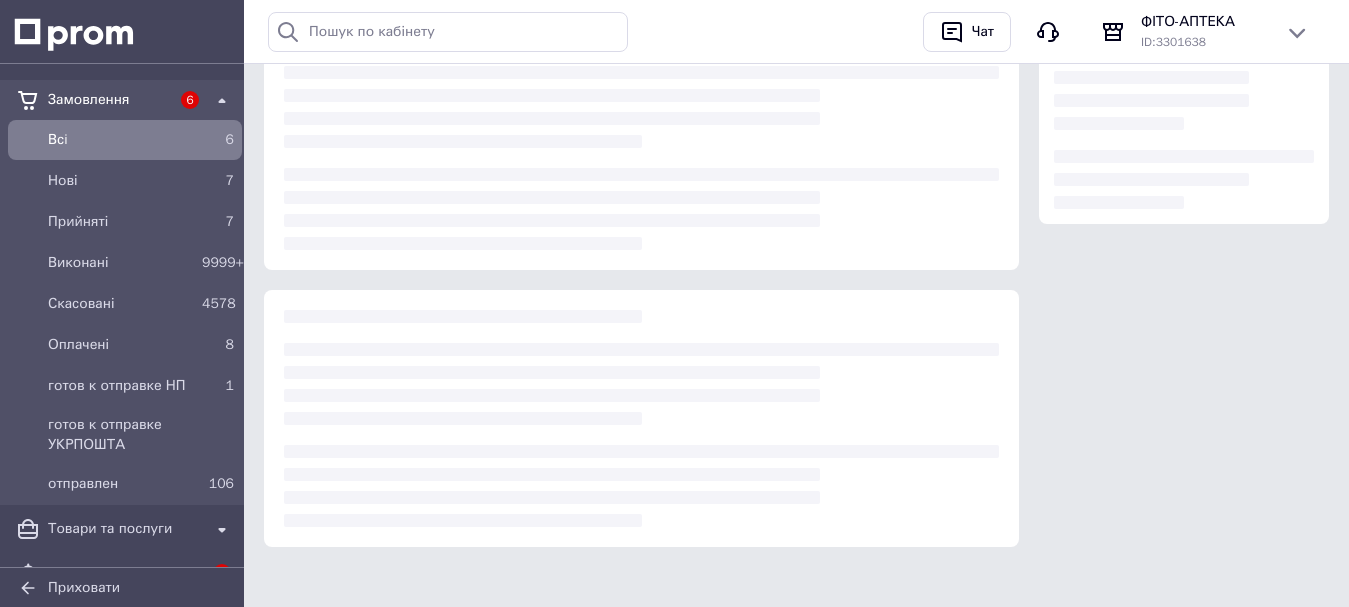 scroll, scrollTop: 0, scrollLeft: 0, axis: both 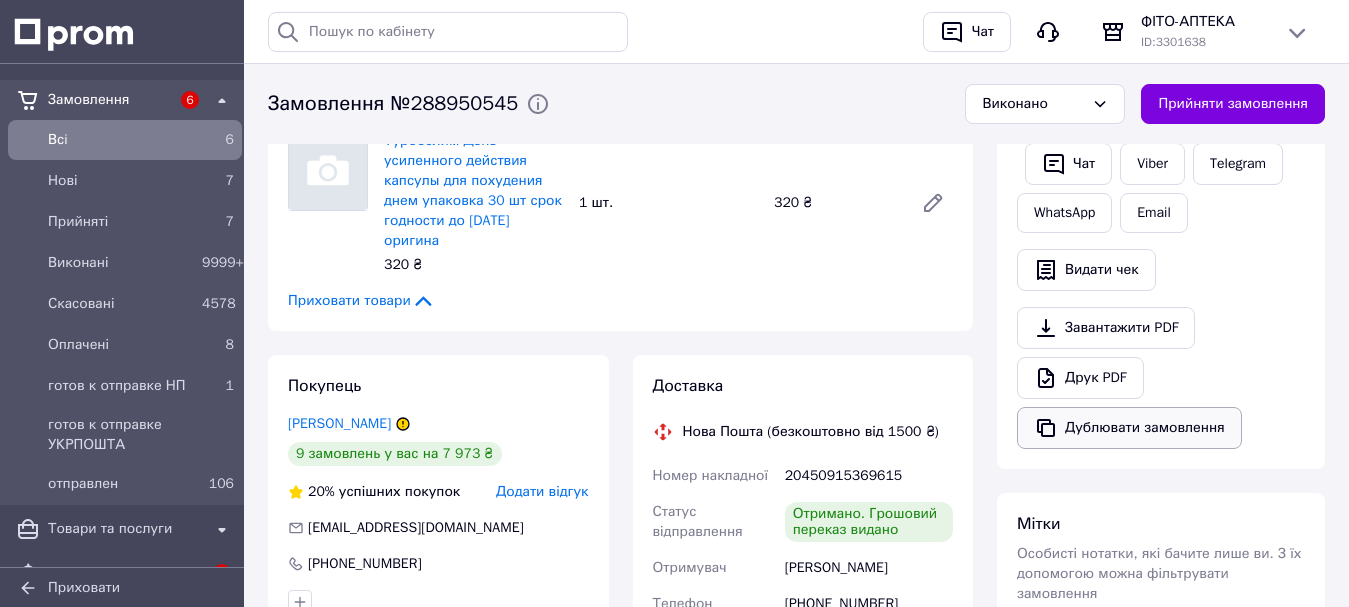 click on "Дублювати замовлення" at bounding box center (1129, 428) 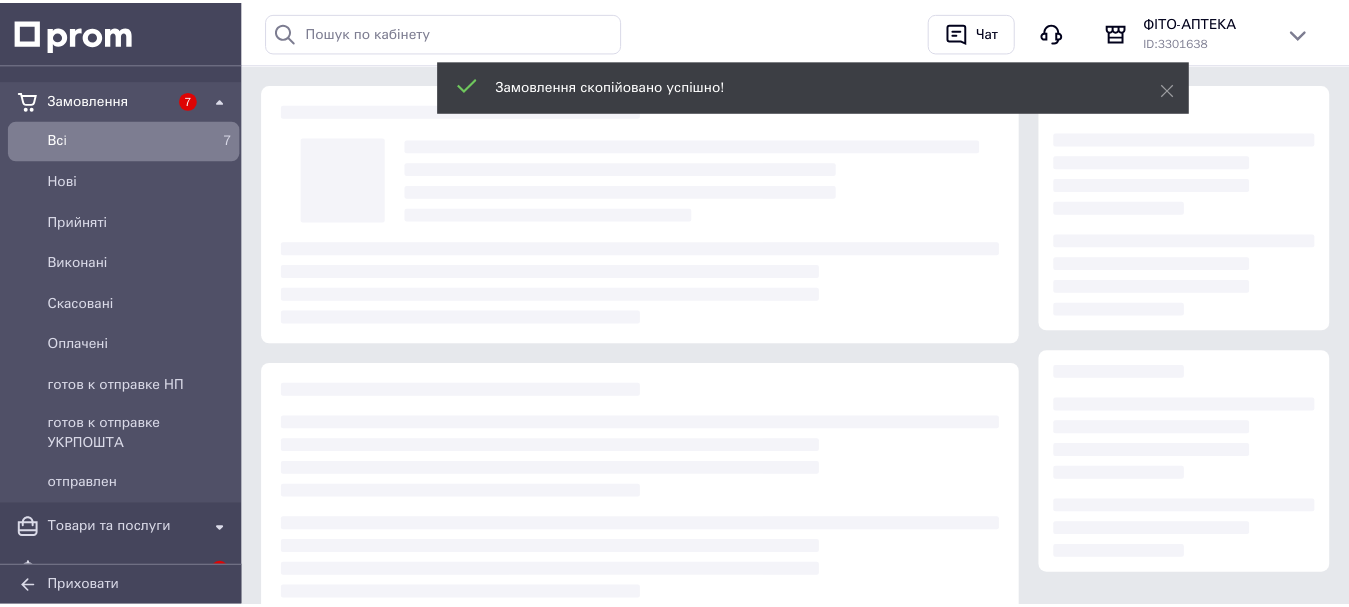 scroll, scrollTop: 0, scrollLeft: 0, axis: both 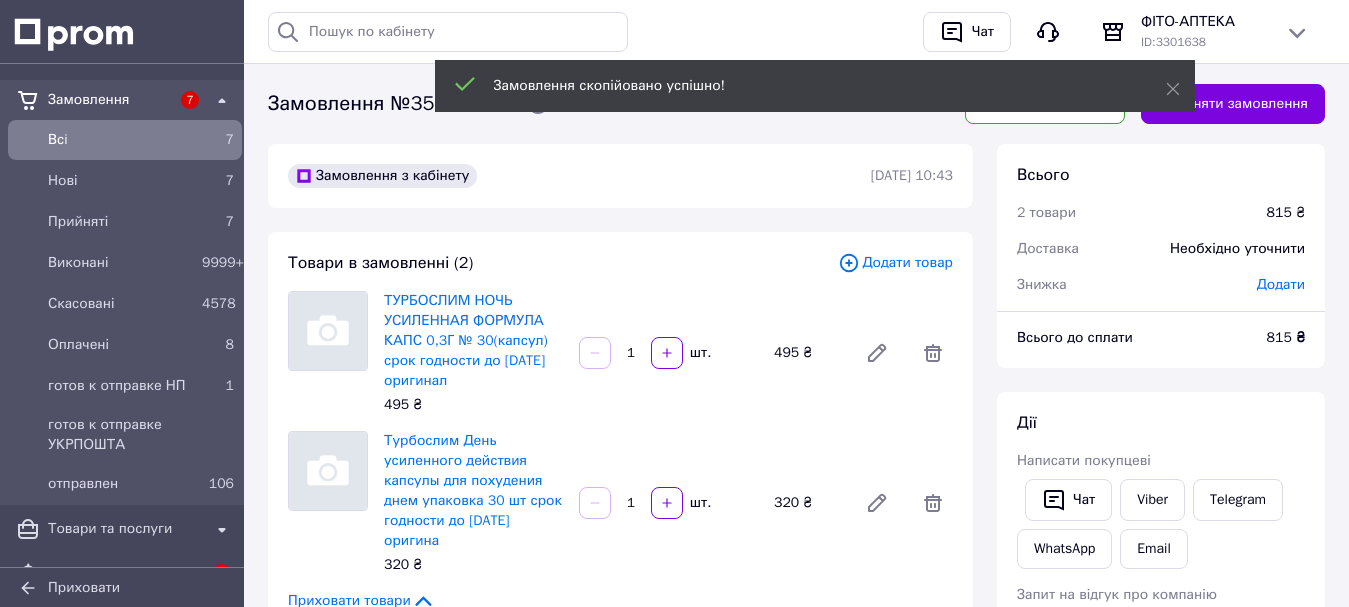 click on "Додати товар" at bounding box center [895, 263] 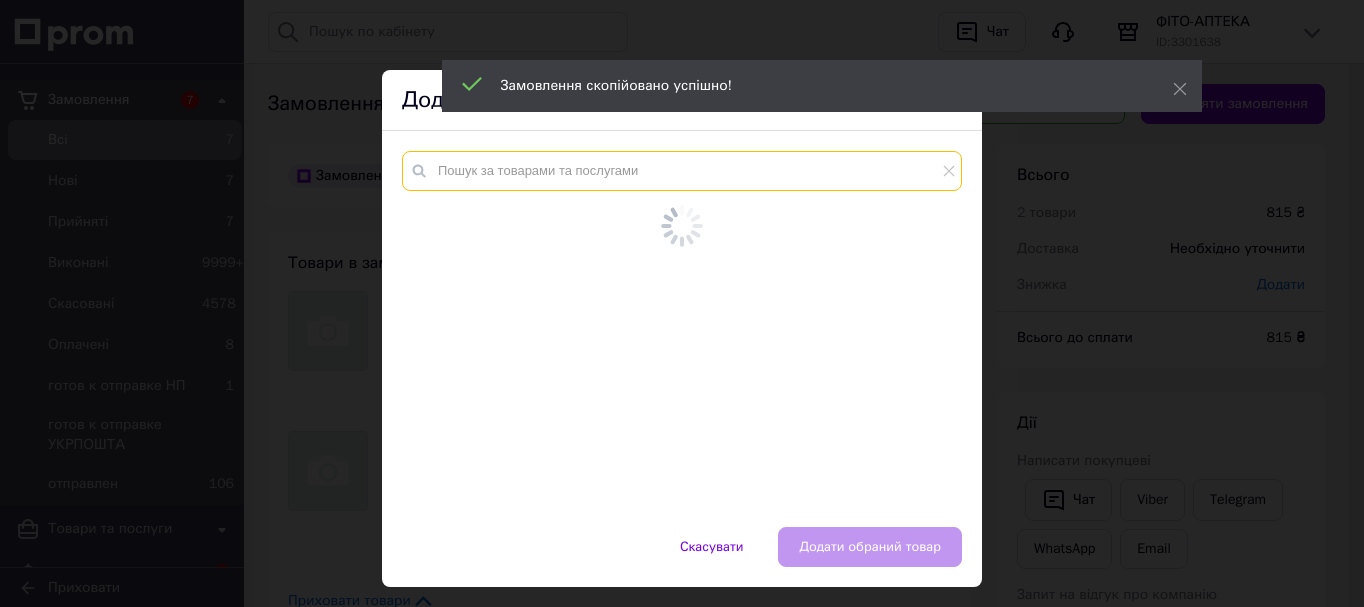 click at bounding box center (682, 171) 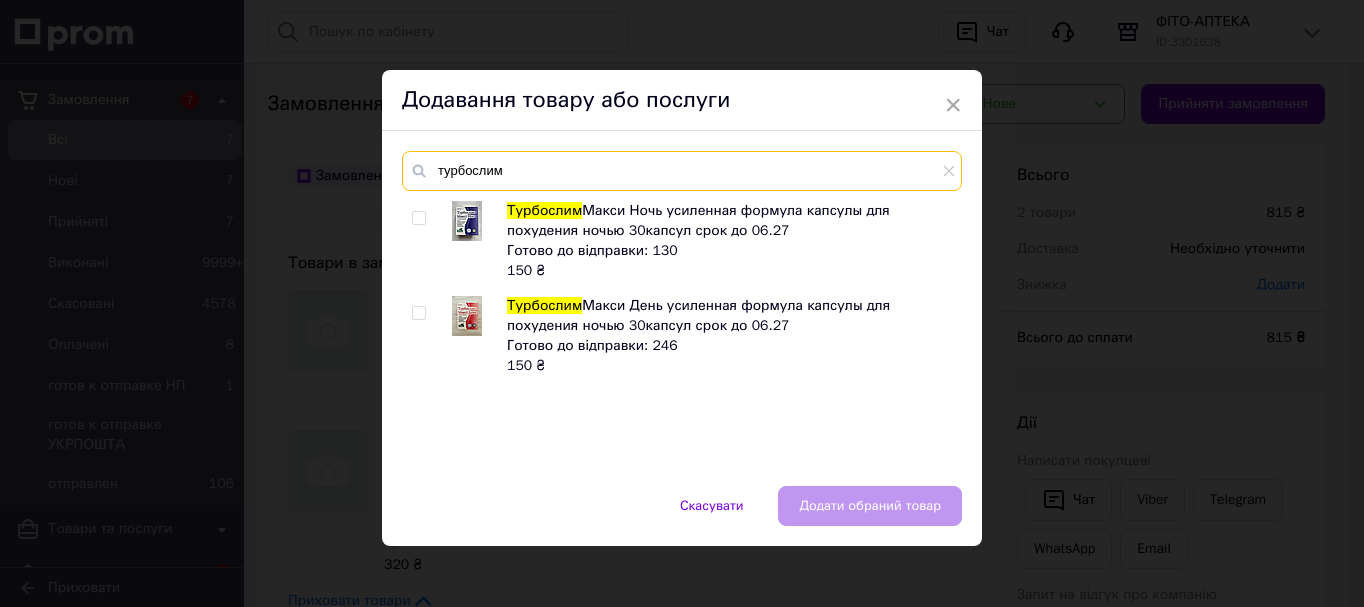 type on "турбослим" 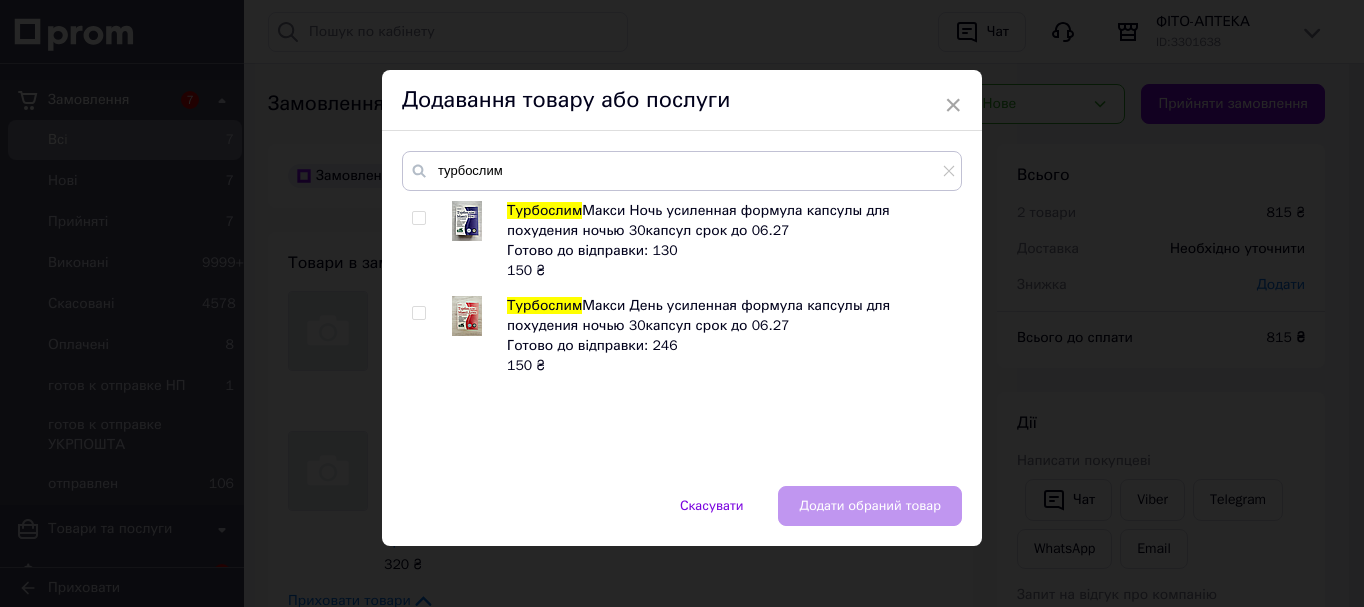 click at bounding box center (418, 218) 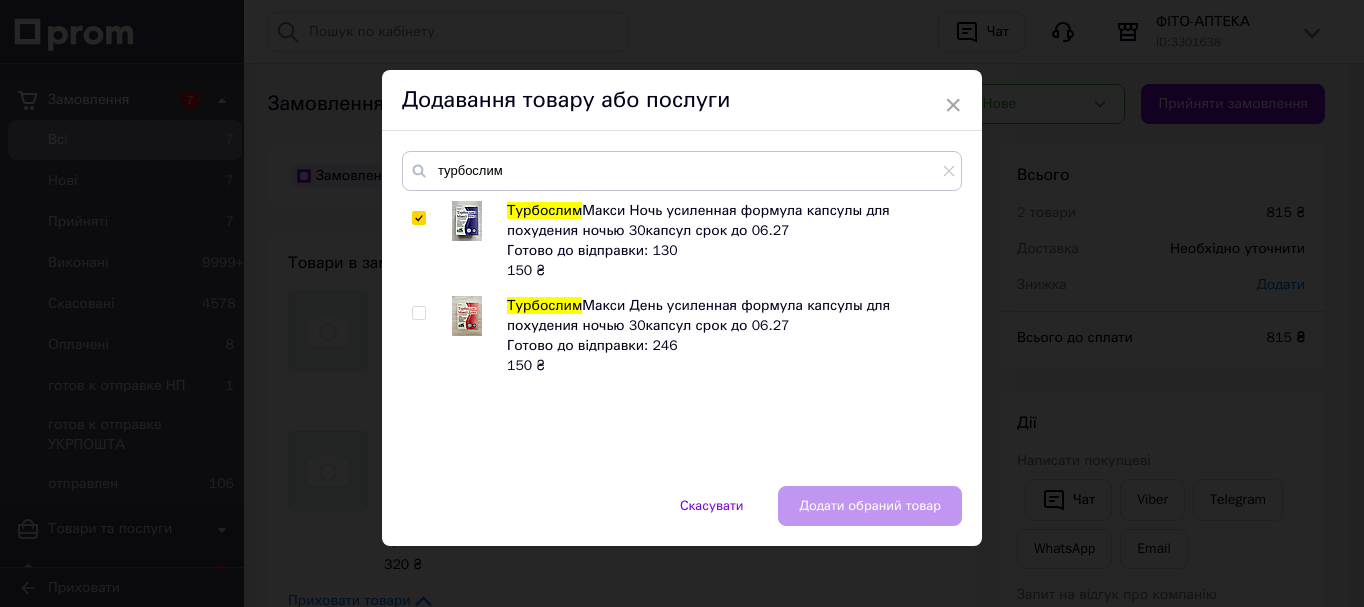 checkbox on "true" 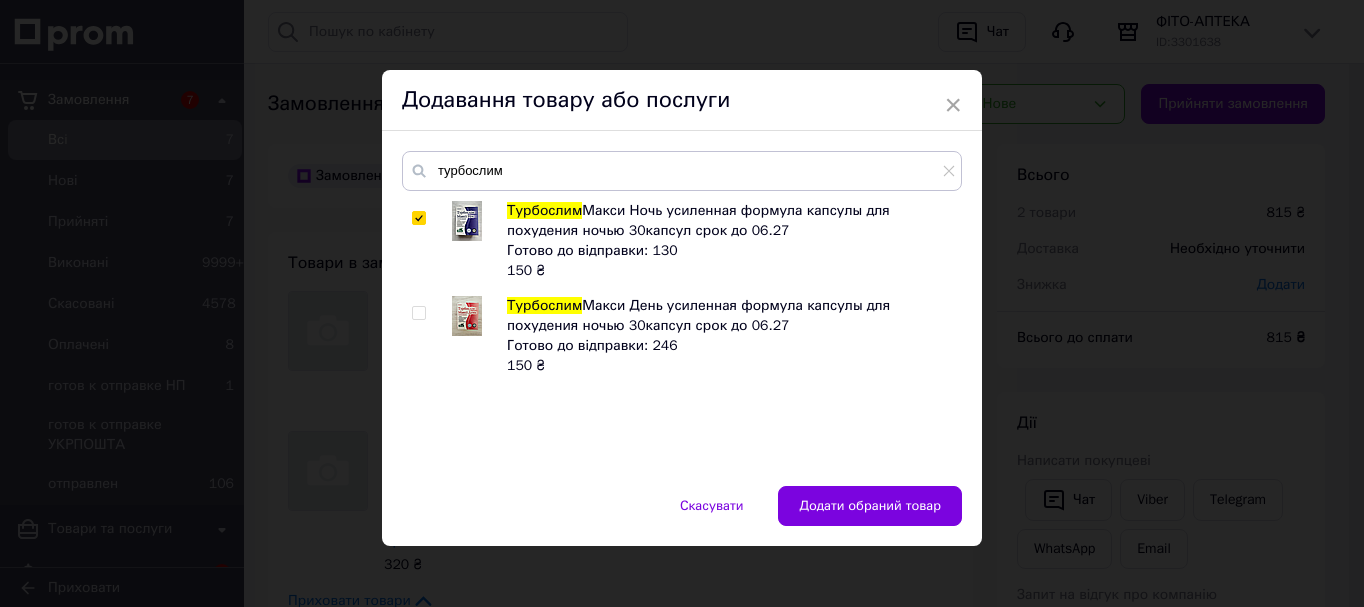 click at bounding box center [418, 313] 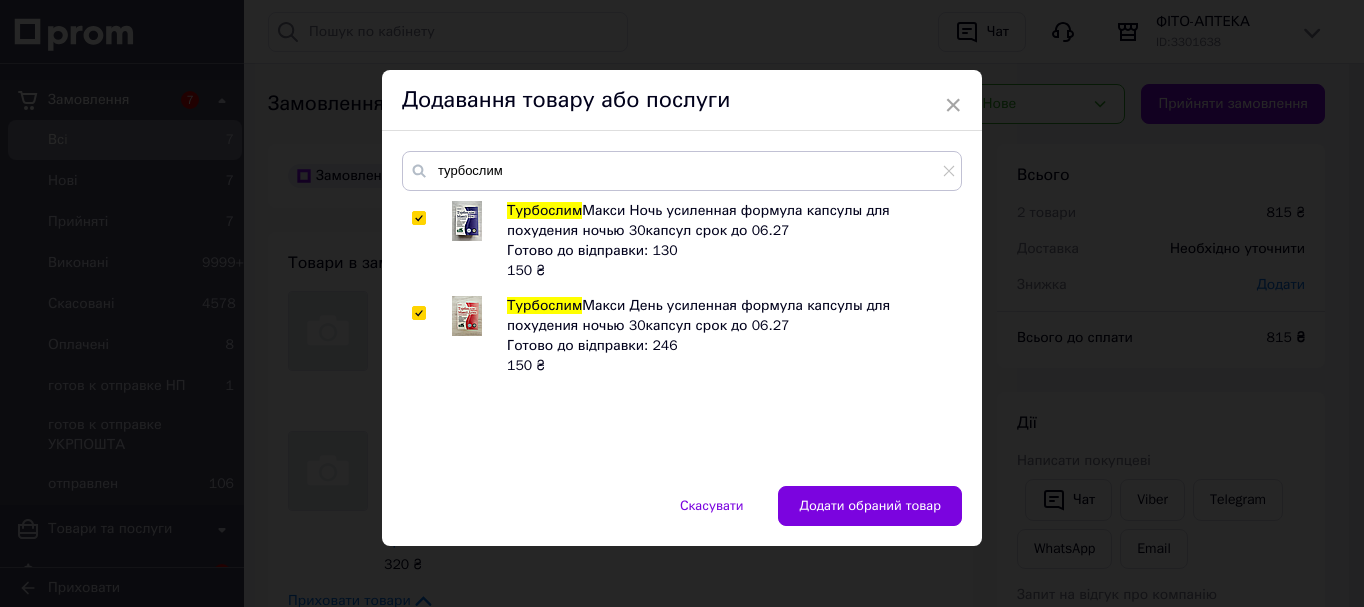 checkbox on "true" 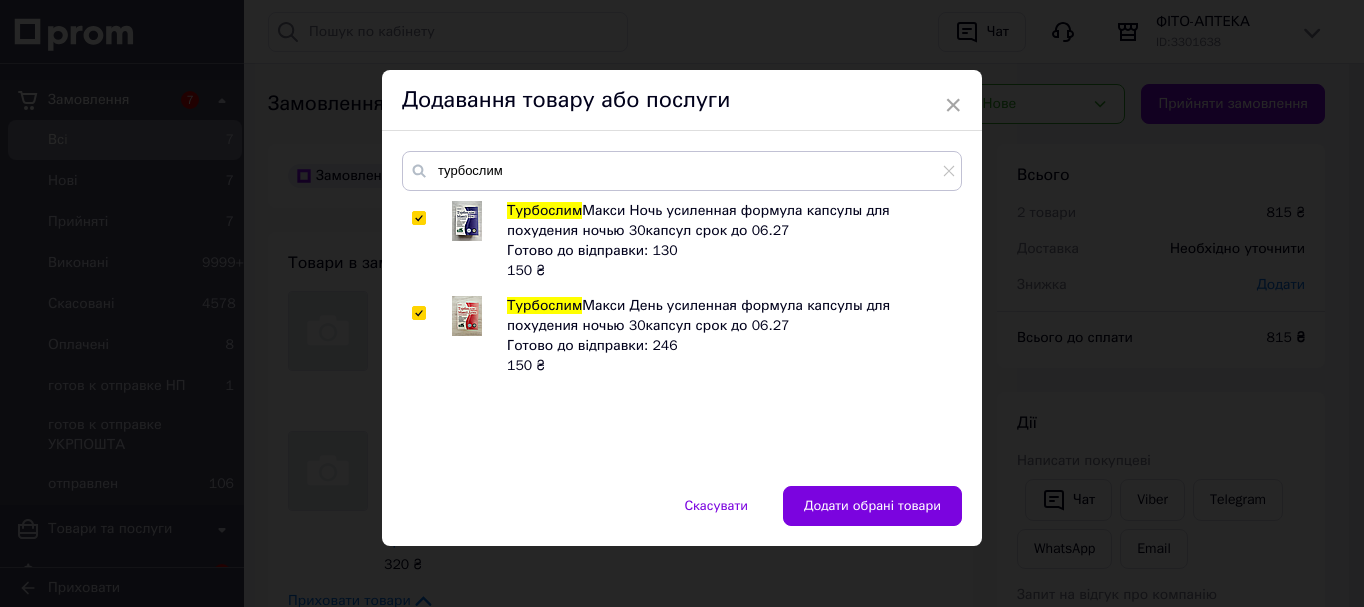 click on "Додати обрані товари" at bounding box center (872, 506) 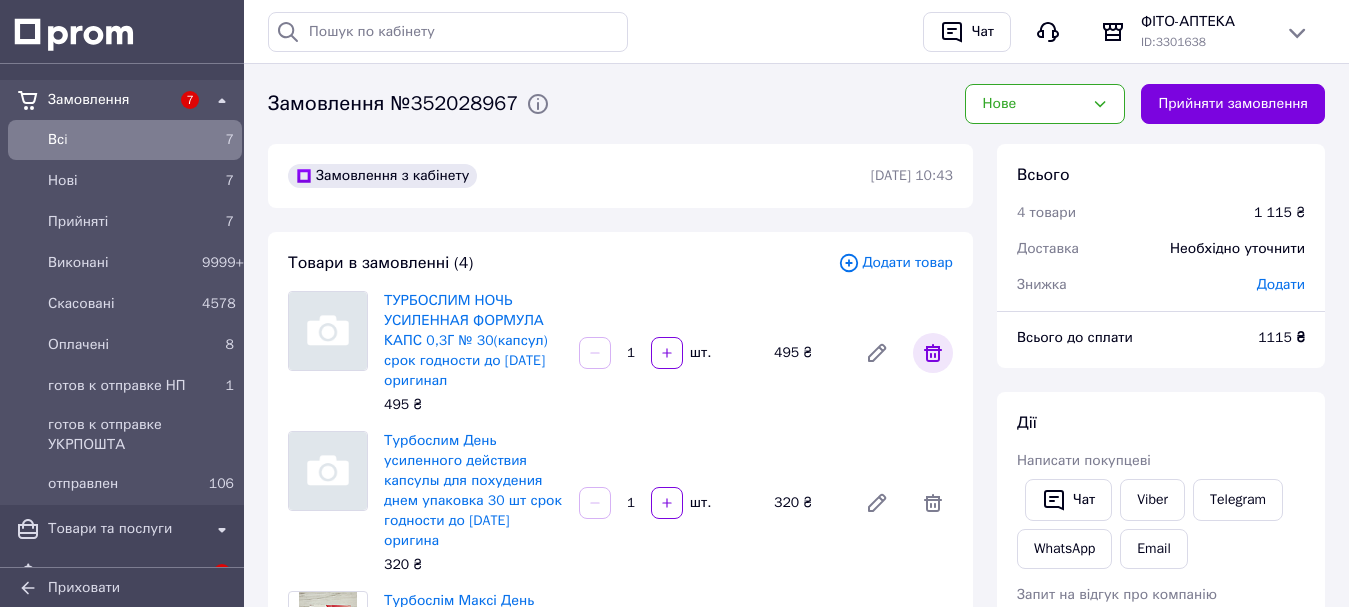 click 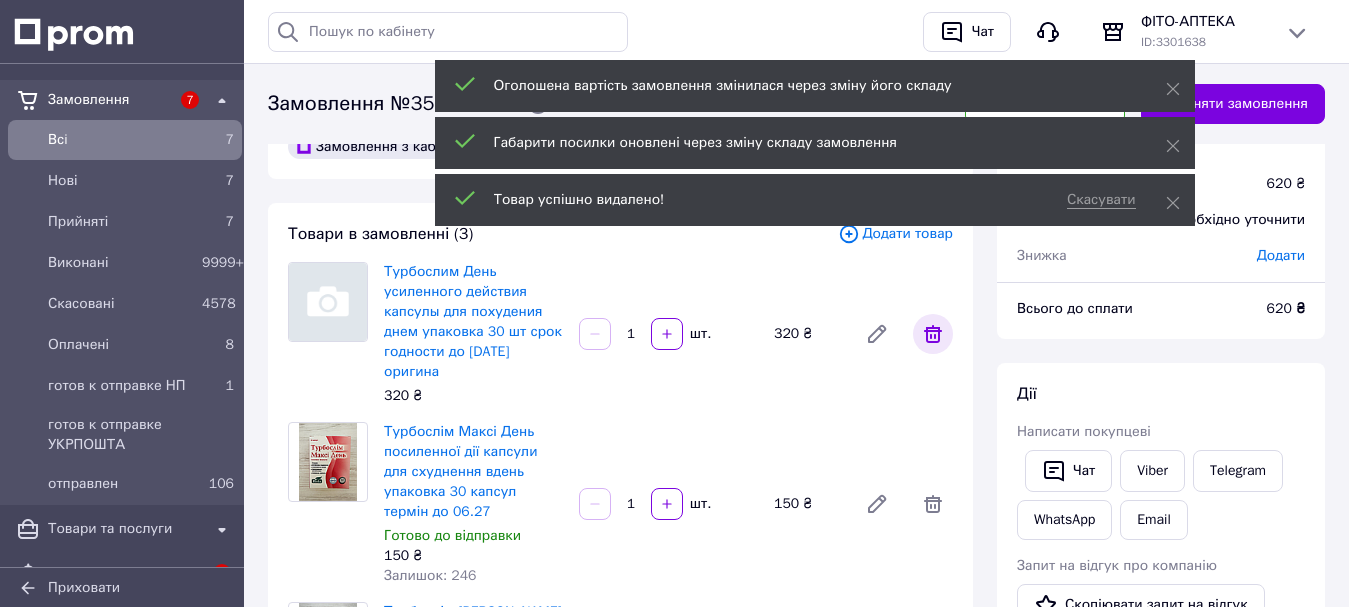 scroll, scrollTop: 0, scrollLeft: 0, axis: both 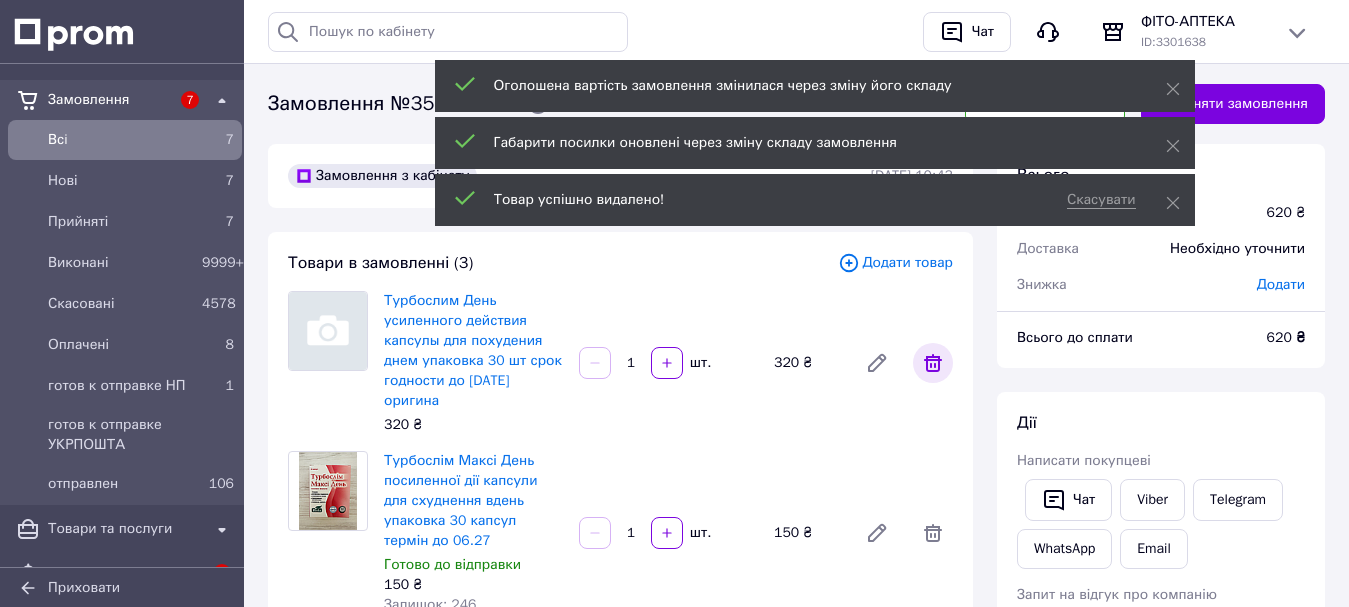 click 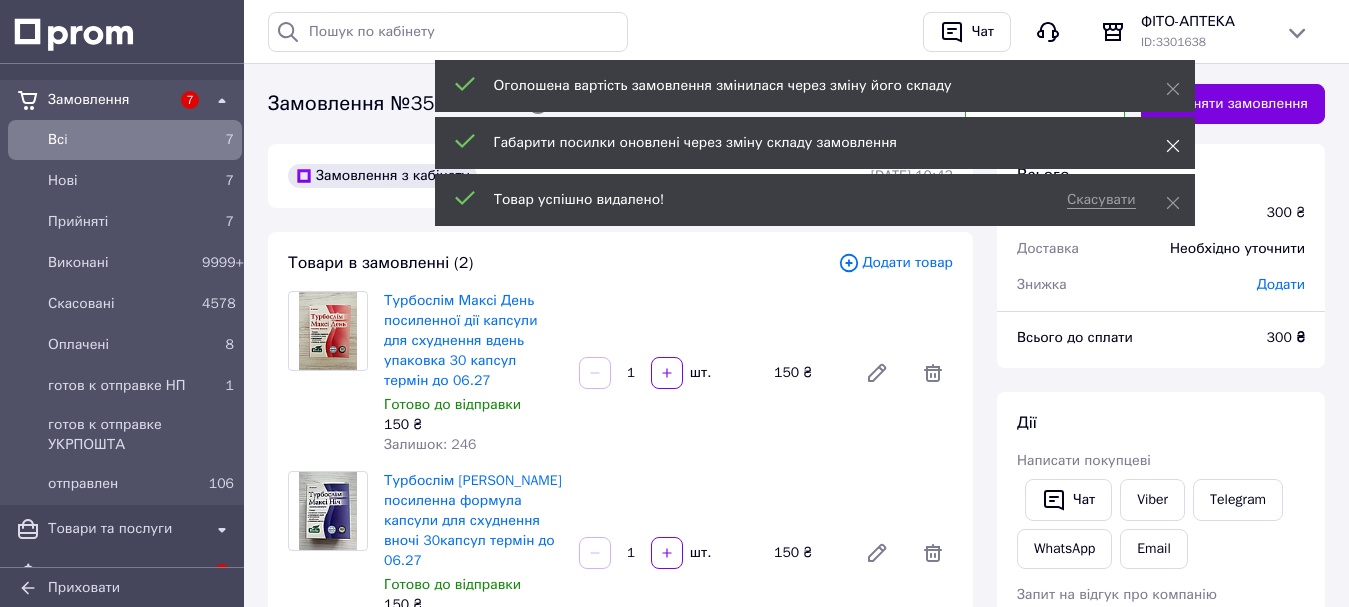 click 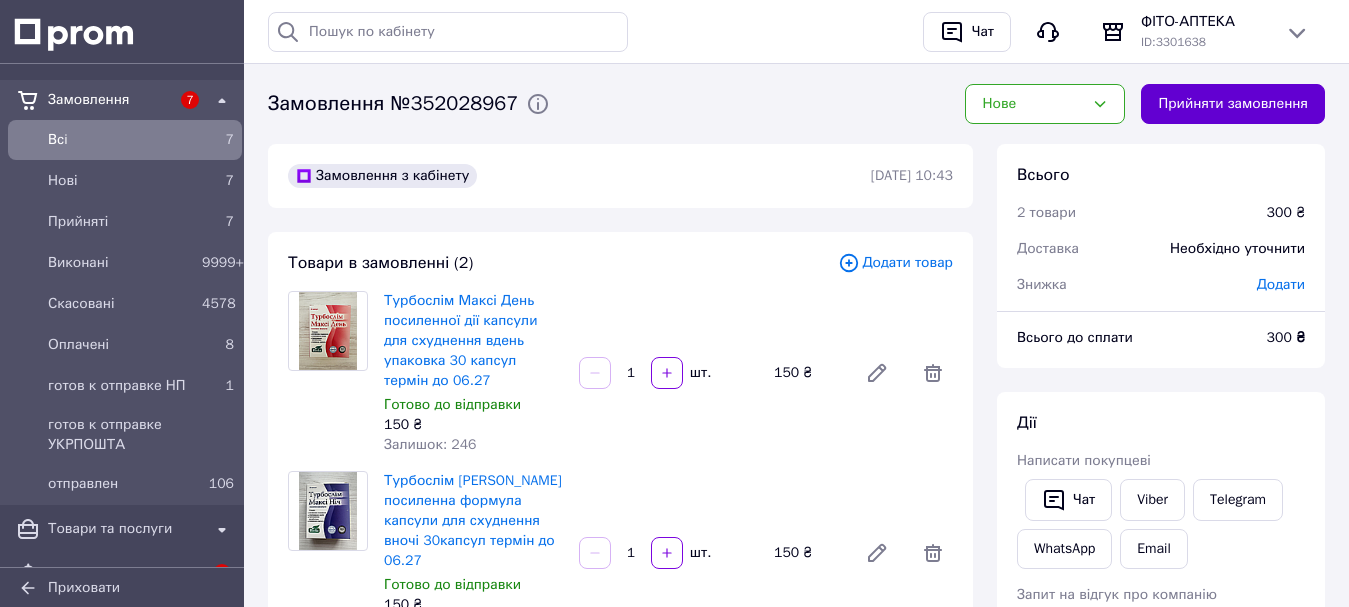 click on "Прийняти замовлення" at bounding box center (1233, 104) 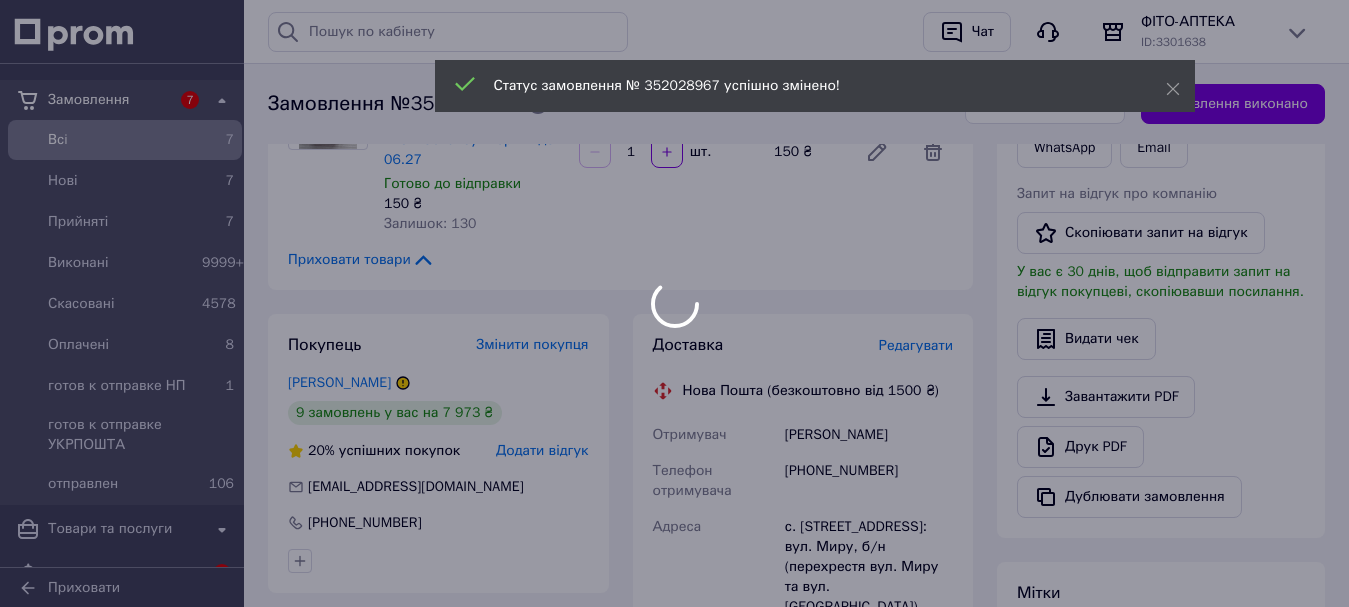 scroll, scrollTop: 600, scrollLeft: 0, axis: vertical 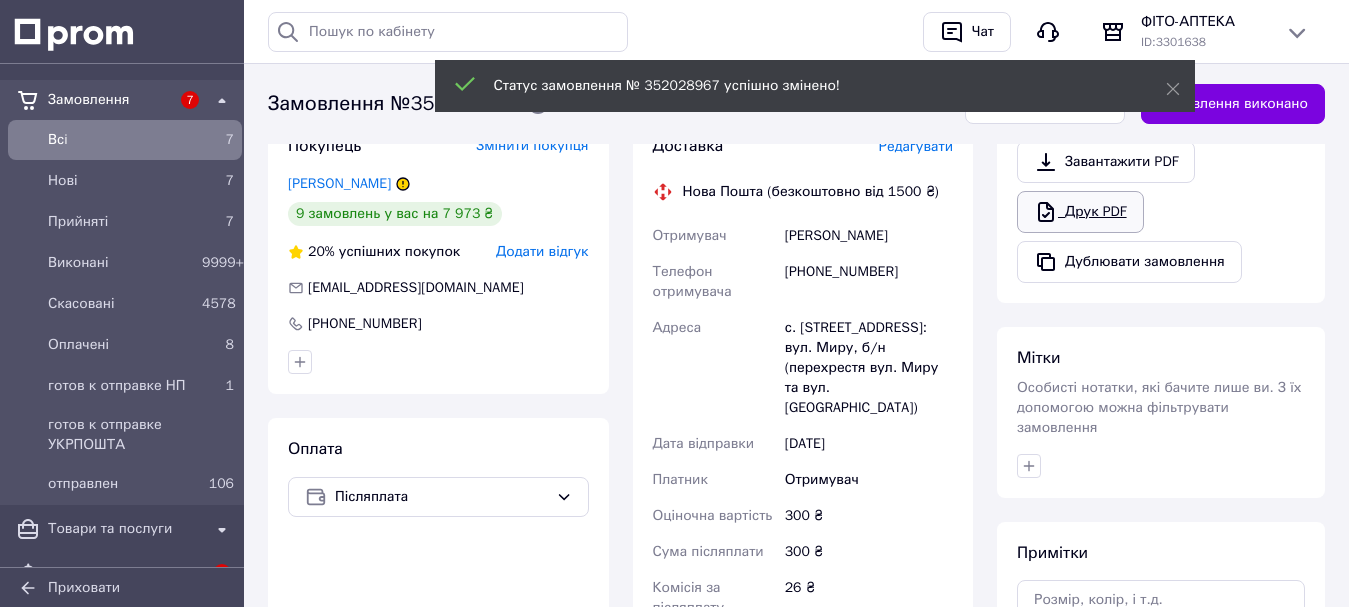 click on "Друк PDF" at bounding box center [1080, 212] 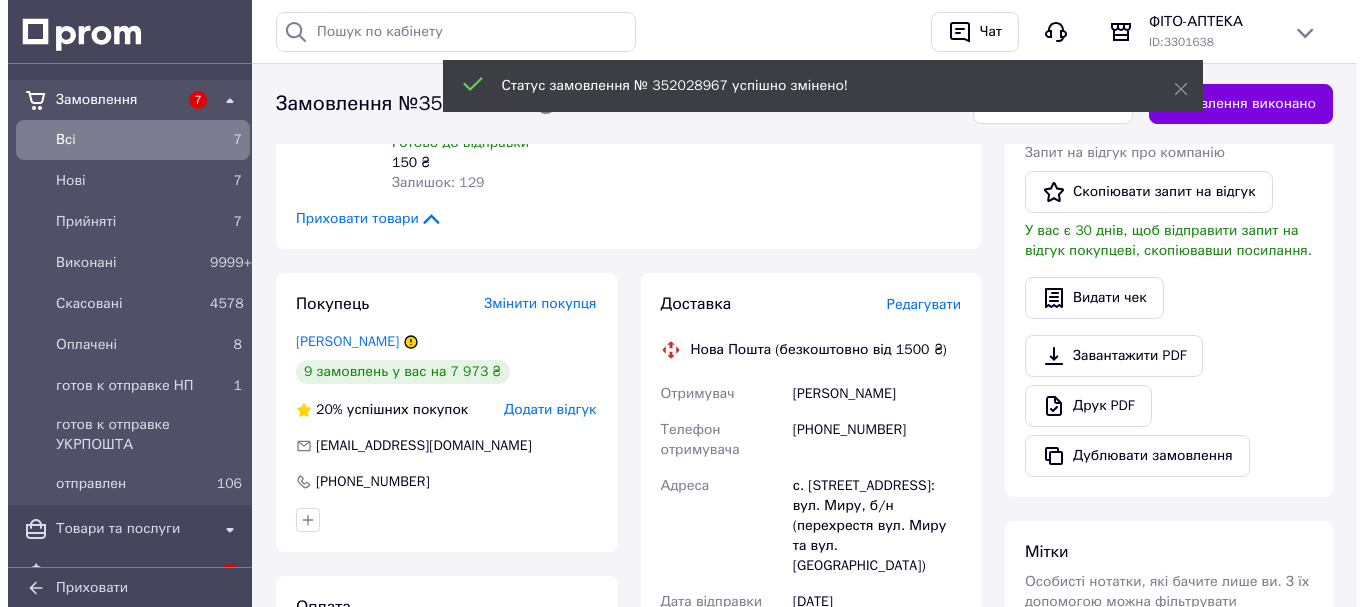 scroll, scrollTop: 400, scrollLeft: 0, axis: vertical 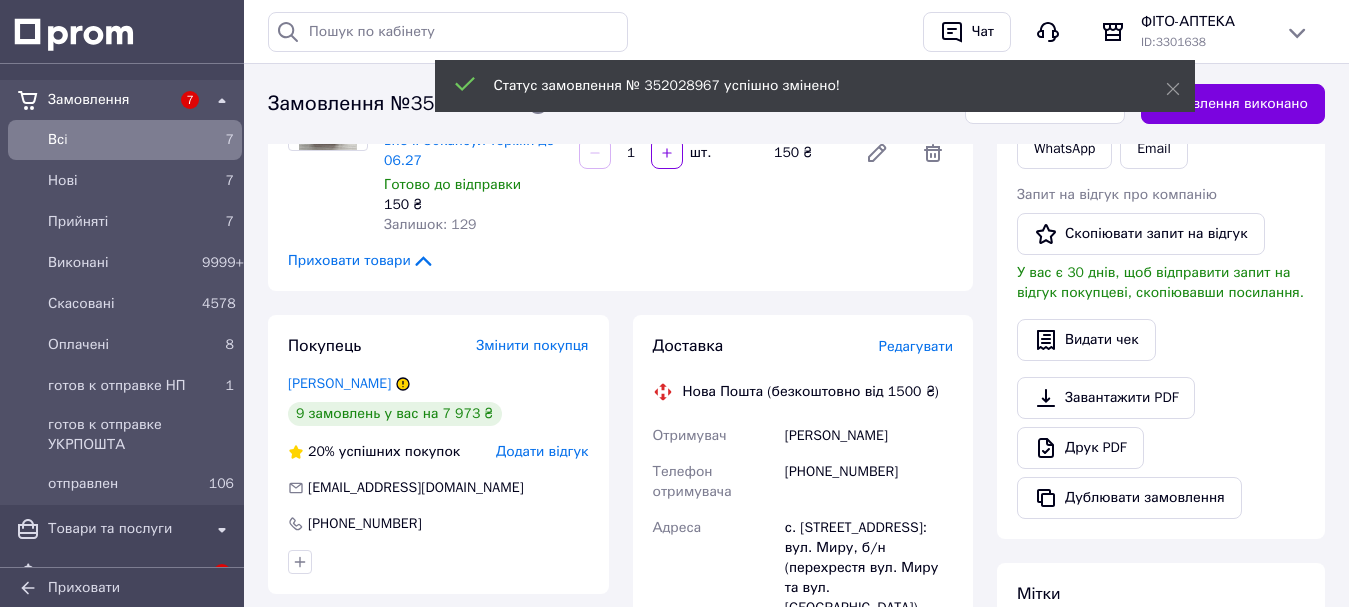 click on "Редагувати" at bounding box center [916, 346] 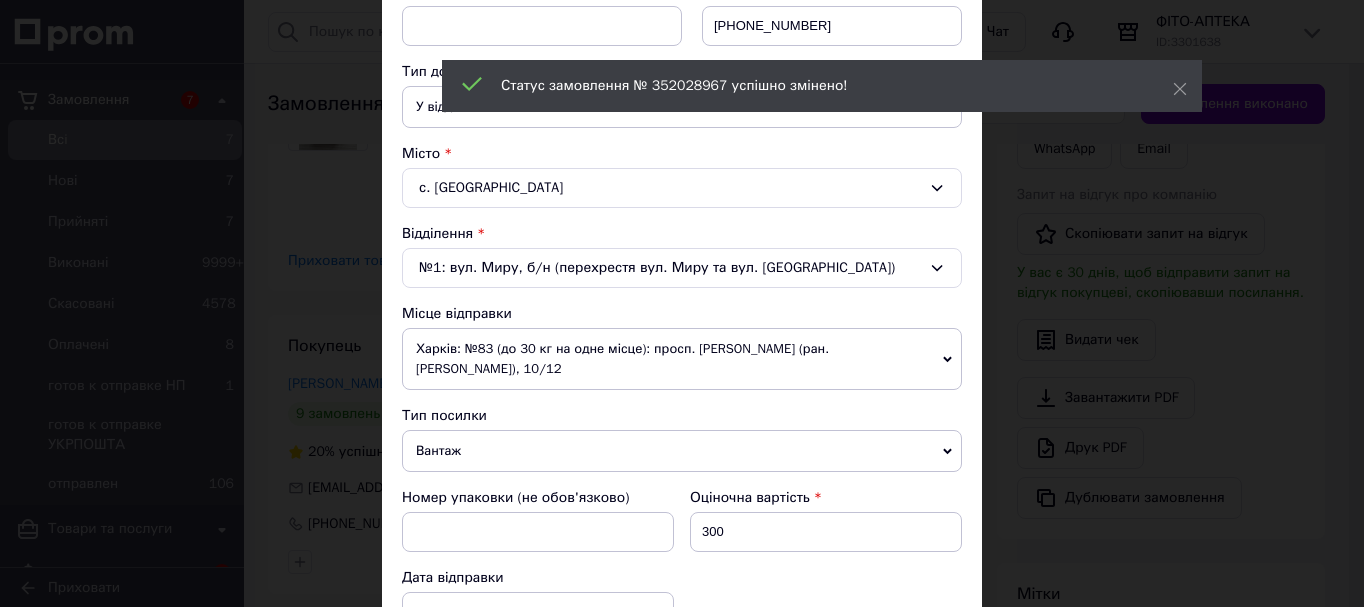 scroll, scrollTop: 400, scrollLeft: 0, axis: vertical 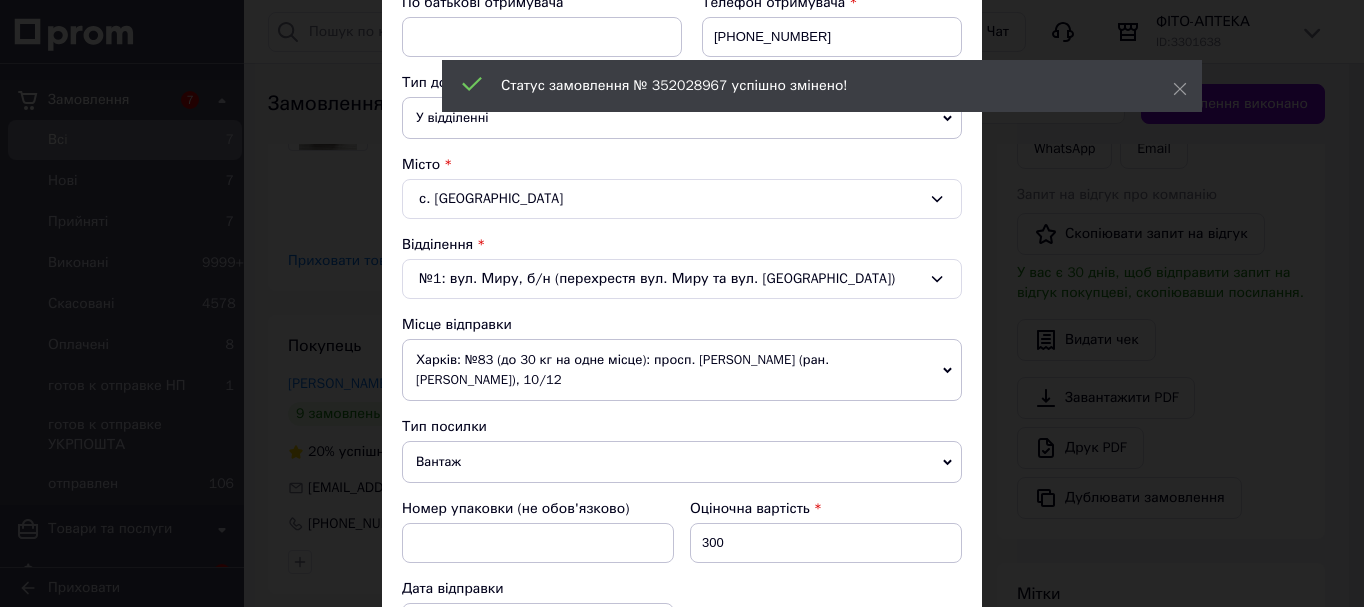 click on "× Редагування доставки Спосіб доставки Нова Пошта (безкоштовно від 1500 ₴) Платник Отримувач Відправник Прізвище отримувача Березюк Ім'я отримувача Елена По батькові отримувача Телефон отримувача +380676397733 Тип доставки У відділенні Кур'єром В поштоматі Місто с. Велятино Відділення №1: вул. Миру, б/н (перехрестя вул. Миру та вул. Шаянської) Місце відправки Харків: №83 (до 30 кг на одне місце): просп. Героїв Харкова (ран. Московський), 10/12 Немає збігів. Спробуйте змінити умови пошуку Додати ще місце відправки Тип посилки Вантаж Документи Оціночна вартість 300 28.04.2024 < >" at bounding box center (682, 303) 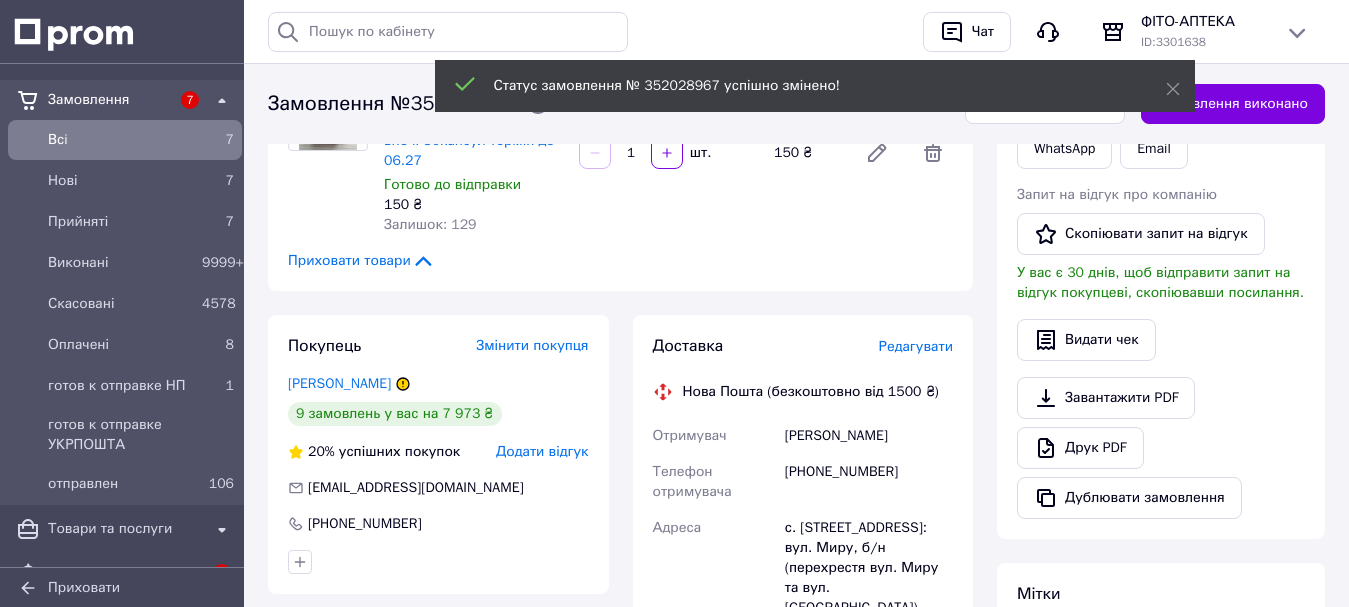 click on "Редагувати" at bounding box center [916, 346] 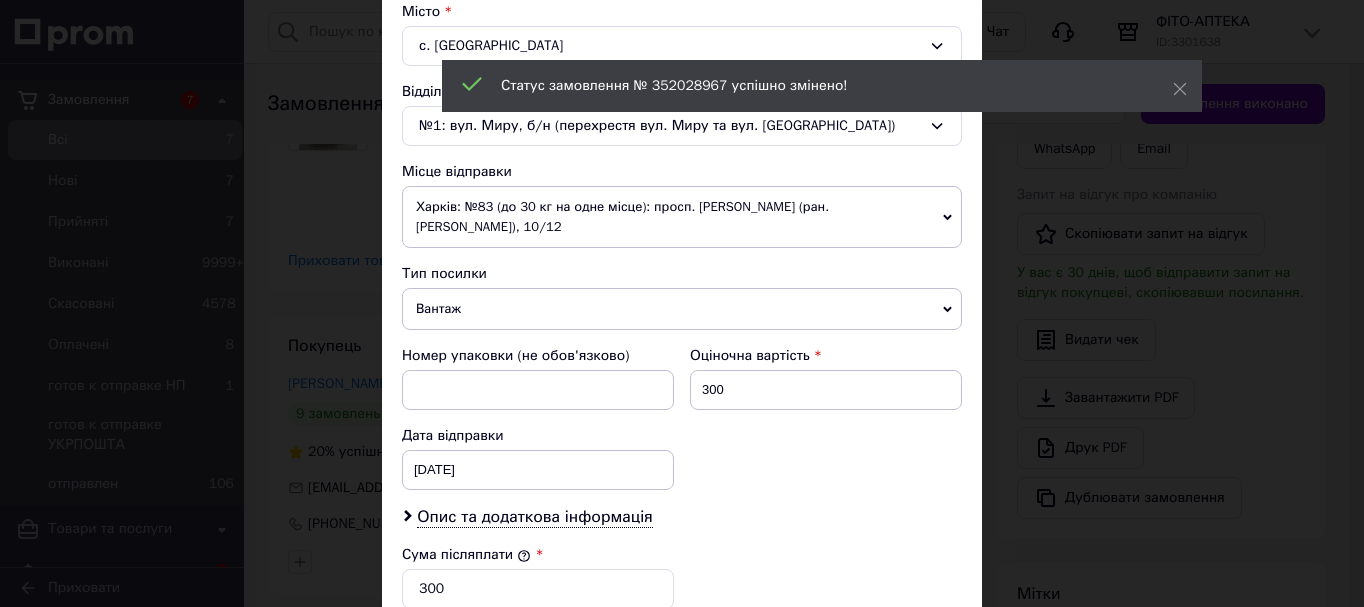 scroll, scrollTop: 600, scrollLeft: 0, axis: vertical 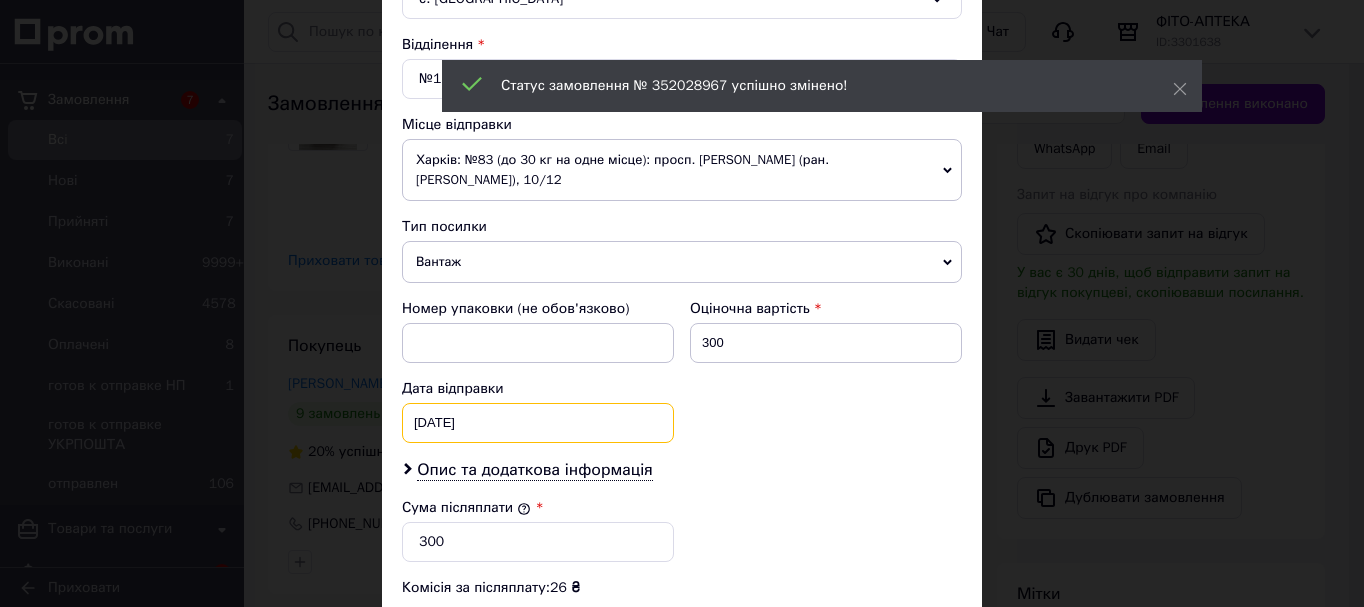 click on "28.04.2024 < 2024 > < Апрель > Пн Вт Ср Чт Пт Сб Вс 1 2 3 4 5 6 7 8 9 10 11 12 13 14 15 16 17 18 19 20 21 22 23 24 25 26 27 28 29 30 1 2 3 4 5 6 7 8 9 10 11 12" at bounding box center (538, 423) 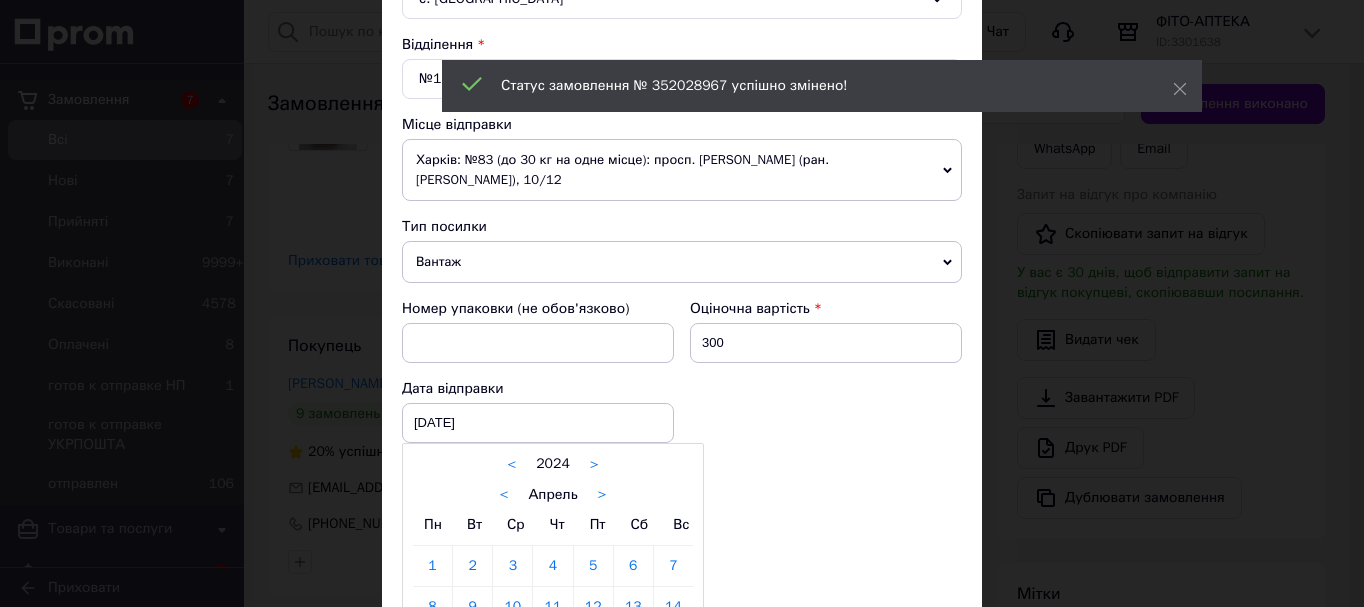 click on ">" at bounding box center (594, 464) 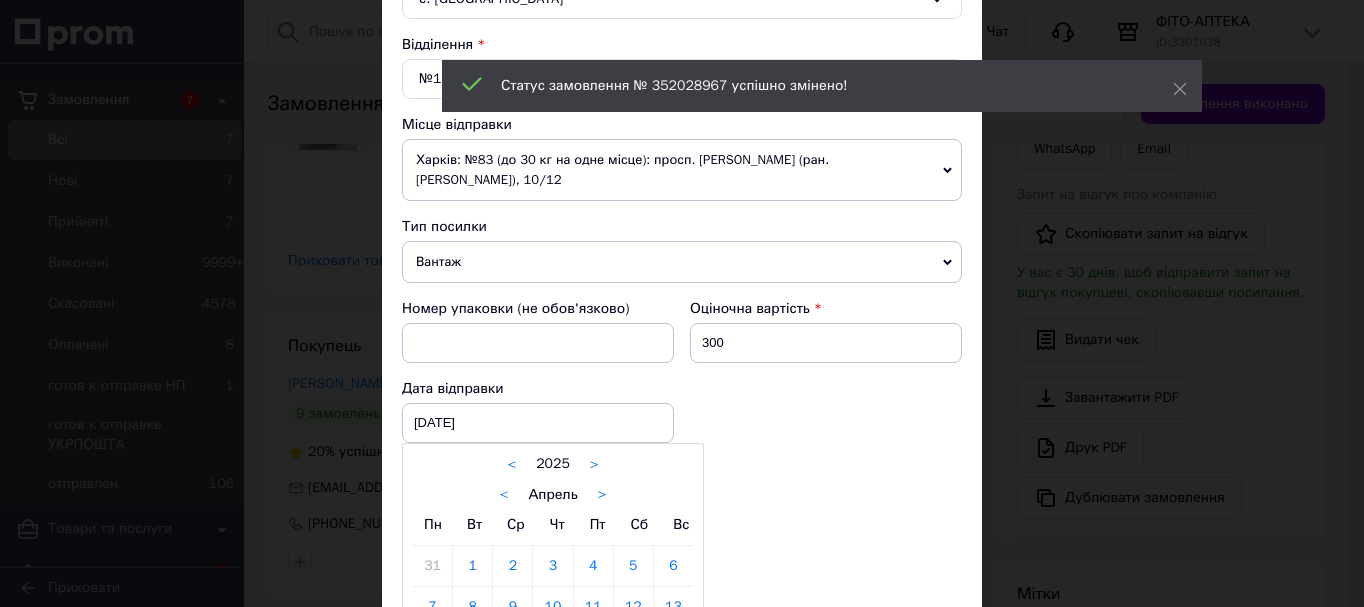 click on ">" at bounding box center [602, 495] 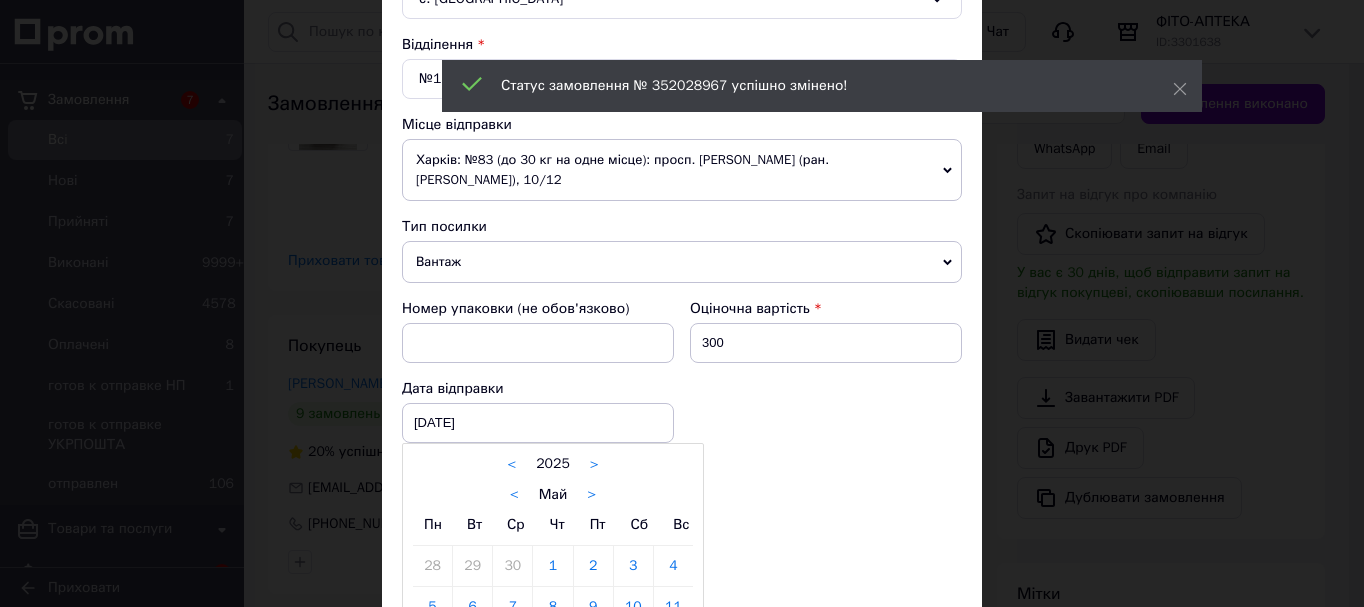 click on ">" at bounding box center (591, 495) 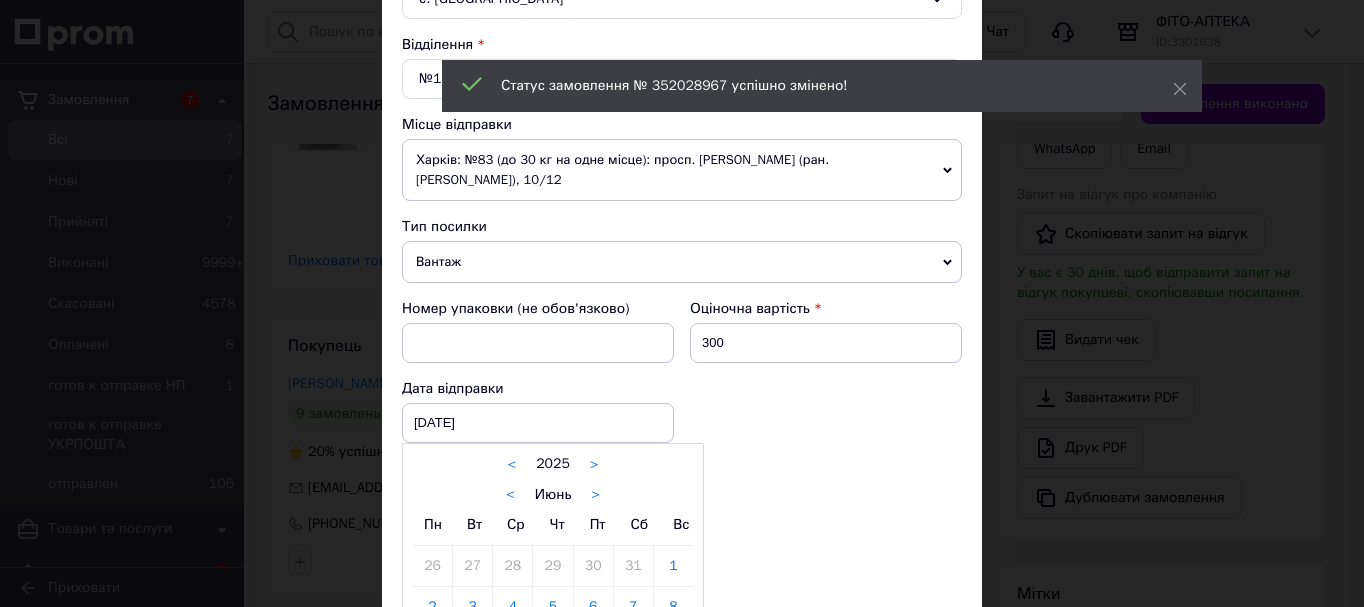 click on ">" at bounding box center [595, 495] 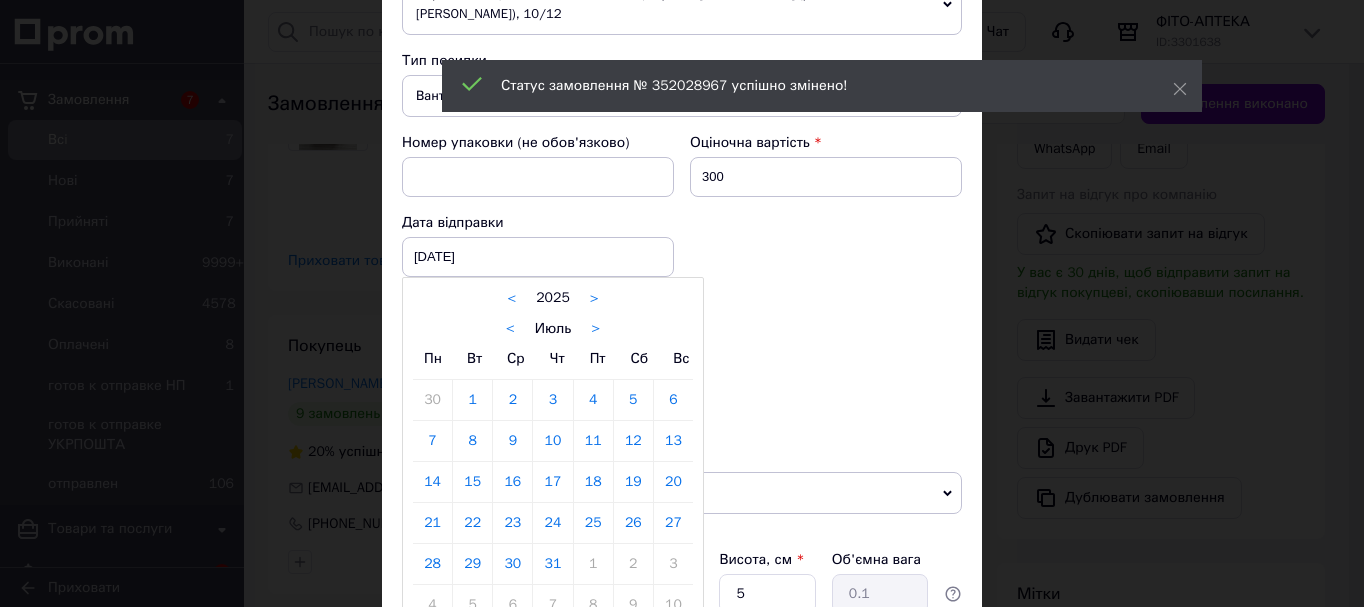 scroll, scrollTop: 768, scrollLeft: 0, axis: vertical 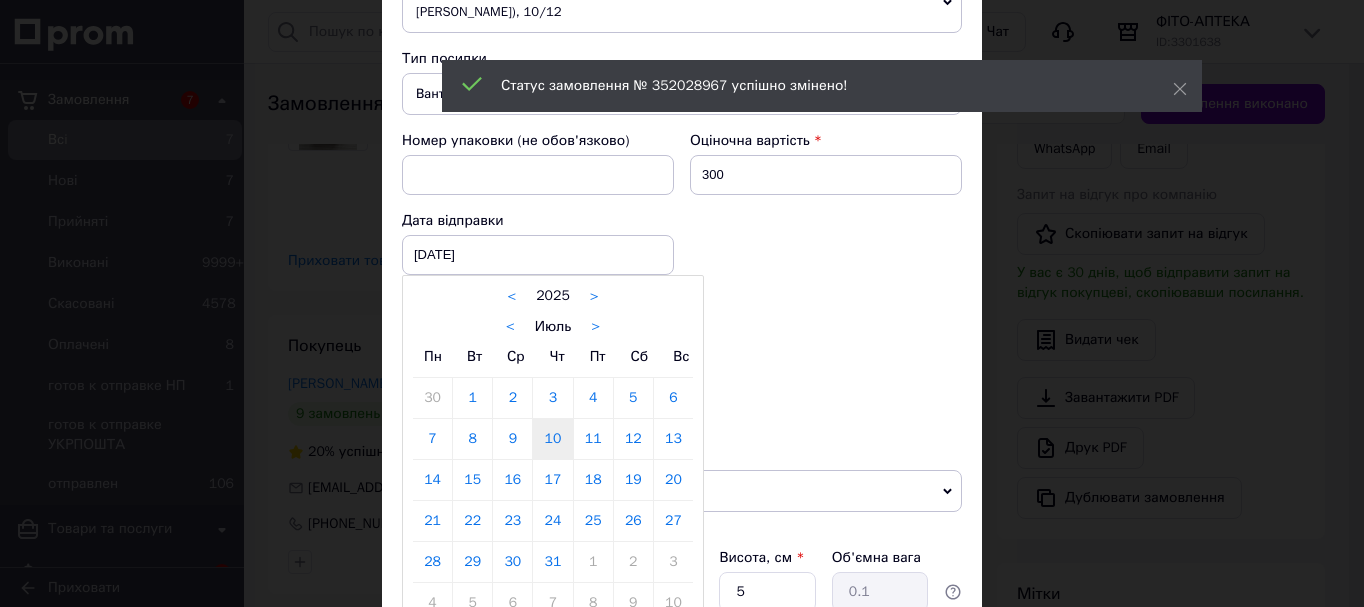 click on "10" at bounding box center [552, 439] 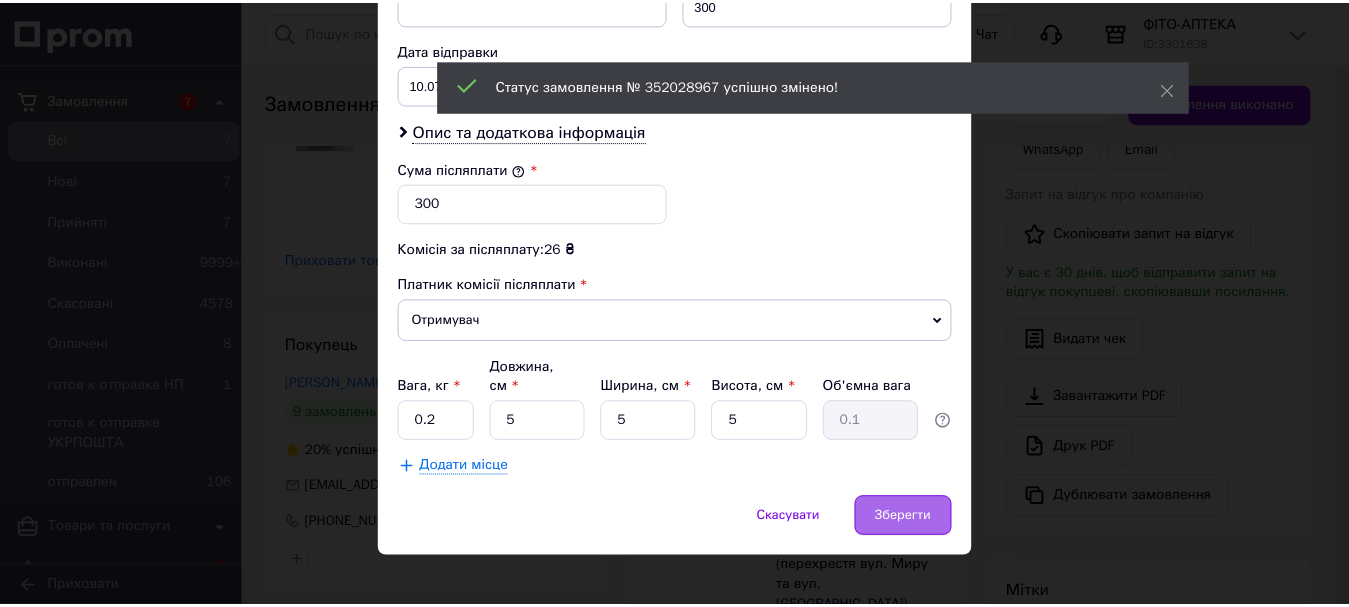 scroll, scrollTop: 939, scrollLeft: 0, axis: vertical 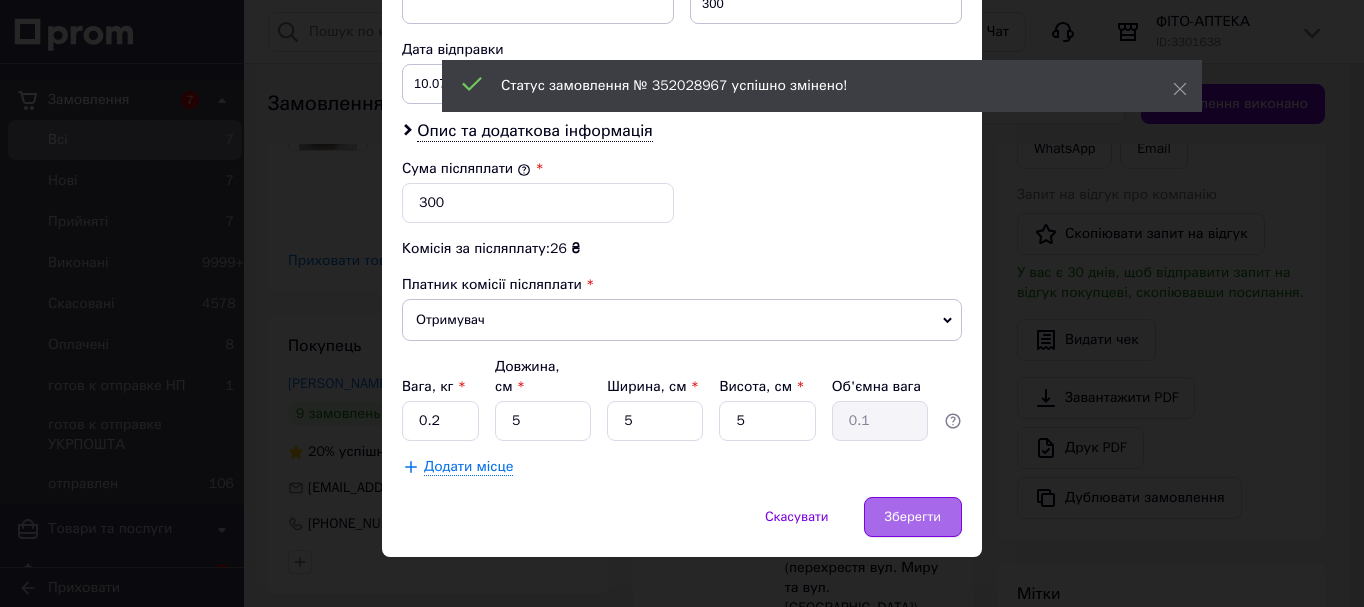 click on "Зберегти" at bounding box center [913, 517] 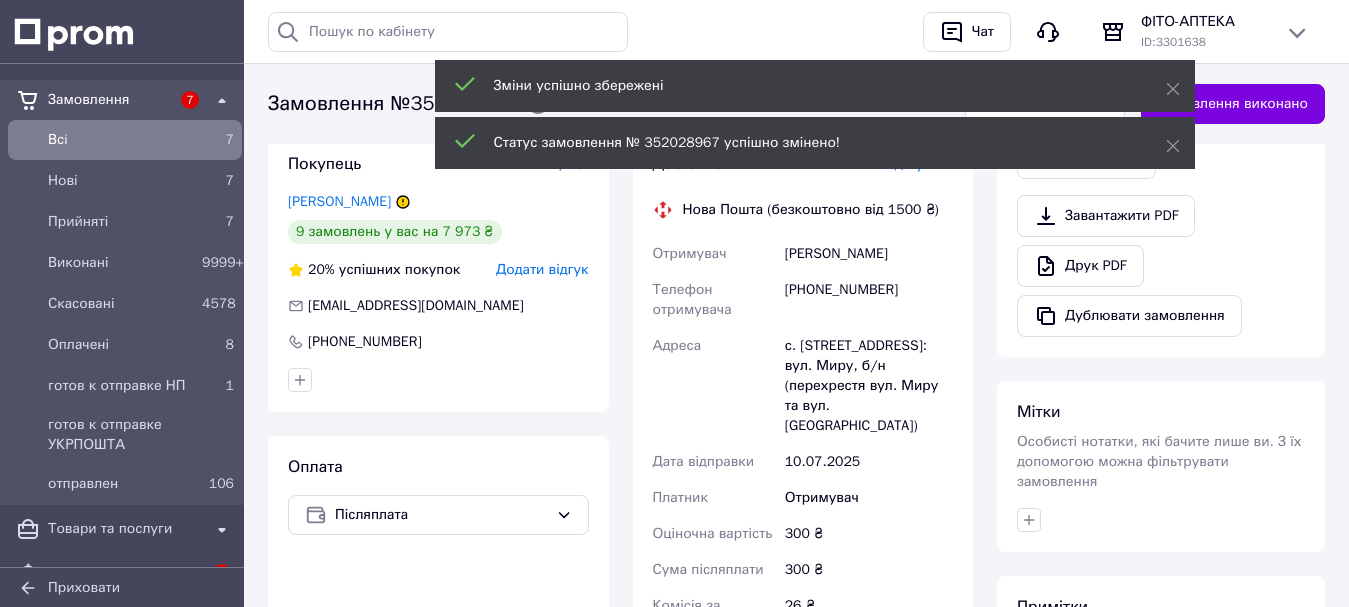 scroll, scrollTop: 597, scrollLeft: 0, axis: vertical 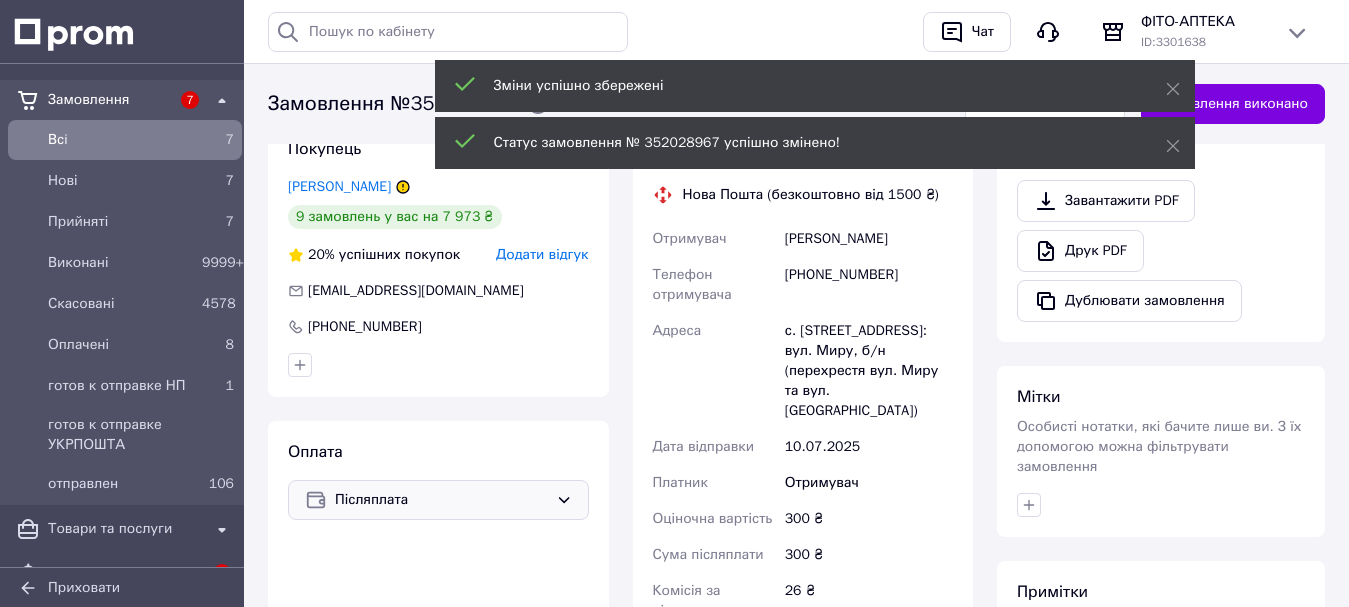 click on "Післяплата" at bounding box center [441, 500] 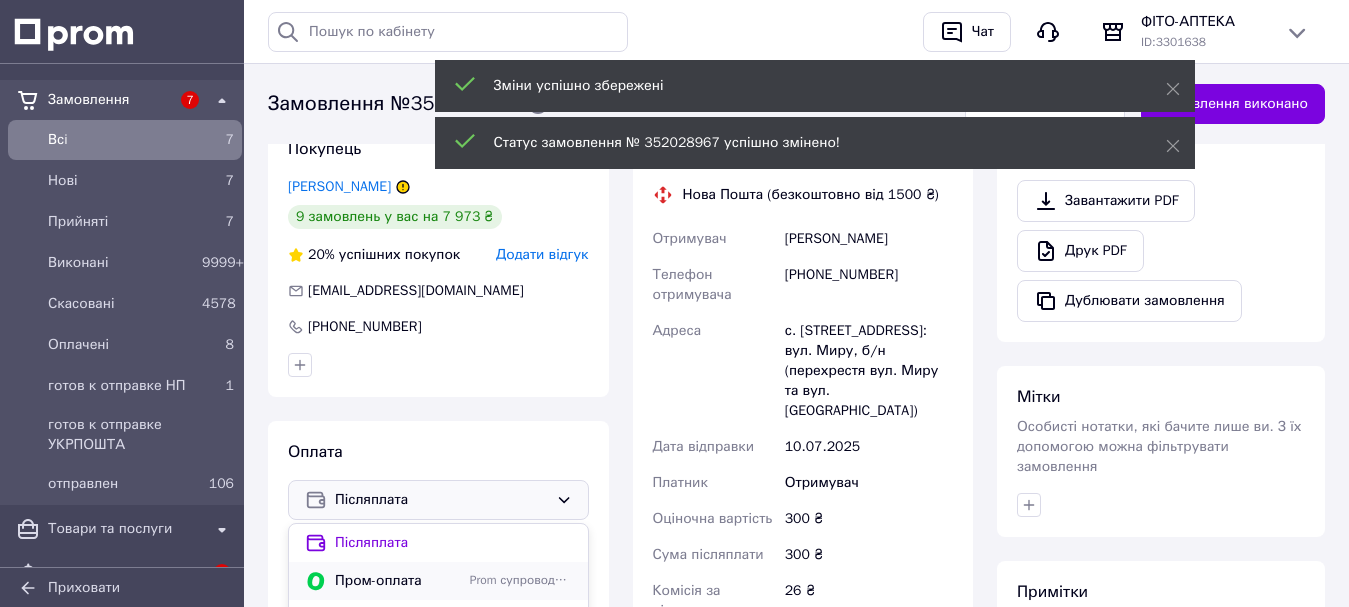 scroll, scrollTop: 14, scrollLeft: 0, axis: vertical 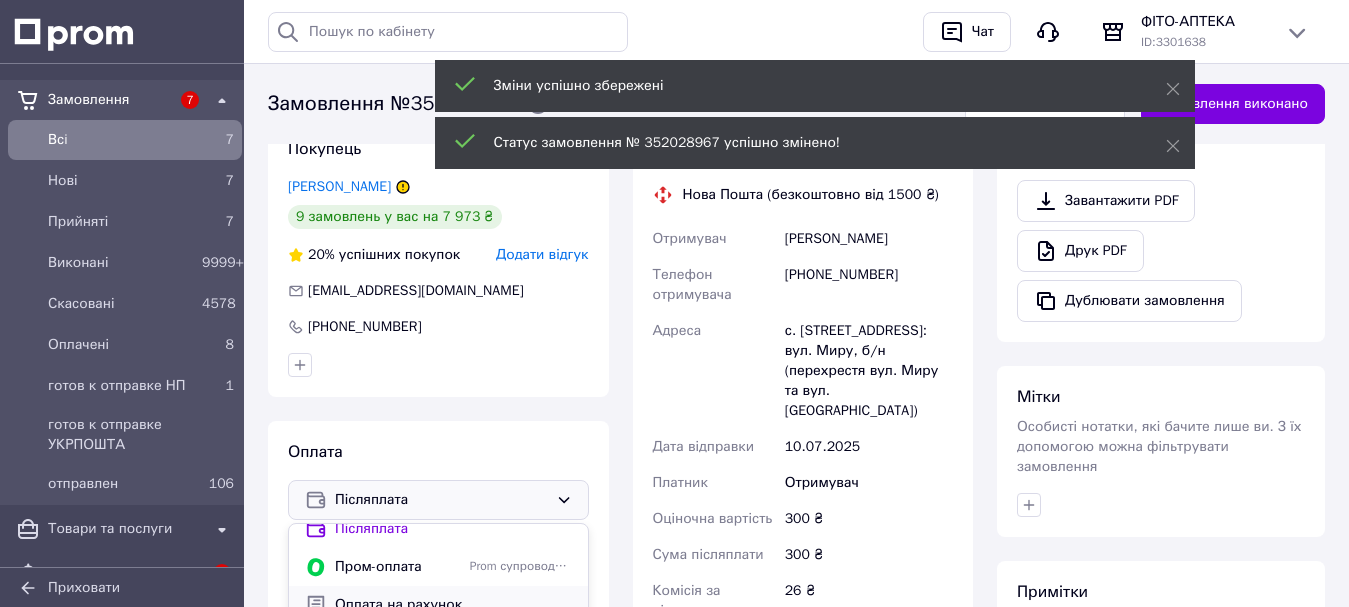 click on "Оплата на рахунок" at bounding box center (453, 605) 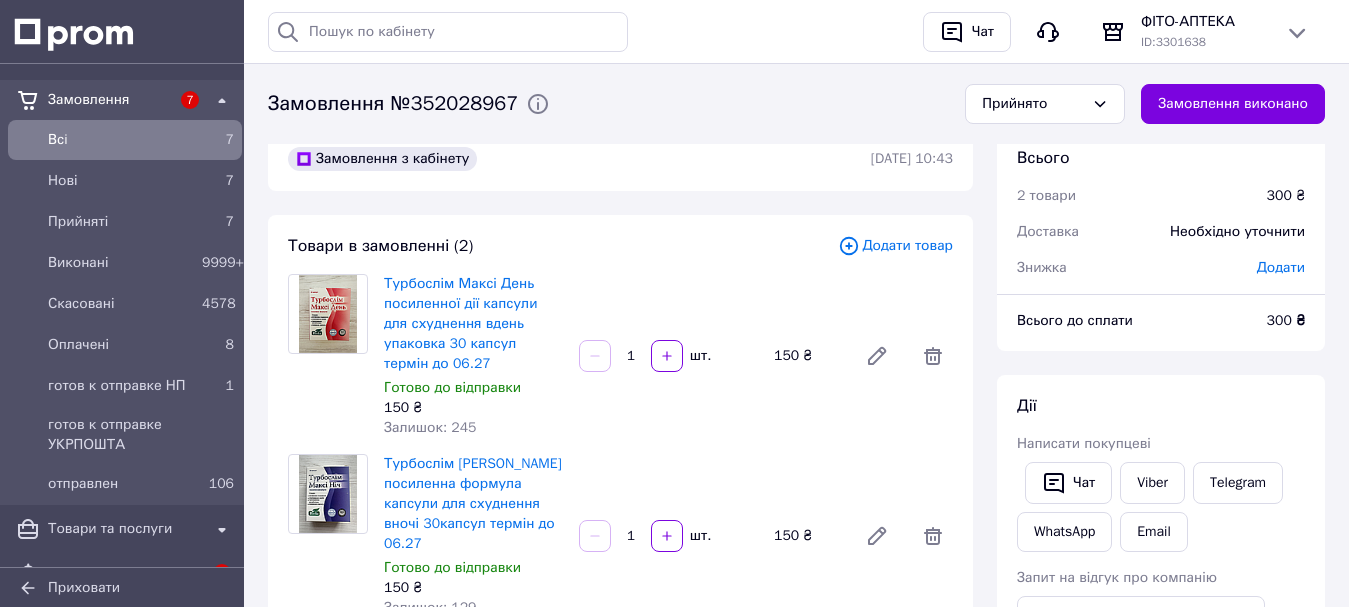 scroll, scrollTop: 0, scrollLeft: 0, axis: both 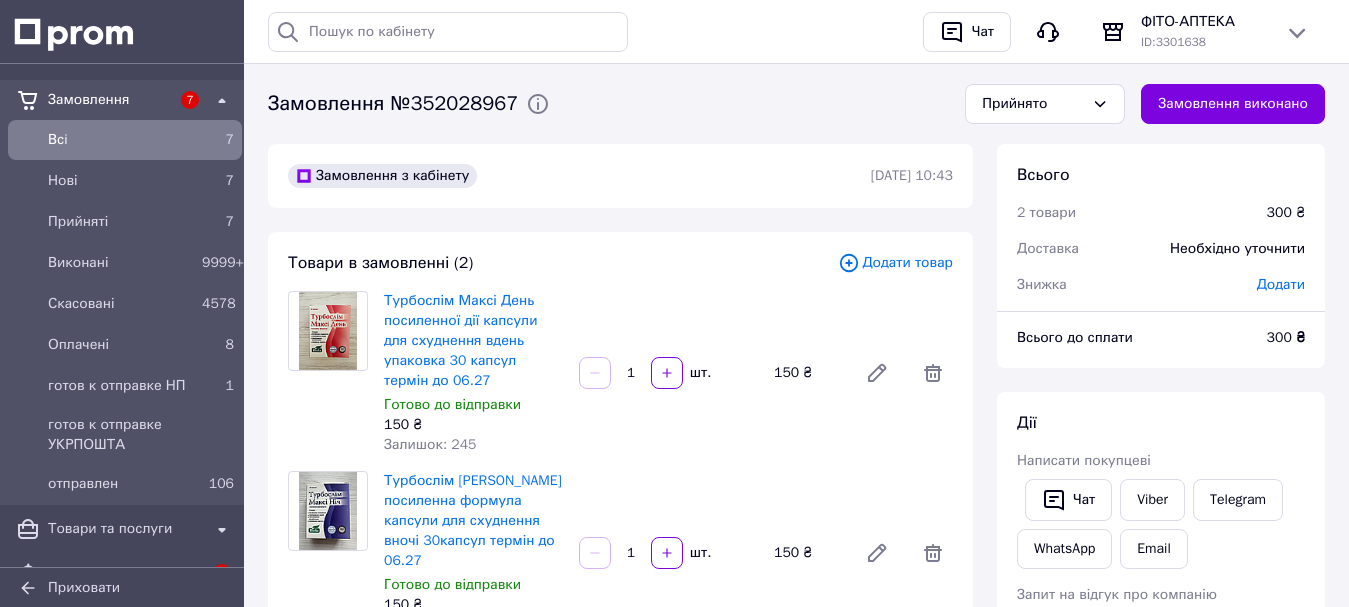 click on "Всi" at bounding box center (121, 140) 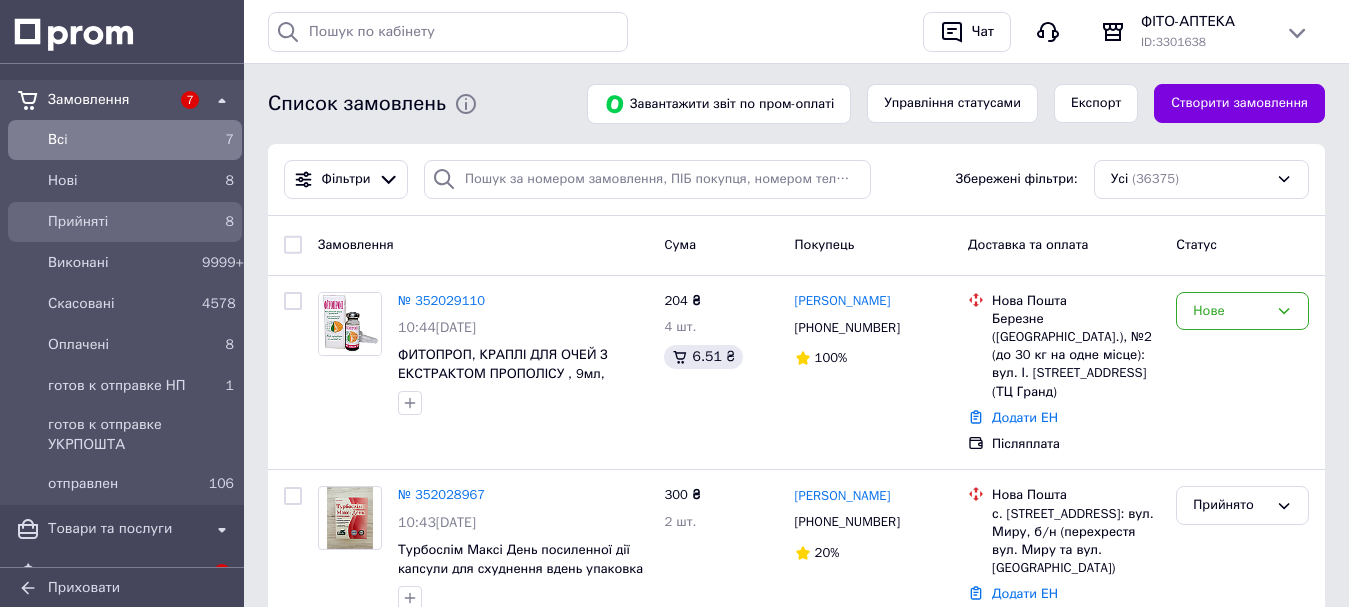 click on "Прийняті" at bounding box center (121, 222) 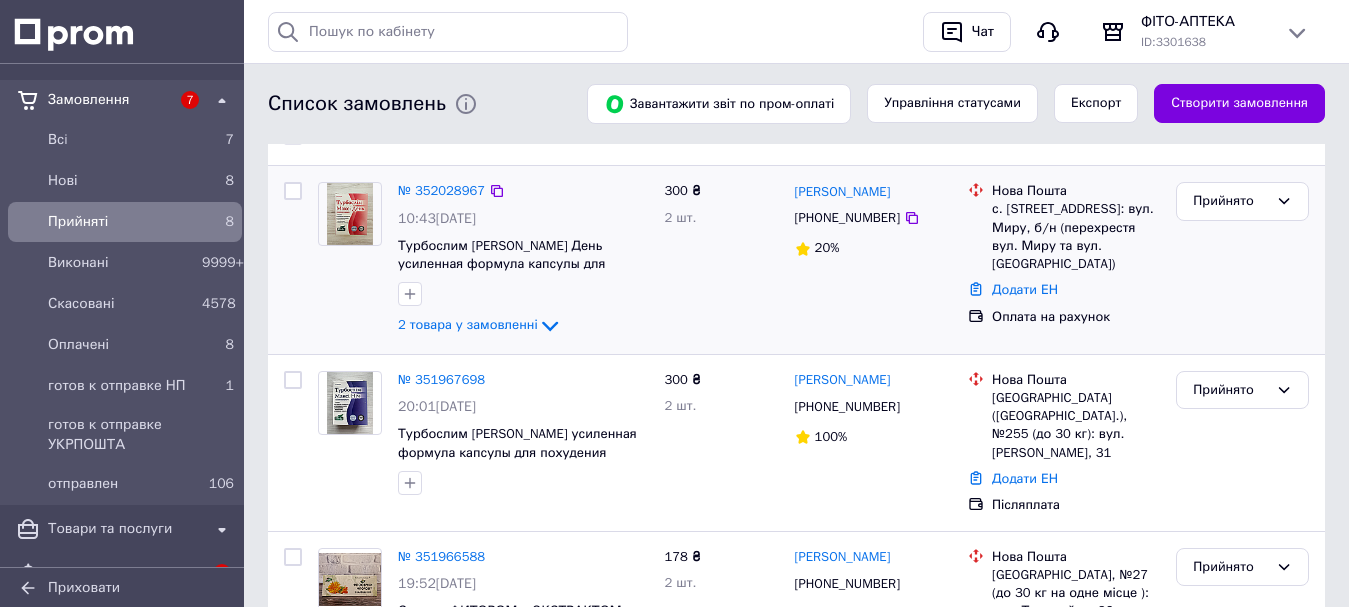 scroll, scrollTop: 200, scrollLeft: 0, axis: vertical 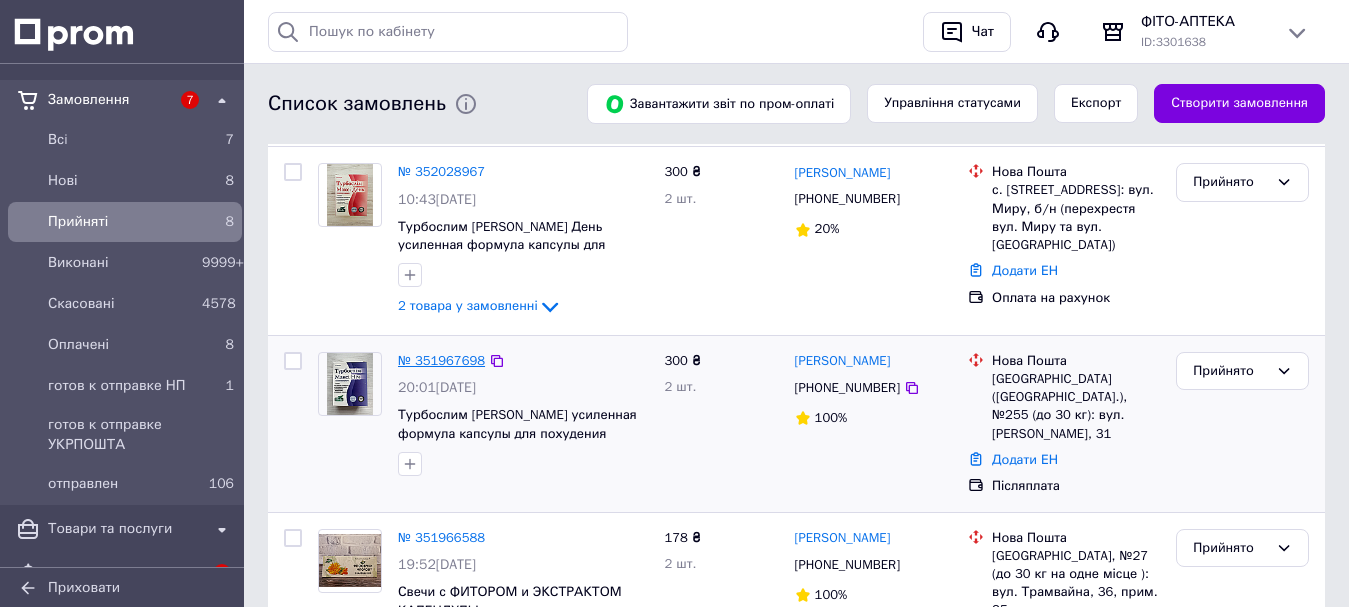 click on "№ 351967698" at bounding box center (441, 360) 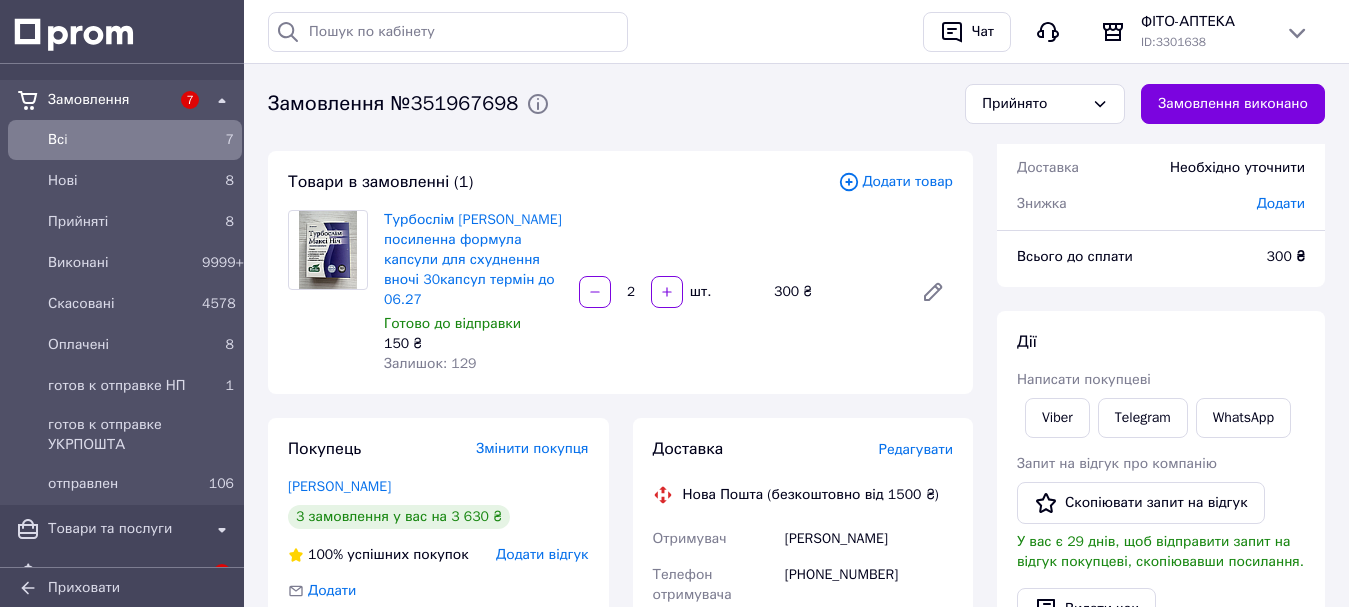 scroll, scrollTop: 200, scrollLeft: 0, axis: vertical 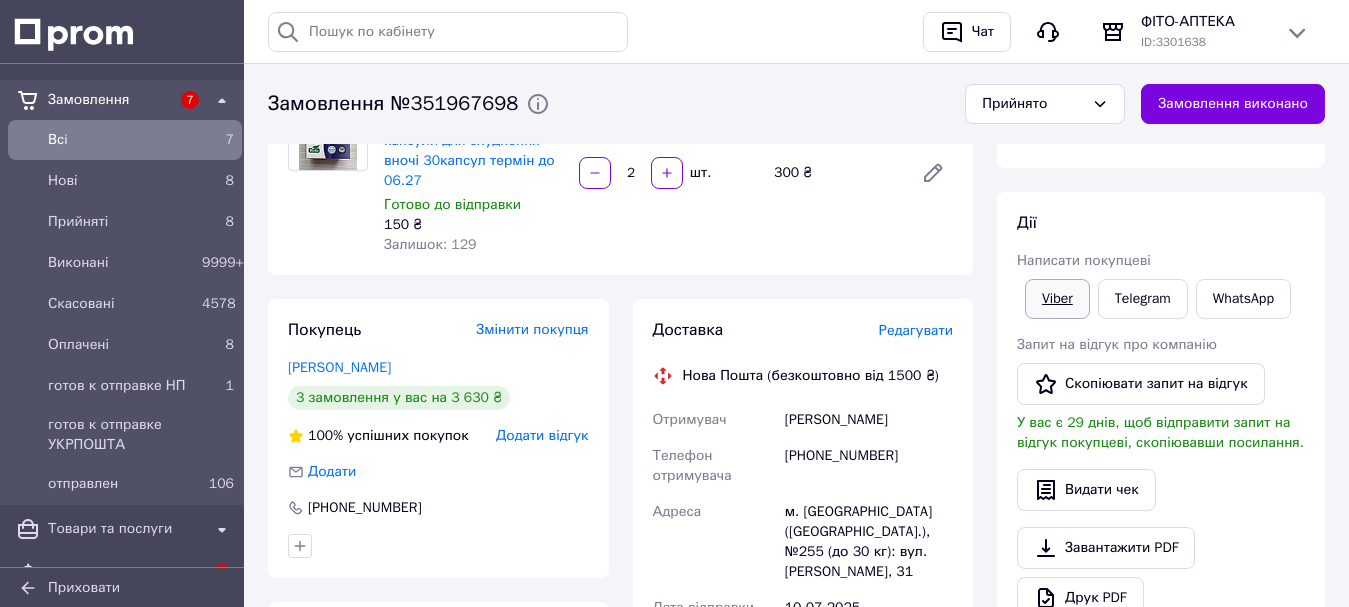 click on "Viber" at bounding box center [1057, 299] 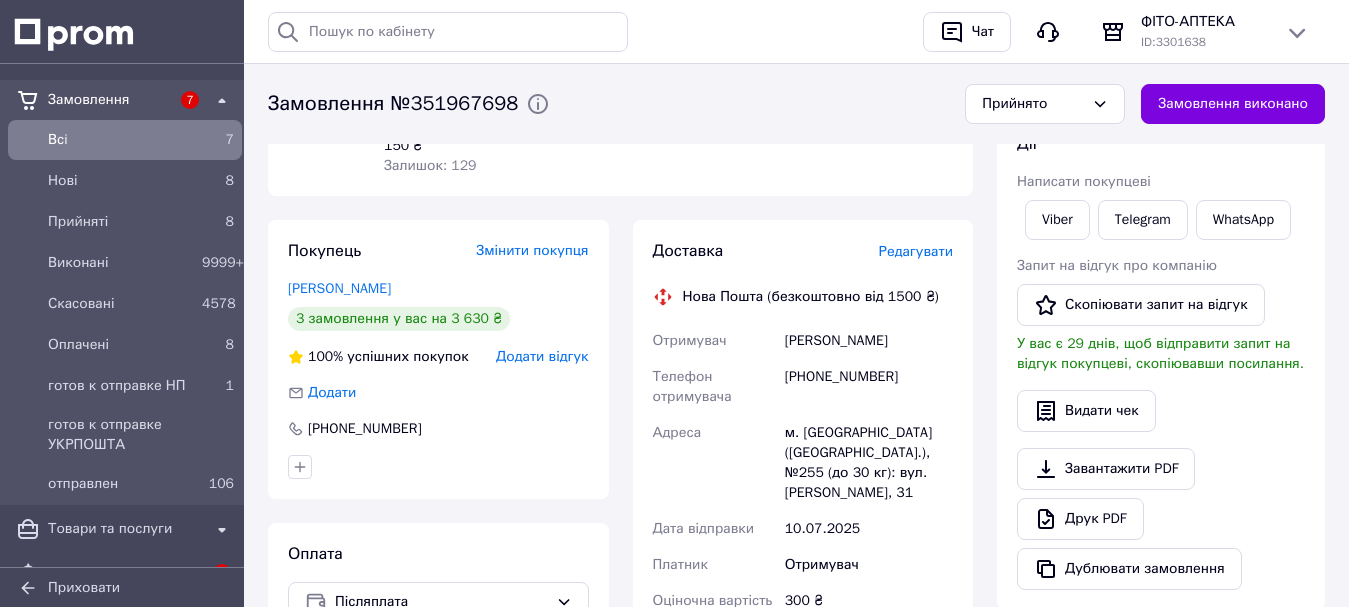 scroll, scrollTop: 400, scrollLeft: 0, axis: vertical 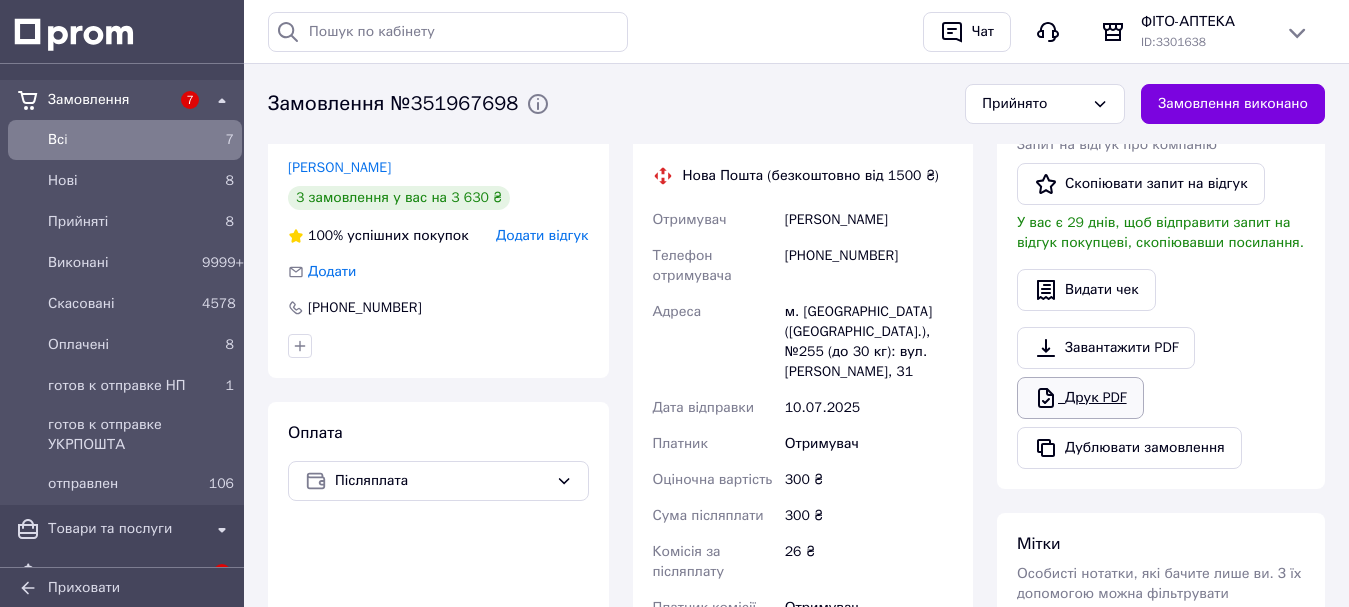 click on "Друк PDF" at bounding box center [1080, 398] 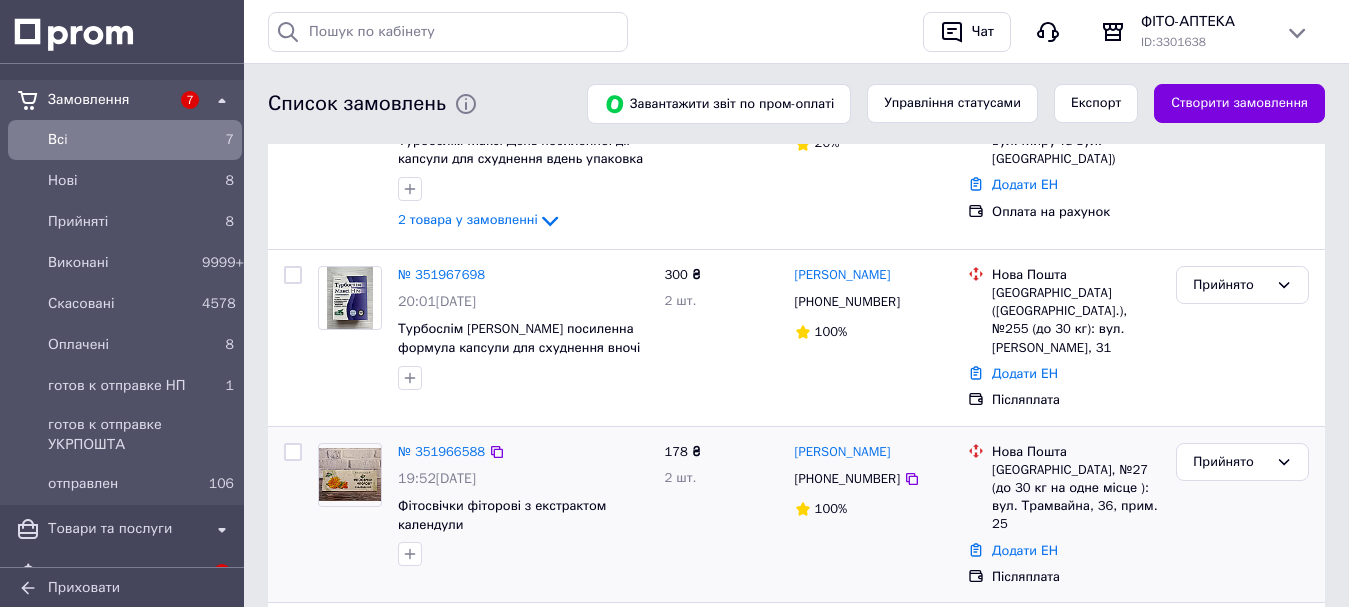 scroll, scrollTop: 400, scrollLeft: 0, axis: vertical 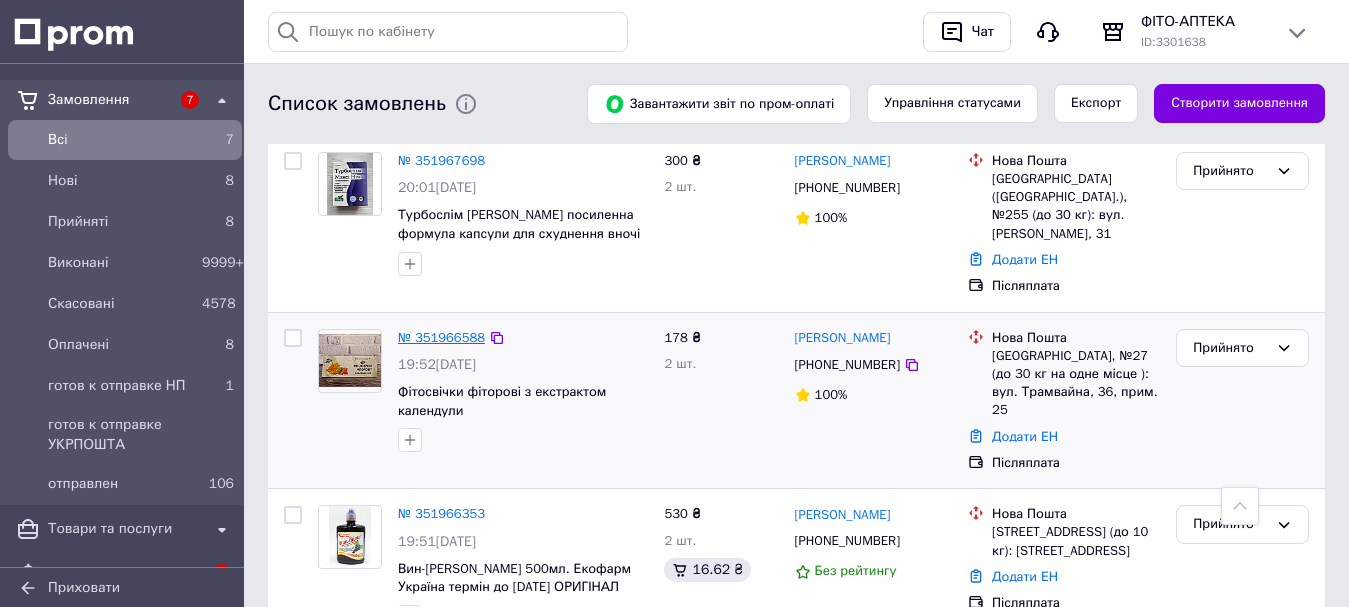 click on "№ 351966588" at bounding box center (441, 337) 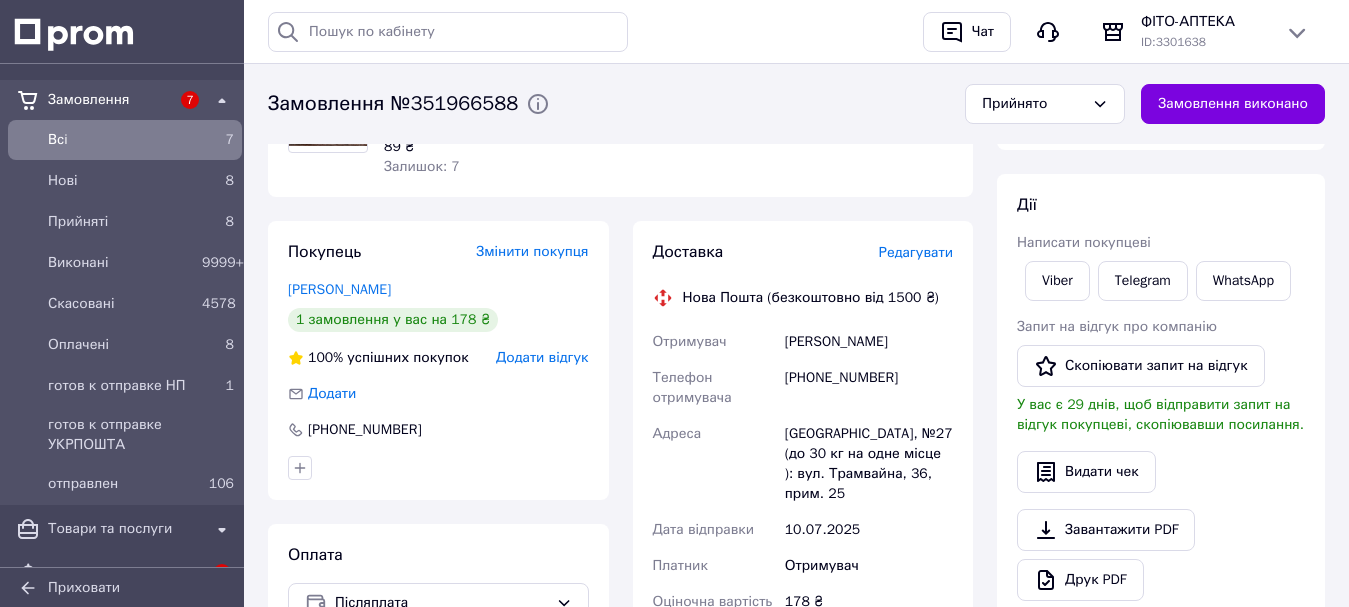 scroll, scrollTop: 200, scrollLeft: 0, axis: vertical 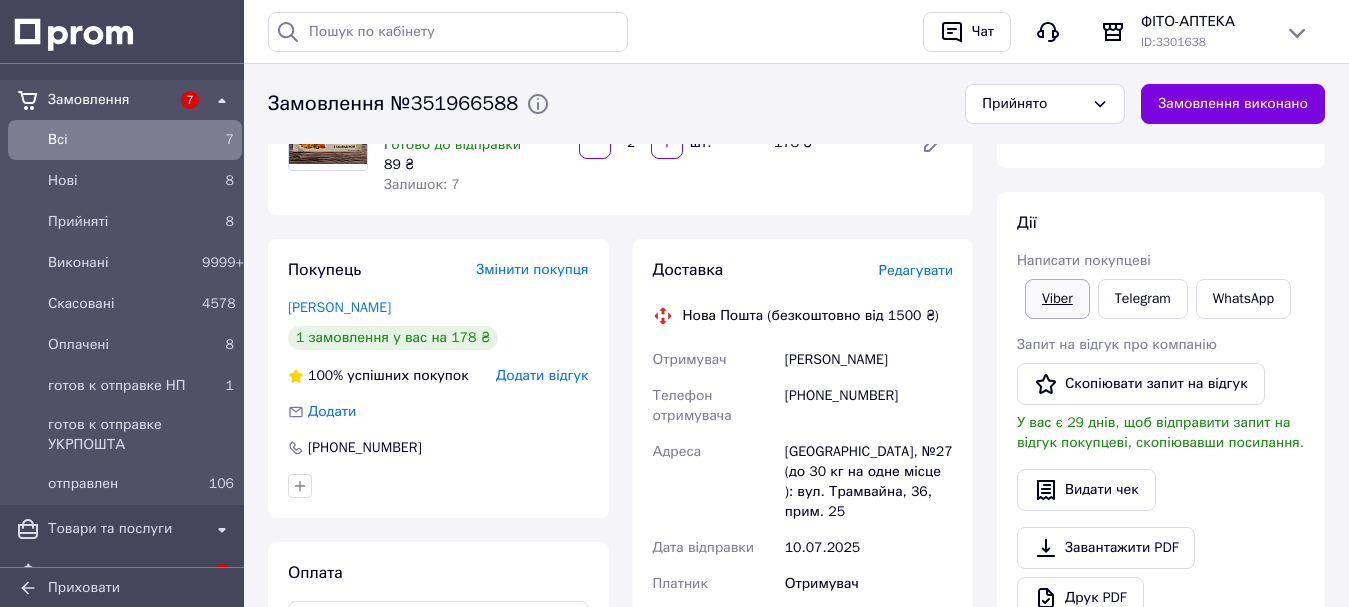 click on "Viber" at bounding box center [1057, 299] 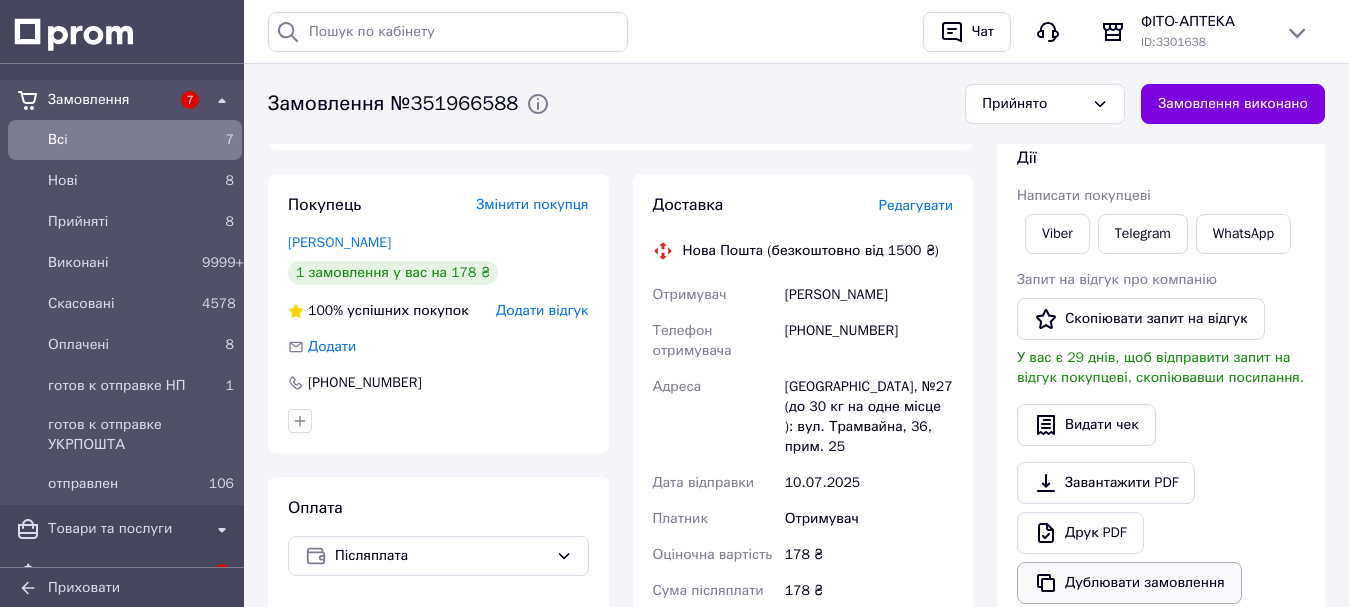 scroll, scrollTop: 300, scrollLeft: 0, axis: vertical 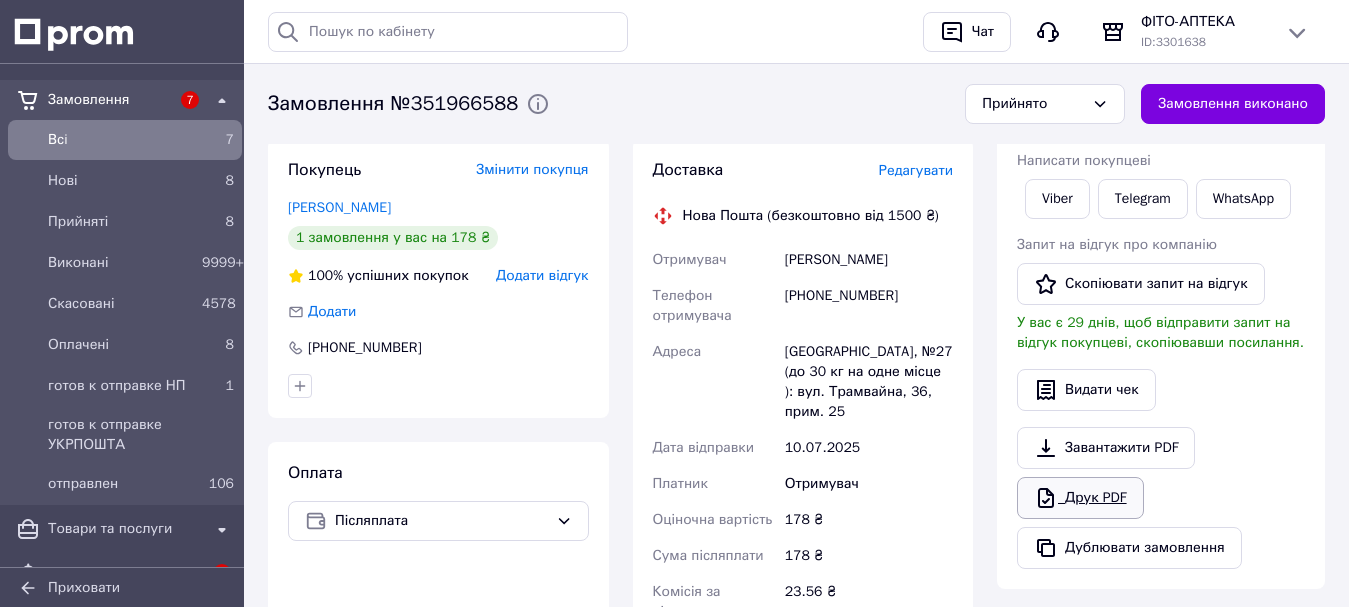 click on "Друк PDF" at bounding box center (1080, 498) 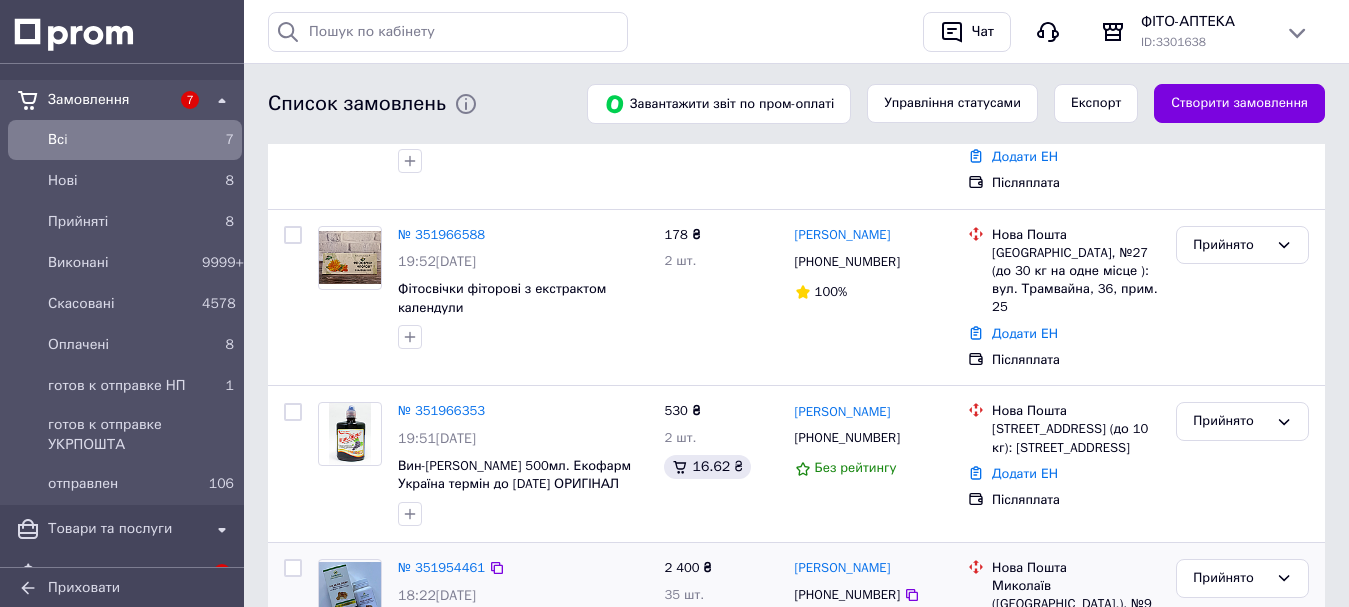 scroll, scrollTop: 600, scrollLeft: 0, axis: vertical 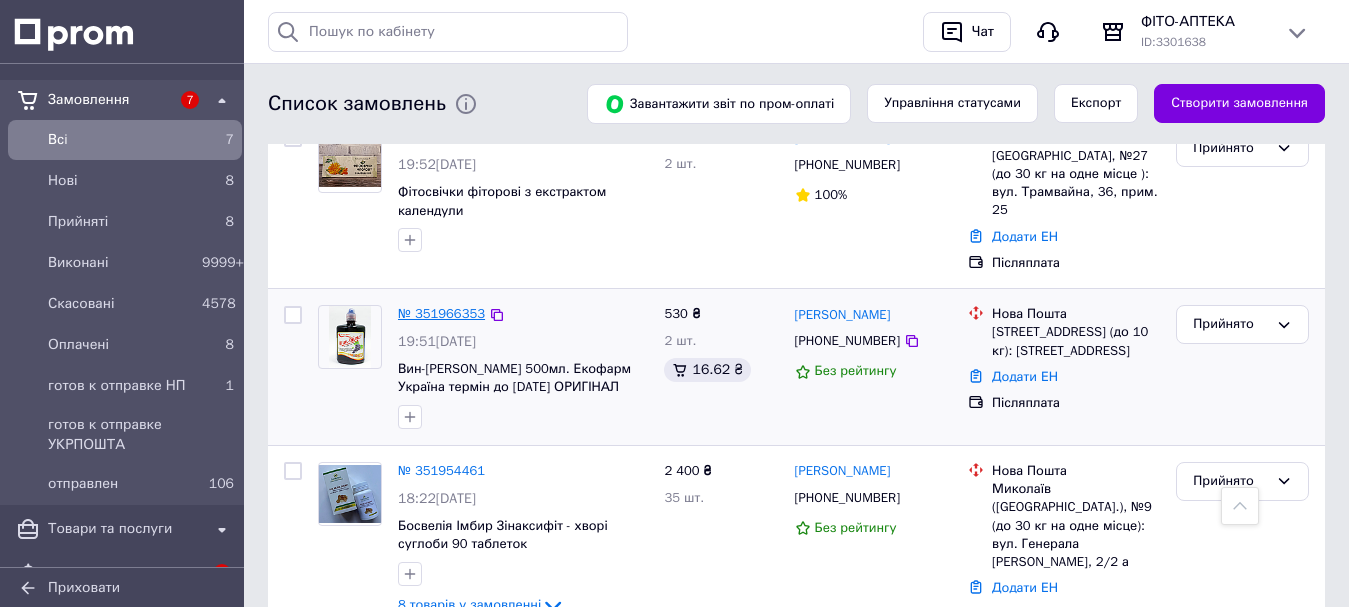click on "№ 351966353" at bounding box center (441, 313) 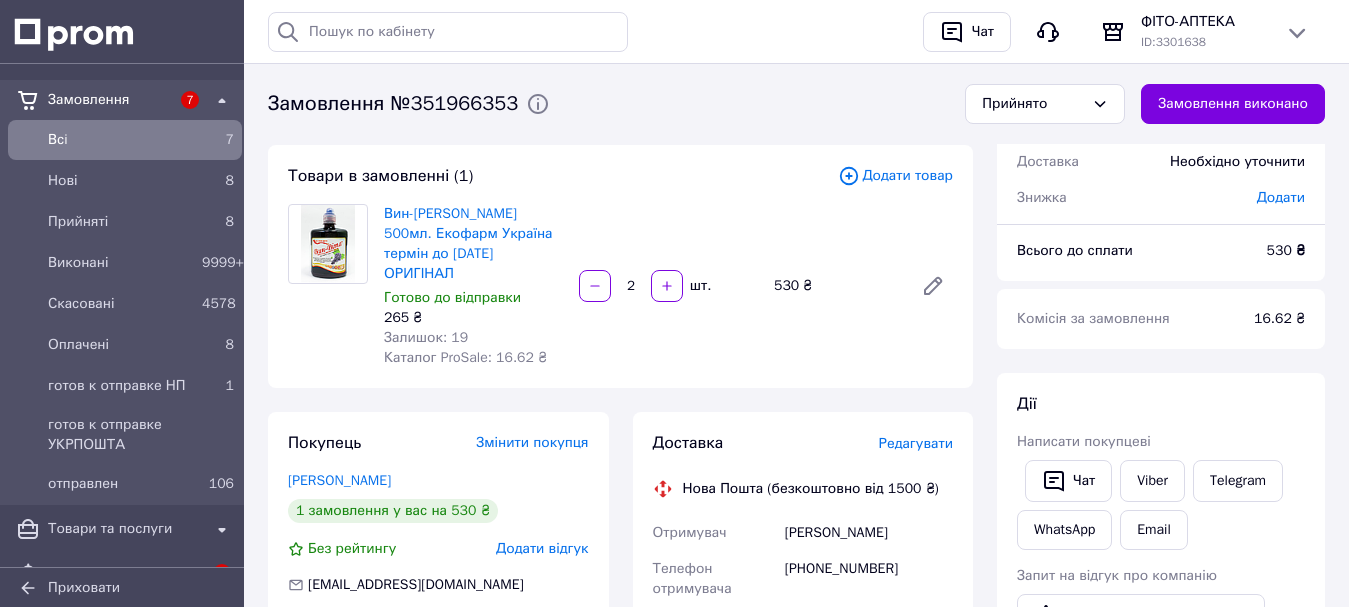scroll, scrollTop: 200, scrollLeft: 0, axis: vertical 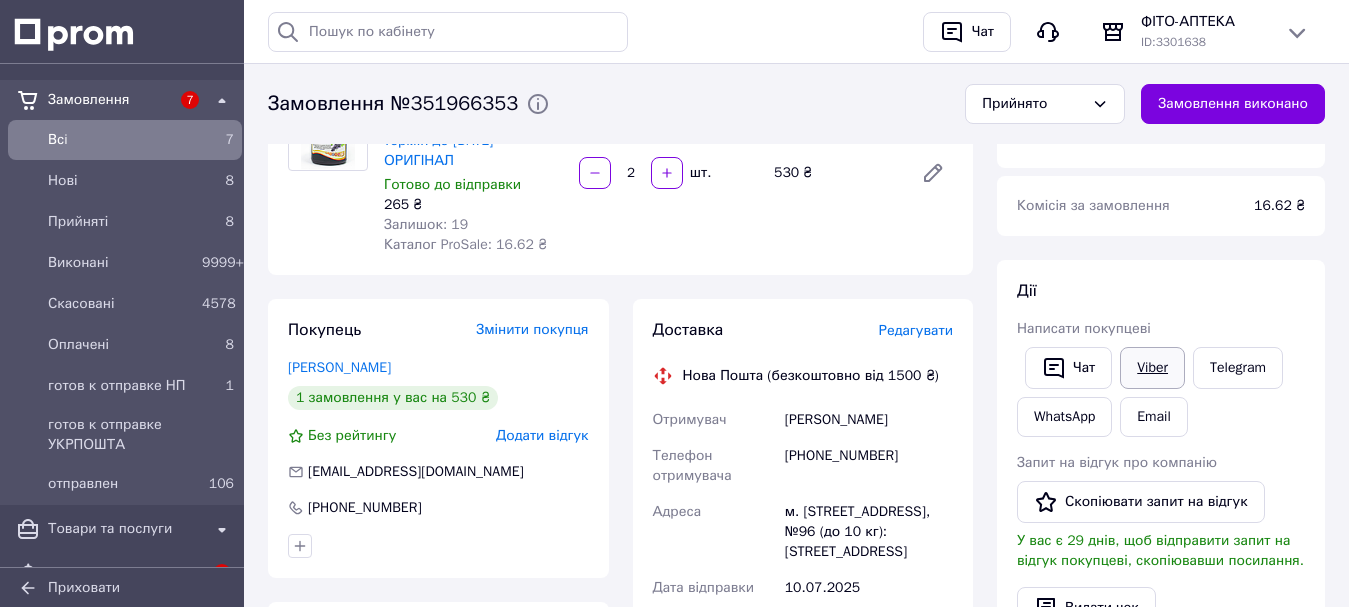 click on "Viber" at bounding box center (1152, 368) 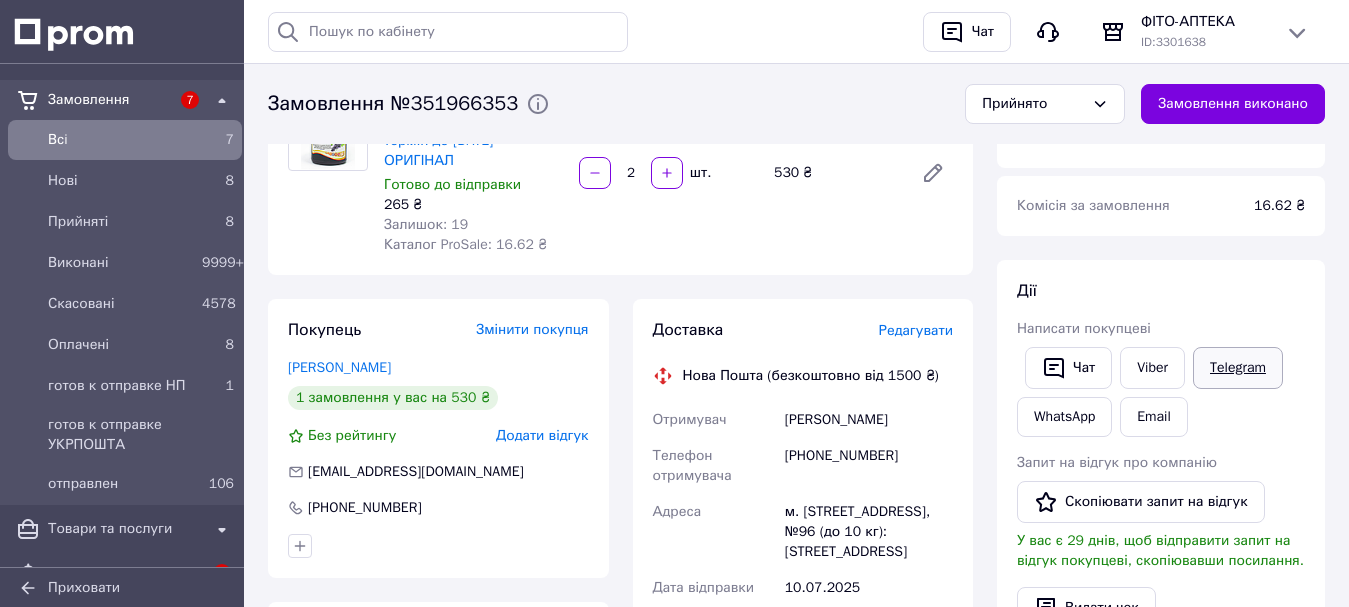 click on "Telegram" at bounding box center (1238, 368) 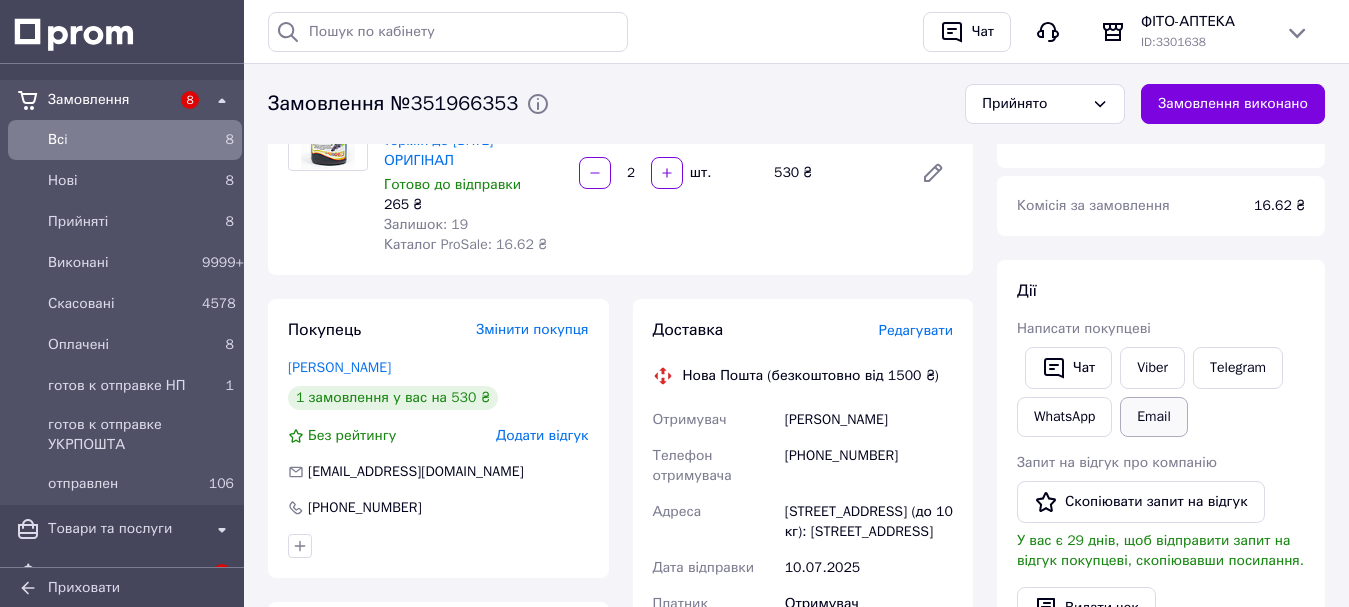 scroll, scrollTop: 200, scrollLeft: 0, axis: vertical 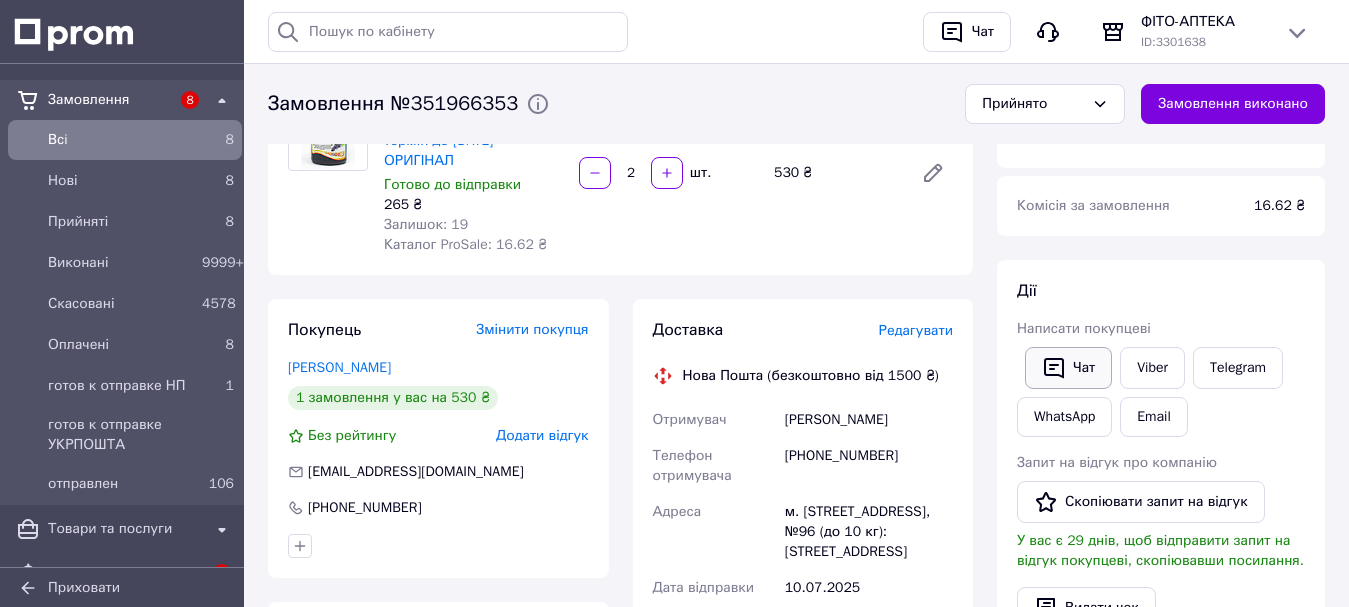 click 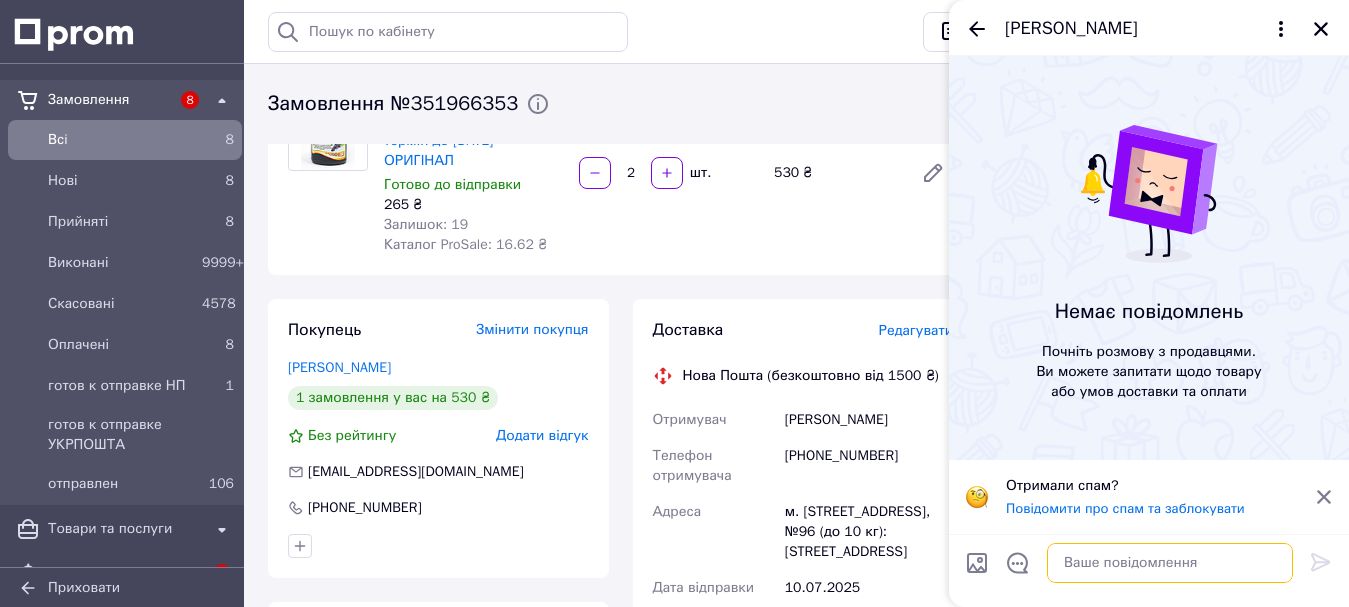 paste on "Добрий день, отримали замовлення. Сьогодні можна відправляти?" 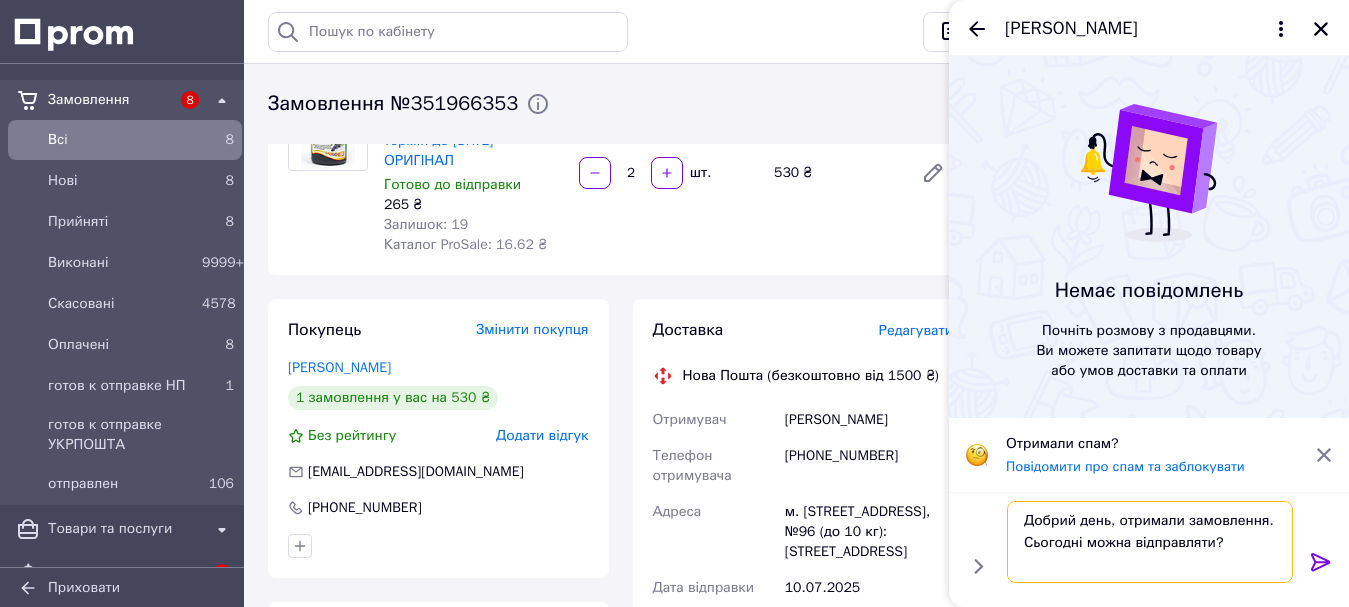 type on "Добрий день, отримали замовлення. Сьогодні можна відправляти?" 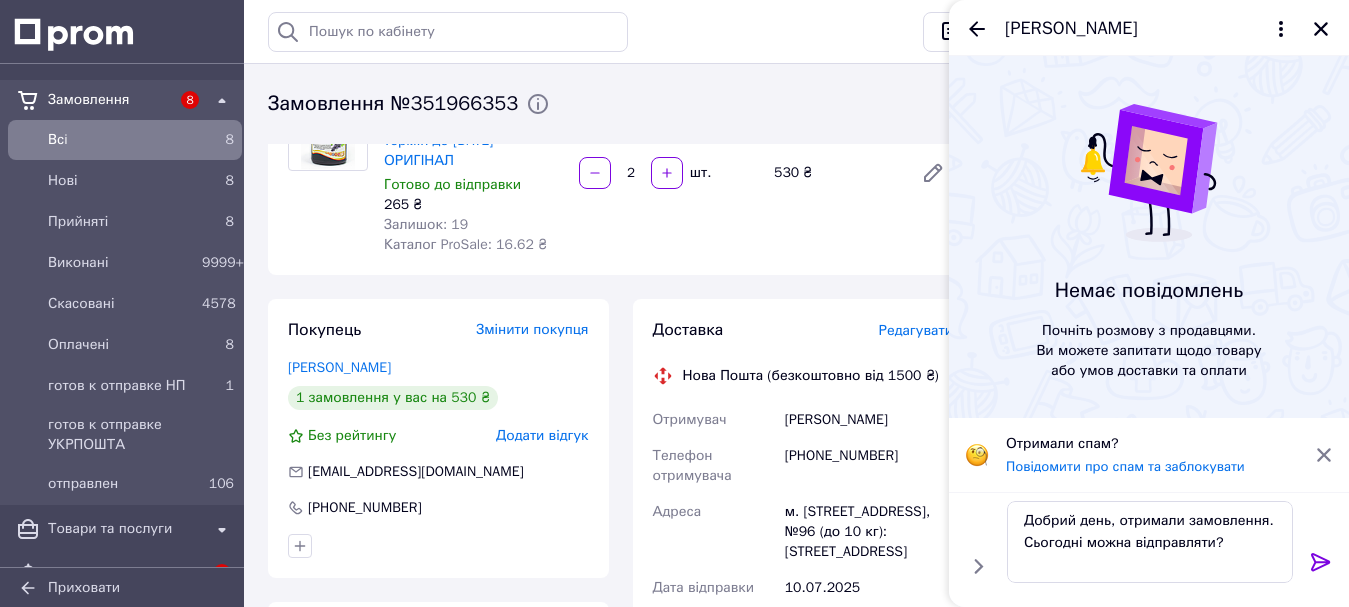 click 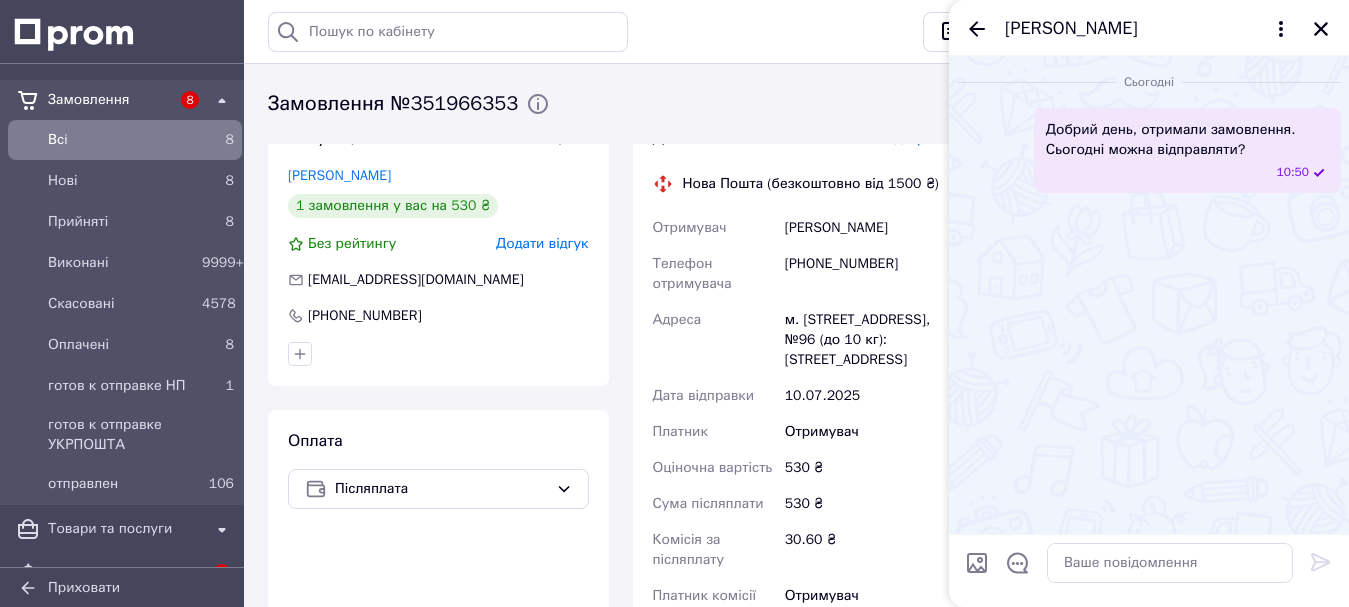 scroll, scrollTop: 400, scrollLeft: 0, axis: vertical 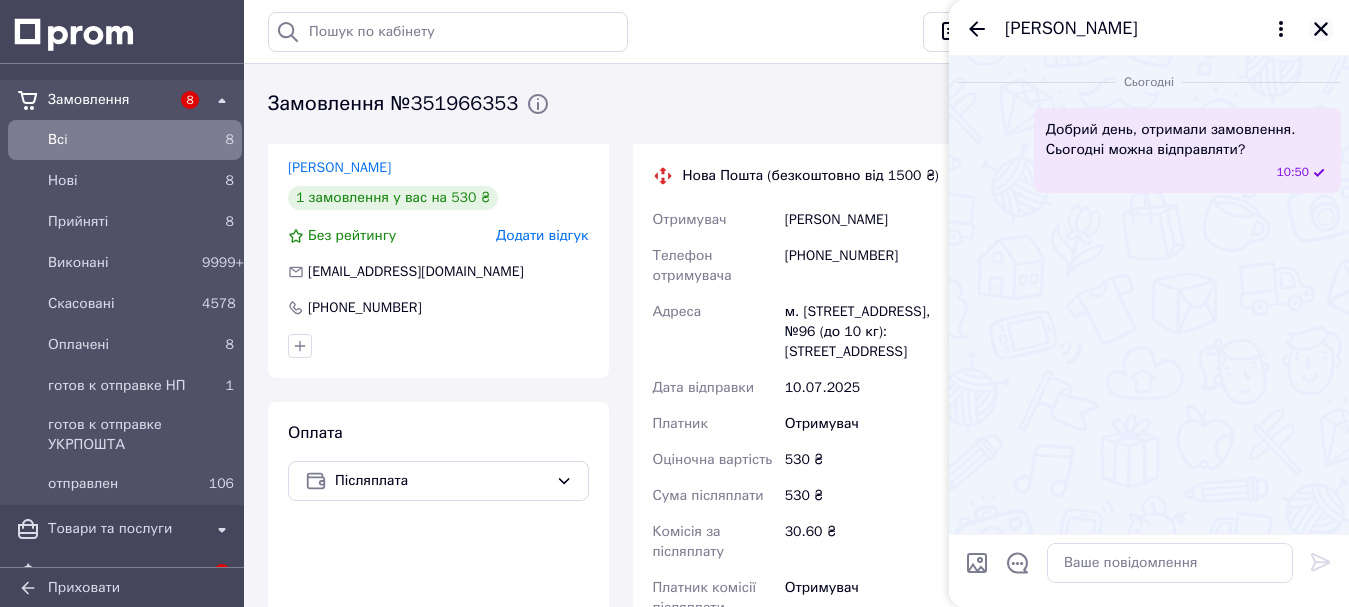 click 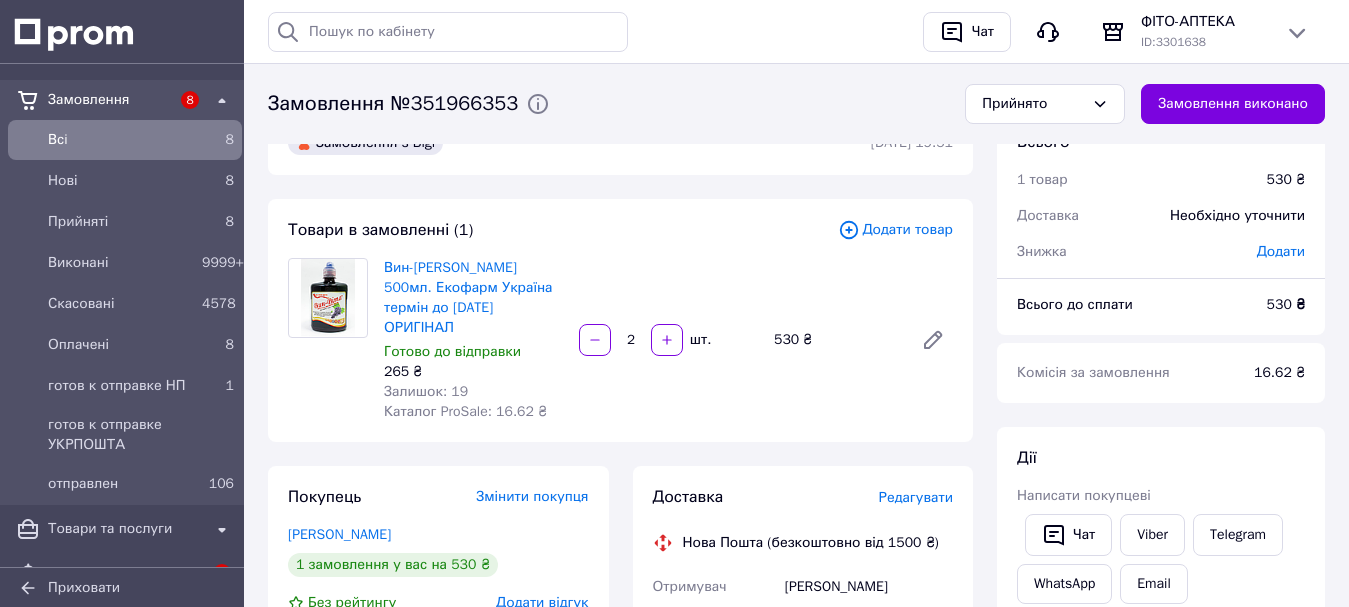 scroll, scrollTop: 0, scrollLeft: 0, axis: both 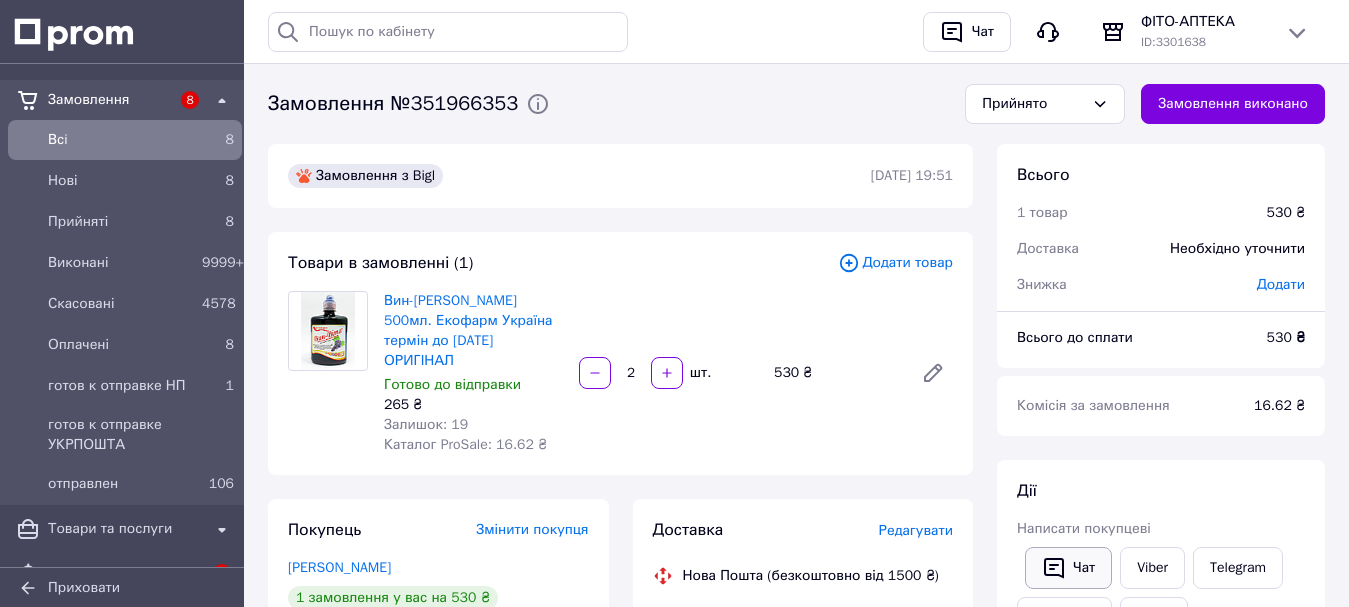 click on "Чат" at bounding box center [1068, 568] 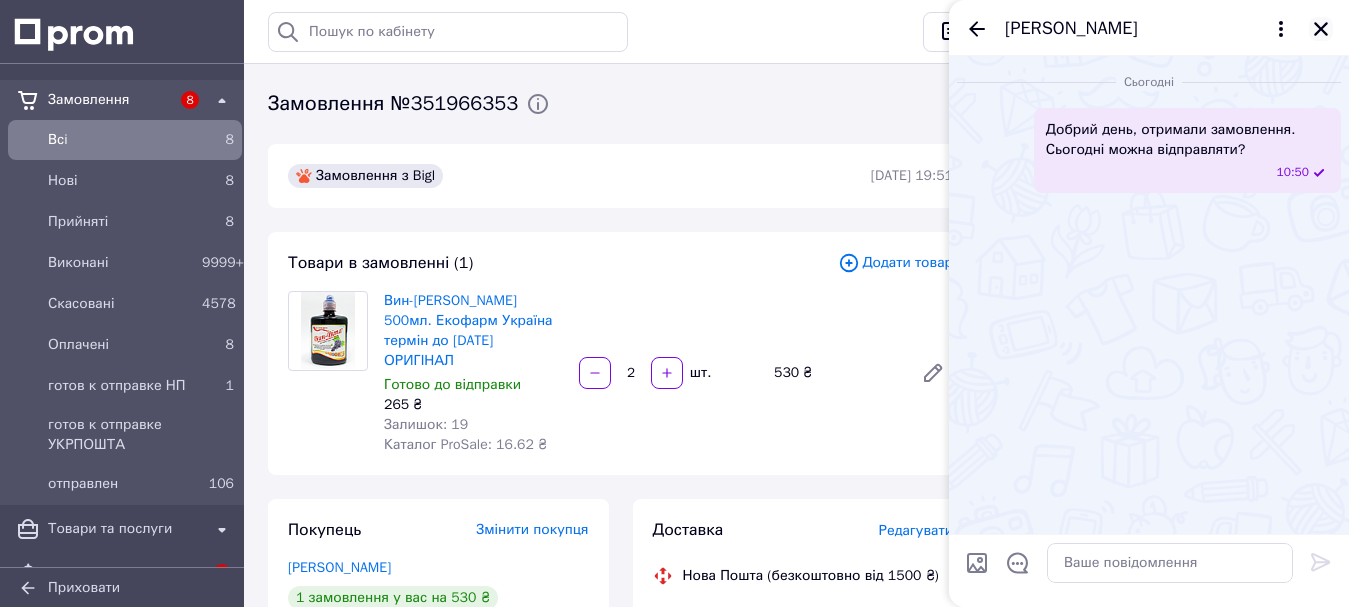 click 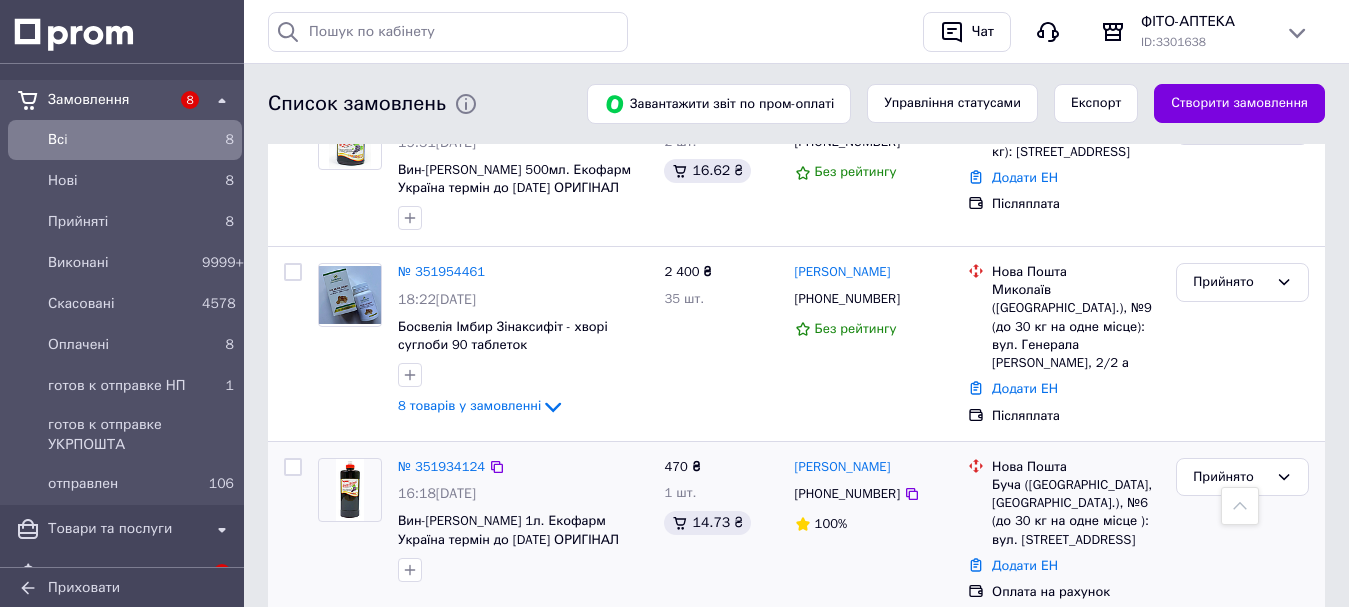 scroll, scrollTop: 800, scrollLeft: 0, axis: vertical 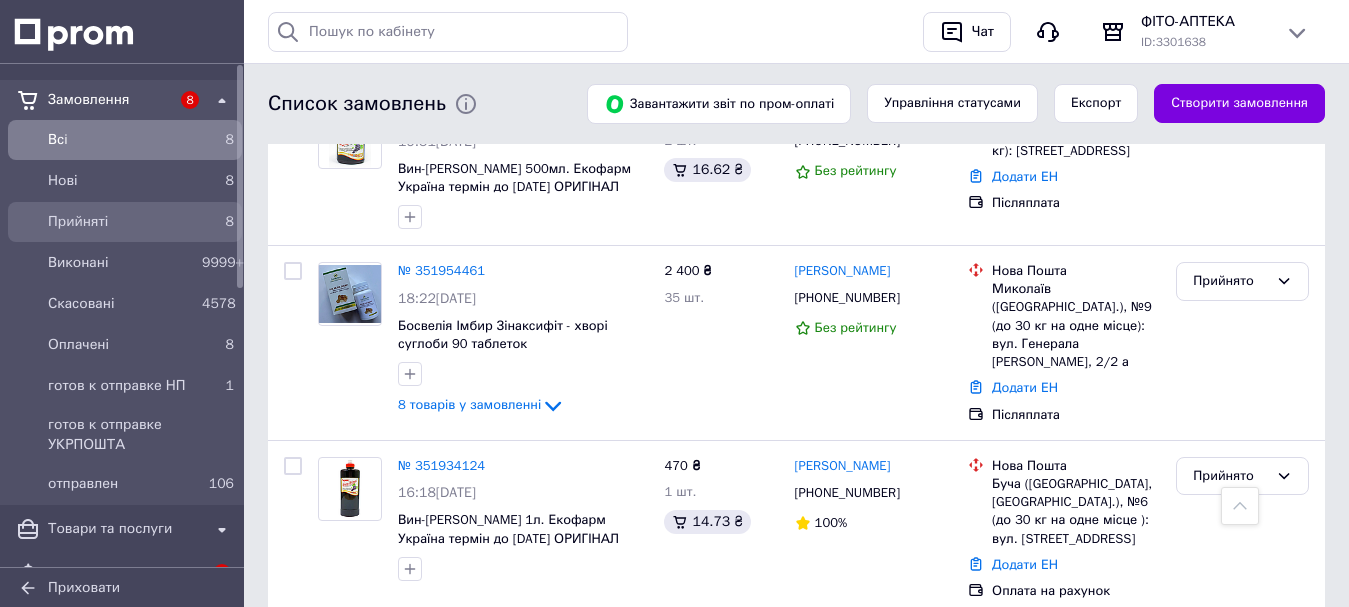 click on "Прийняті" at bounding box center [121, 222] 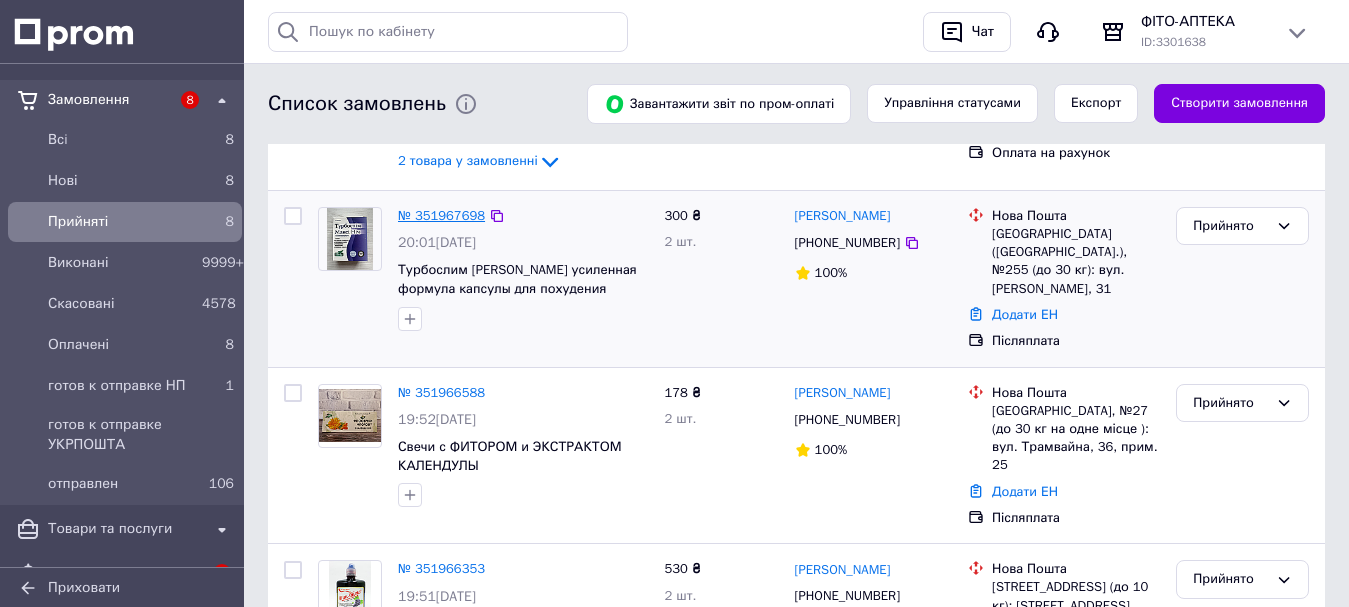 scroll, scrollTop: 400, scrollLeft: 0, axis: vertical 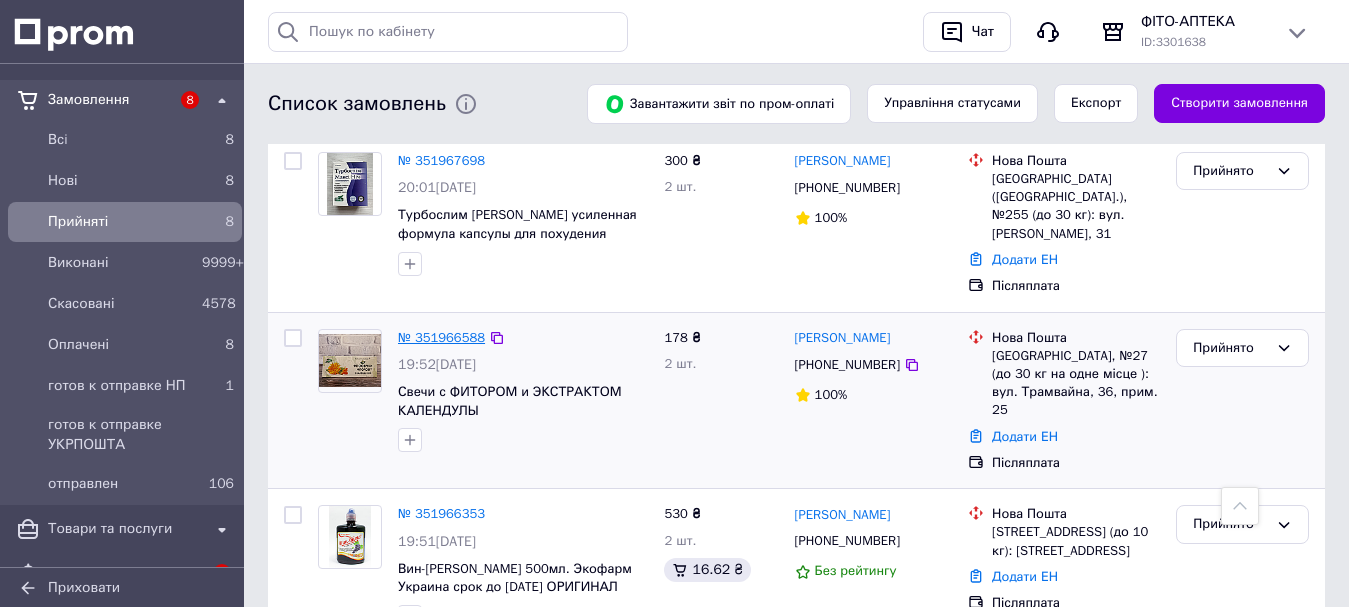 click on "№ 351966588" at bounding box center [441, 337] 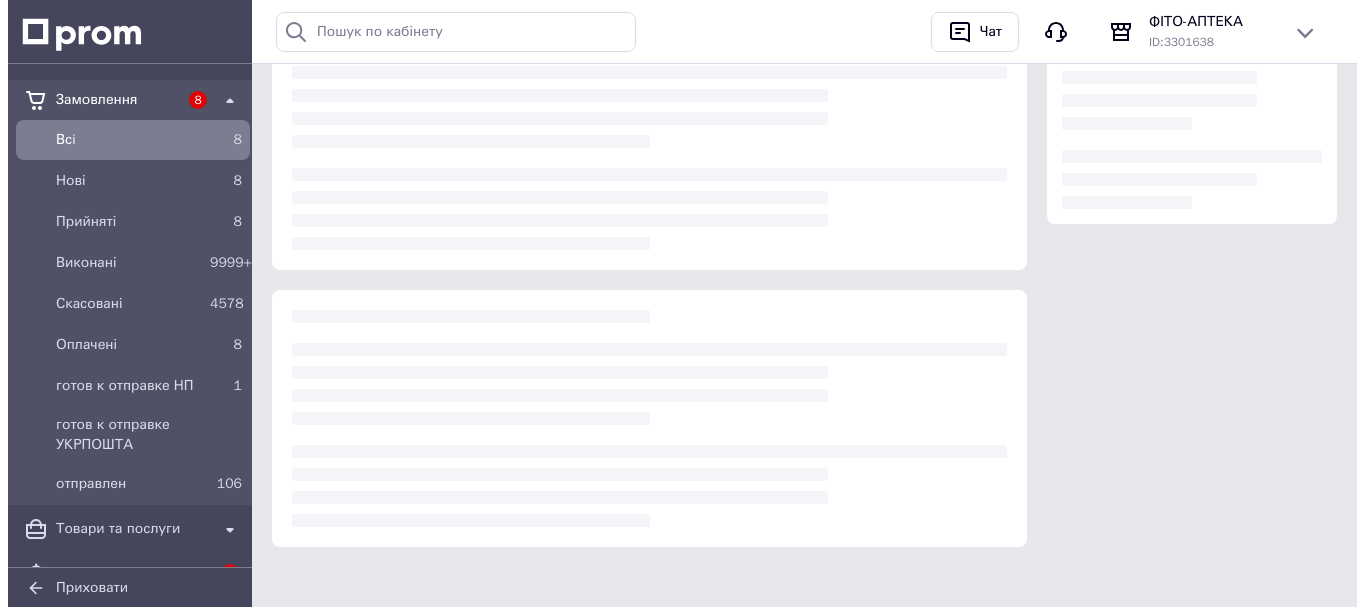 scroll, scrollTop: 0, scrollLeft: 0, axis: both 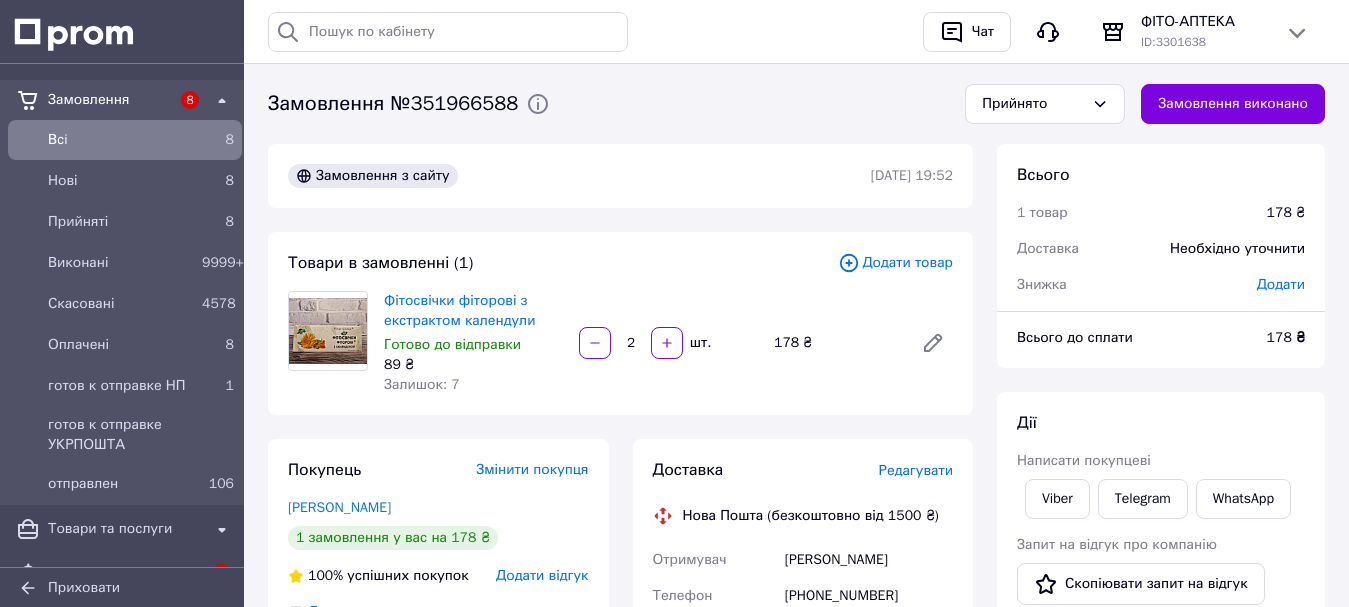click on "Редагувати" at bounding box center (916, 470) 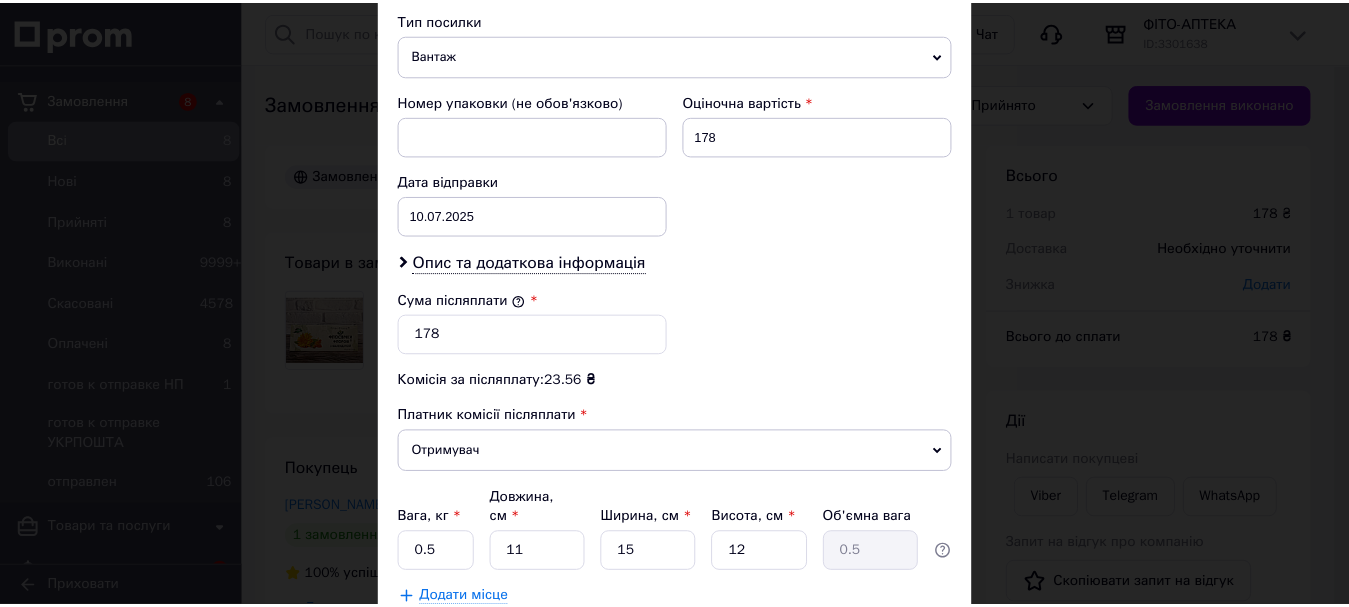 scroll, scrollTop: 939, scrollLeft: 0, axis: vertical 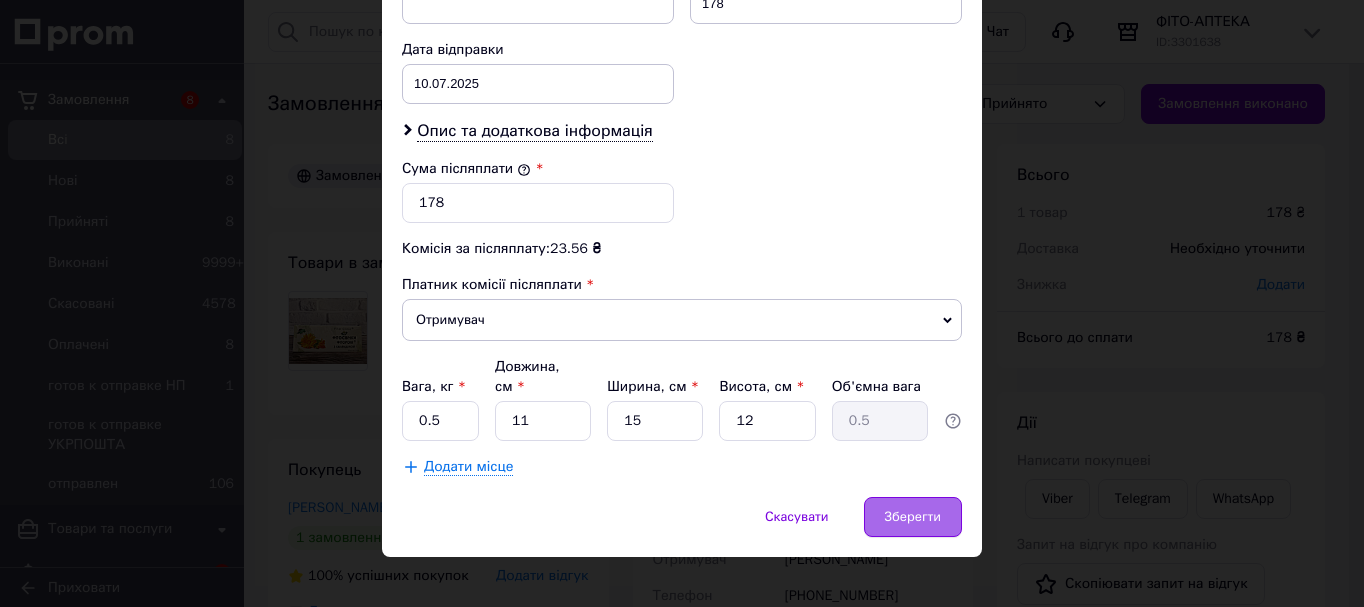 click on "Зберегти" at bounding box center [913, 517] 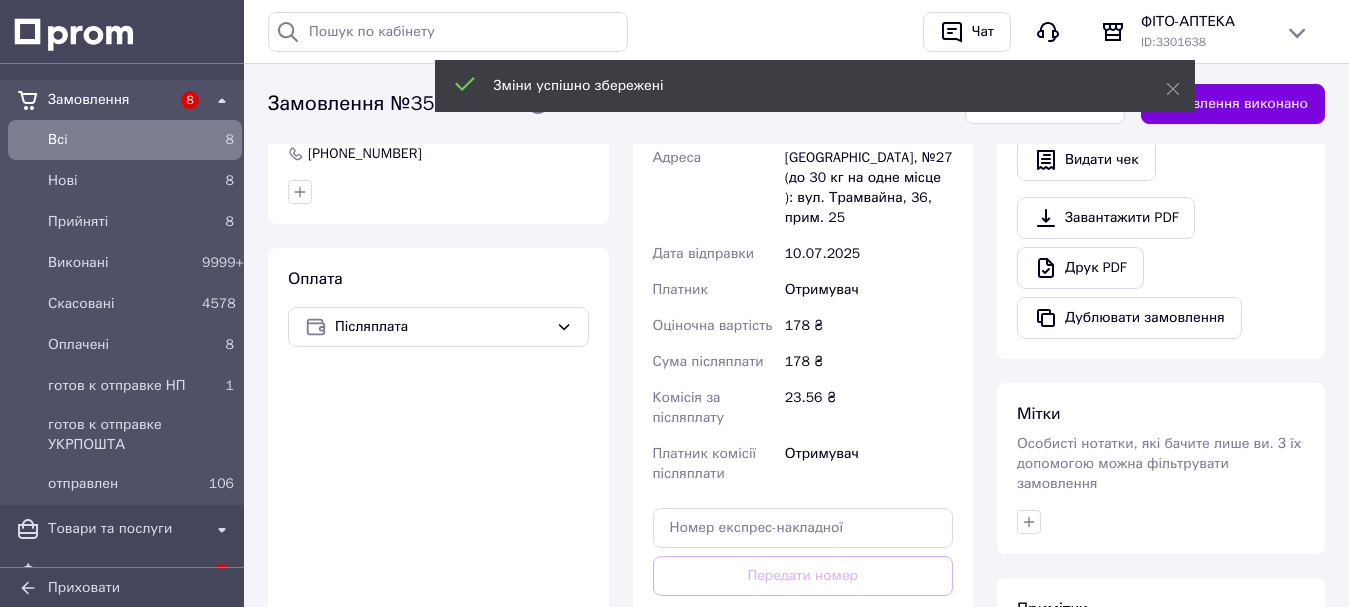 scroll, scrollTop: 700, scrollLeft: 0, axis: vertical 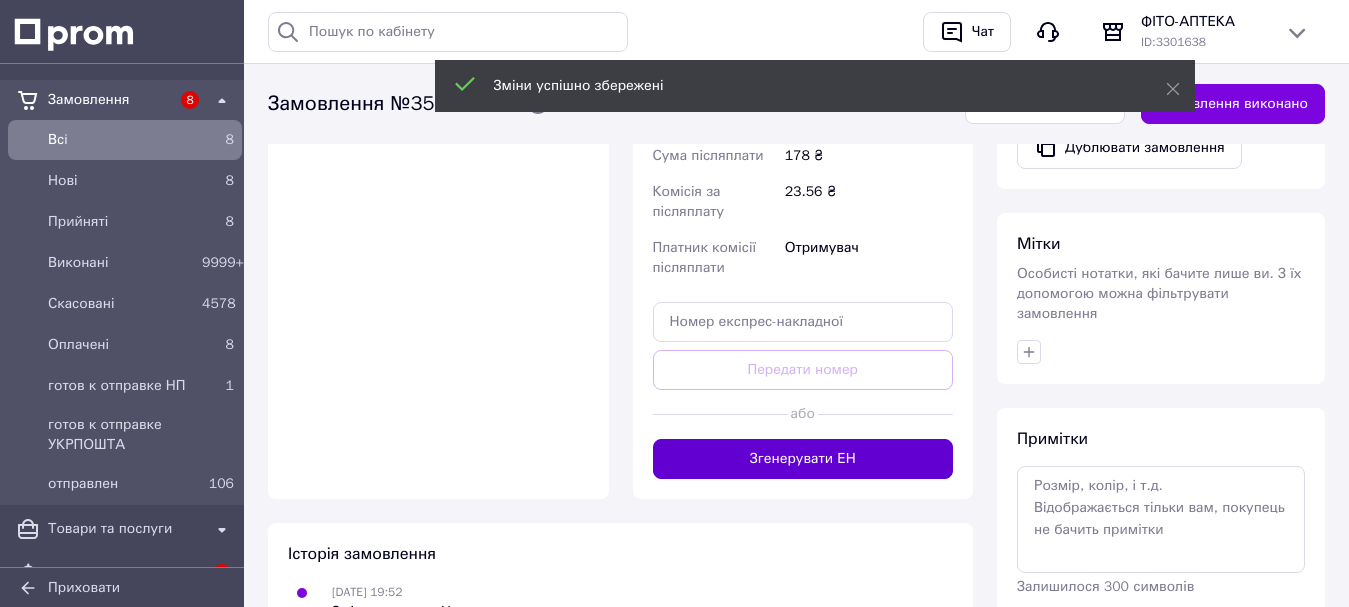 click on "Згенерувати ЕН" at bounding box center [803, 459] 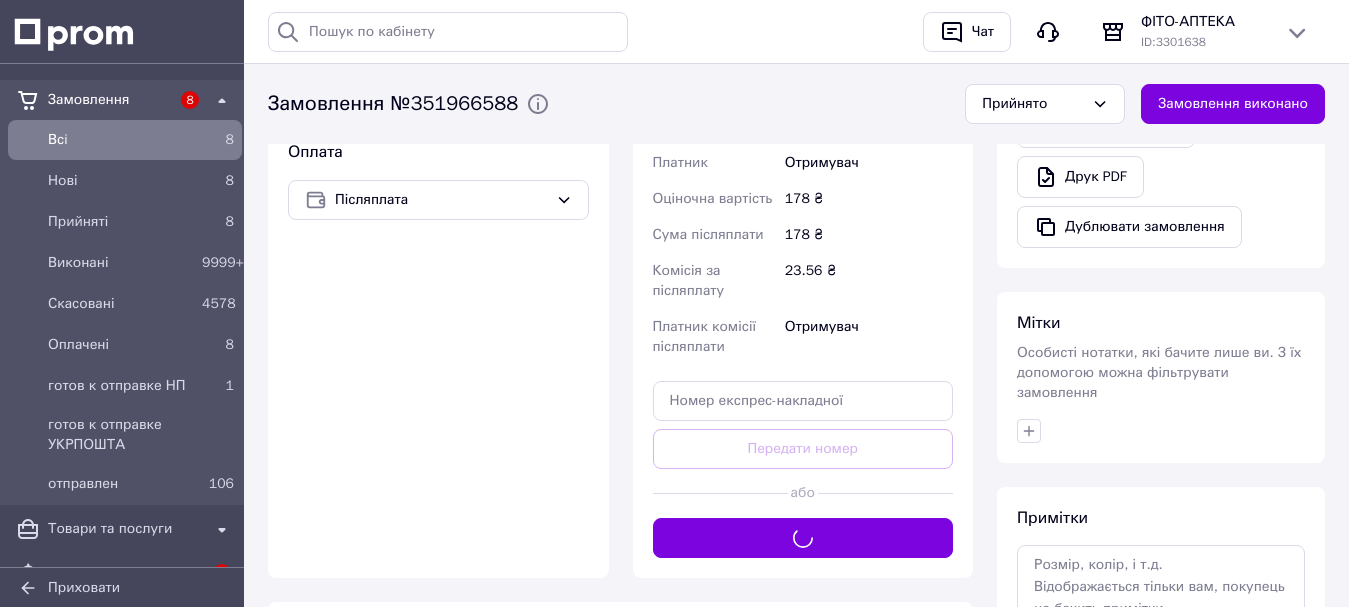 scroll, scrollTop: 400, scrollLeft: 0, axis: vertical 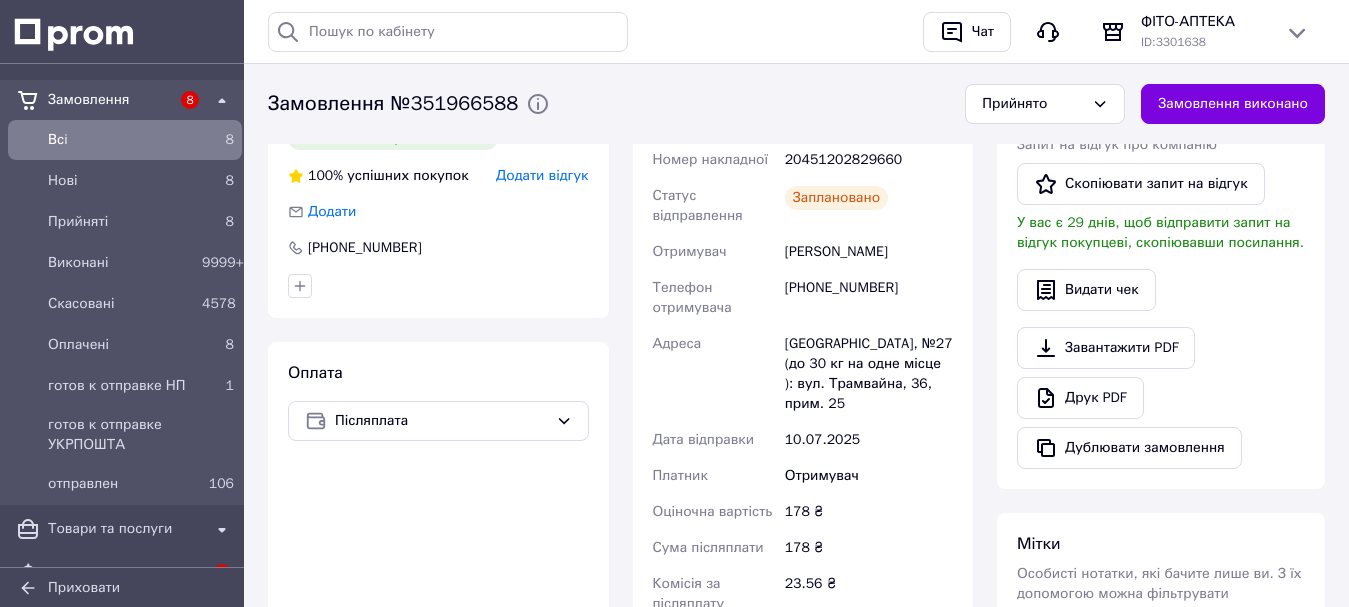 click on "Прийнято" at bounding box center [1033, 104] 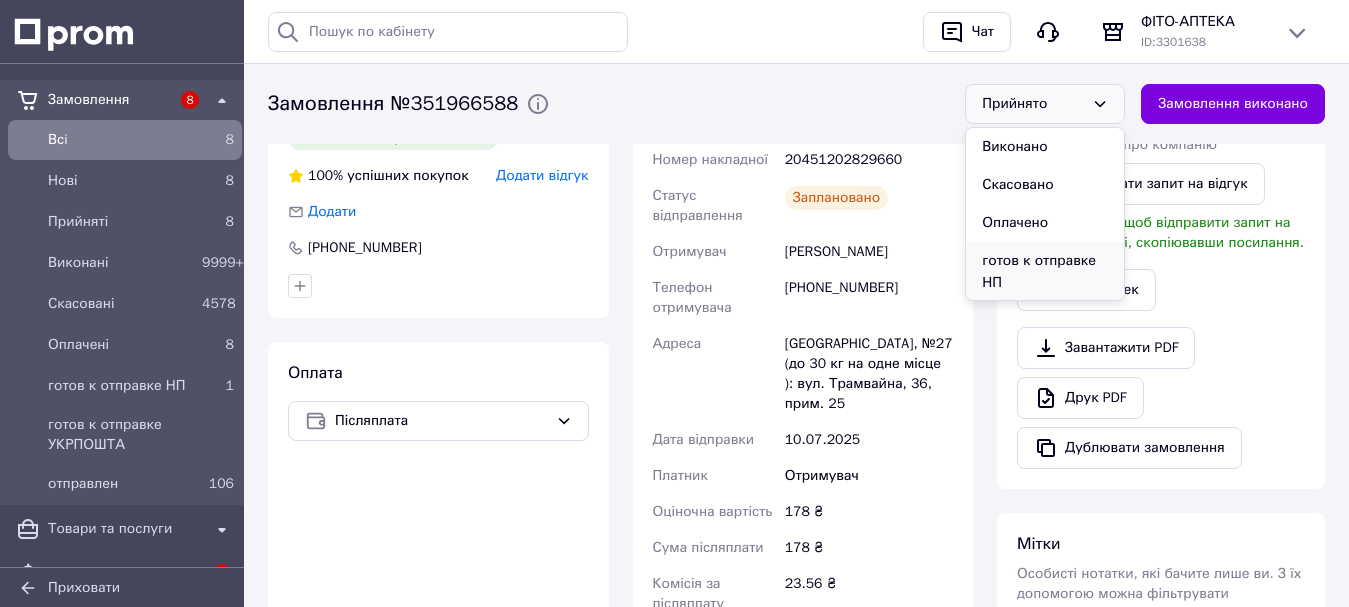 click on "готов к отправке НП" at bounding box center [1045, 272] 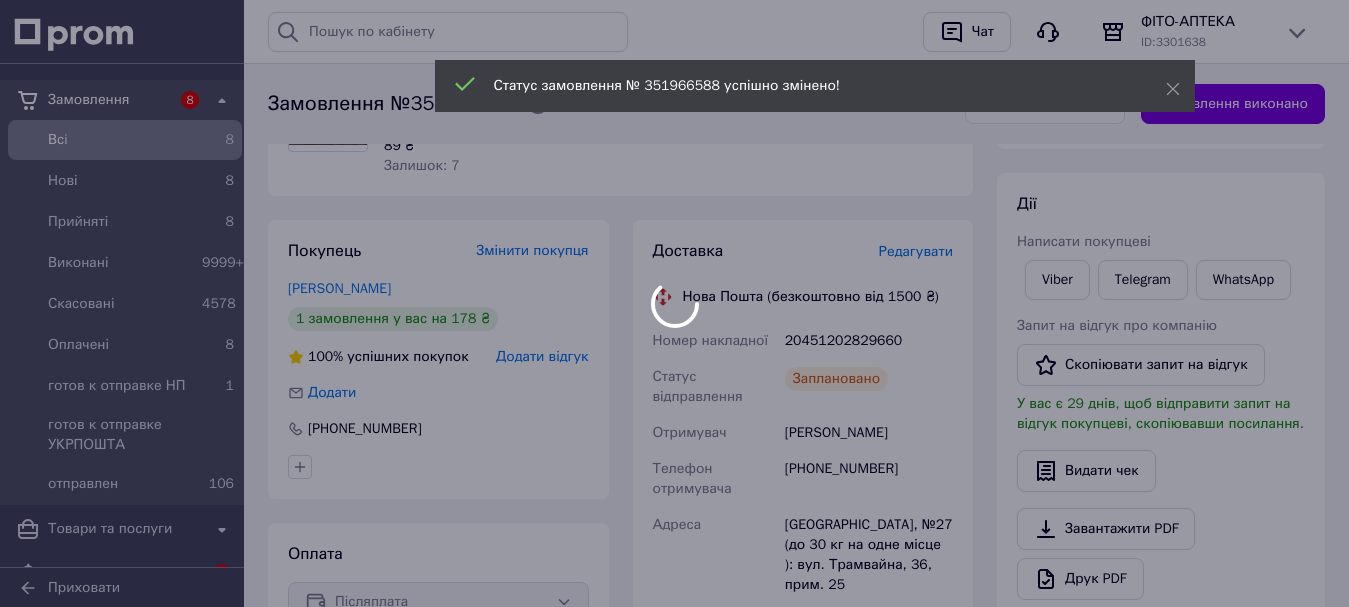 scroll, scrollTop: 200, scrollLeft: 0, axis: vertical 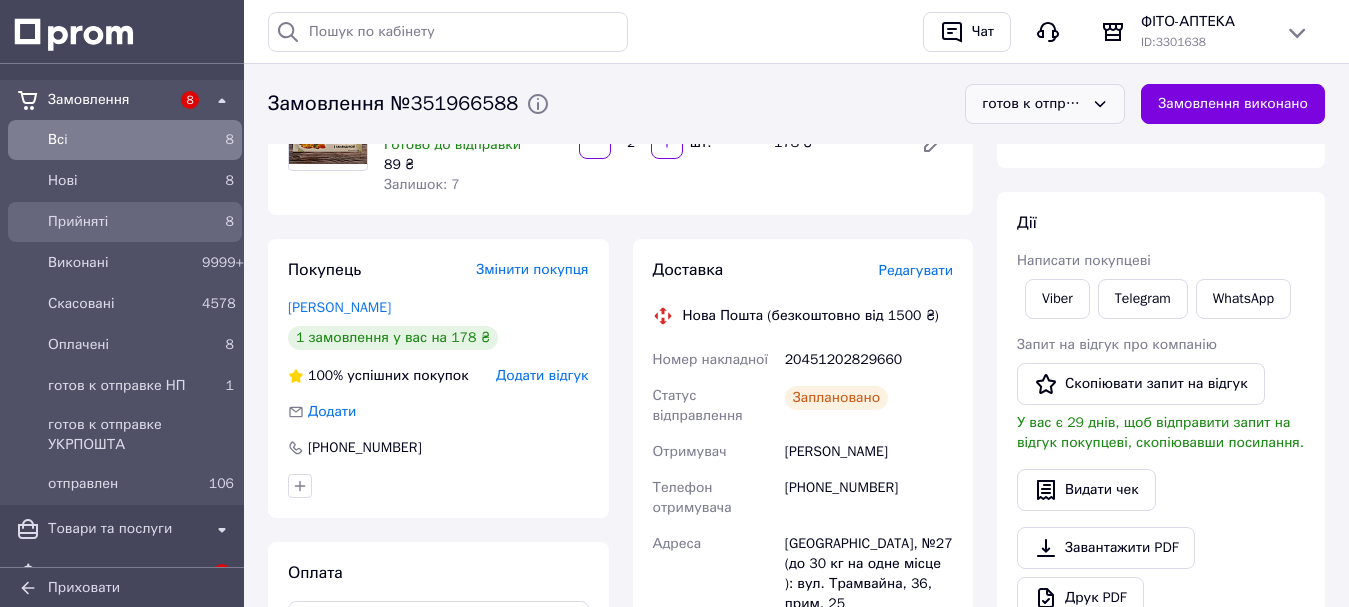 click on "Прийняті" at bounding box center (121, 222) 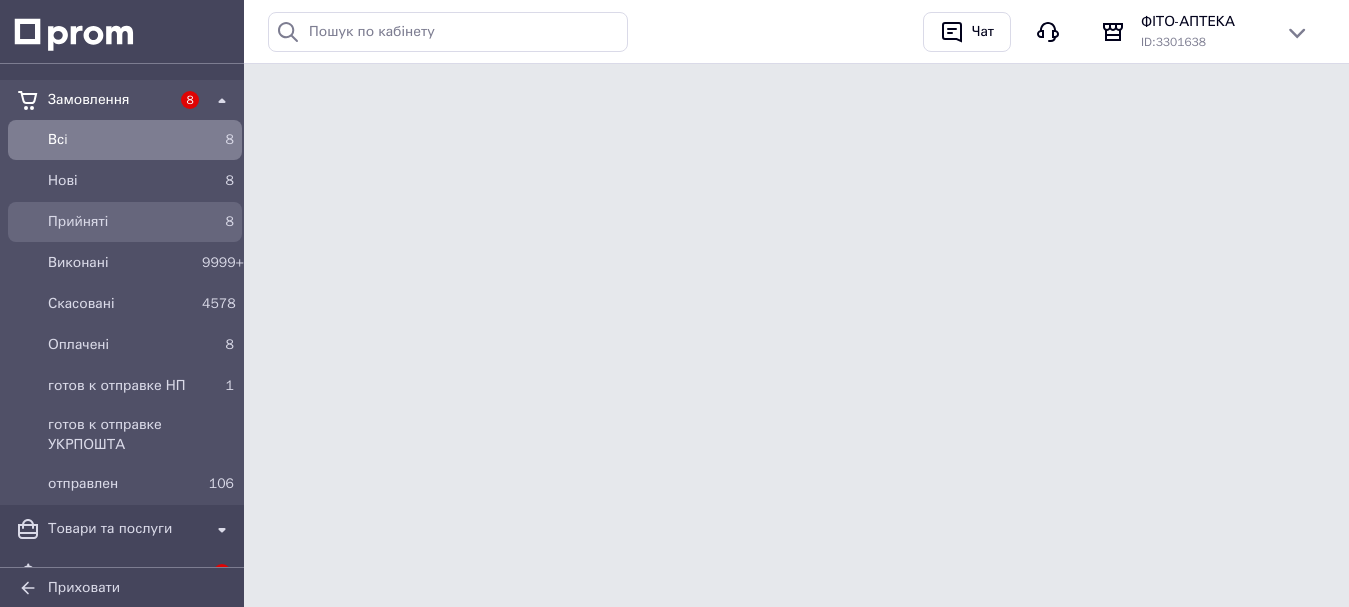 scroll, scrollTop: 0, scrollLeft: 0, axis: both 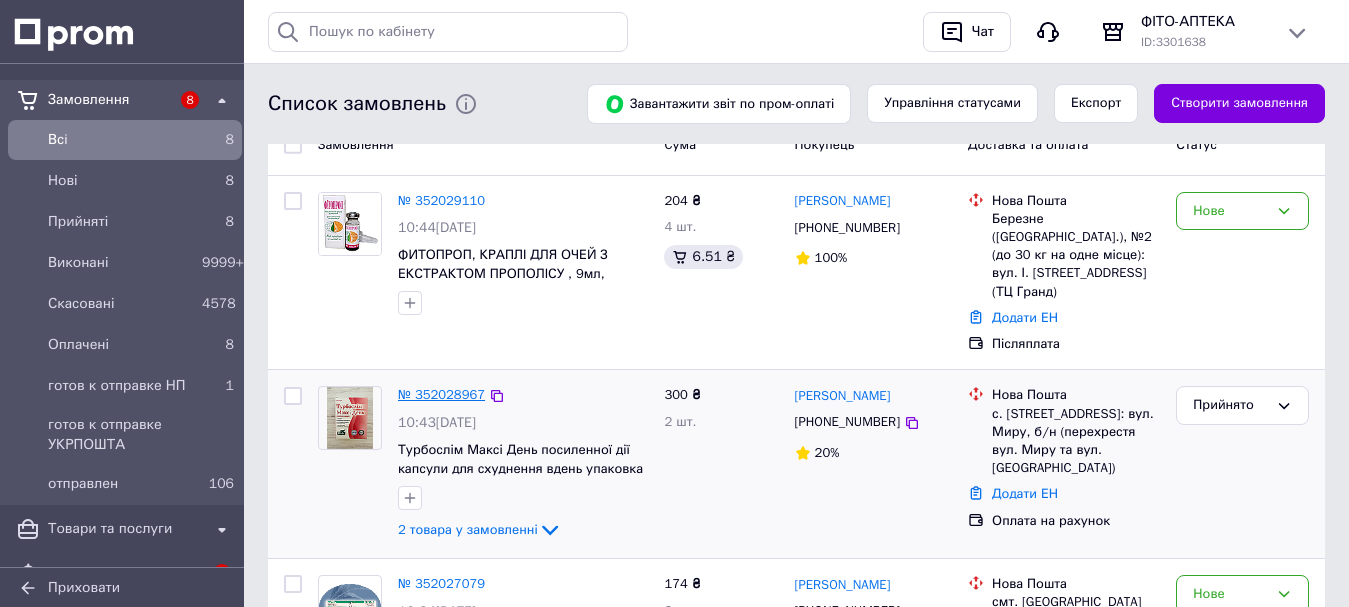click on "№ 352028967" at bounding box center [441, 394] 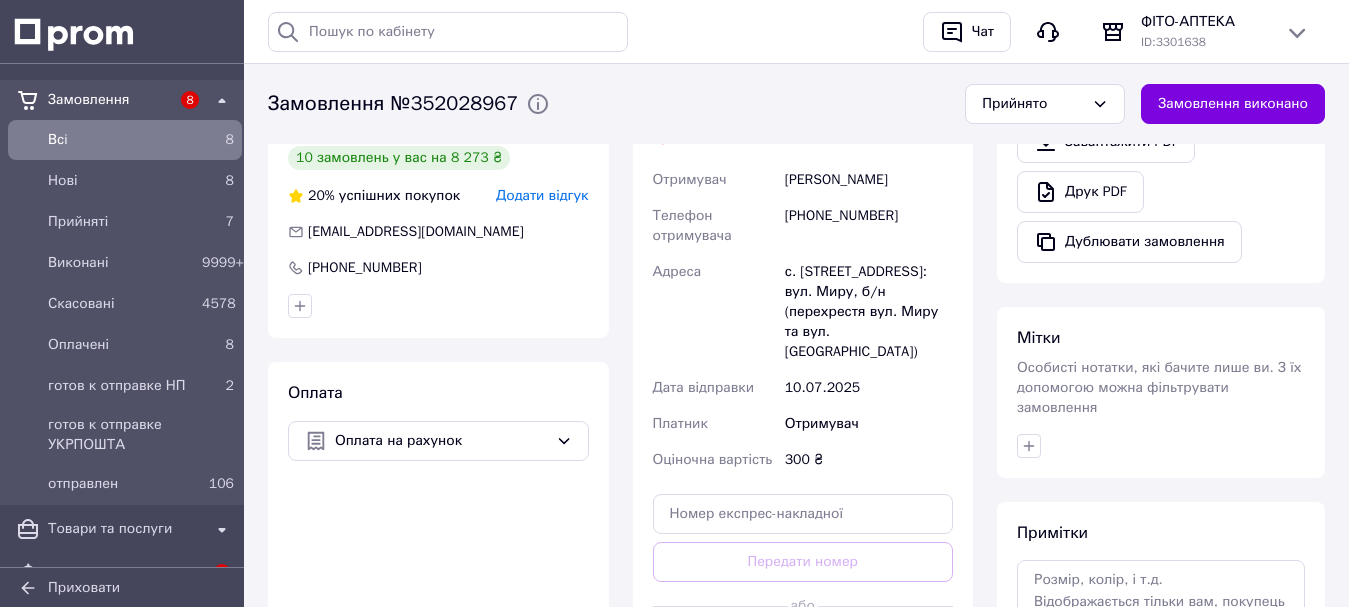 scroll, scrollTop: 800, scrollLeft: 0, axis: vertical 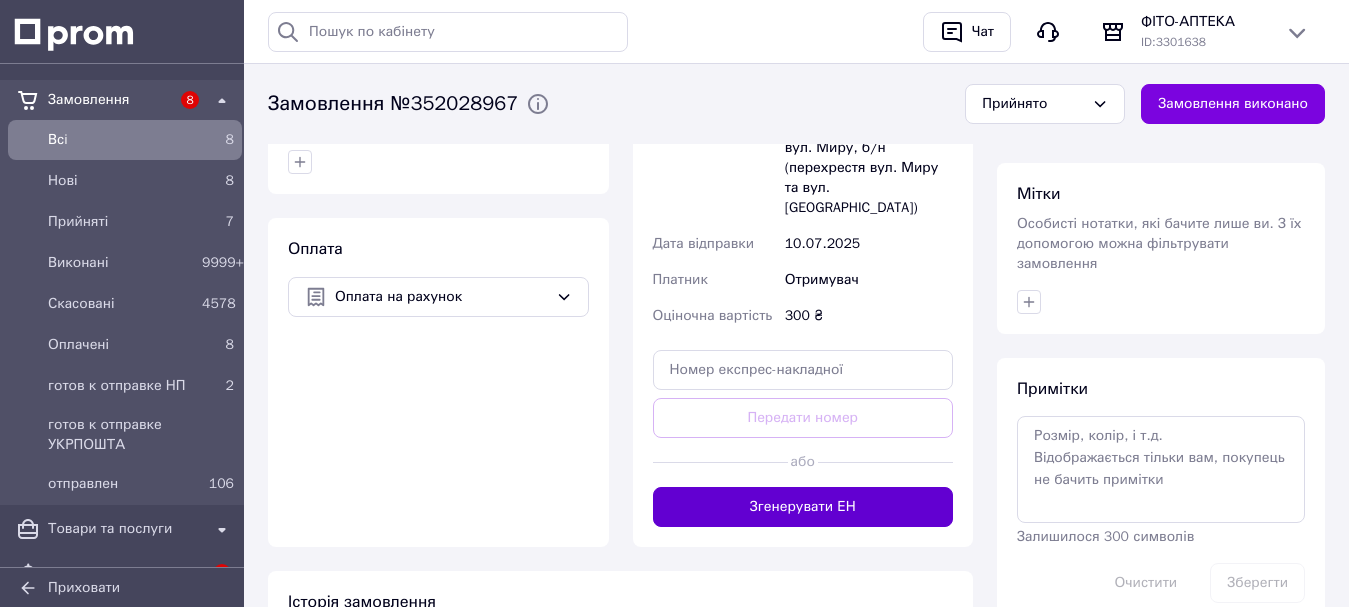 click on "Згенерувати ЕН" at bounding box center [803, 507] 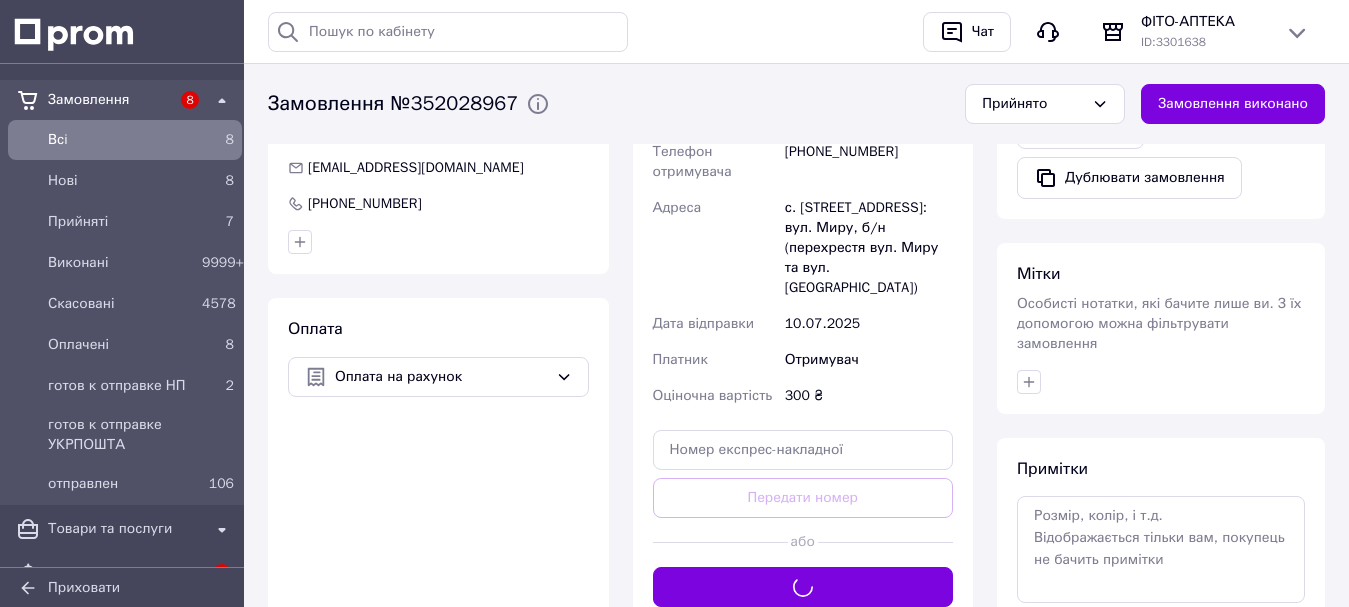 scroll, scrollTop: 500, scrollLeft: 0, axis: vertical 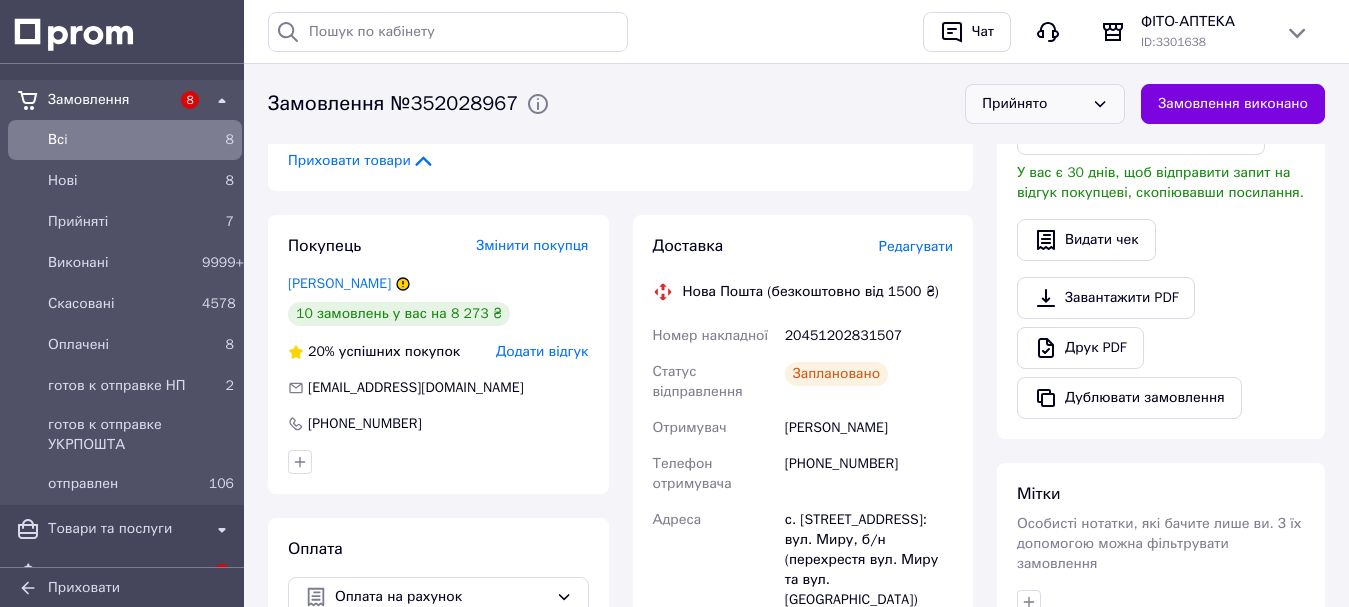 click 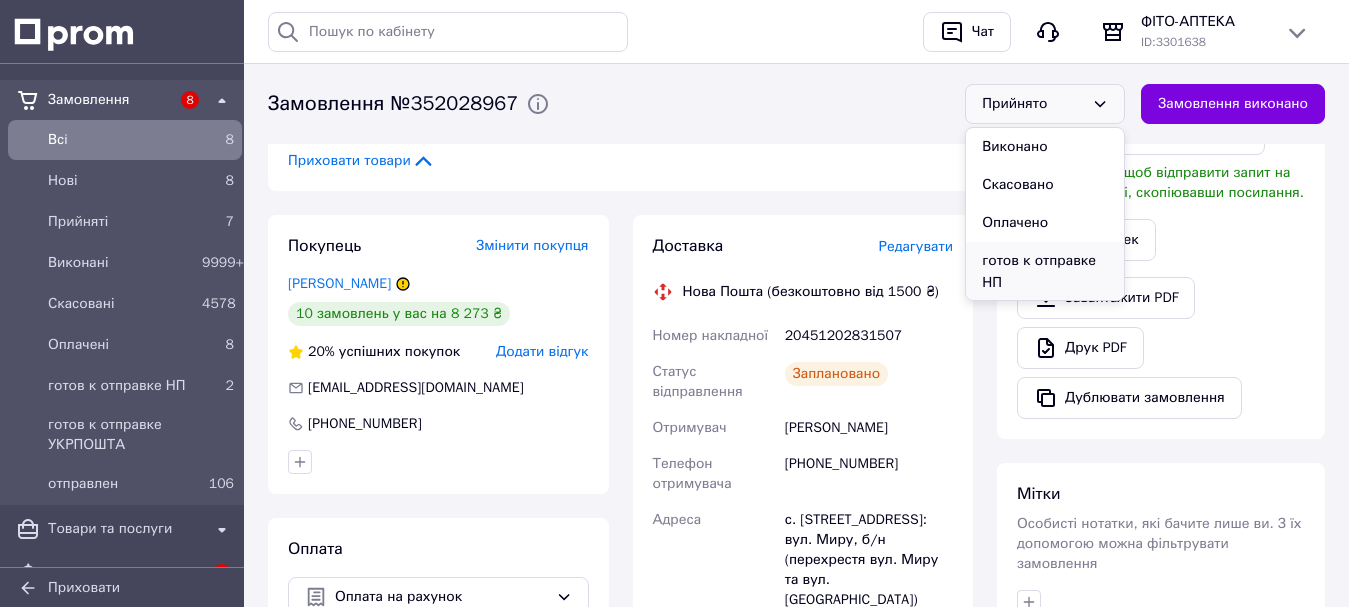 click on "готов к отправке НП" at bounding box center [1045, 272] 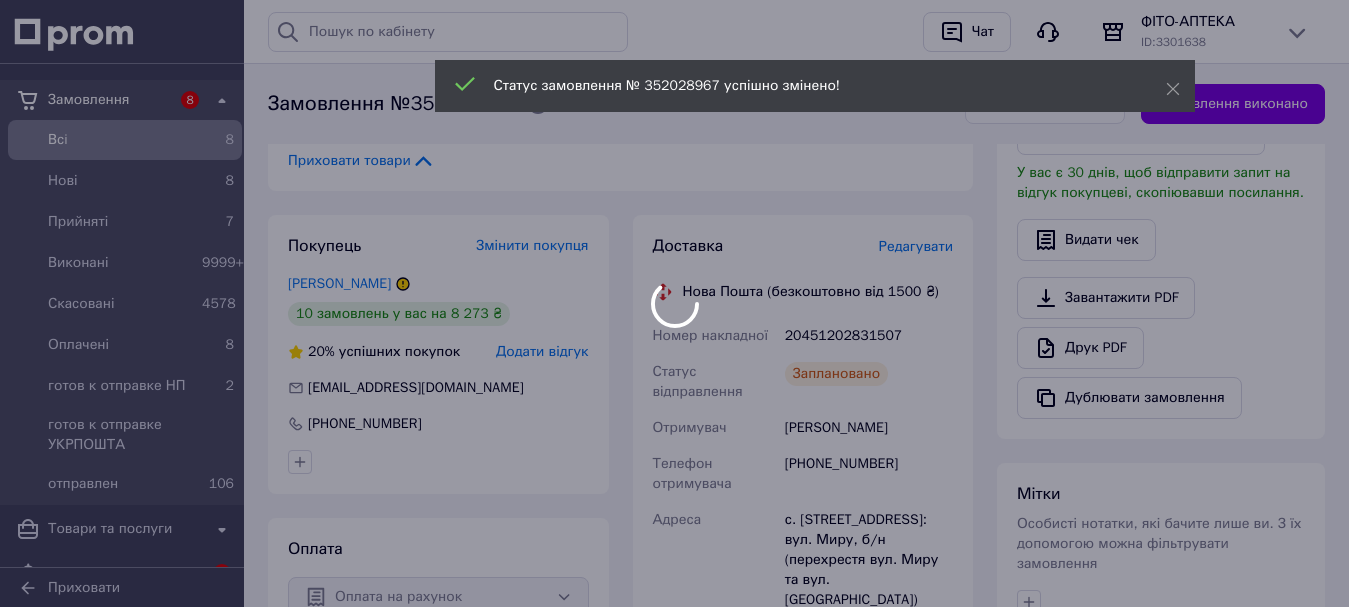 scroll, scrollTop: 28, scrollLeft: 0, axis: vertical 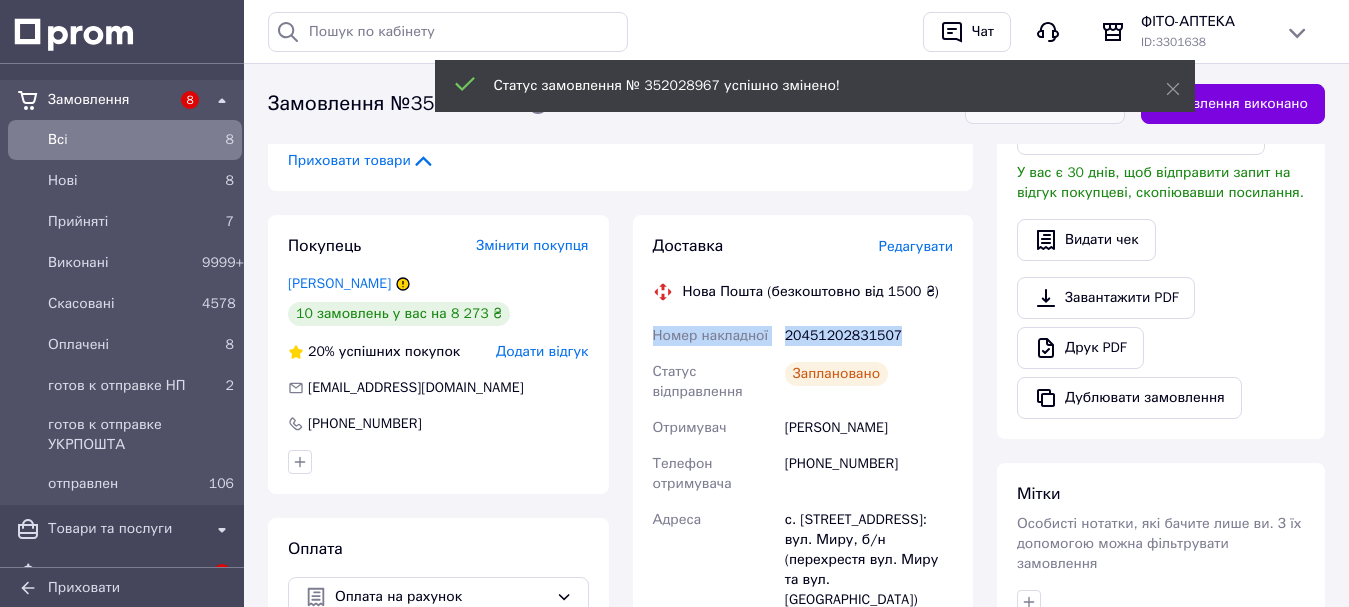 drag, startPoint x: 653, startPoint y: 313, endPoint x: 973, endPoint y: 314, distance: 320.00156 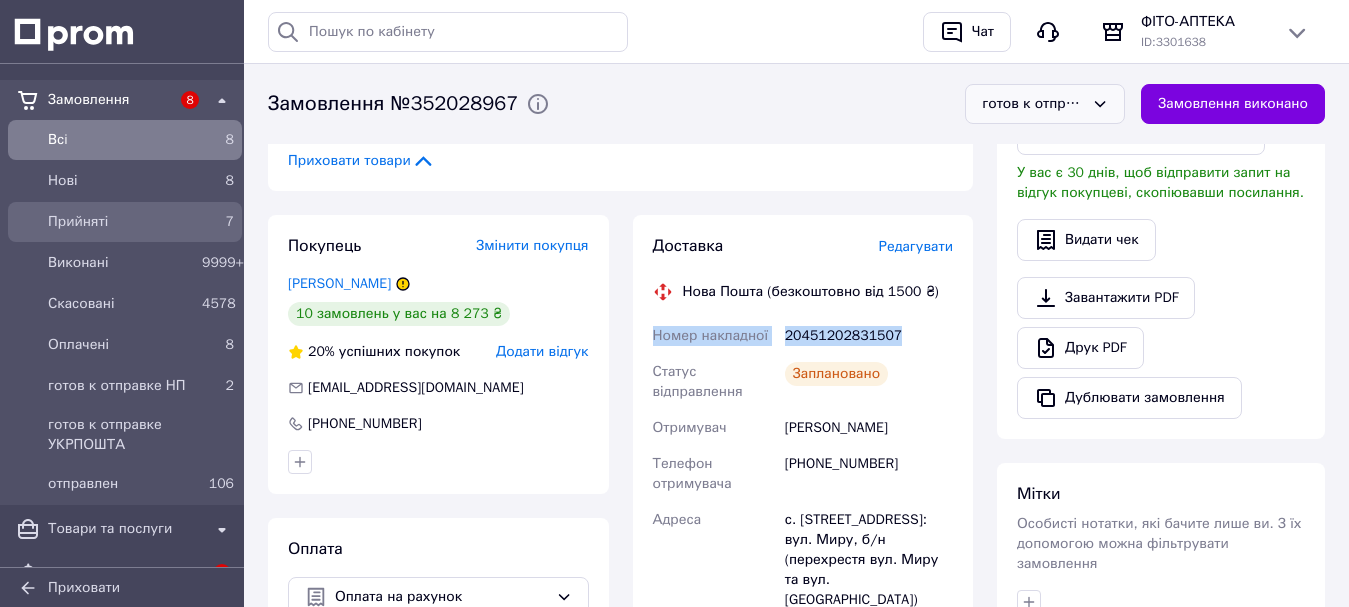 click on "Прийняті" at bounding box center (121, 222) 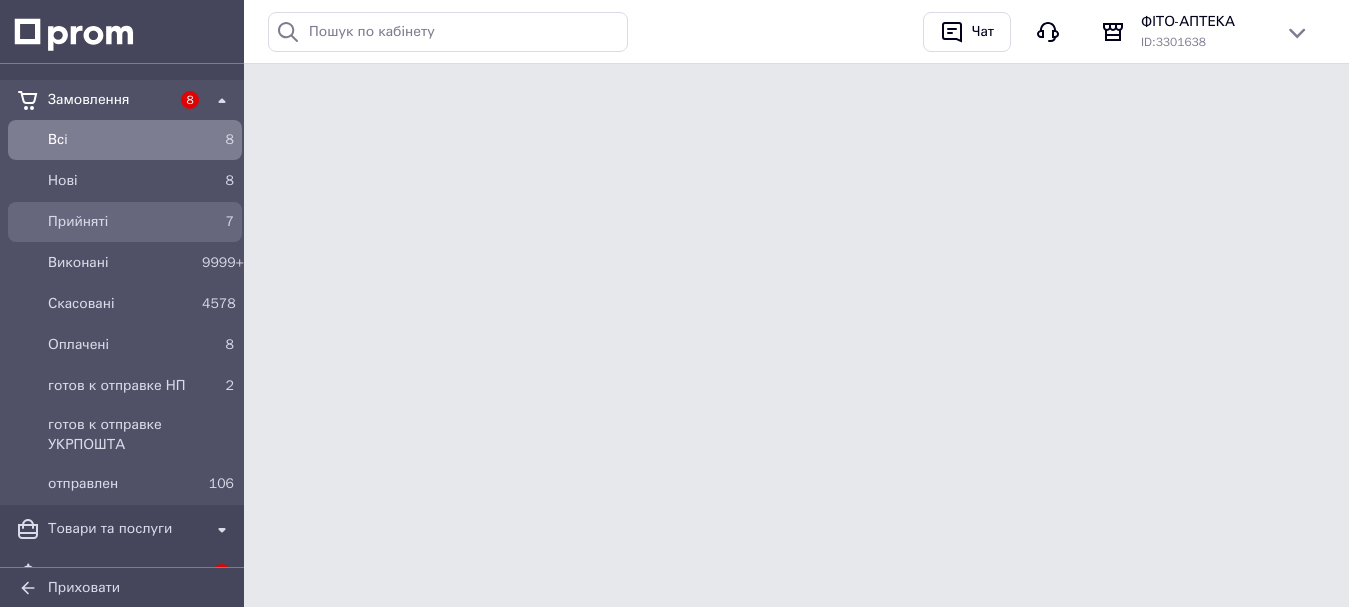 scroll, scrollTop: 0, scrollLeft: 0, axis: both 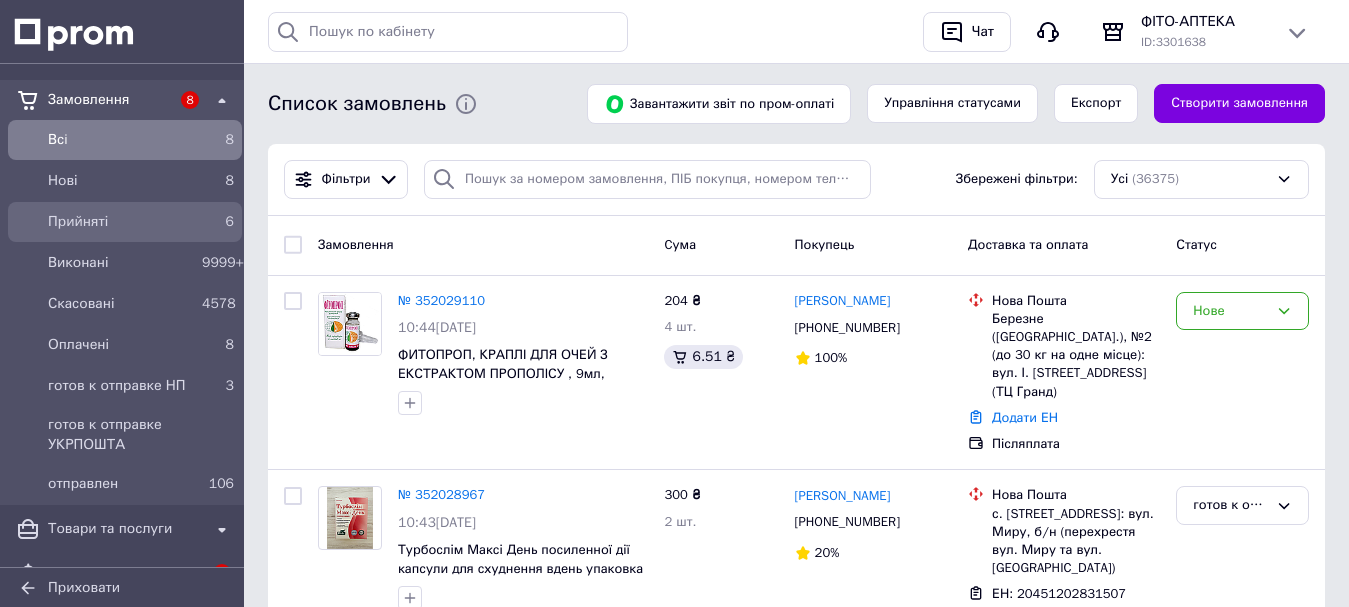 click on "Прийняті" at bounding box center [121, 222] 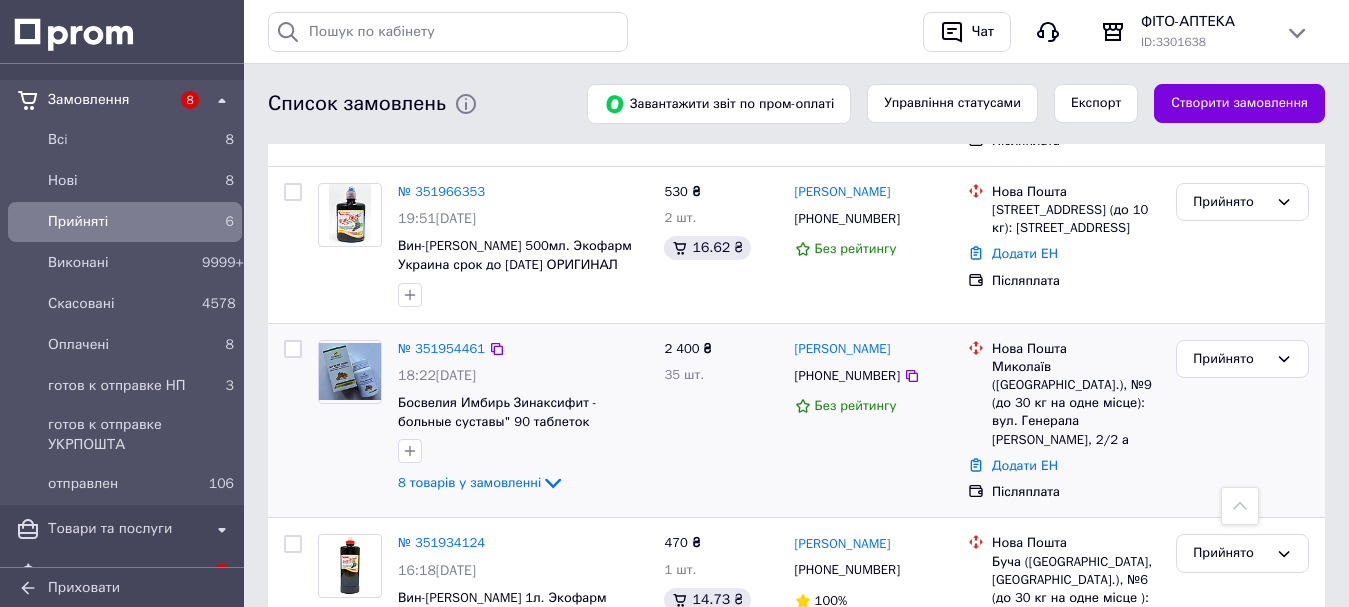 scroll, scrollTop: 457, scrollLeft: 0, axis: vertical 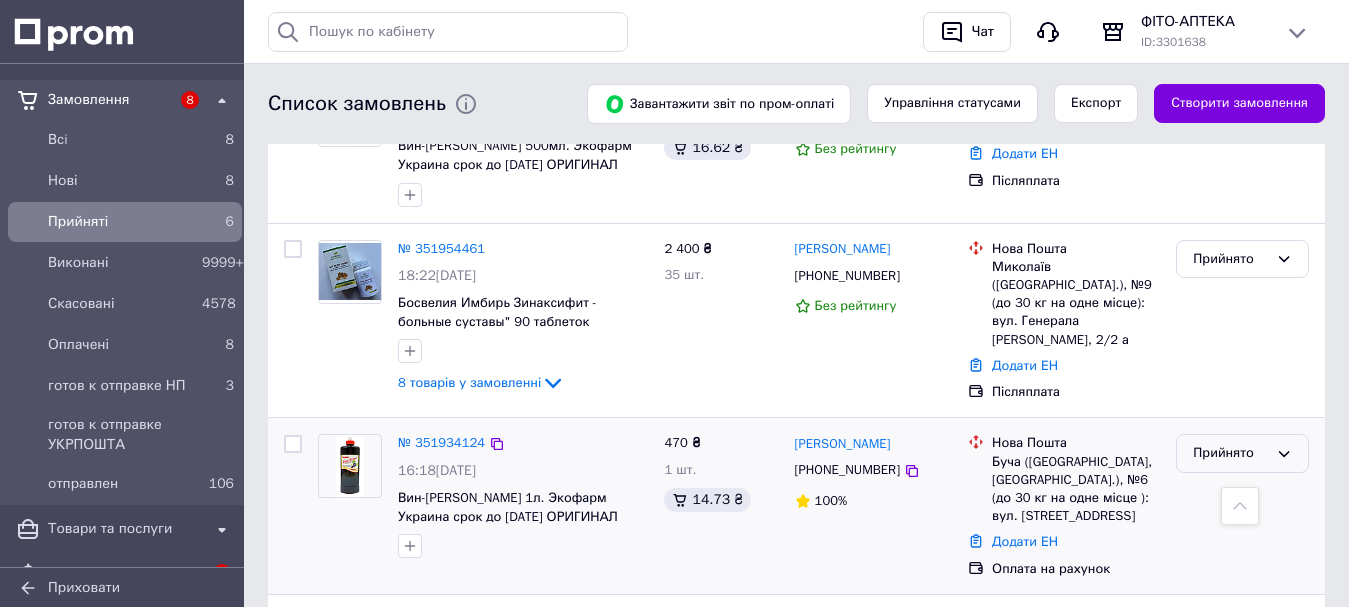 click on "Прийнято" at bounding box center (1230, 453) 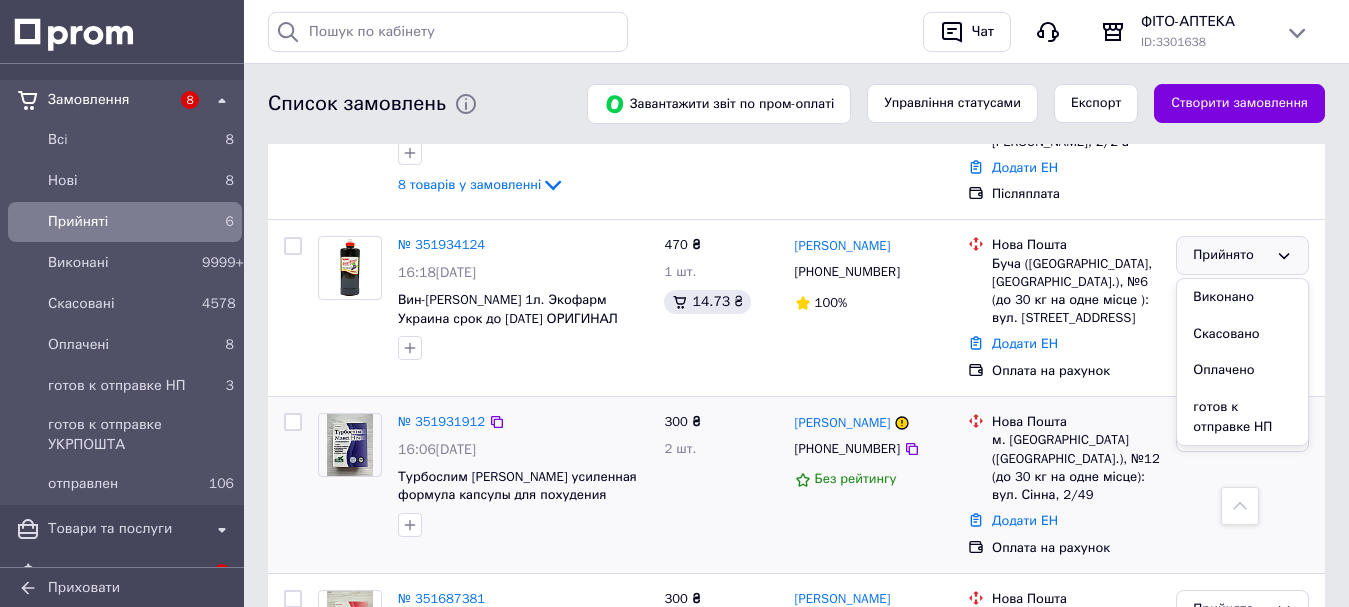 scroll, scrollTop: 657, scrollLeft: 0, axis: vertical 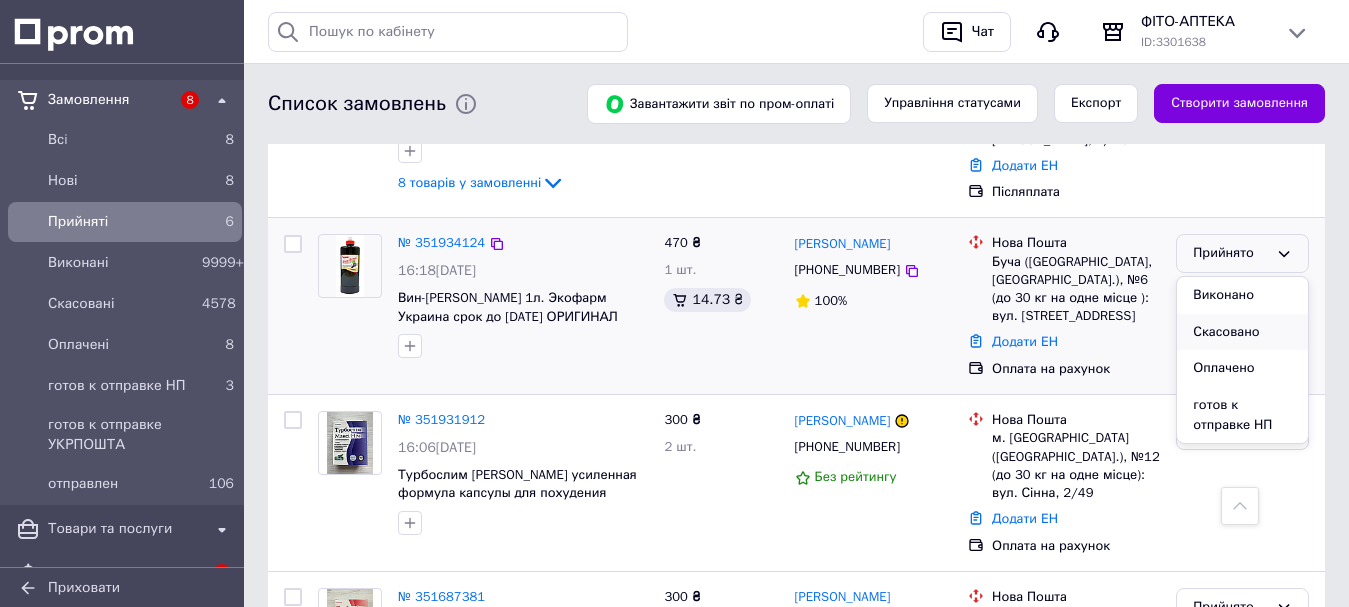 click on "Скасовано" at bounding box center (1242, 332) 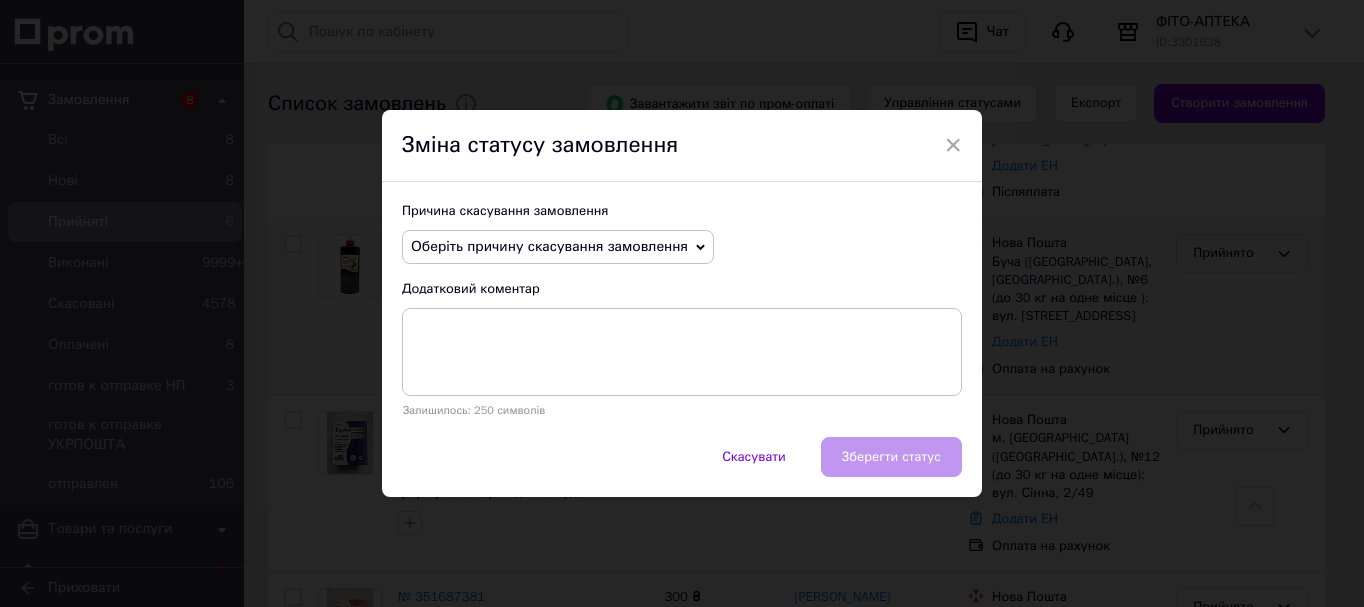 click on "Оберіть причину скасування замовлення" at bounding box center (558, 247) 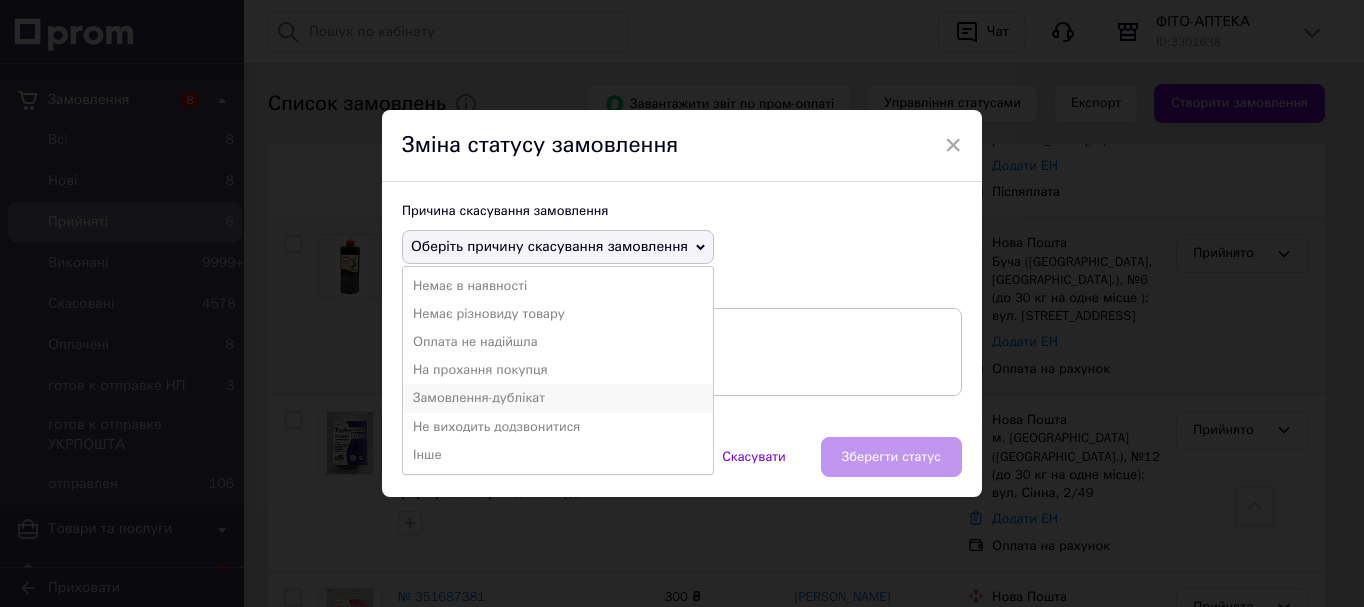 click on "Замовлення-дублікат" at bounding box center (558, 398) 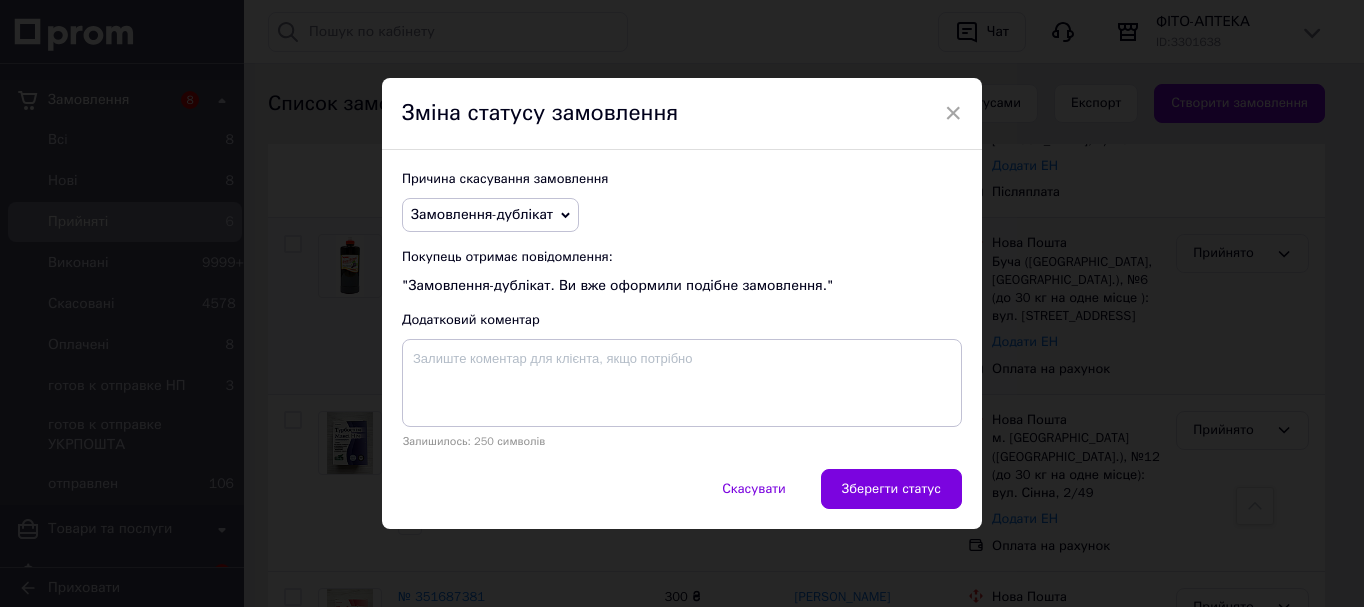 drag, startPoint x: 861, startPoint y: 482, endPoint x: 811, endPoint y: 485, distance: 50.08992 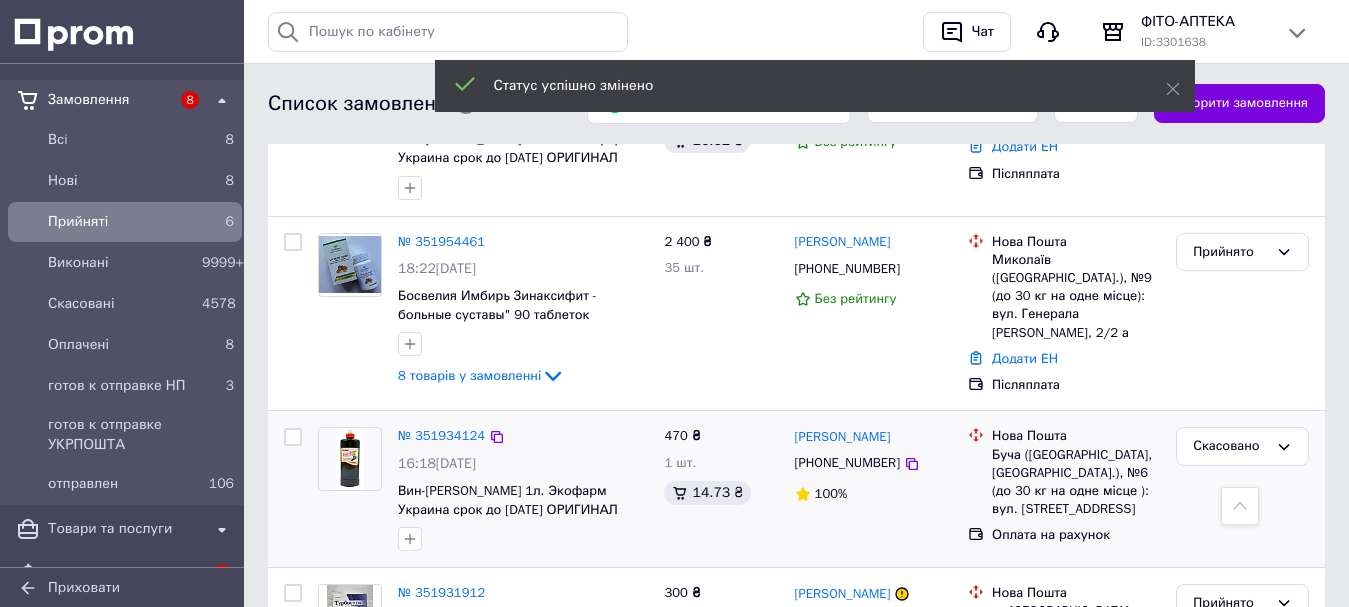scroll, scrollTop: 457, scrollLeft: 0, axis: vertical 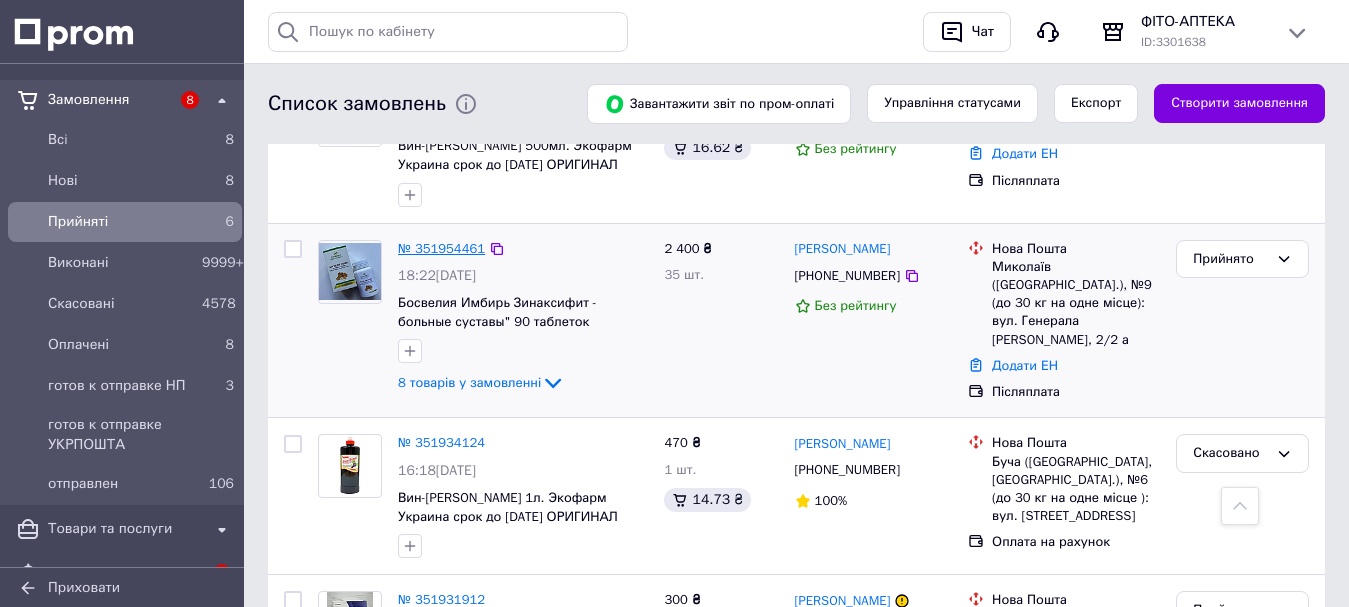 click on "№ 351954461" at bounding box center [441, 248] 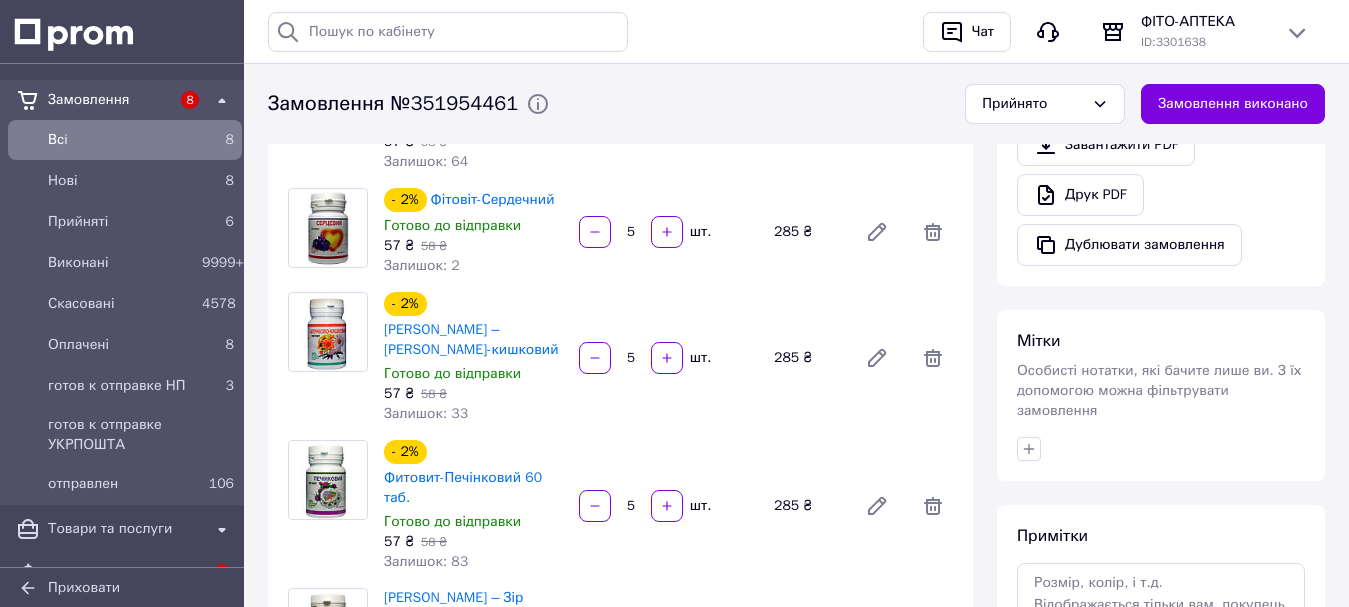 scroll, scrollTop: 500, scrollLeft: 0, axis: vertical 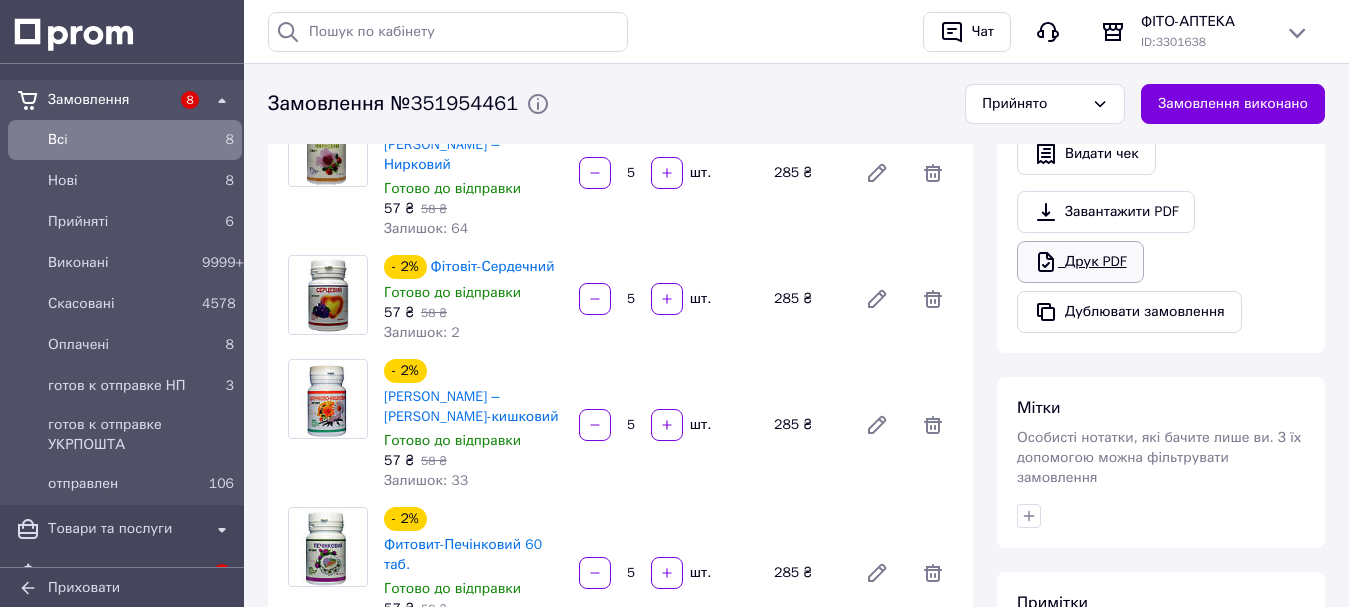 click on "Друк PDF" at bounding box center (1080, 262) 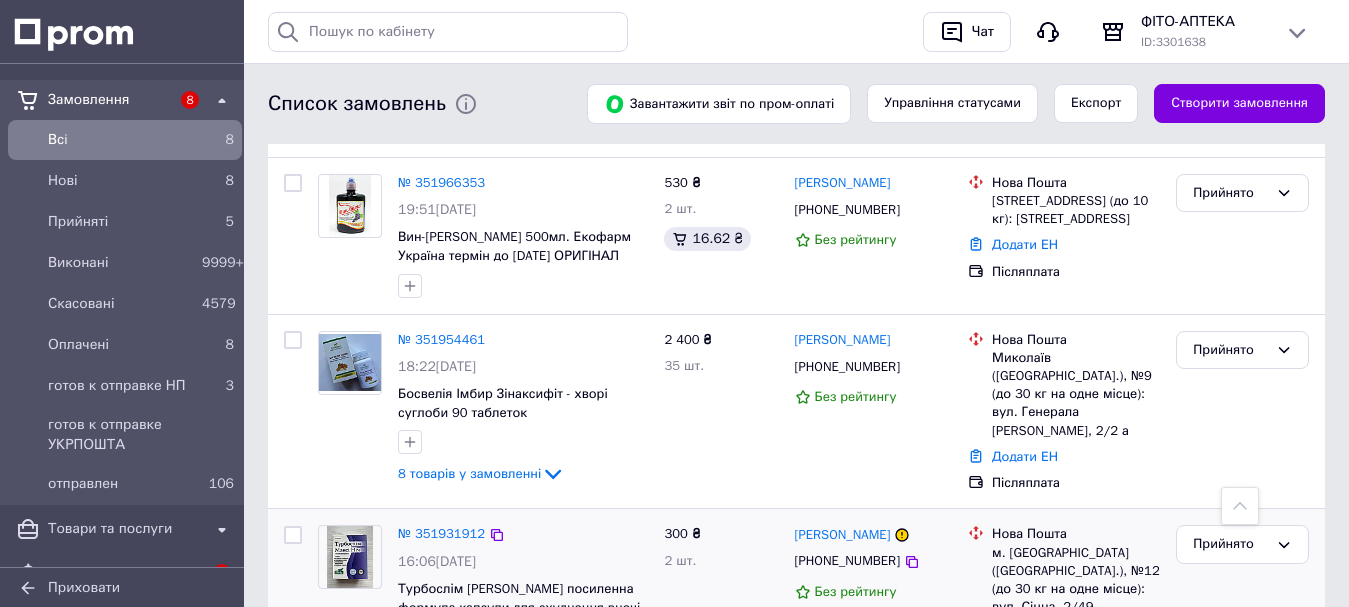 scroll, scrollTop: 400, scrollLeft: 0, axis: vertical 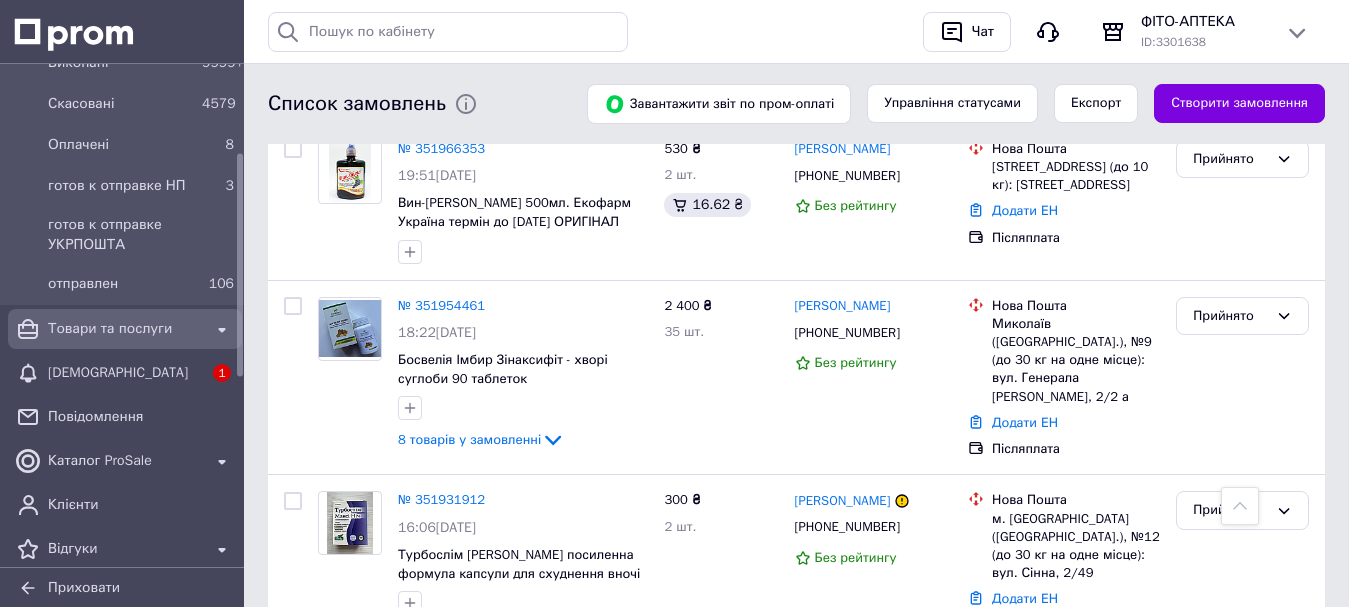 click on "Товари та послуги" at bounding box center [125, 329] 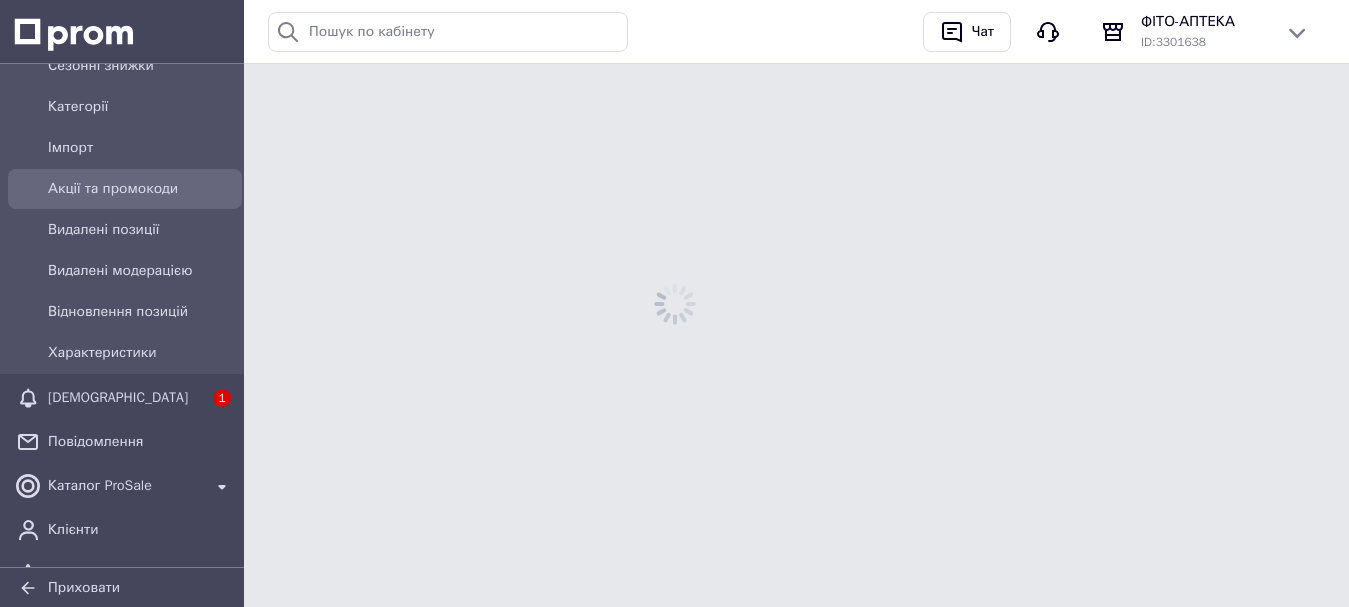scroll, scrollTop: 0, scrollLeft: 0, axis: both 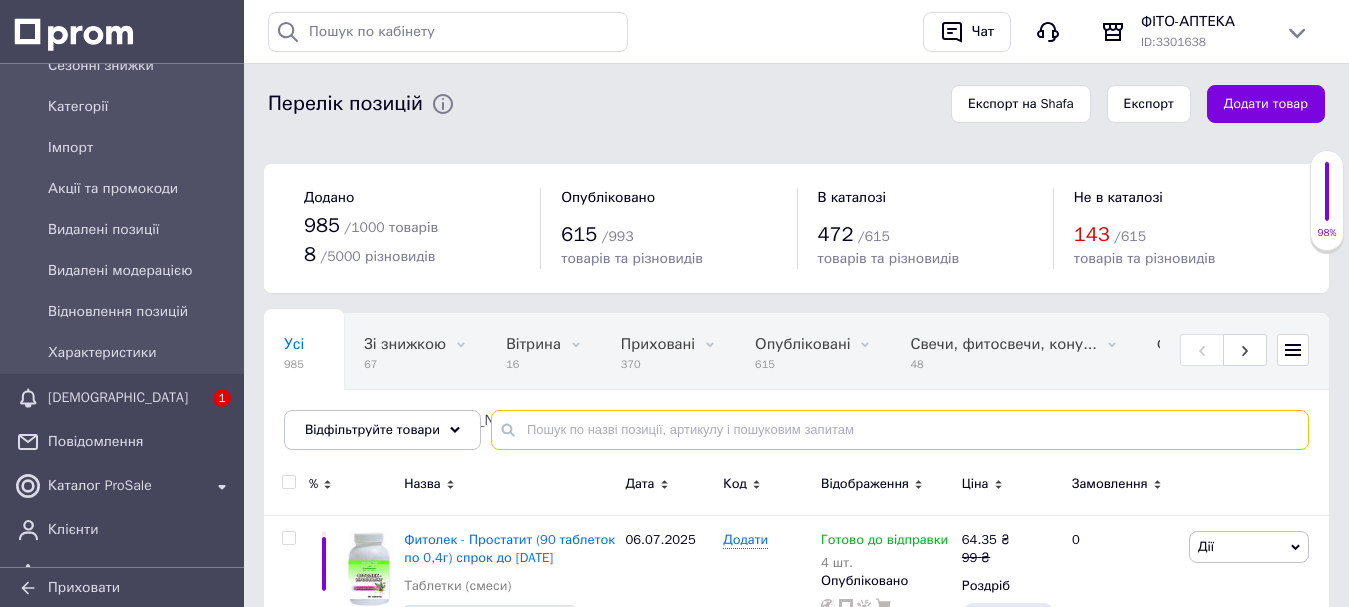 click at bounding box center [900, 430] 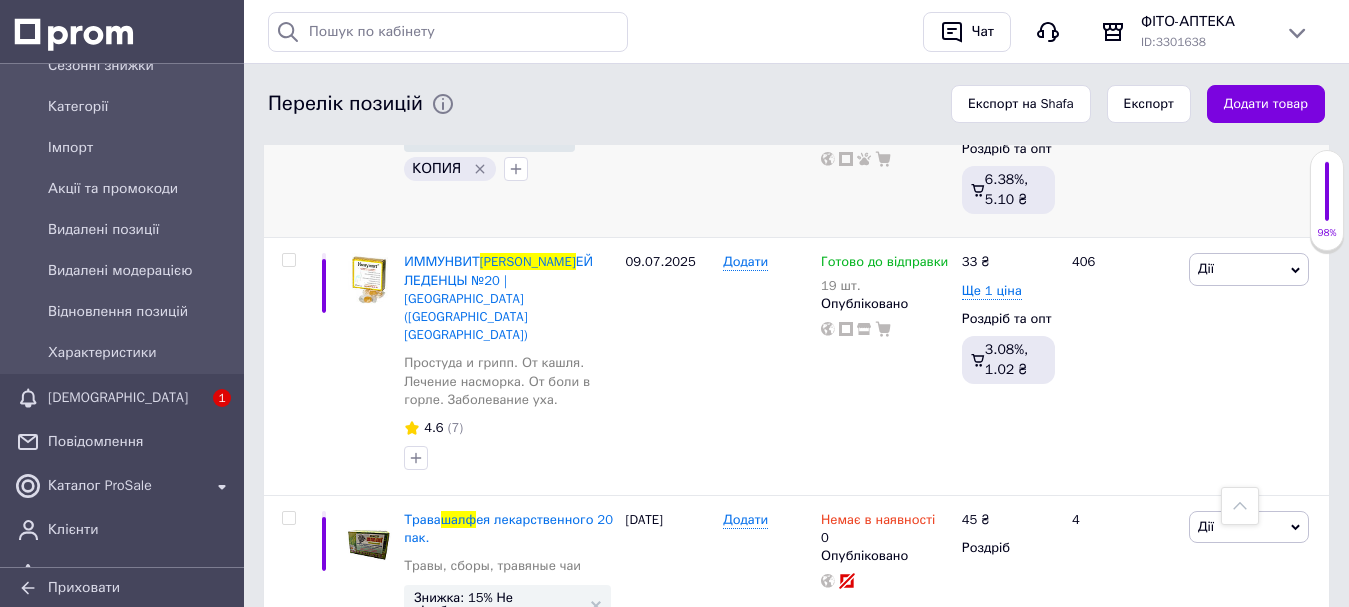 scroll, scrollTop: 900, scrollLeft: 0, axis: vertical 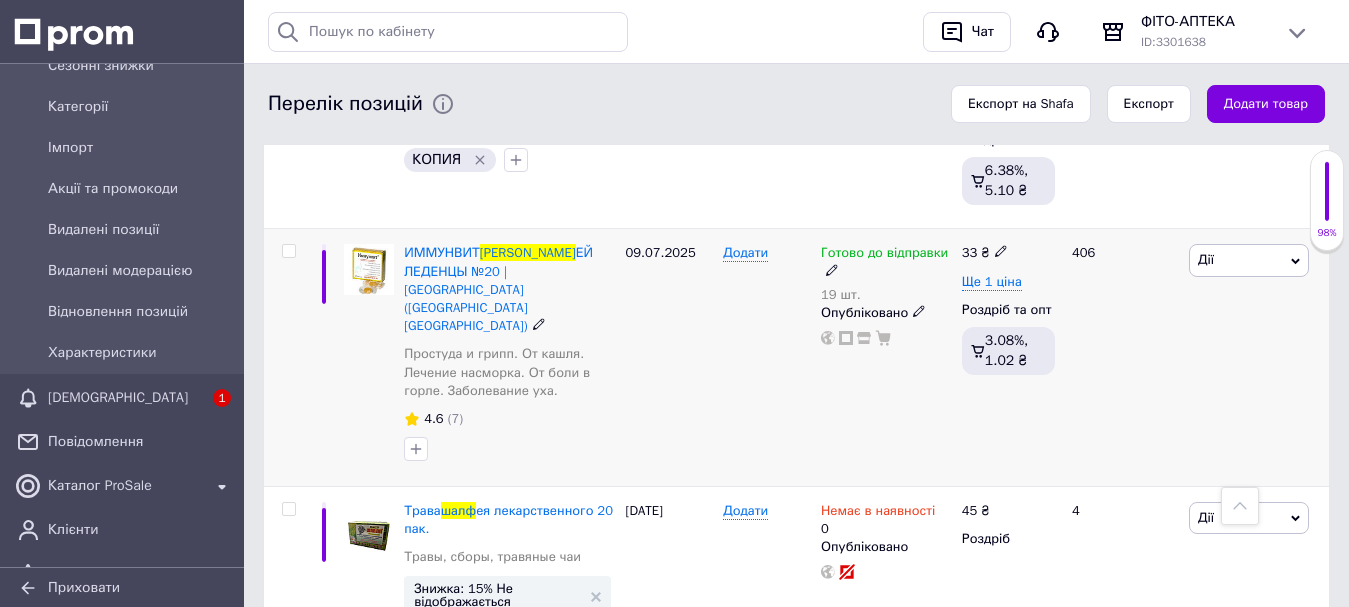 type on "шалф" 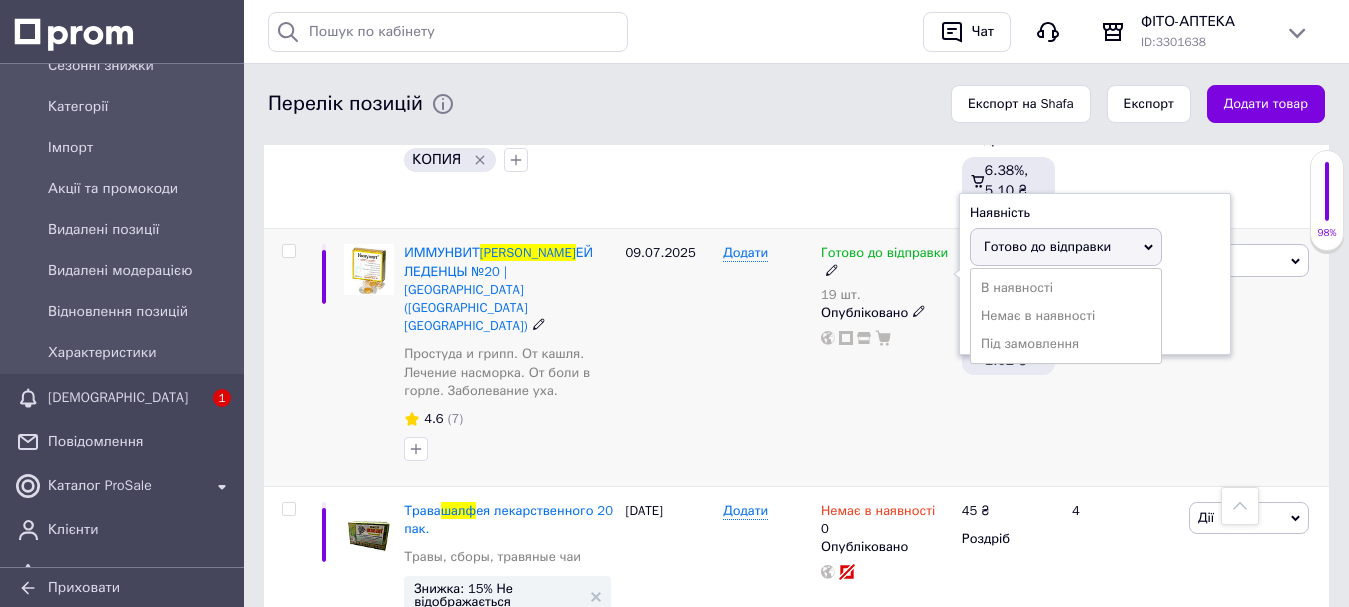 click on "Залишки" at bounding box center [1095, 290] 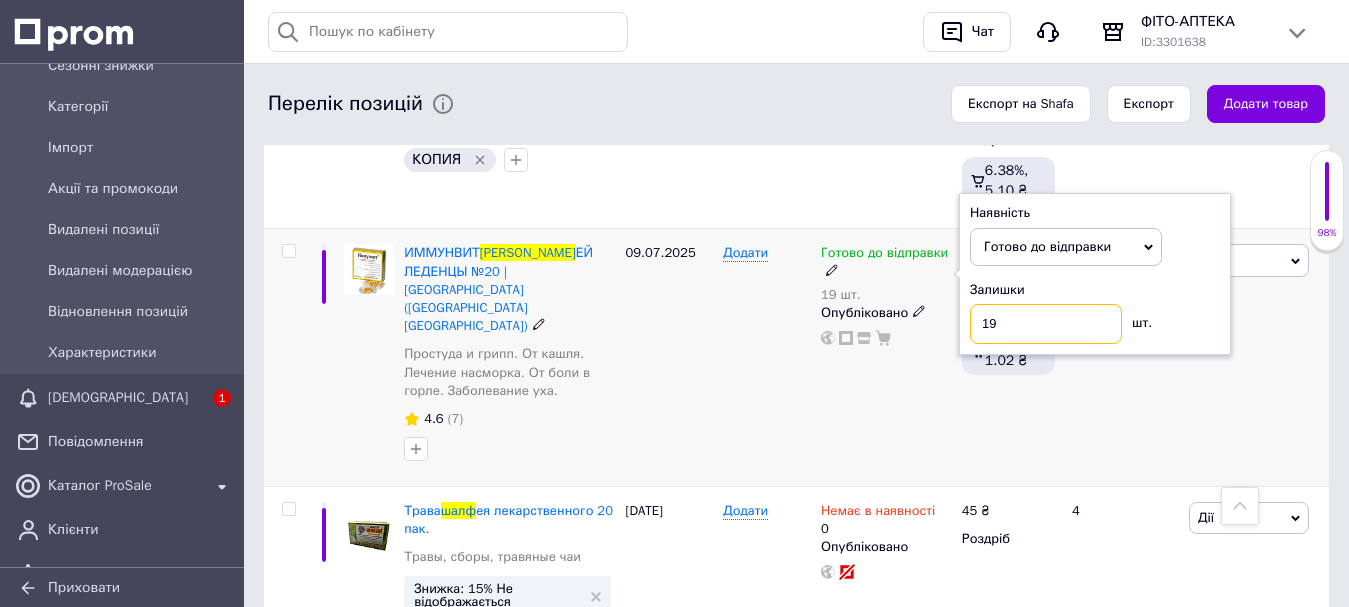 click on "19" at bounding box center [1046, 324] 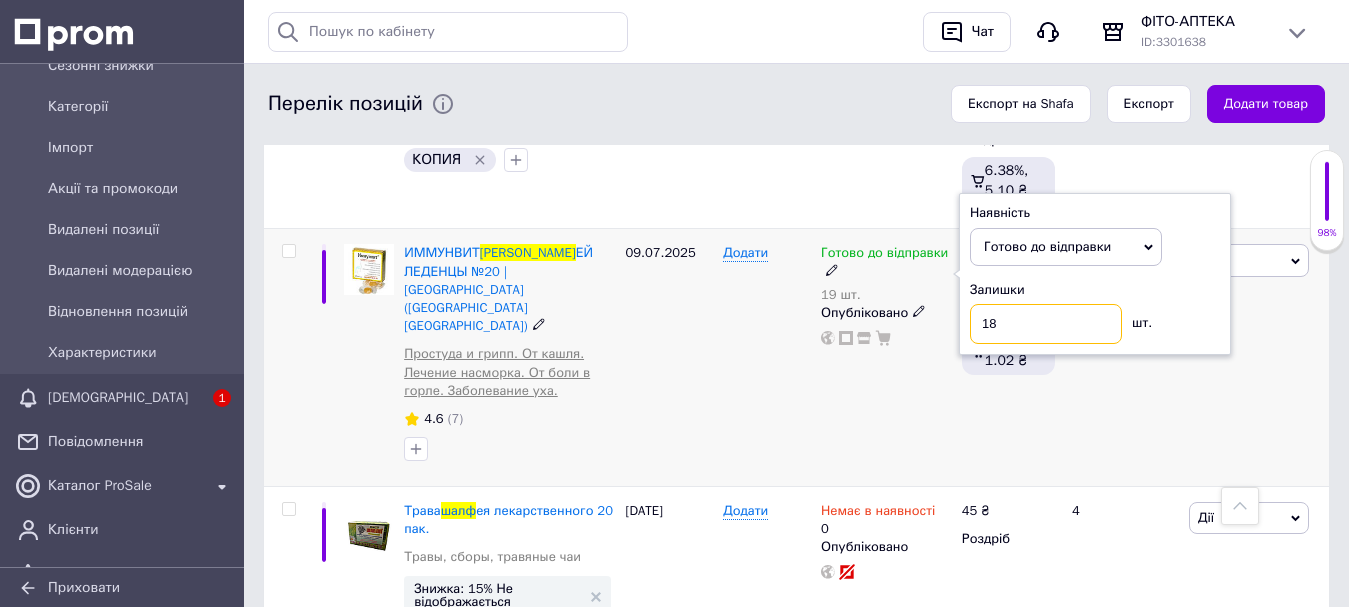 type on "18" 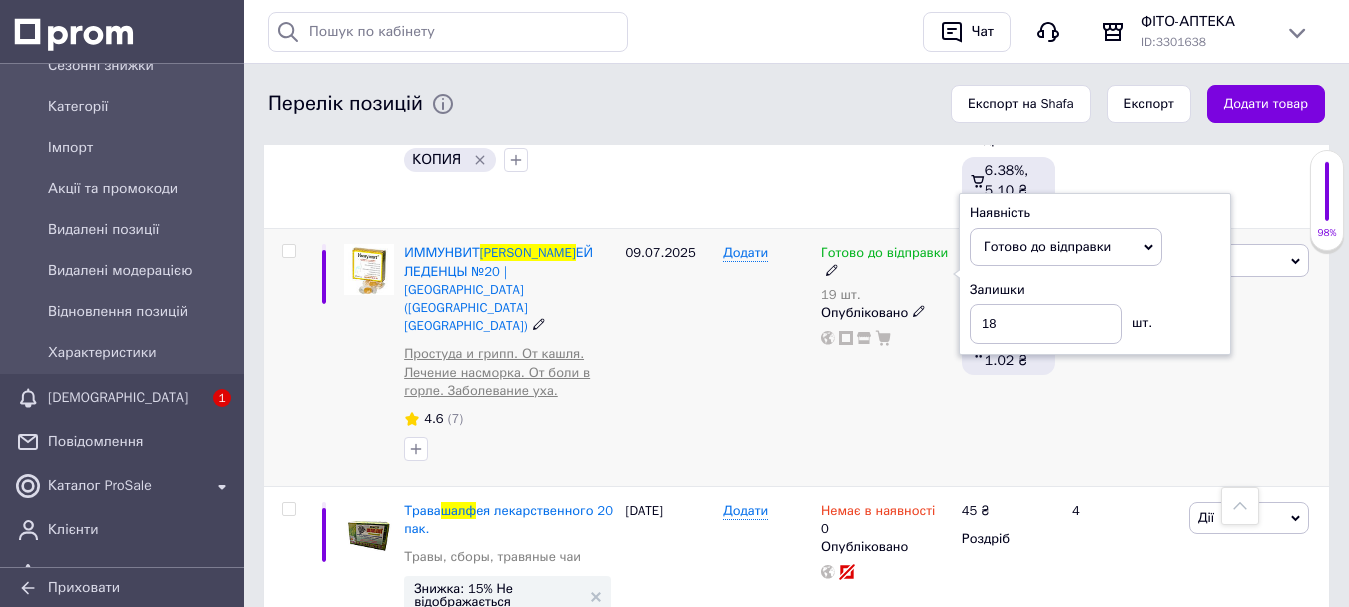 click on "Простуда и грипп. От кашля. Лечение насморка. От боли в горле. Заболевание уха." at bounding box center (509, 372) 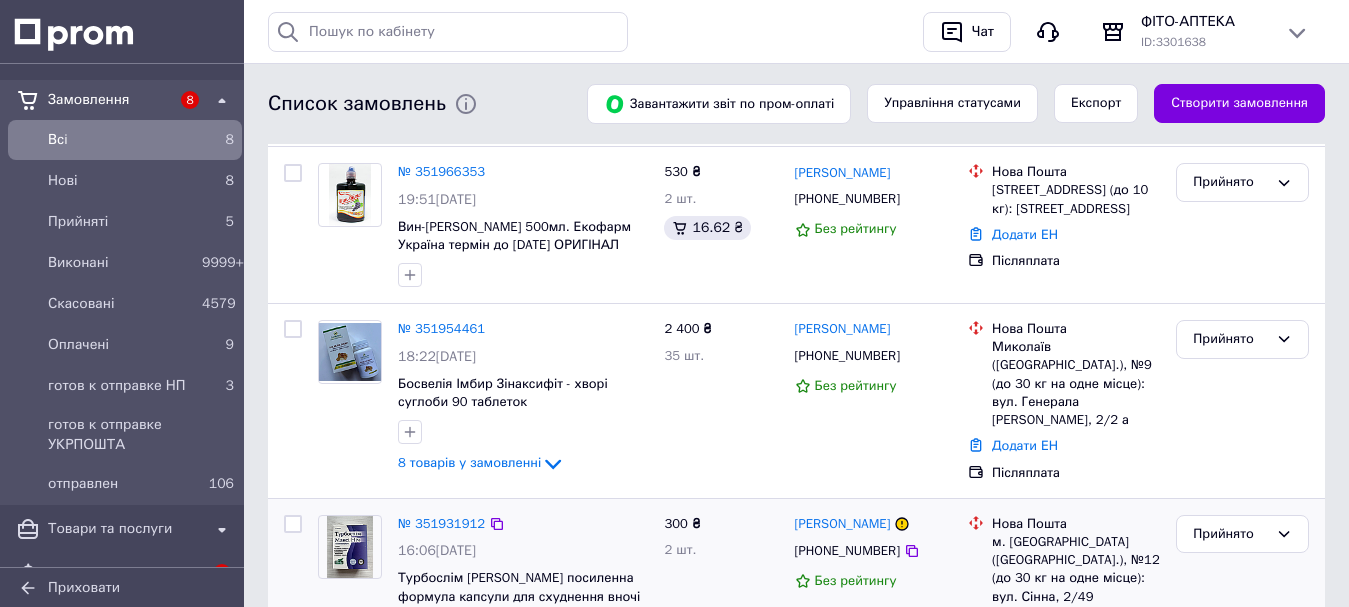 scroll, scrollTop: 309, scrollLeft: 0, axis: vertical 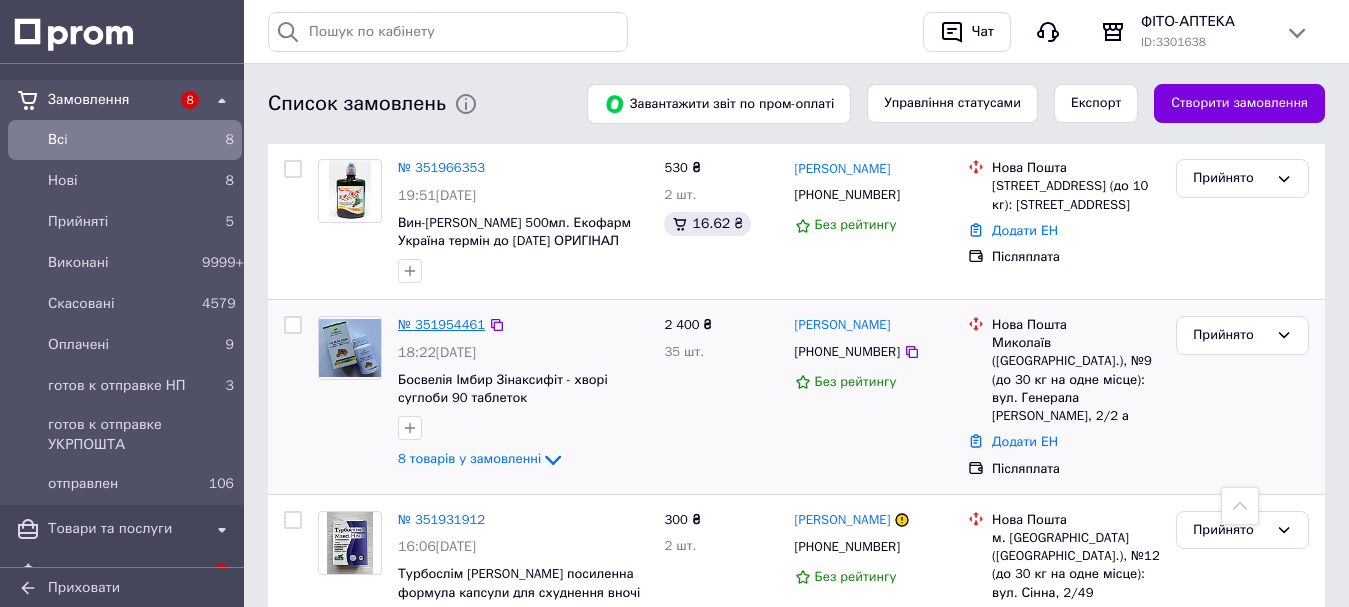click on "№ 351954461" at bounding box center [441, 324] 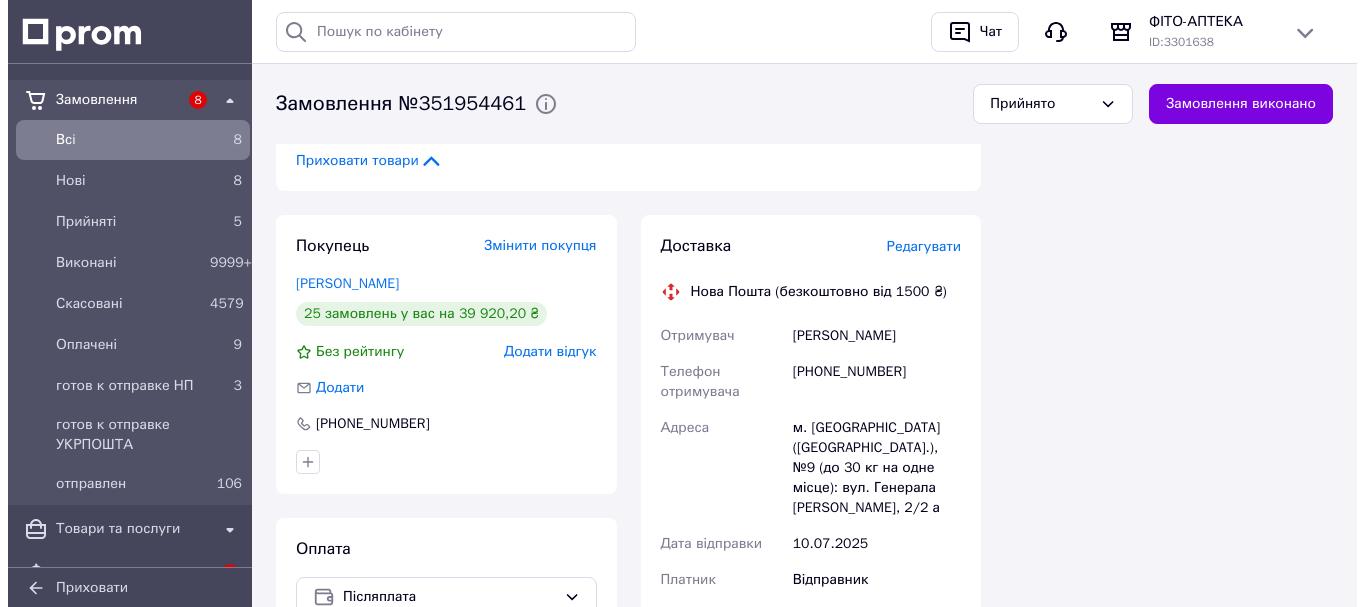 scroll, scrollTop: 1100, scrollLeft: 0, axis: vertical 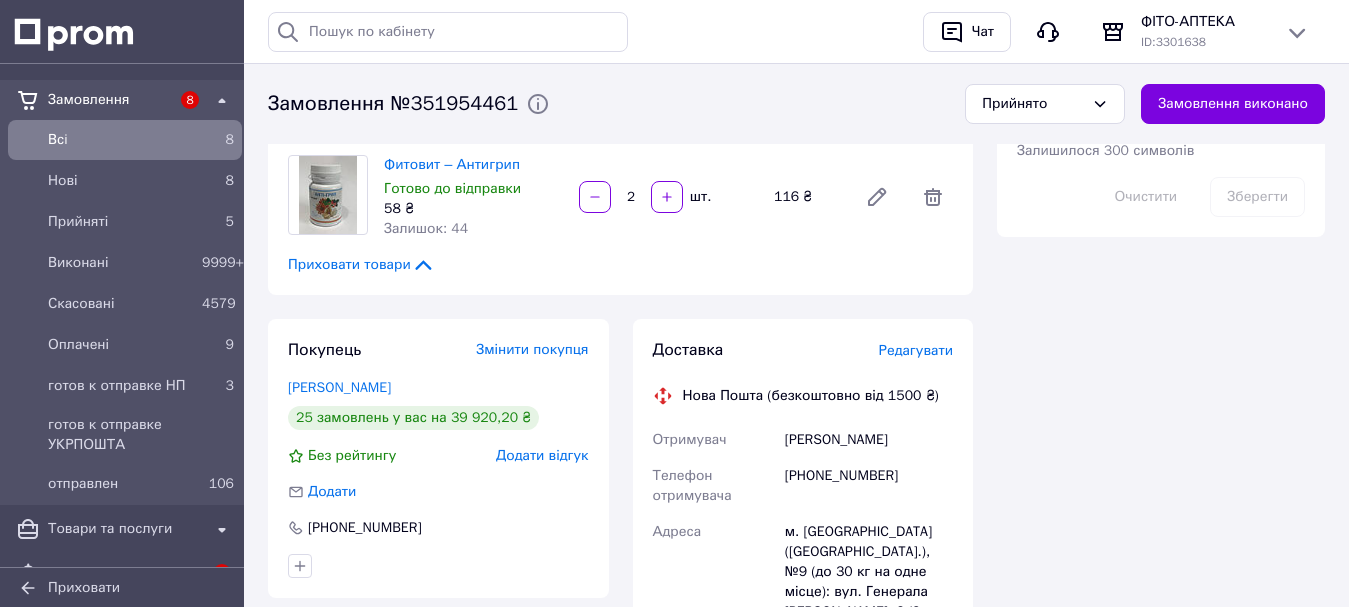click on "Редагувати" at bounding box center [916, 350] 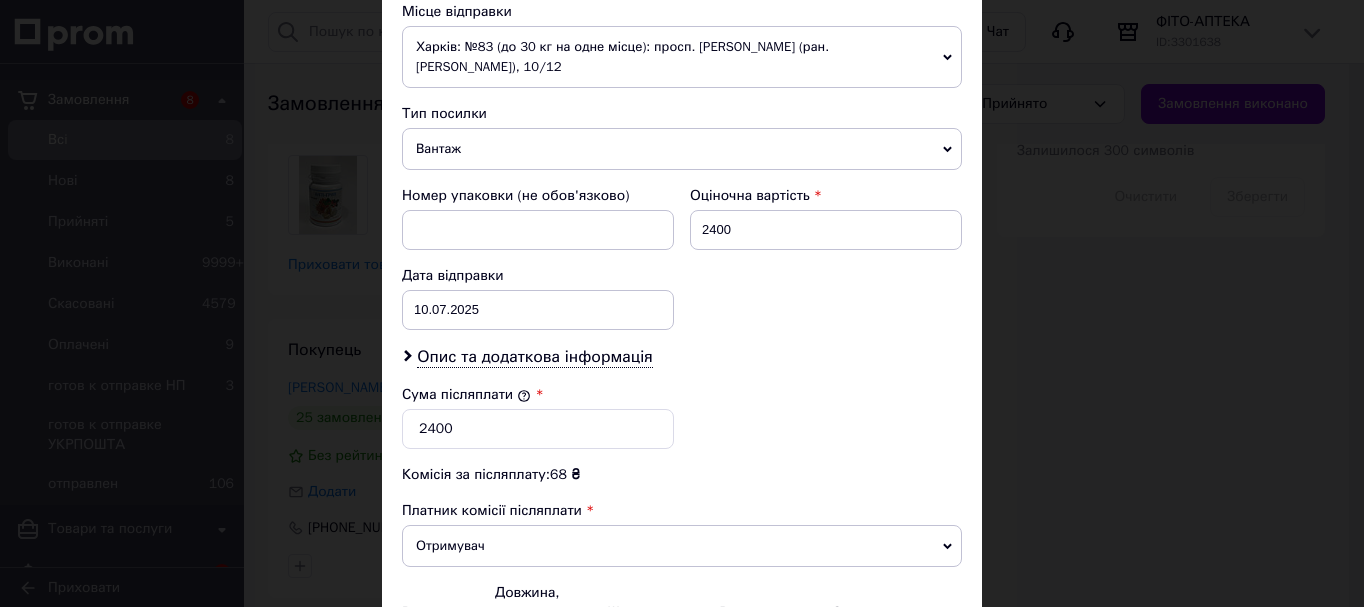 scroll, scrollTop: 939, scrollLeft: 0, axis: vertical 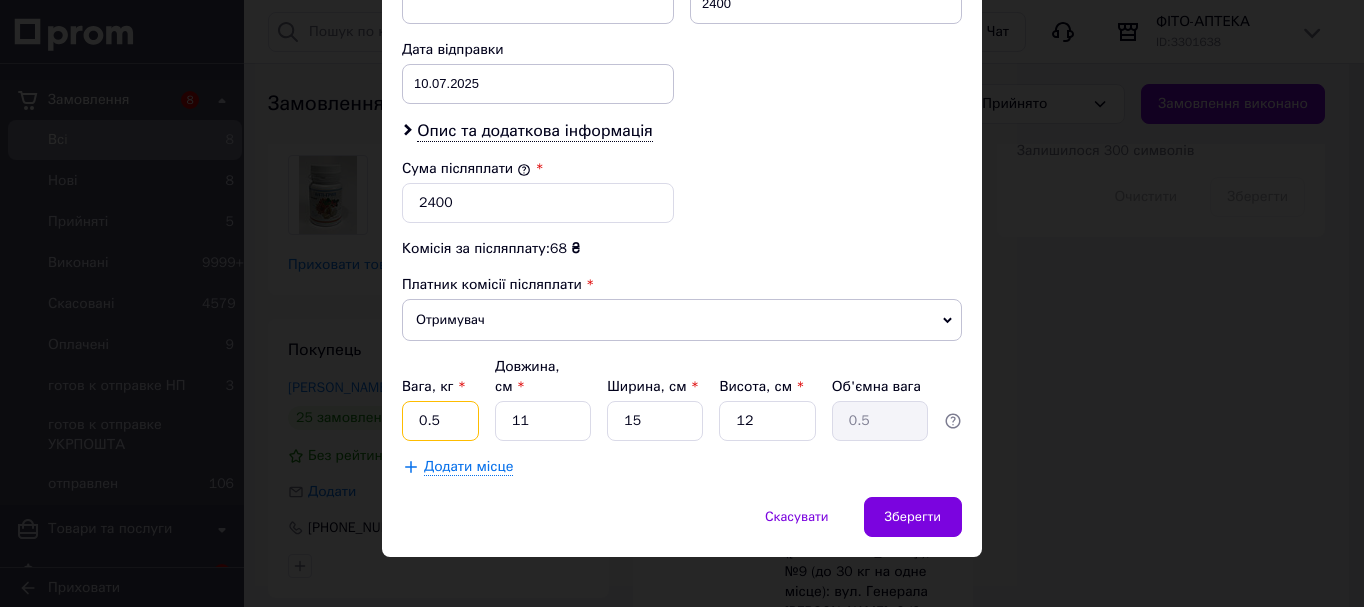 drag, startPoint x: 433, startPoint y: 406, endPoint x: 399, endPoint y: 412, distance: 34.525352 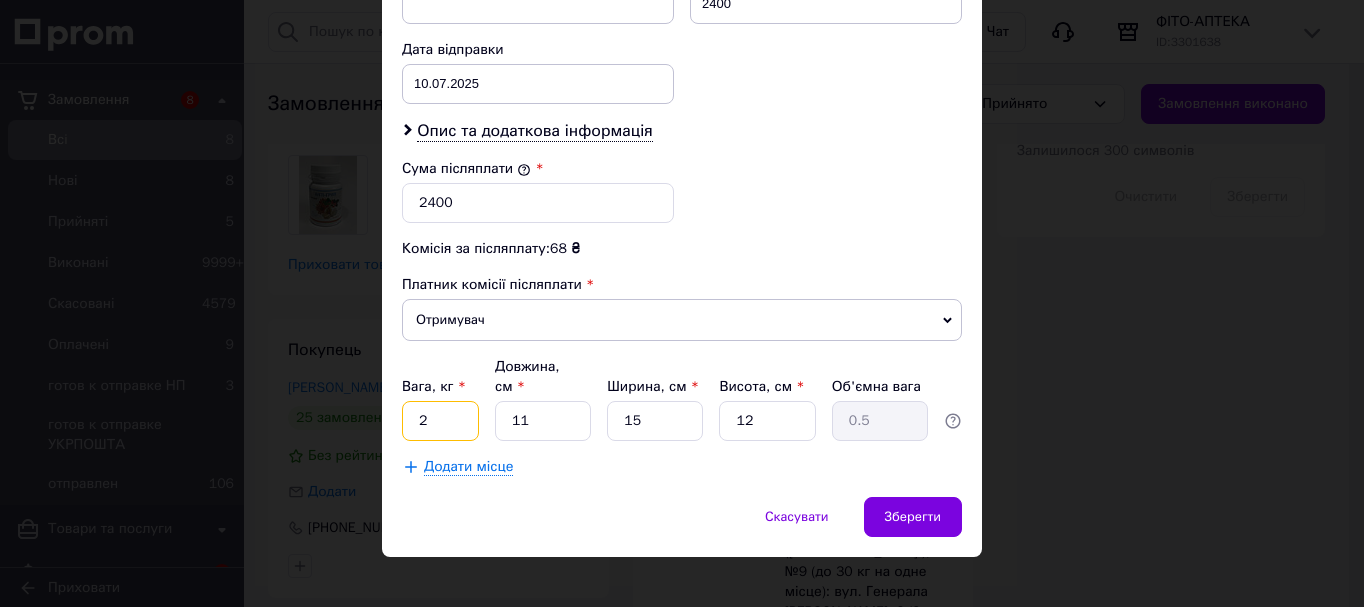 type on "2" 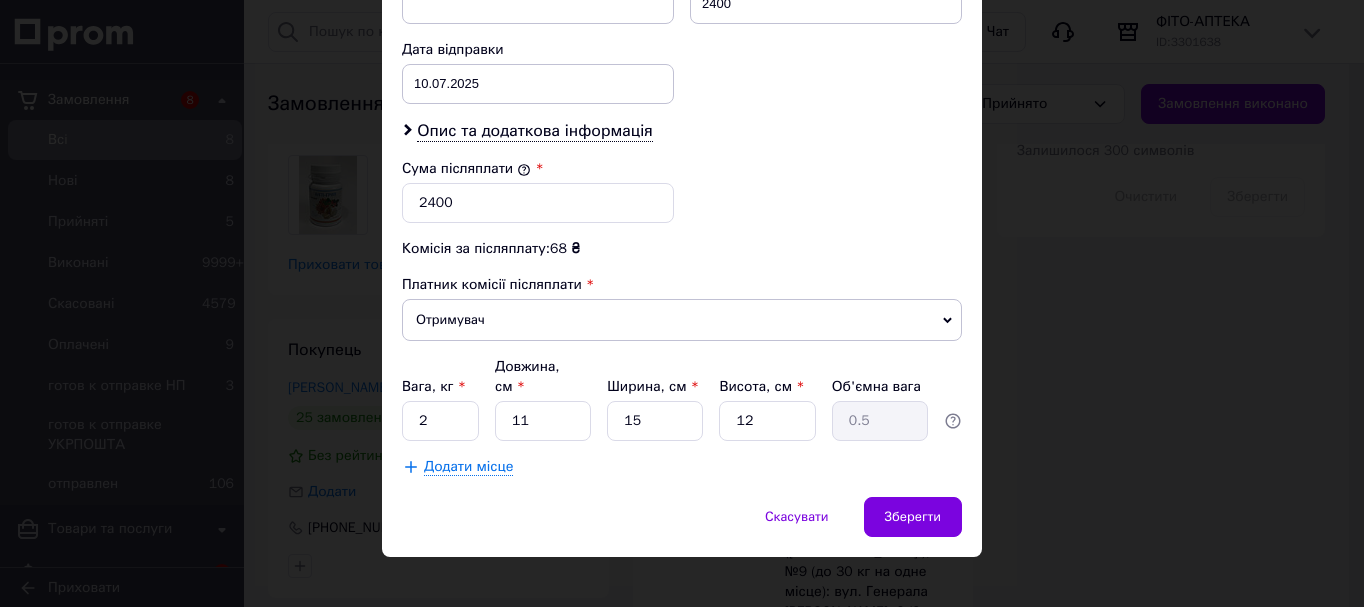 click on "Комісія за післяплату:  68 ₴" at bounding box center (682, 249) 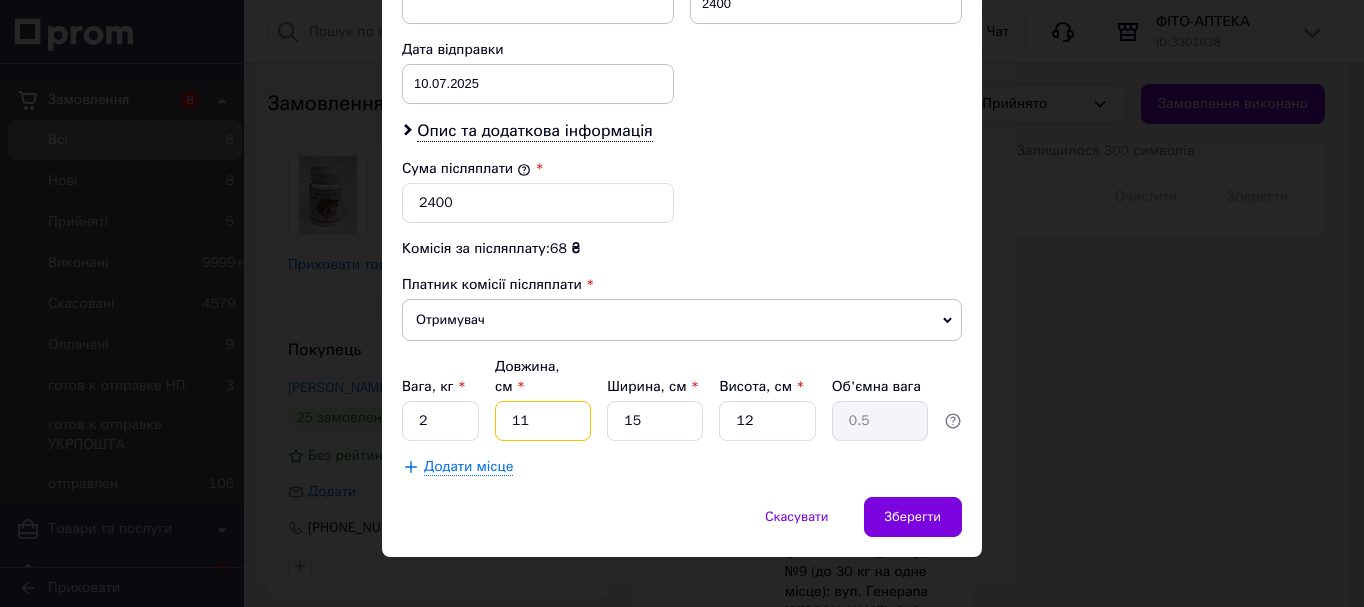 click on "11" at bounding box center [543, 421] 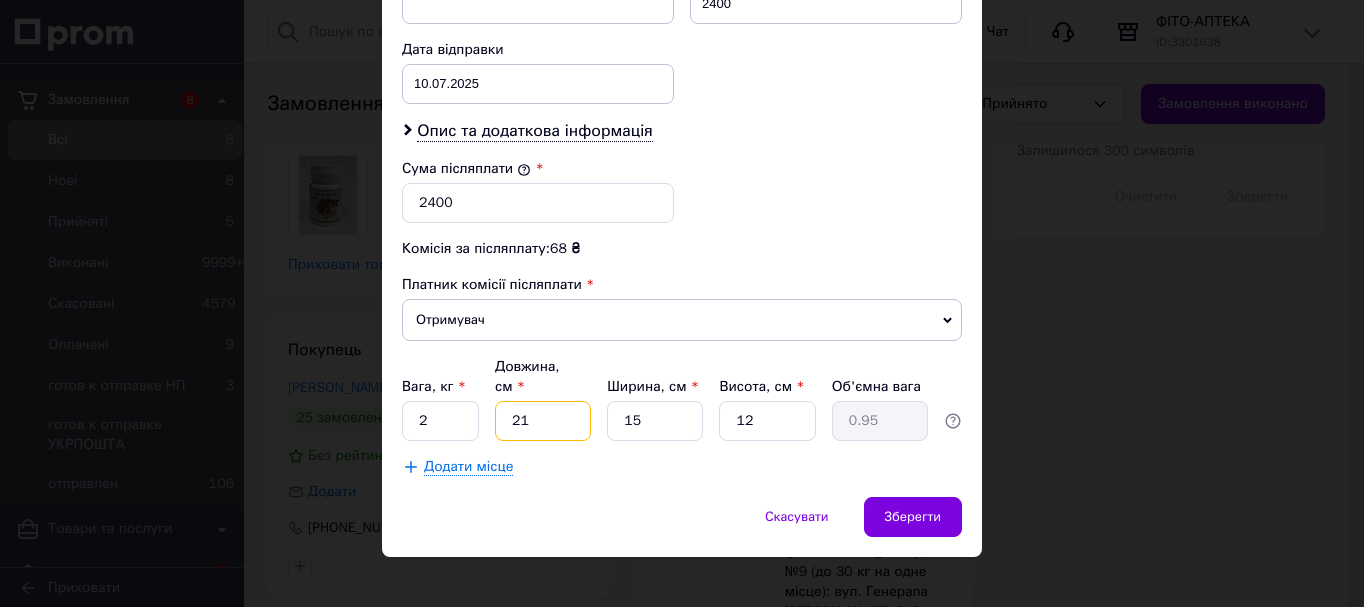 type on "21" 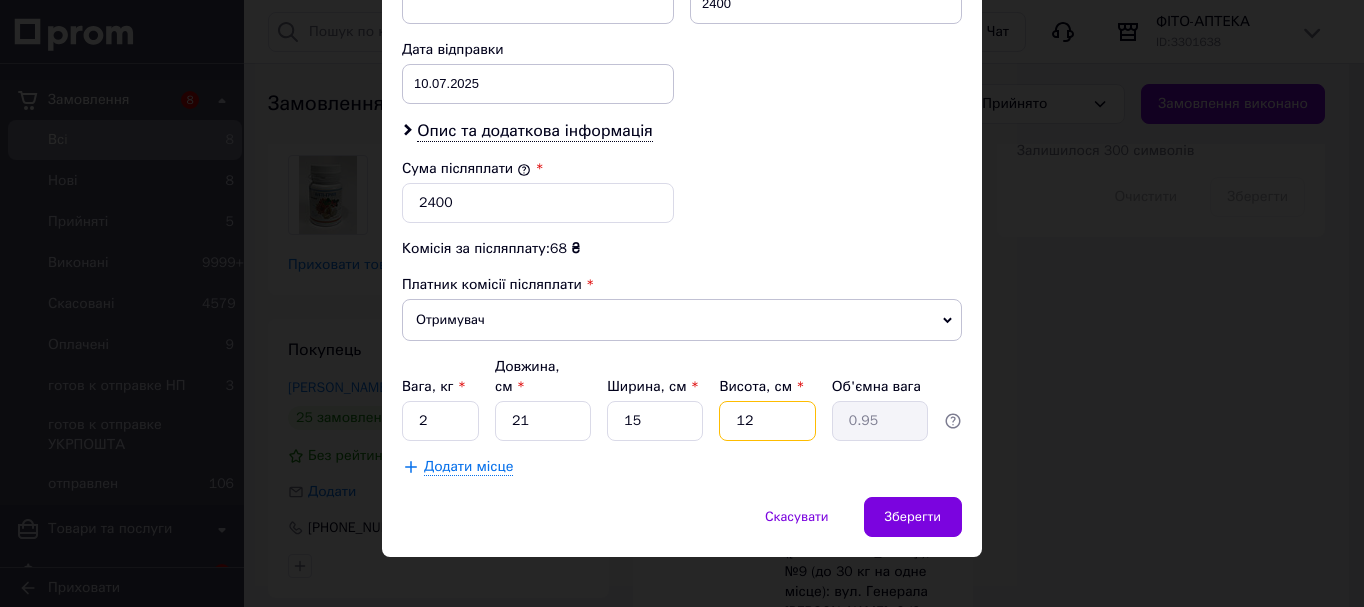 click on "12" at bounding box center (767, 421) 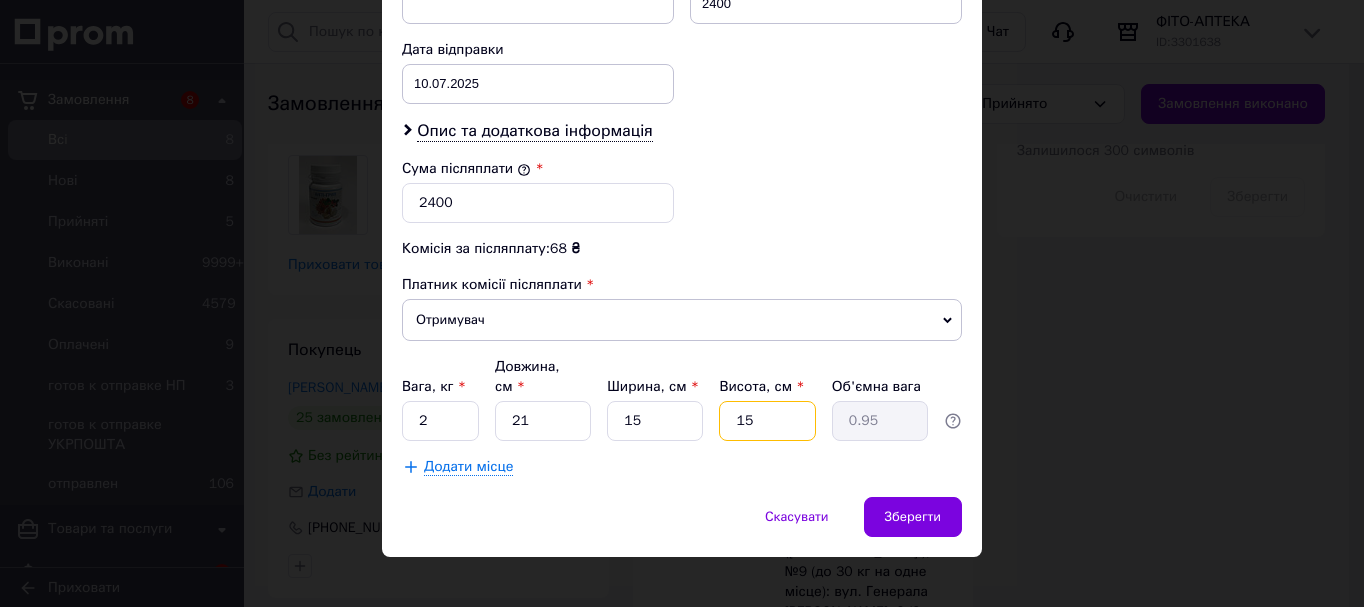 type on "1.18" 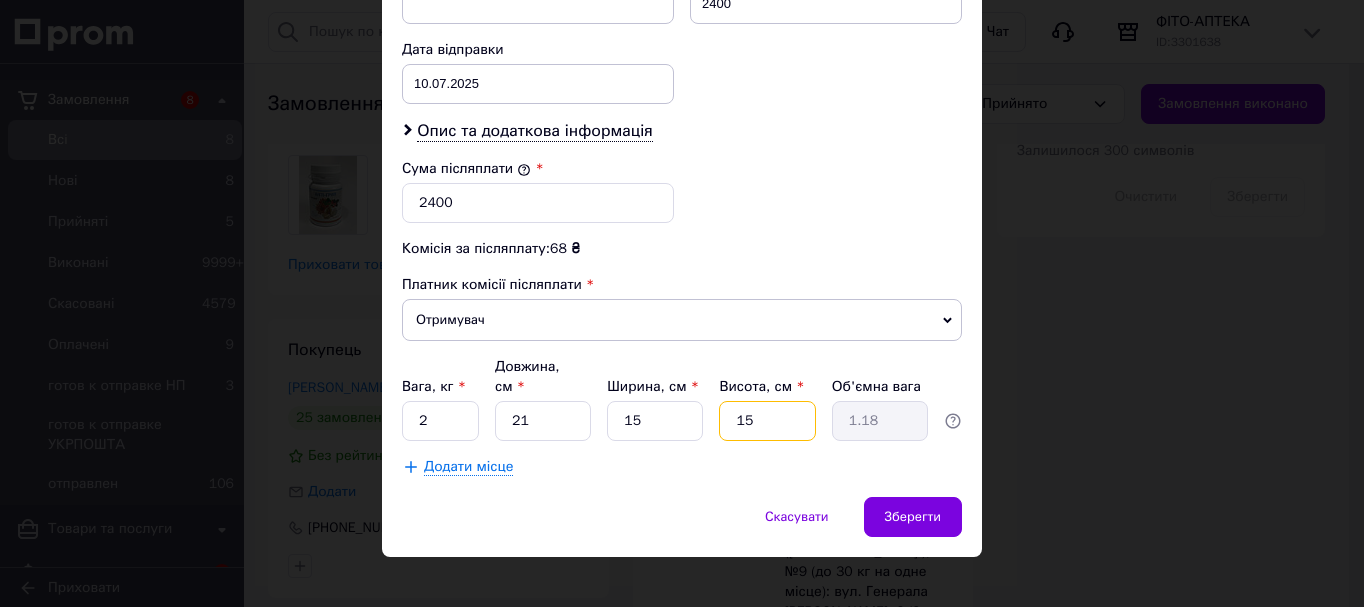 type on "15" 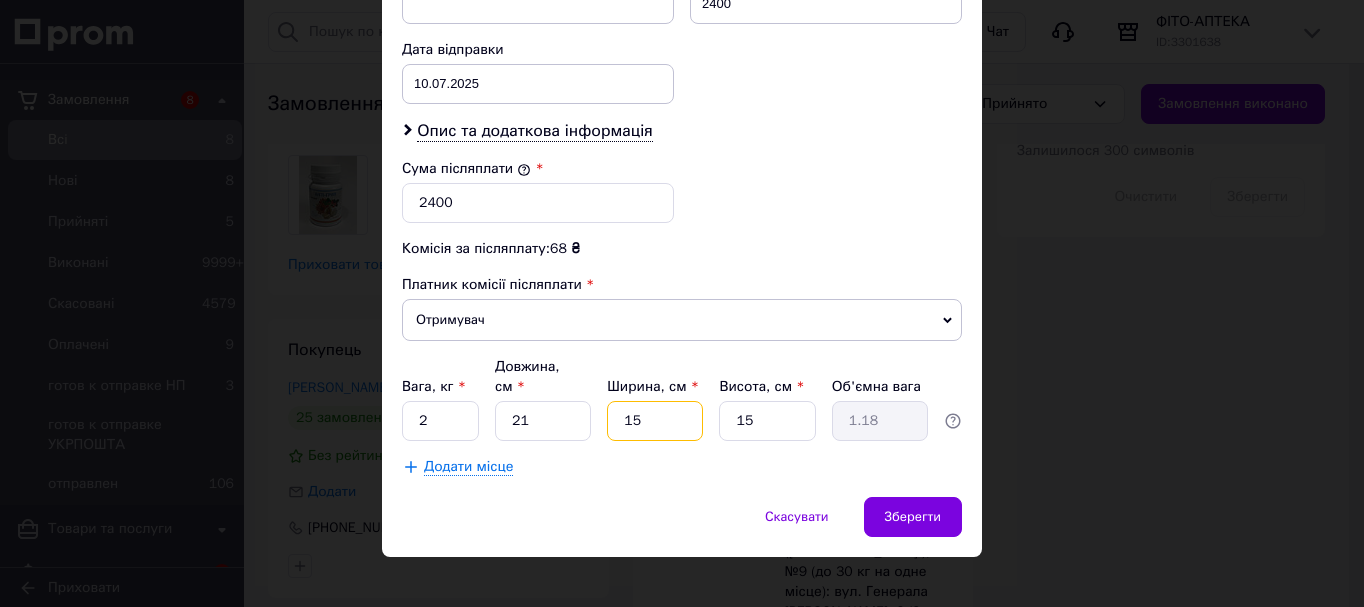 drag, startPoint x: 643, startPoint y: 401, endPoint x: 619, endPoint y: 406, distance: 24.5153 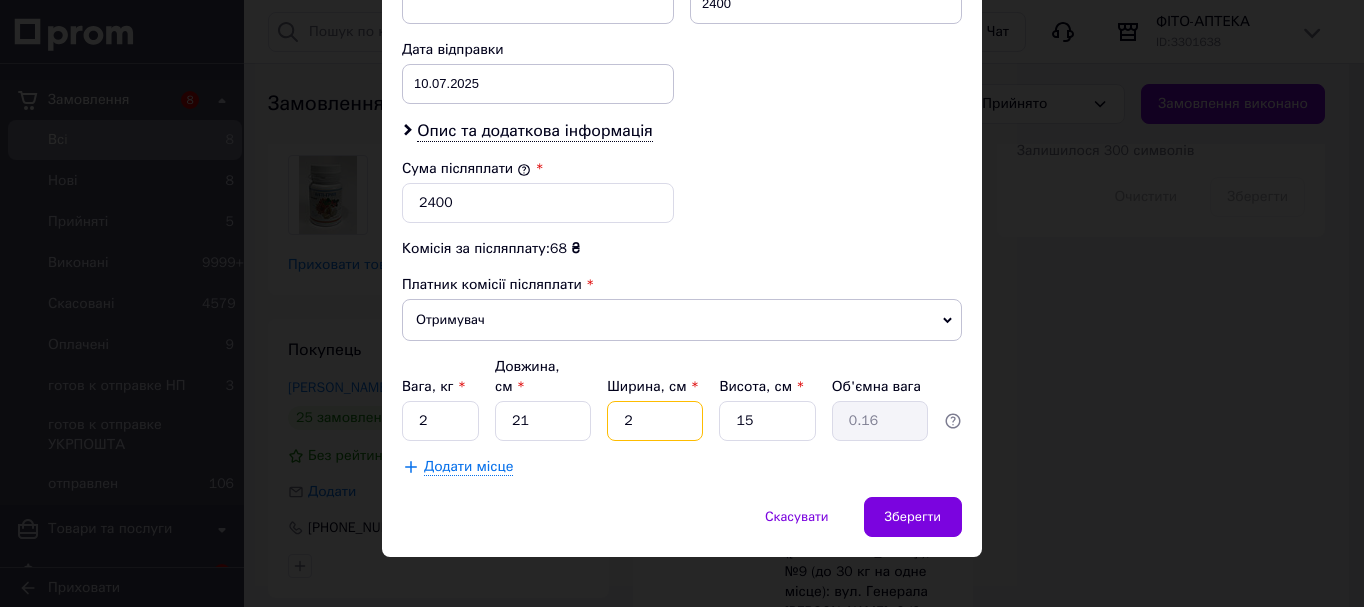type on "20" 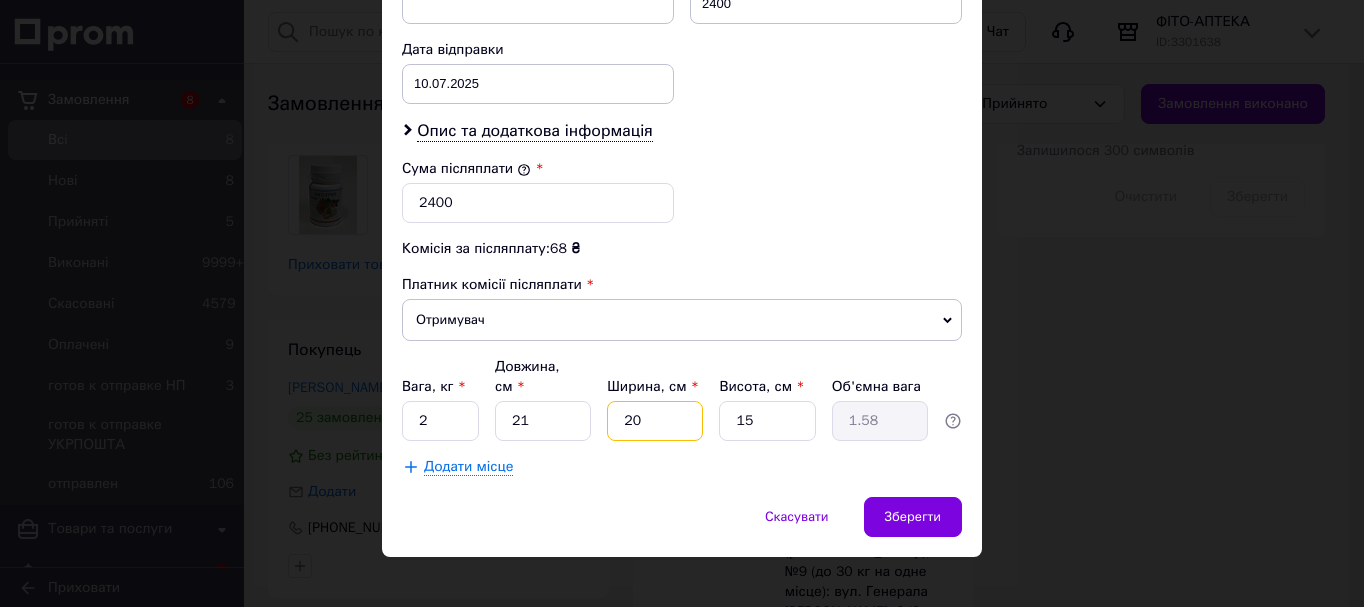 type on "20" 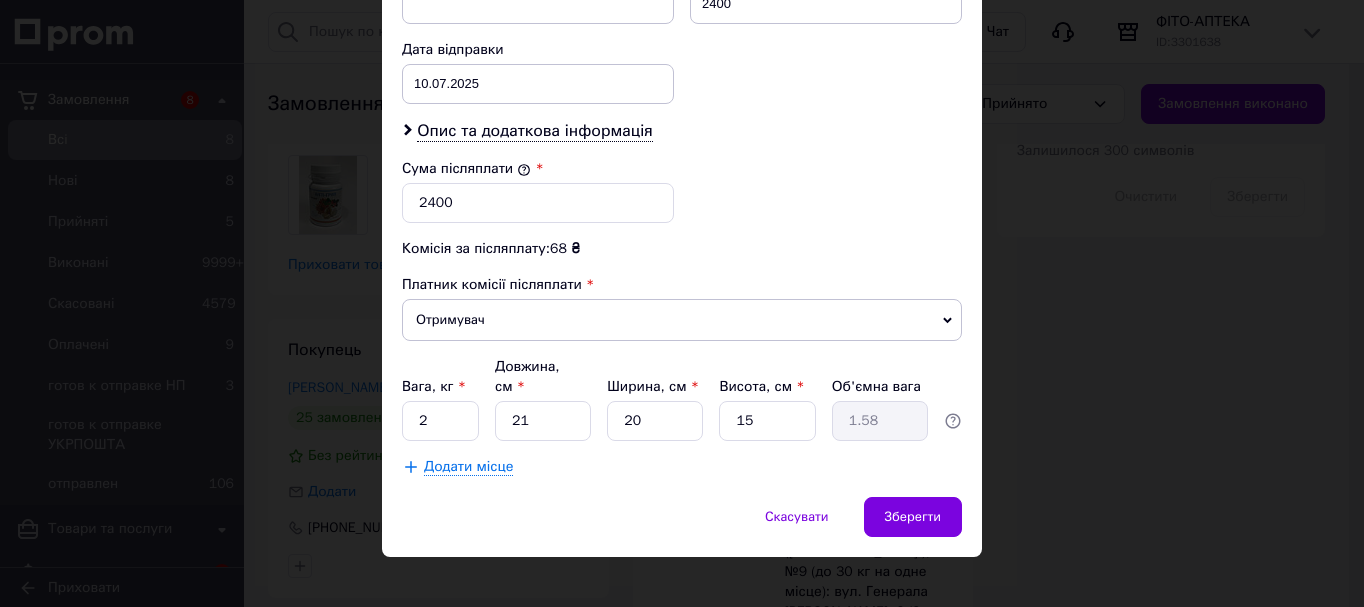 click on "Спосіб доставки Нова Пошта (безкоштовно від 1500 ₴) Платник Відправник Отримувач Прізвище отримувача [PERSON_NAME] Ім'я отримувача [PERSON_NAME] батькові отримувача Телефон отримувача [PHONE_NUMBER] Тип доставки У відділенні Кур'єром В поштоматі Місто м. [GEOGRAPHIC_DATA] ([GEOGRAPHIC_DATA].) Відділення №9 (до 30 кг на одне місце): вул. Генерала [PERSON_NAME], 2/2 а Місце відправки Харків: №83 (до 30 кг на одне місце): просп. [PERSON_NAME] (ран. [PERSON_NAME]), 10/12 Немає збігів. Спробуйте змінити умови пошуку Додати ще місце відправки Тип посилки Вантаж Документи Оціночна вартість 2400 [DATE] <" at bounding box center [682, -156] 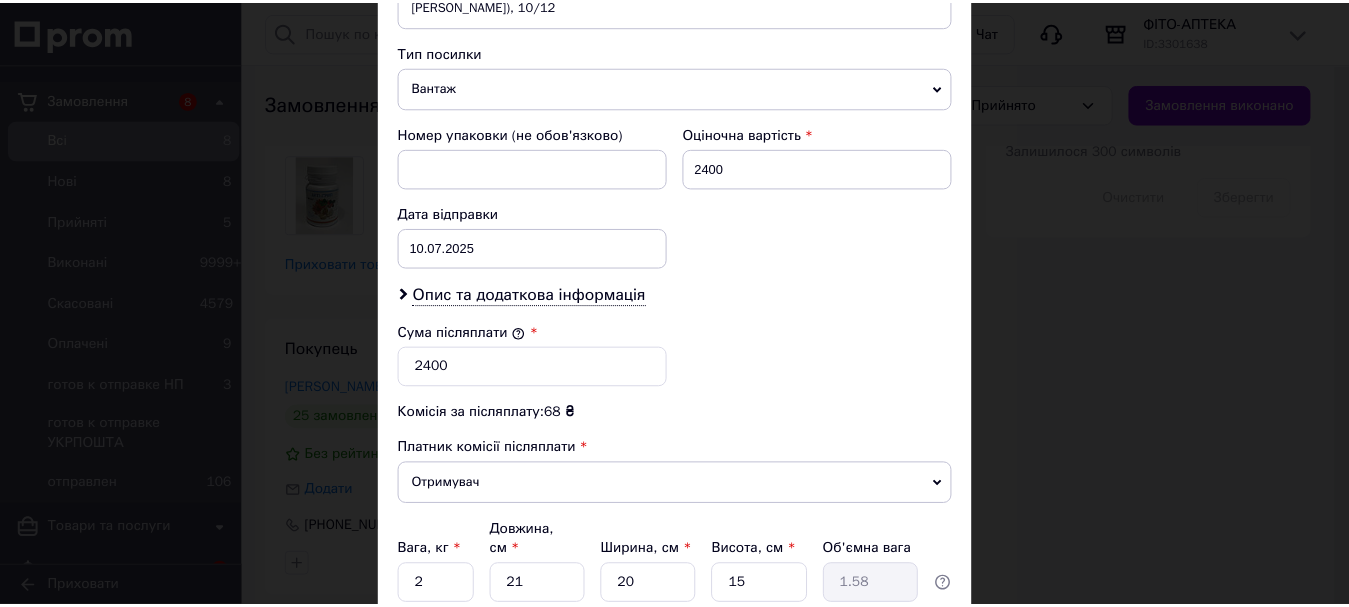 scroll, scrollTop: 939, scrollLeft: 0, axis: vertical 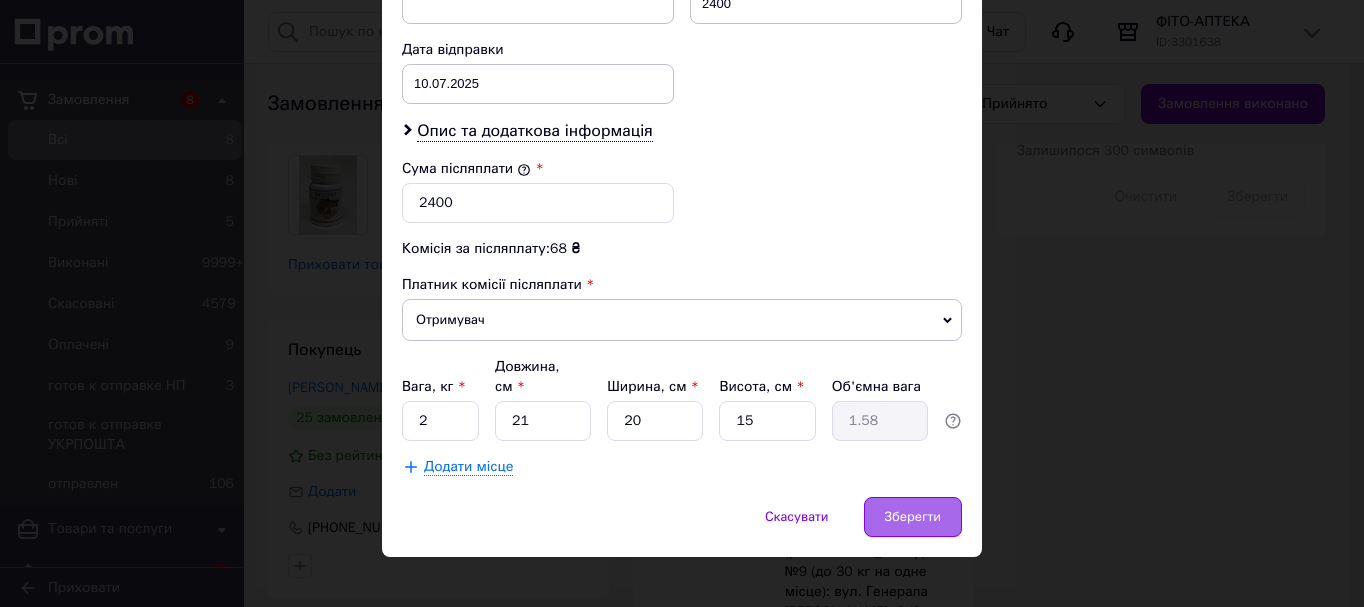 click on "Зберегти" at bounding box center (913, 517) 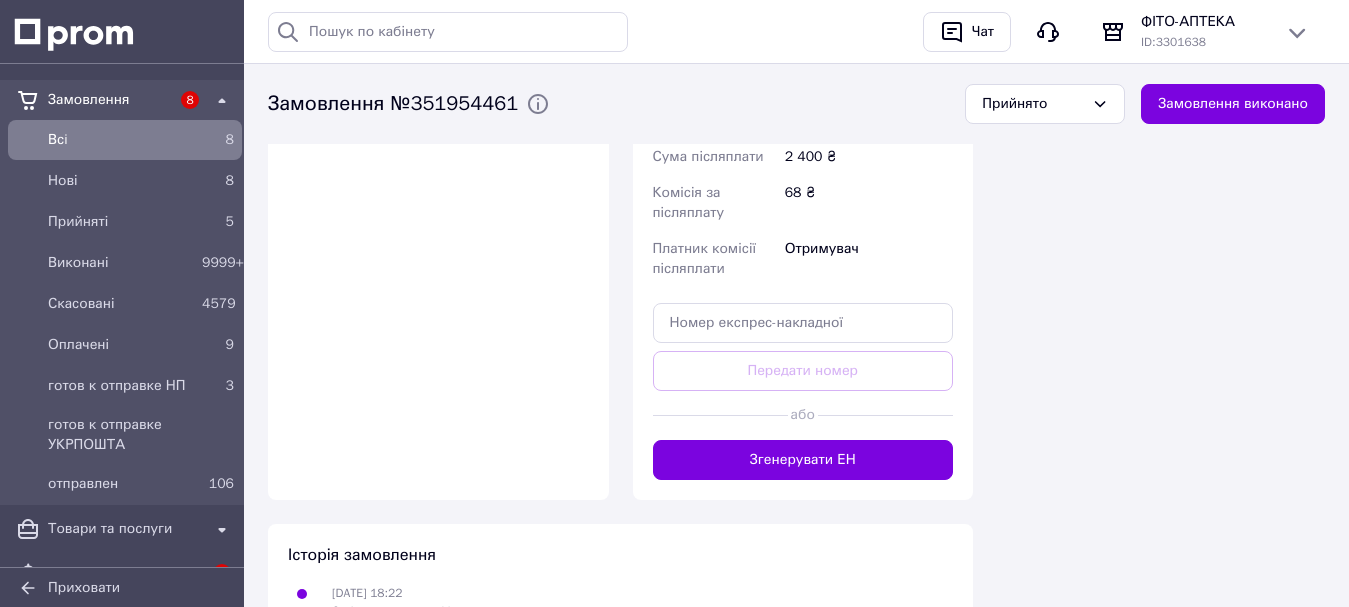 scroll, scrollTop: 1700, scrollLeft: 0, axis: vertical 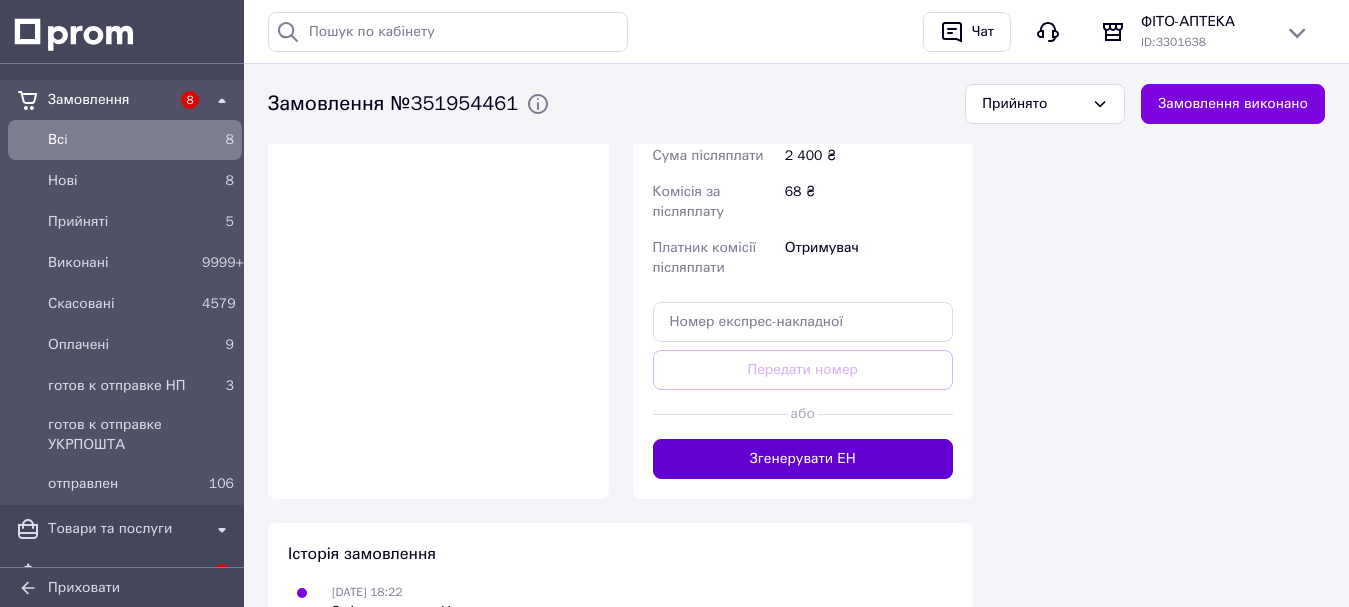 click on "Згенерувати ЕН" at bounding box center [803, 459] 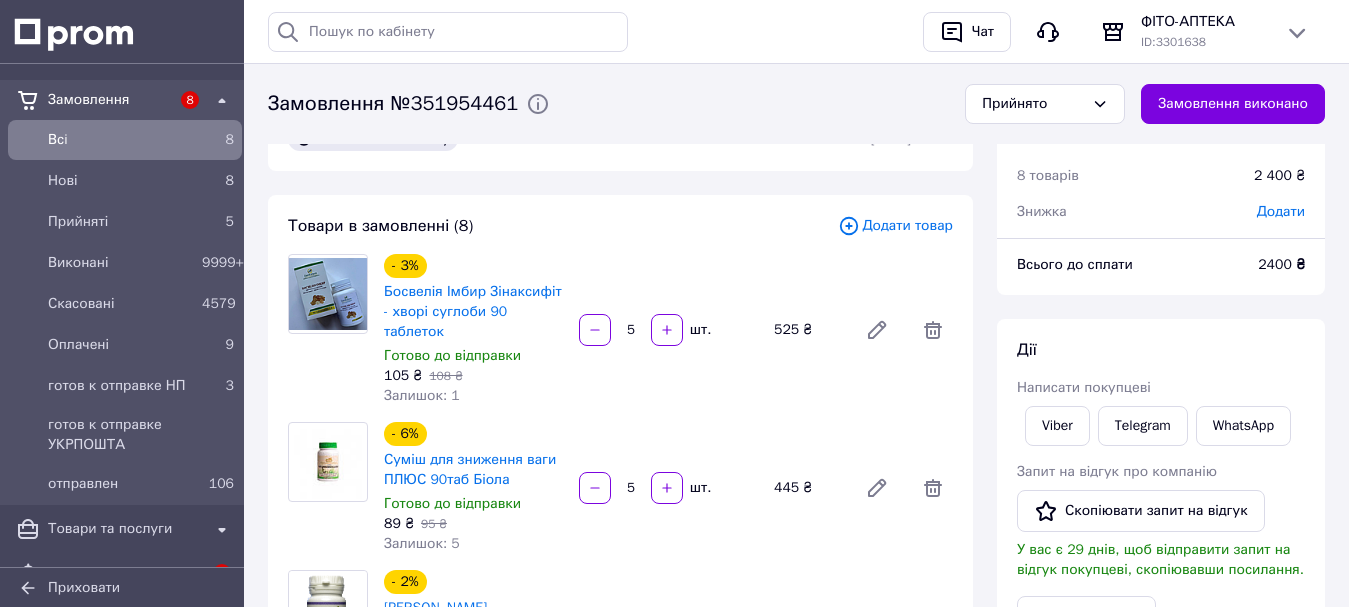 scroll, scrollTop: 100, scrollLeft: 0, axis: vertical 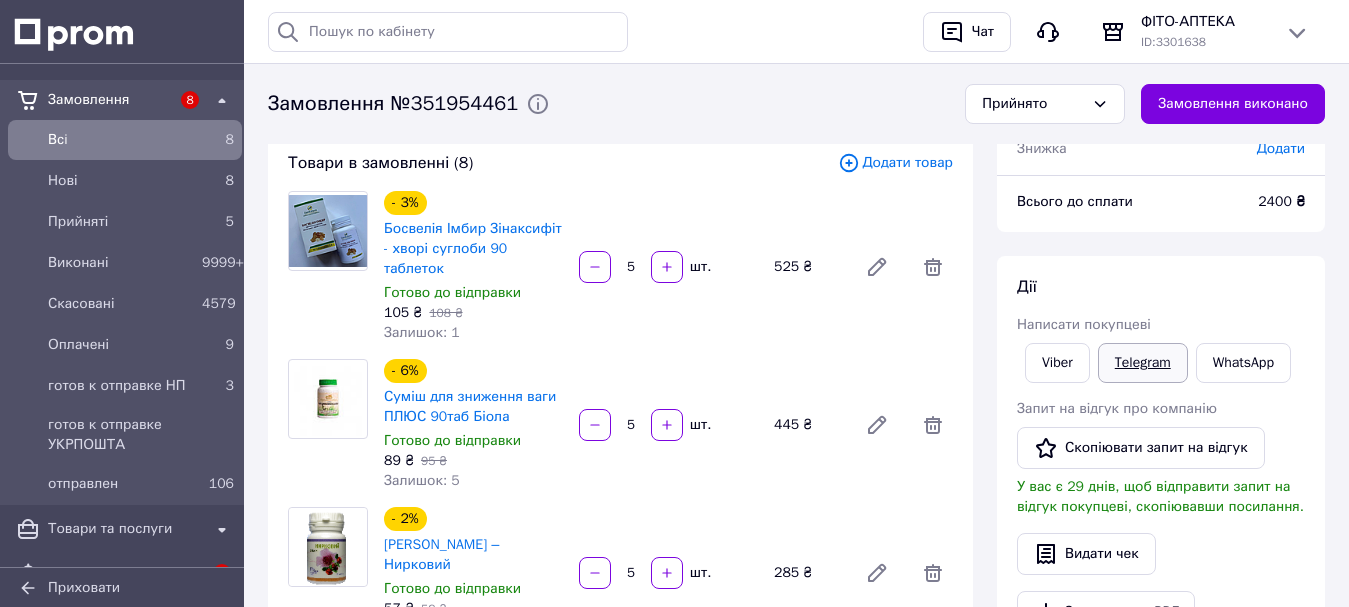 click on "Telegram" at bounding box center [1143, 363] 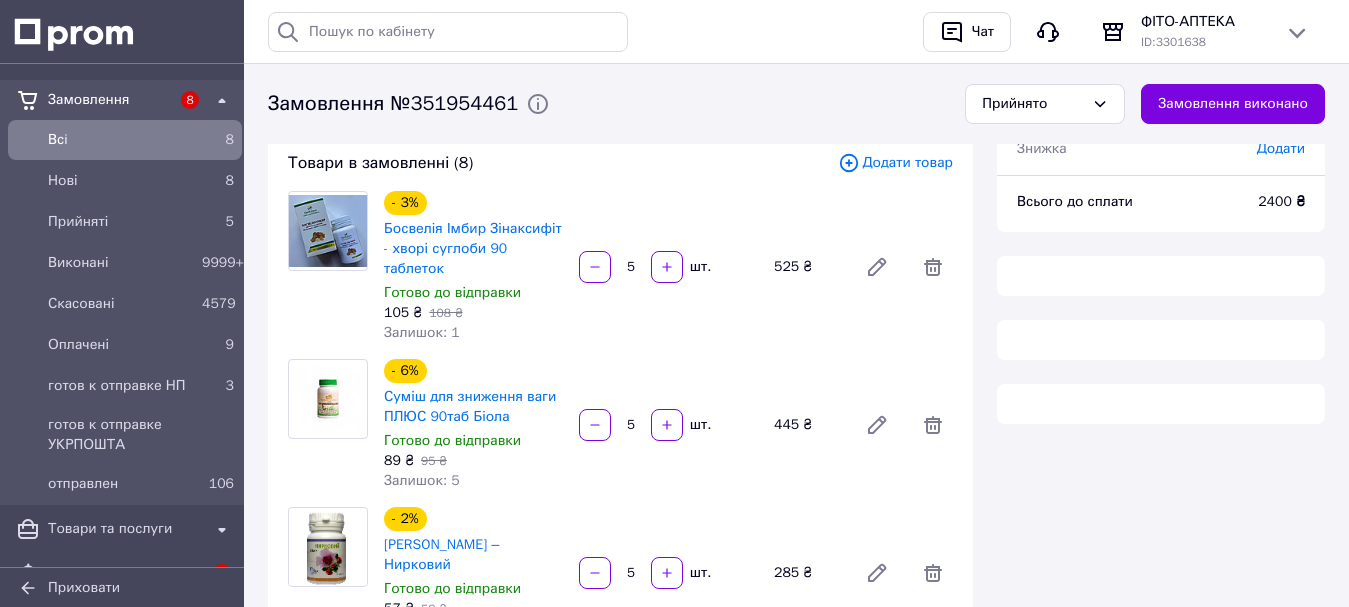 scroll, scrollTop: 100, scrollLeft: 0, axis: vertical 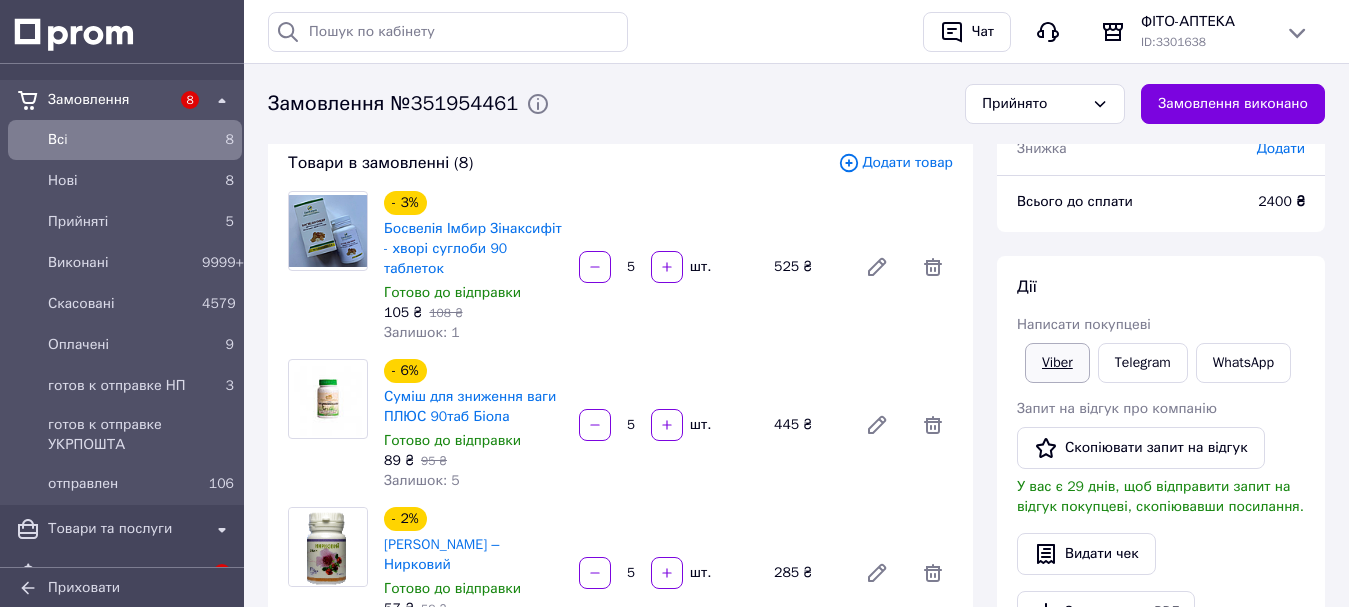 click on "Viber" at bounding box center [1057, 363] 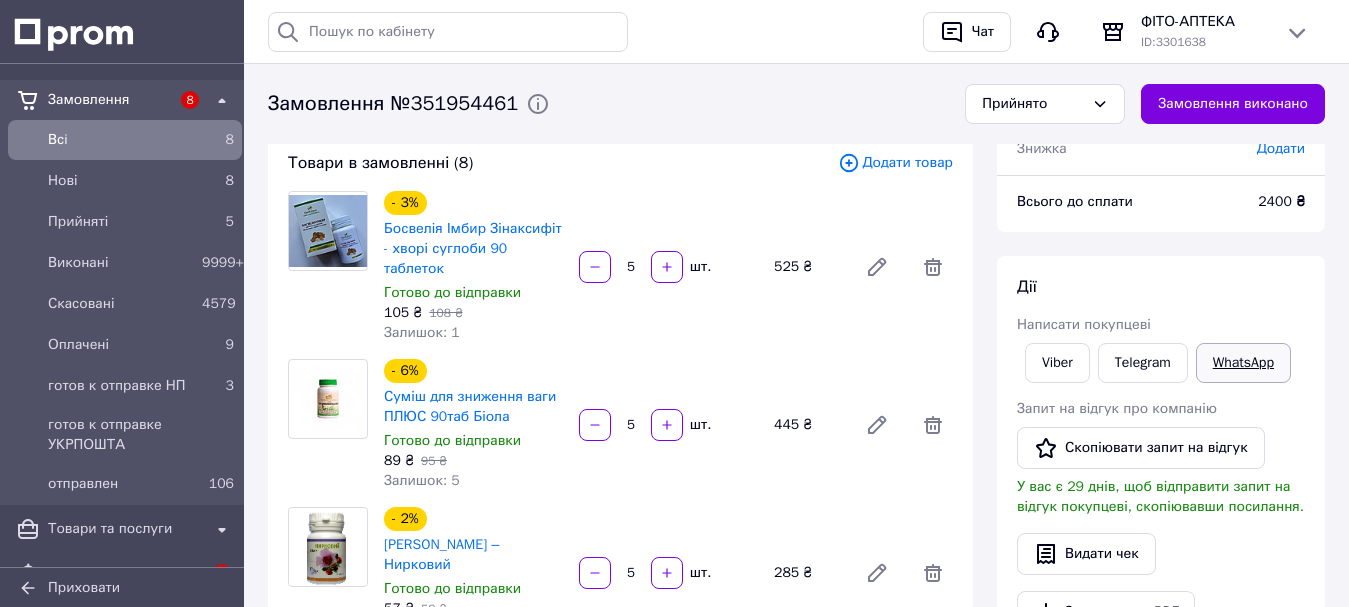 click on "WhatsApp" at bounding box center [1243, 363] 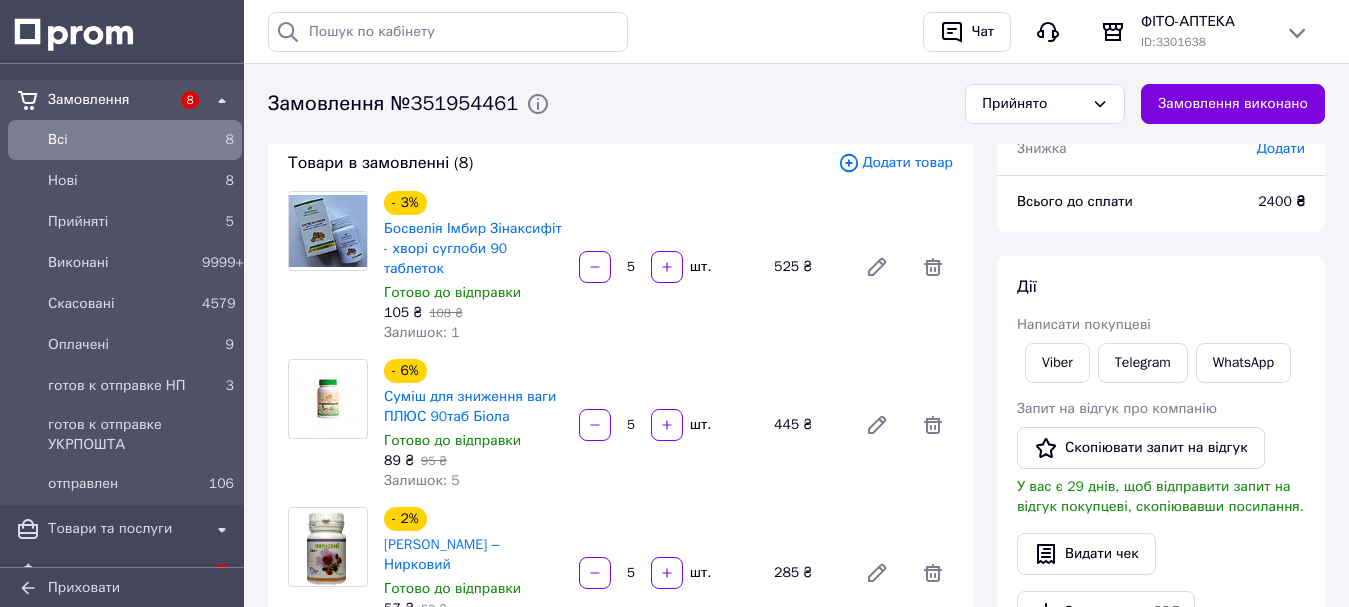 scroll, scrollTop: 100, scrollLeft: 0, axis: vertical 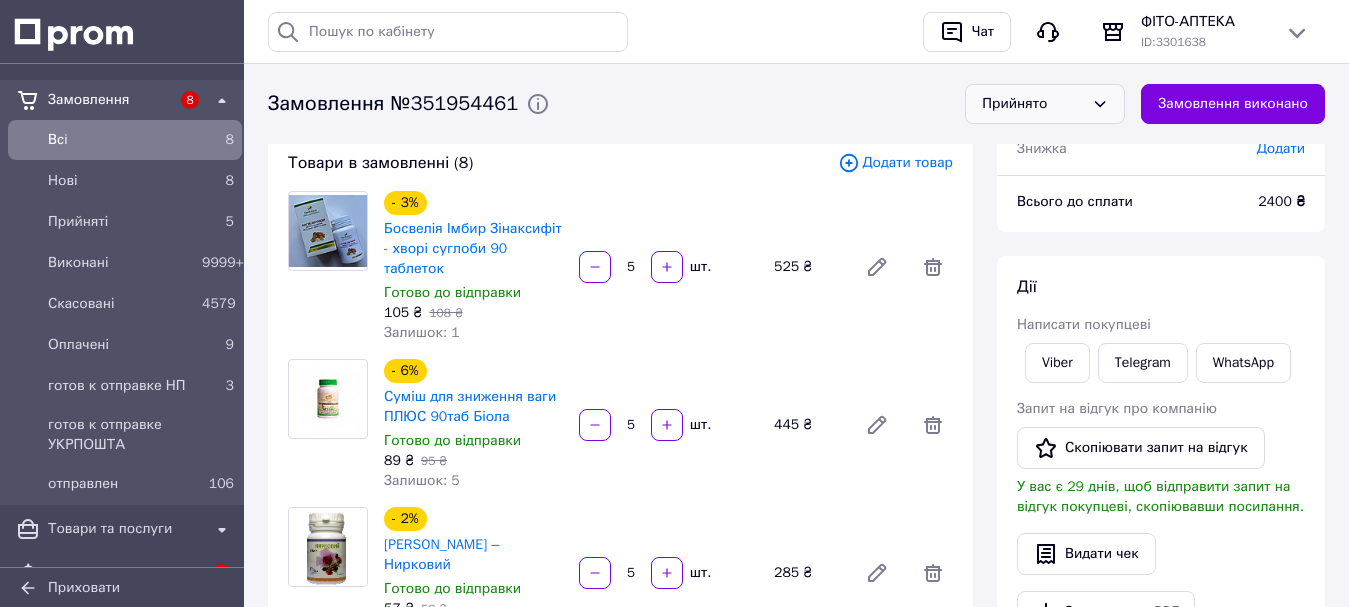 click on "Прийнято" at bounding box center [1033, 104] 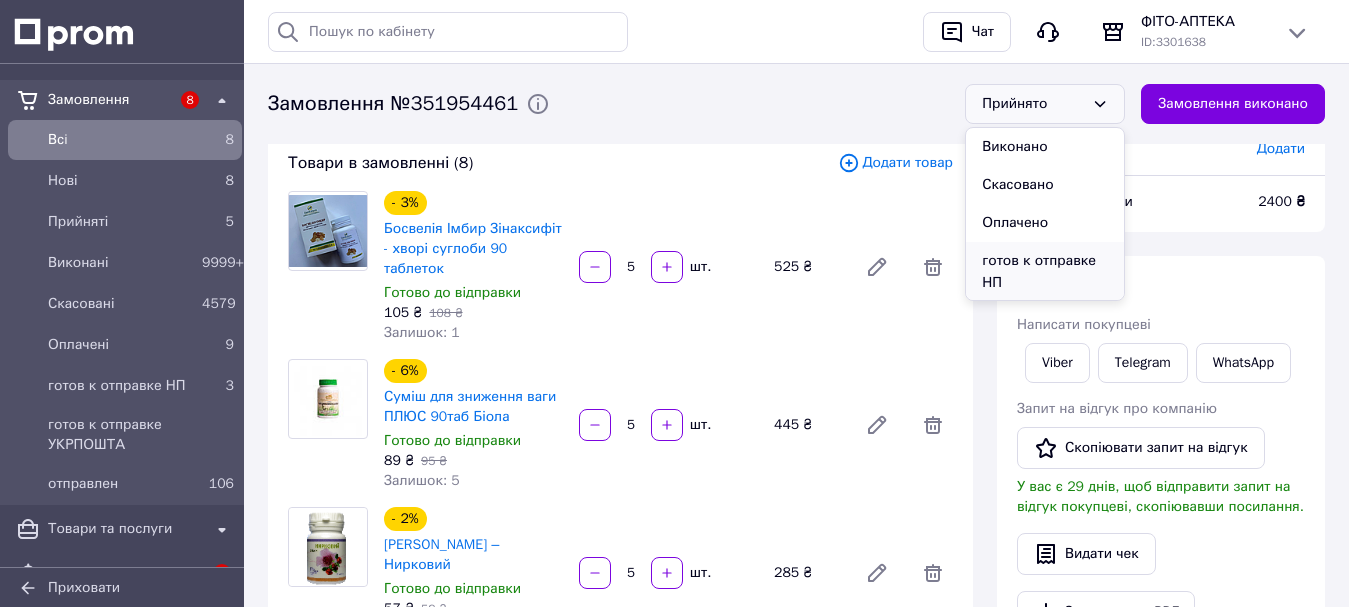 click on "готов к отправке НП" at bounding box center [1045, 272] 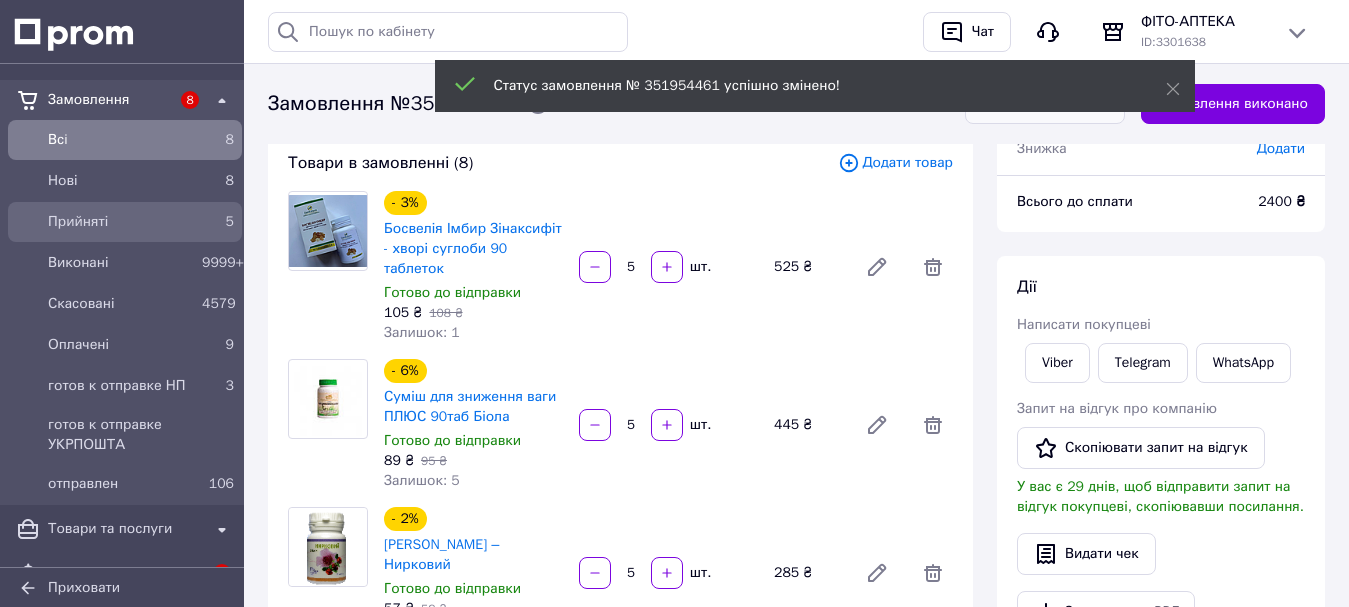 click on "Прийняті" at bounding box center (121, 222) 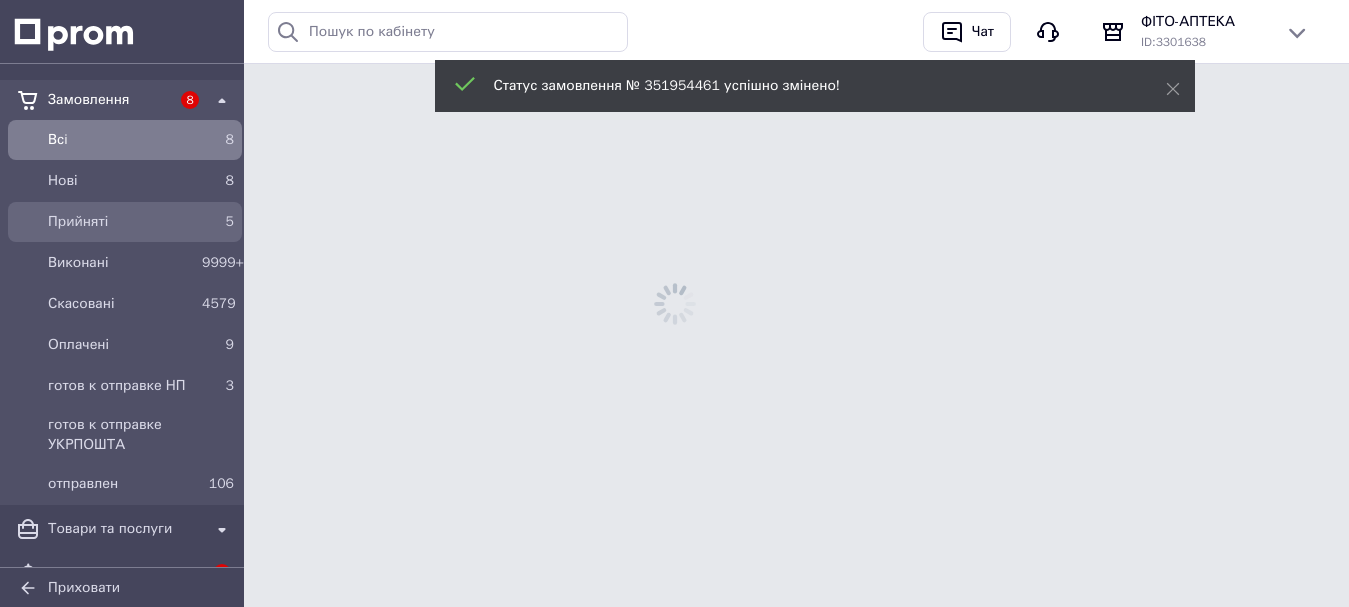 scroll, scrollTop: 0, scrollLeft: 0, axis: both 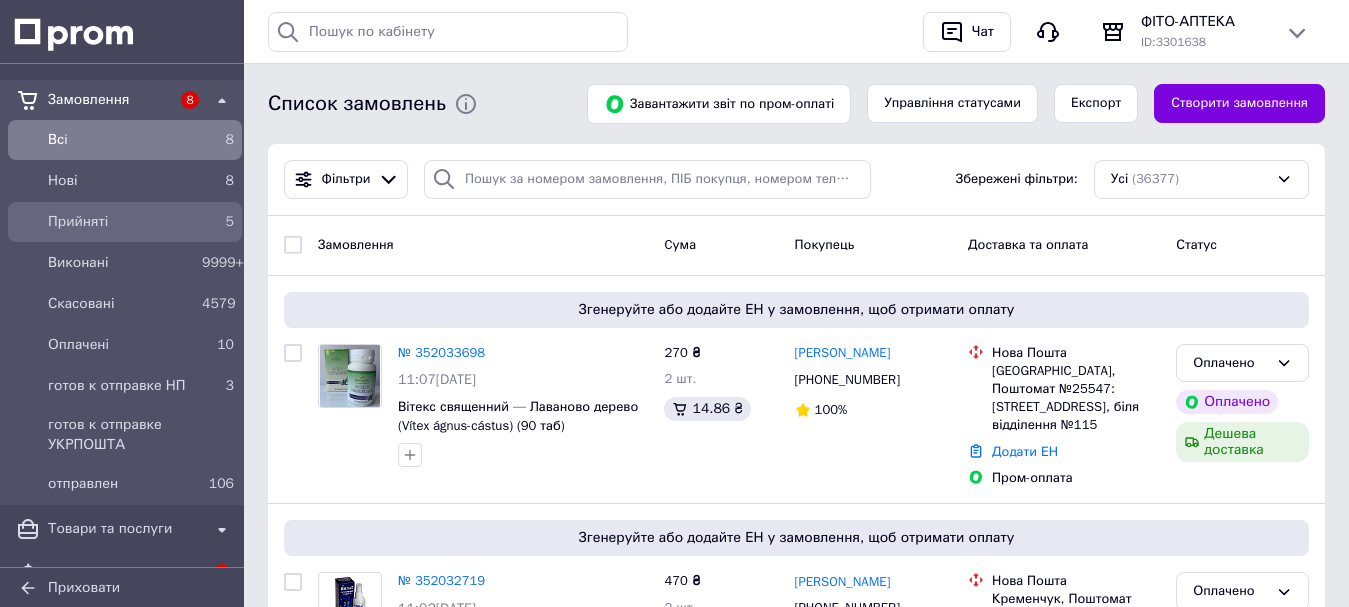 click on "Прийняті" at bounding box center (121, 222) 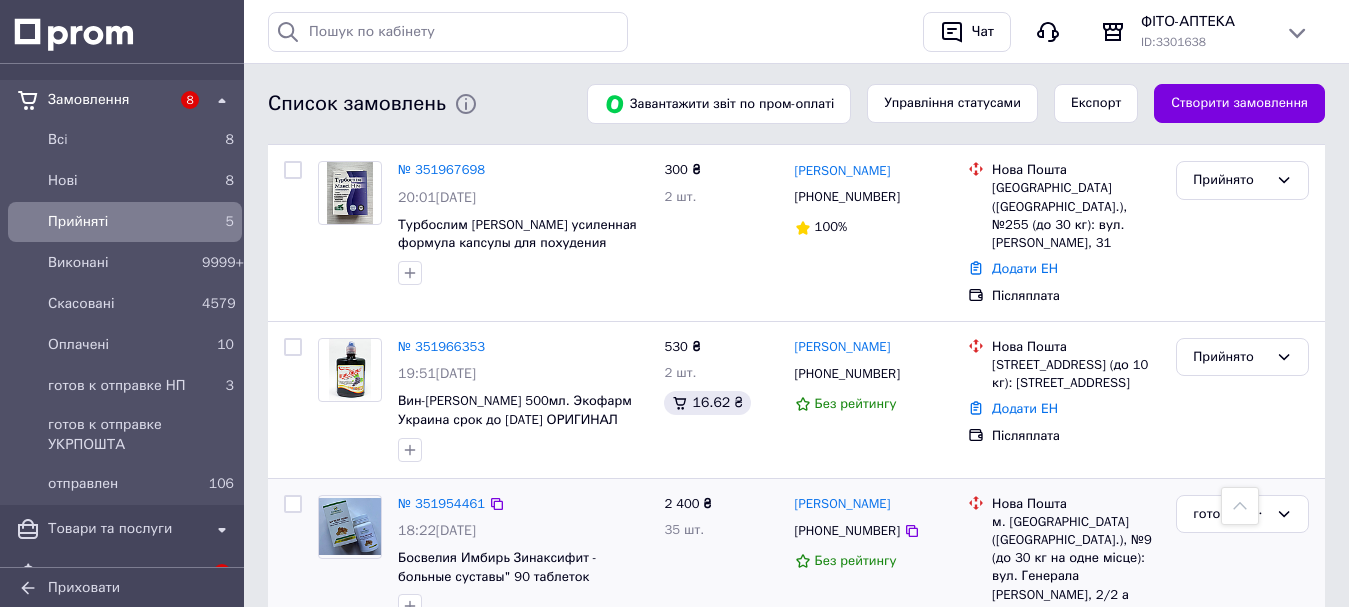 scroll, scrollTop: 196, scrollLeft: 0, axis: vertical 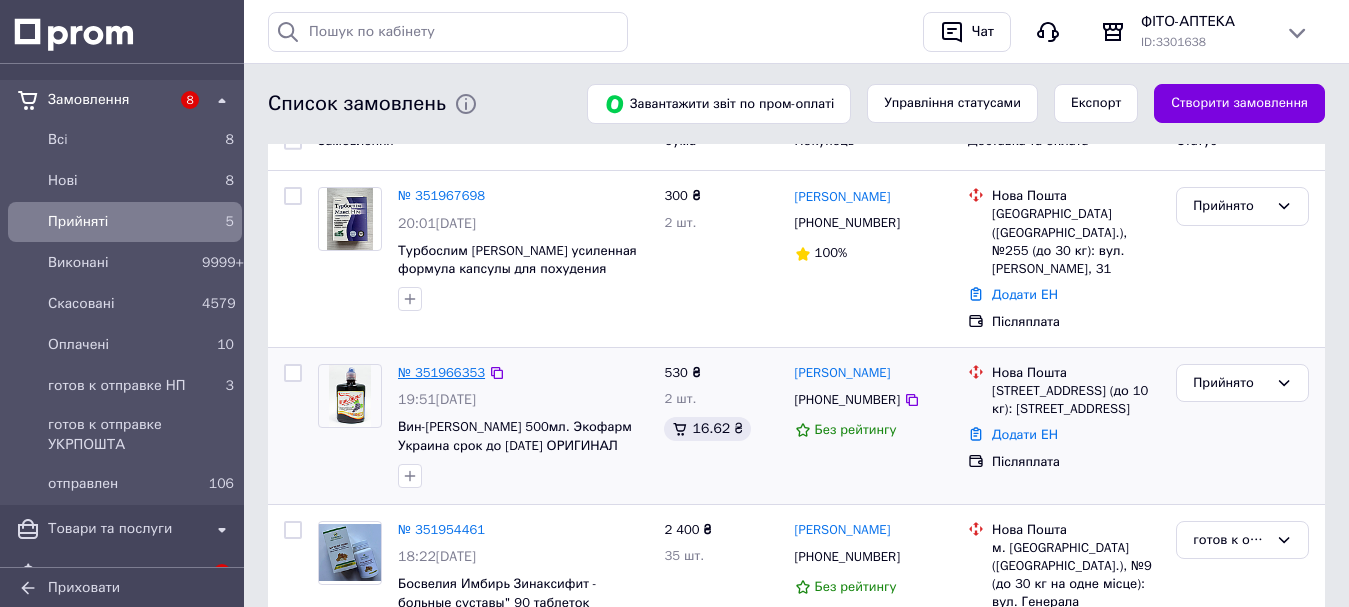 click on "№ 351966353" at bounding box center (441, 372) 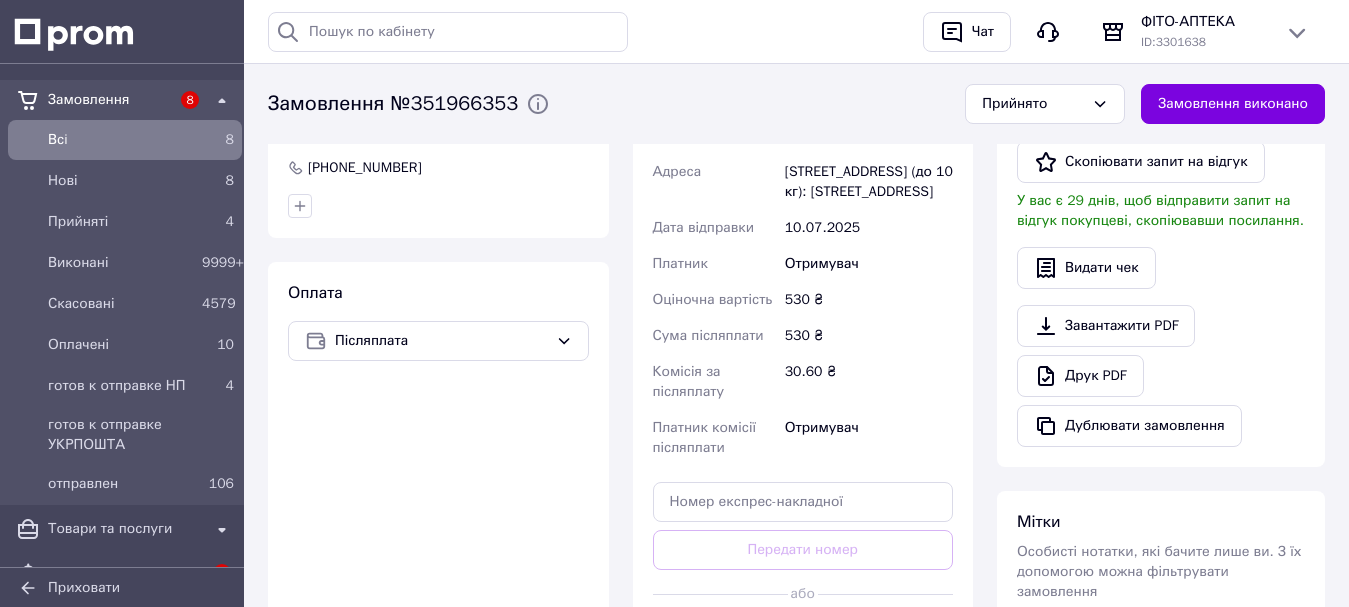 scroll, scrollTop: 786, scrollLeft: 0, axis: vertical 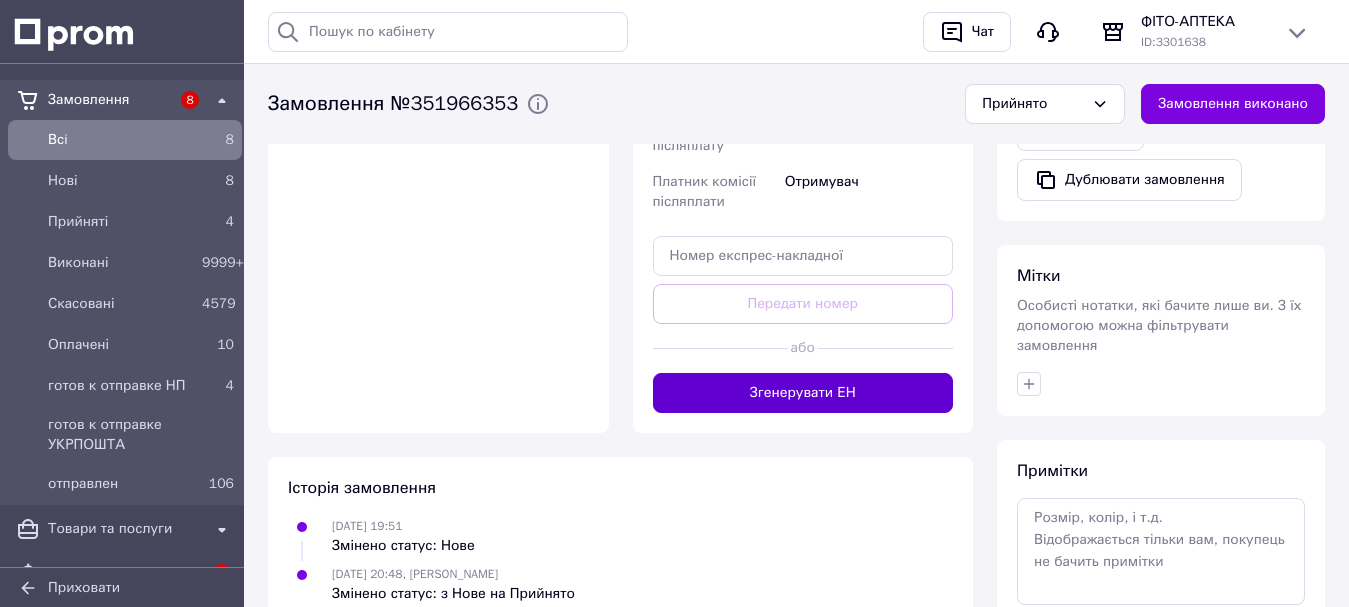 click on "Згенерувати ЕН" at bounding box center (803, 393) 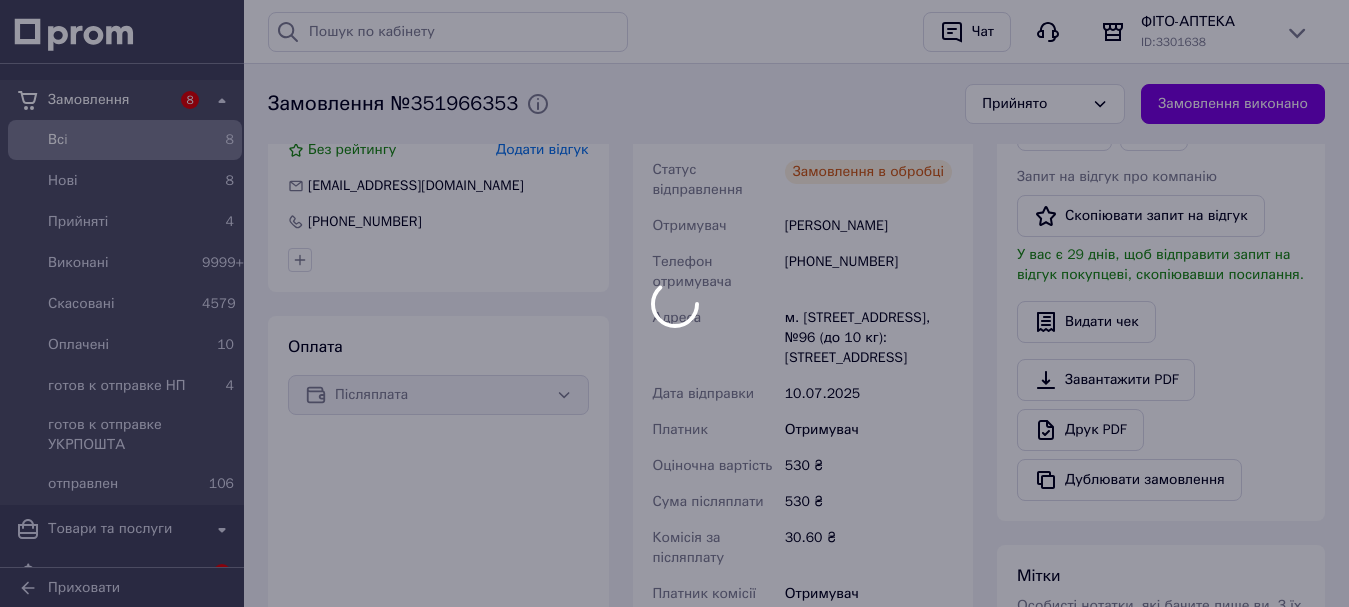 scroll, scrollTop: 386, scrollLeft: 0, axis: vertical 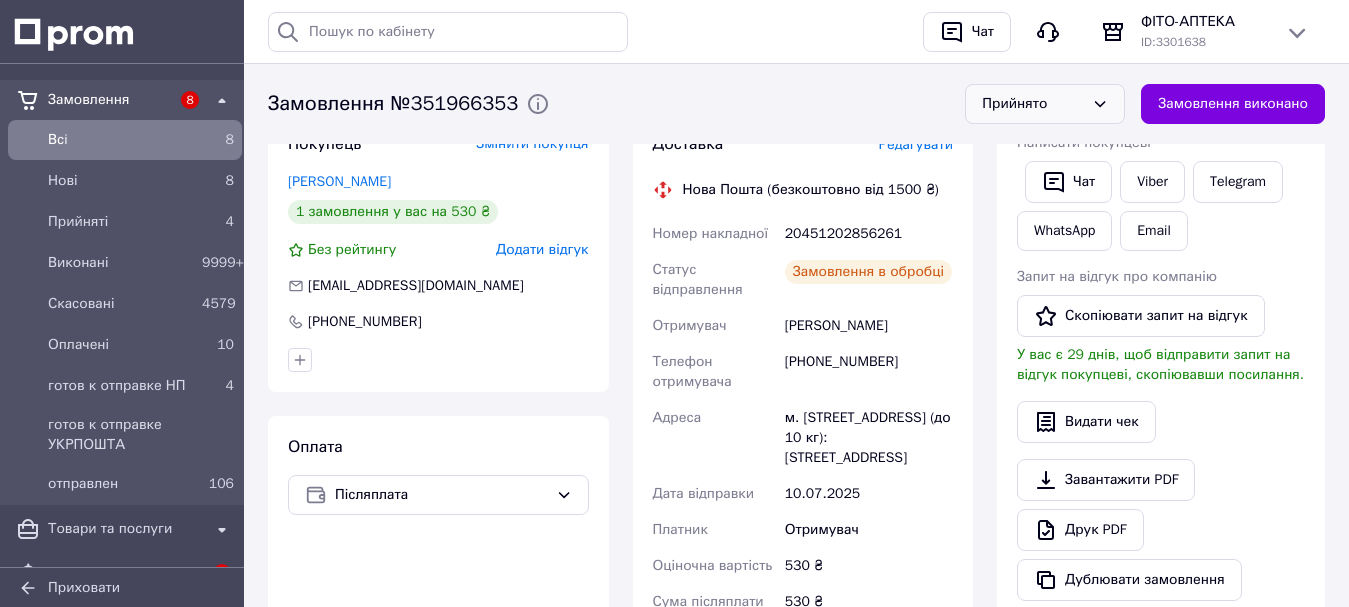 click on "Прийнято" at bounding box center [1033, 104] 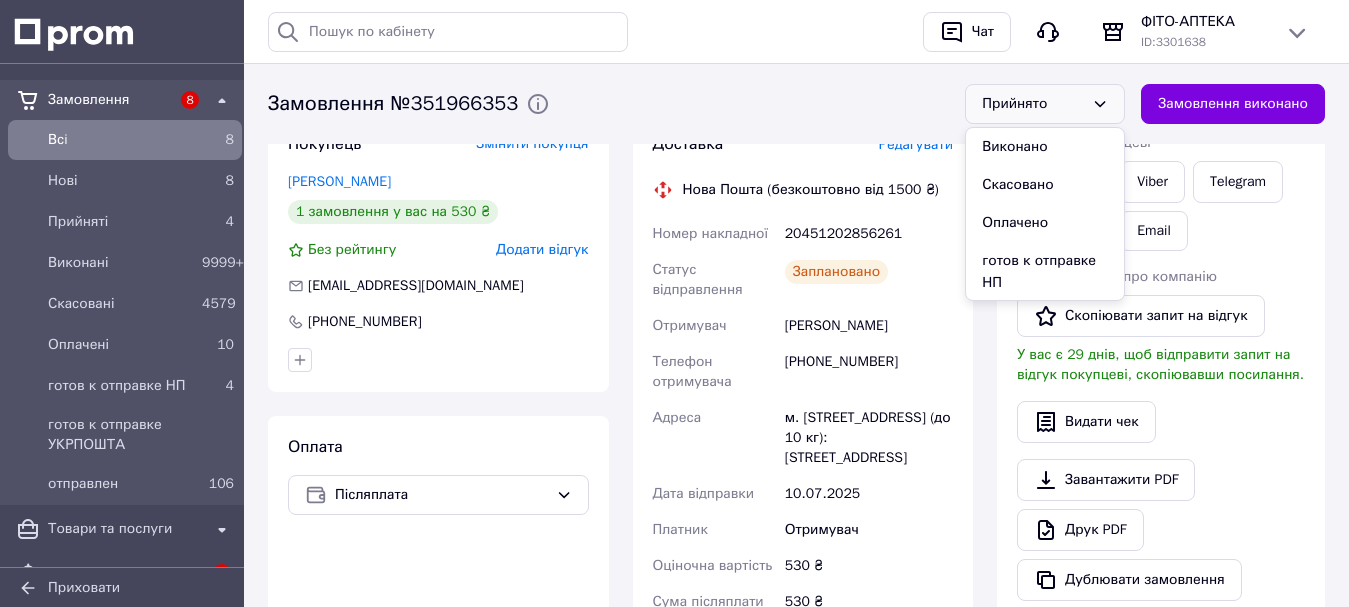 click on "готов к отправке НП" at bounding box center (1045, 272) 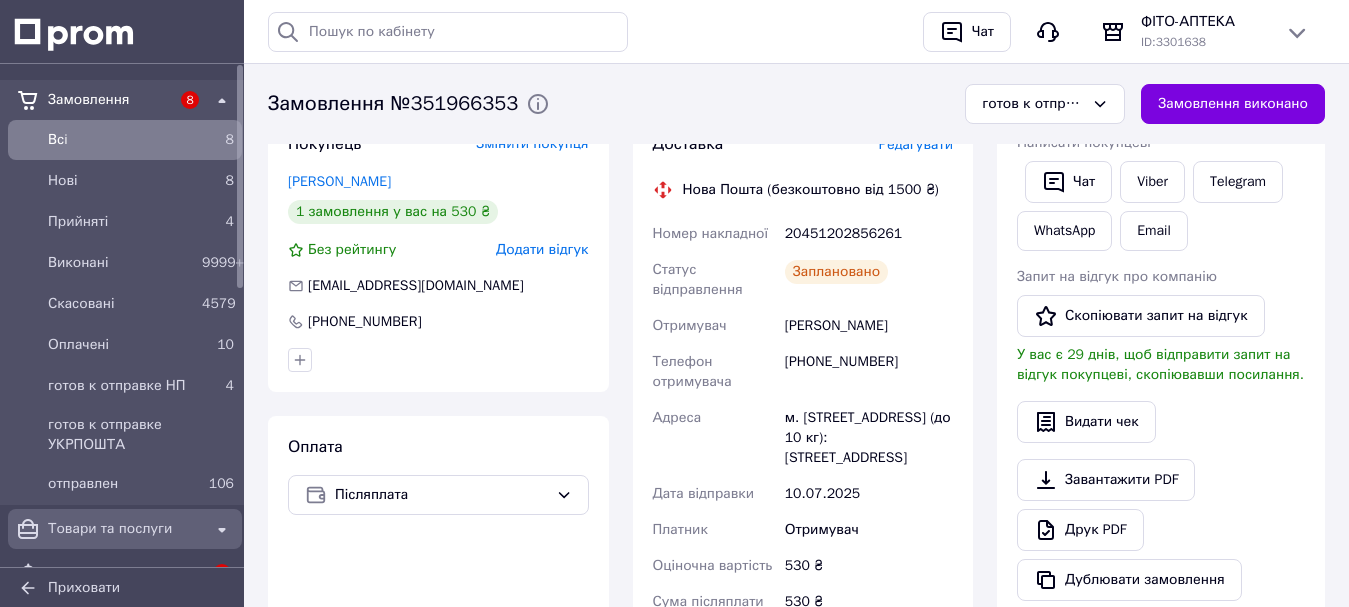 click on "Товари та послуги" at bounding box center [125, 529] 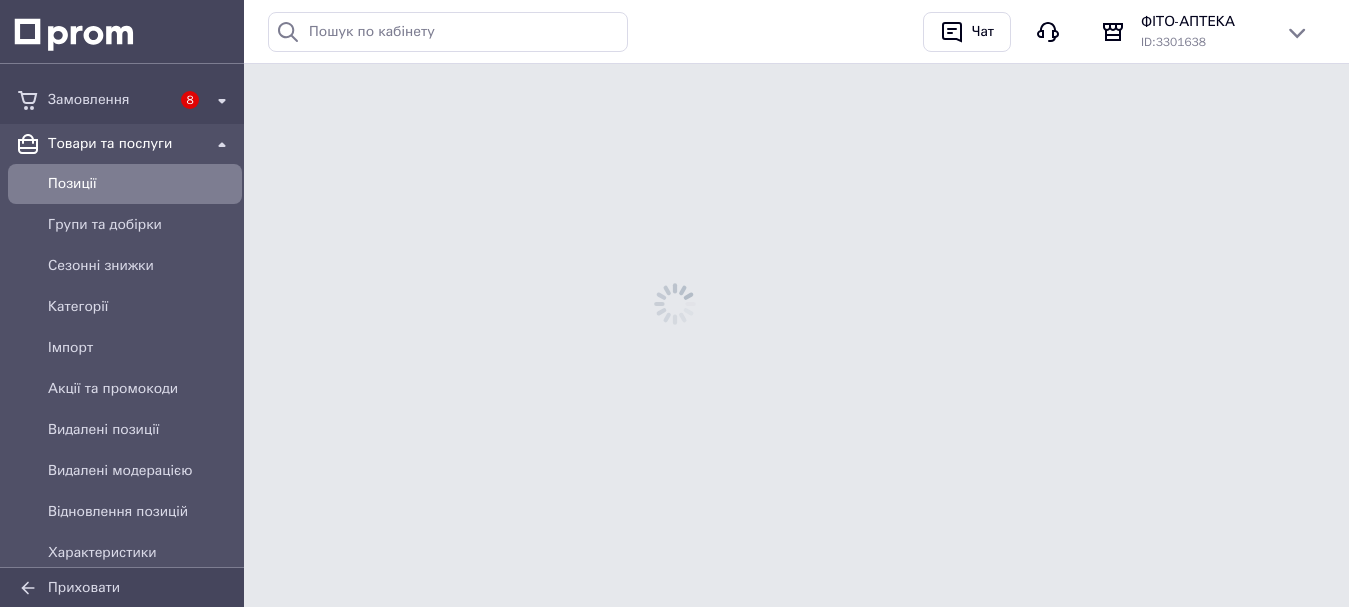 scroll, scrollTop: 0, scrollLeft: 0, axis: both 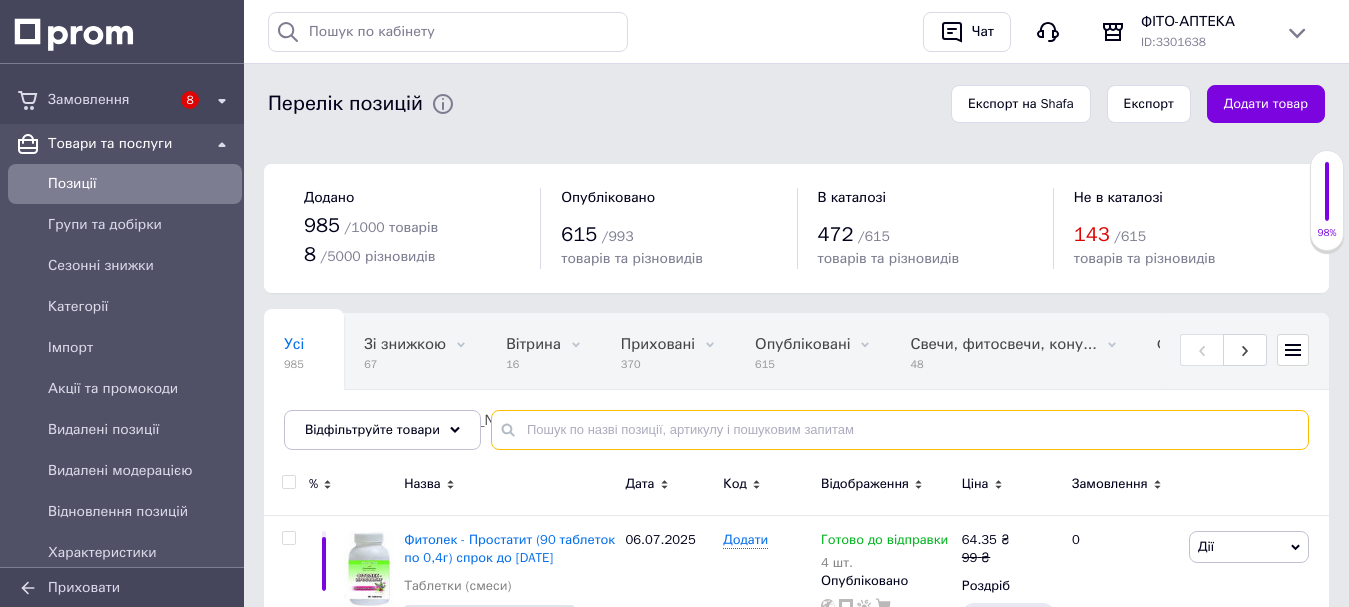 click at bounding box center (900, 430) 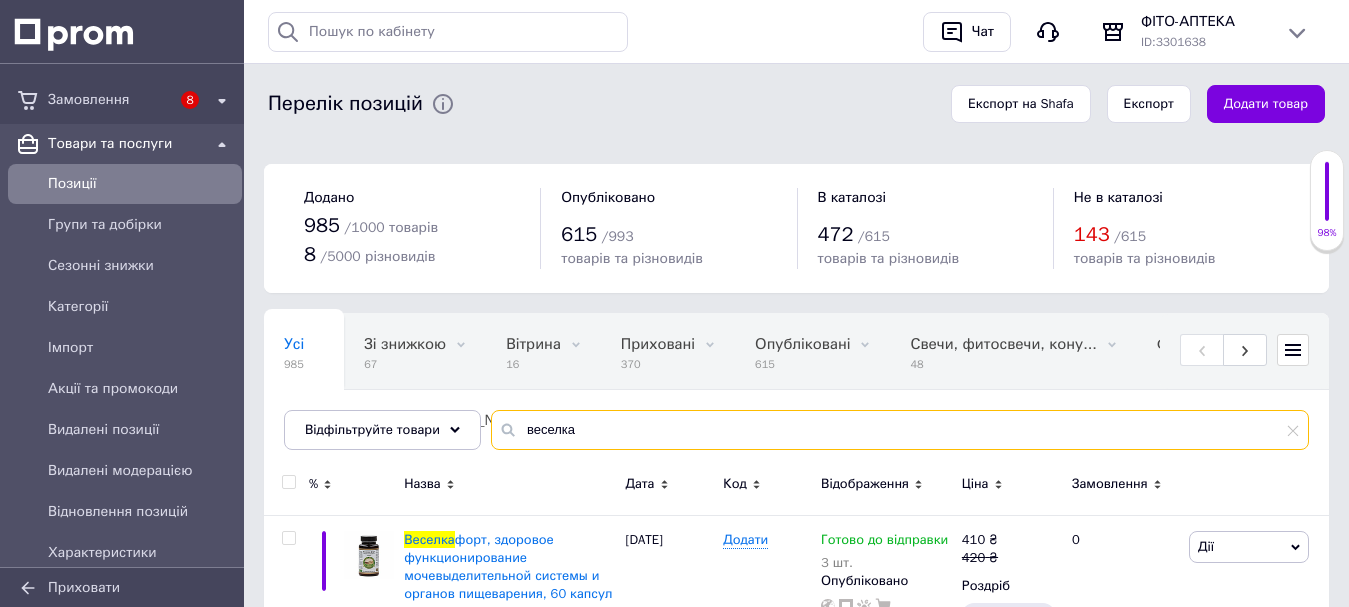scroll, scrollTop: 134, scrollLeft: 0, axis: vertical 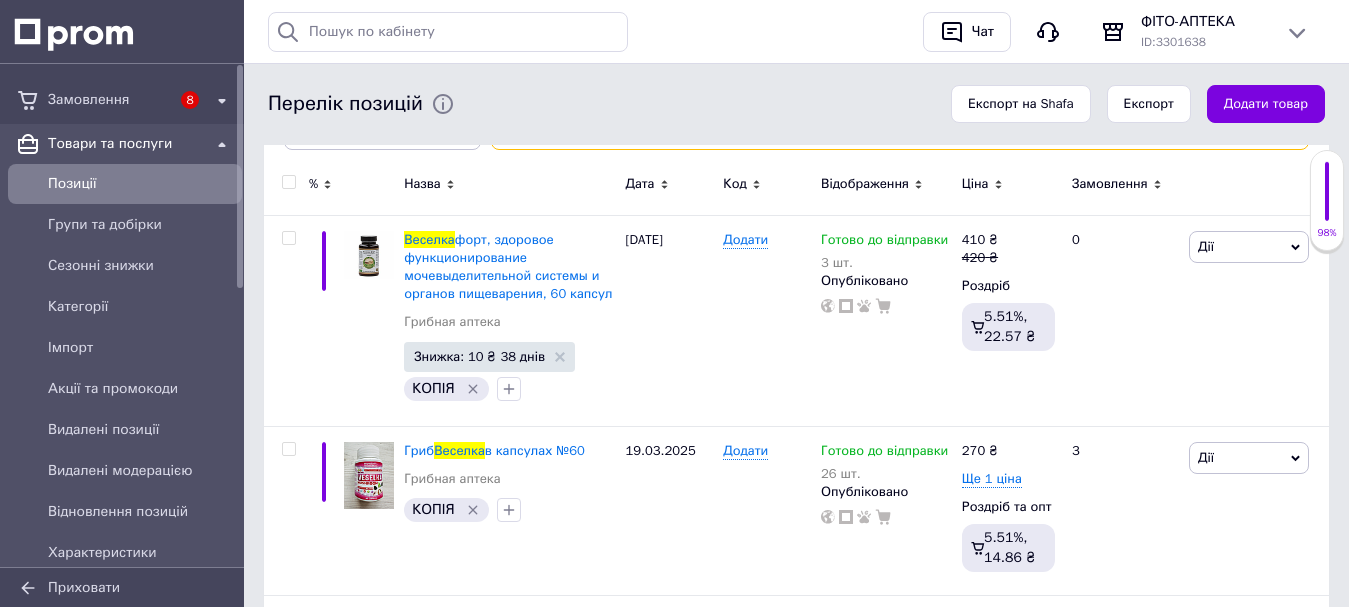 type on "веселка" 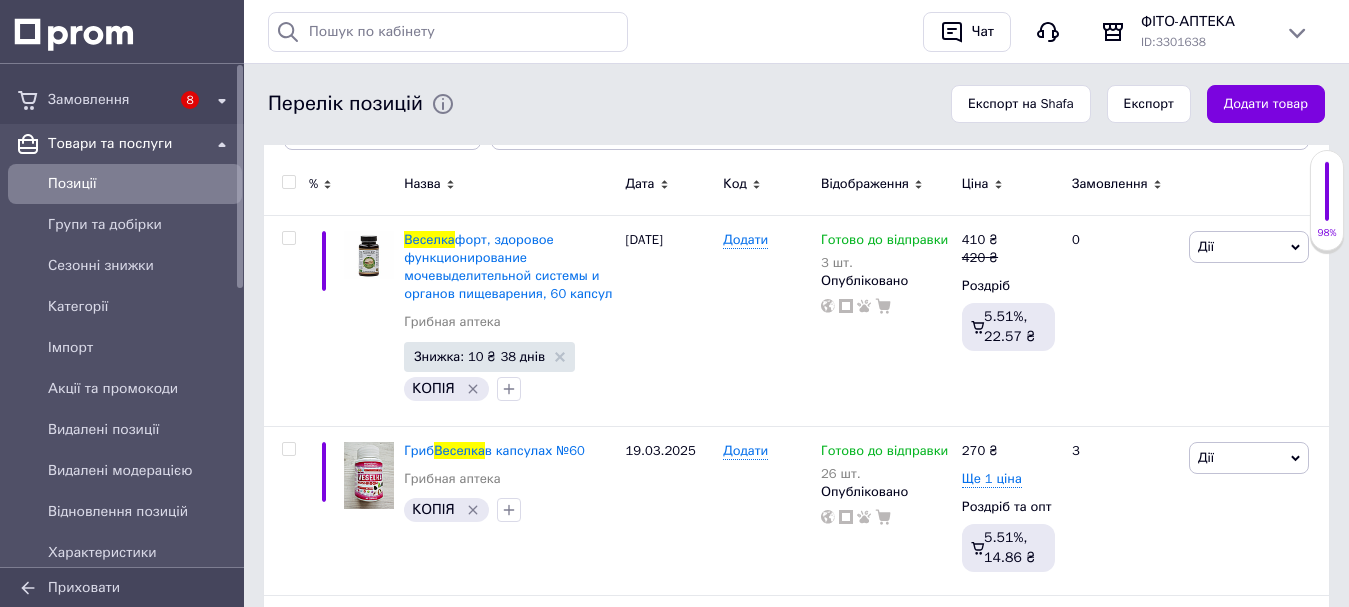 drag, startPoint x: 186, startPoint y: 35, endPoint x: 188, endPoint y: 58, distance: 23.086792 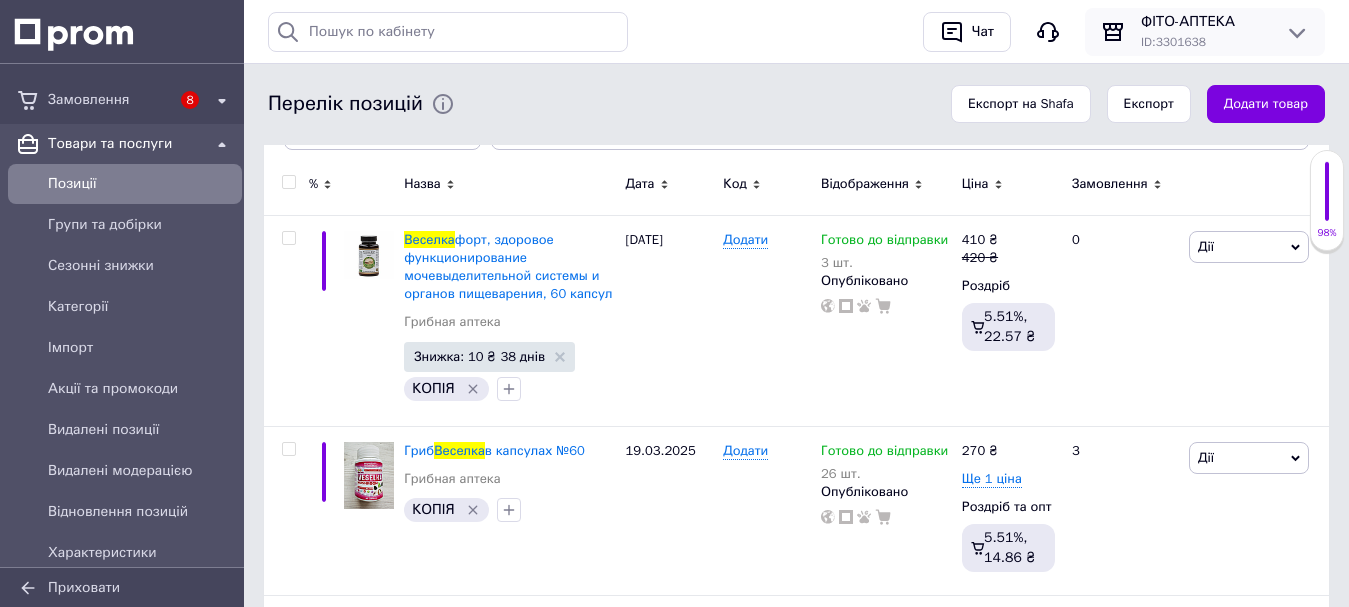 click on "ФІТО-АПТЕКА" at bounding box center [1205, 22] 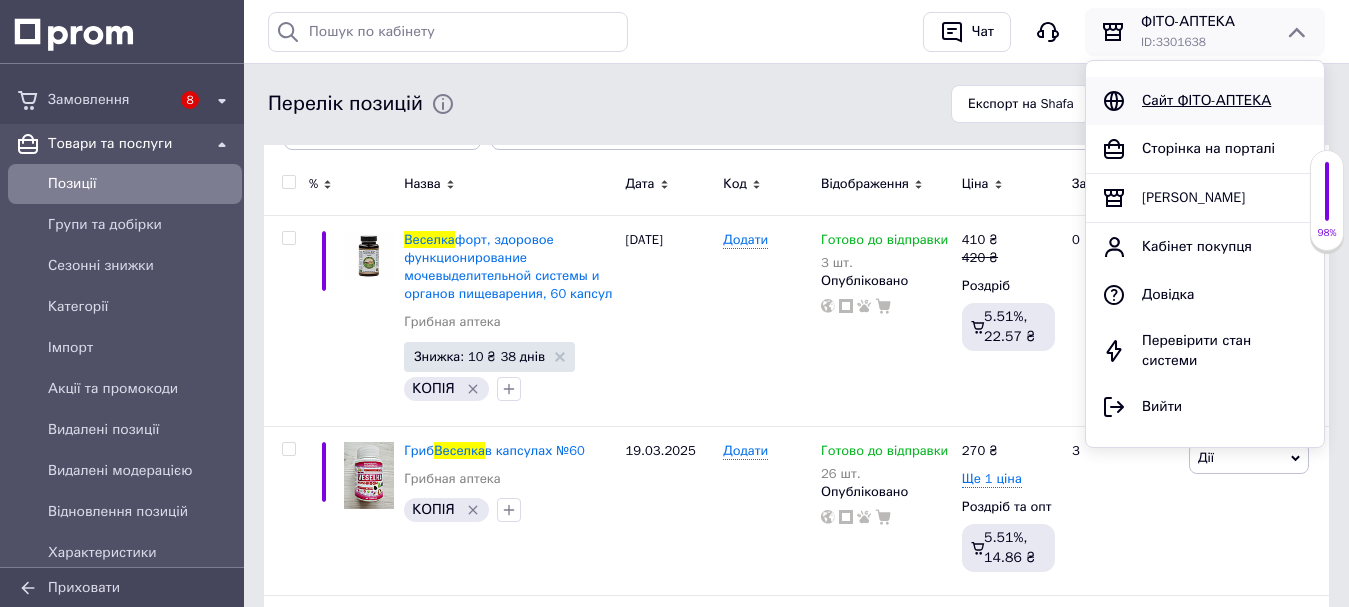 click on "Сайт ФІТО-АПТЕКА" at bounding box center [1206, 100] 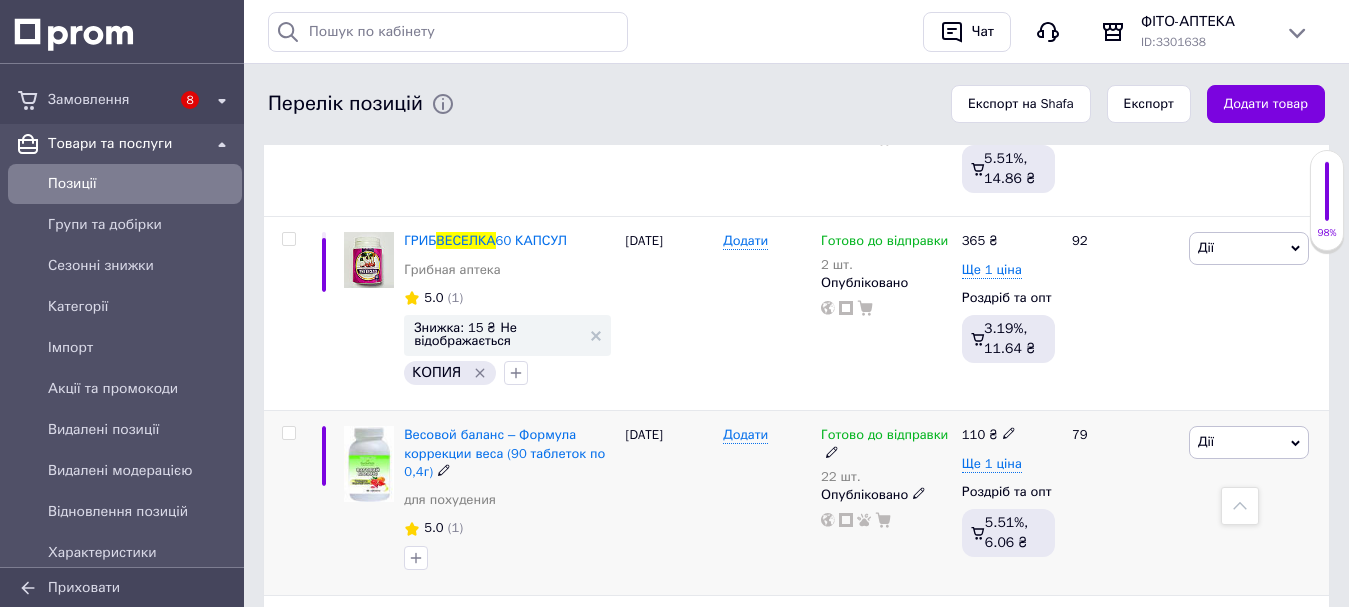 scroll, scrollTop: 700, scrollLeft: 0, axis: vertical 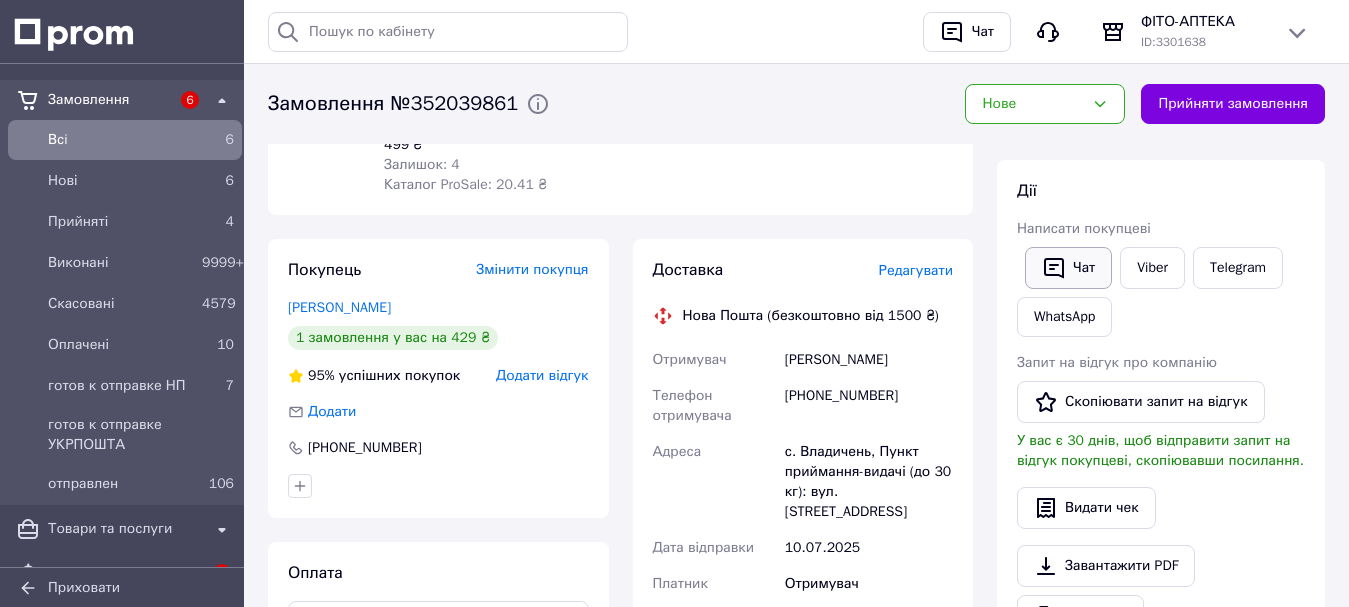 click on "Чат" at bounding box center (1068, 268) 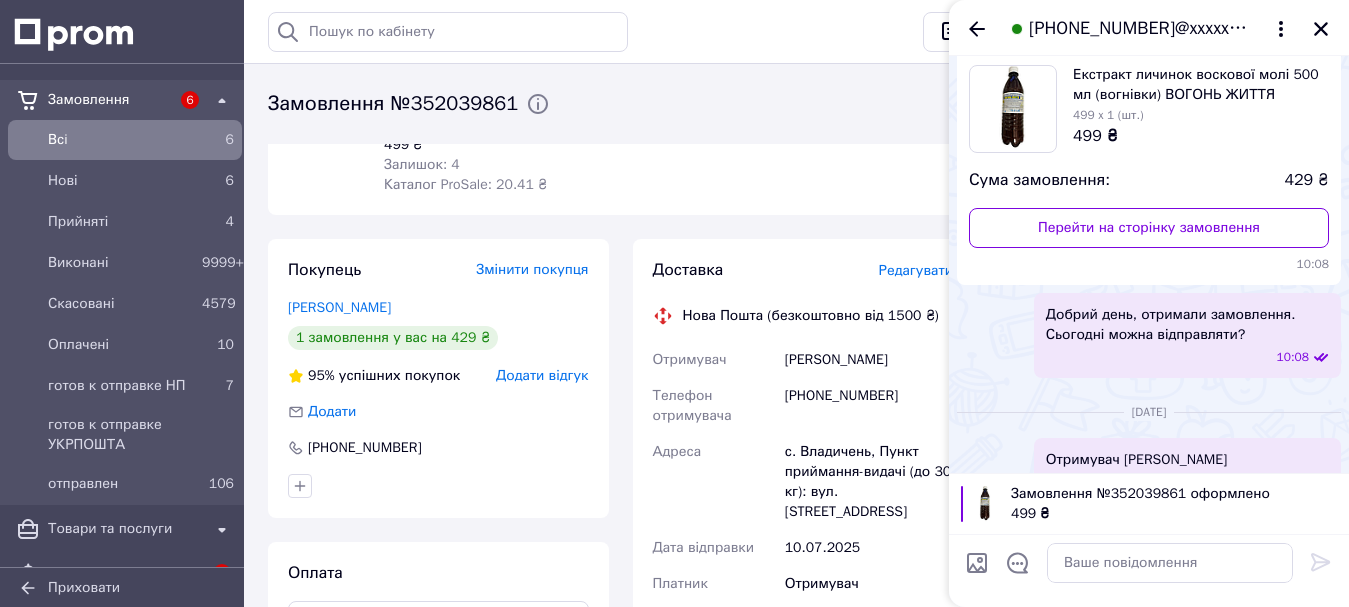 scroll, scrollTop: 0, scrollLeft: 0, axis: both 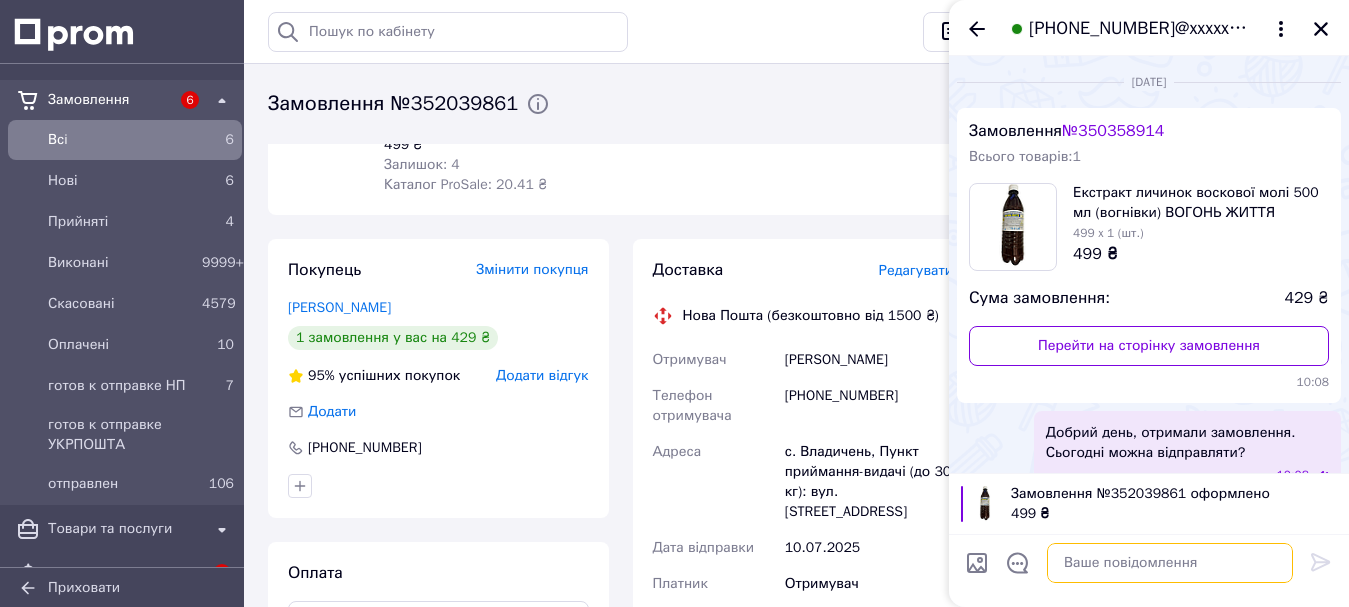 paste on "Добрий день, отримали замовлення. Сьогодні можна відправляти?" 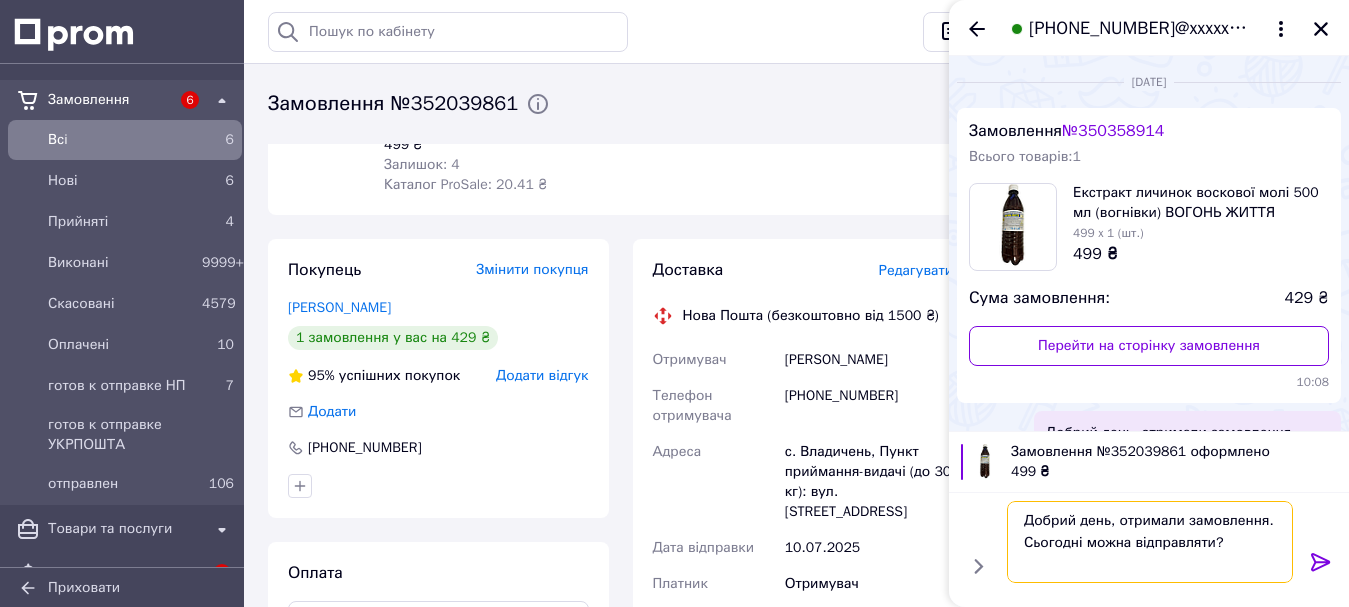 type on "Добрий день, отримали замовлення. Сьогодні можна відправляти?" 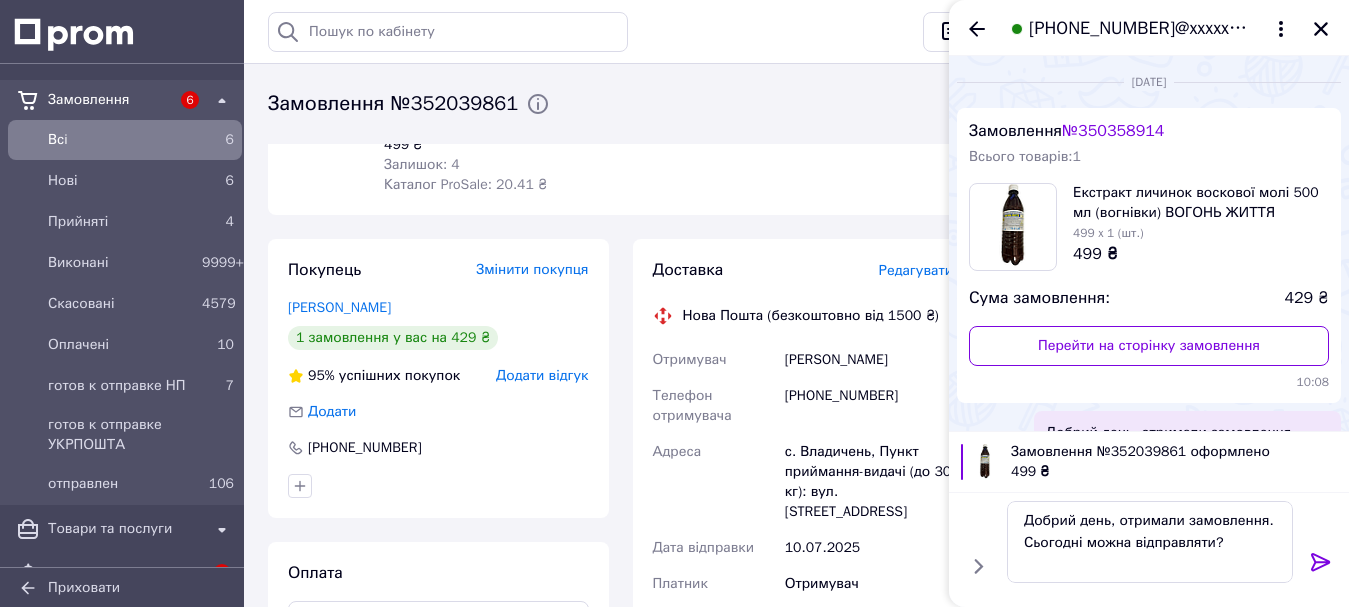 click 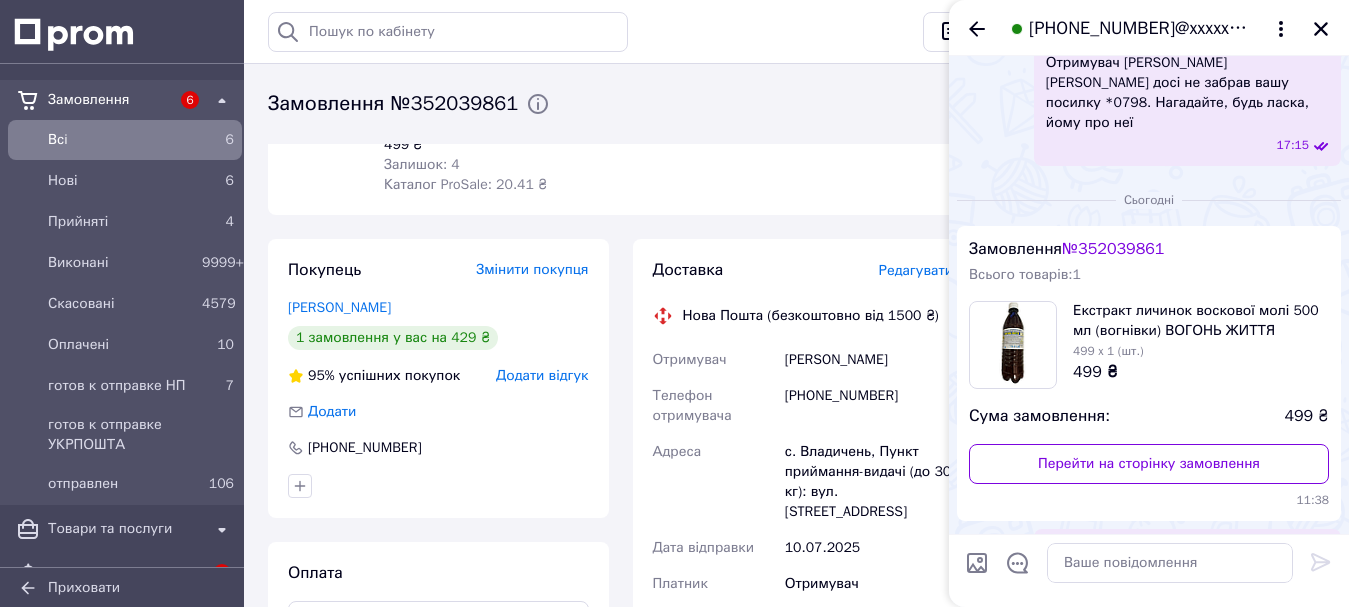 scroll, scrollTop: 583, scrollLeft: 0, axis: vertical 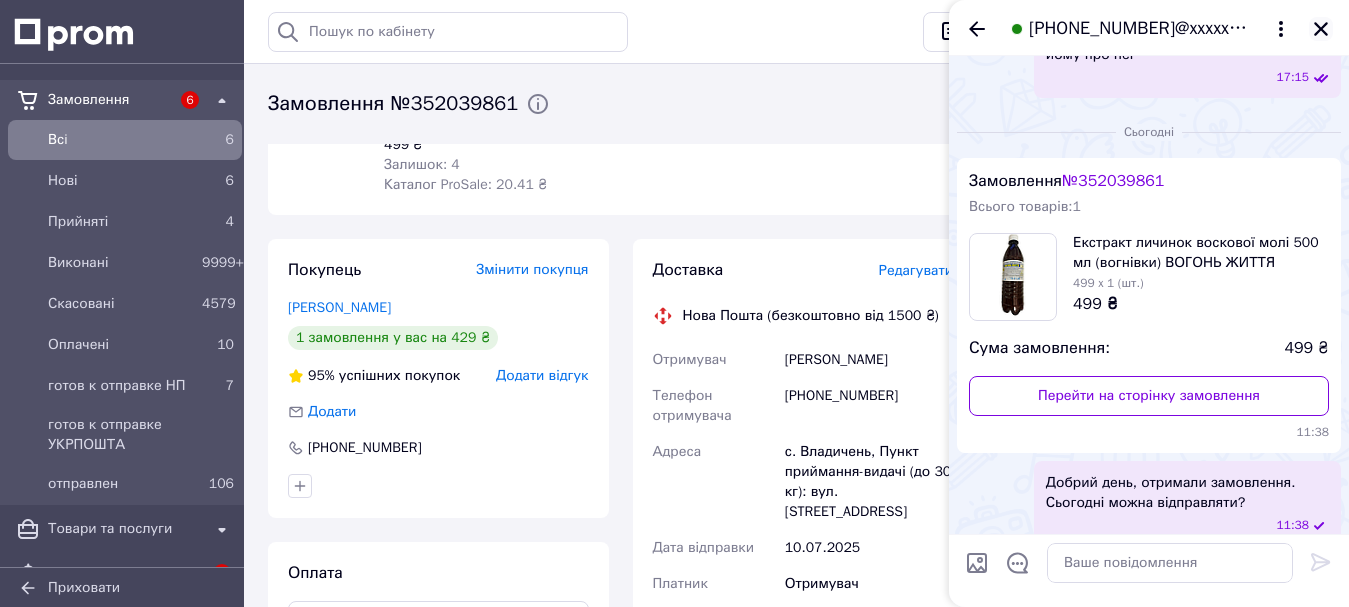 click 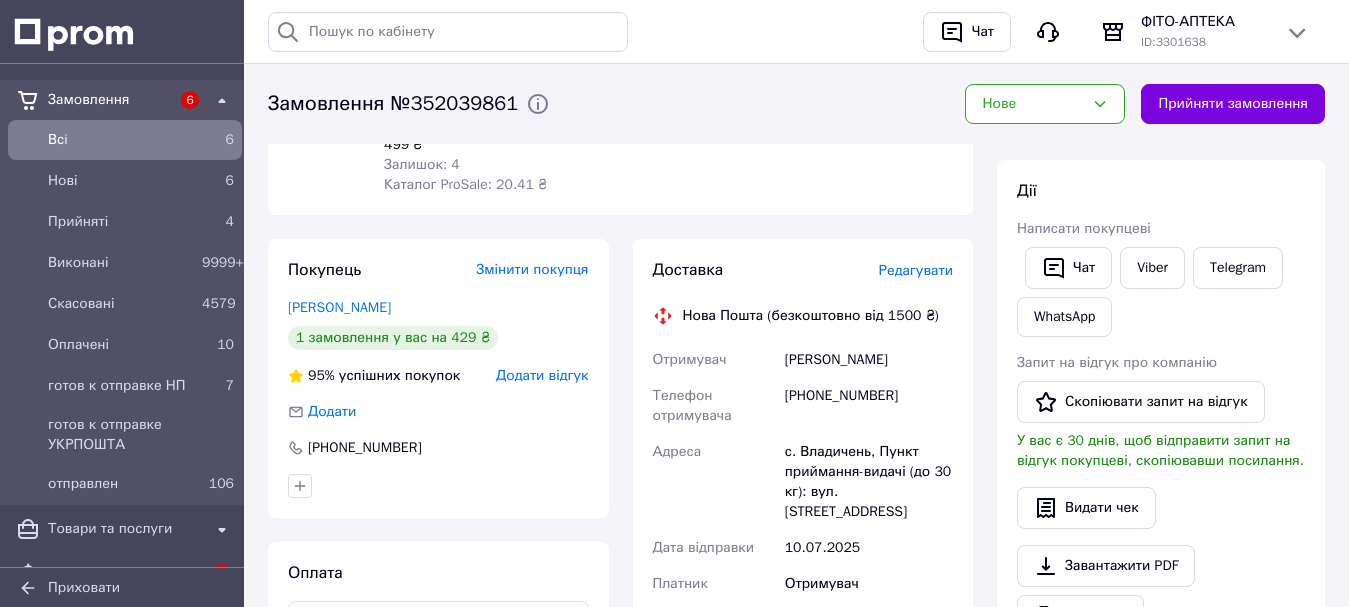 drag, startPoint x: 1203, startPoint y: 101, endPoint x: 1193, endPoint y: 106, distance: 11.18034 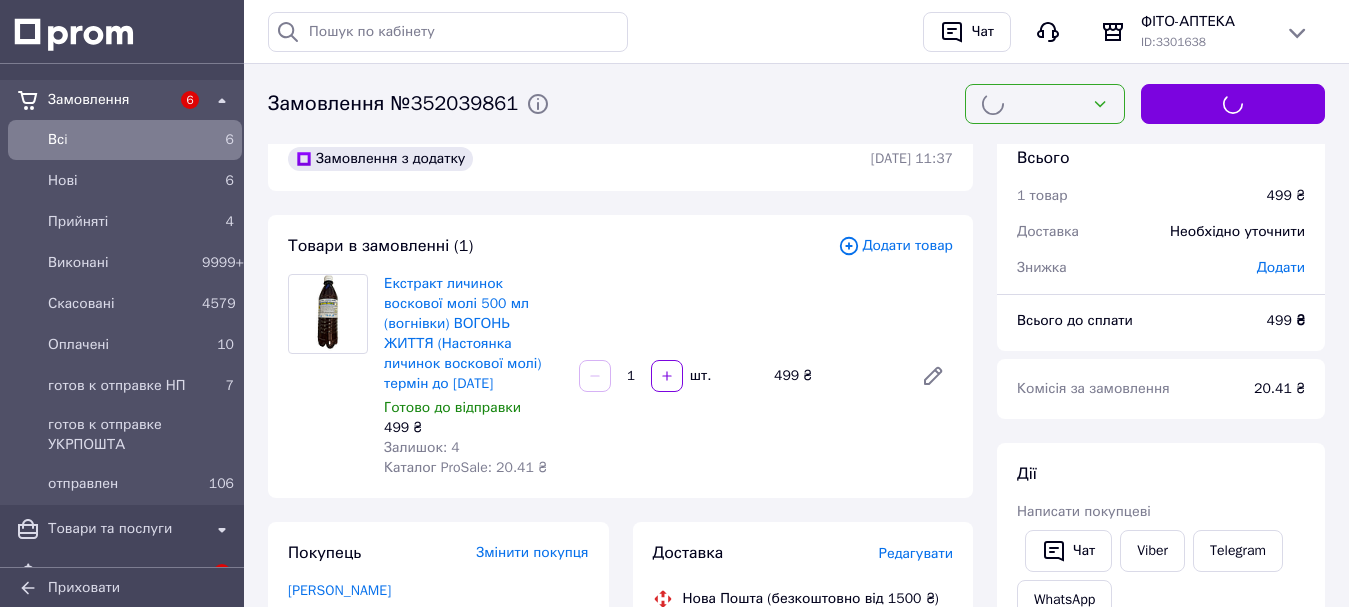 scroll, scrollTop: 0, scrollLeft: 0, axis: both 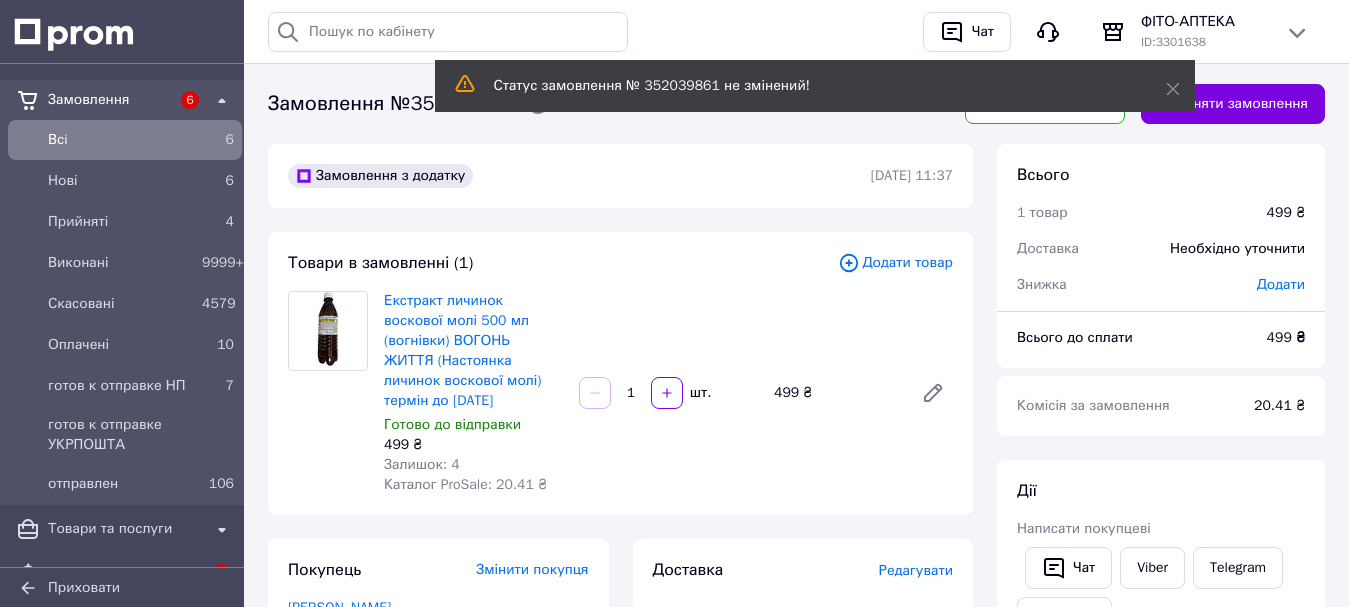type 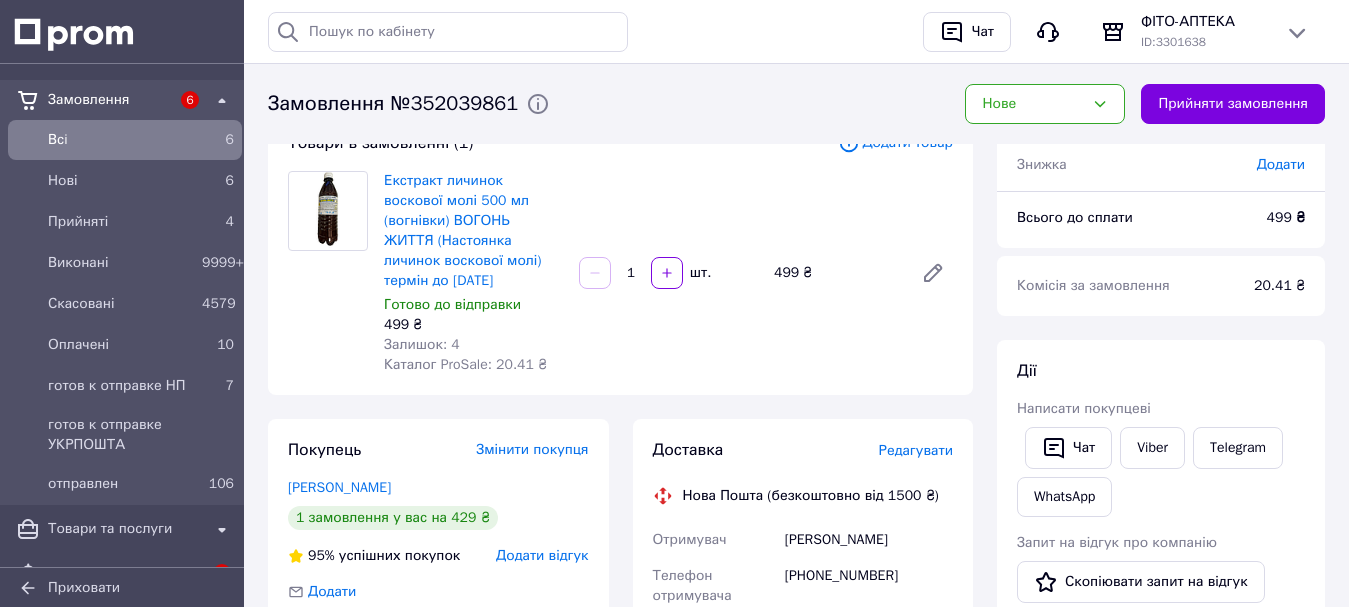 scroll, scrollTop: 300, scrollLeft: 0, axis: vertical 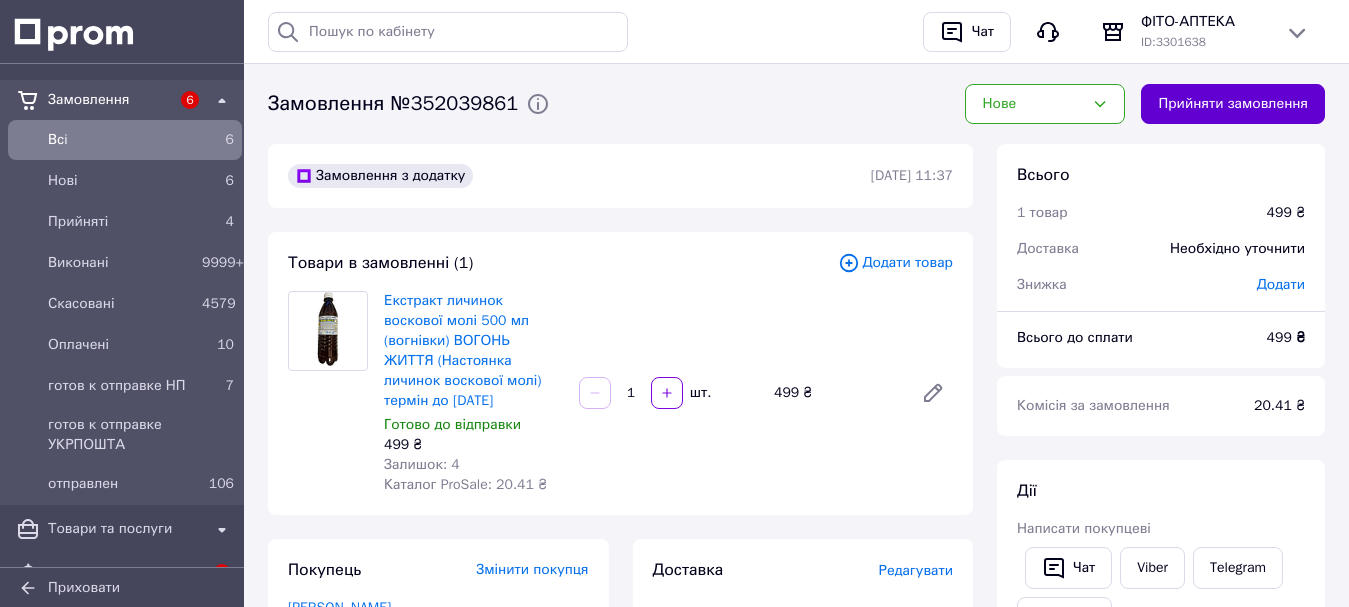 click on "Прийняти замовлення" at bounding box center (1233, 104) 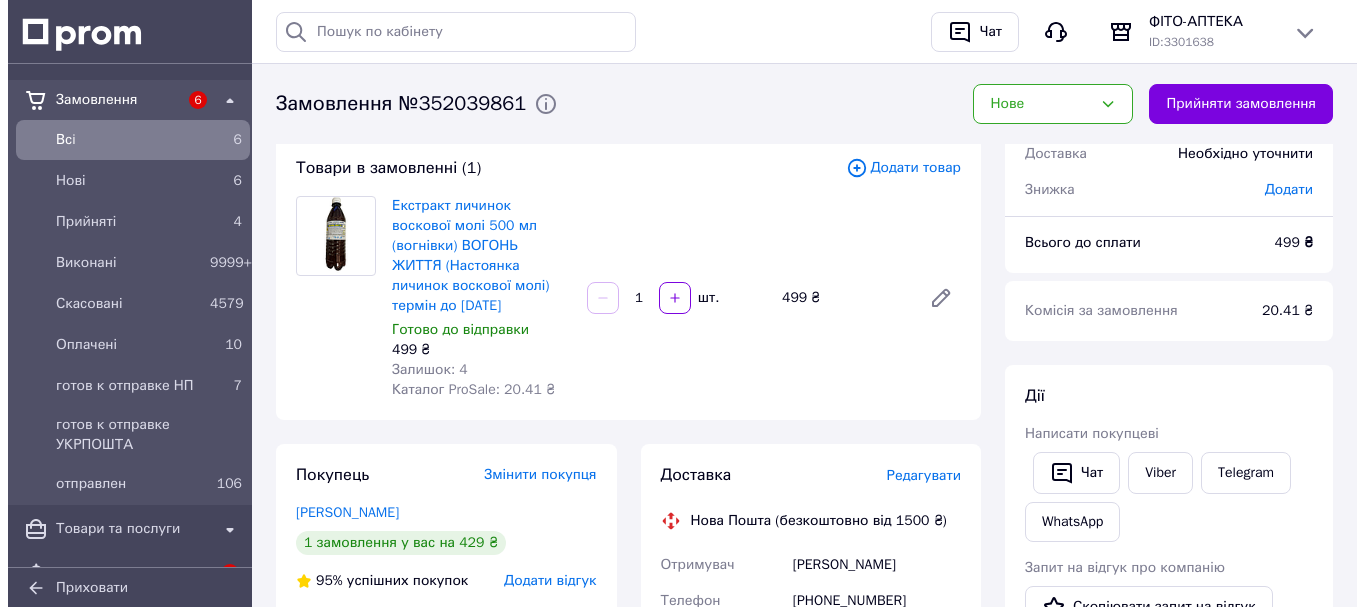 scroll, scrollTop: 300, scrollLeft: 0, axis: vertical 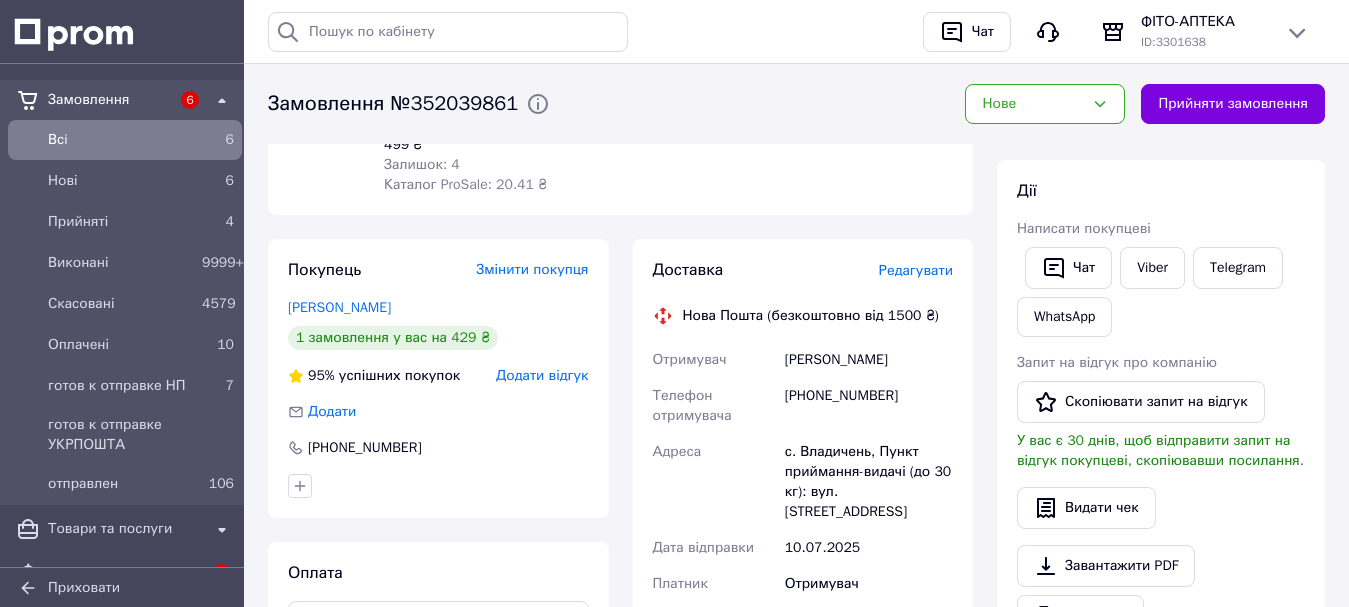 click on "Редагувати" at bounding box center (916, 270) 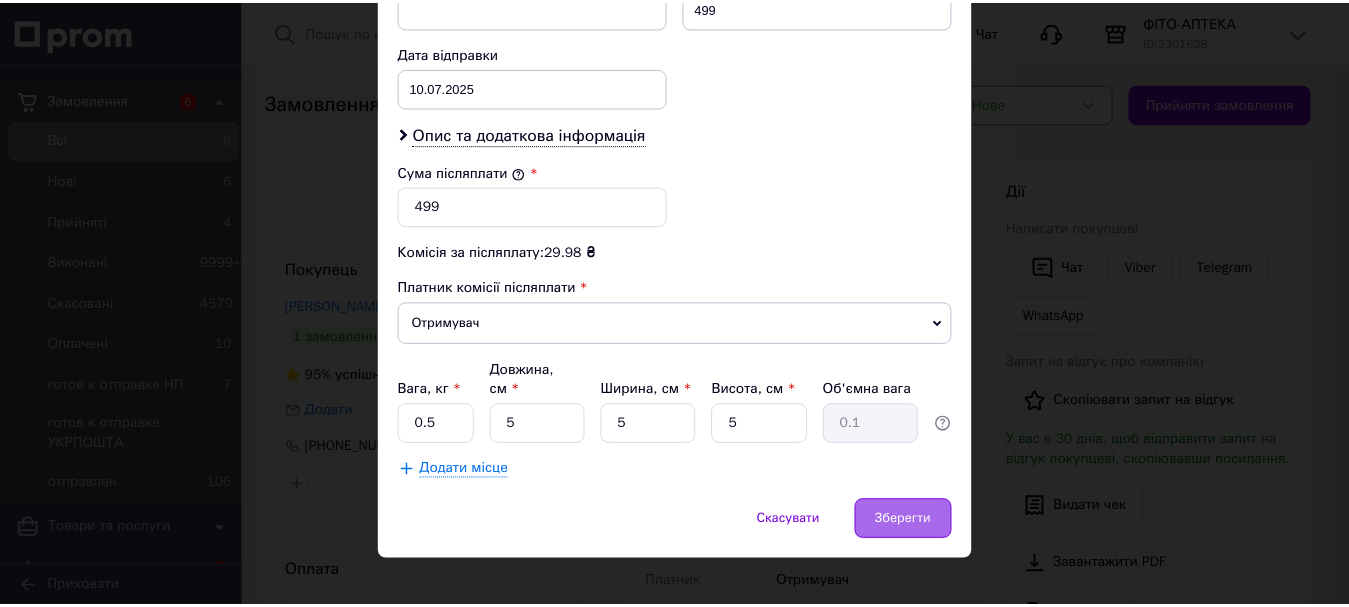 scroll, scrollTop: 939, scrollLeft: 0, axis: vertical 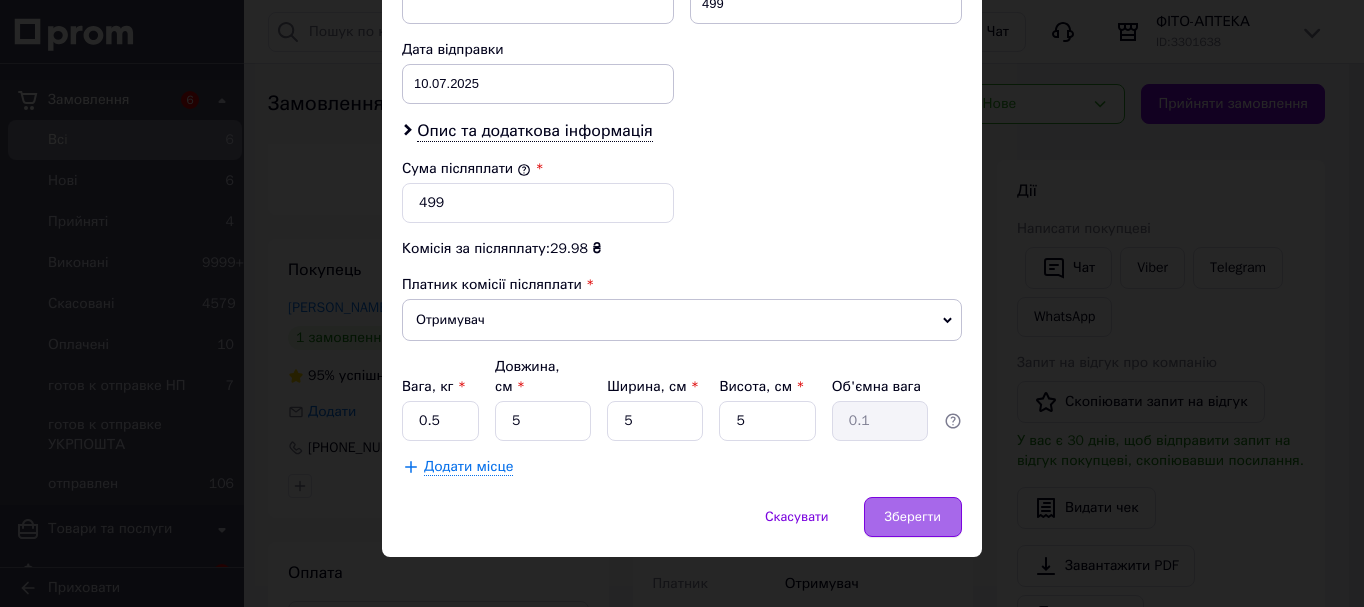 click on "Зберегти" at bounding box center [913, 517] 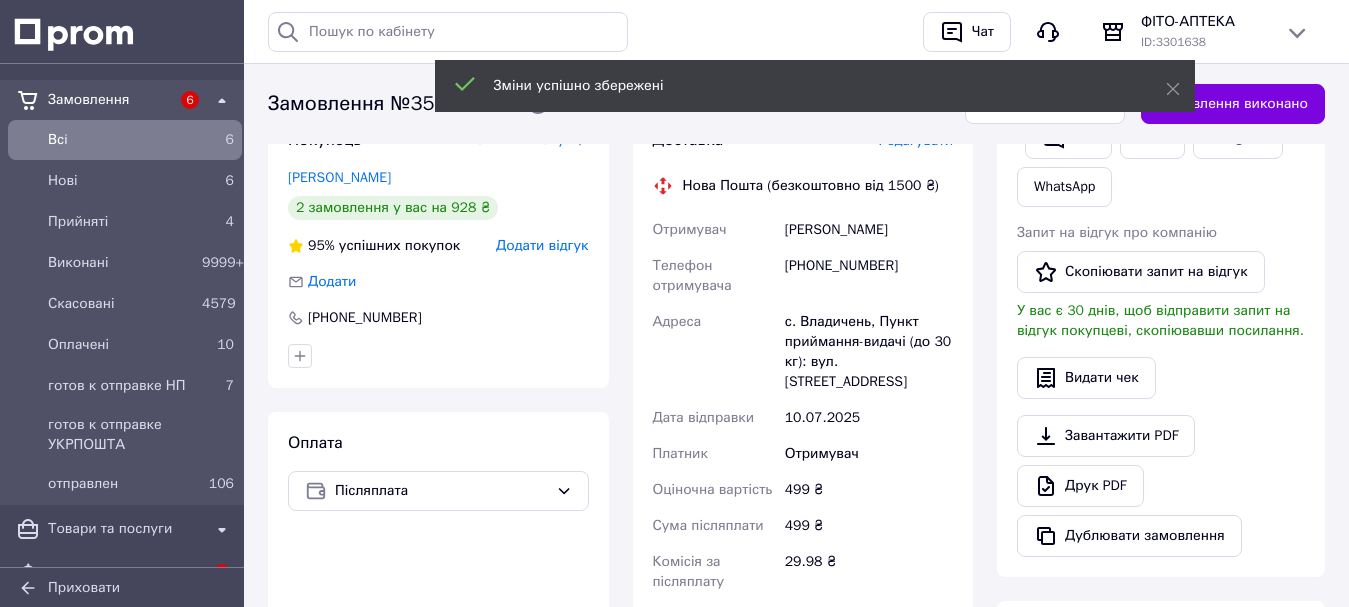 scroll, scrollTop: 700, scrollLeft: 0, axis: vertical 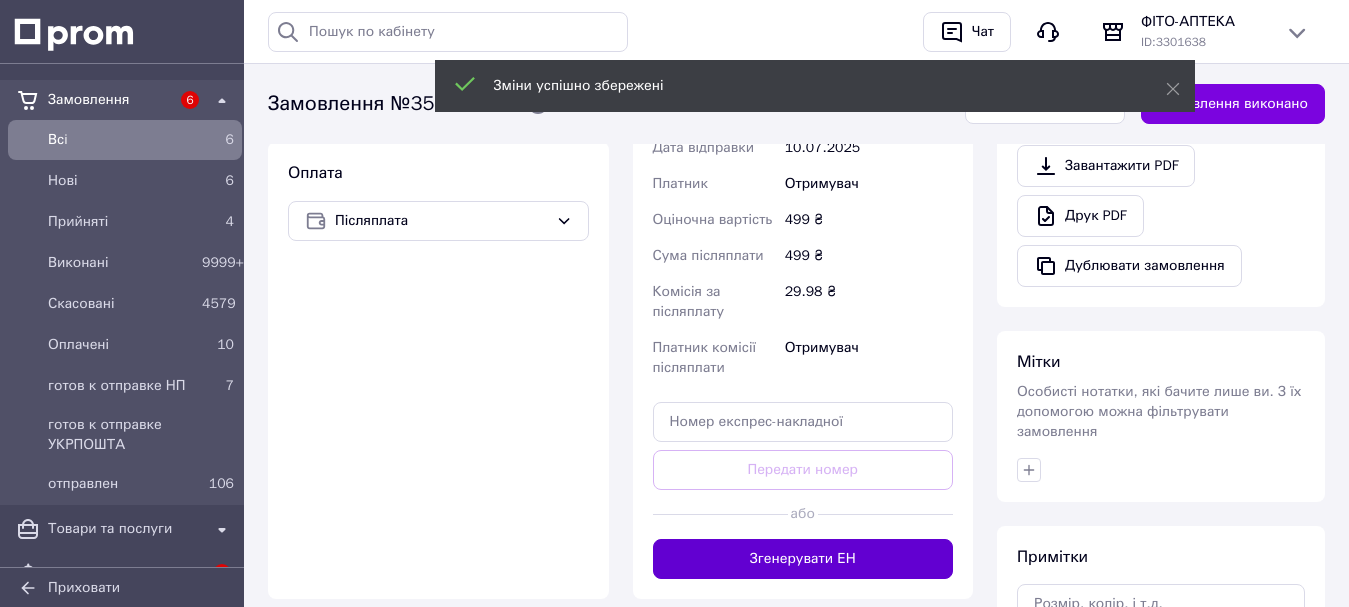 click on "Згенерувати ЕН" at bounding box center [803, 559] 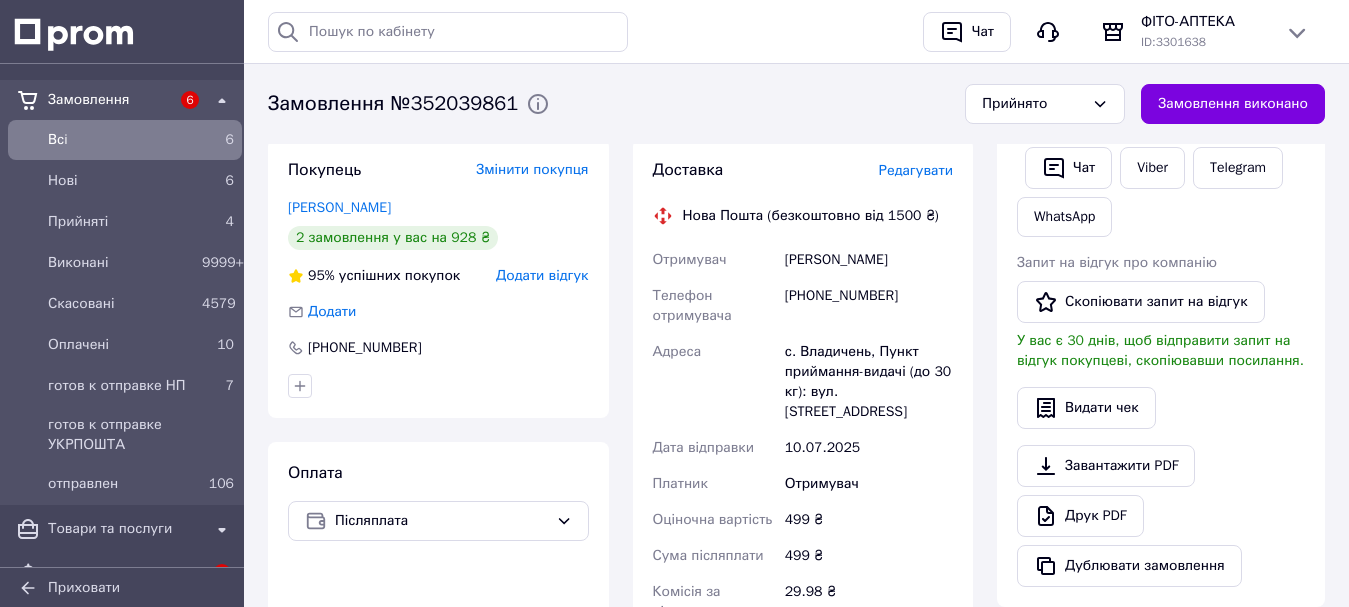 scroll, scrollTop: 200, scrollLeft: 0, axis: vertical 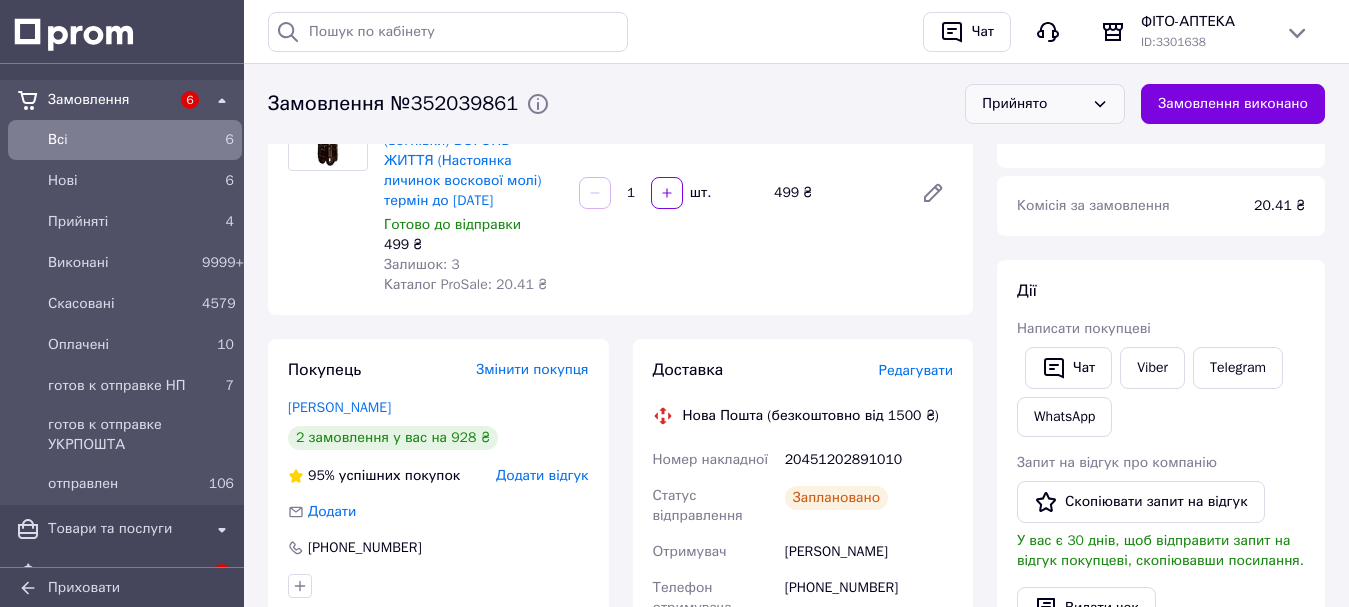 click on "Прийнято" at bounding box center (1033, 104) 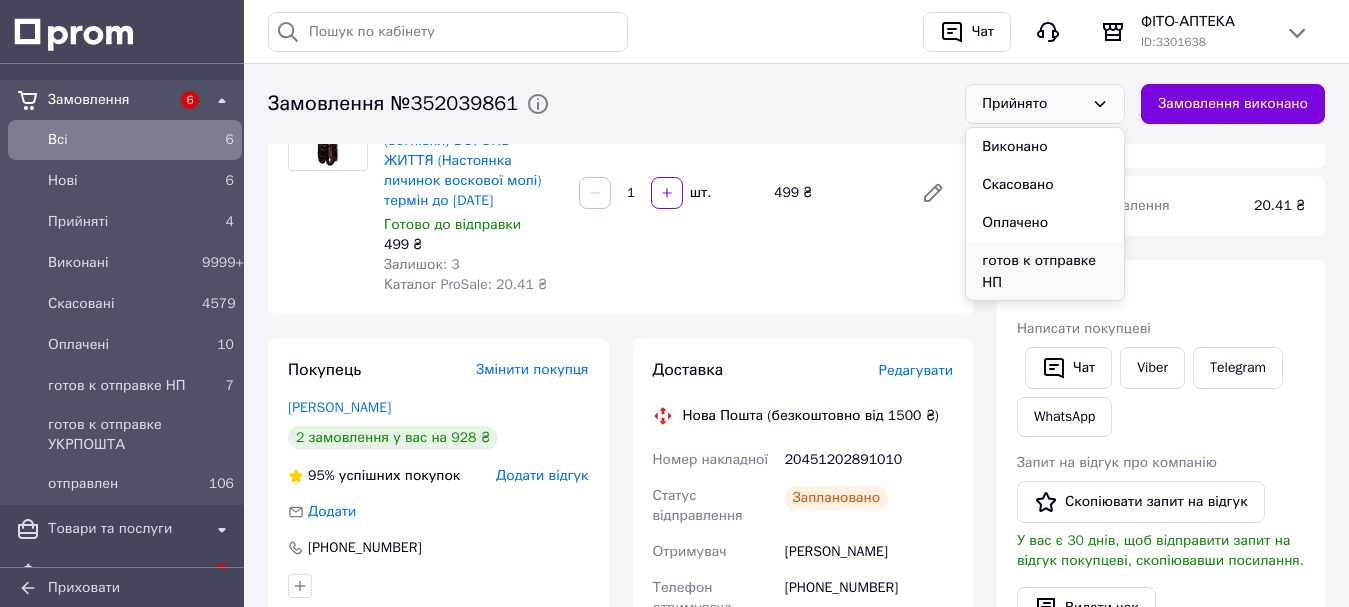 click on "готов к отправке НП" at bounding box center [1045, 272] 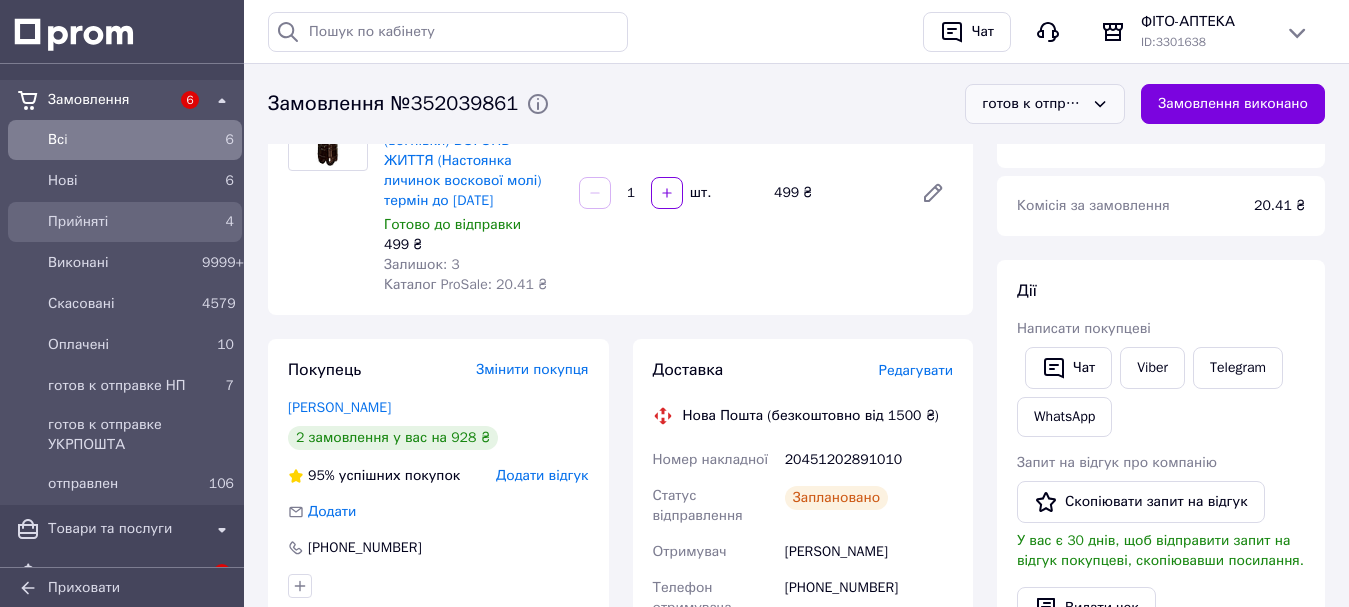 click on "Прийняті" at bounding box center [121, 222] 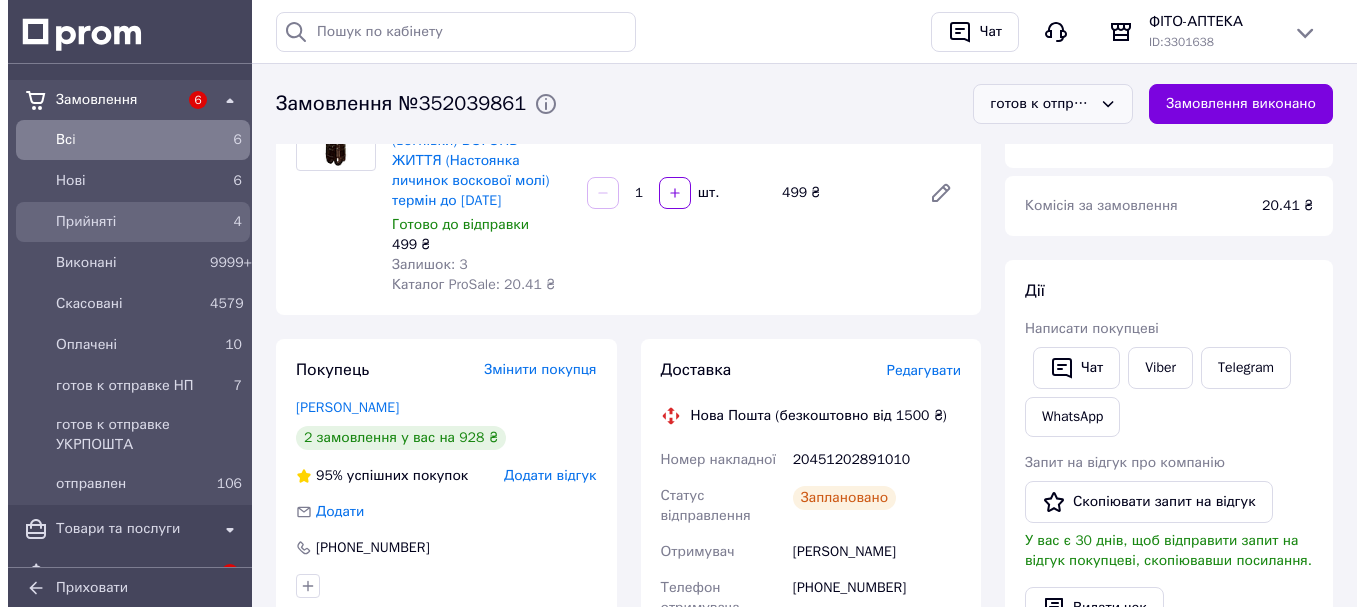 scroll, scrollTop: 0, scrollLeft: 0, axis: both 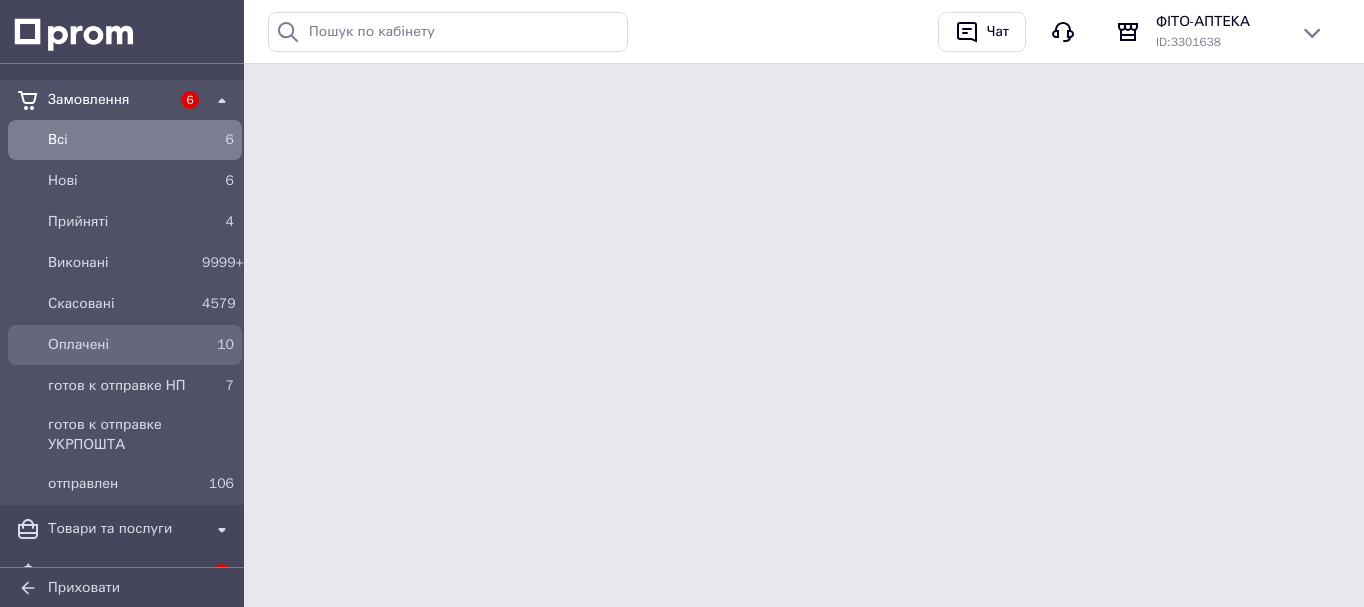 click on "Оплачені" at bounding box center [121, 345] 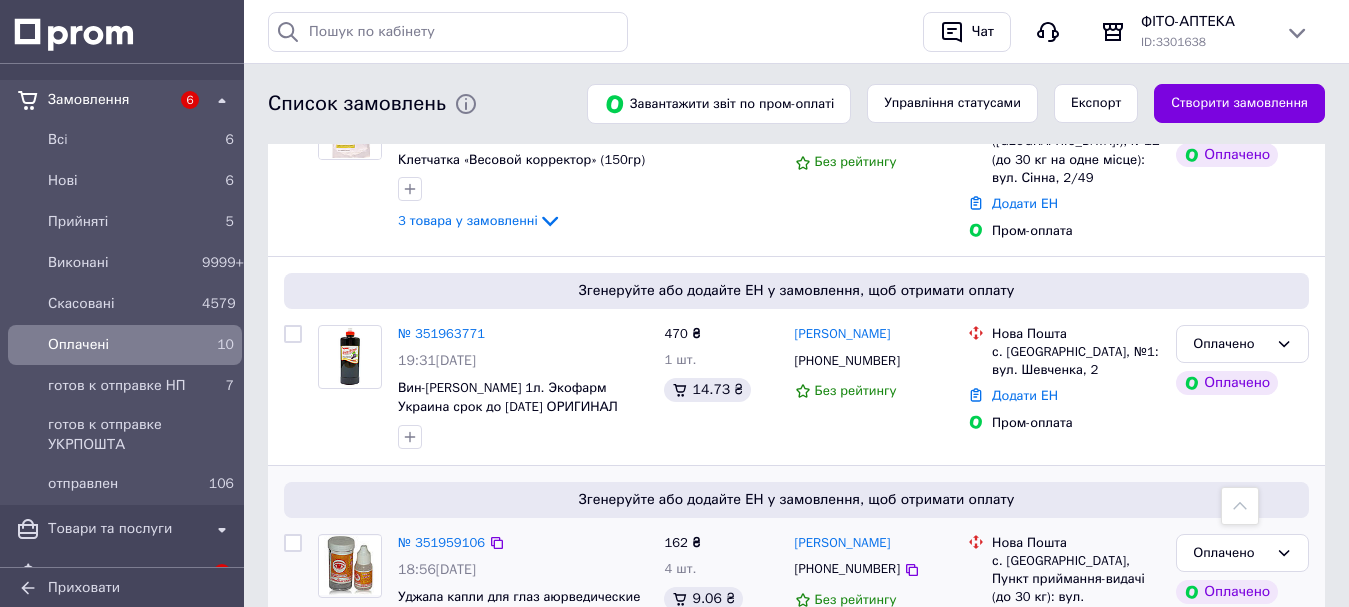 scroll, scrollTop: 1983, scrollLeft: 0, axis: vertical 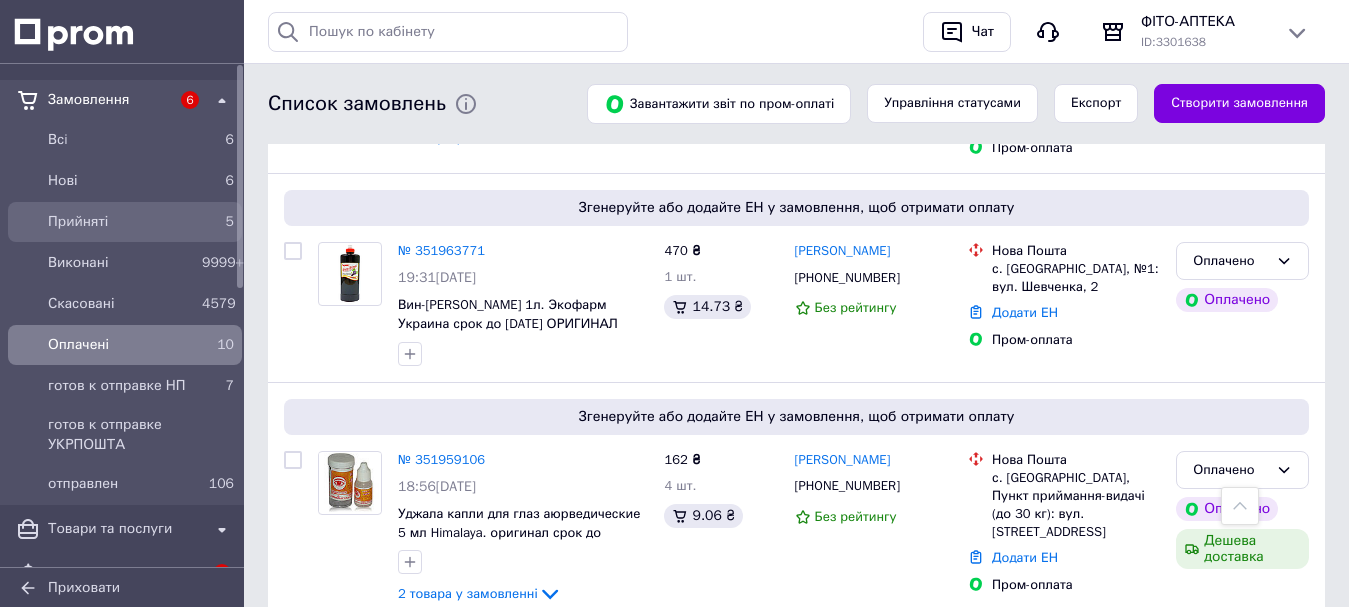click on "Прийняті" at bounding box center (121, 222) 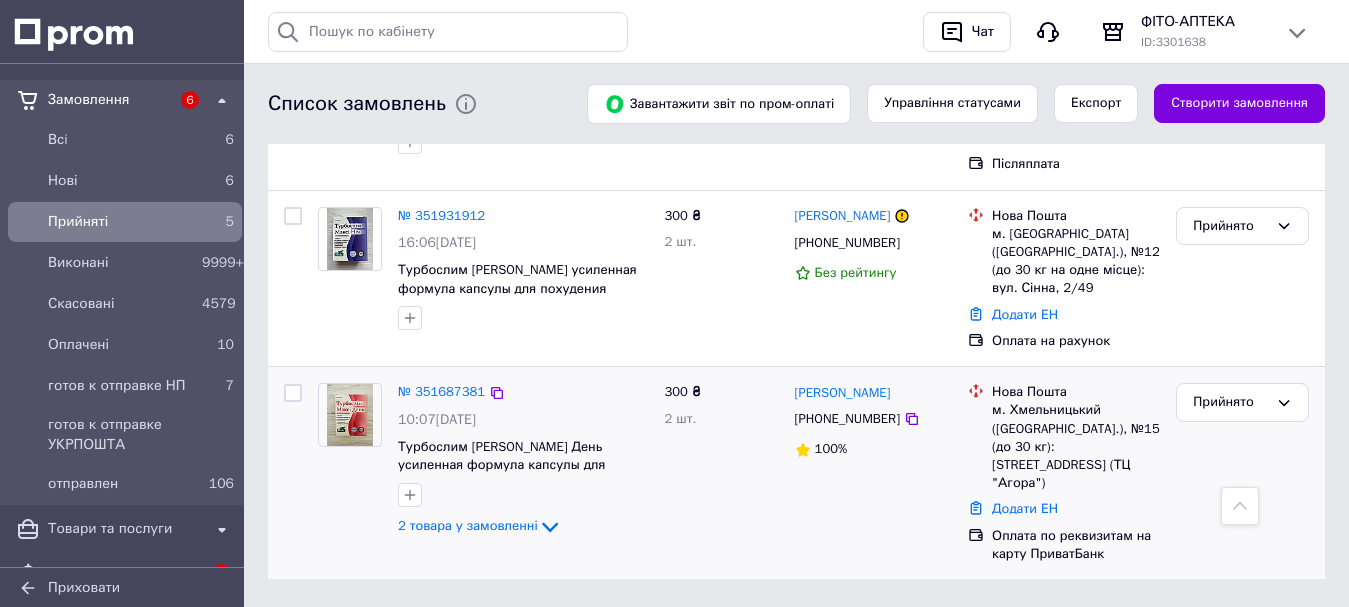 scroll, scrollTop: 0, scrollLeft: 0, axis: both 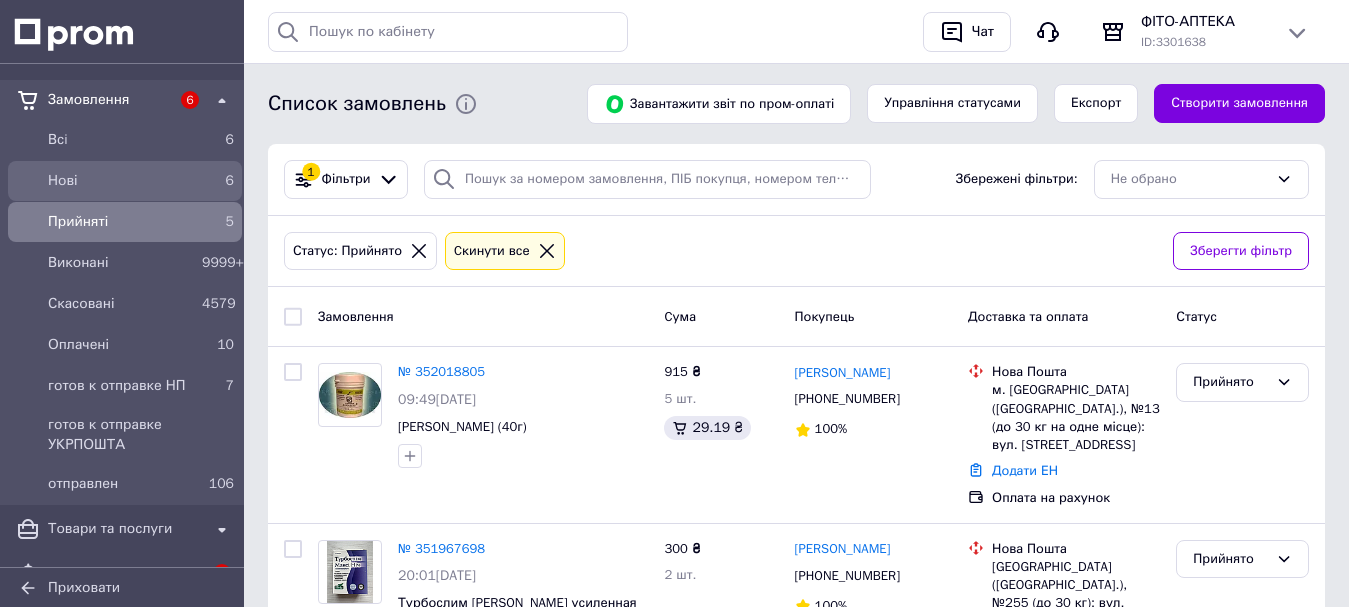 click on "Нові" at bounding box center (121, 181) 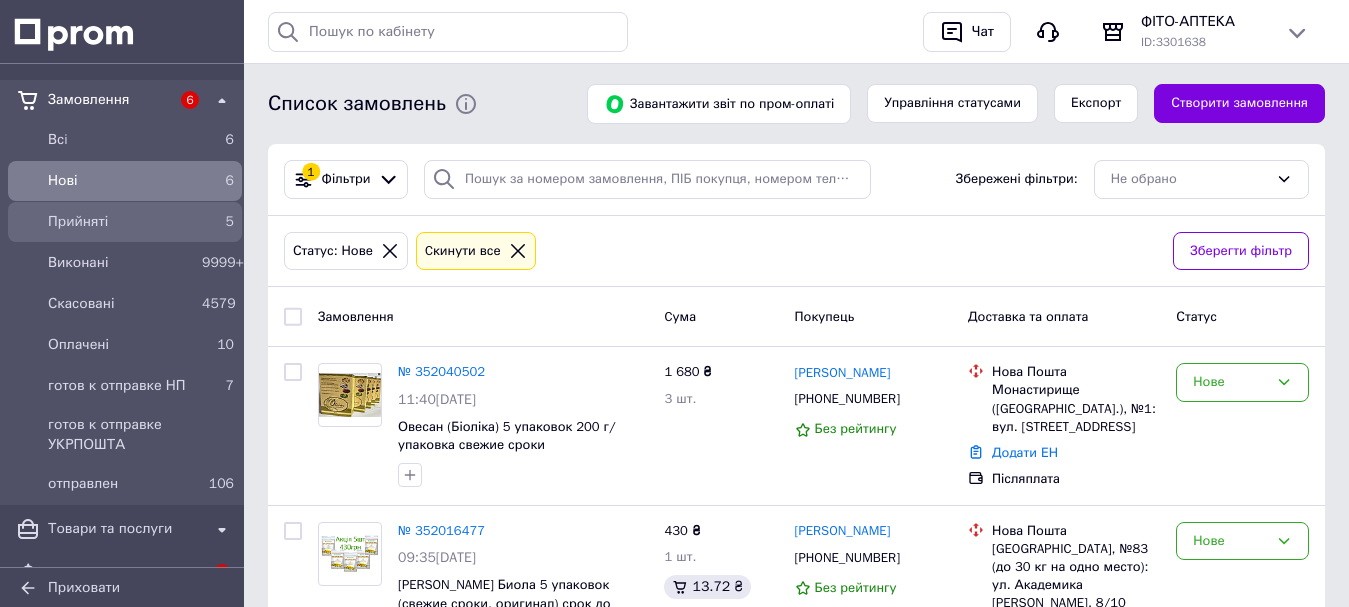 click on "Прийняті" at bounding box center (121, 222) 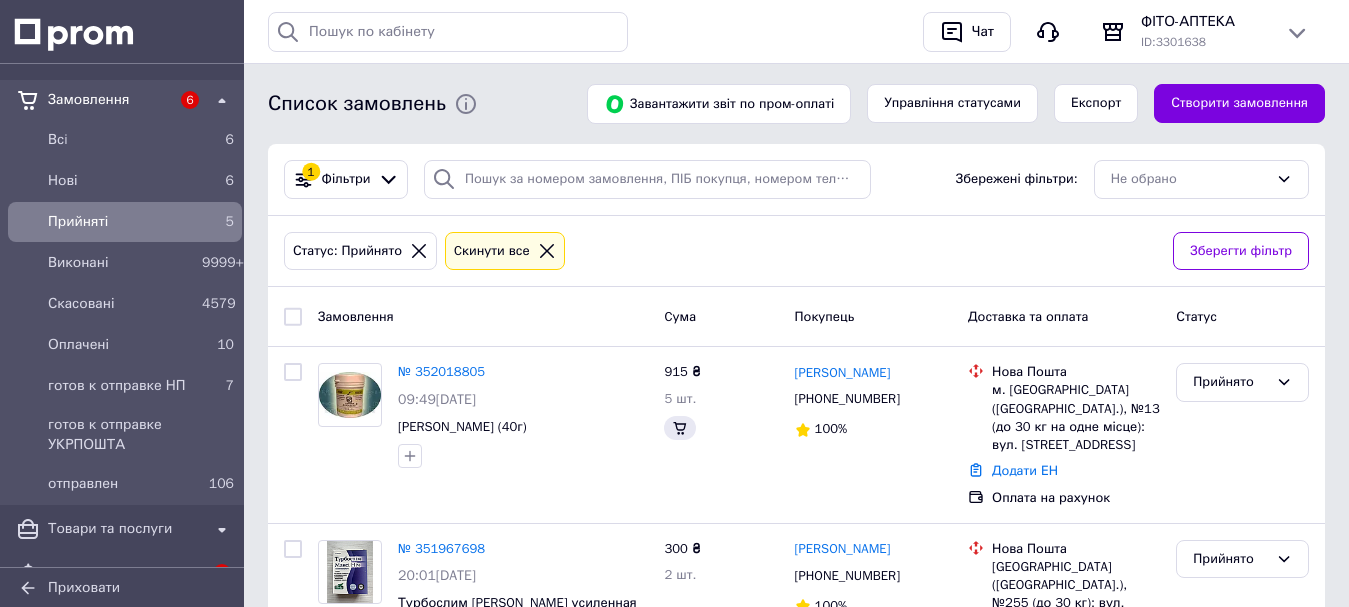 scroll, scrollTop: 259, scrollLeft: 0, axis: vertical 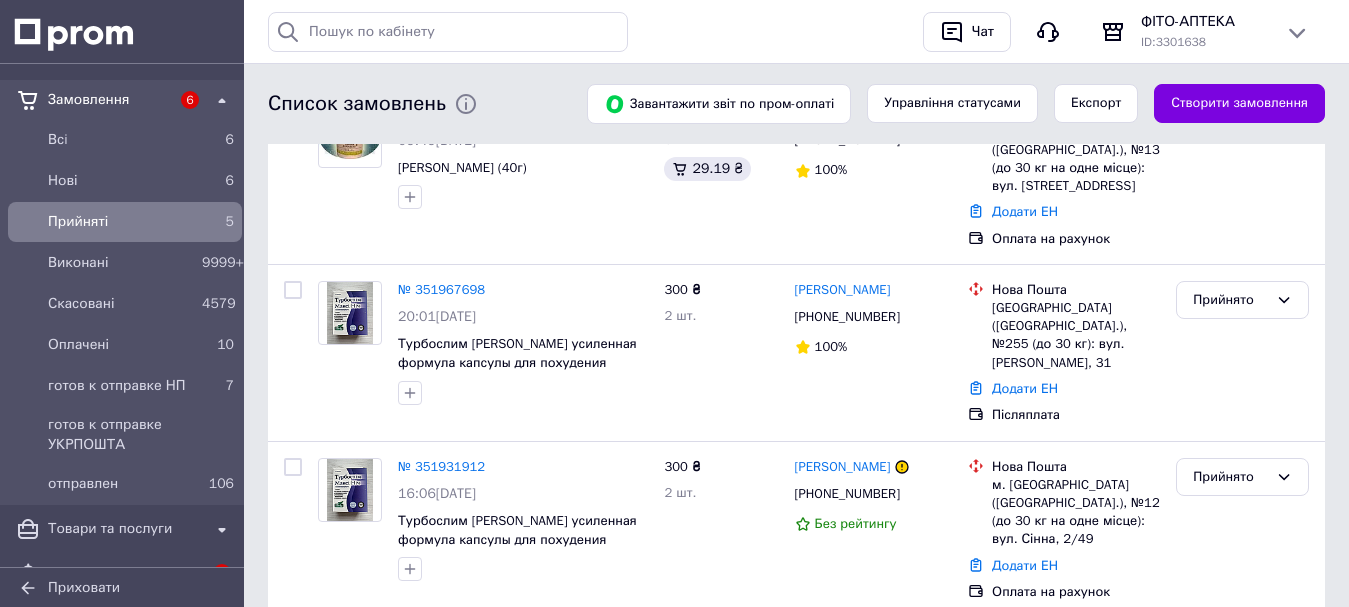 click on "Прийняті" at bounding box center (121, 222) 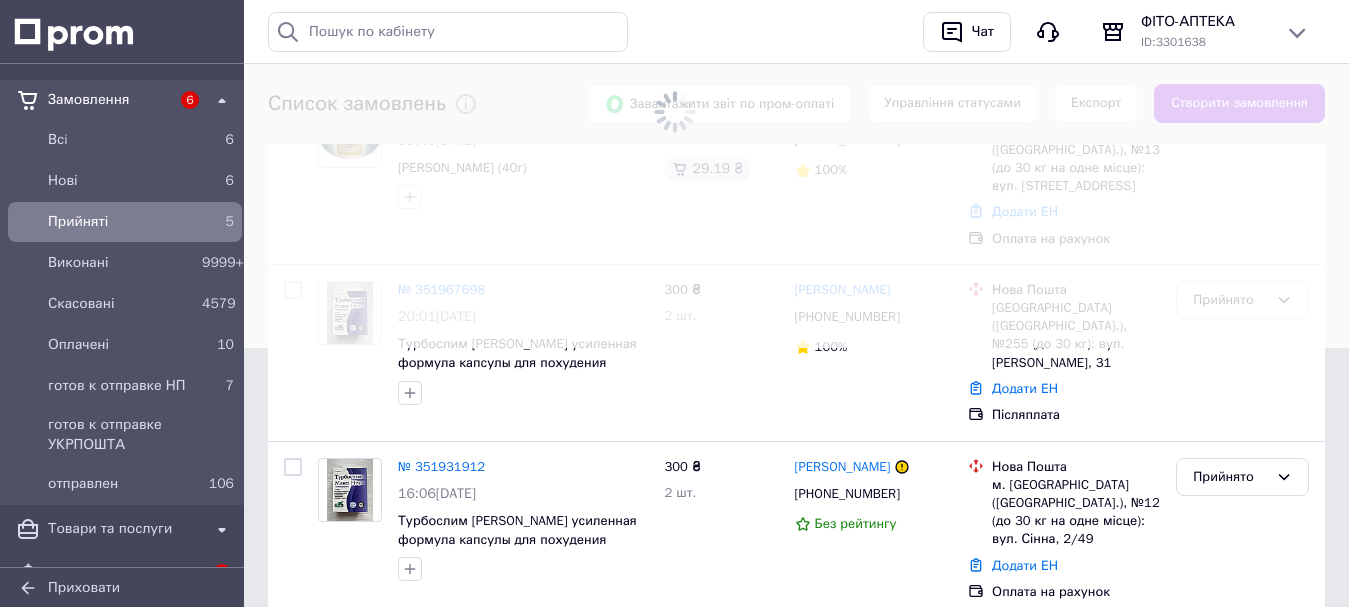 scroll, scrollTop: 0, scrollLeft: 0, axis: both 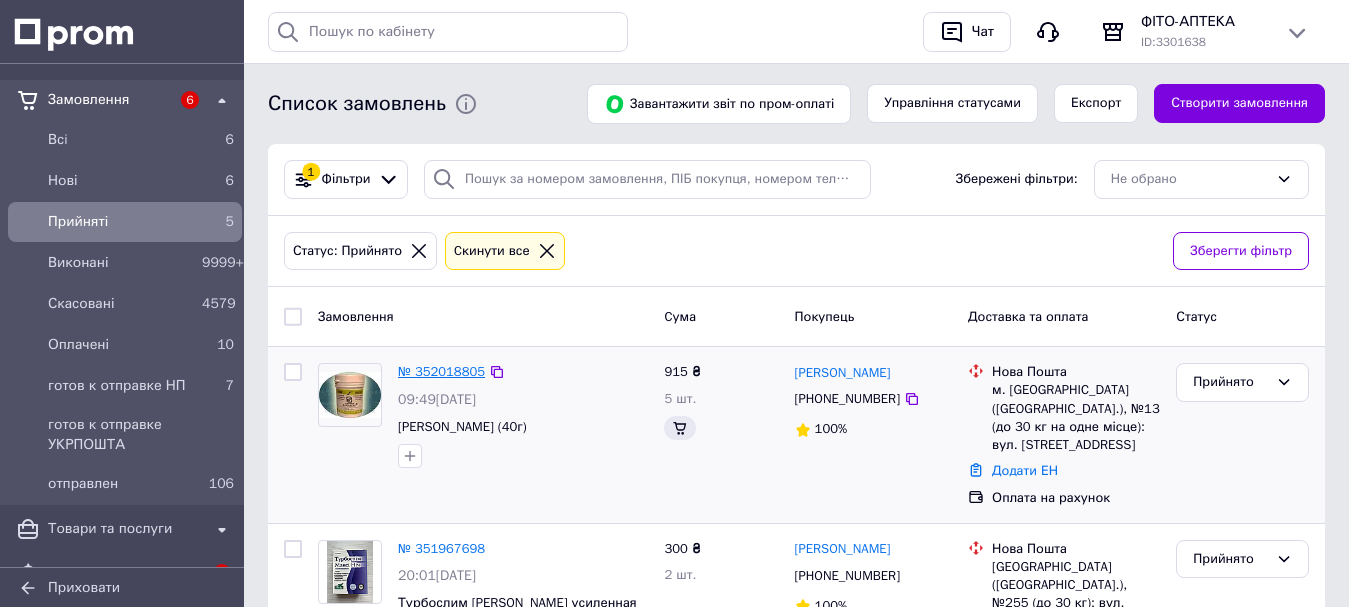 click on "№ 352018805" at bounding box center (441, 371) 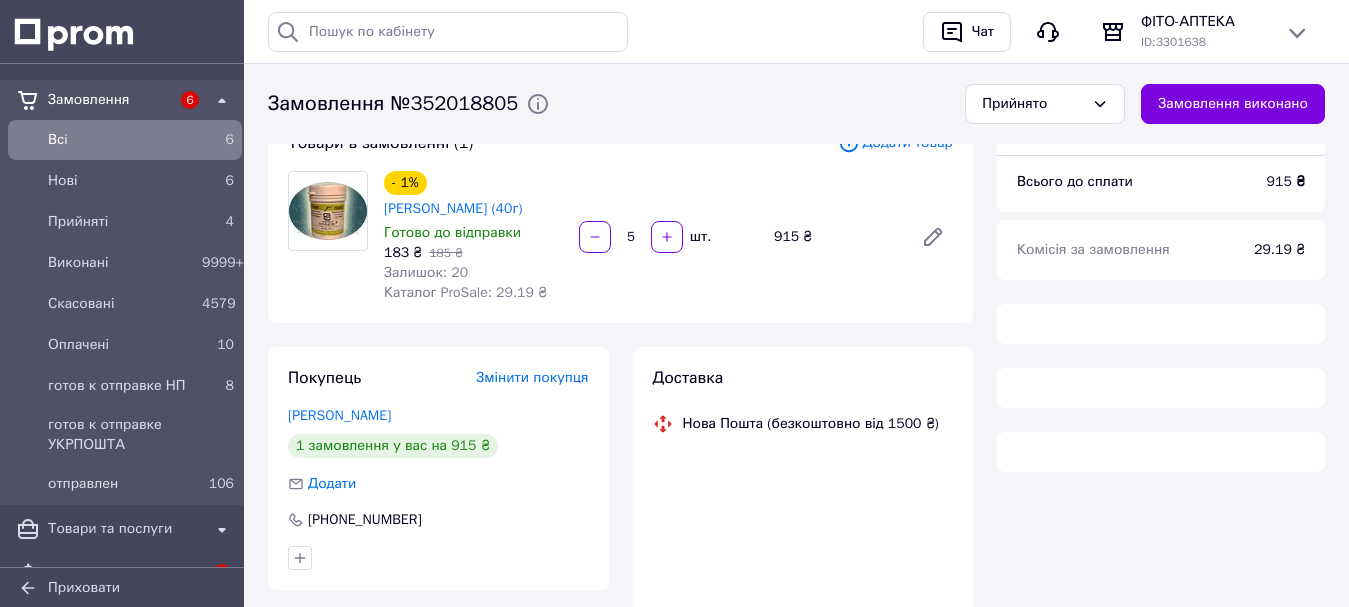 scroll, scrollTop: 300, scrollLeft: 0, axis: vertical 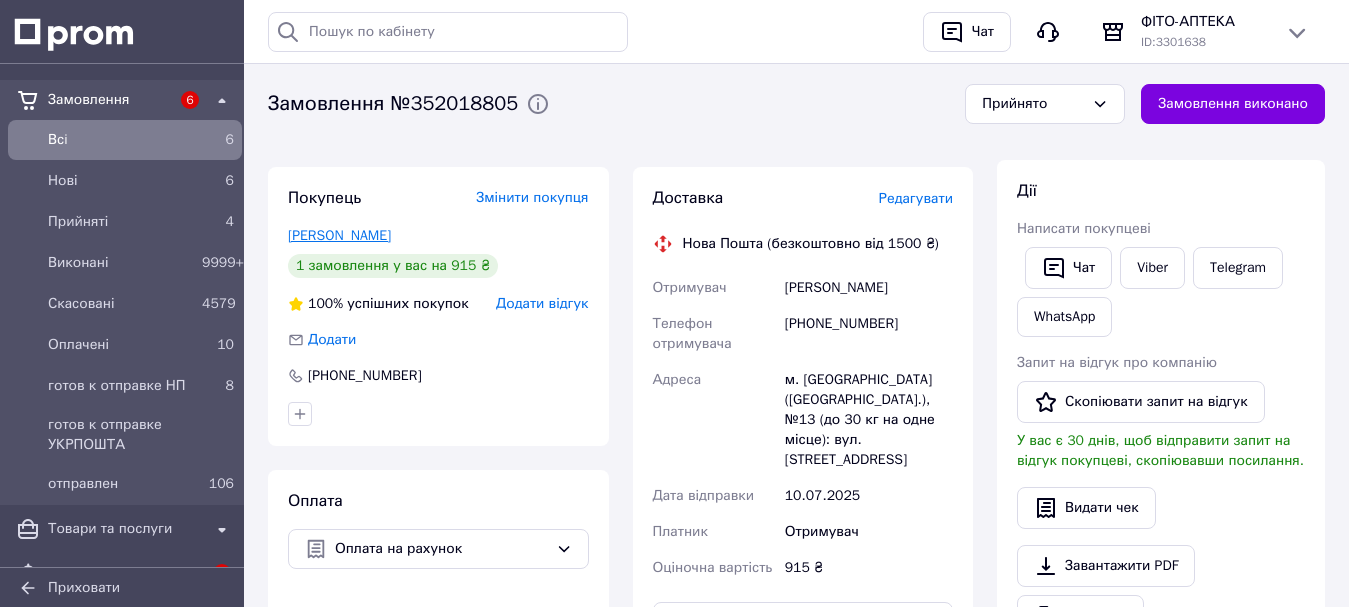click on "Сьома Валерій" at bounding box center [339, 235] 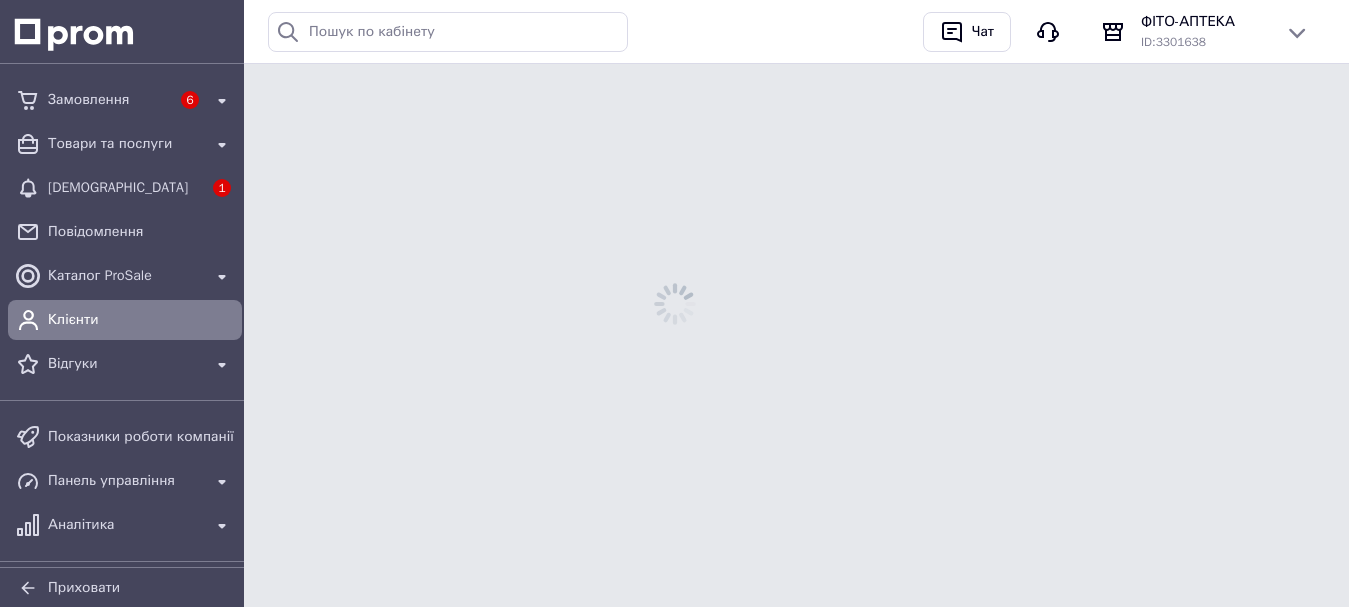 scroll, scrollTop: 0, scrollLeft: 0, axis: both 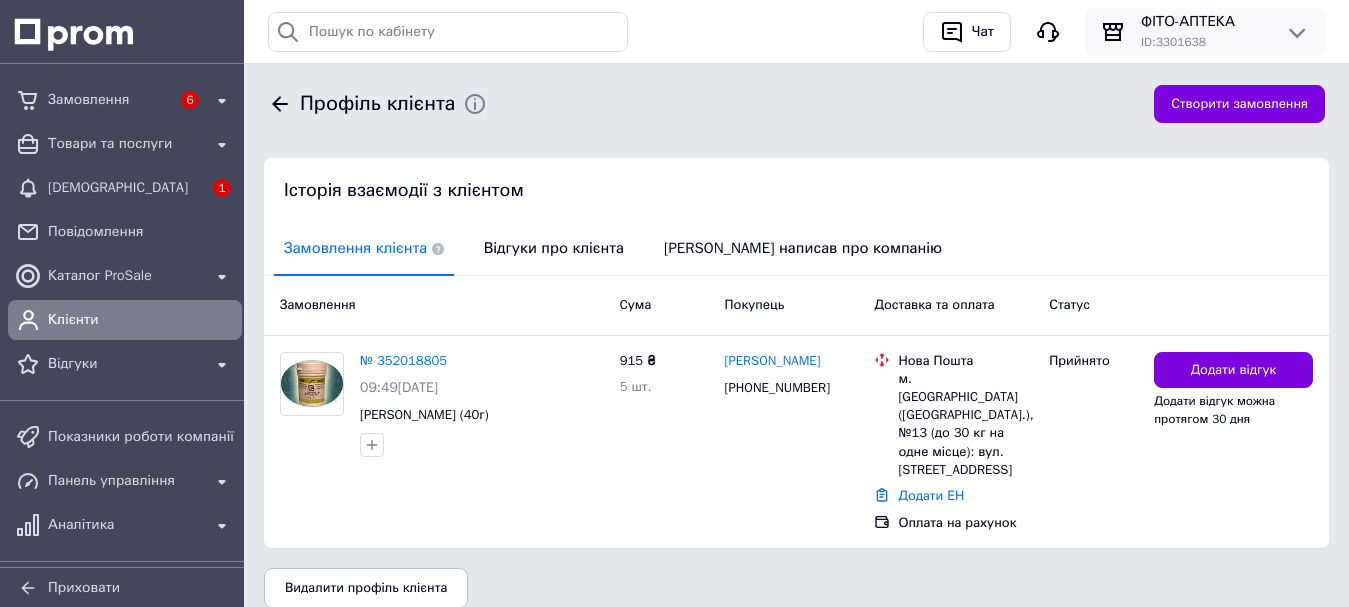 click 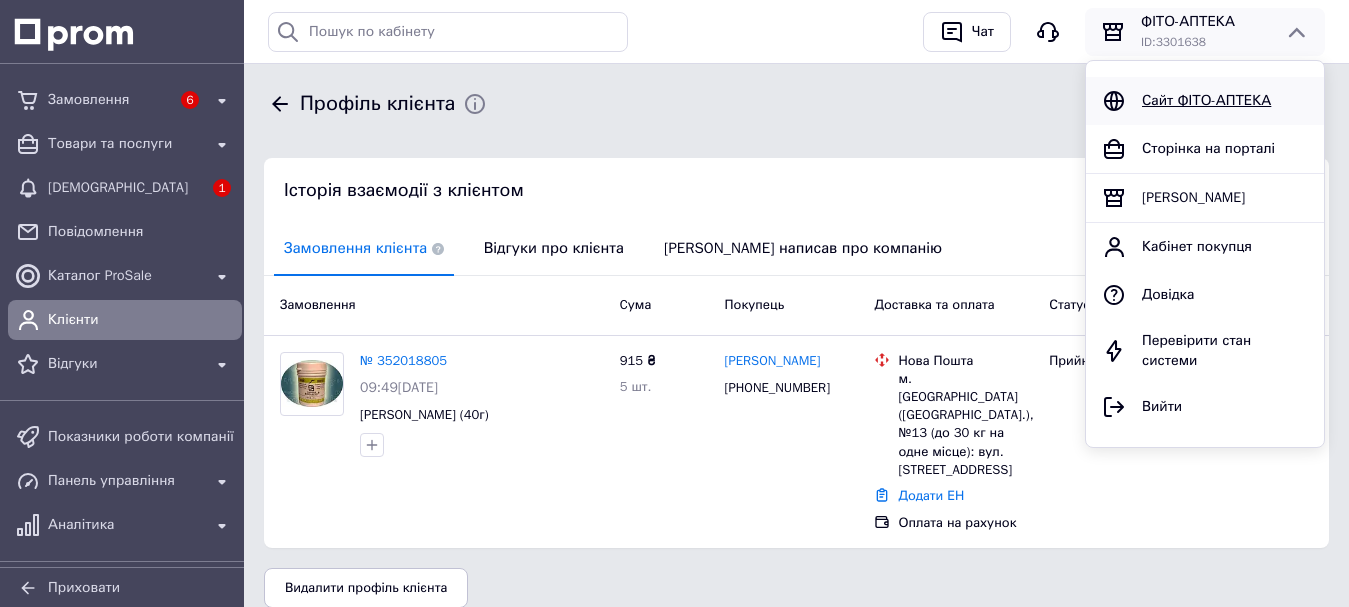 click on "Сайт ФІТО-АПТЕКА" at bounding box center [1206, 100] 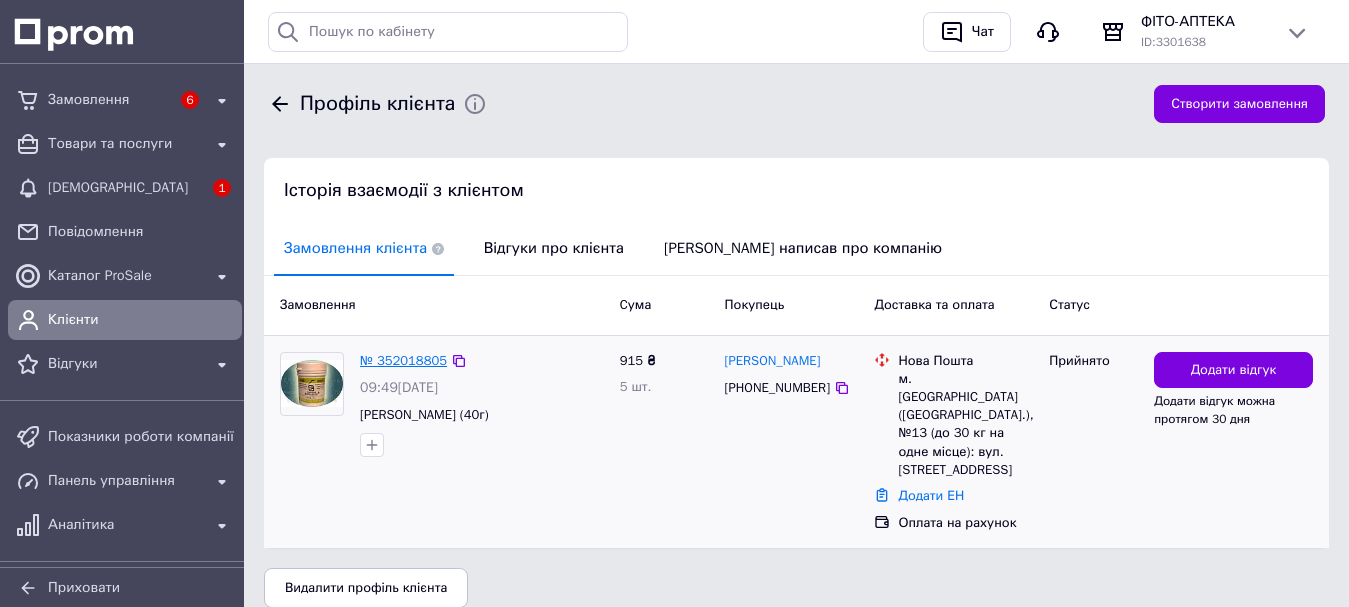 click on "№ 352018805" at bounding box center [403, 360] 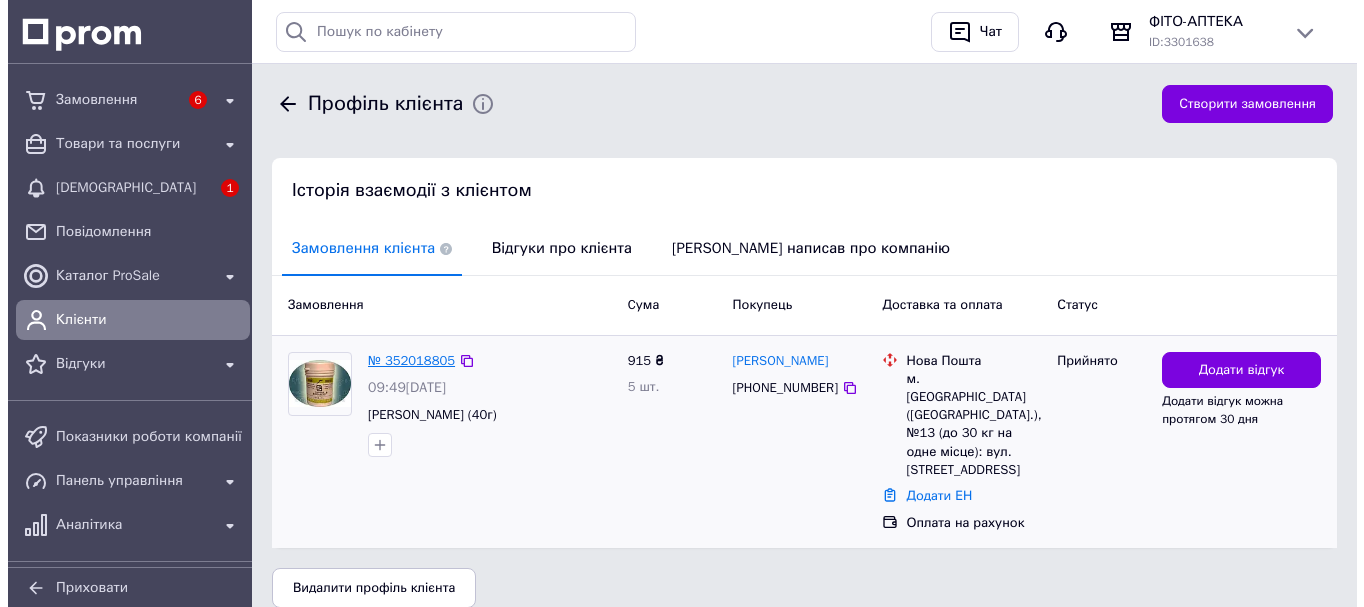 scroll, scrollTop: 0, scrollLeft: 0, axis: both 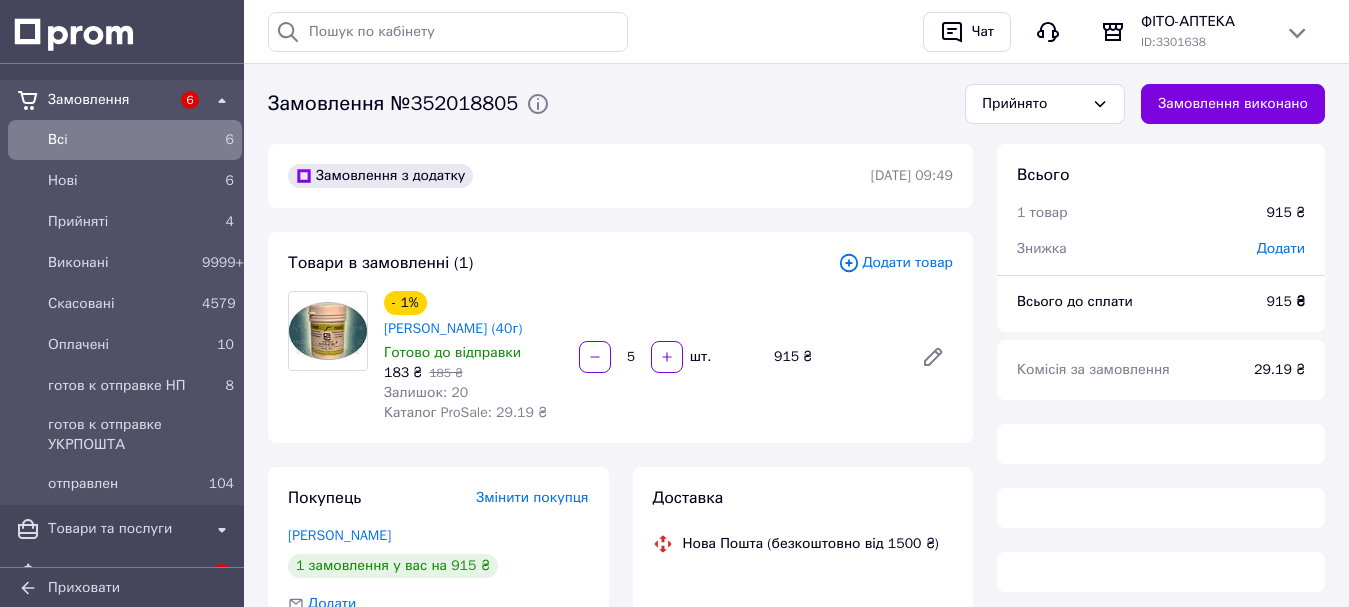 click on "Додати товар" at bounding box center (895, 263) 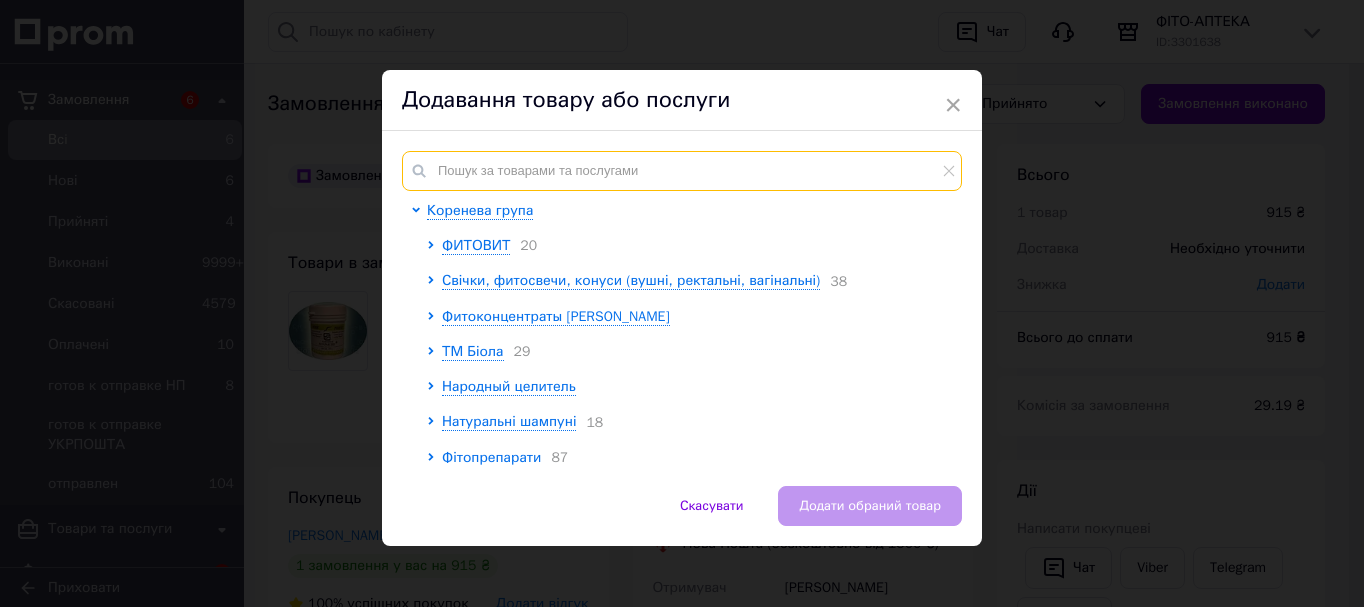 click at bounding box center (682, 171) 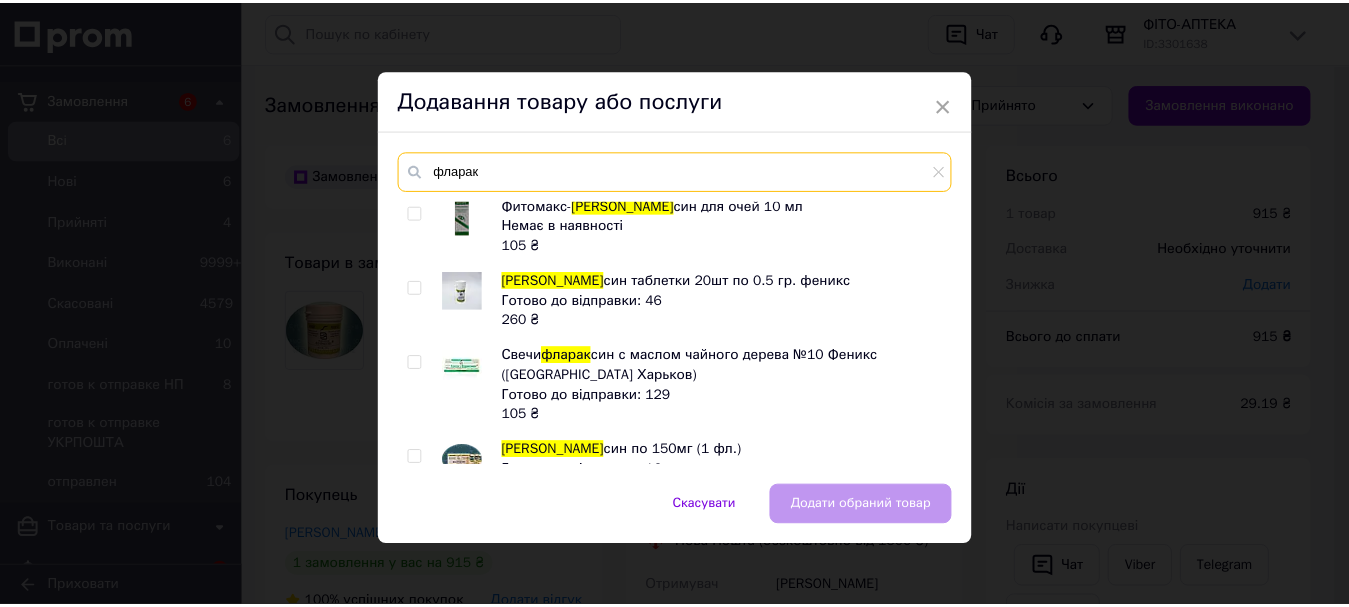 scroll, scrollTop: 200, scrollLeft: 0, axis: vertical 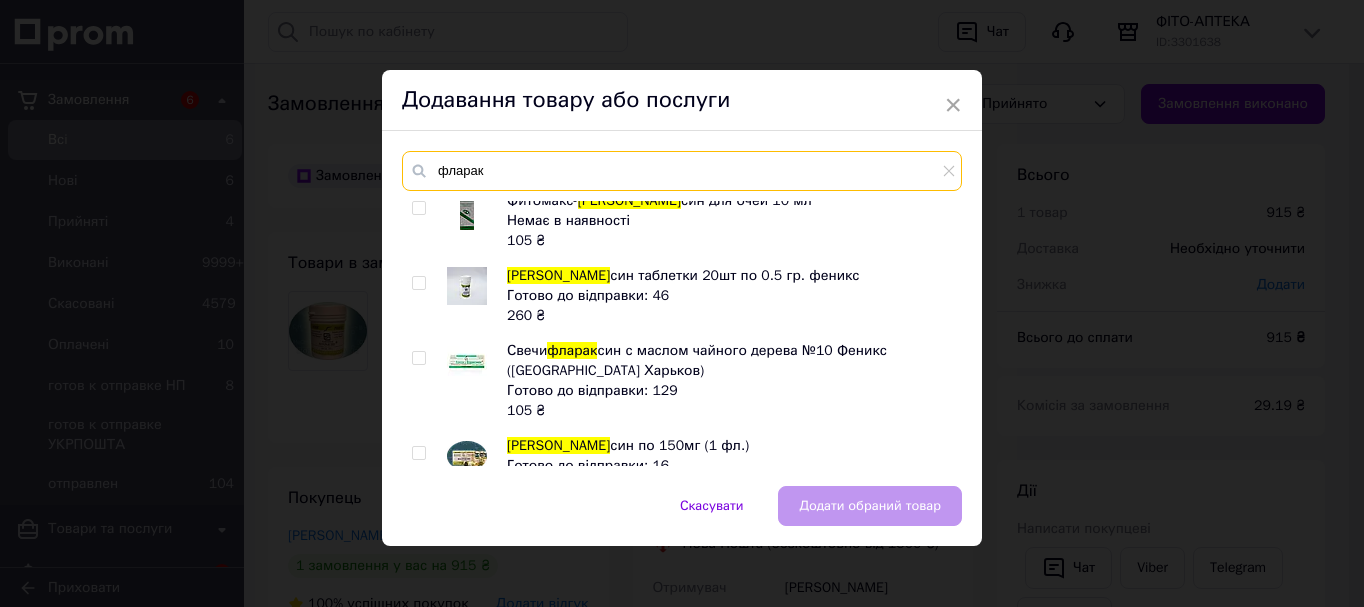 type on "фларак" 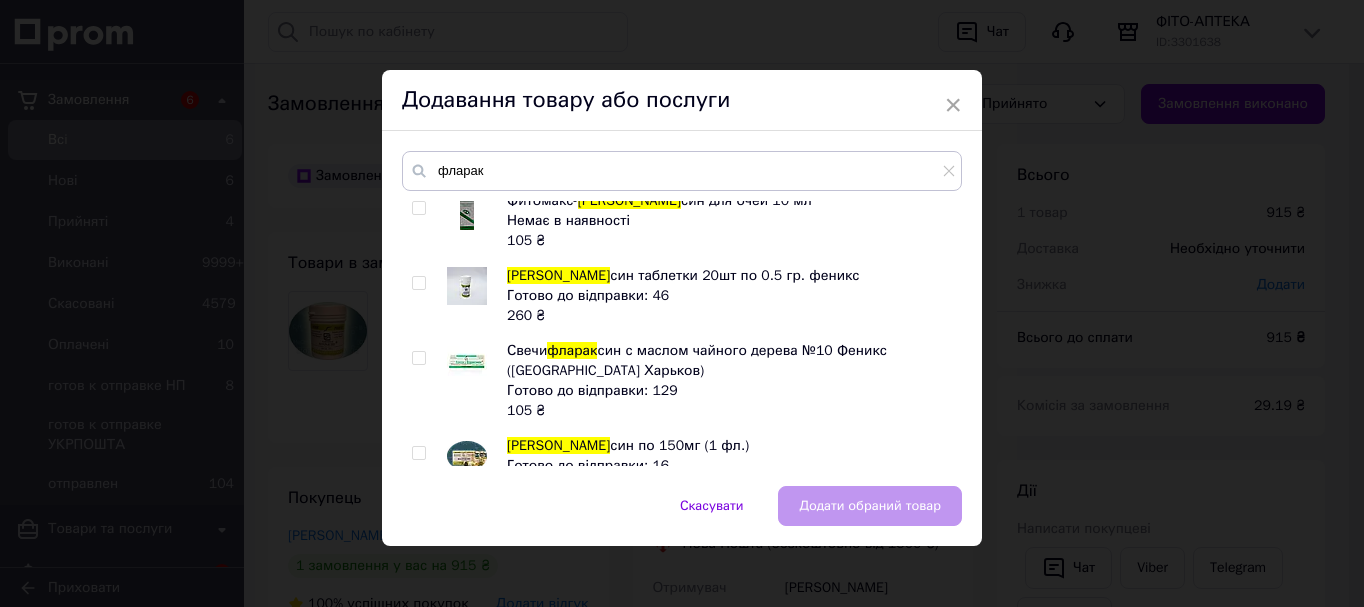 click at bounding box center [418, 283] 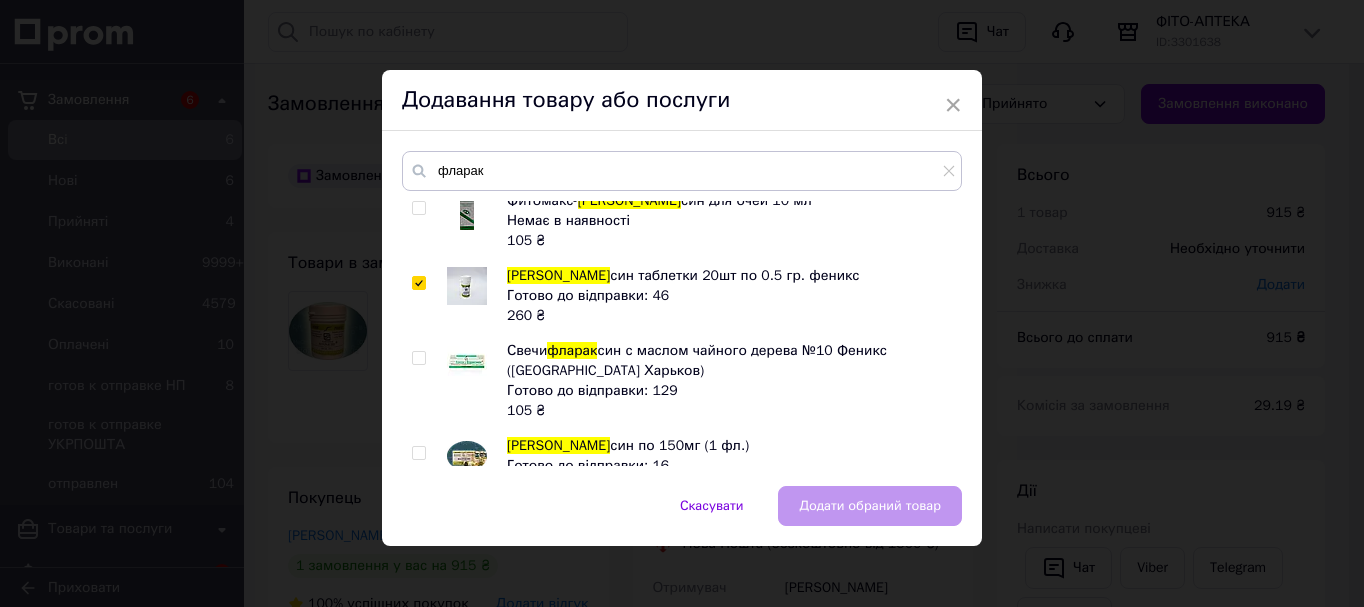 checkbox on "true" 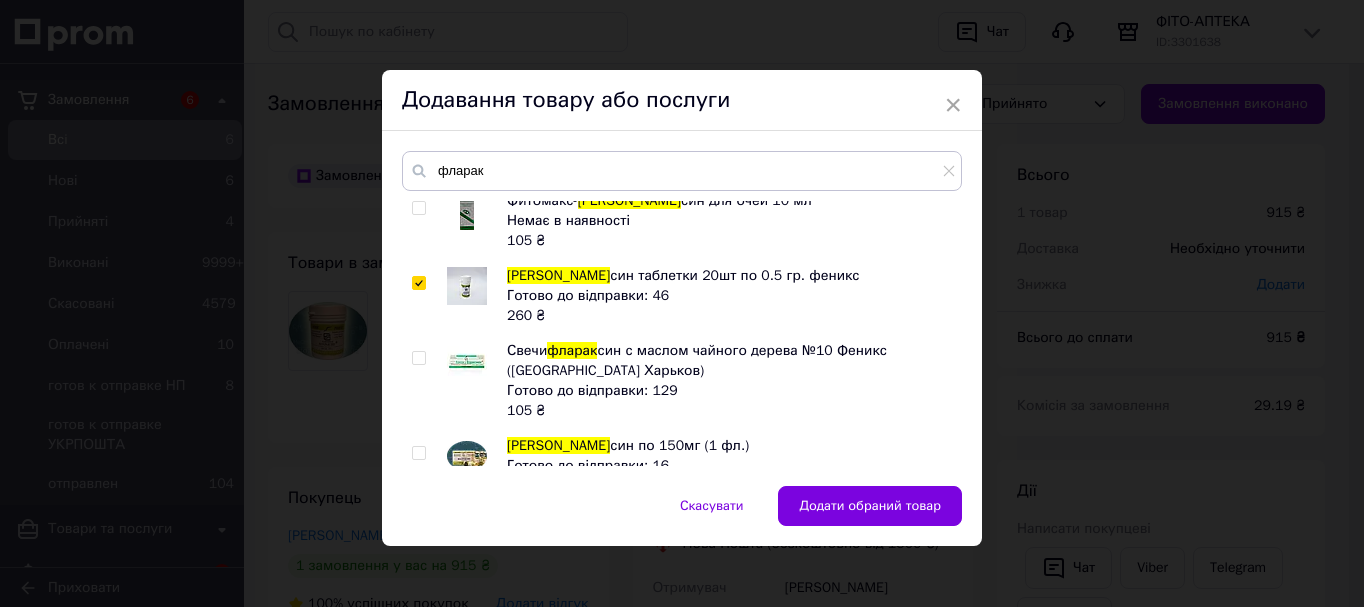drag, startPoint x: 884, startPoint y: 512, endPoint x: 871, endPoint y: 514, distance: 13.152946 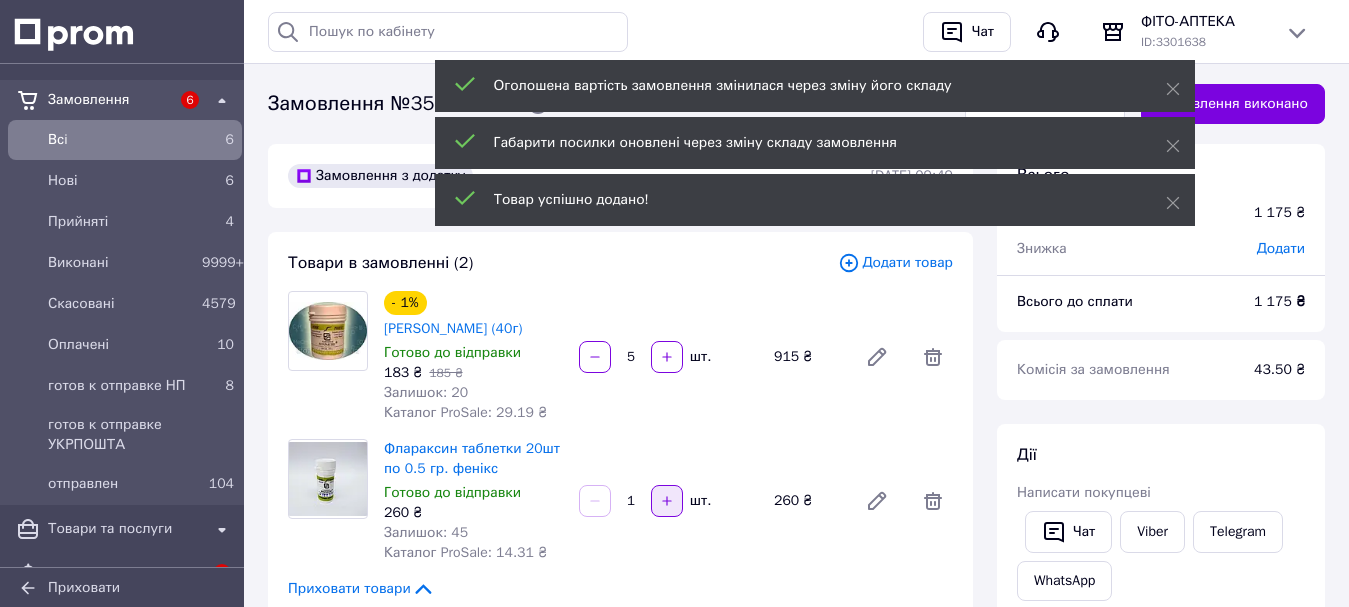click at bounding box center (667, 501) 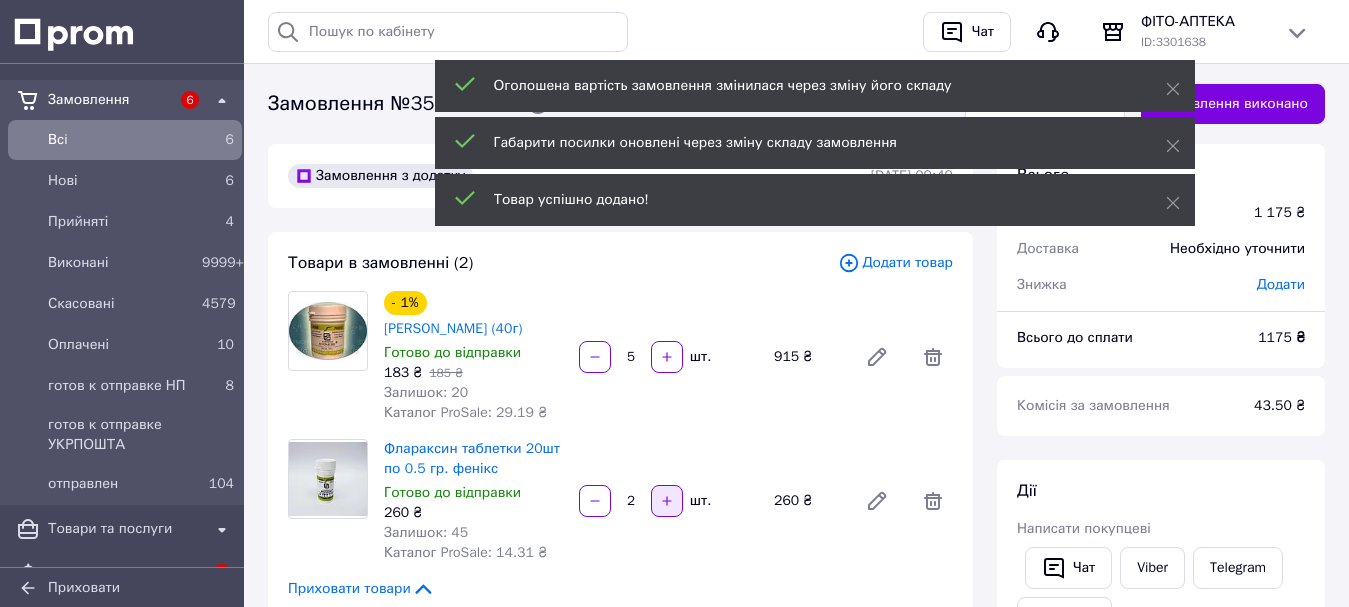 click at bounding box center (667, 501) 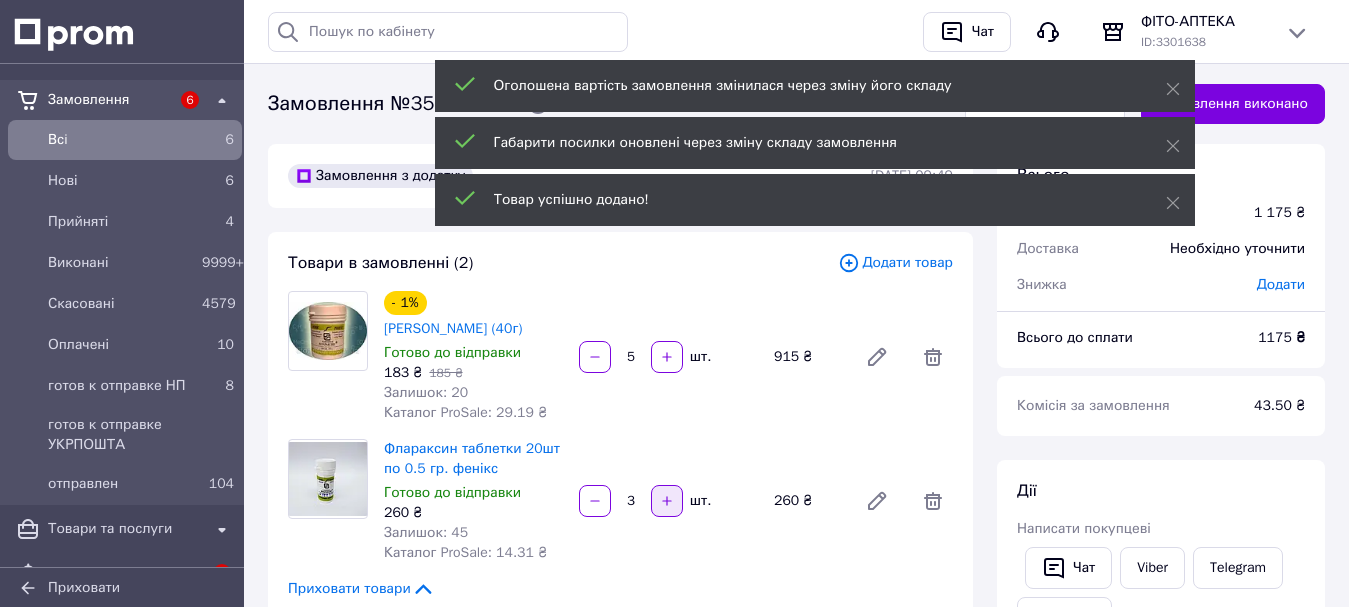 click at bounding box center [667, 501] 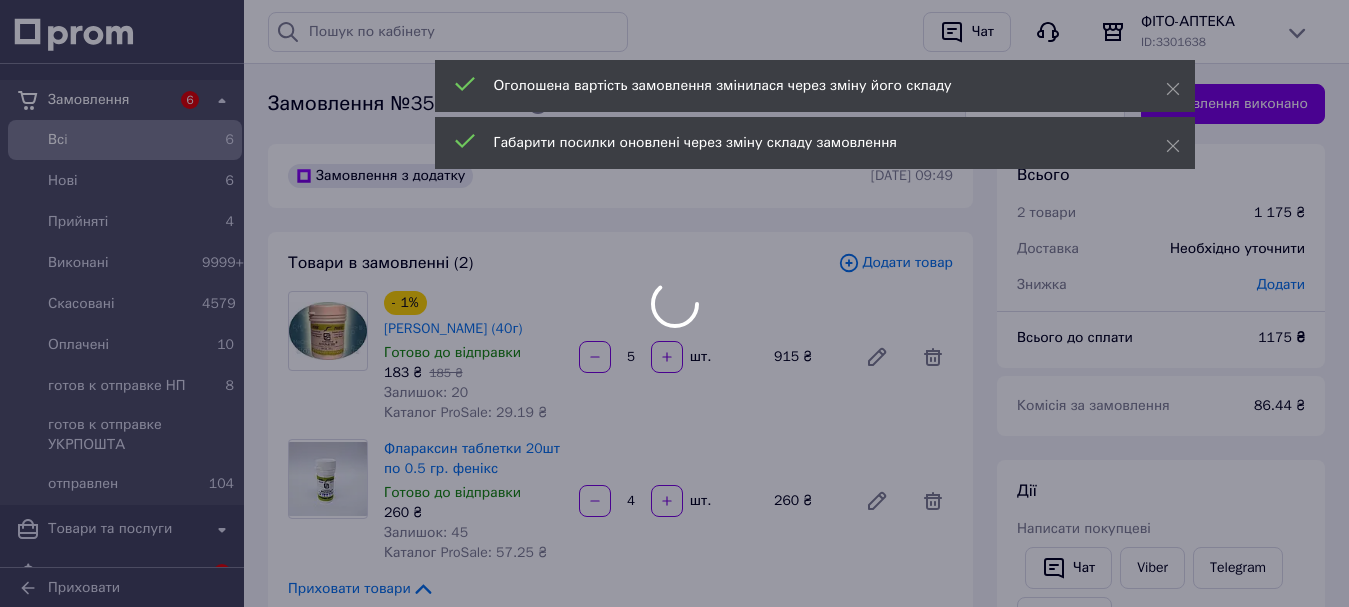 type on "4" 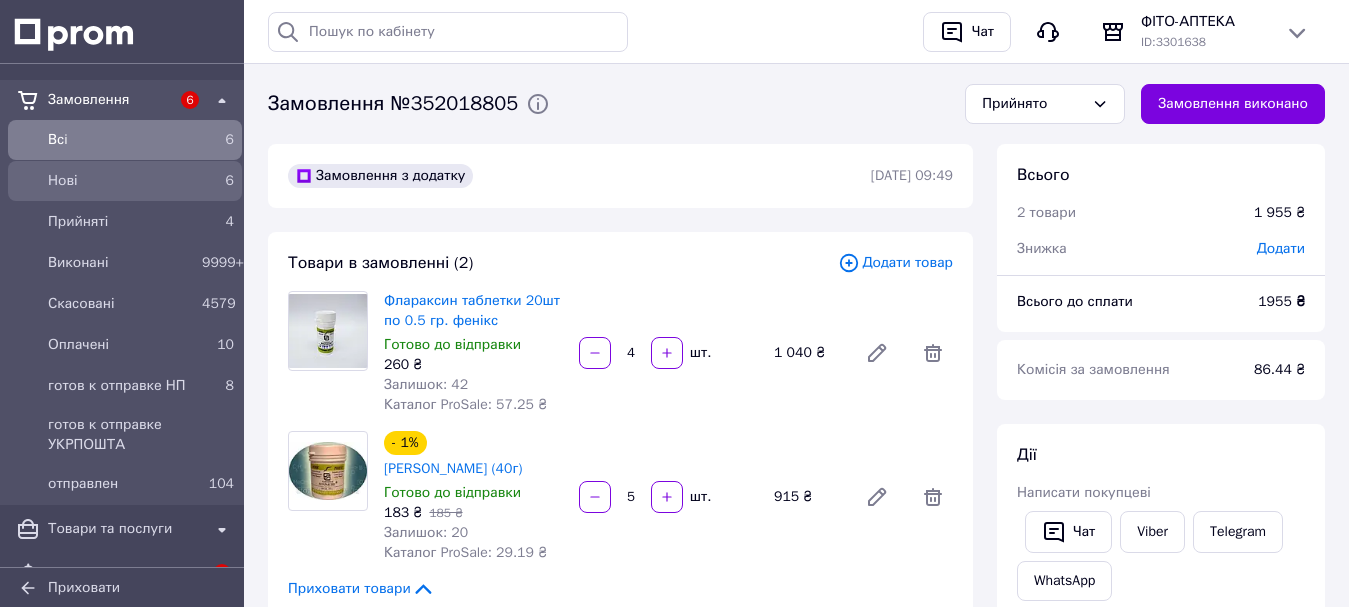 click on "Нові" at bounding box center (121, 181) 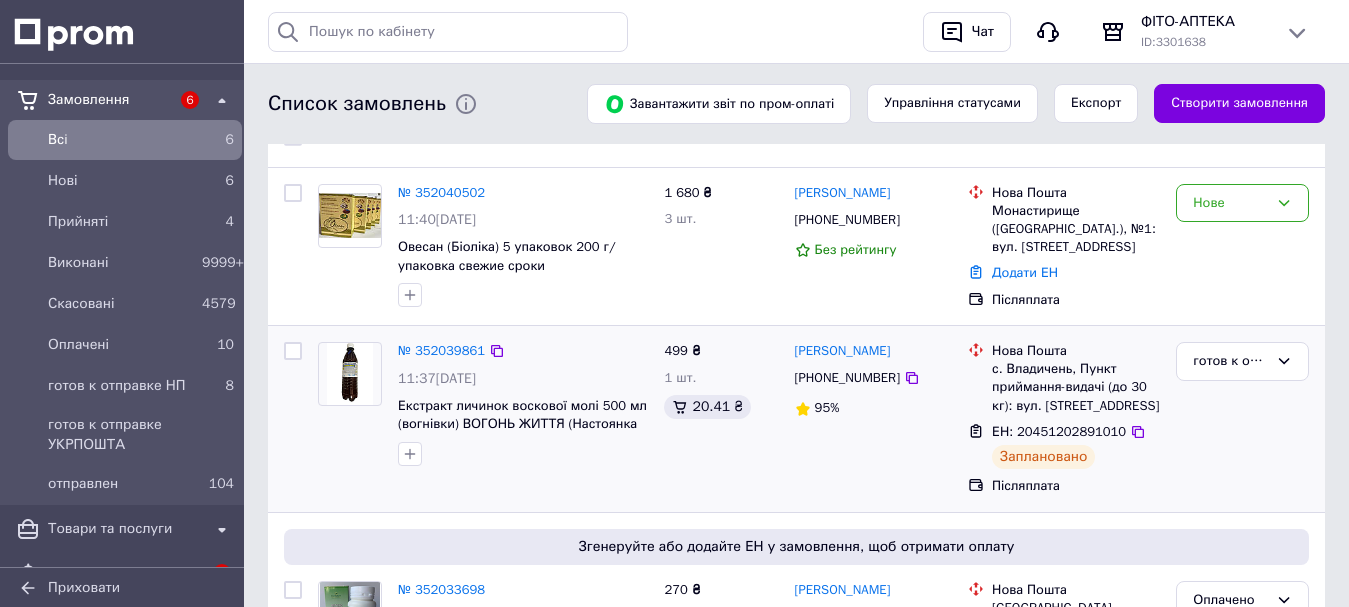scroll, scrollTop: 200, scrollLeft: 0, axis: vertical 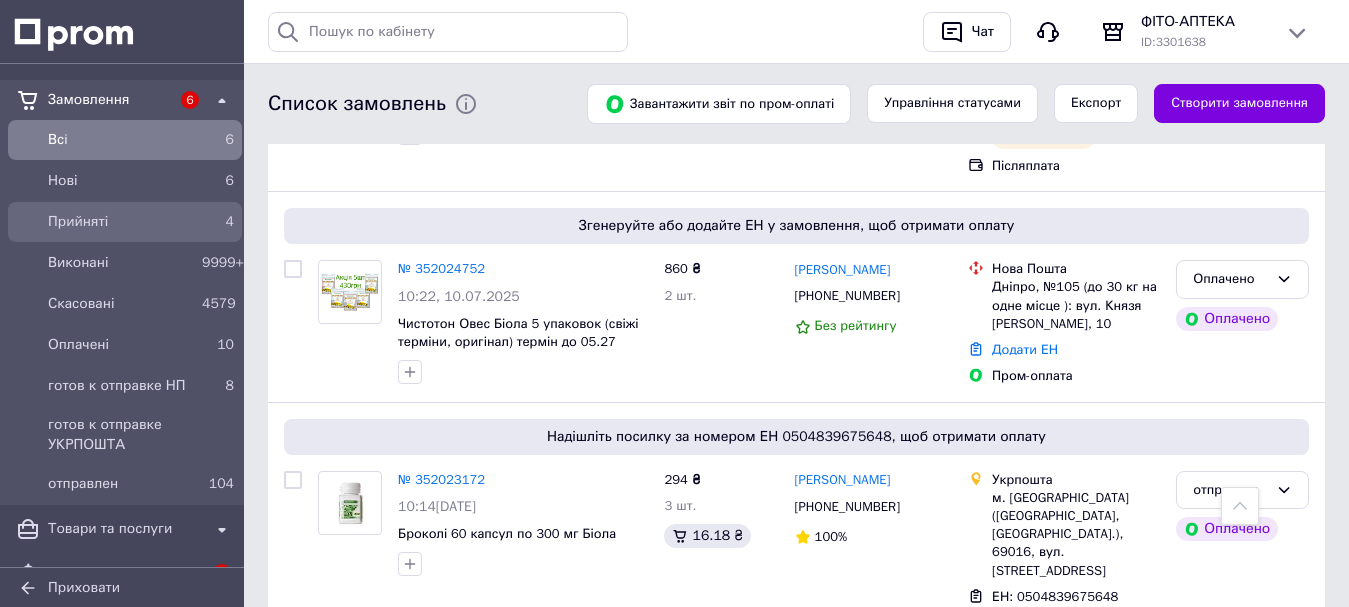 click on "Прийняті" at bounding box center [121, 222] 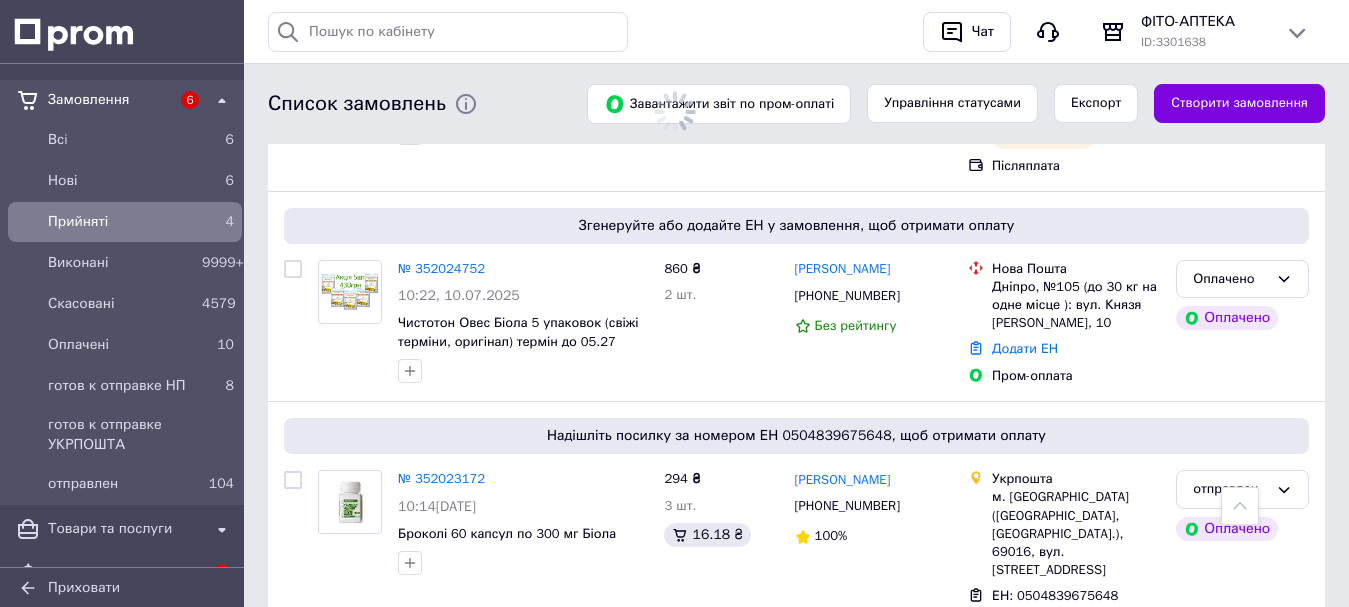 scroll, scrollTop: 0, scrollLeft: 0, axis: both 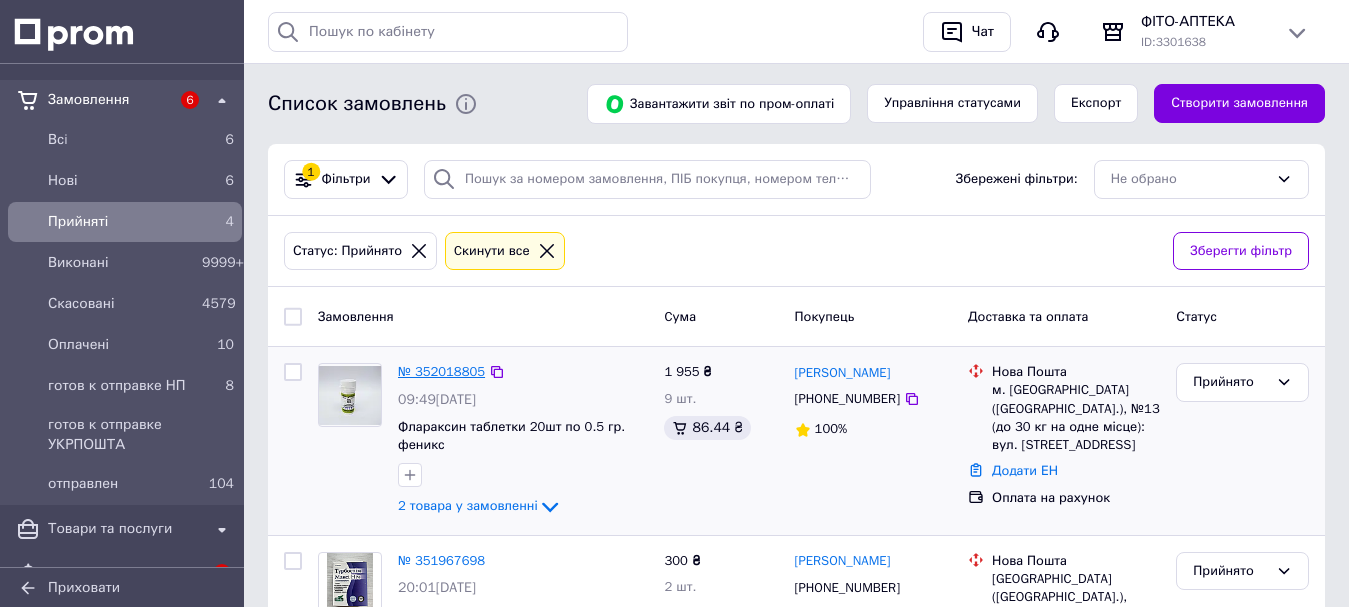 click on "№ 352018805" at bounding box center [441, 371] 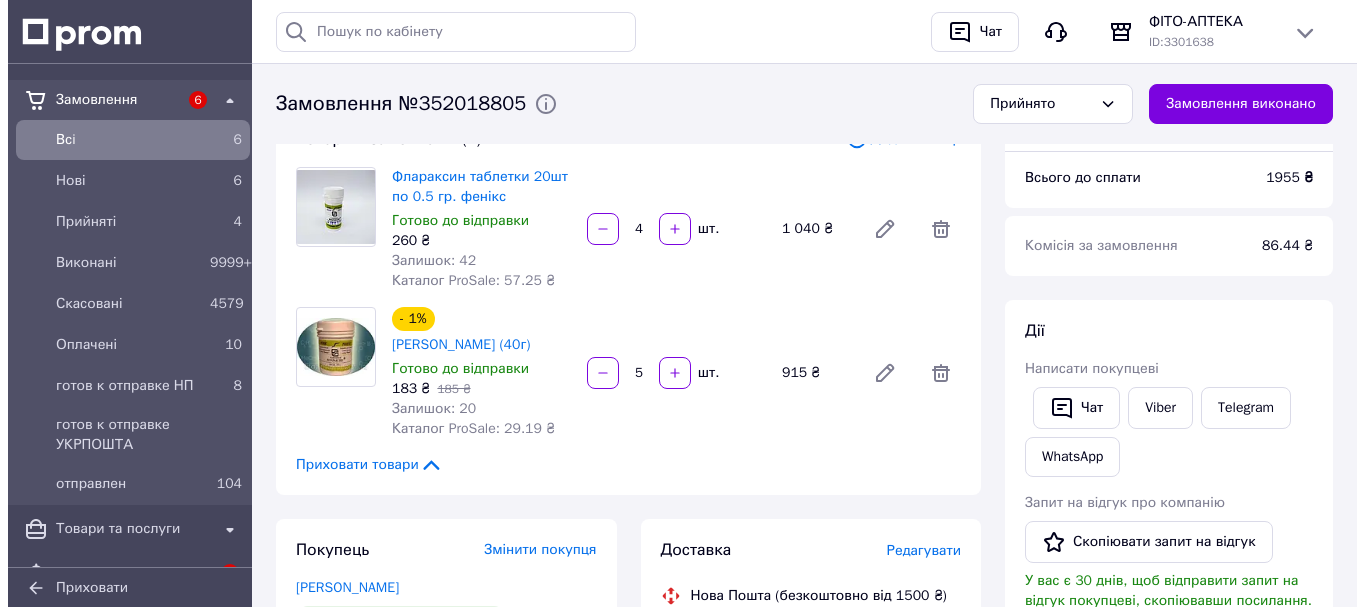 scroll, scrollTop: 300, scrollLeft: 0, axis: vertical 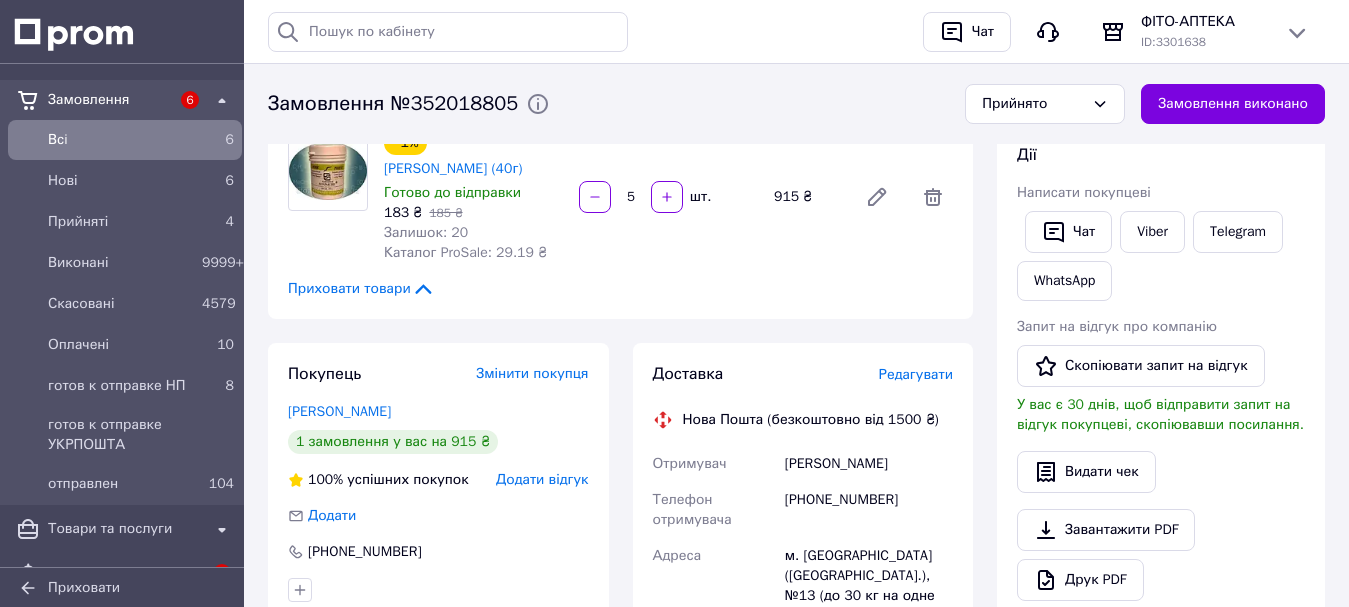 click on "Редагувати" at bounding box center [916, 374] 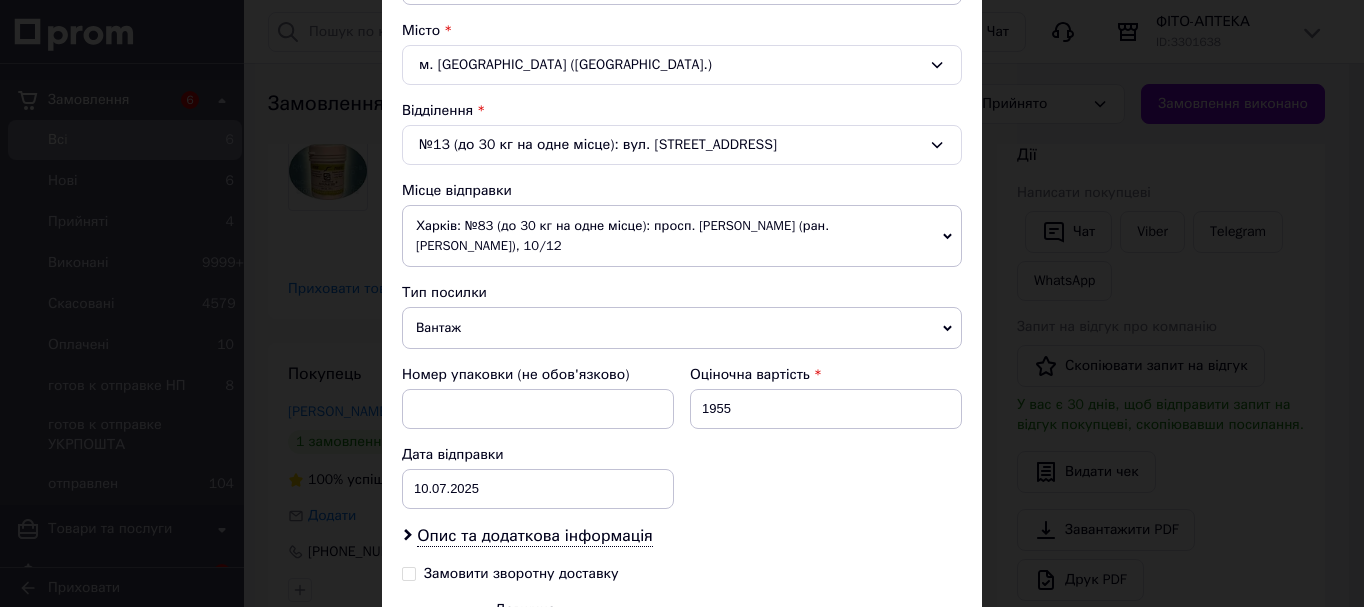 scroll, scrollTop: 700, scrollLeft: 0, axis: vertical 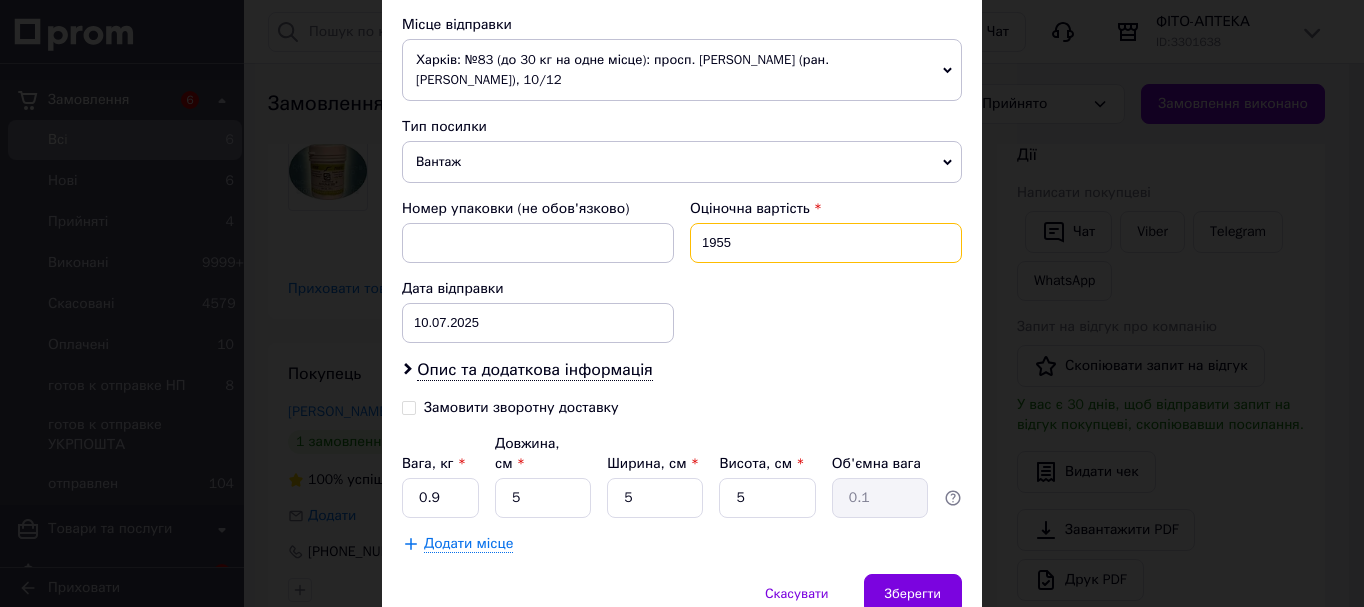 drag, startPoint x: 737, startPoint y: 242, endPoint x: 696, endPoint y: 253, distance: 42.44997 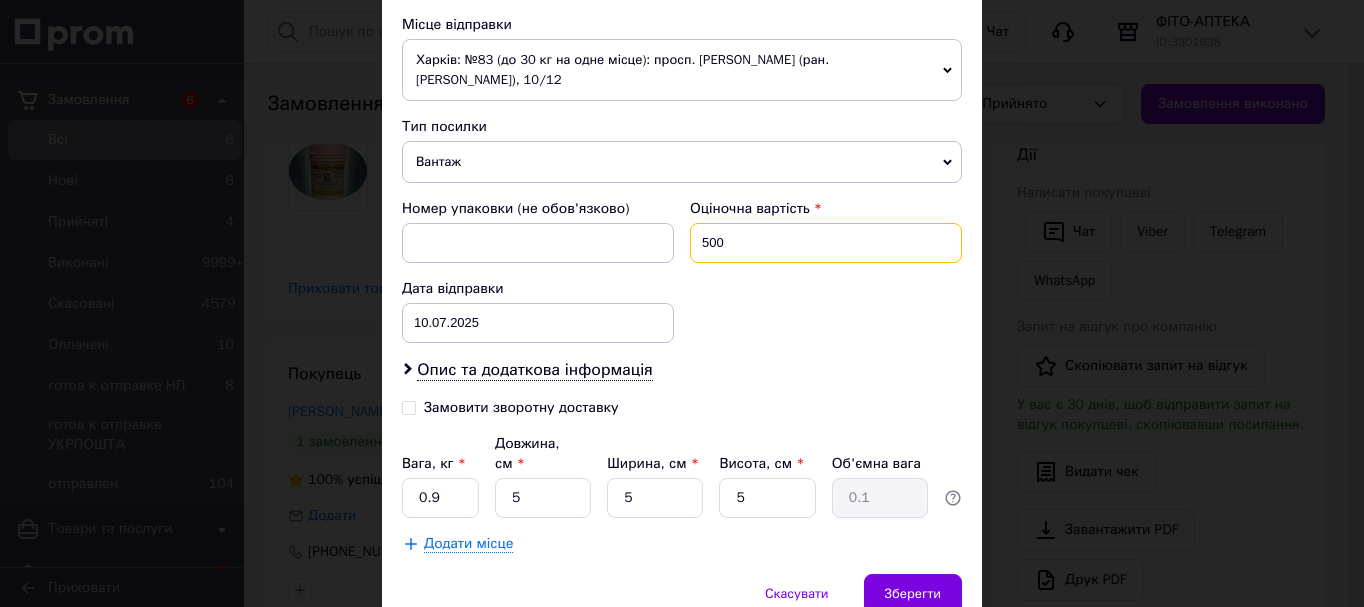 type on "500" 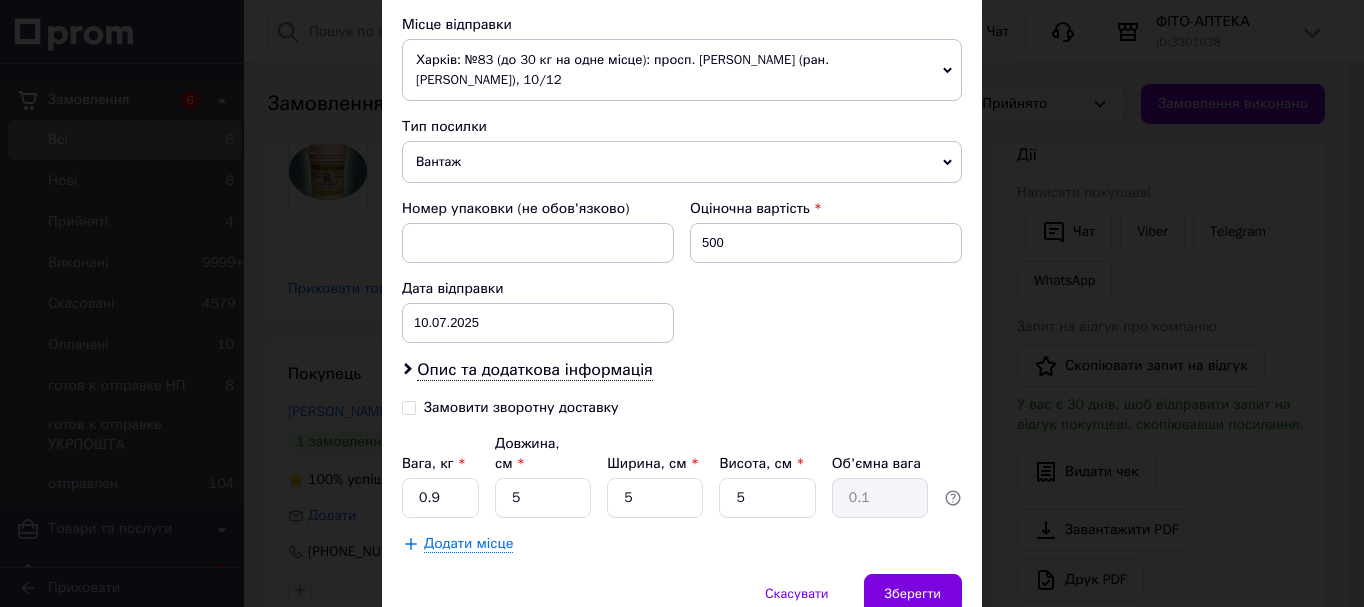 drag, startPoint x: 740, startPoint y: 351, endPoint x: 705, endPoint y: 365, distance: 37.696156 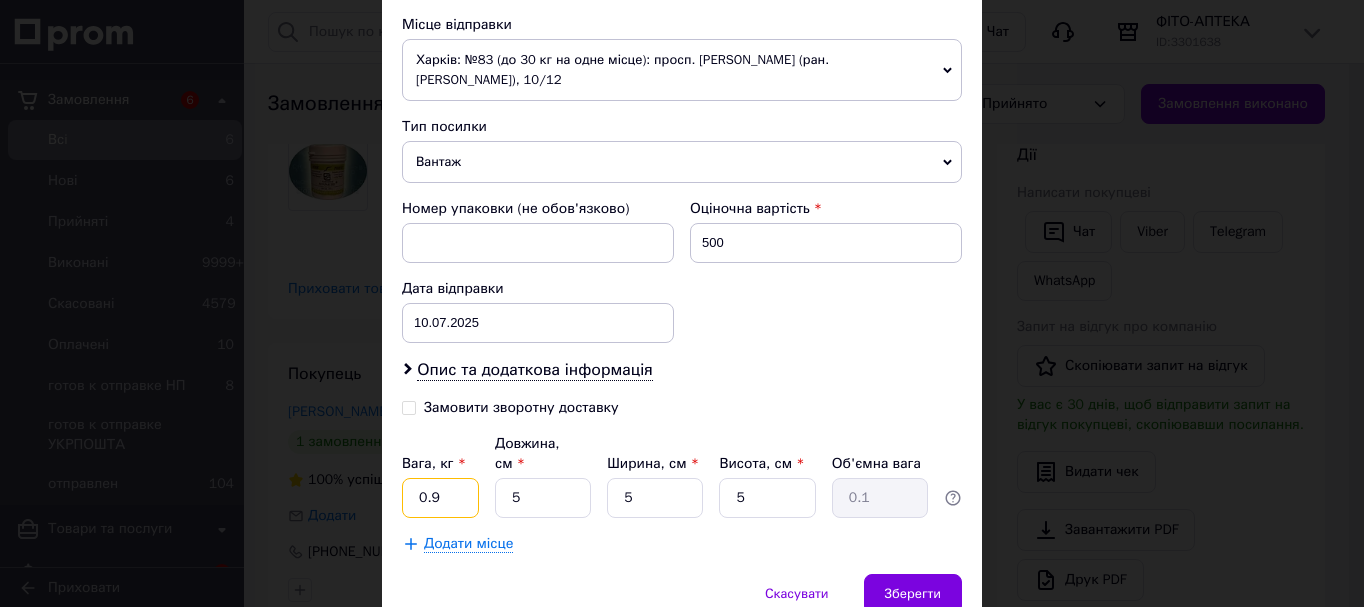 drag, startPoint x: 439, startPoint y: 474, endPoint x: 429, endPoint y: 481, distance: 12.206555 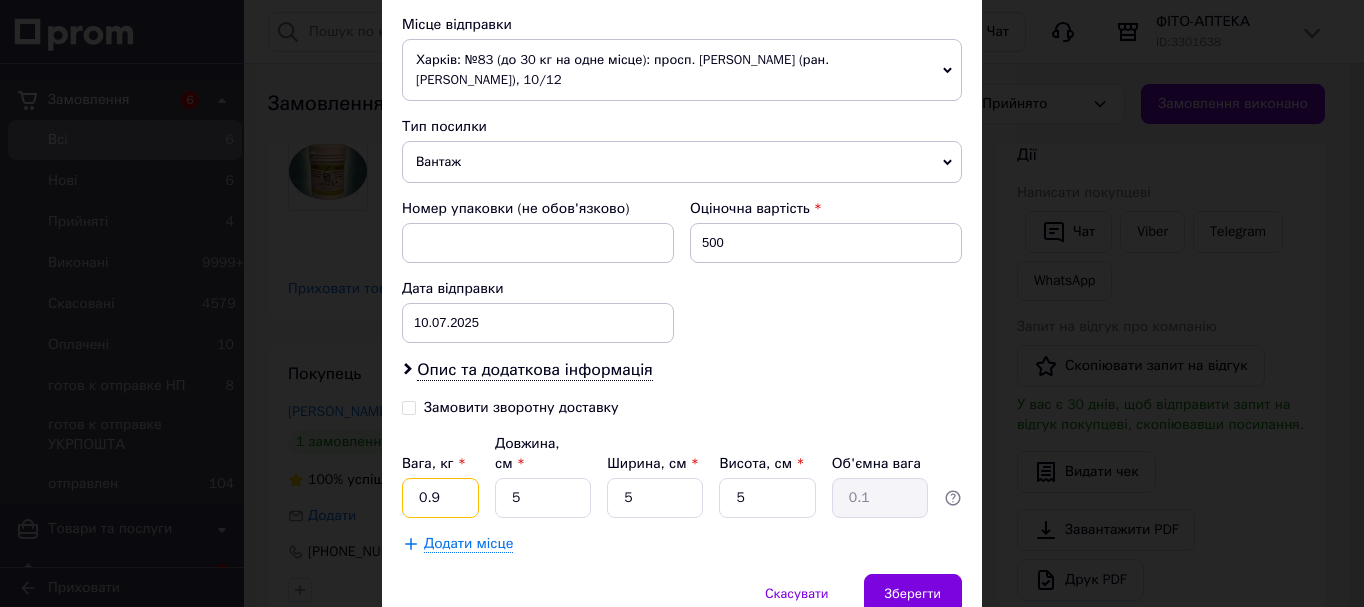 click on "0.9" at bounding box center [440, 498] 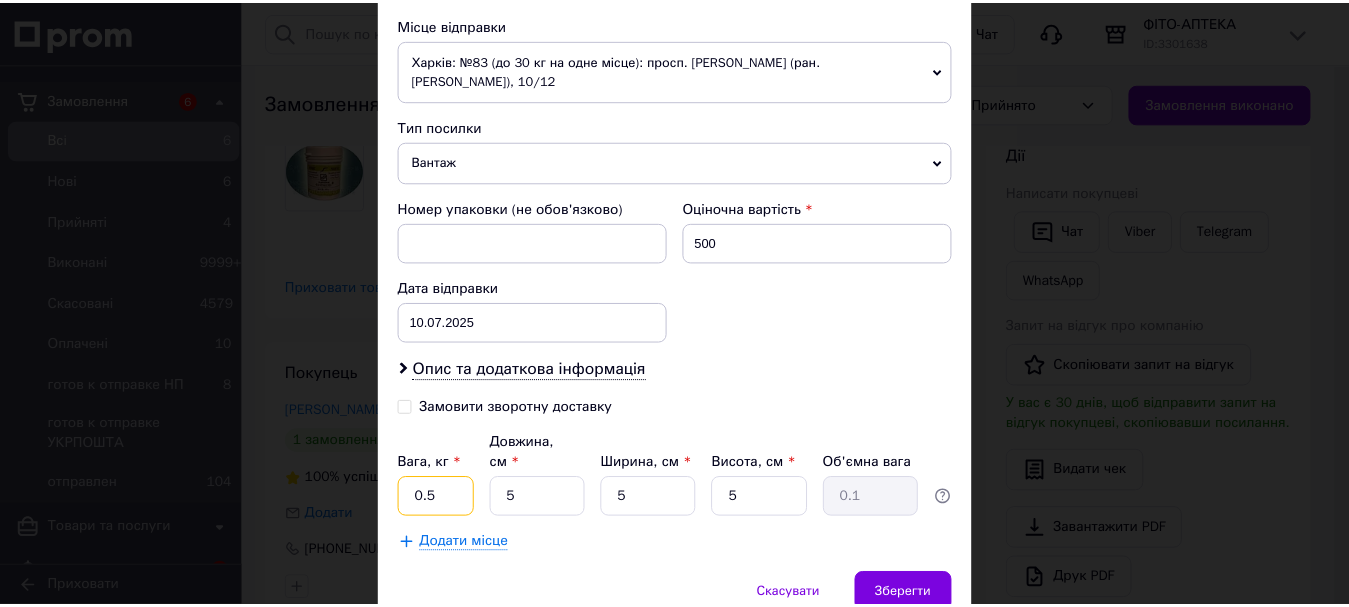 scroll, scrollTop: 777, scrollLeft: 0, axis: vertical 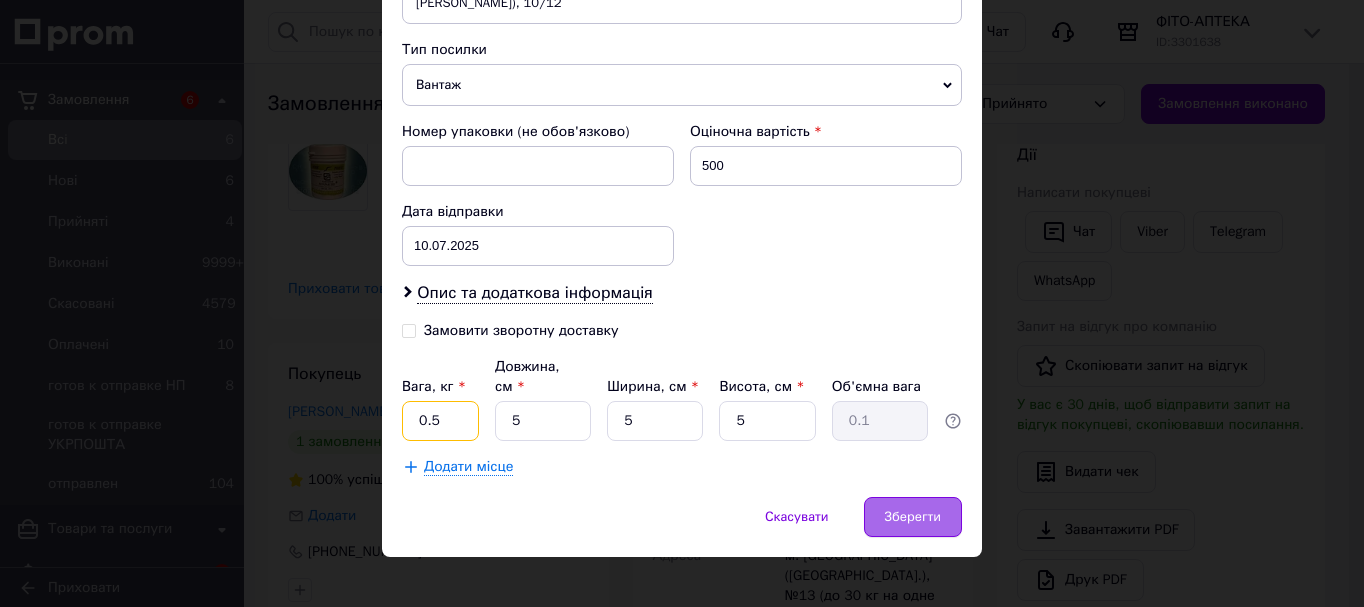 type on "0.5" 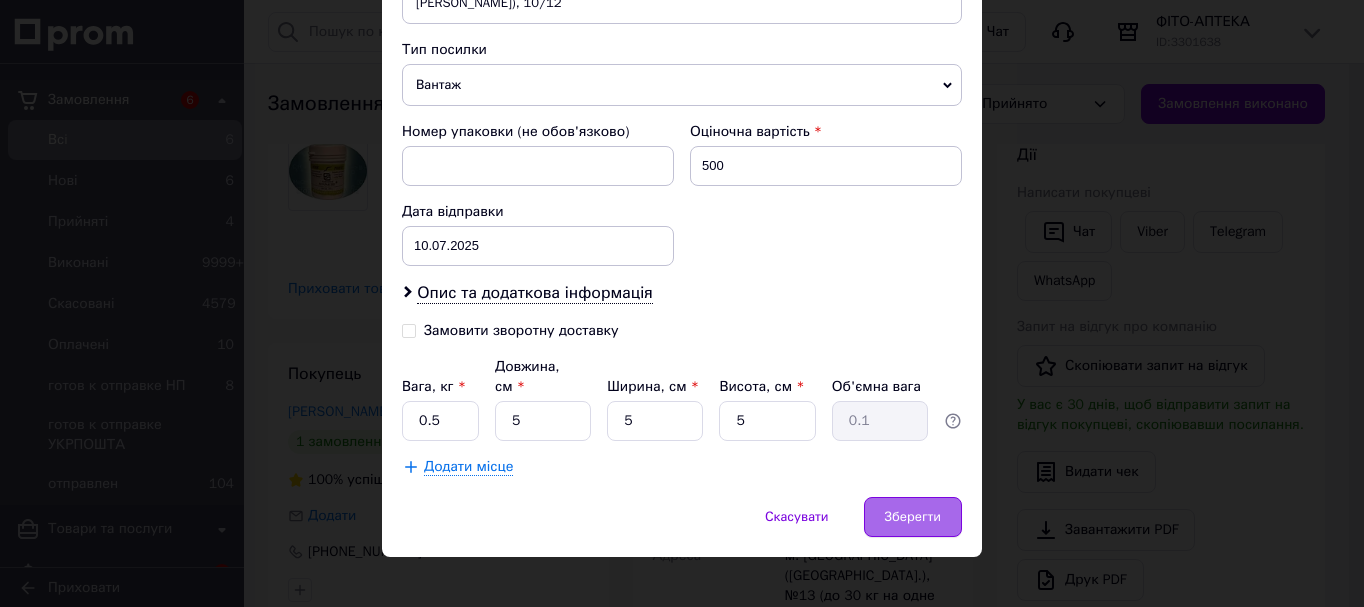 click on "Зберегти" at bounding box center [913, 517] 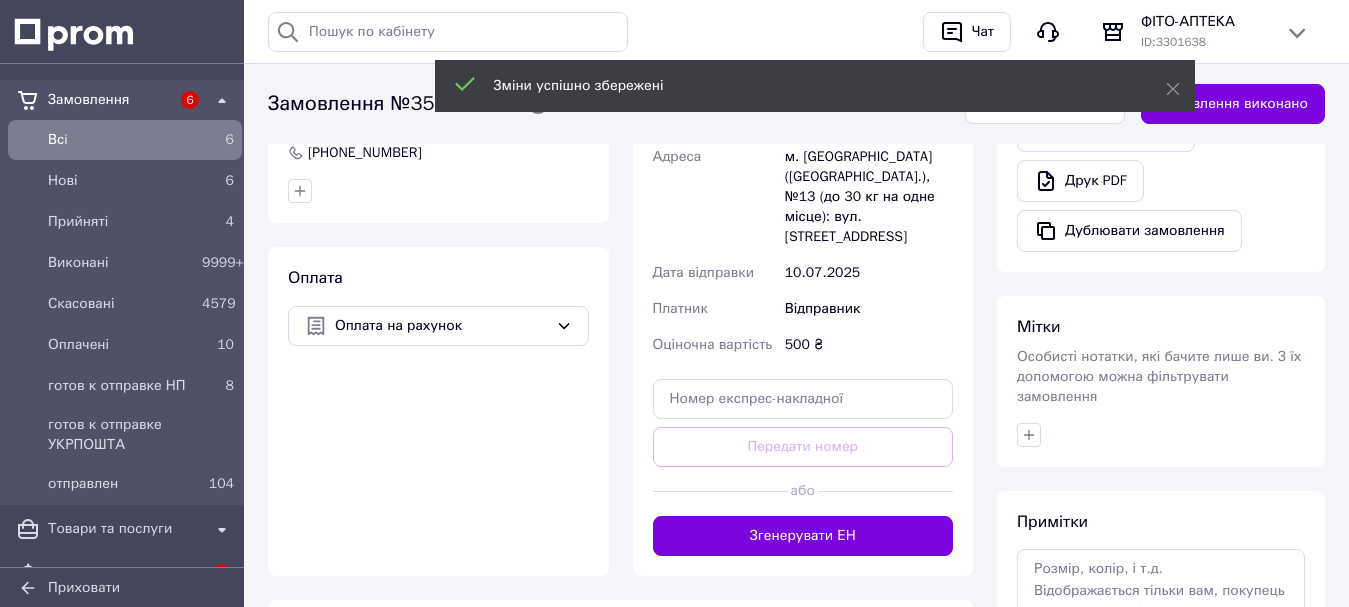 scroll, scrollTop: 700, scrollLeft: 0, axis: vertical 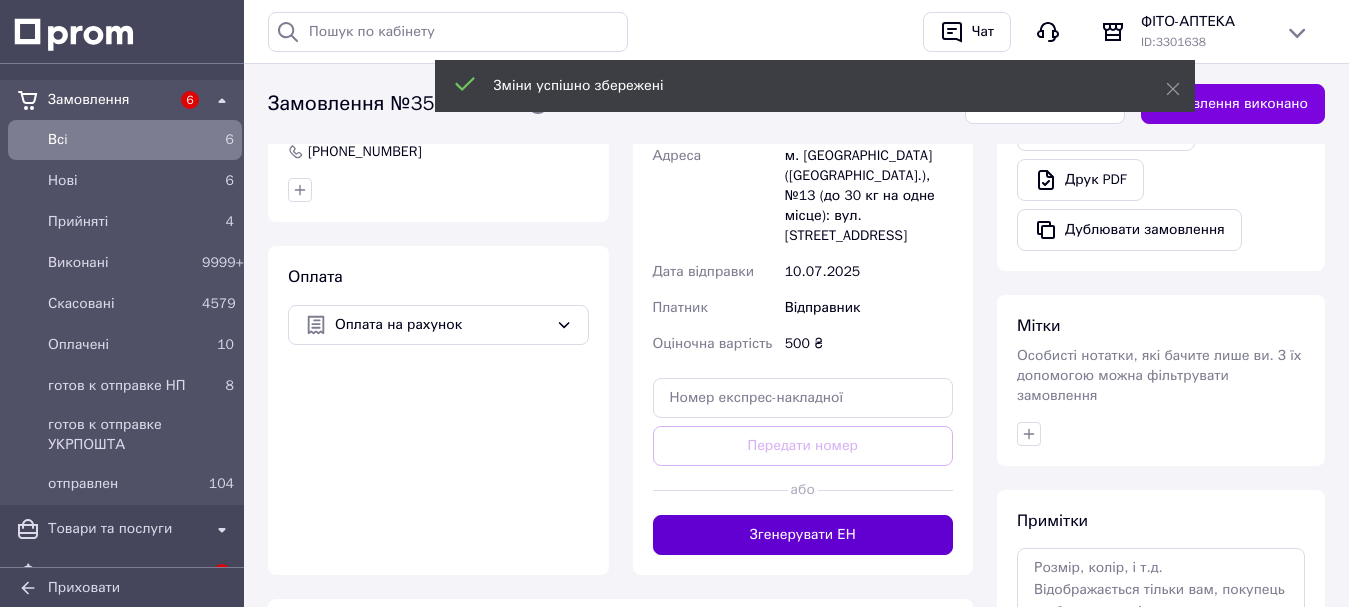click on "Згенерувати ЕН" at bounding box center (803, 535) 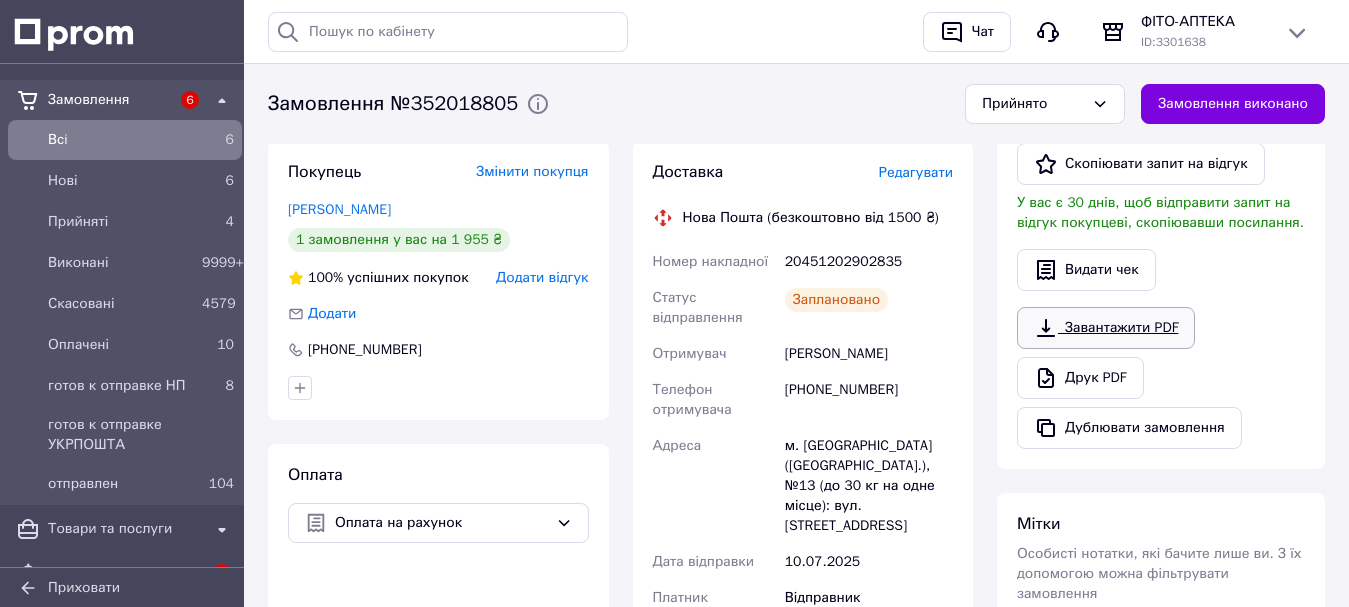 scroll, scrollTop: 500, scrollLeft: 0, axis: vertical 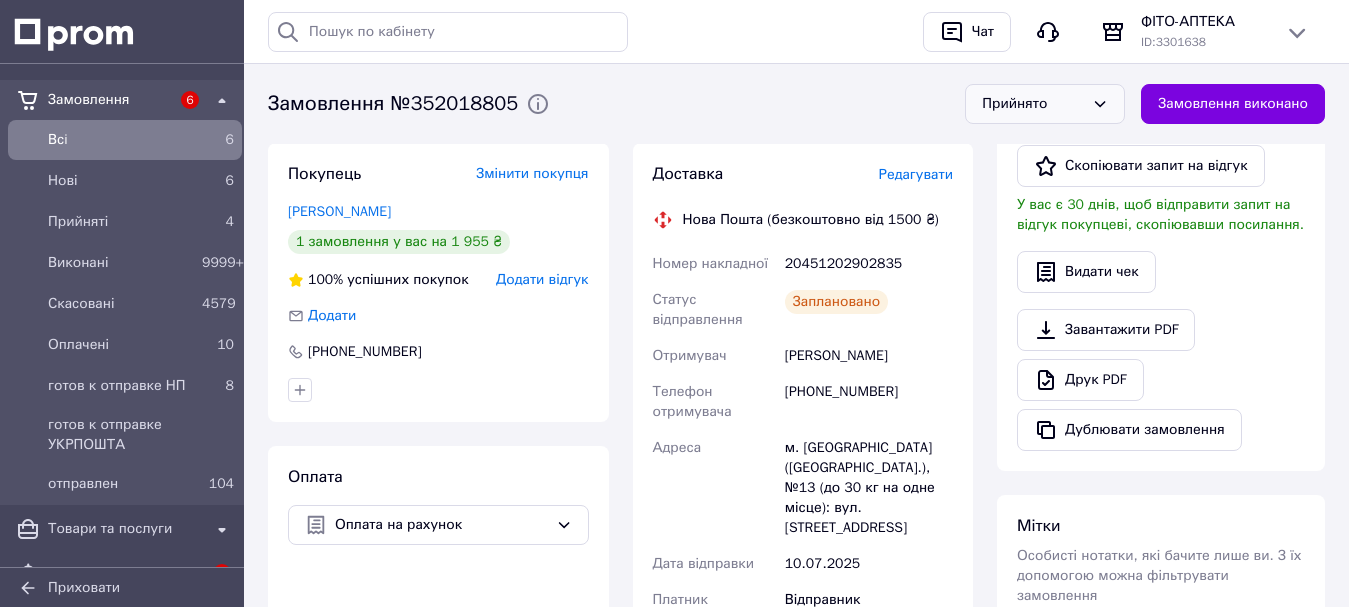drag, startPoint x: 1091, startPoint y: 83, endPoint x: 1083, endPoint y: 101, distance: 19.697716 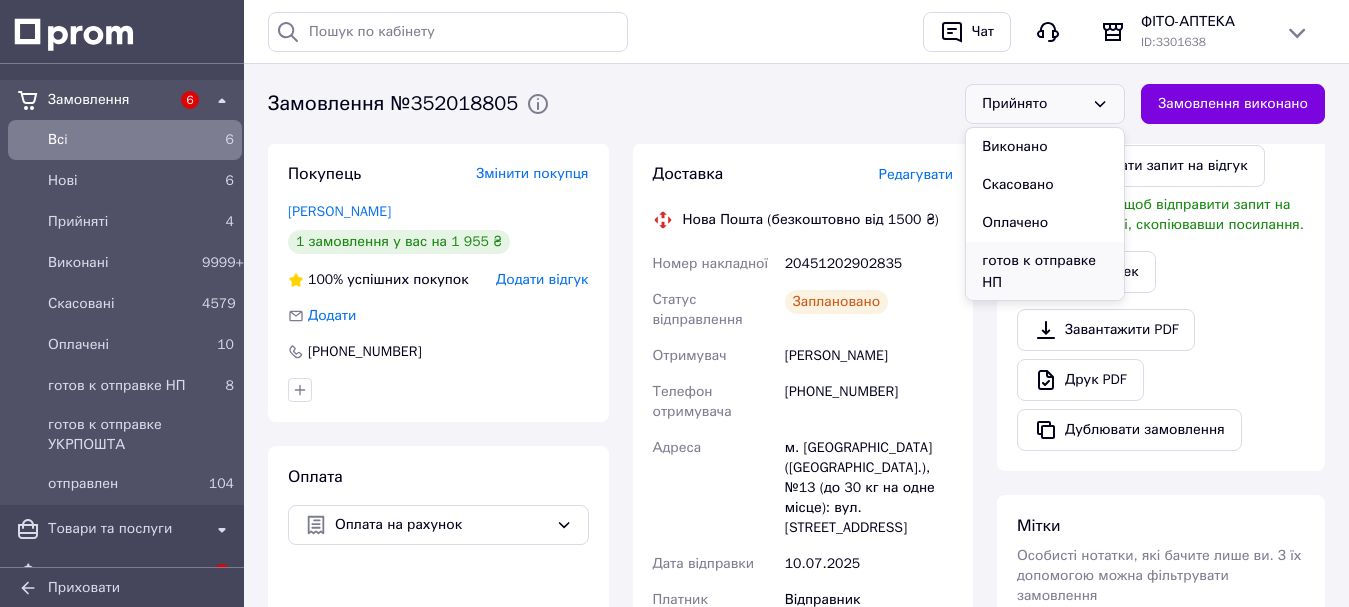 click on "готов к отправке НП" at bounding box center (1045, 272) 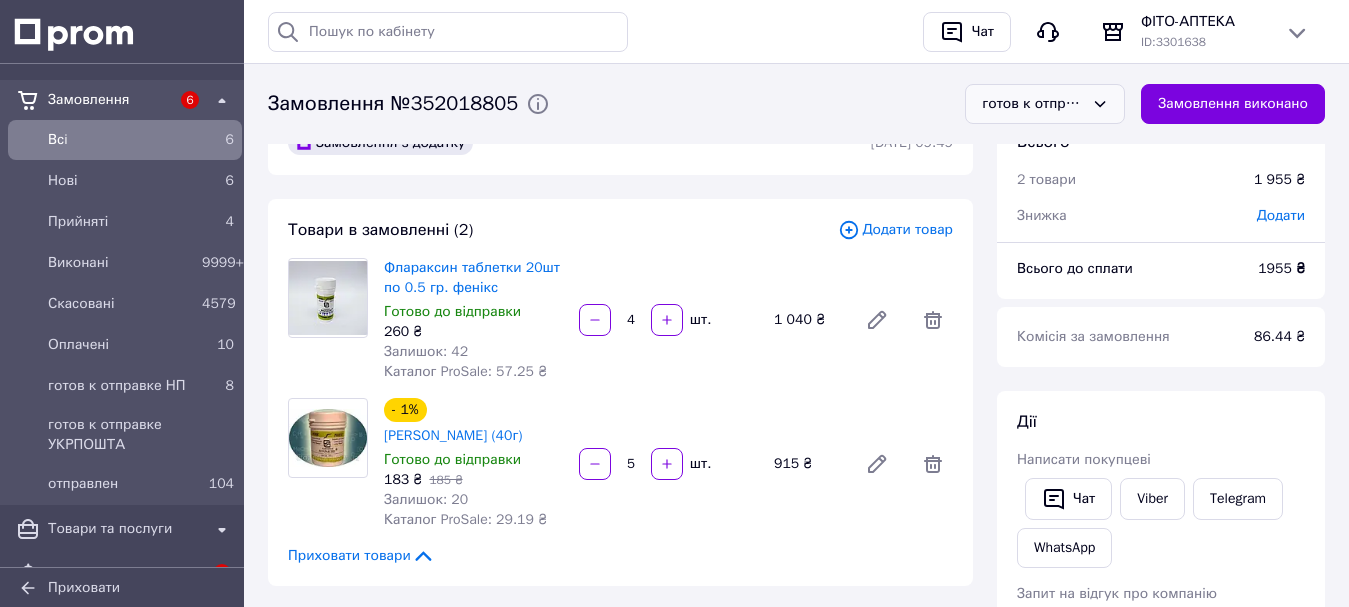 scroll, scrollTop: 0, scrollLeft: 0, axis: both 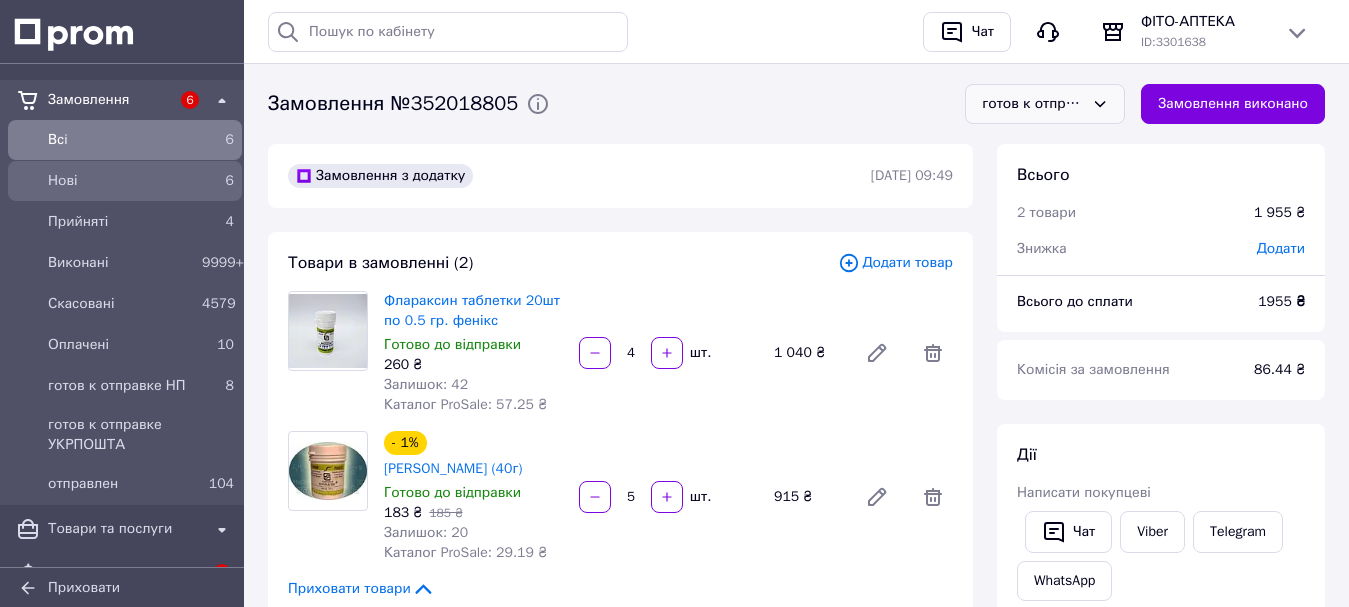click on "Нові" at bounding box center [121, 181] 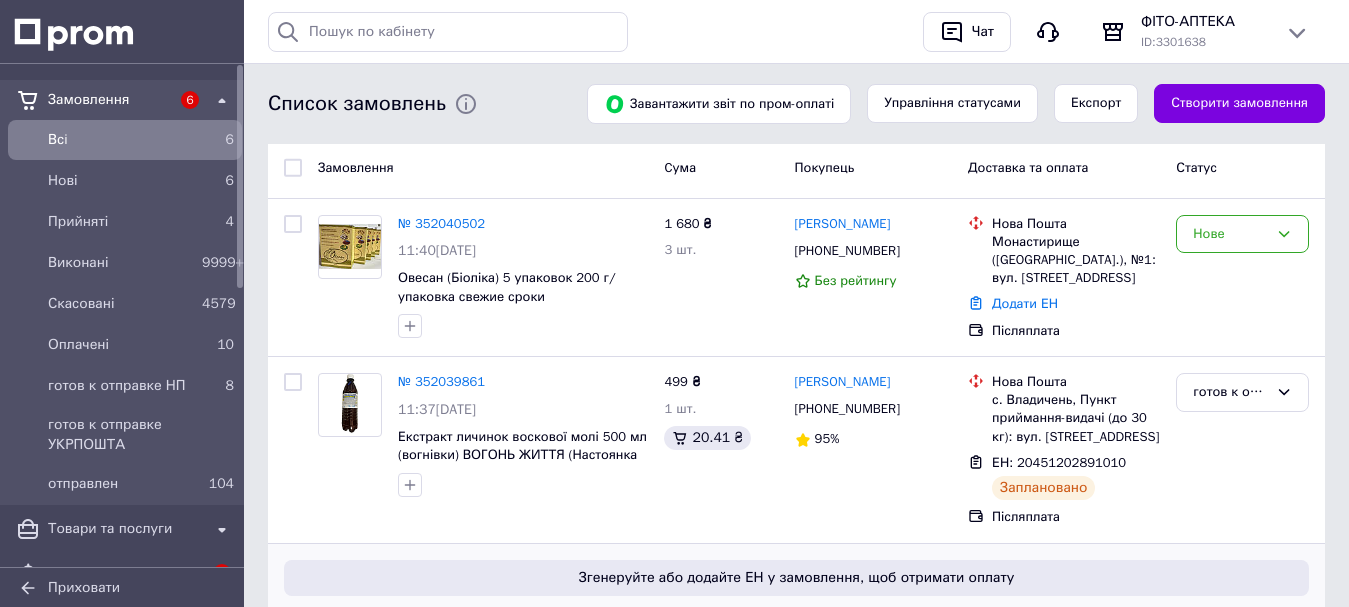 scroll, scrollTop: 300, scrollLeft: 0, axis: vertical 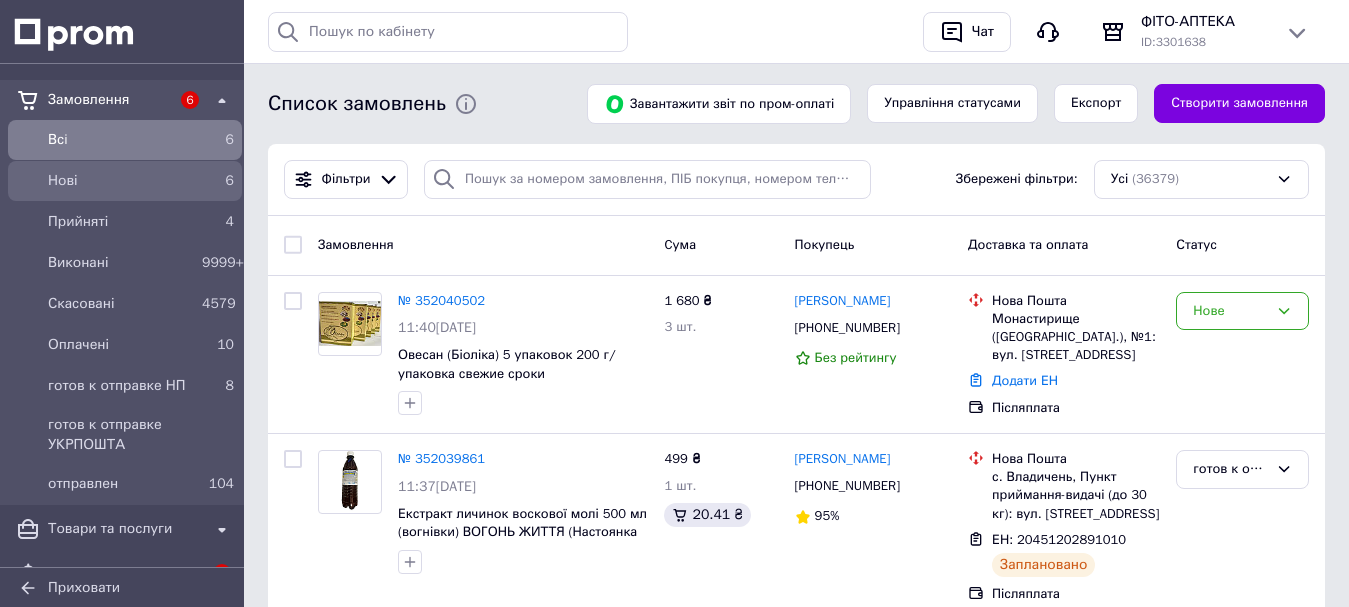 click on "Нові" at bounding box center (121, 181) 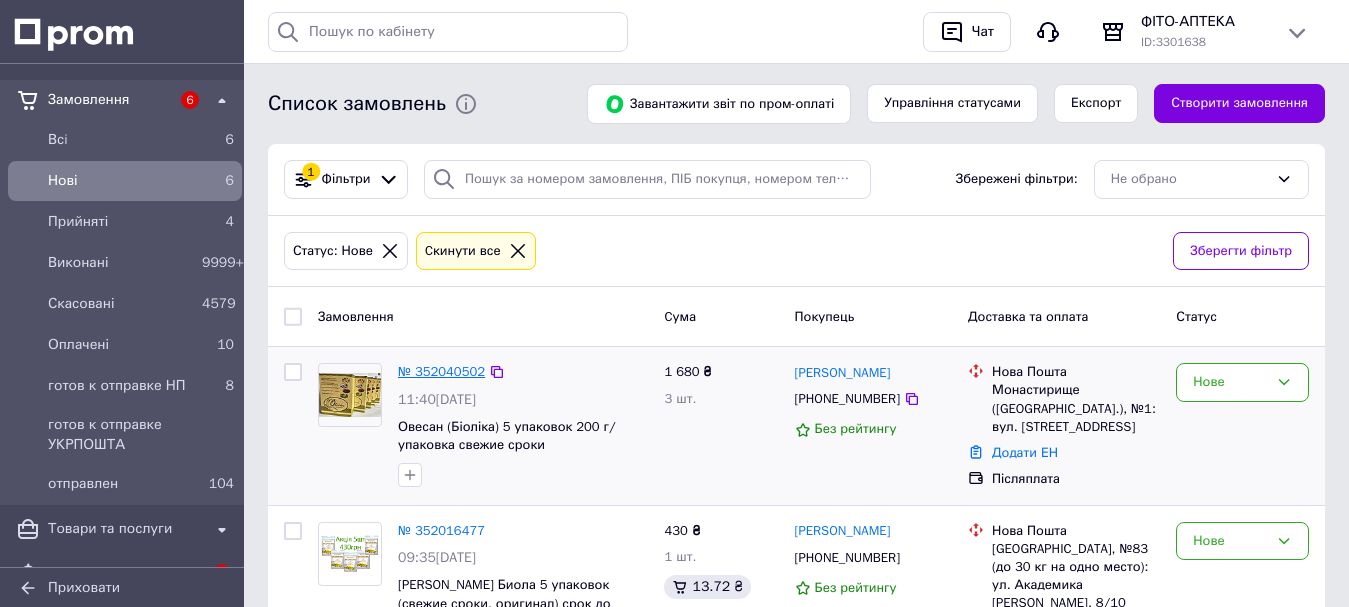 click on "№ 352040502" at bounding box center [441, 371] 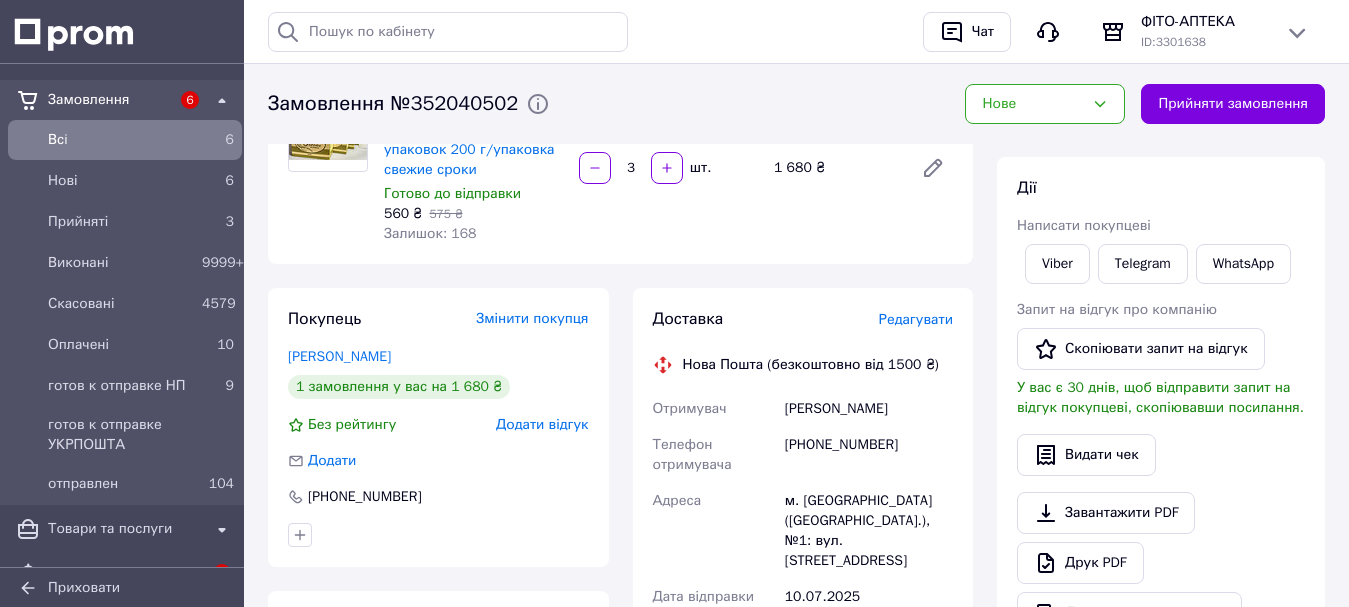 scroll, scrollTop: 200, scrollLeft: 0, axis: vertical 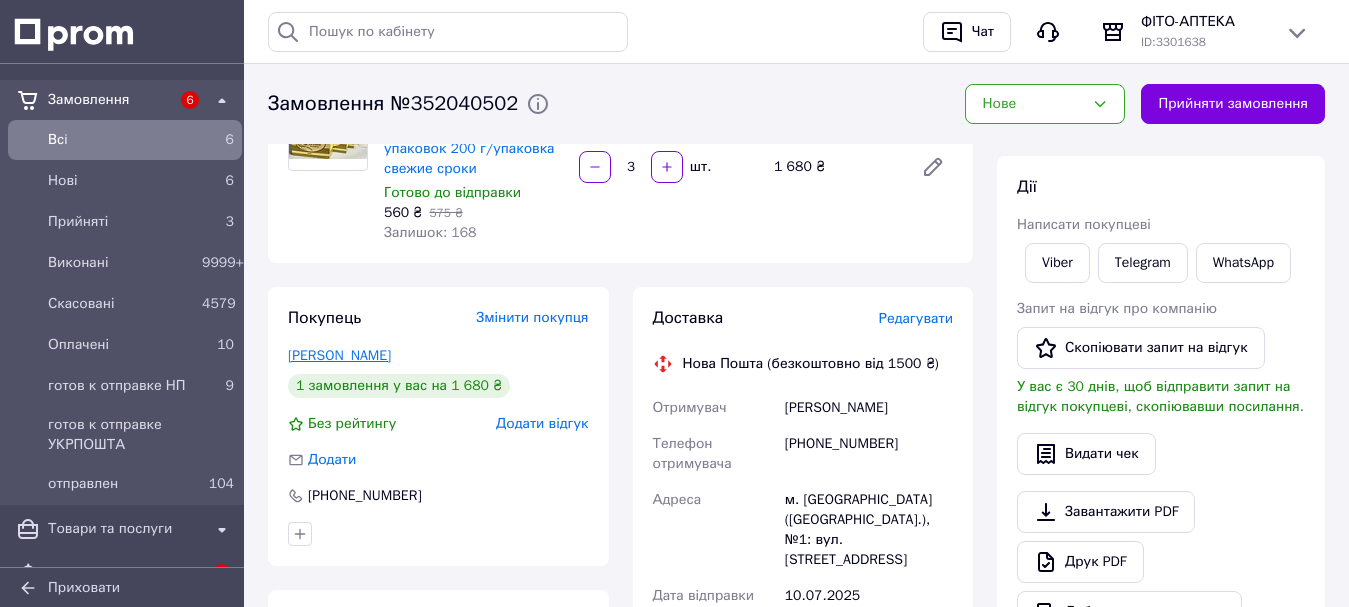 click on "[PERSON_NAME]" at bounding box center (339, 355) 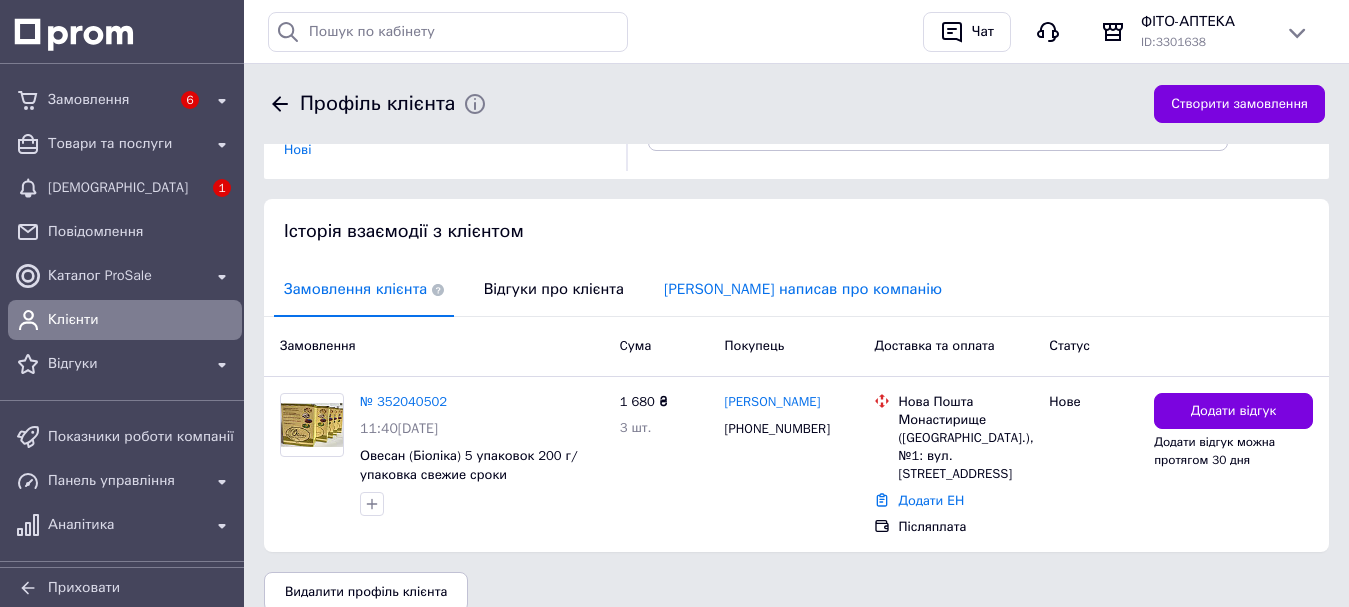 scroll, scrollTop: 387, scrollLeft: 0, axis: vertical 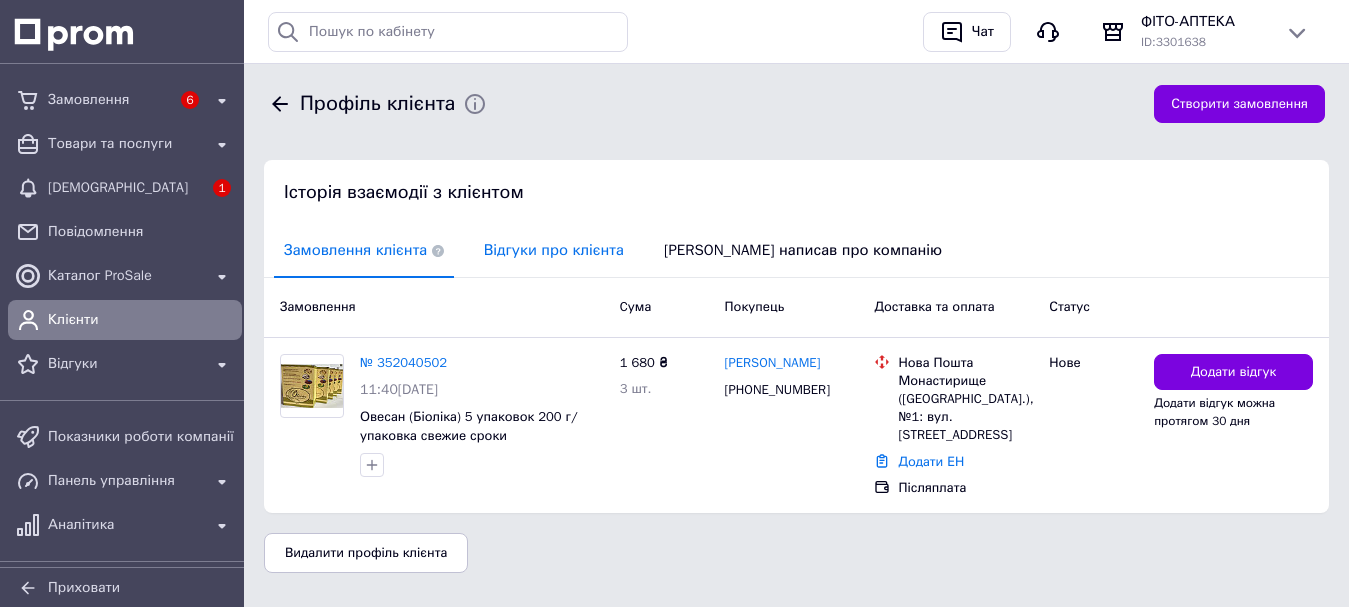 click on "Відгуки про клієнта" at bounding box center (554, 250) 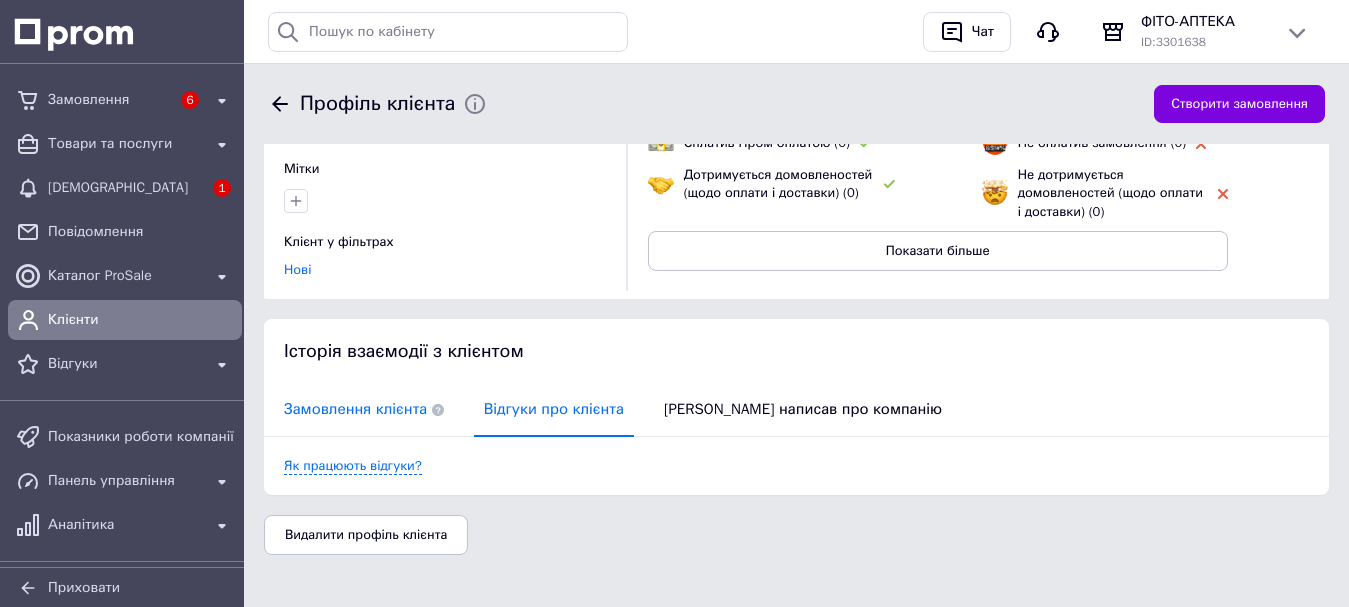 click on "Замовлення клієнта" at bounding box center (364, 409) 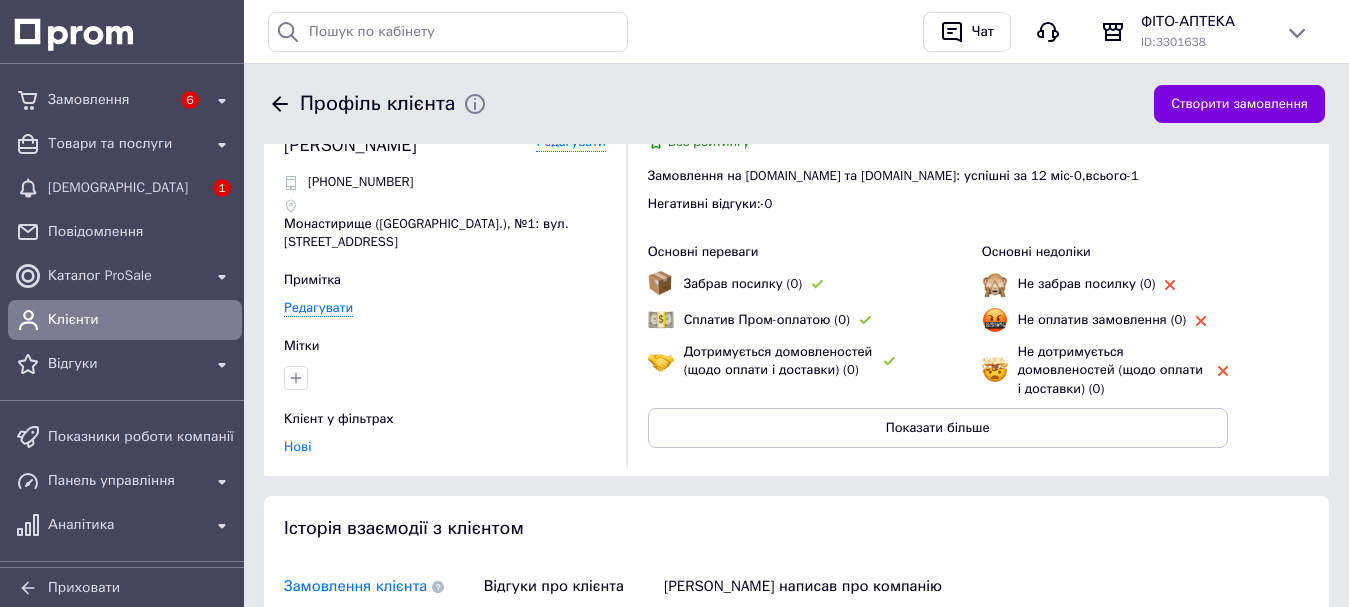 scroll, scrollTop: 0, scrollLeft: 0, axis: both 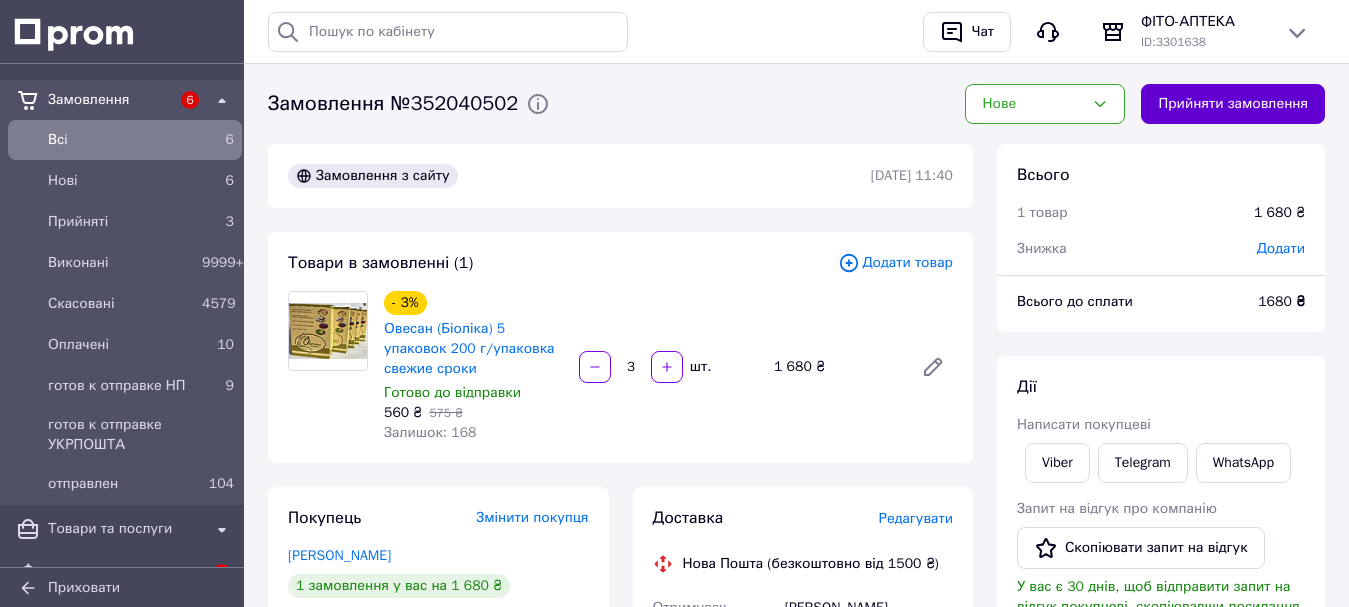 click on "Прийняти замовлення" at bounding box center [1233, 104] 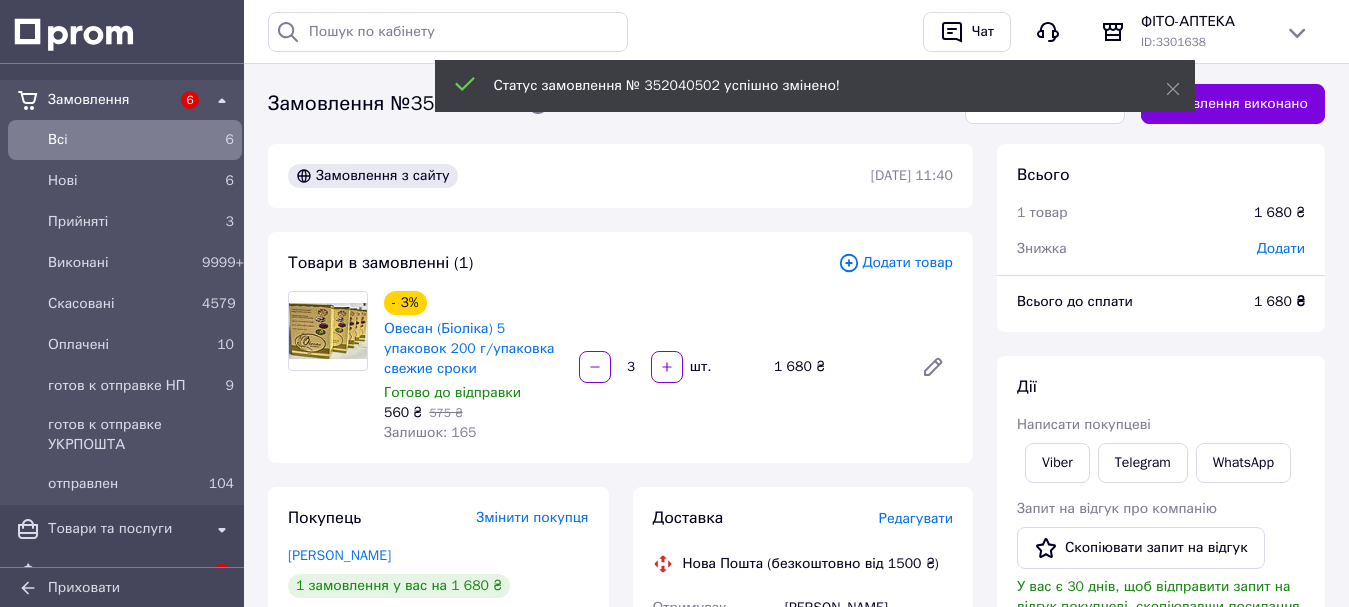 click on "Viber" at bounding box center [1057, 463] 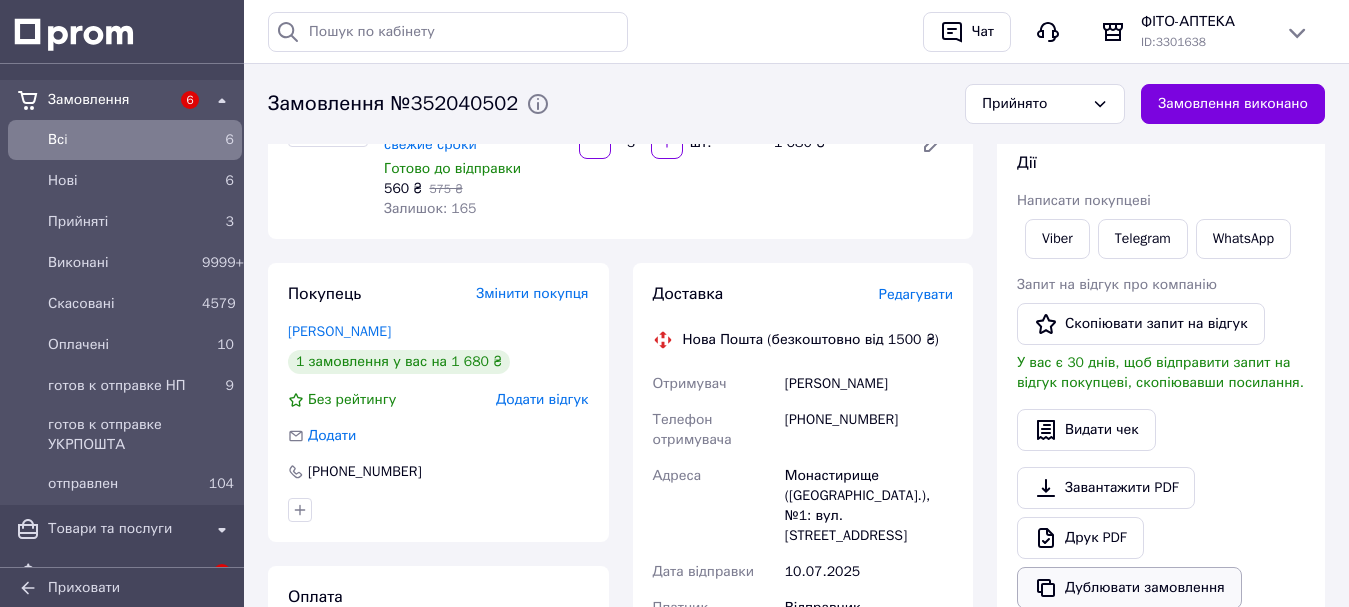 scroll, scrollTop: 300, scrollLeft: 0, axis: vertical 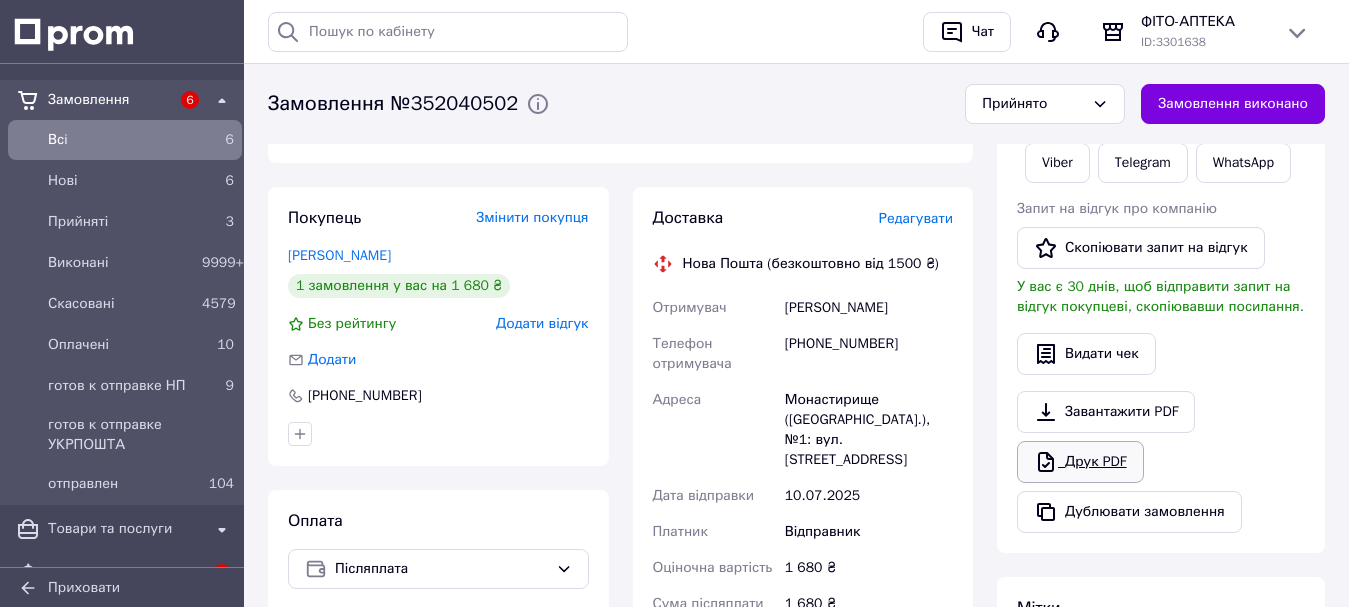 click on "Друк PDF" at bounding box center [1080, 462] 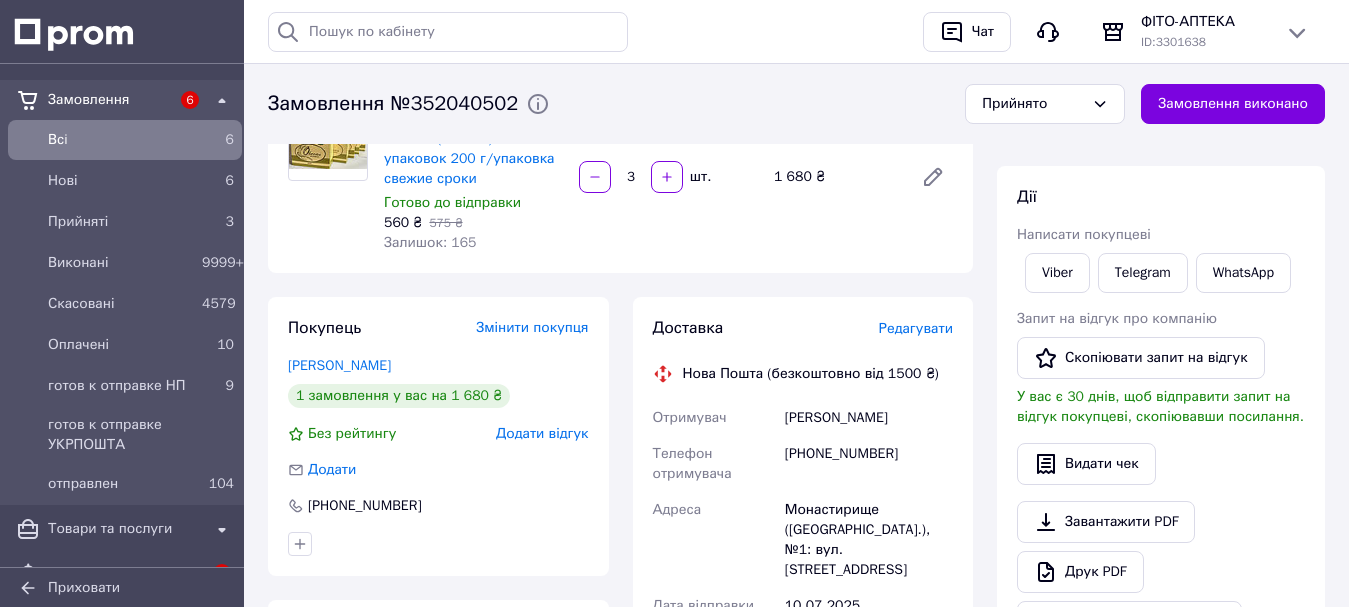 scroll, scrollTop: 0, scrollLeft: 0, axis: both 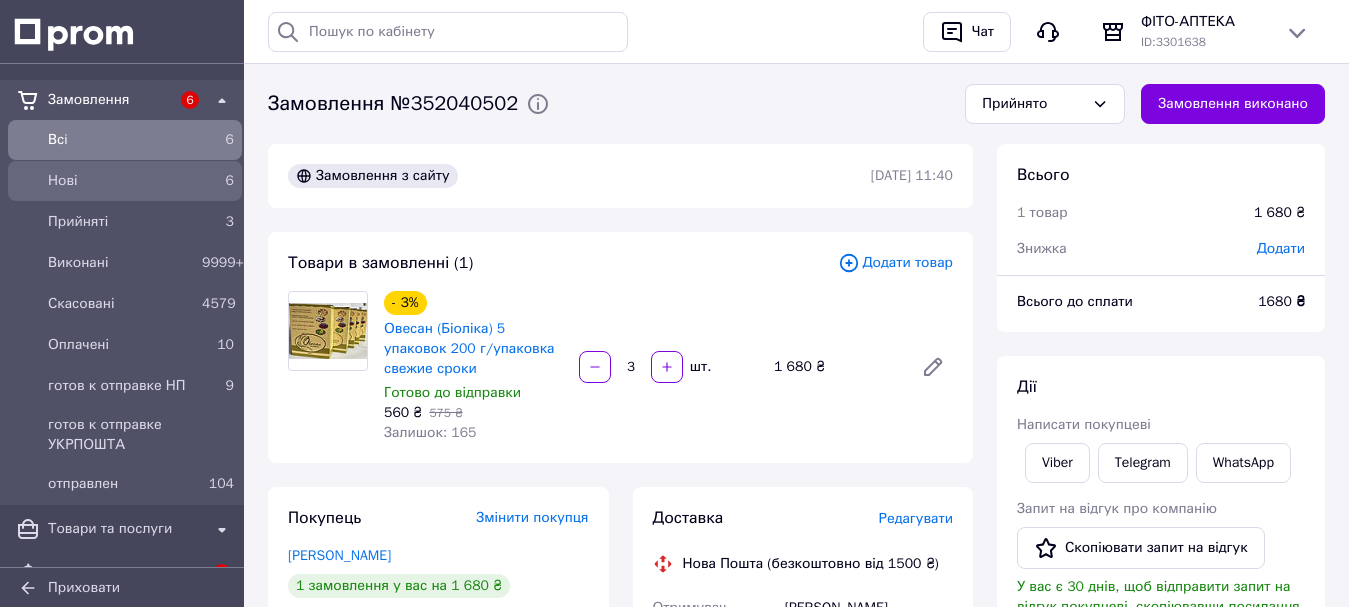 click on "Нові" at bounding box center [121, 181] 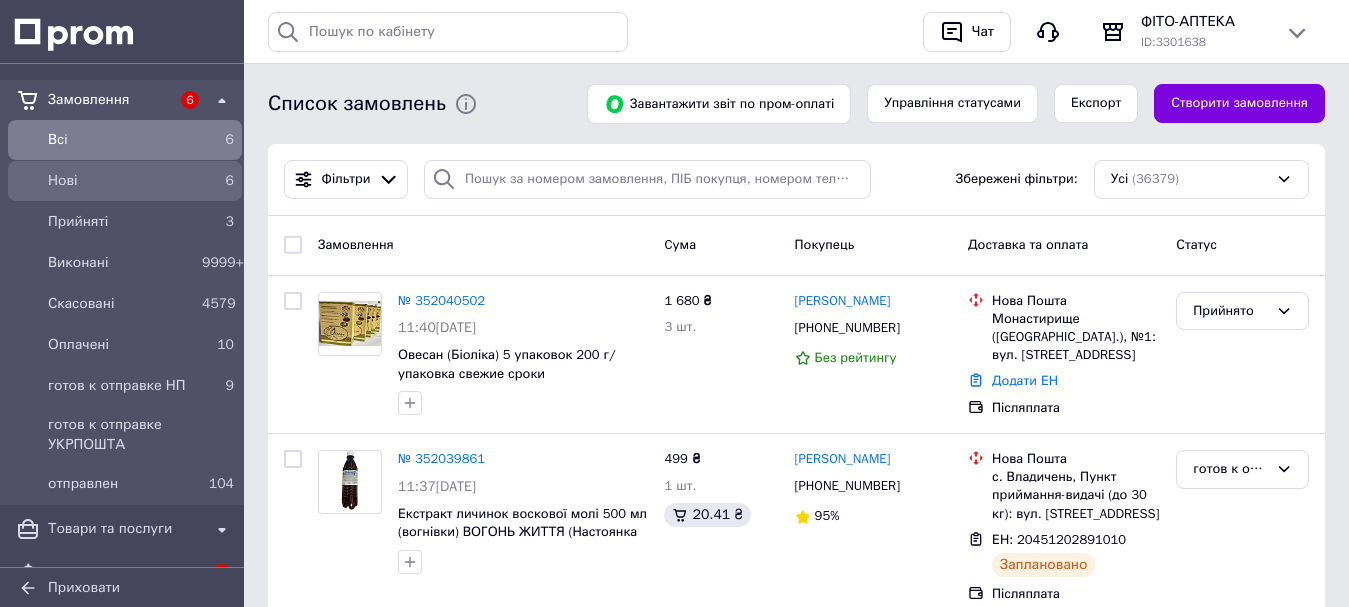 click on "Нові" at bounding box center [121, 181] 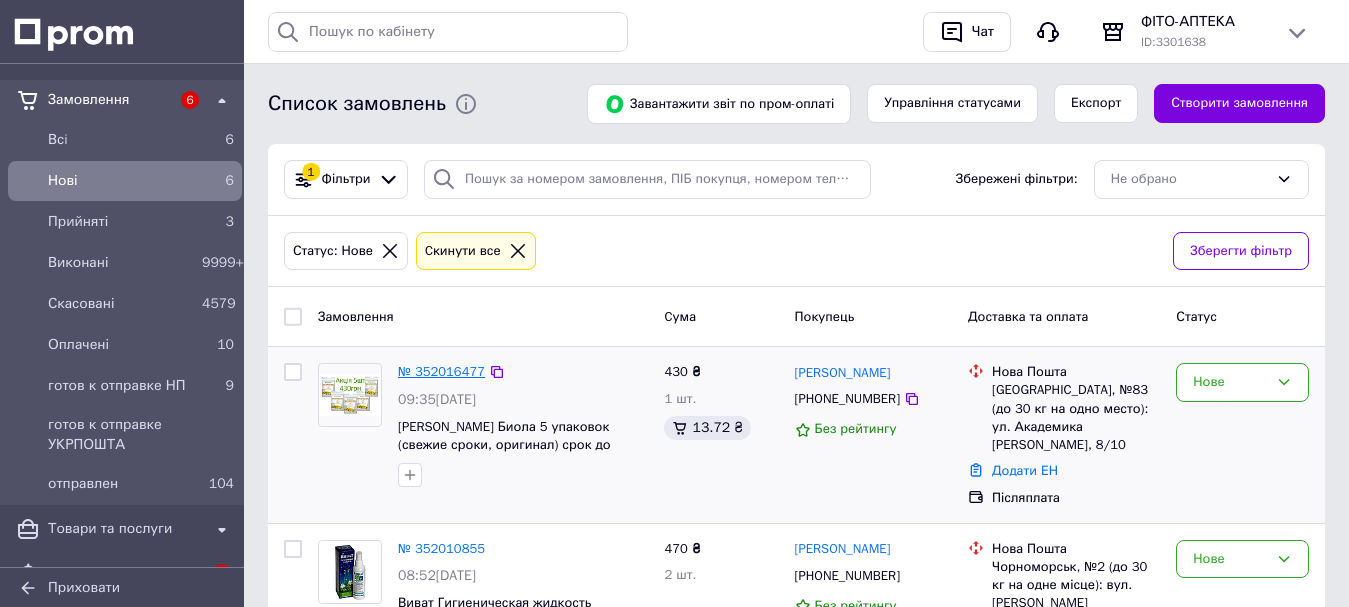 click on "№ 352016477" at bounding box center (441, 371) 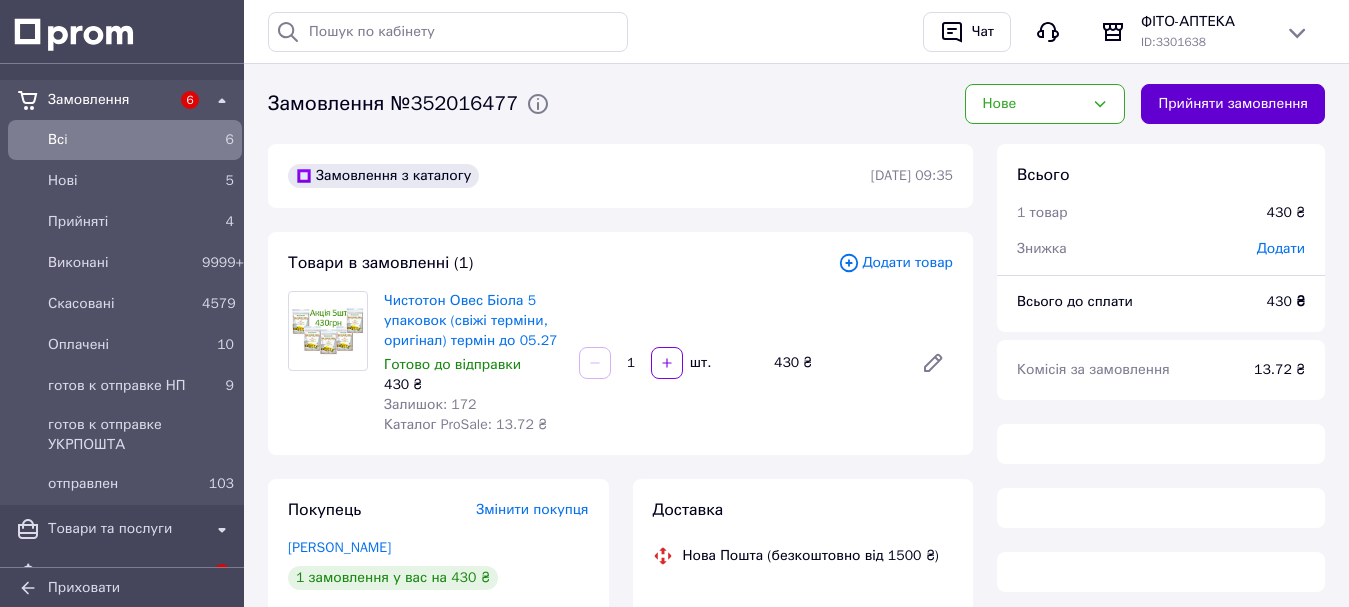 click on "Прийняти замовлення" at bounding box center (1233, 104) 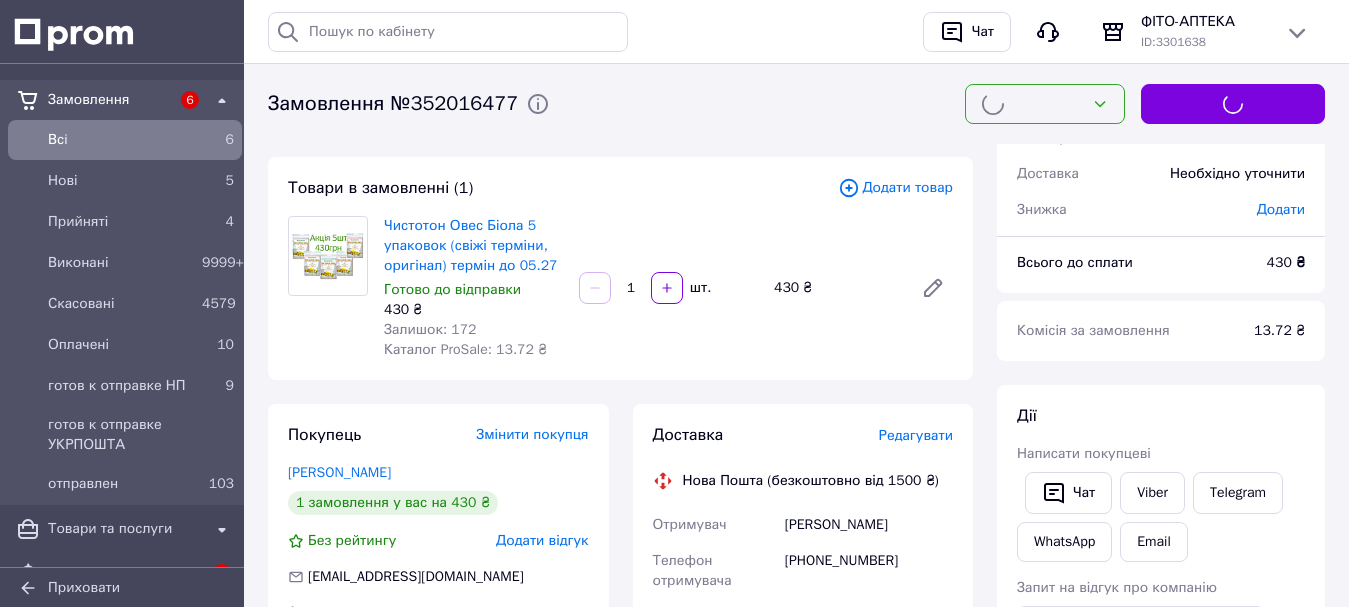scroll, scrollTop: 200, scrollLeft: 0, axis: vertical 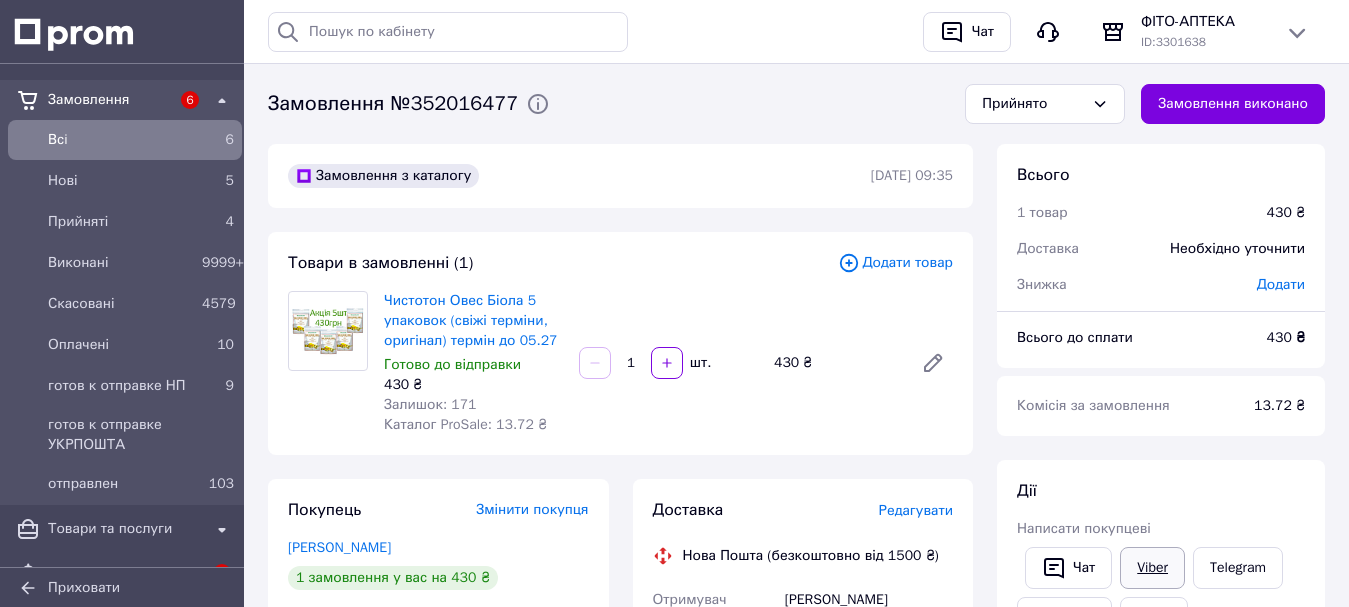 click on "Viber" at bounding box center (1152, 568) 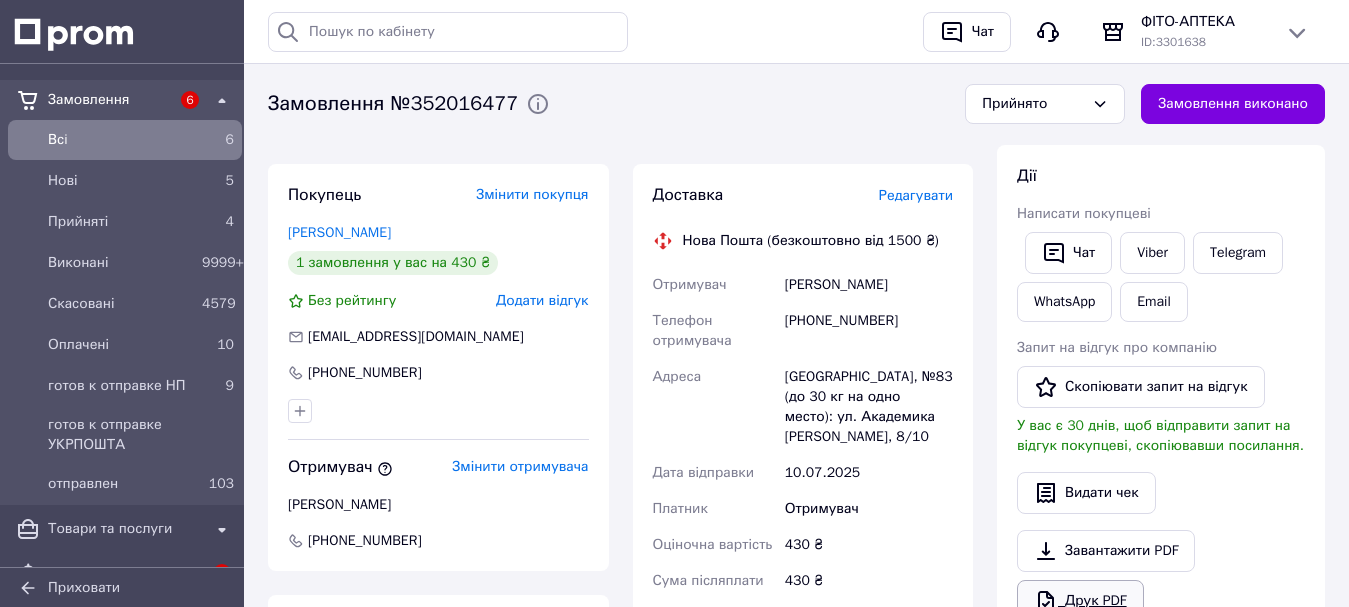 scroll, scrollTop: 400, scrollLeft: 0, axis: vertical 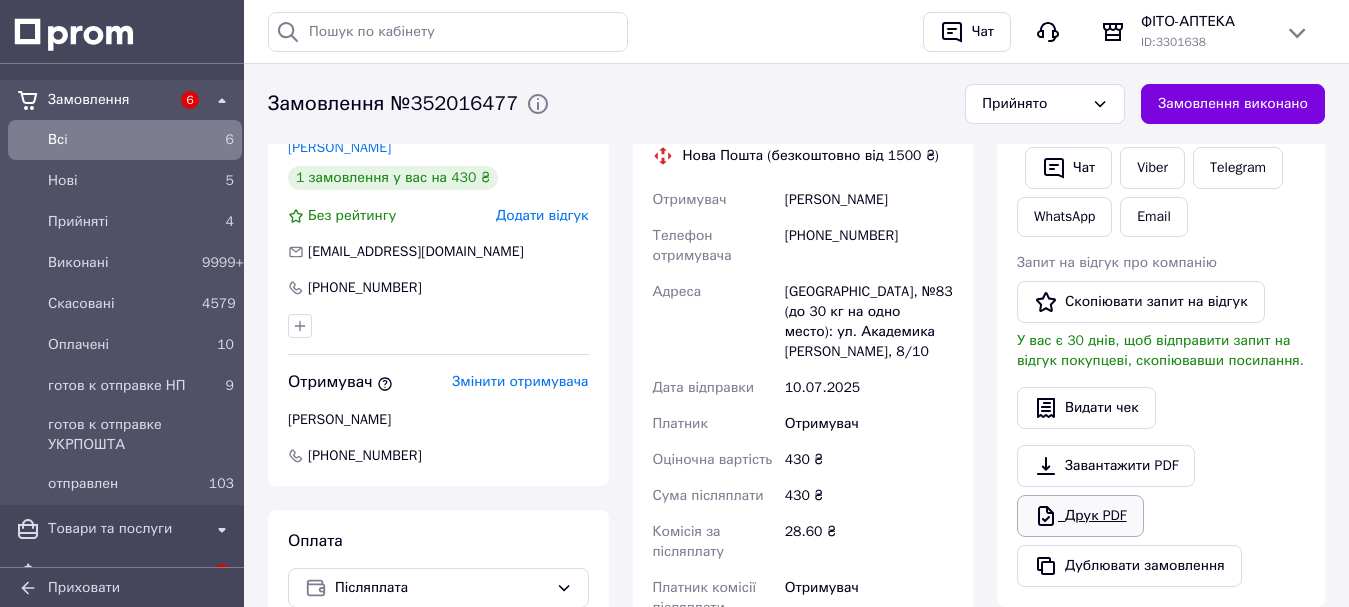 click on "Друк PDF" at bounding box center (1080, 516) 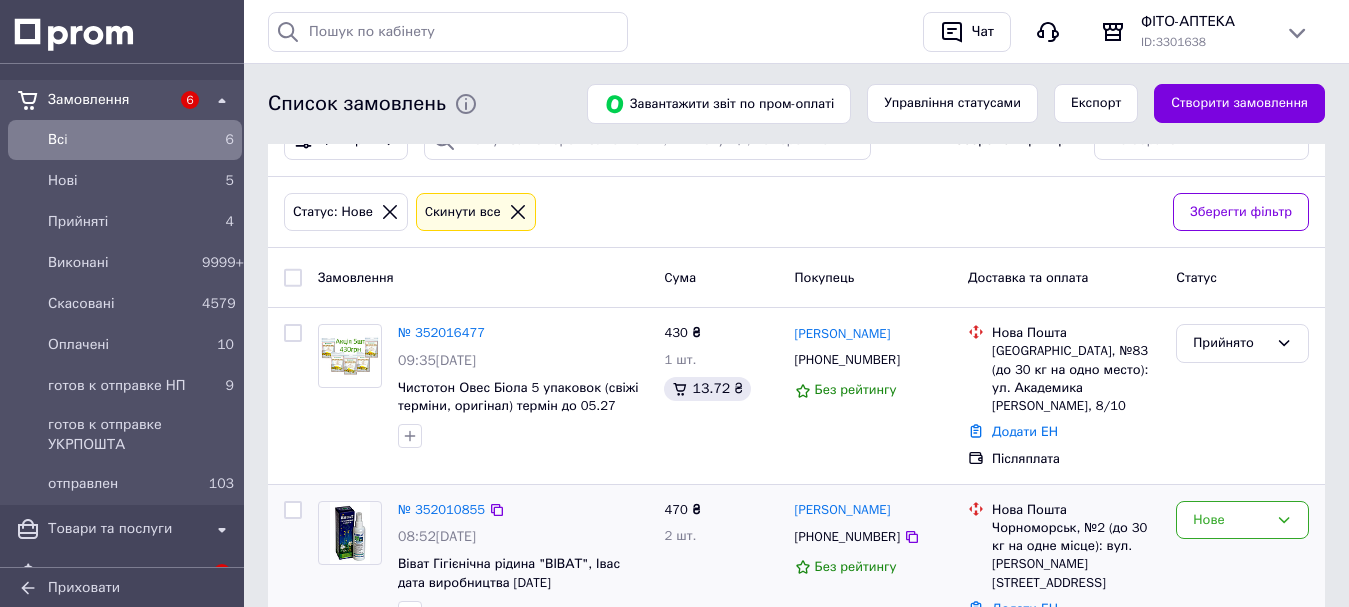 scroll, scrollTop: 300, scrollLeft: 0, axis: vertical 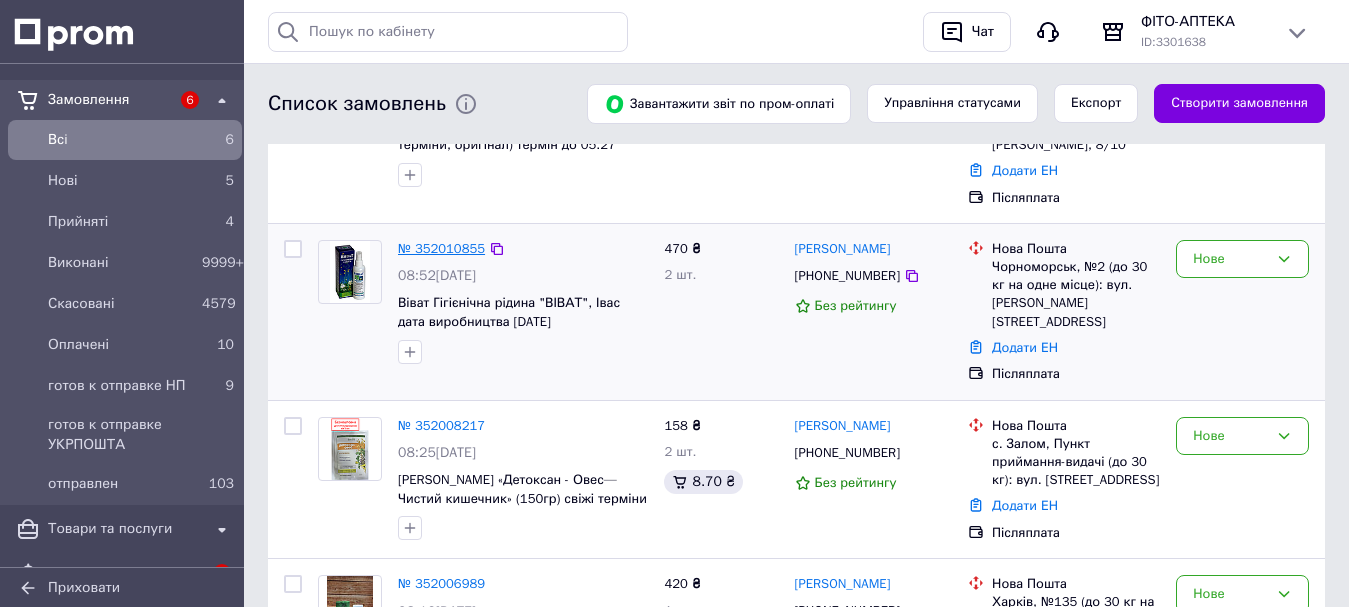 click on "№ 352010855" at bounding box center (441, 248) 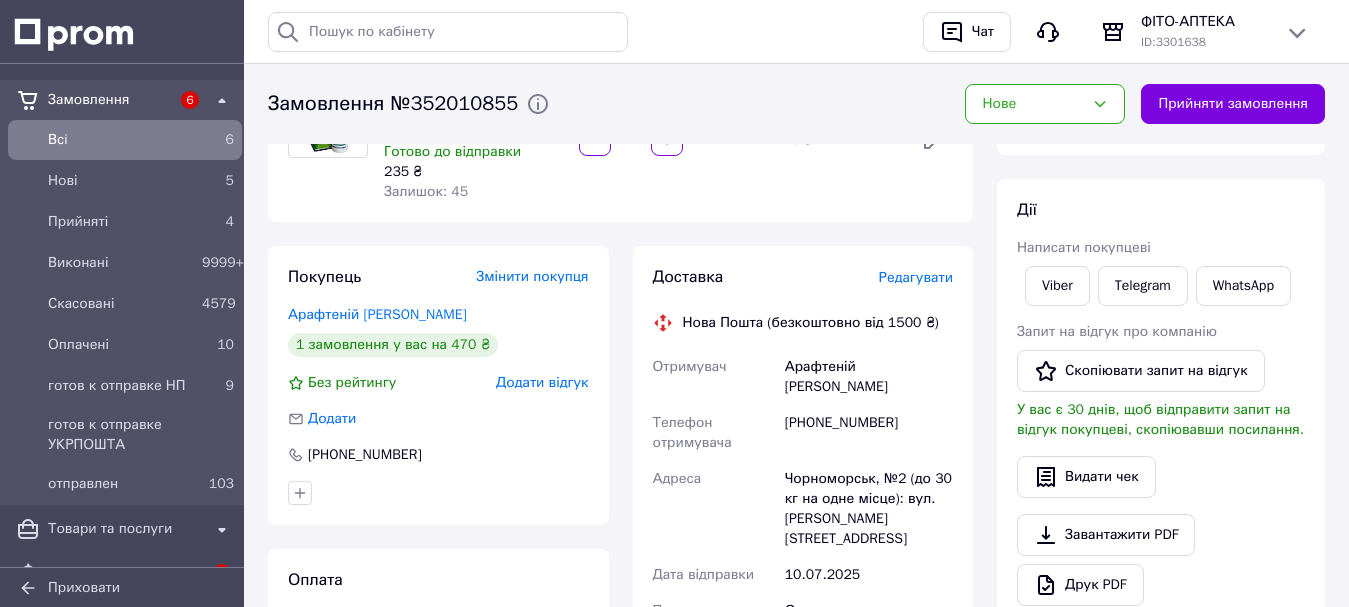 scroll, scrollTop: 0, scrollLeft: 0, axis: both 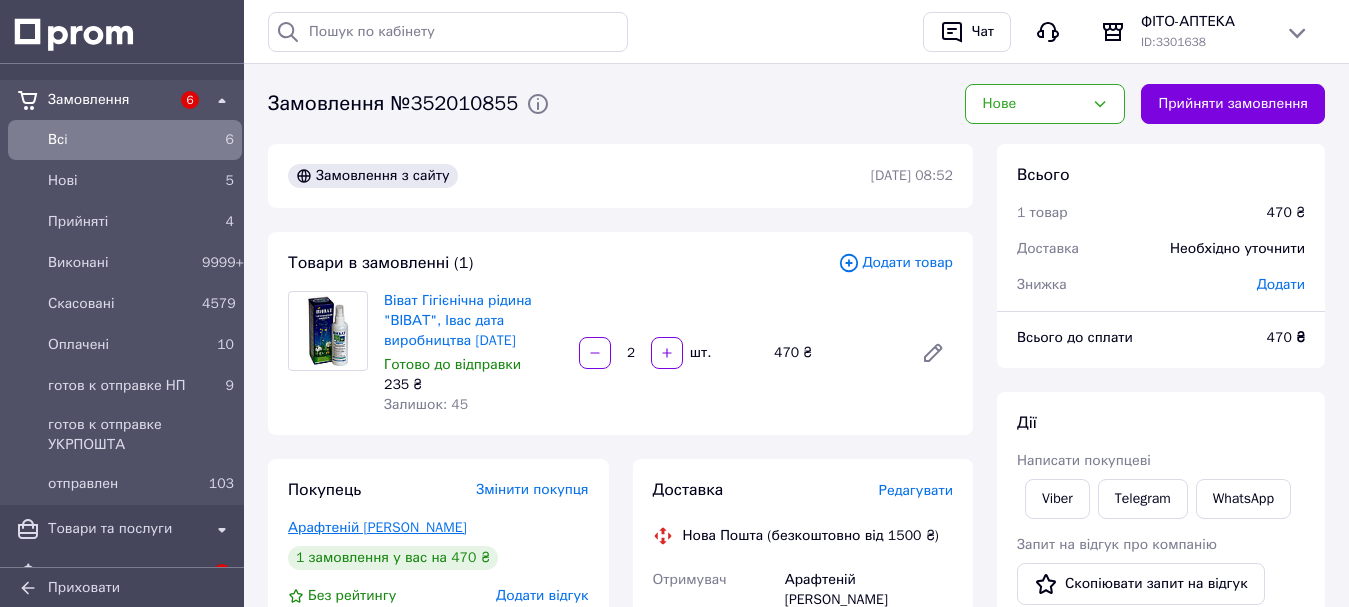 click on "Арафтеній Алла" at bounding box center (377, 527) 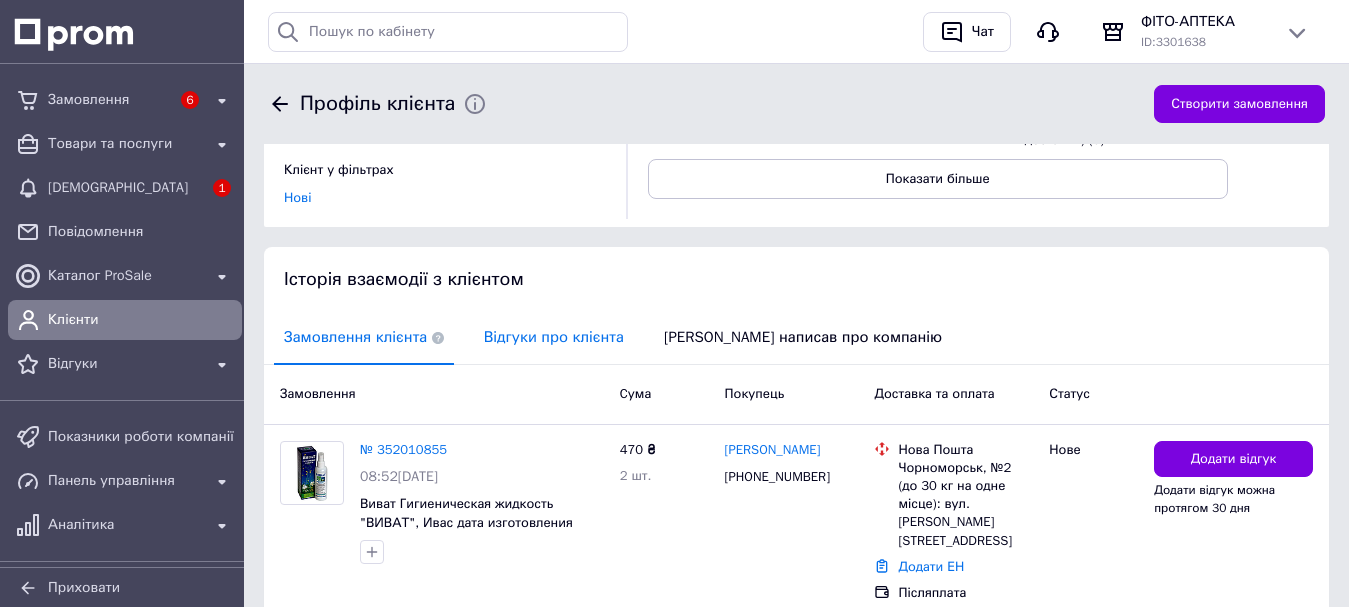 click on "Відгуки про клієнта" at bounding box center (554, 337) 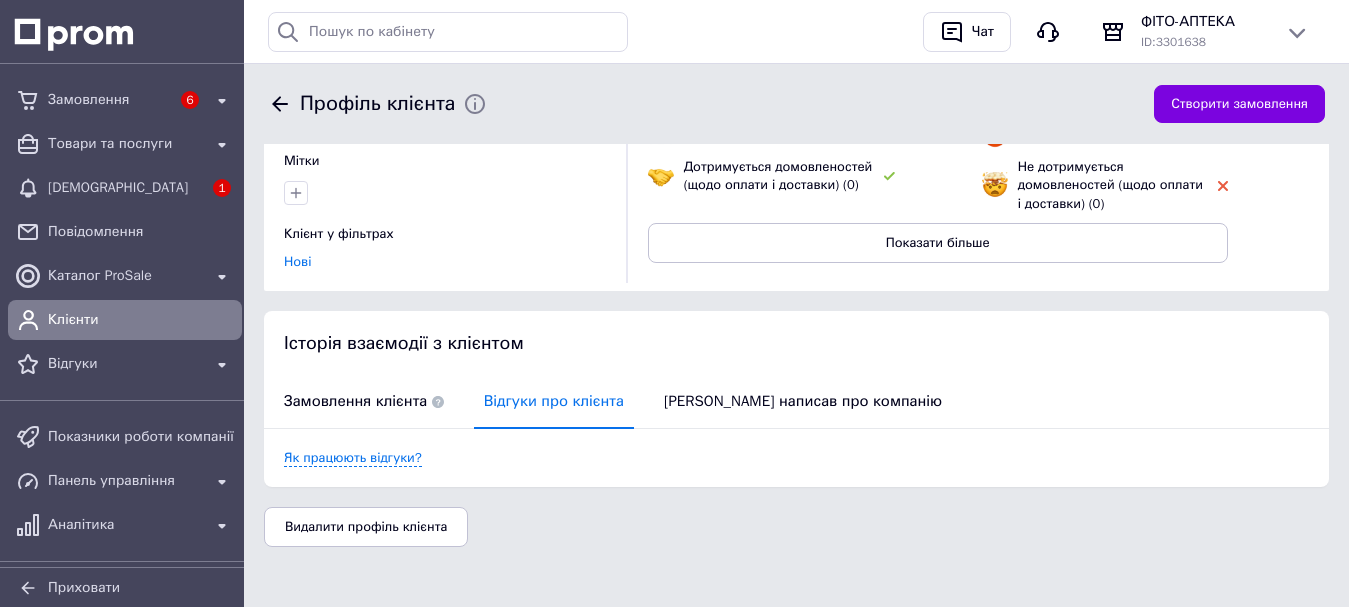 scroll, scrollTop: 236, scrollLeft: 0, axis: vertical 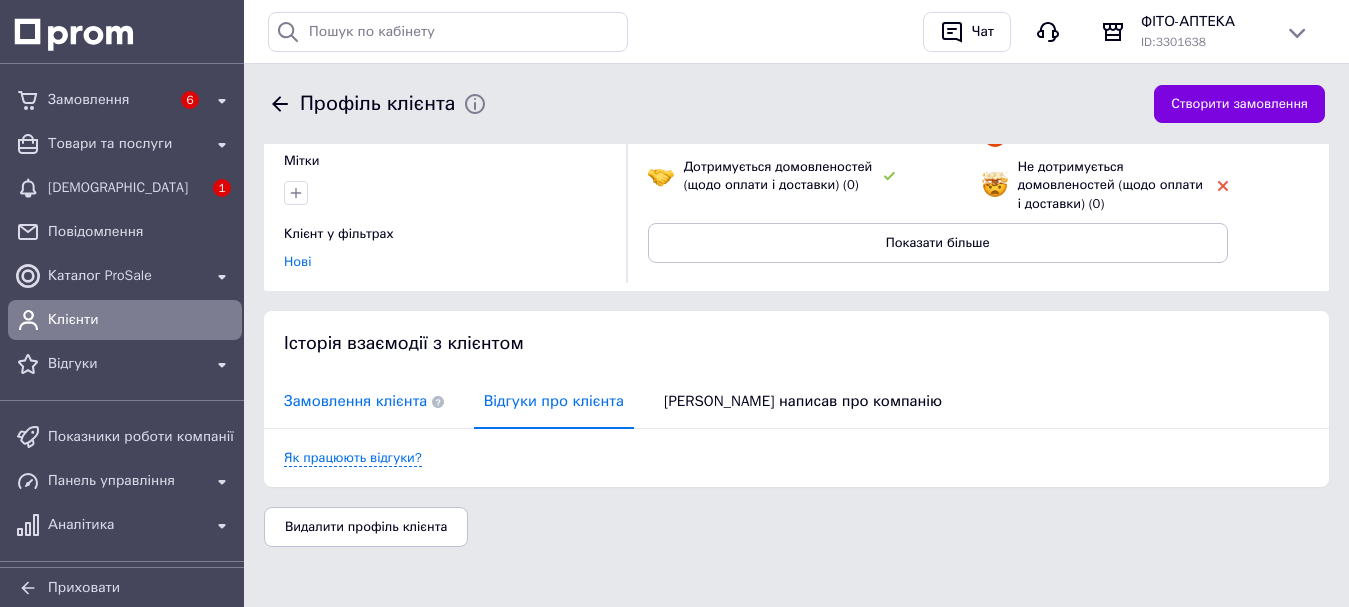 click on "Замовлення клієнта" at bounding box center [364, 401] 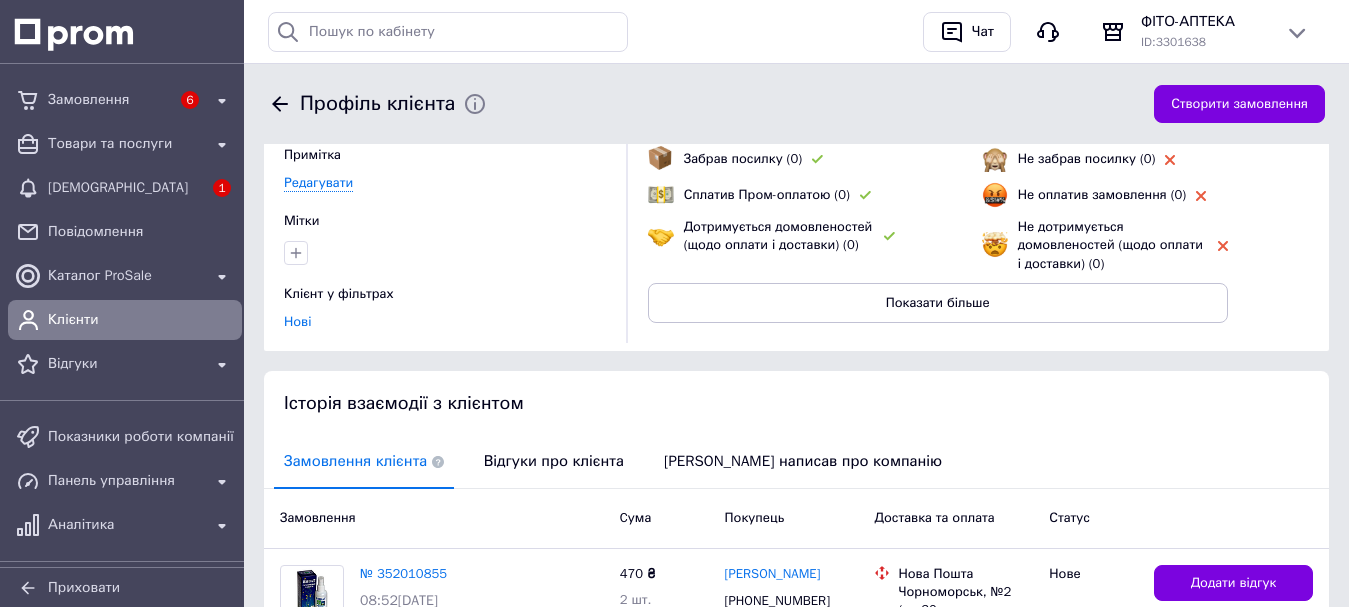 scroll, scrollTop: 0, scrollLeft: 0, axis: both 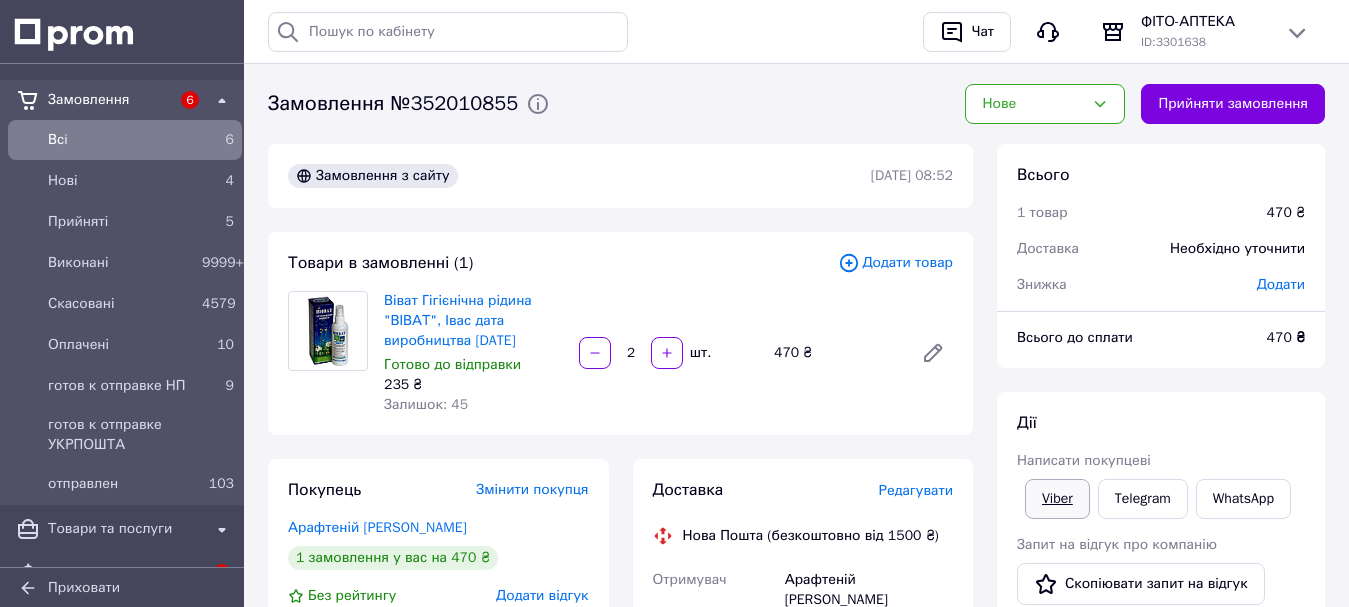 click on "Viber" at bounding box center (1057, 499) 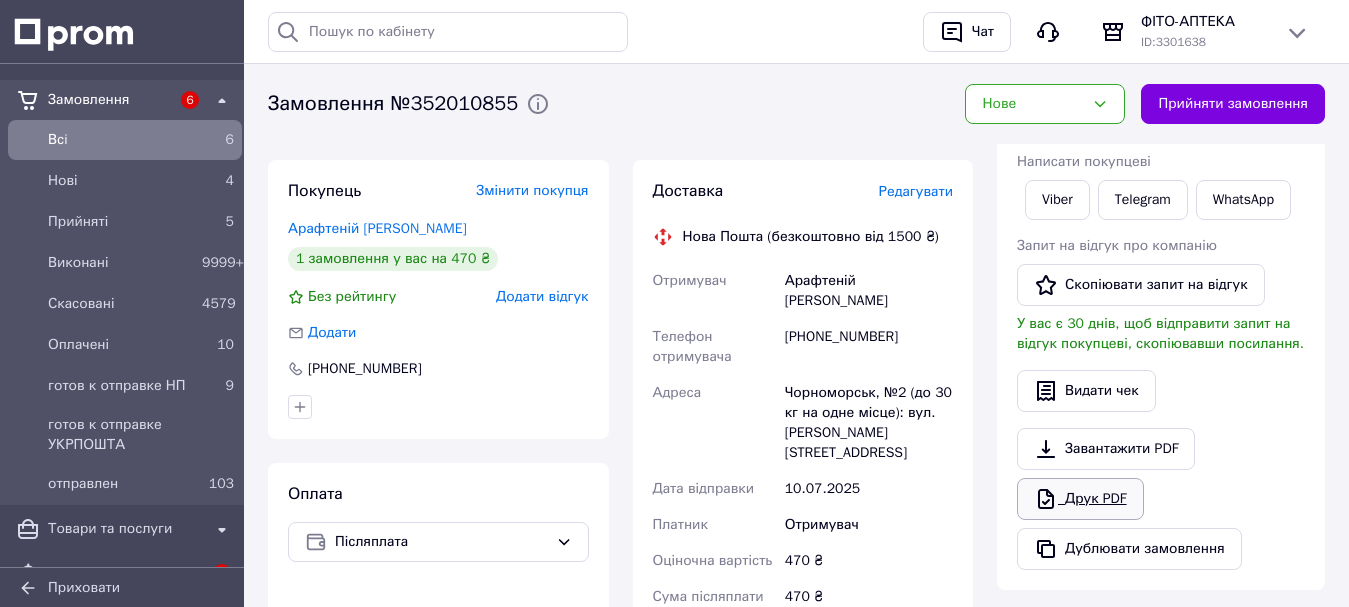 scroll, scrollTop: 300, scrollLeft: 0, axis: vertical 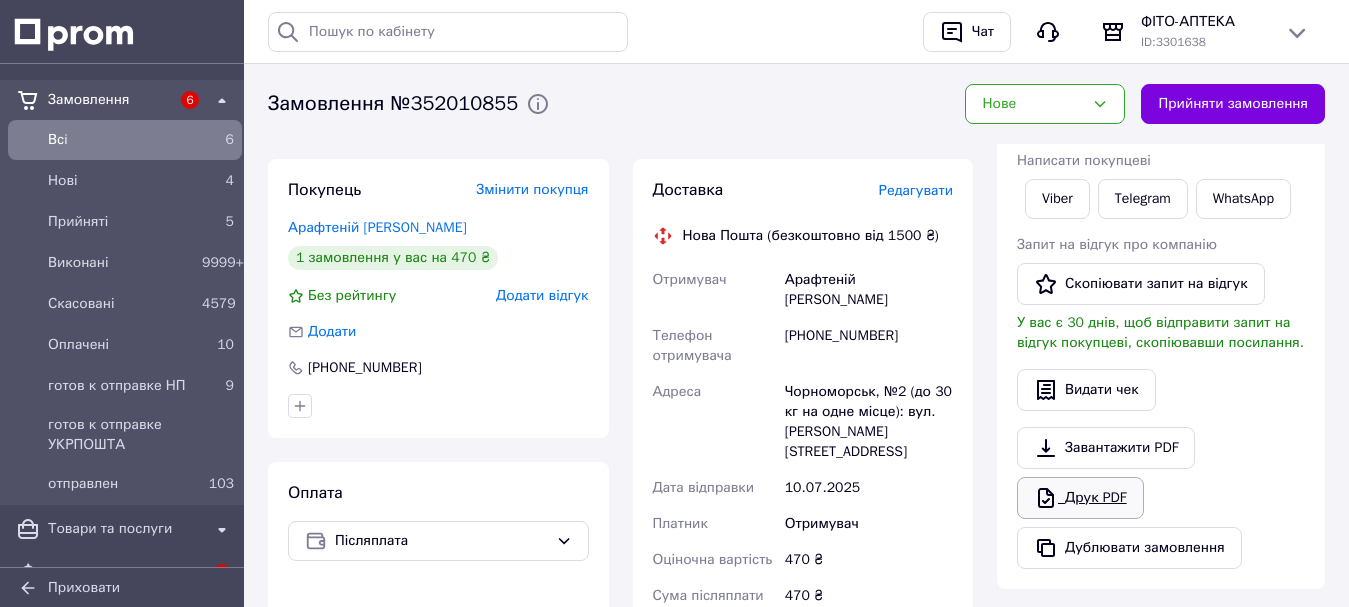 click on "Друк PDF" at bounding box center (1080, 498) 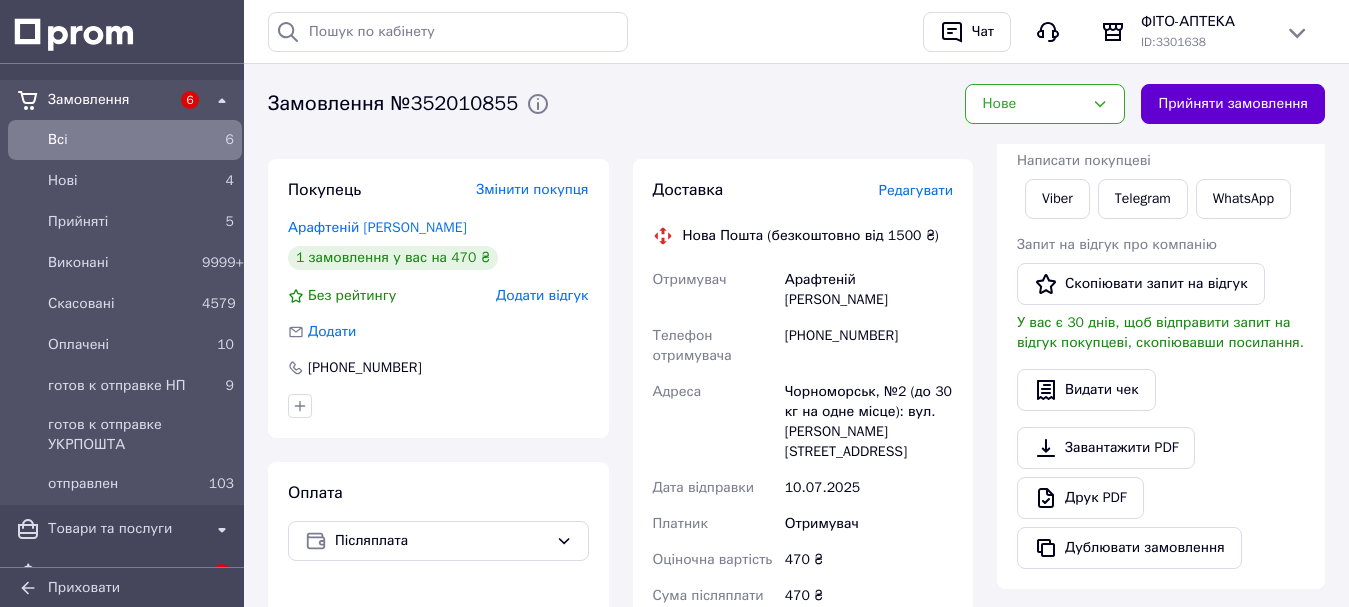 click on "Прийняти замовлення" at bounding box center (1233, 104) 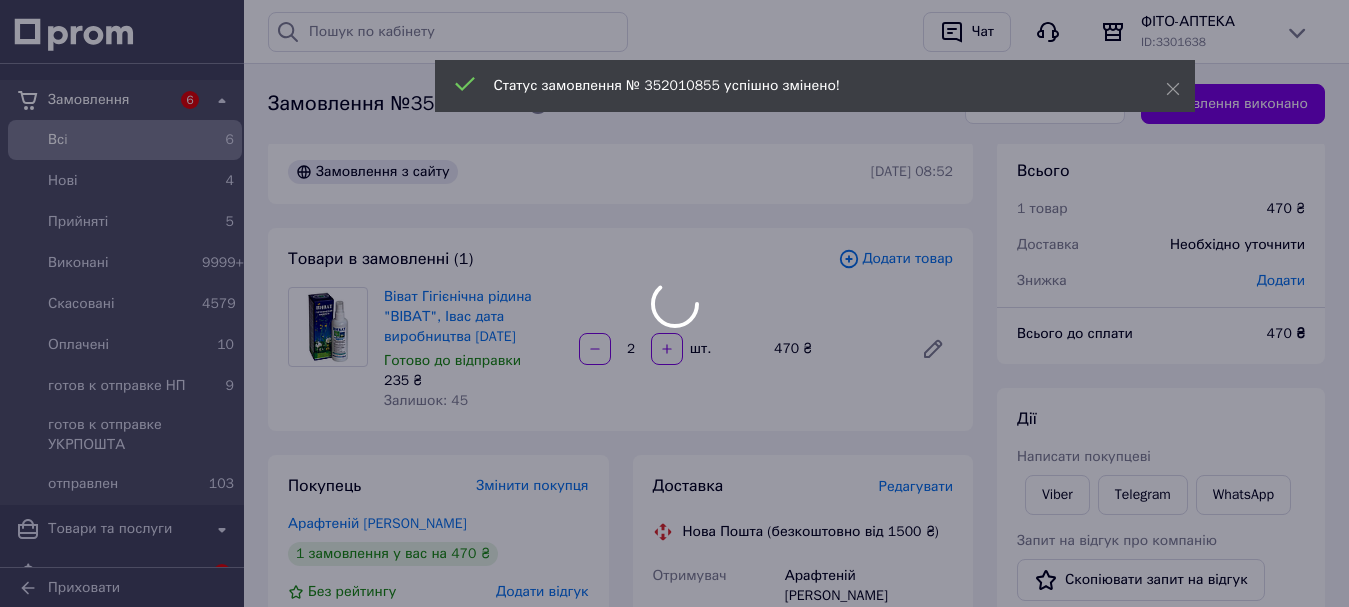 scroll, scrollTop: 0, scrollLeft: 0, axis: both 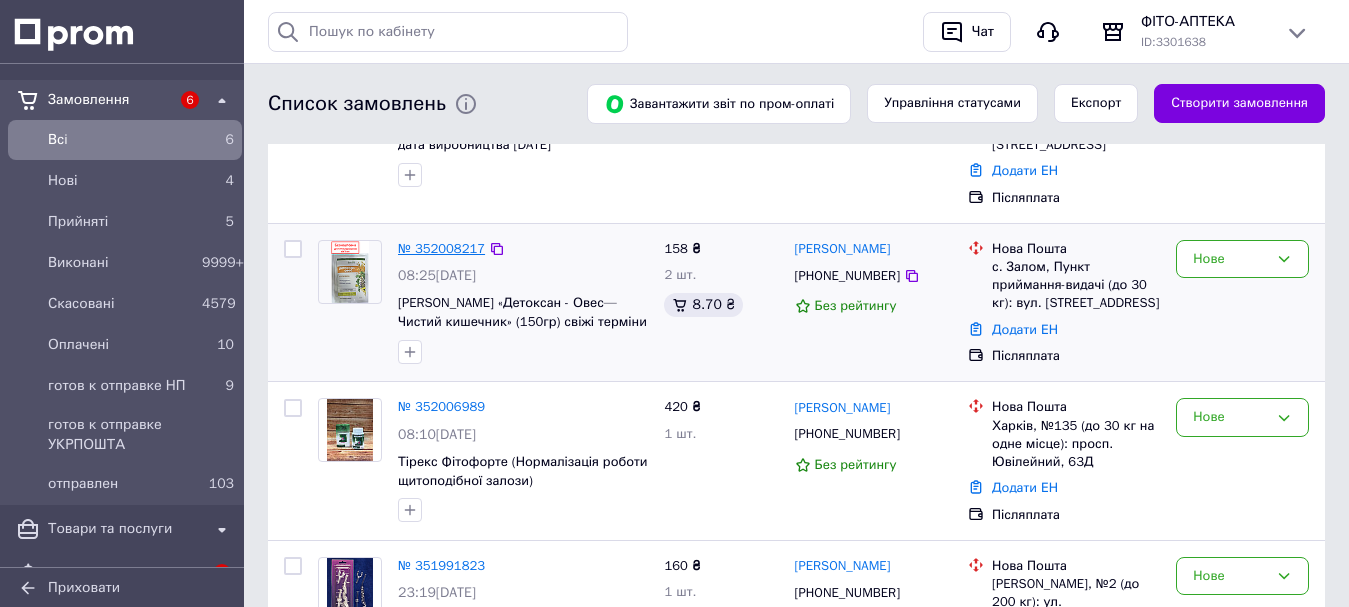 click on "№ 352008217" at bounding box center (441, 248) 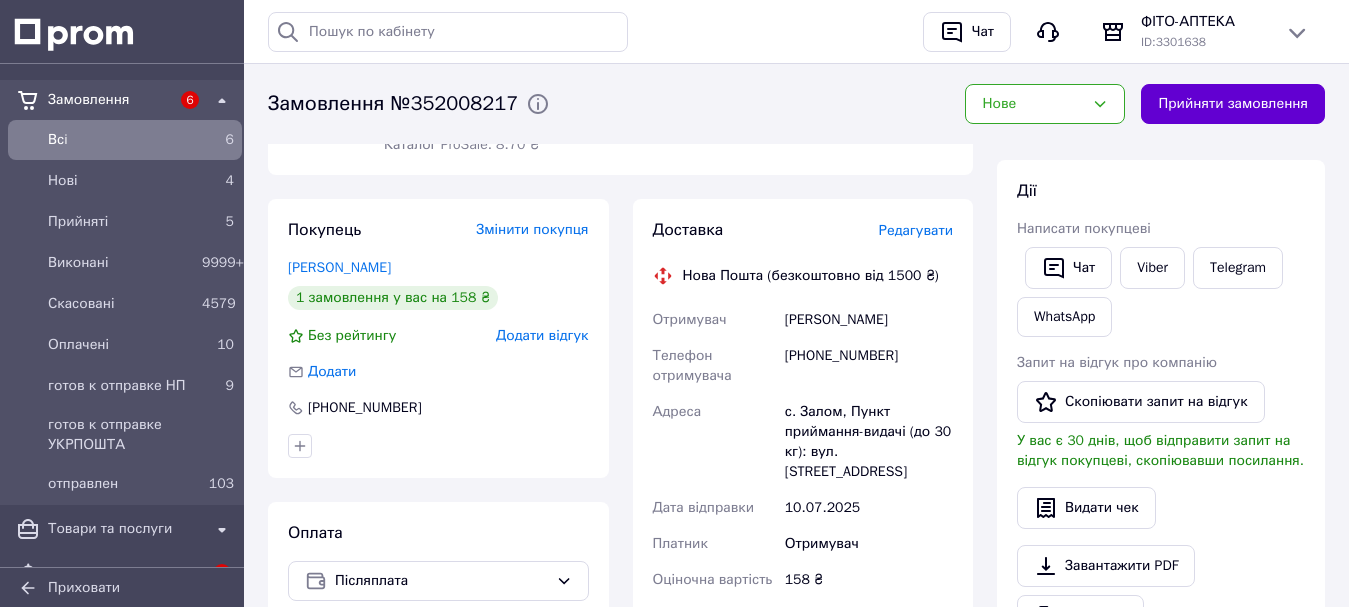 click on "Прийняти замовлення" at bounding box center [1233, 104] 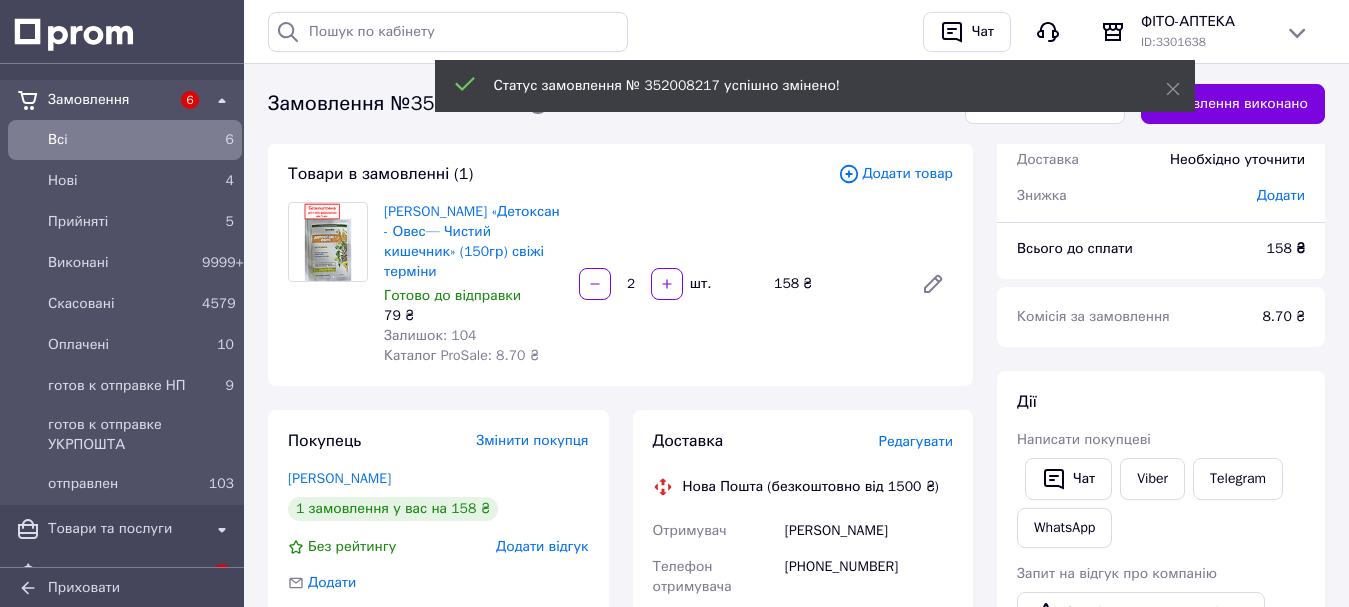 scroll, scrollTop: 200, scrollLeft: 0, axis: vertical 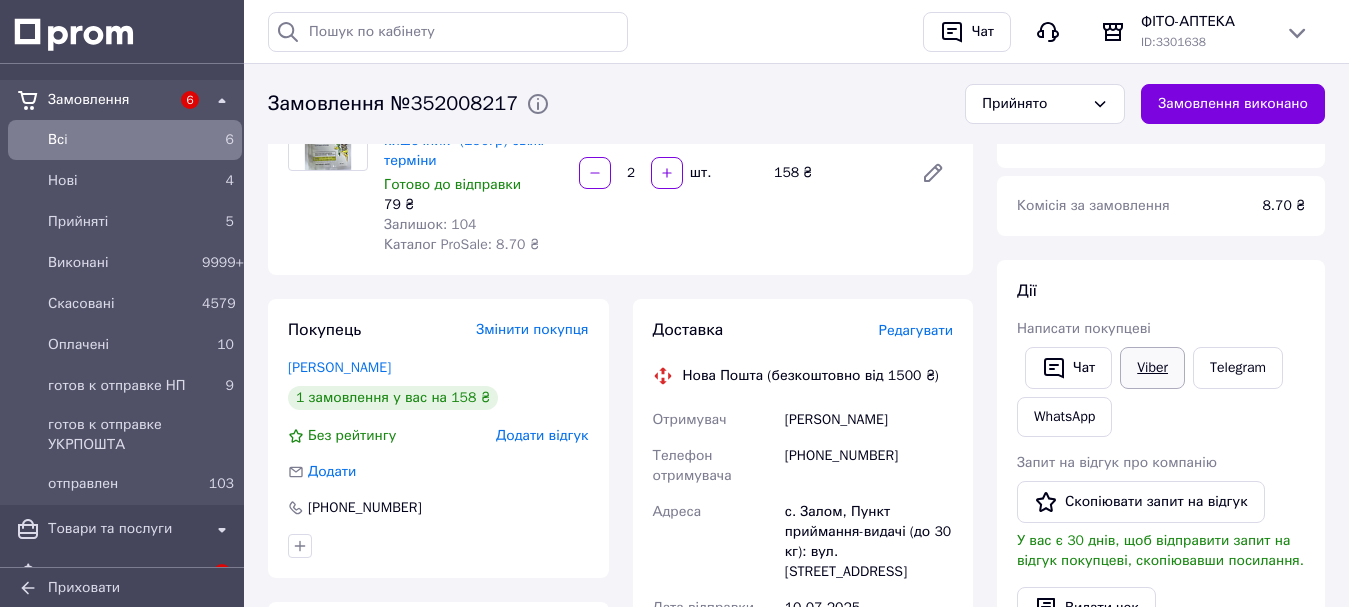 click on "Viber" at bounding box center (1152, 368) 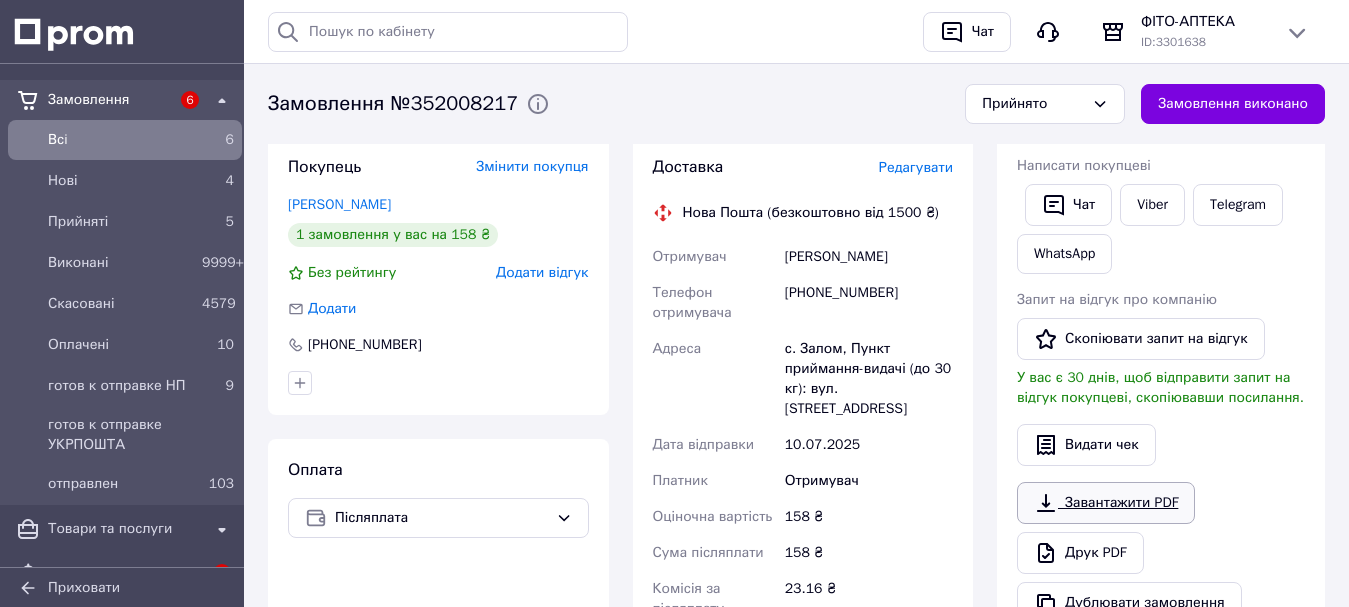 scroll, scrollTop: 400, scrollLeft: 0, axis: vertical 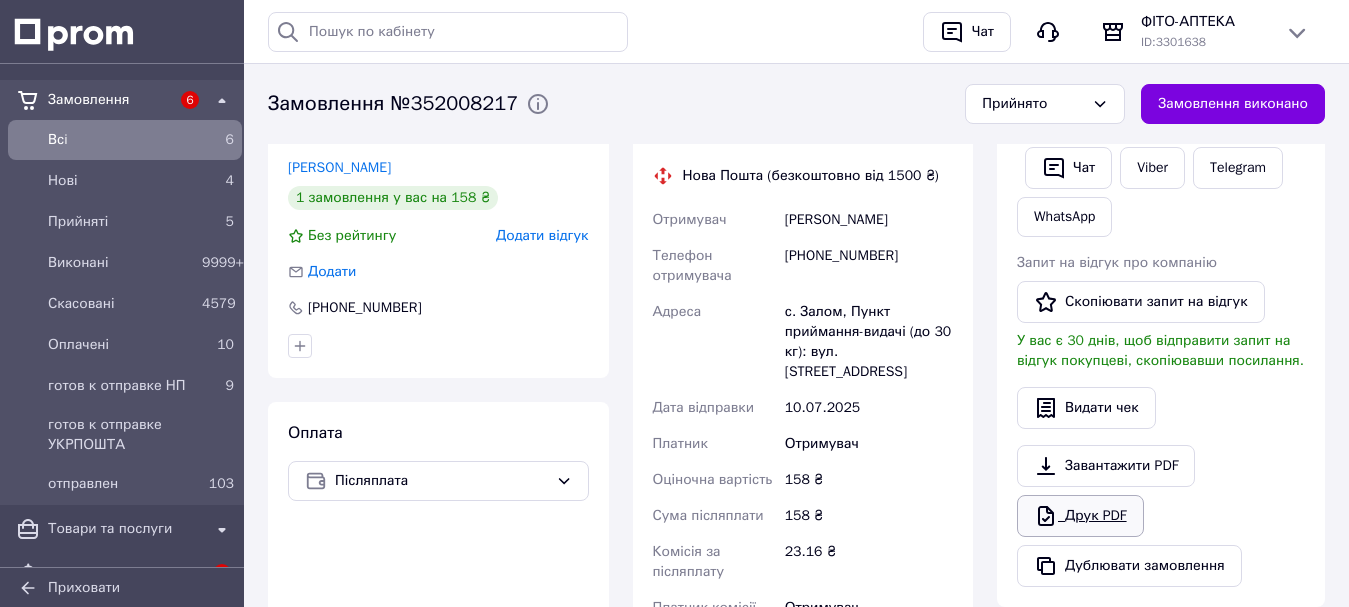 click on "Друк PDF" at bounding box center (1080, 516) 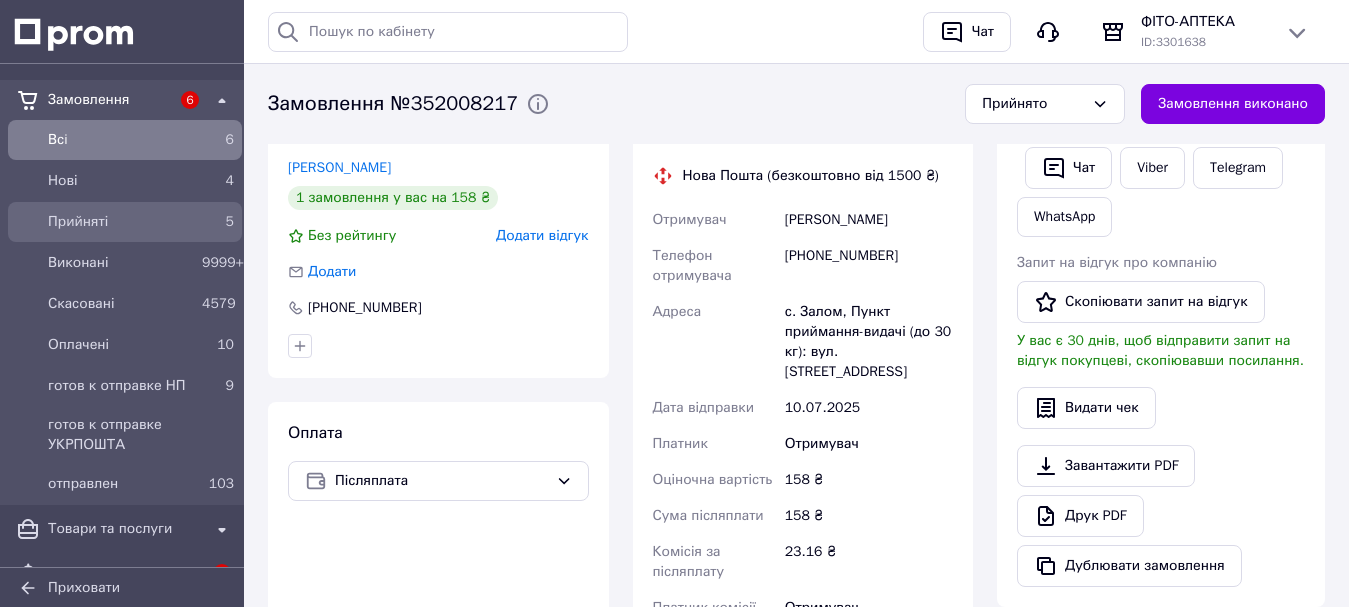 click on "Прийняті" at bounding box center (121, 222) 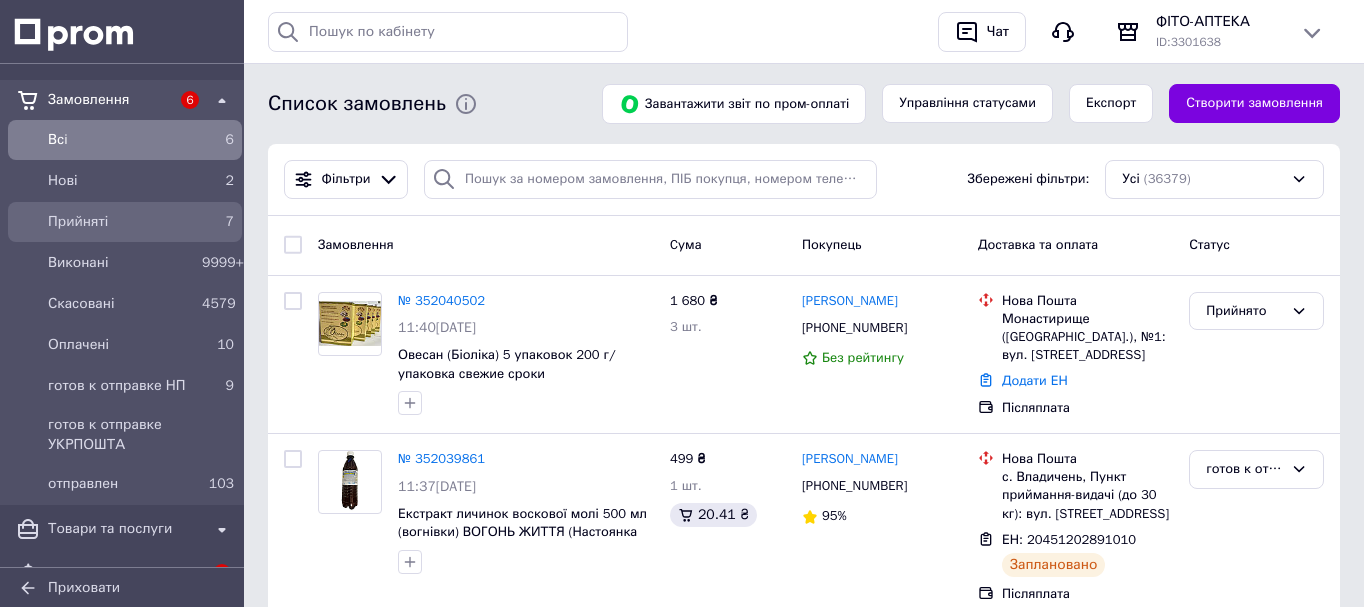 click on "Прийняті" at bounding box center [121, 222] 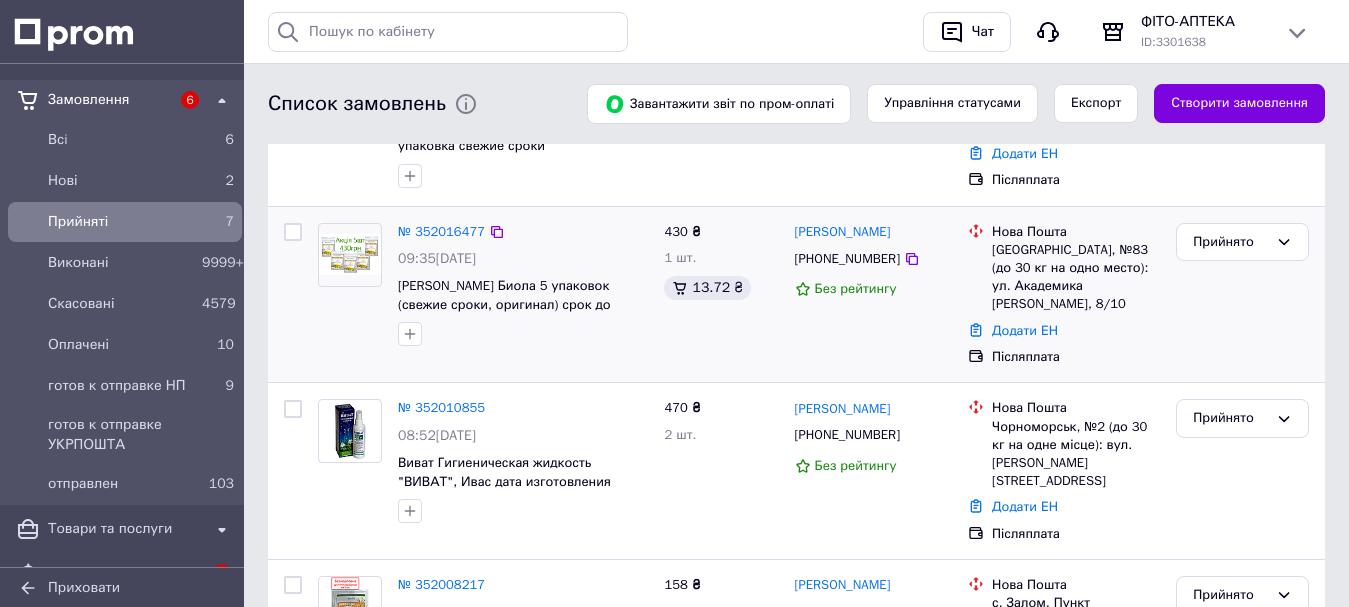 scroll, scrollTop: 300, scrollLeft: 0, axis: vertical 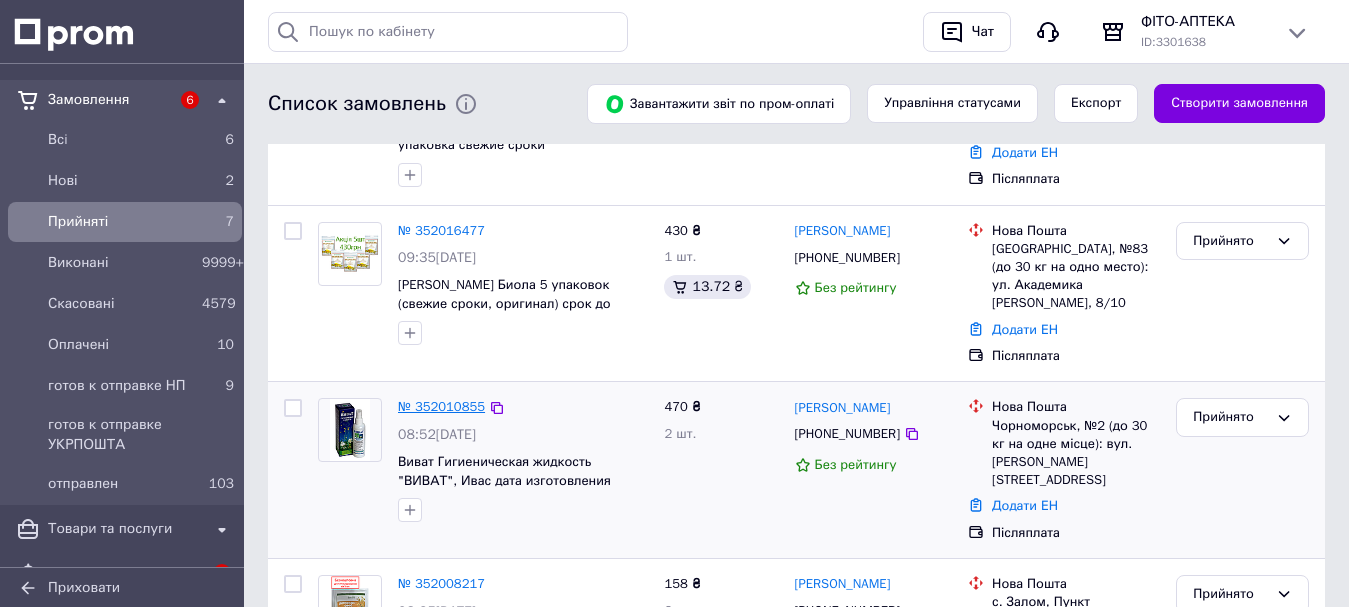 click on "№ 352010855" at bounding box center [441, 406] 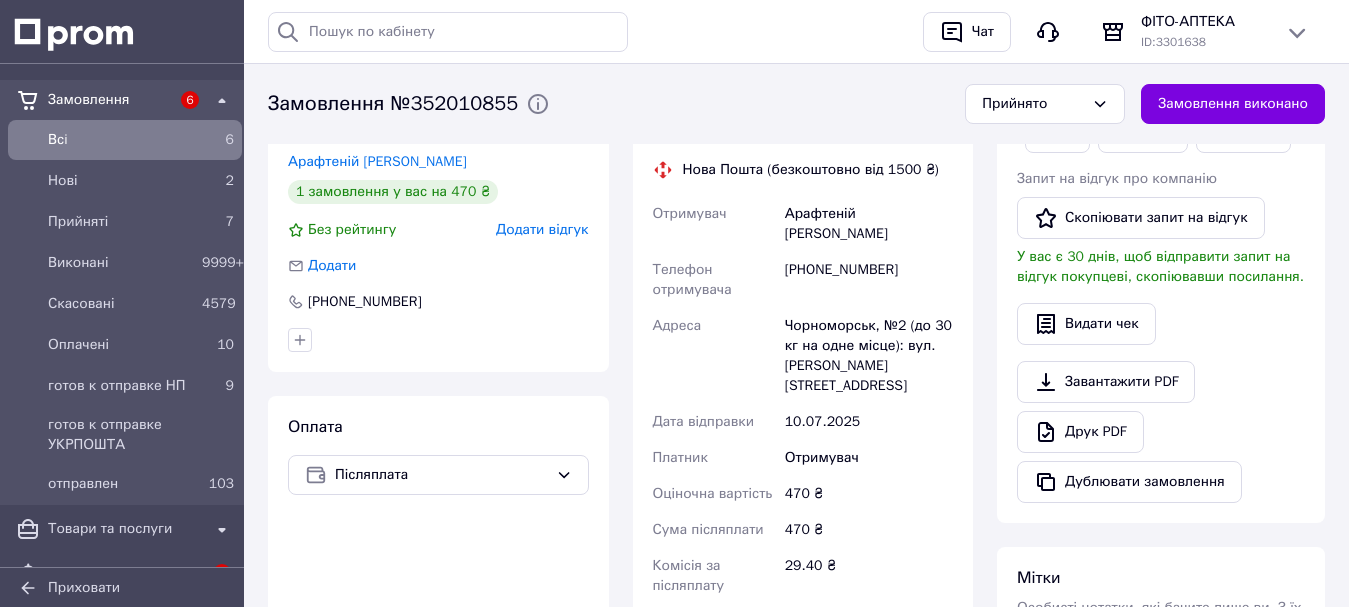 scroll, scrollTop: 566, scrollLeft: 0, axis: vertical 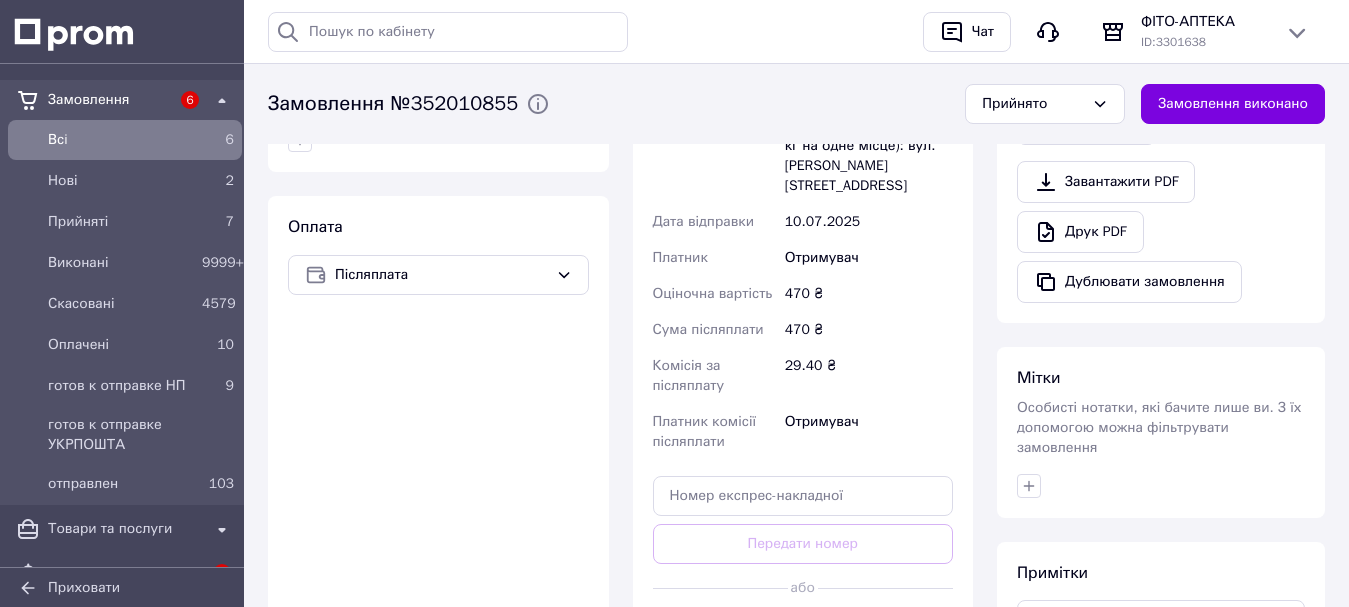 click on "Згенерувати ЕН" at bounding box center (803, 633) 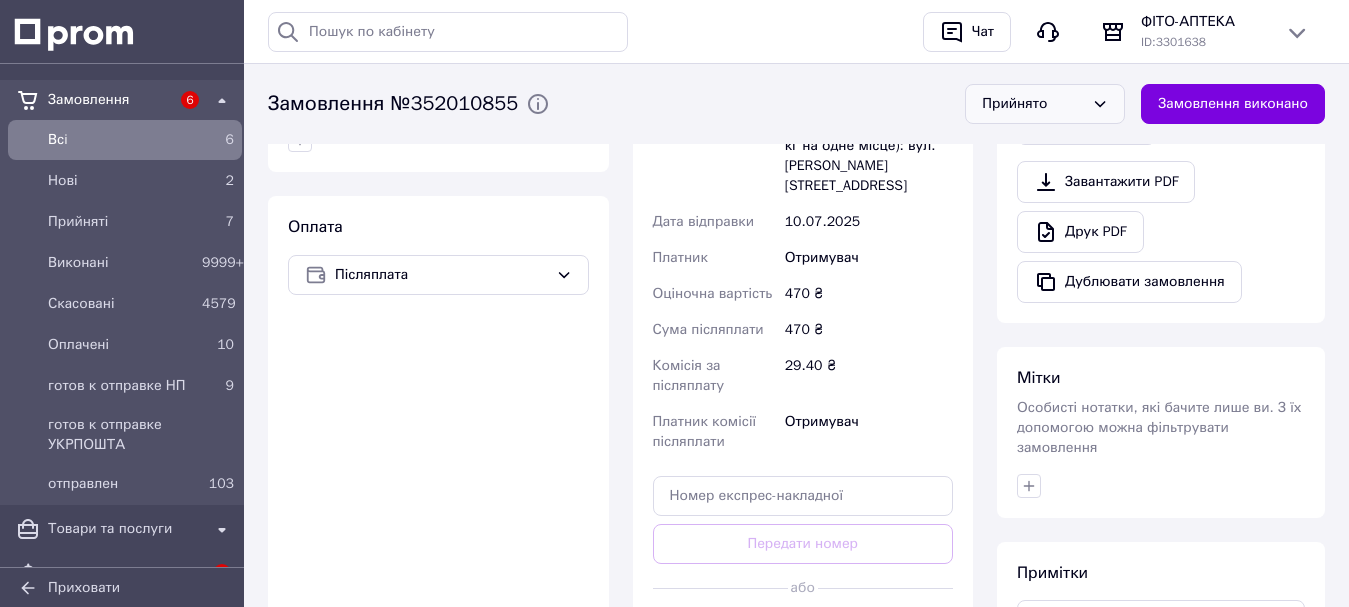 click on "Прийнято" at bounding box center (1033, 104) 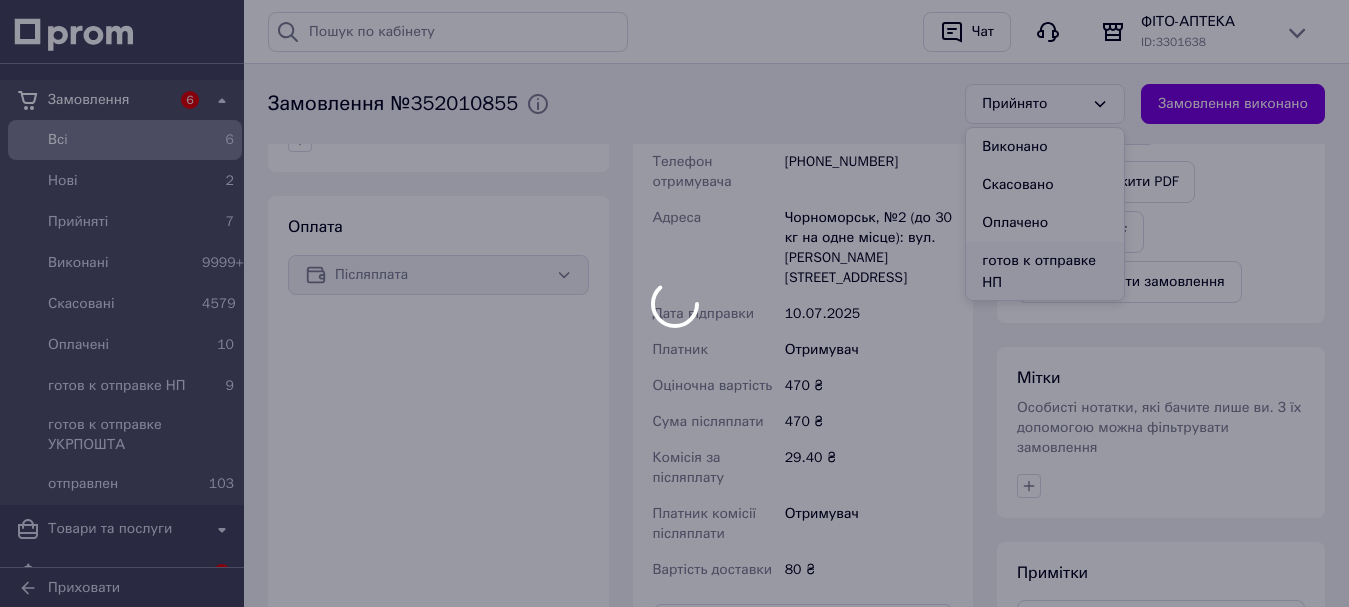 click on "готов к отправке НП" at bounding box center [1045, 272] 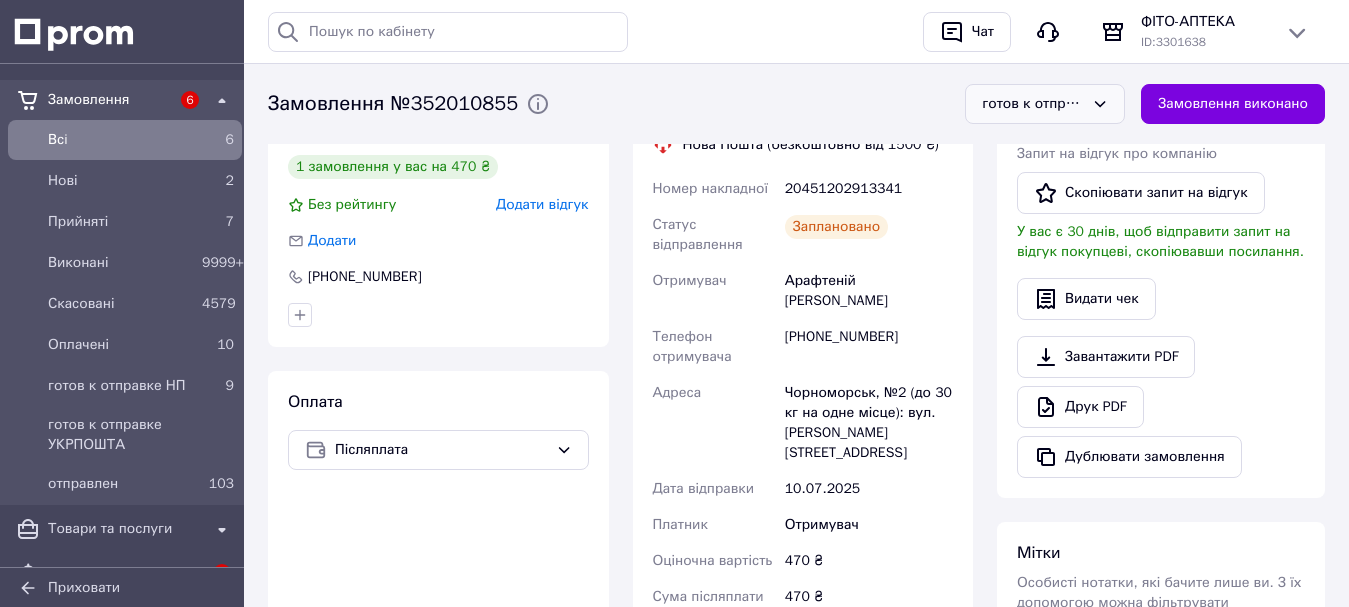 scroll, scrollTop: 266, scrollLeft: 0, axis: vertical 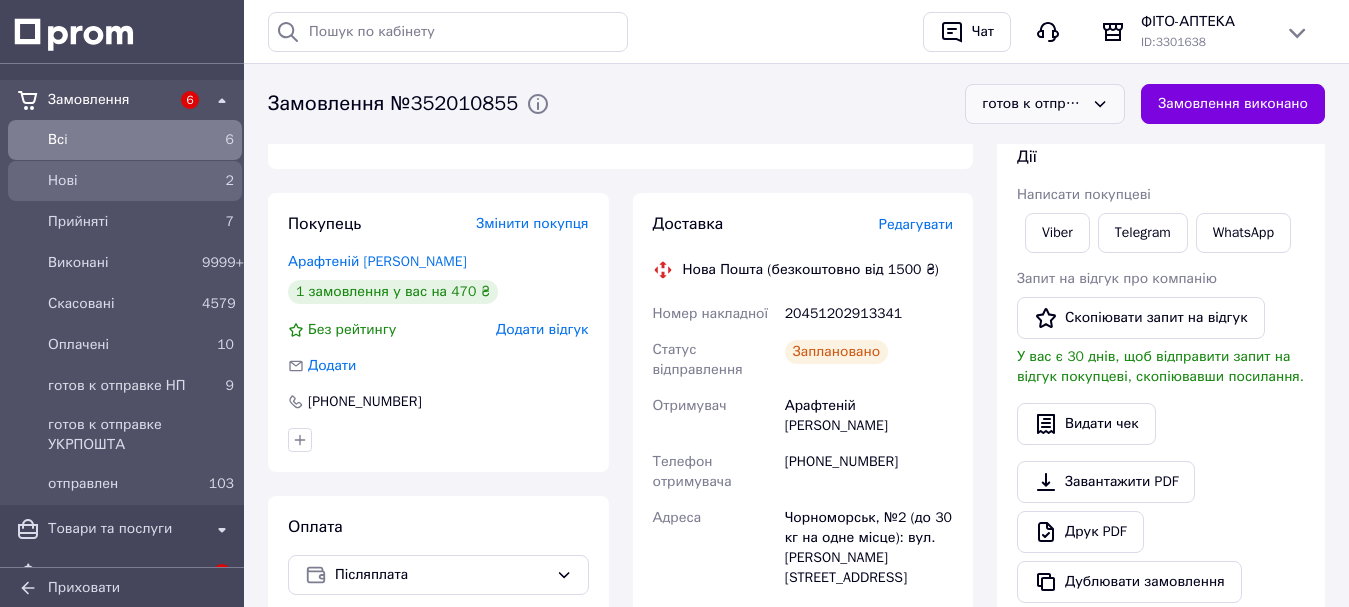 click on "Нові" at bounding box center [121, 181] 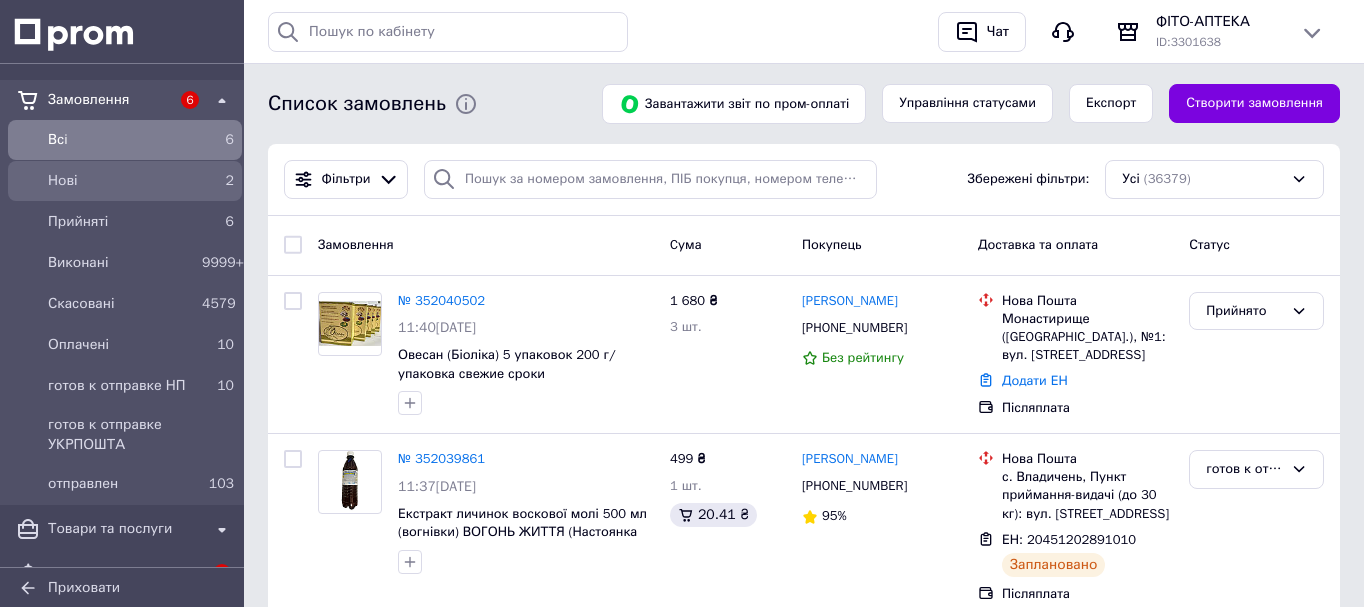 click on "Нові" at bounding box center (121, 181) 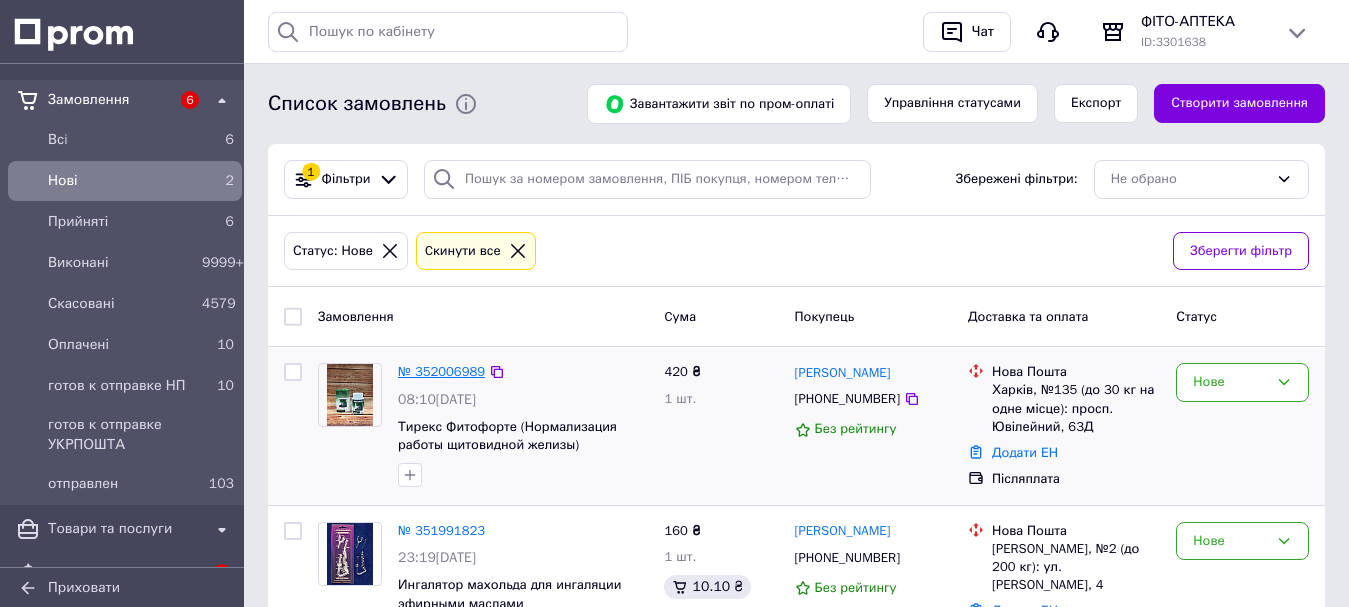 click on "№ 352006989" at bounding box center (441, 371) 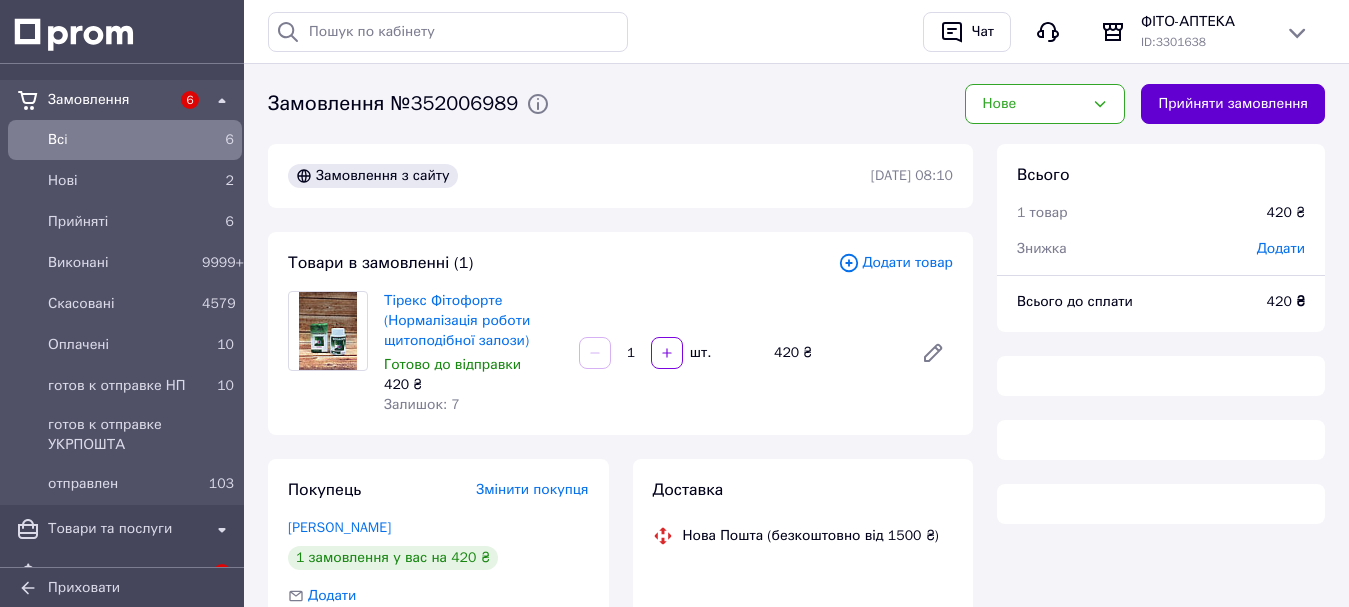 click on "Прийняти замовлення" at bounding box center [1233, 104] 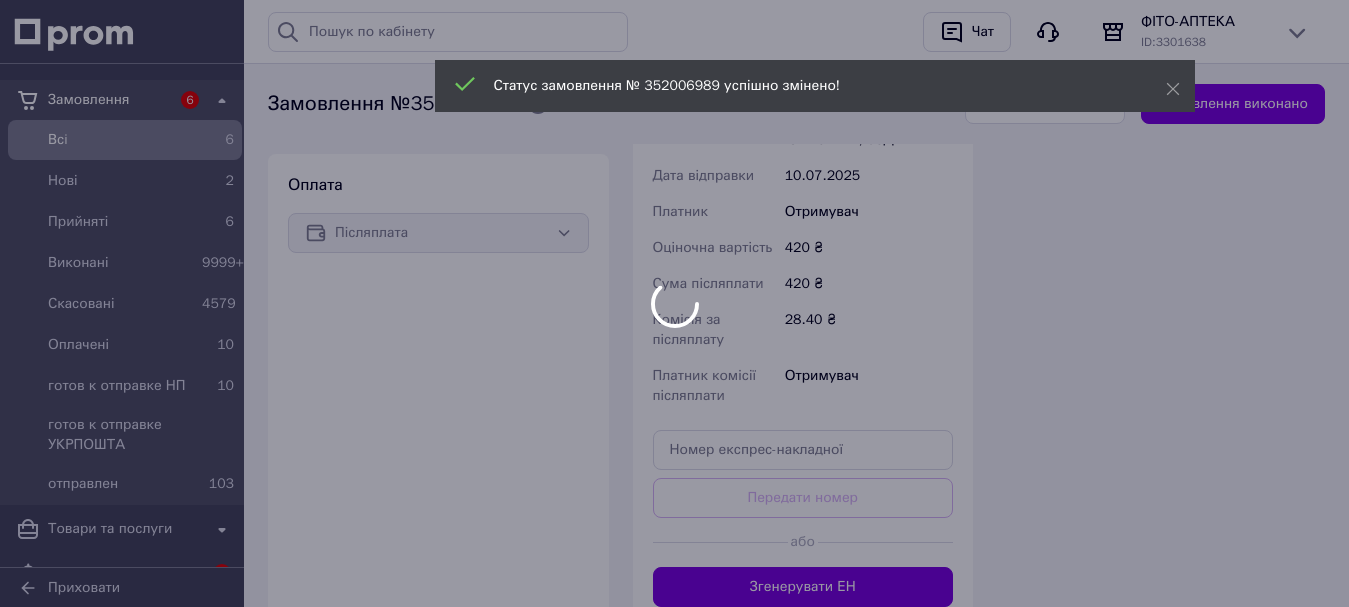 scroll, scrollTop: 600, scrollLeft: 0, axis: vertical 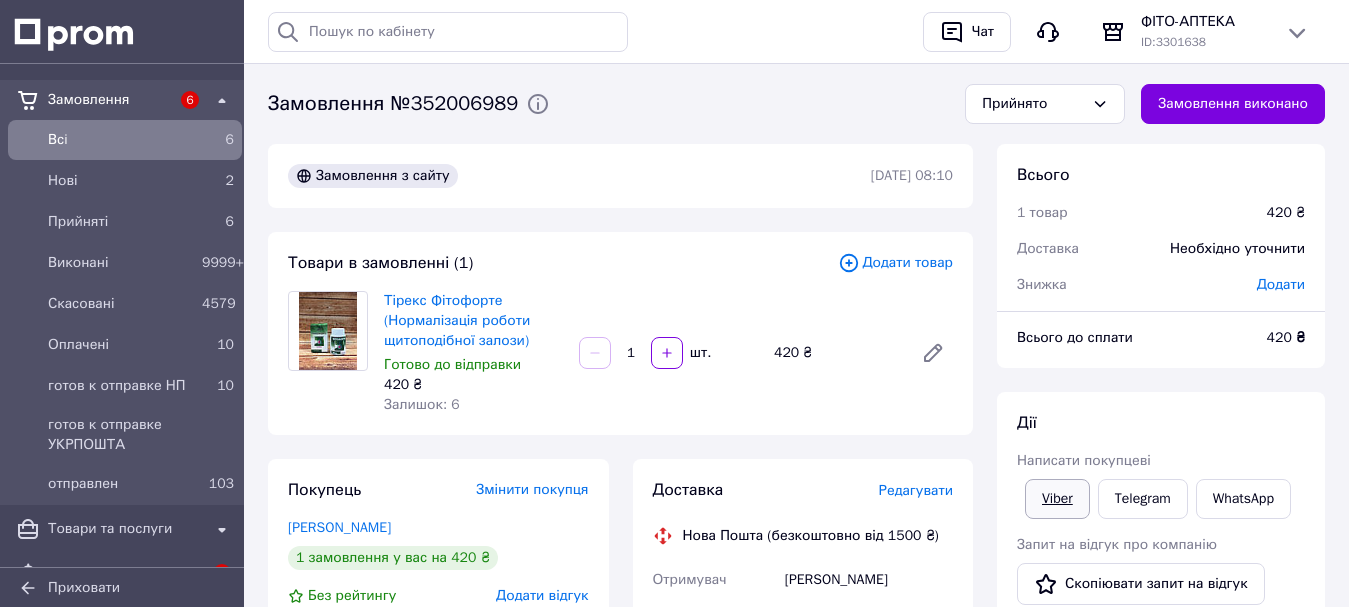 click on "Viber" at bounding box center (1057, 499) 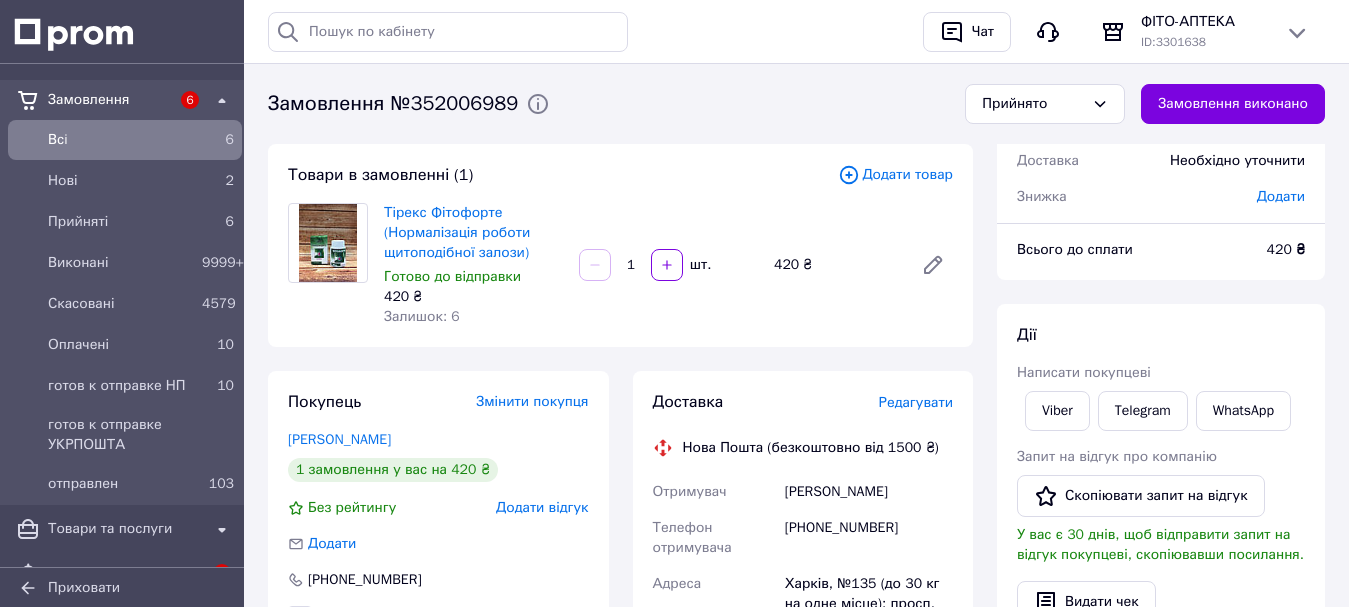 scroll, scrollTop: 300, scrollLeft: 0, axis: vertical 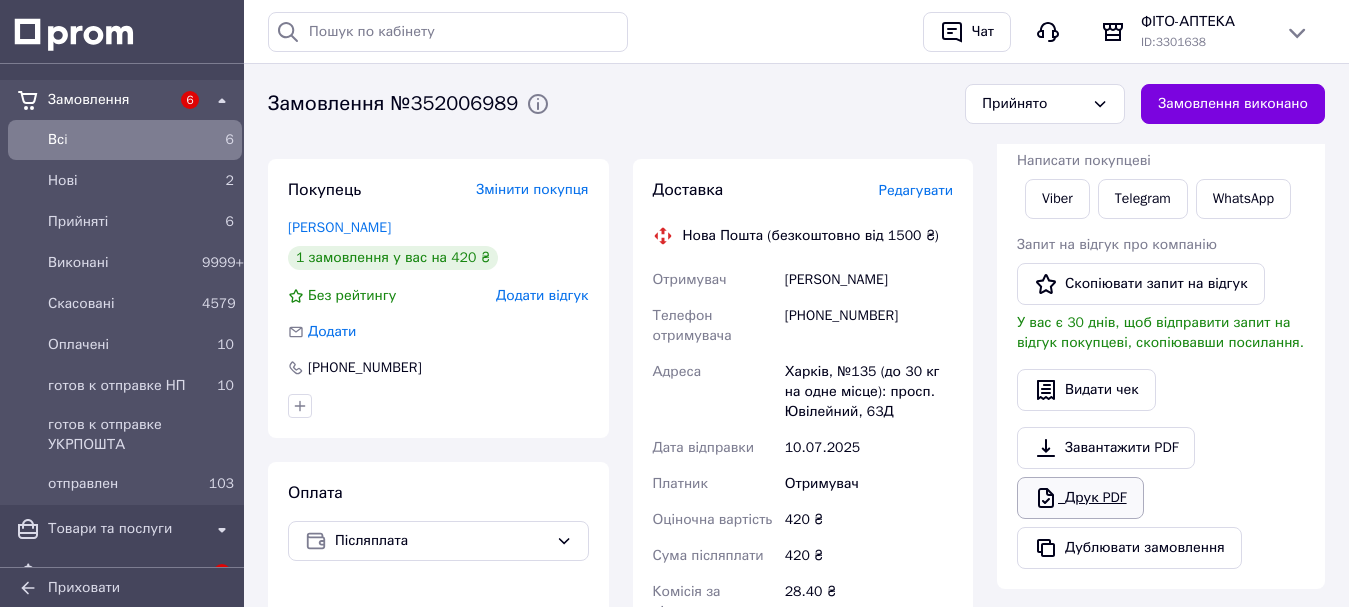 click on "Друк PDF" at bounding box center [1080, 498] 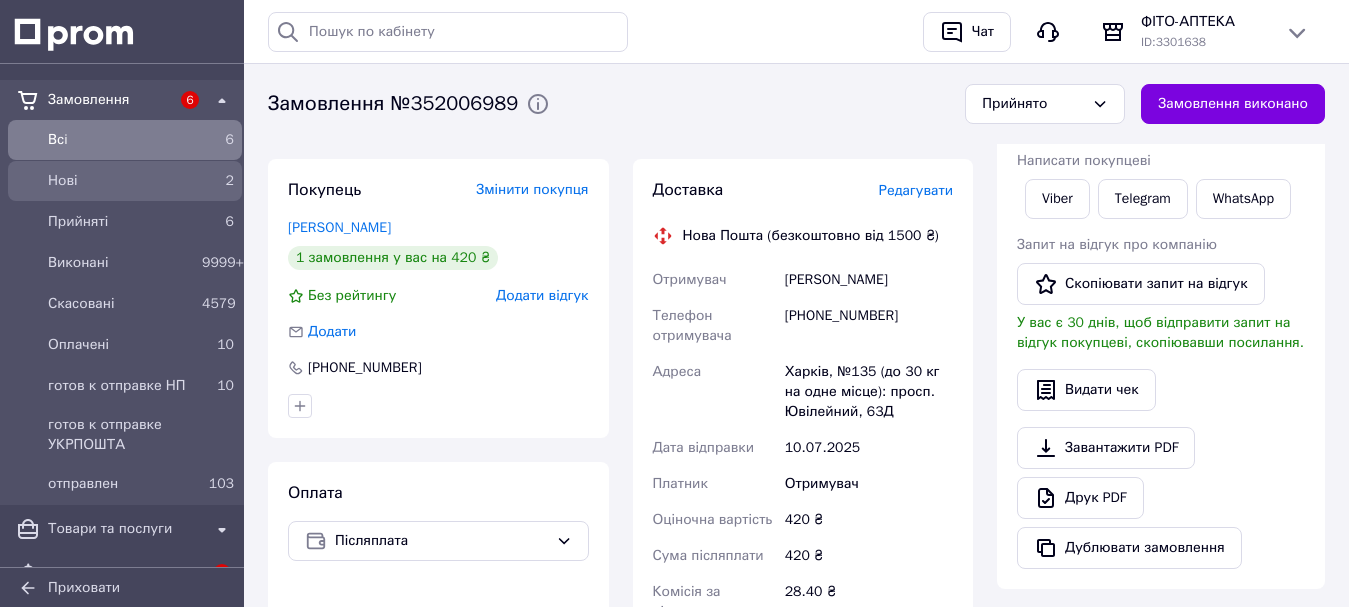 click on "Нові" at bounding box center [121, 181] 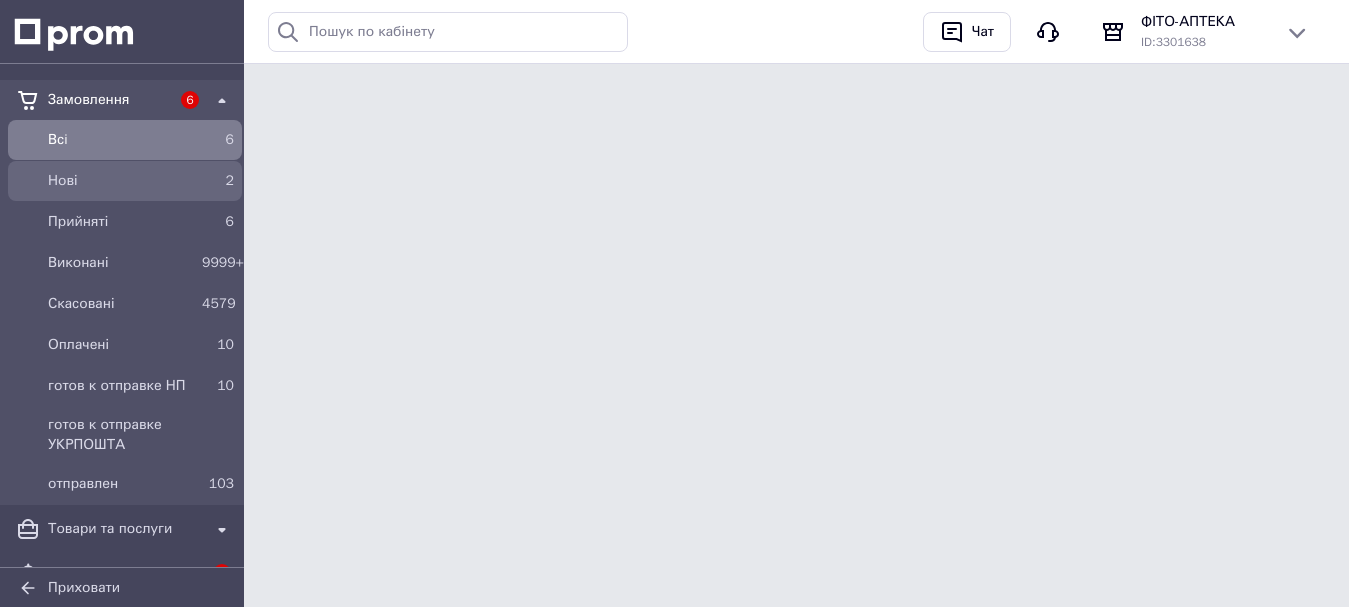 scroll, scrollTop: 0, scrollLeft: 0, axis: both 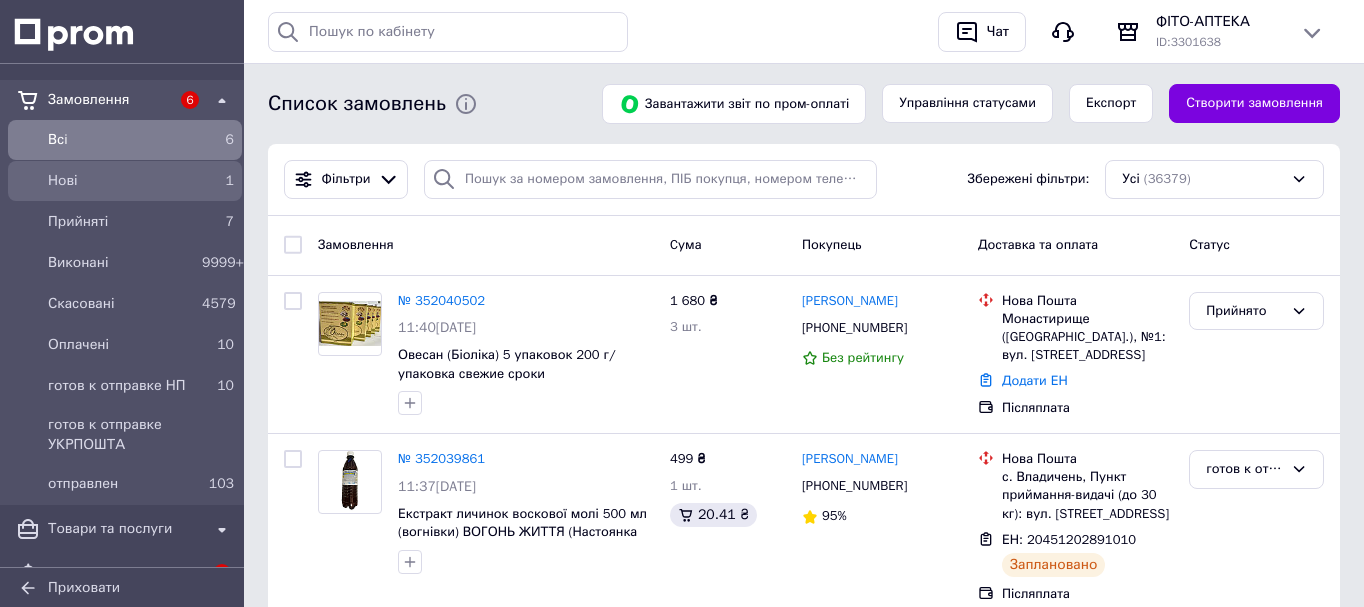 click on "Нові" at bounding box center (121, 181) 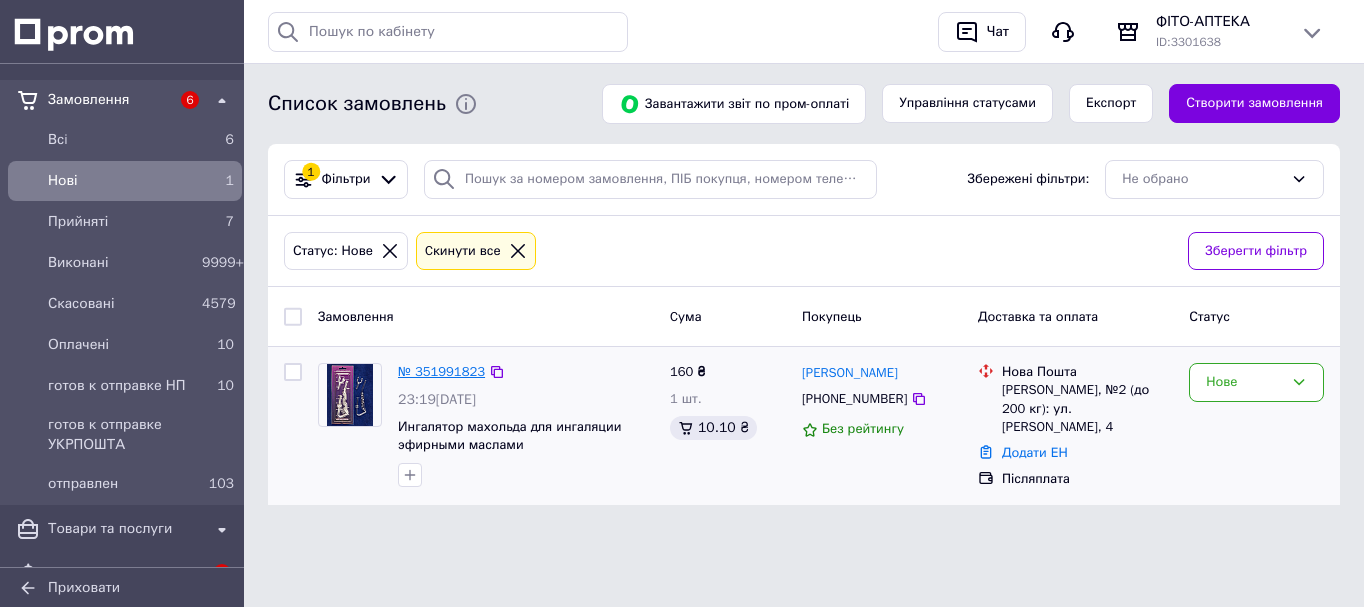 click on "№ 351991823" at bounding box center (441, 371) 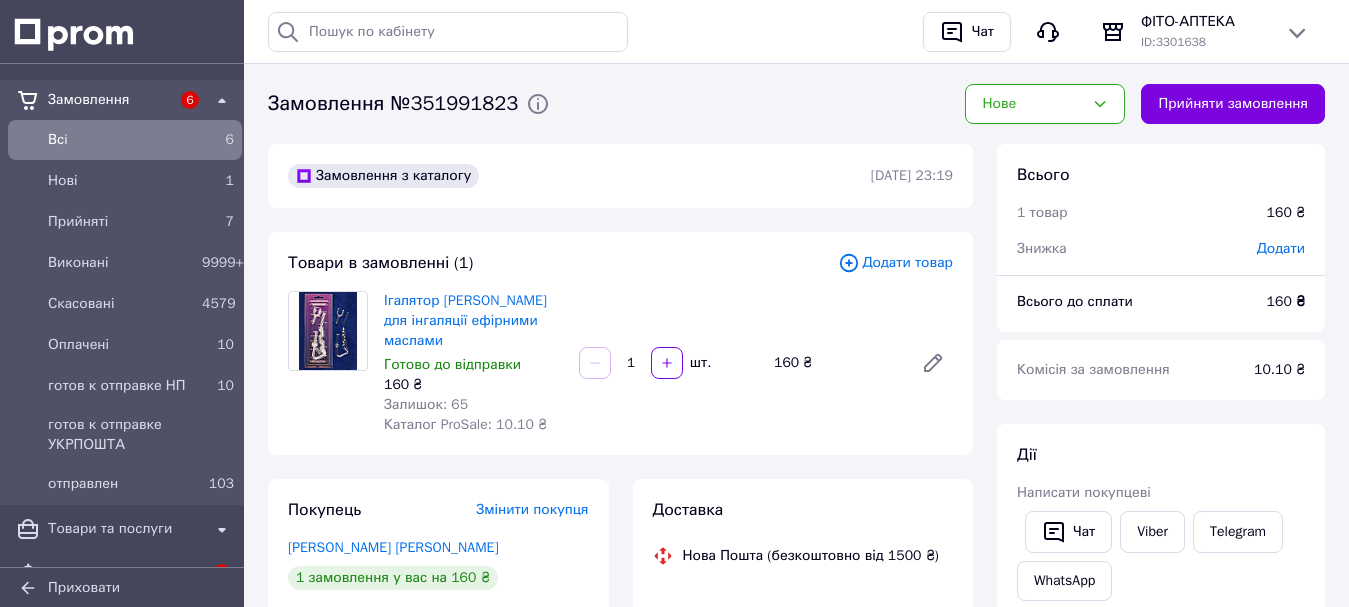 click on "Прийняти замовлення" at bounding box center (1233, 104) 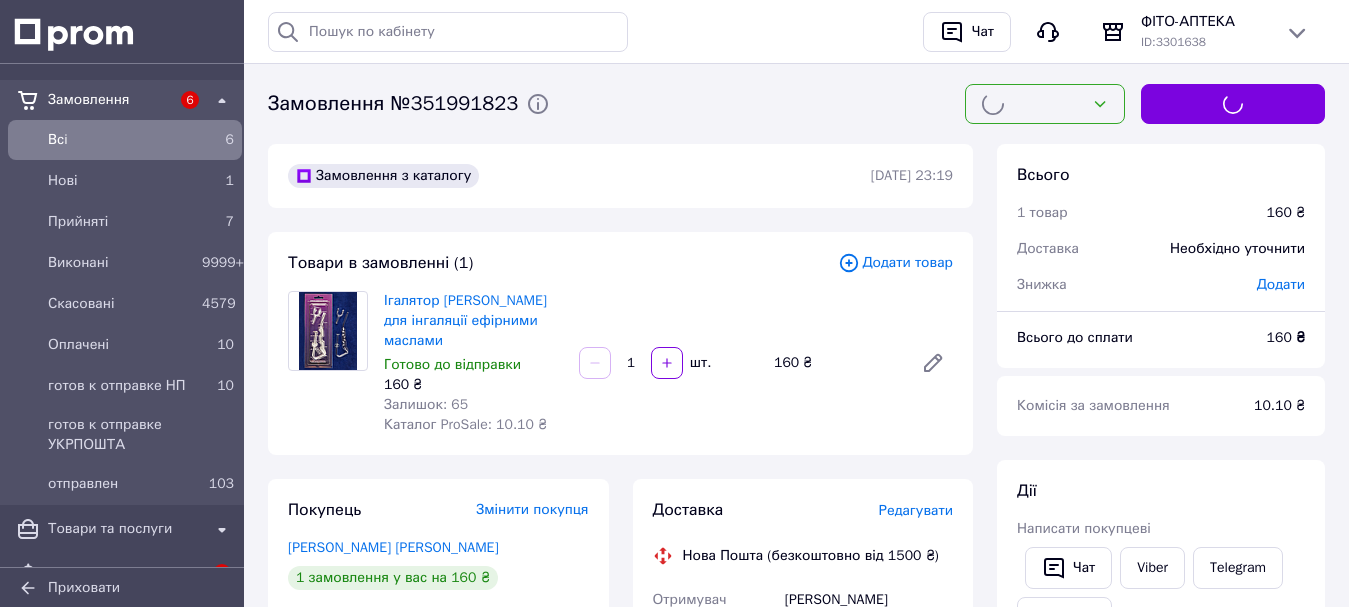 scroll, scrollTop: 200, scrollLeft: 0, axis: vertical 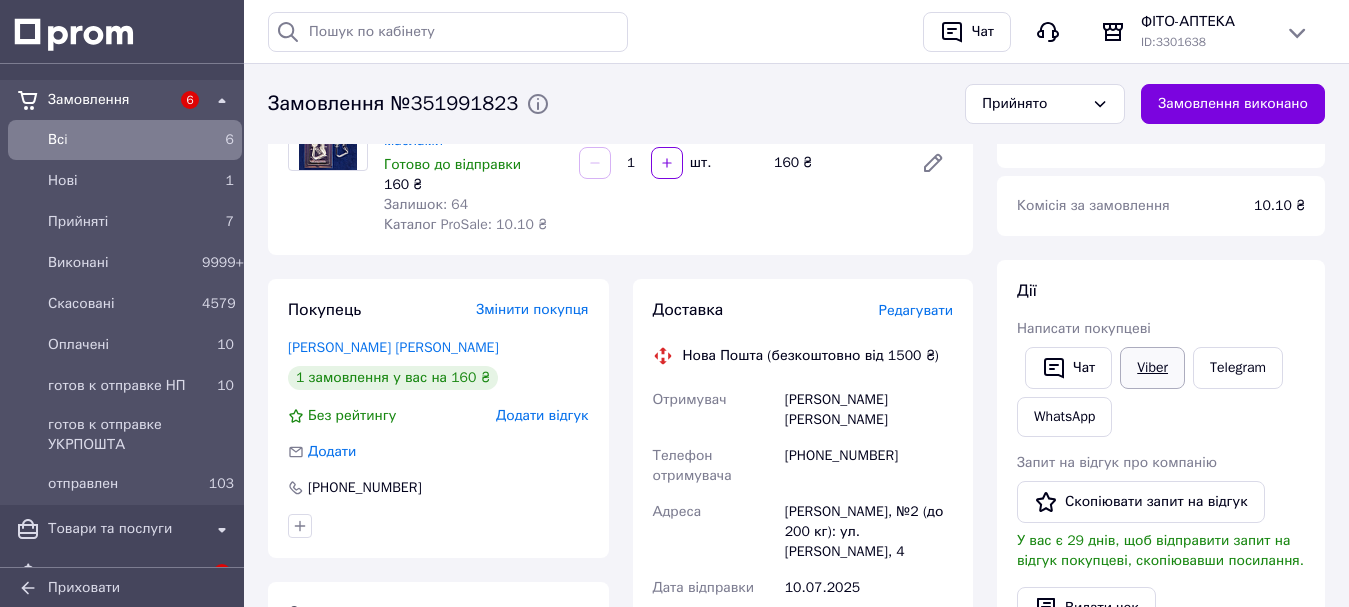 click on "Viber" at bounding box center (1152, 368) 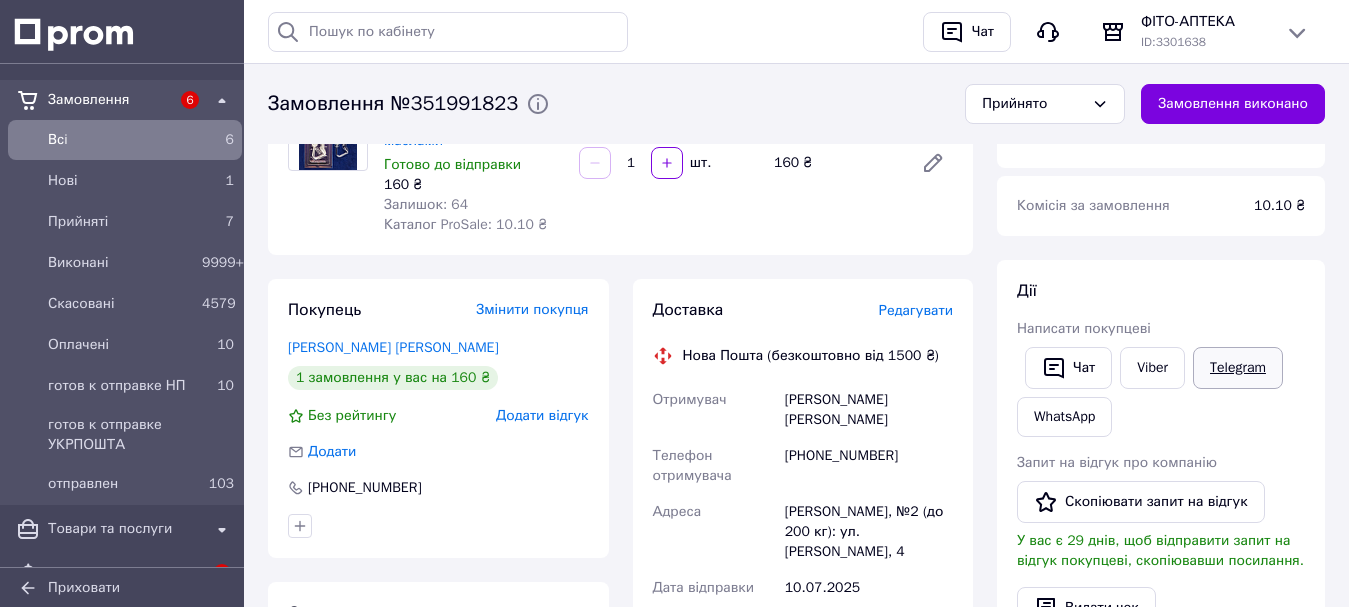 click on "Telegram" at bounding box center [1238, 368] 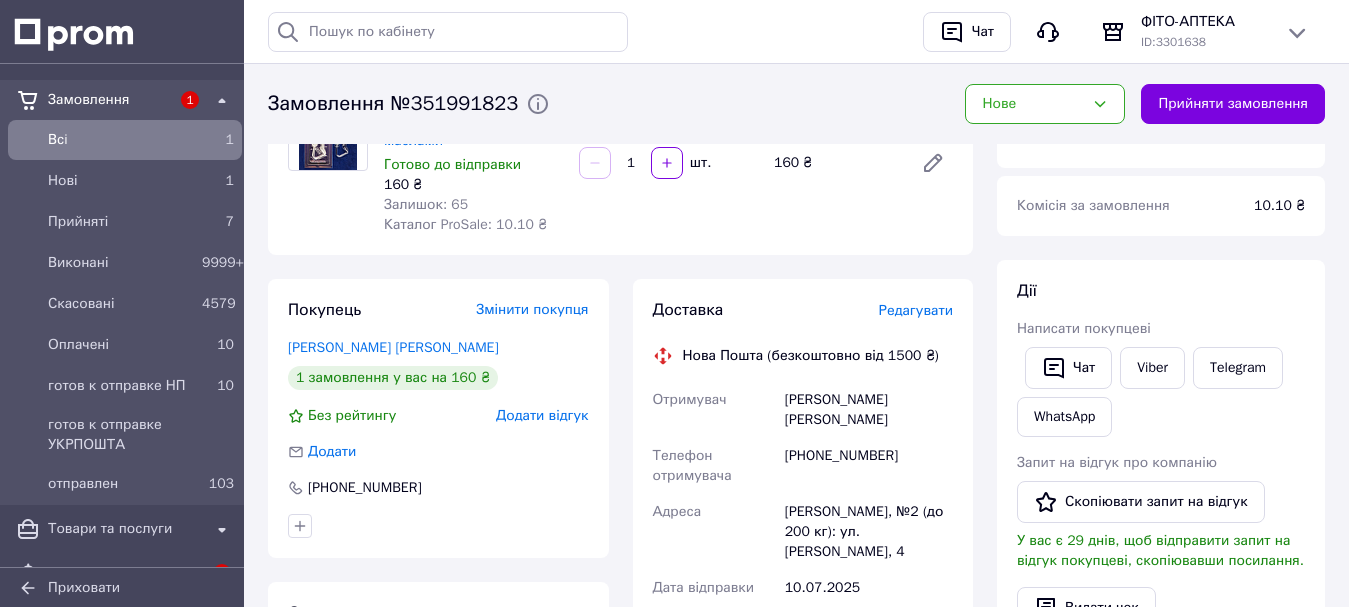 scroll, scrollTop: 200, scrollLeft: 0, axis: vertical 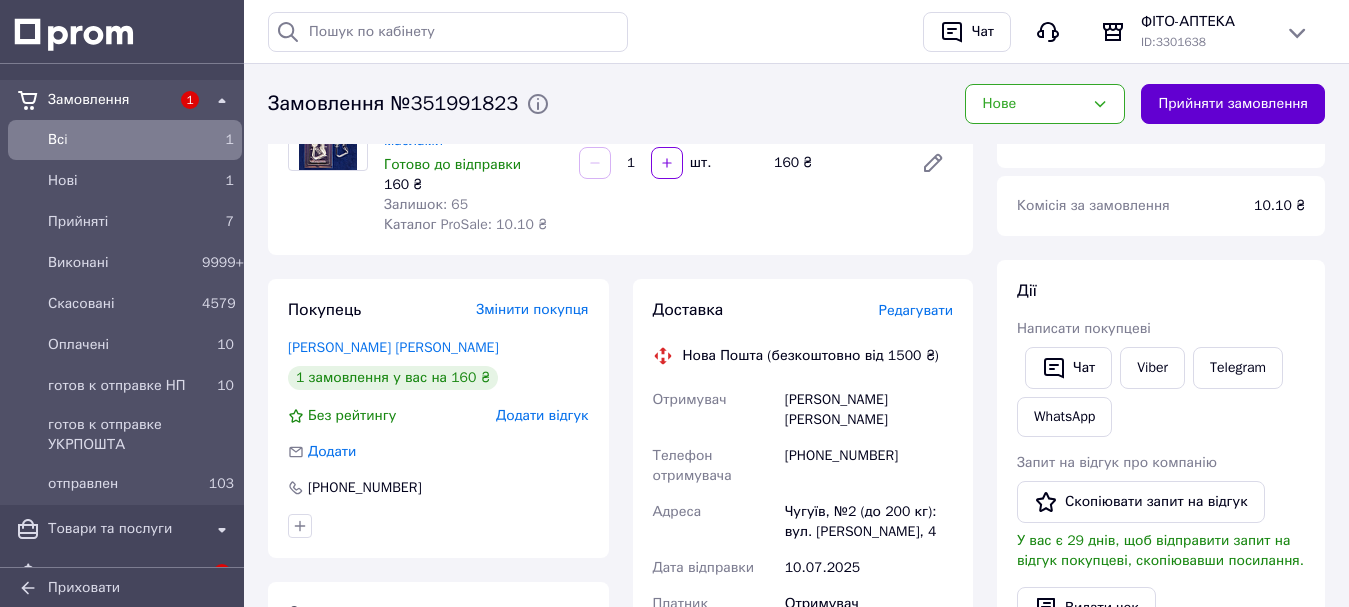click on "Прийняти замовлення" at bounding box center (1233, 104) 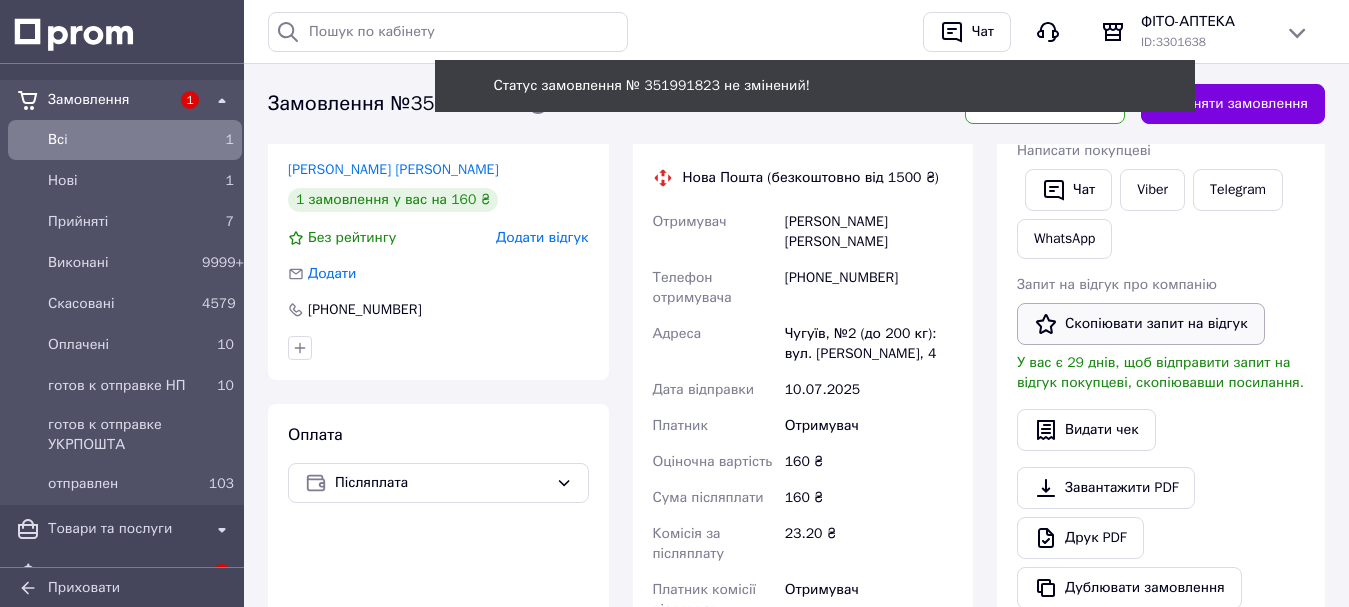 scroll, scrollTop: 400, scrollLeft: 0, axis: vertical 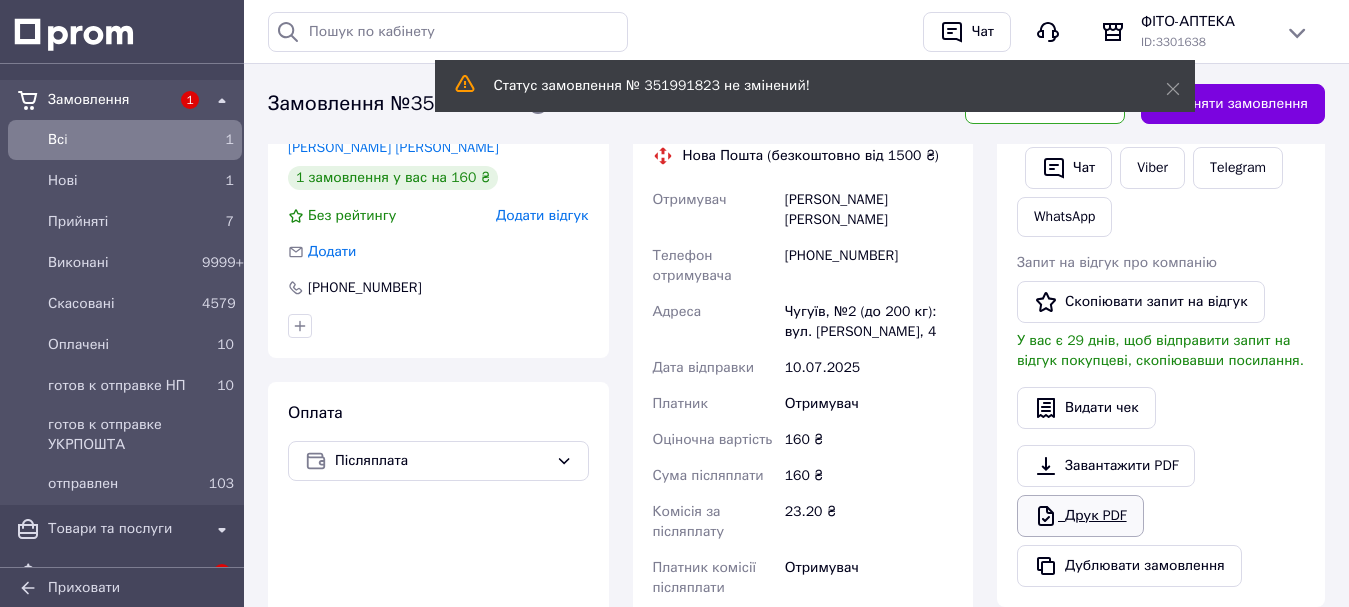 click on "Друк PDF" at bounding box center (1080, 516) 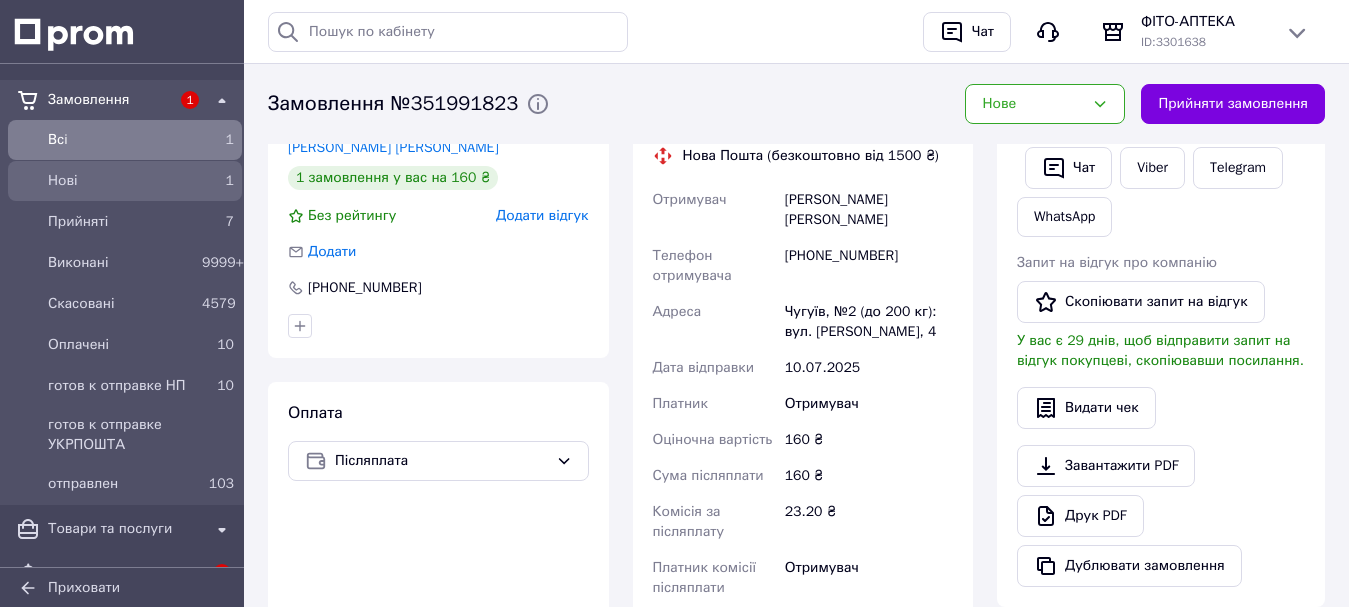 click on "Нові" at bounding box center (121, 181) 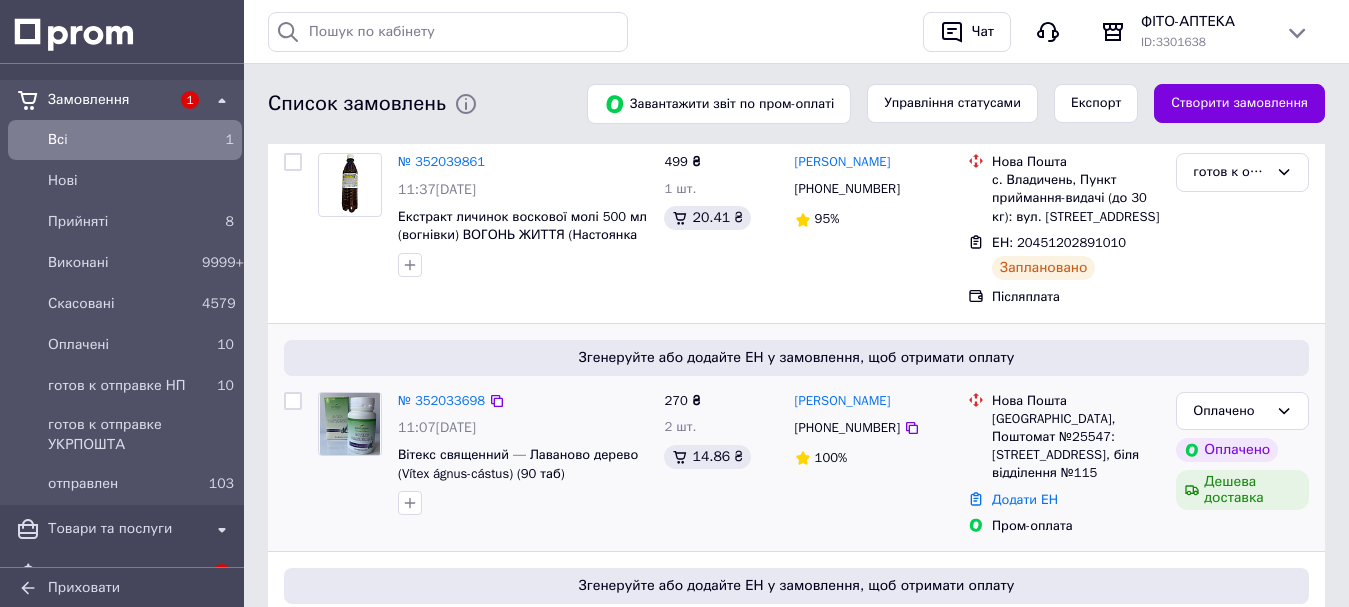scroll, scrollTop: 300, scrollLeft: 0, axis: vertical 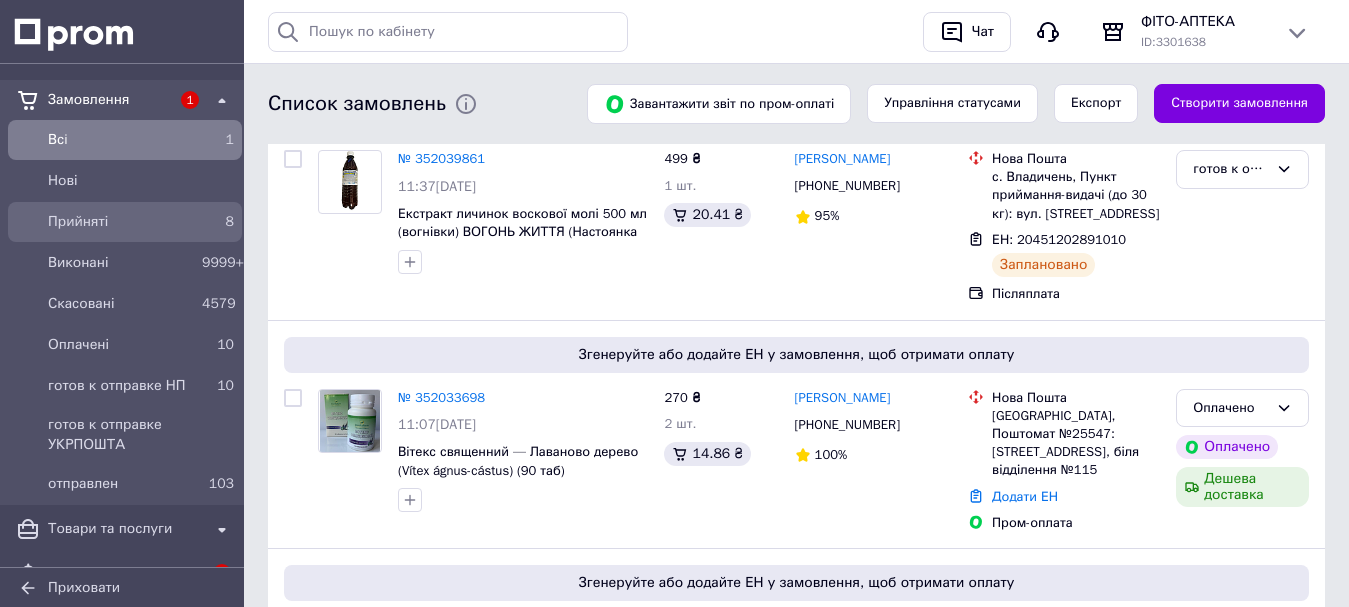 click on "Прийняті" at bounding box center (121, 222) 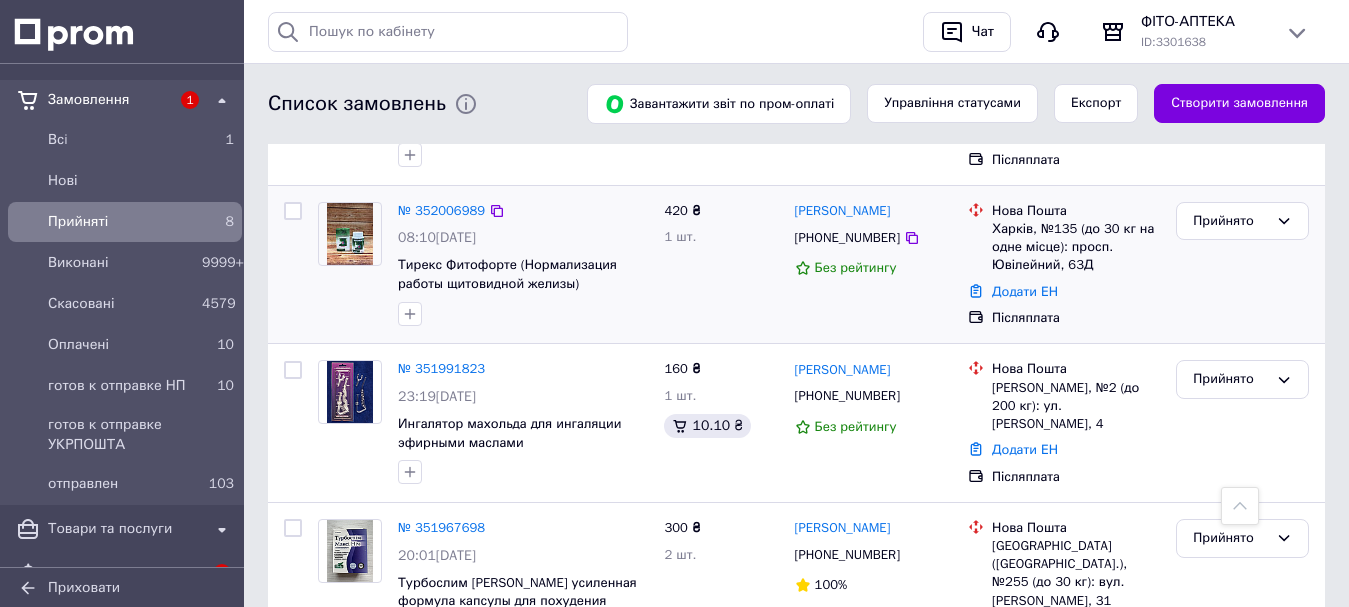scroll, scrollTop: 700, scrollLeft: 0, axis: vertical 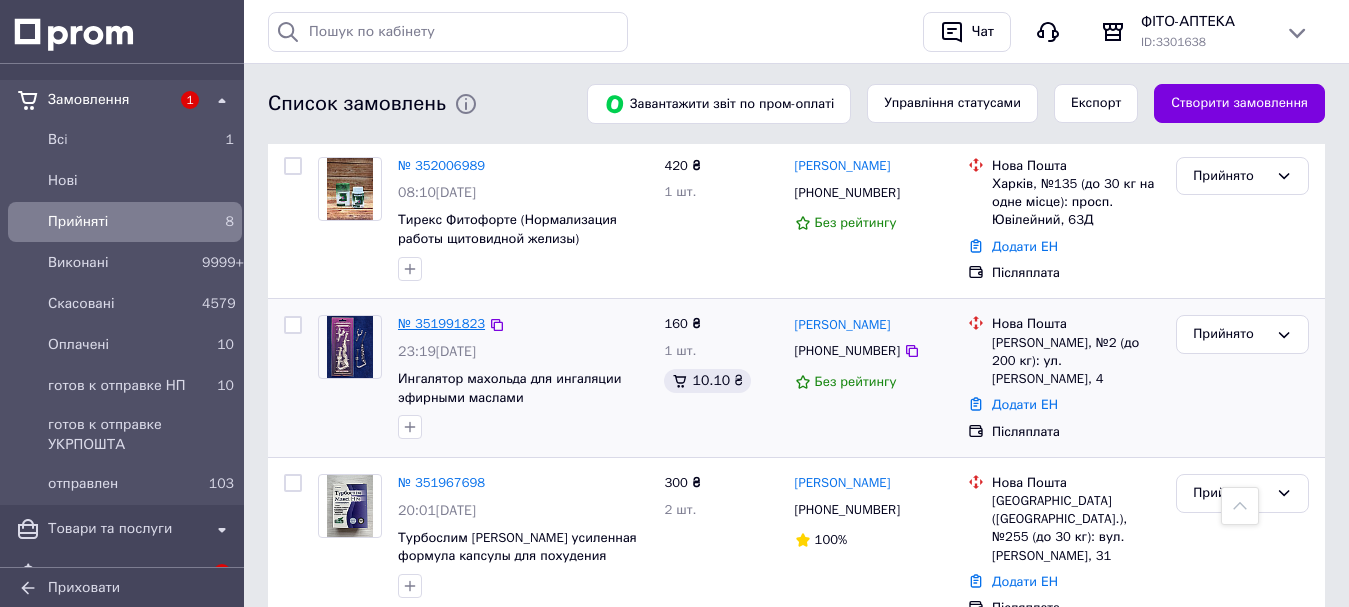 click on "№ 351991823" at bounding box center (441, 323) 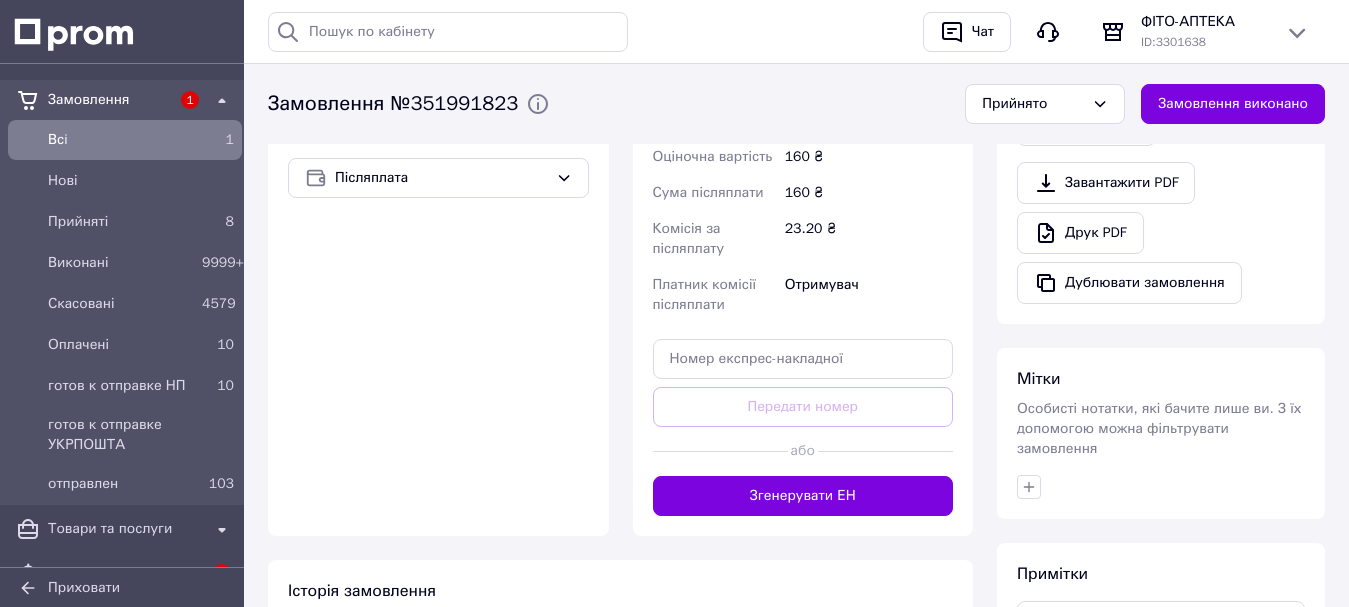 scroll, scrollTop: 700, scrollLeft: 0, axis: vertical 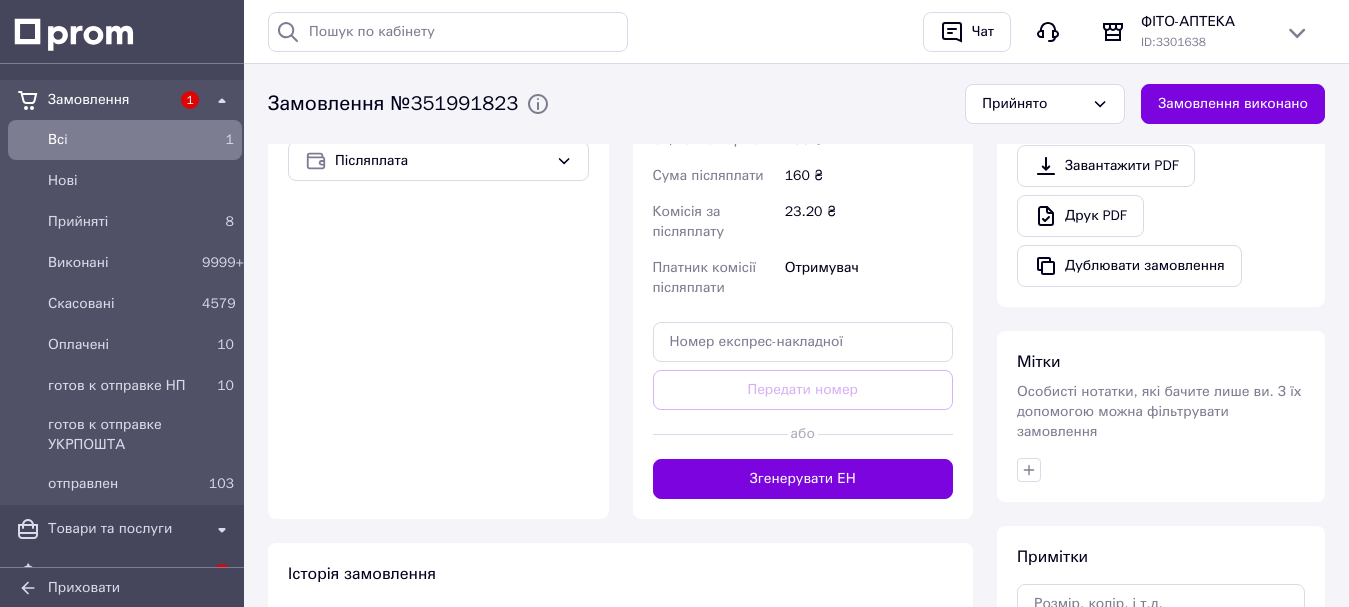 click on "Доставка Редагувати Нова Пошта (безкоштовно від 1500 ₴) Отримувач Стасієв Артур Телефон отримувача +380637403735 Адреса Чугуїв, №2 (до 200 кг): вул. Леонова, 4 Дата відправки 10.07.2025 Платник Отримувач Оціночна вартість 160 ₴ Сума післяплати 160 ₴ Комісія за післяплату 23.20 ₴ Платник комісії післяплати Отримувач Передати номер або Згенерувати ЕН Платник Отримувач Відправник Прізвище отримувача Стасієв Ім'я отримувача Артур По батькові отримувача Телефон отримувача +380637403735 Тип доставки У відділенні Кур'єром В поштоматі Місто Чугуїв Відділення Місце відправки Вантаж" at bounding box center [803, 149] 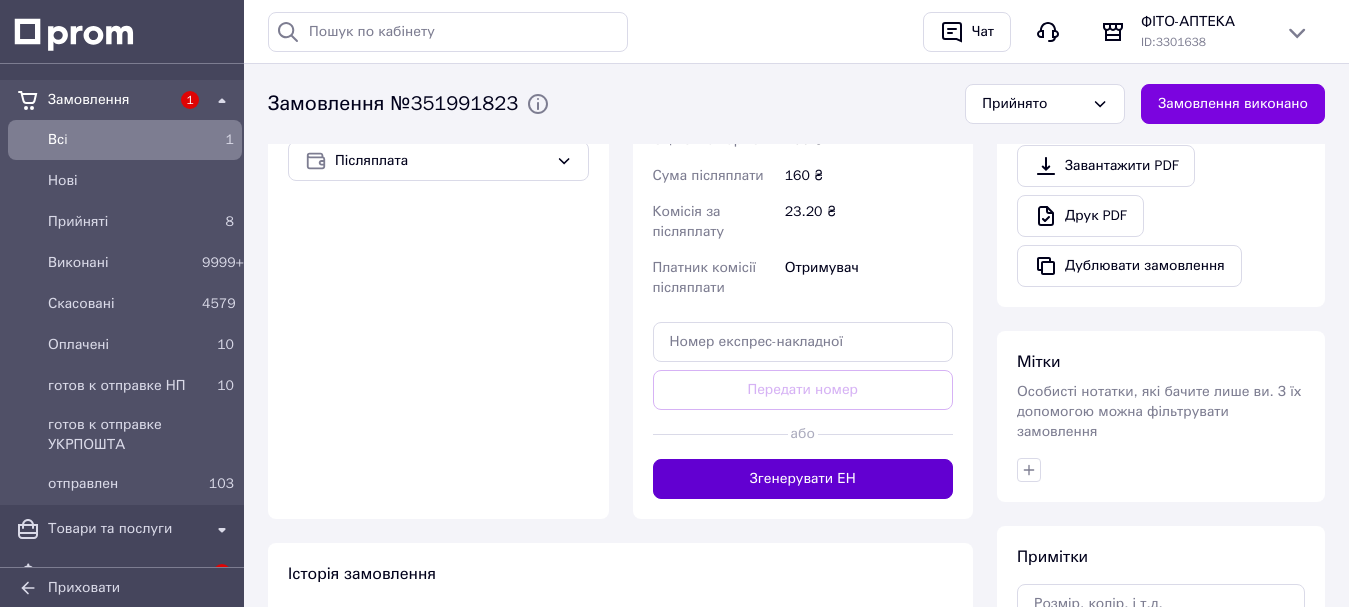 click on "Згенерувати ЕН" at bounding box center [803, 479] 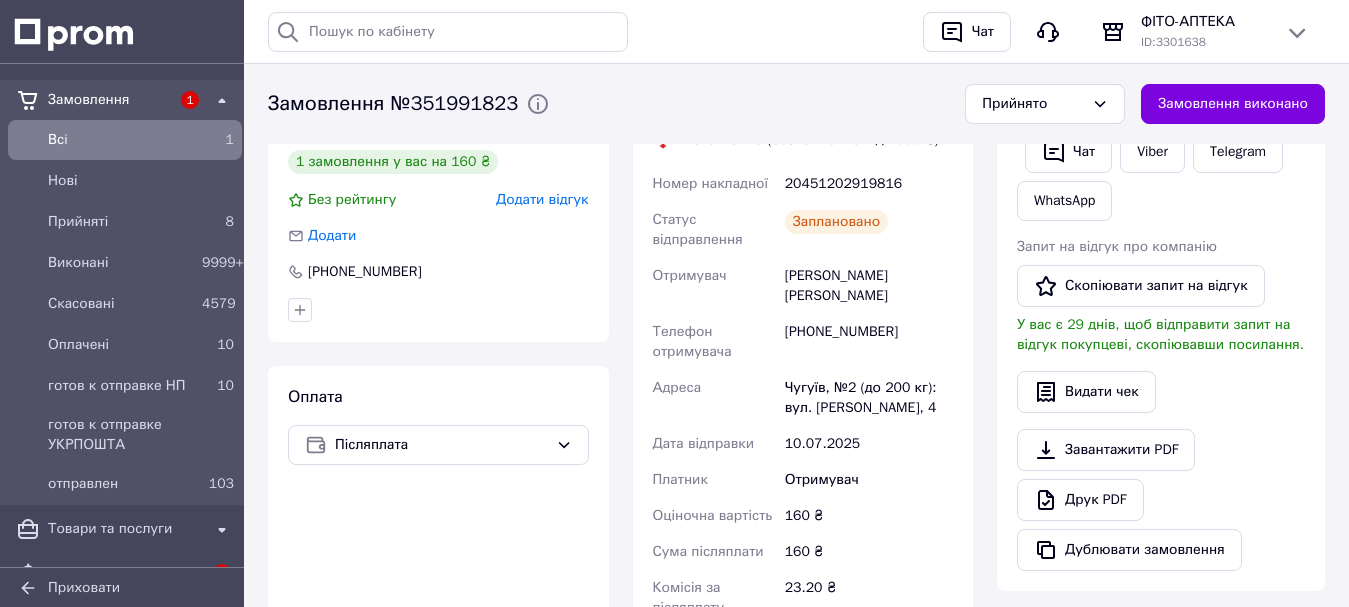 scroll, scrollTop: 400, scrollLeft: 0, axis: vertical 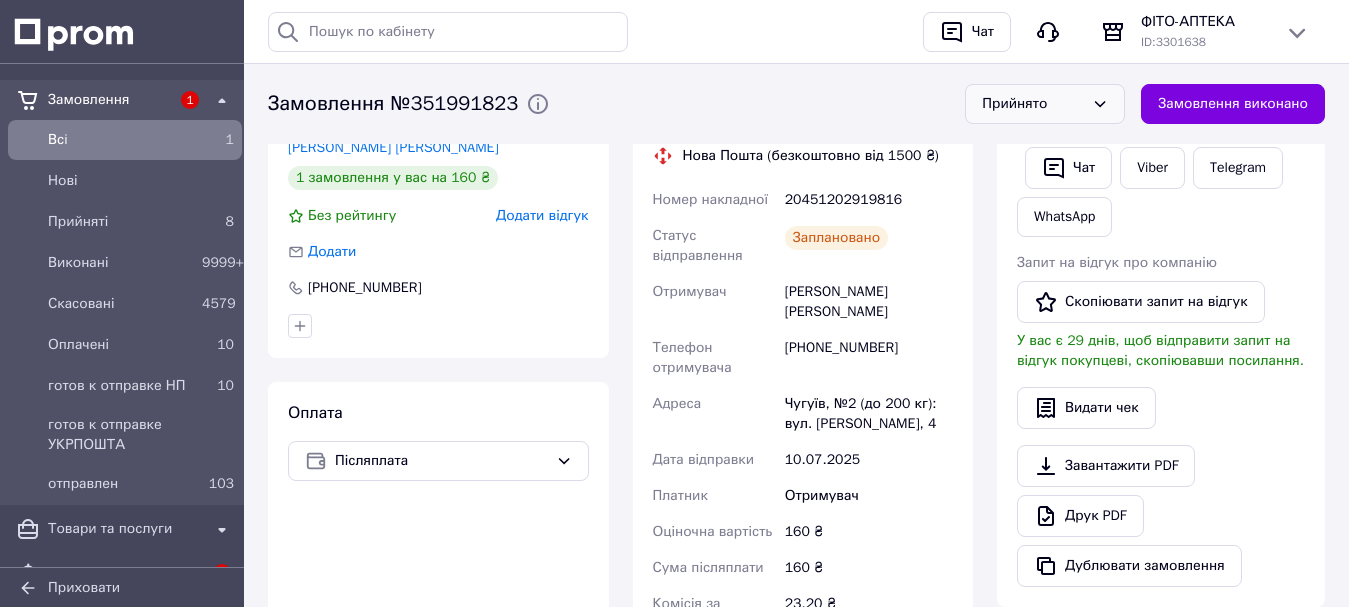click on "Прийнято" at bounding box center [1033, 104] 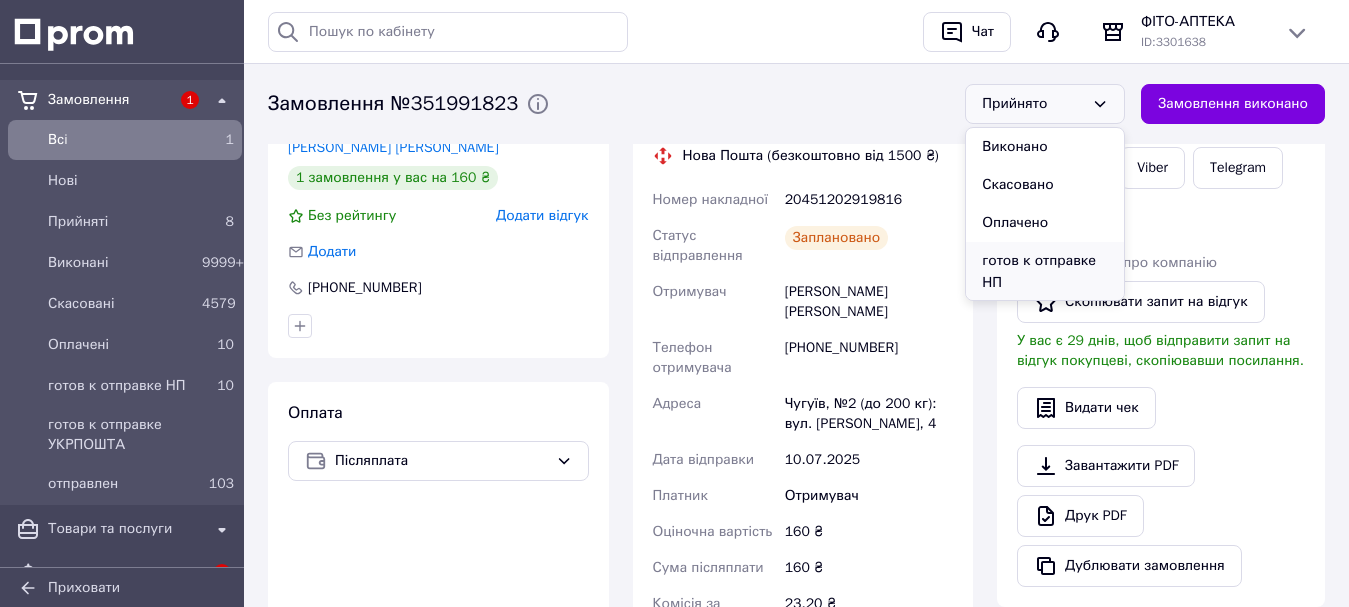 click on "готов к отправке НП" at bounding box center (1045, 272) 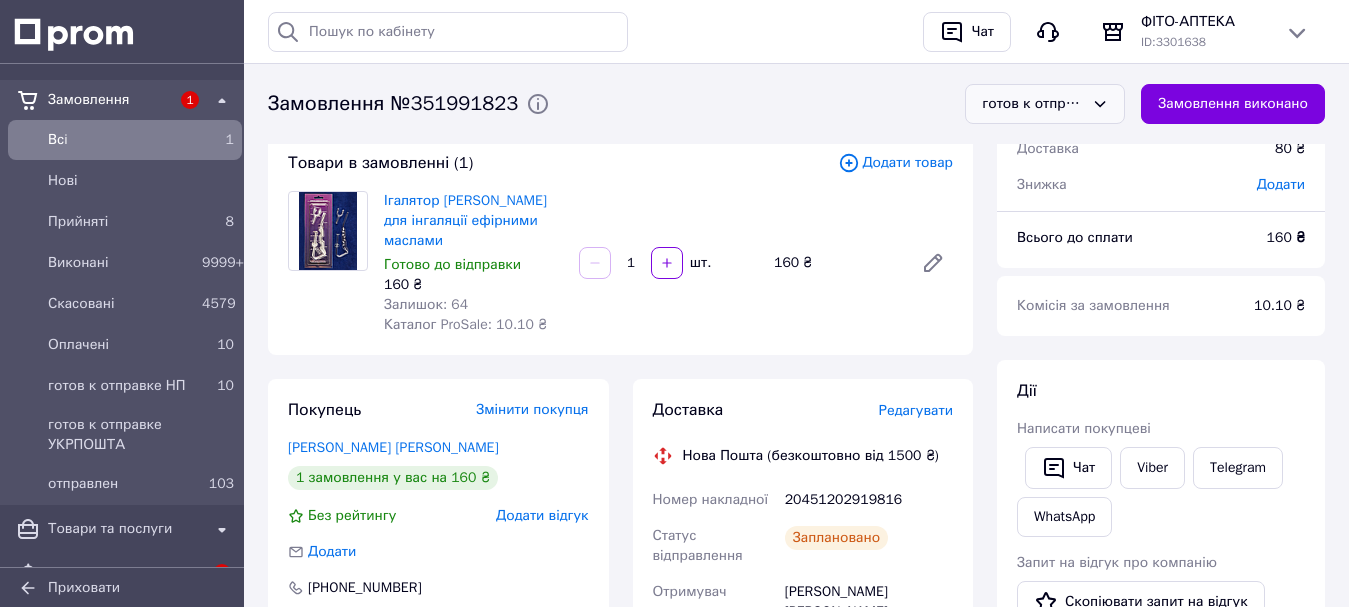 scroll, scrollTop: 0, scrollLeft: 0, axis: both 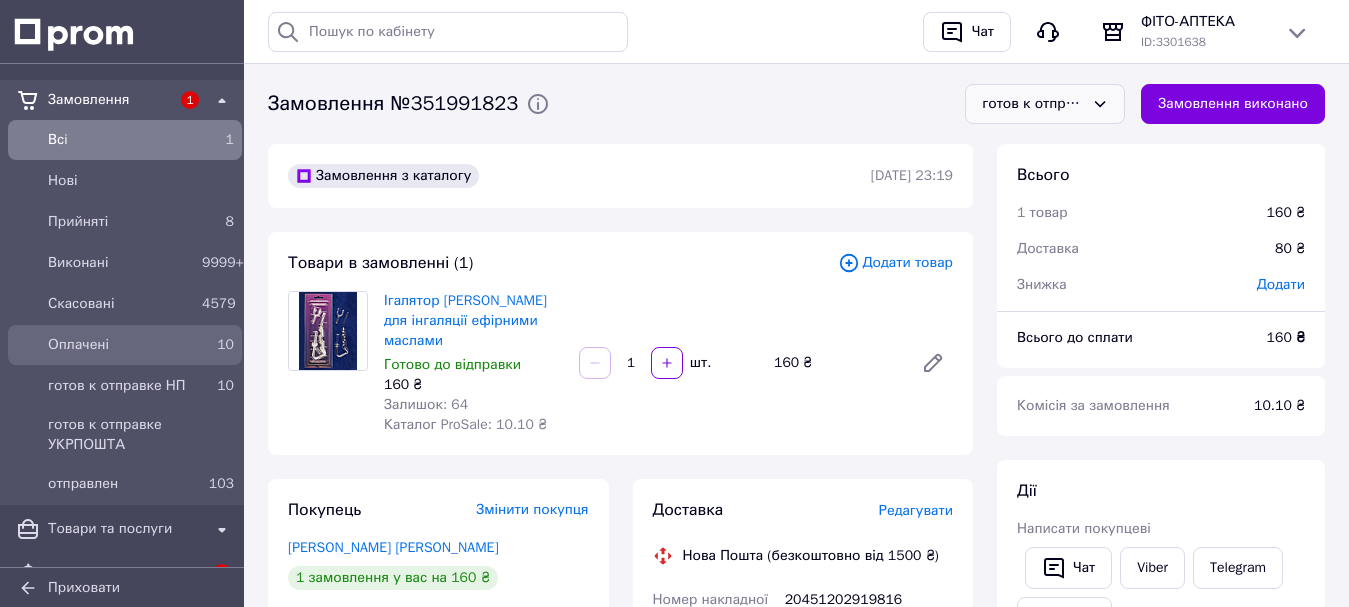 click on "Оплачені" at bounding box center [121, 345] 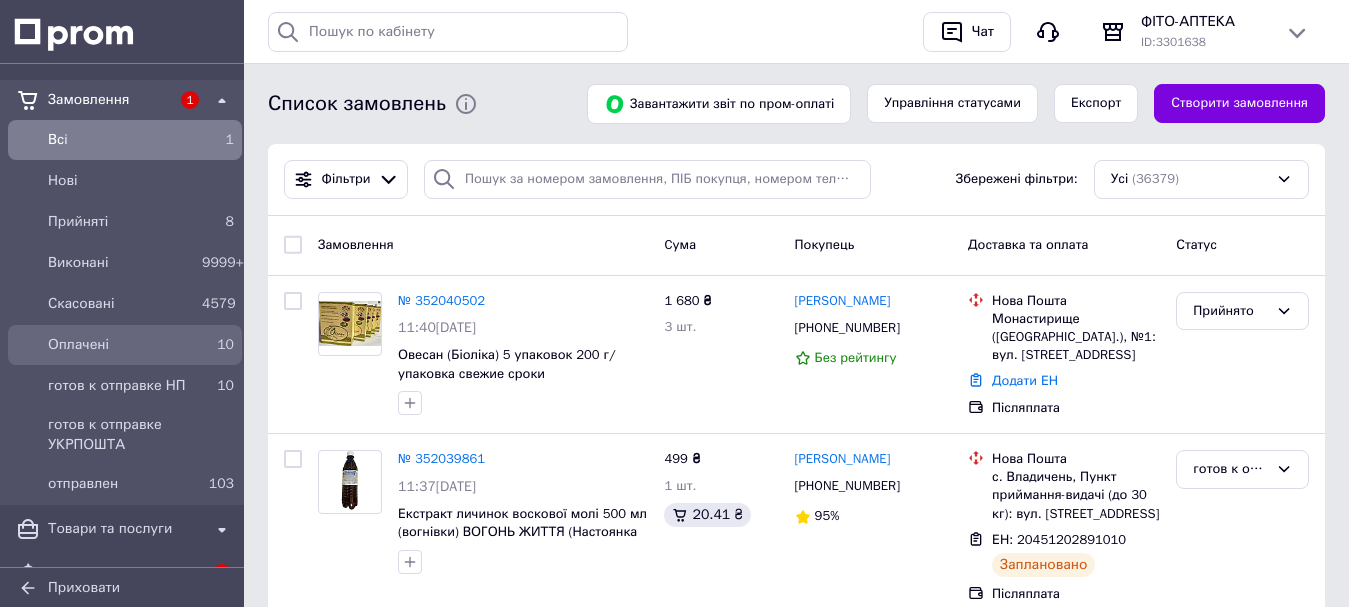 click on "Оплачені" at bounding box center (121, 345) 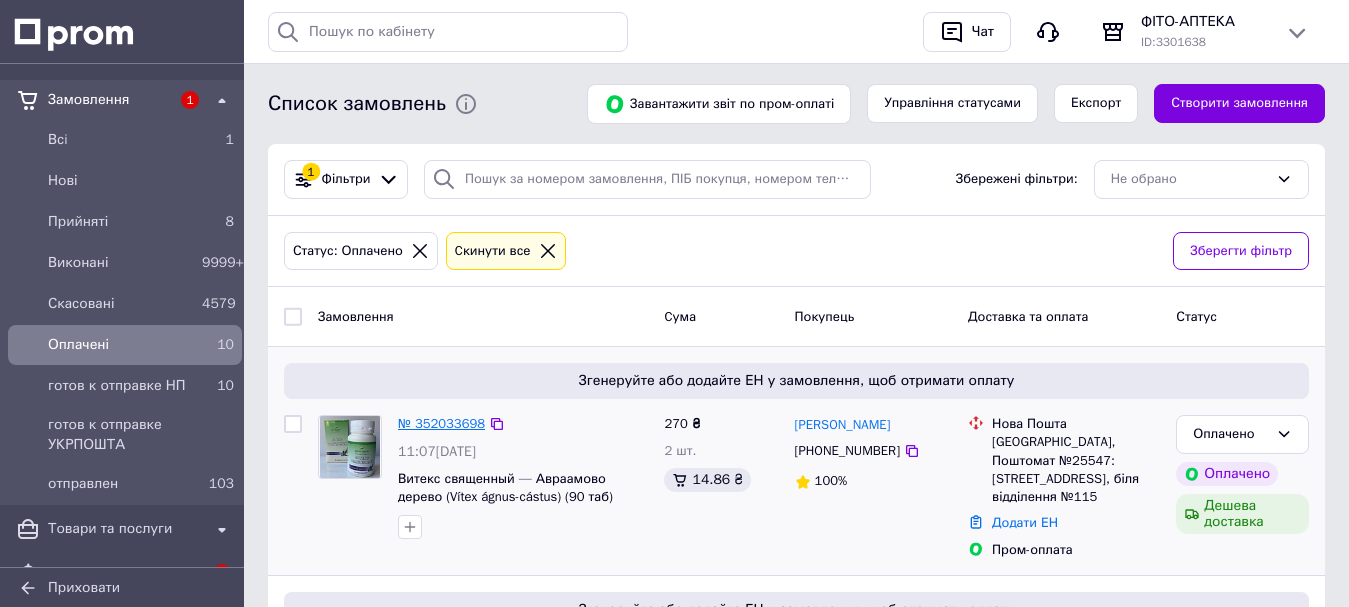 click on "№ 352033698" at bounding box center [441, 423] 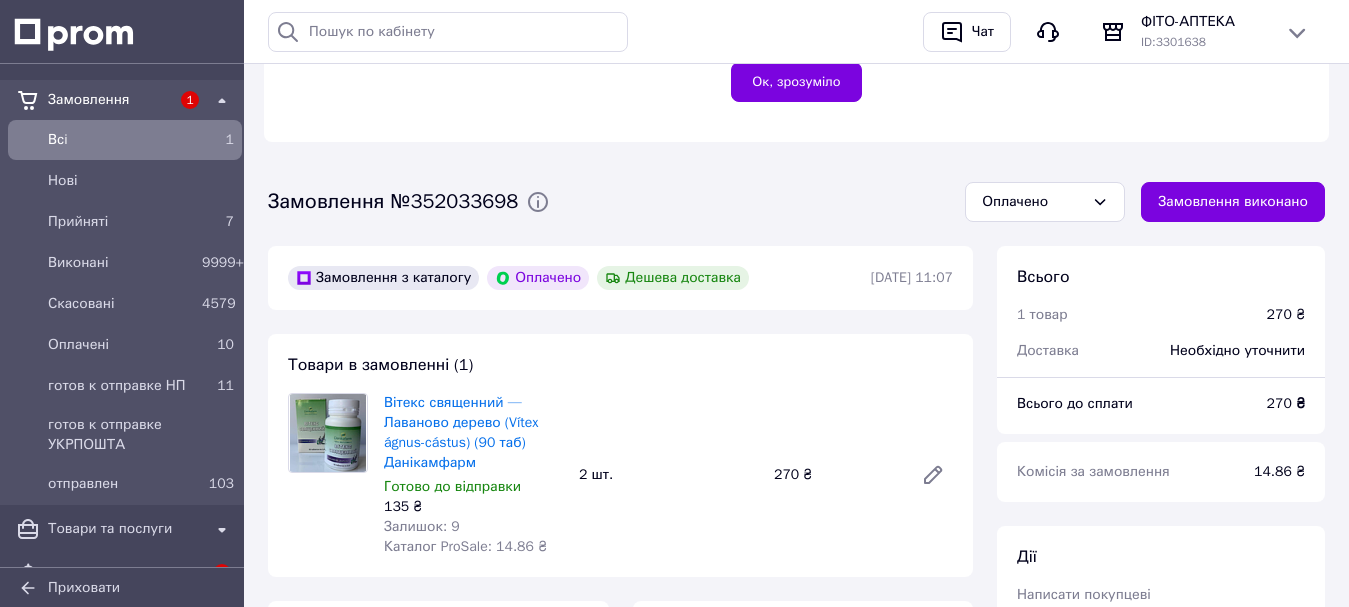 scroll, scrollTop: 700, scrollLeft: 0, axis: vertical 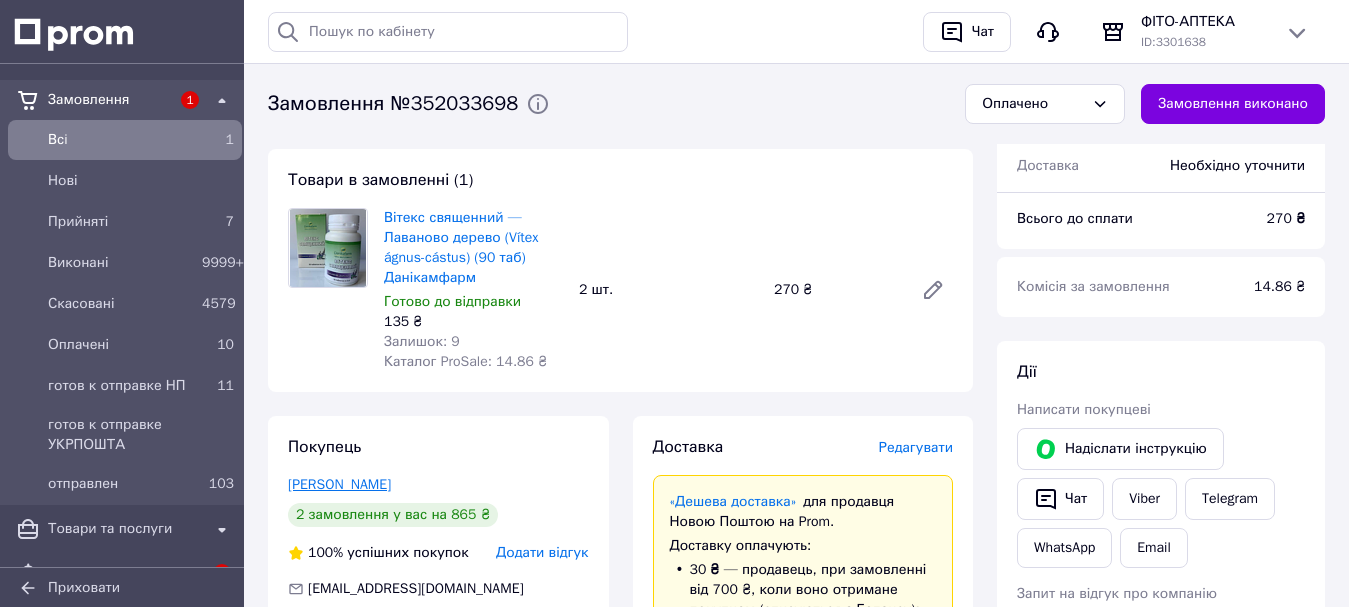 click on "Турчинюк Лена" at bounding box center [339, 484] 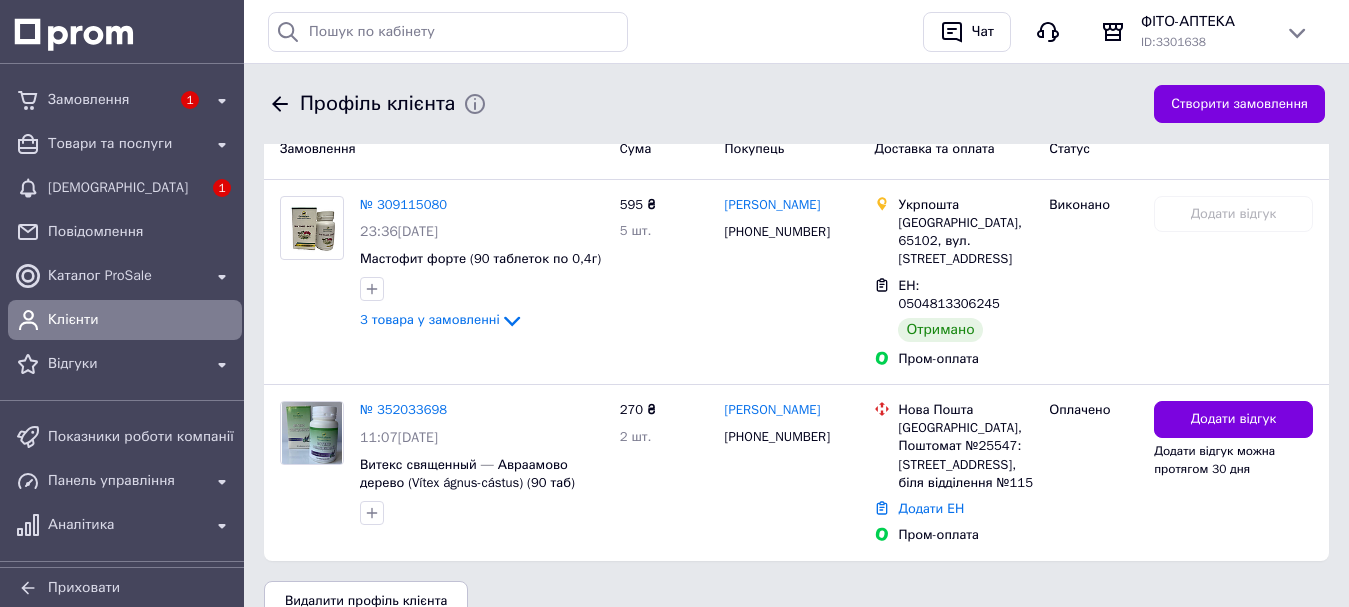 scroll, scrollTop: 600, scrollLeft: 0, axis: vertical 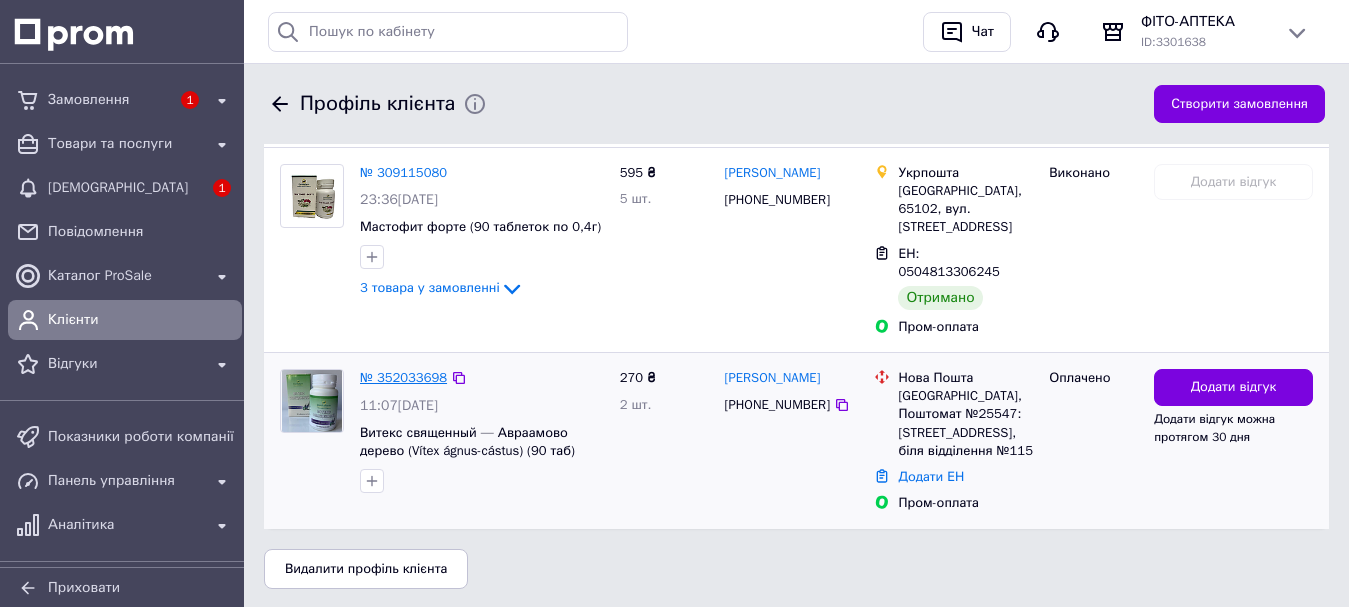 click on "№ 352033698" at bounding box center [403, 377] 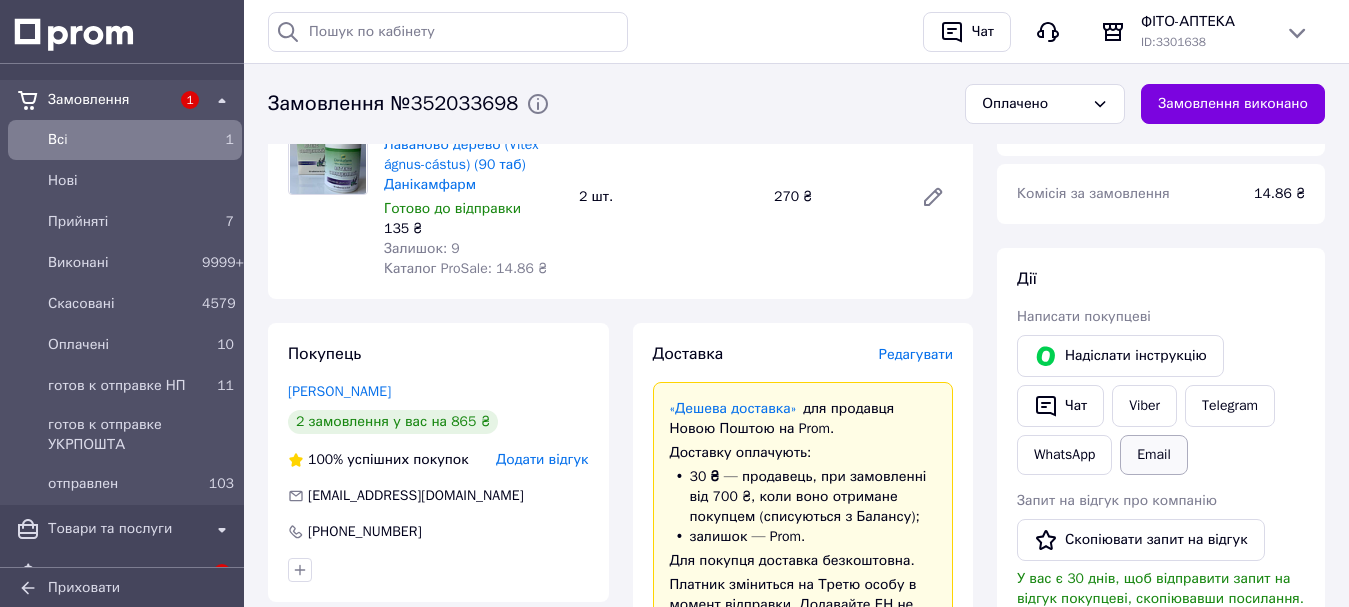 scroll, scrollTop: 800, scrollLeft: 0, axis: vertical 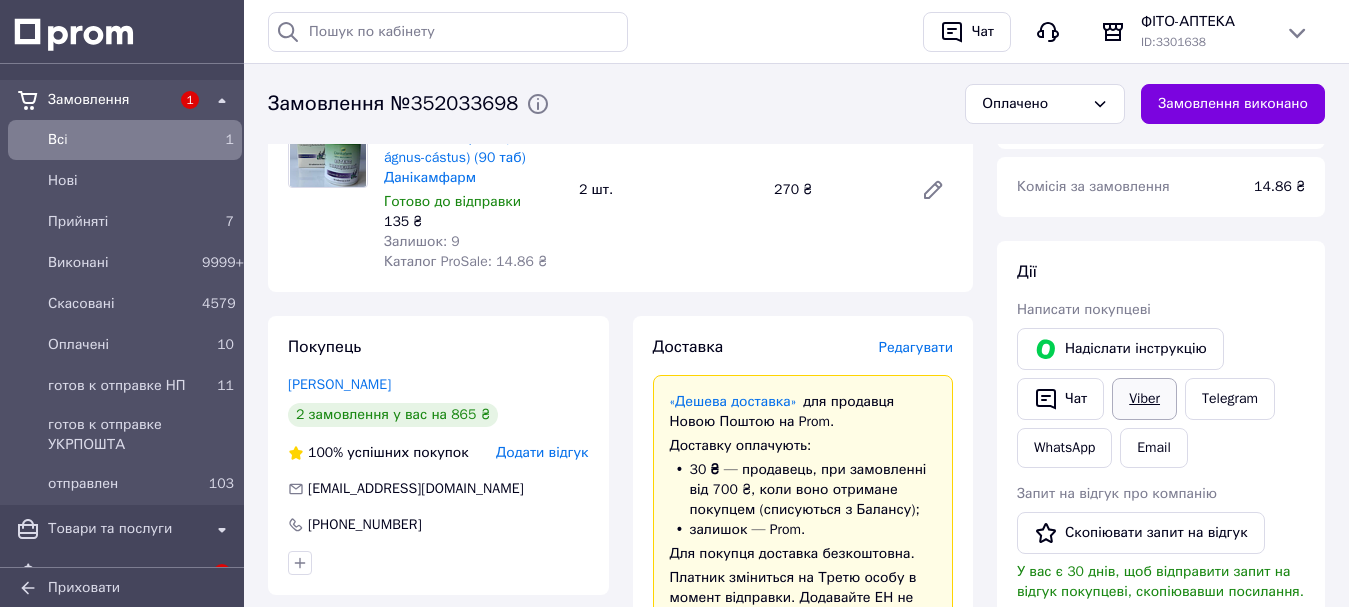 click on "Viber" at bounding box center [1144, 399] 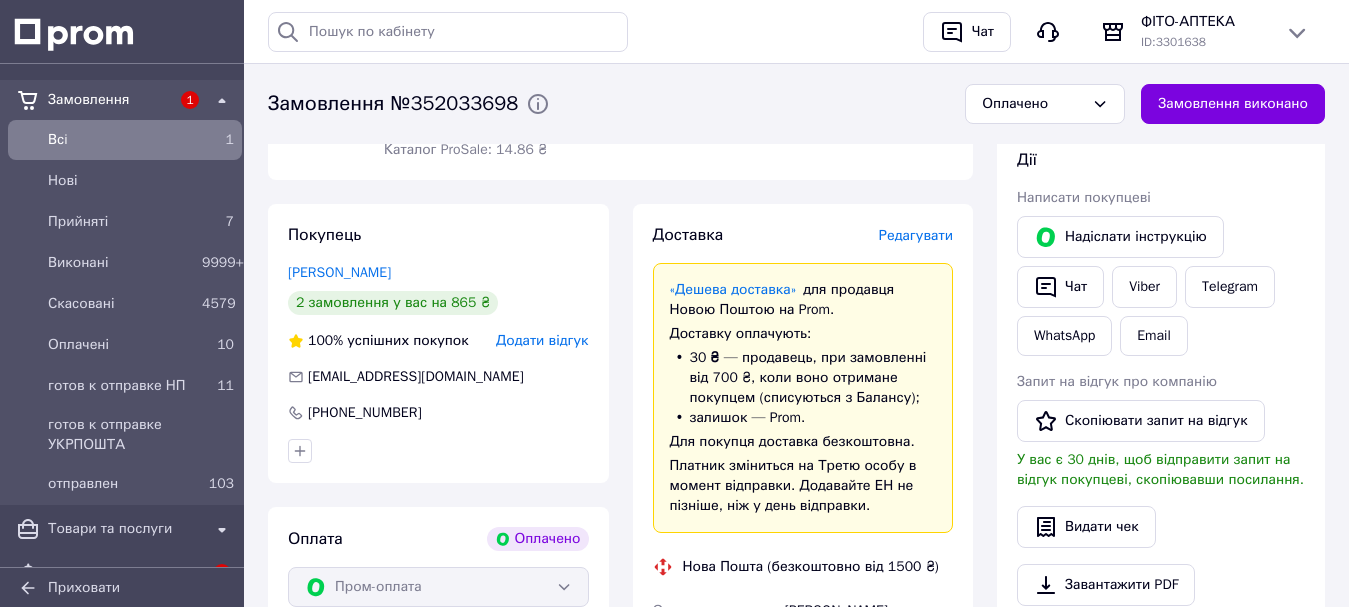 scroll, scrollTop: 1100, scrollLeft: 0, axis: vertical 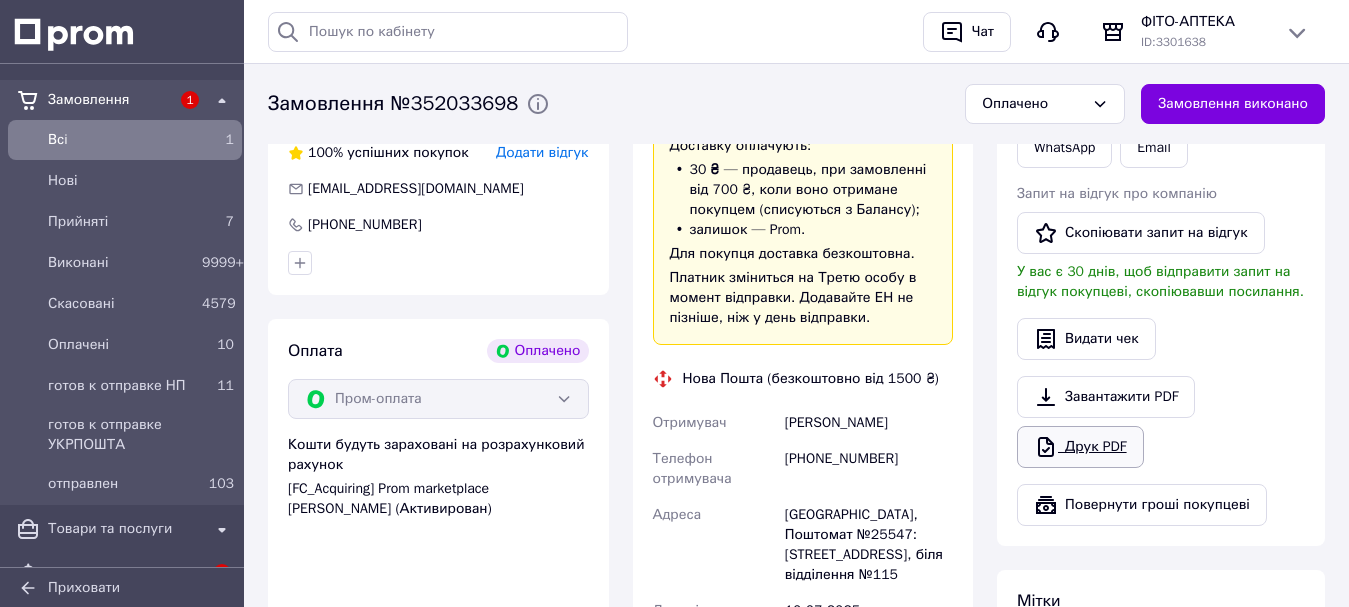 click on "Друк PDF" at bounding box center [1080, 447] 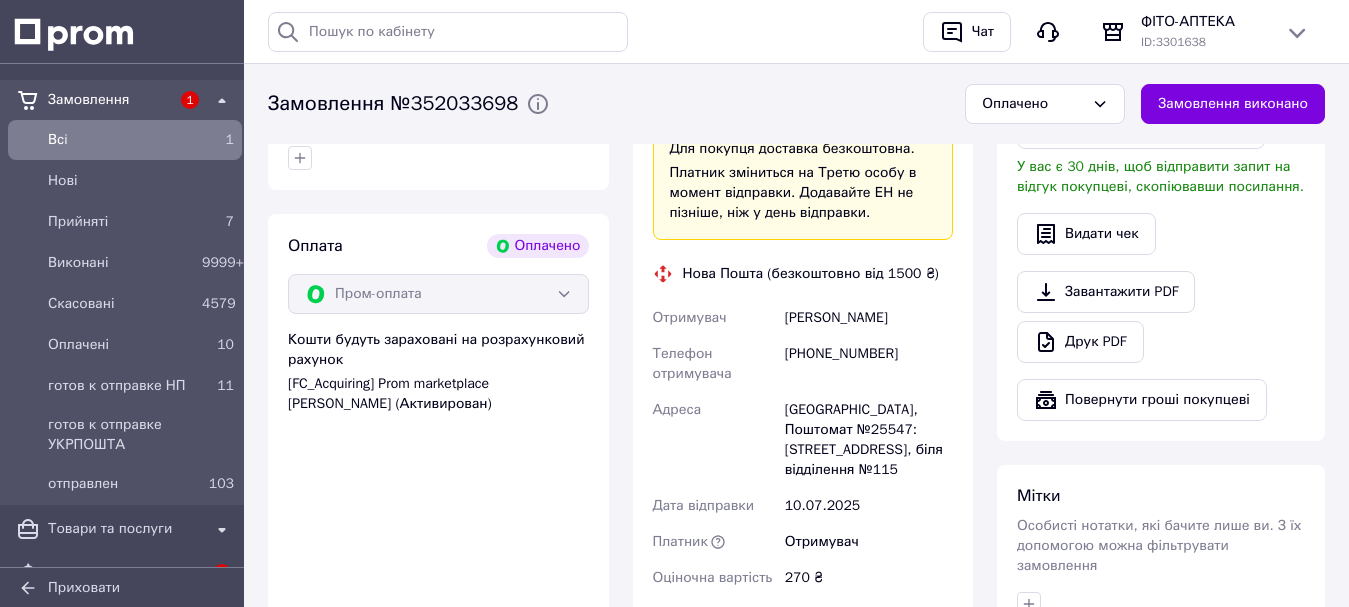 scroll, scrollTop: 1400, scrollLeft: 0, axis: vertical 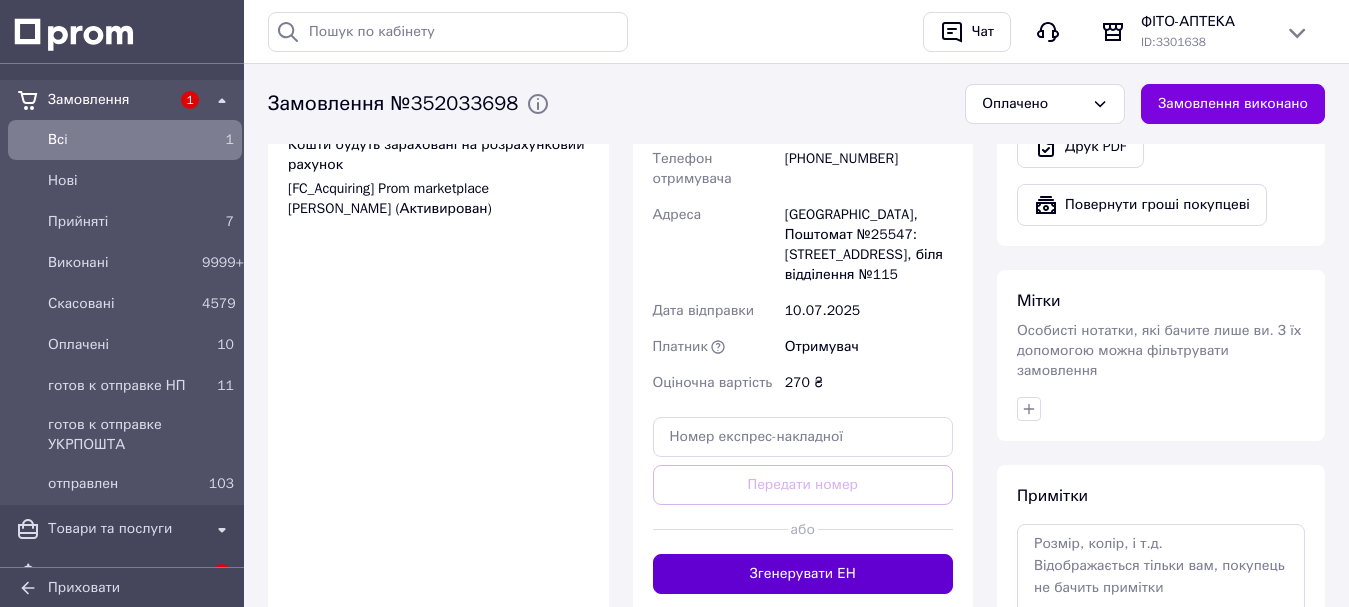 click on "Згенерувати ЕН" at bounding box center [803, 574] 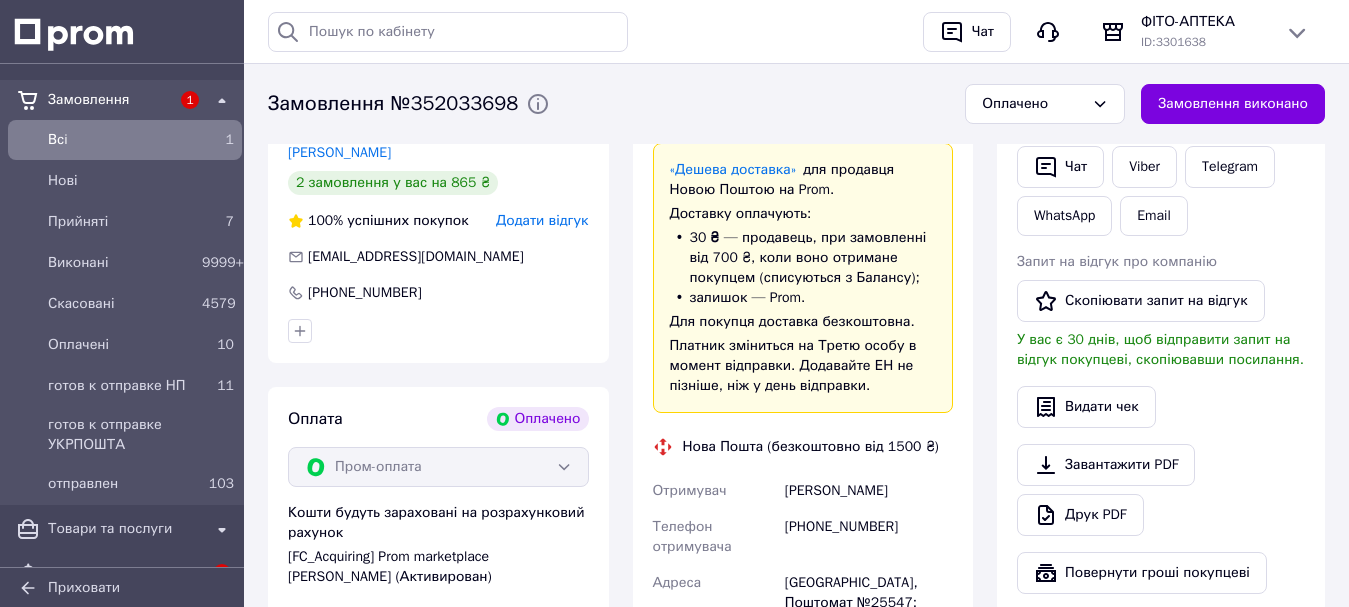 scroll, scrollTop: 1000, scrollLeft: 0, axis: vertical 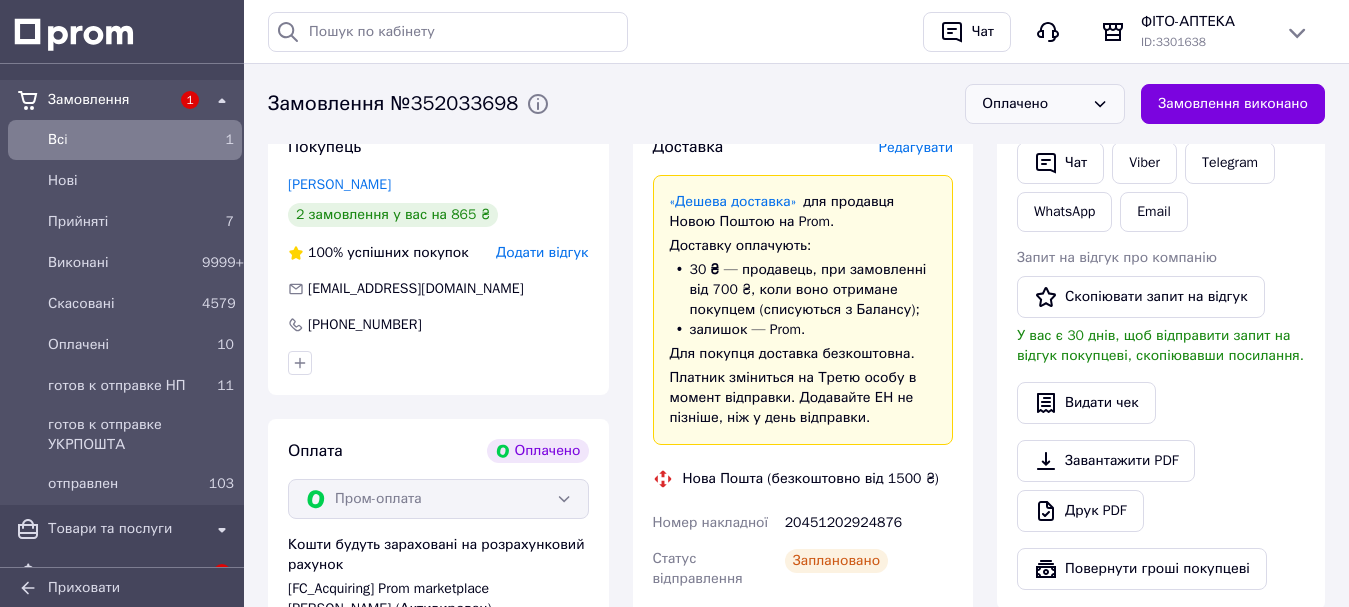 click on "Оплачено" at bounding box center [1033, 104] 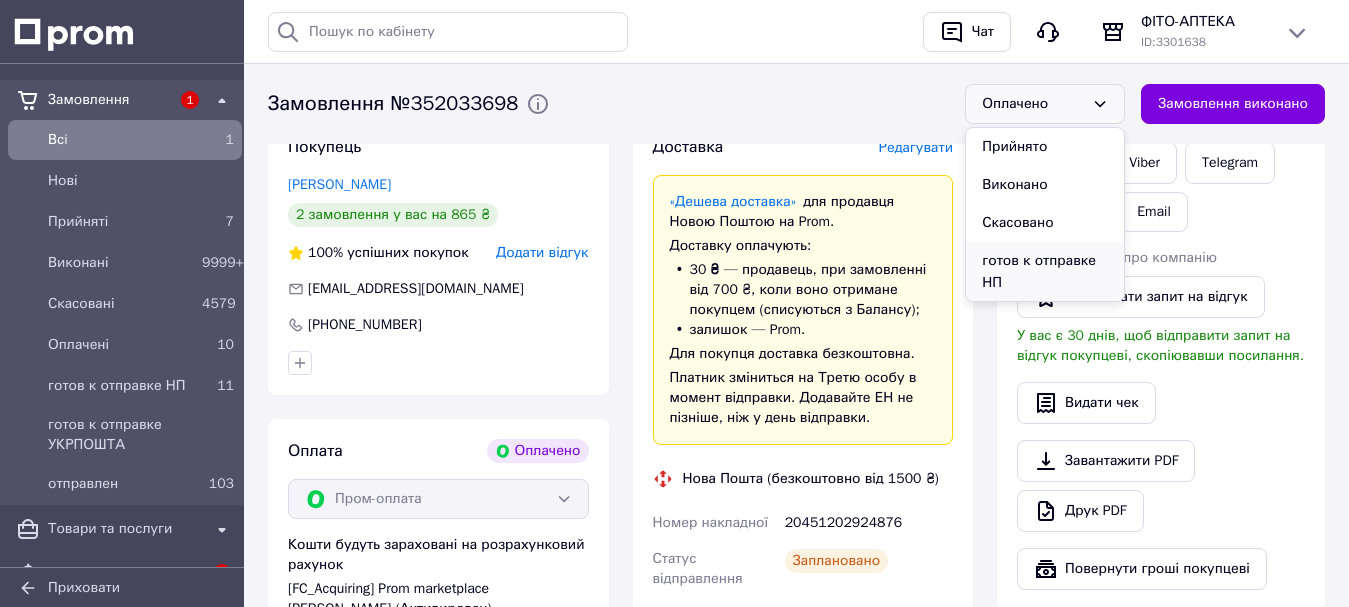 click on "готов к отправке НП" at bounding box center [1045, 272] 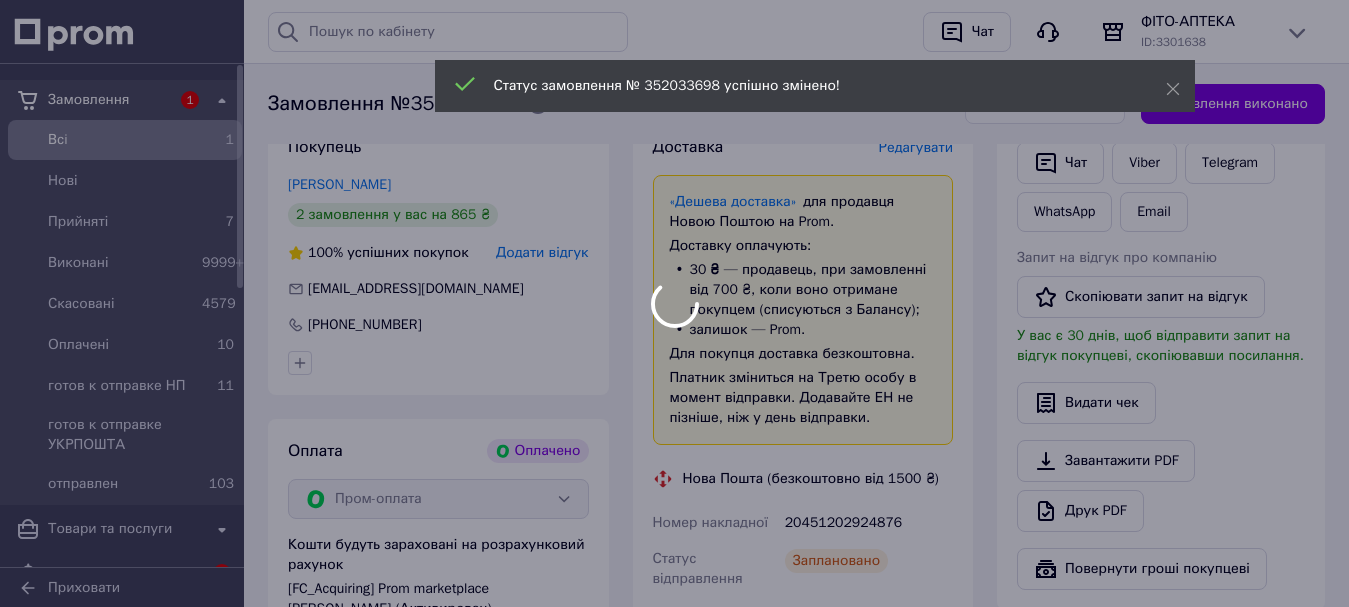 click at bounding box center (674, 303) 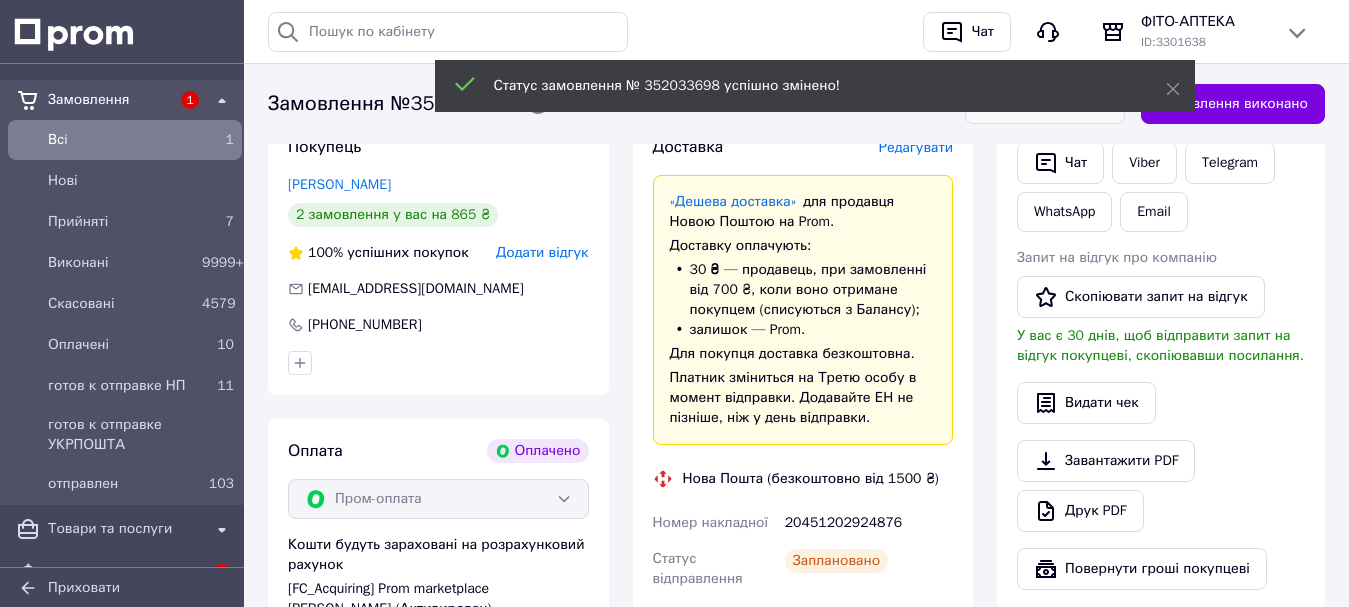 click on "Оплачені" at bounding box center [121, 345] 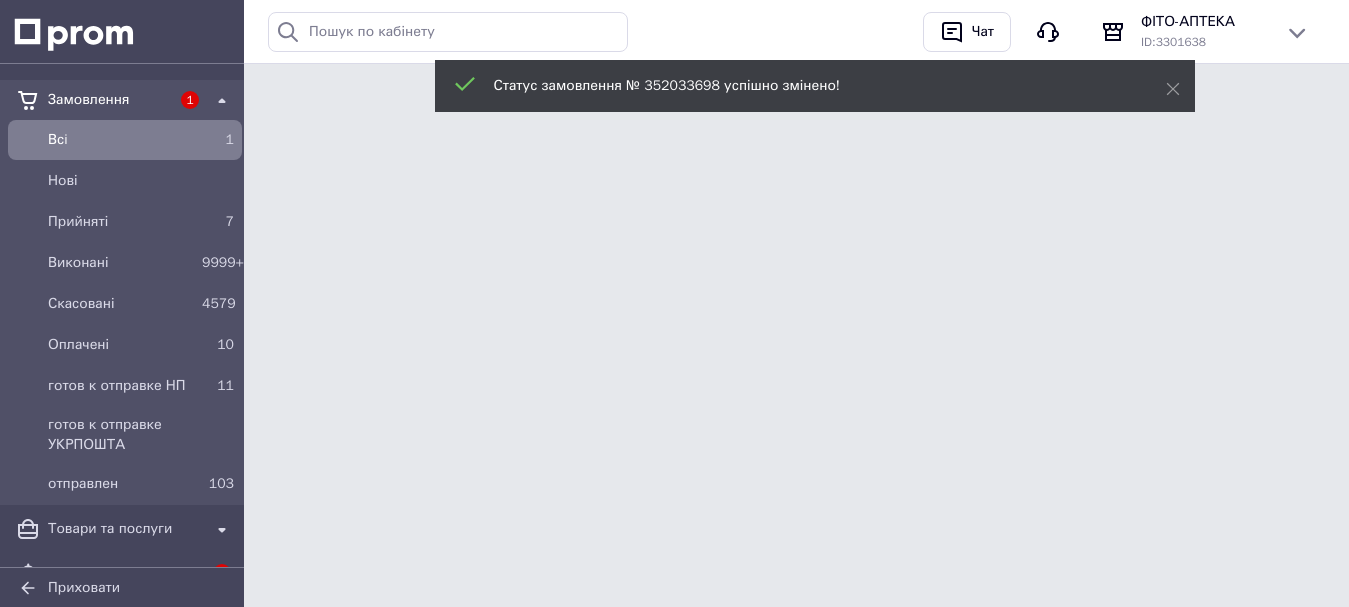 scroll, scrollTop: 0, scrollLeft: 0, axis: both 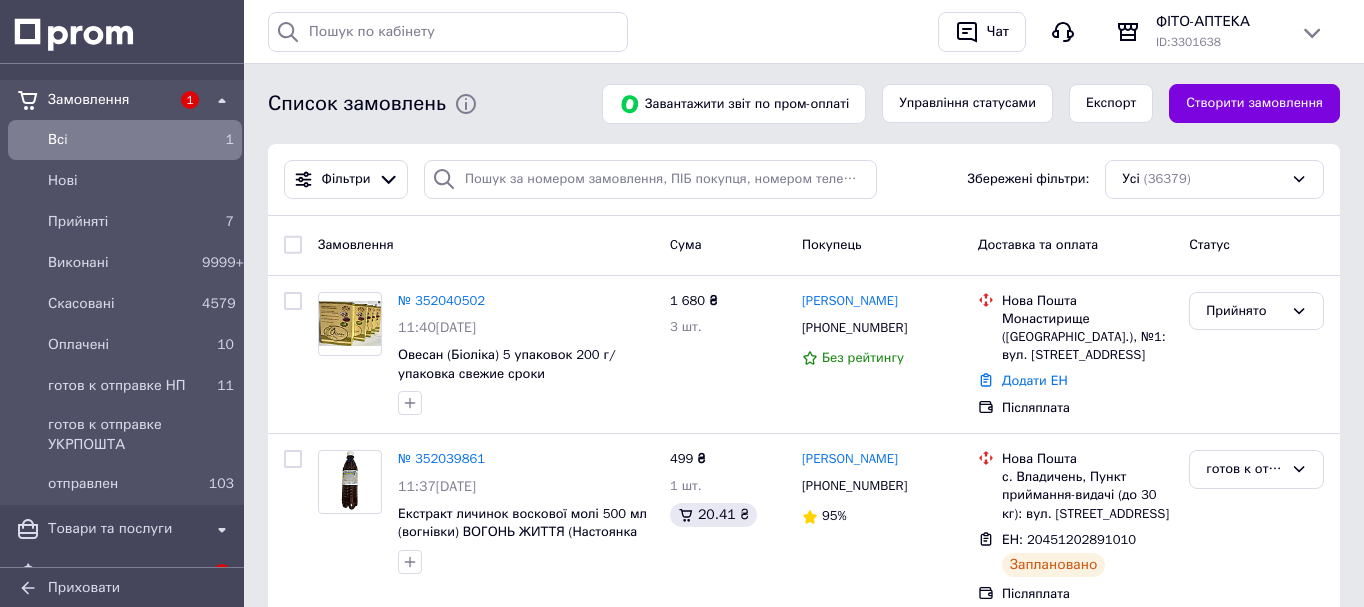 click on "Оплачені" at bounding box center (121, 345) 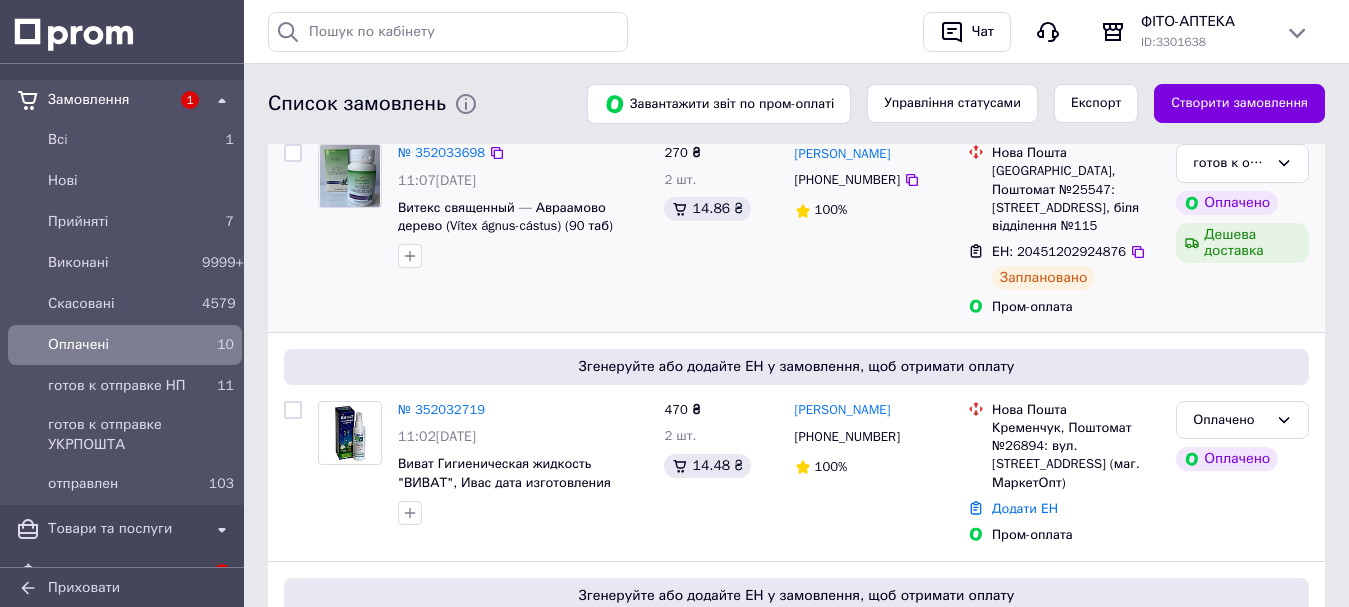 scroll, scrollTop: 300, scrollLeft: 0, axis: vertical 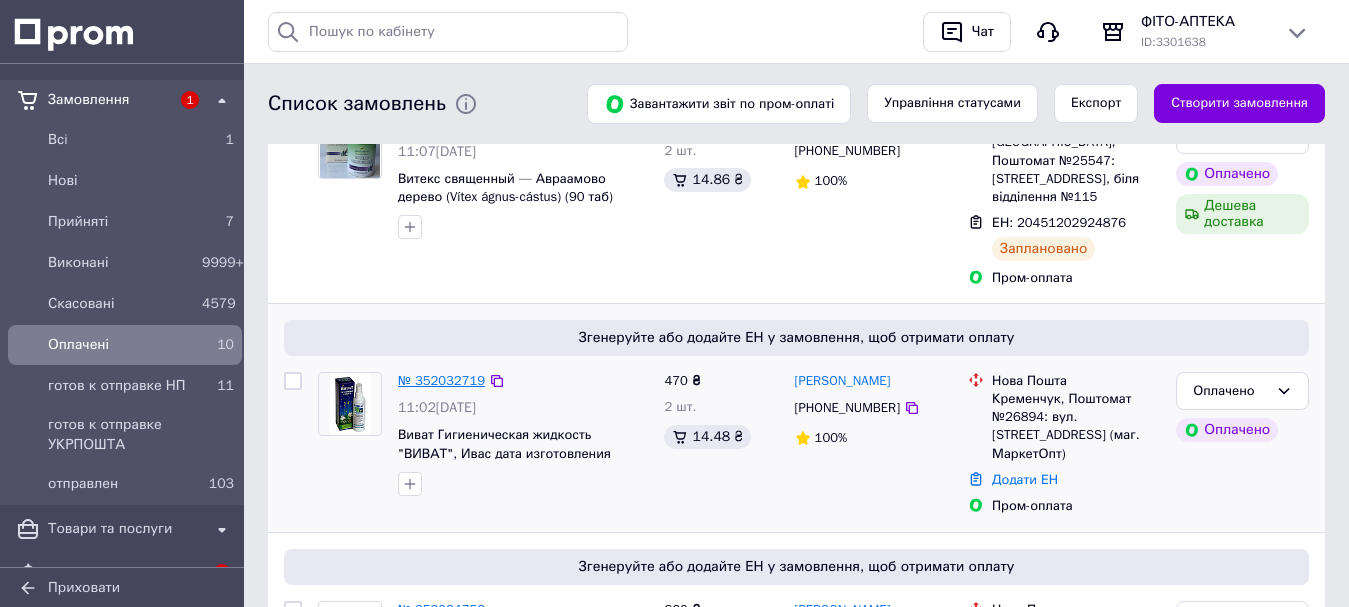 click on "№ 352032719" at bounding box center [441, 380] 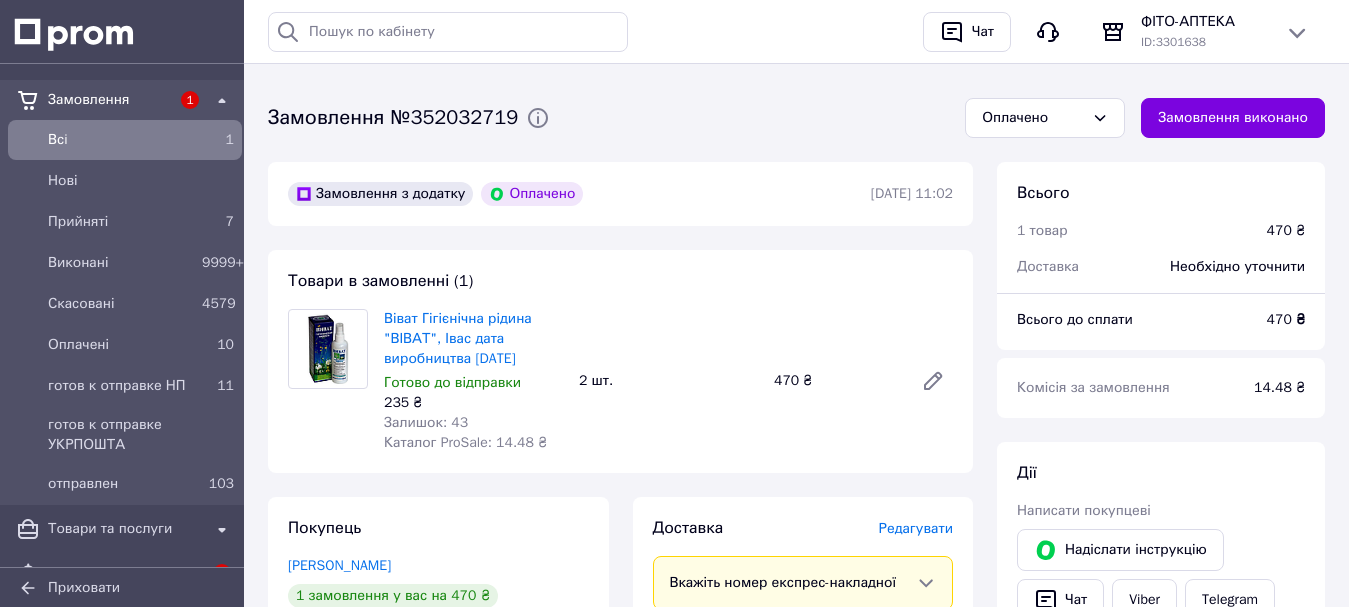 scroll, scrollTop: 600, scrollLeft: 0, axis: vertical 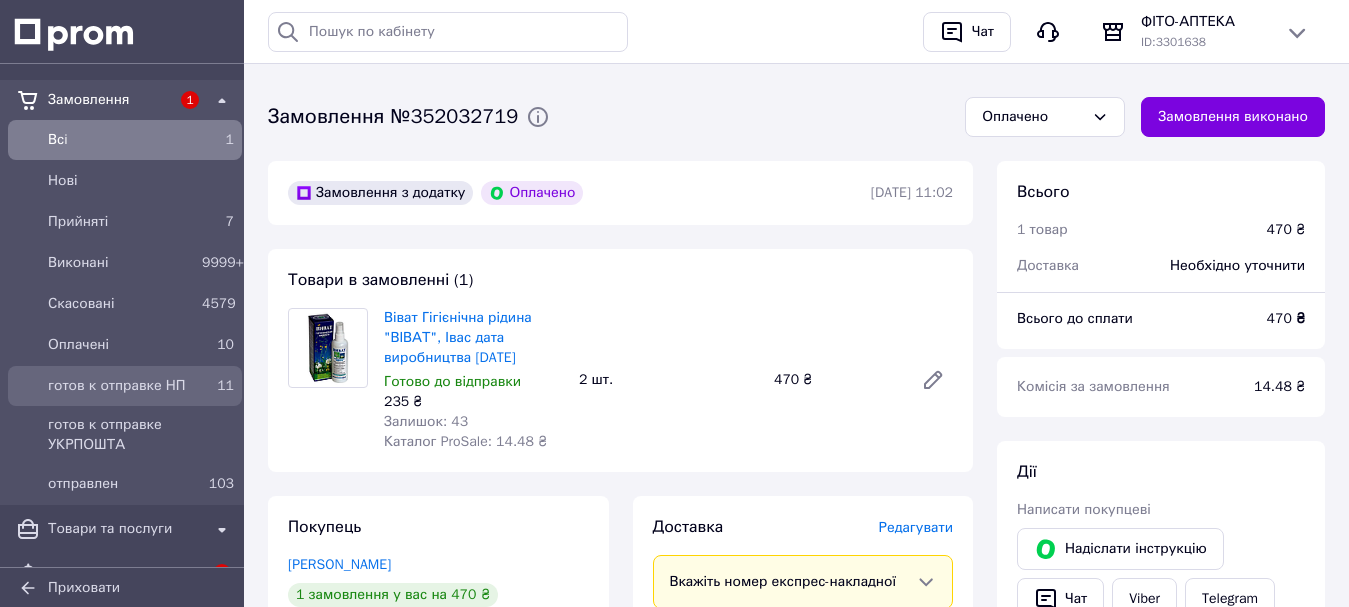 click on "готов к отправке НП" at bounding box center (121, 386) 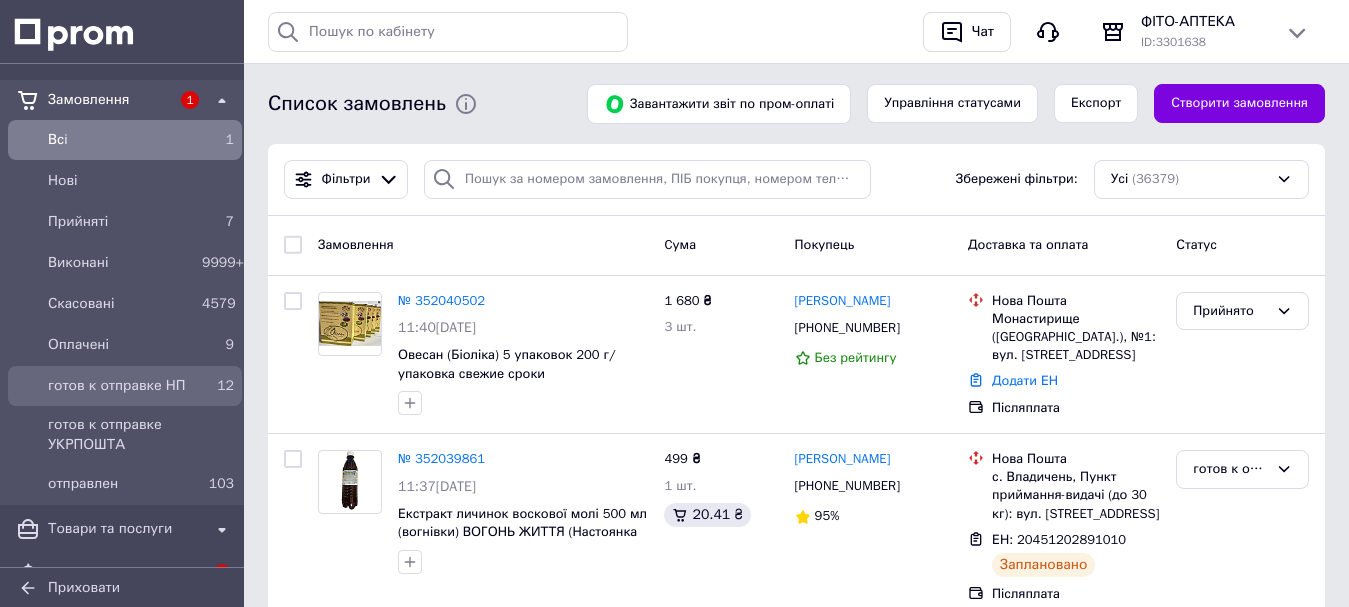 click on "готов к отправке НП 12" at bounding box center [125, 386] 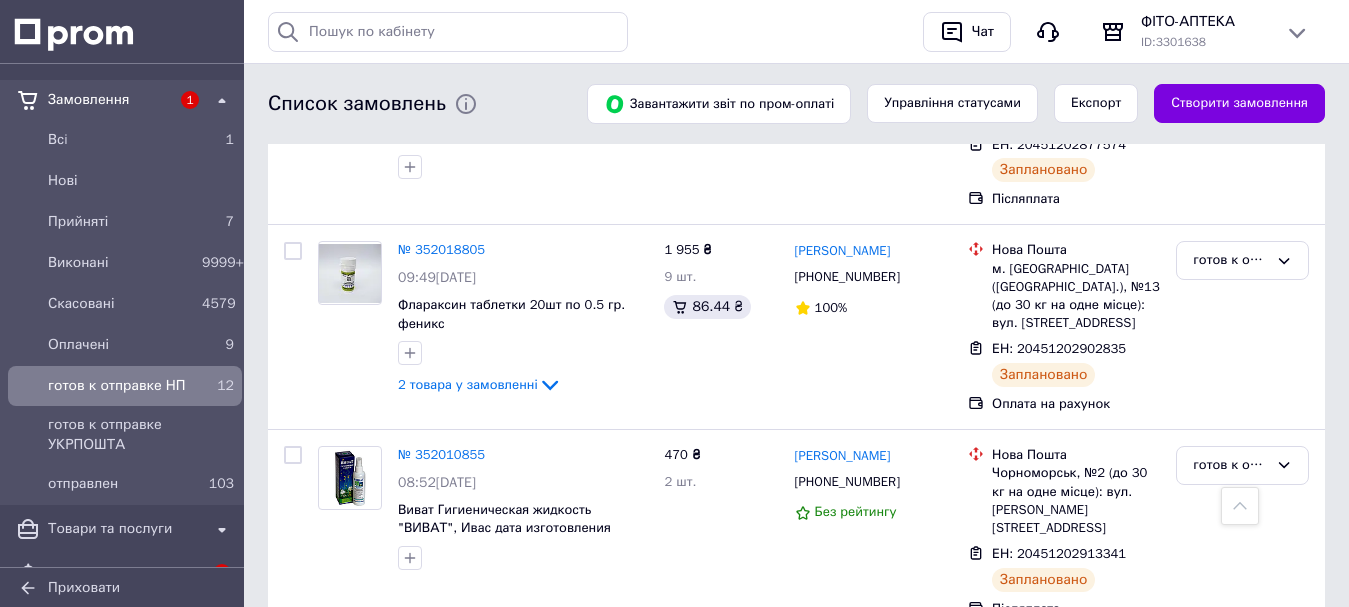 scroll, scrollTop: 1200, scrollLeft: 0, axis: vertical 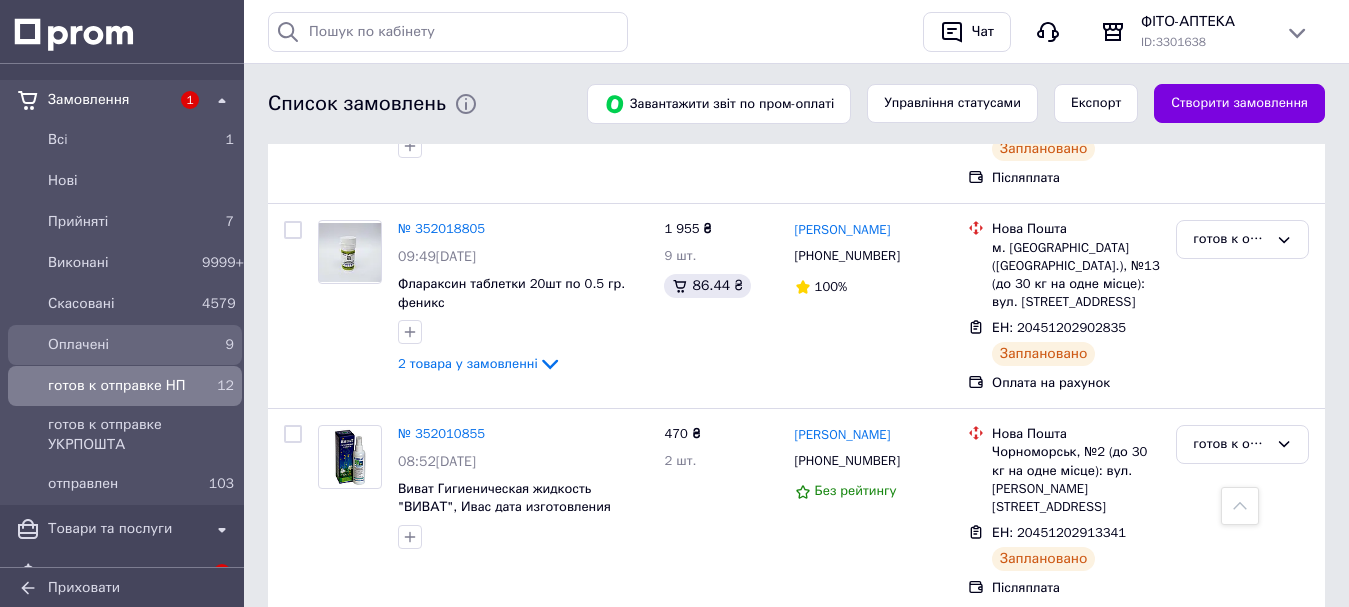 click on "Оплачені" at bounding box center [121, 345] 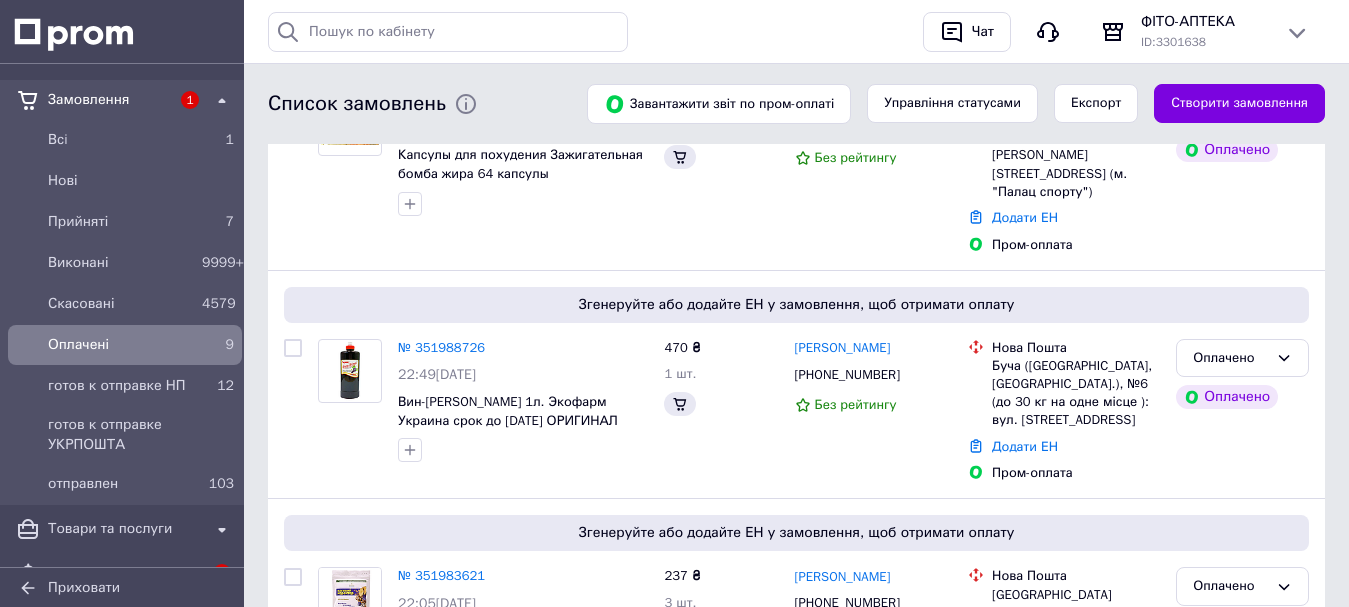 scroll, scrollTop: 0, scrollLeft: 0, axis: both 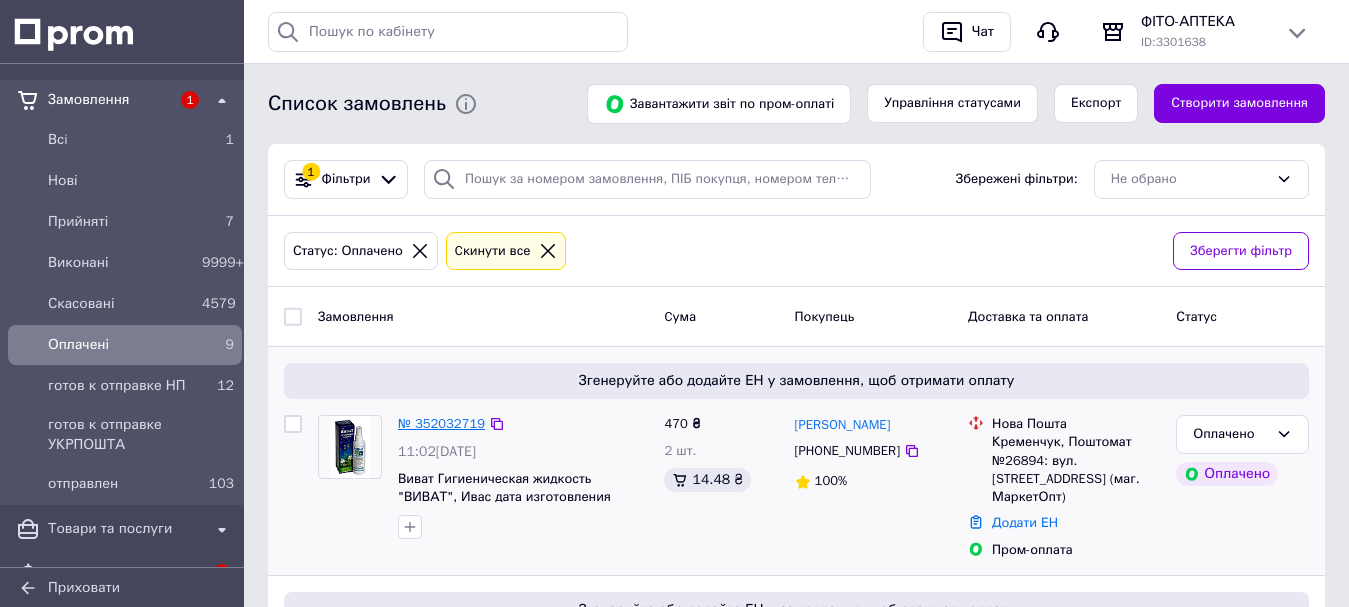 click on "№ 352032719" at bounding box center [441, 423] 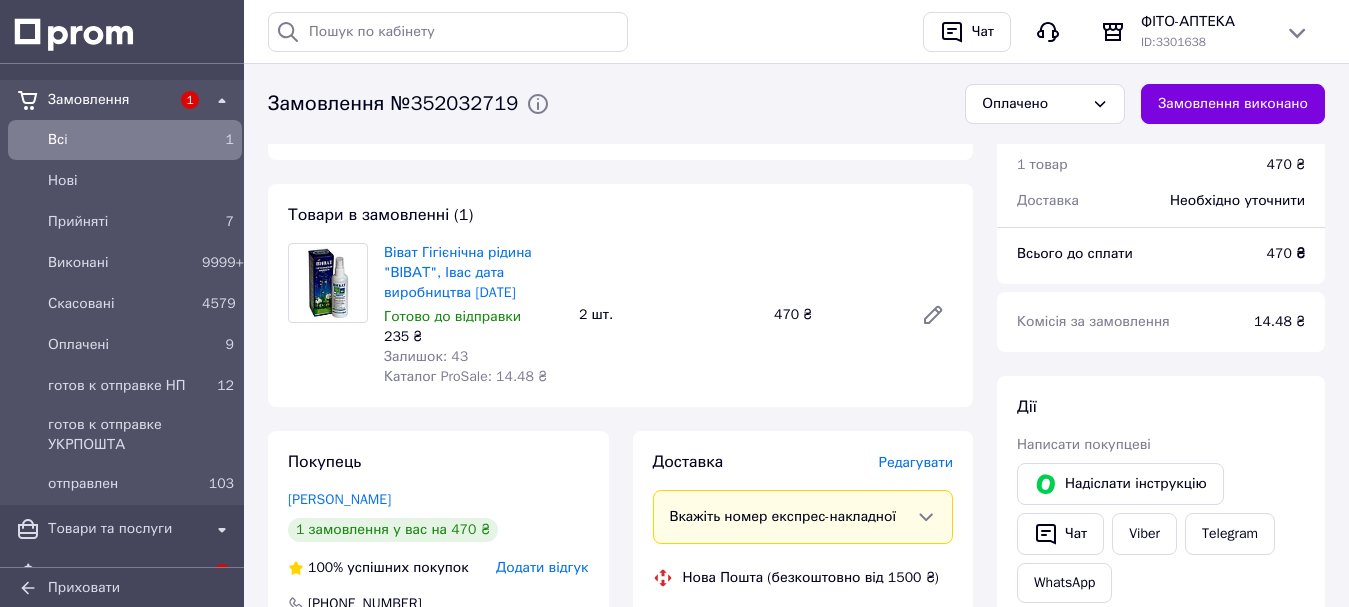 scroll, scrollTop: 800, scrollLeft: 0, axis: vertical 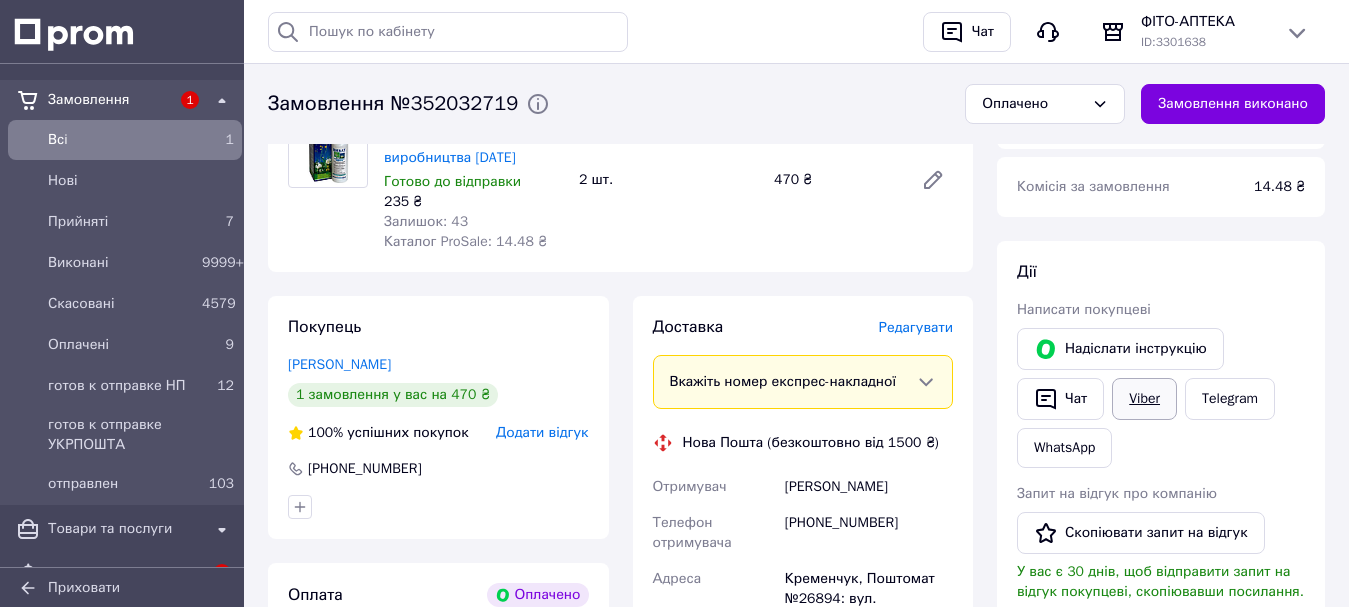 click on "Viber" at bounding box center (1144, 399) 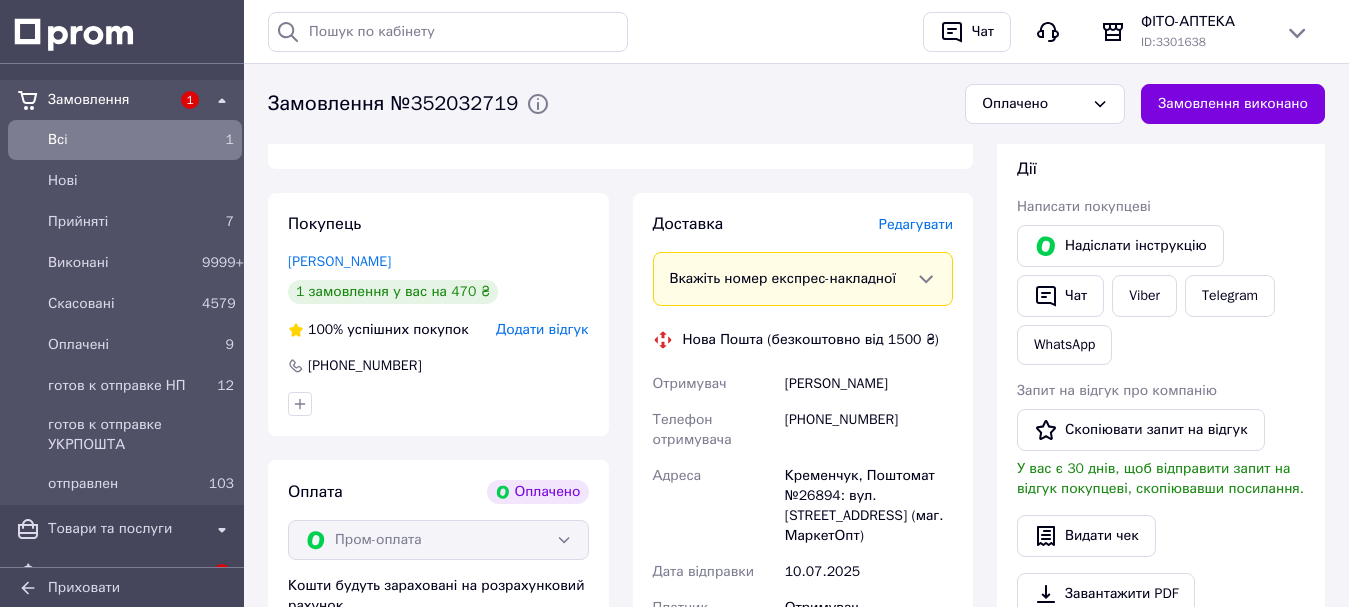 scroll, scrollTop: 1100, scrollLeft: 0, axis: vertical 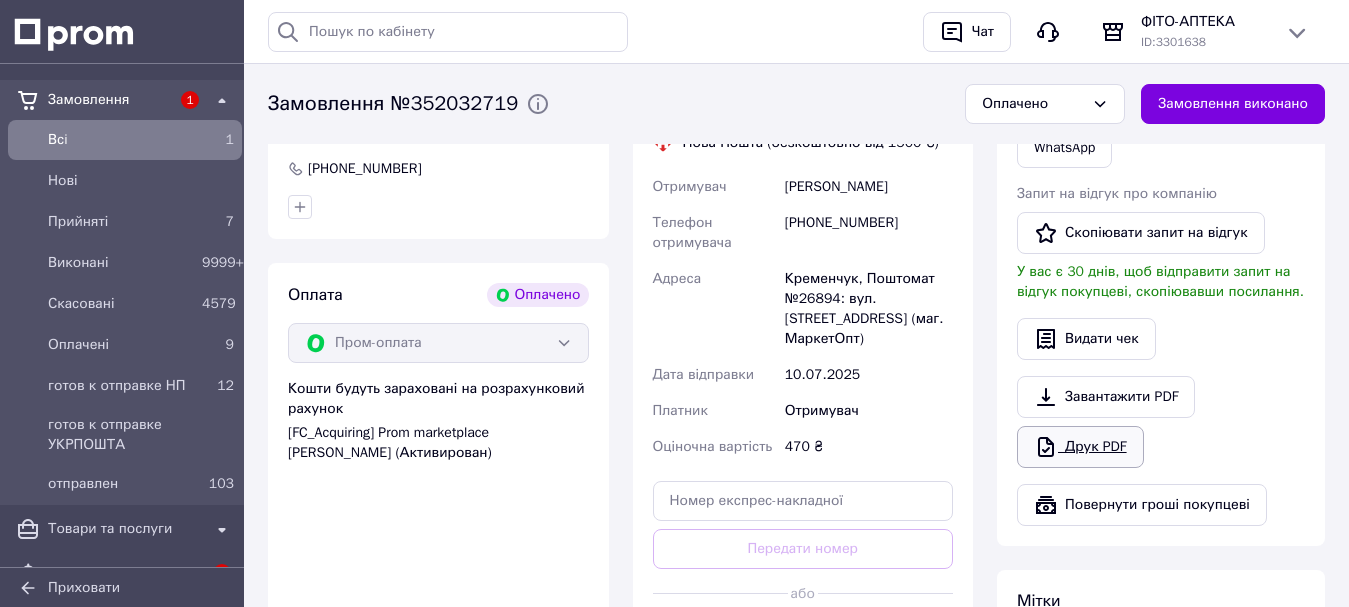 click on "Друк PDF" at bounding box center (1080, 447) 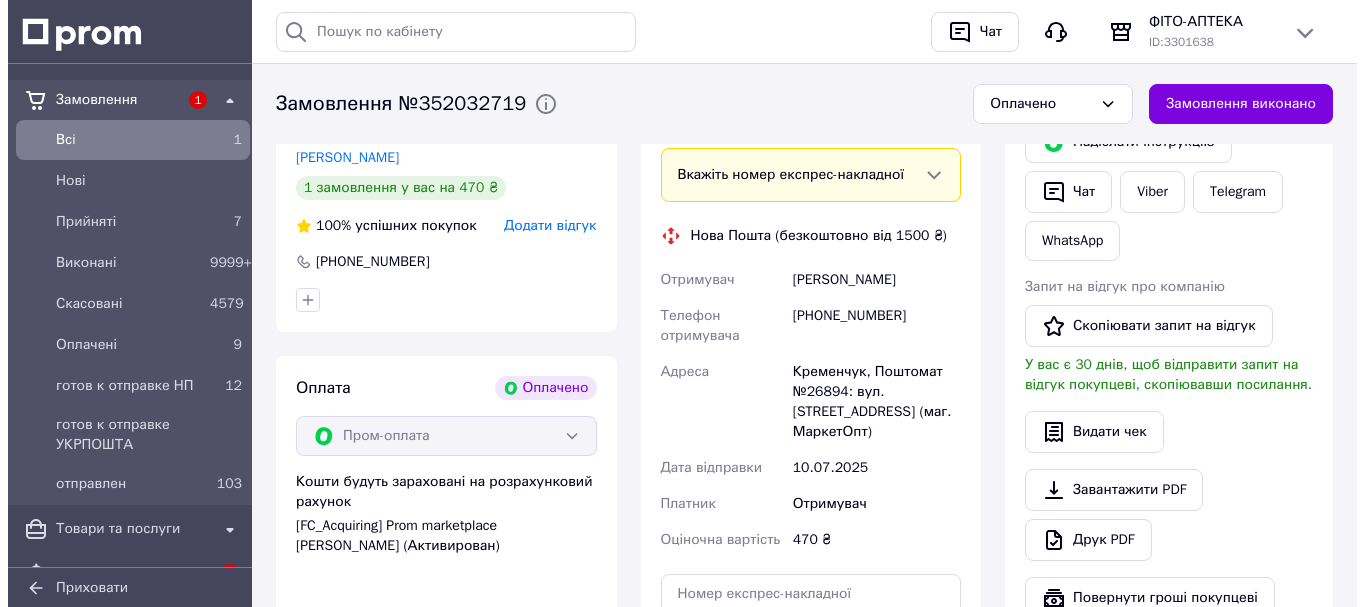 scroll, scrollTop: 900, scrollLeft: 0, axis: vertical 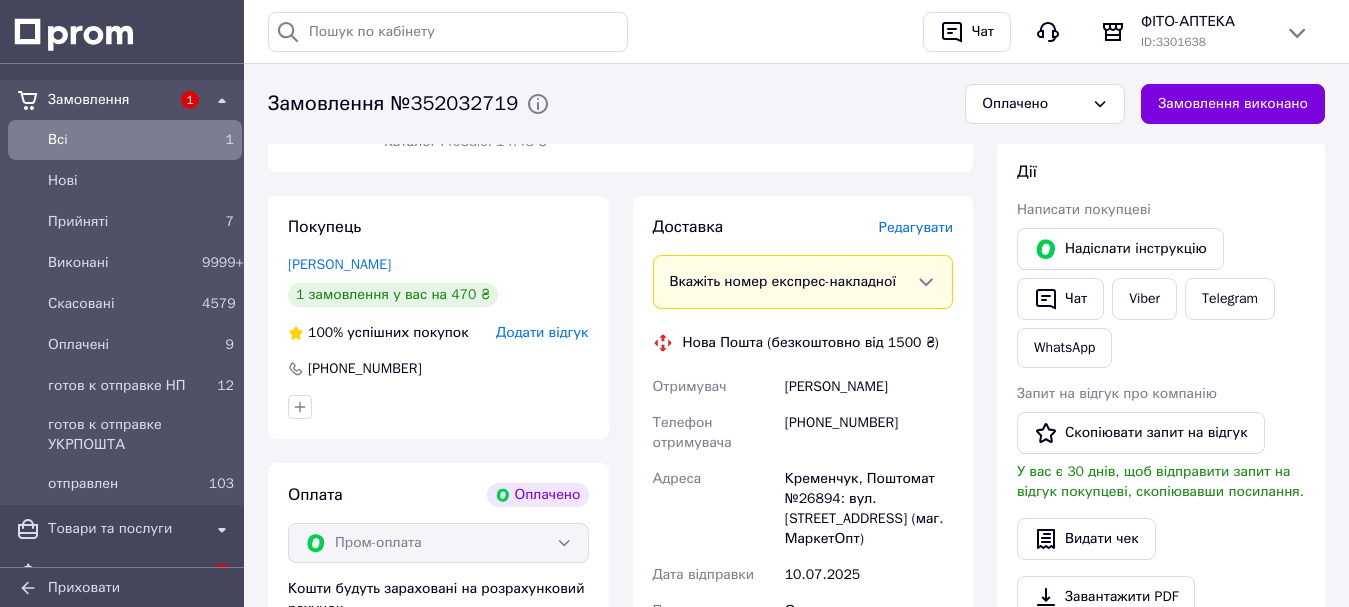 click on "Редагувати" at bounding box center [916, 227] 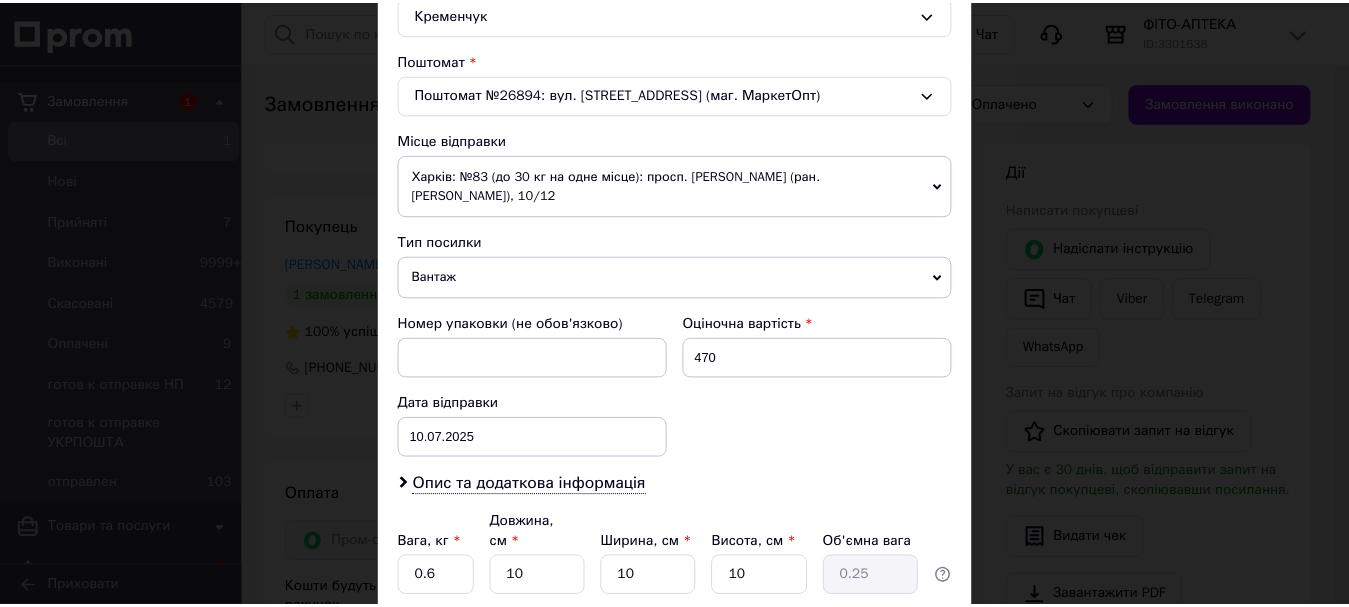 scroll, scrollTop: 741, scrollLeft: 0, axis: vertical 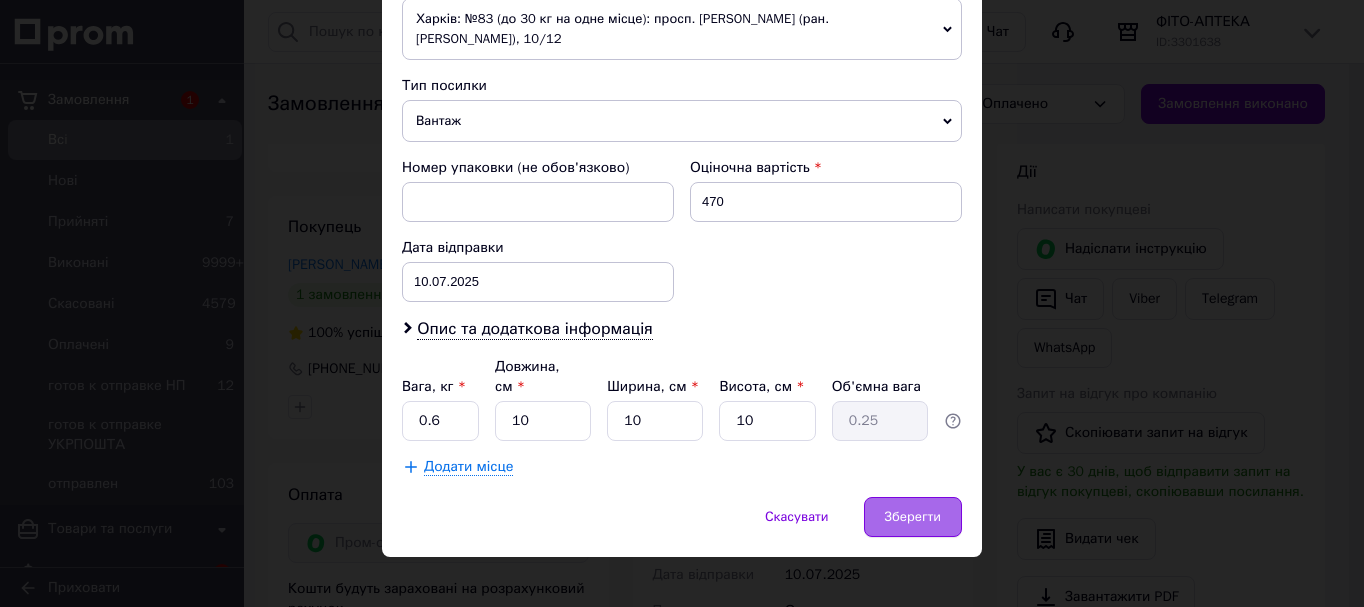 click on "Зберегти" at bounding box center (913, 517) 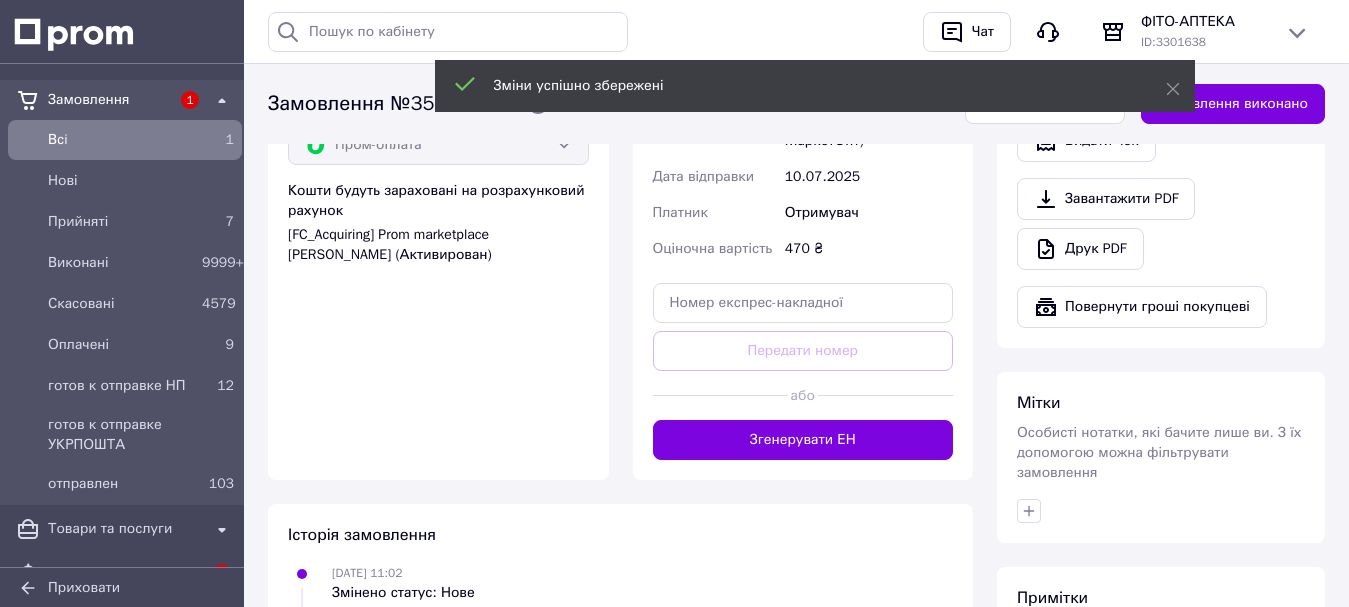 scroll, scrollTop: 1300, scrollLeft: 0, axis: vertical 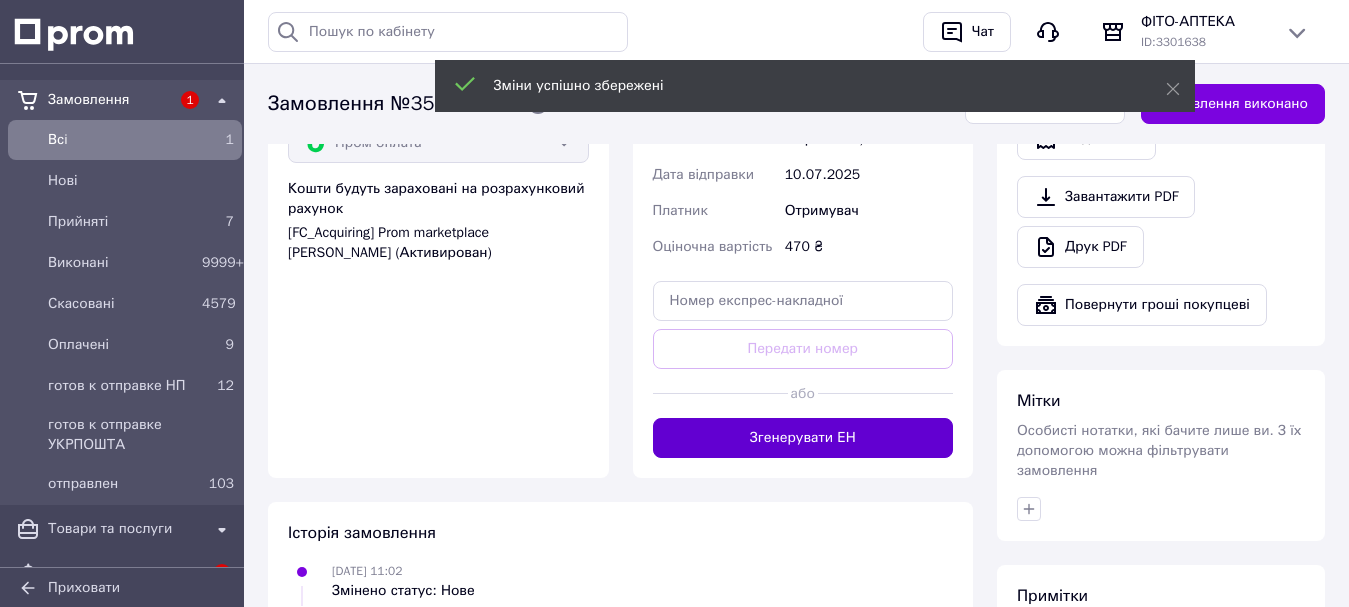 drag, startPoint x: 815, startPoint y: 376, endPoint x: 804, endPoint y: 402, distance: 28.231188 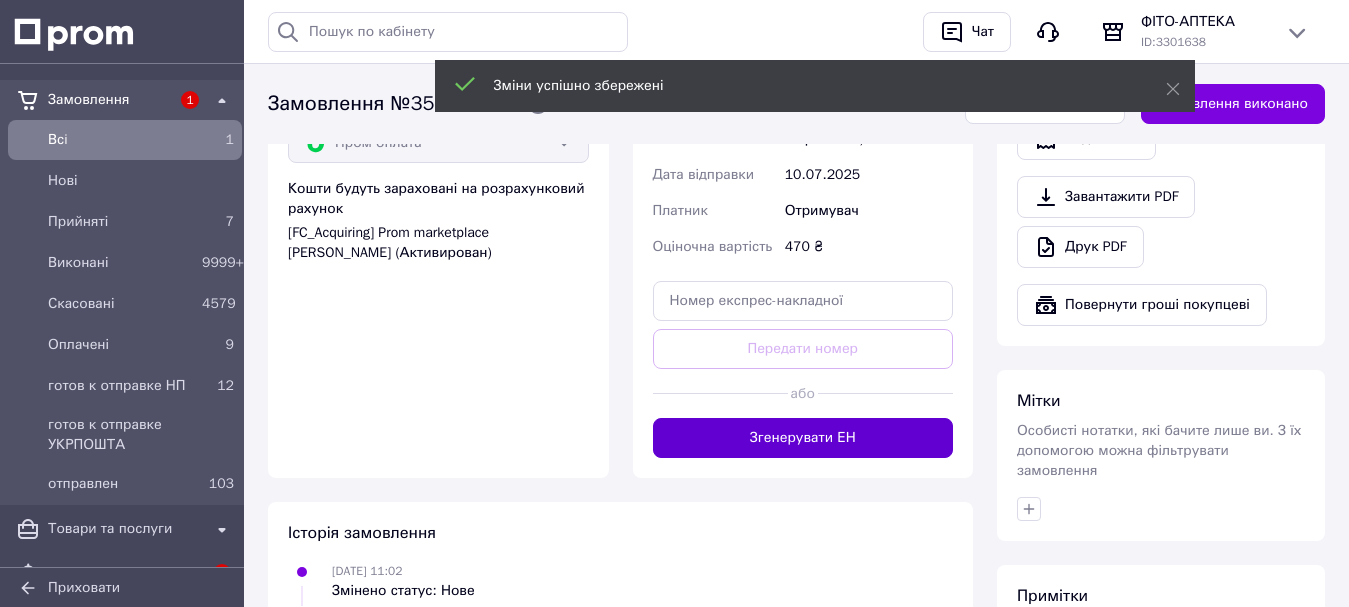 click on "Згенерувати ЕН" at bounding box center [803, 438] 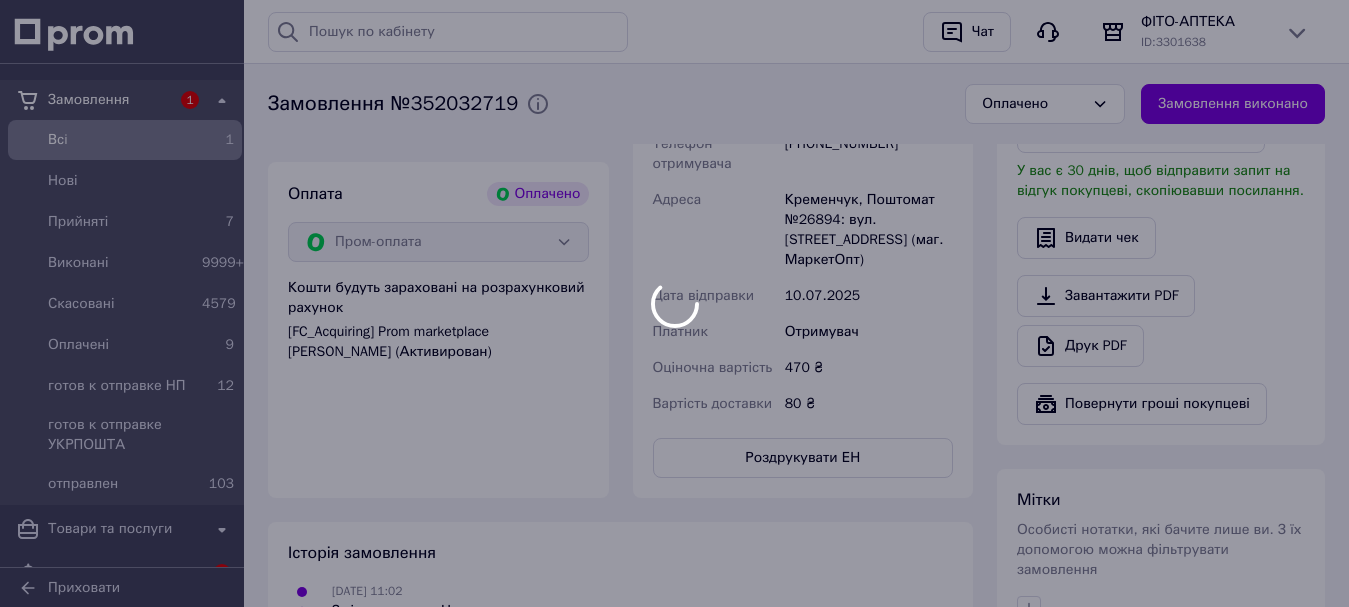 scroll, scrollTop: 1000, scrollLeft: 0, axis: vertical 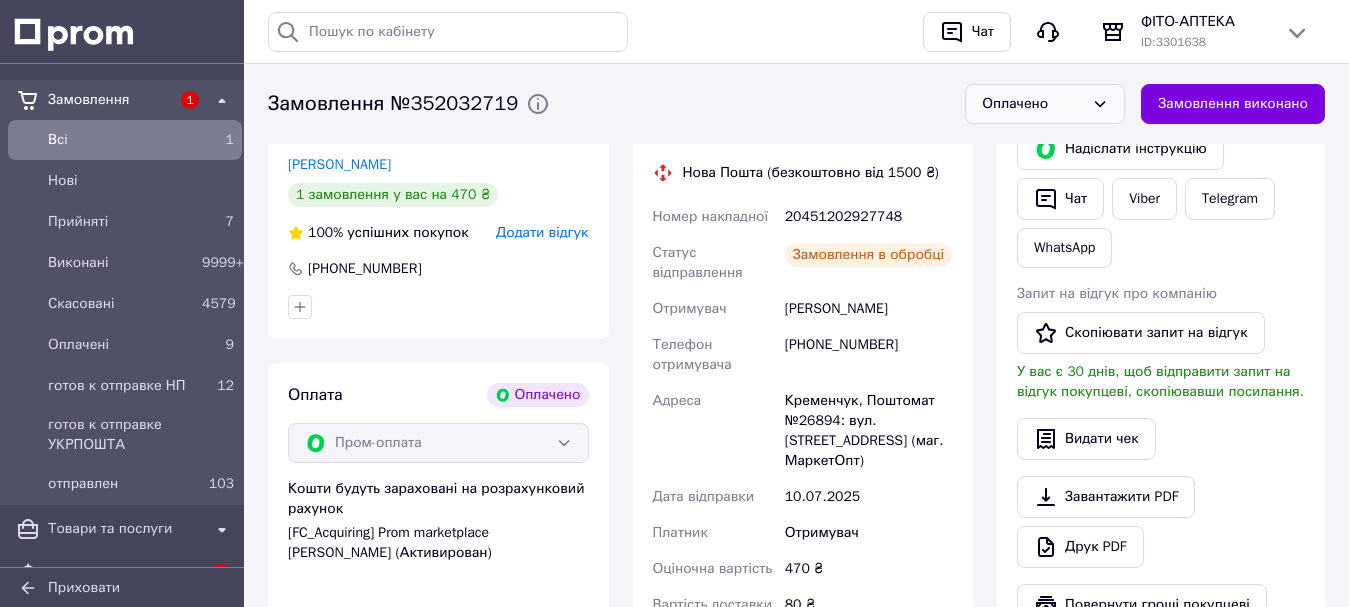 click on "Оплачено" at bounding box center (1033, 104) 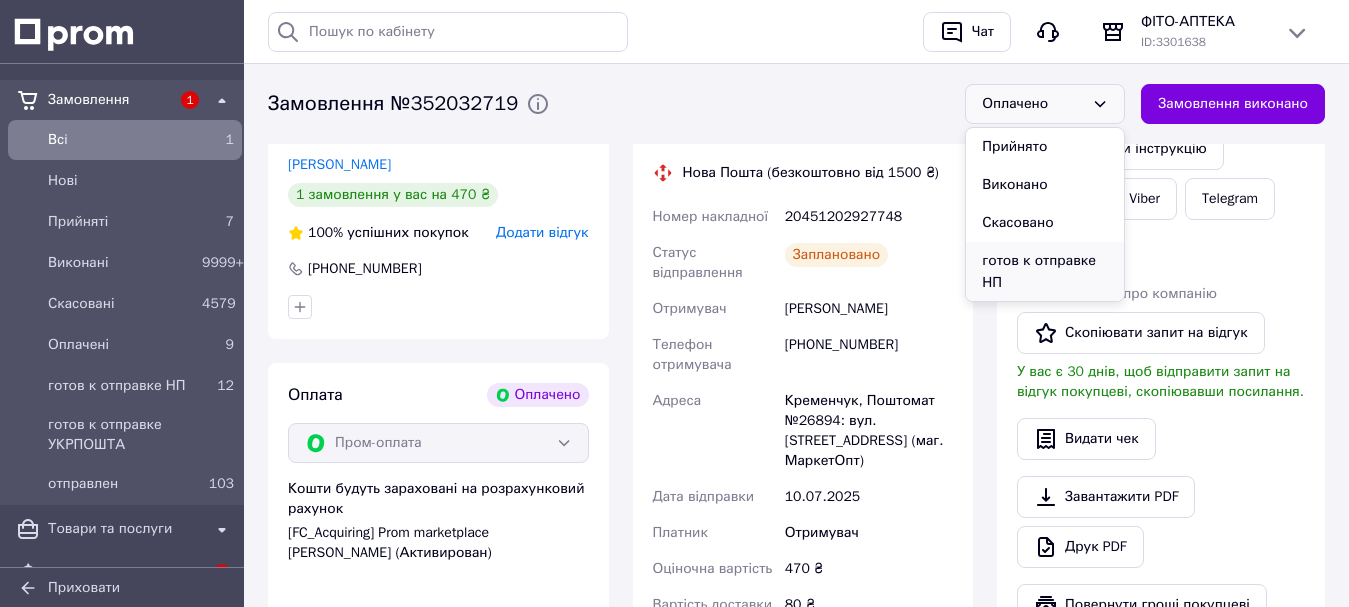 click on "готов к отправке НП" at bounding box center [1045, 272] 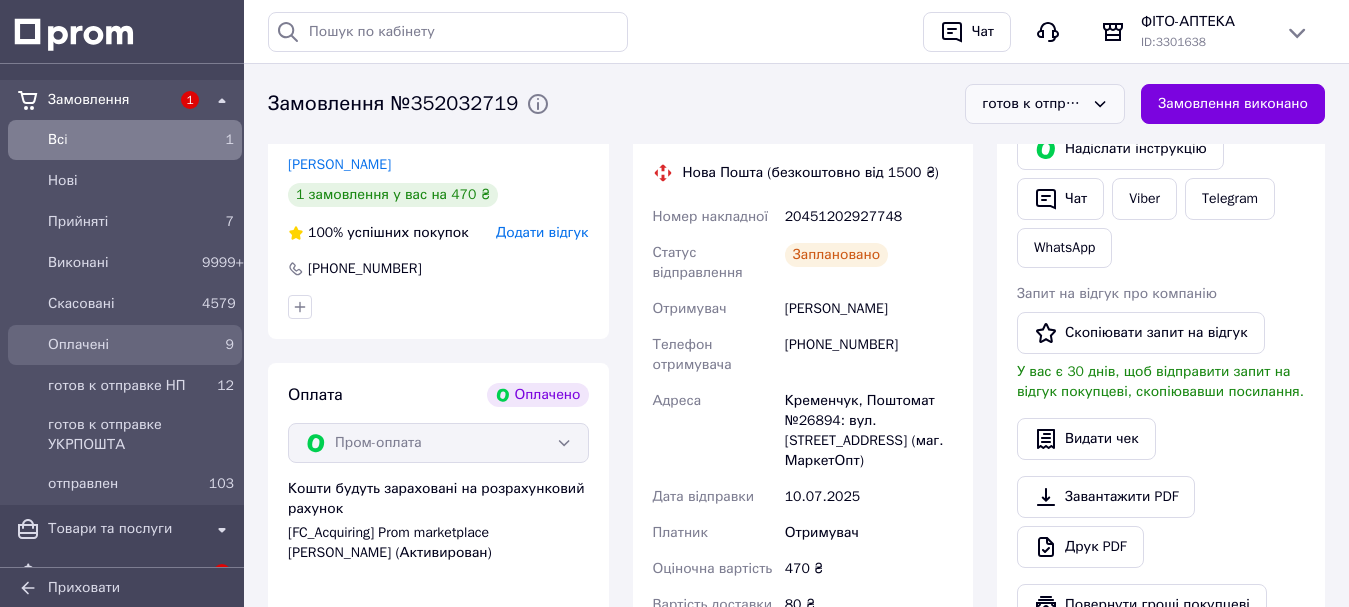 click on "Оплачені" at bounding box center [121, 345] 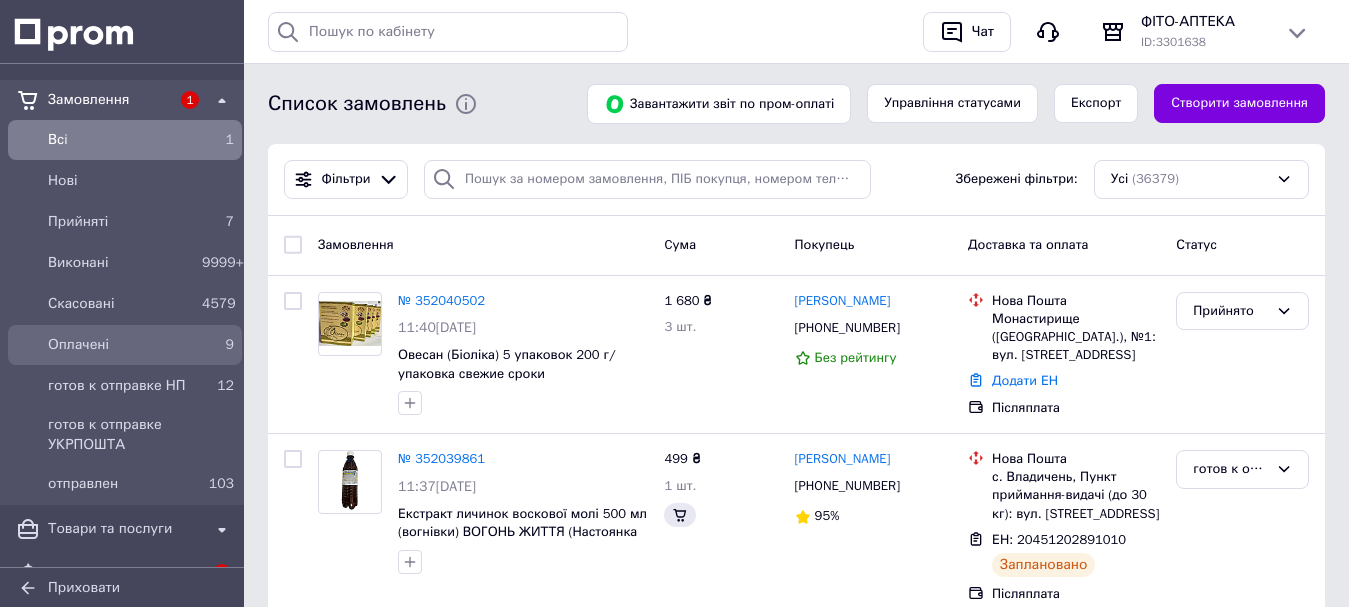 click on "Оплачені" at bounding box center (121, 345) 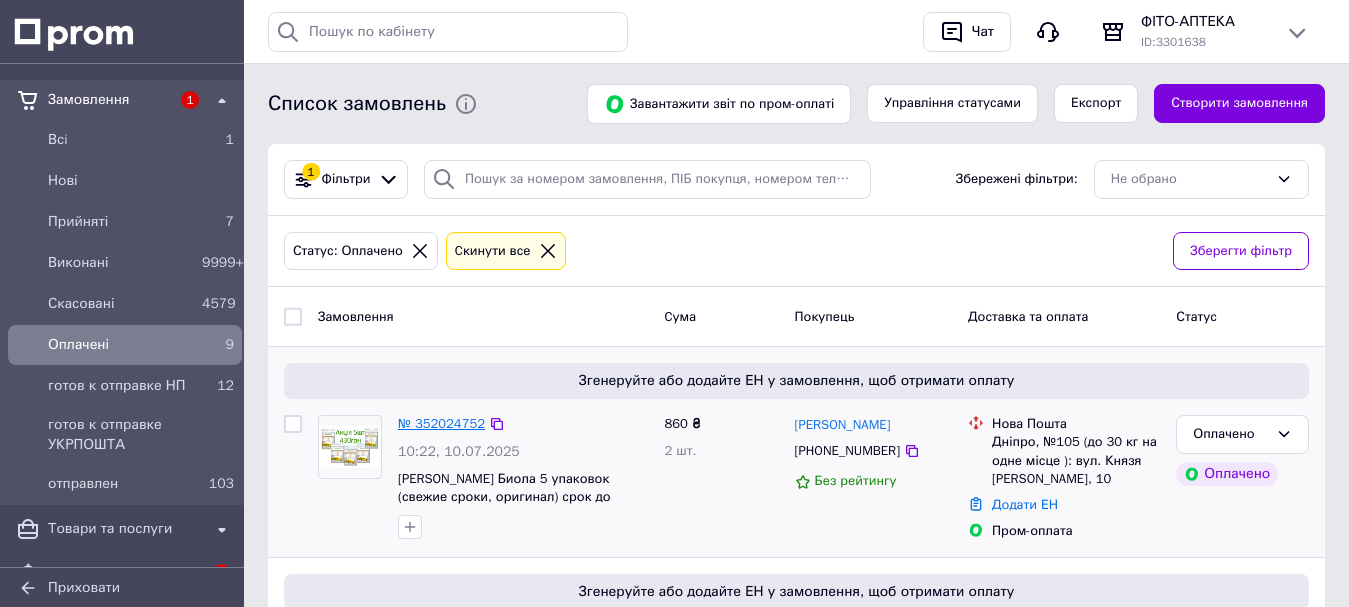 click on "№ 352024752" at bounding box center (441, 423) 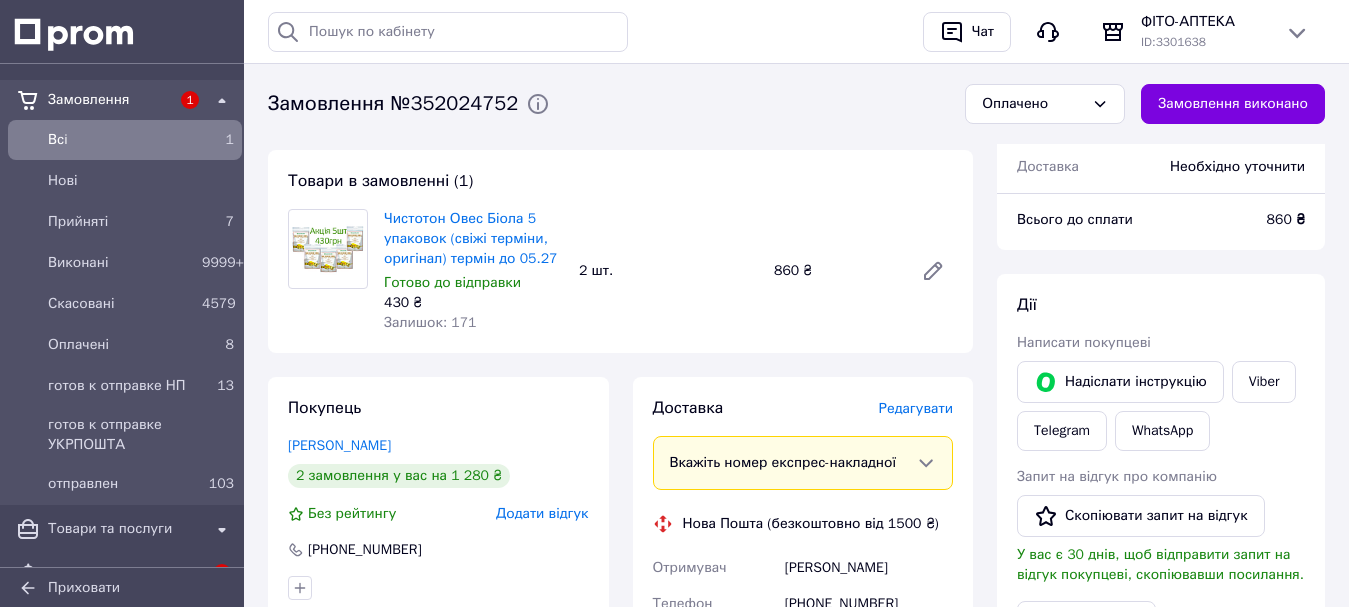 scroll, scrollTop: 700, scrollLeft: 0, axis: vertical 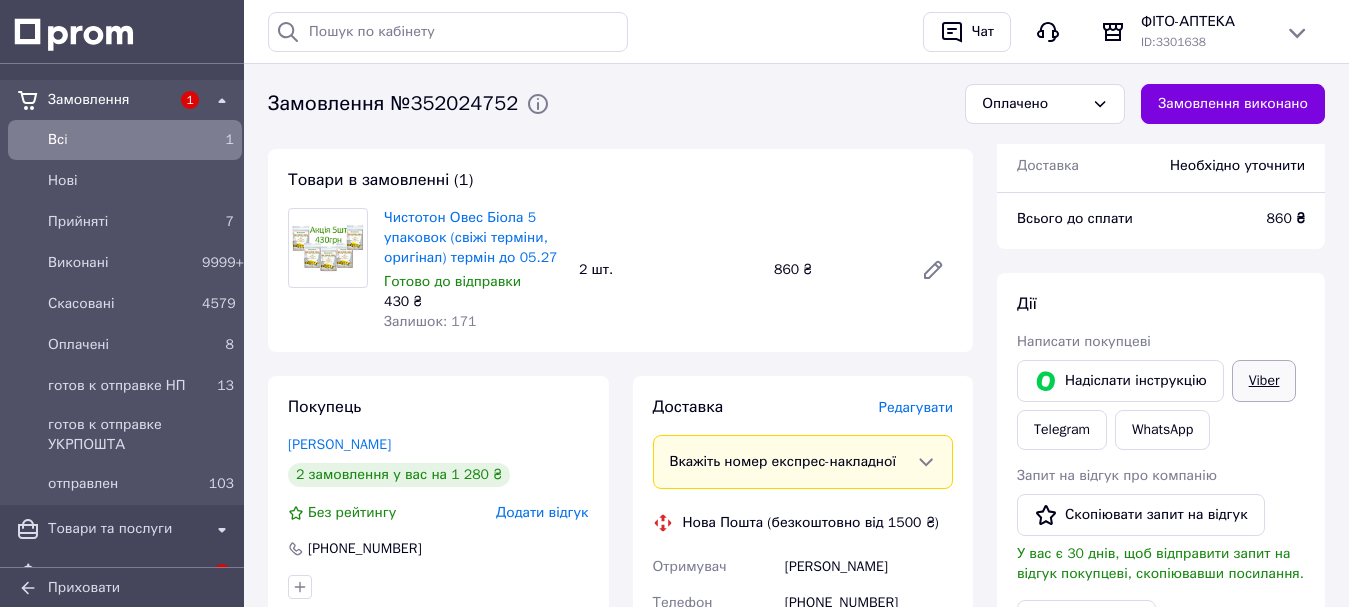 click on "Viber" at bounding box center [1264, 381] 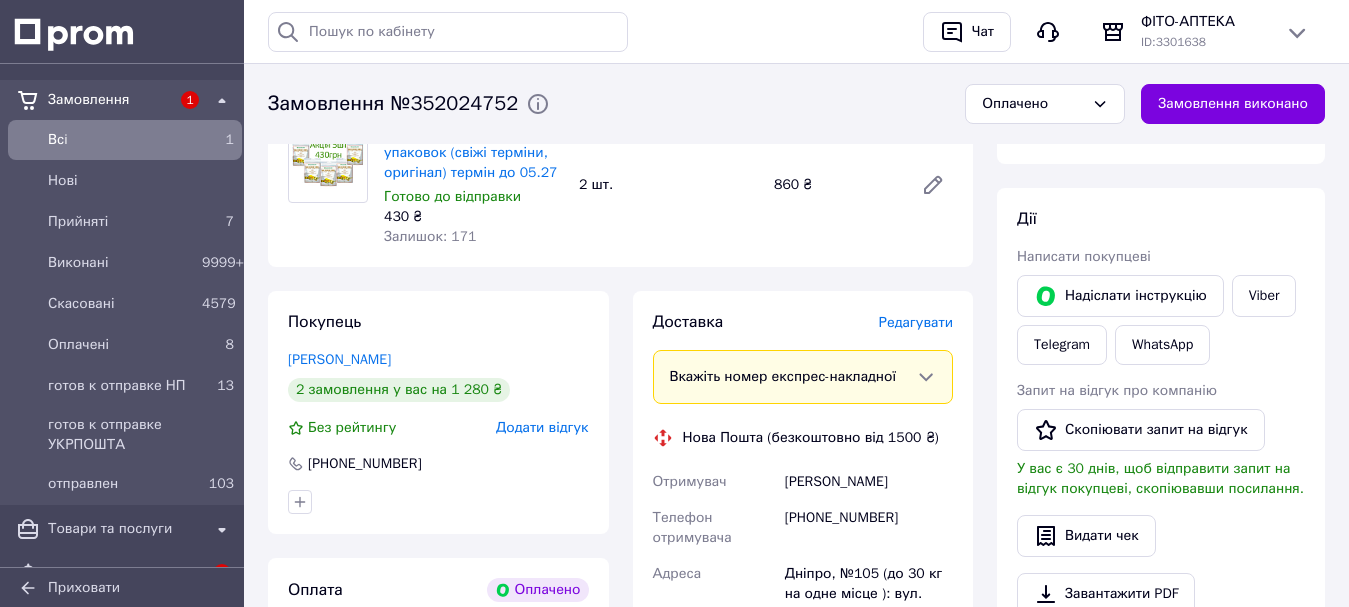 scroll, scrollTop: 900, scrollLeft: 0, axis: vertical 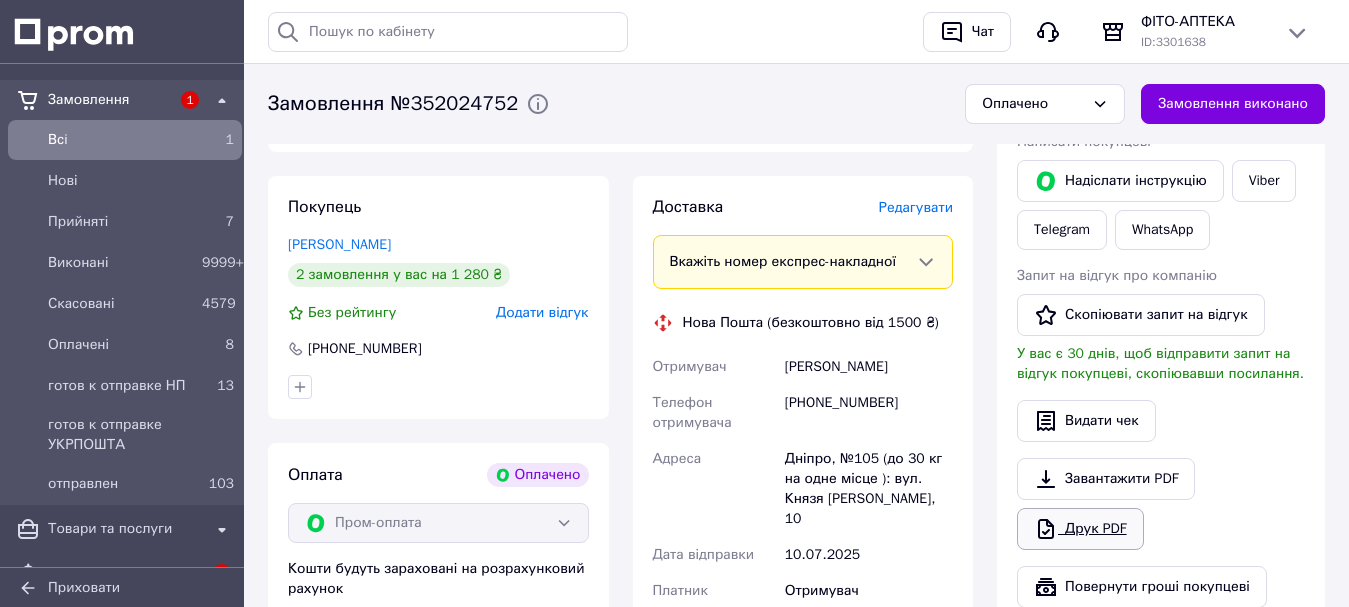click on "Друк PDF" at bounding box center (1080, 529) 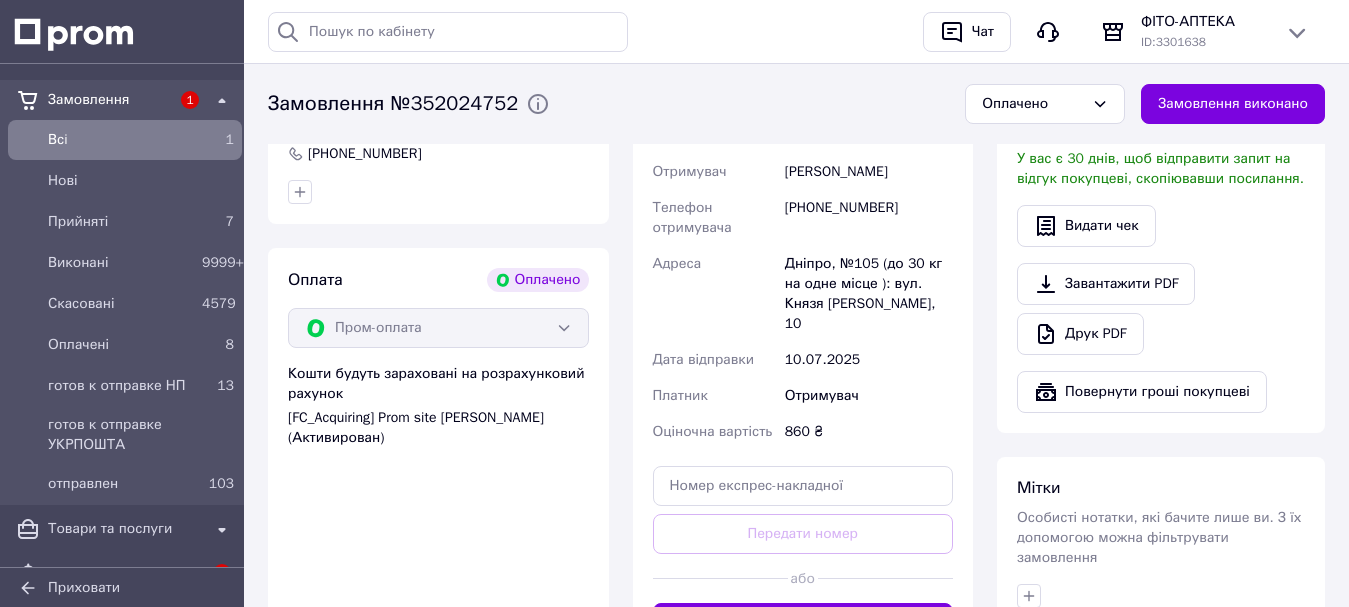 scroll, scrollTop: 1100, scrollLeft: 0, axis: vertical 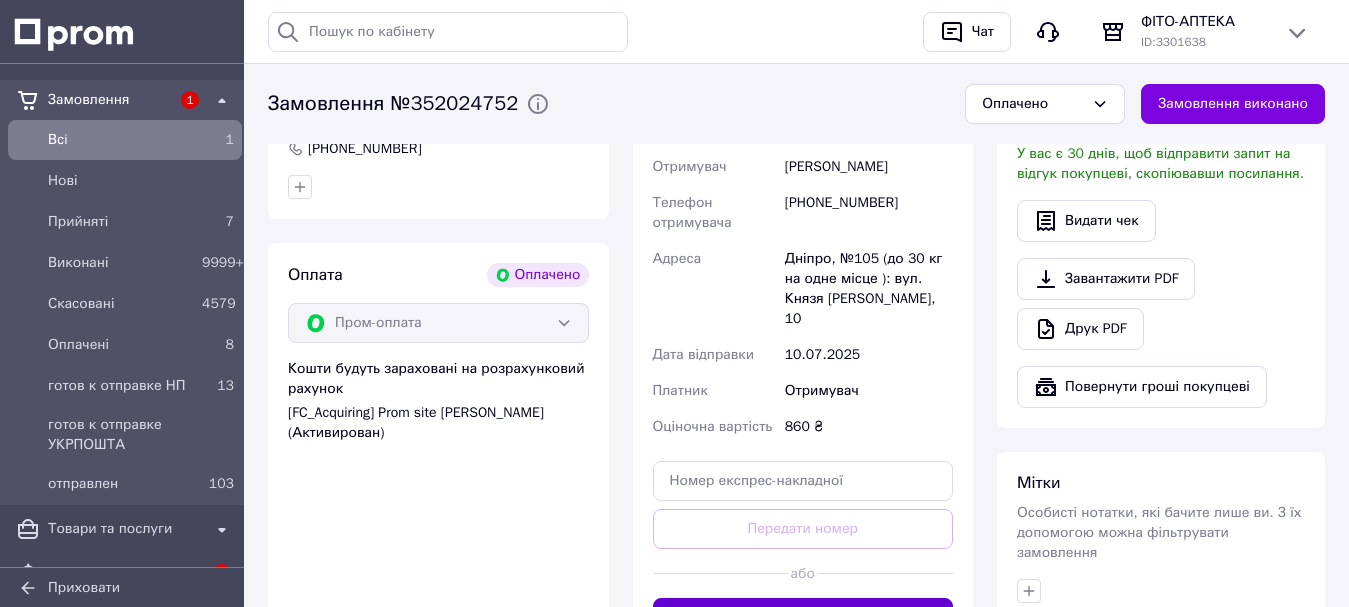 click on "Згенерувати ЕН" at bounding box center (803, 618) 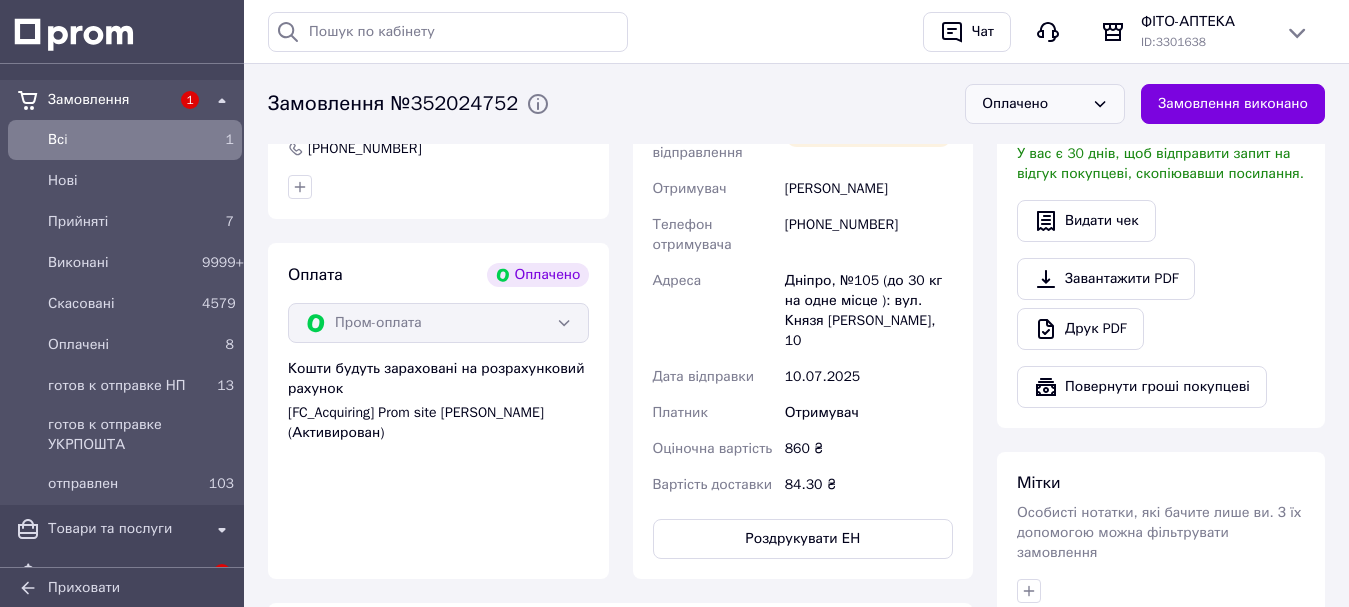 click on "Оплачено" at bounding box center [1033, 104] 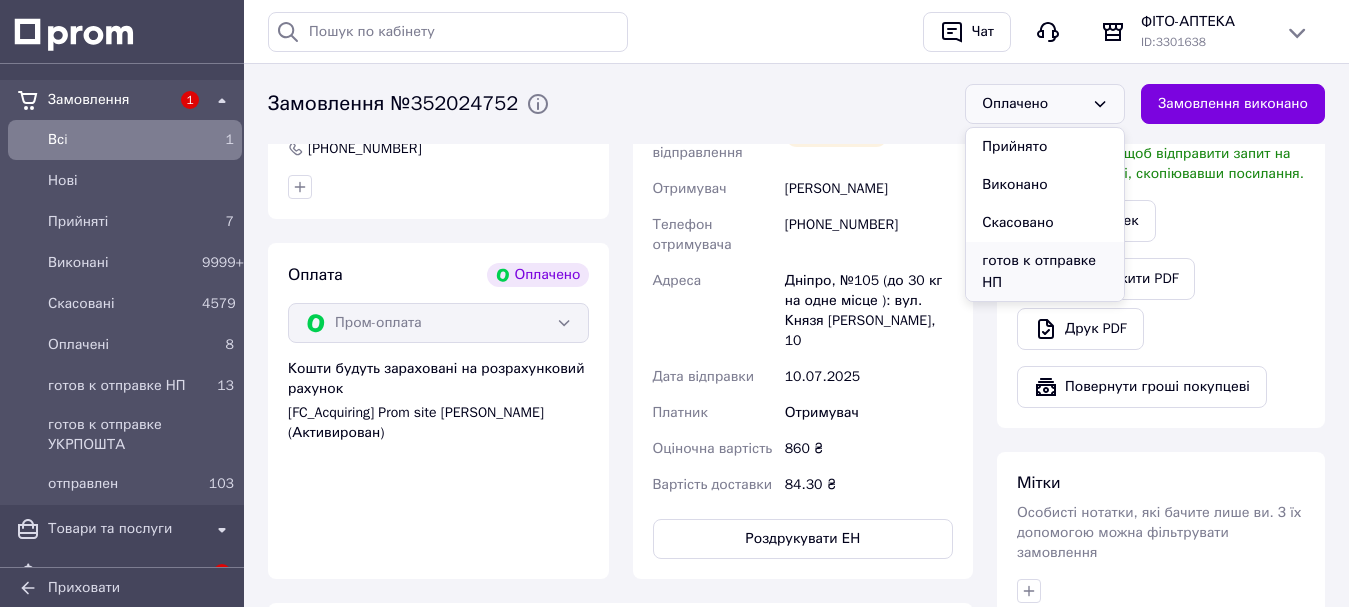 click on "готов к отправке НП" at bounding box center (1045, 272) 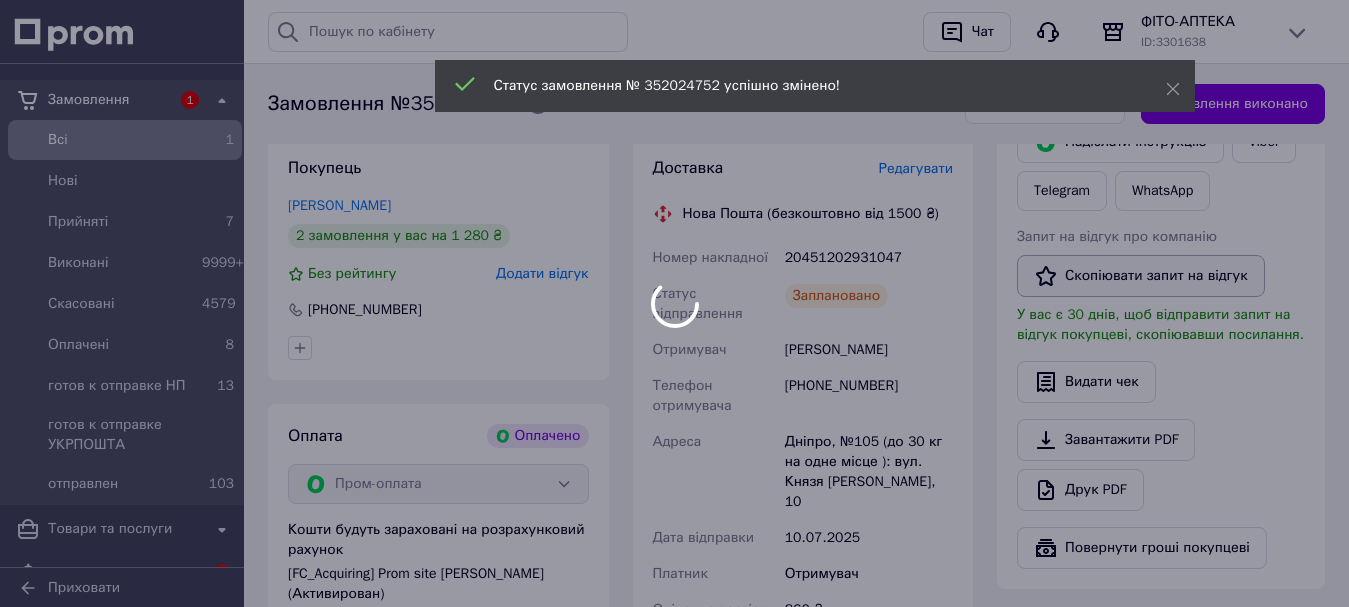 scroll, scrollTop: 900, scrollLeft: 0, axis: vertical 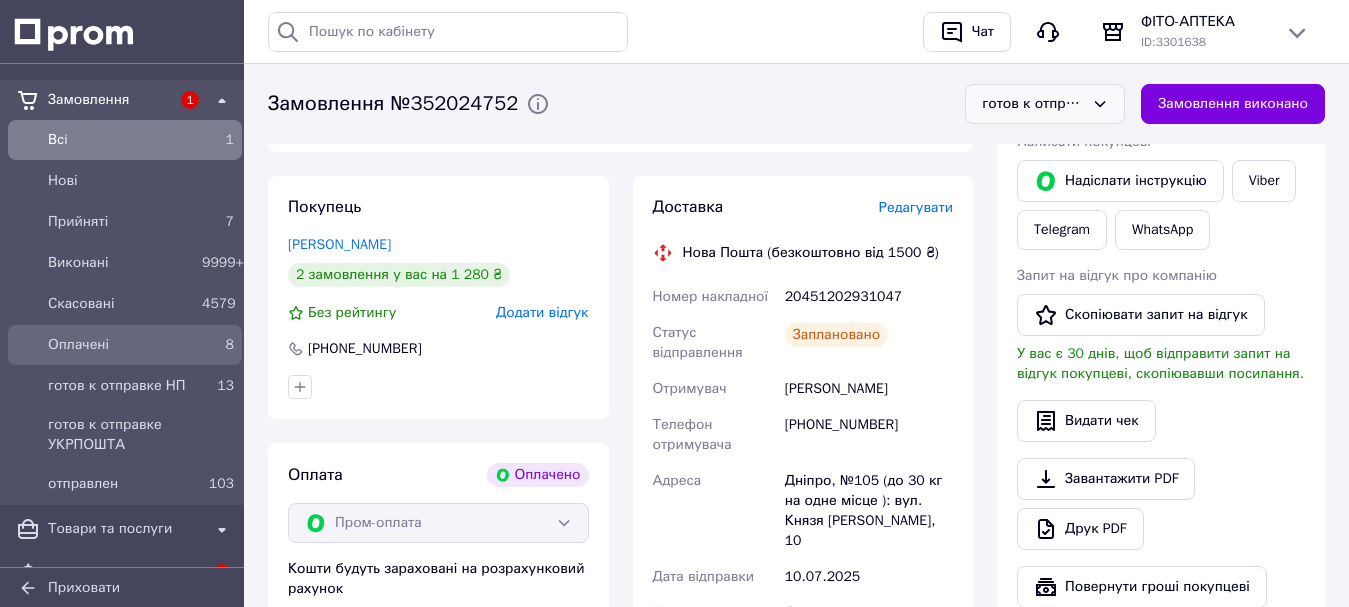 click on "Оплачені" at bounding box center [121, 345] 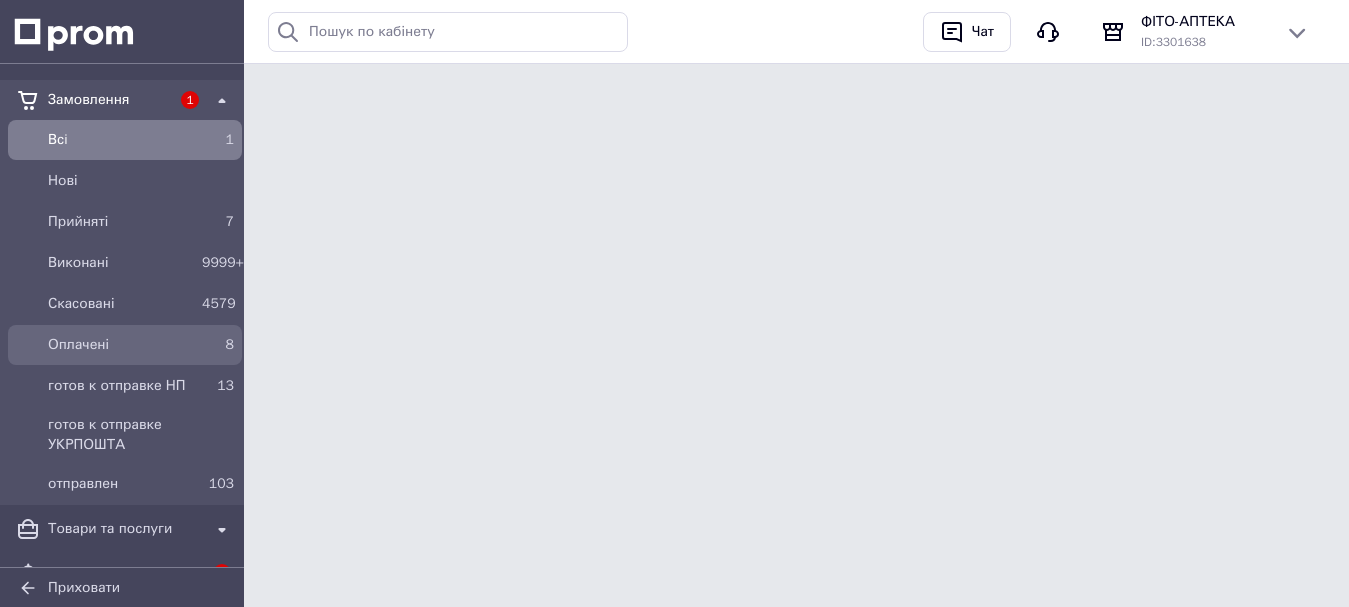 scroll, scrollTop: 0, scrollLeft: 0, axis: both 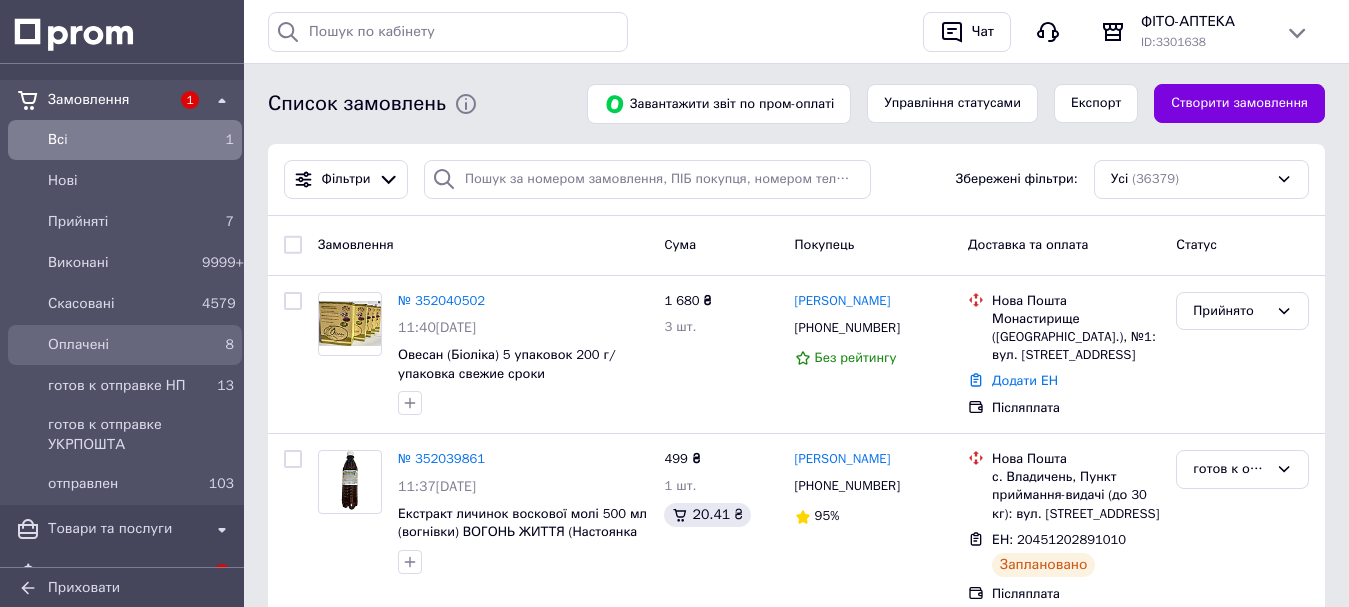 click on "Оплачені" at bounding box center [121, 345] 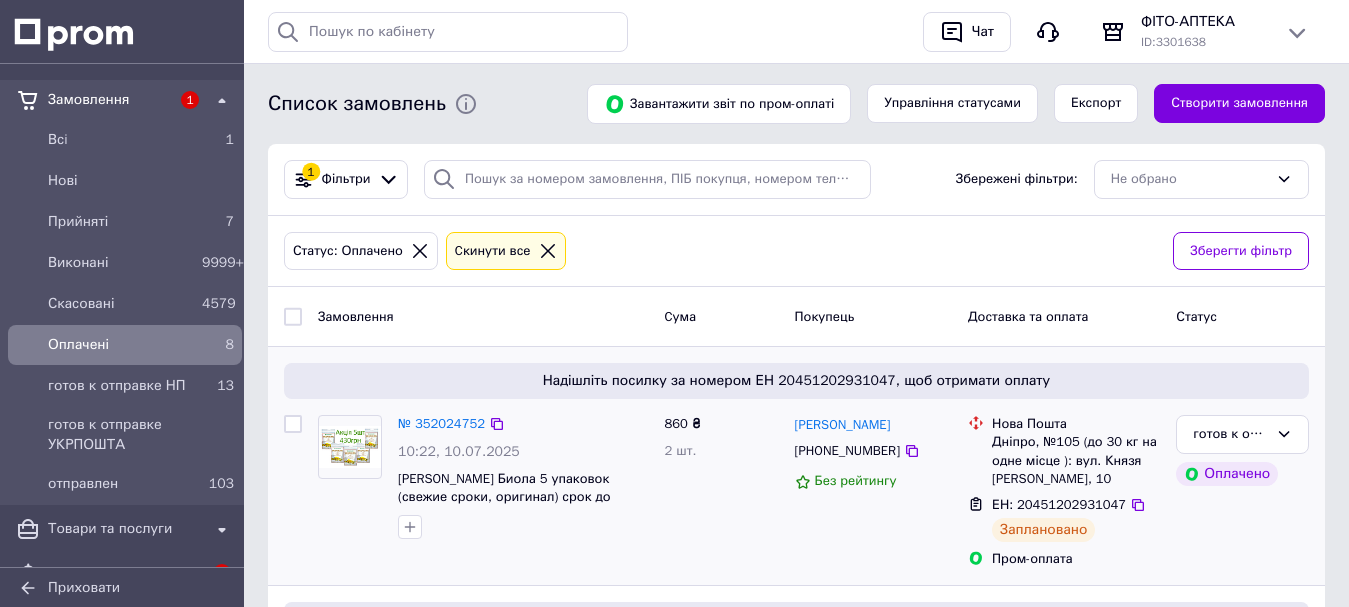 scroll, scrollTop: 200, scrollLeft: 0, axis: vertical 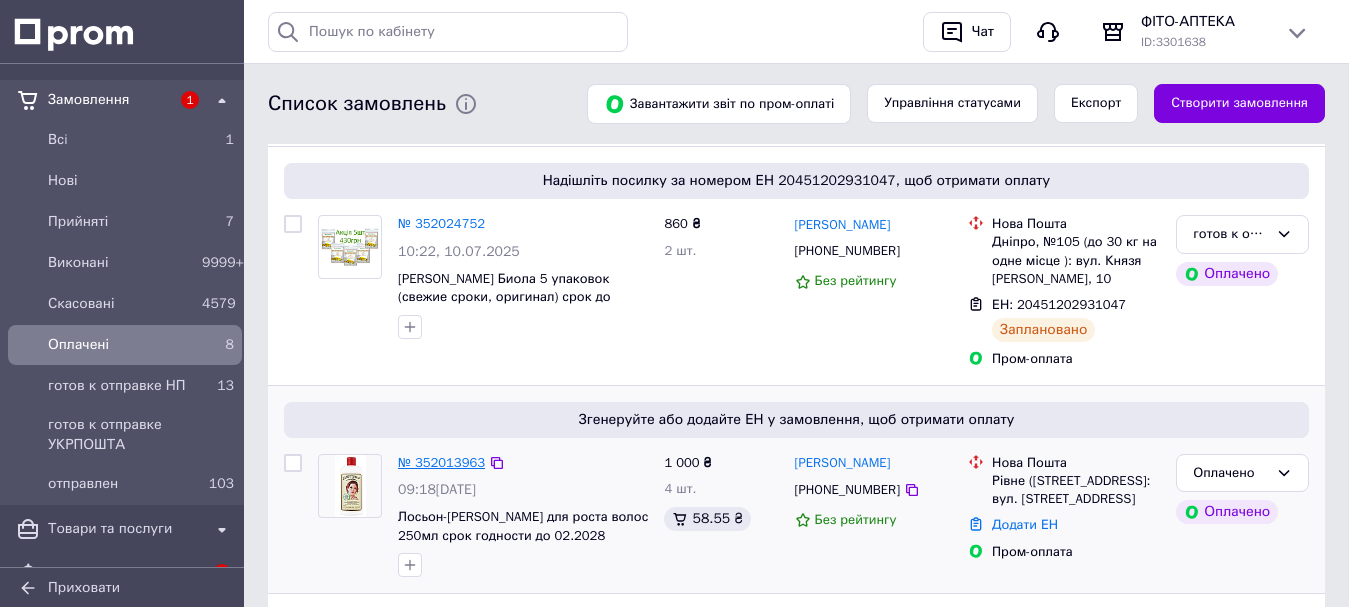 click on "№ 352013963" at bounding box center (441, 462) 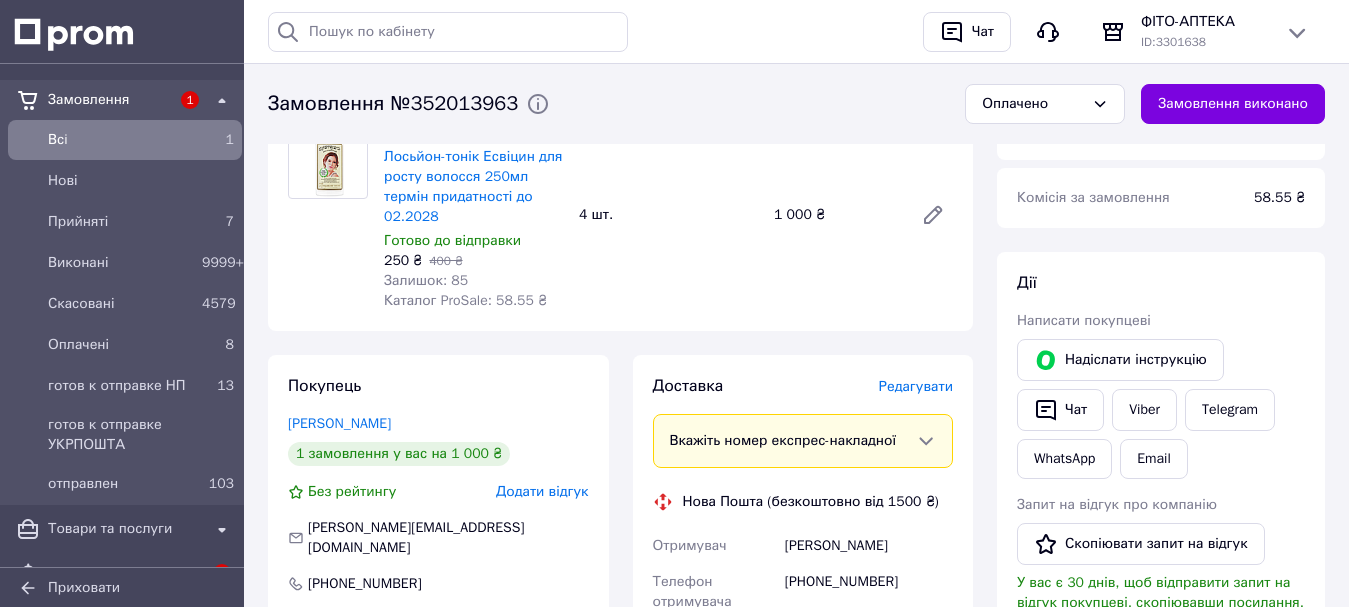 scroll, scrollTop: 800, scrollLeft: 0, axis: vertical 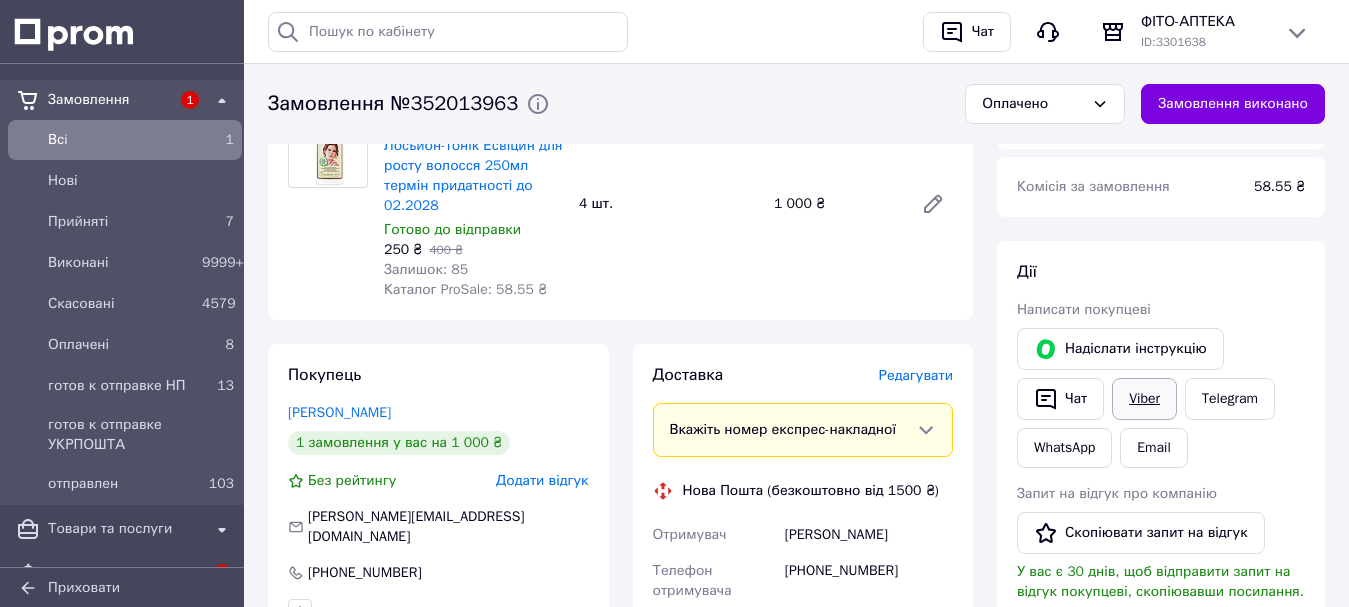 click on "Viber" at bounding box center (1144, 399) 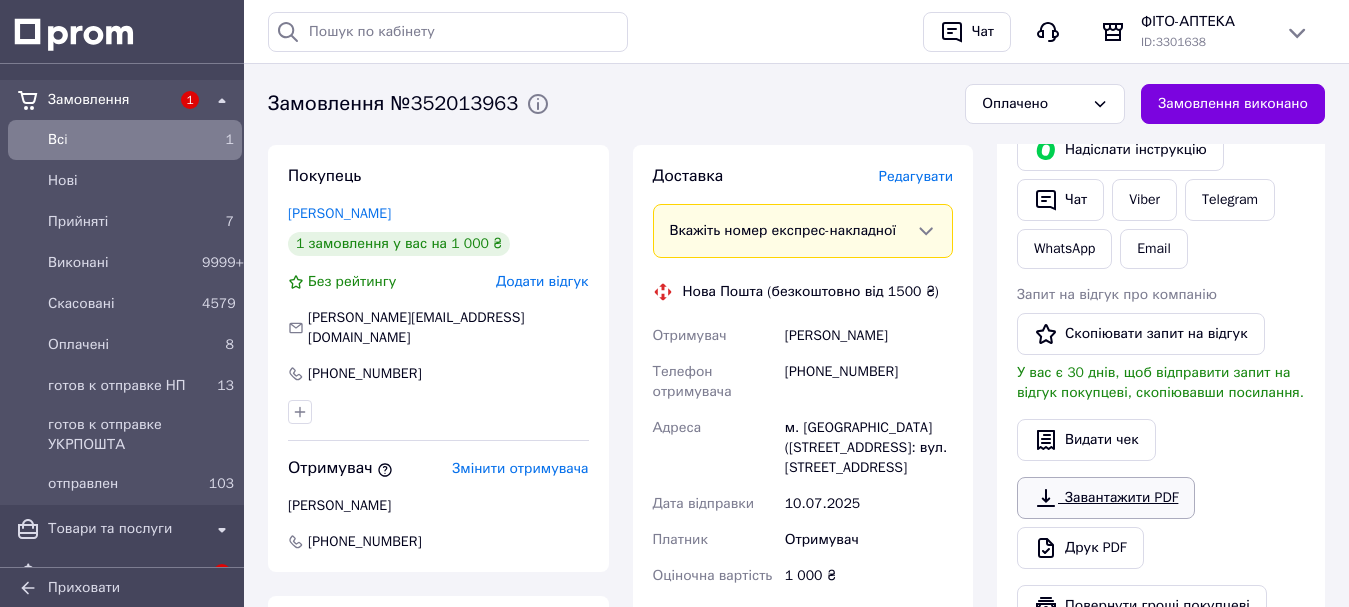 scroll, scrollTop: 1000, scrollLeft: 0, axis: vertical 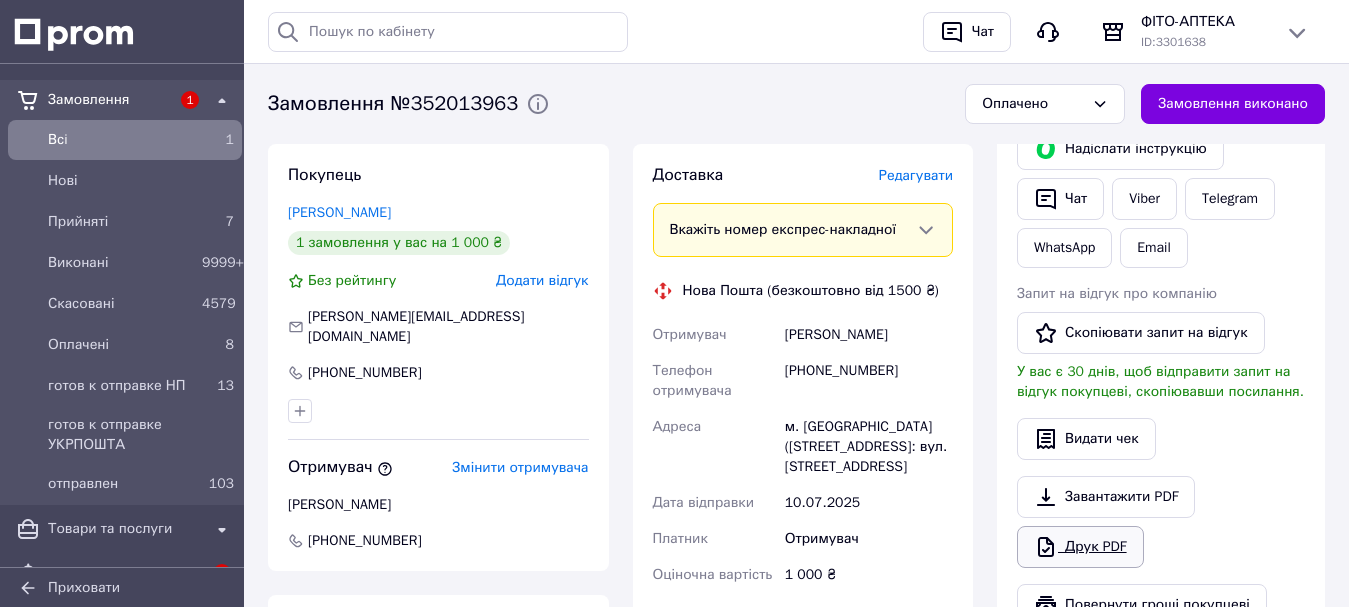 click on "Друк PDF" at bounding box center (1080, 547) 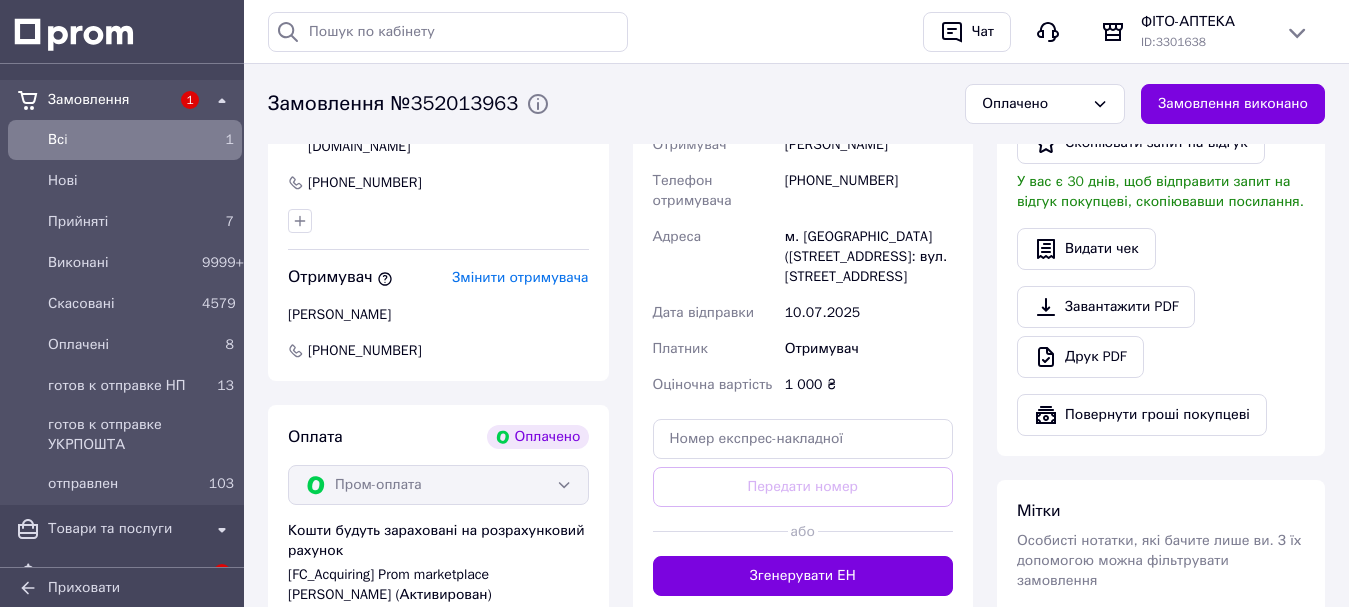 scroll, scrollTop: 1200, scrollLeft: 0, axis: vertical 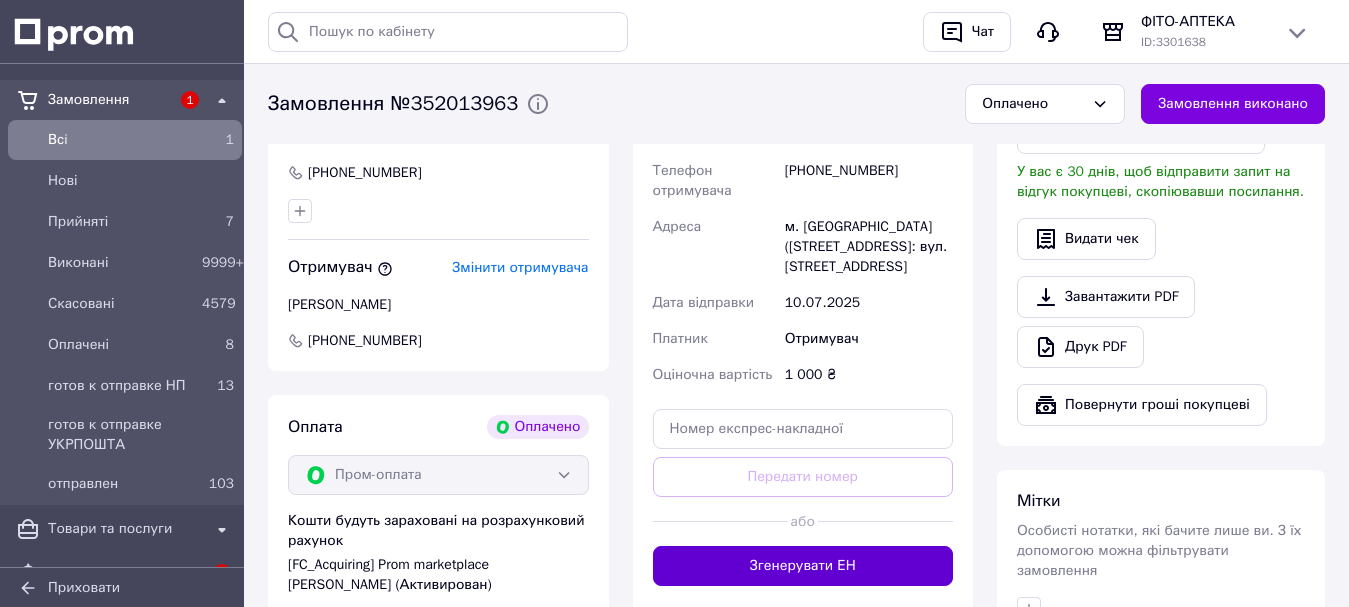 click on "Згенерувати ЕН" at bounding box center [803, 566] 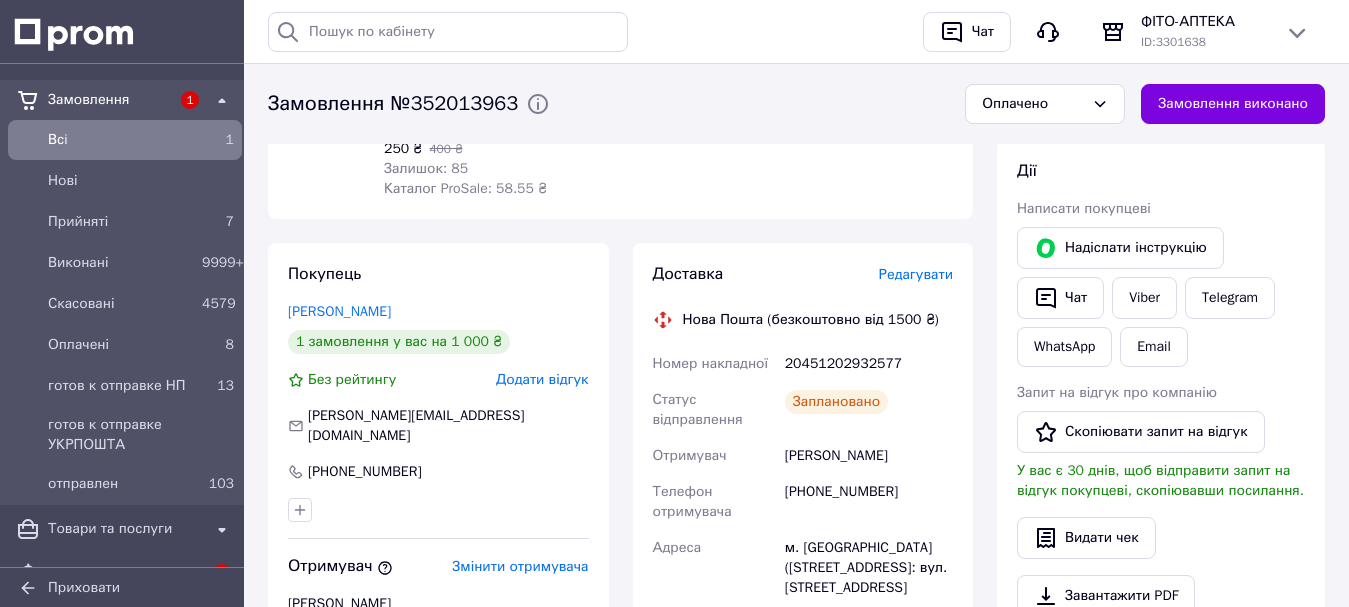 scroll, scrollTop: 900, scrollLeft: 0, axis: vertical 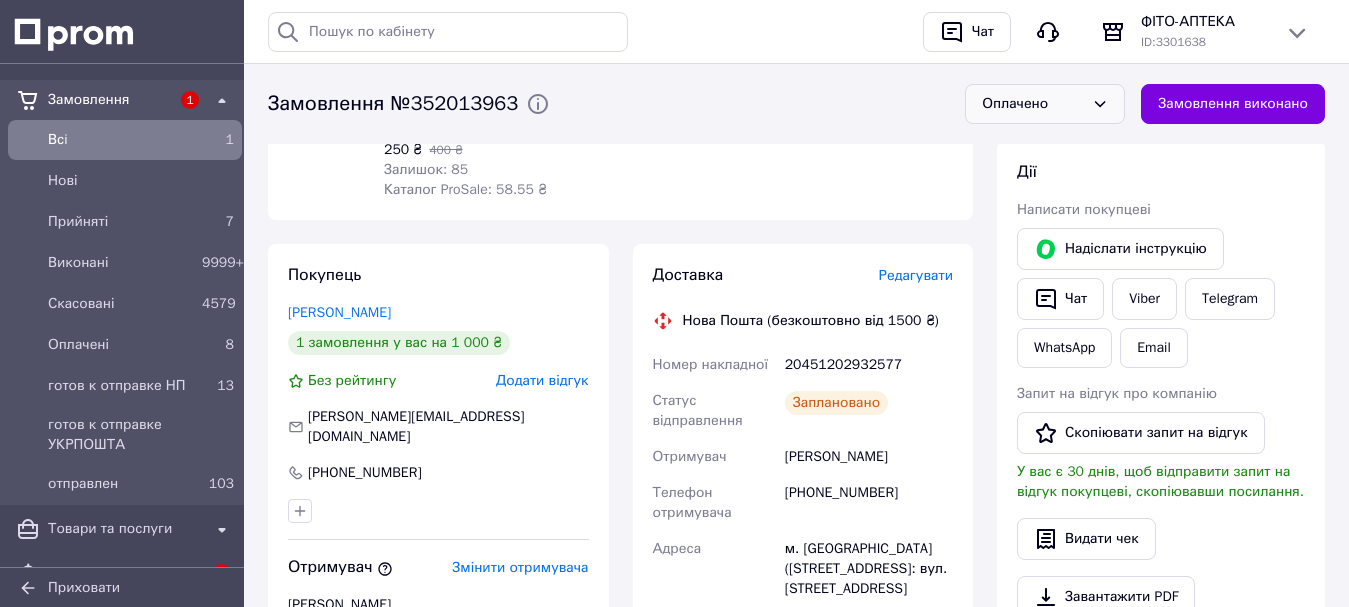 click on "Оплачено" at bounding box center (1033, 104) 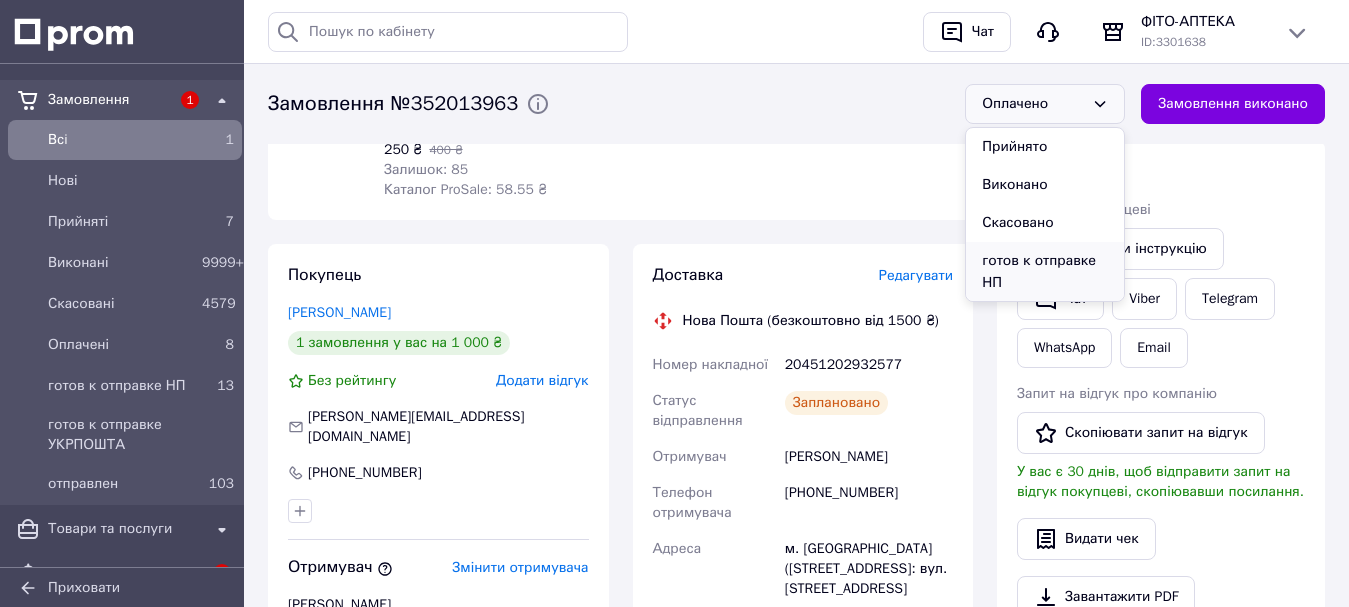 click on "готов к отправке НП" at bounding box center (1045, 272) 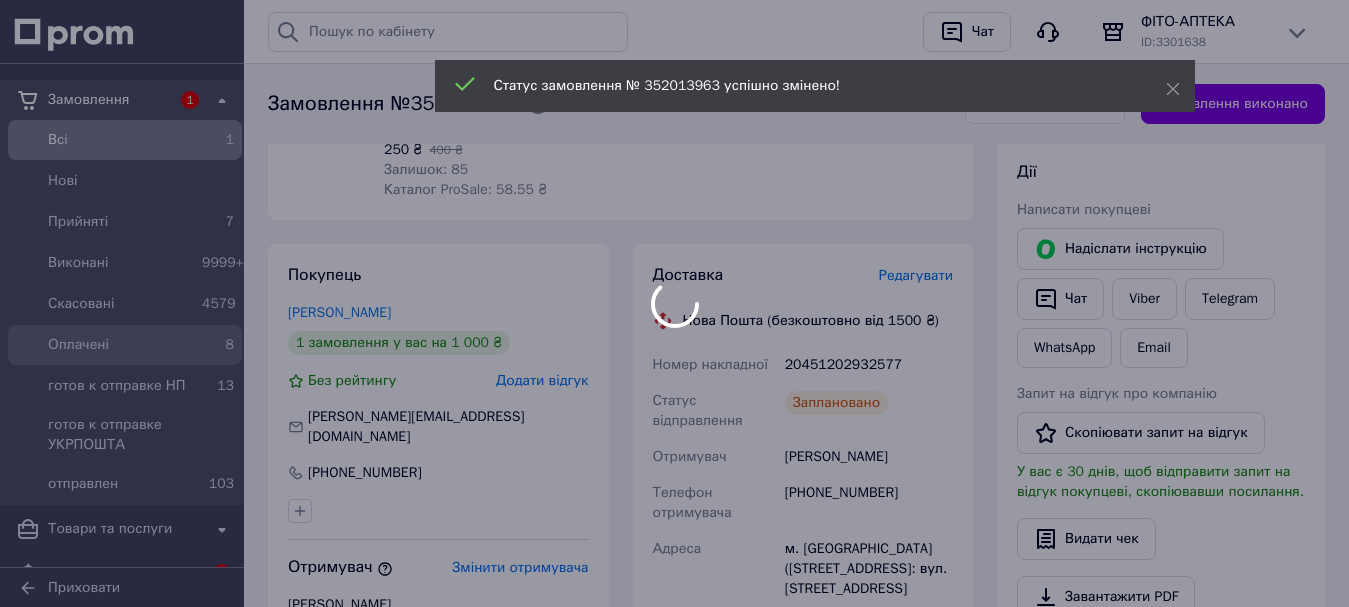 click at bounding box center (674, 303) 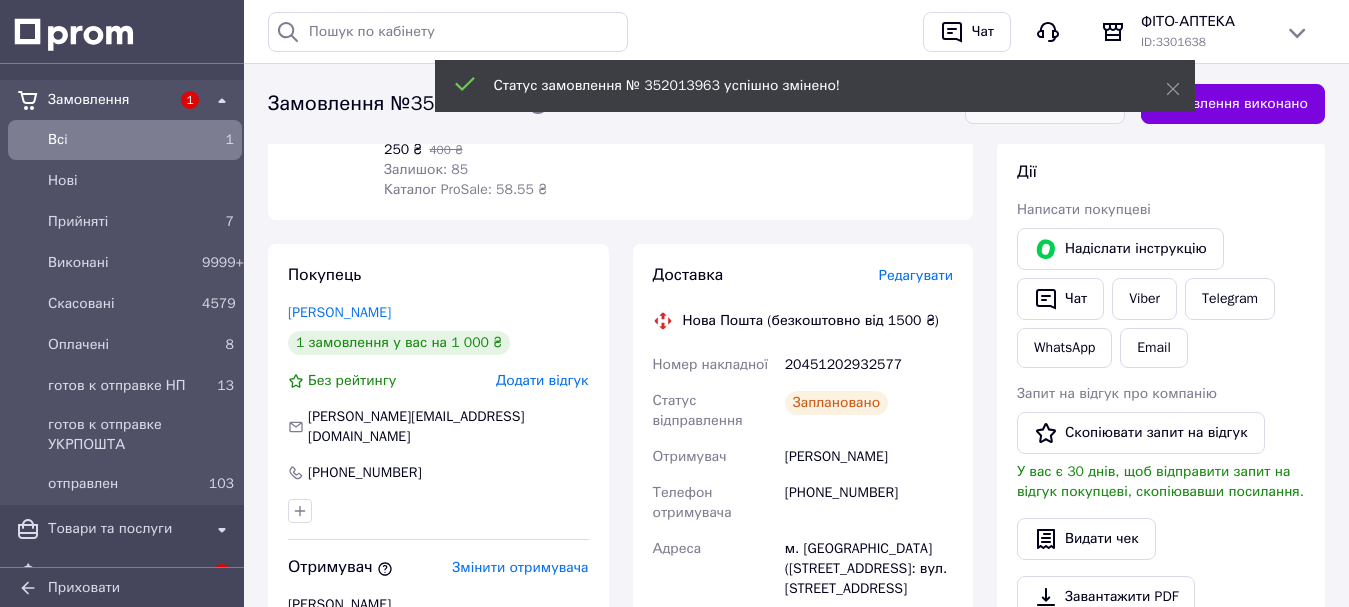 click on "Оплачені" at bounding box center [121, 345] 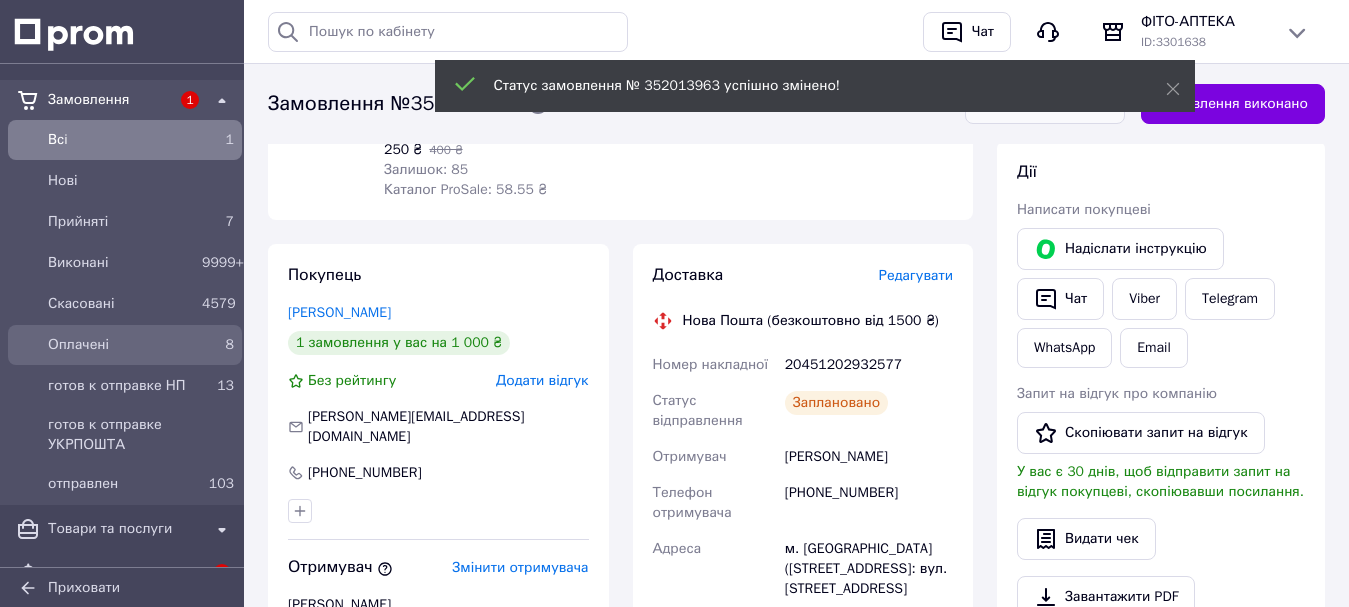 scroll, scrollTop: 0, scrollLeft: 0, axis: both 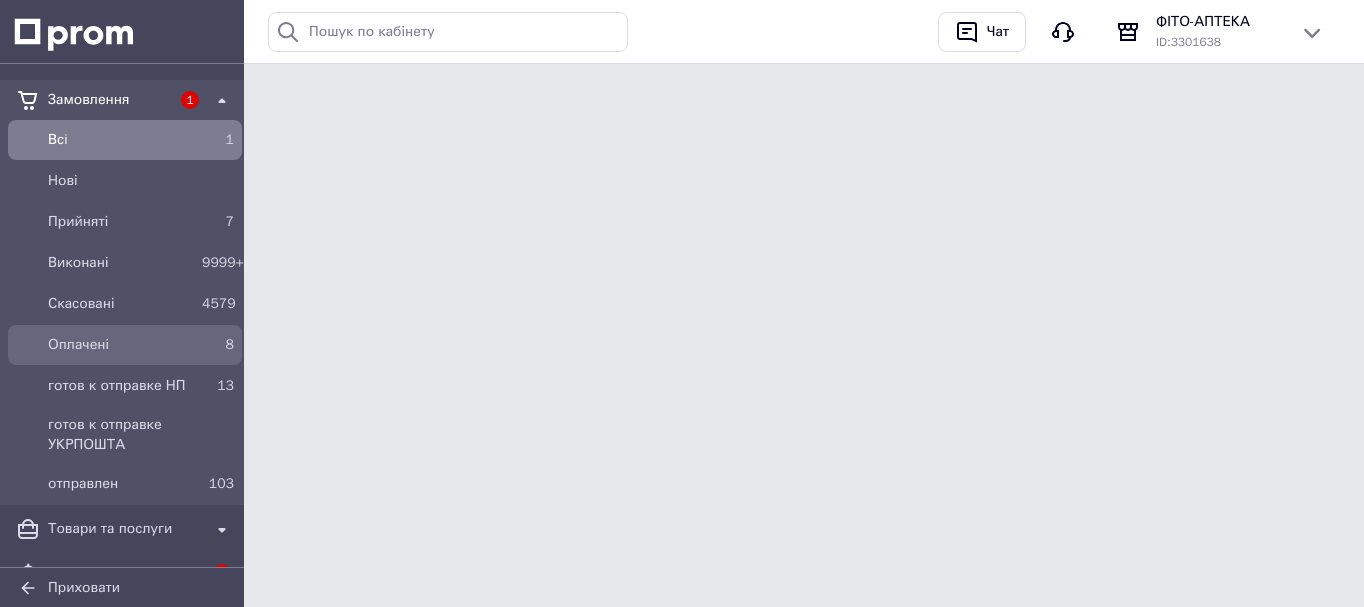 click on "Оплачені" at bounding box center [121, 345] 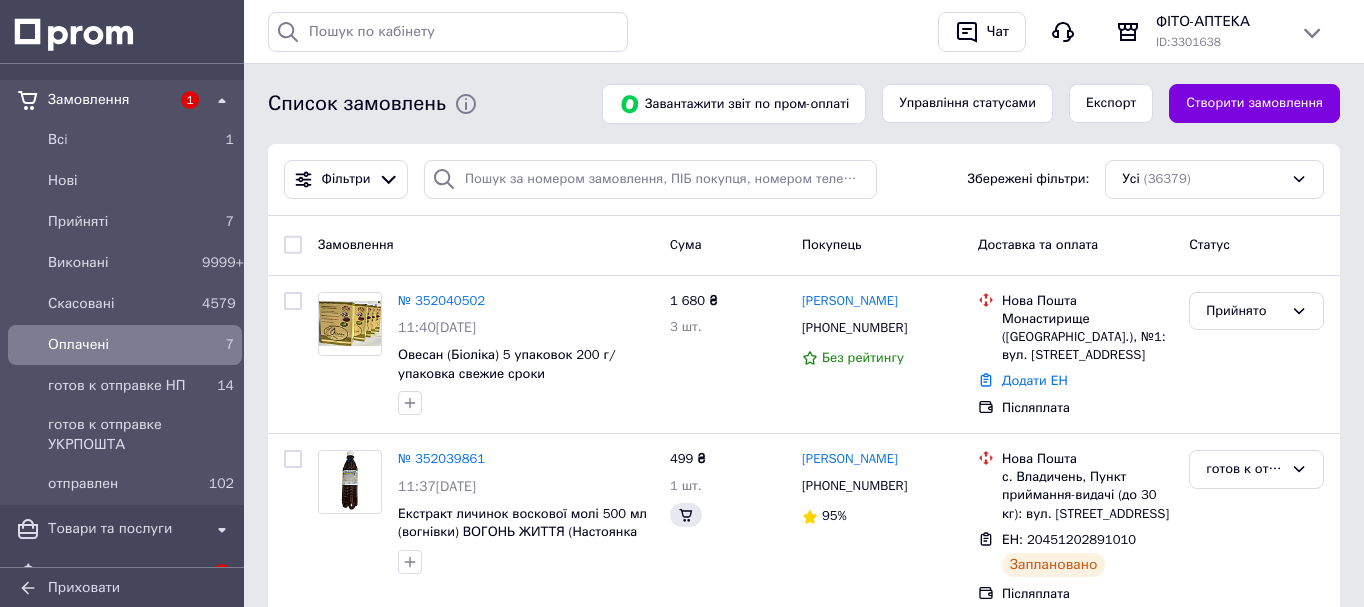 click on "Оплачені" at bounding box center [121, 345] 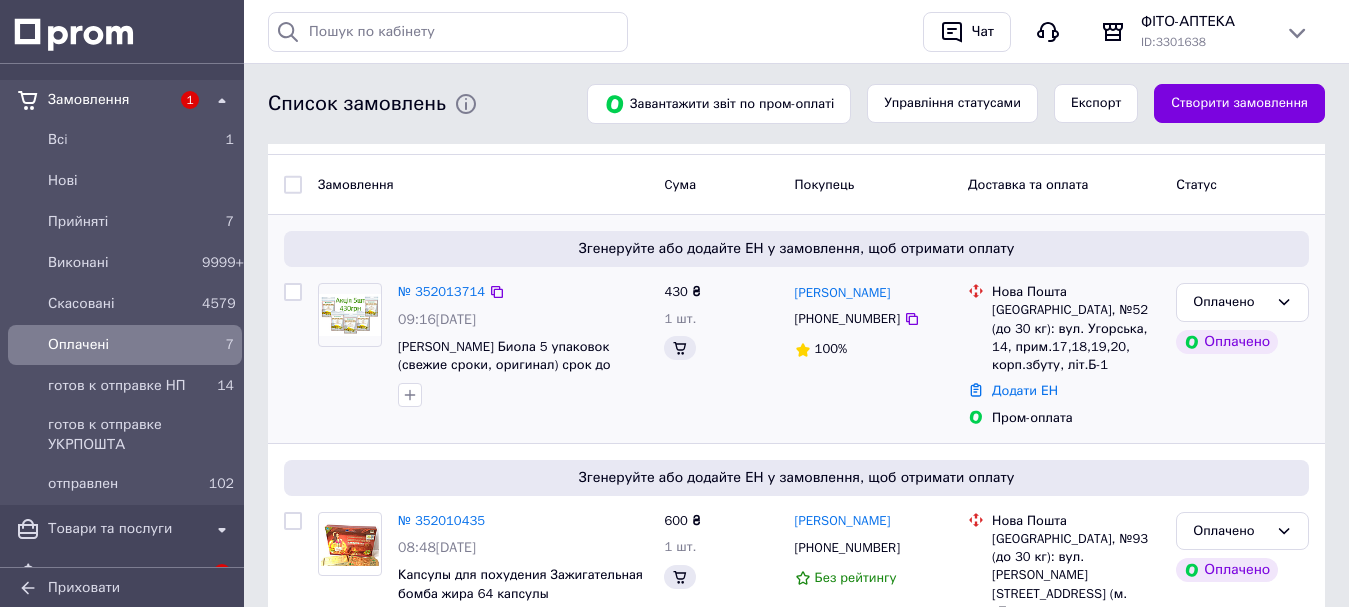 scroll, scrollTop: 200, scrollLeft: 0, axis: vertical 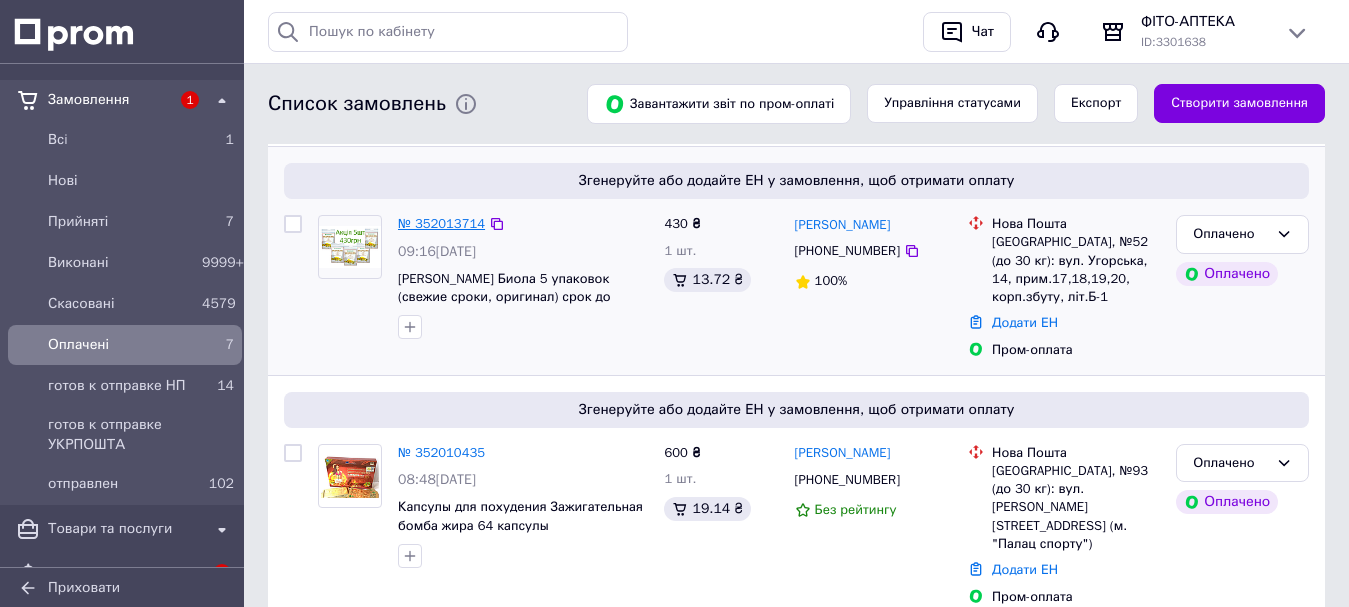 click on "№ 352013714" at bounding box center (441, 223) 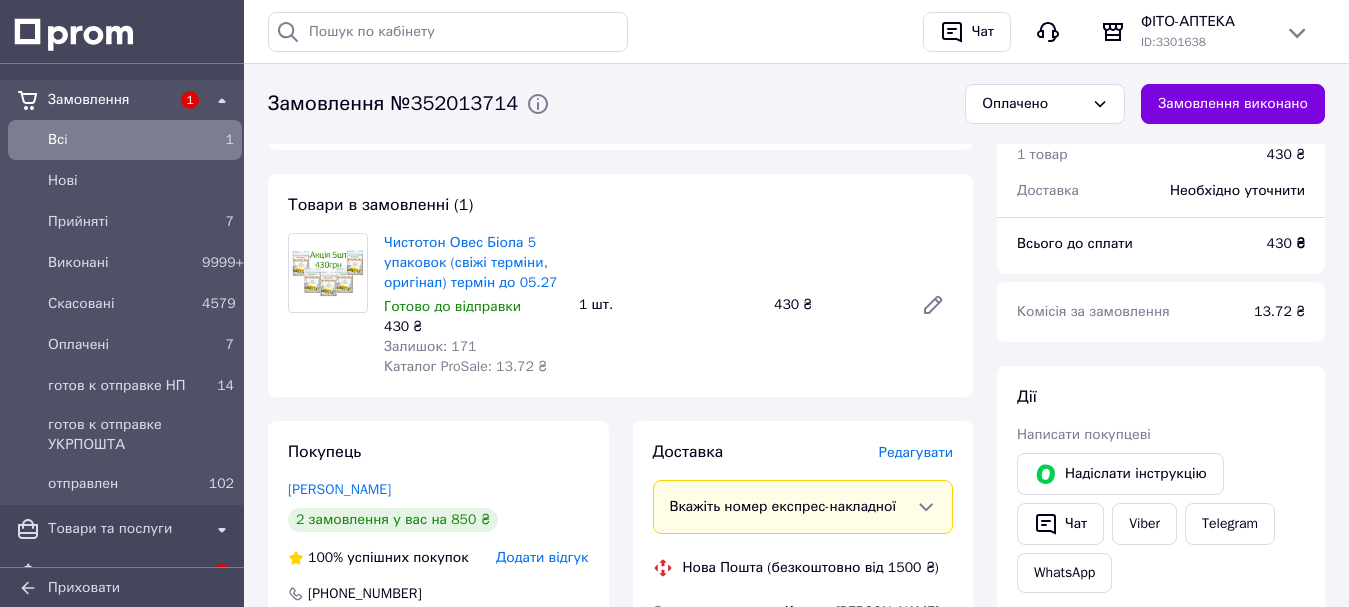 scroll, scrollTop: 700, scrollLeft: 0, axis: vertical 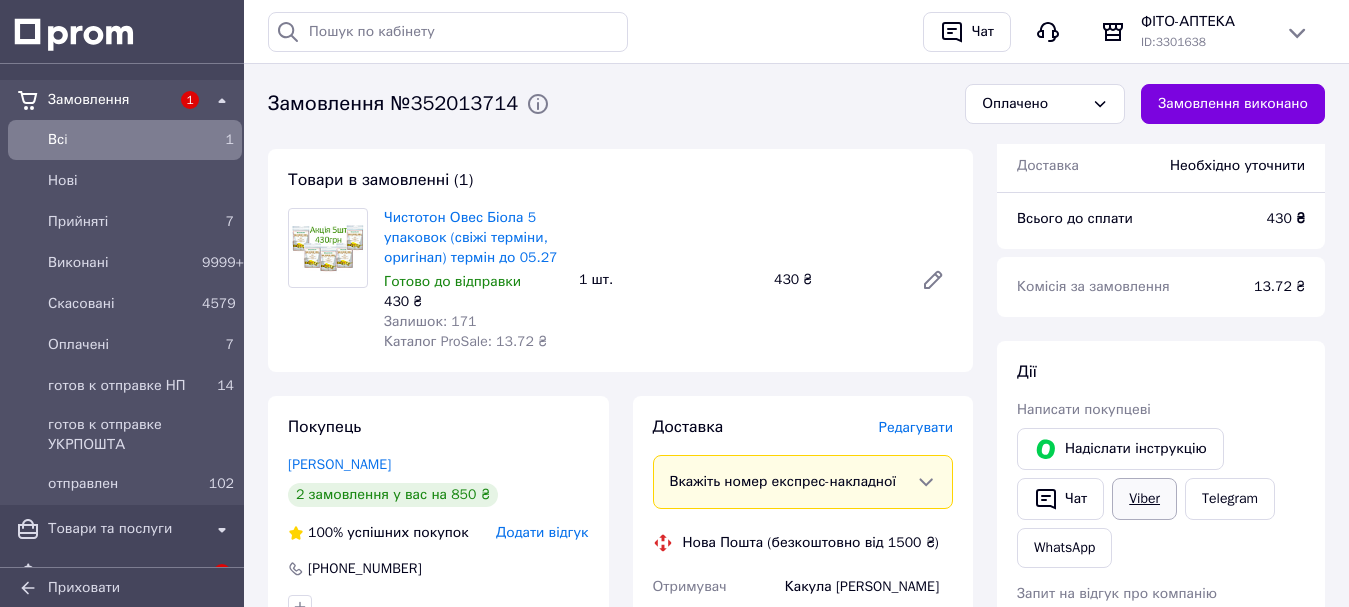 click on "Viber" at bounding box center (1144, 499) 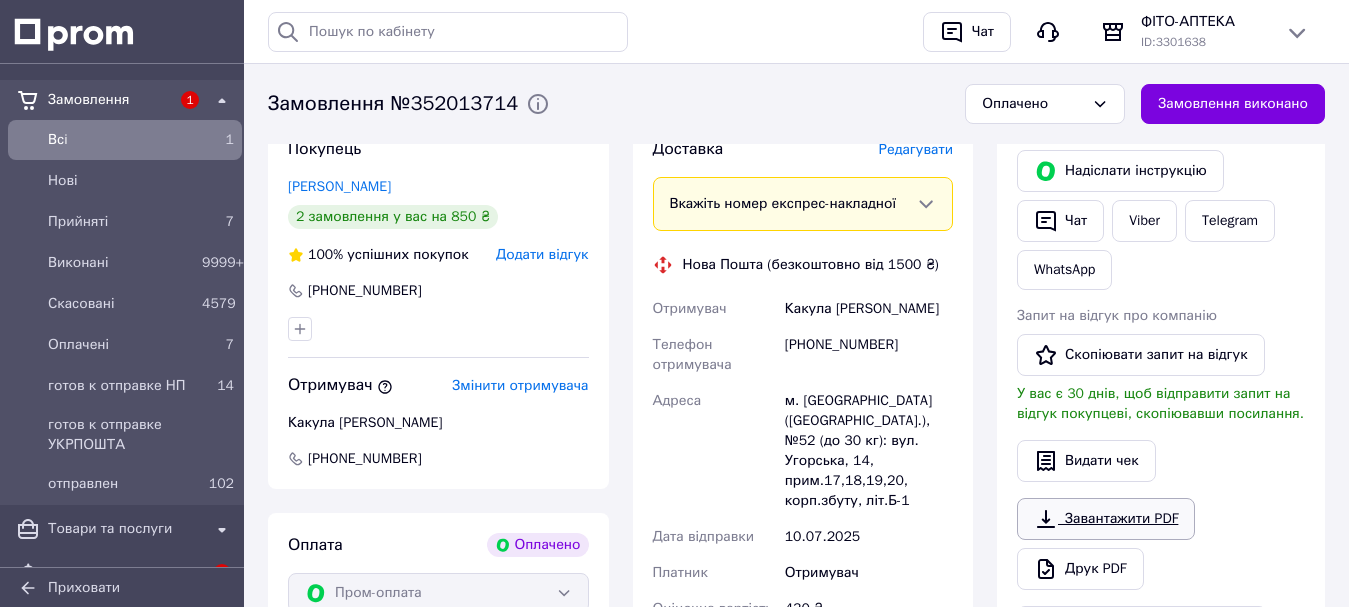 scroll, scrollTop: 1100, scrollLeft: 0, axis: vertical 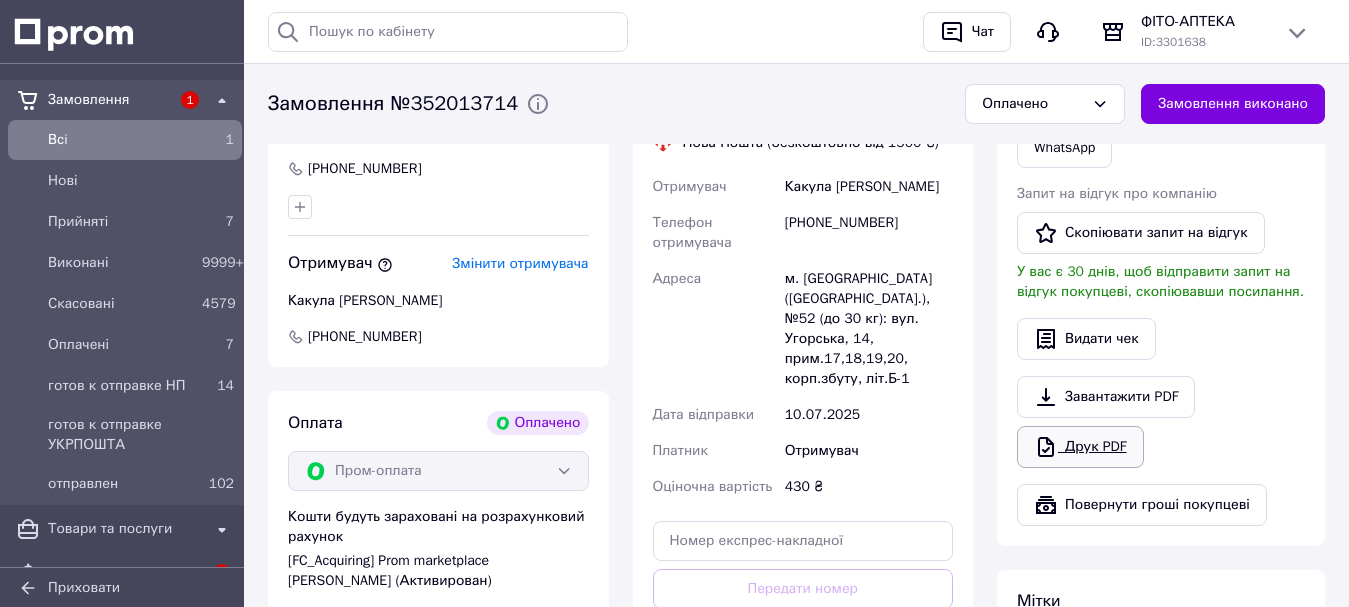 click on "Друк PDF" at bounding box center [1080, 447] 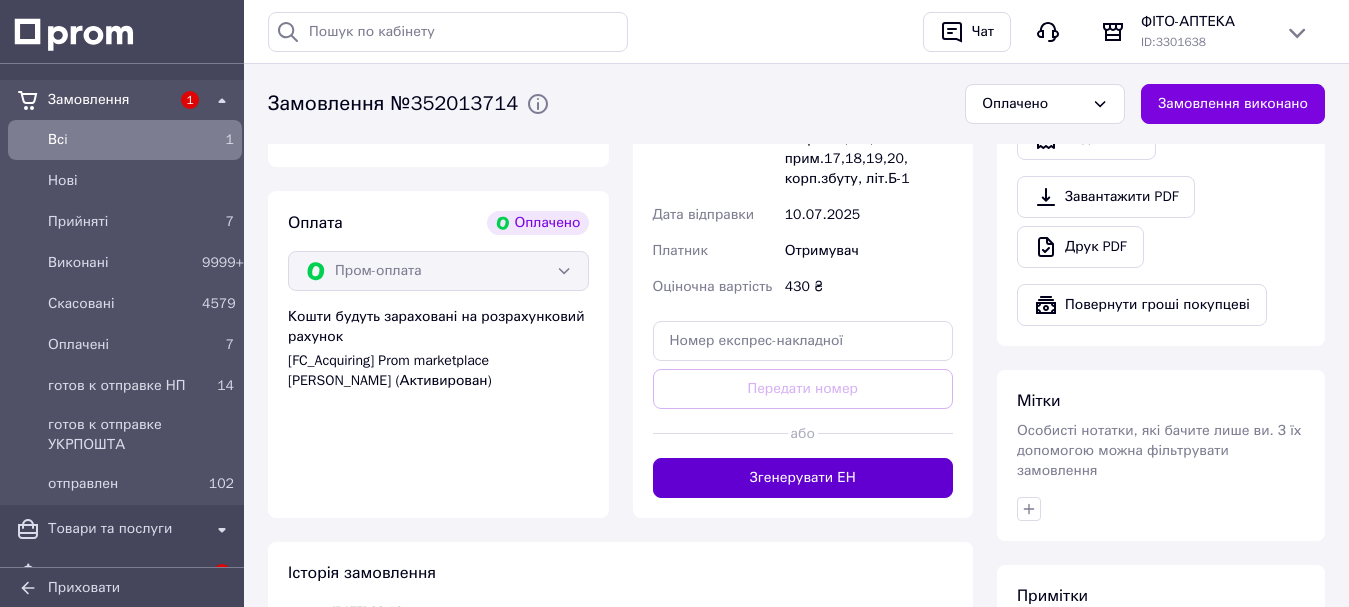 click on "Згенерувати ЕН" at bounding box center (803, 478) 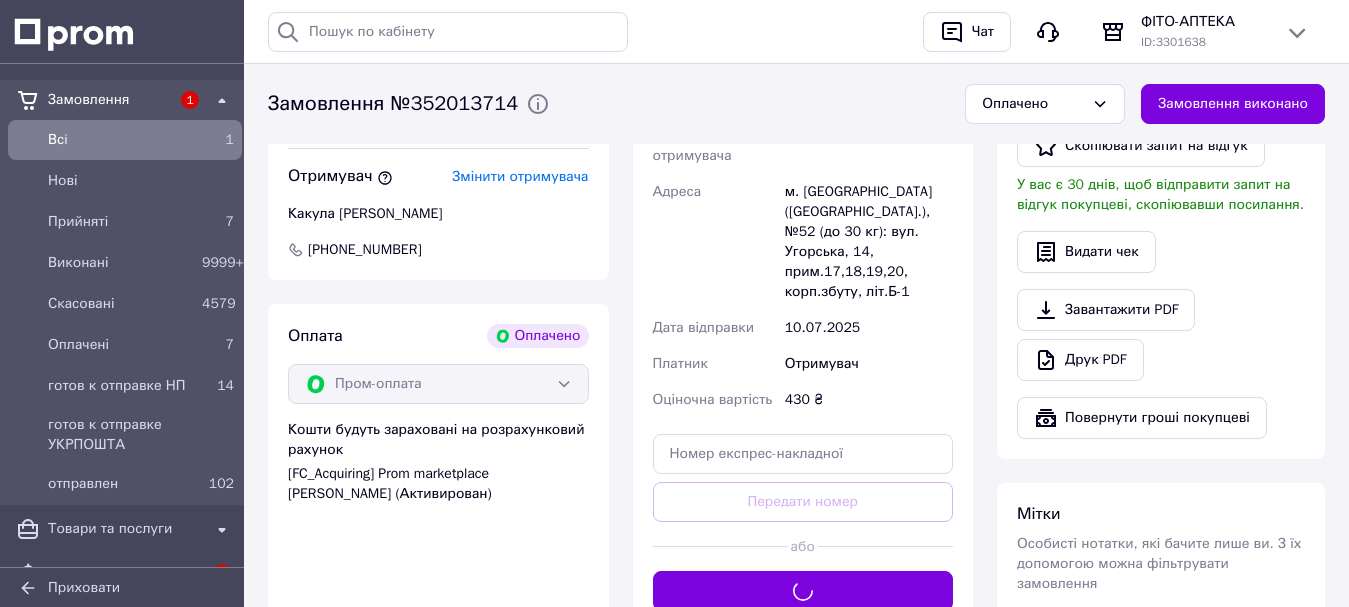 scroll, scrollTop: 1000, scrollLeft: 0, axis: vertical 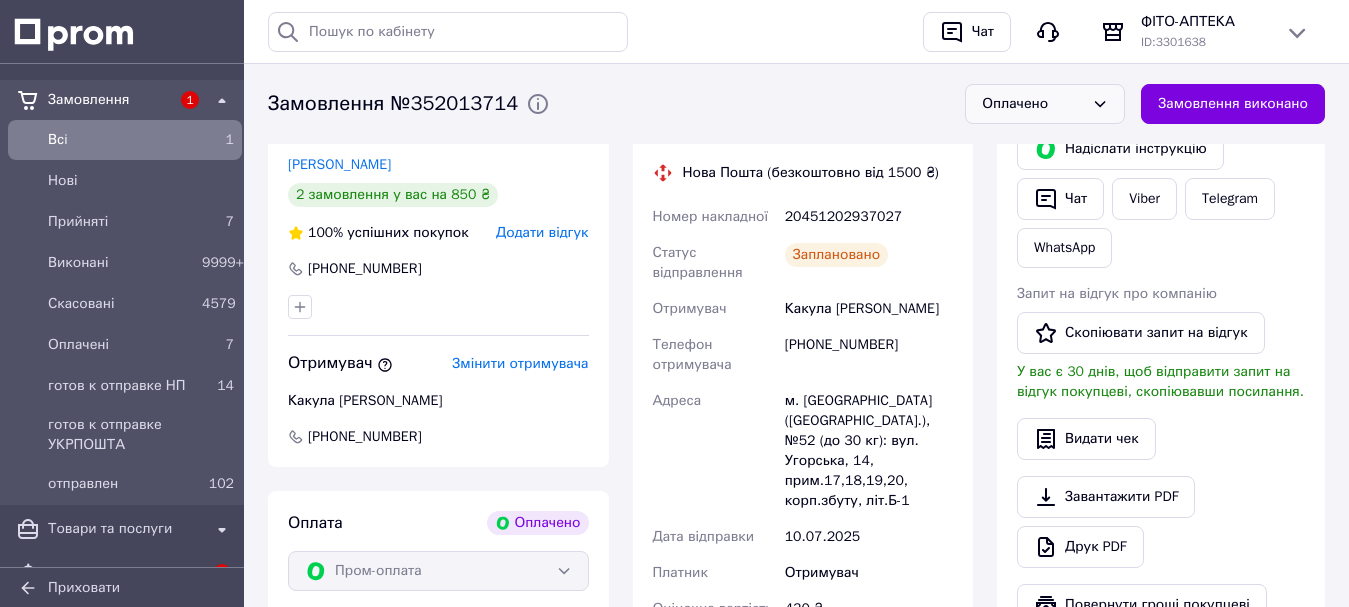 click on "Оплачено" at bounding box center (1033, 104) 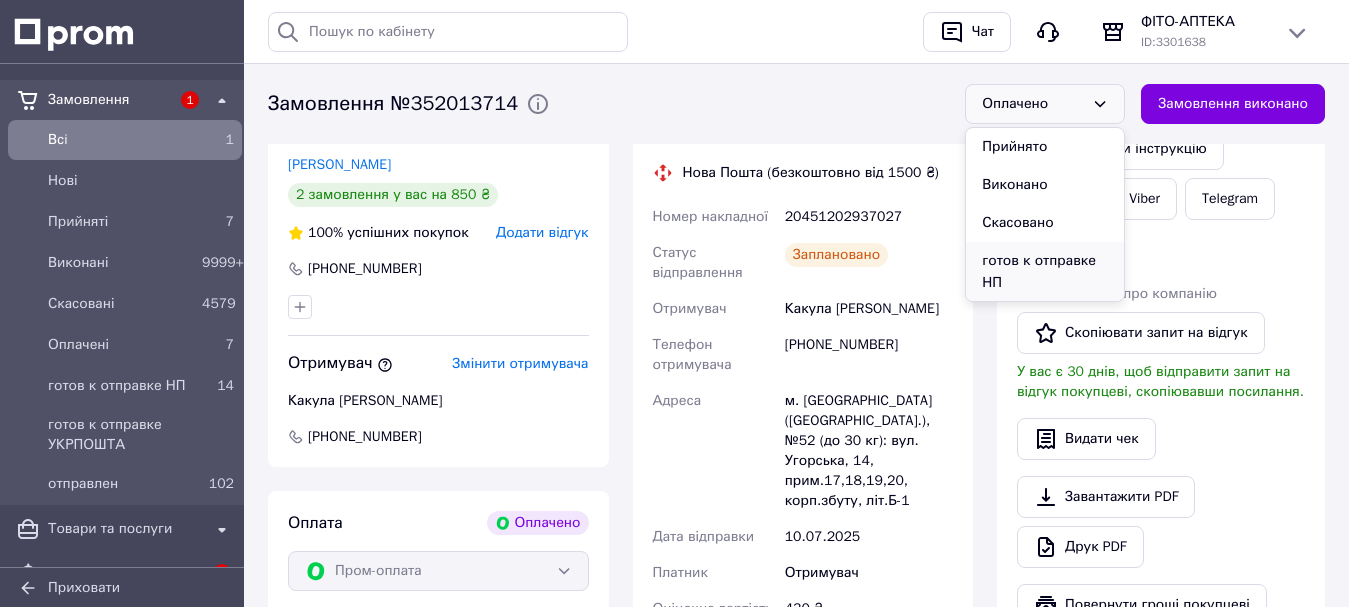 click on "готов к отправке НП" at bounding box center [1045, 272] 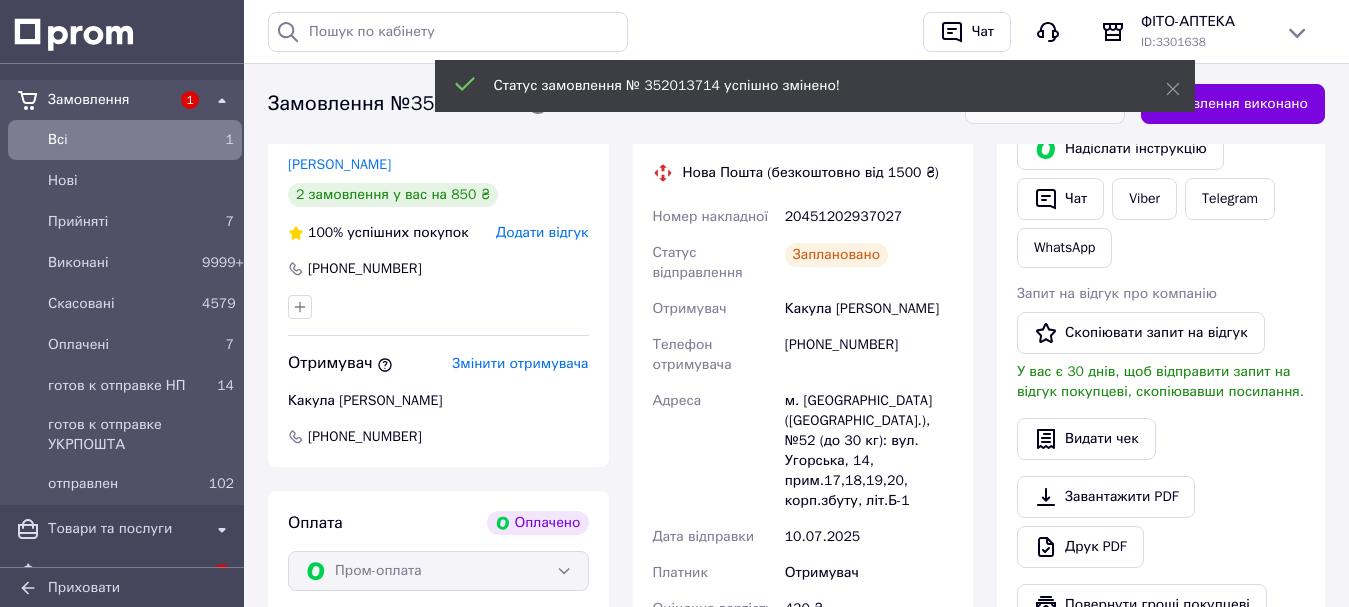 click on "Оплачені" at bounding box center (121, 345) 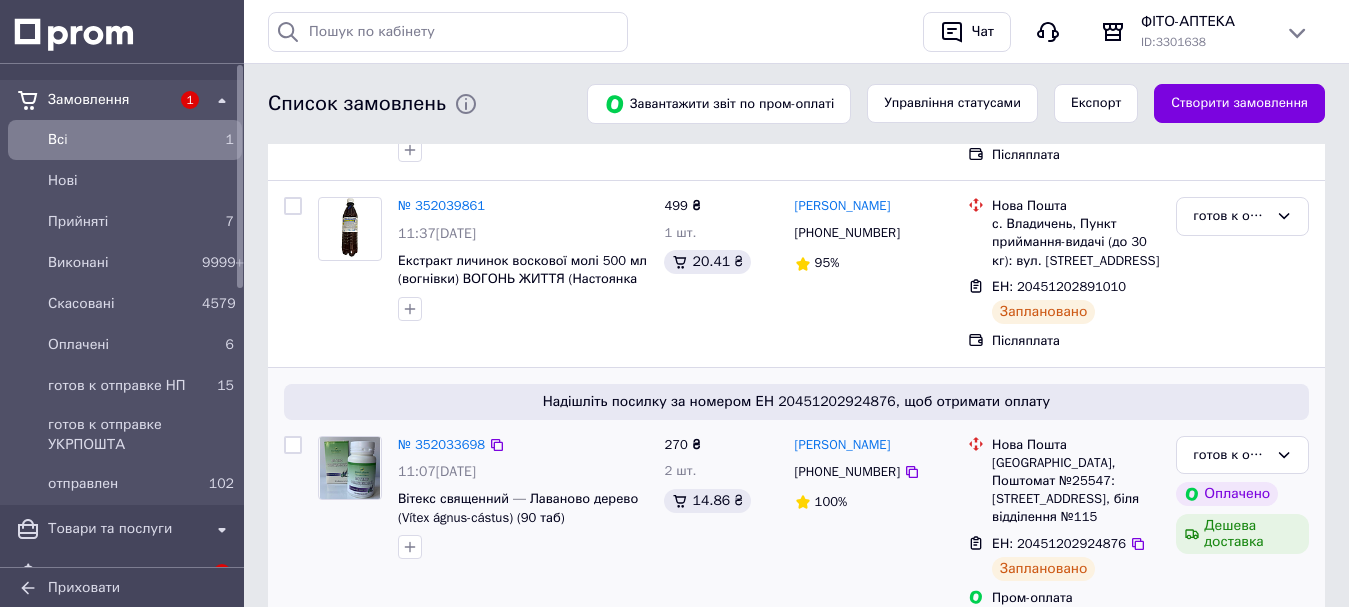 scroll, scrollTop: 300, scrollLeft: 0, axis: vertical 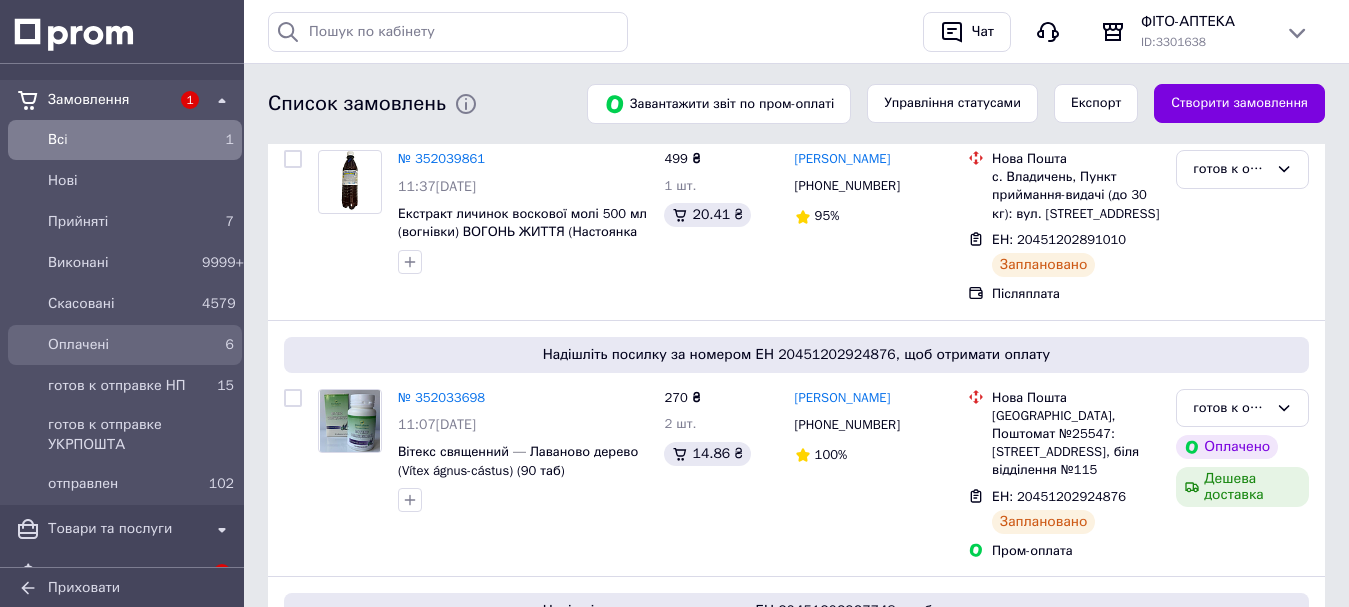 click on "Оплачені" at bounding box center (121, 345) 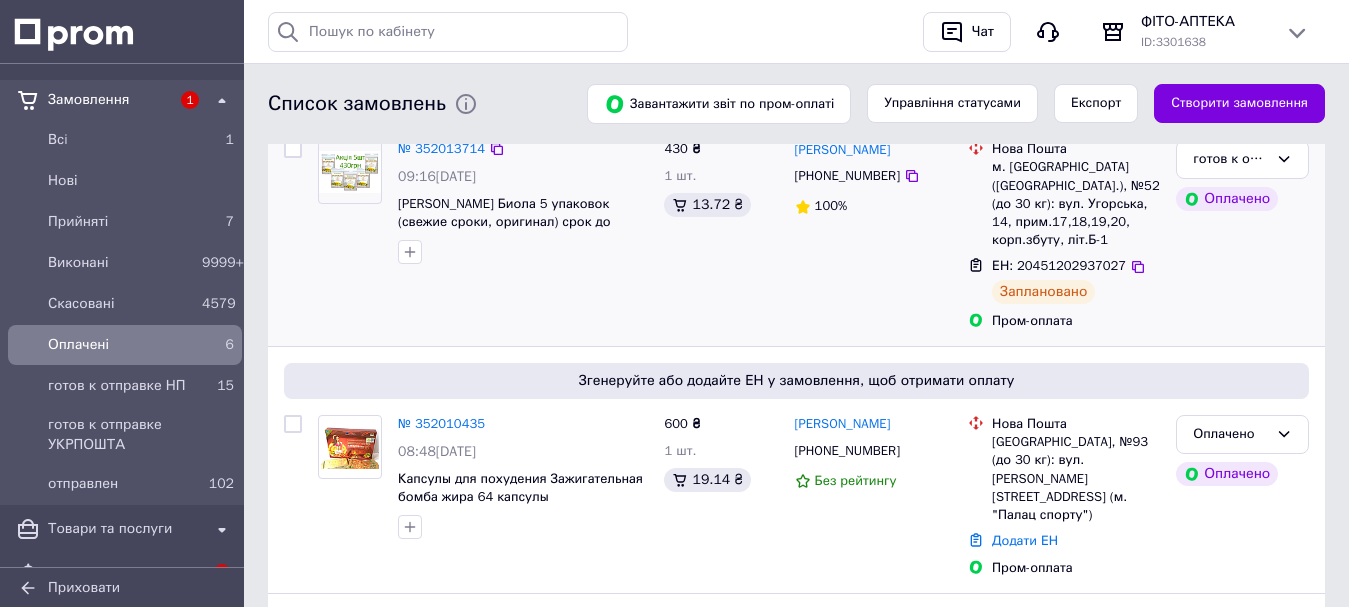 scroll, scrollTop: 300, scrollLeft: 0, axis: vertical 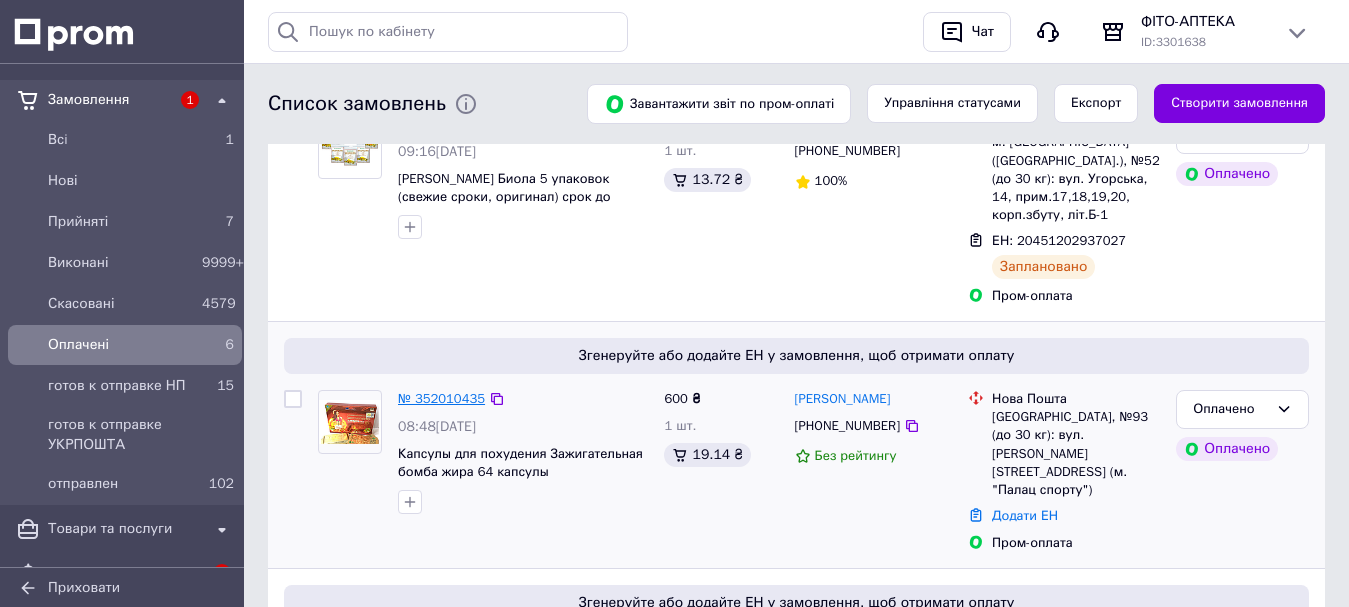 click on "№ 352010435" at bounding box center (441, 398) 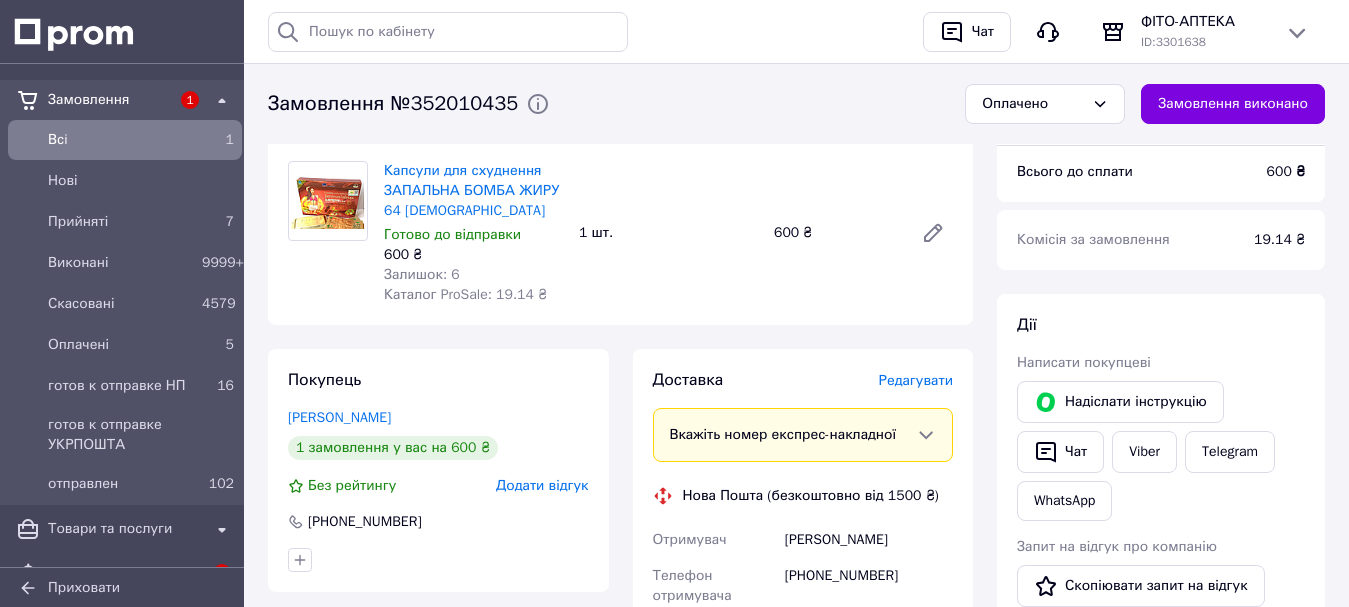 scroll, scrollTop: 855, scrollLeft: 0, axis: vertical 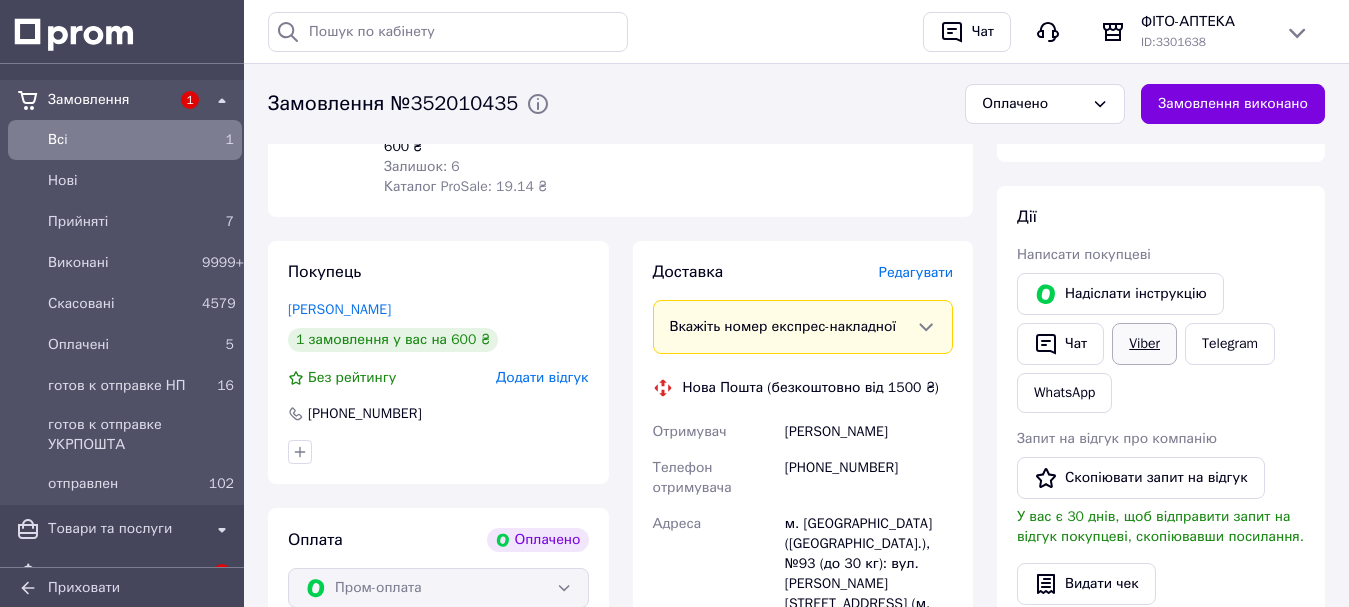 click on "Viber" at bounding box center (1144, 344) 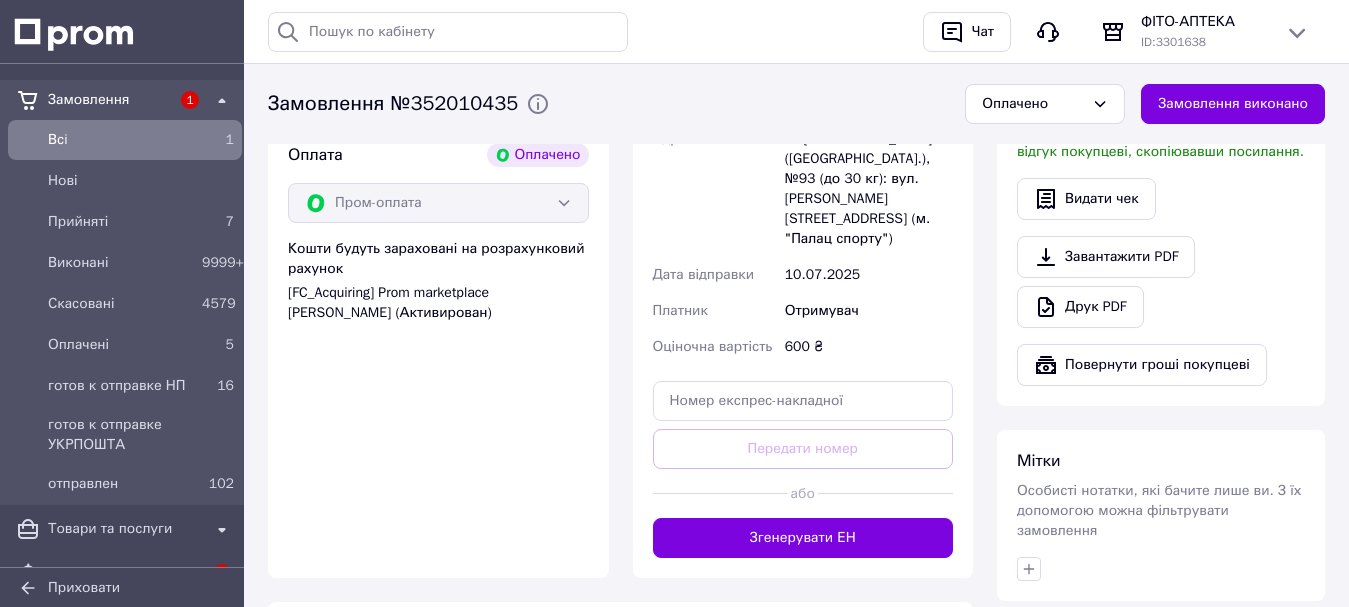 scroll, scrollTop: 1255, scrollLeft: 0, axis: vertical 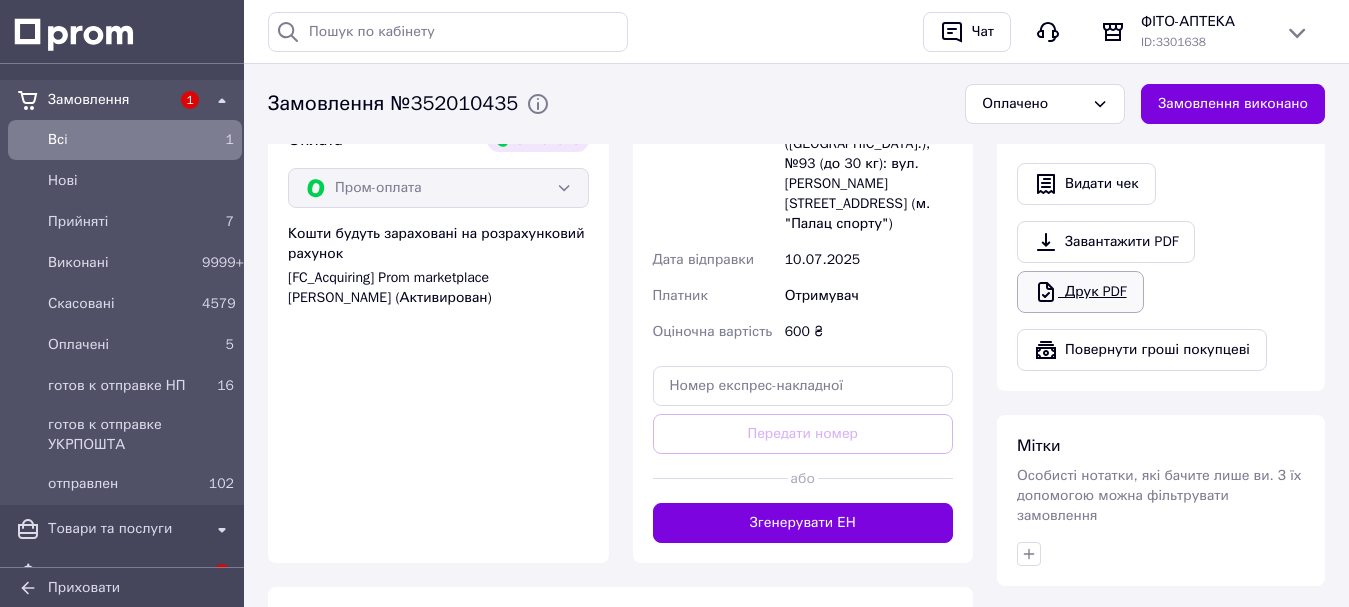 click on "Друк PDF" at bounding box center (1080, 292) 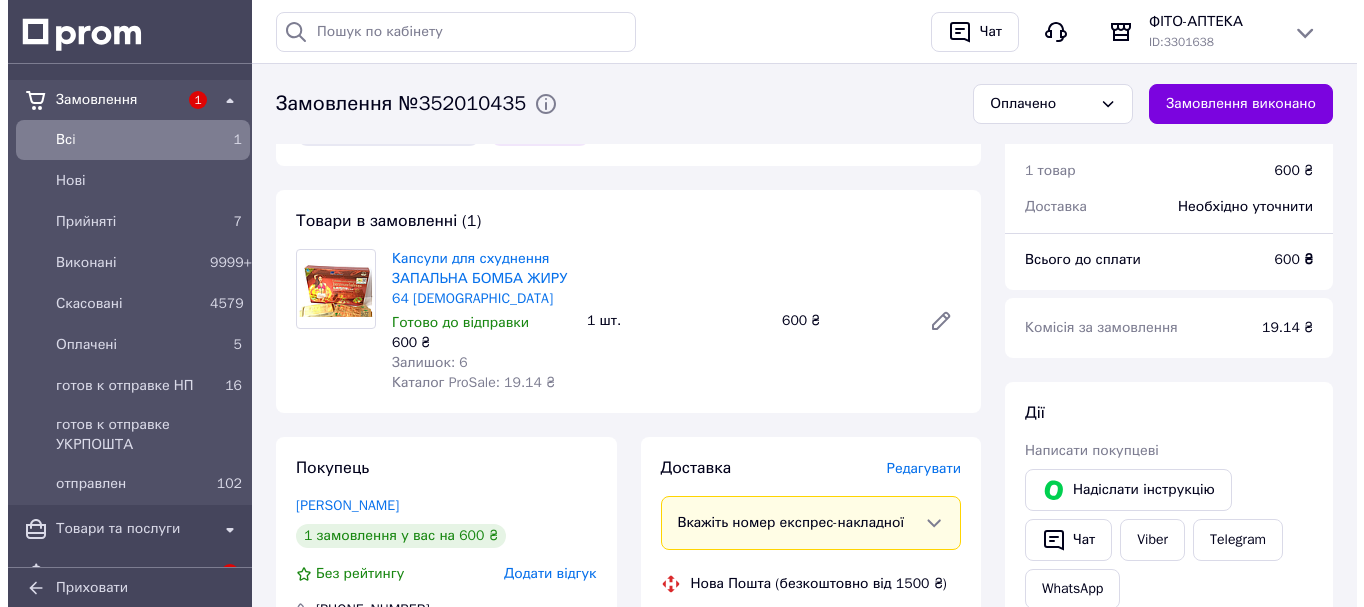 scroll, scrollTop: 655, scrollLeft: 0, axis: vertical 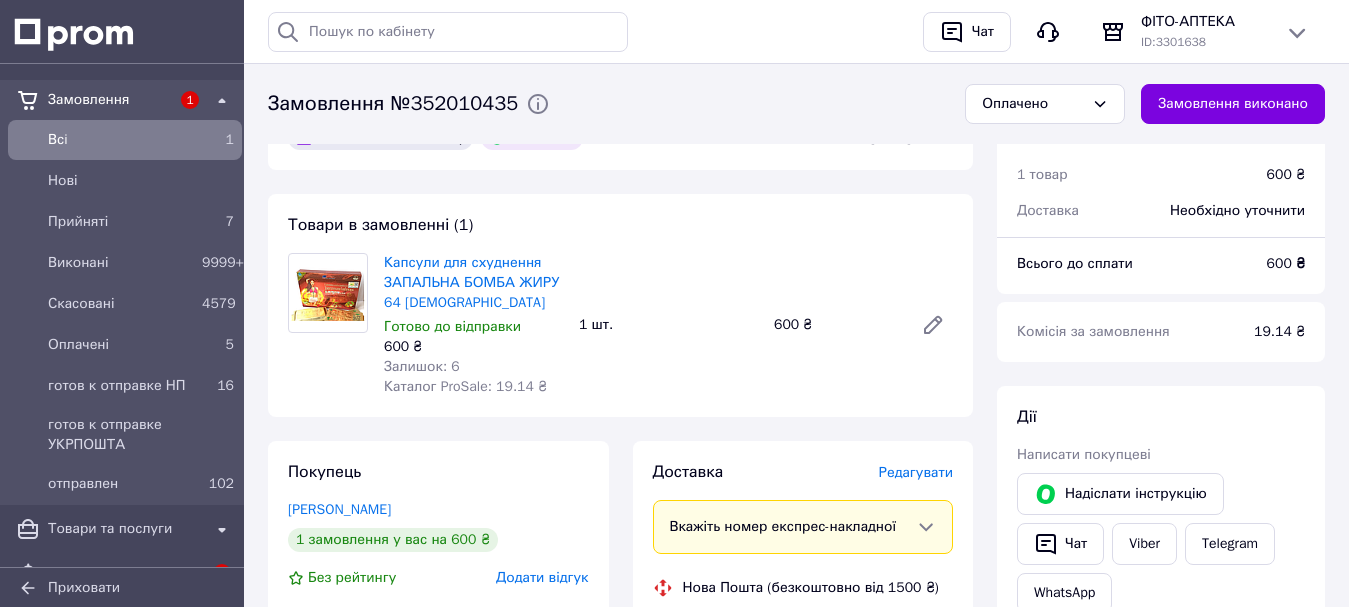 click on "Редагувати" at bounding box center (916, 472) 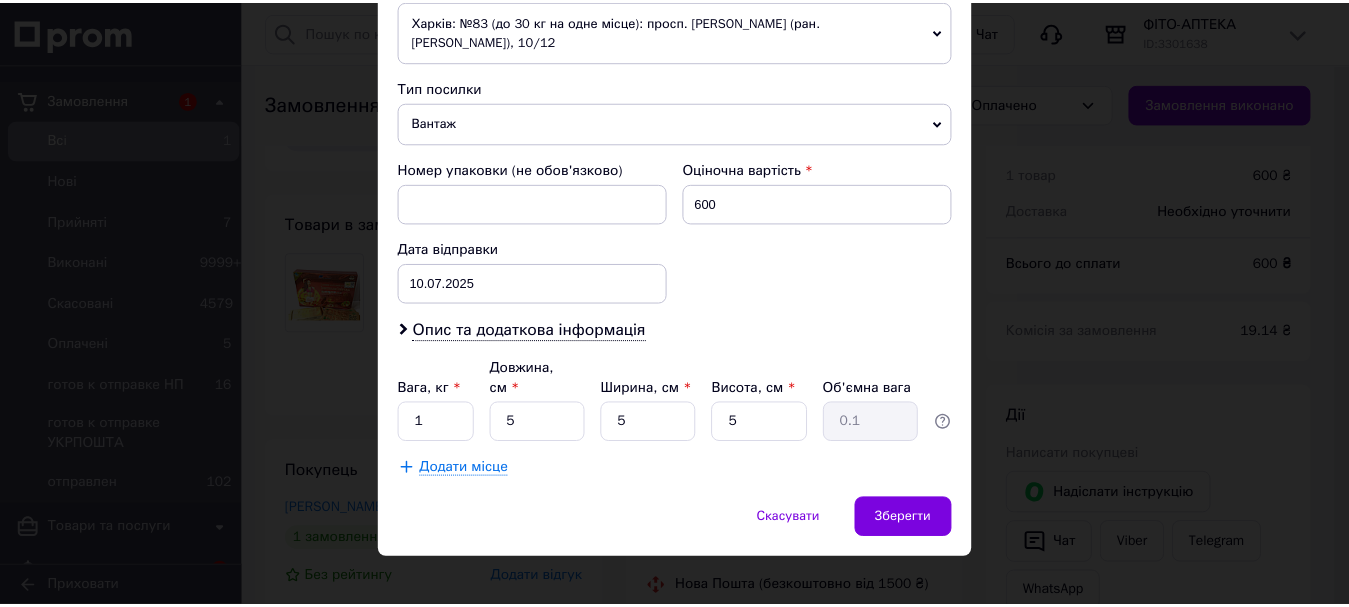 scroll, scrollTop: 741, scrollLeft: 0, axis: vertical 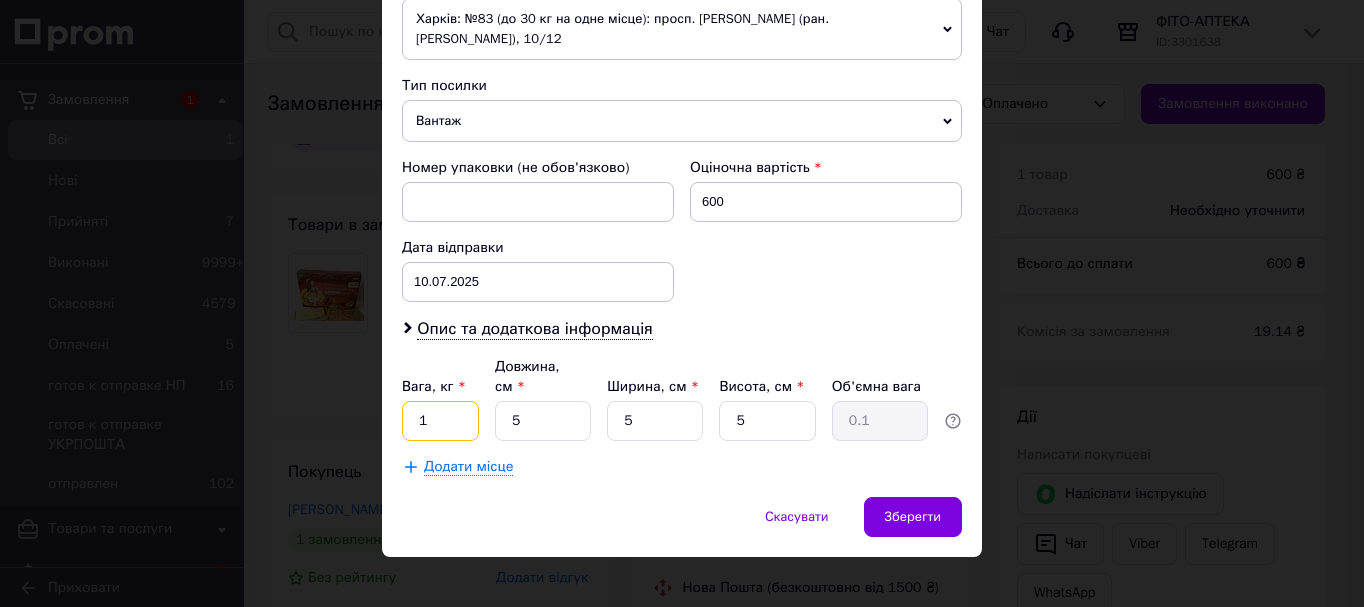 click on "1" at bounding box center [440, 421] 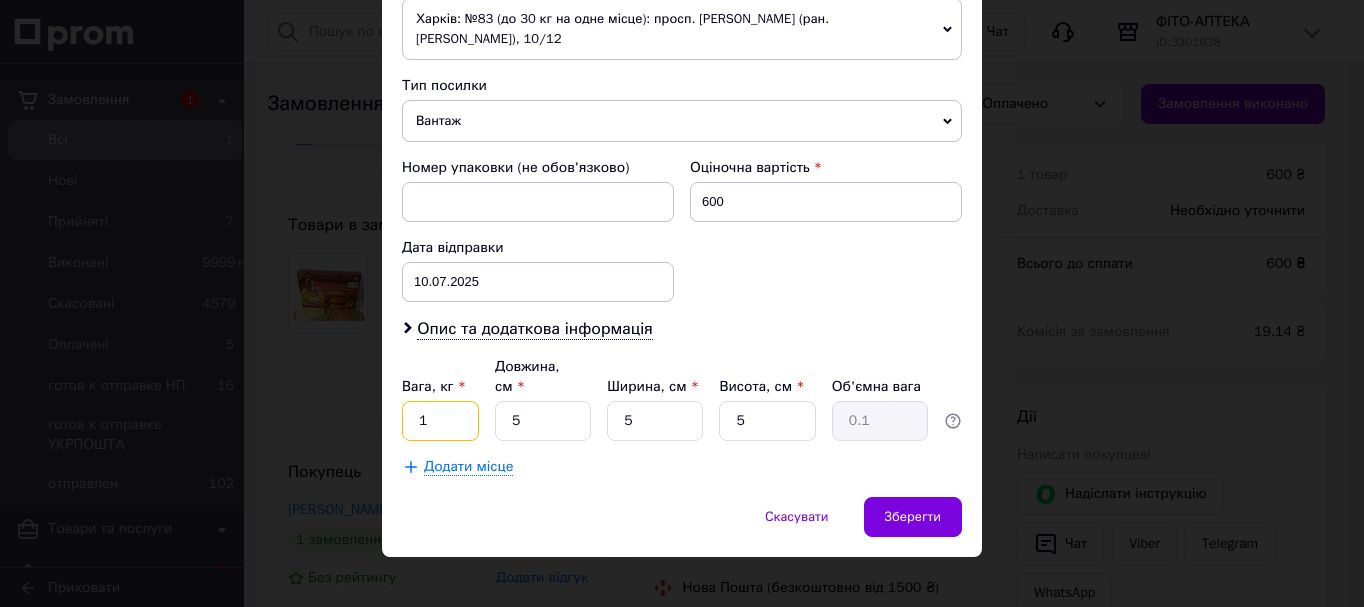 drag, startPoint x: 437, startPoint y: 402, endPoint x: 418, endPoint y: 404, distance: 19.104973 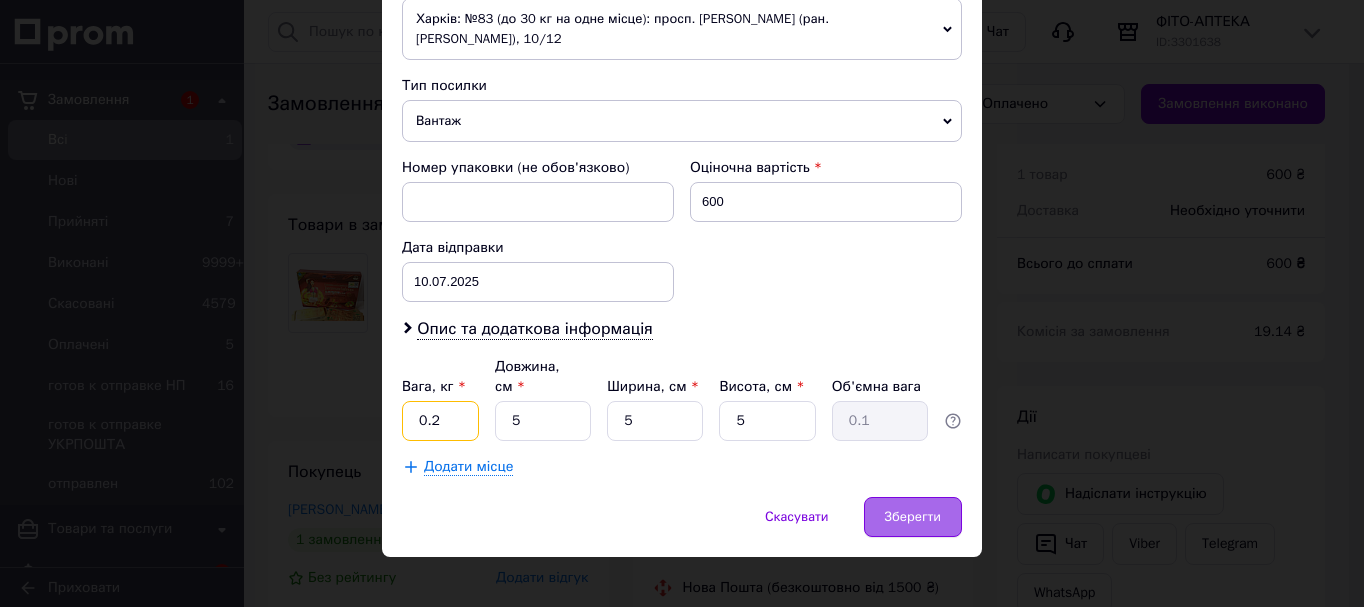type on "0.2" 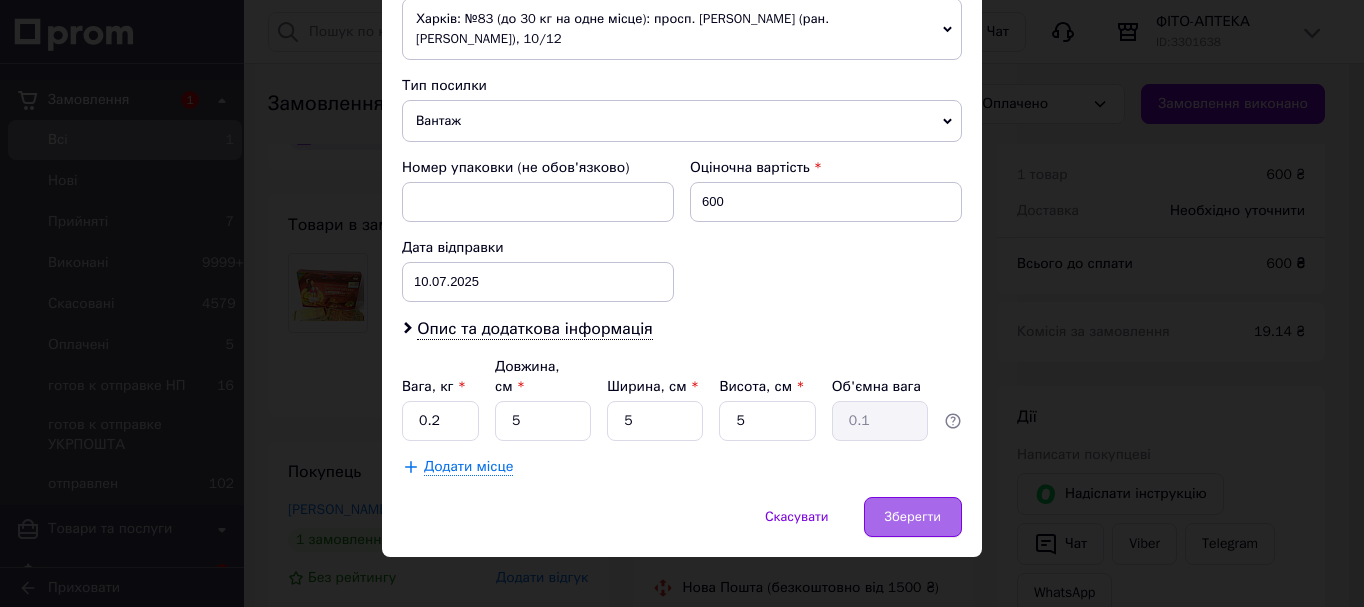 click on "Зберегти" at bounding box center [913, 517] 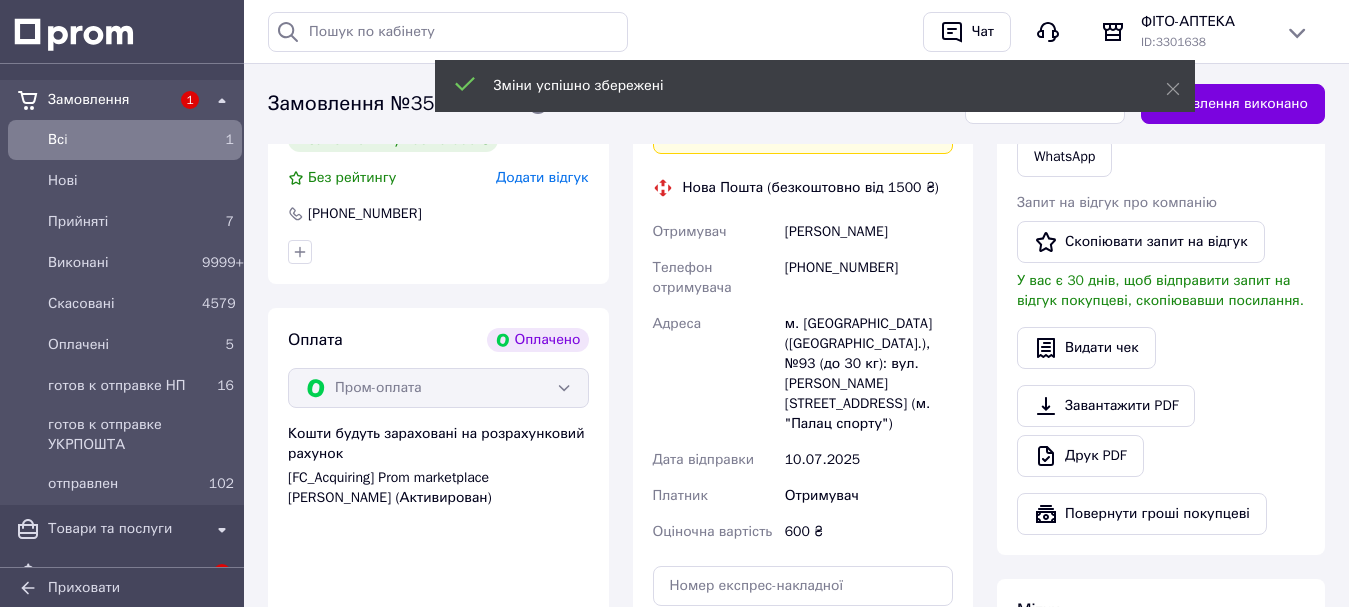 scroll, scrollTop: 1255, scrollLeft: 0, axis: vertical 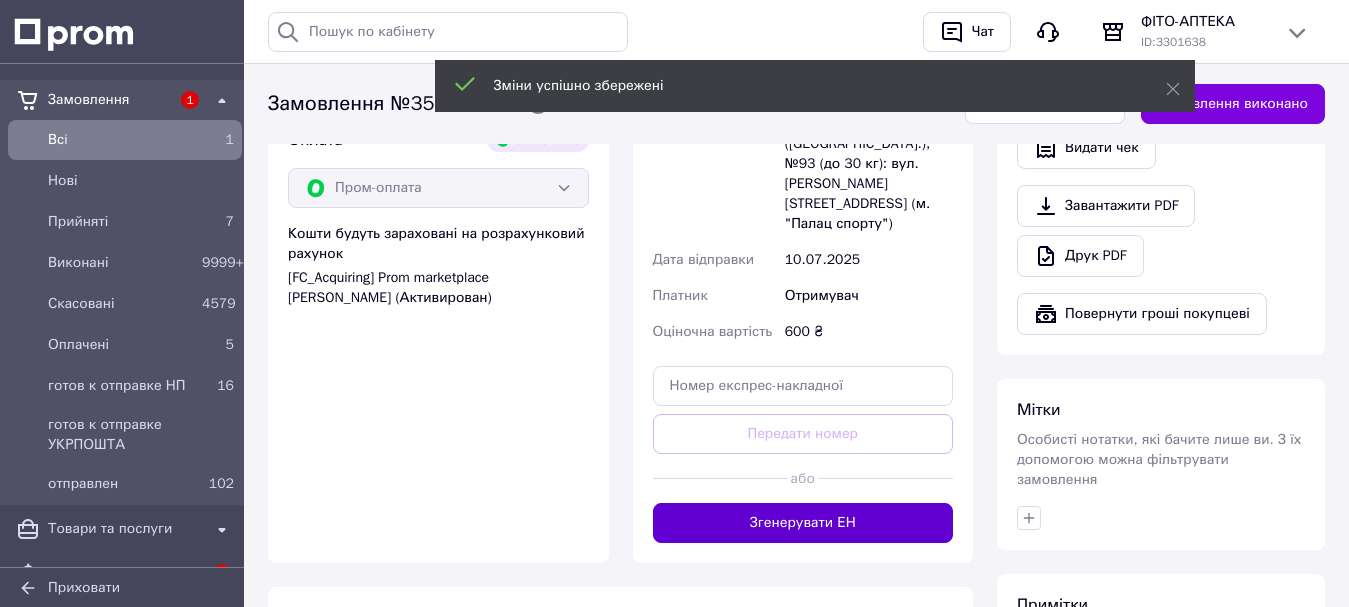 click on "Згенерувати ЕН" at bounding box center (803, 523) 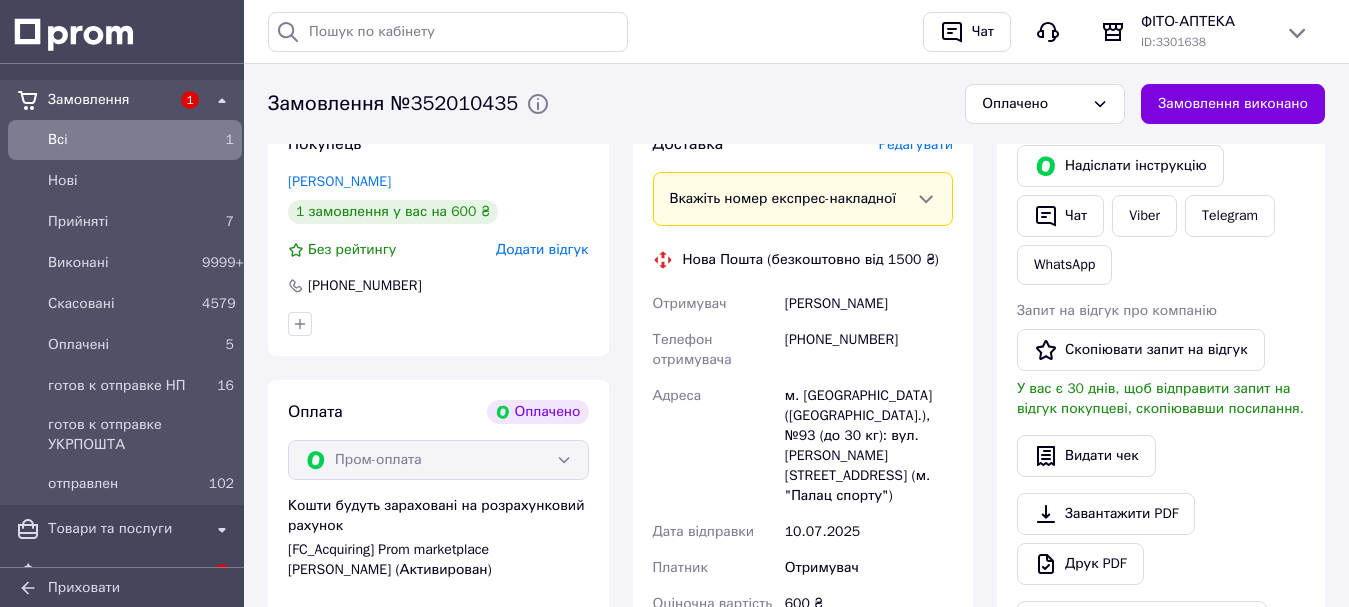 scroll, scrollTop: 955, scrollLeft: 0, axis: vertical 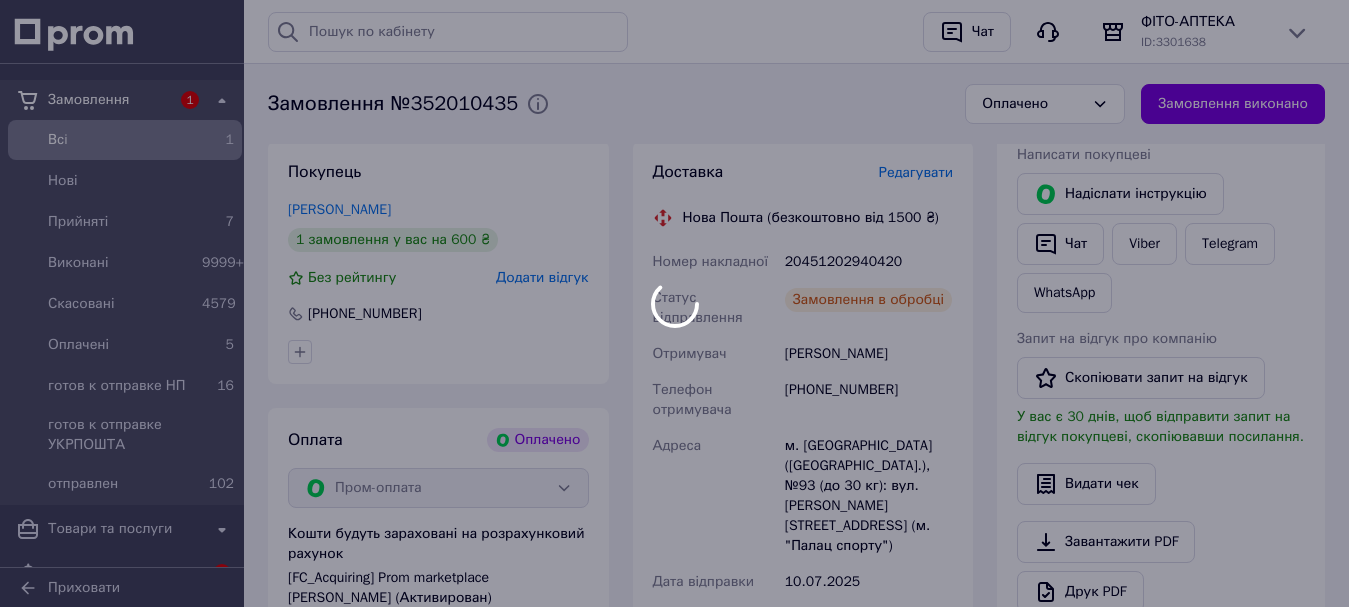 click at bounding box center [674, 303] 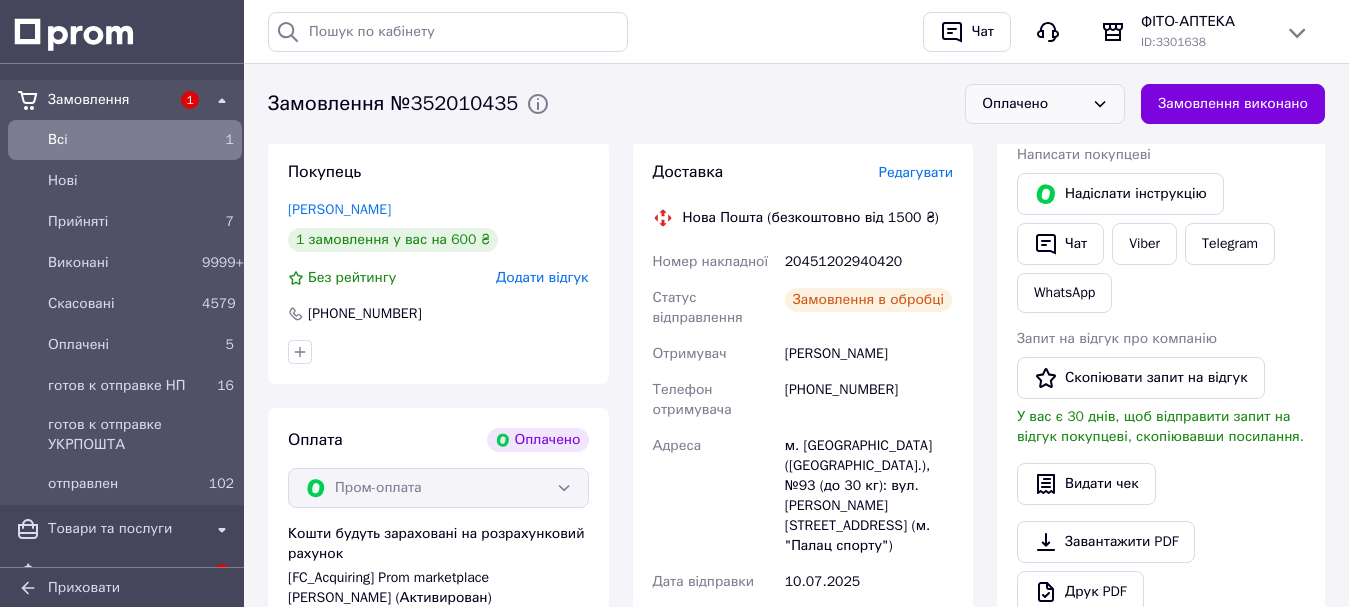 click on "Оплачено" at bounding box center [1033, 104] 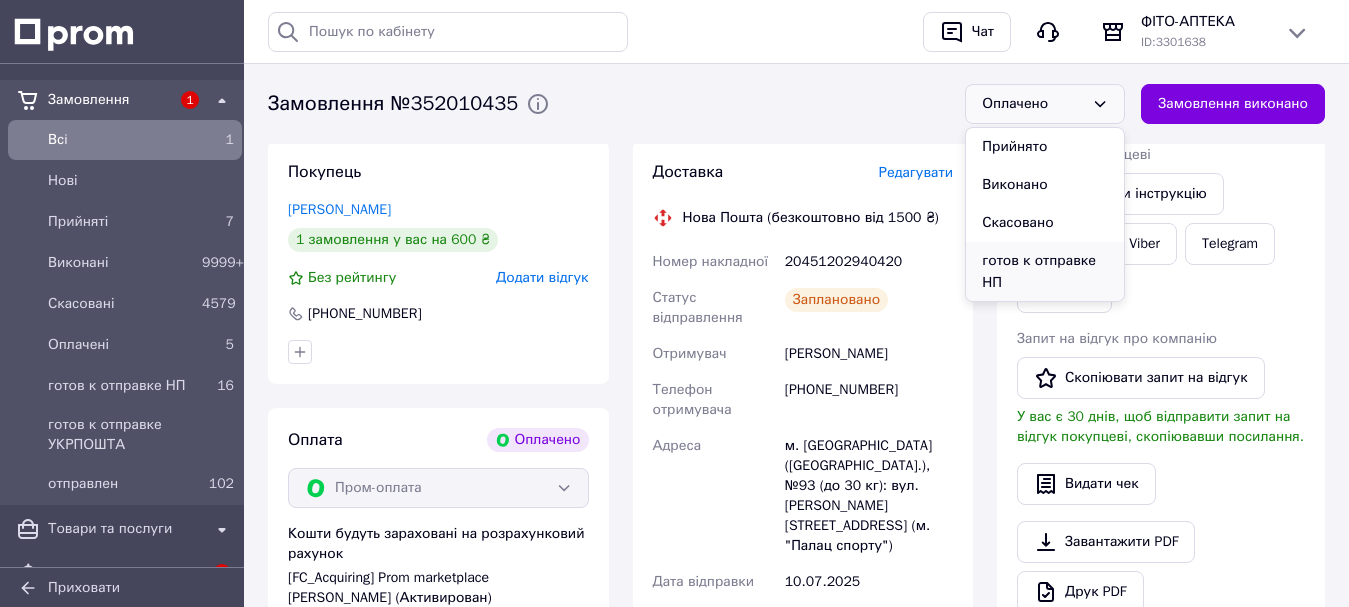 click on "готов к отправке НП" at bounding box center [1045, 272] 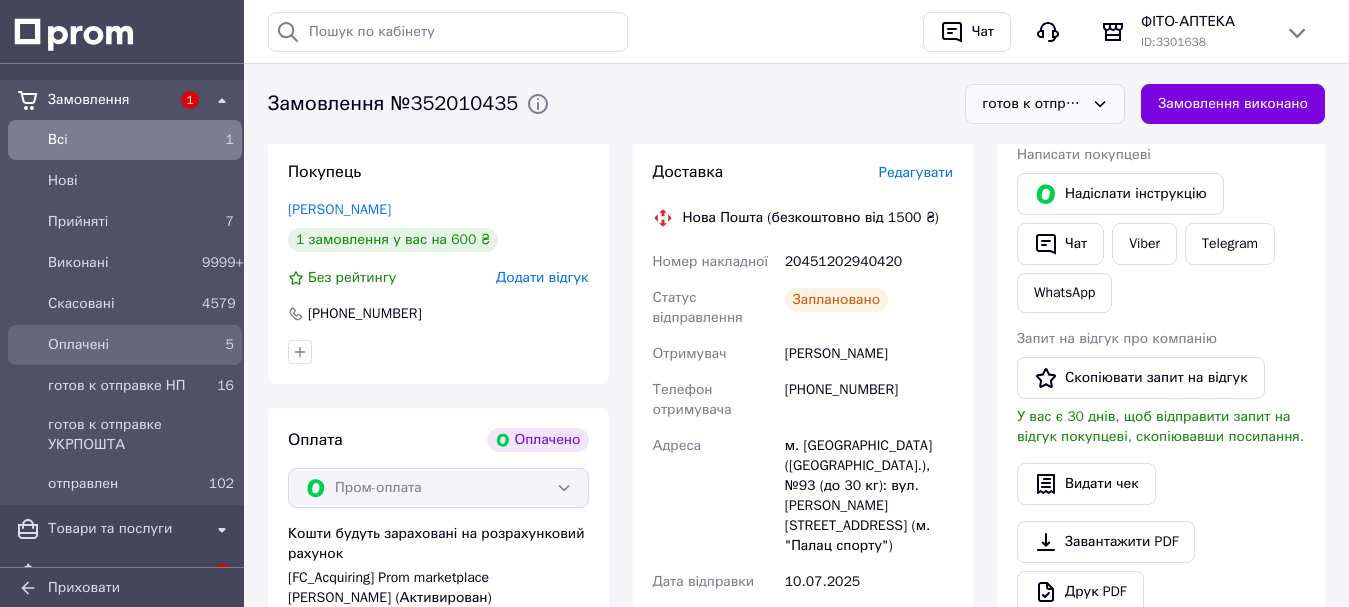 click on "Оплачені" at bounding box center [121, 345] 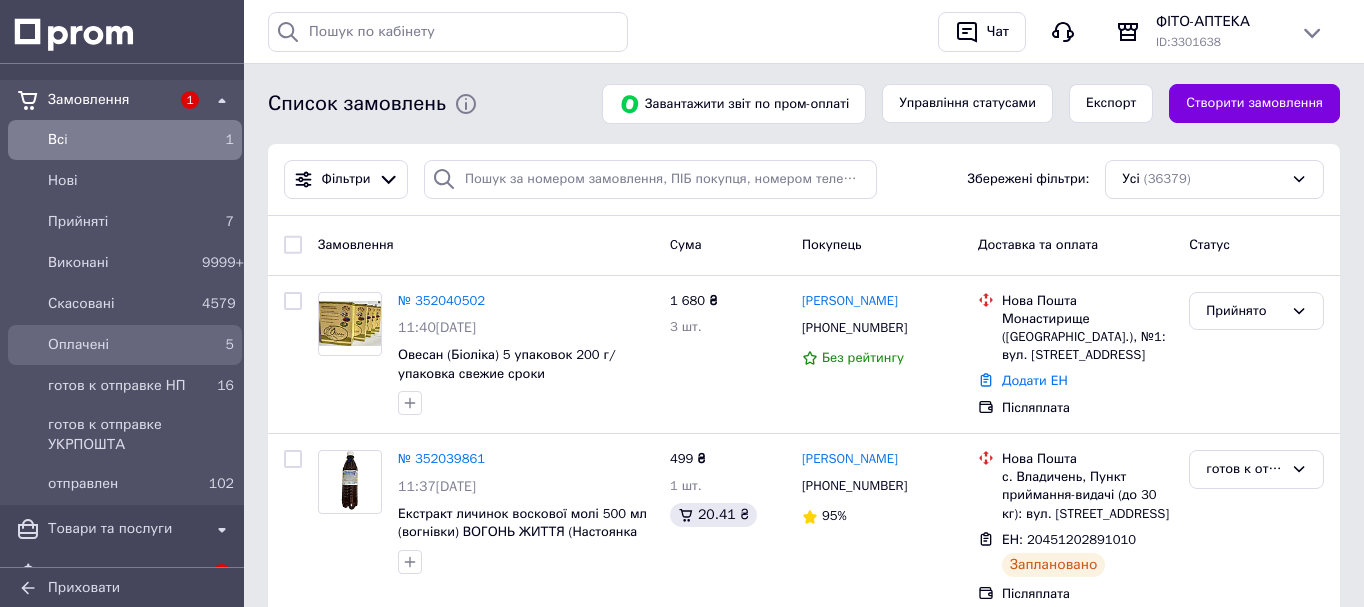 click on "Оплачені" at bounding box center [121, 345] 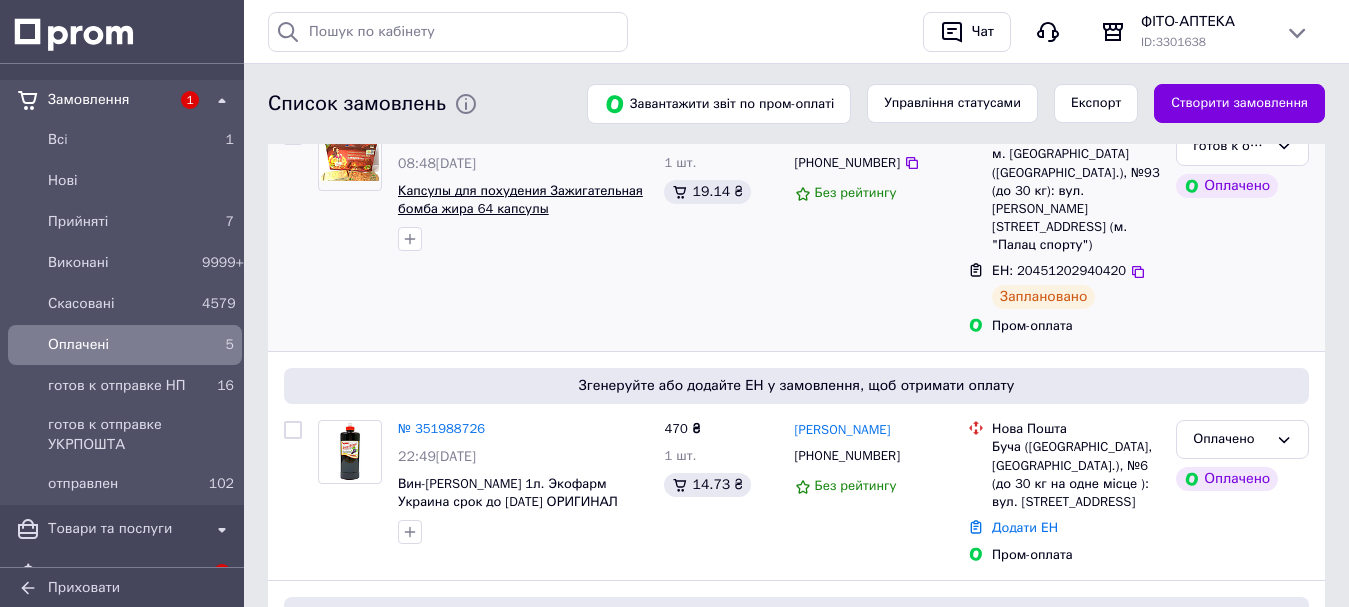 scroll, scrollTop: 400, scrollLeft: 0, axis: vertical 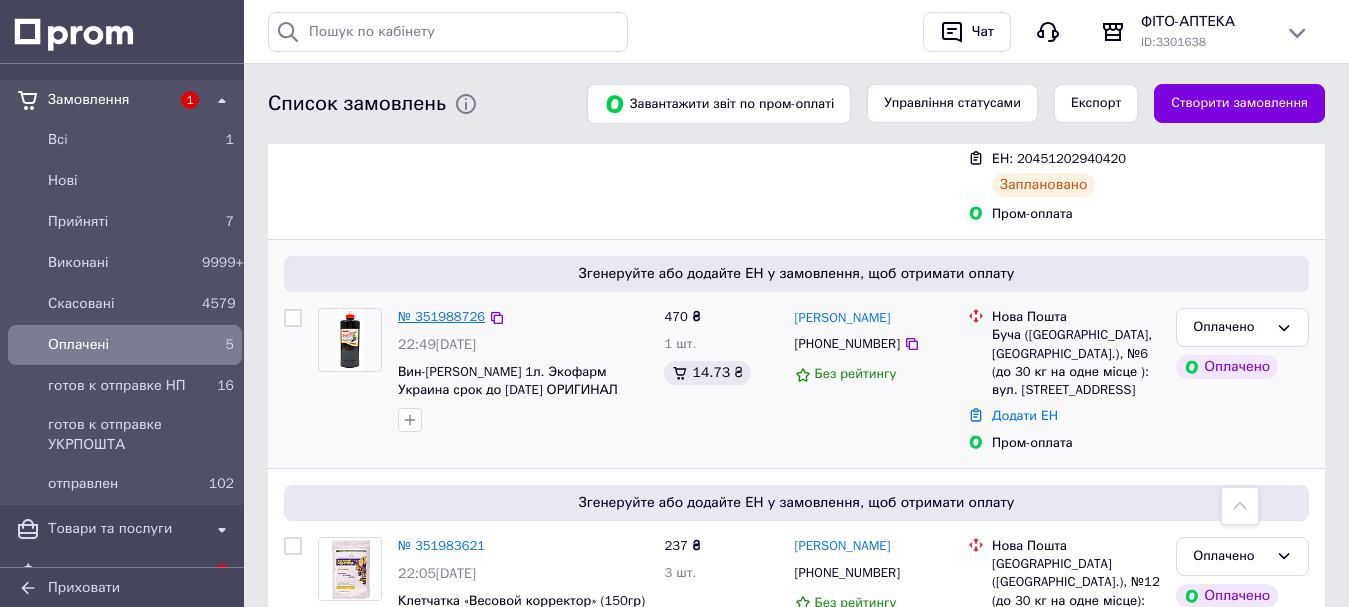click on "№ 351988726" at bounding box center [441, 316] 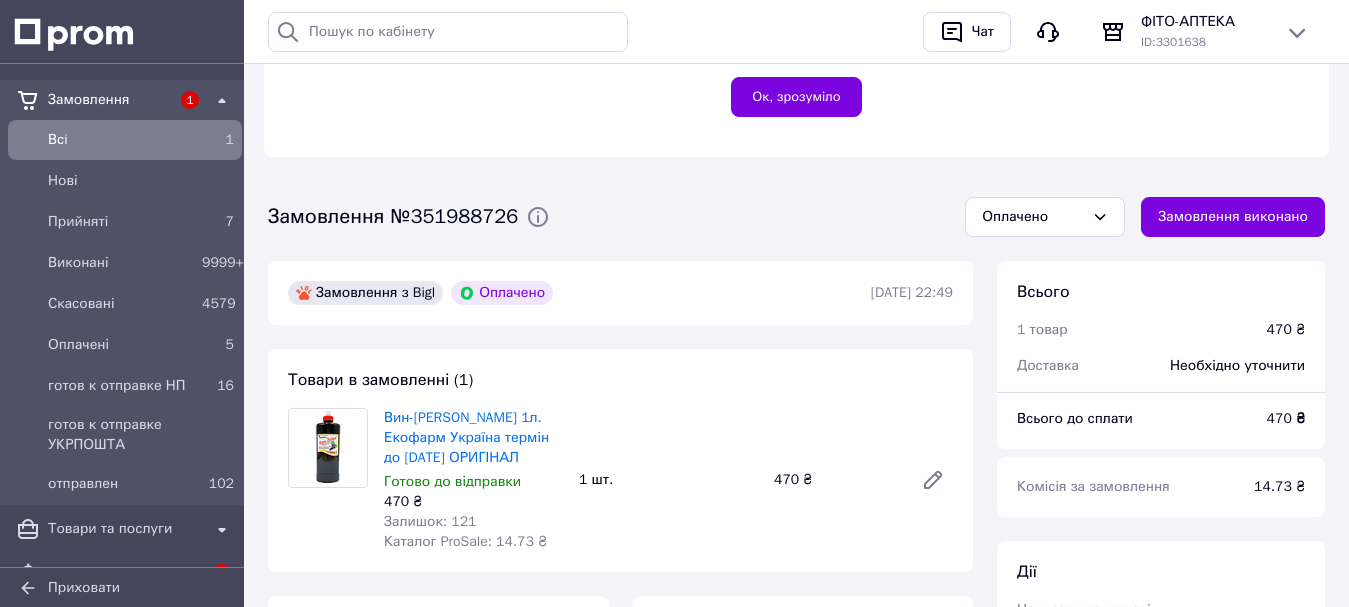 scroll, scrollTop: 800, scrollLeft: 0, axis: vertical 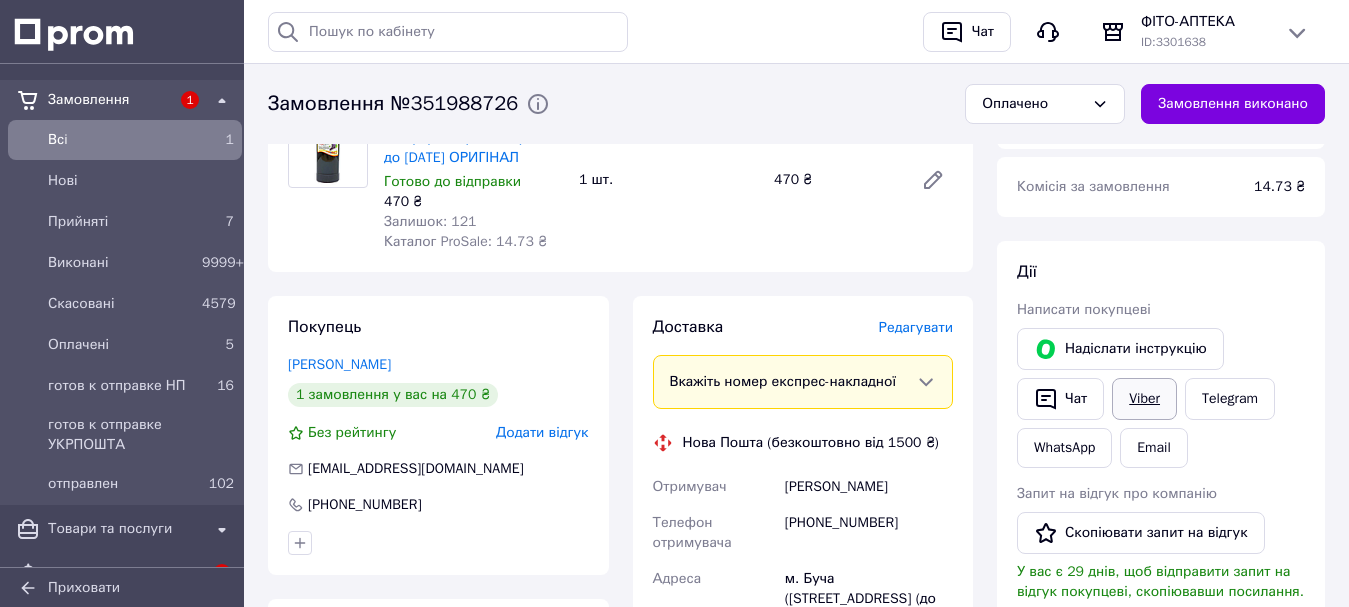 click on "Viber" at bounding box center (1144, 399) 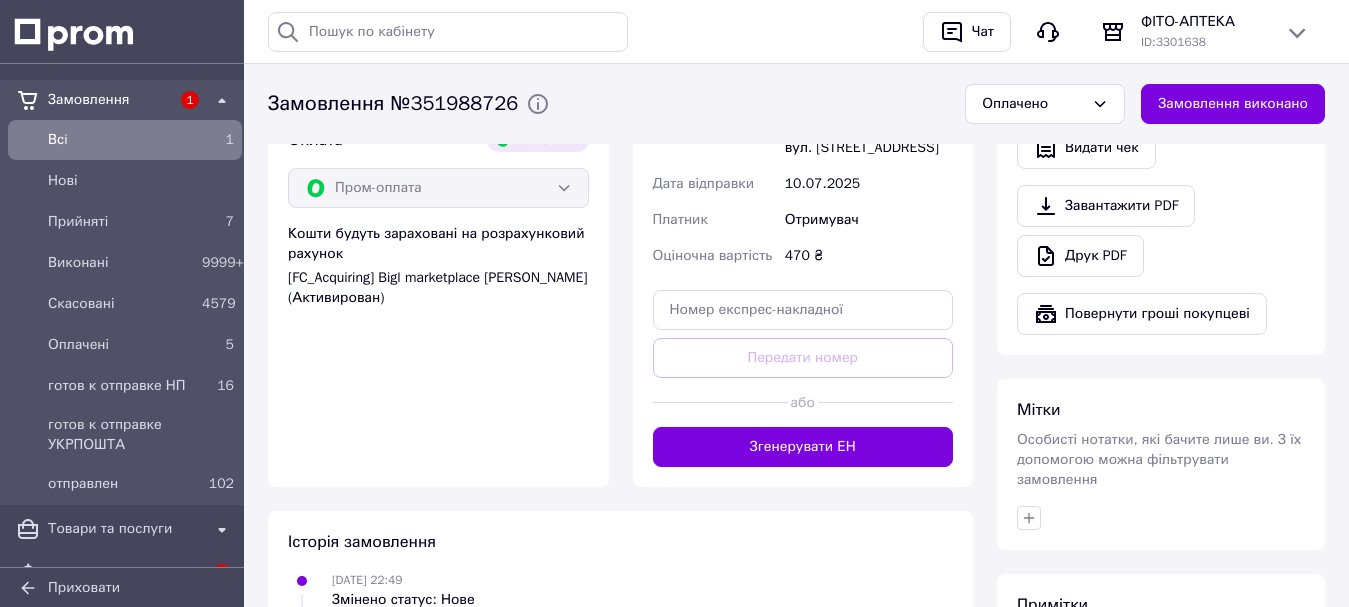 scroll, scrollTop: 1400, scrollLeft: 0, axis: vertical 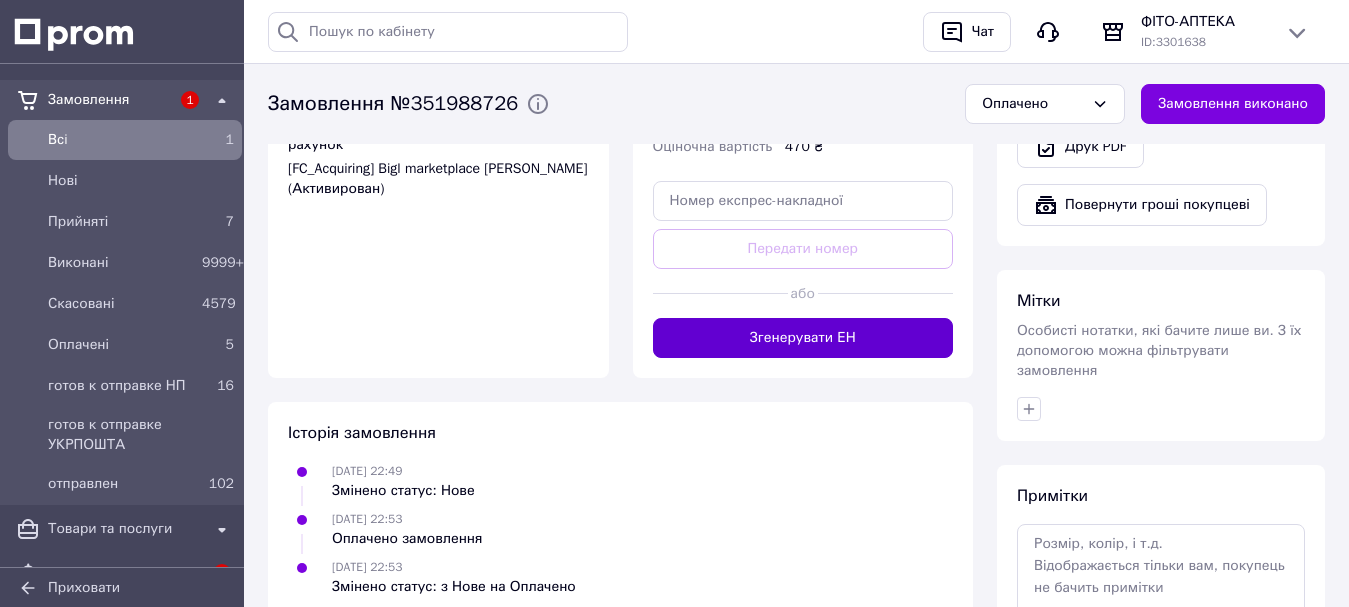 click on "Згенерувати ЕН" at bounding box center [803, 338] 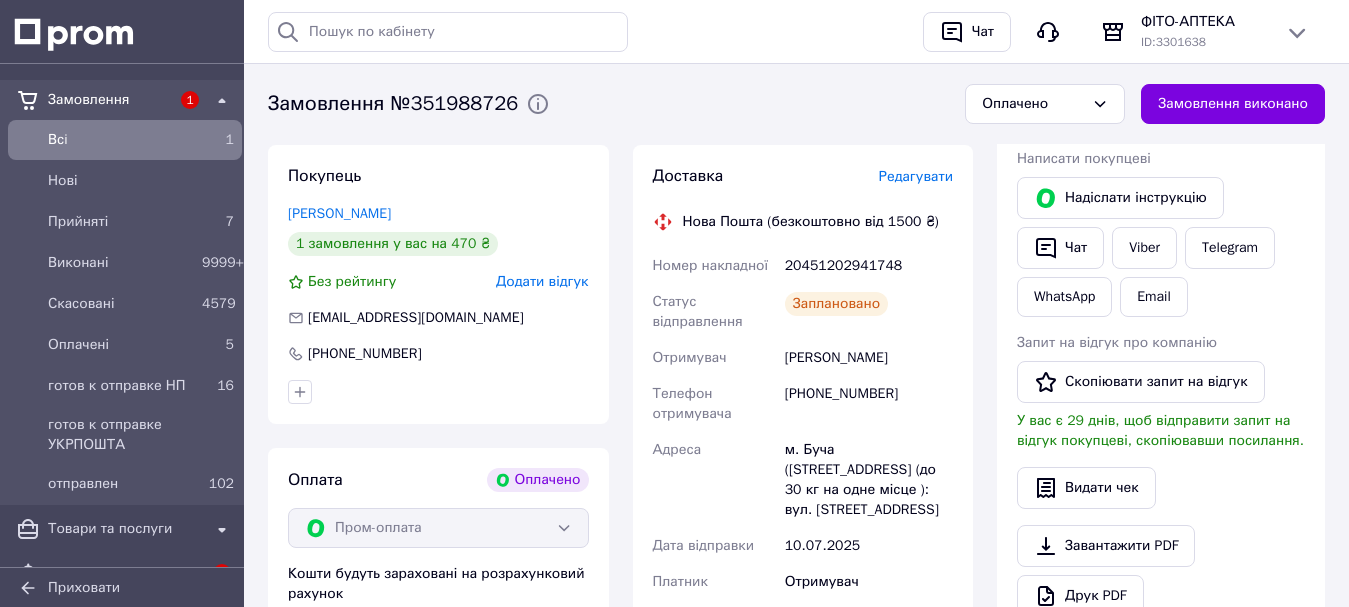 scroll, scrollTop: 947, scrollLeft: 0, axis: vertical 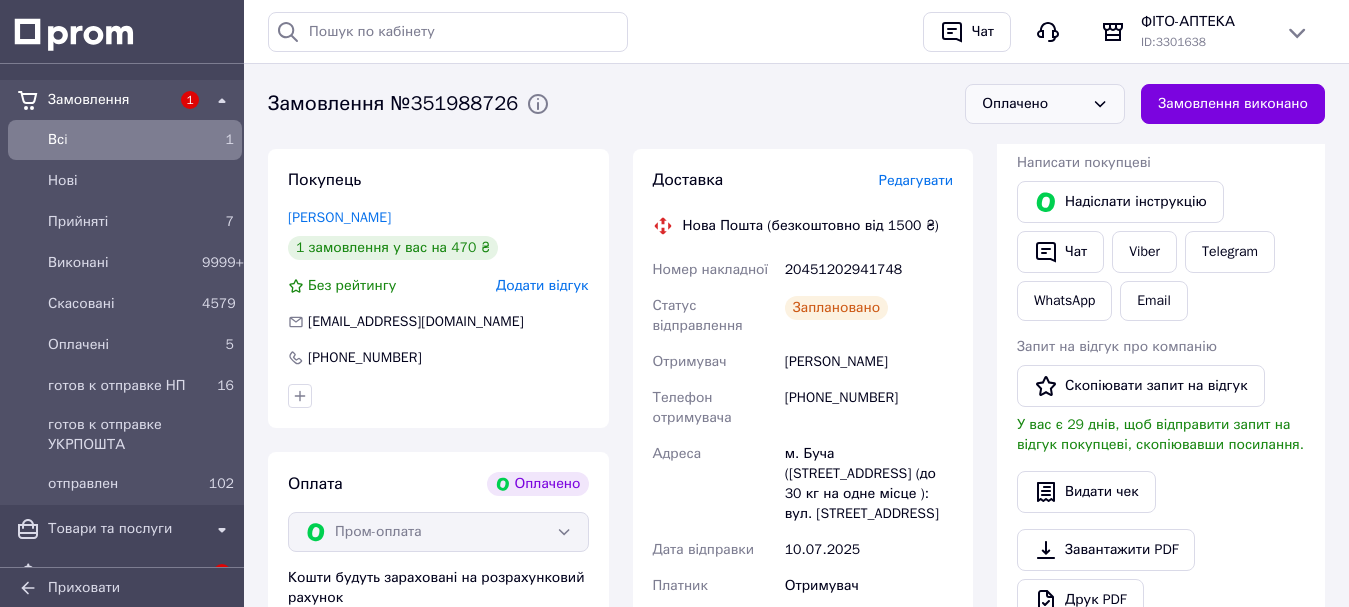 drag, startPoint x: 1076, startPoint y: 101, endPoint x: 1065, endPoint y: 117, distance: 19.416489 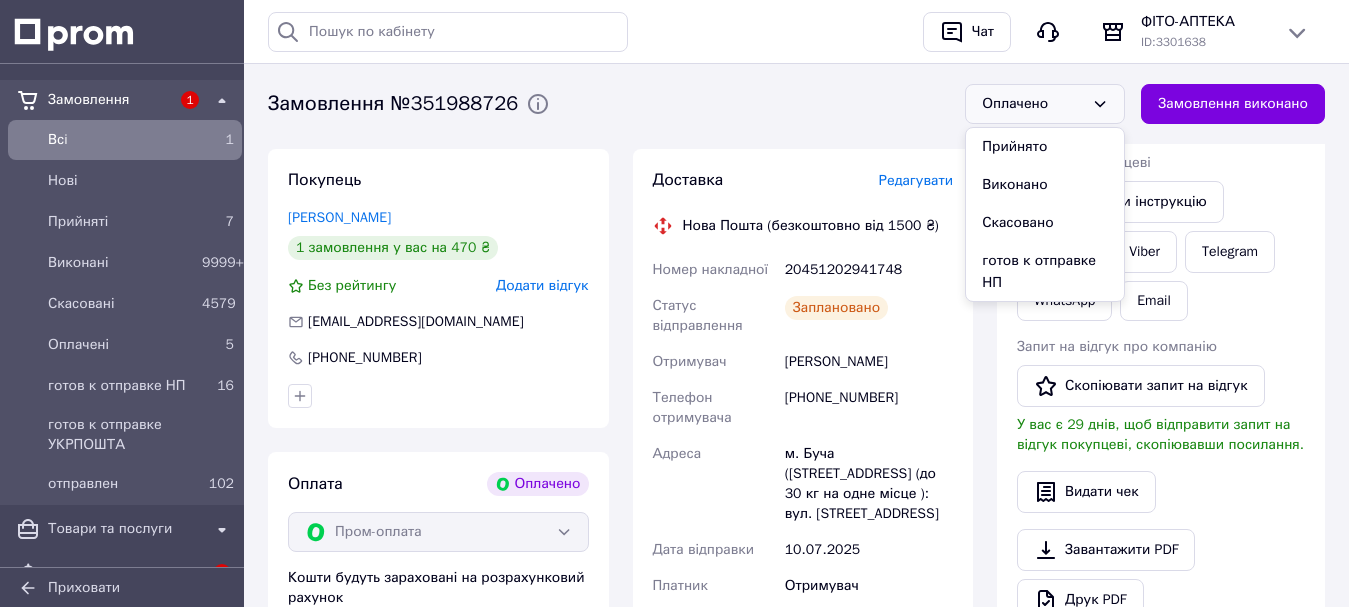 click on "готов к отправке НП" at bounding box center [1045, 272] 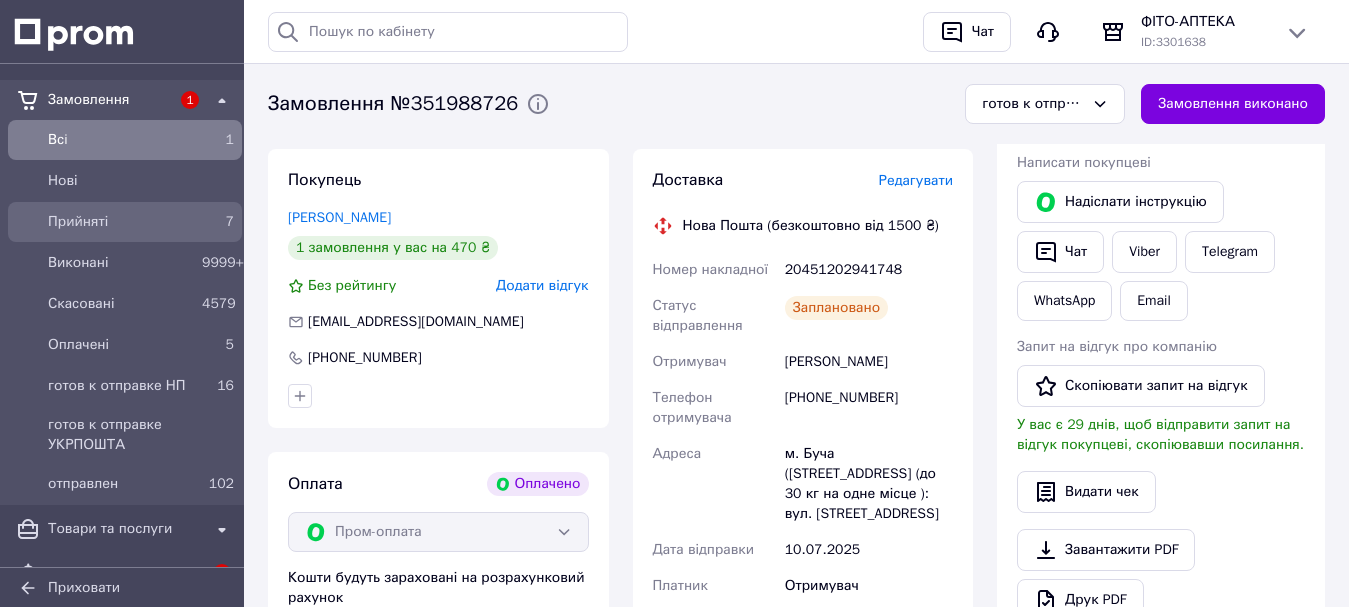 click on "Прийняті" at bounding box center (121, 222) 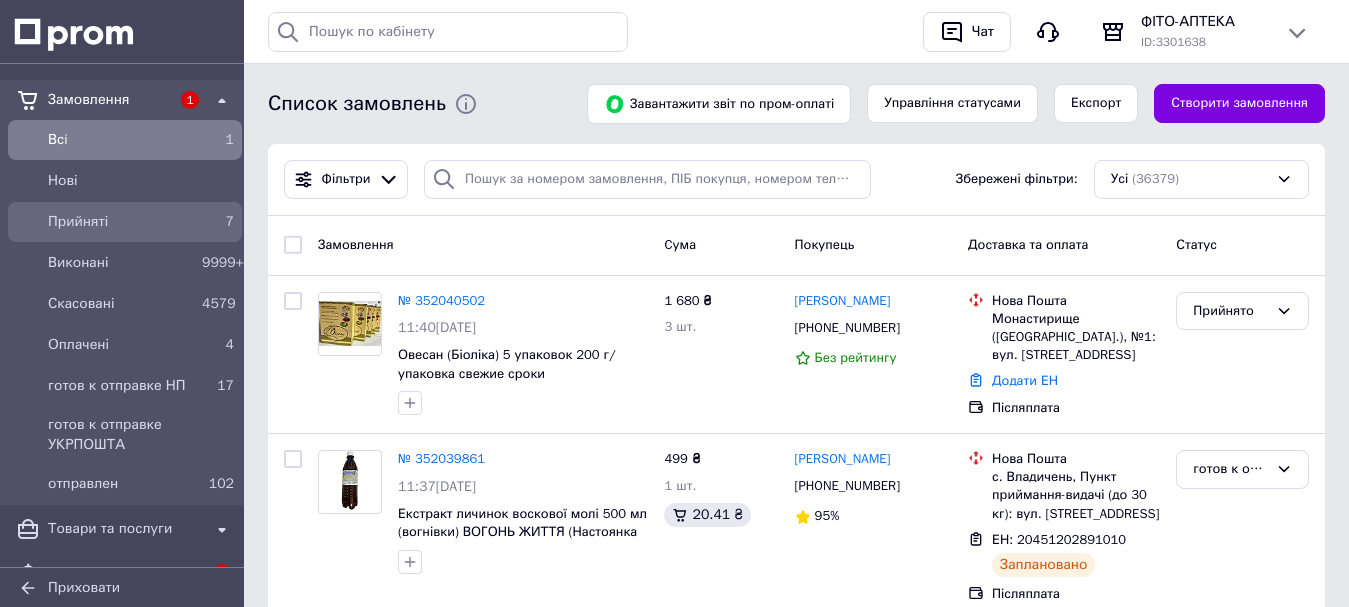 click on "Прийняті" at bounding box center (121, 222) 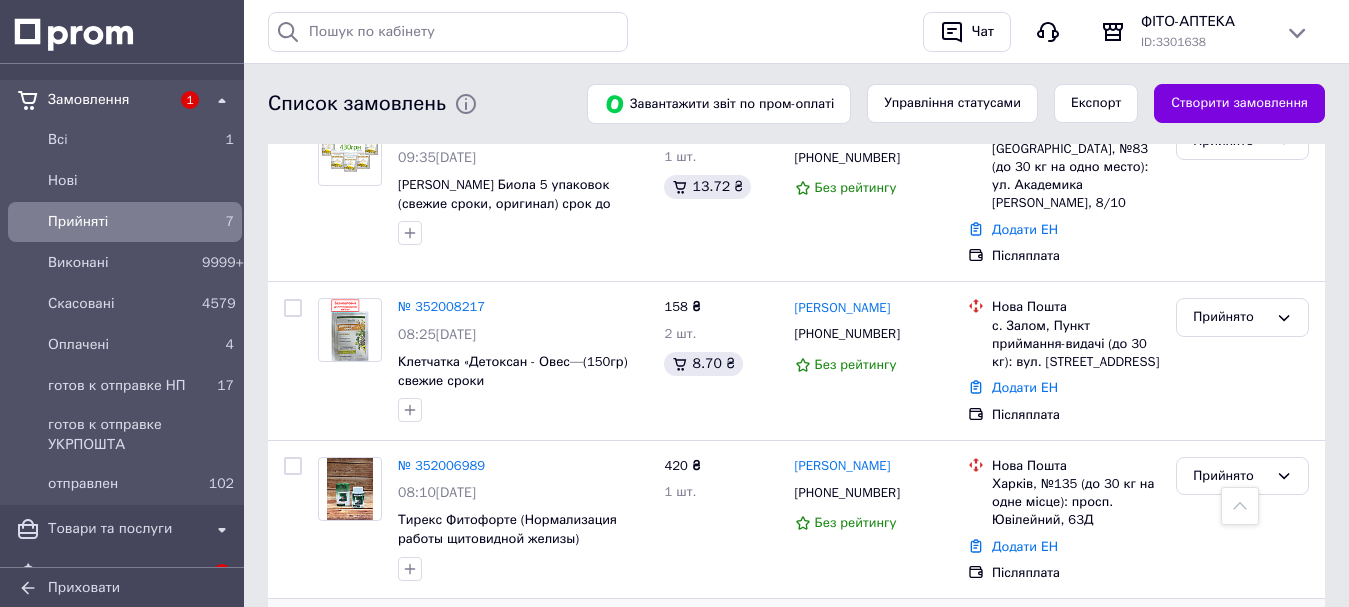 scroll, scrollTop: 700, scrollLeft: 0, axis: vertical 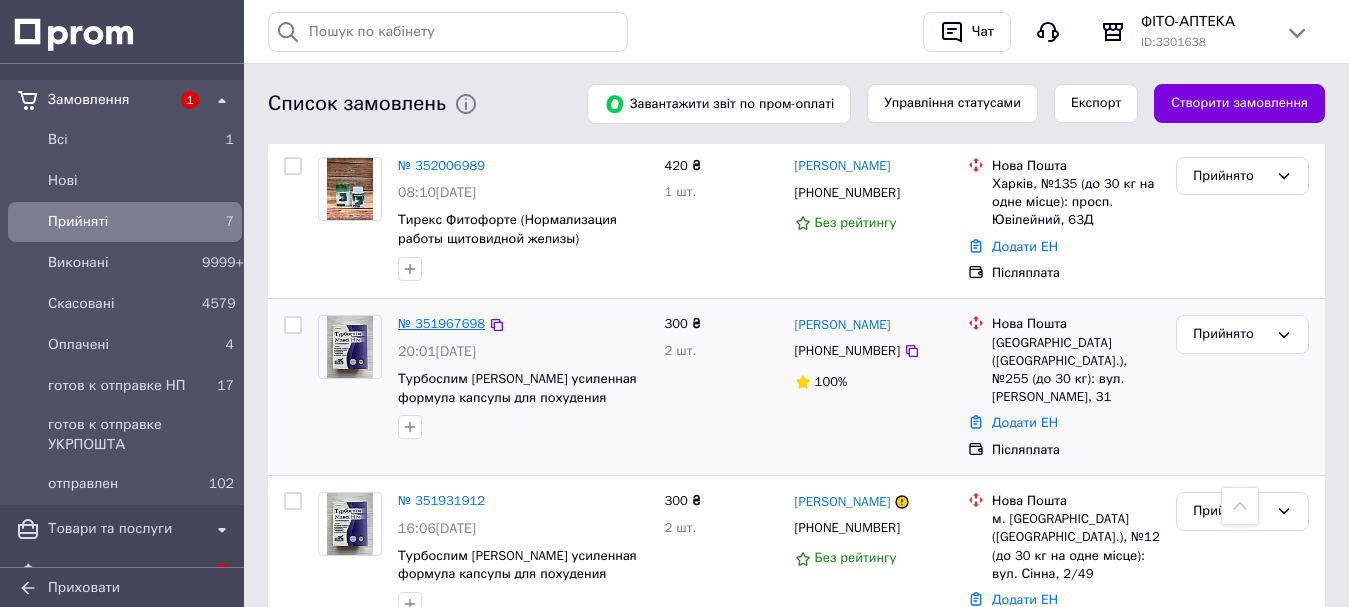 click on "№ 351967698" at bounding box center [441, 323] 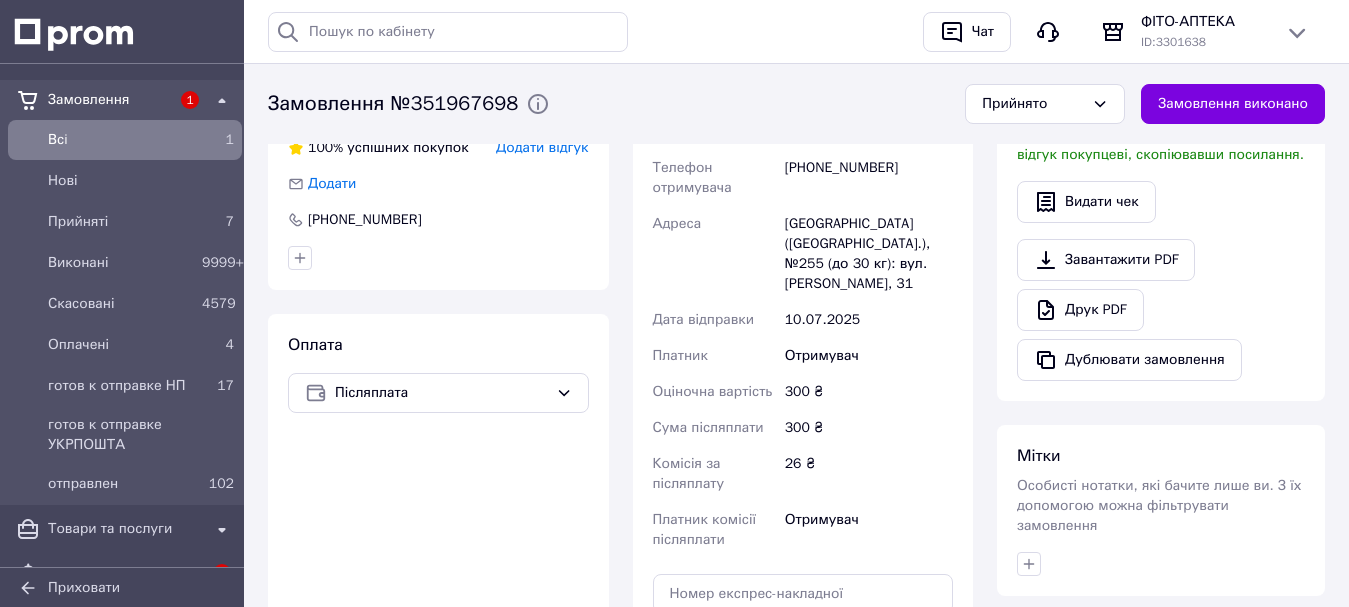 scroll, scrollTop: 600, scrollLeft: 0, axis: vertical 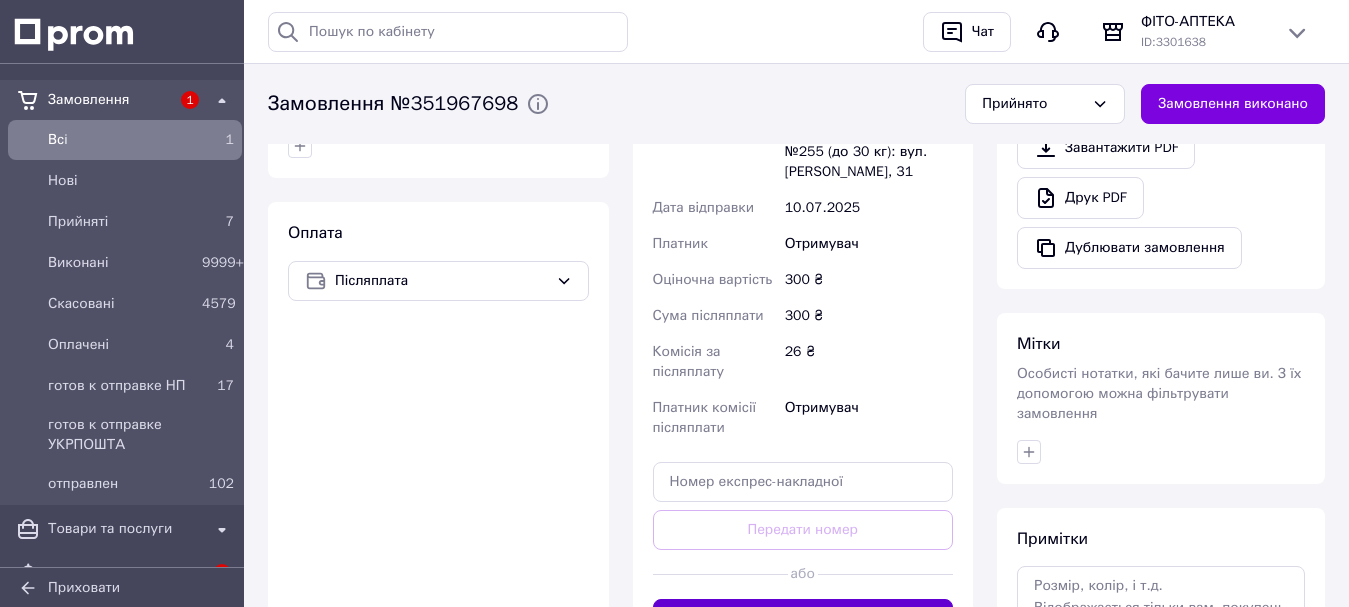 click on "Згенерувати ЕН" at bounding box center [803, 619] 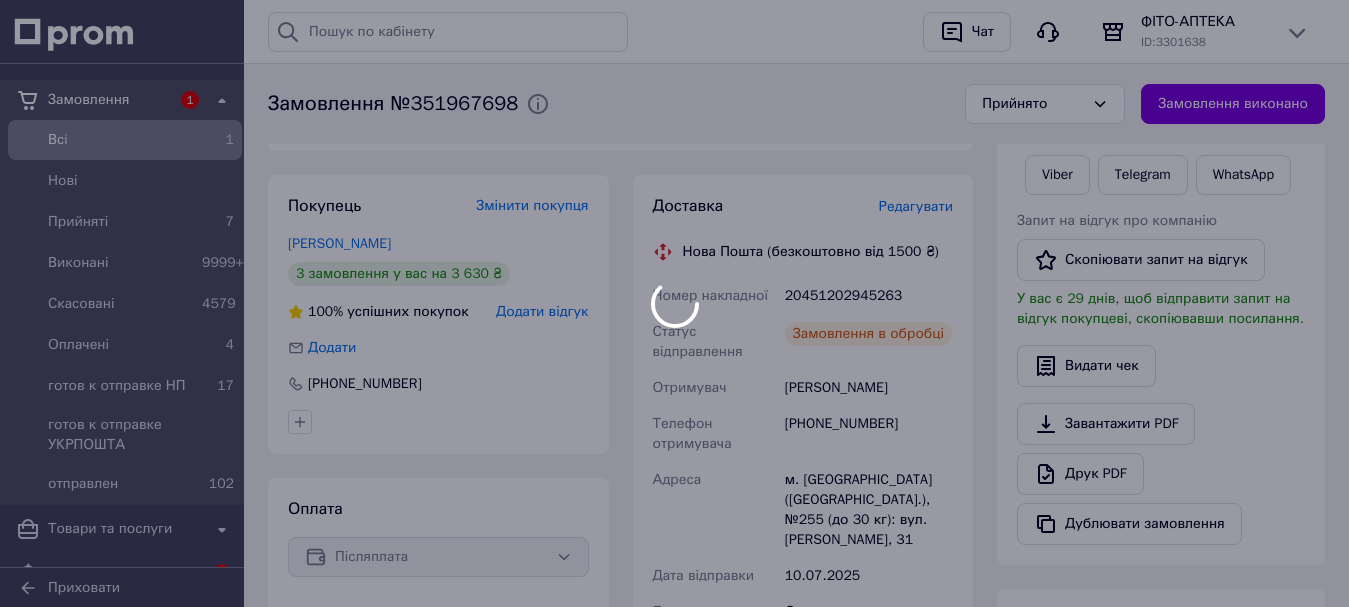 scroll, scrollTop: 300, scrollLeft: 0, axis: vertical 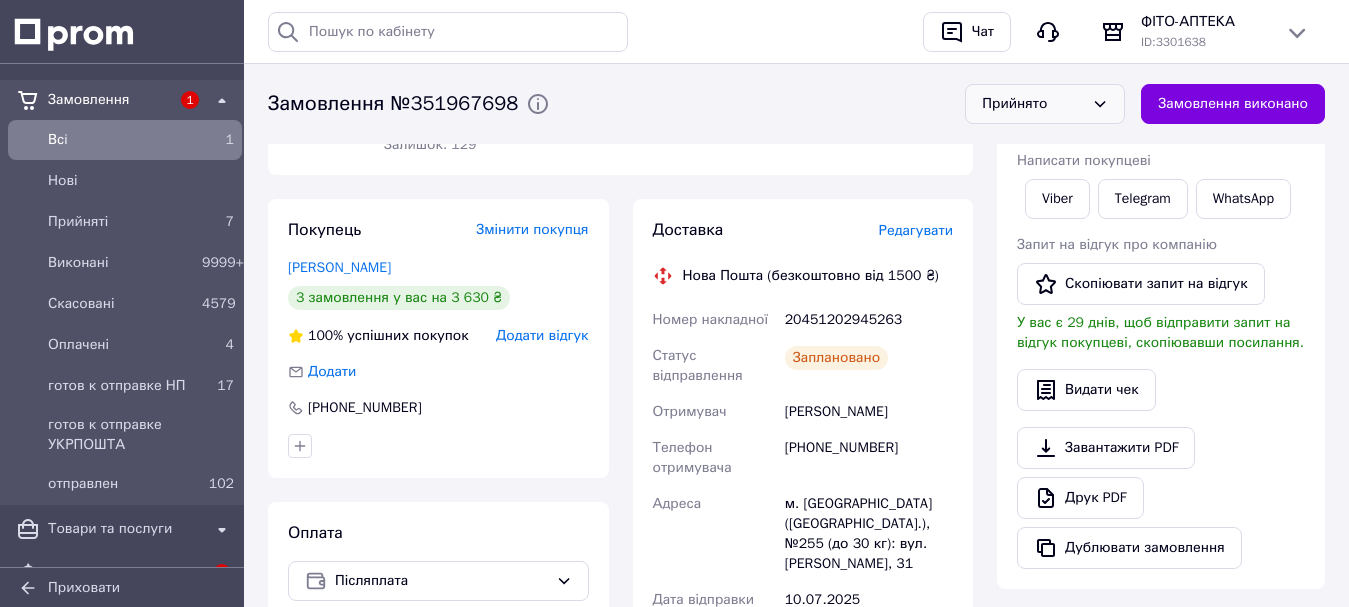 click on "Прийнято" at bounding box center [1033, 104] 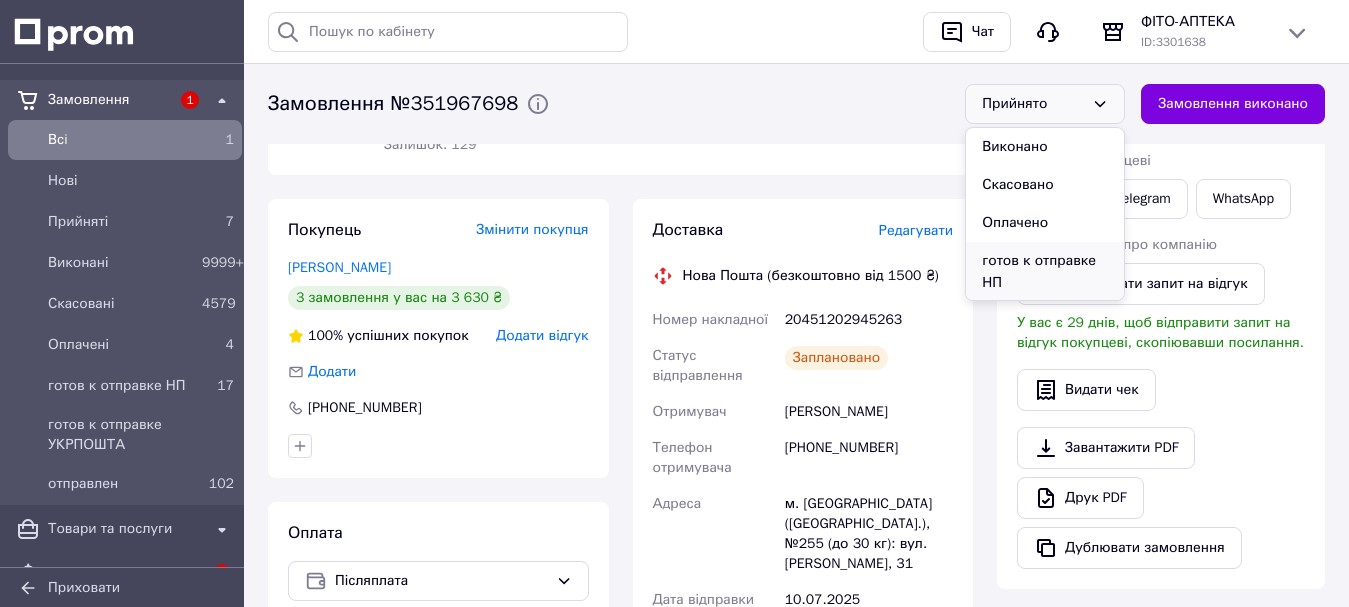 click on "готов к отправке НП" at bounding box center [1045, 272] 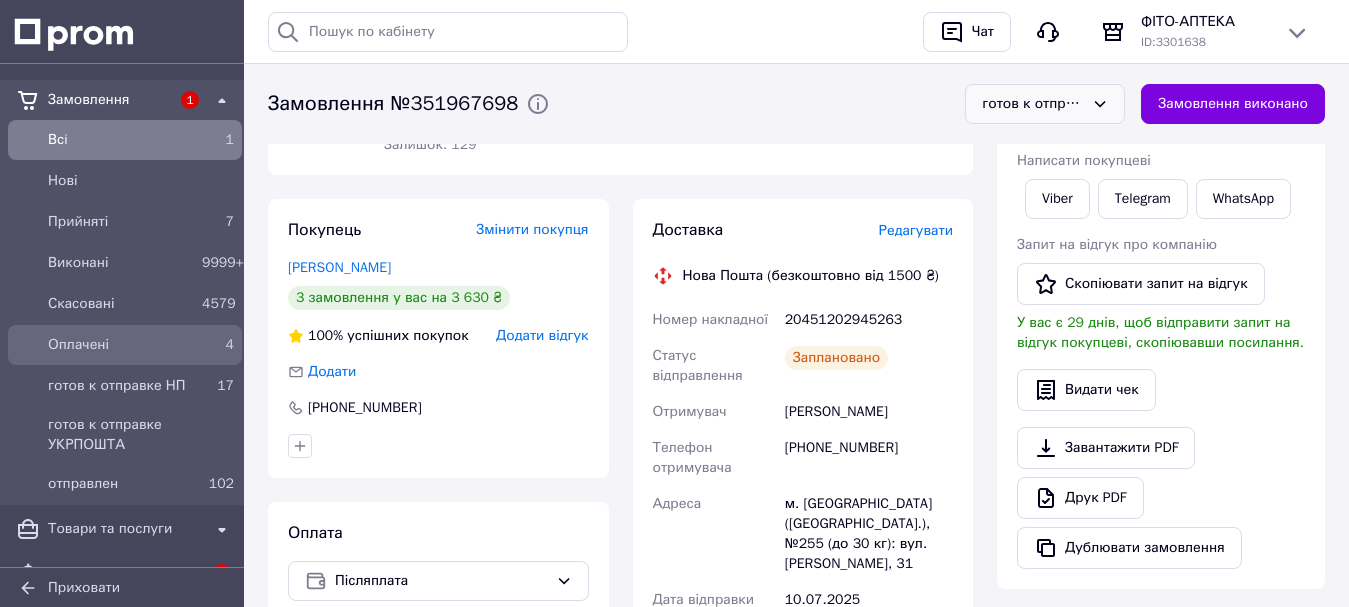 click on "Оплачені" at bounding box center [121, 345] 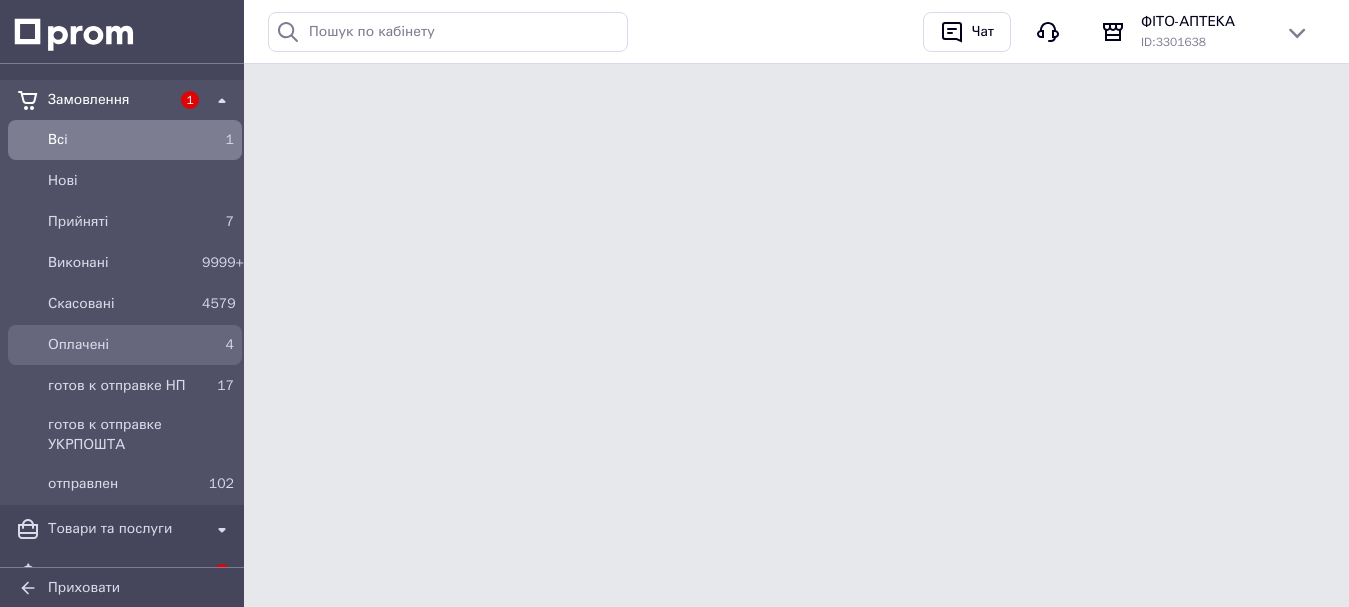 scroll, scrollTop: 0, scrollLeft: 0, axis: both 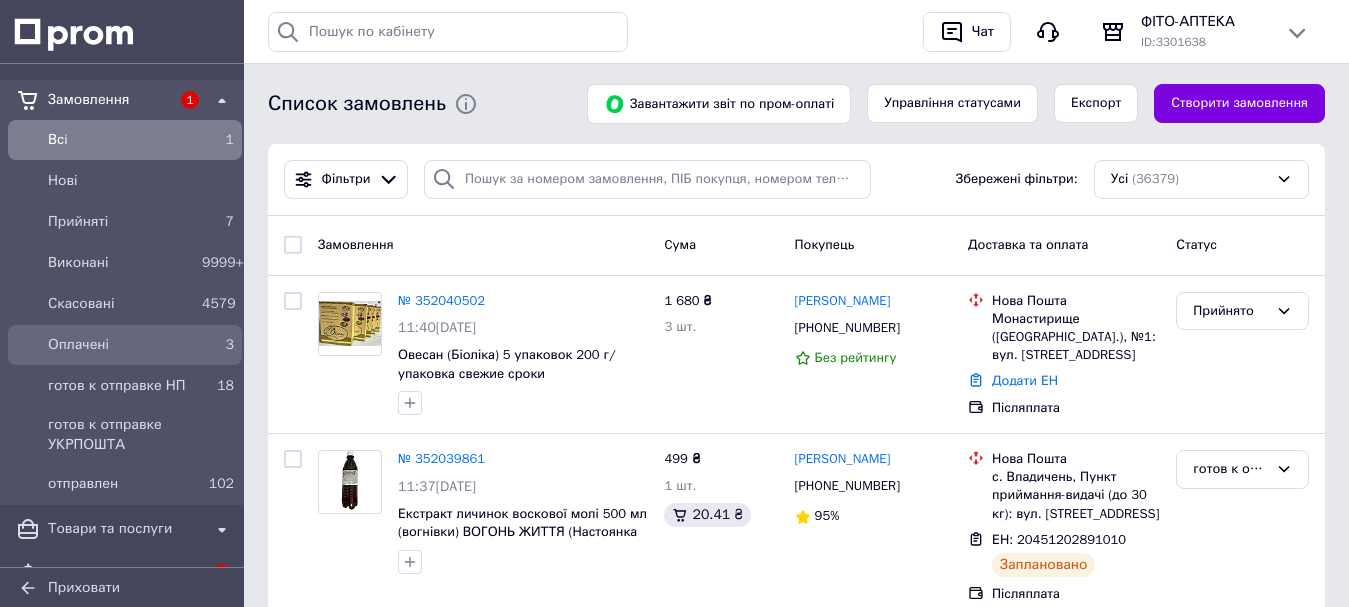 click on "Оплачені" at bounding box center (121, 345) 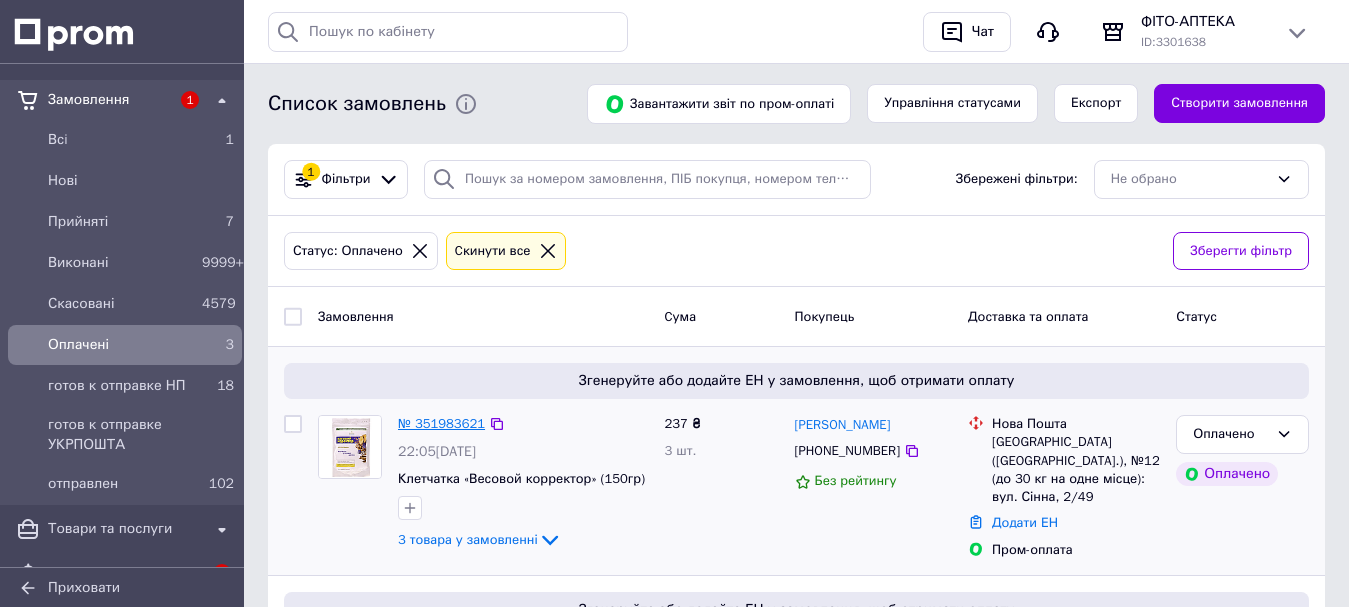 click on "№ 351983621" at bounding box center [441, 423] 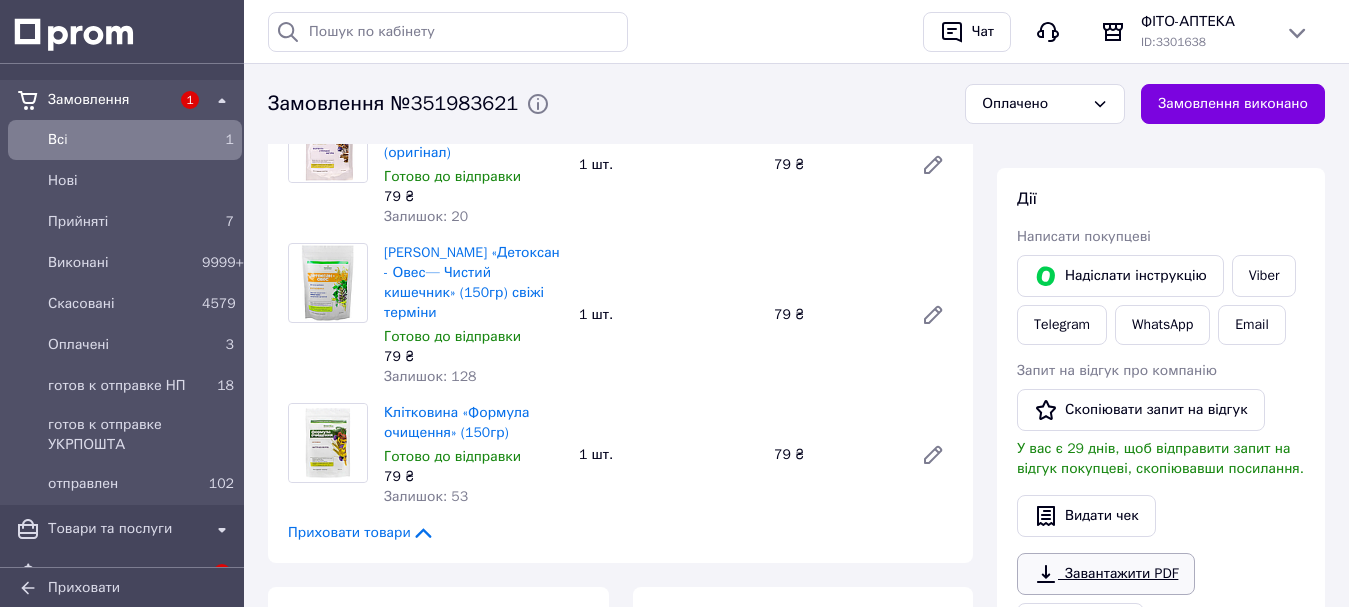 scroll, scrollTop: 800, scrollLeft: 0, axis: vertical 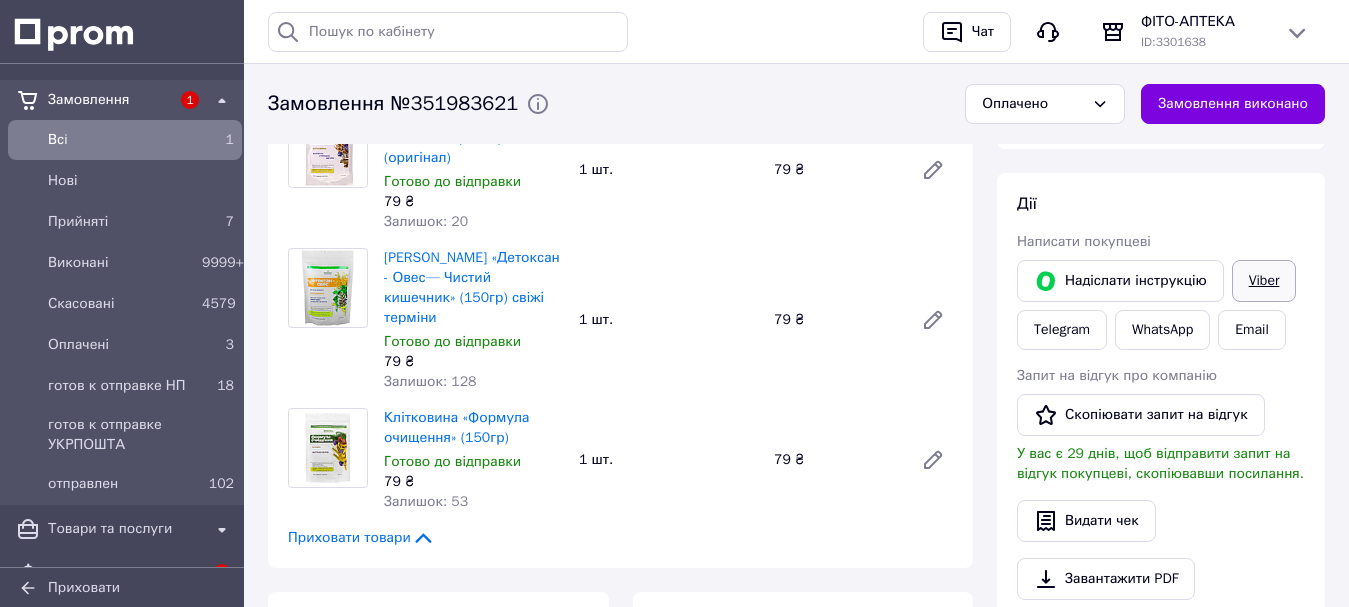 click on "Viber" at bounding box center [1264, 281] 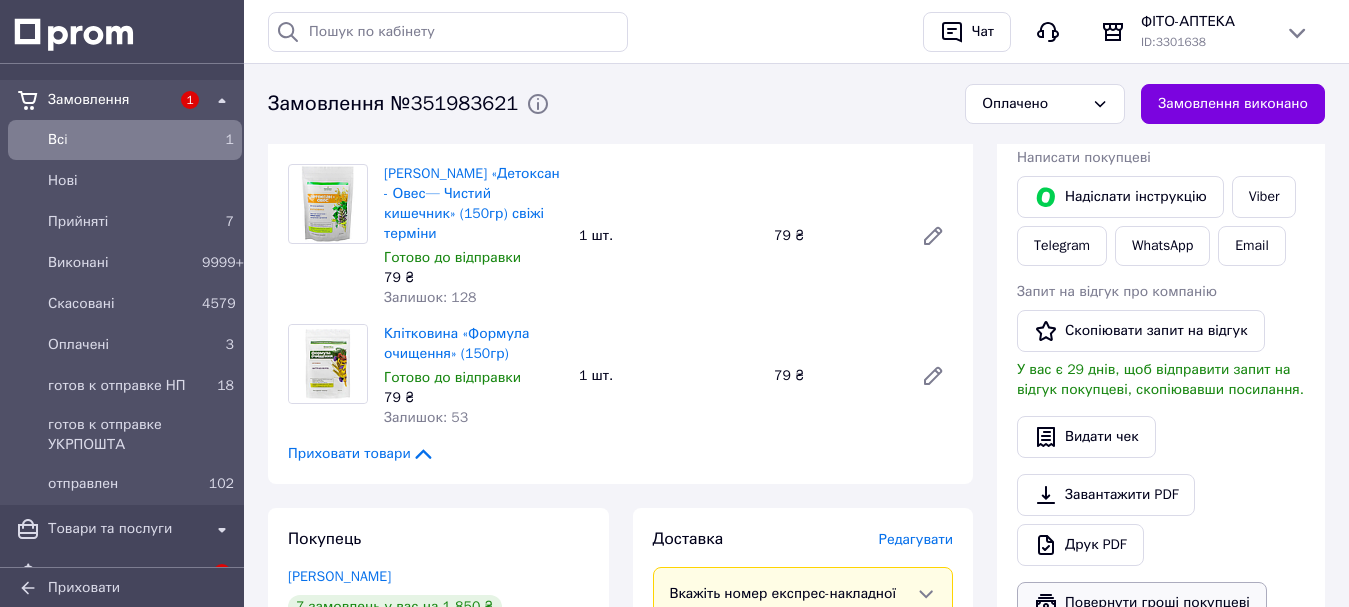 scroll, scrollTop: 1000, scrollLeft: 0, axis: vertical 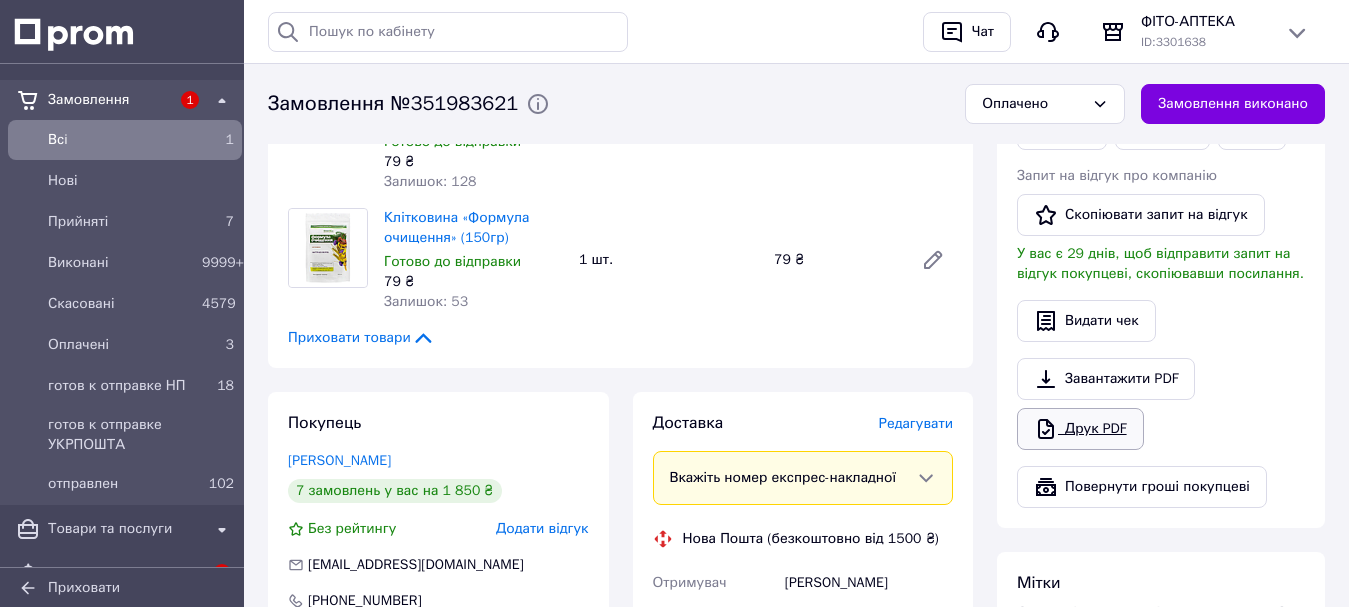 click on "Друк PDF" at bounding box center (1080, 429) 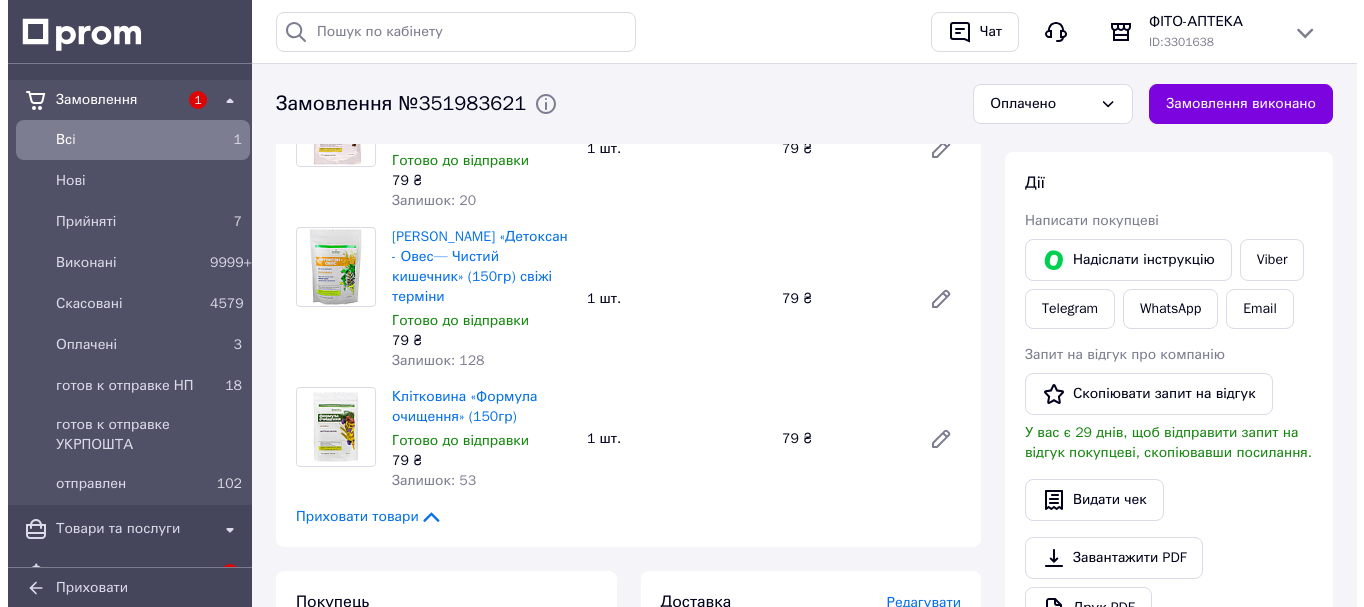 scroll, scrollTop: 1000, scrollLeft: 0, axis: vertical 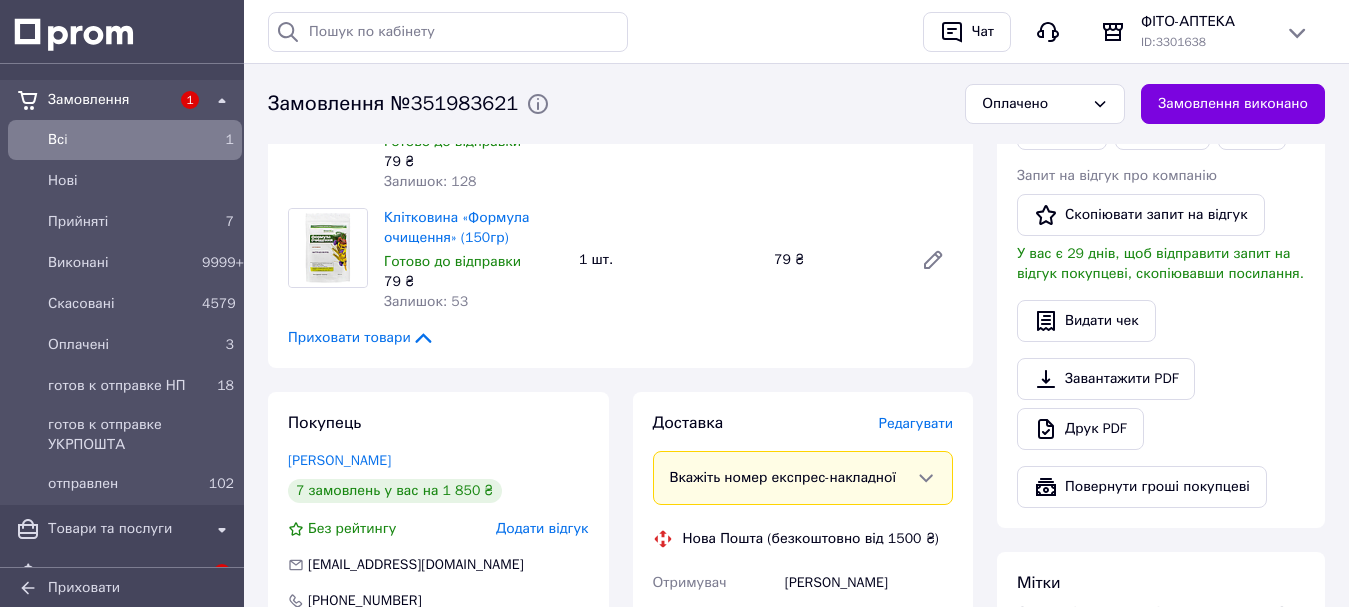 click on "Редагувати" at bounding box center [916, 423] 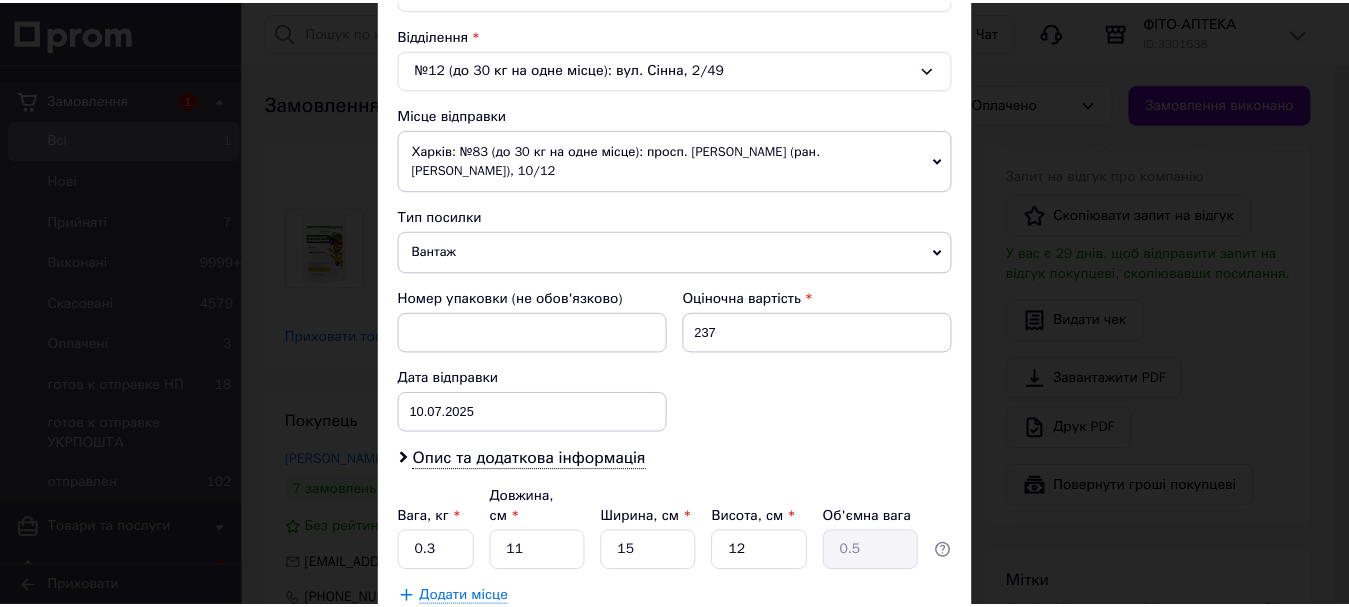 scroll, scrollTop: 741, scrollLeft: 0, axis: vertical 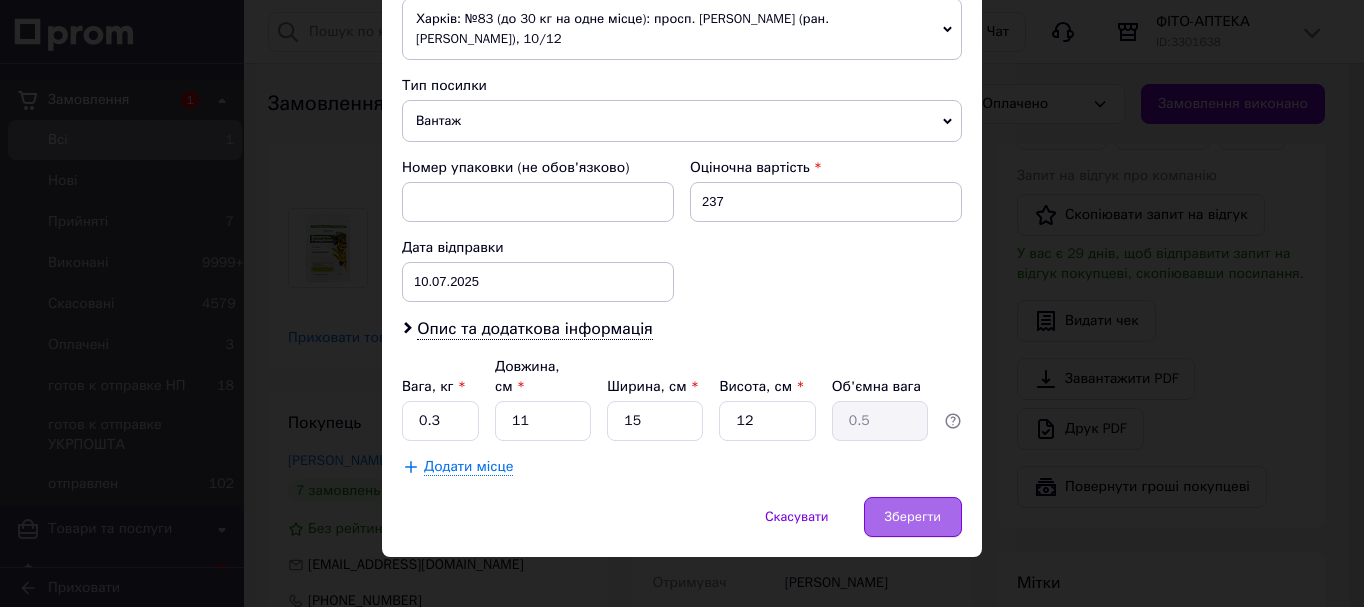 click on "Зберегти" at bounding box center [913, 517] 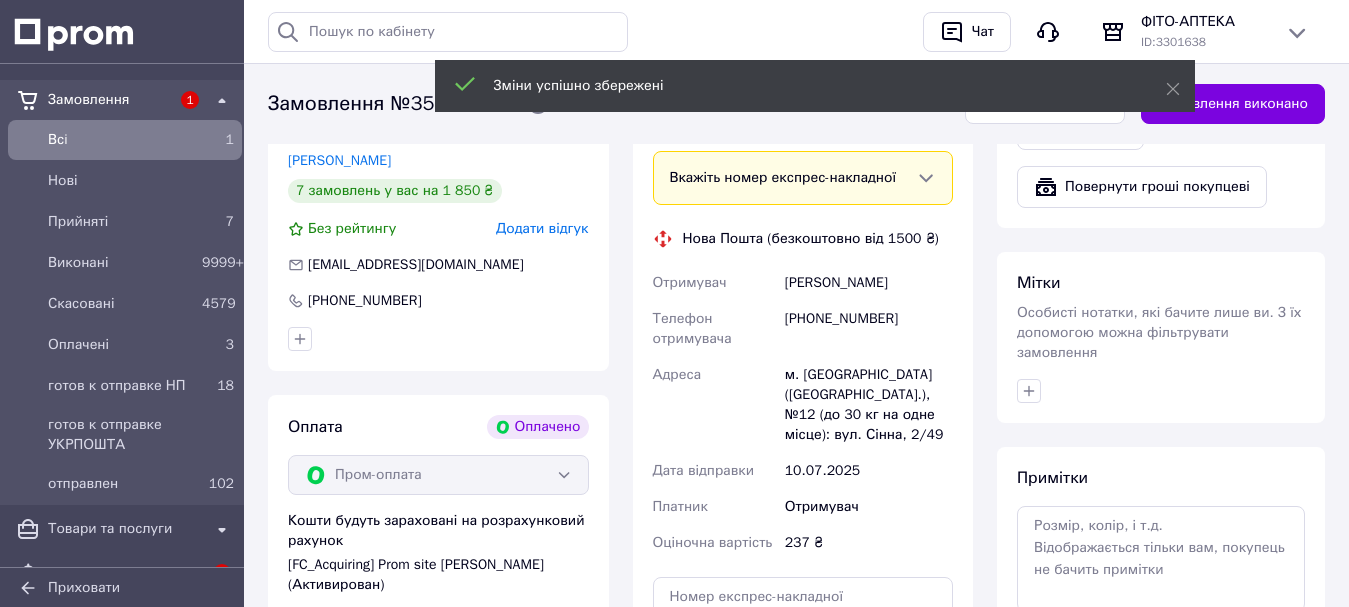 scroll, scrollTop: 1400, scrollLeft: 0, axis: vertical 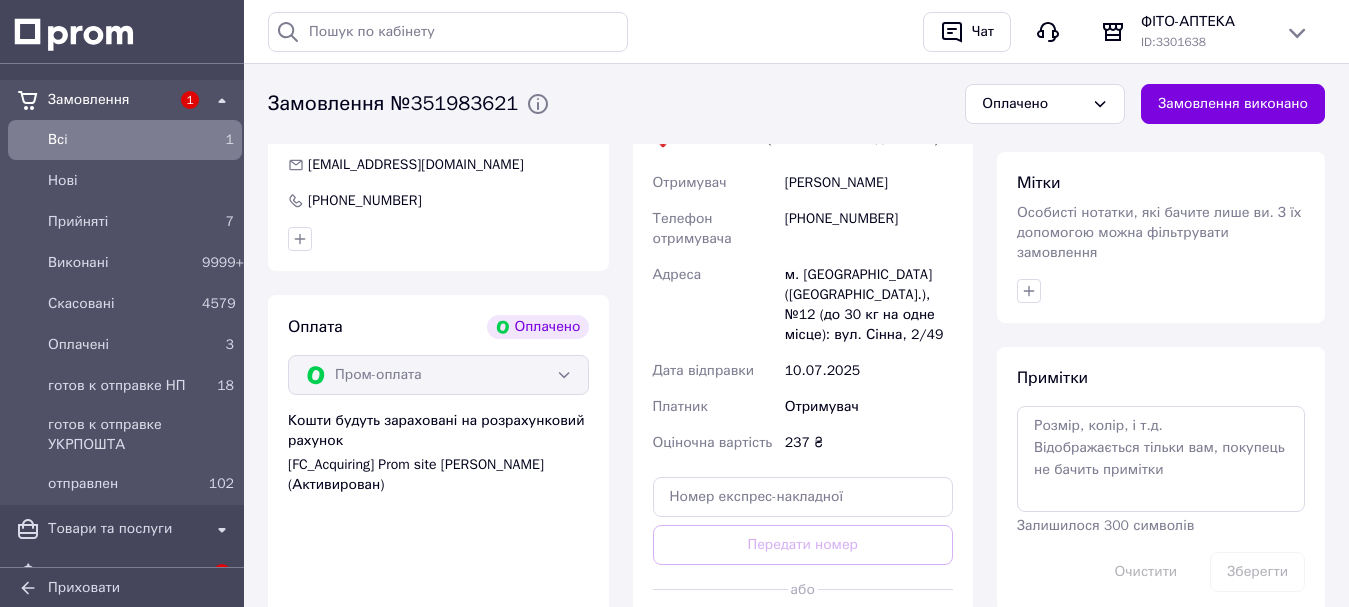 click on "Згенерувати ЕН" at bounding box center (803, 634) 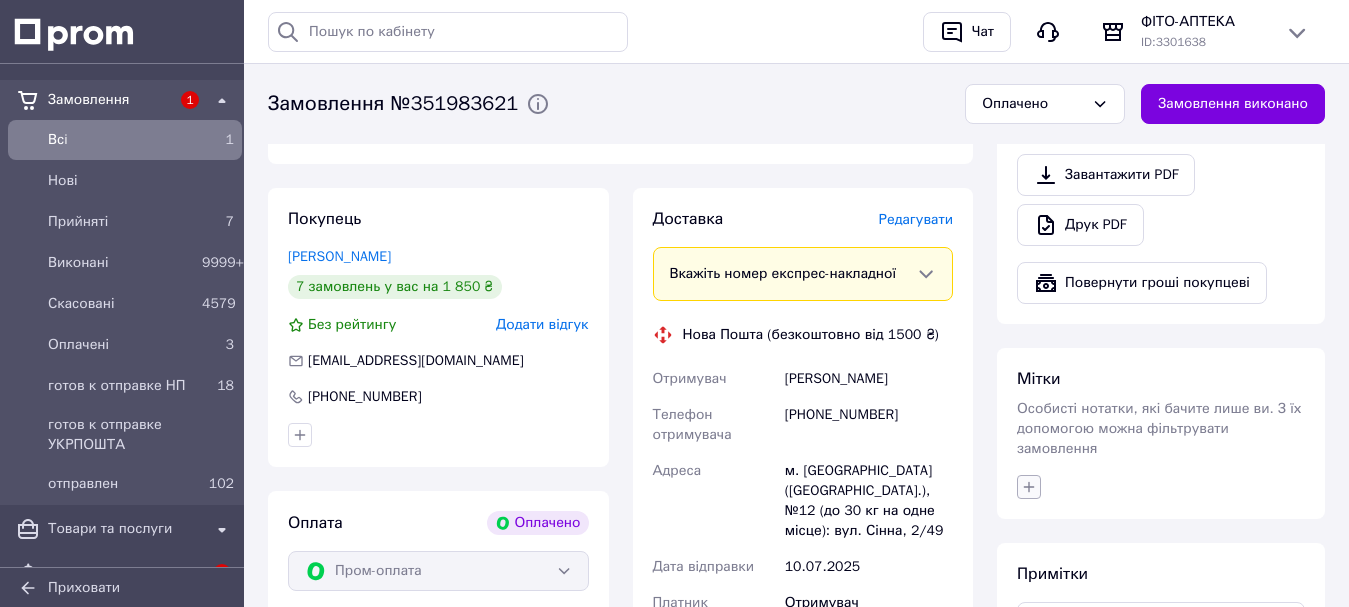 scroll, scrollTop: 1200, scrollLeft: 0, axis: vertical 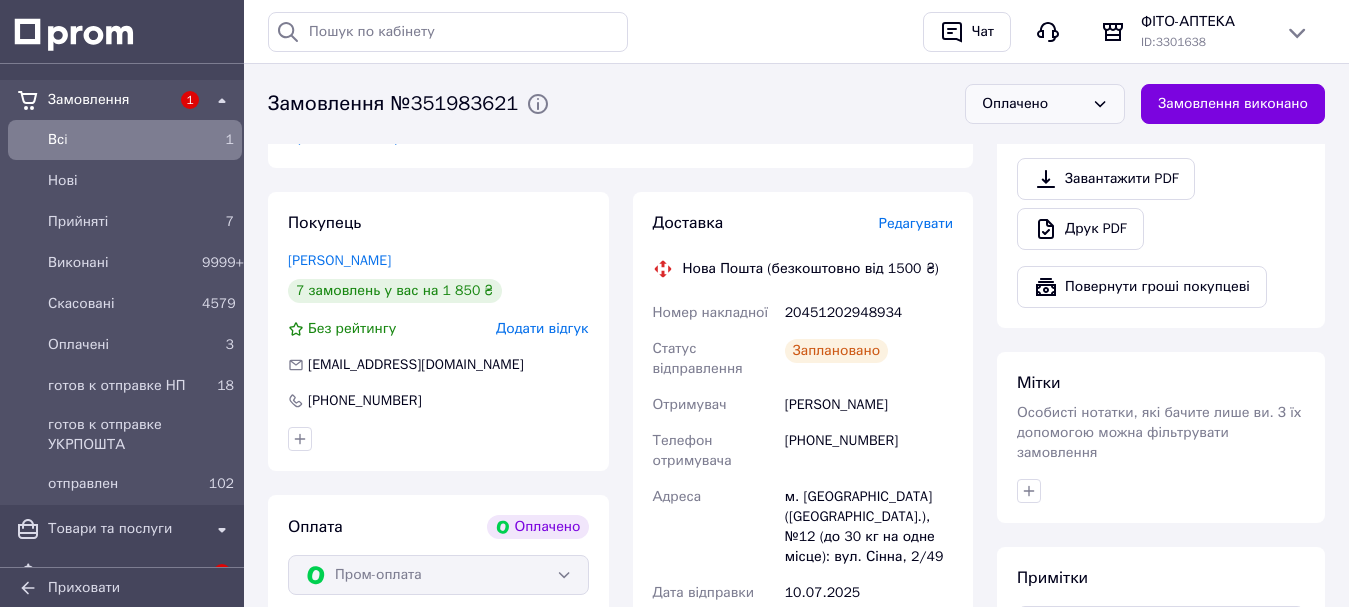 click on "Оплачено" at bounding box center [1033, 104] 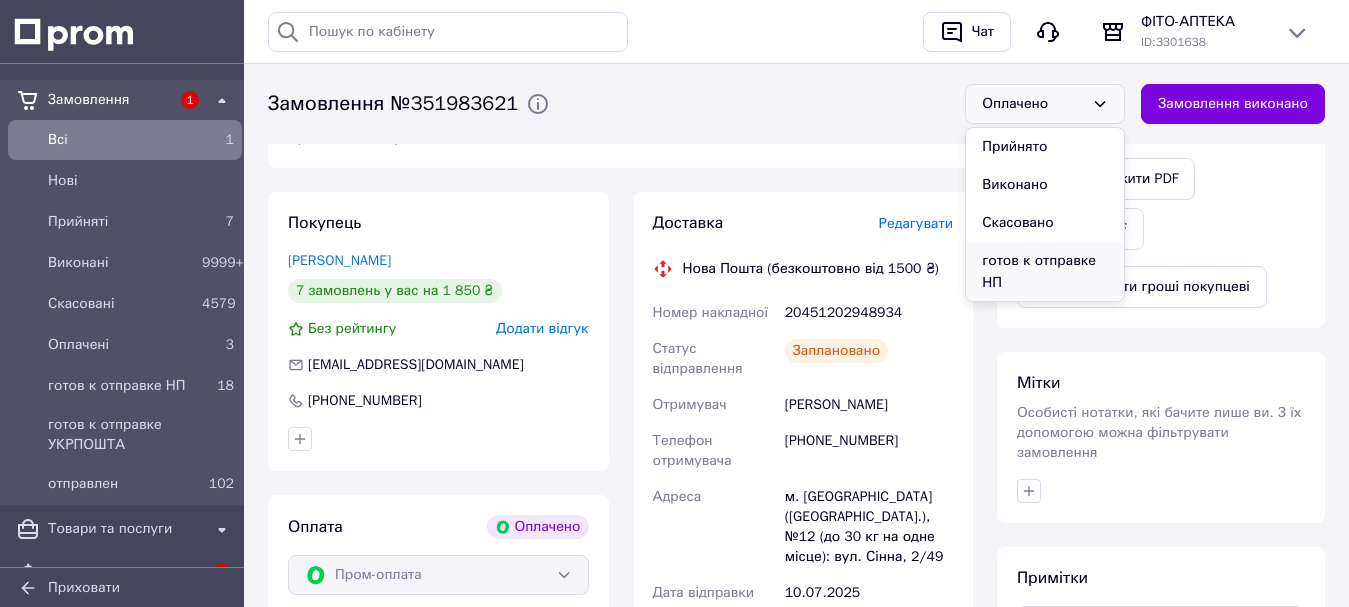 click on "готов к отправке НП" at bounding box center [1045, 272] 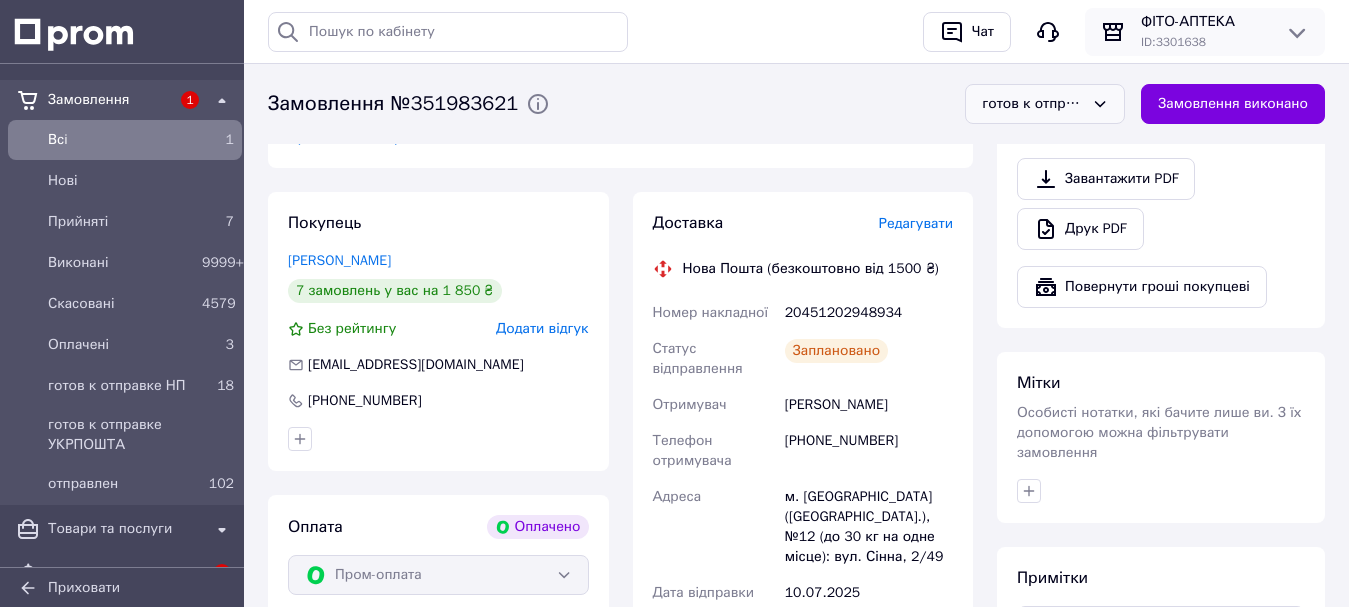 click on "ID:  3301638" at bounding box center (1205, 42) 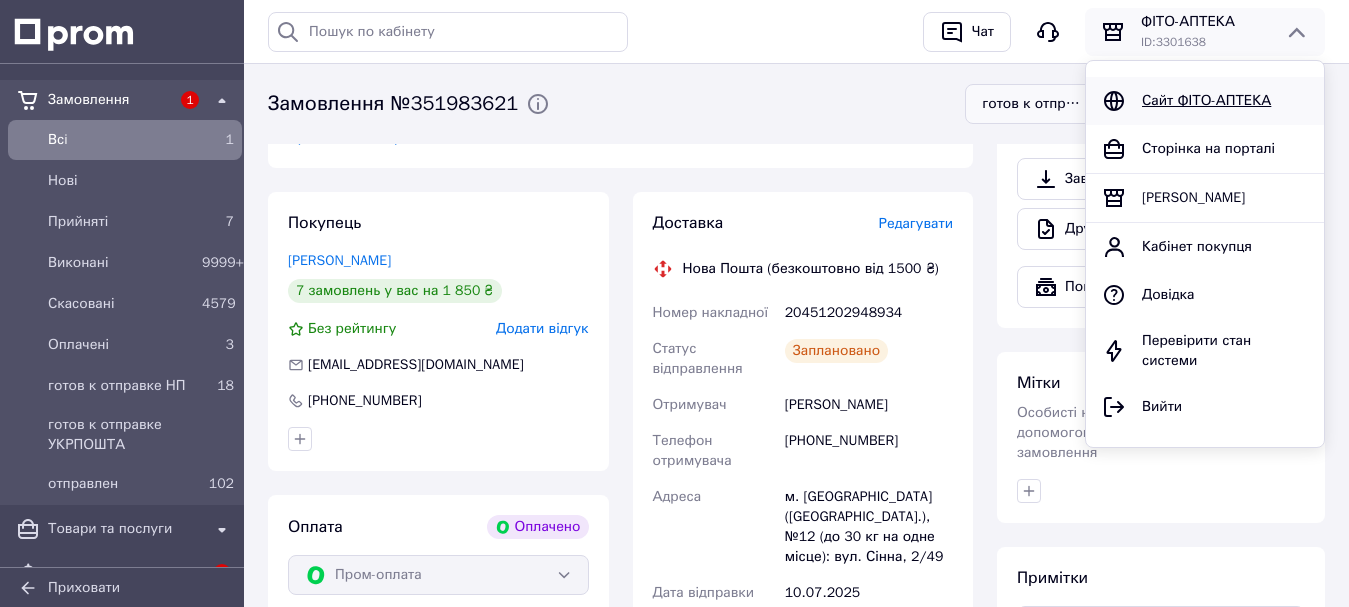 click on "Сайт ФІТО-АПТЕКА" at bounding box center (1206, 100) 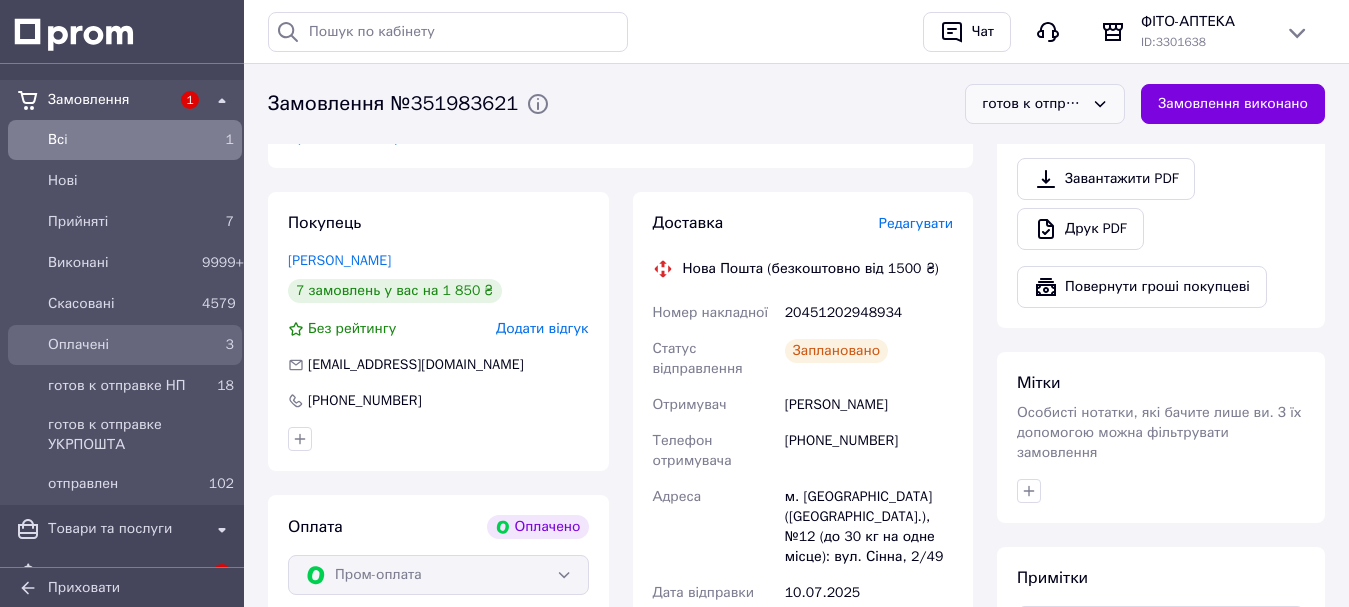 click on "Оплачені" at bounding box center (121, 345) 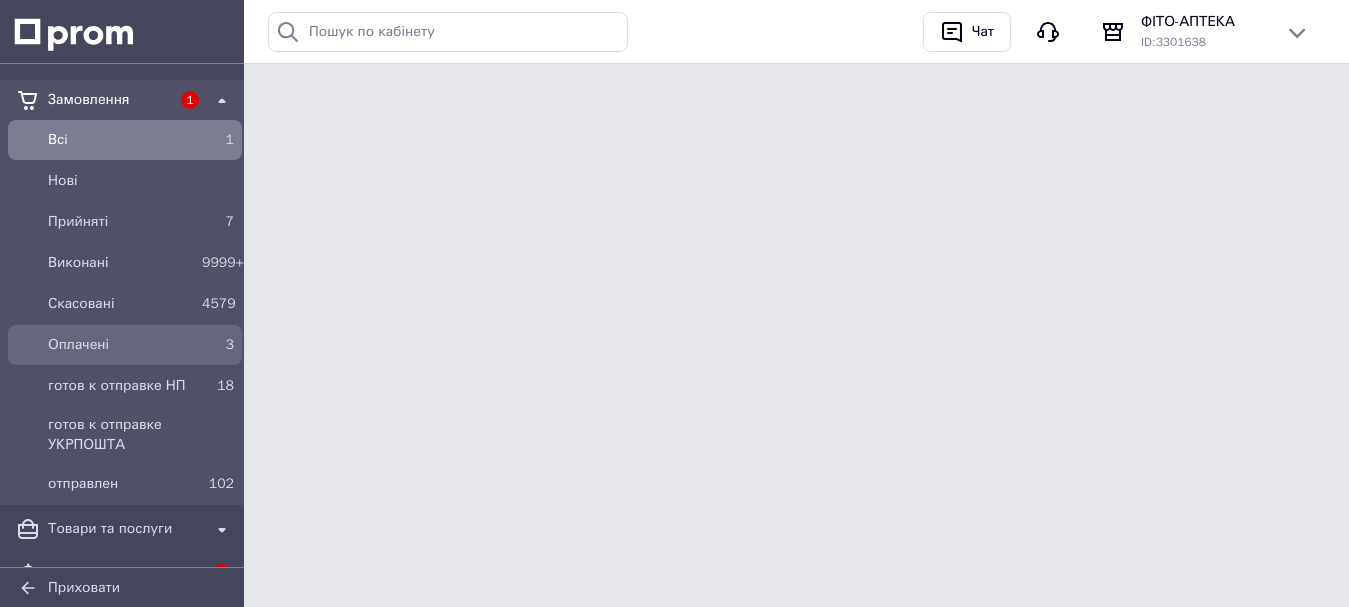 scroll, scrollTop: 0, scrollLeft: 0, axis: both 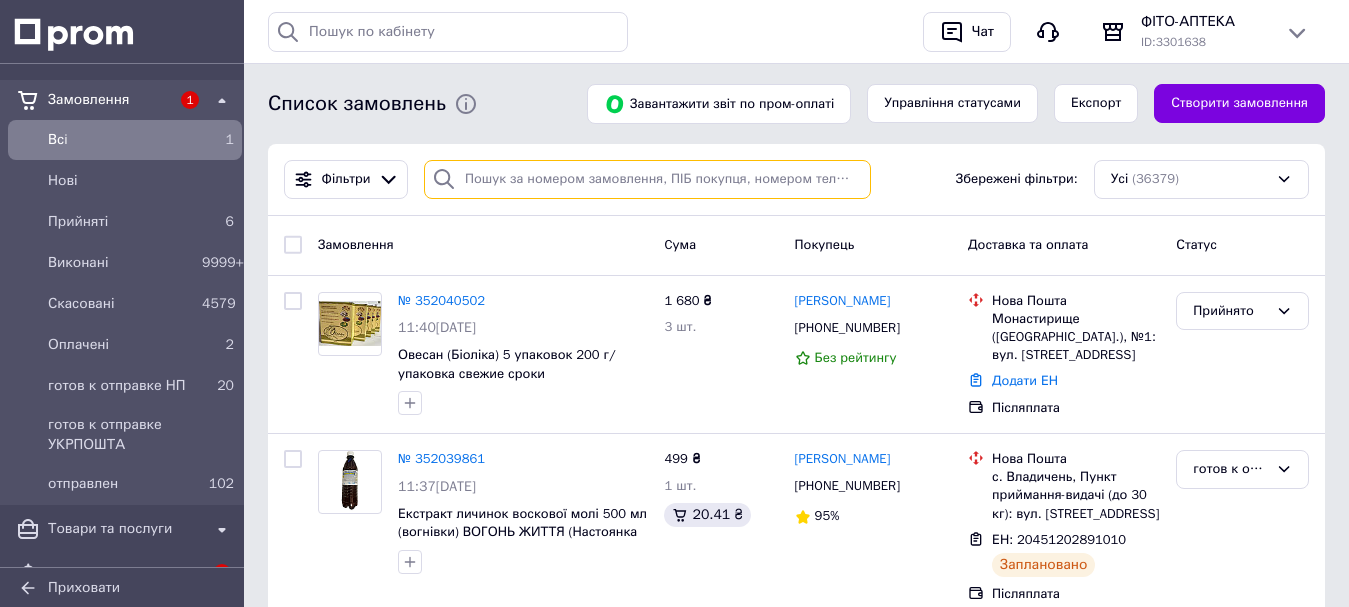 click at bounding box center [647, 179] 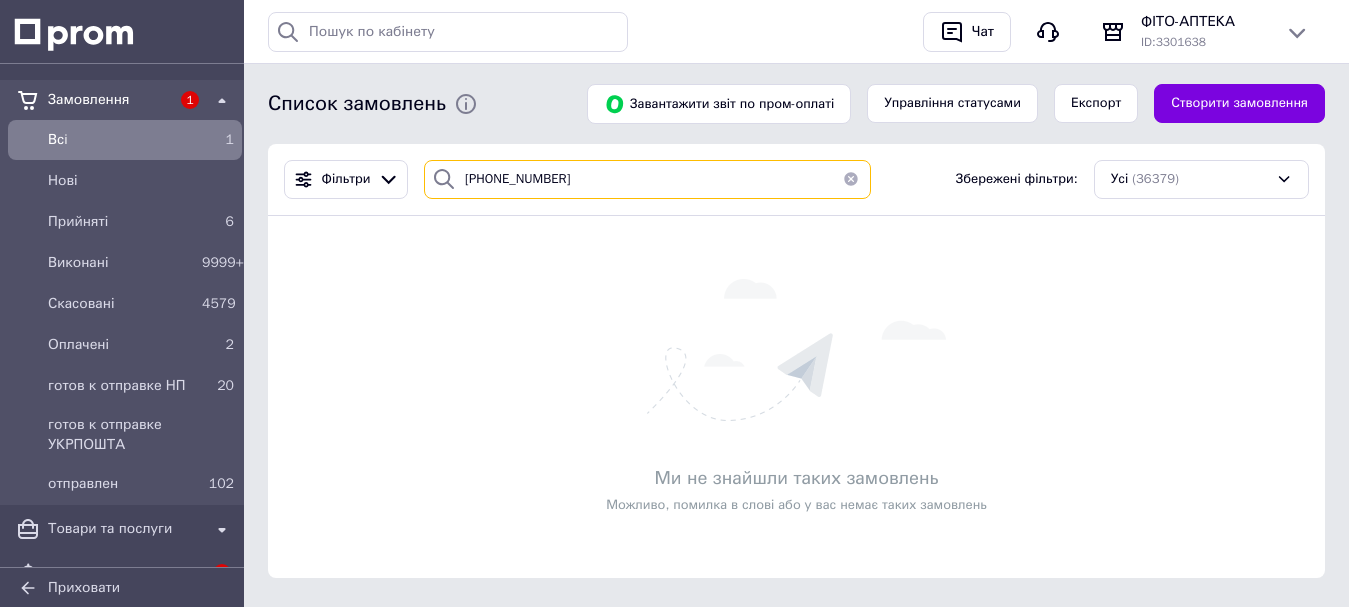 drag, startPoint x: 565, startPoint y: 177, endPoint x: 460, endPoint y: 191, distance: 105.92922 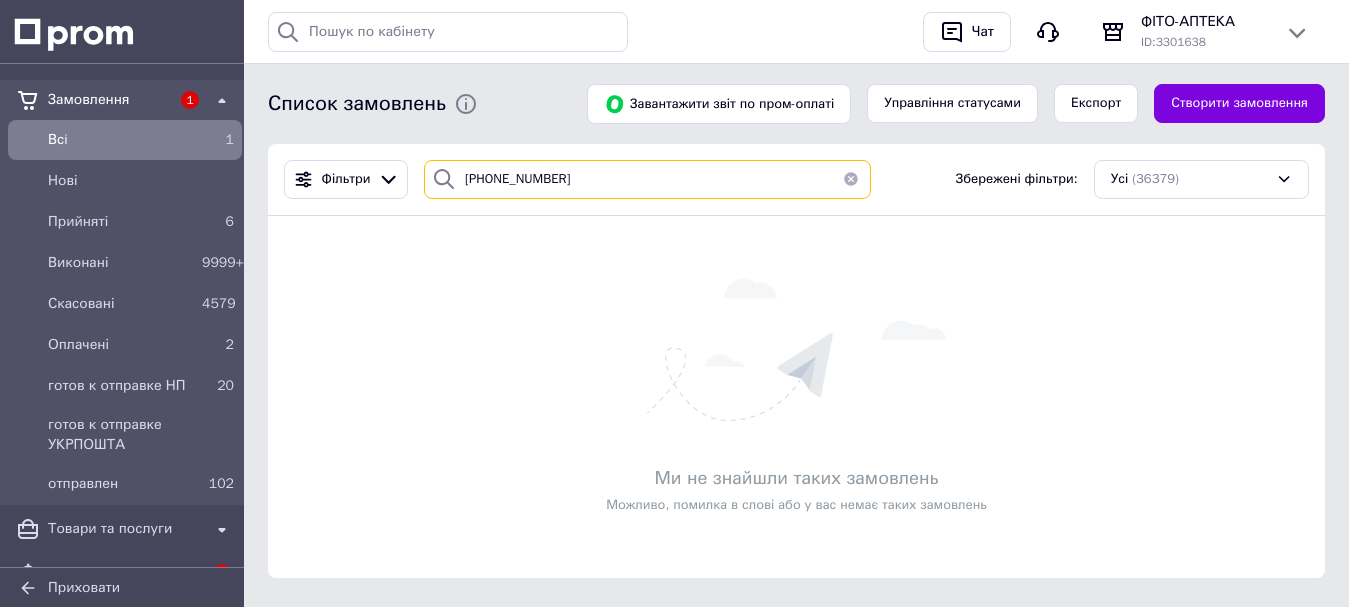 paste on "505017299" 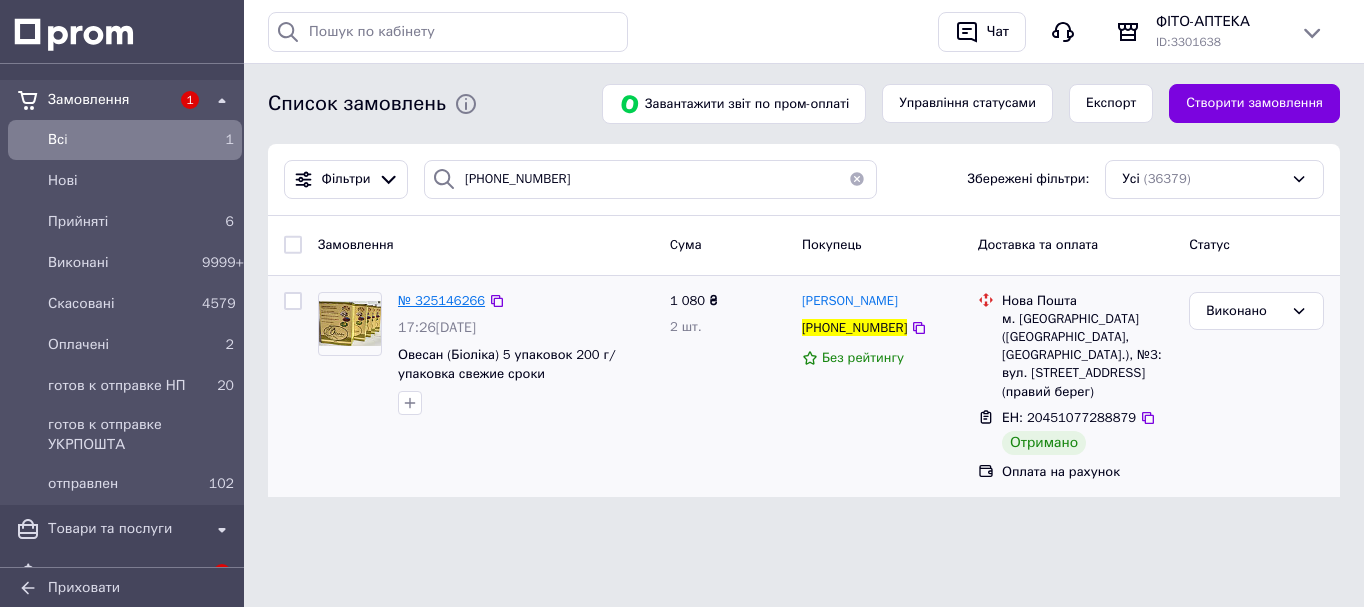 click on "№ 325146266" at bounding box center (441, 300) 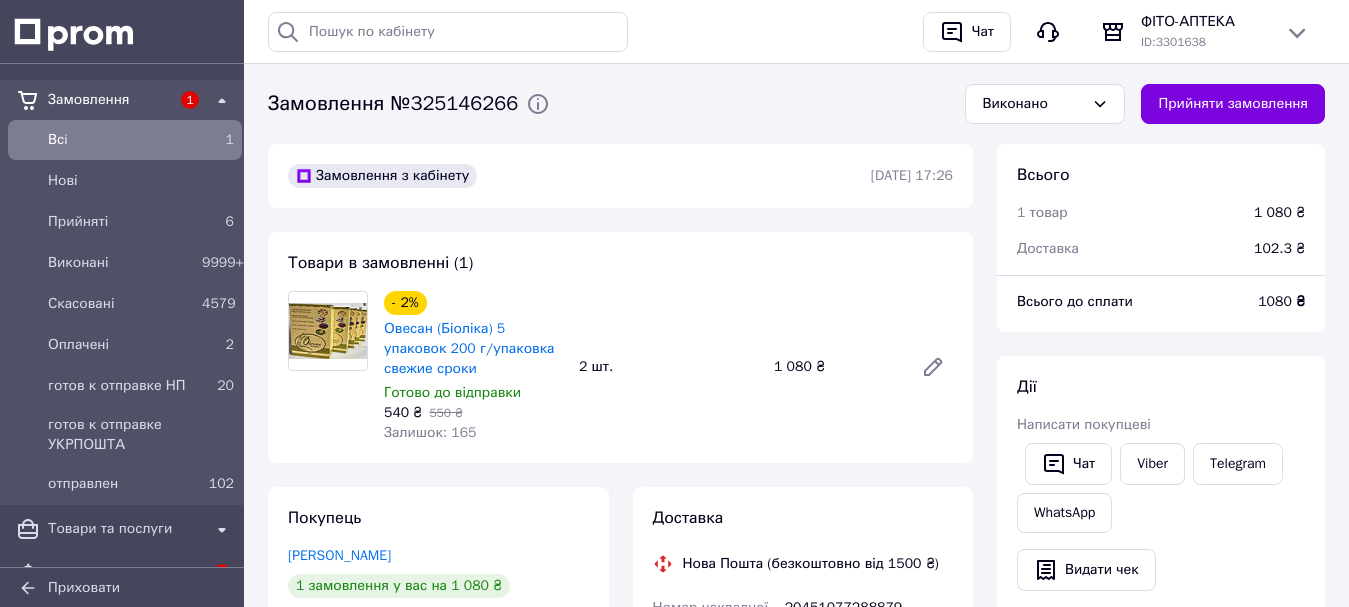 scroll, scrollTop: 244, scrollLeft: 0, axis: vertical 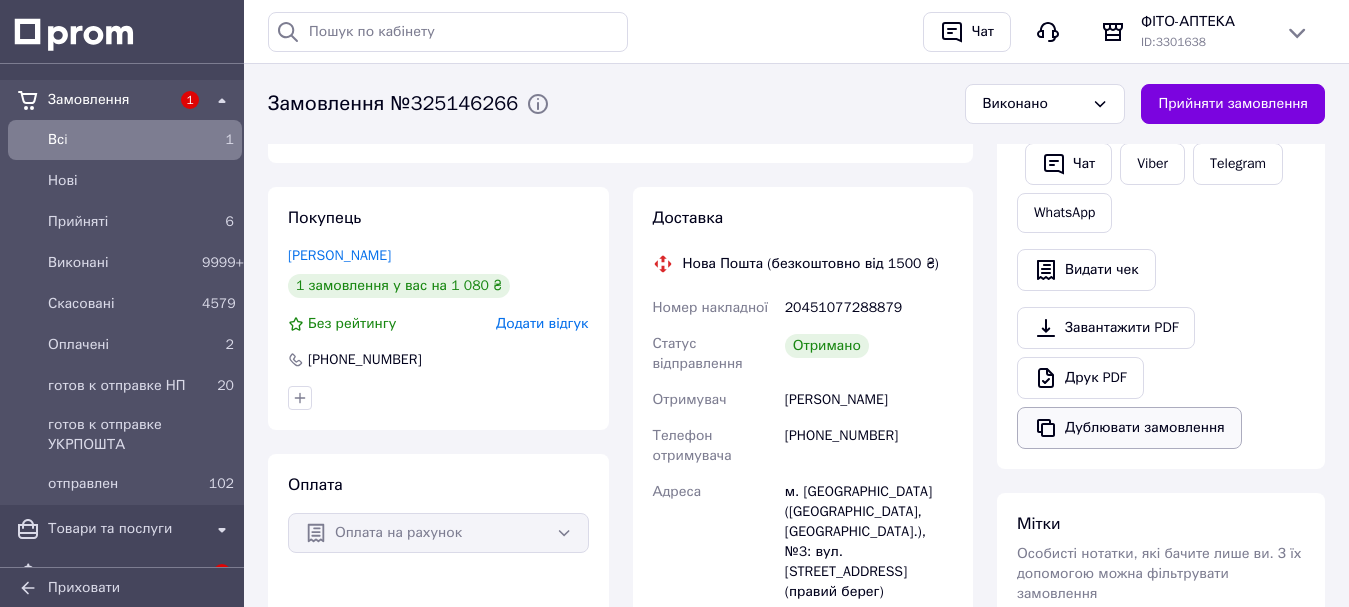 click on "Дублювати замовлення" at bounding box center (1129, 428) 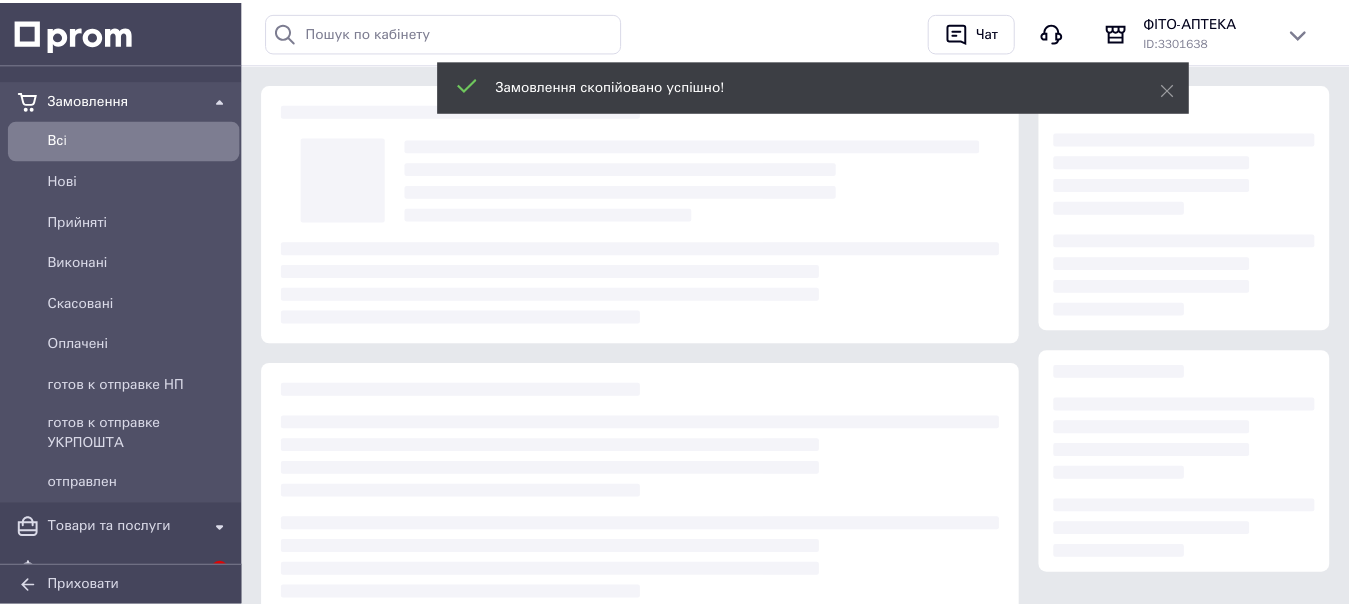 scroll, scrollTop: 0, scrollLeft: 0, axis: both 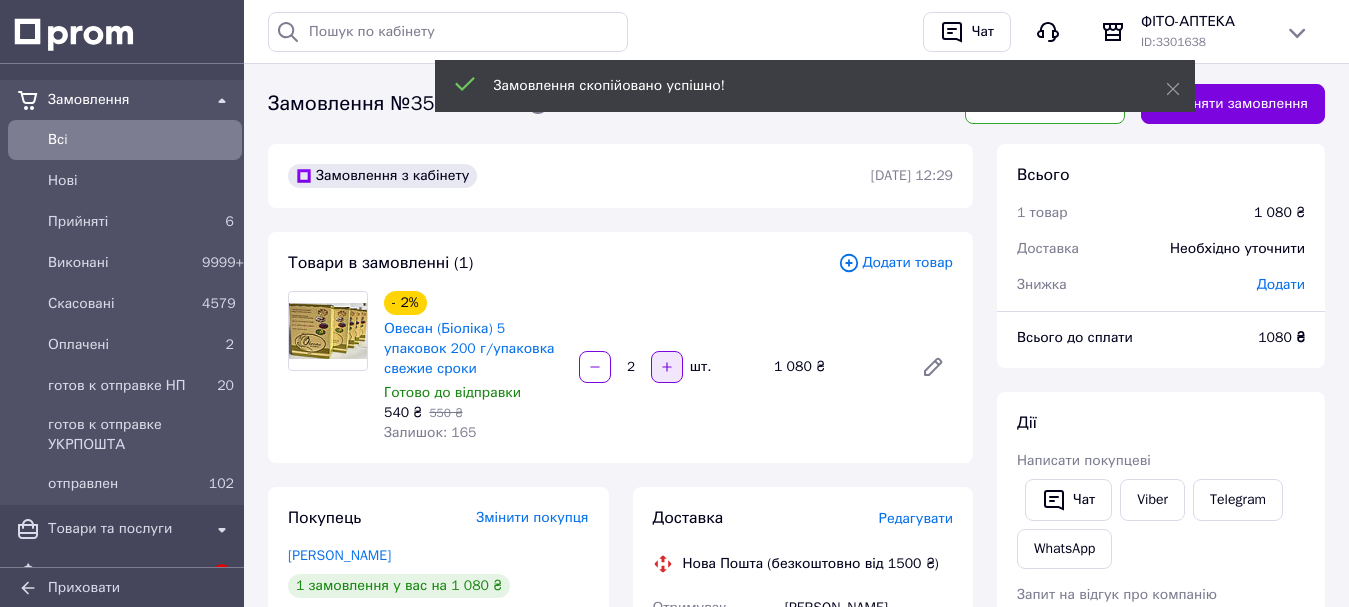 click 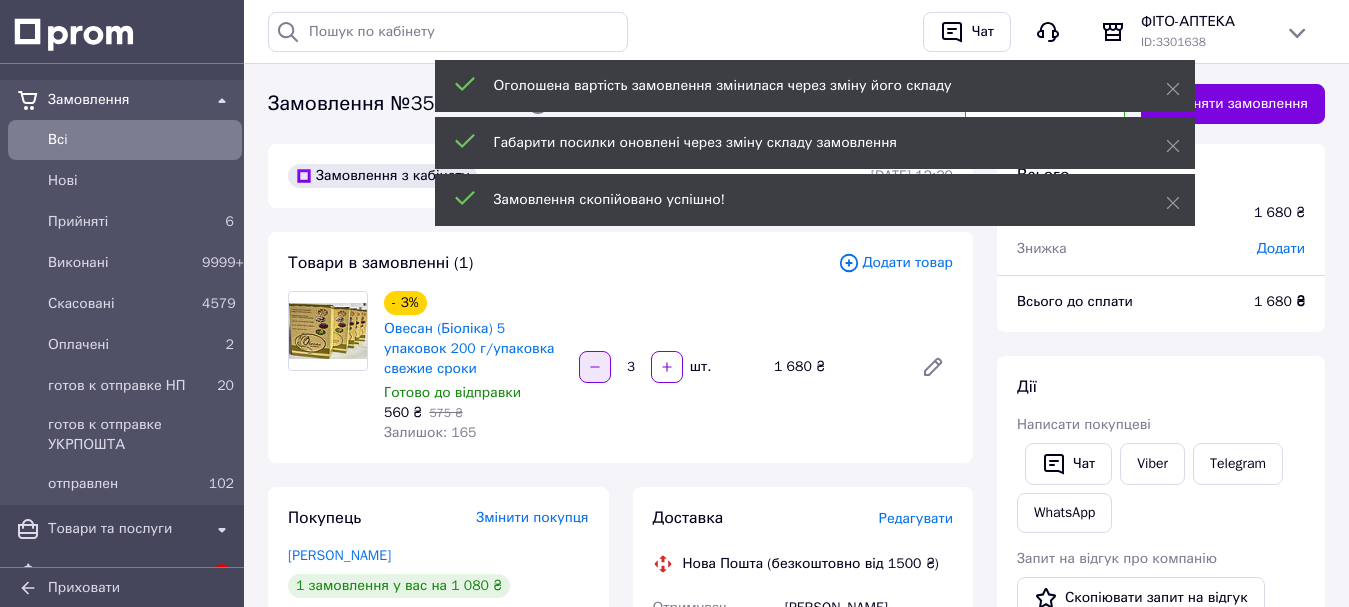 click 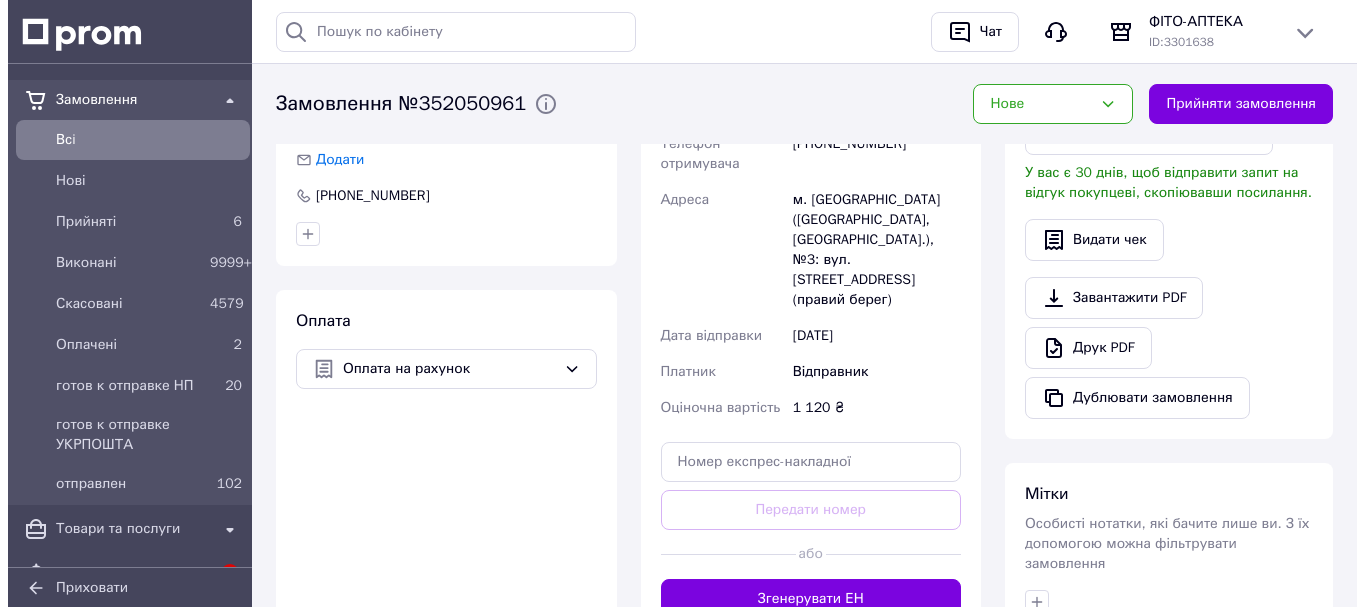scroll, scrollTop: 300, scrollLeft: 0, axis: vertical 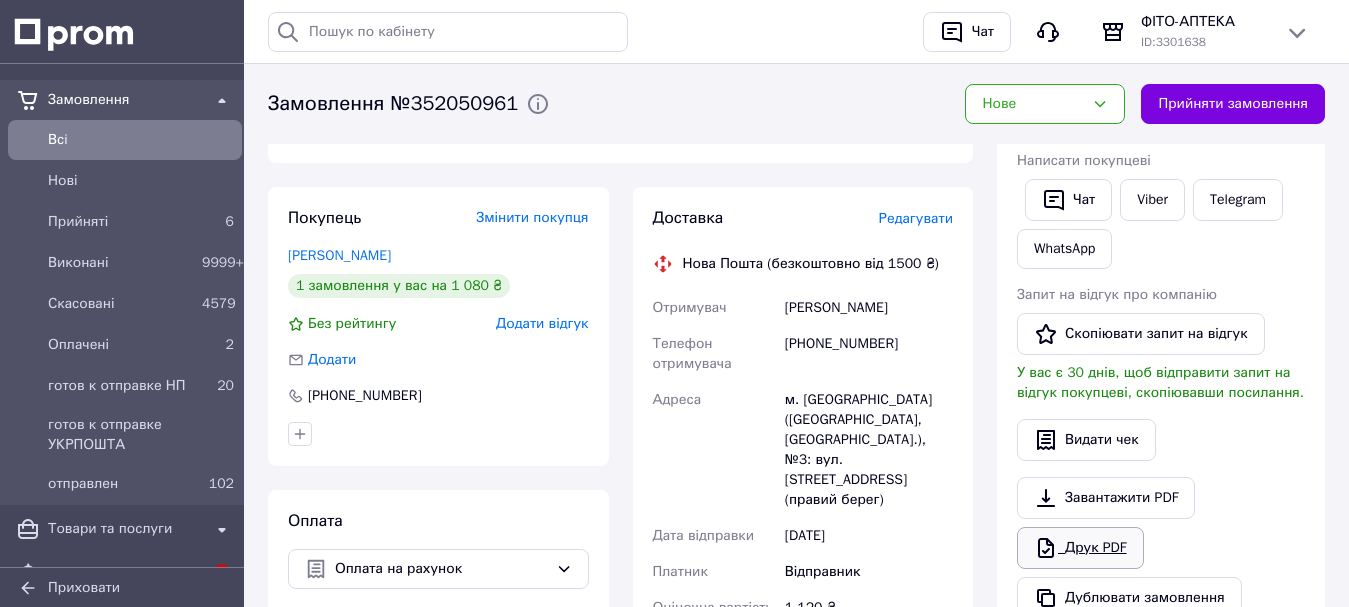 click on "Друк PDF" at bounding box center (1080, 548) 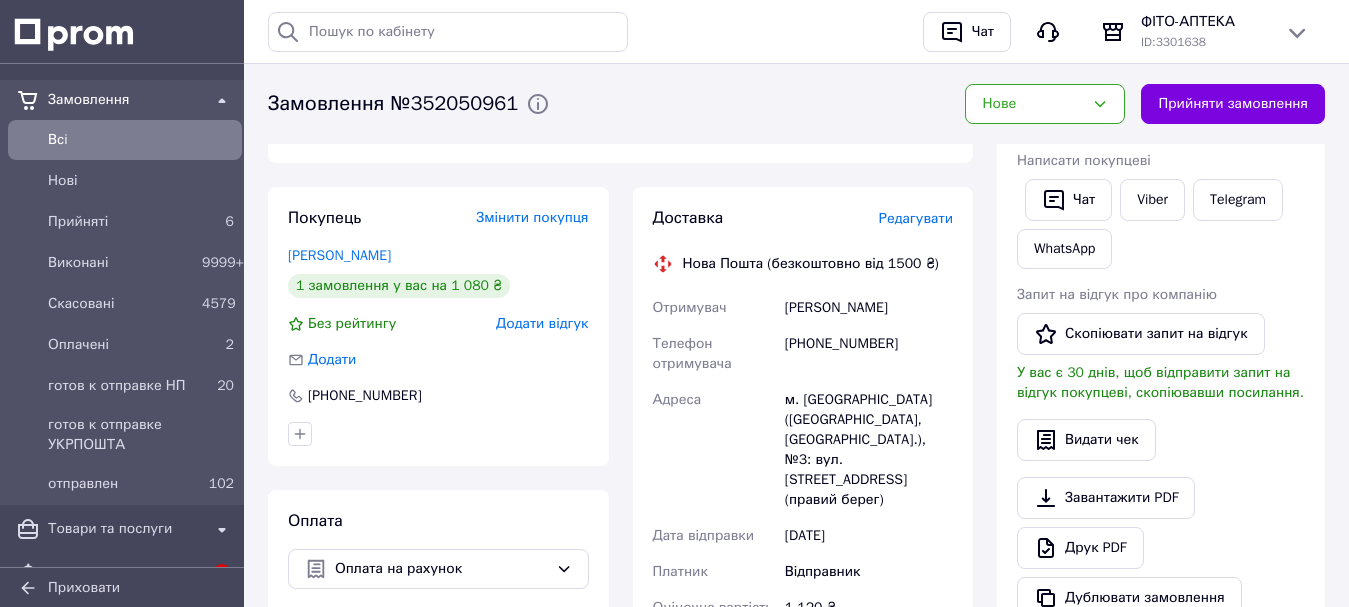 click on "Редагувати" at bounding box center [916, 218] 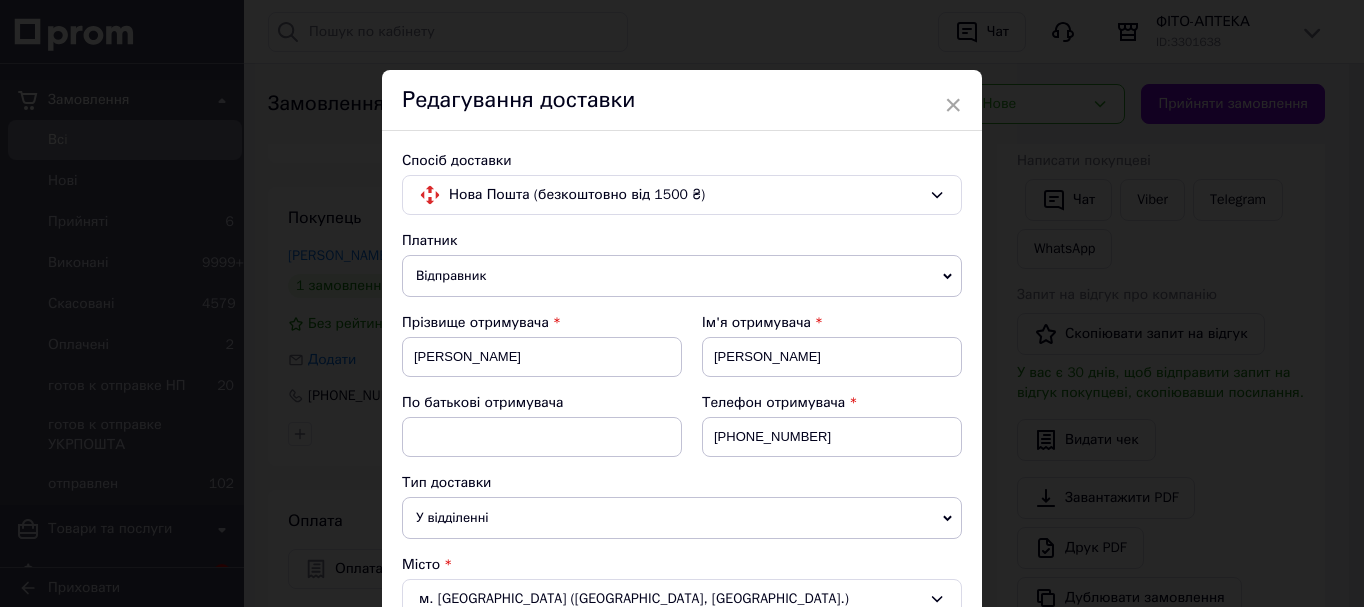 click on "Відправник" at bounding box center (682, 276) 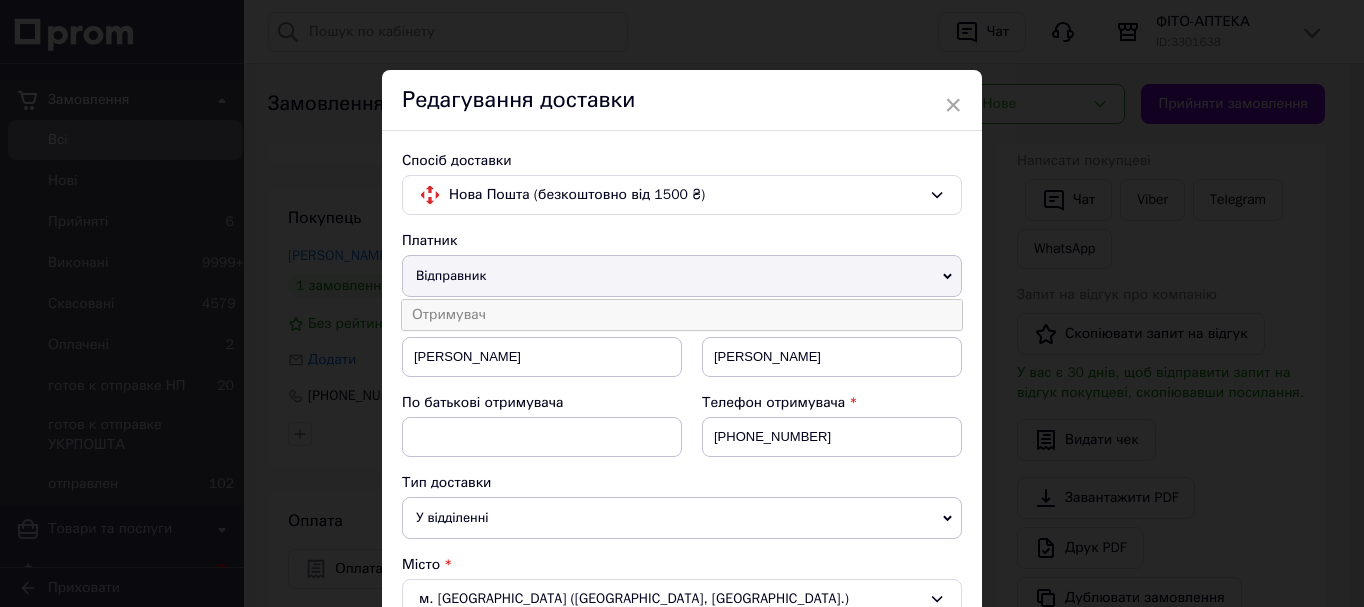 click on "Отримувач" at bounding box center (682, 315) 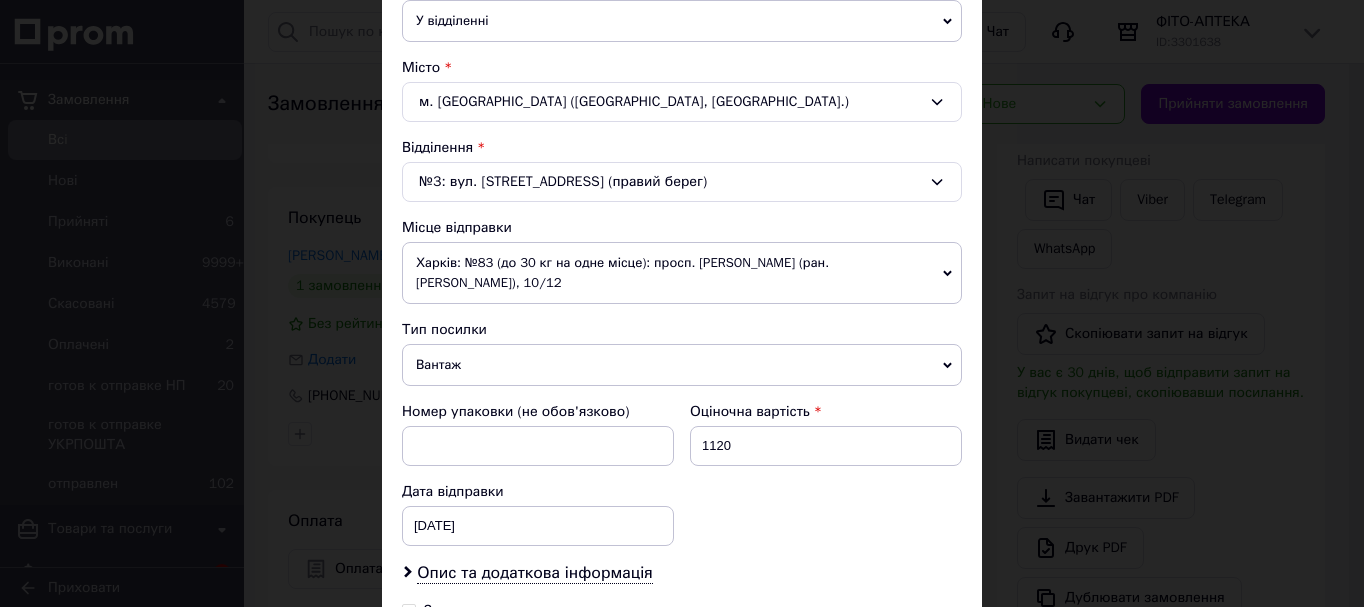 scroll, scrollTop: 700, scrollLeft: 0, axis: vertical 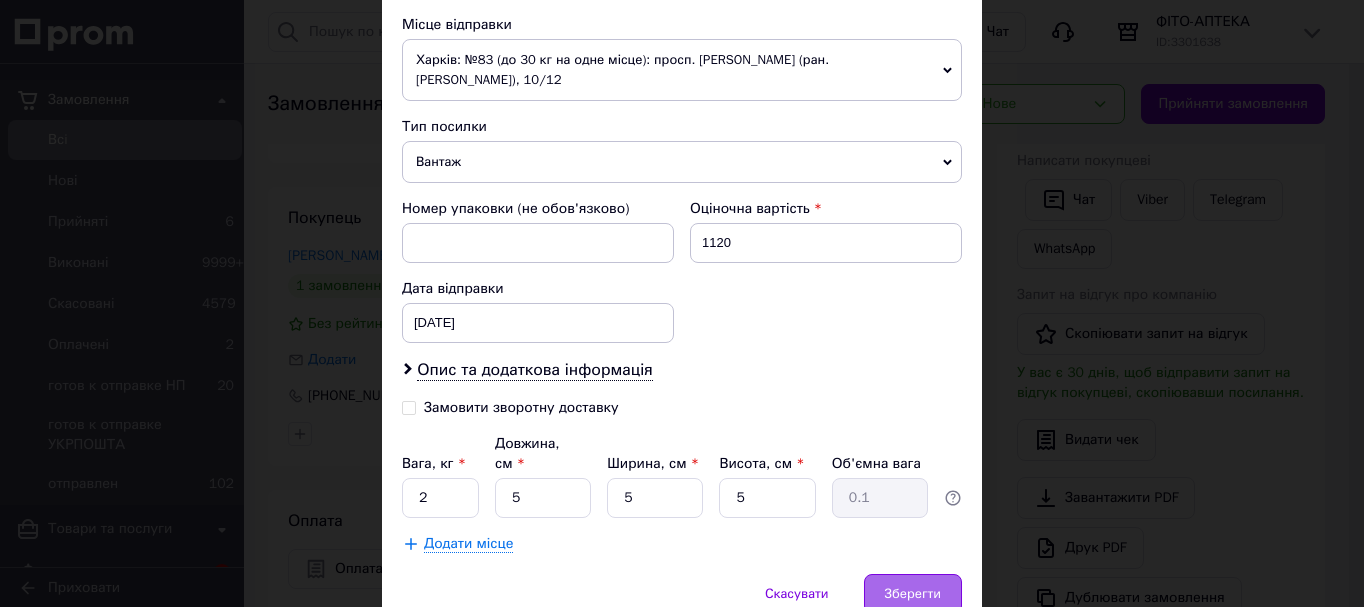 click on "Зберегти" at bounding box center [913, 594] 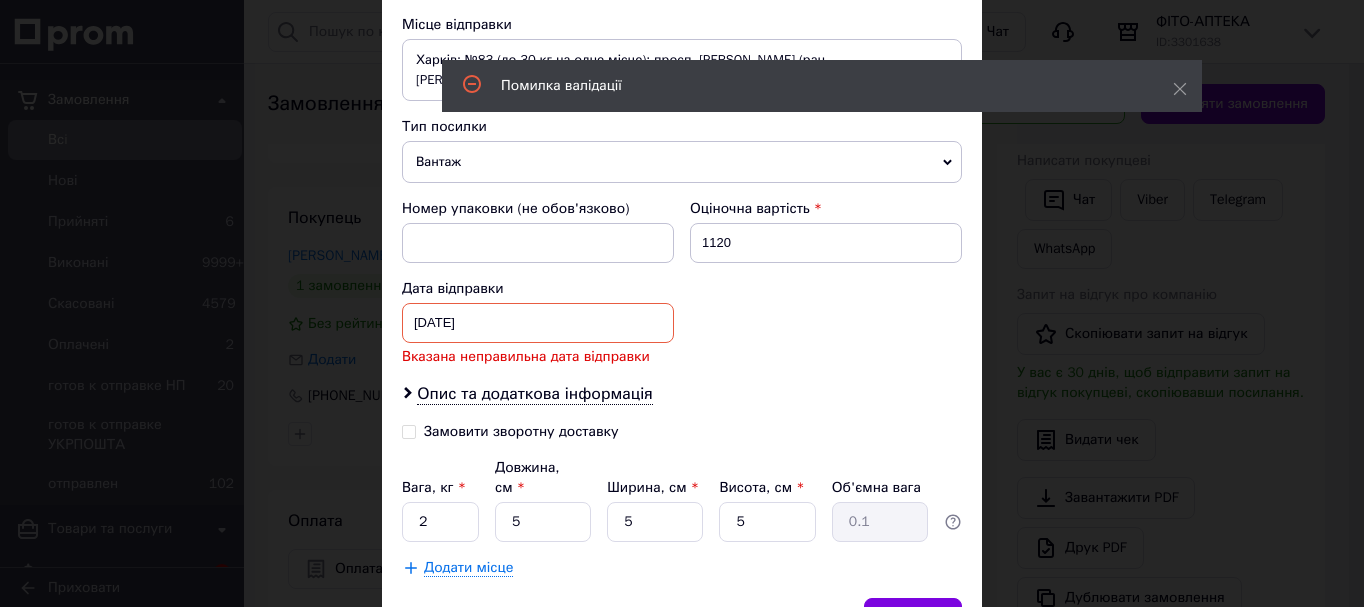 click on "[DATE] < 2025 > < Январь > Пн Вт Ср Чт Пт Сб Вс 30 31 1 2 3 4 5 6 7 8 9 10 11 12 13 14 15 16 17 18 19 20 21 22 23 24 25 26 27 28 29 30 31 1 2 3 4 5 6 7 8 9" at bounding box center [538, 323] 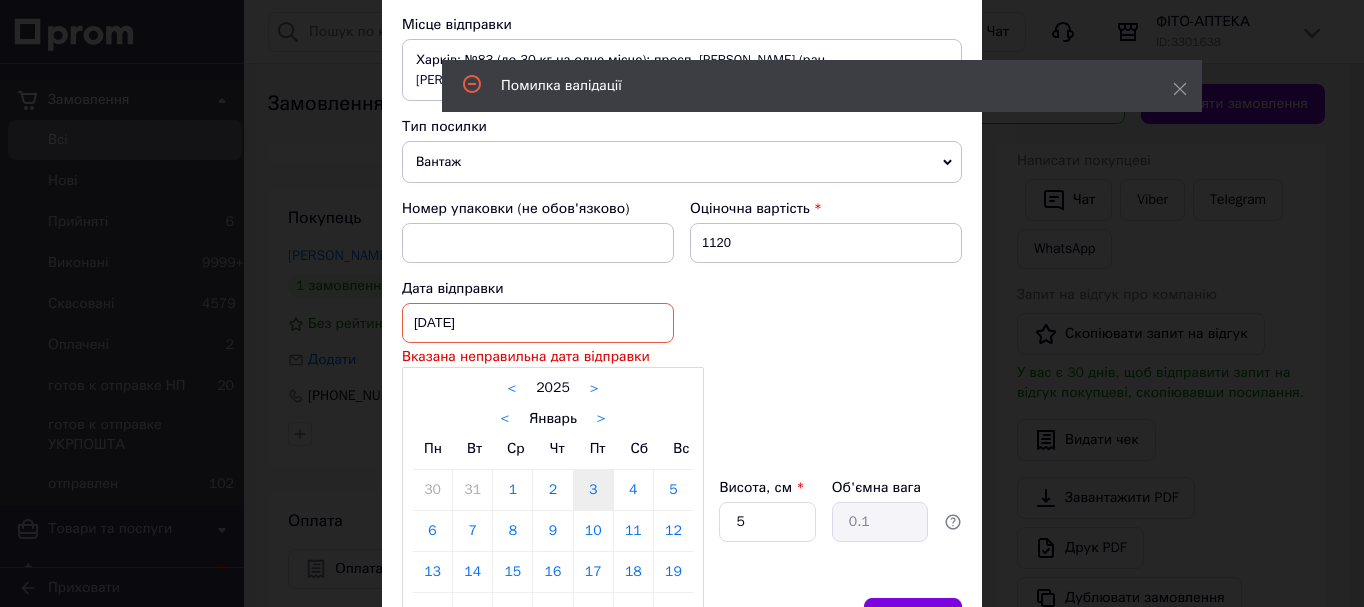 click on ">" at bounding box center (601, 419) 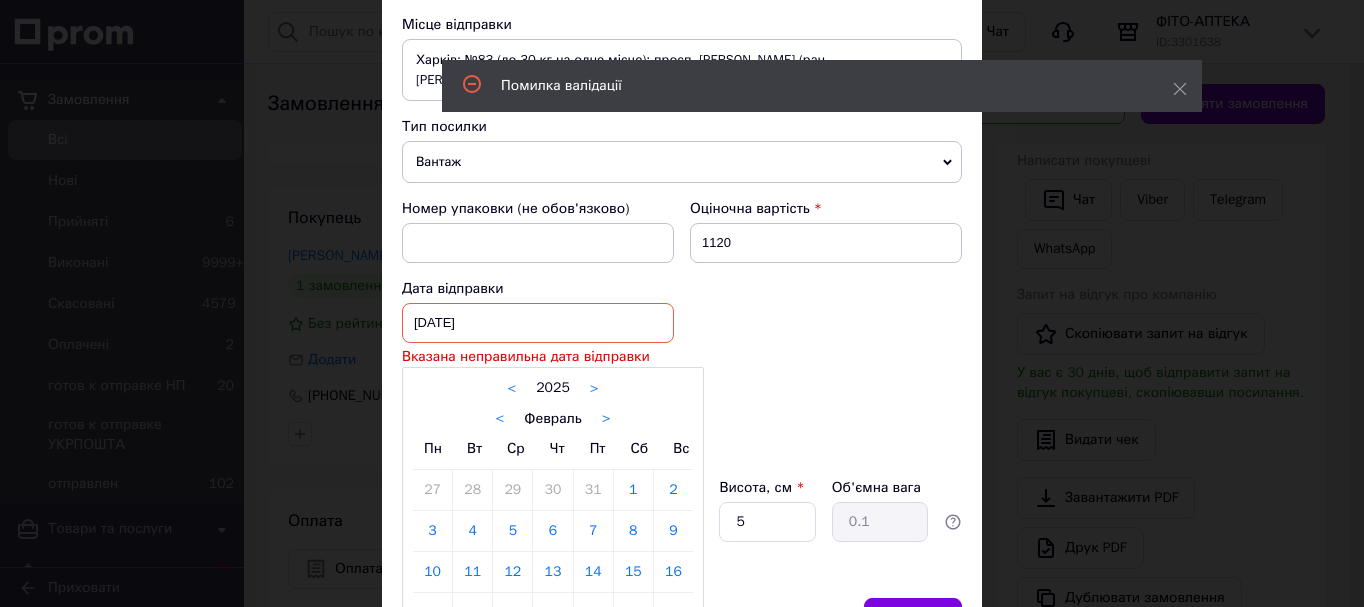 click on ">" at bounding box center [606, 419] 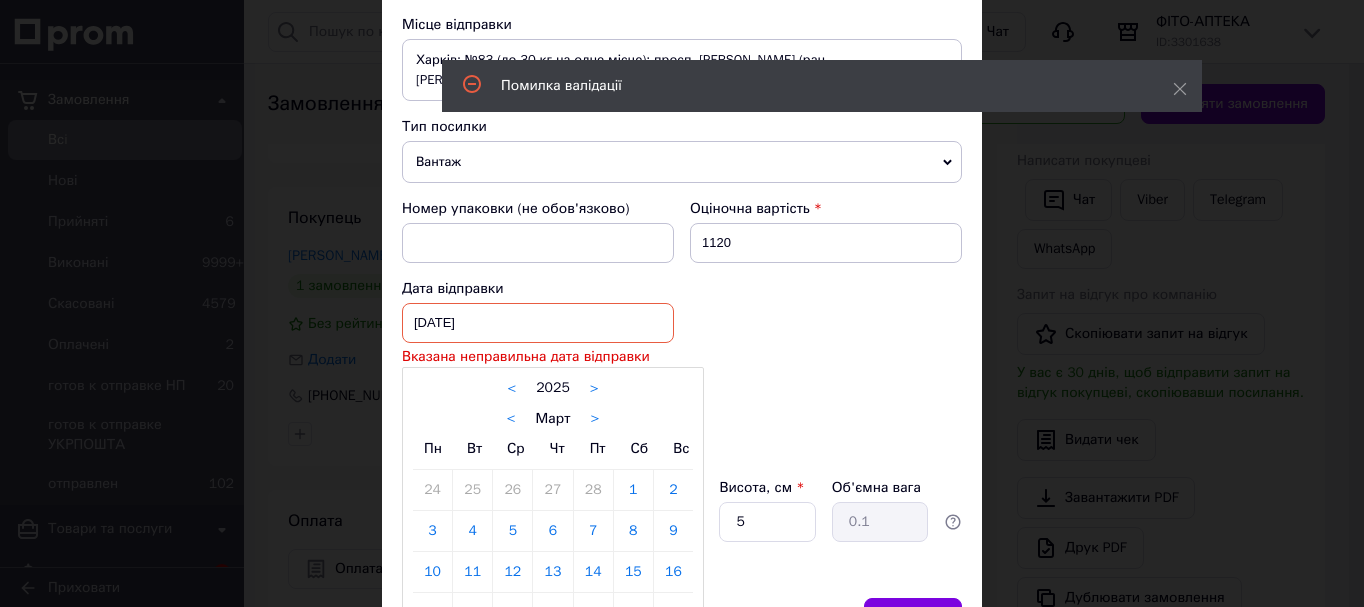 click on "< Март >" at bounding box center [553, 418] 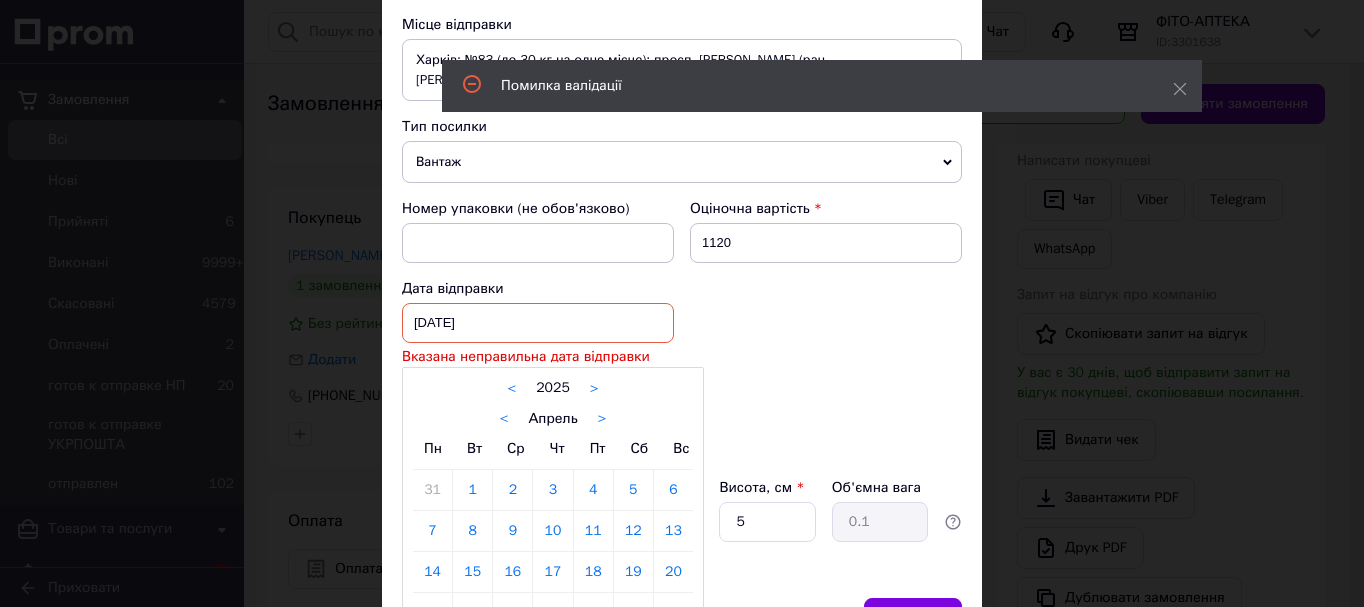 click on ">" at bounding box center [602, 419] 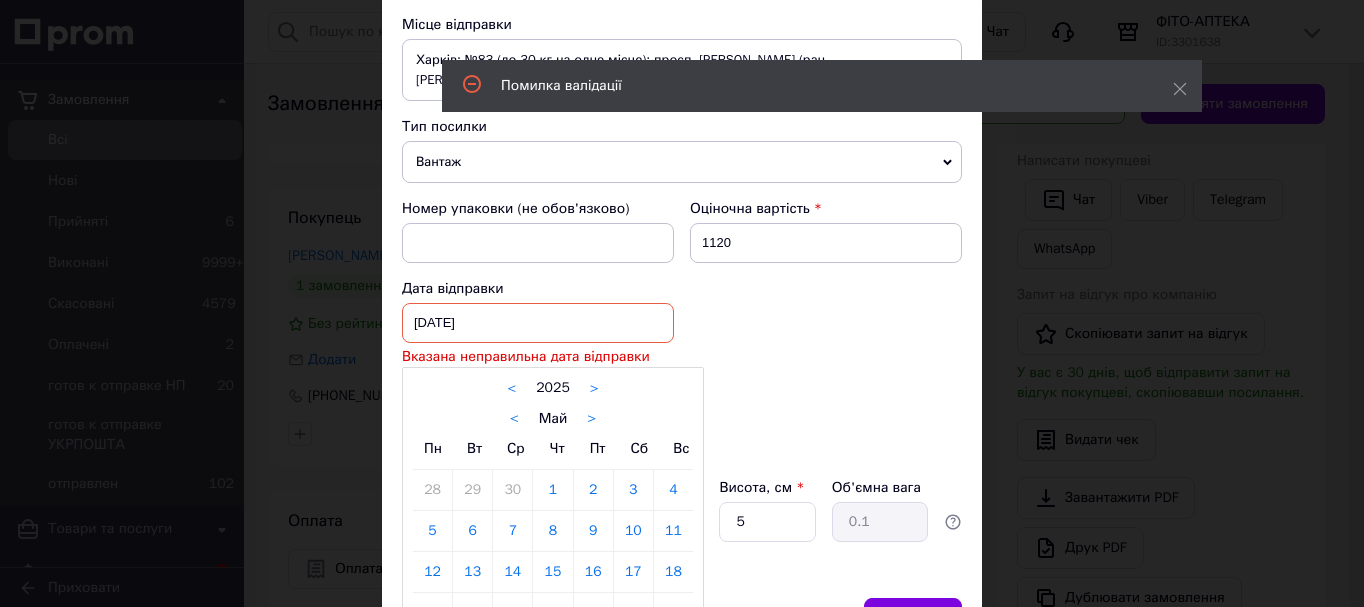 click on "< Май >" at bounding box center [553, 418] 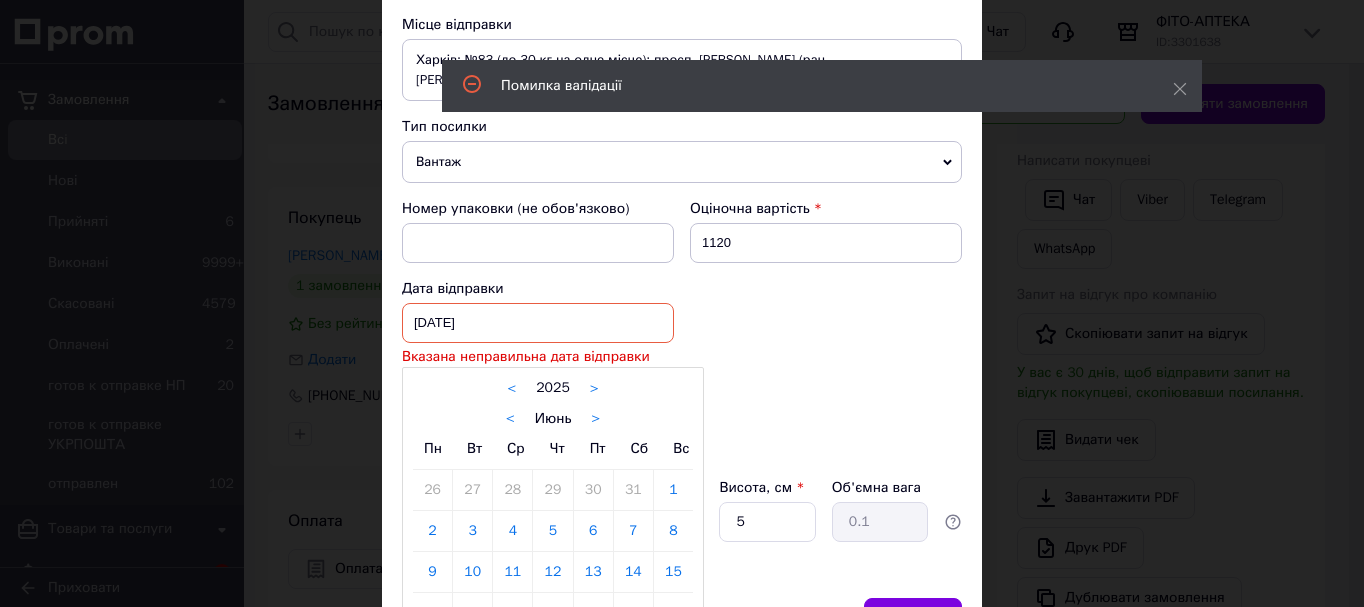 click on ">" at bounding box center [595, 419] 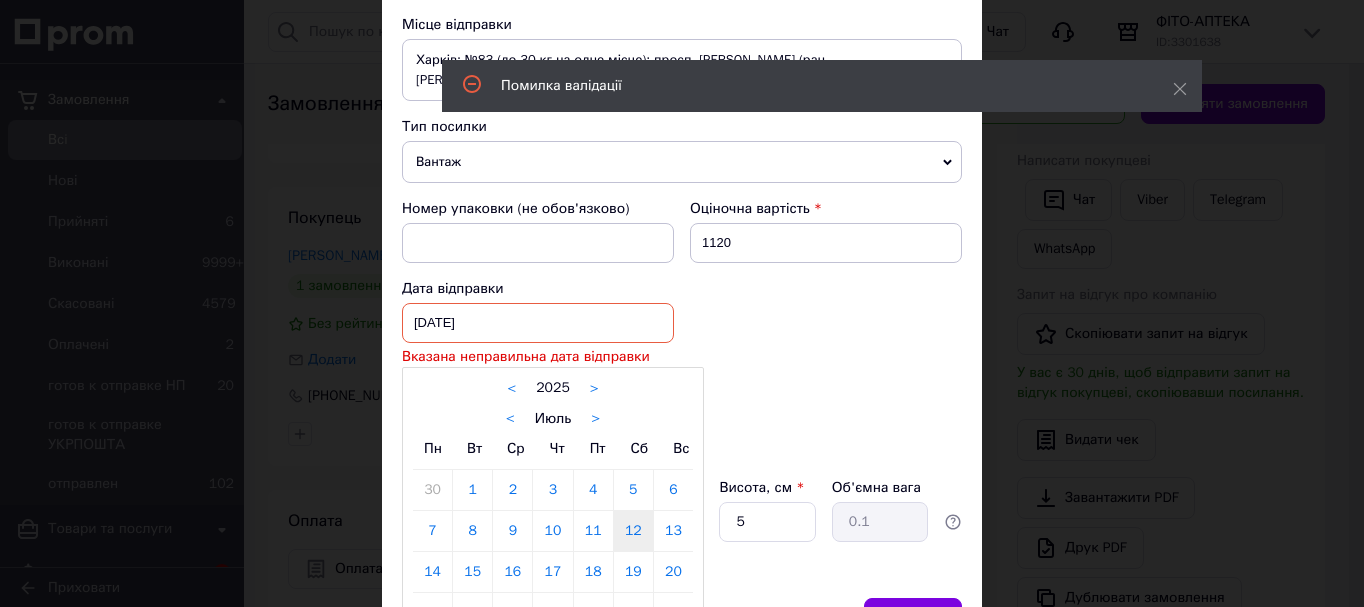 drag, startPoint x: 555, startPoint y: 534, endPoint x: 619, endPoint y: 549, distance: 65.734314 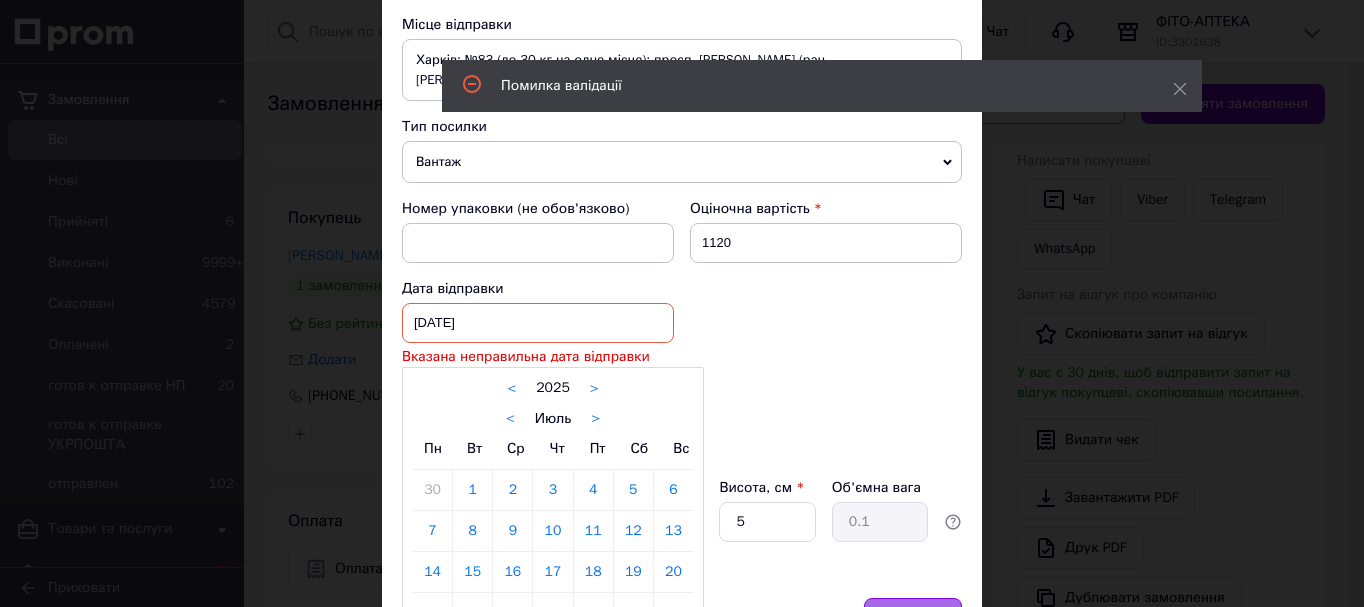 click on "Зберегти" at bounding box center (913, 618) 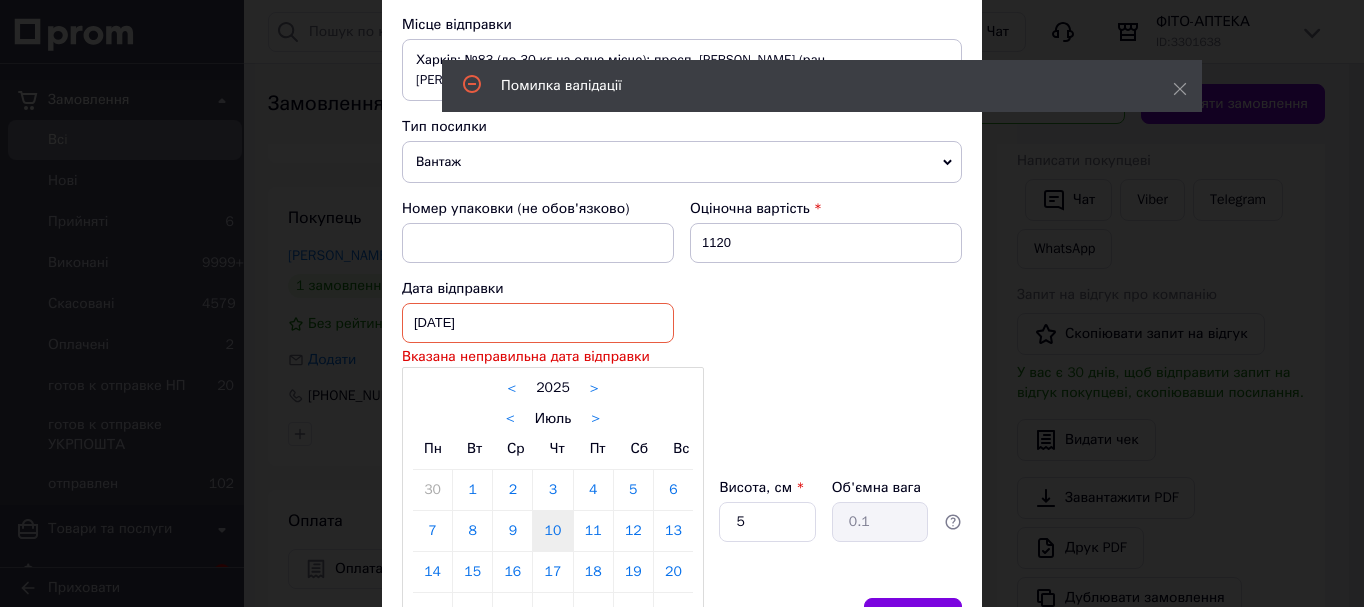 click on "10" at bounding box center (552, 531) 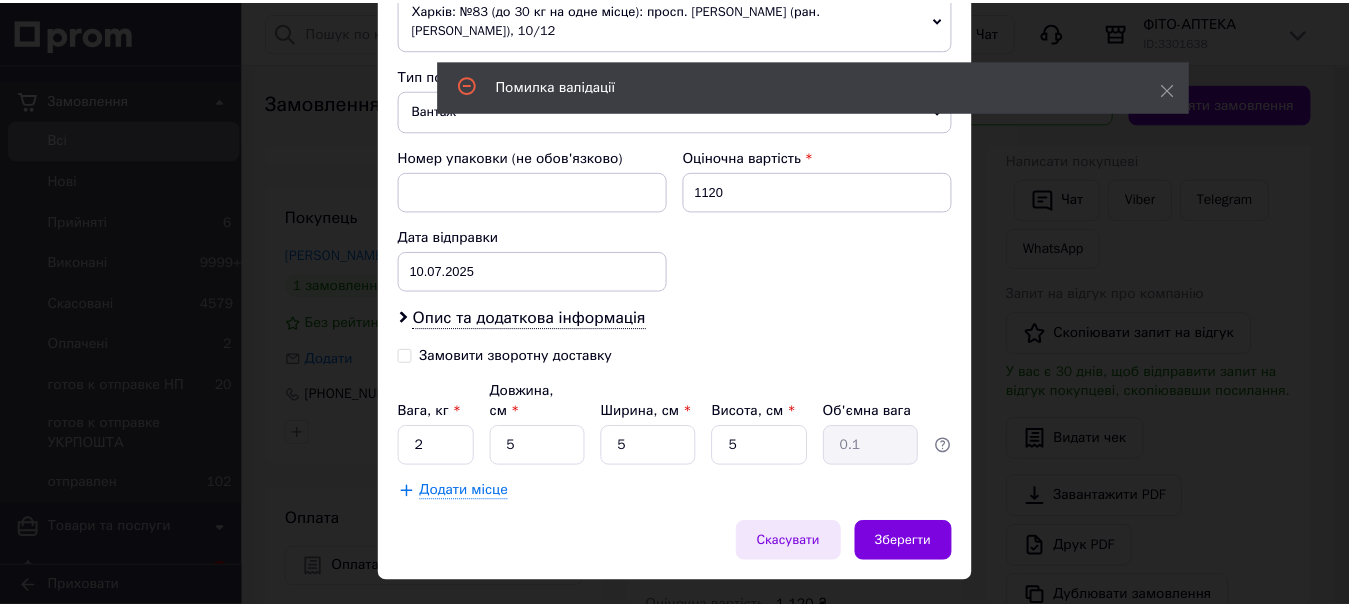 scroll, scrollTop: 777, scrollLeft: 0, axis: vertical 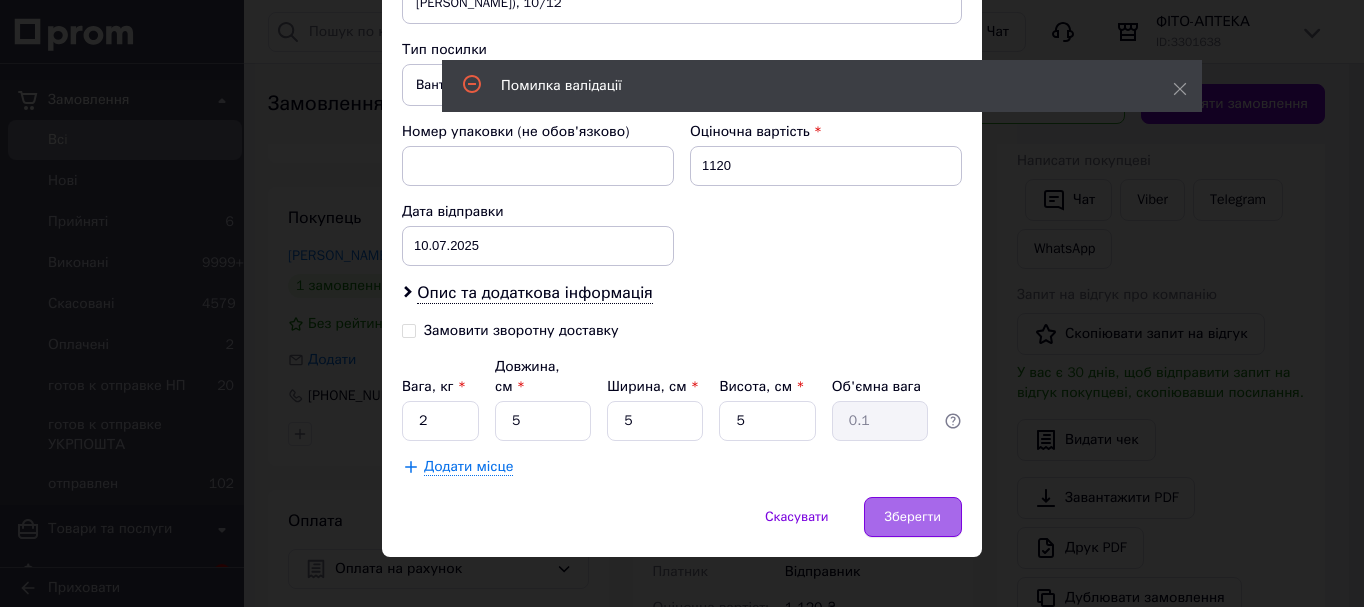 click on "Зберегти" at bounding box center [913, 517] 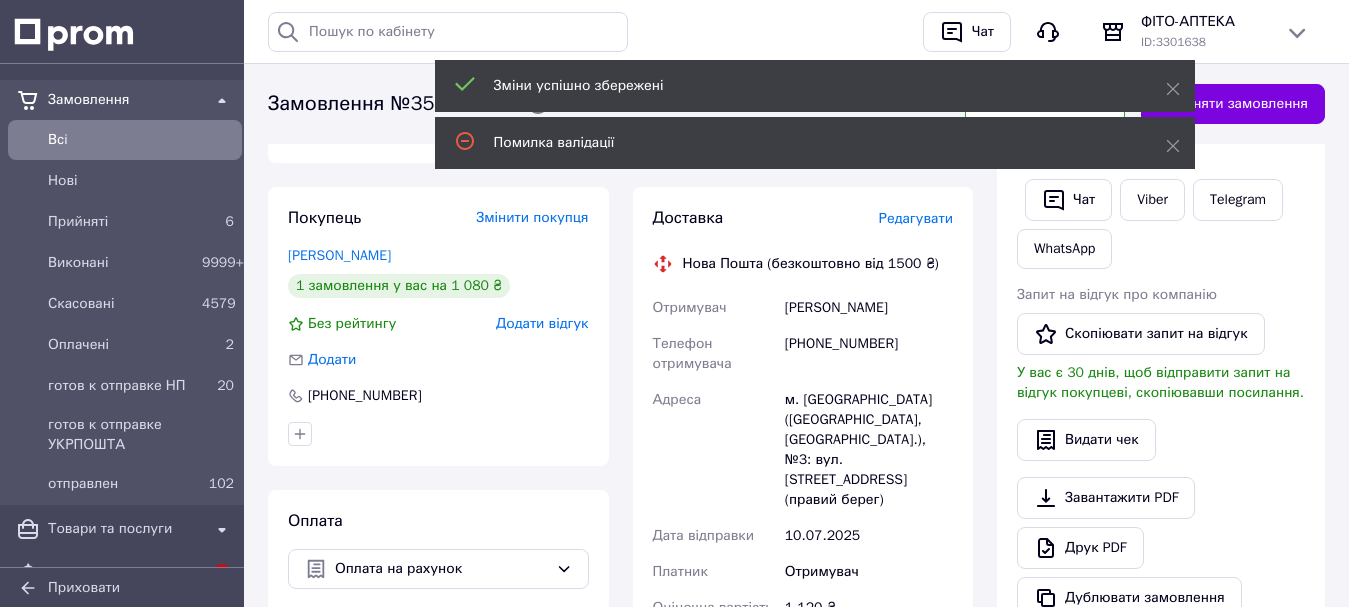 scroll, scrollTop: 400, scrollLeft: 0, axis: vertical 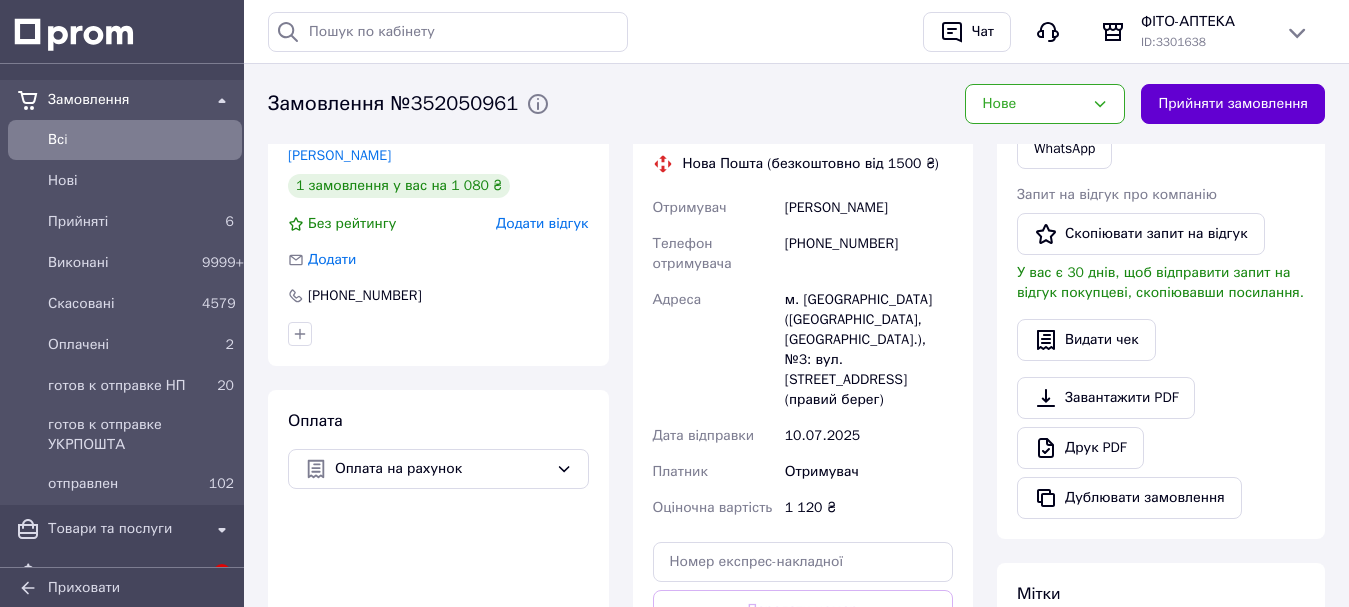 click on "Прийняти замовлення" at bounding box center [1233, 104] 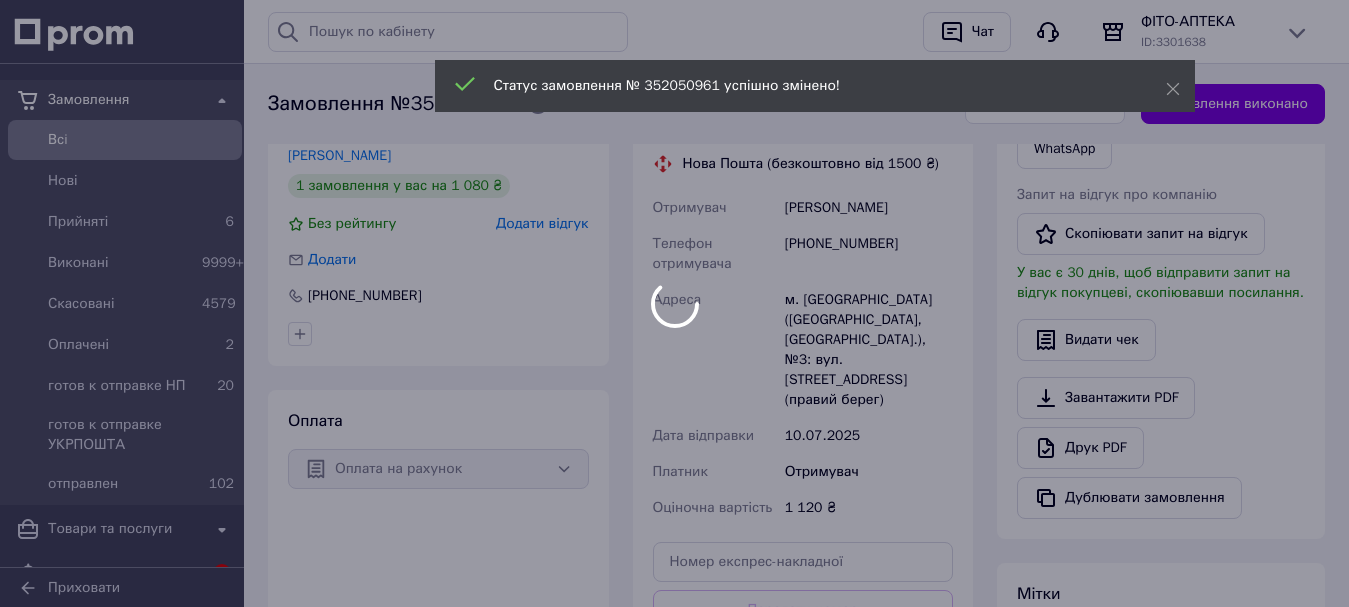 click at bounding box center [674, 303] 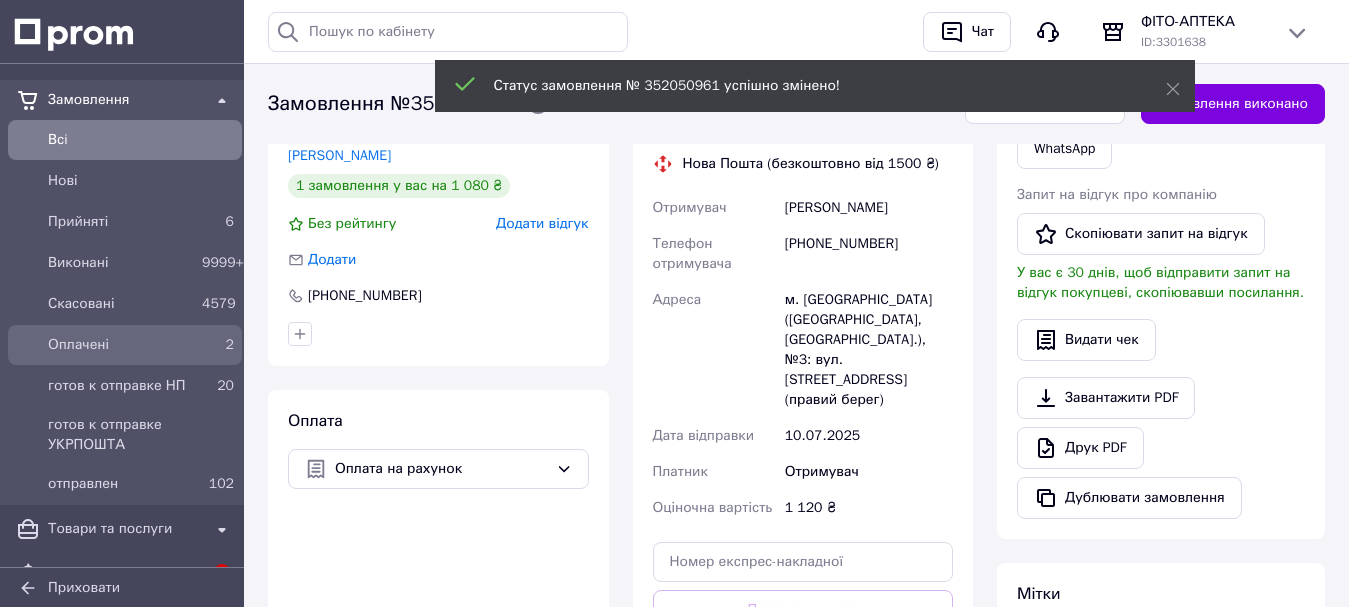 click on "Оплачені" at bounding box center (121, 345) 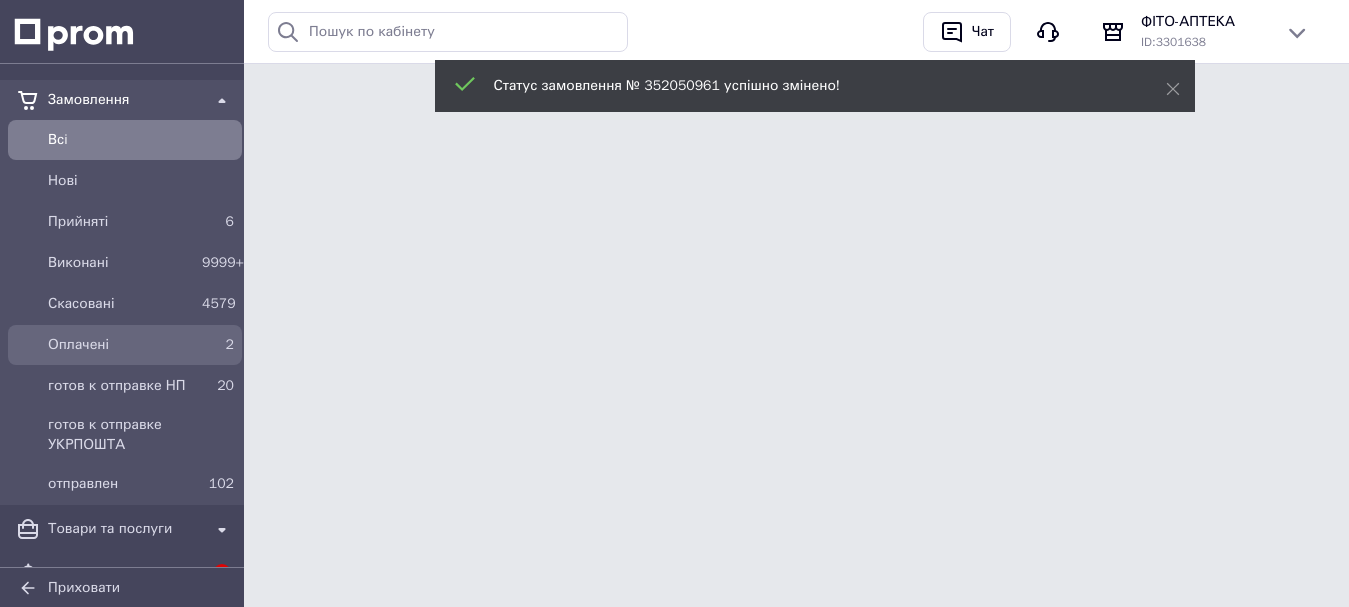 scroll, scrollTop: 0, scrollLeft: 0, axis: both 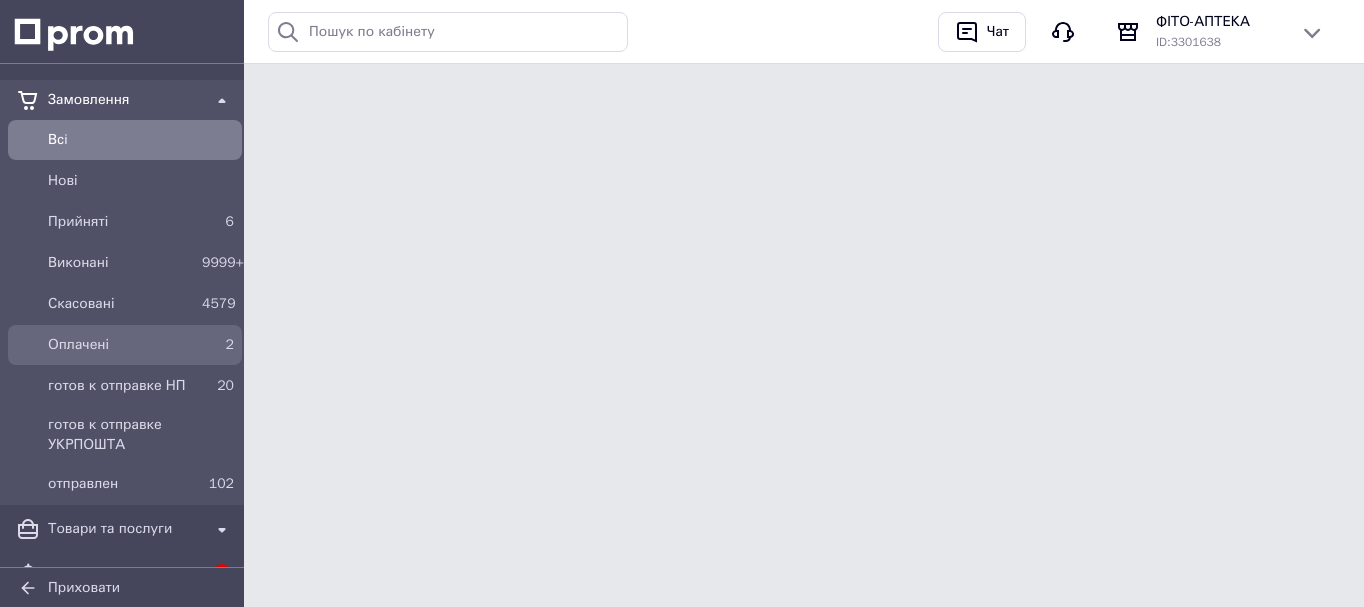 click on "Оплачені" at bounding box center [121, 345] 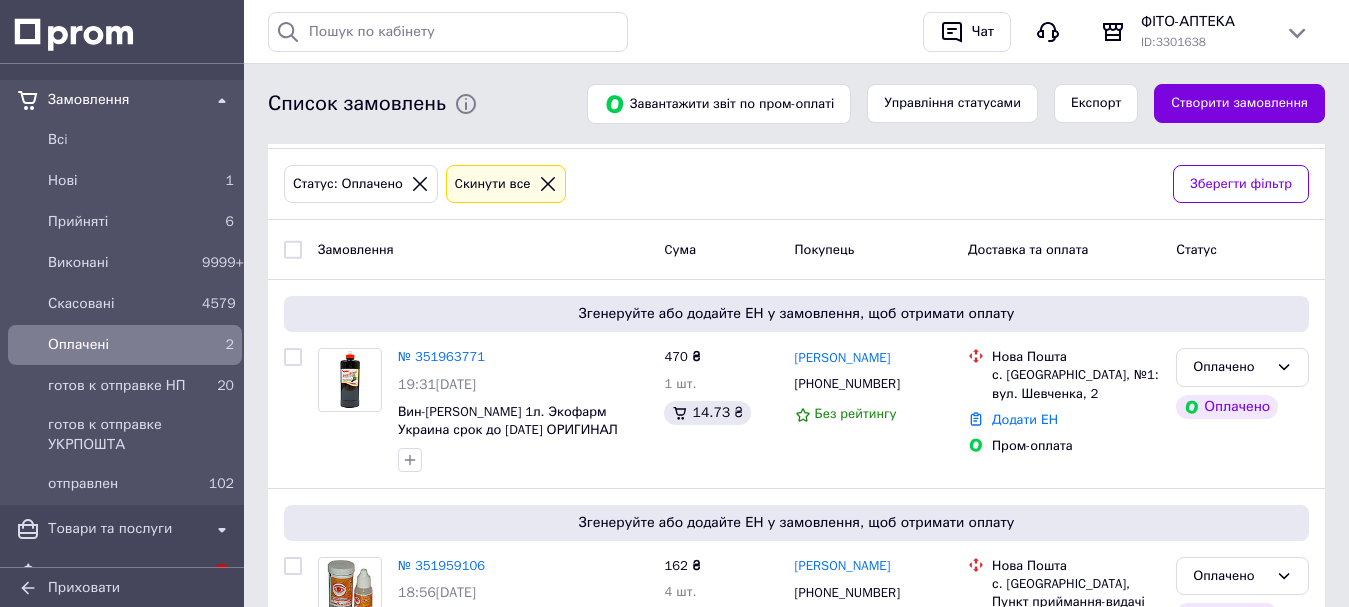 scroll, scrollTop: 100, scrollLeft: 0, axis: vertical 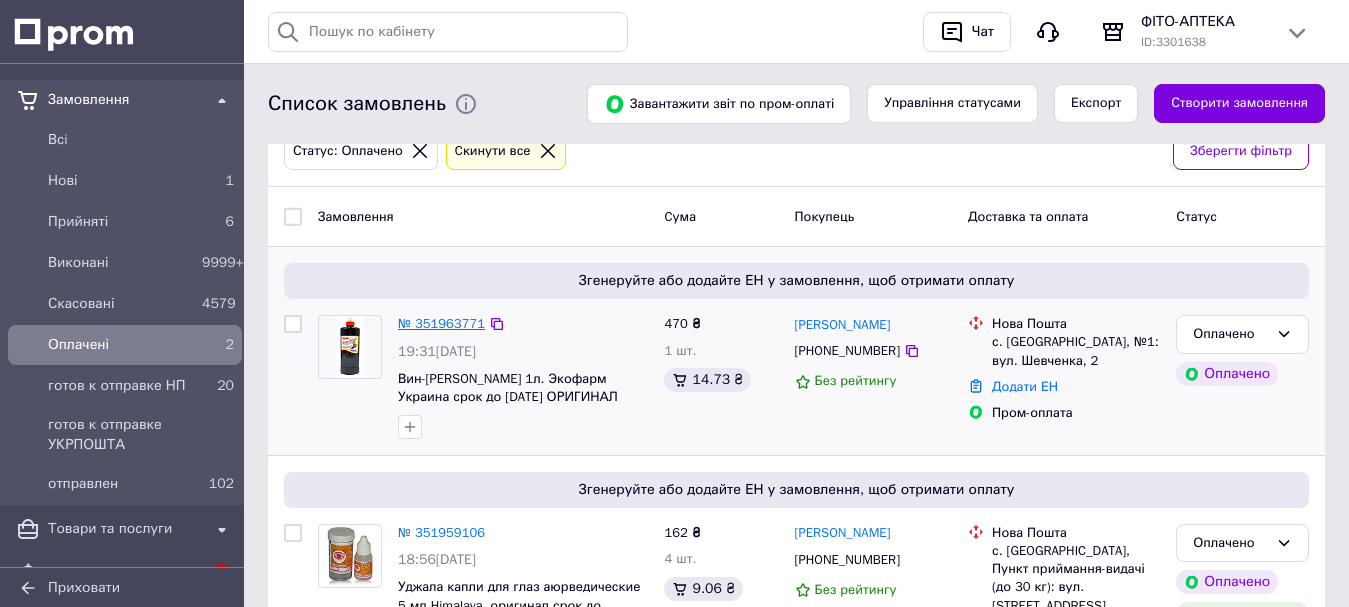 click on "№ 351963771" at bounding box center (441, 323) 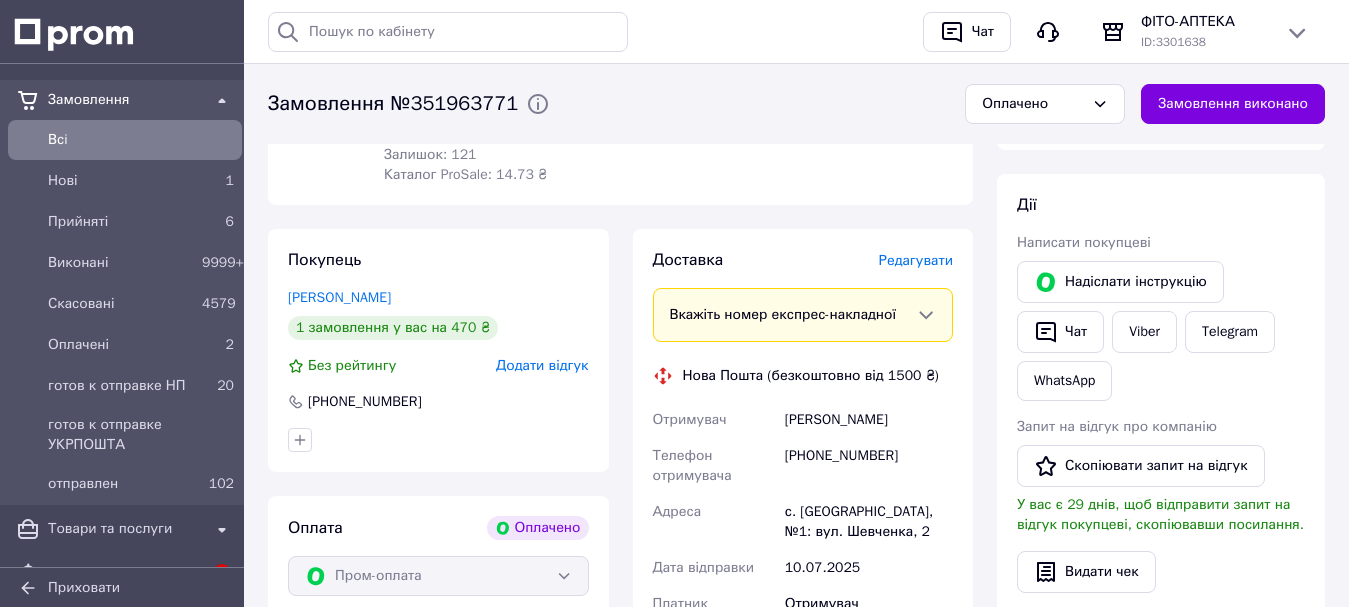 scroll, scrollTop: 900, scrollLeft: 0, axis: vertical 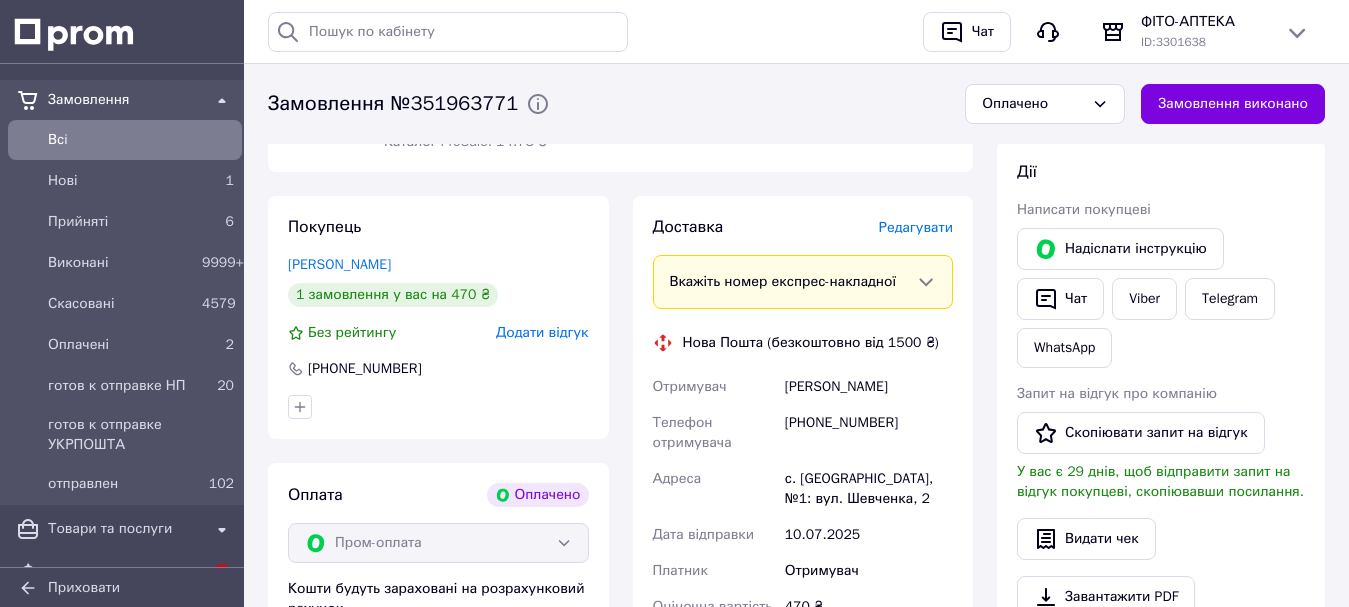 drag, startPoint x: 1166, startPoint y: 253, endPoint x: 1149, endPoint y: 265, distance: 20.808653 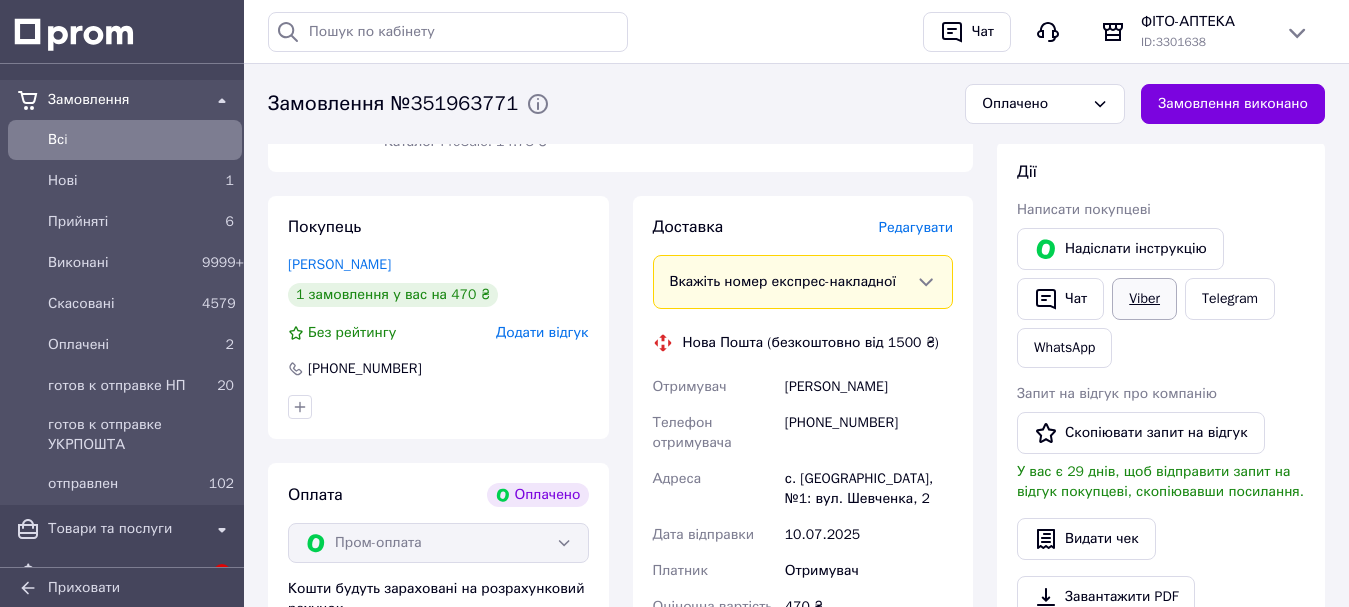 click on "Надіслати інструкцію" at bounding box center (1120, 249) 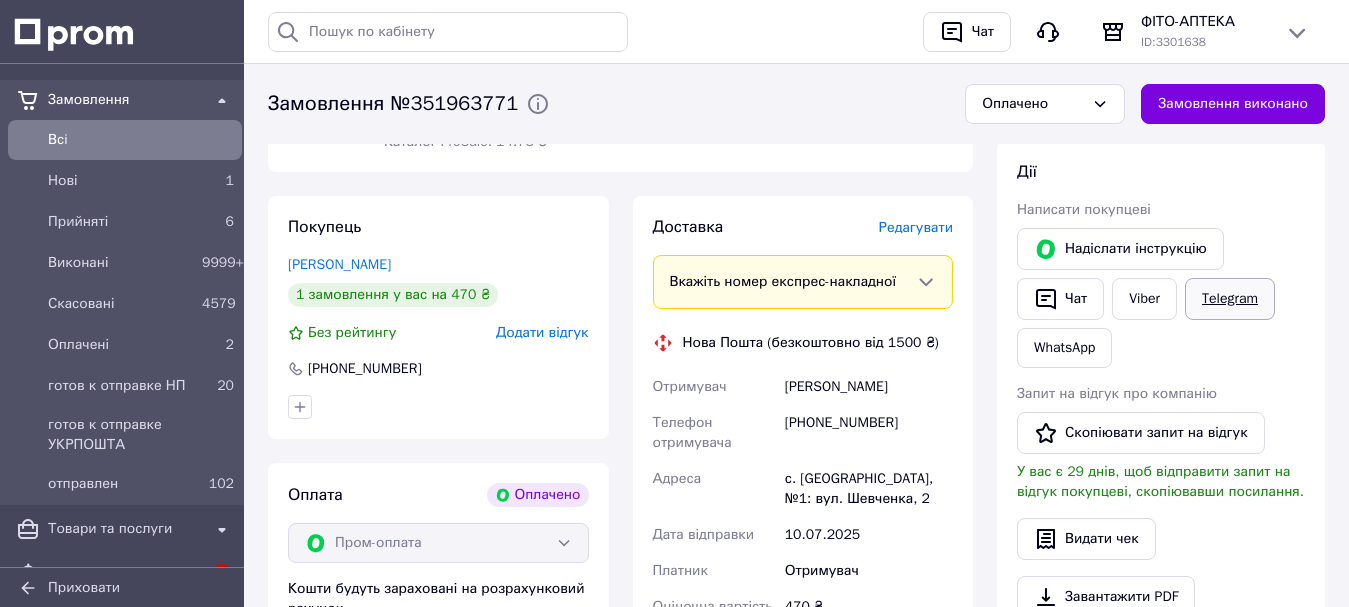 click on "Telegram" at bounding box center (1230, 299) 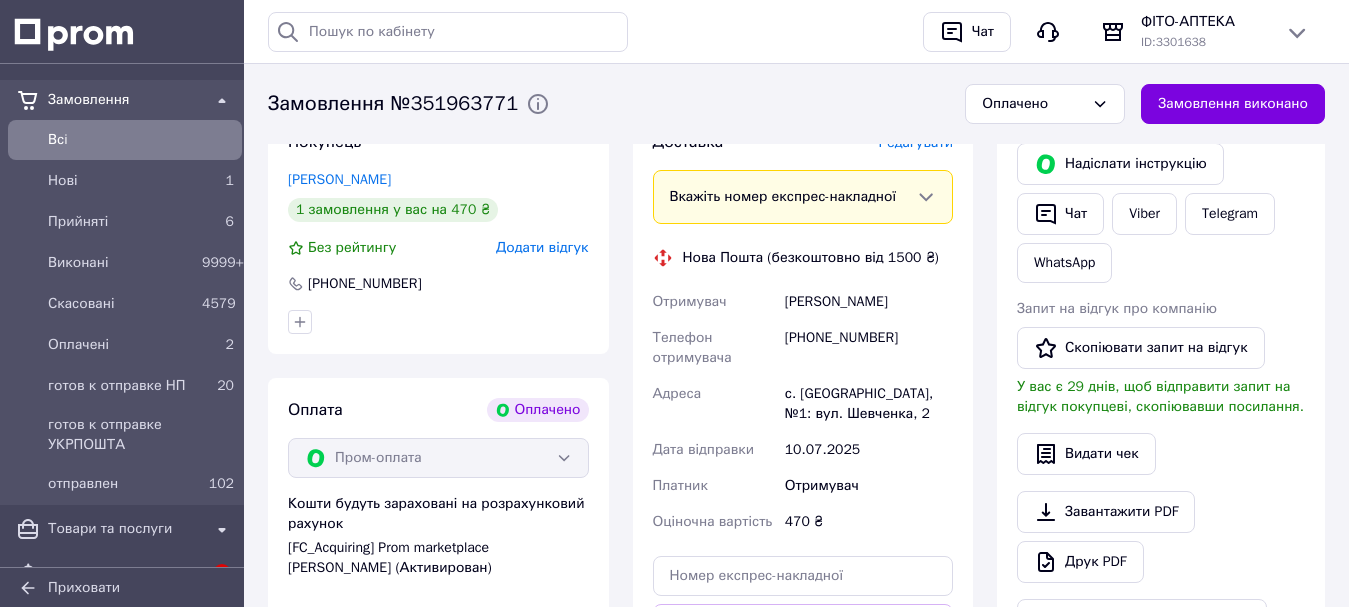 scroll, scrollTop: 1100, scrollLeft: 0, axis: vertical 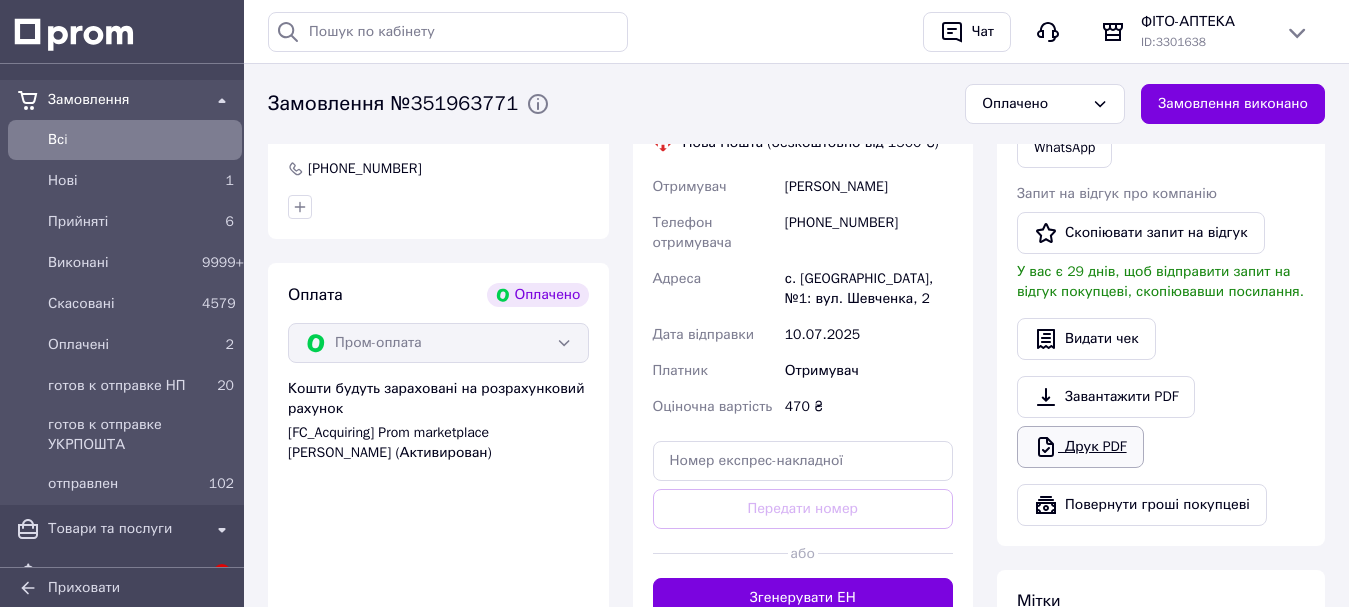 click on "Друк PDF" at bounding box center (1080, 447) 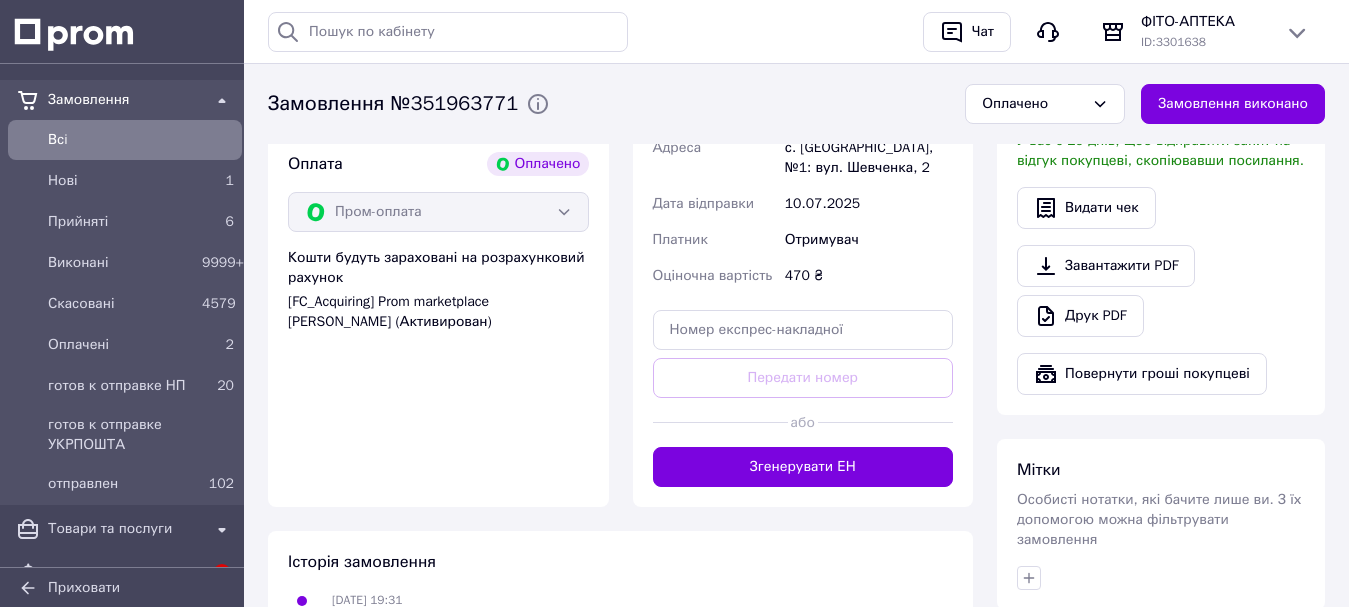 scroll, scrollTop: 1400, scrollLeft: 0, axis: vertical 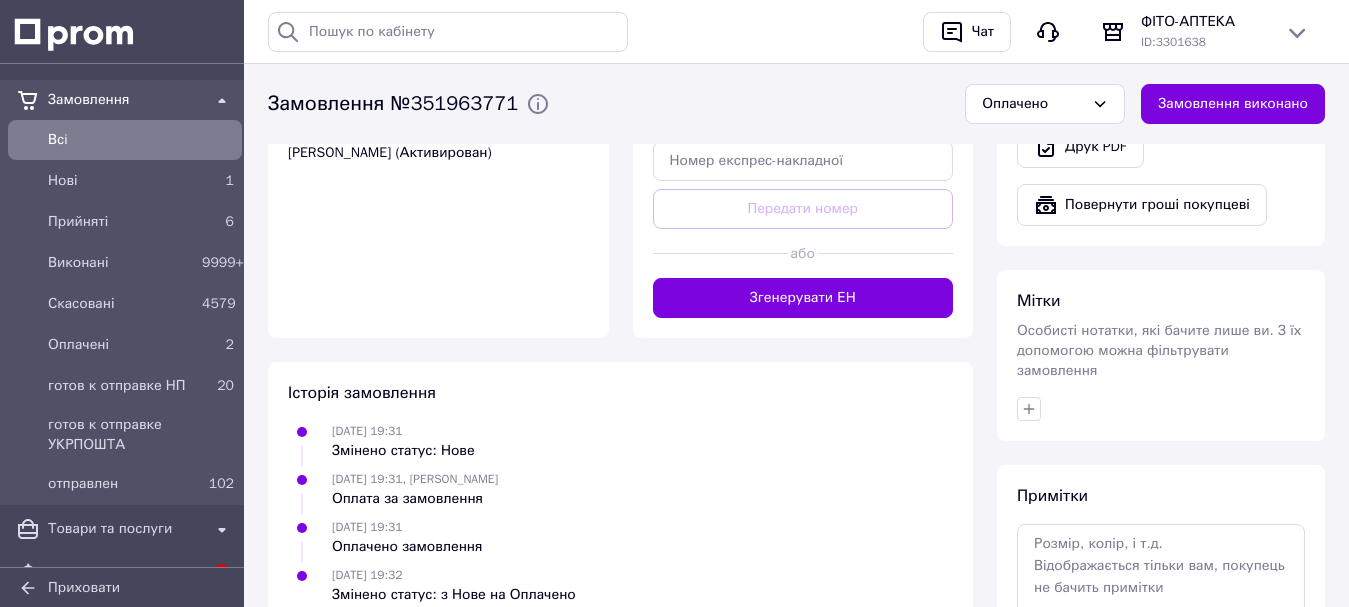 click on "Згенерувати ЕН" at bounding box center [803, 298] 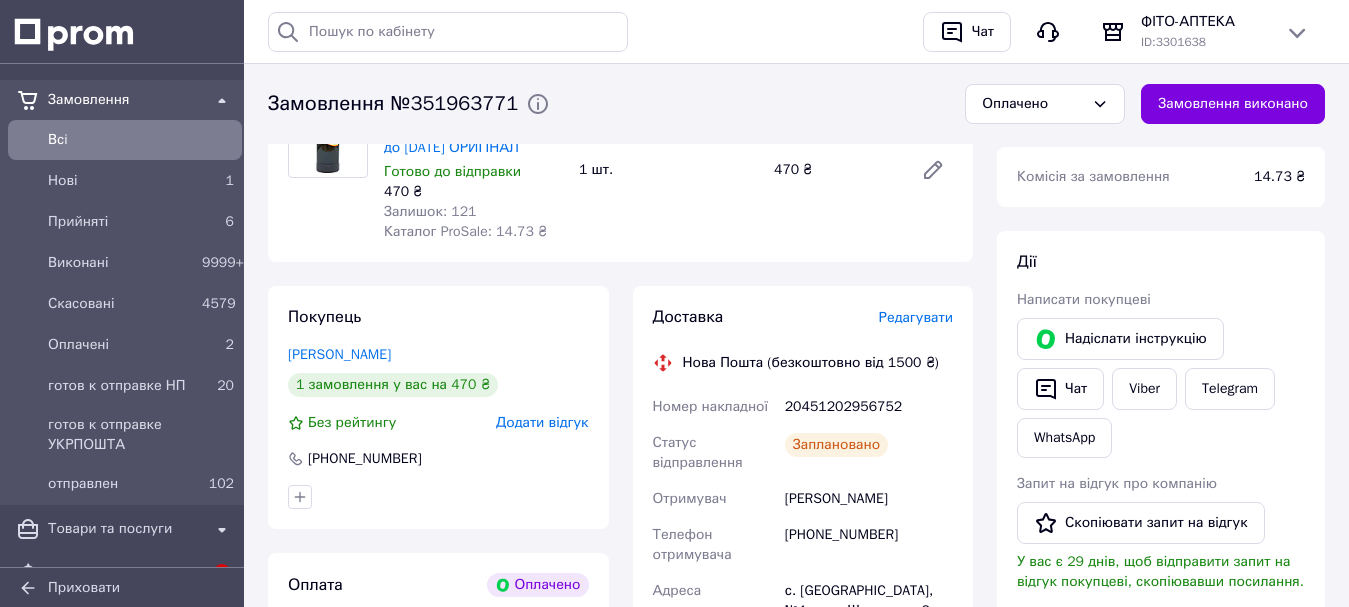 scroll, scrollTop: 800, scrollLeft: 0, axis: vertical 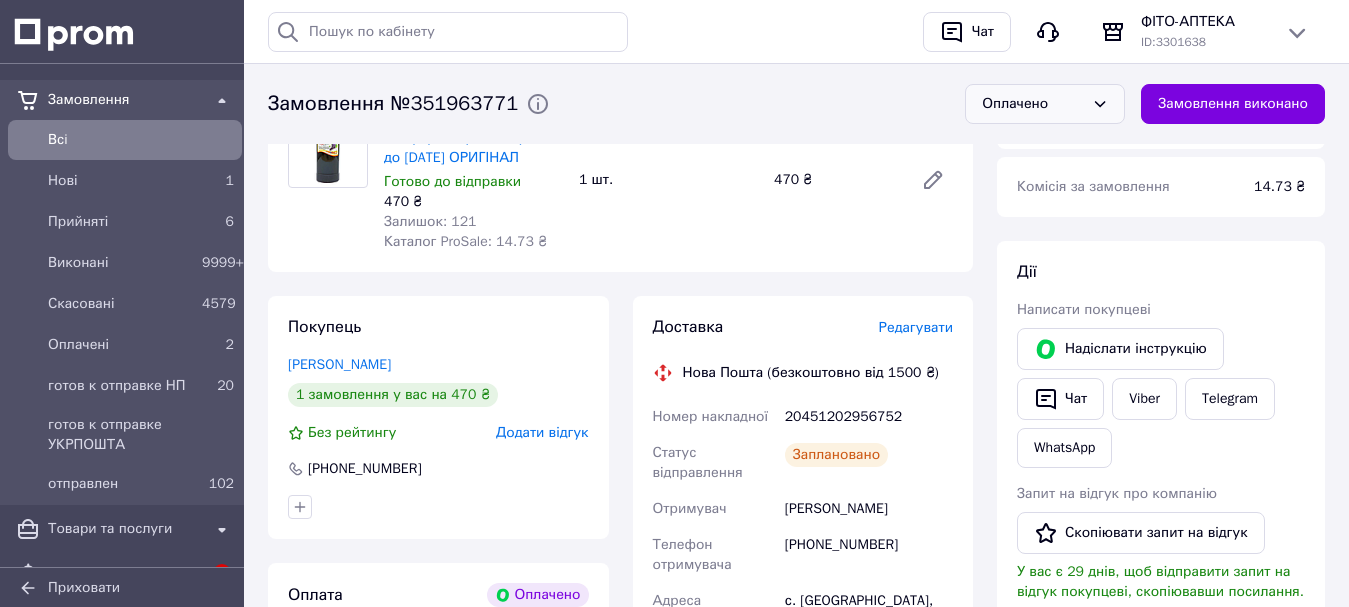 click on "Оплачено" at bounding box center (1033, 104) 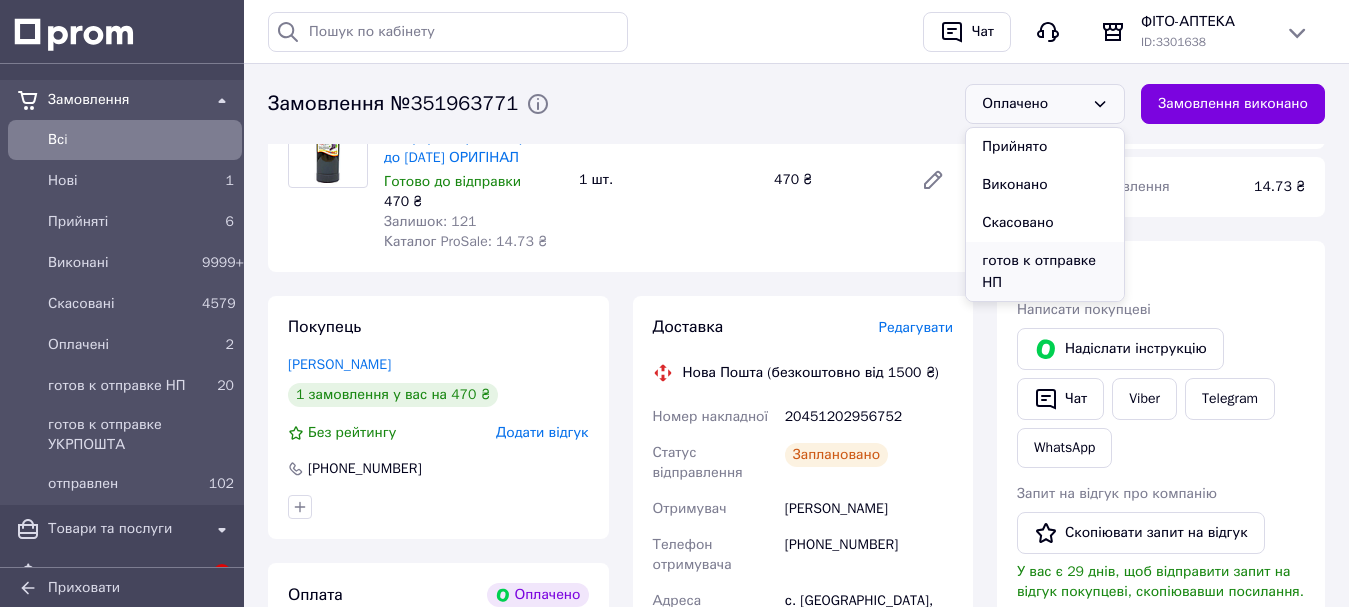 click on "готов к отправке НП" at bounding box center [1045, 272] 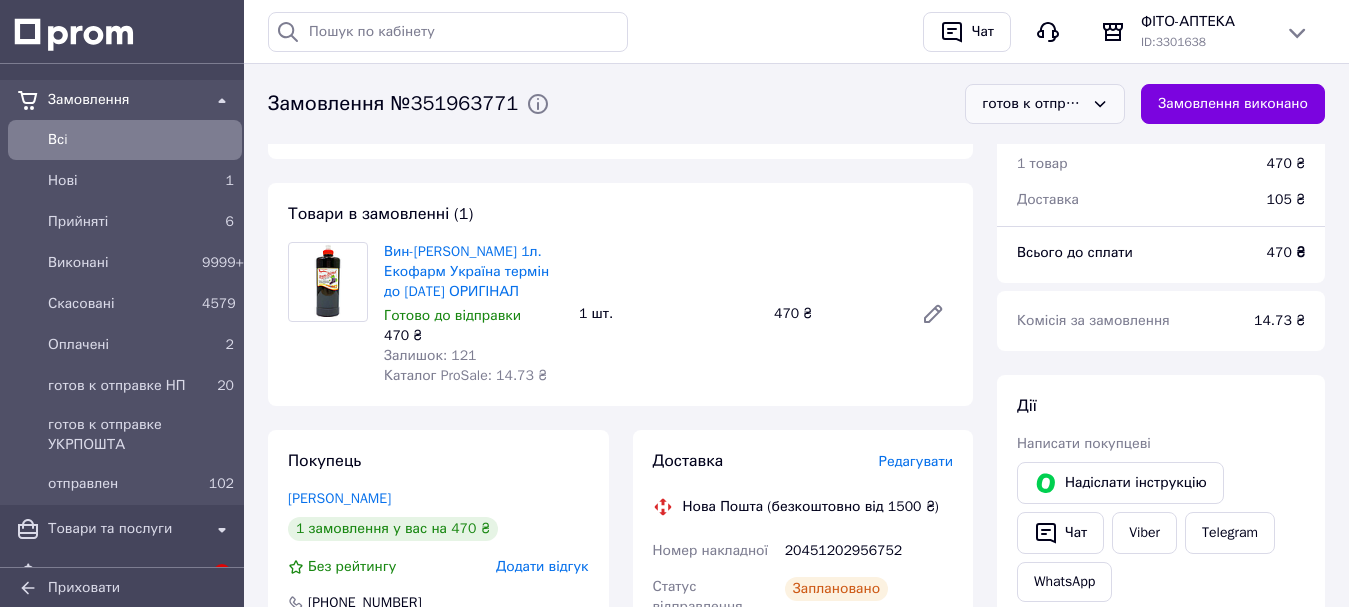 scroll, scrollTop: 700, scrollLeft: 0, axis: vertical 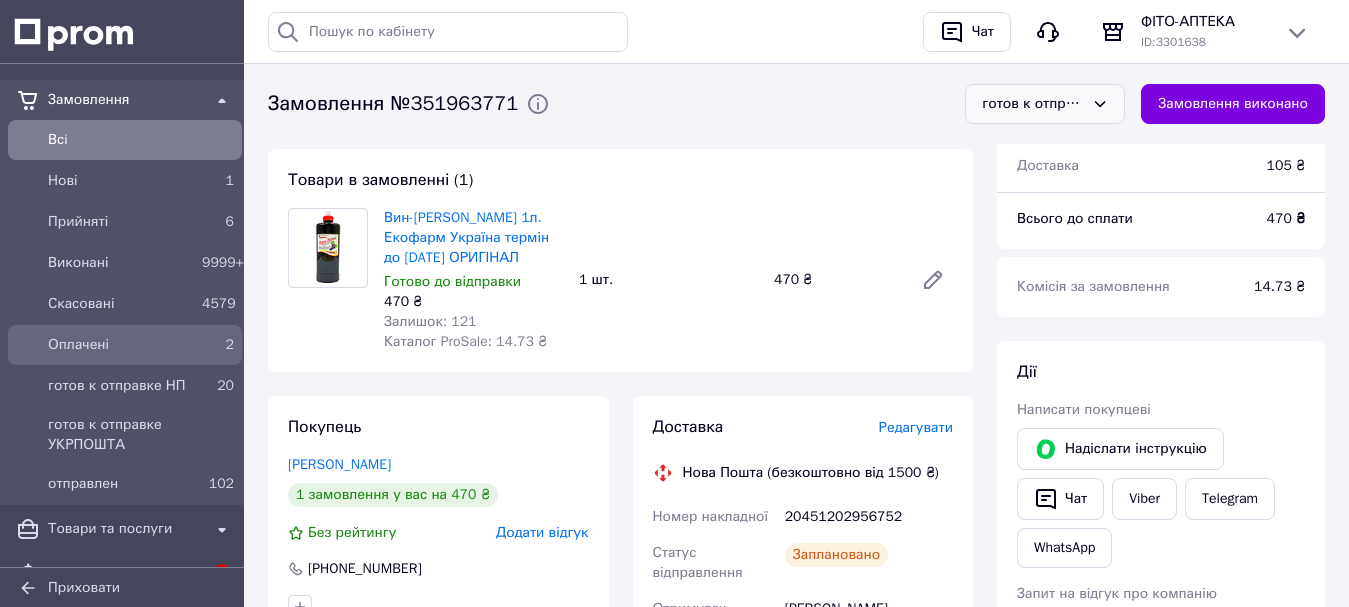 click on "Оплачені" at bounding box center (121, 345) 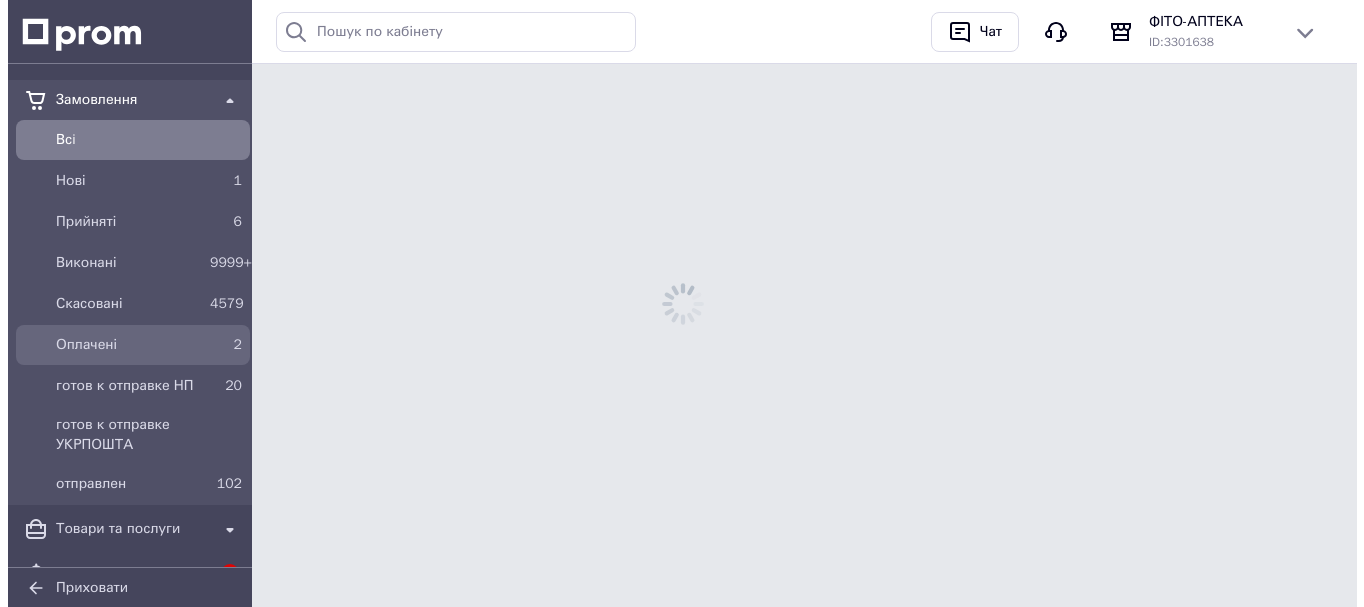 scroll, scrollTop: 0, scrollLeft: 0, axis: both 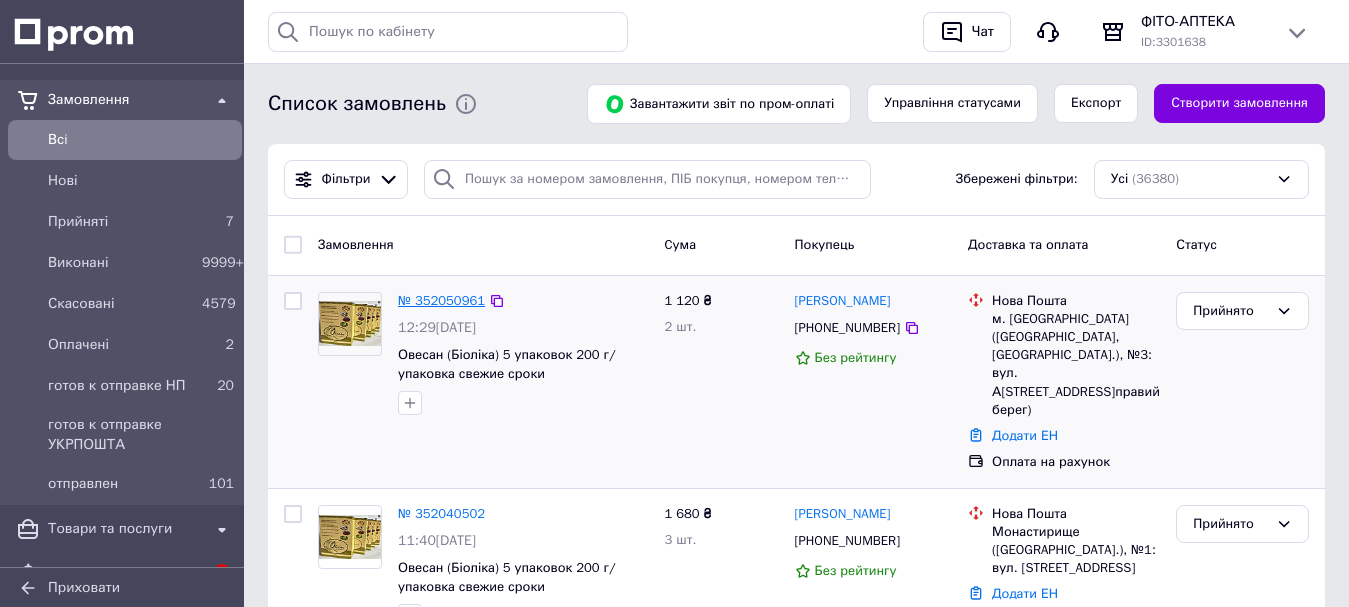 click on "№ 352050961" at bounding box center [441, 300] 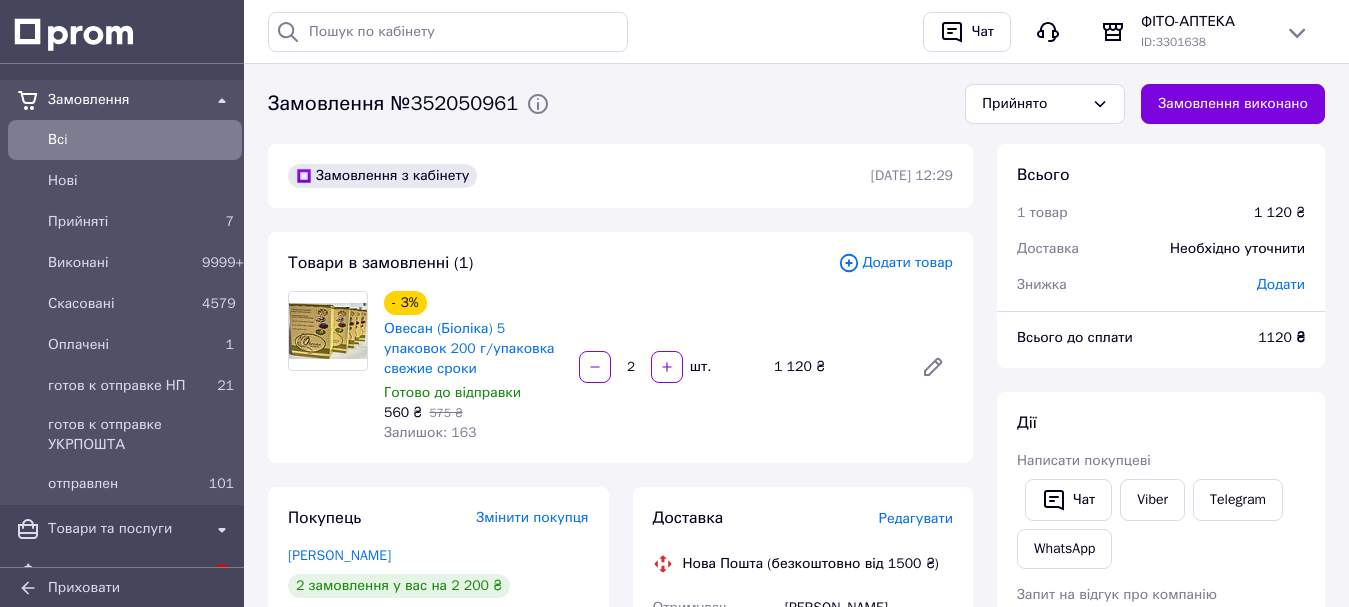 click on "Редагувати" at bounding box center [916, 518] 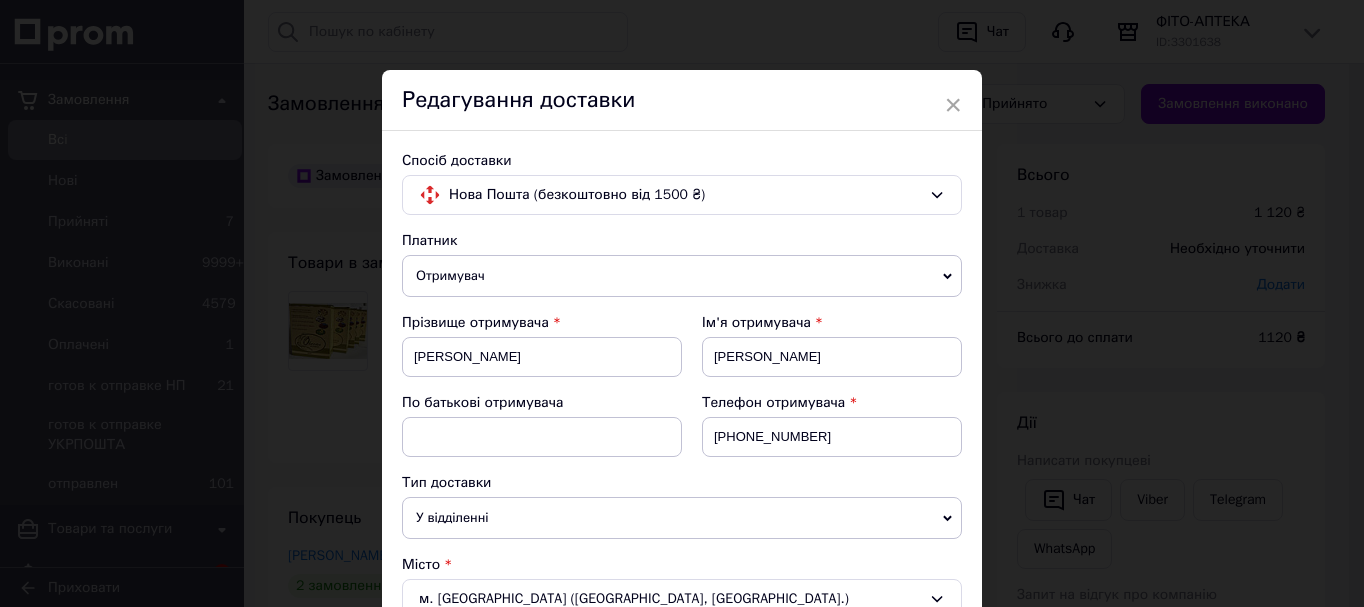 click on "Отримувач" at bounding box center [682, 276] 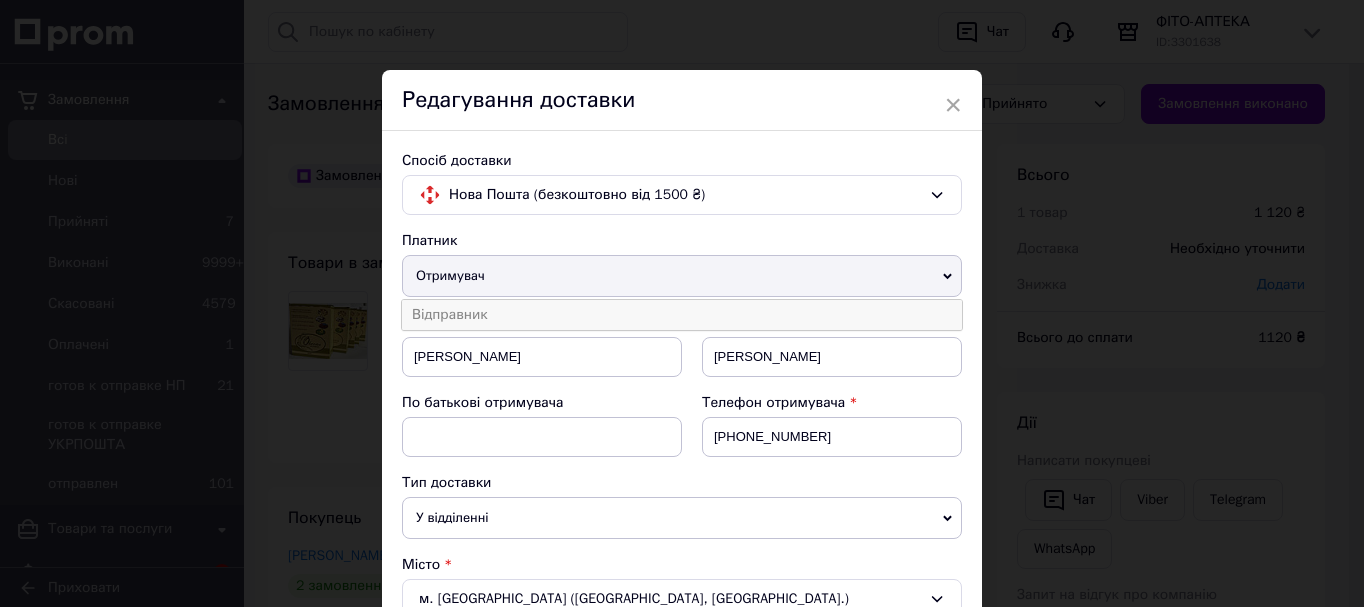 click on "Відправник" at bounding box center [682, 315] 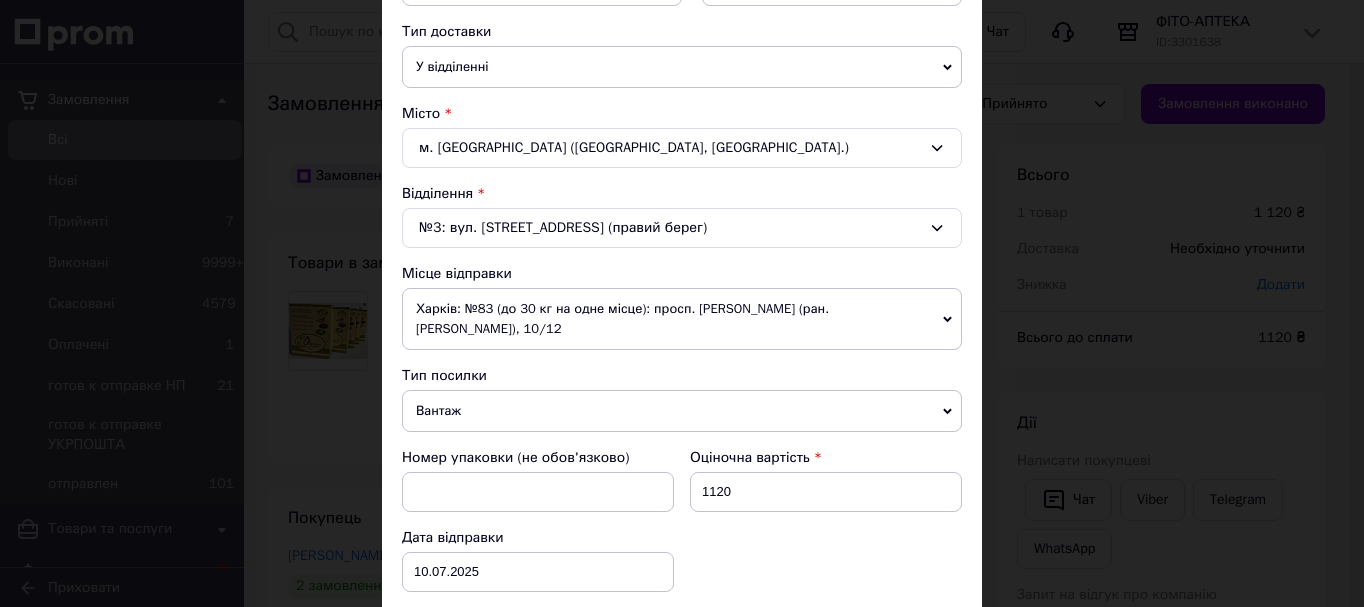 scroll, scrollTop: 600, scrollLeft: 0, axis: vertical 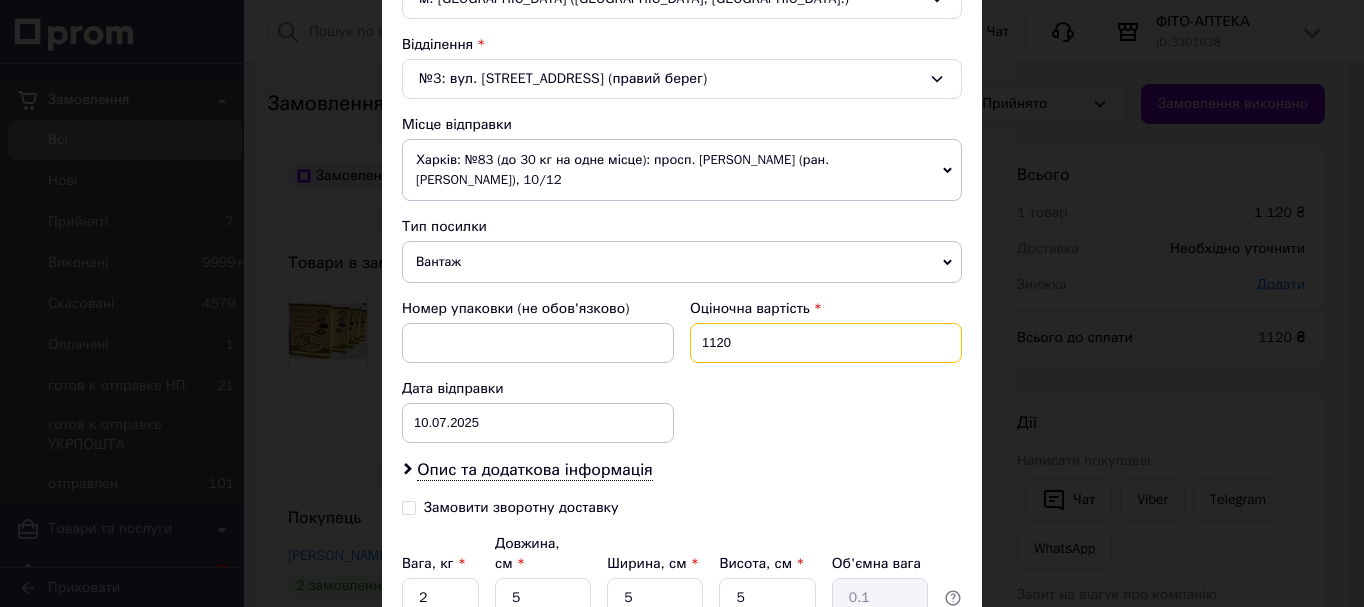 drag, startPoint x: 732, startPoint y: 345, endPoint x: 698, endPoint y: 357, distance: 36.05551 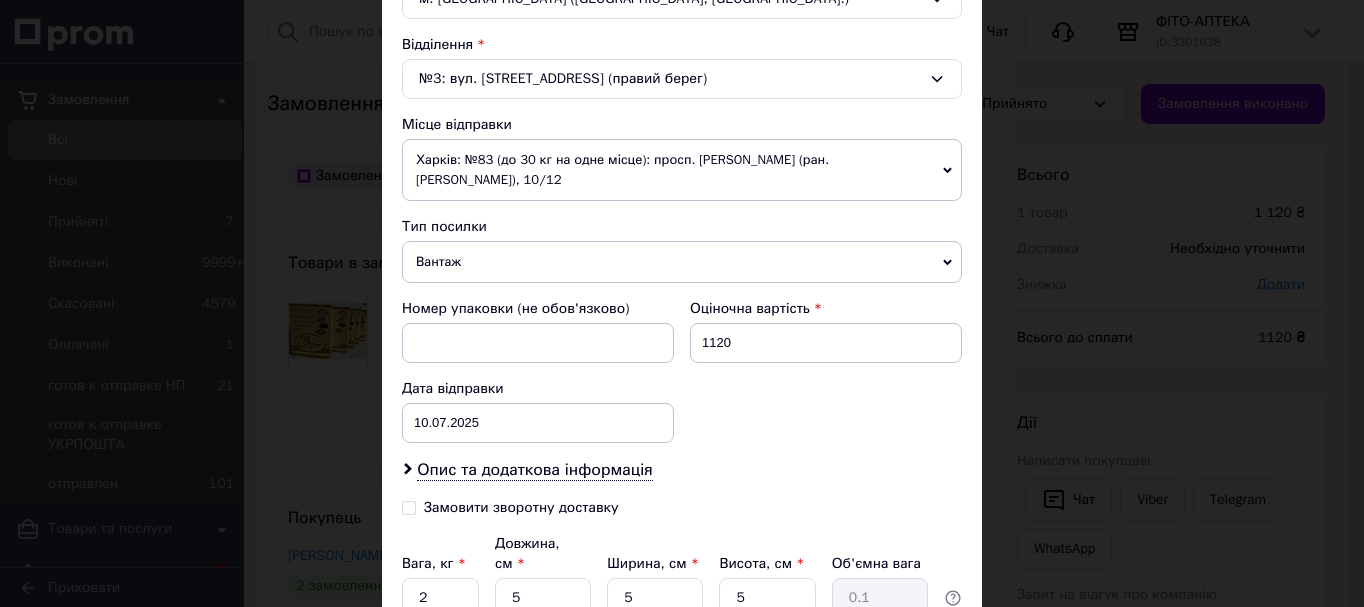 click on "Номер упаковки (не обов'язково) Оціночна вартість 1120 Дата відправки [DATE] < 2025 > < Июль > Пн Вт Ср Чт Пт Сб Вс 30 1 2 3 4 5 6 7 8 9 10 11 12 13 14 15 16 17 18 19 20 21 22 23 24 25 26 27 28 29 30 31 1 2 3 4 5 6 7 8 9 10" at bounding box center (682, 371) 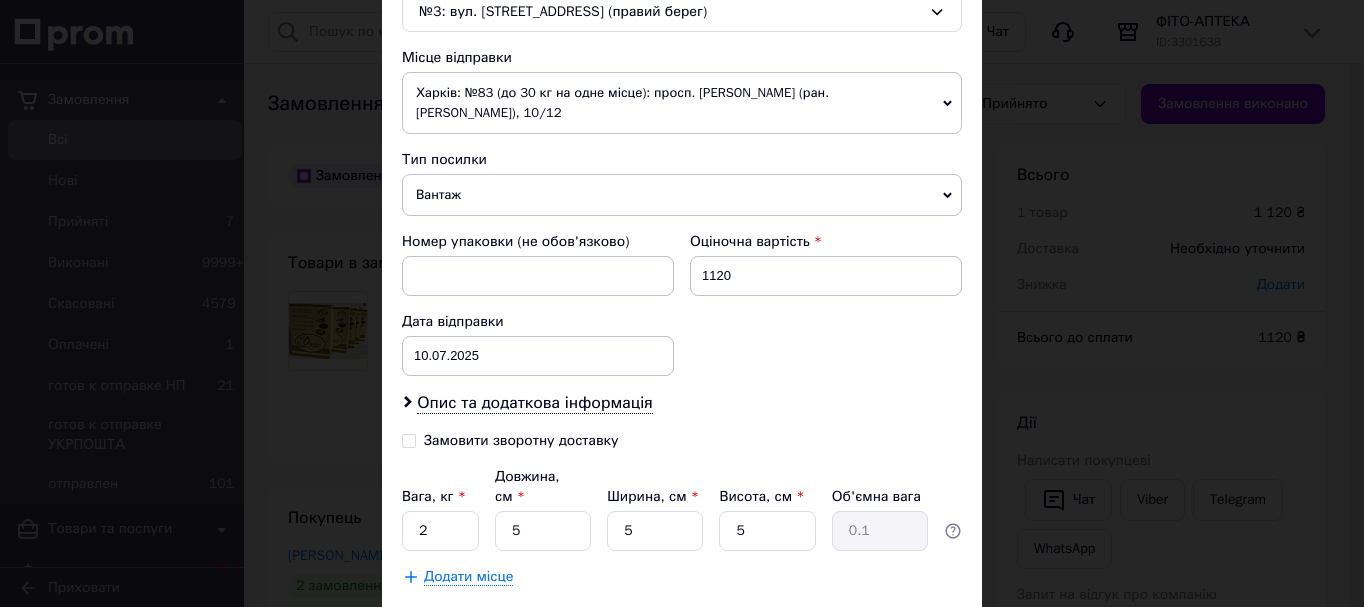 scroll, scrollTop: 777, scrollLeft: 0, axis: vertical 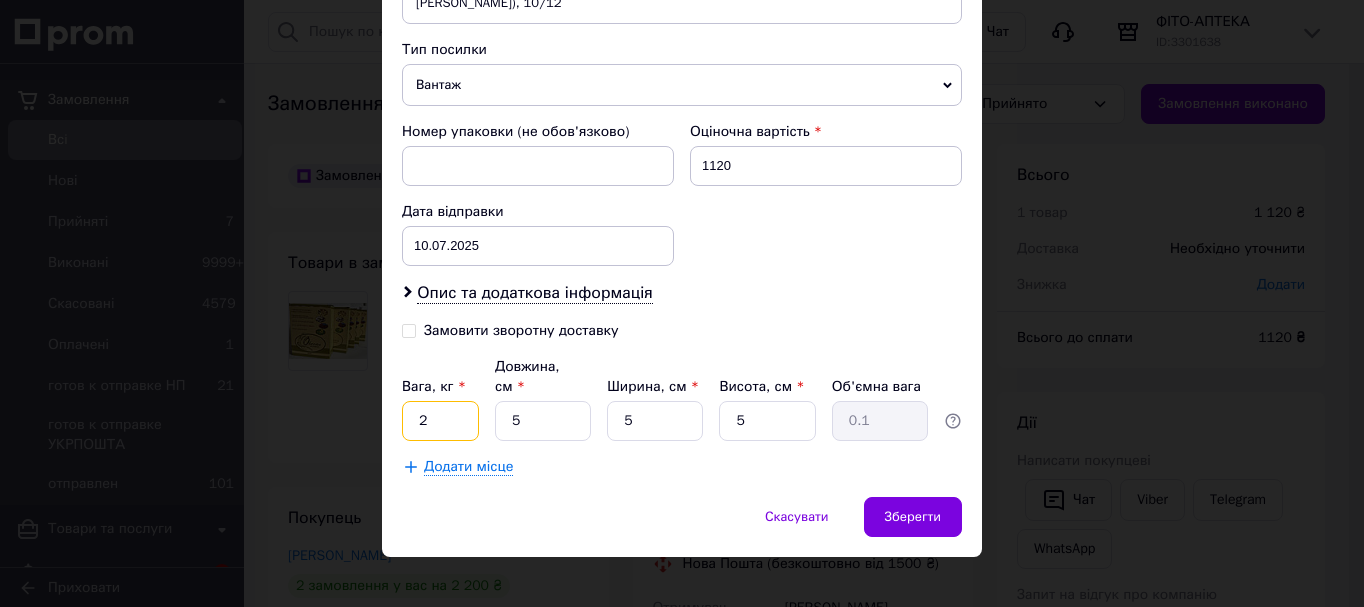 click on "2" at bounding box center (440, 421) 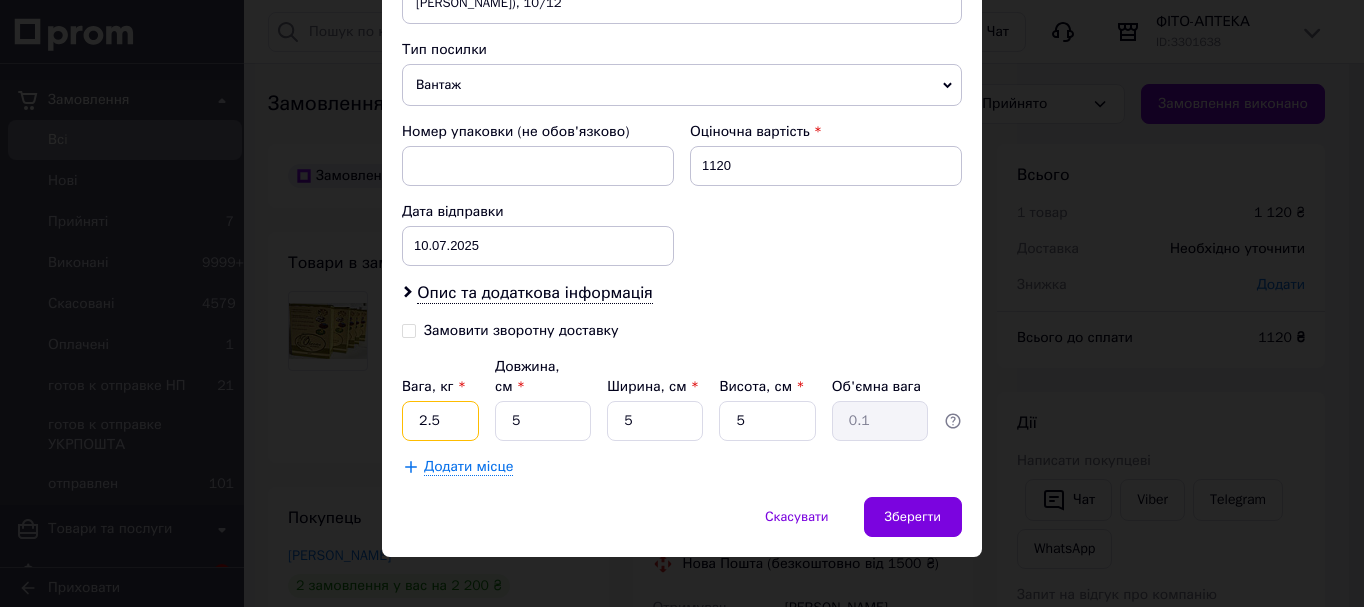 type on "2.5" 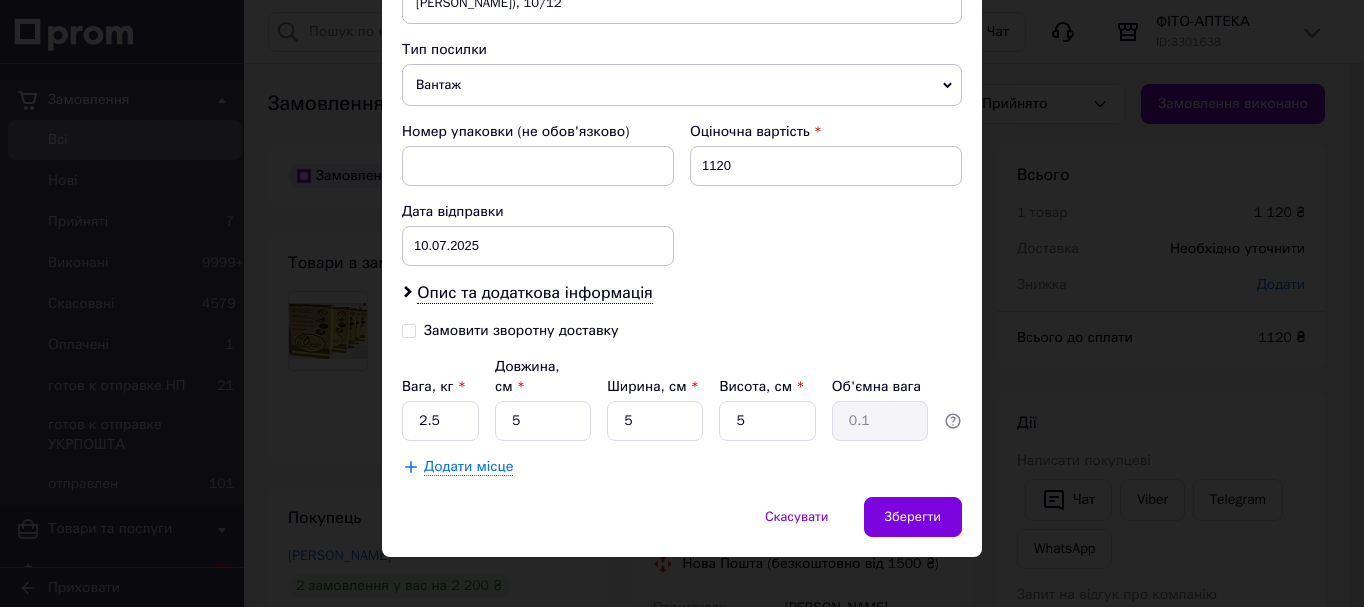 drag, startPoint x: 613, startPoint y: 473, endPoint x: 628, endPoint y: 462, distance: 18.601076 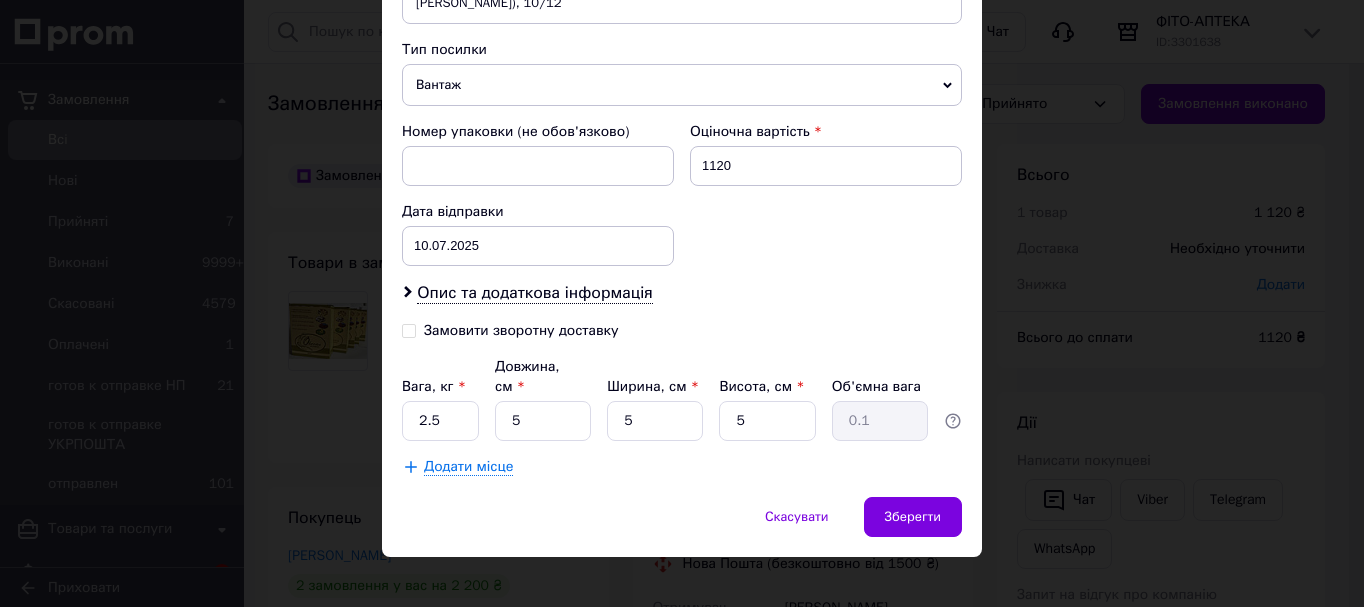 click on "Спосіб доставки Нова Пошта (безкоштовно від 1500 ₴) Платник Відправник Отримувач Прізвище отримувача [PERSON_NAME] Ім'я отримувача [PERSON_NAME] батькові отримувача Телефон отримувача [PHONE_NUMBER] Тип доставки У відділенні Кур'єром В поштоматі Місто м. [GEOGRAPHIC_DATA] ([GEOGRAPHIC_DATA], [GEOGRAPHIC_DATA].) Відділення №3: вул. [PERSON_NAME][STREET_ADDRESS] (правий берег) Місце відправки Харків: №83 (до 30 кг на одне місце): просп. [PERSON_NAME] (ран. [PERSON_NAME]), 10/12 Немає збігів. Спробуйте змінити умови пошуку Додати ще місце відправки Тип посилки Вантаж Документи Номер упаковки (не обов'язково) <" at bounding box center [682, -75] 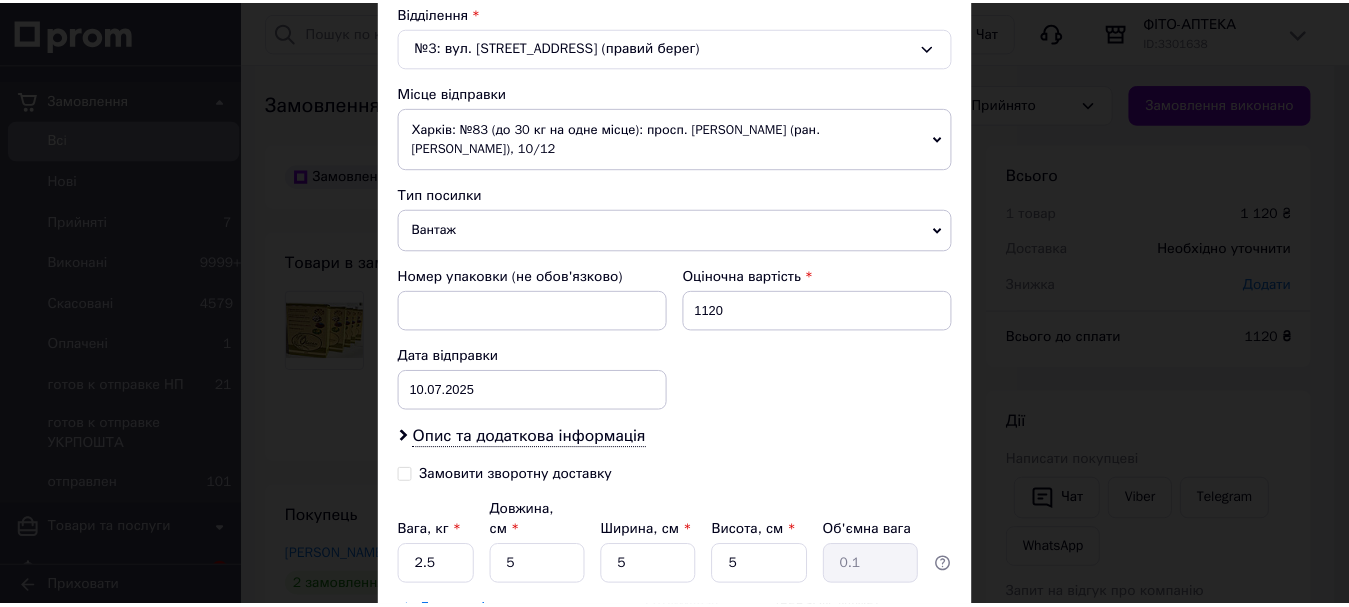 scroll, scrollTop: 777, scrollLeft: 0, axis: vertical 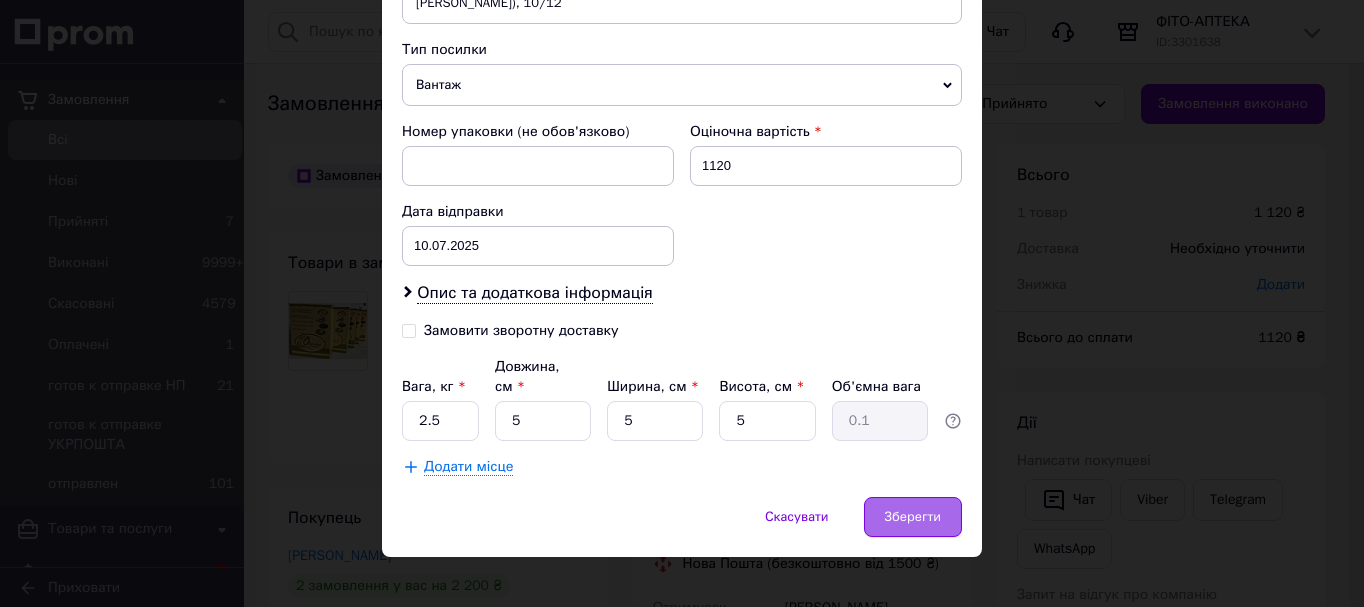 click on "Зберегти" at bounding box center (913, 517) 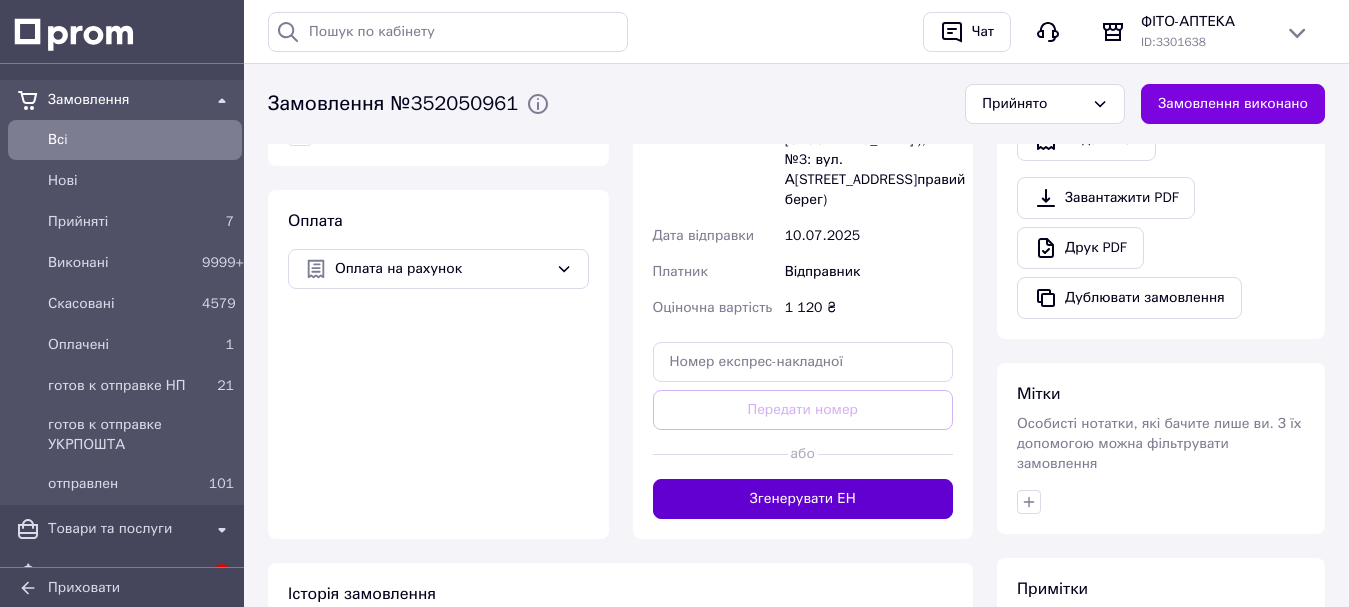 click on "Згенерувати ЕН" at bounding box center [803, 499] 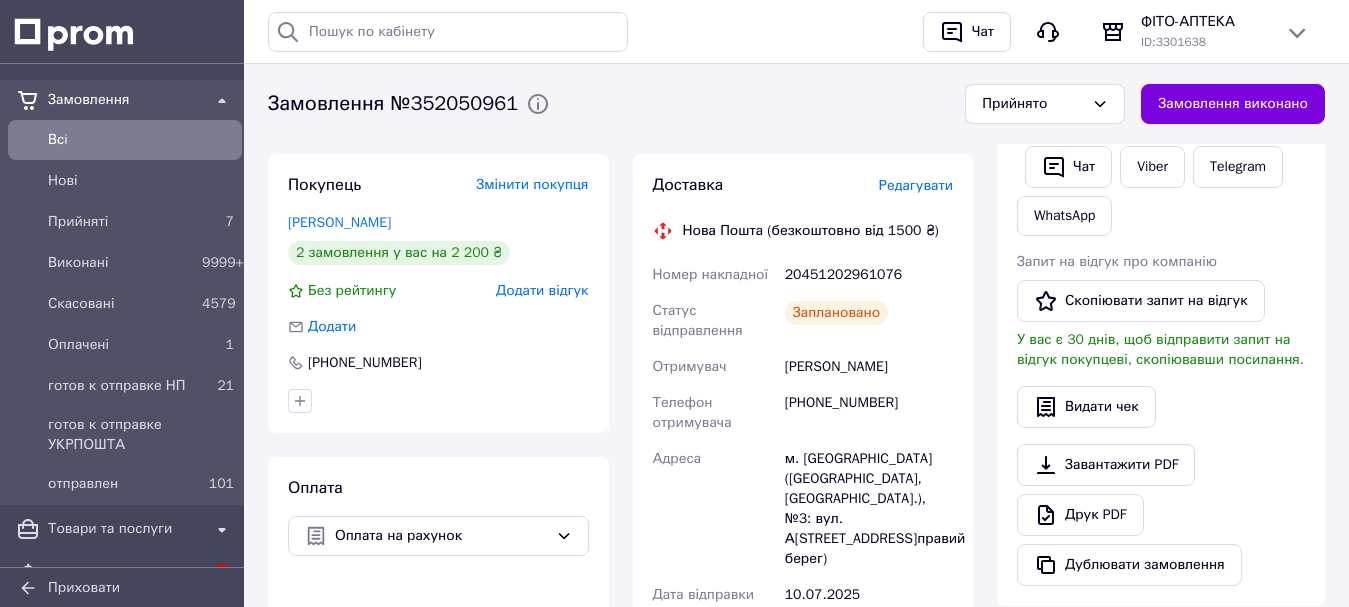 scroll, scrollTop: 300, scrollLeft: 0, axis: vertical 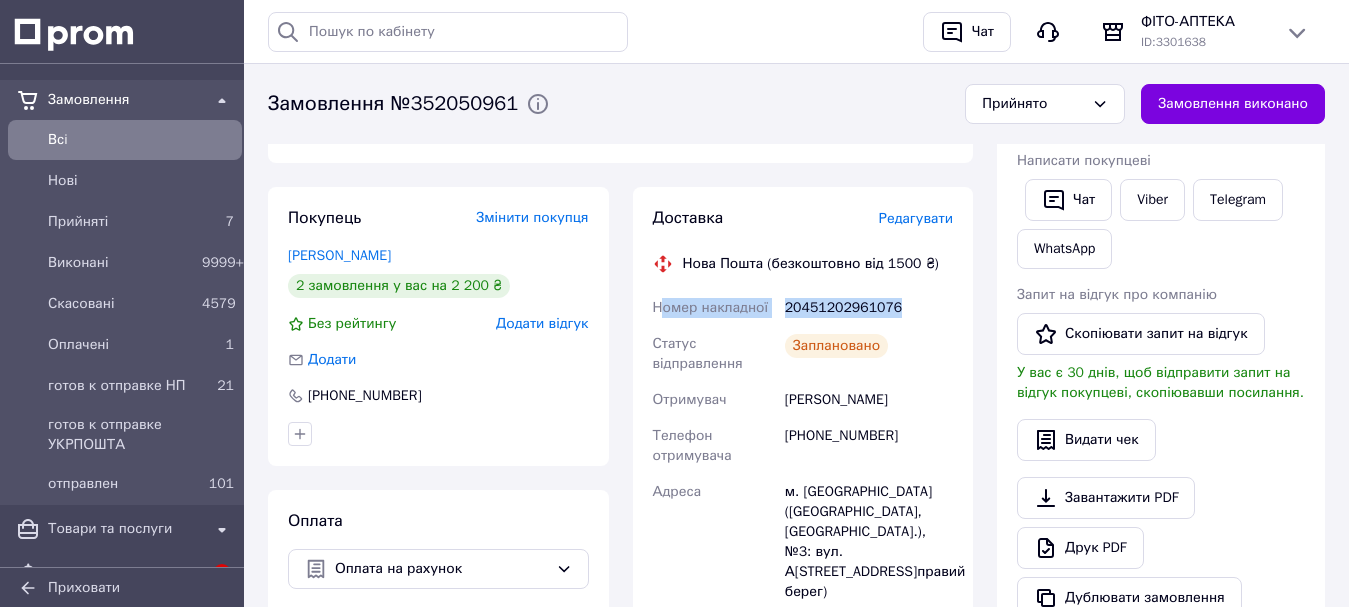 drag, startPoint x: 676, startPoint y: 307, endPoint x: 964, endPoint y: 307, distance: 288 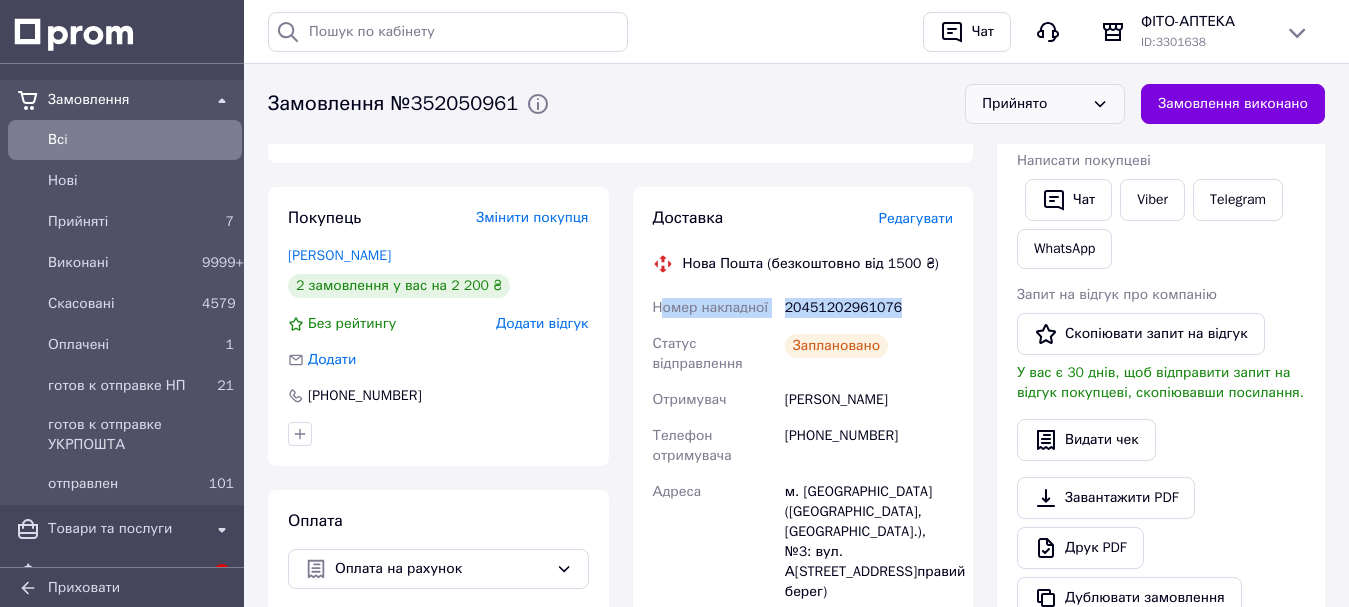 click on "Прийнято" at bounding box center (1033, 104) 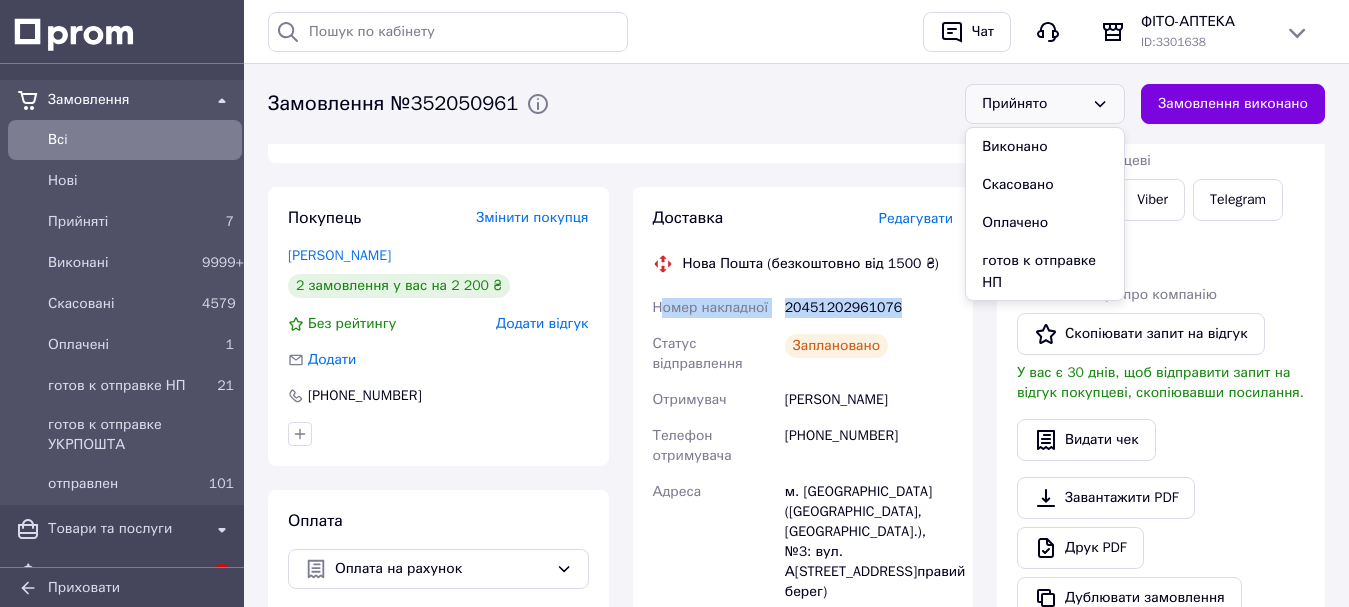drag, startPoint x: 1024, startPoint y: 270, endPoint x: 1024, endPoint y: 257, distance: 13 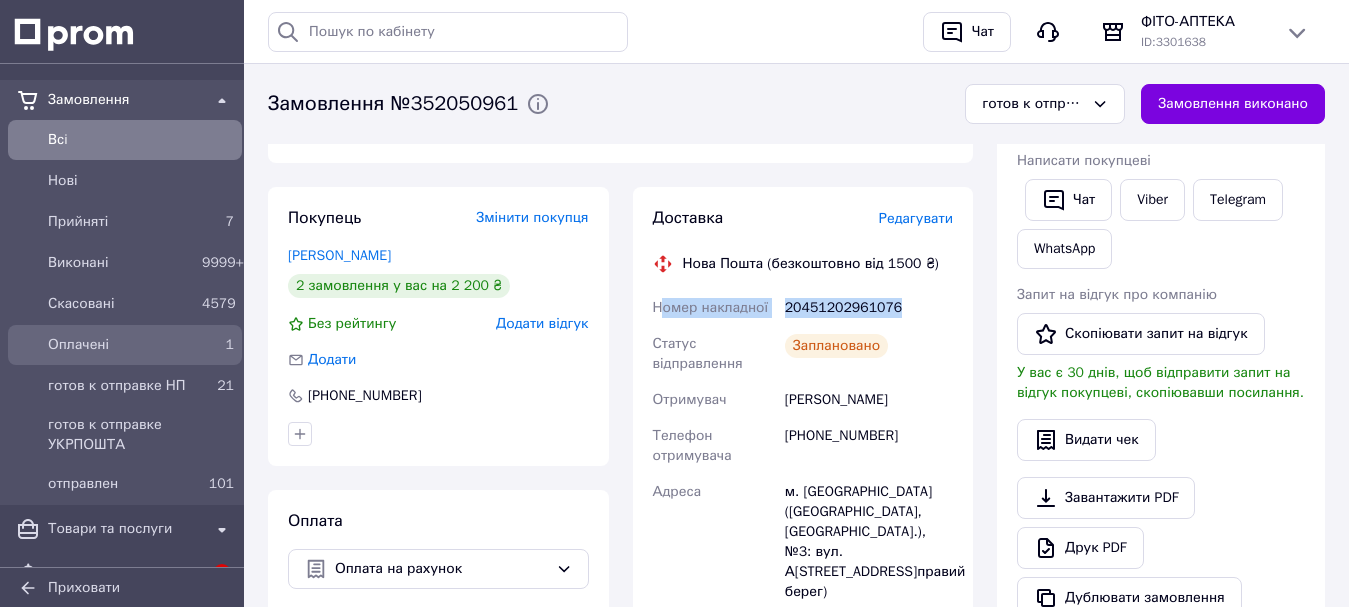 click on "Оплачені" at bounding box center (121, 345) 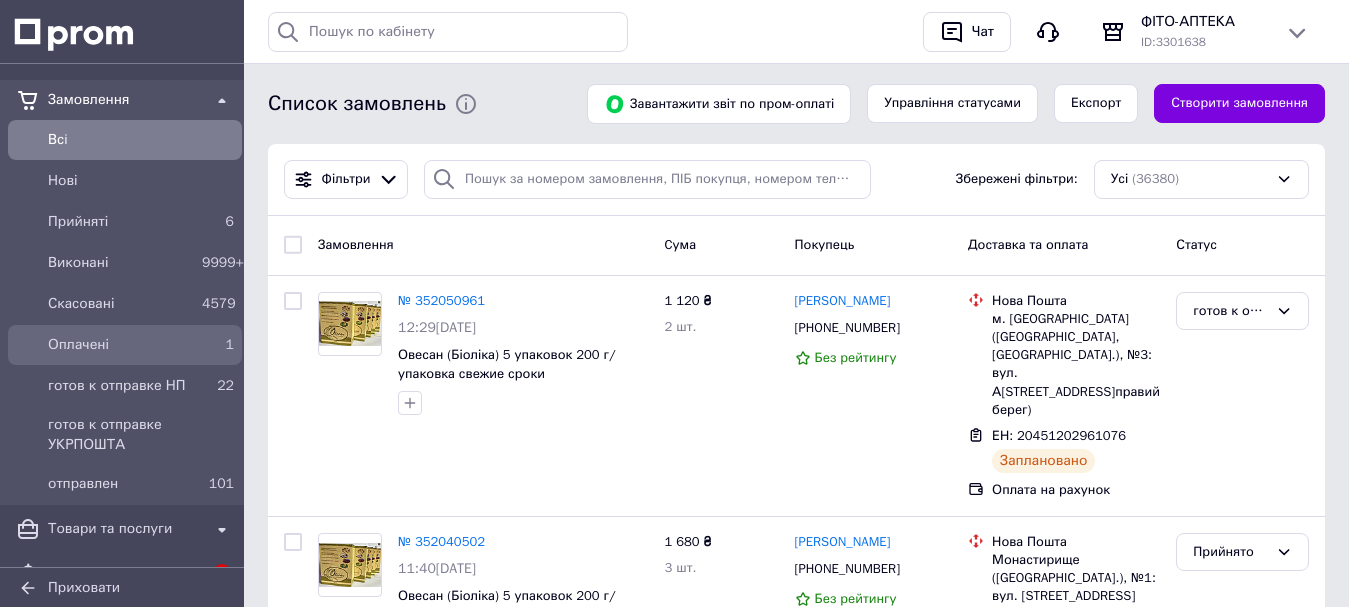 click on "Оплачені" at bounding box center [121, 345] 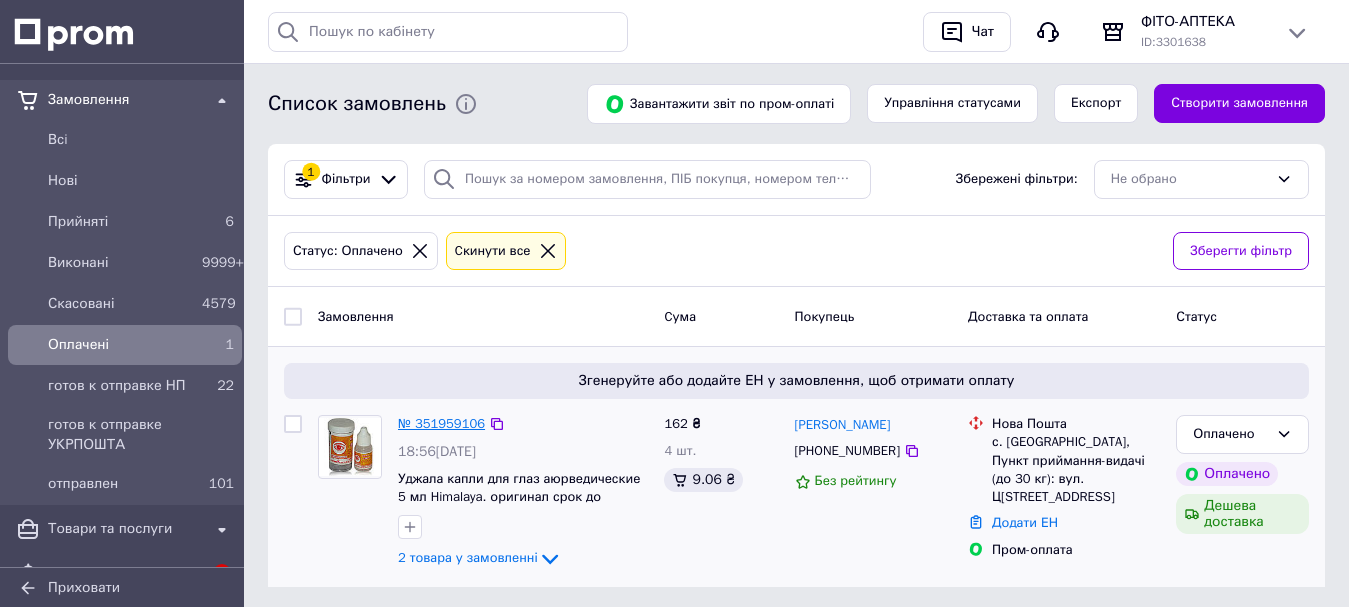 click on "№ 351959106" at bounding box center [441, 423] 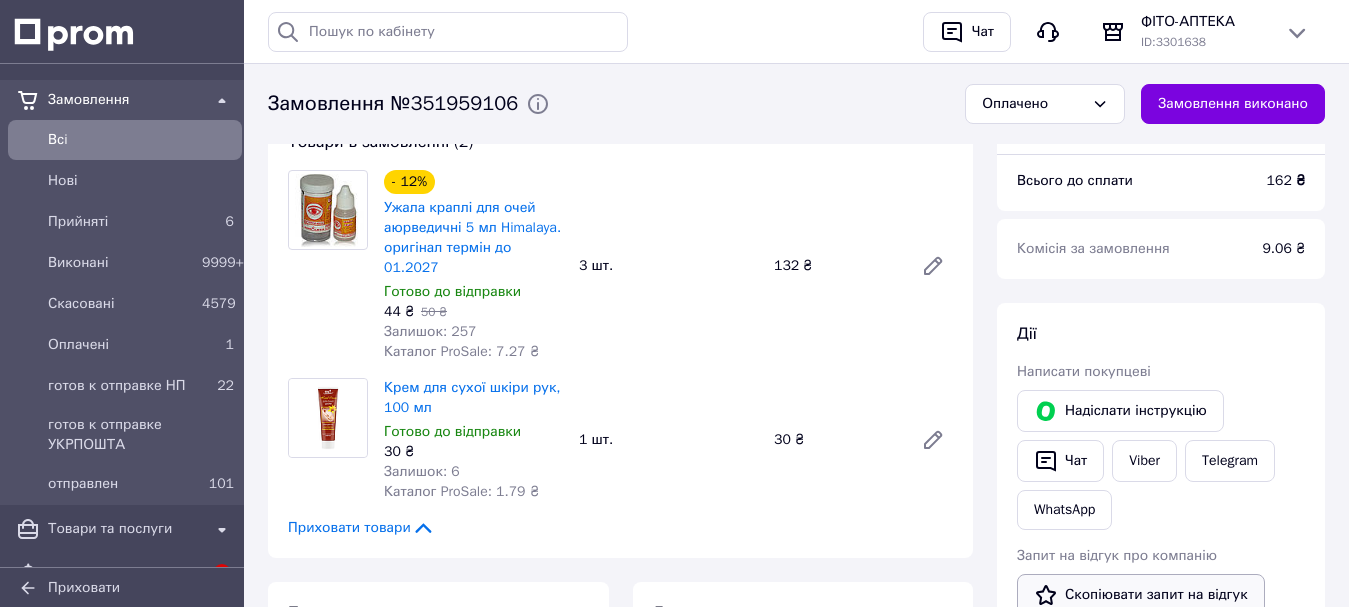 scroll, scrollTop: 855, scrollLeft: 0, axis: vertical 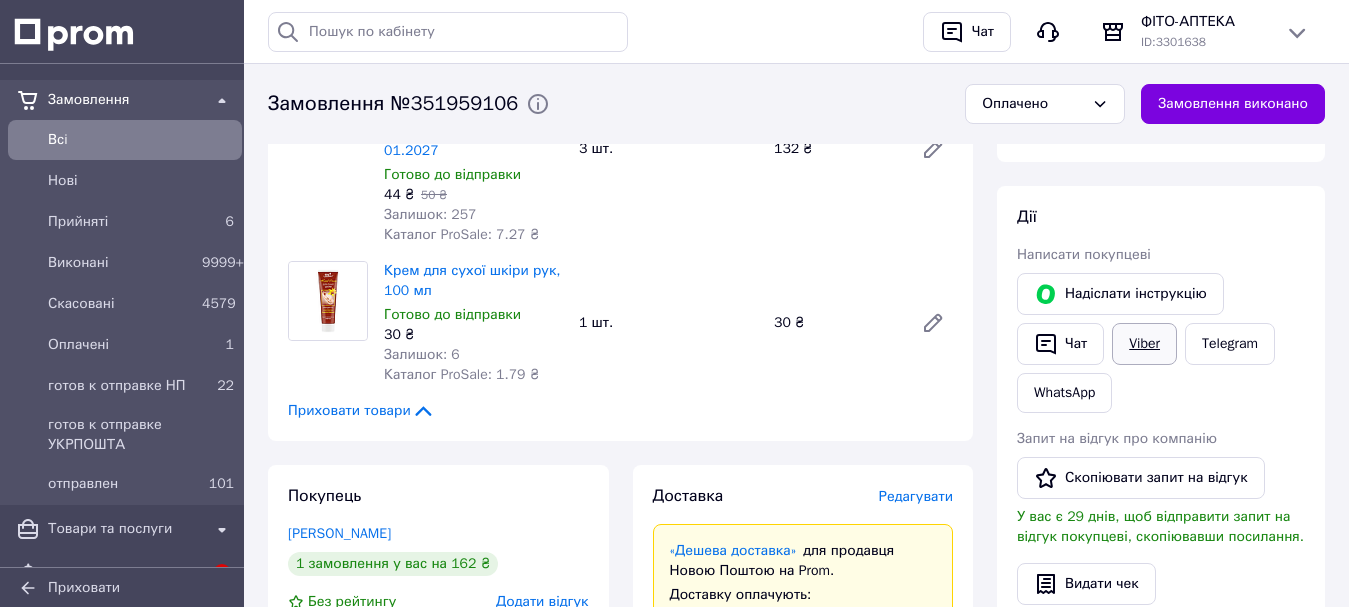 click on "Viber" at bounding box center [1144, 344] 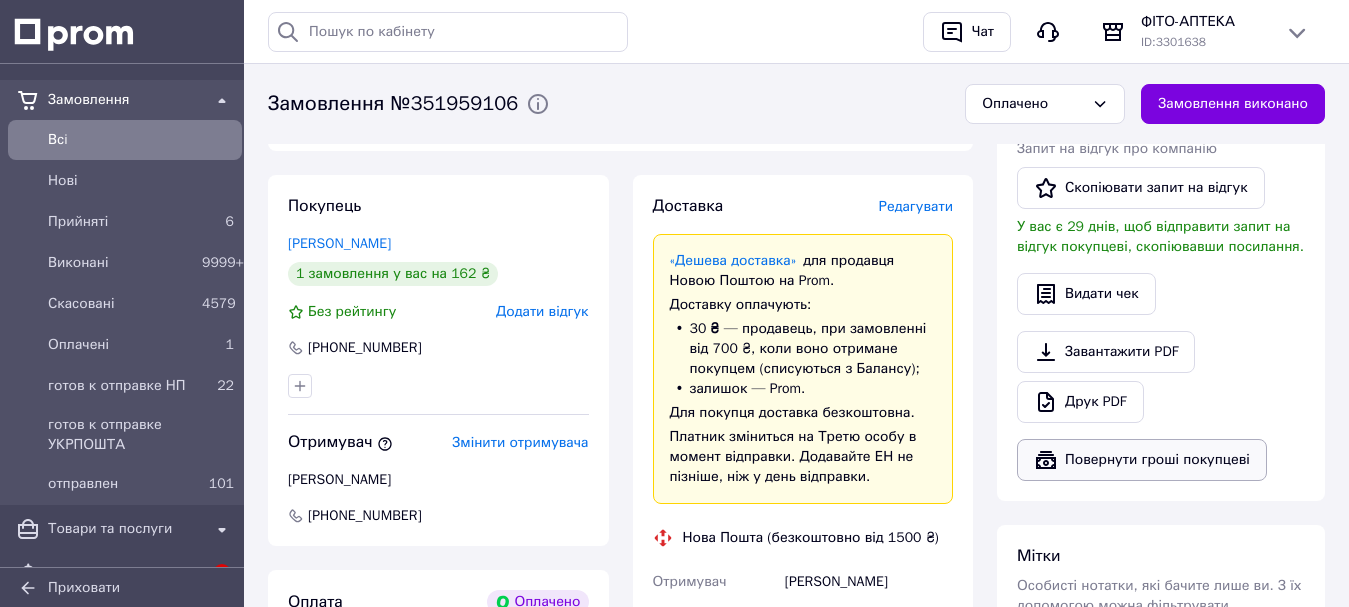 scroll, scrollTop: 1155, scrollLeft: 0, axis: vertical 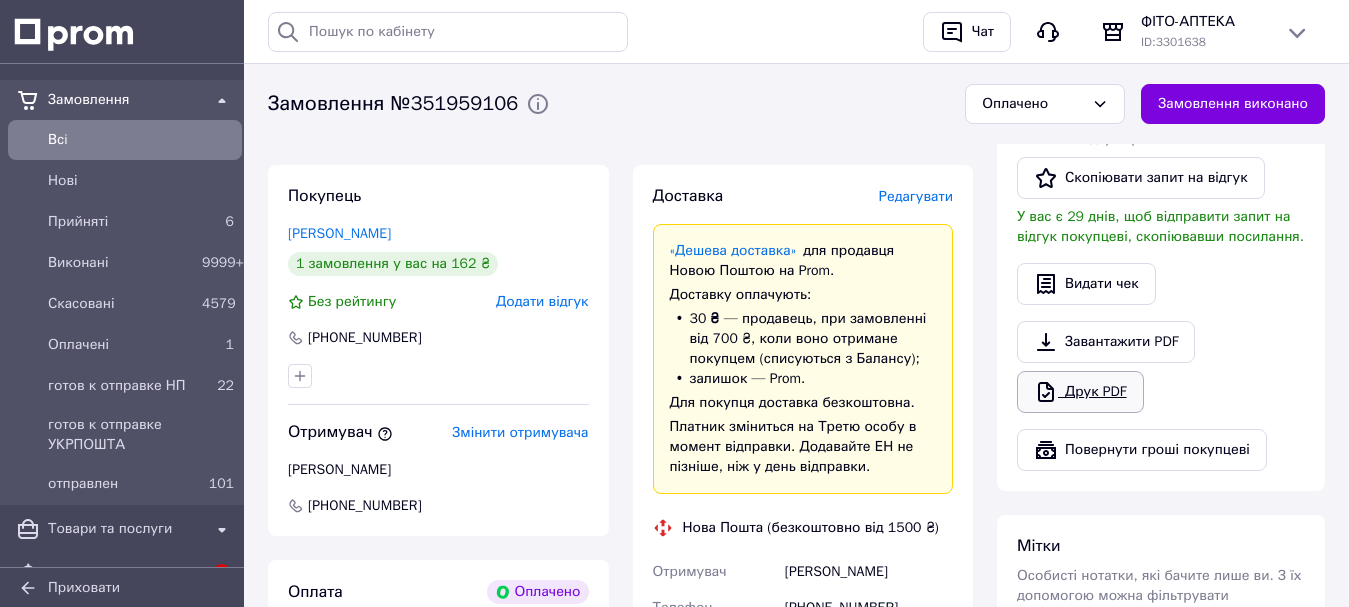 click on "Друк PDF" at bounding box center [1080, 392] 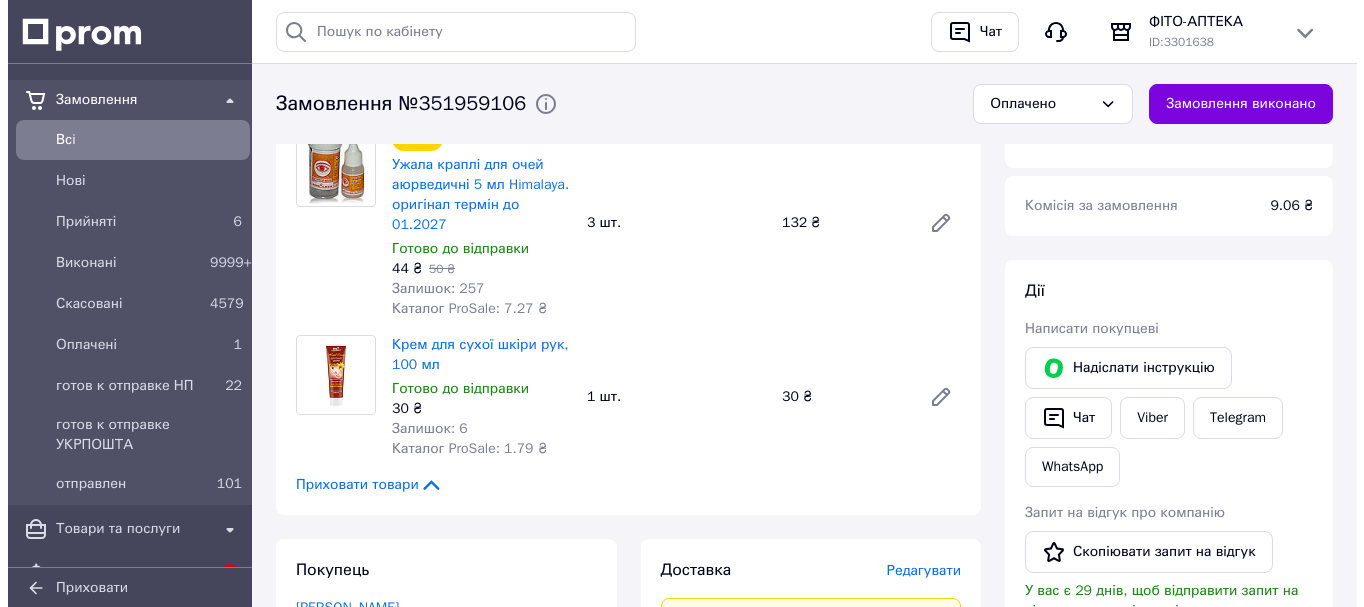 scroll, scrollTop: 955, scrollLeft: 0, axis: vertical 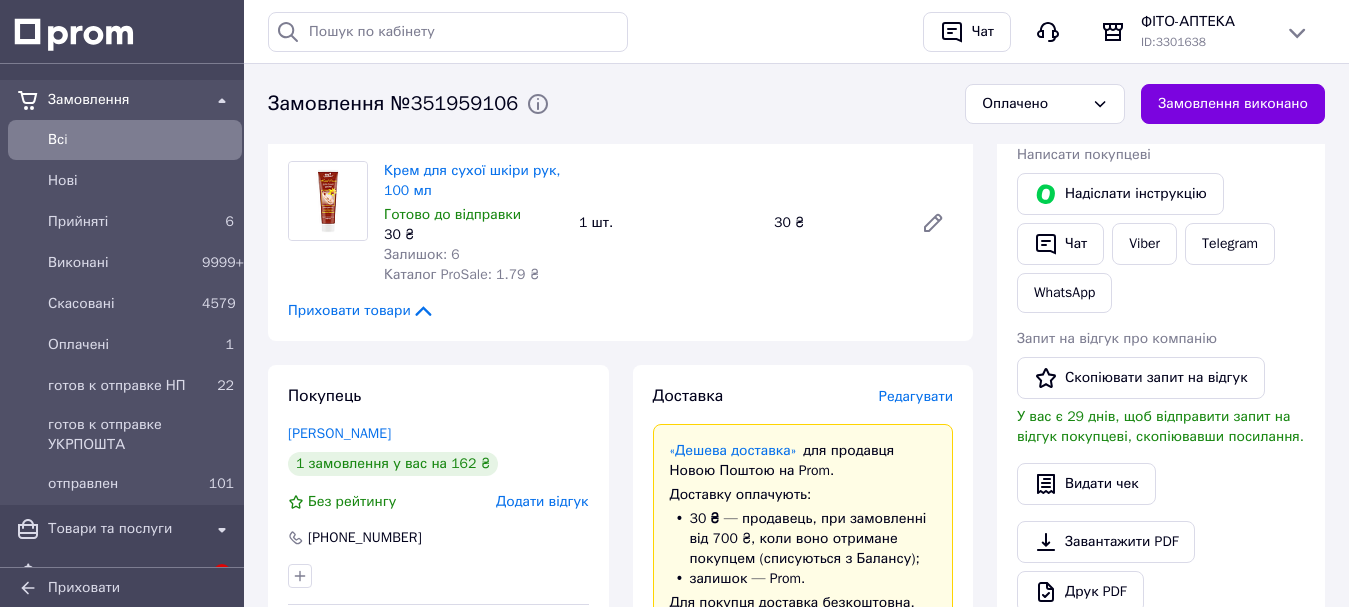 click on "Редагувати" at bounding box center (916, 396) 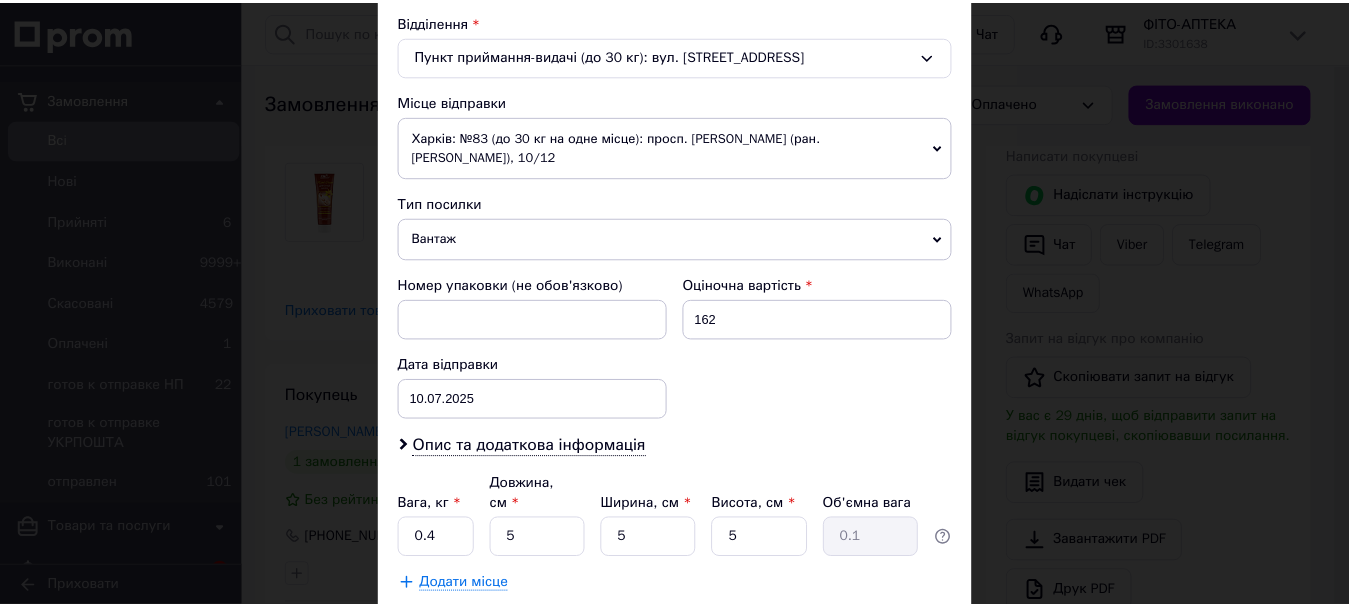 scroll, scrollTop: 741, scrollLeft: 0, axis: vertical 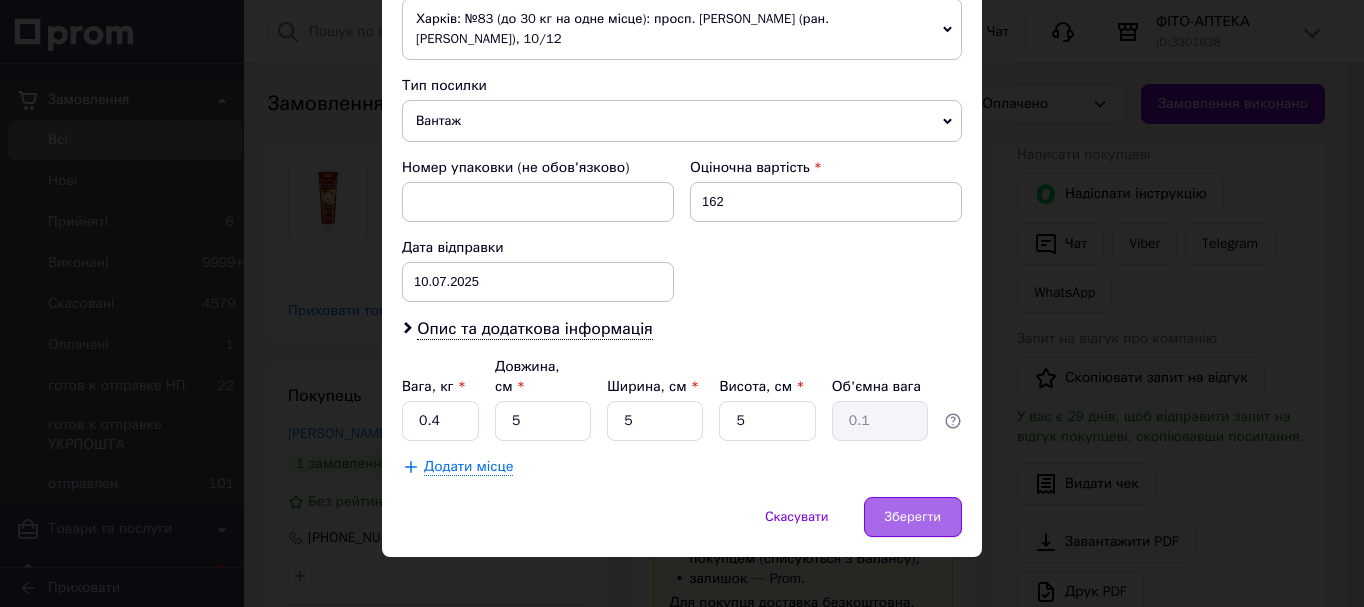 click on "Зберегти" at bounding box center (913, 517) 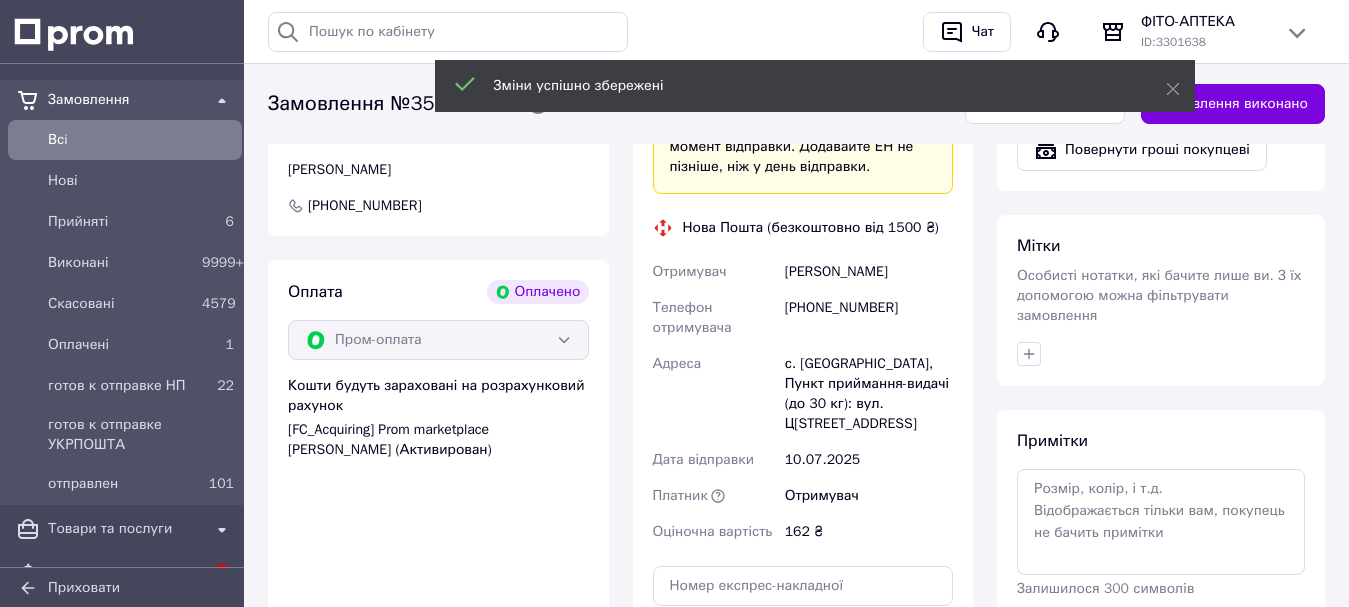 scroll, scrollTop: 1655, scrollLeft: 0, axis: vertical 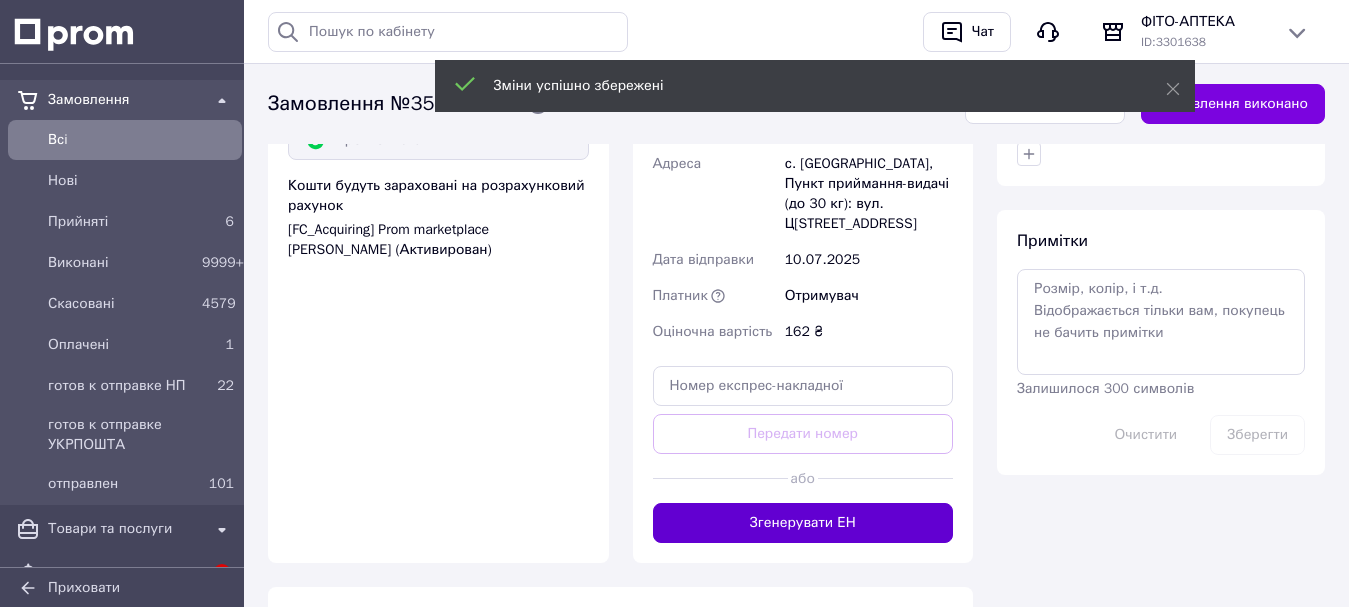 click on "Згенерувати ЕН" at bounding box center (803, 523) 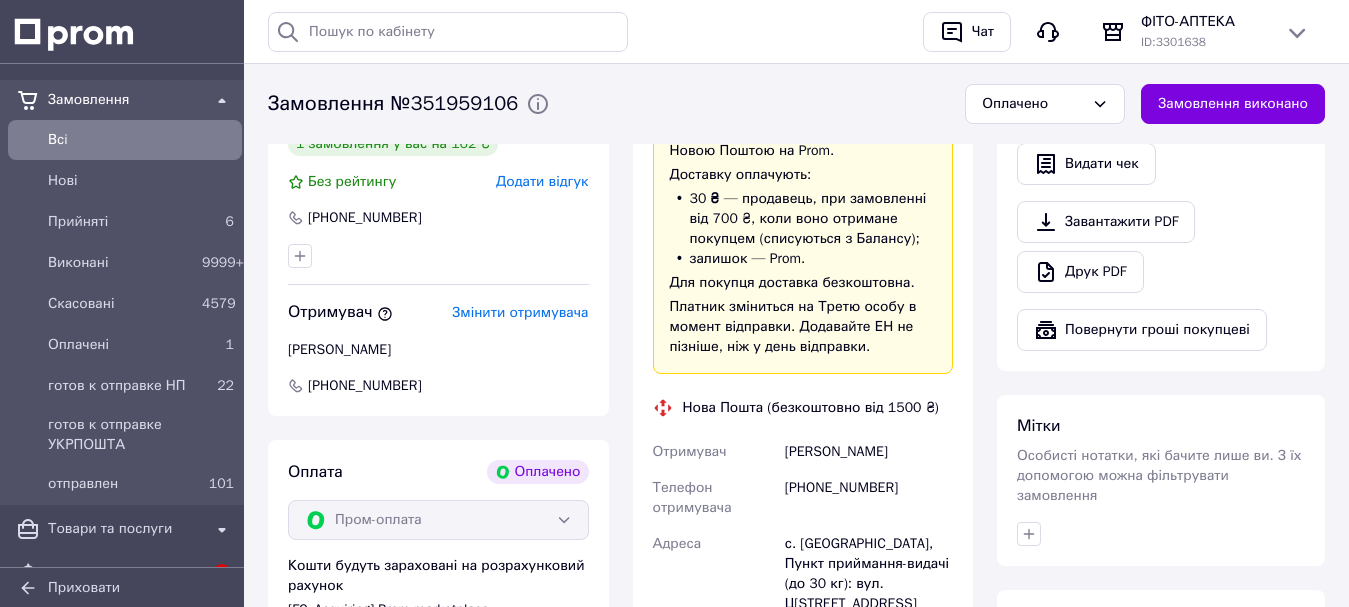 scroll, scrollTop: 1255, scrollLeft: 0, axis: vertical 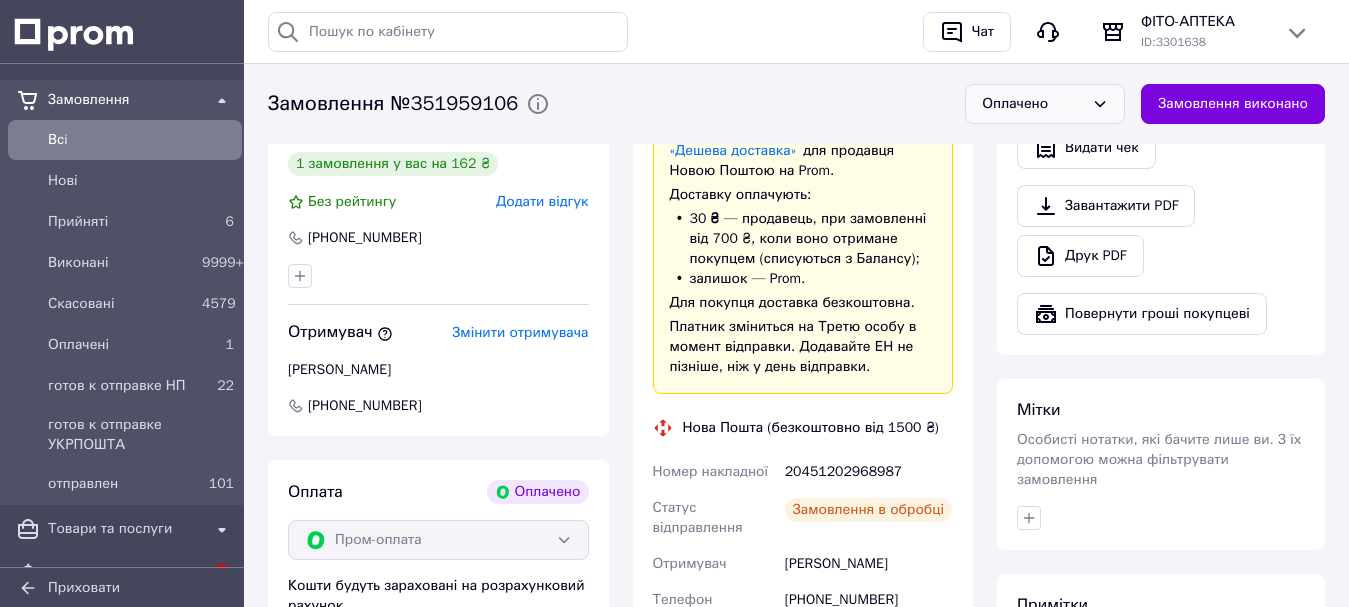 click on "Оплачено" at bounding box center (1045, 104) 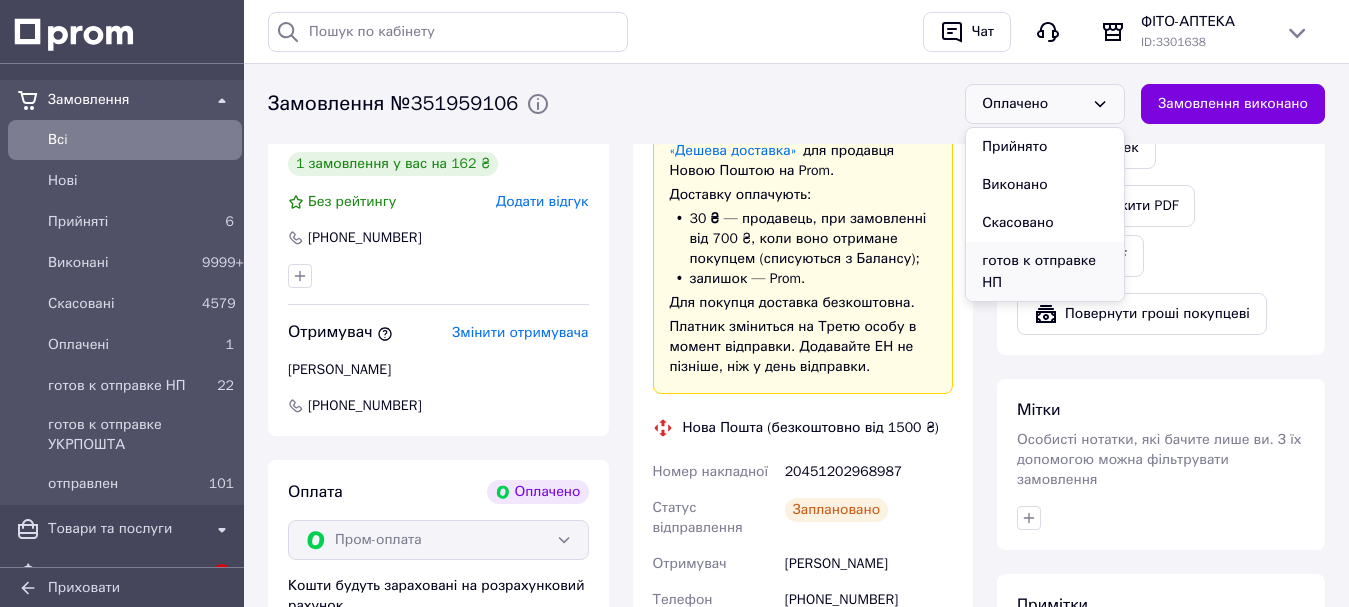 click on "готов к отправке НП" at bounding box center [1045, 272] 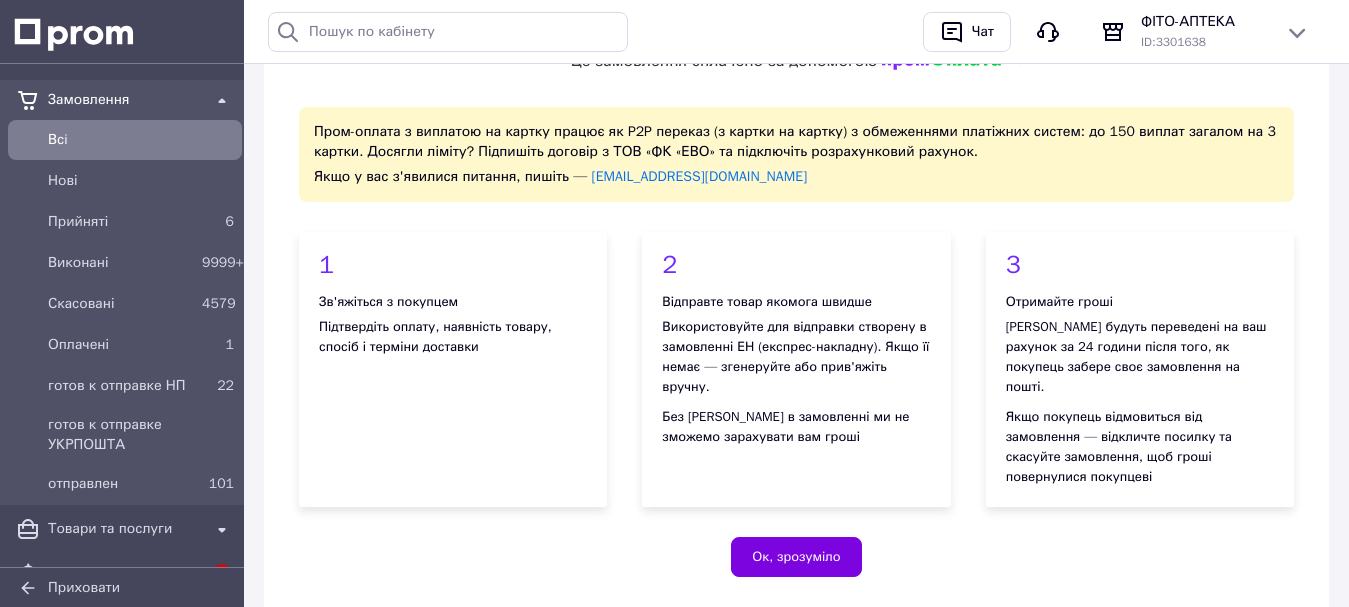 scroll, scrollTop: 0, scrollLeft: 0, axis: both 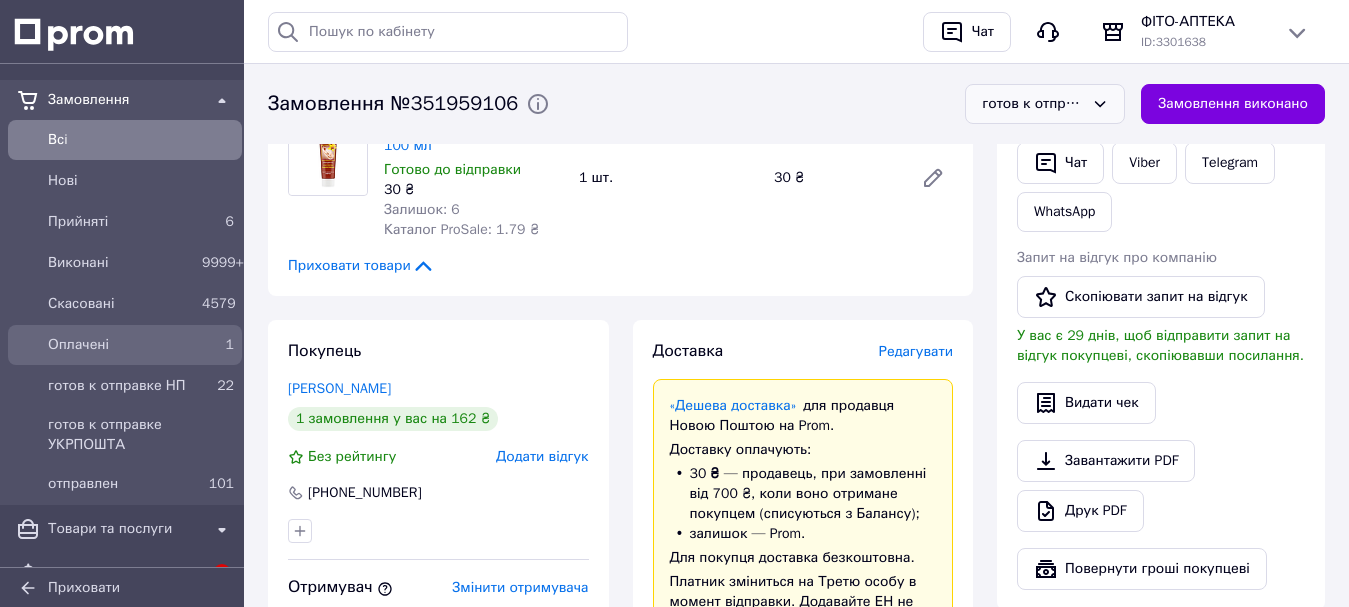 click on "Оплачені" at bounding box center (121, 345) 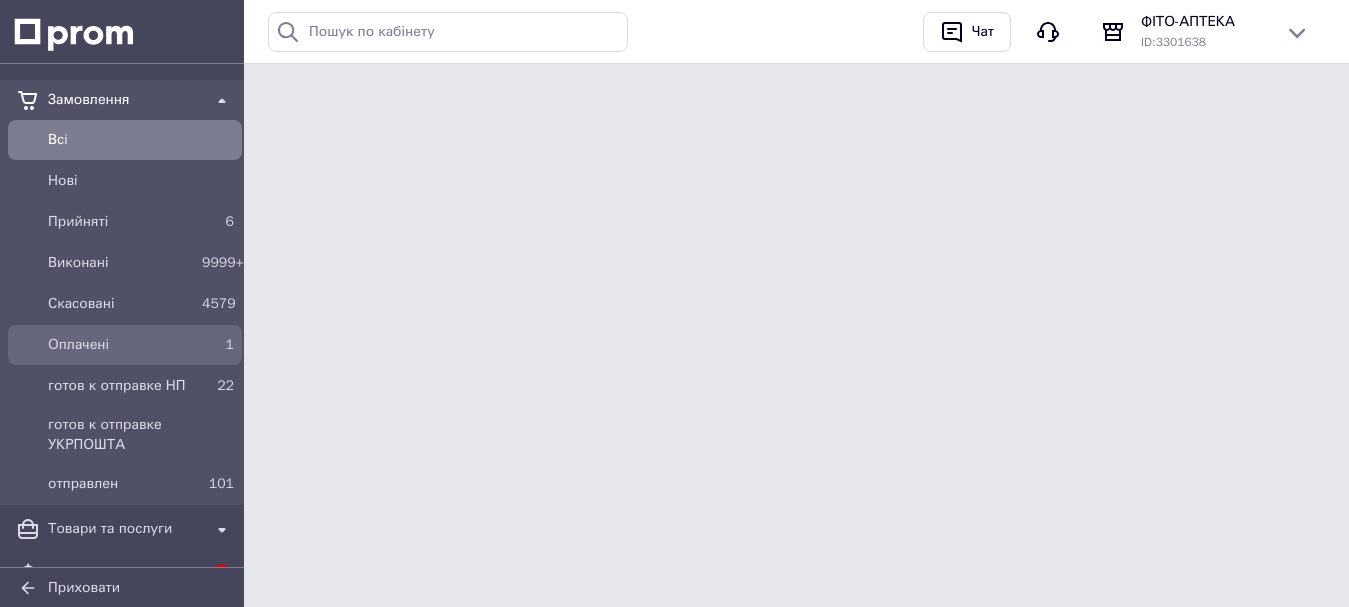 scroll, scrollTop: 0, scrollLeft: 0, axis: both 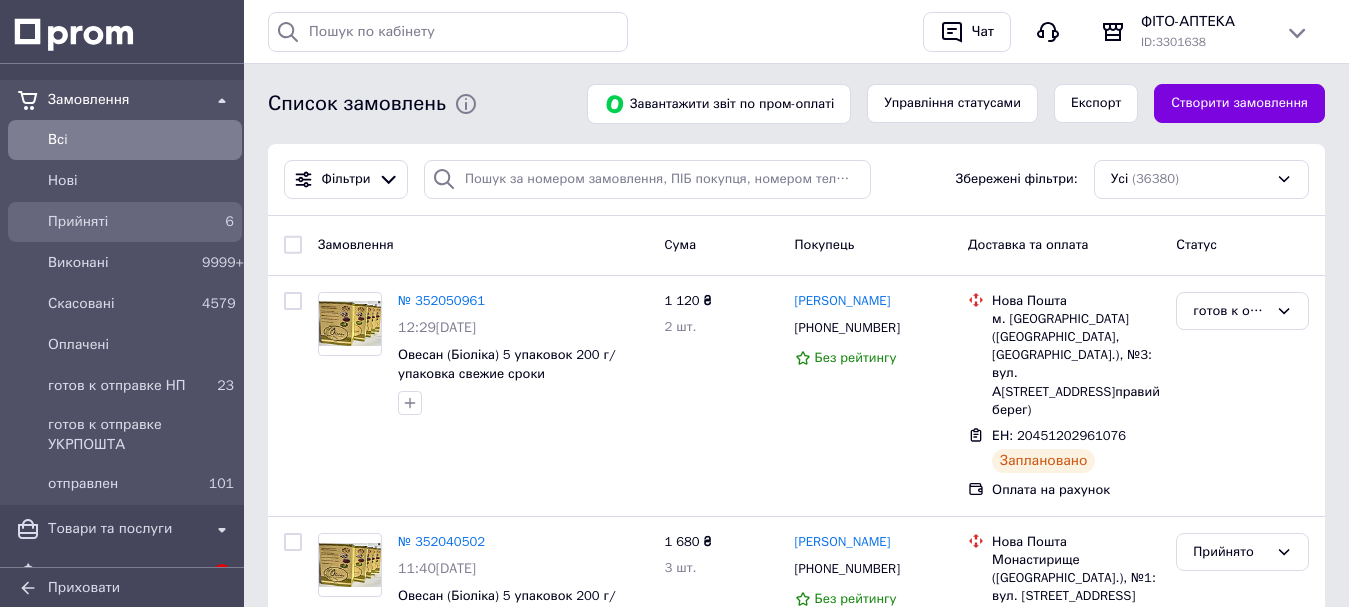 click on "Прийняті" at bounding box center (121, 222) 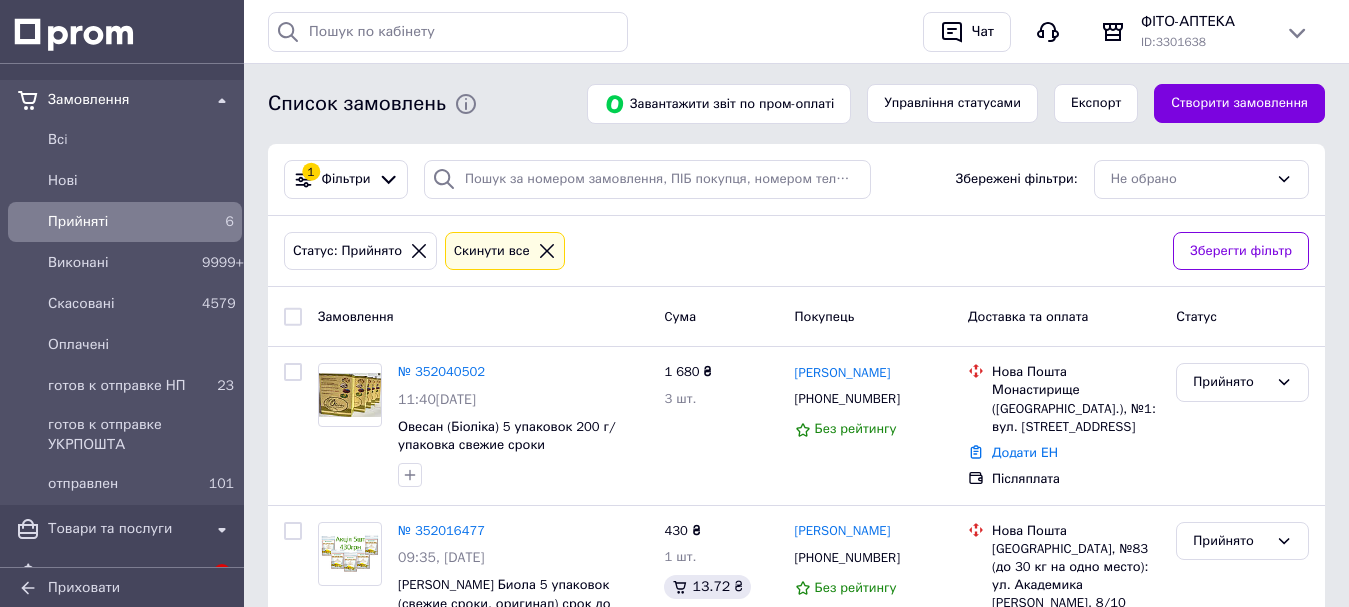click on "Прийняті 6" at bounding box center [125, 222] 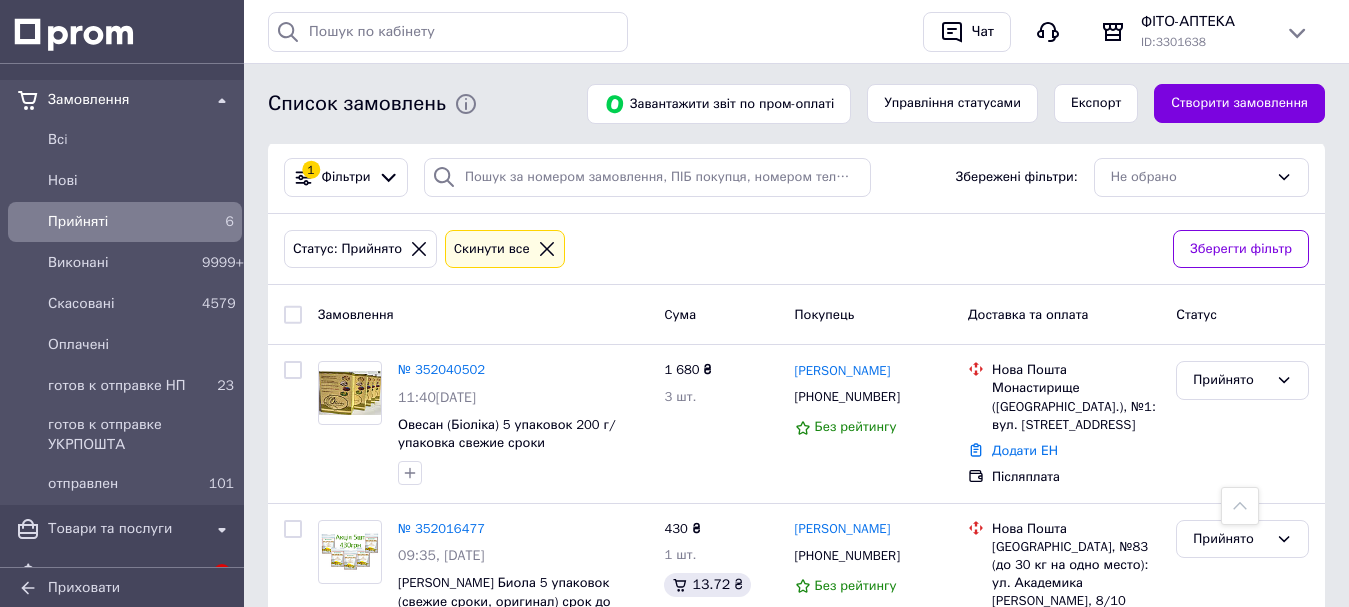 scroll, scrollTop: 0, scrollLeft: 0, axis: both 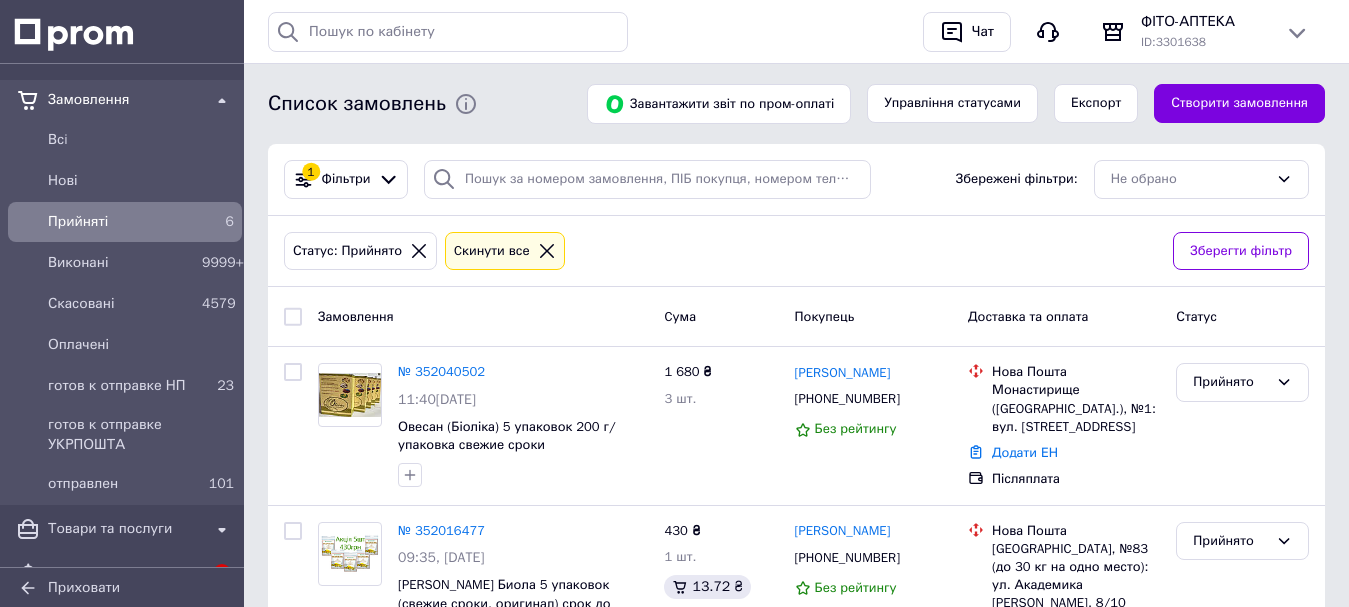 click on "Прийняті" at bounding box center [121, 222] 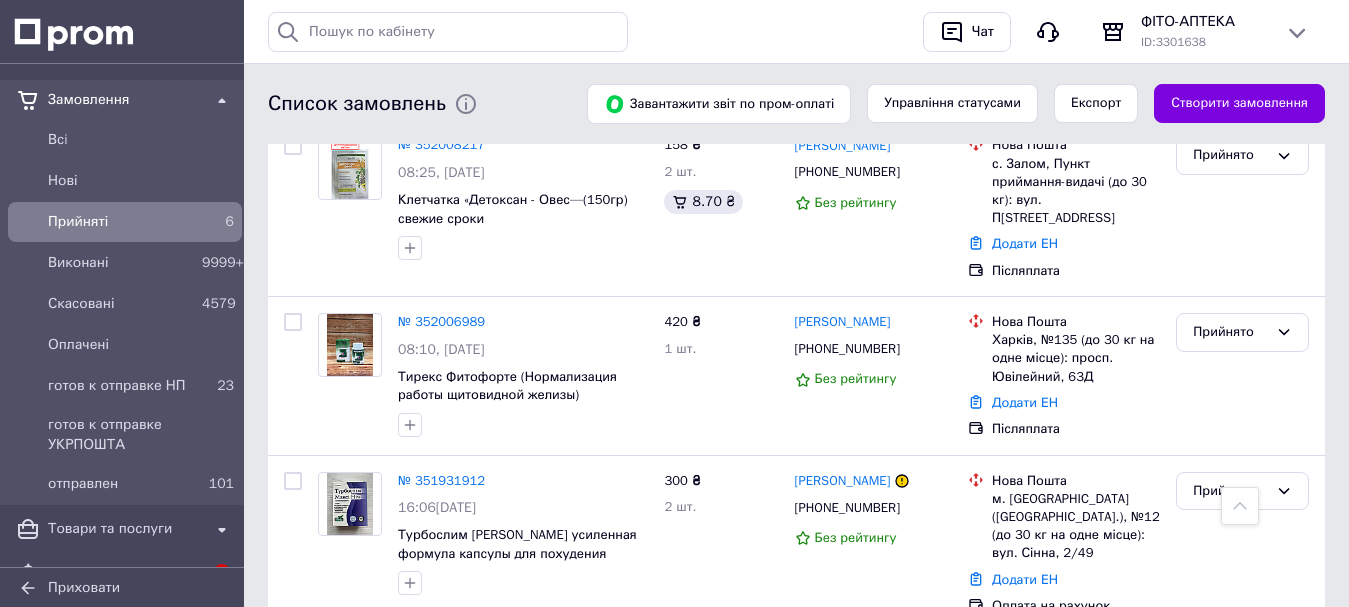 scroll, scrollTop: 507, scrollLeft: 0, axis: vertical 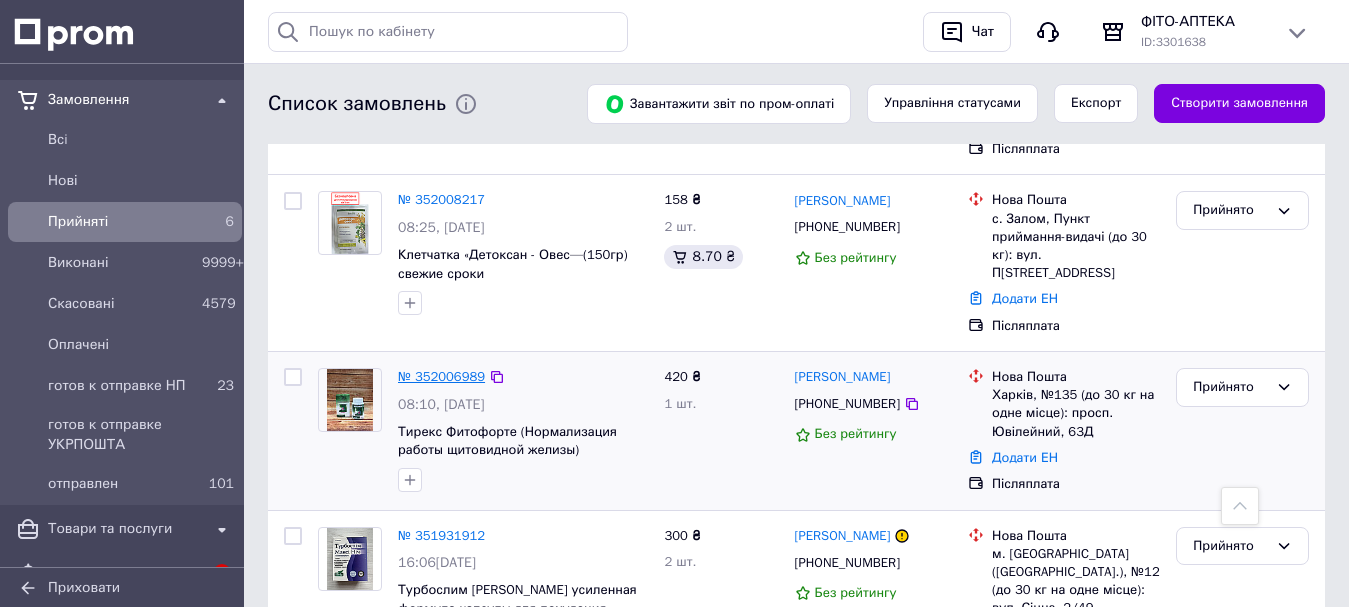 click on "№ 352006989" at bounding box center (441, 376) 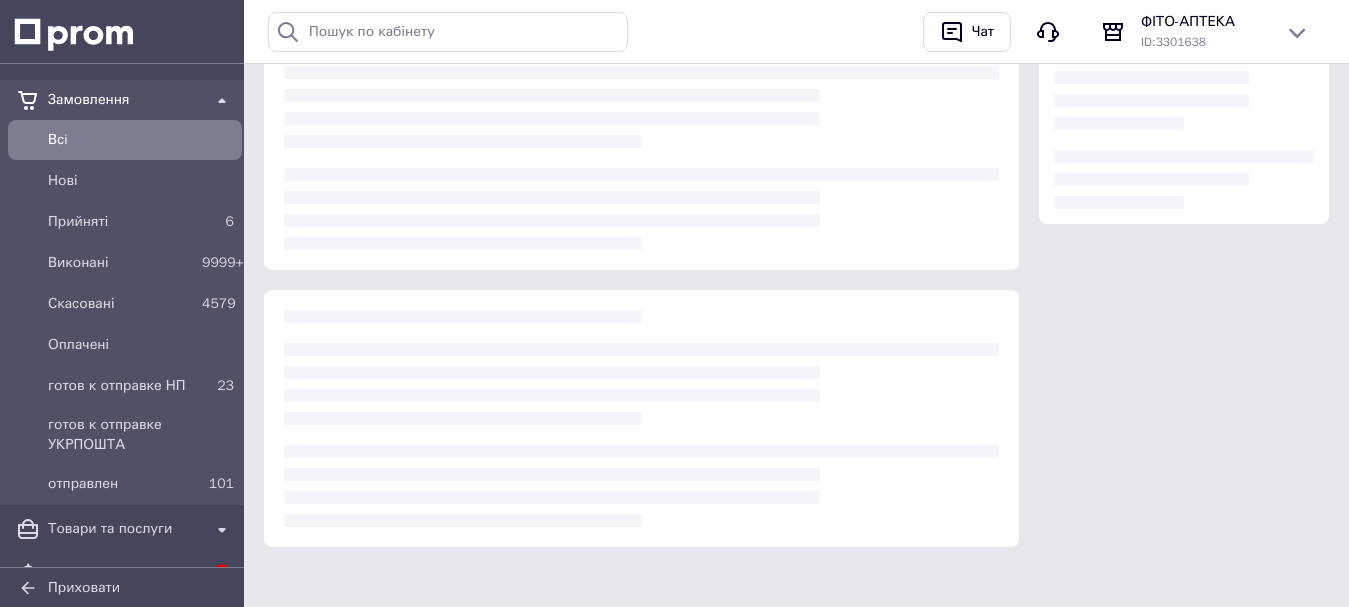 scroll, scrollTop: 0, scrollLeft: 0, axis: both 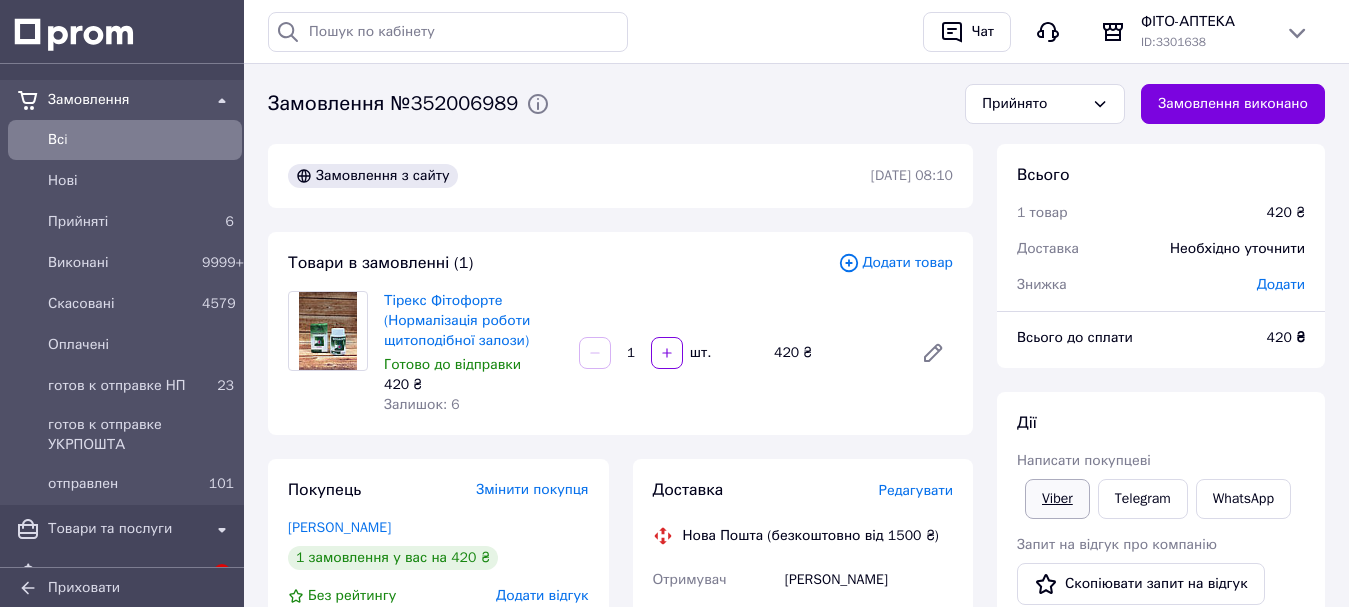 click on "Viber" at bounding box center [1057, 499] 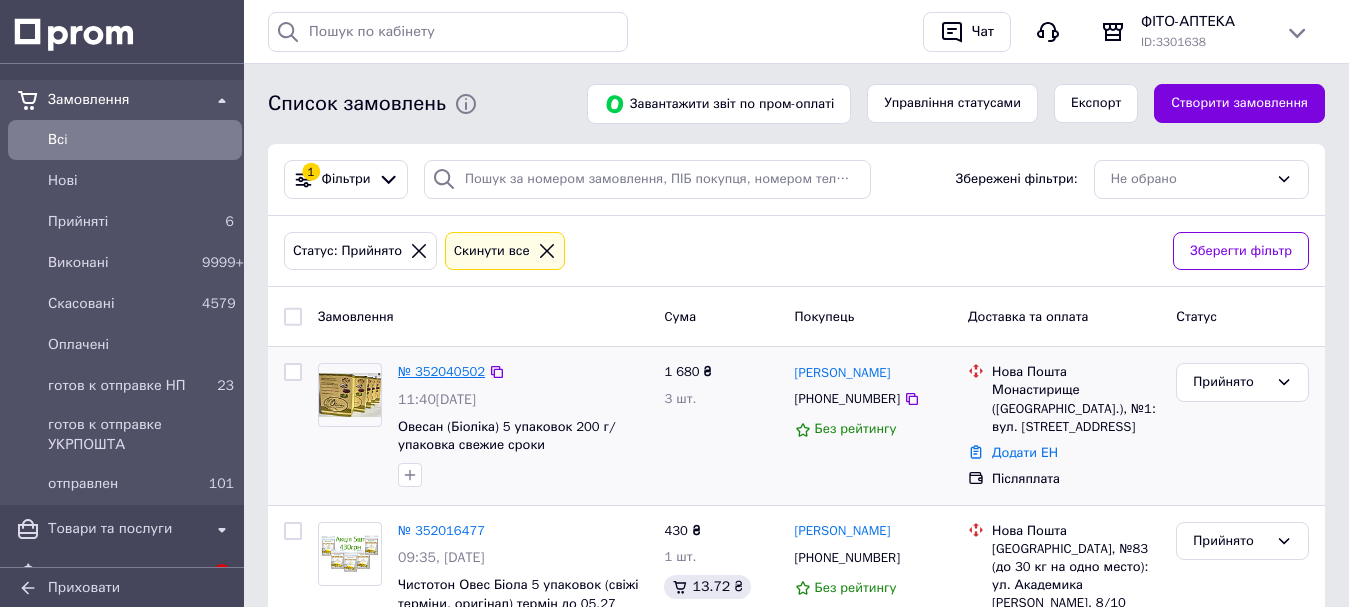 click on "№ 352040502" at bounding box center [441, 371] 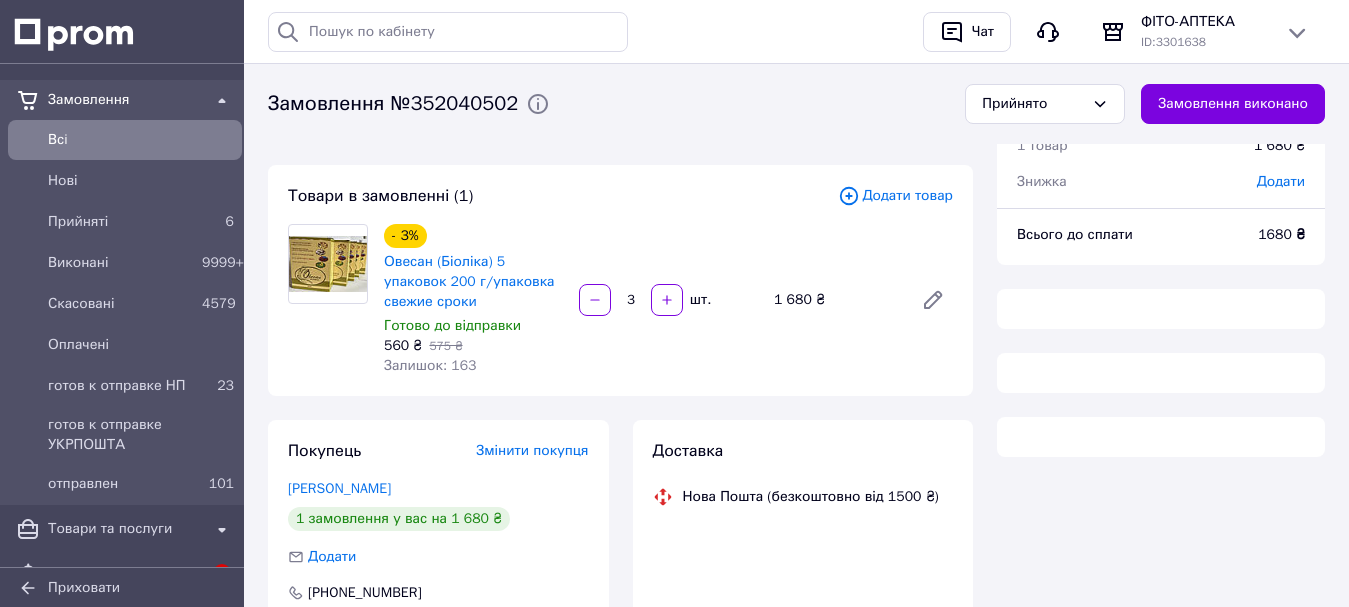 scroll, scrollTop: 100, scrollLeft: 0, axis: vertical 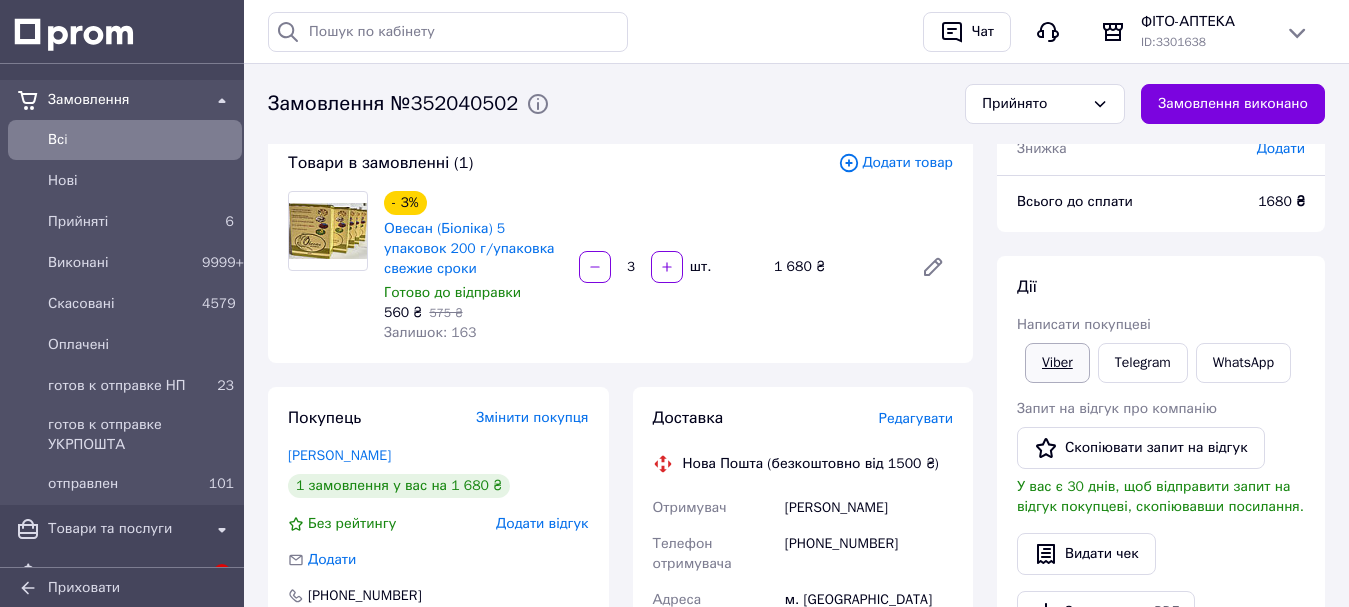 click on "Viber" at bounding box center [1057, 363] 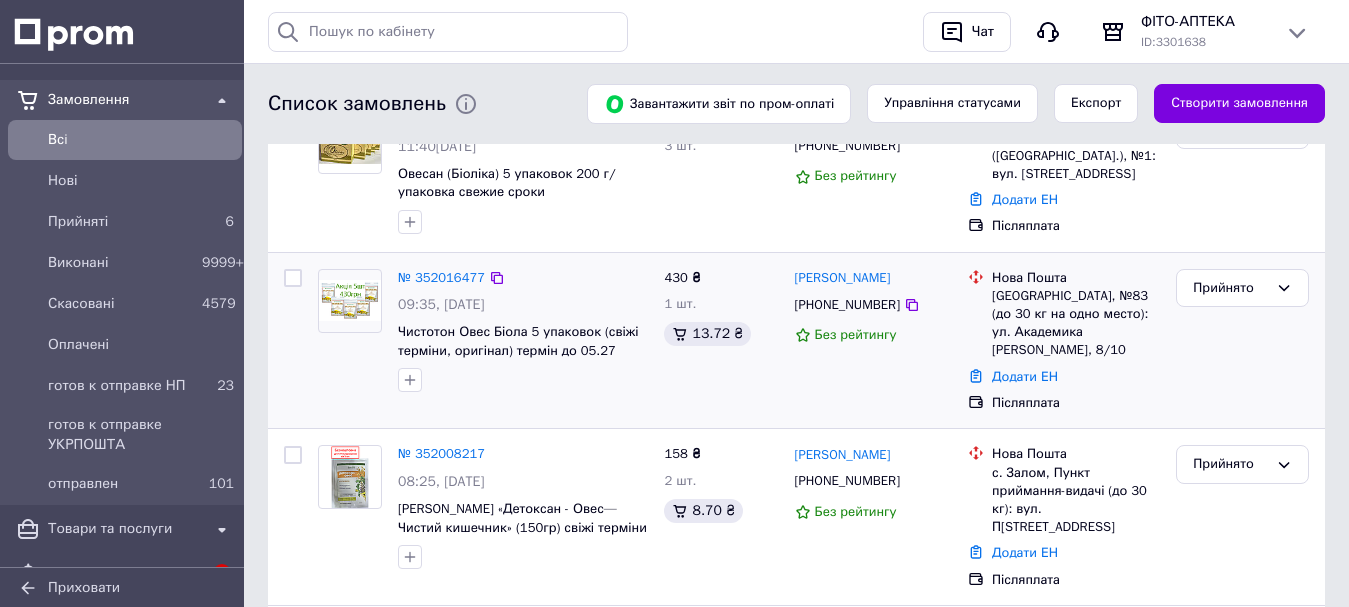 scroll, scrollTop: 300, scrollLeft: 0, axis: vertical 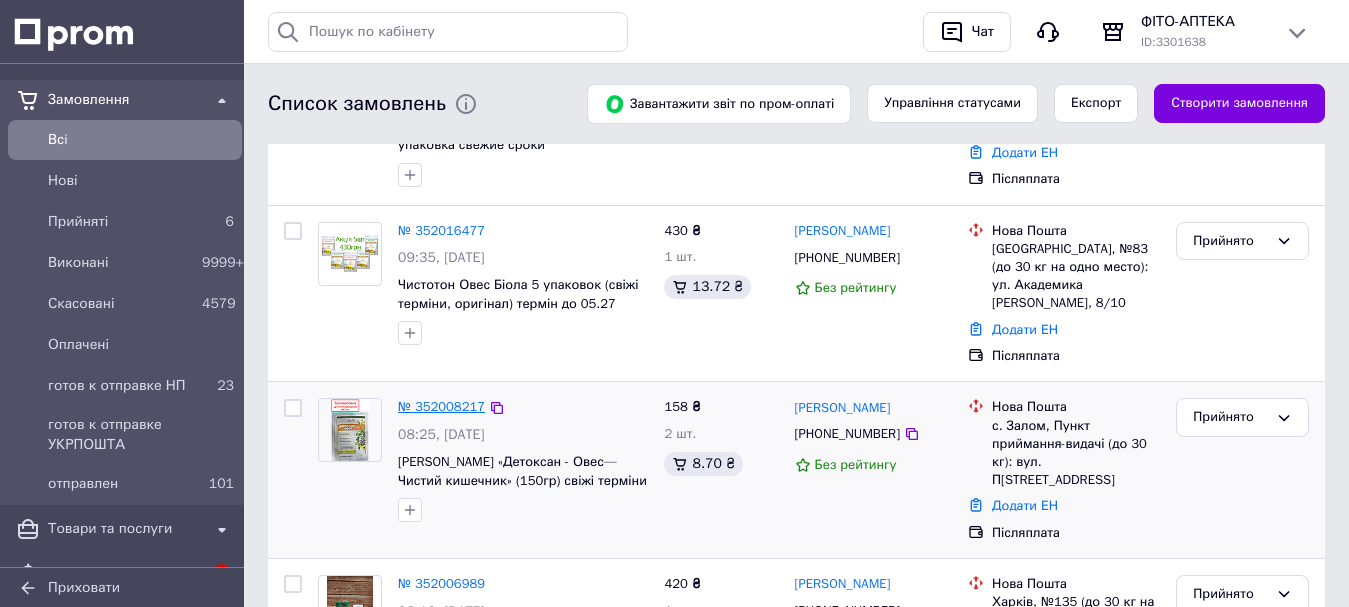 click on "№ 352008217" at bounding box center (441, 406) 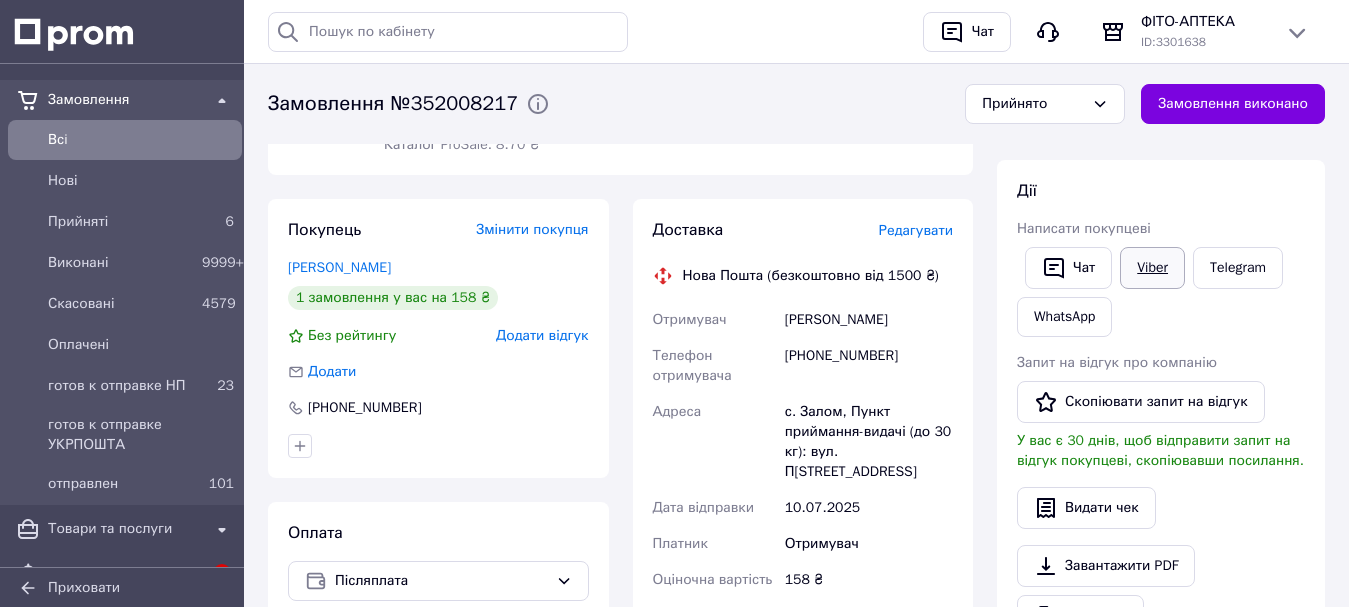 click on "Viber" at bounding box center [1152, 268] 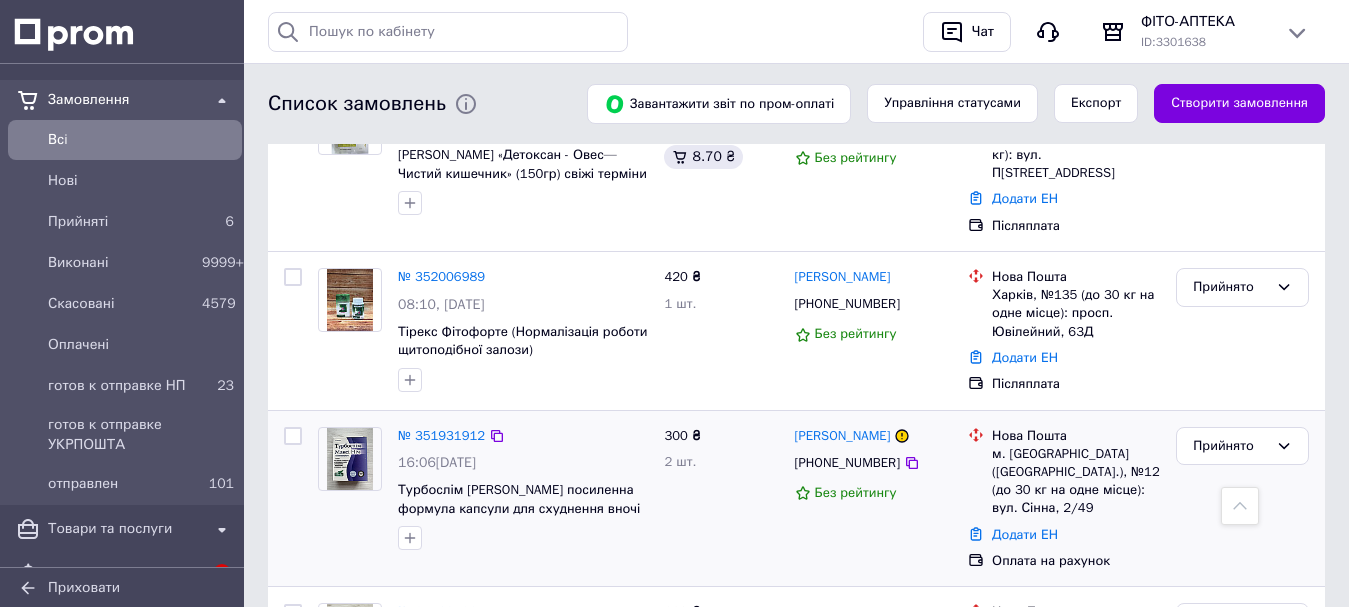 scroll, scrollTop: 807, scrollLeft: 0, axis: vertical 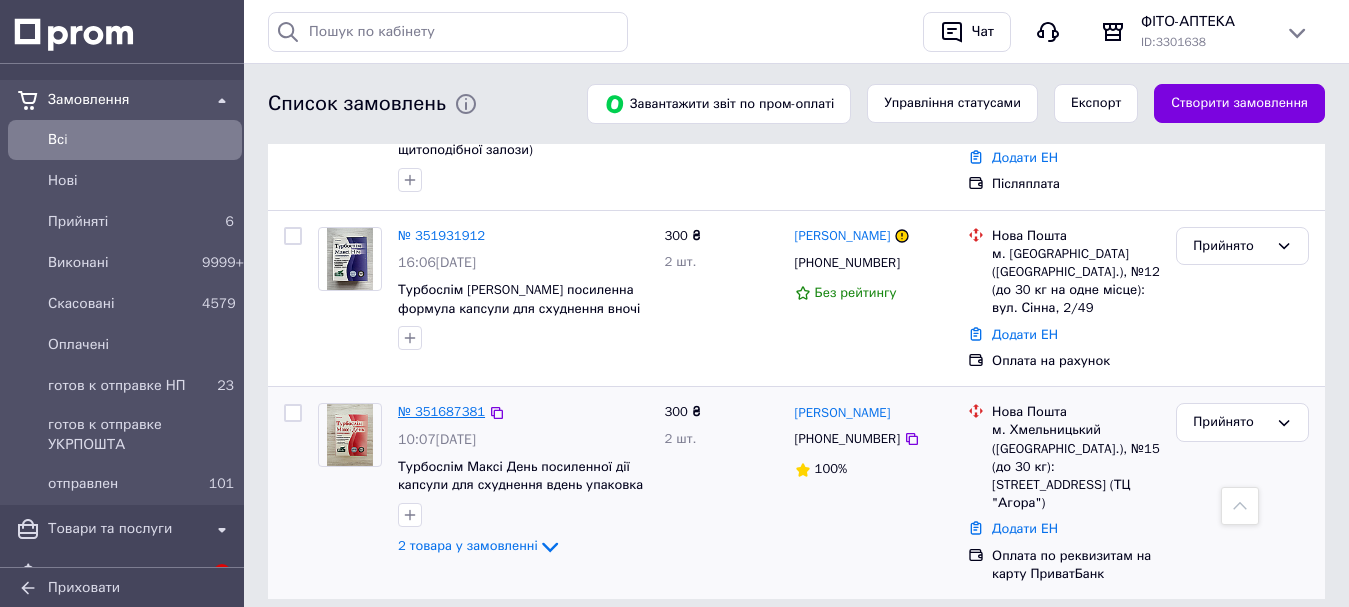 click on "№ 351687381" at bounding box center (441, 411) 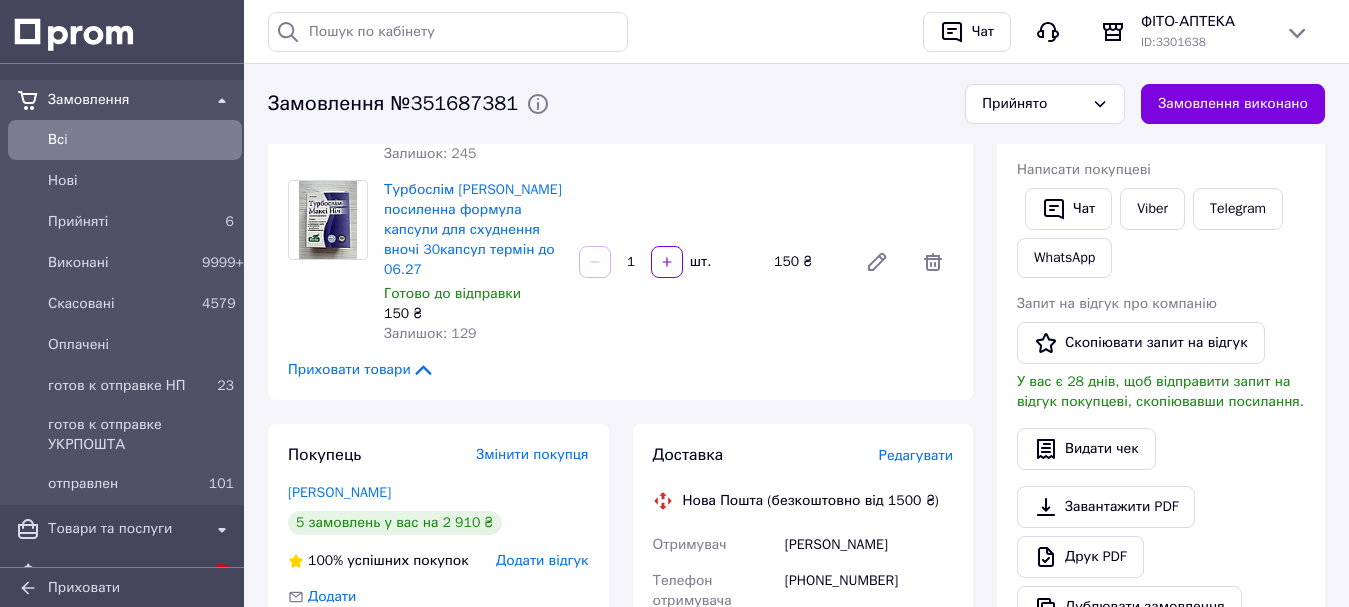 scroll, scrollTop: 300, scrollLeft: 0, axis: vertical 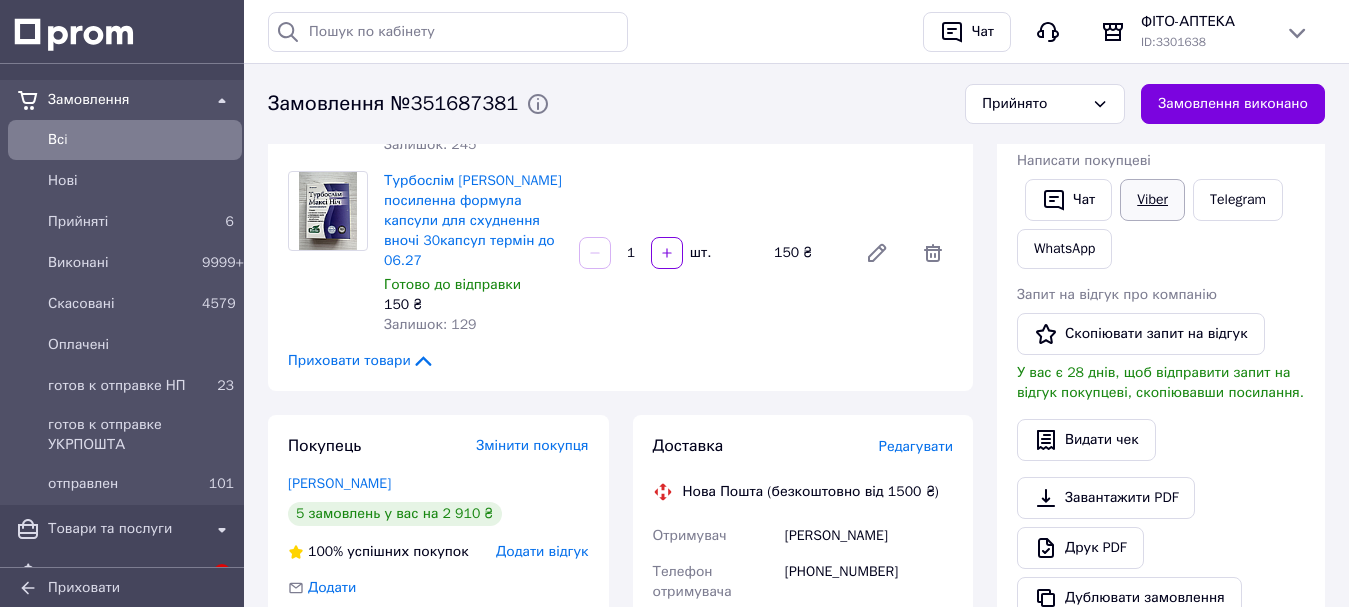 click on "Viber" at bounding box center [1152, 200] 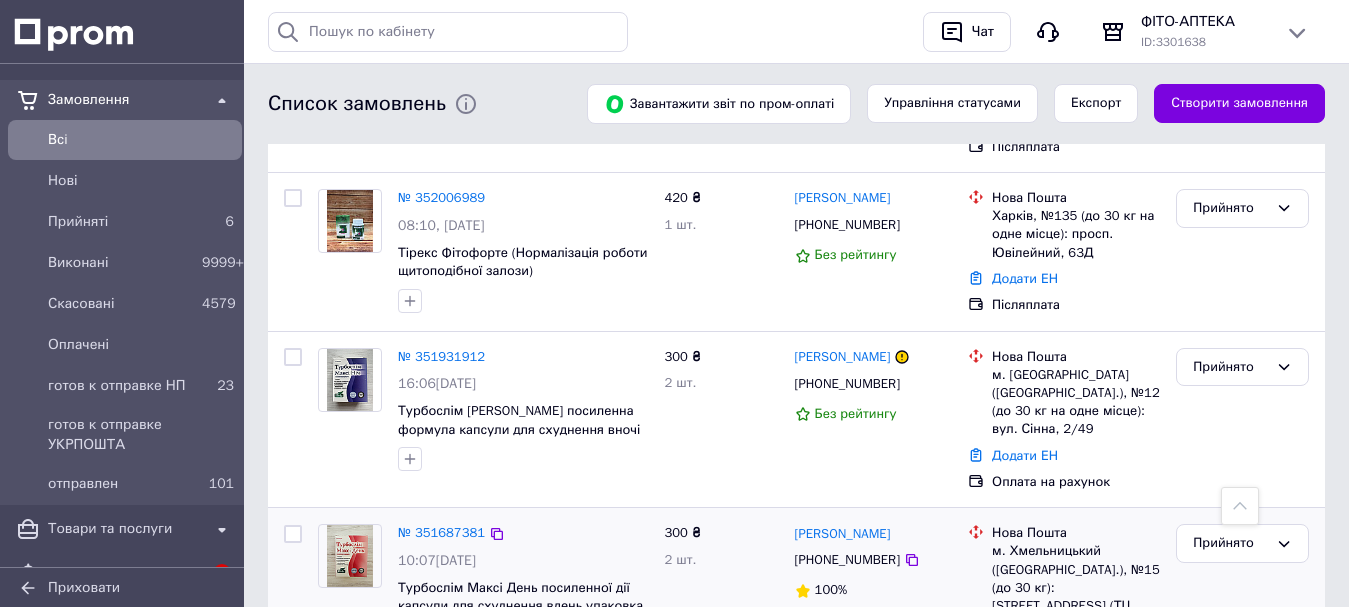 scroll, scrollTop: 700, scrollLeft: 0, axis: vertical 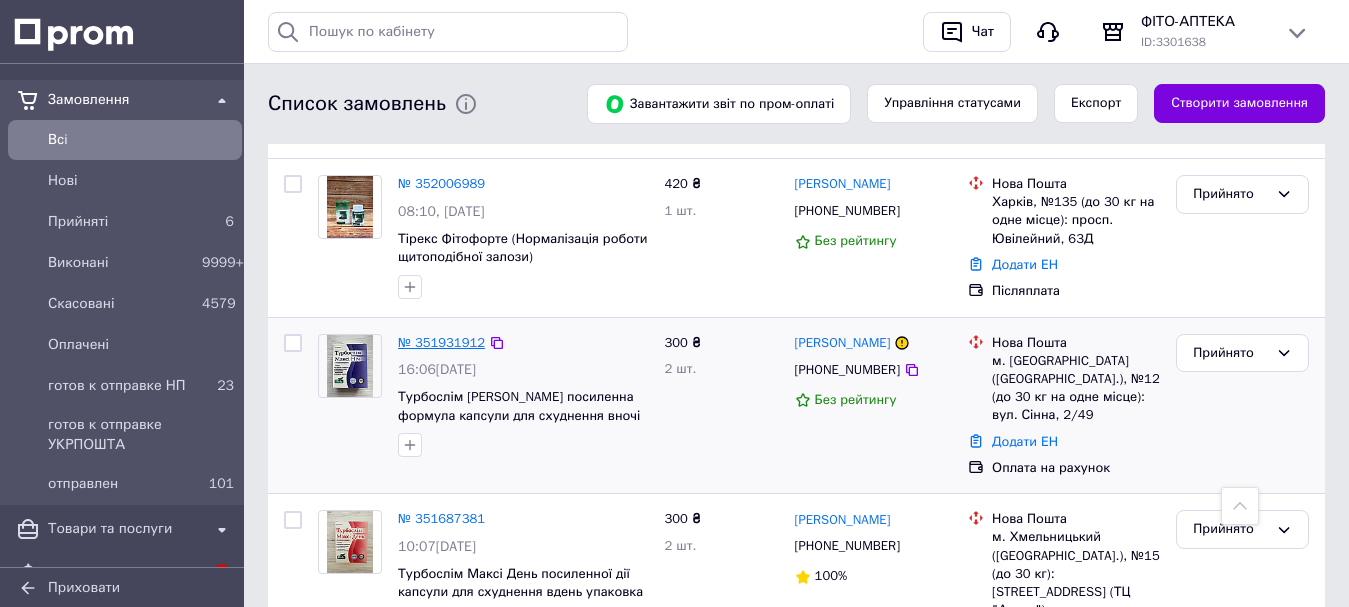 click on "№ 351931912" at bounding box center [441, 342] 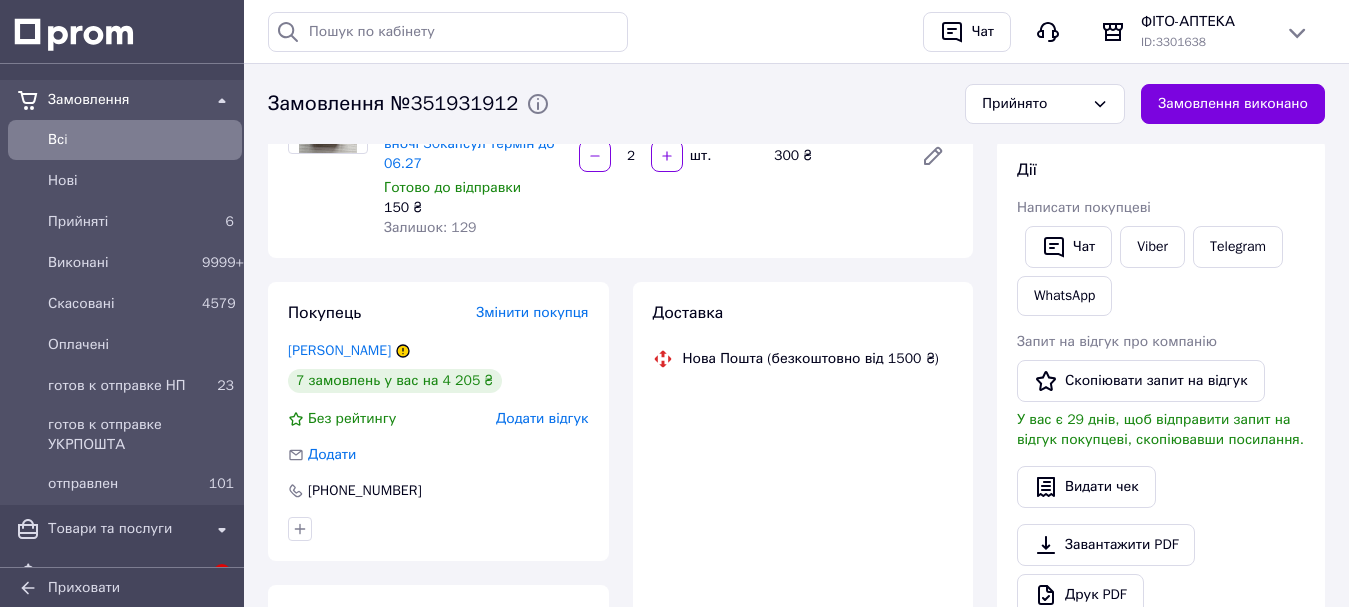 scroll, scrollTop: 200, scrollLeft: 0, axis: vertical 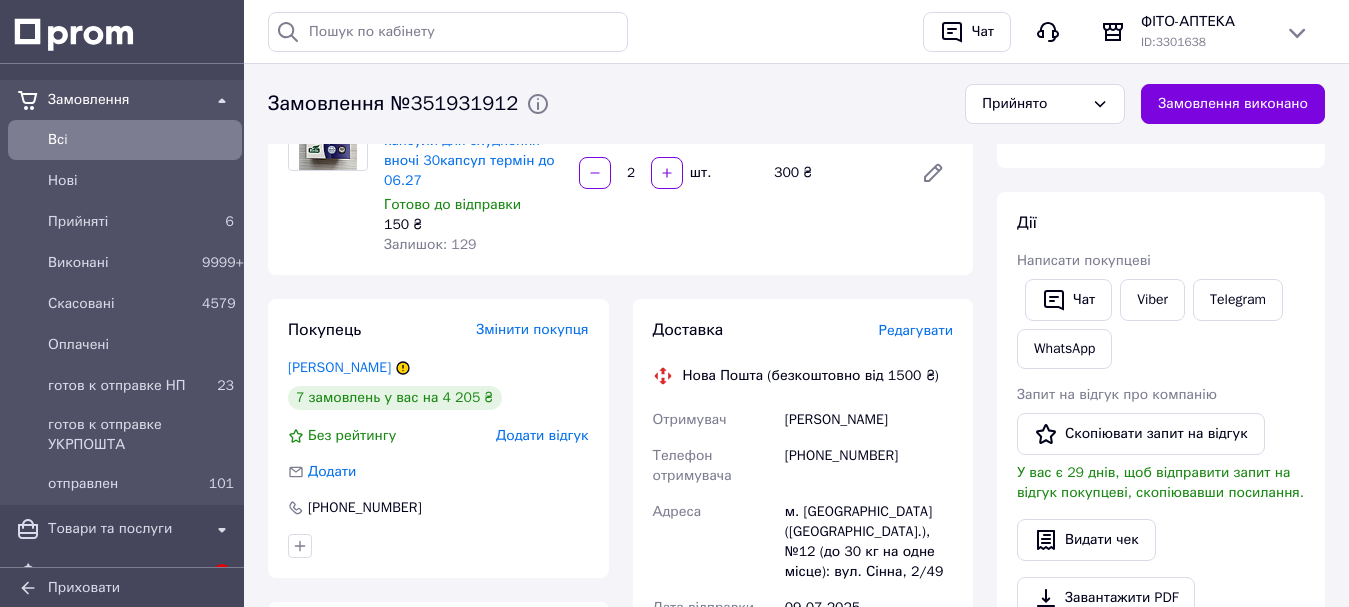 click on "Написати покупцеві" at bounding box center (1161, 261) 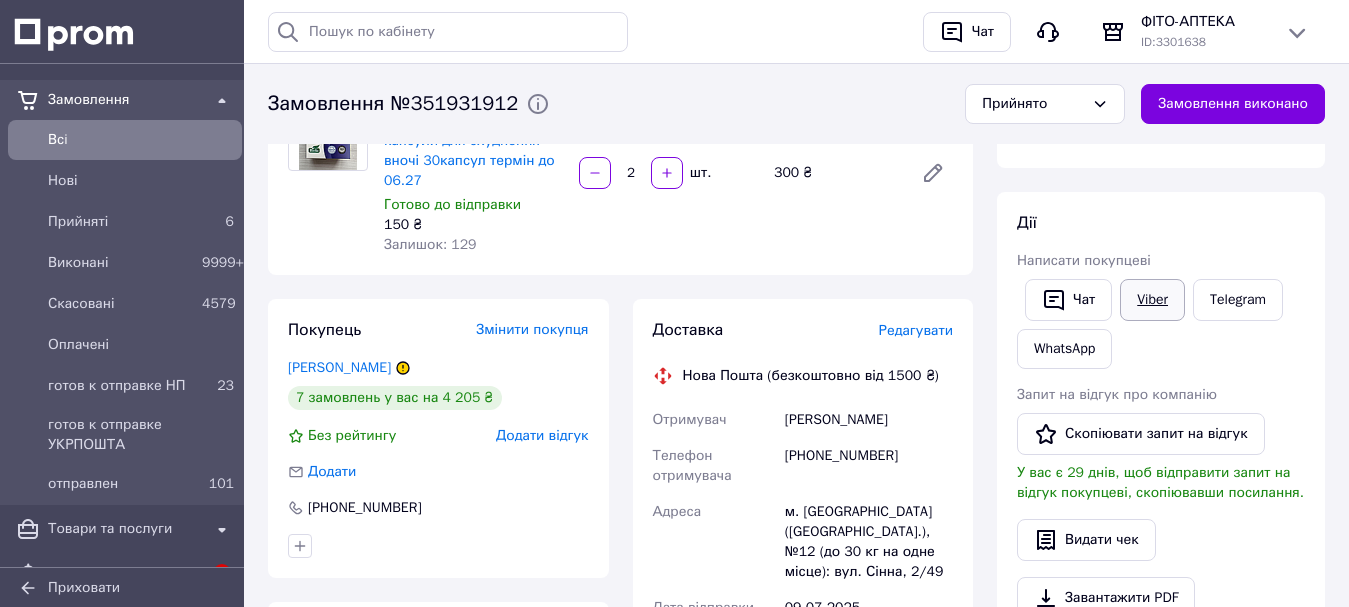 click on "Viber" at bounding box center [1152, 300] 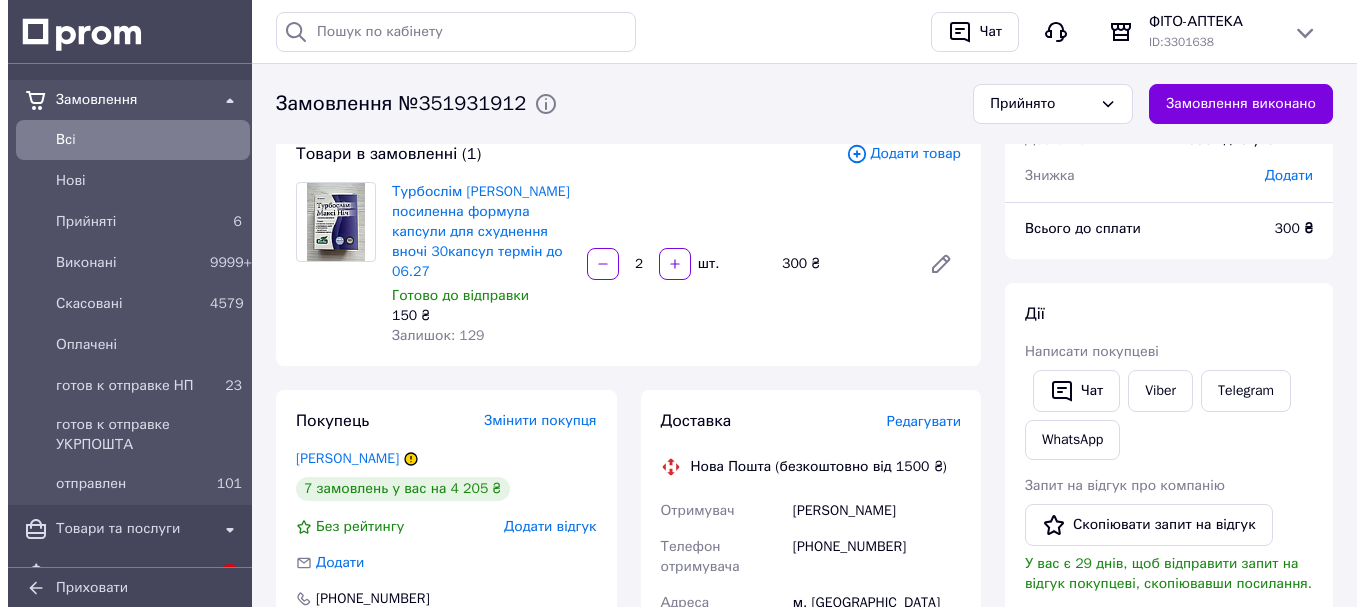 scroll, scrollTop: 0, scrollLeft: 0, axis: both 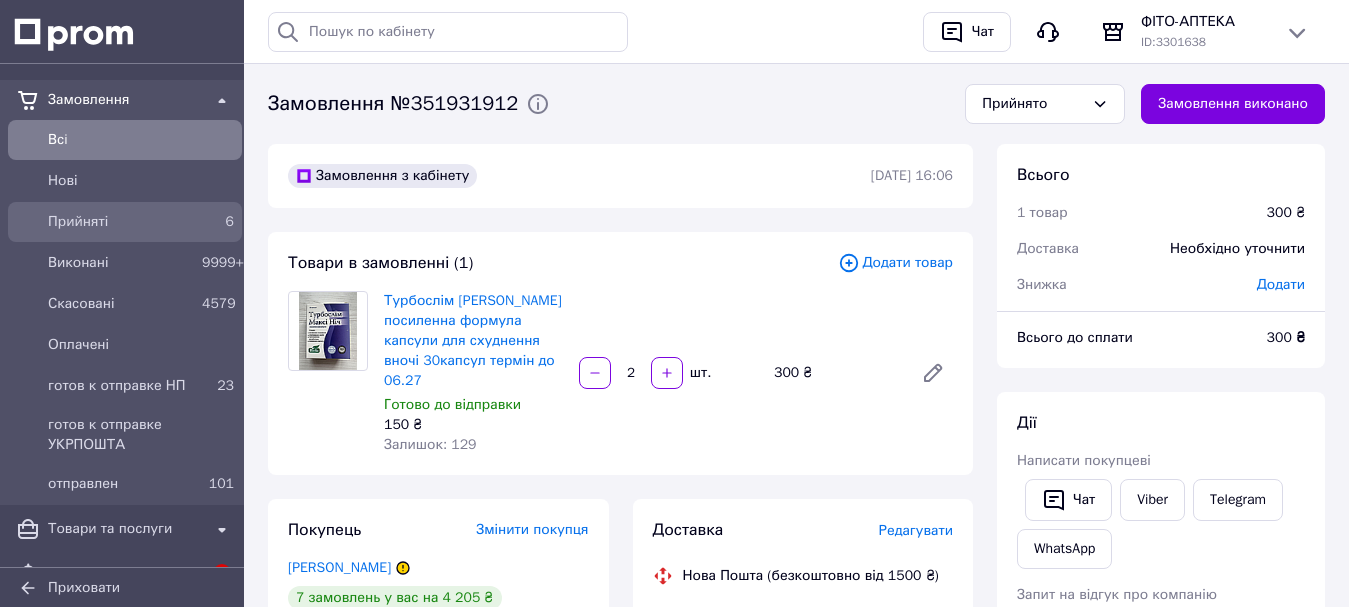 click on "Прийняті" at bounding box center (121, 222) 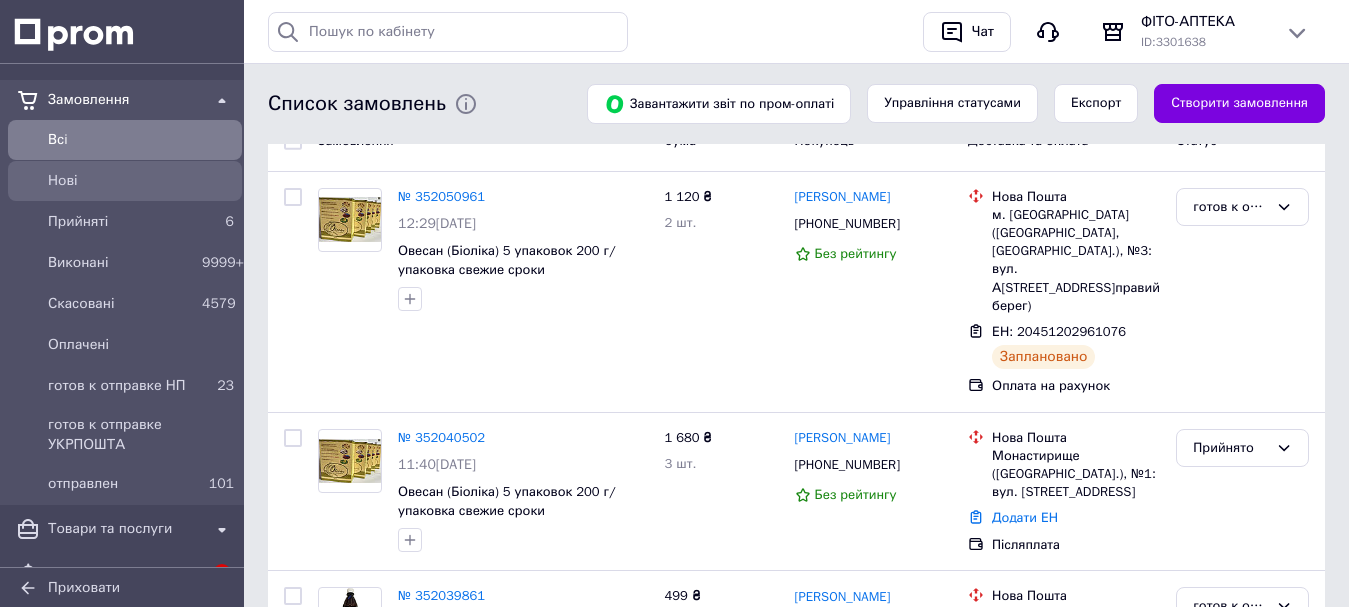 scroll, scrollTop: 200, scrollLeft: 0, axis: vertical 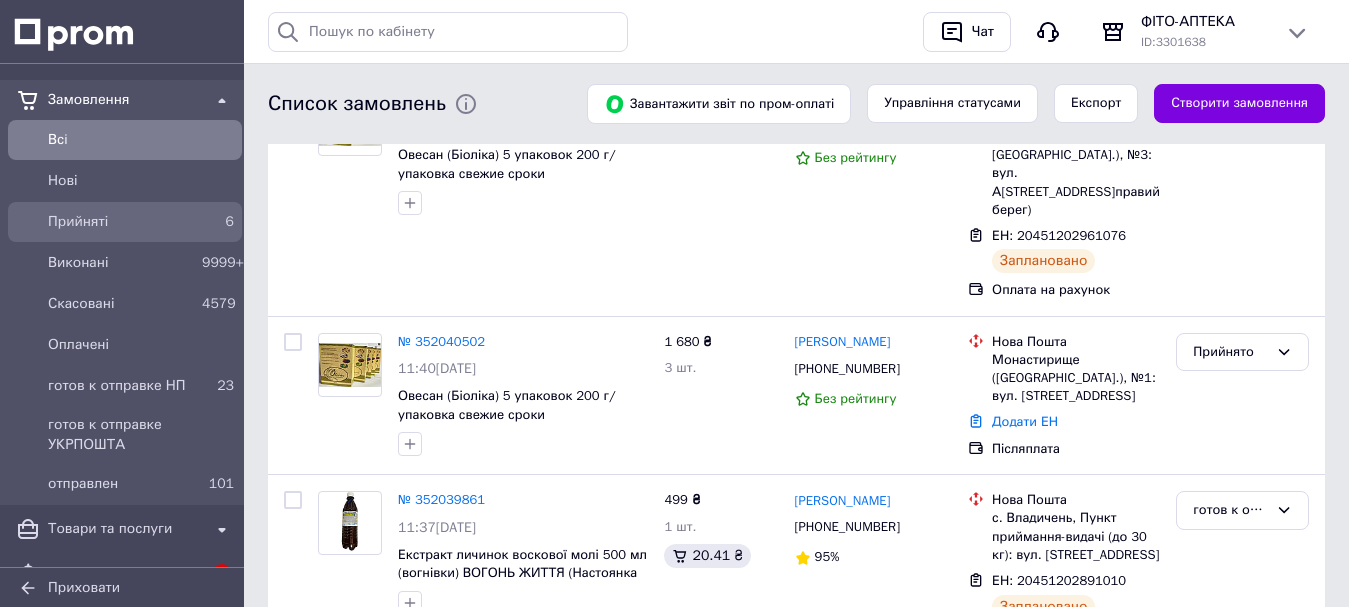 click on "Прийняті" at bounding box center [121, 222] 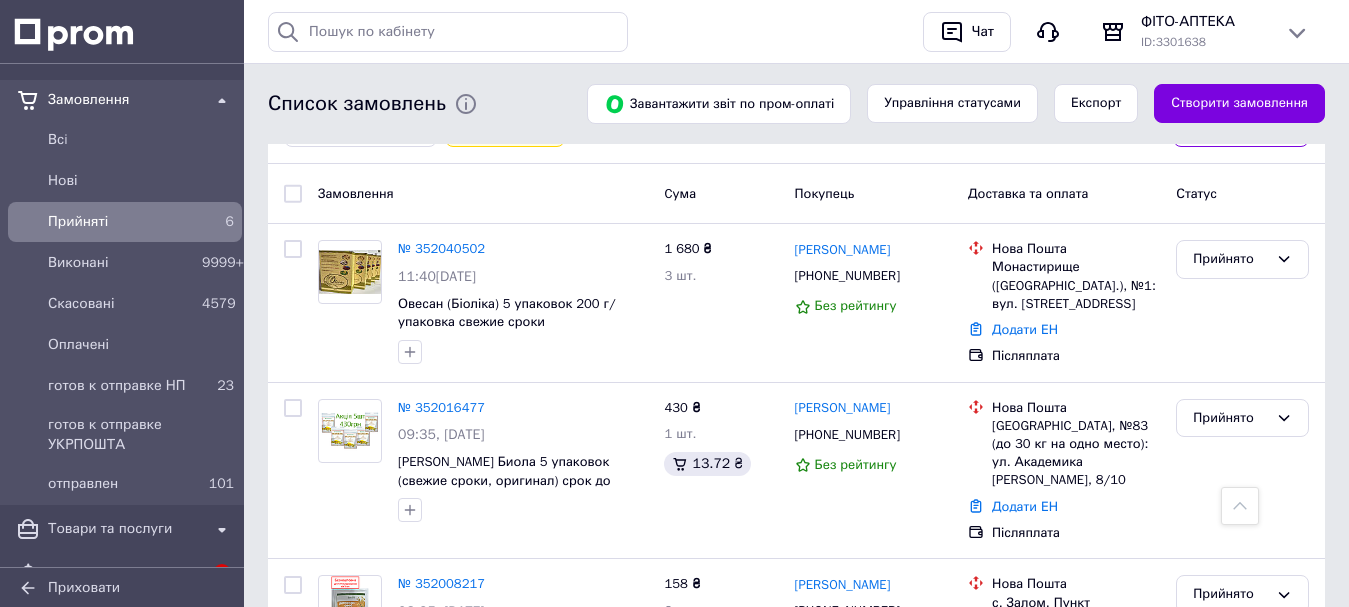 scroll, scrollTop: 100, scrollLeft: 0, axis: vertical 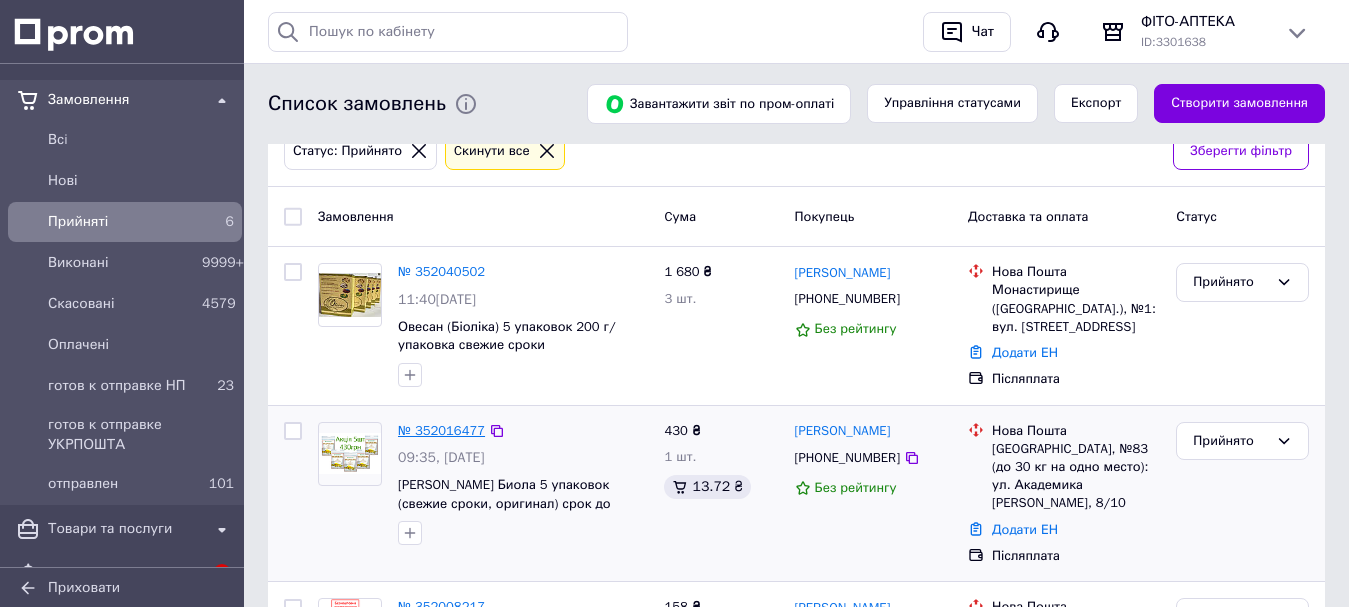 click on "№ 352016477" at bounding box center (441, 430) 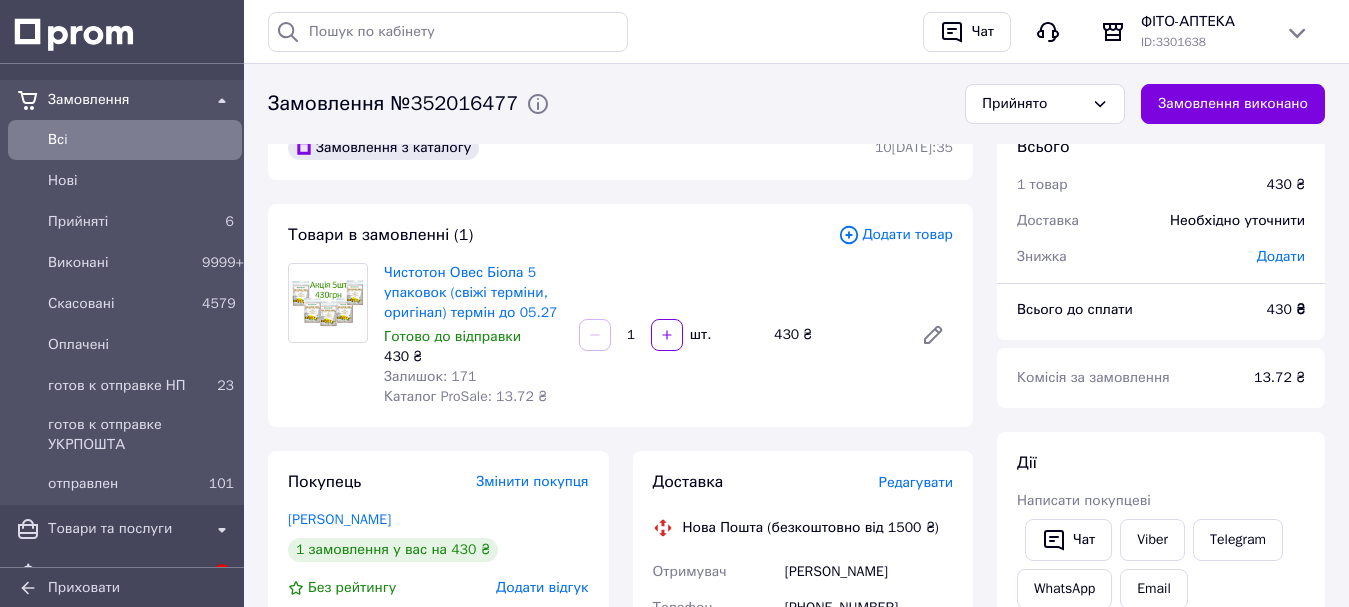 scroll, scrollTop: 200, scrollLeft: 0, axis: vertical 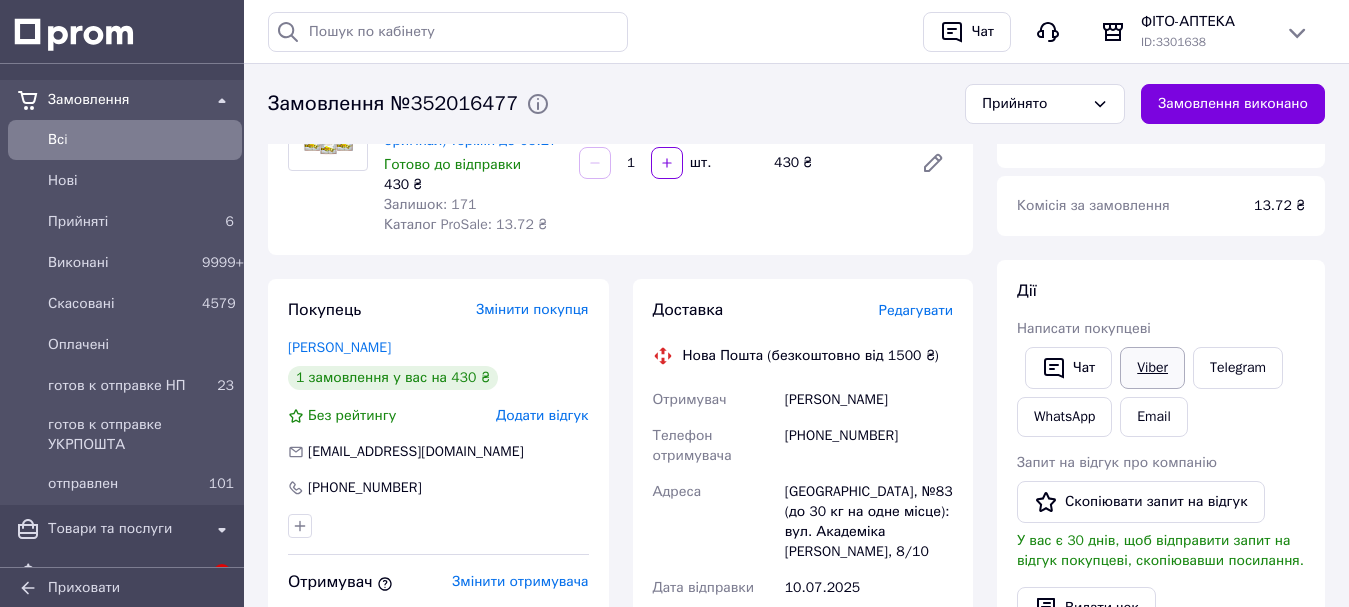 click on "Viber" at bounding box center (1152, 368) 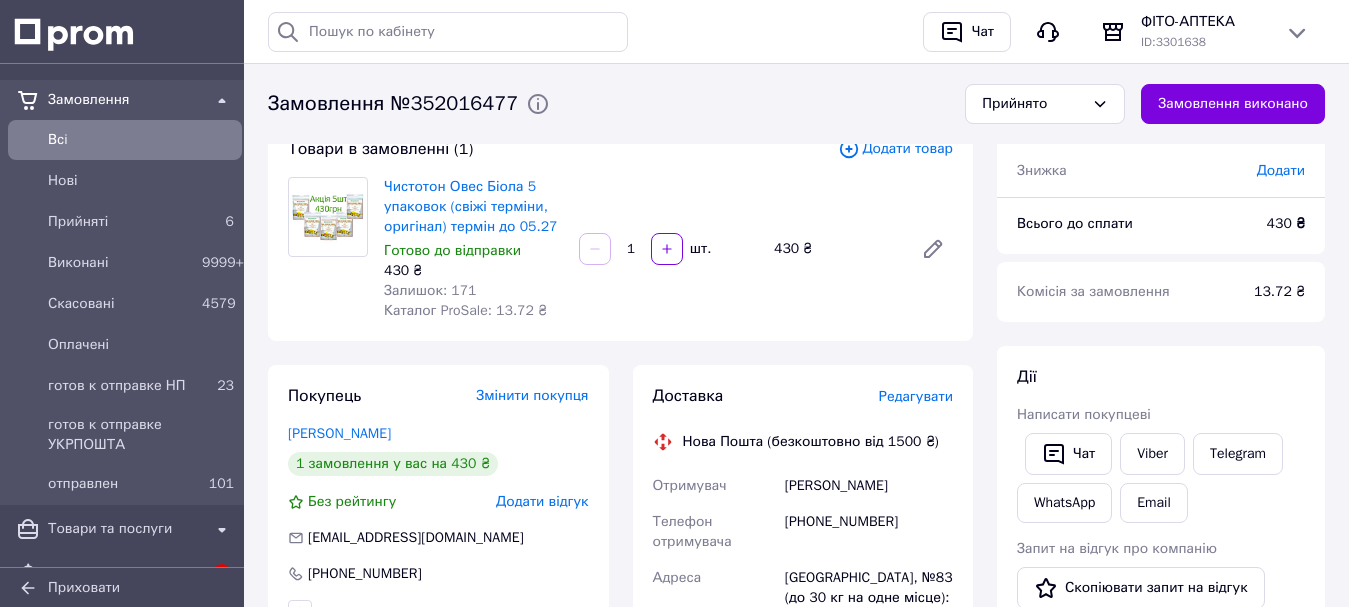 scroll, scrollTop: 0, scrollLeft: 0, axis: both 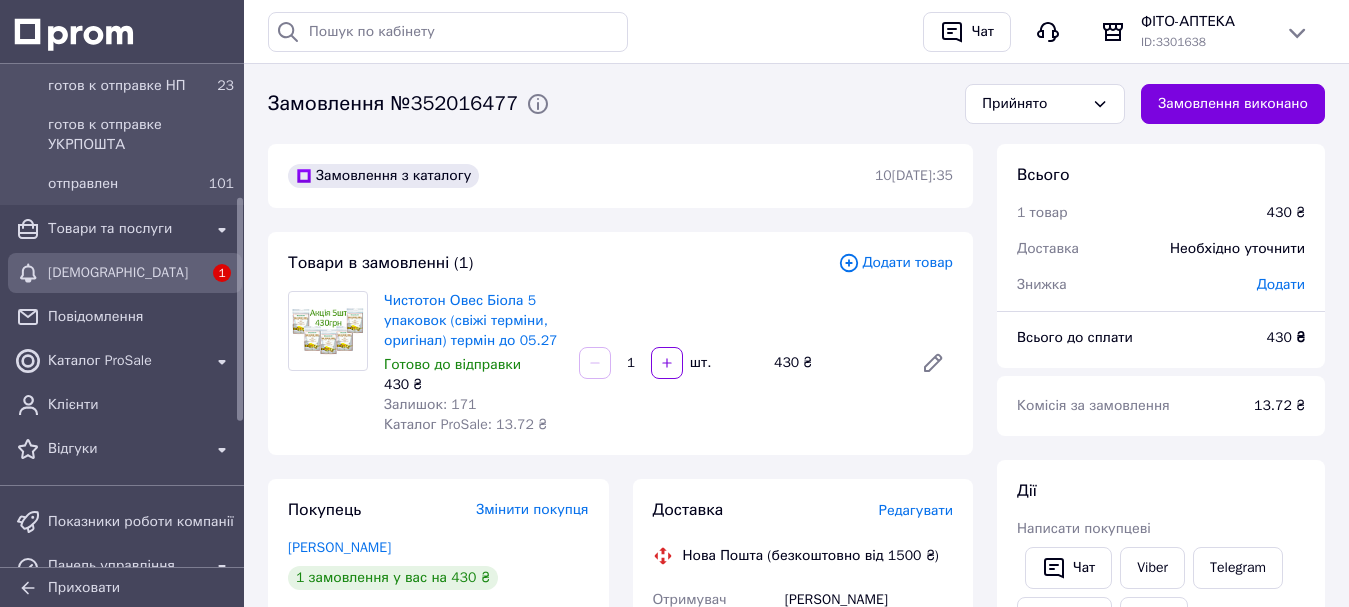 click on "[DEMOGRAPHIC_DATA]" at bounding box center [125, 273] 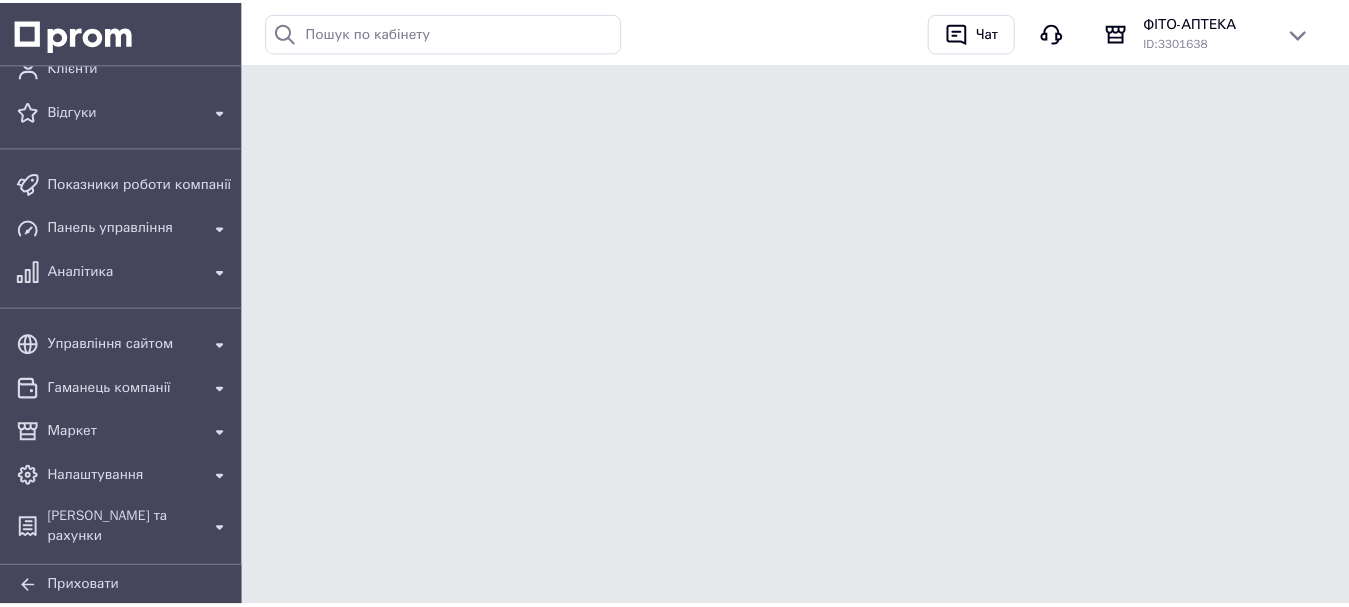scroll, scrollTop: 243, scrollLeft: 0, axis: vertical 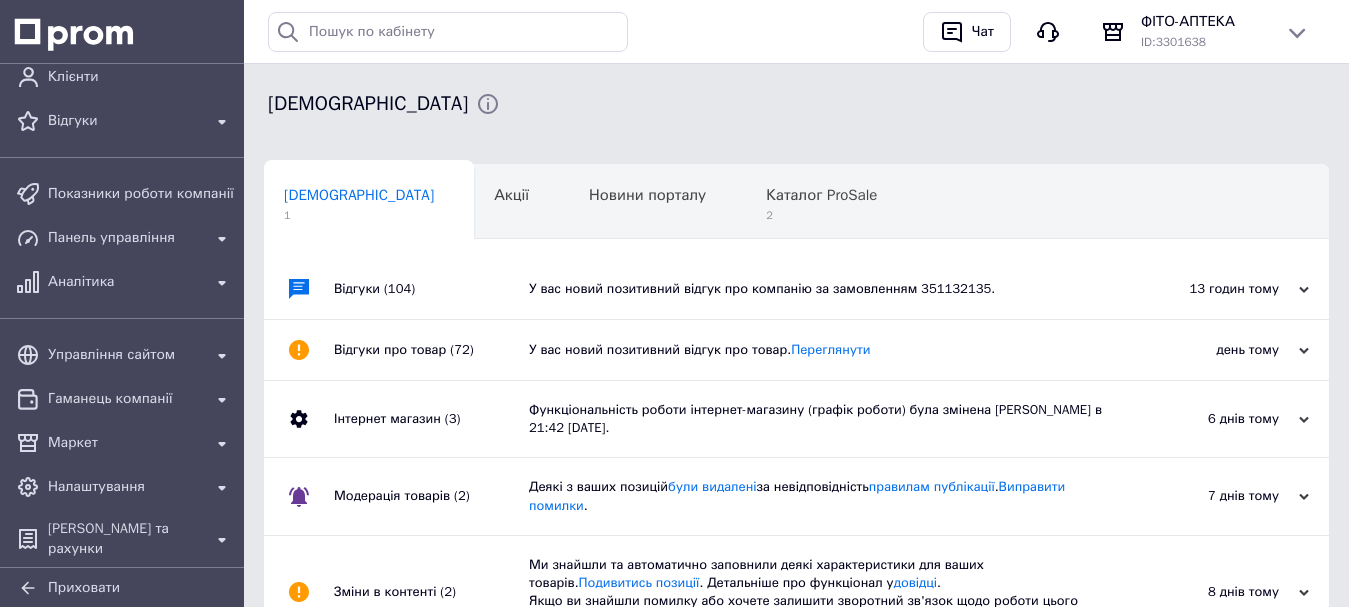 click on "У вас новий позитивний відгук про компанію за замовленням 351132135." at bounding box center (819, 289) 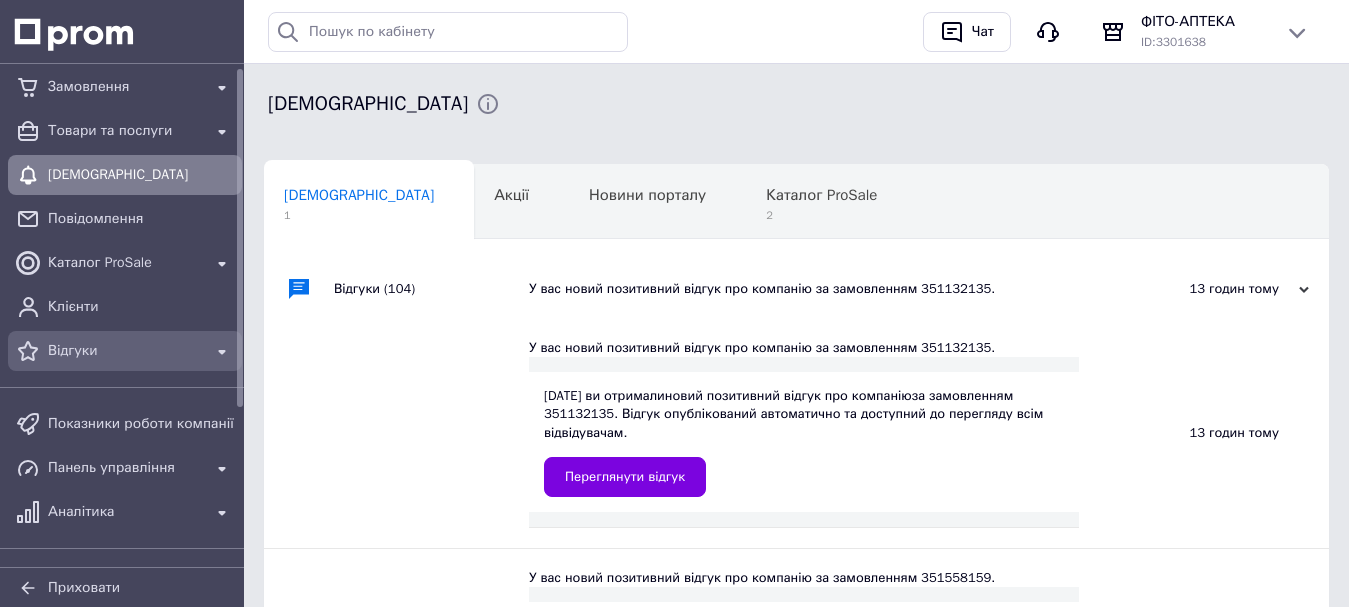 scroll, scrollTop: 0, scrollLeft: 0, axis: both 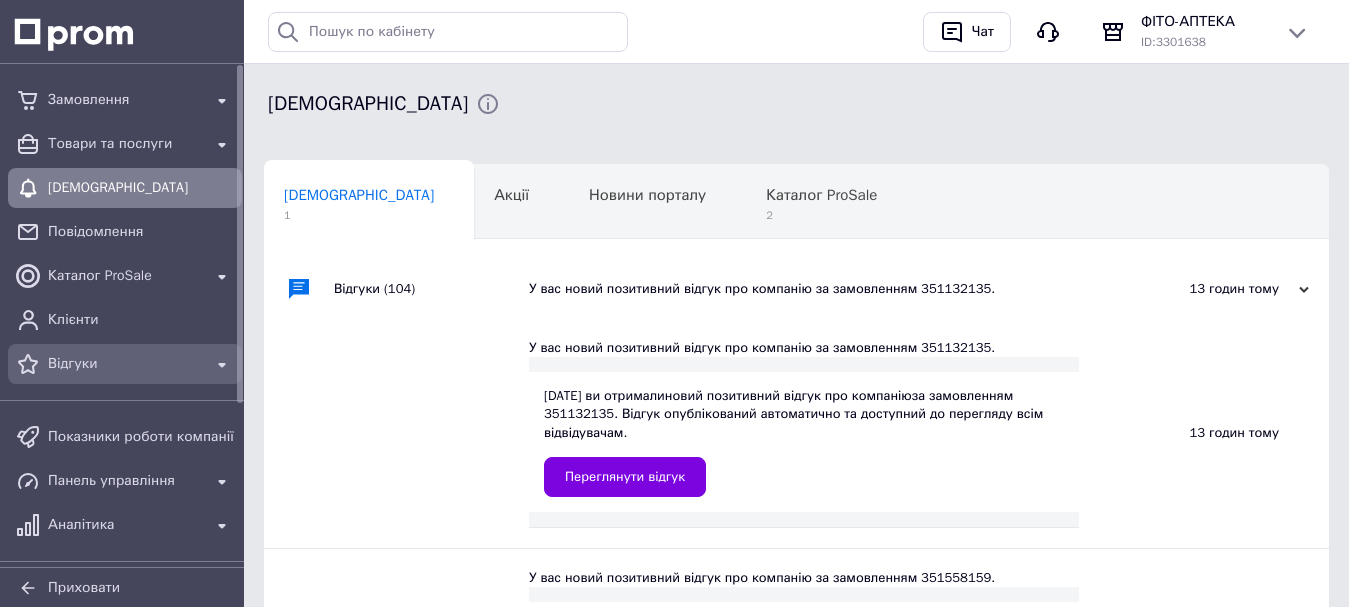 click on "Відгуки" at bounding box center (125, 364) 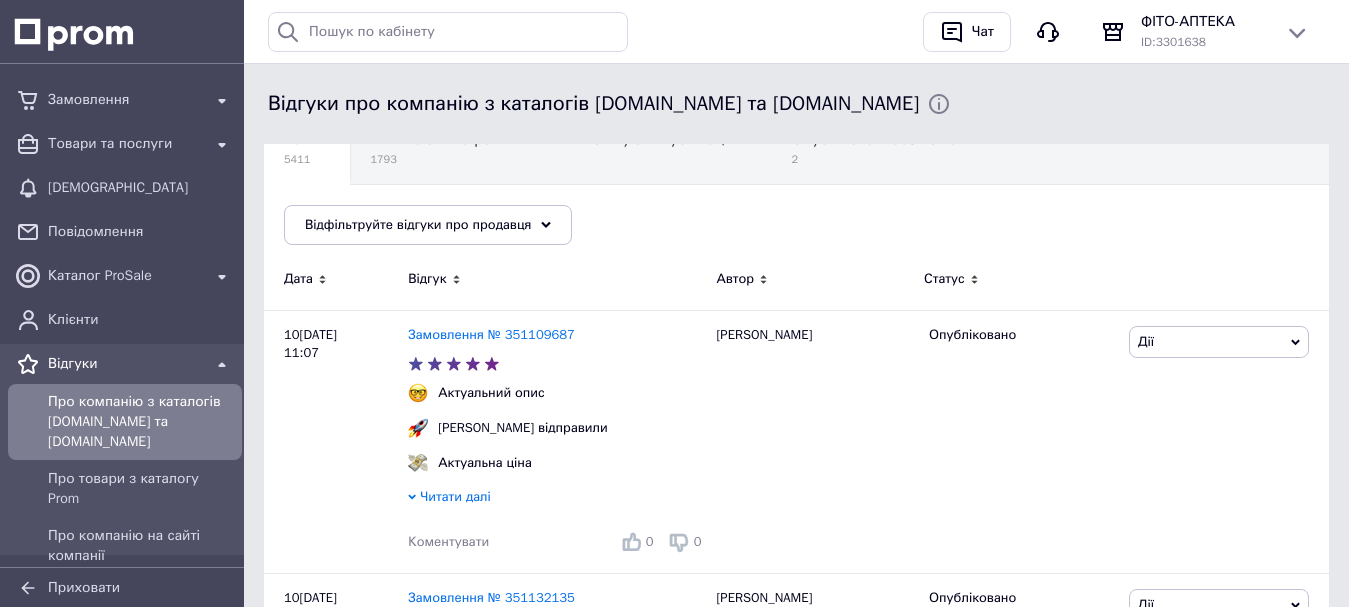 scroll, scrollTop: 100, scrollLeft: 0, axis: vertical 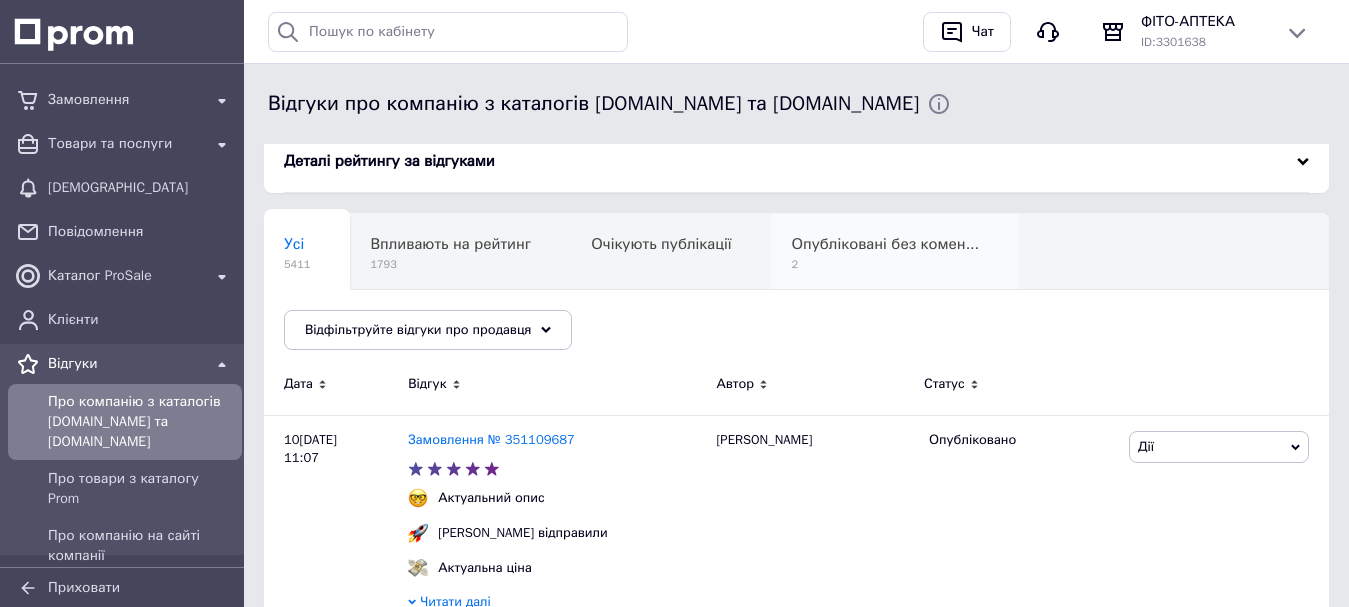 click on "2" at bounding box center (885, 264) 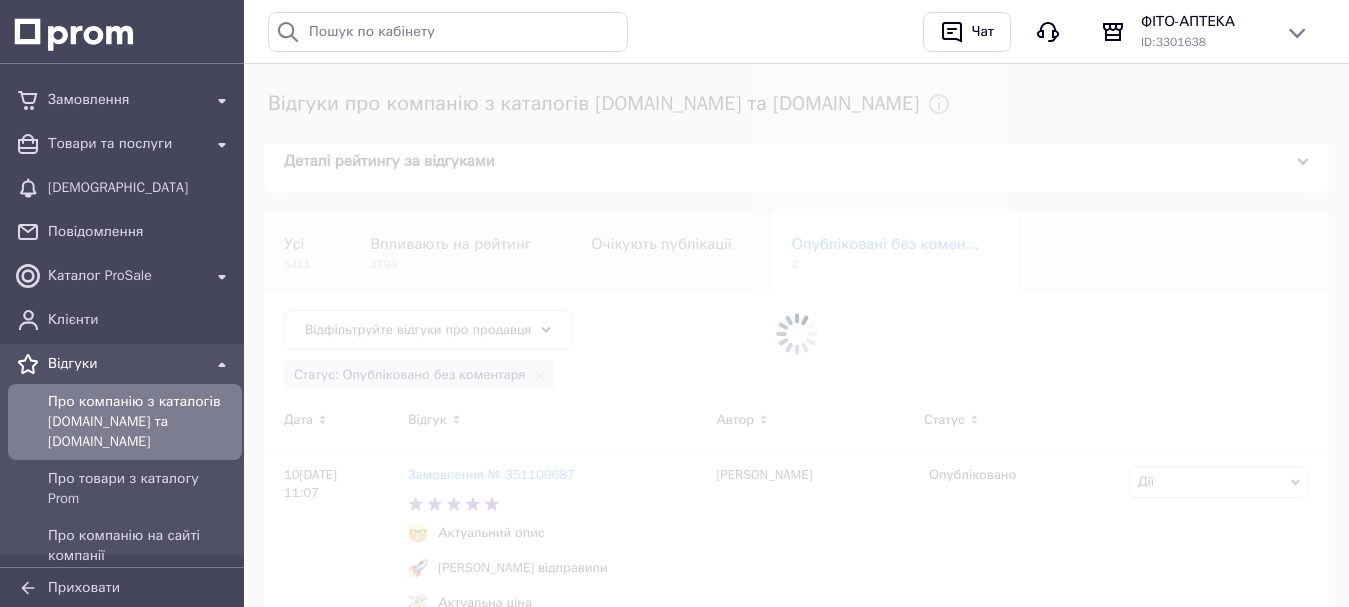 scroll, scrollTop: 0, scrollLeft: 87, axis: horizontal 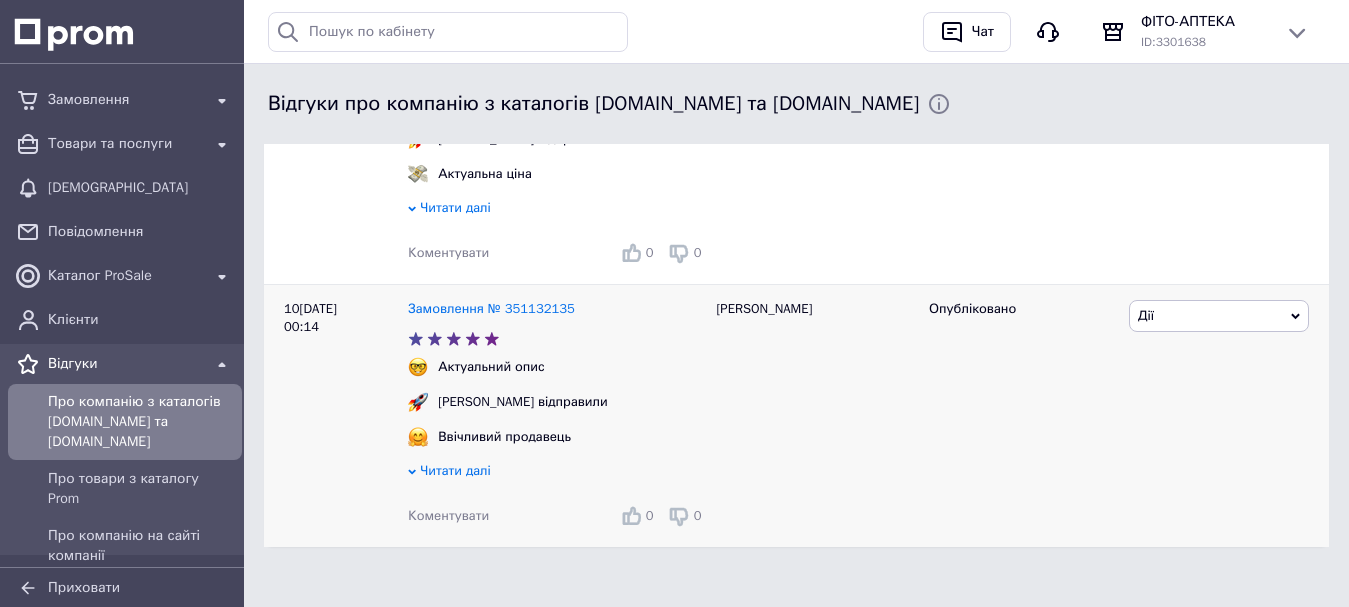 click on "Коментувати" at bounding box center (448, 516) 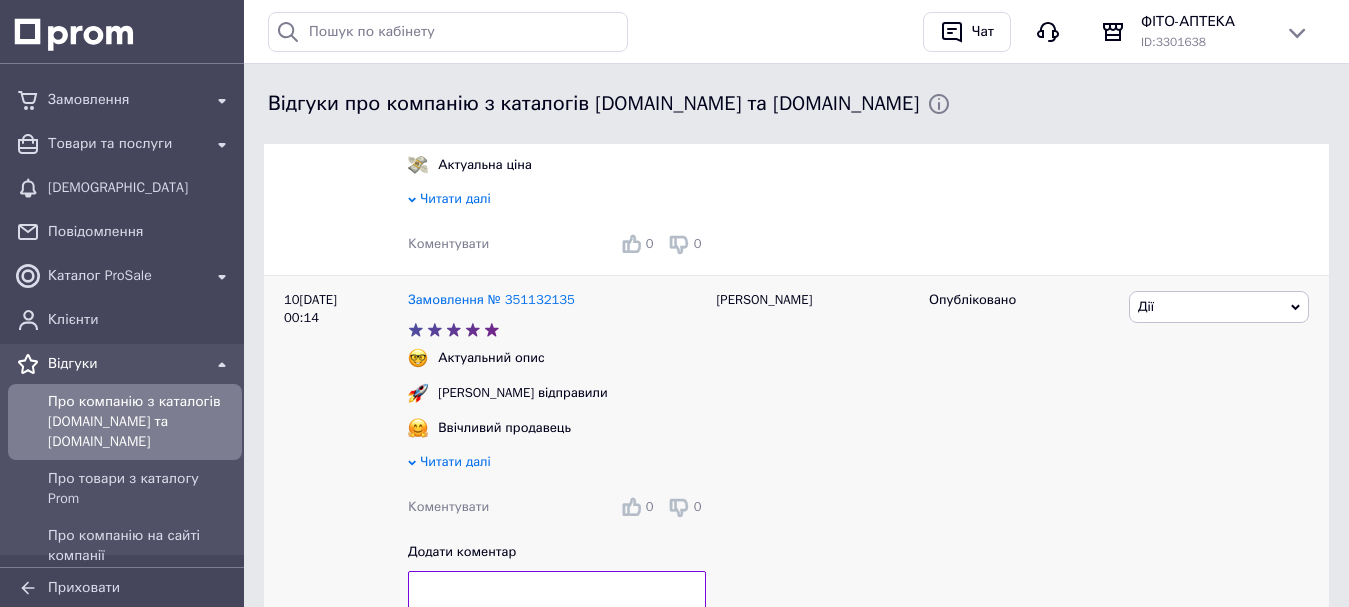 scroll, scrollTop: 734, scrollLeft: 0, axis: vertical 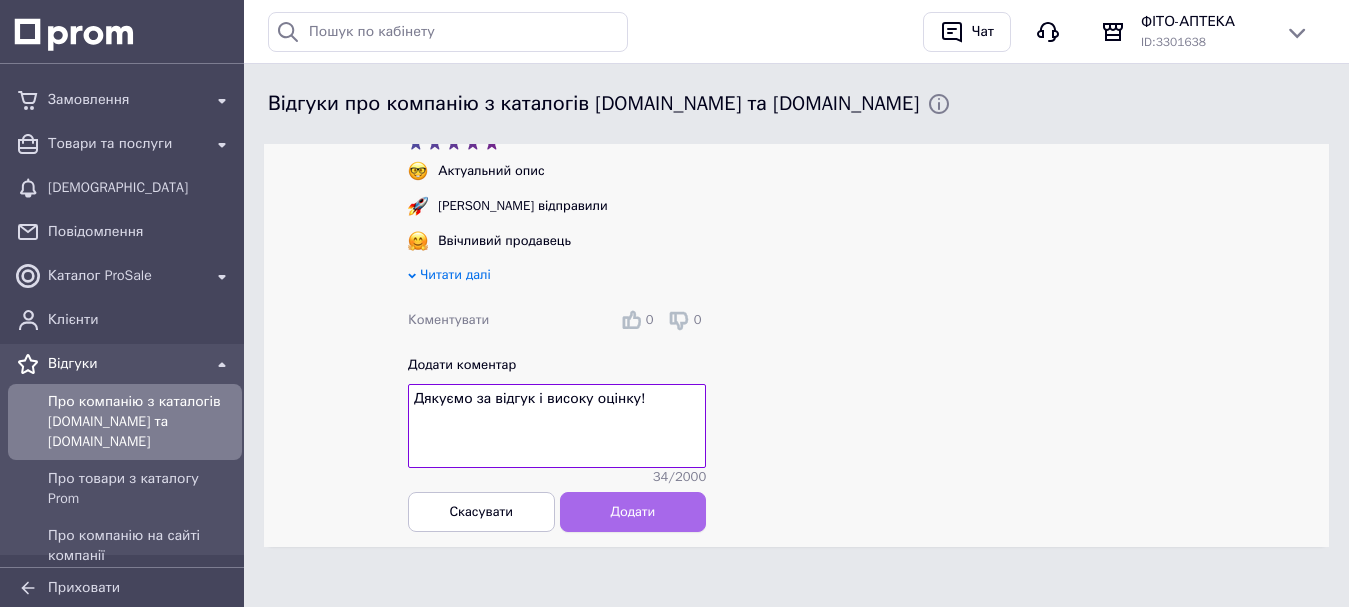 type on "Дякуємо за відгук і високу оцінку!" 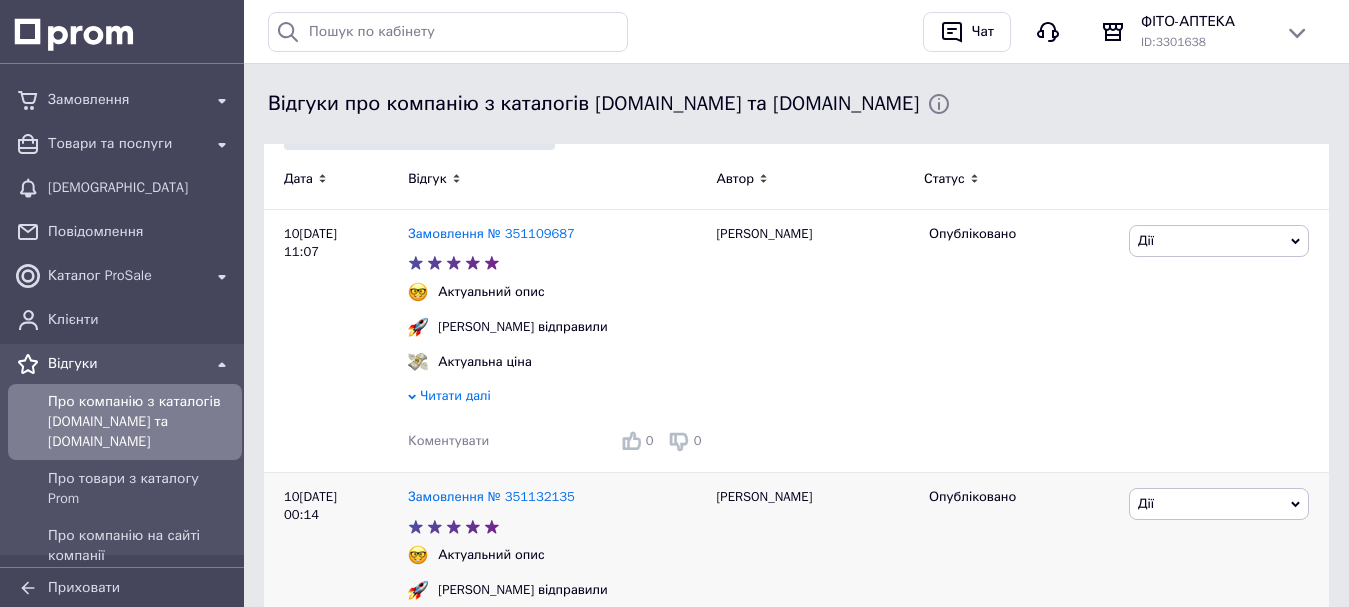 scroll, scrollTop: 288, scrollLeft: 0, axis: vertical 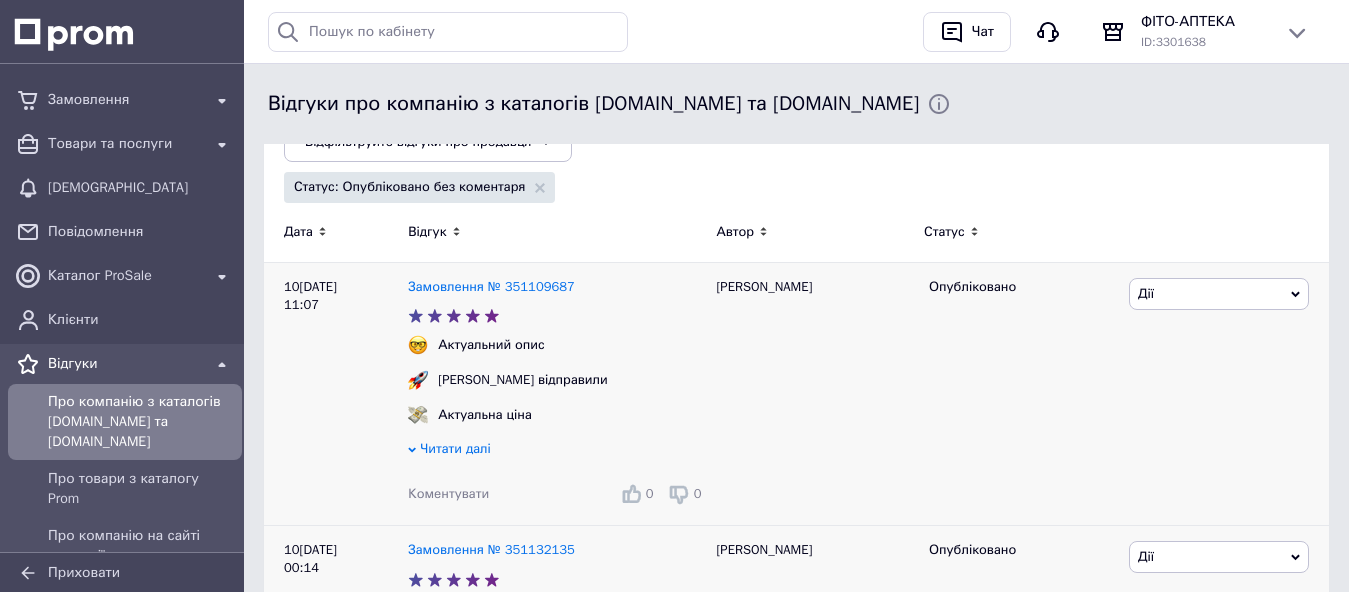 click on "Коментувати" at bounding box center (448, 493) 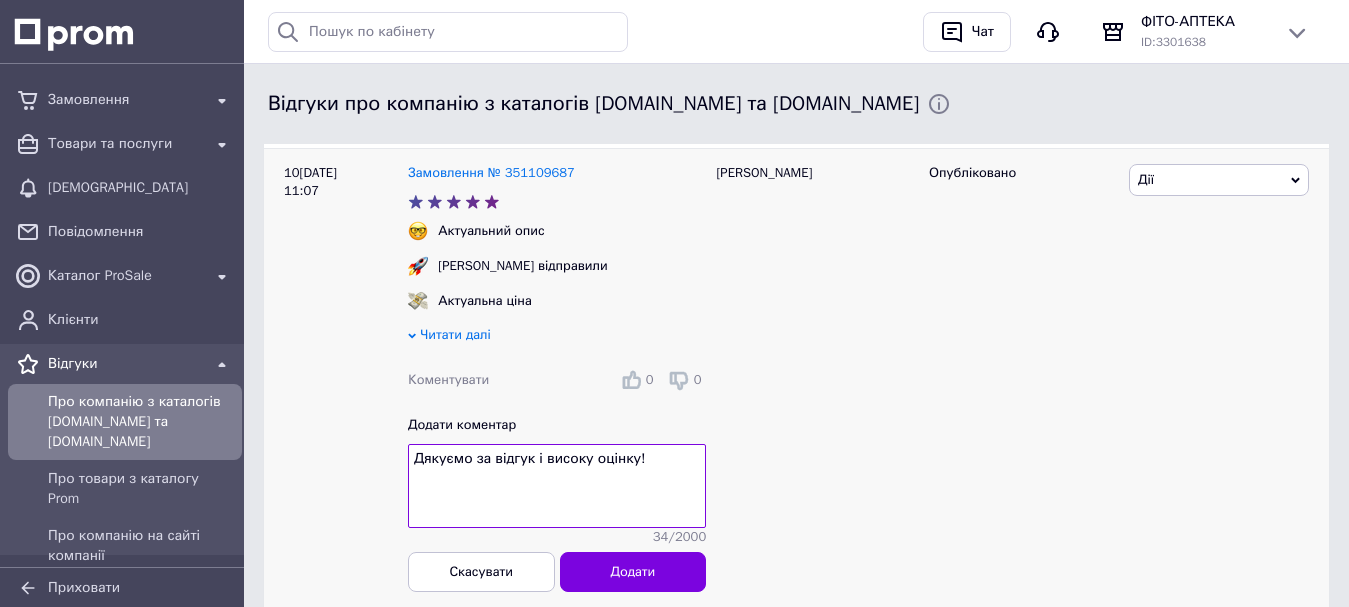 scroll, scrollTop: 488, scrollLeft: 0, axis: vertical 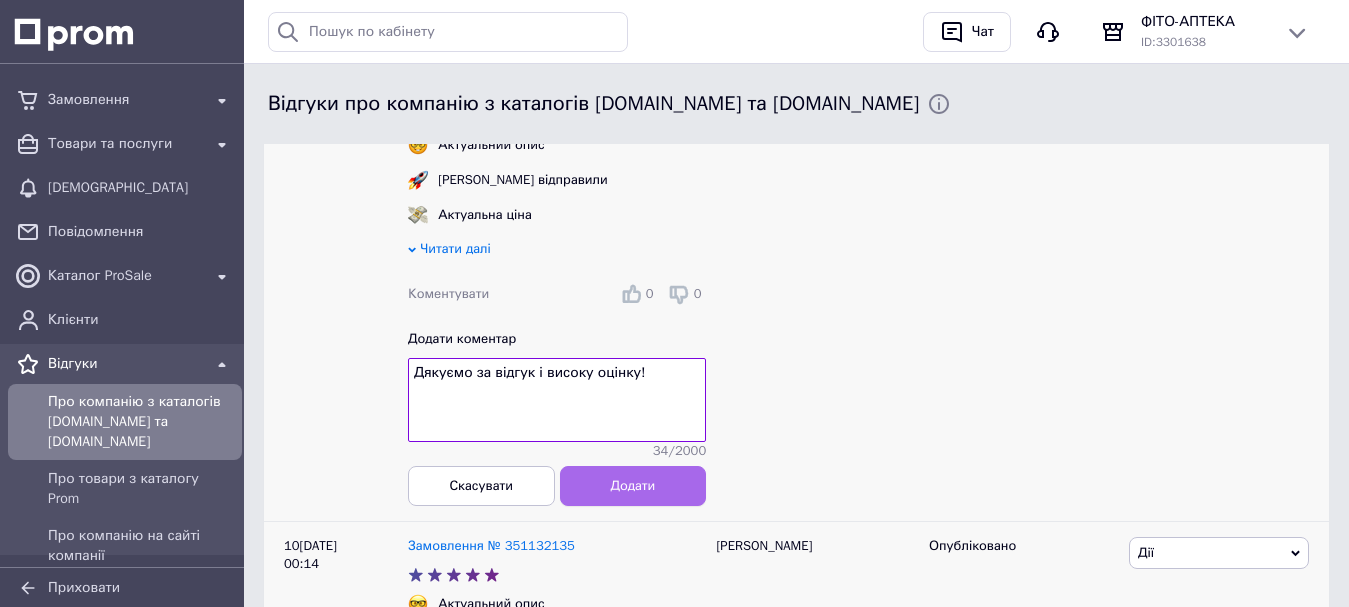 type on "Дякуємо за відгук і високу оцінку!" 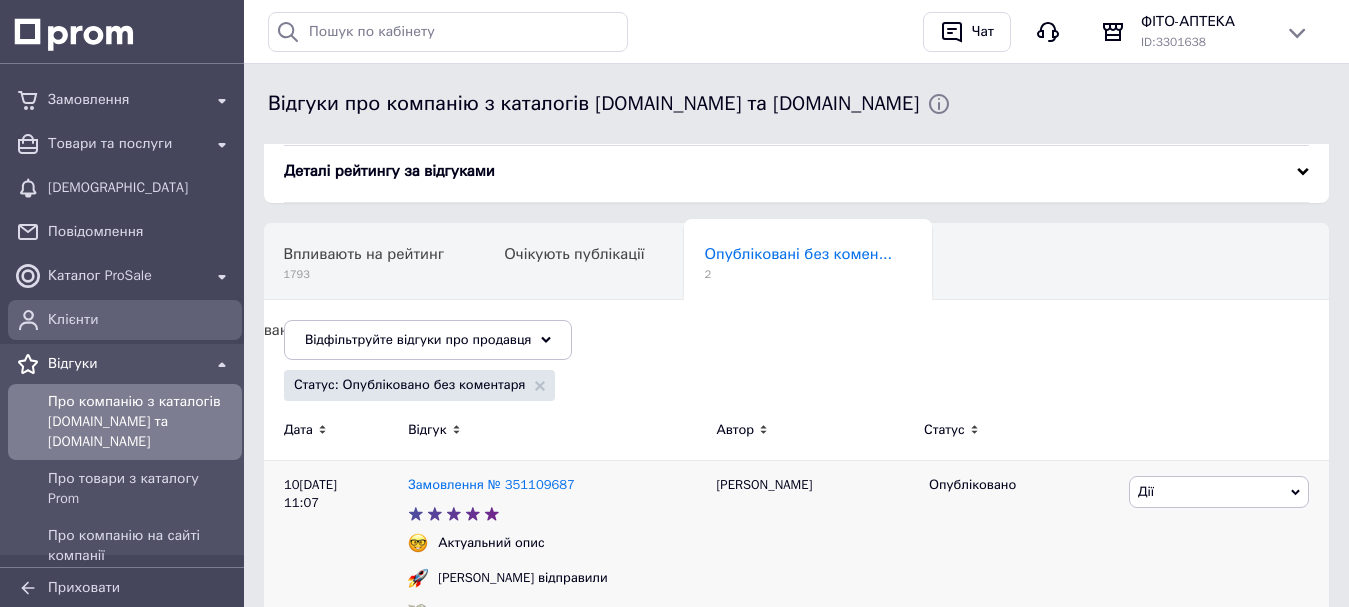 scroll, scrollTop: 88, scrollLeft: 0, axis: vertical 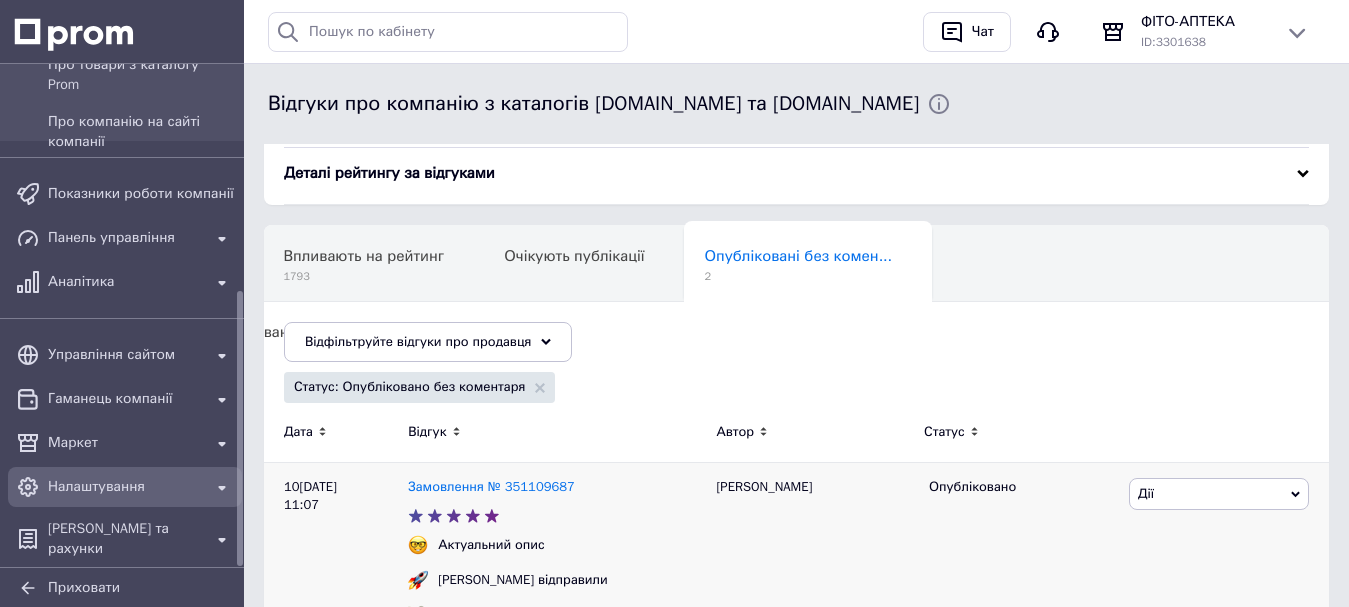 click on "Налаштування" at bounding box center [125, 487] 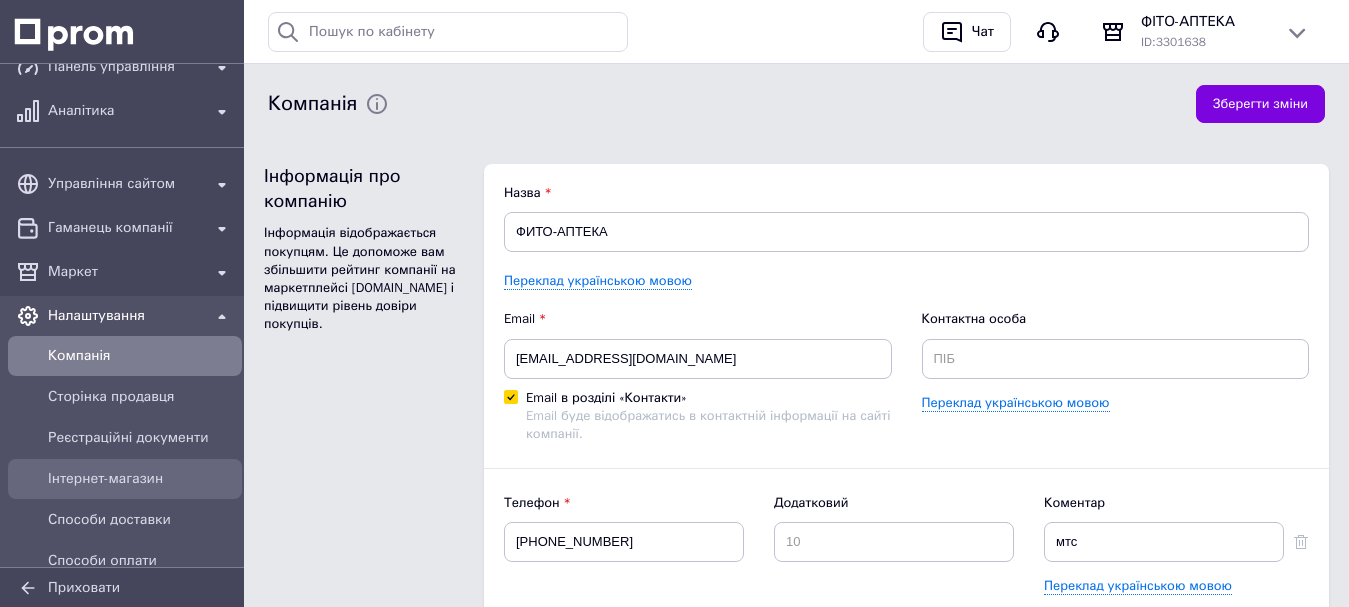 scroll, scrollTop: 0, scrollLeft: 0, axis: both 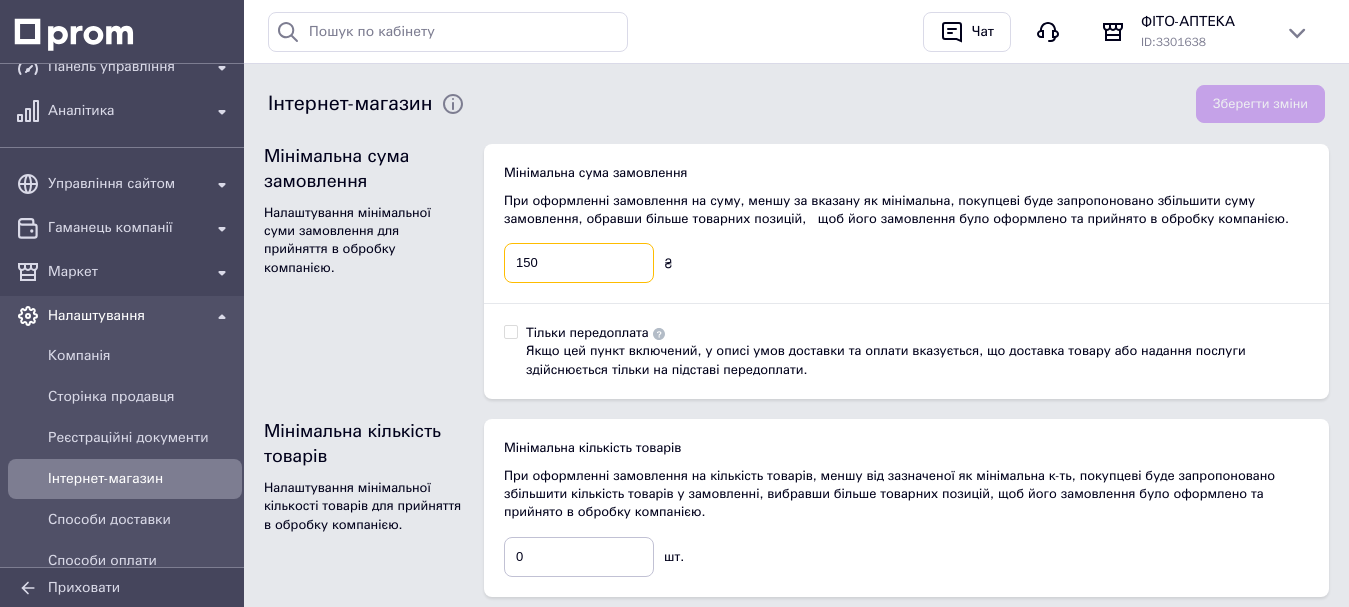 click on "150" at bounding box center (579, 263) 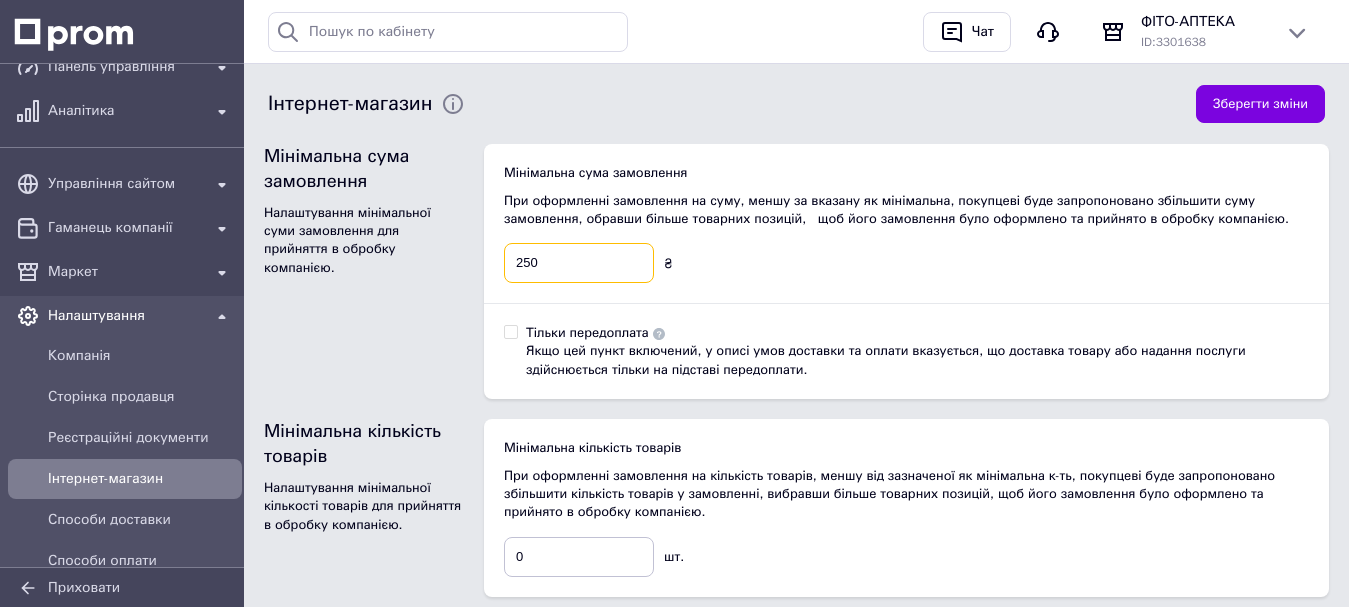 type on "250" 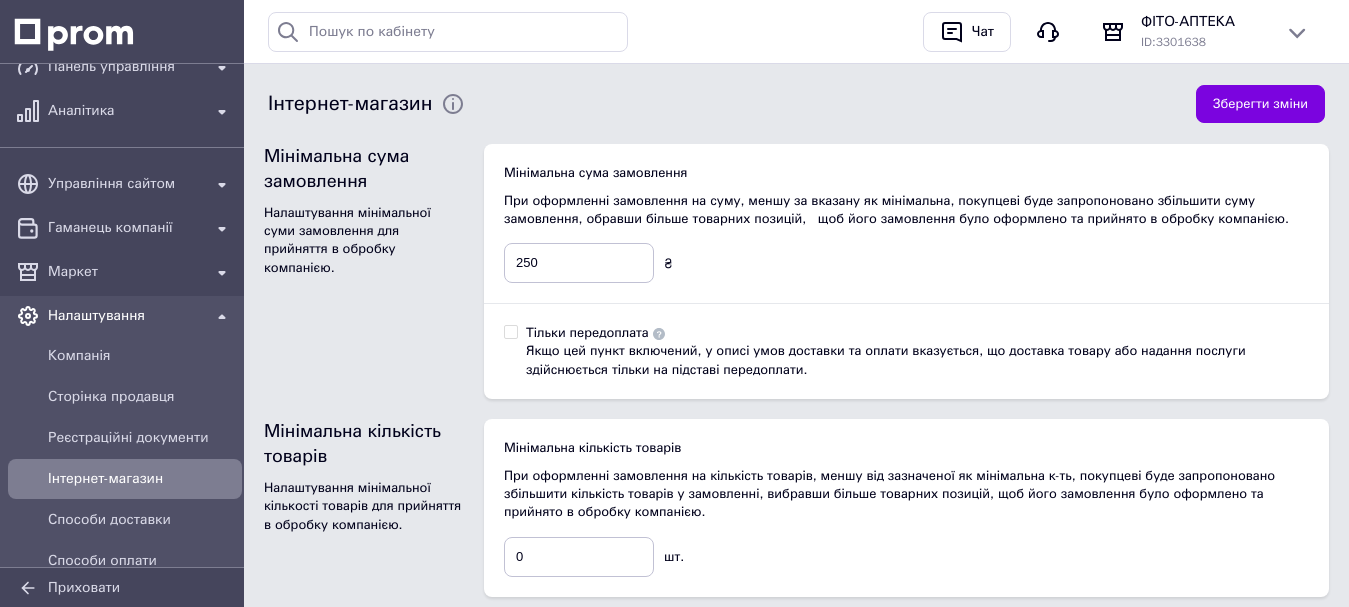 click on "Мінімальна сума замовлення При оформленні замовлення на суму, меншу за вказану як мінімальна,
покупцеві буде запропоновано збільшити суму замовлення, обравши більше товарних позицій,
щоб його замовлення було оформлено та прийнято в обробку компанією. 250 ₴ Тільки передоплата   Якщо цей пункт включений, у описі умов доставки та оплати
вказується, що доставка товару або надання послуги
здійснюється тільки на підставі передоплати." at bounding box center (906, 271) 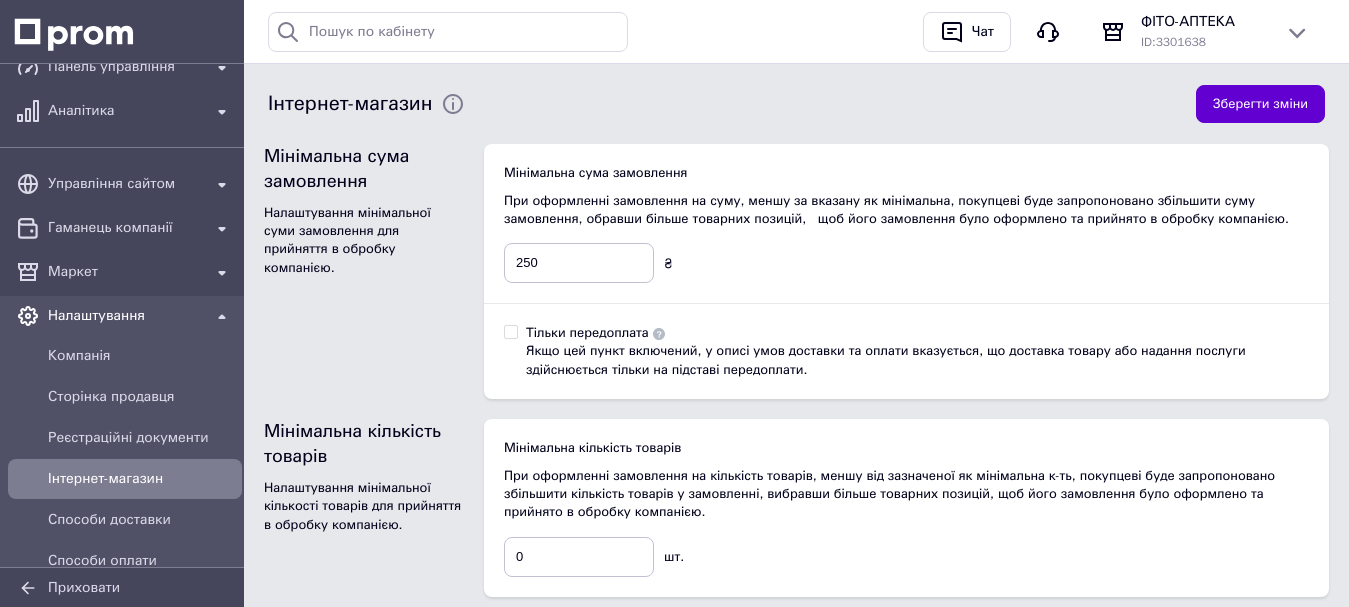 click on "Зберегти зміни" at bounding box center [1260, 104] 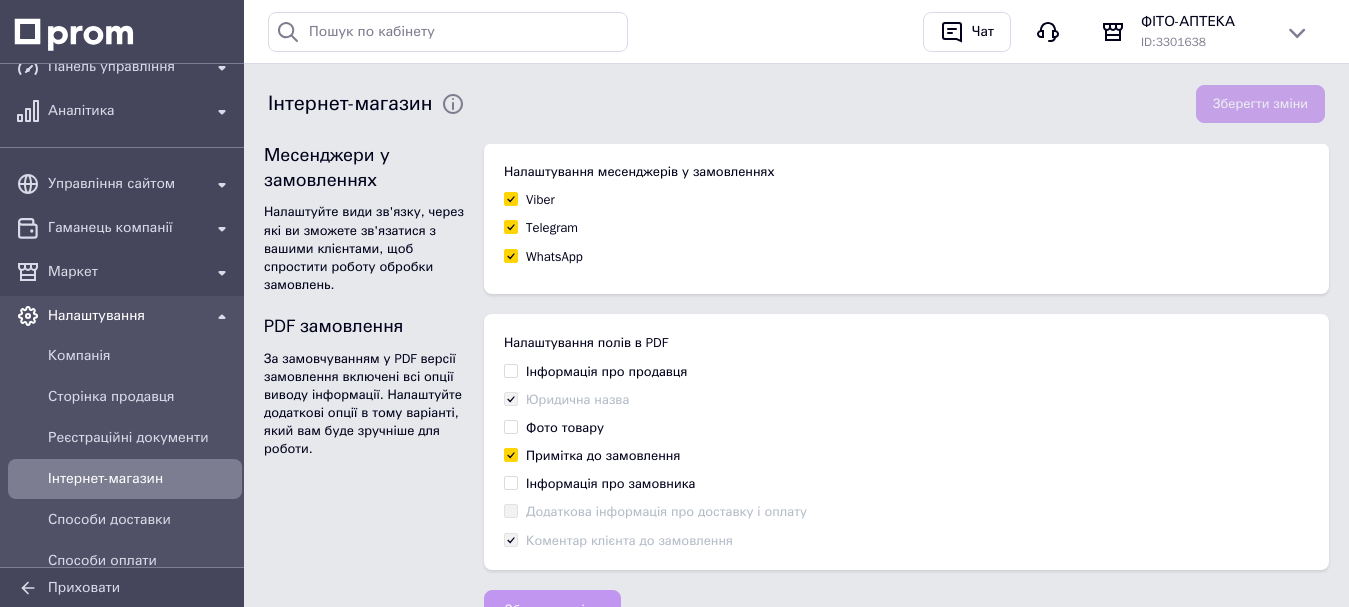 scroll, scrollTop: 1483, scrollLeft: 0, axis: vertical 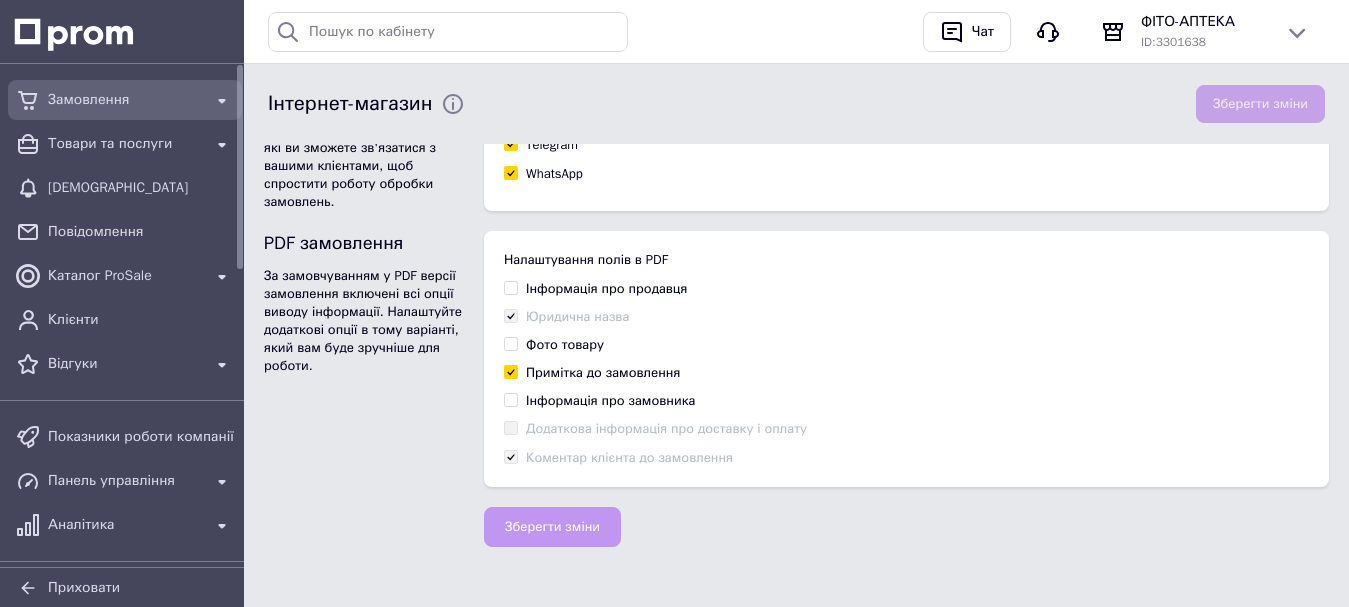 click on "Замовлення" at bounding box center [125, 100] 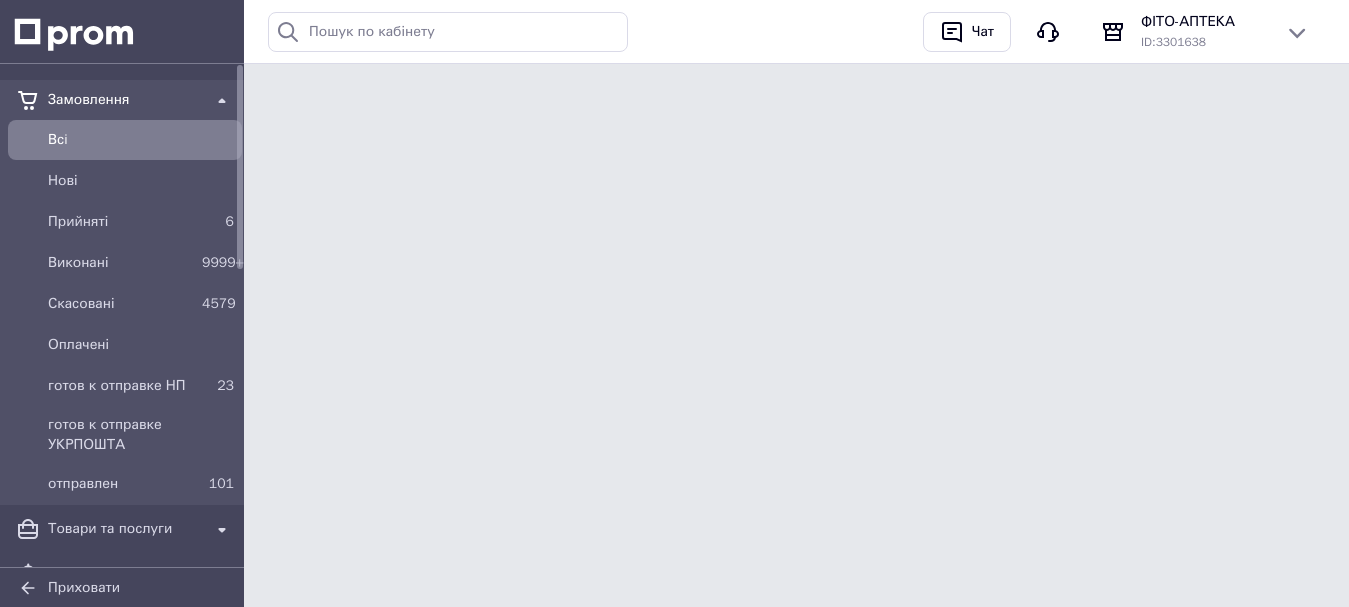 scroll, scrollTop: 0, scrollLeft: 0, axis: both 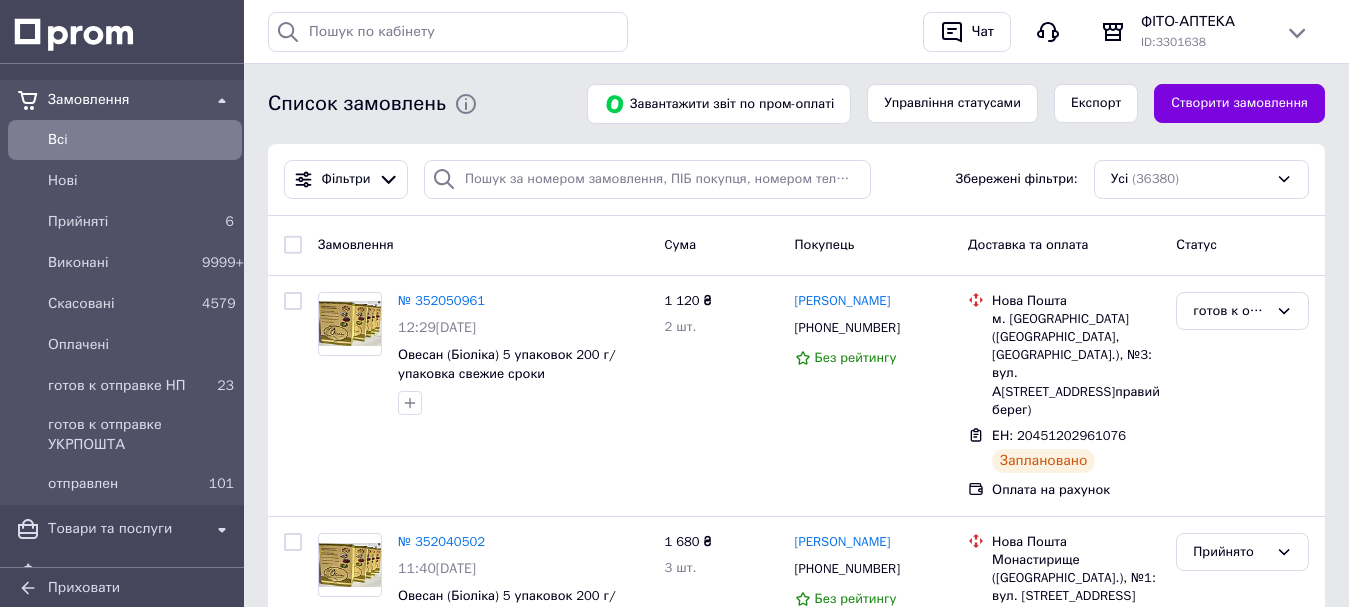 click on "Всi" at bounding box center [141, 140] 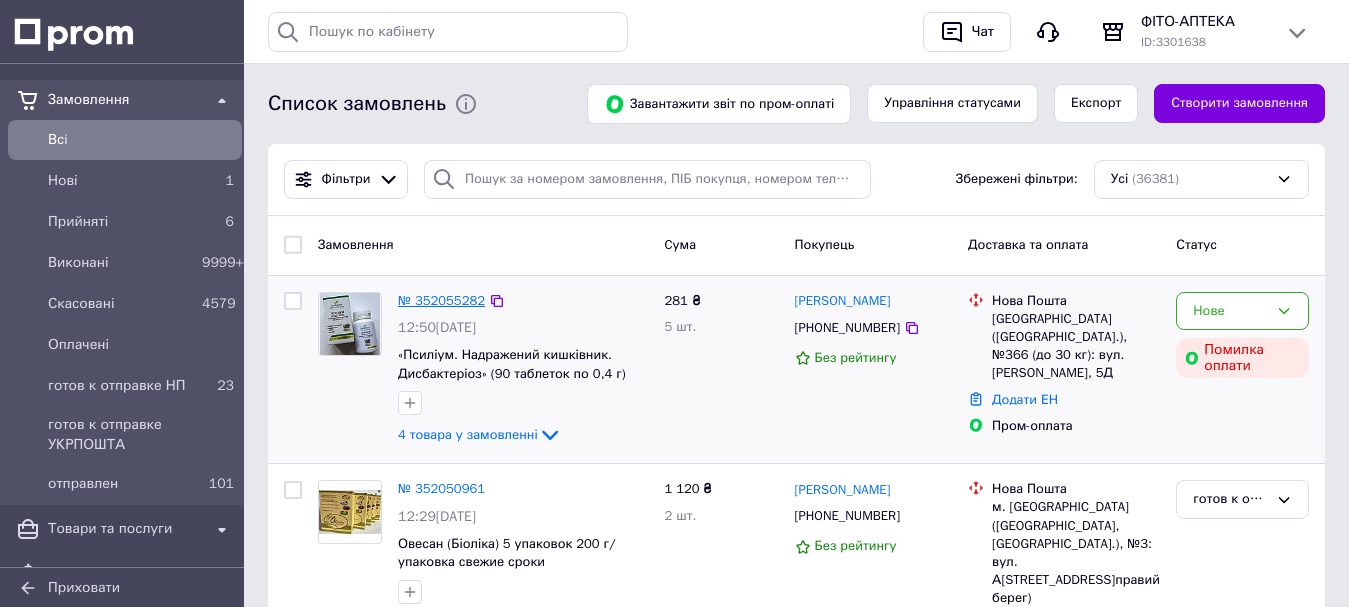 click on "№ 352055282" at bounding box center (441, 300) 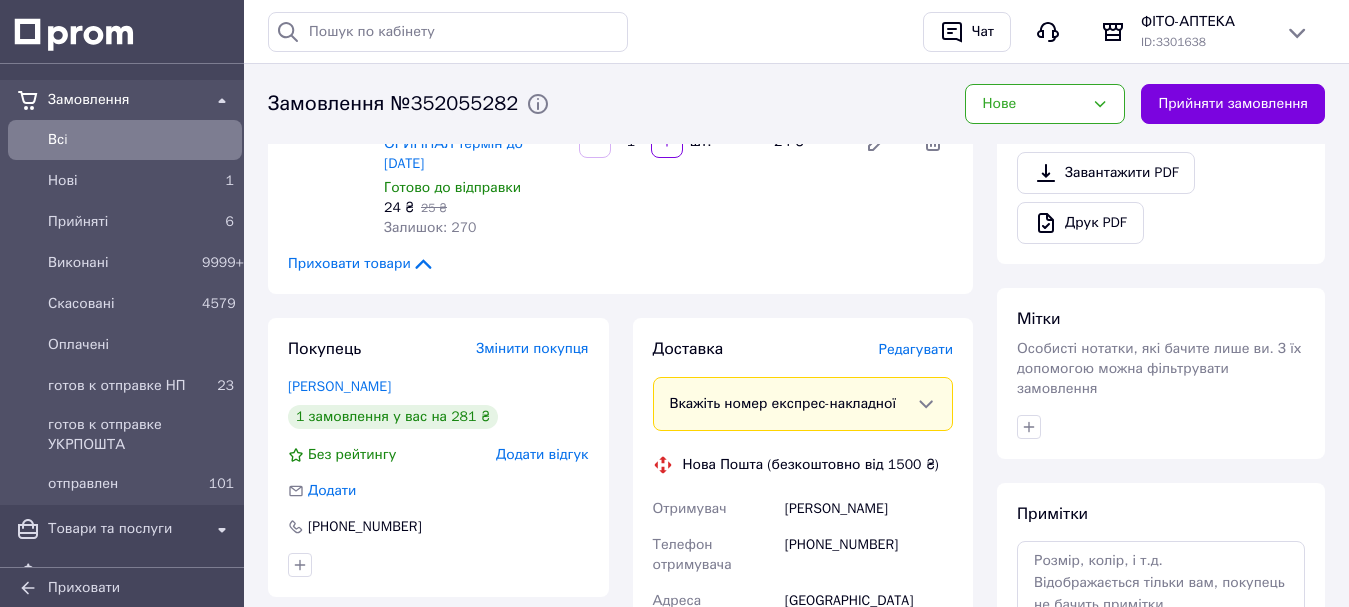 scroll, scrollTop: 700, scrollLeft: 0, axis: vertical 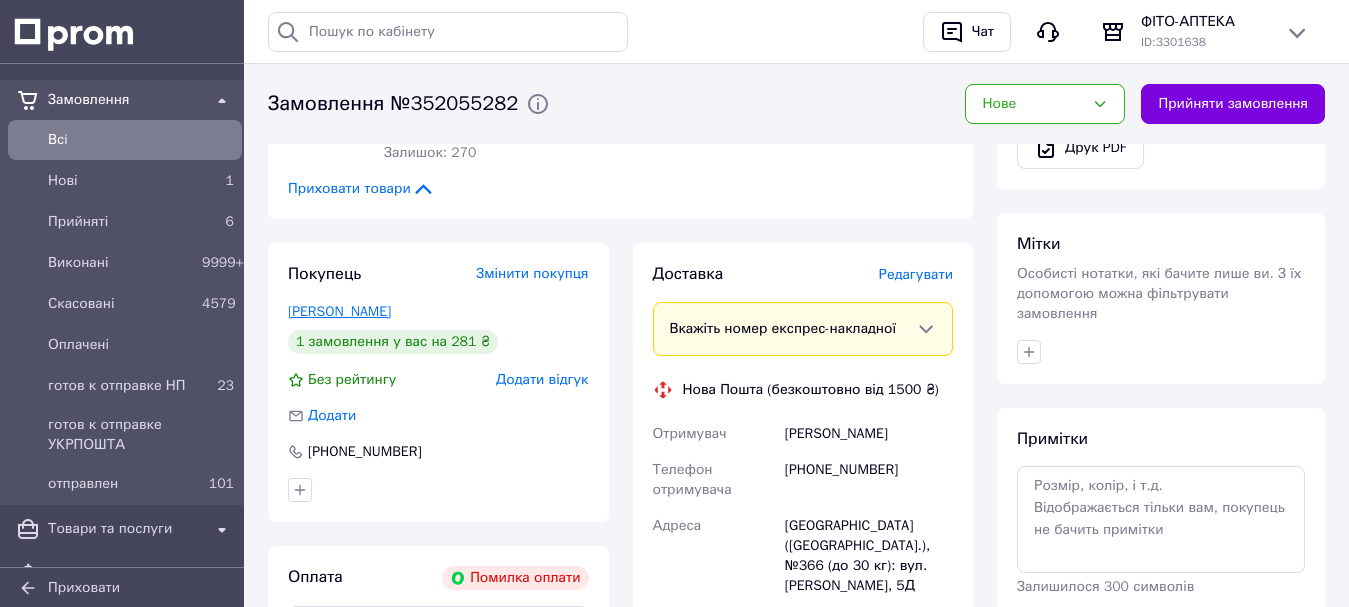click on "[PERSON_NAME]" at bounding box center (339, 311) 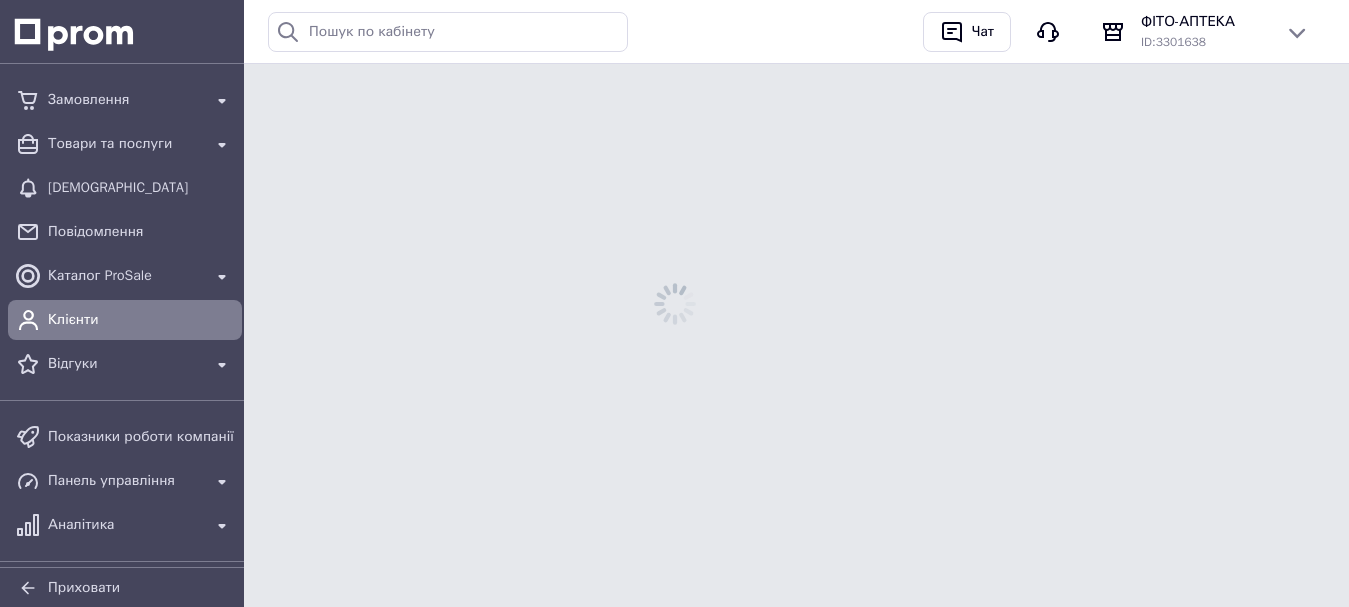 scroll, scrollTop: 0, scrollLeft: 0, axis: both 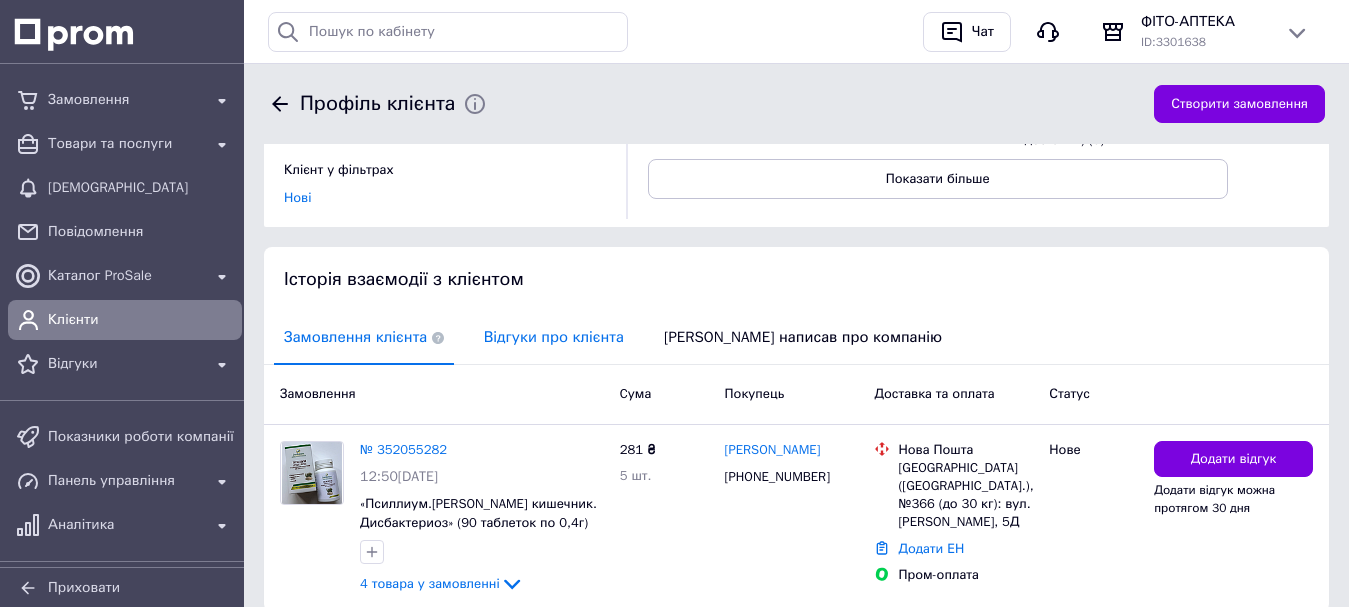 click on "Відгуки про клієнта" at bounding box center [554, 337] 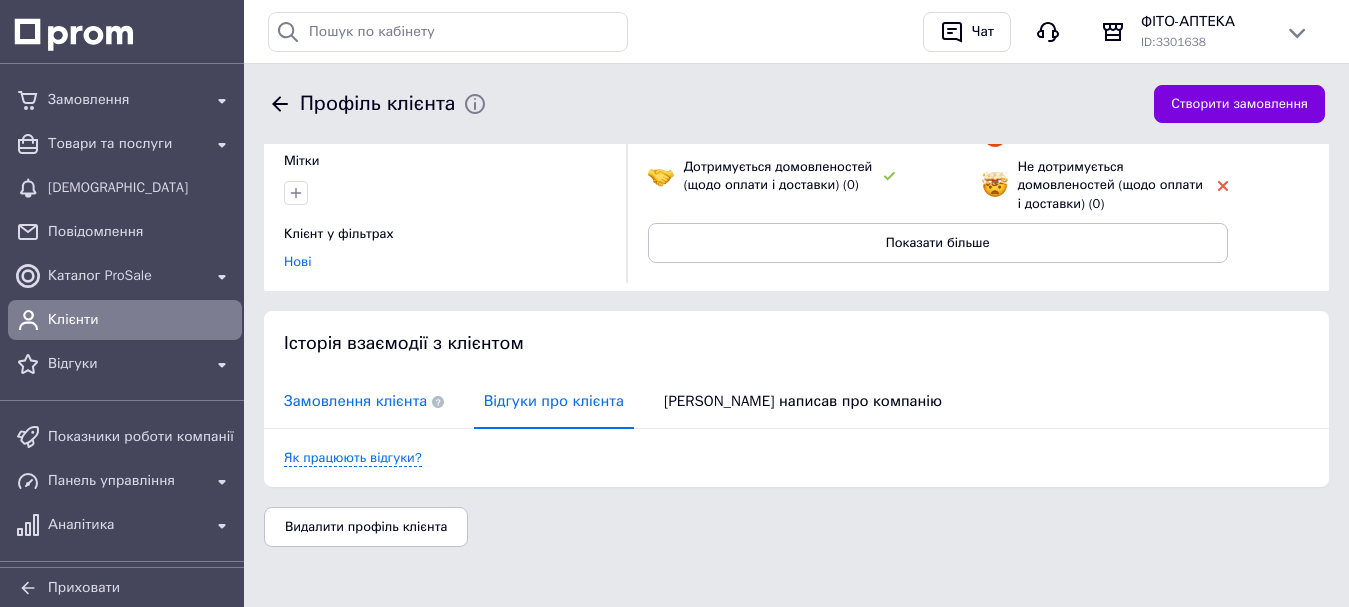 click on "Замовлення клієнта" at bounding box center (364, 401) 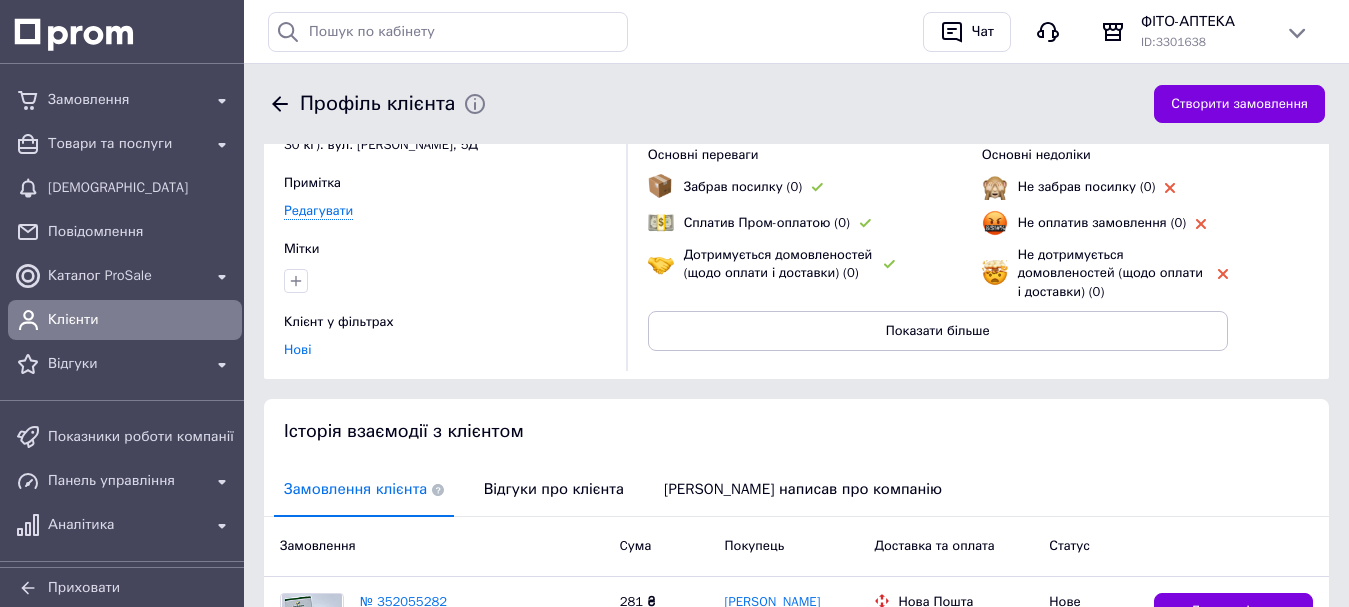 scroll, scrollTop: 325, scrollLeft: 0, axis: vertical 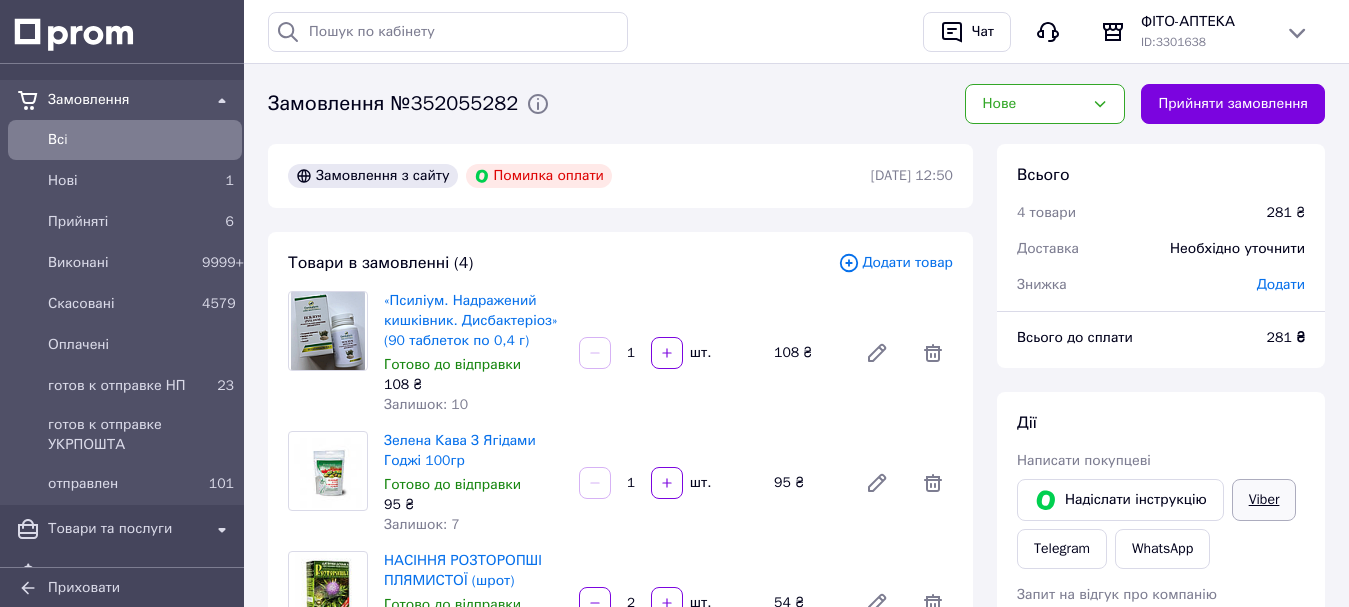 click on "Viber" at bounding box center (1264, 500) 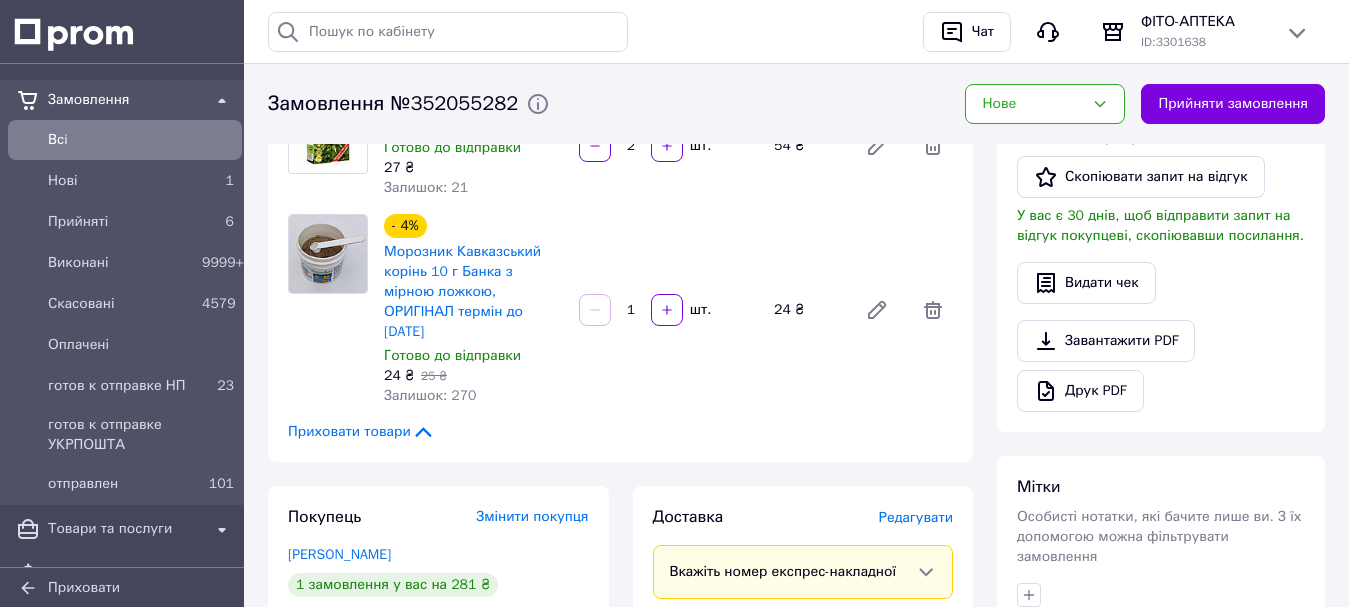 scroll, scrollTop: 500, scrollLeft: 0, axis: vertical 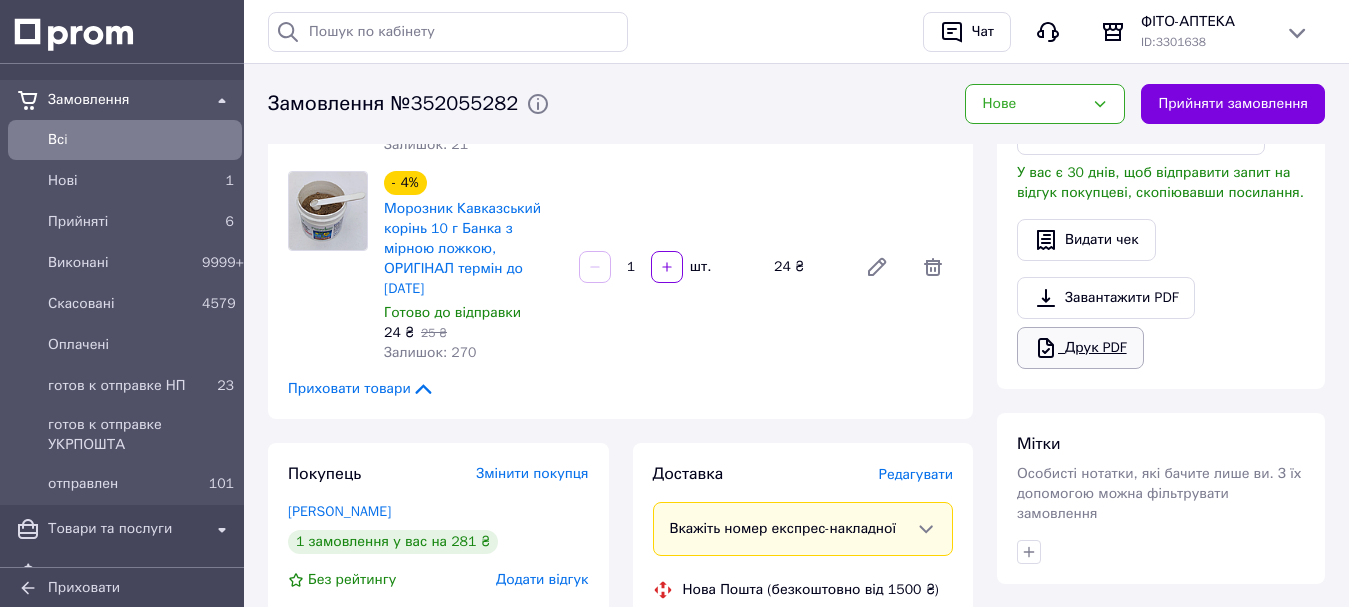 click on "Друк PDF" at bounding box center [1080, 348] 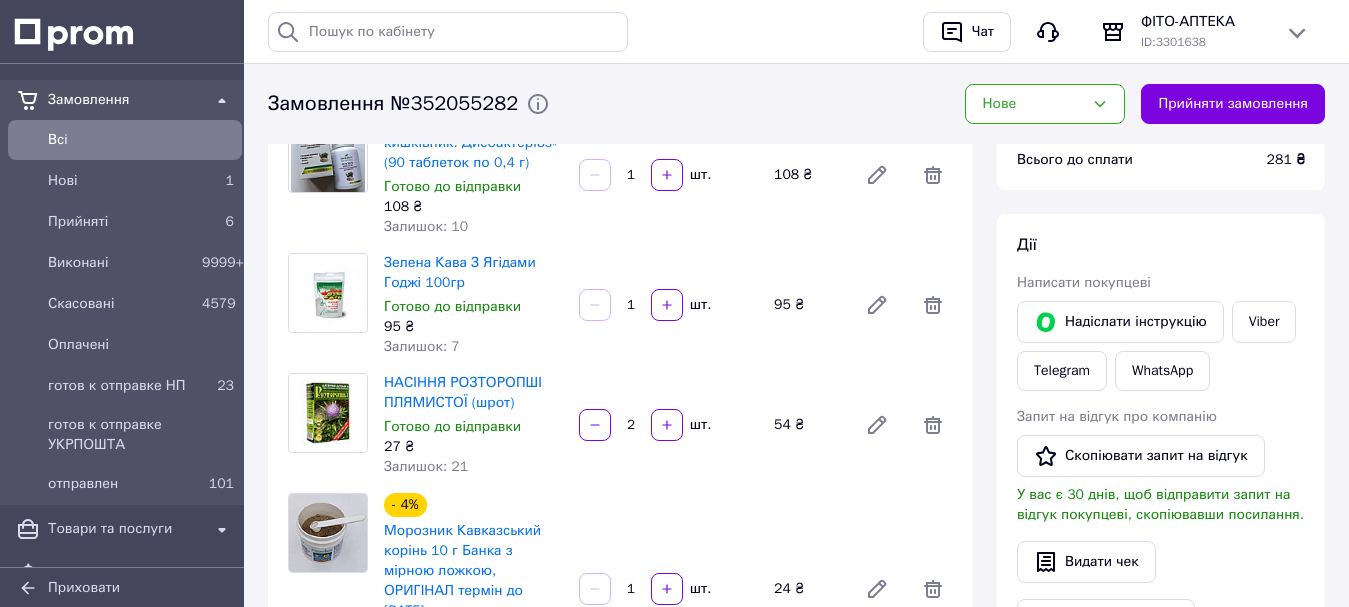scroll, scrollTop: 100, scrollLeft: 0, axis: vertical 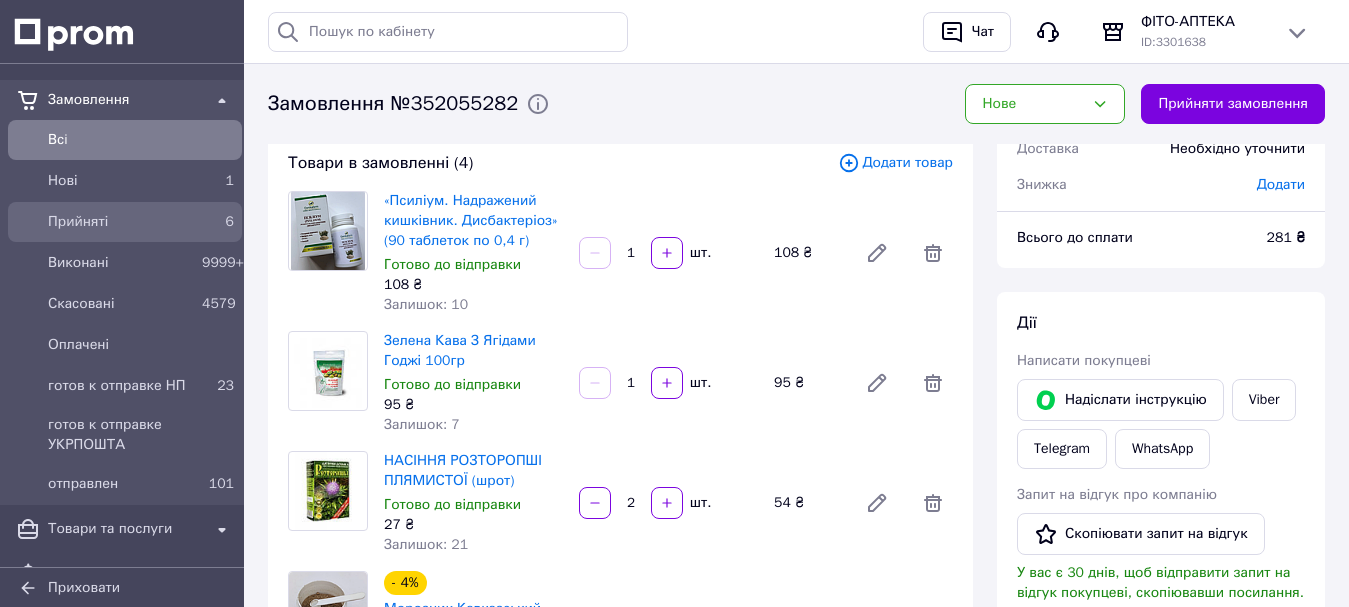 click on "Прийняті" at bounding box center [121, 222] 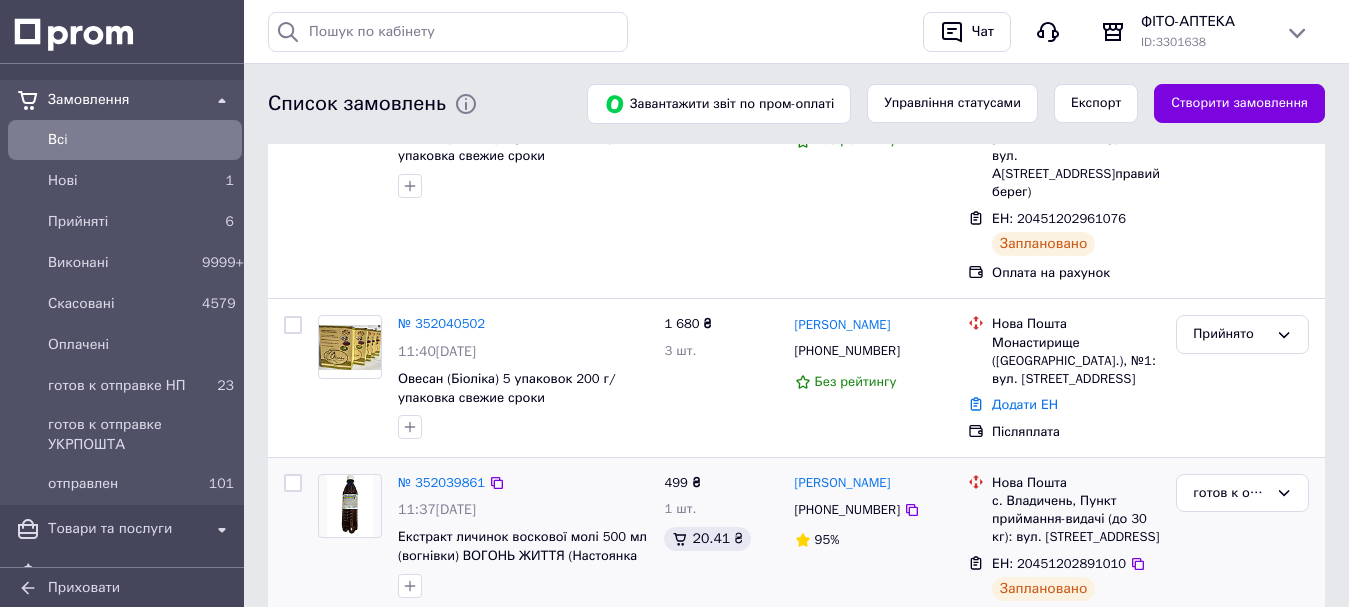 scroll, scrollTop: 600, scrollLeft: 0, axis: vertical 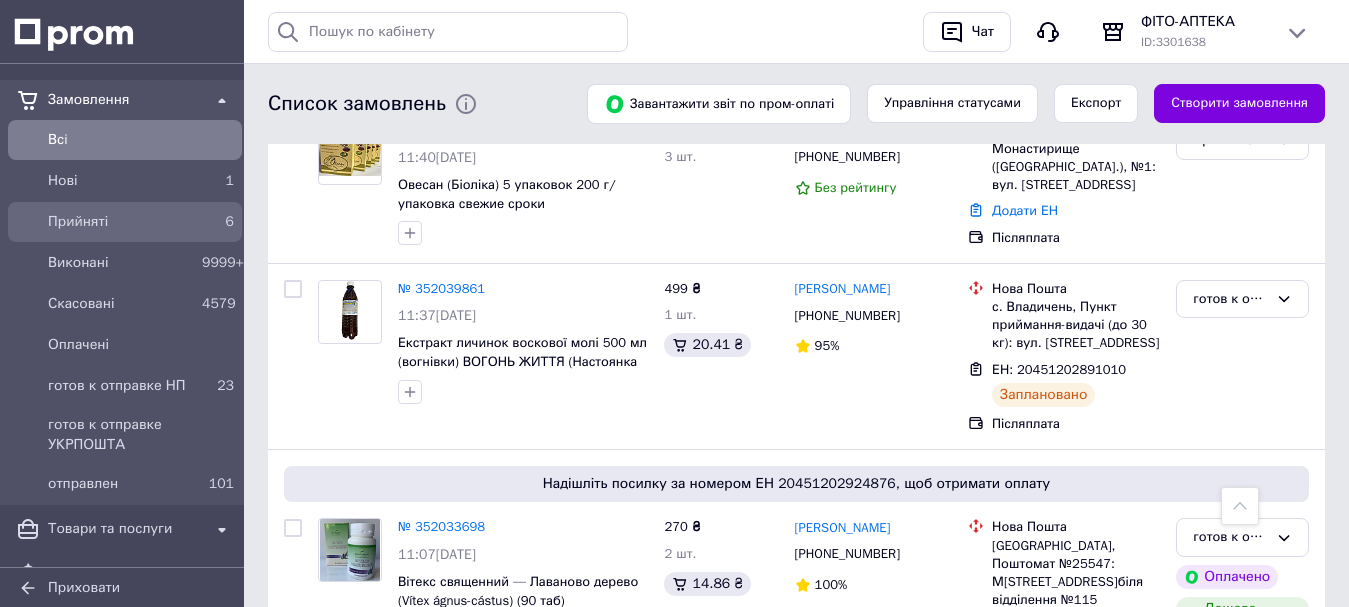 click on "Прийняті" at bounding box center (121, 222) 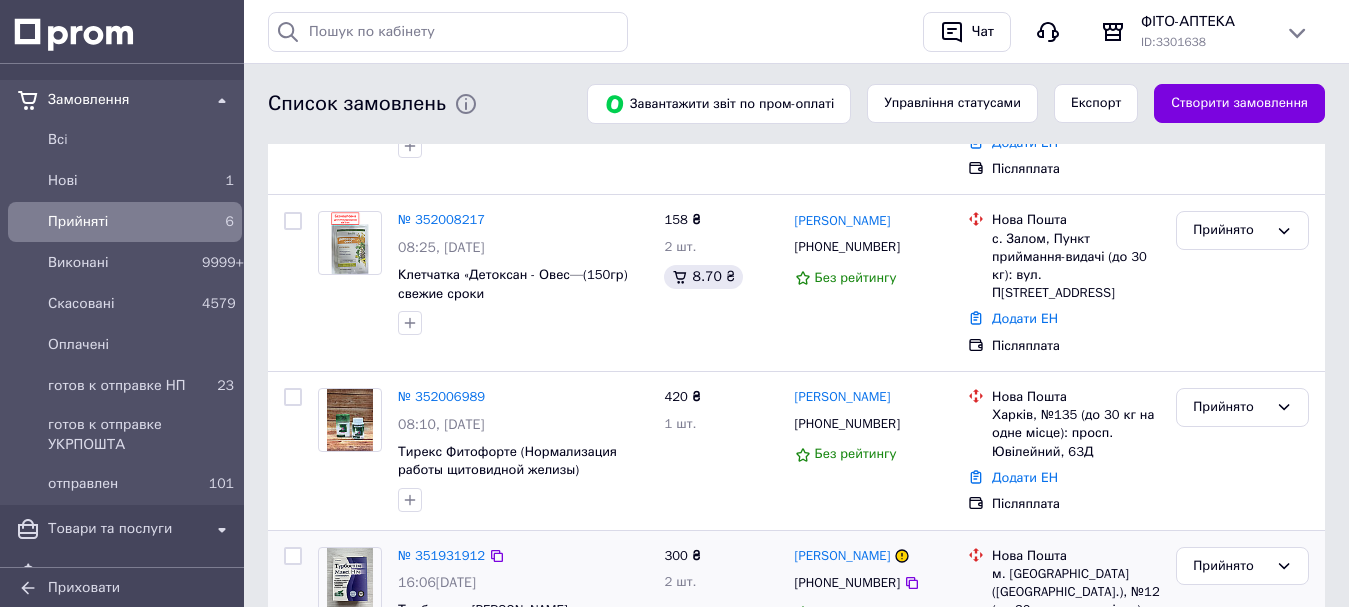 scroll, scrollTop: 600, scrollLeft: 0, axis: vertical 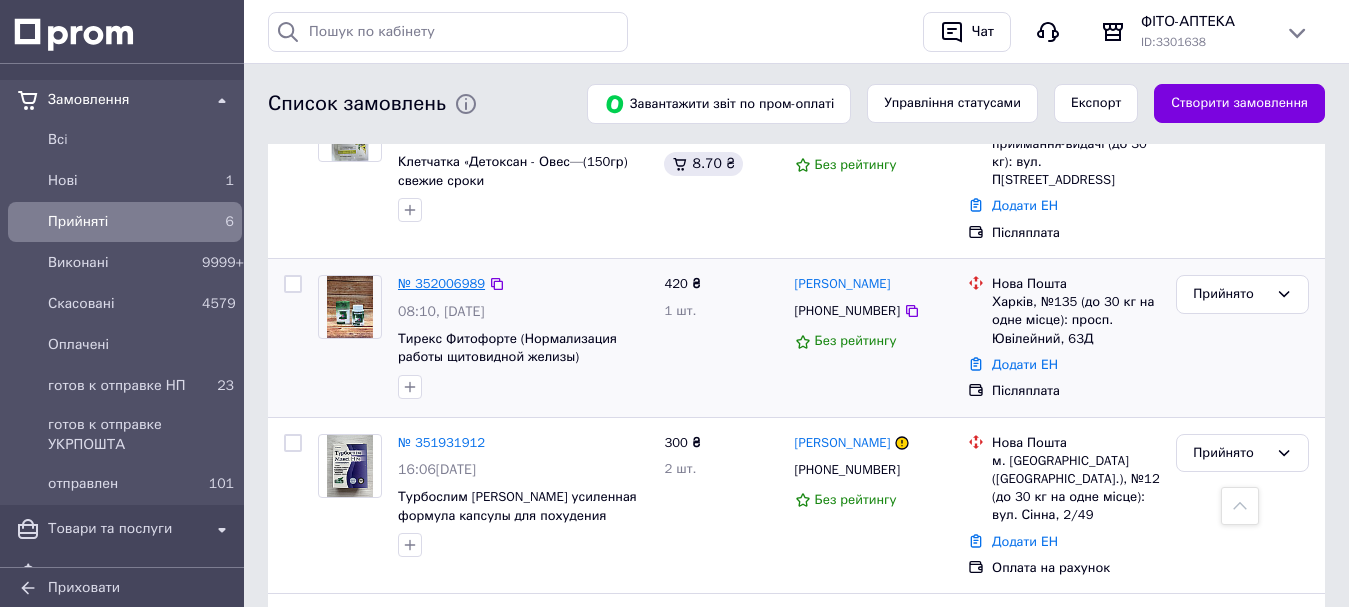click on "№ 352006989" at bounding box center (441, 283) 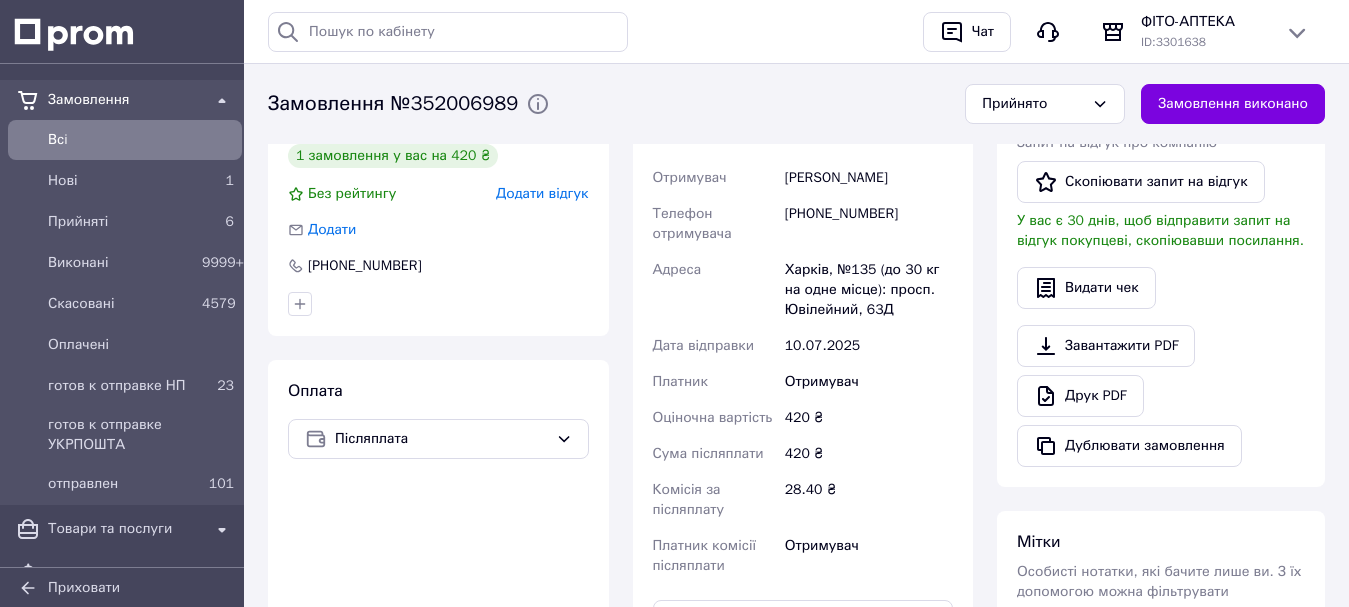 scroll, scrollTop: 600, scrollLeft: 0, axis: vertical 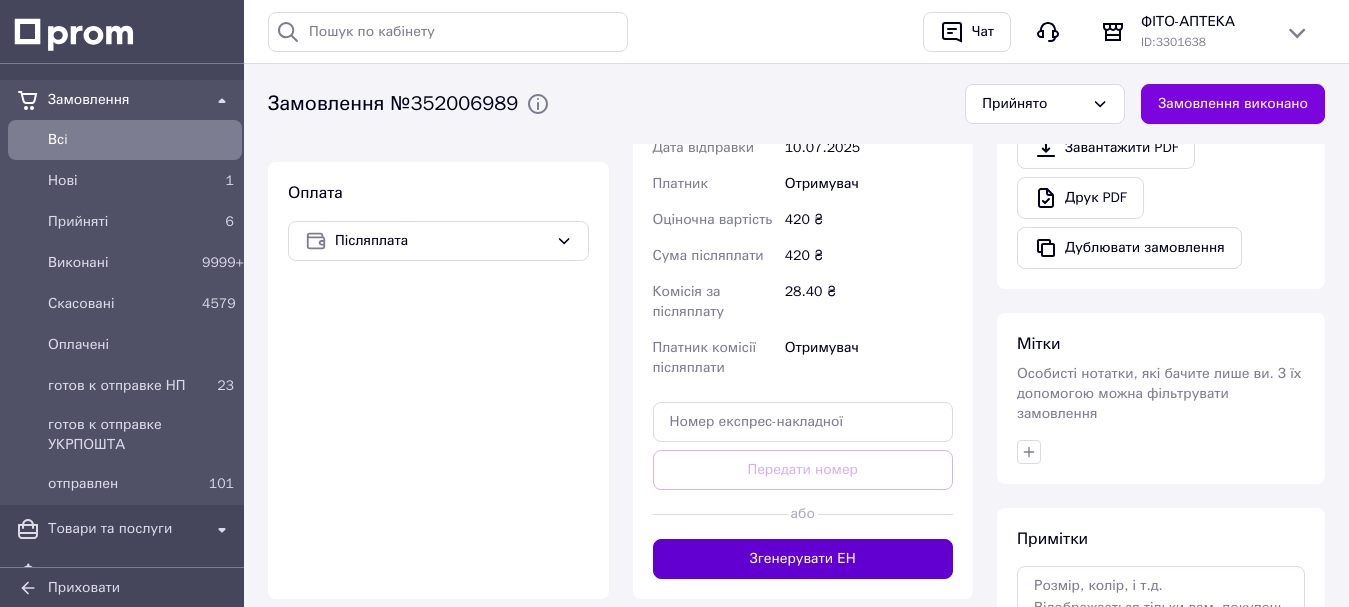 click on "Згенерувати ЕН" at bounding box center (803, 559) 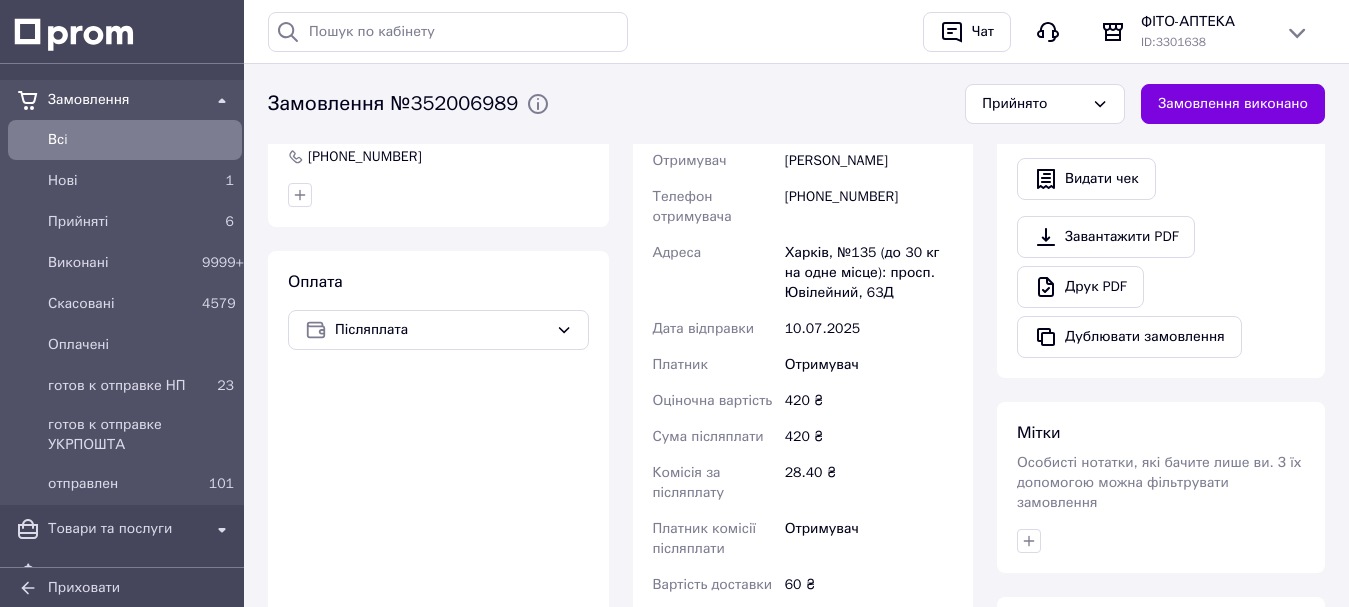 scroll, scrollTop: 400, scrollLeft: 0, axis: vertical 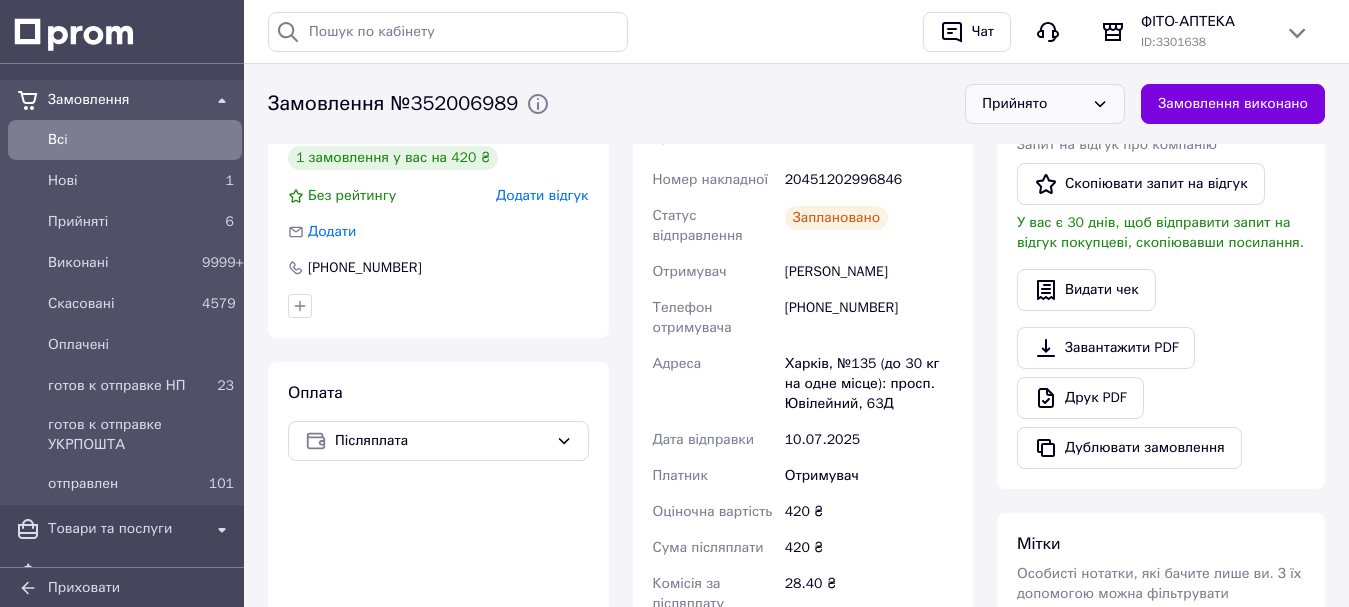 click on "Прийнято" at bounding box center [1045, 104] 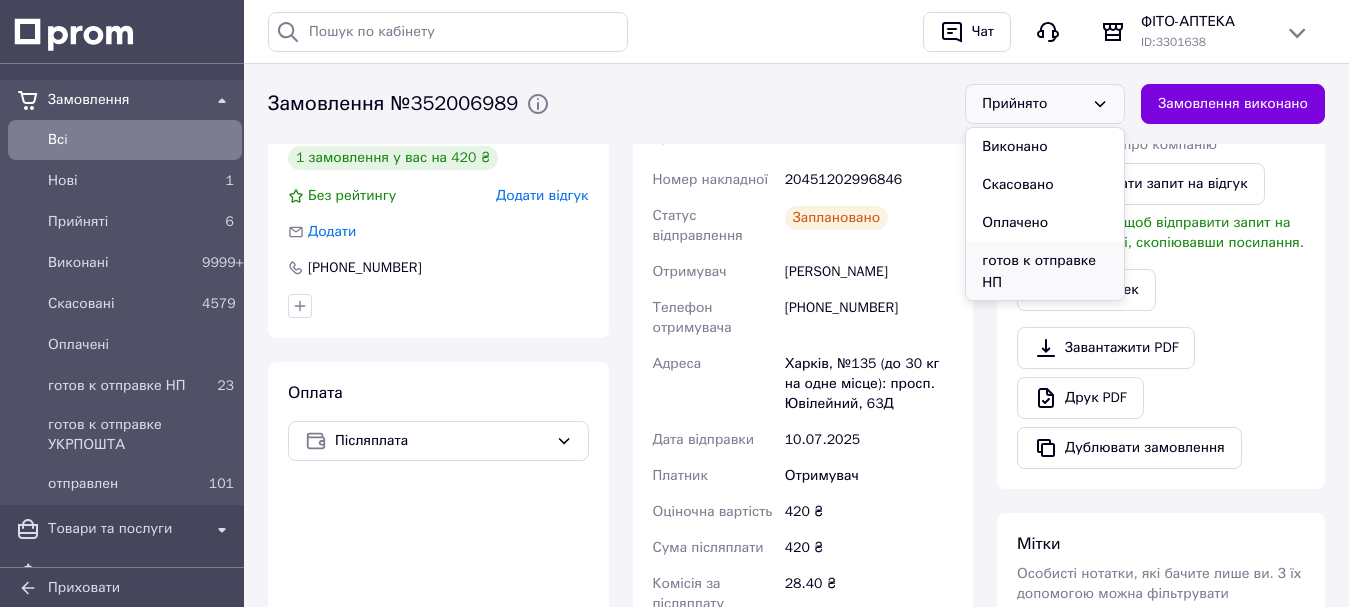 click on "готов к отправке НП" at bounding box center [1045, 272] 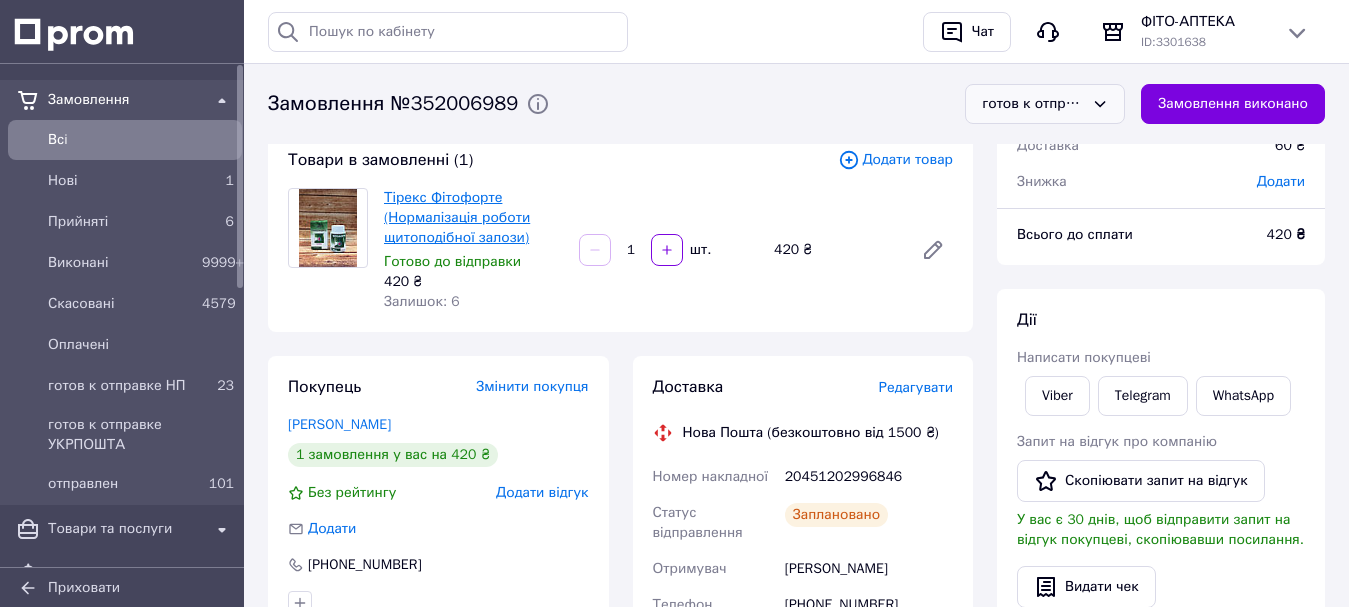 scroll, scrollTop: 0, scrollLeft: 0, axis: both 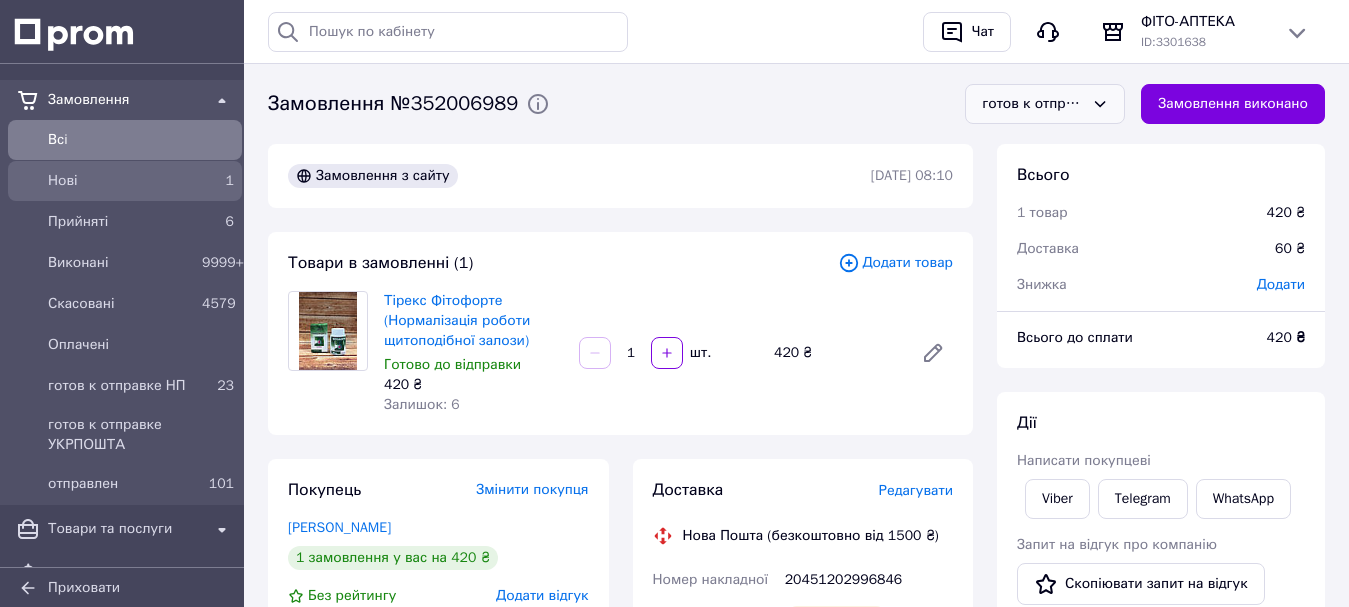 click on "Нові" at bounding box center (121, 181) 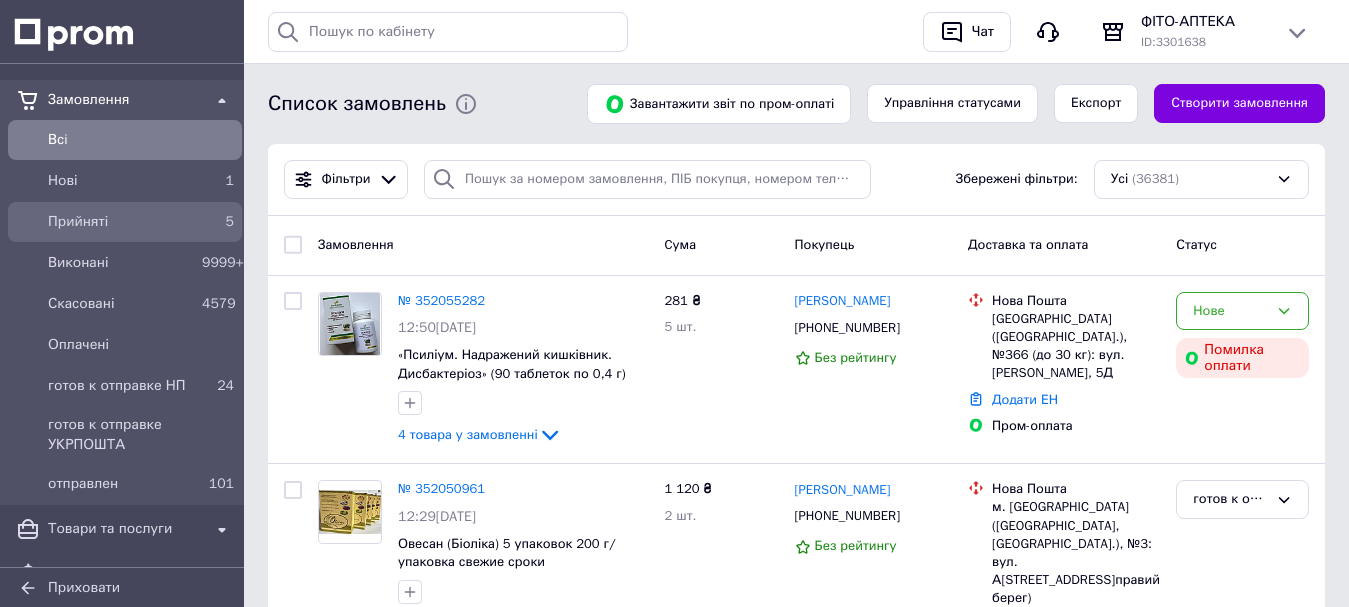 click on "Прийняті" at bounding box center [121, 222] 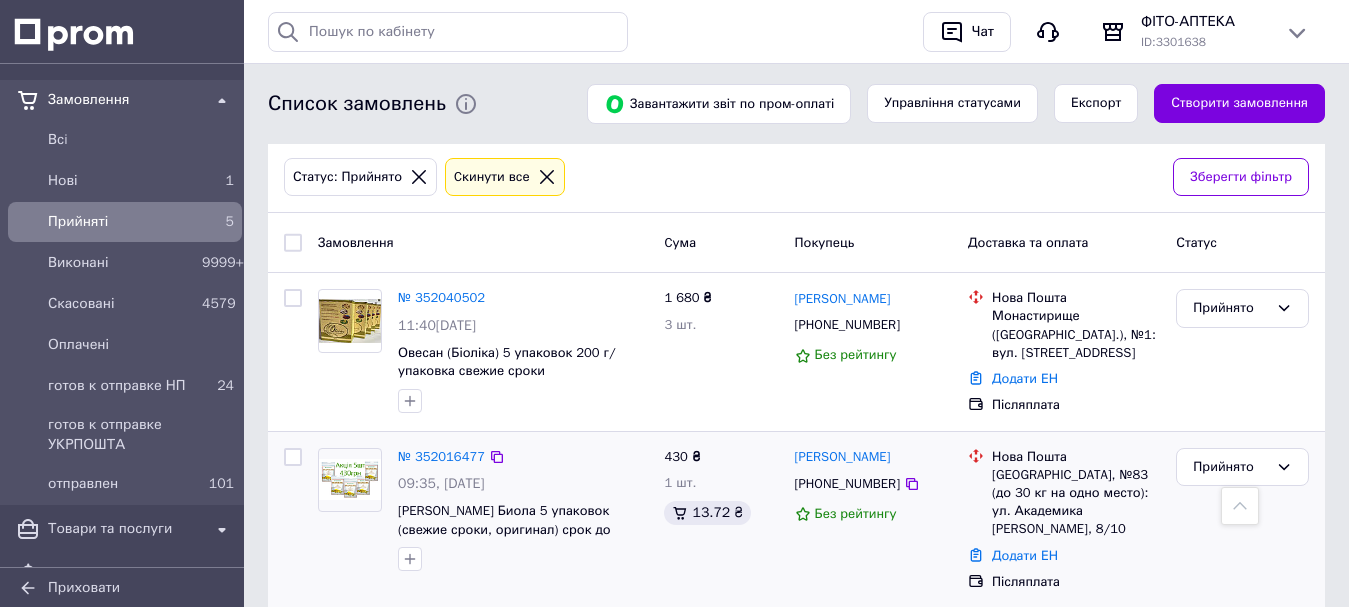 scroll, scrollTop: 49, scrollLeft: 0, axis: vertical 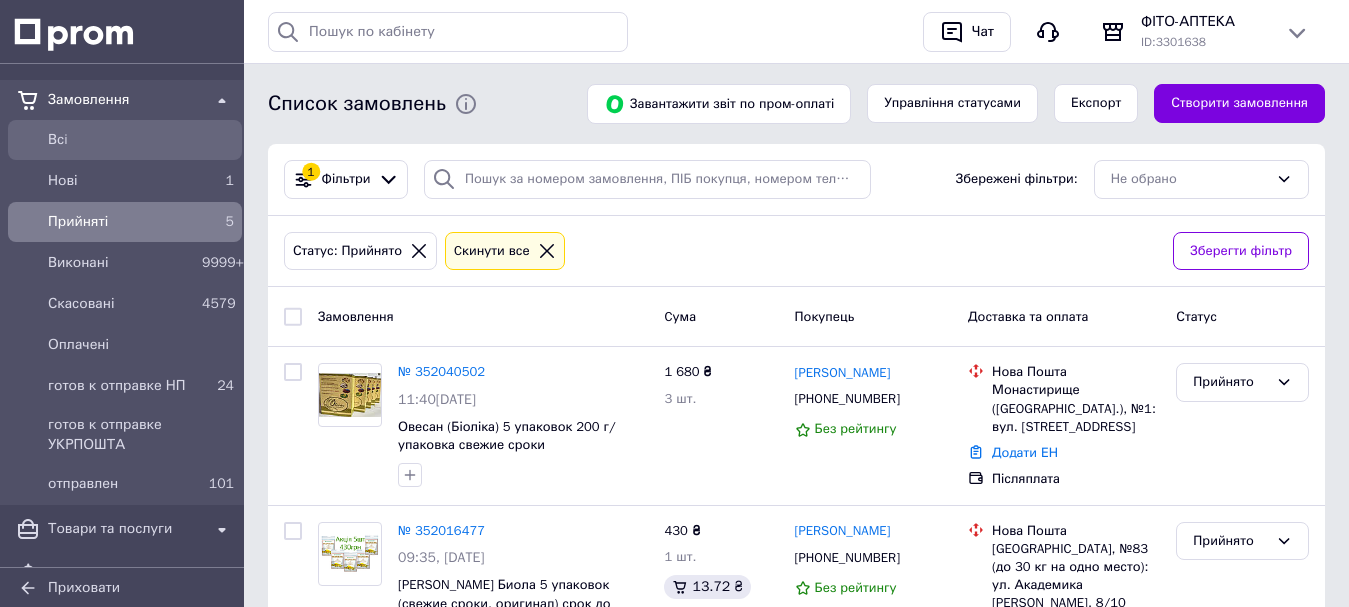 click on "Всi" at bounding box center [141, 140] 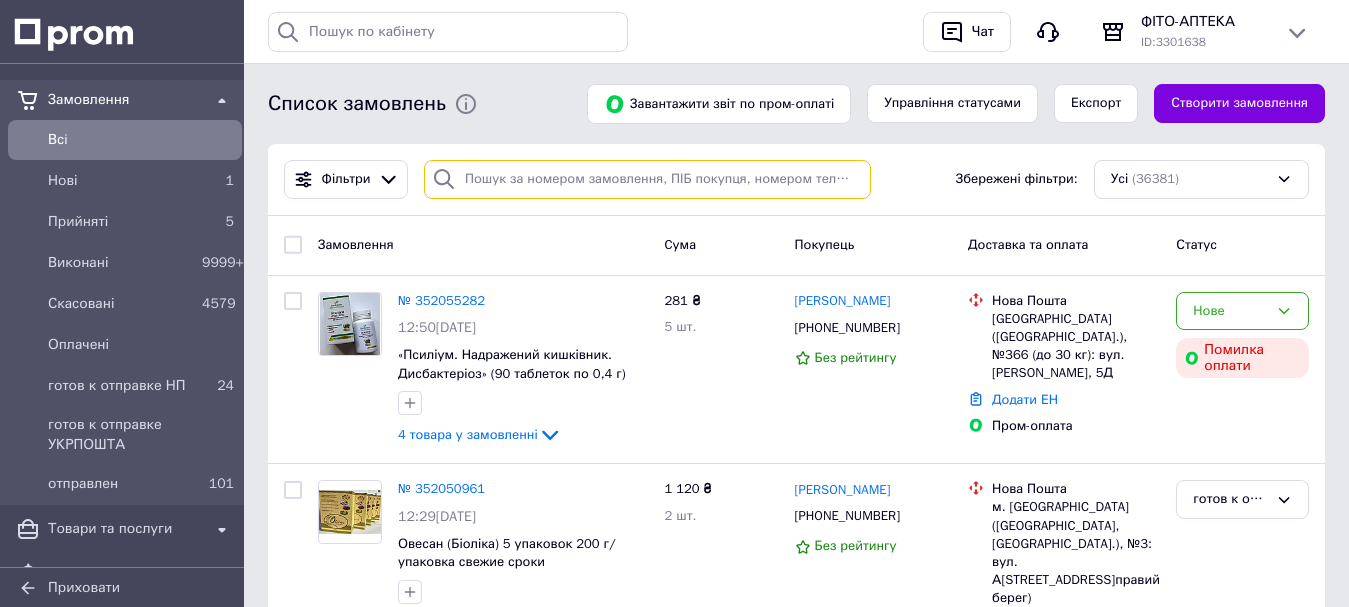 click at bounding box center (647, 179) 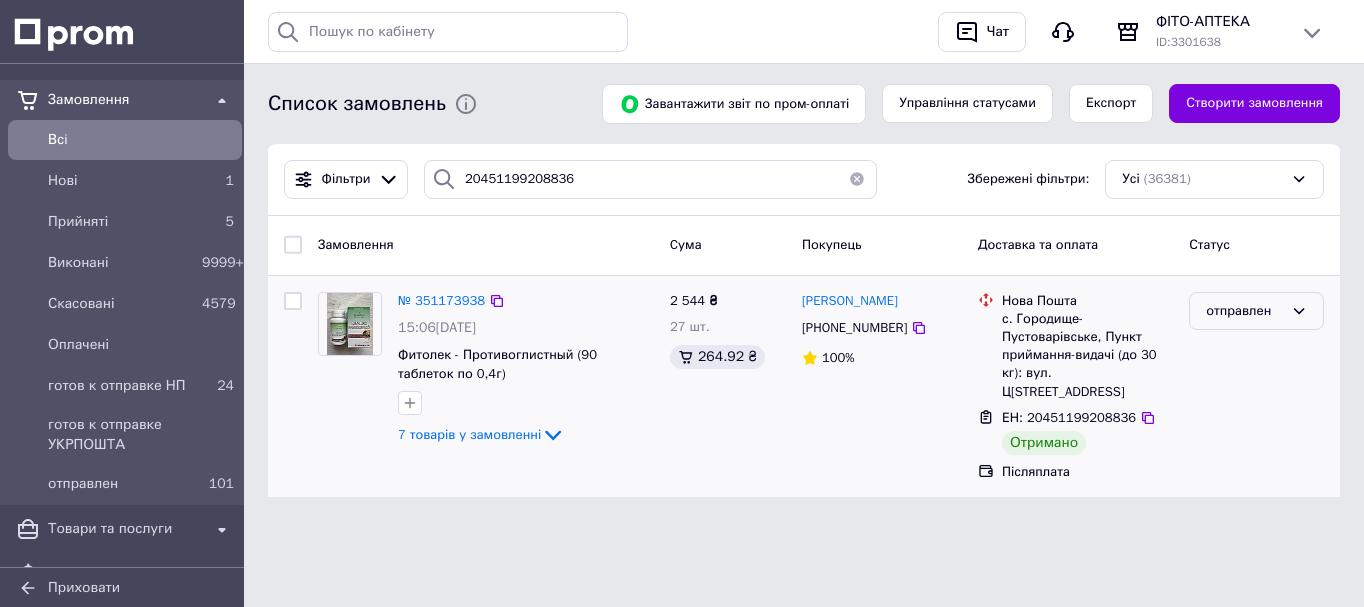 click on "отправлен" at bounding box center (1244, 311) 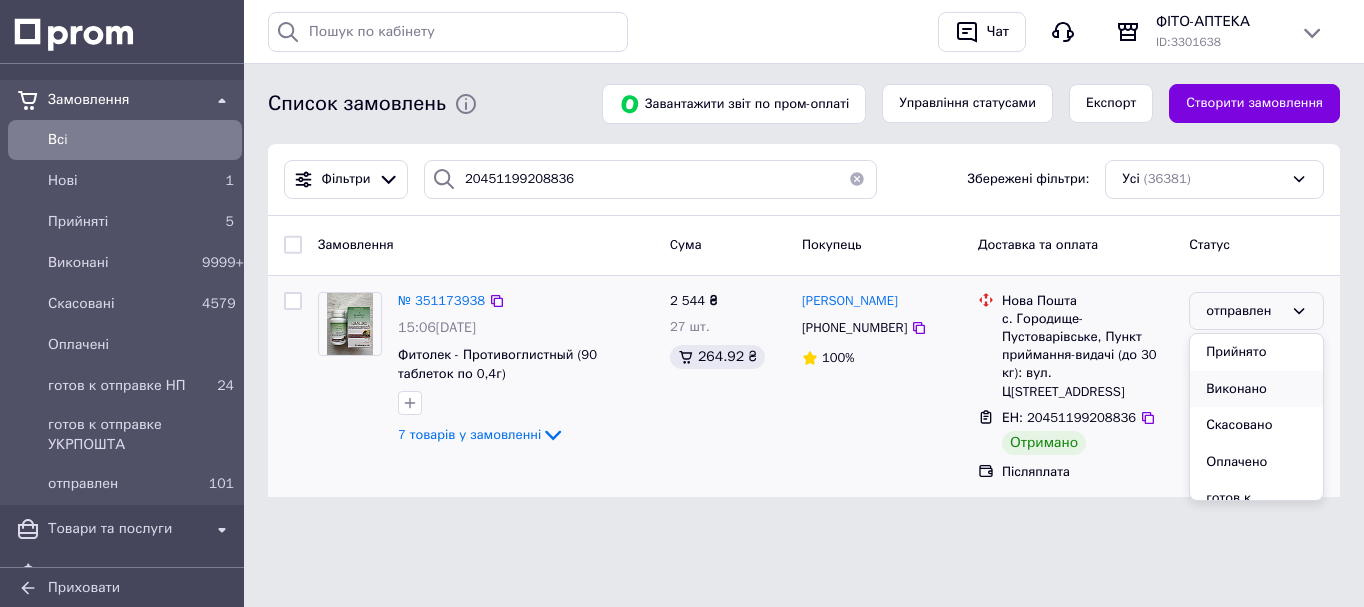 click on "Виконано" at bounding box center (1256, 389) 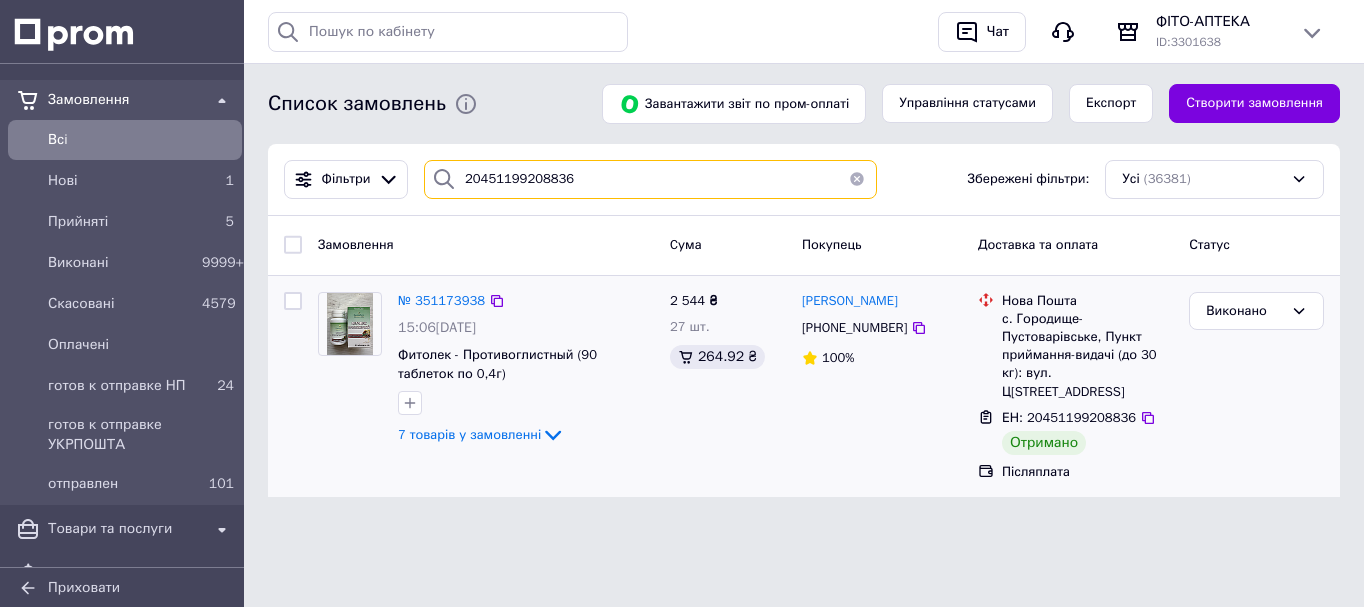 drag, startPoint x: 594, startPoint y: 187, endPoint x: 435, endPoint y: 231, distance: 164.97575 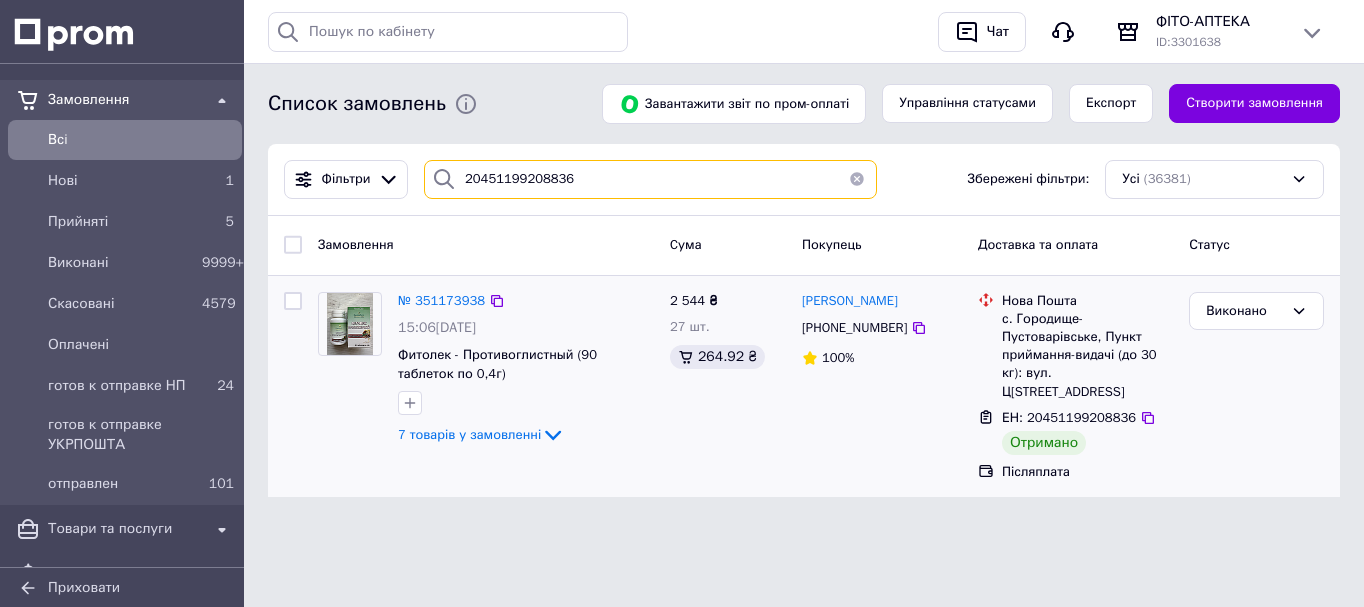 click on "Фільтри 20451199208836 Збережені фільтри: Усі (36381) Замовлення Cума Покупець Доставка та оплата Статус № 351173938 15:06, 04.07.2025 Фитолек - Противоглистный (90 таблеток по 0,4г) 7 товарів у замовленні 2 544 ₴ 27 шт. 264.92 ₴ Наталя Рудченко +380976527108 100% Нова Пошта с. Городище-Пустоварівське, Пункт приймання-видачі (до 30 кг): вул. Центральна, 51 ЕН: 20451199208836 Отримано Післяплата Виконано" at bounding box center [804, 320] 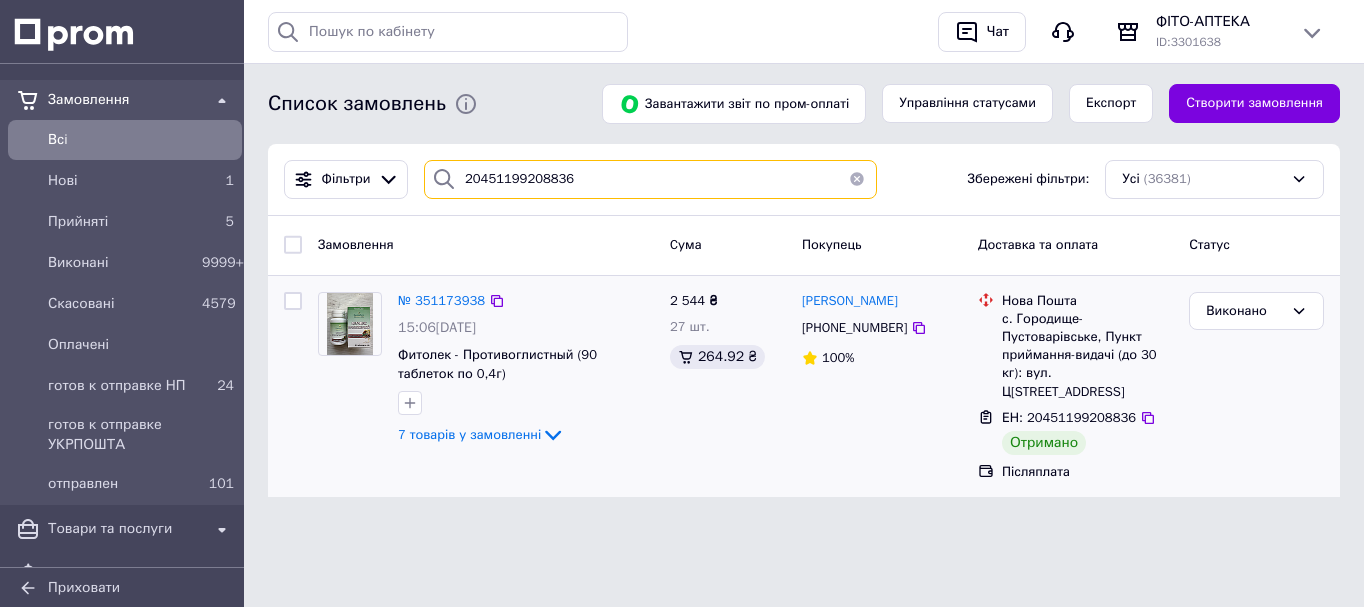 paste on "201505149" 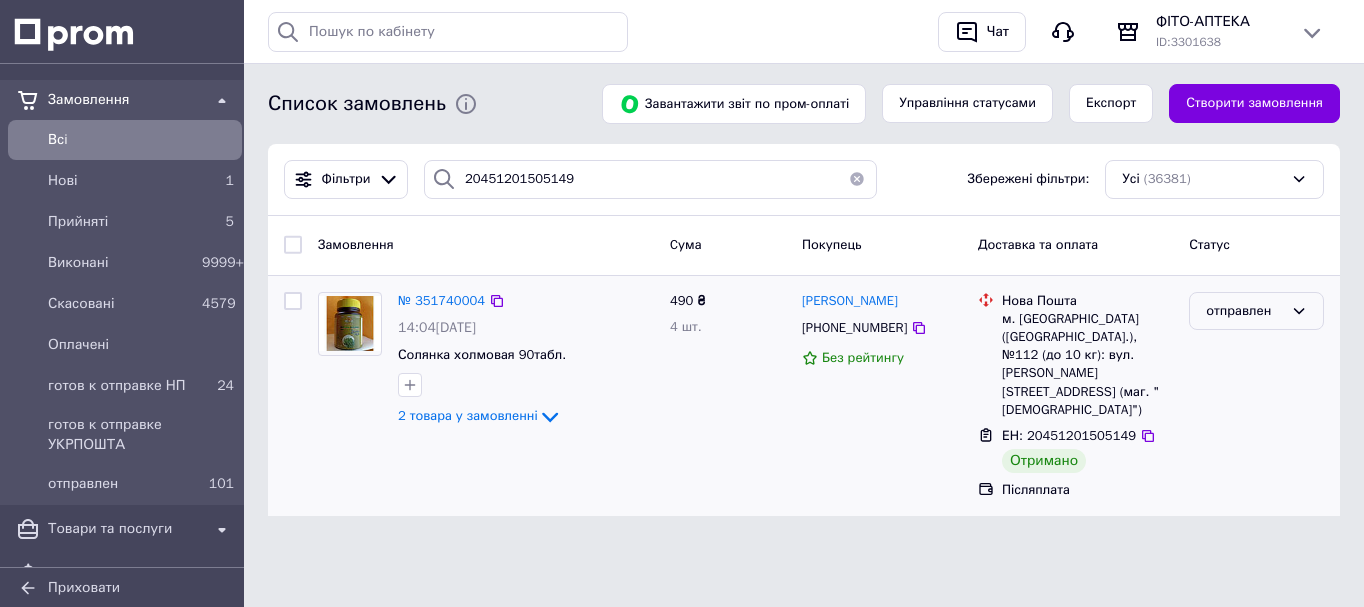 click on "отправлен" at bounding box center [1256, 311] 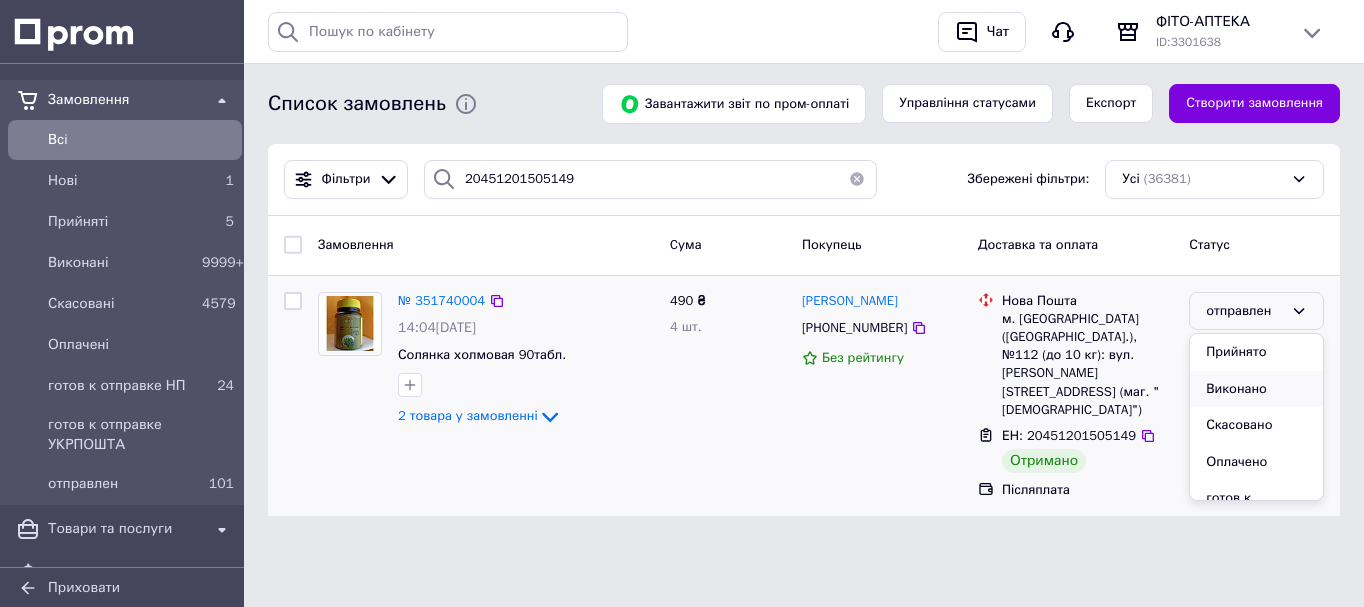 click on "Виконано" at bounding box center [1256, 389] 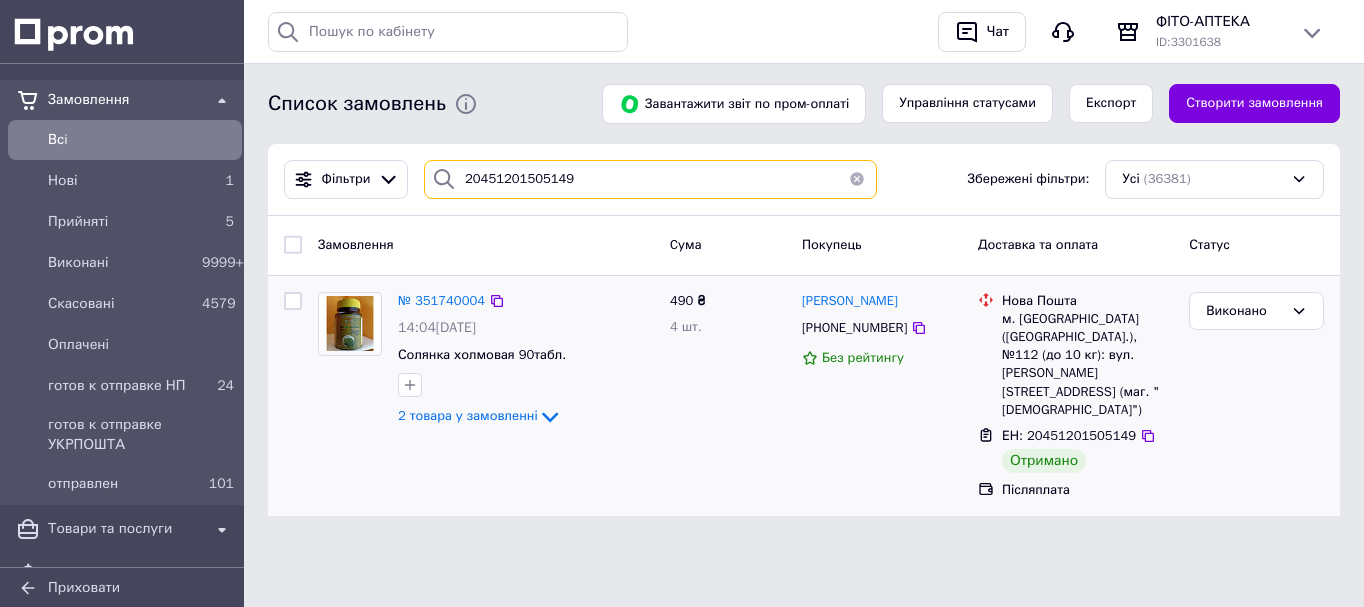 drag, startPoint x: 574, startPoint y: 186, endPoint x: 415, endPoint y: 234, distance: 166.08733 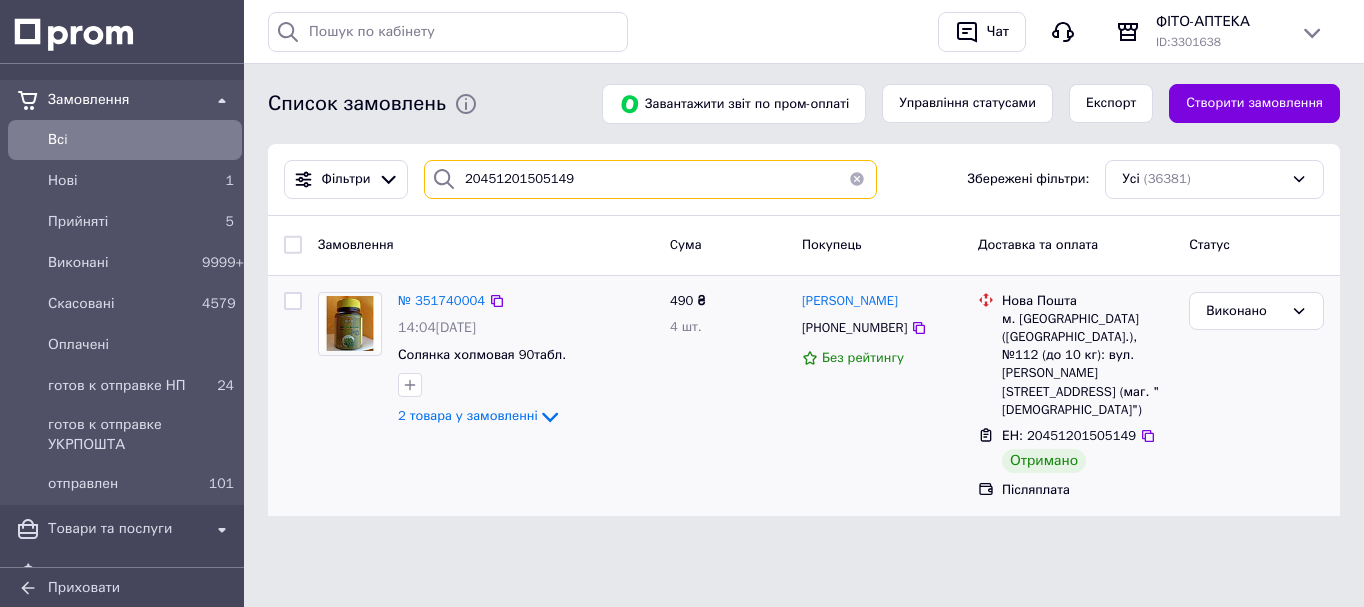 click on "Фільтри 20451201505149 Збережені фільтри: Усі (36381) Замовлення Cума Покупець Доставка та оплата Статус № 351740004 14:04, 08.07.2025 Солянка холмовая 90табл. 2 товара у замовленні 490 ₴ 4 шт. Татьяна Карпенко +380632444390 Без рейтингу Нова Пошта м. Київ (Київська обл.), №112 (до 10 кг): вул. Ореста Левицького, 19А (маг. "Фора") ЕН: 20451201505149 Отримано Післяплата Виконано" at bounding box center [804, 330] 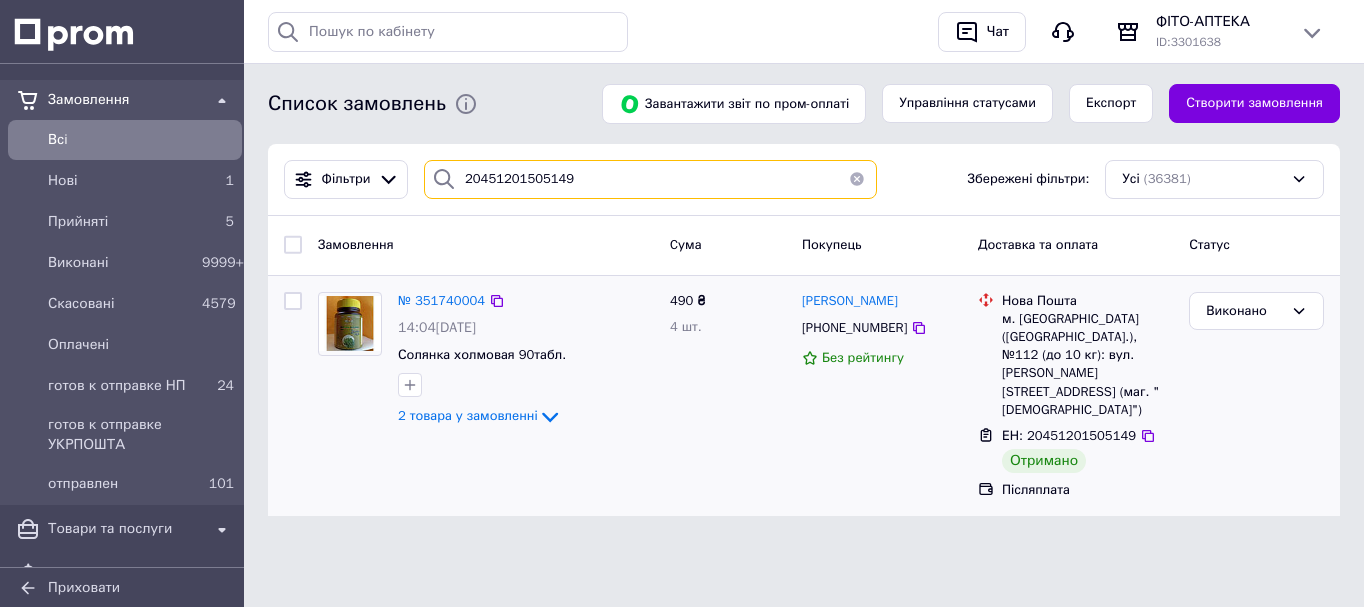 paste on "199879504" 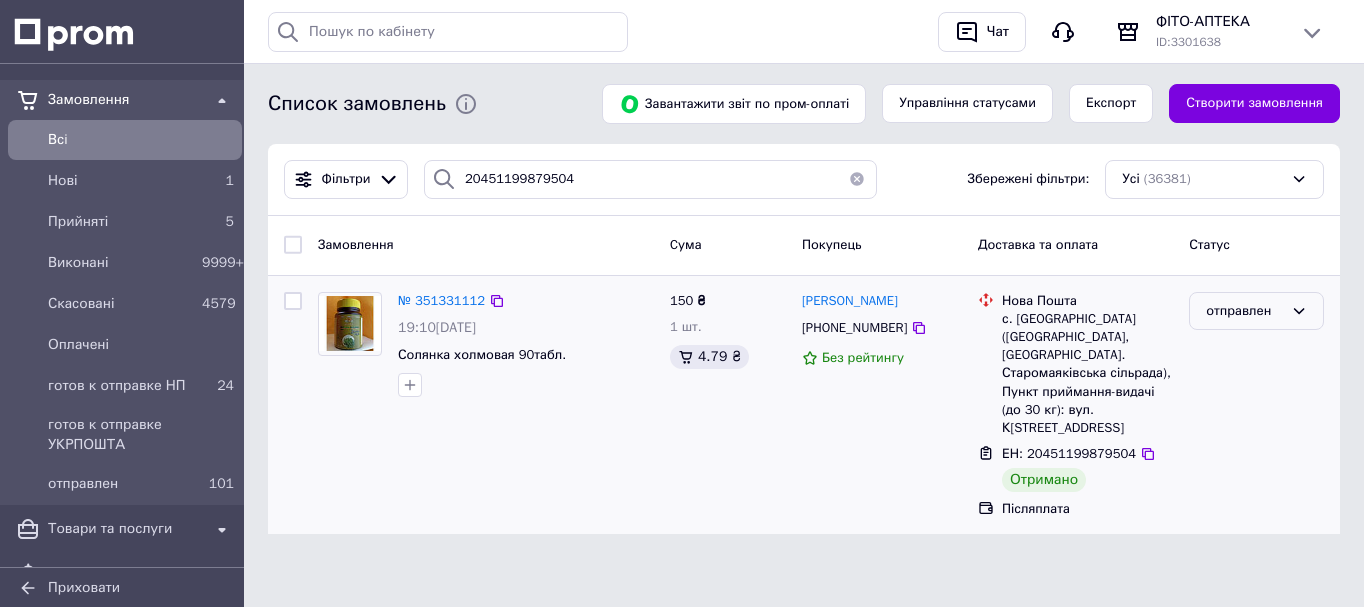 click on "отправлен" at bounding box center (1244, 311) 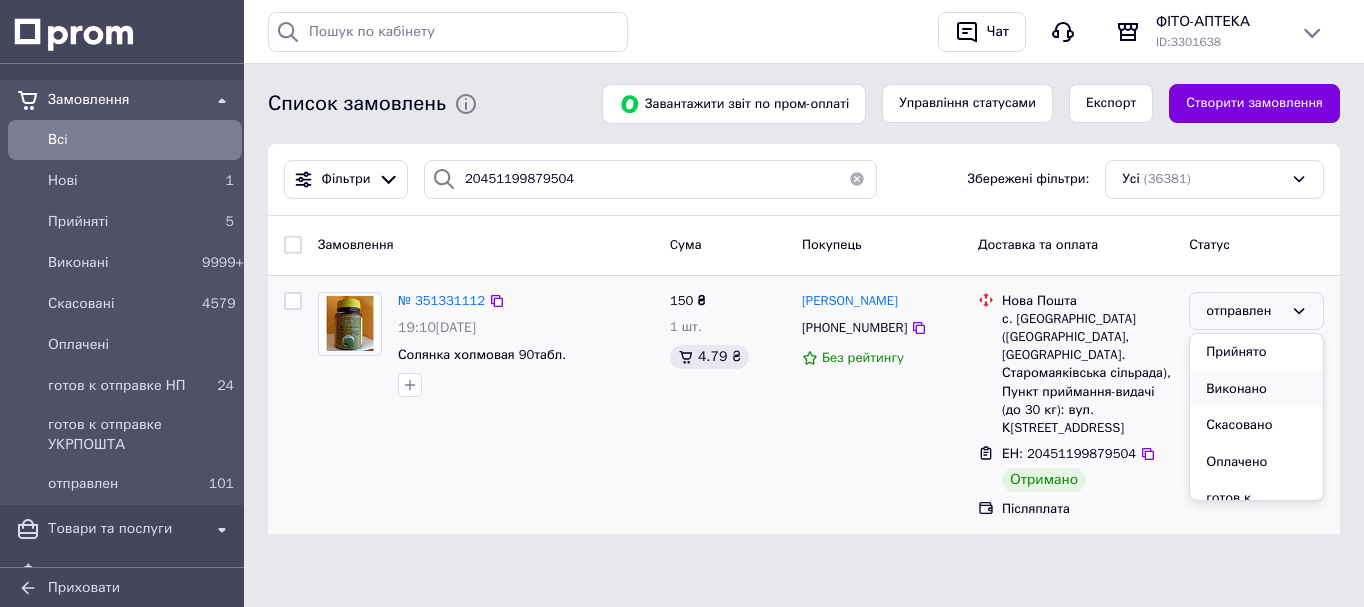 click on "Виконано" at bounding box center (1256, 389) 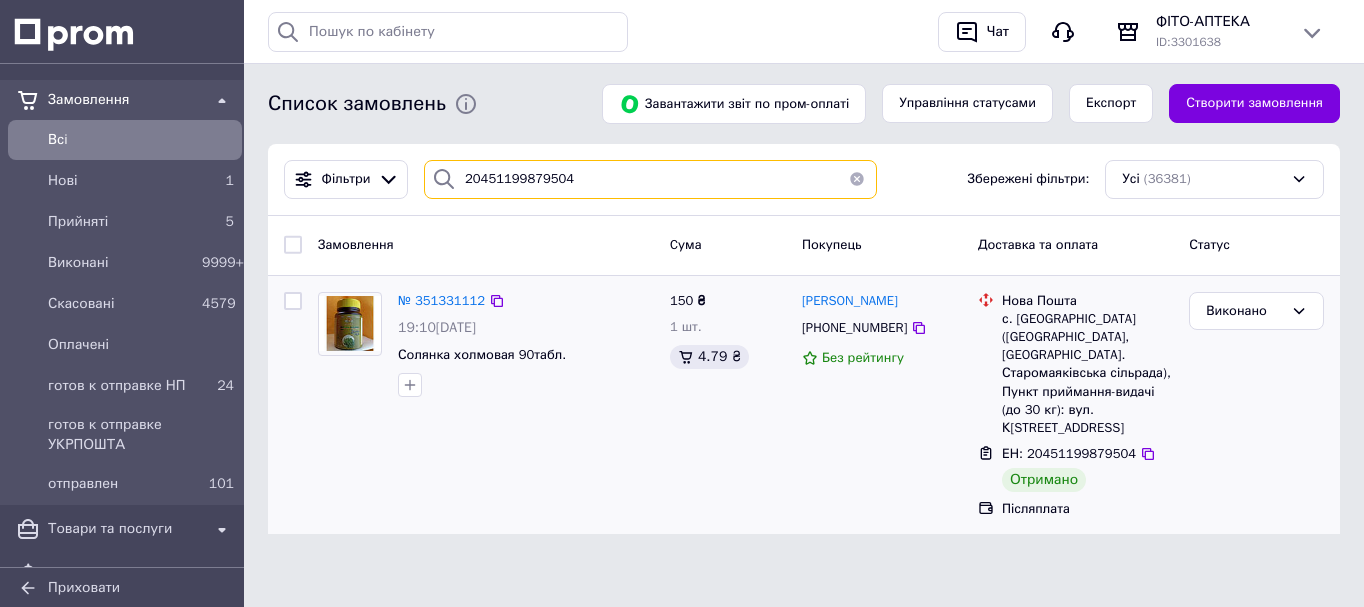 drag, startPoint x: 587, startPoint y: 163, endPoint x: 385, endPoint y: 232, distance: 213.4596 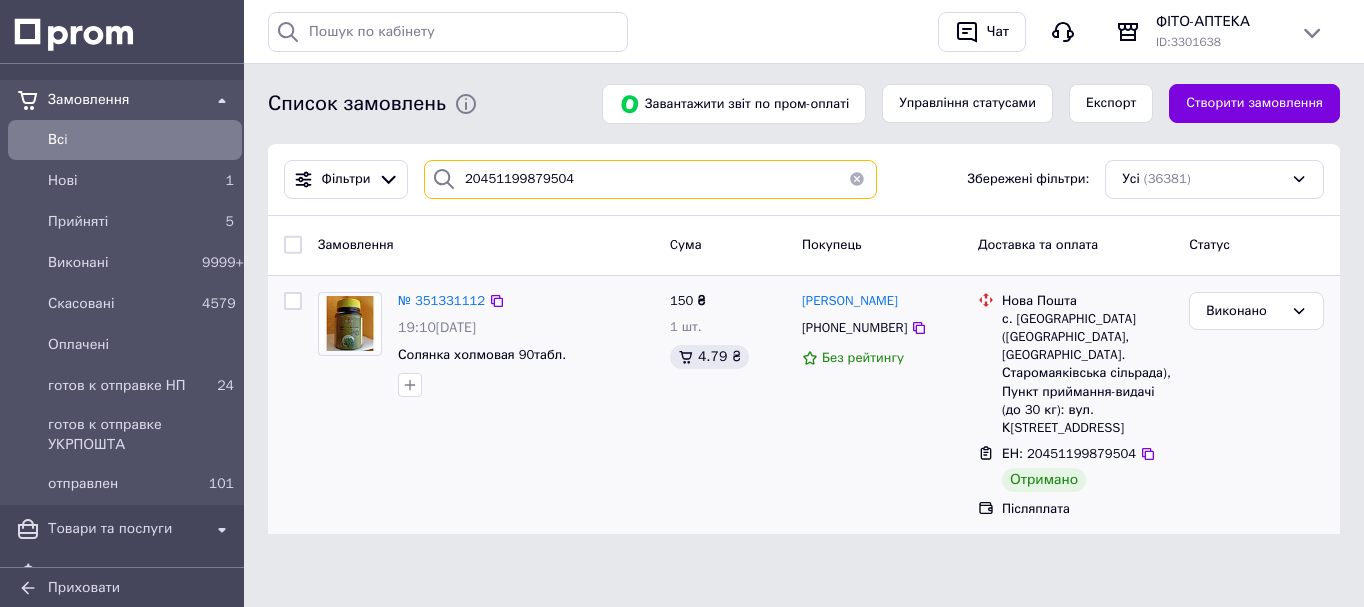 click on "Фільтри 20451199879504 Збережені фільтри: Усі (36381) Замовлення Cума Покупець Доставка та оплата Статус № 351331112 19:10, 05.07.2025 Солянка холмовая 90табл. 150 ₴ 1 шт. 4.79 ₴ Ангеліна Печоріна +380686897179 Без рейтингу Нова Пошта с. Миколаївка (Одеська обл., Березівський р-н. Старомаяківська сільрада), Пункт приймання-видачі (до 30 кг): вул. Кучеряби, 122 ЕН: 20451199879504 Отримано Післяплата Виконано" at bounding box center (804, 339) 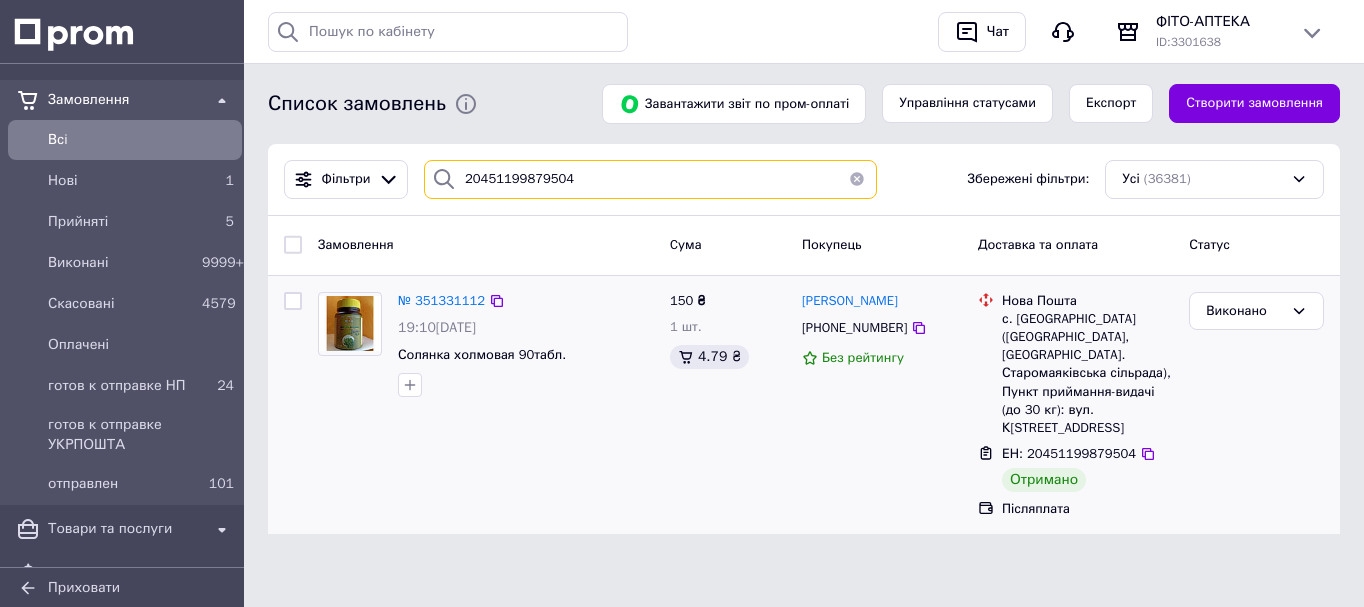 paste on "8339207" 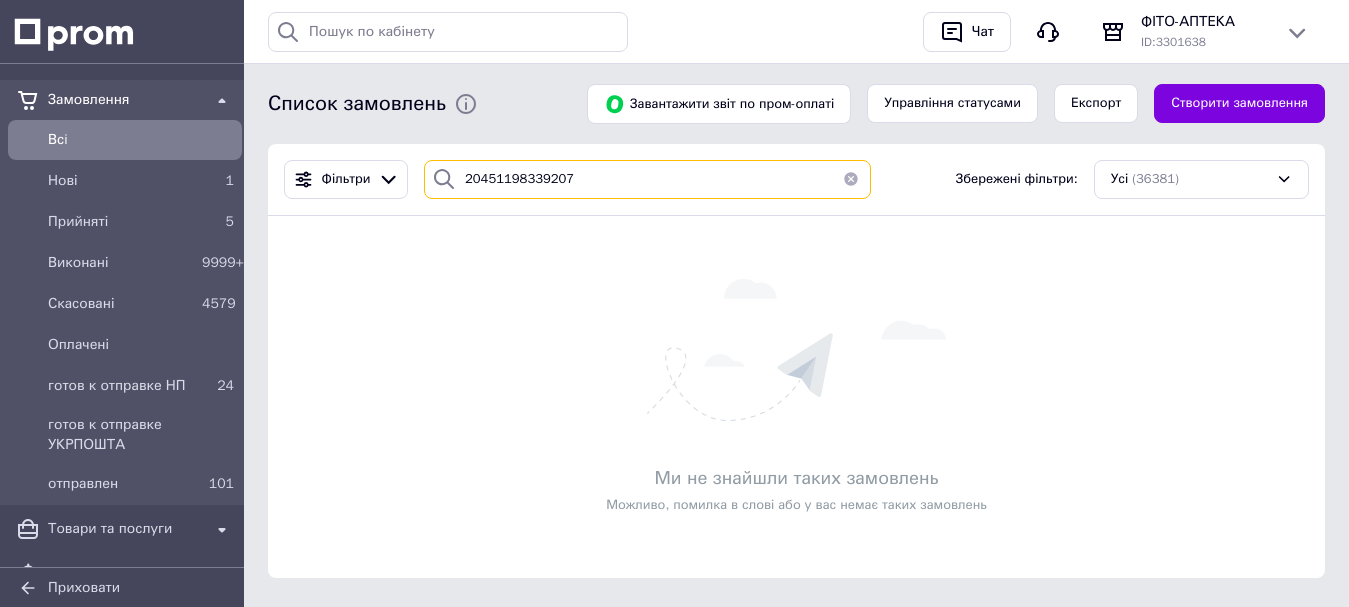 drag, startPoint x: 571, startPoint y: 173, endPoint x: 406, endPoint y: 201, distance: 167.3589 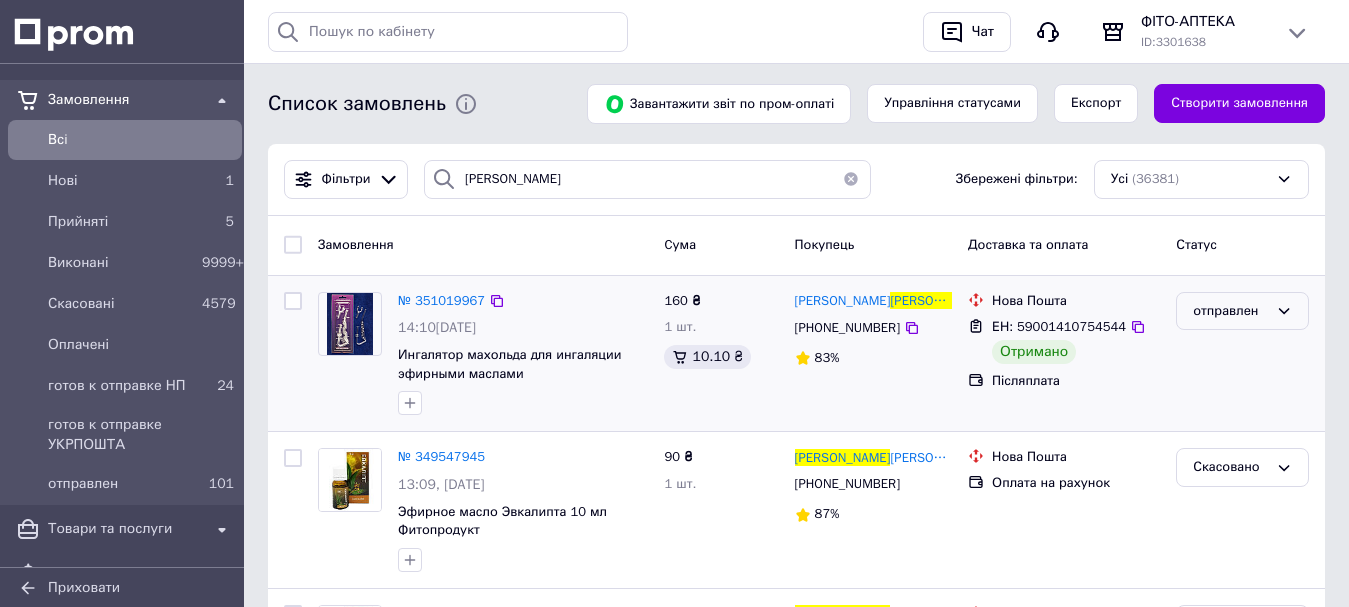 drag, startPoint x: 1247, startPoint y: 311, endPoint x: 1248, endPoint y: 325, distance: 14.035668 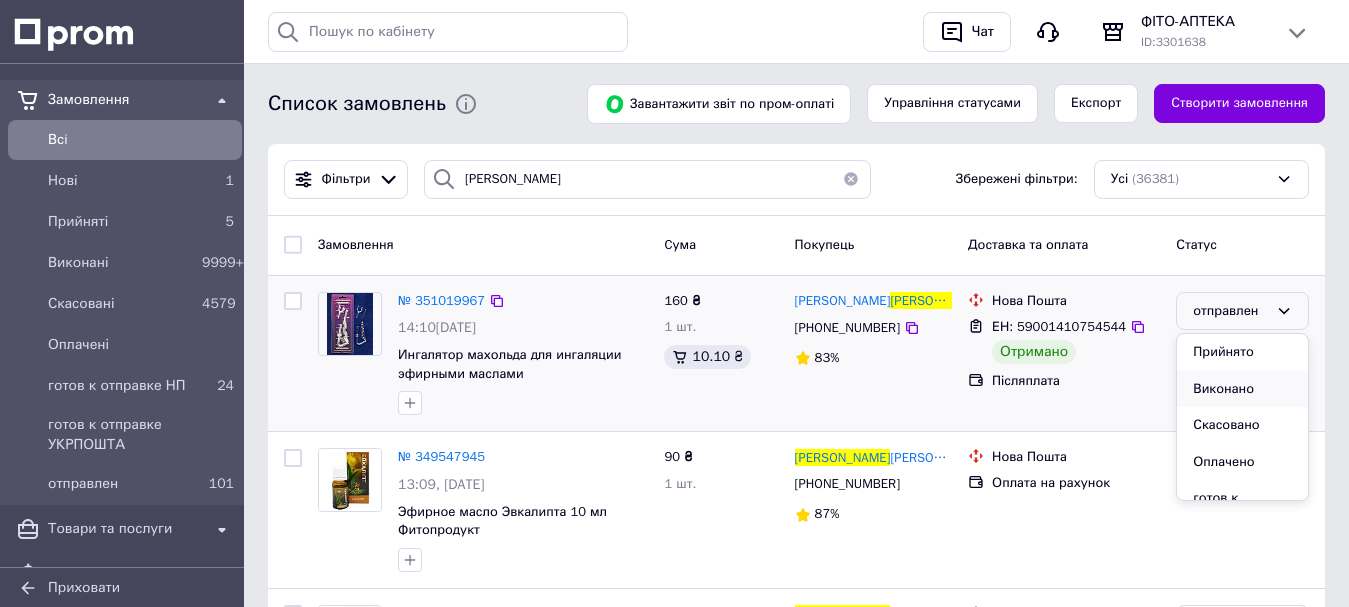 click on "Виконано" at bounding box center (1242, 389) 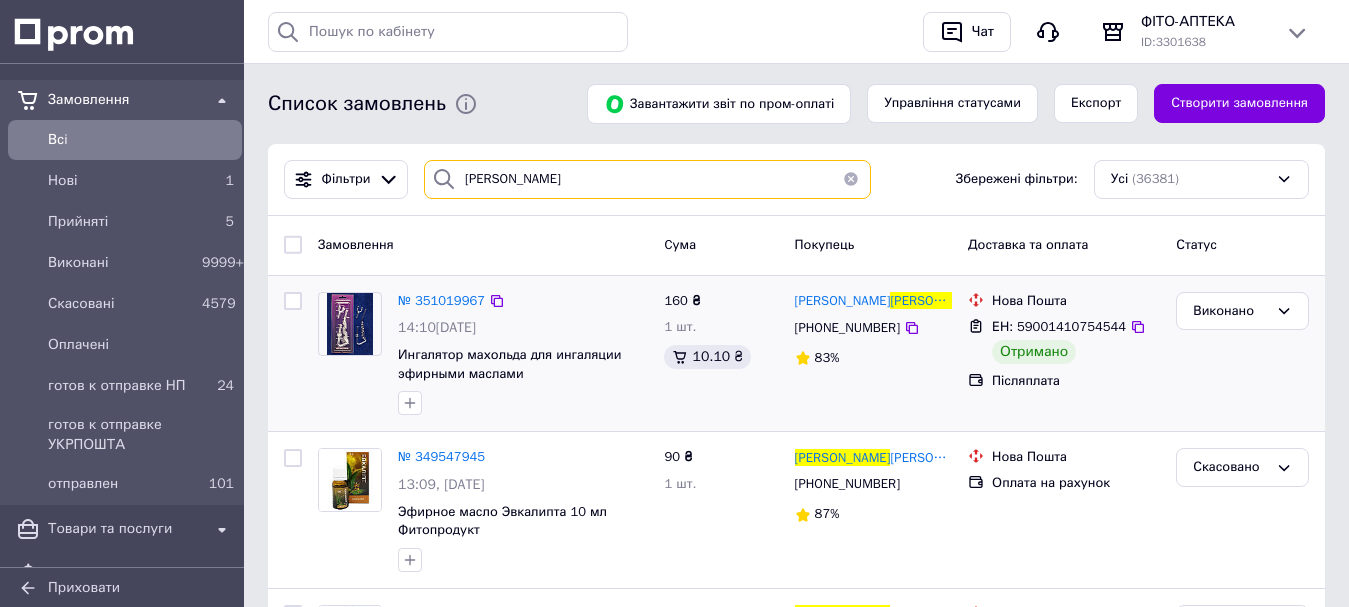 drag, startPoint x: 522, startPoint y: 191, endPoint x: 415, endPoint y: 220, distance: 110.860275 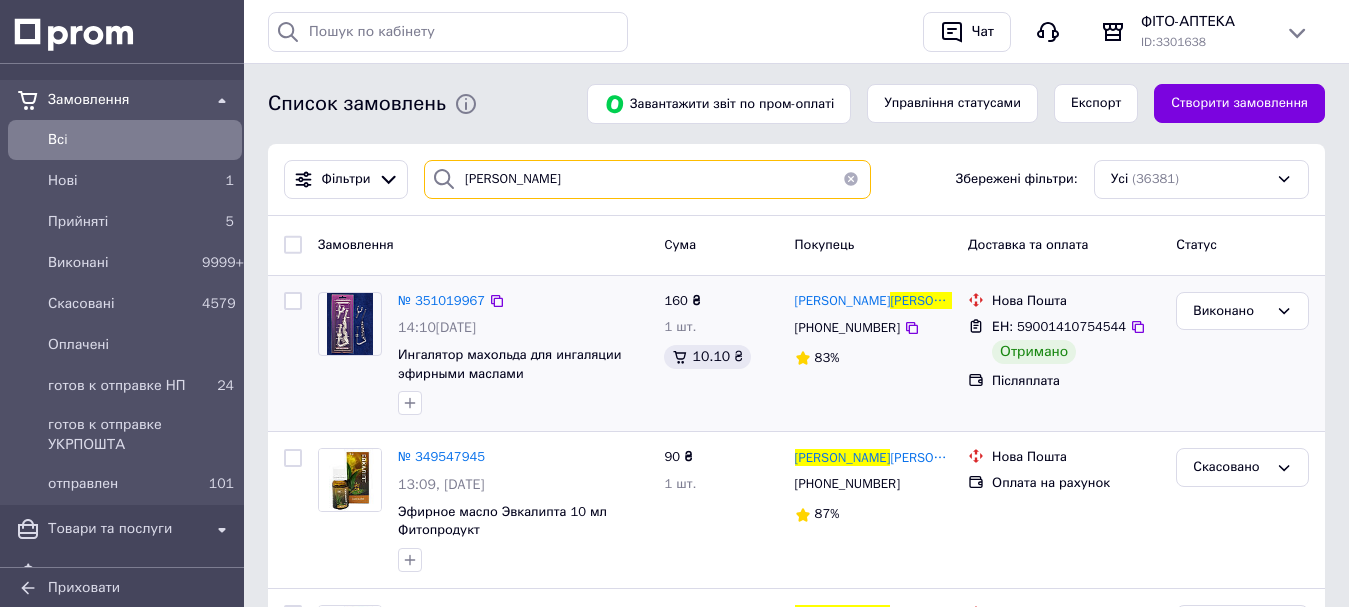 paste on "20451199287346" 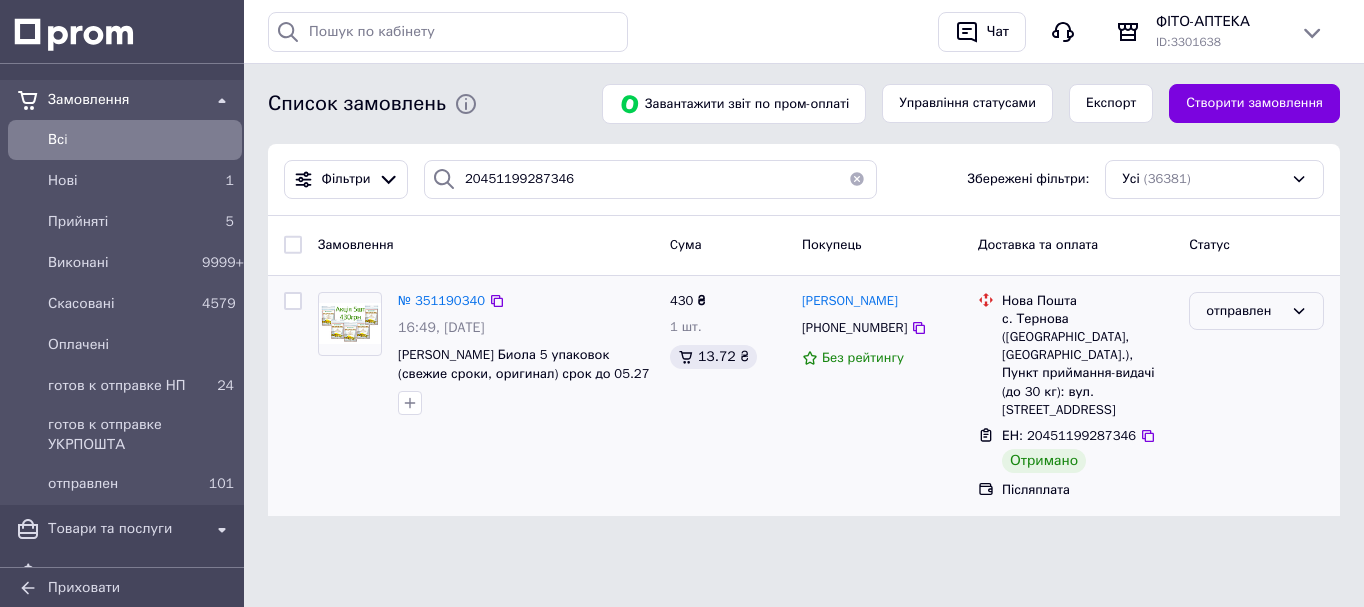 click on "отправлен" at bounding box center [1244, 311] 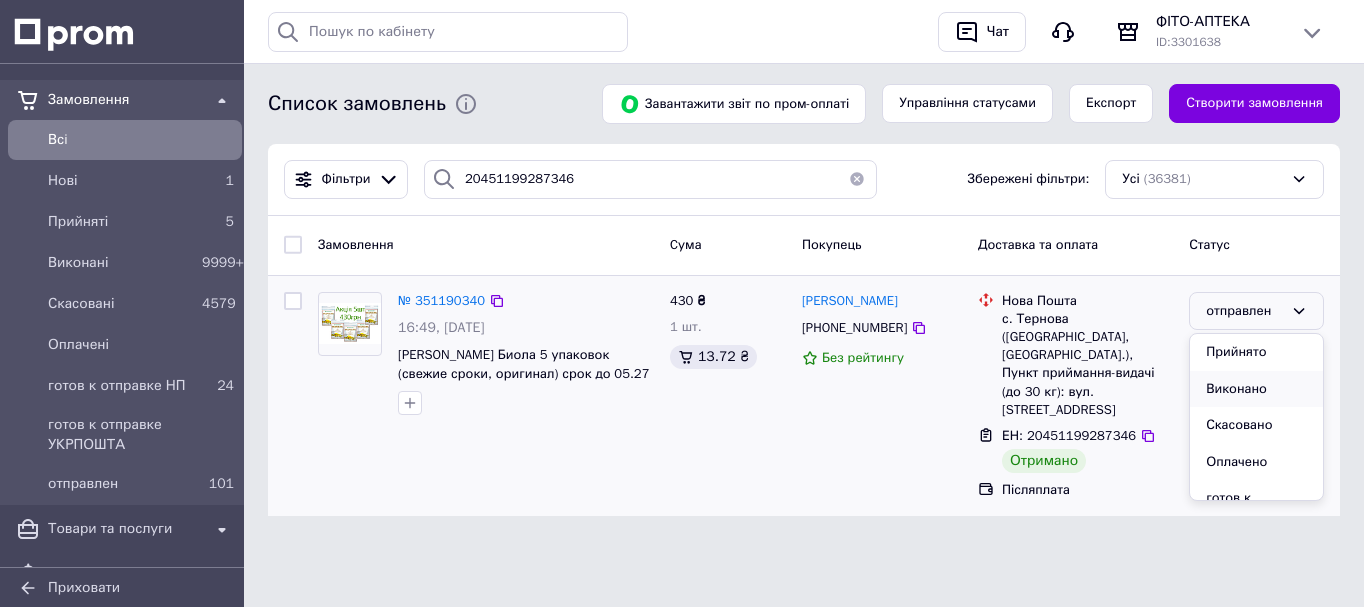 click on "Виконано" at bounding box center (1256, 389) 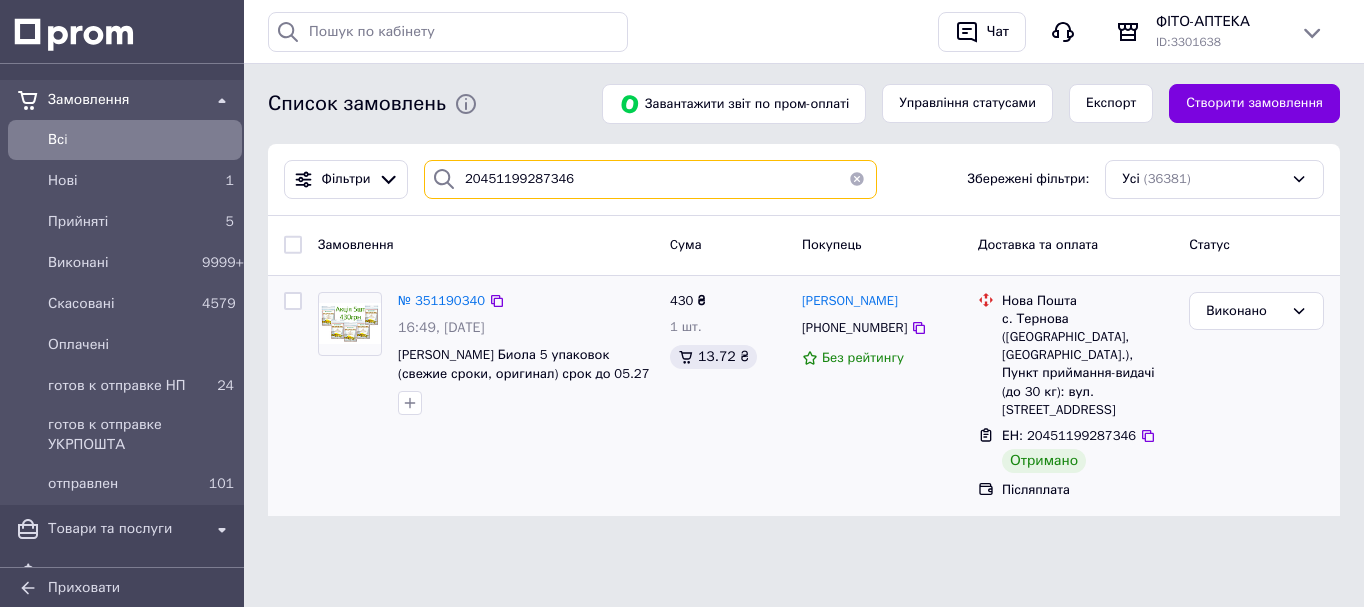 drag, startPoint x: 562, startPoint y: 195, endPoint x: 389, endPoint y: 247, distance: 180.64606 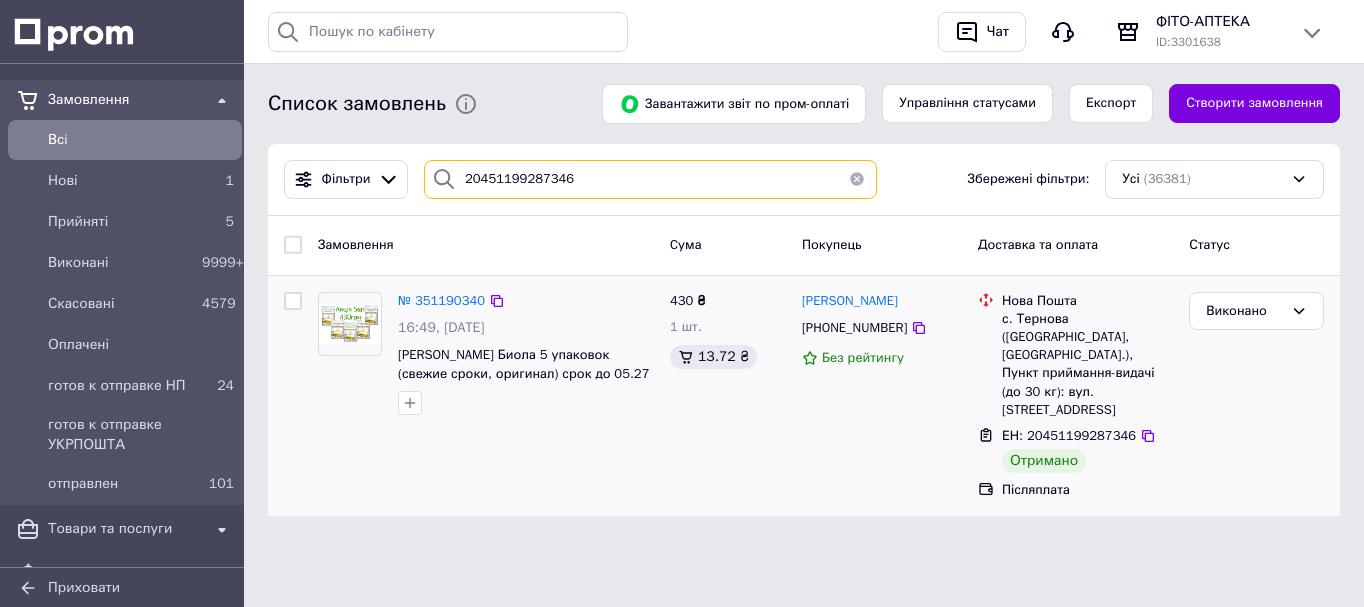 click on "Фільтри 20451199287346 Збережені фільтри: Усі (36381) Замовлення Cума Покупець Доставка та оплата Статус № 351190340 16:49, 04.07.2025 Чистотон Овес Биола  5 упаковок (свежие сроки, оригинал) срок до 05.27 430 ₴ 1 шт. 13.72 ₴ Ольга Чурілова +380686987853 Без рейтингу Нова Пошта с. Тернова (Харківська обл., Чугуївський р-н.), Пункт приймання-видачі (до 30 кг): вул. Центральна, 234 ЕН: 20451199287346 Отримано Післяплата Виконано" at bounding box center [804, 330] 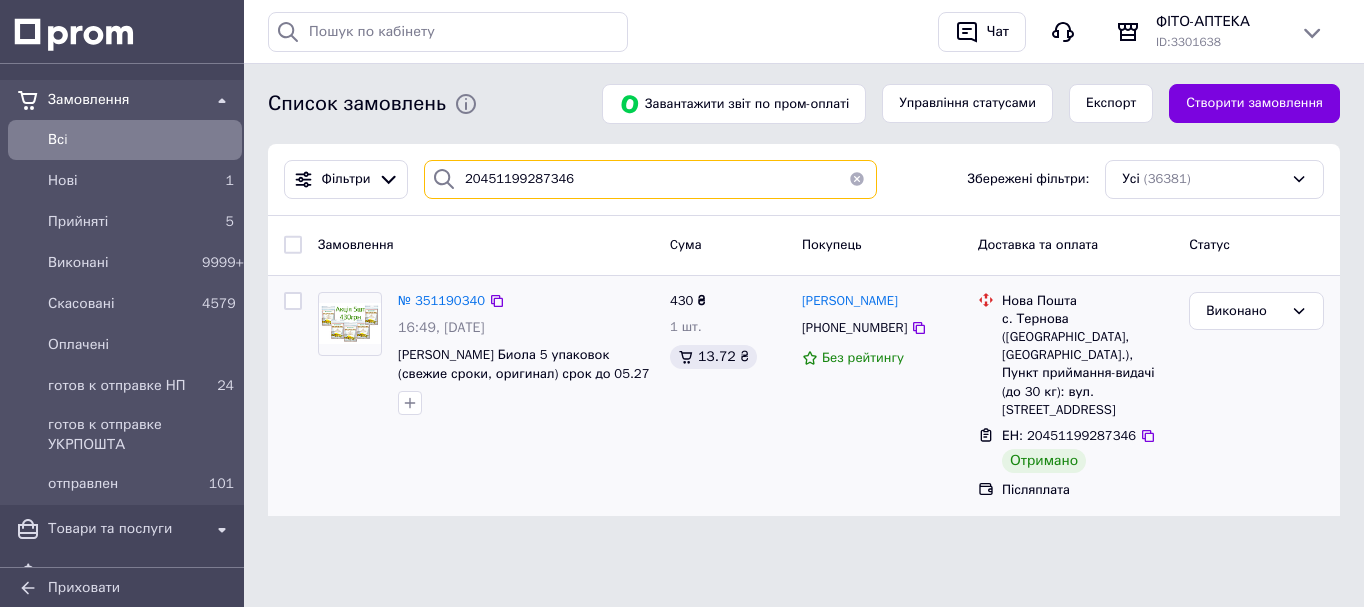 paste on "200301793" 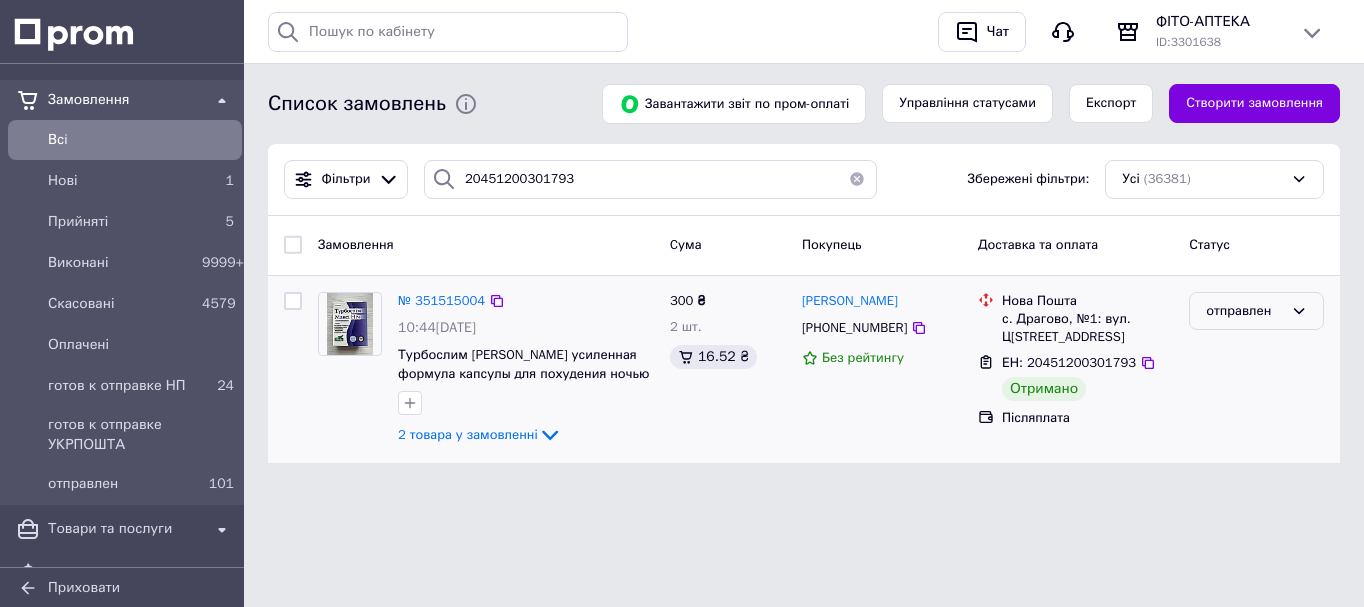 click on "отправлен" at bounding box center (1244, 311) 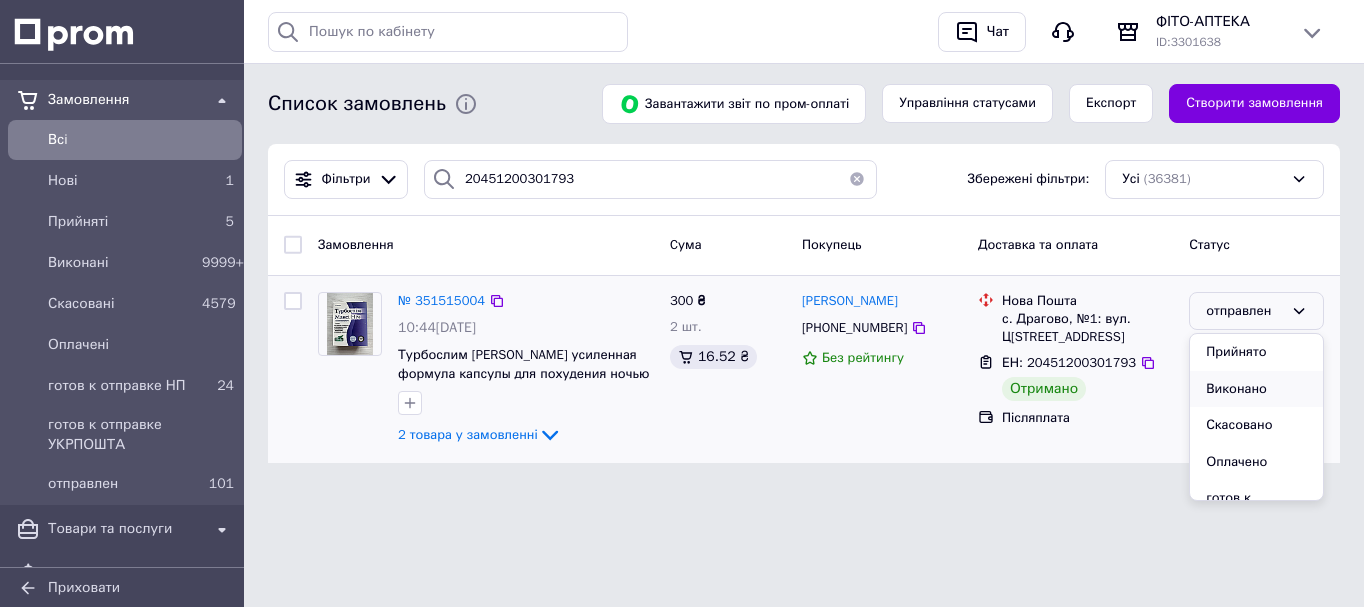 click on "Виконано" at bounding box center (1256, 389) 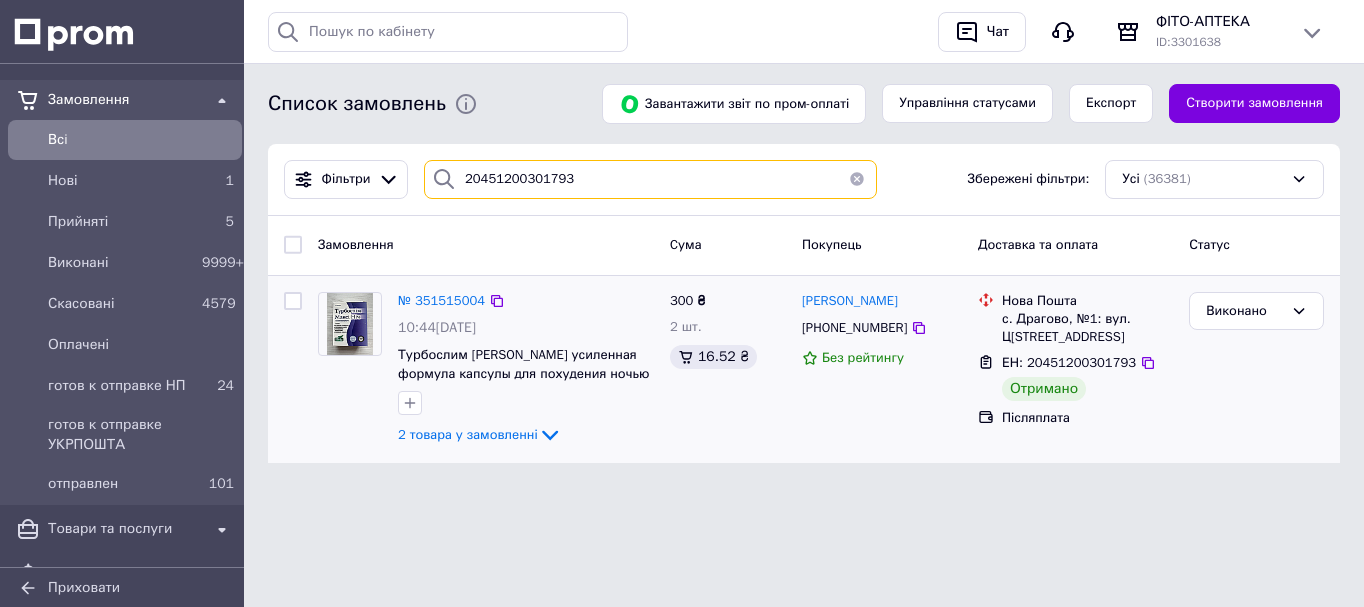 drag, startPoint x: 556, startPoint y: 189, endPoint x: 375, endPoint y: 251, distance: 191.32433 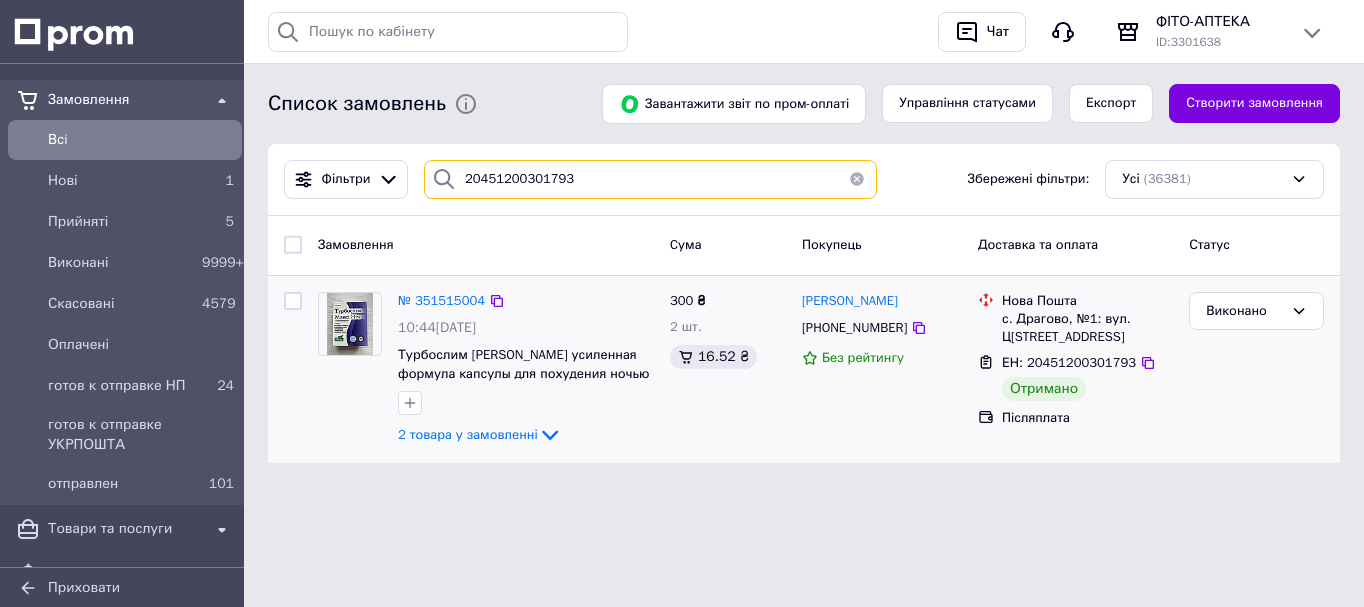 click on "Фільтри 20451200301793 Збережені фільтри: Усі (36381) Замовлення Cума Покупець Доставка та оплата Статус № 351515004 10:44, 07.07.2025 Турбослим Макси Ночь усиленная формула капсулы для похудения ночью 30капсул срок до 06.27 2 товара у замовленні 300 ₴ 2 шт. 16.52 ₴ Ольга Силадій +380685771834 Без рейтингу Нова Пошта с. Драгово, №1: вул. Центральна, 92а ЕН: 20451200301793 Отримано Післяплата Виконано" at bounding box center [804, 303] 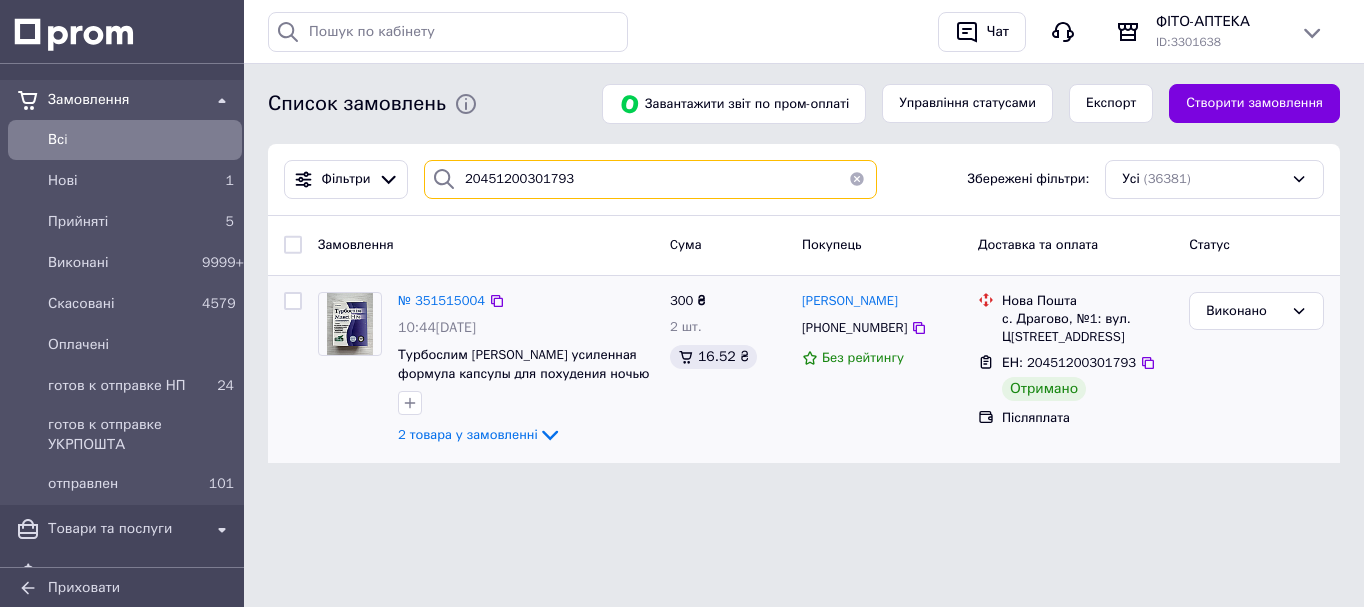 paste on "771940" 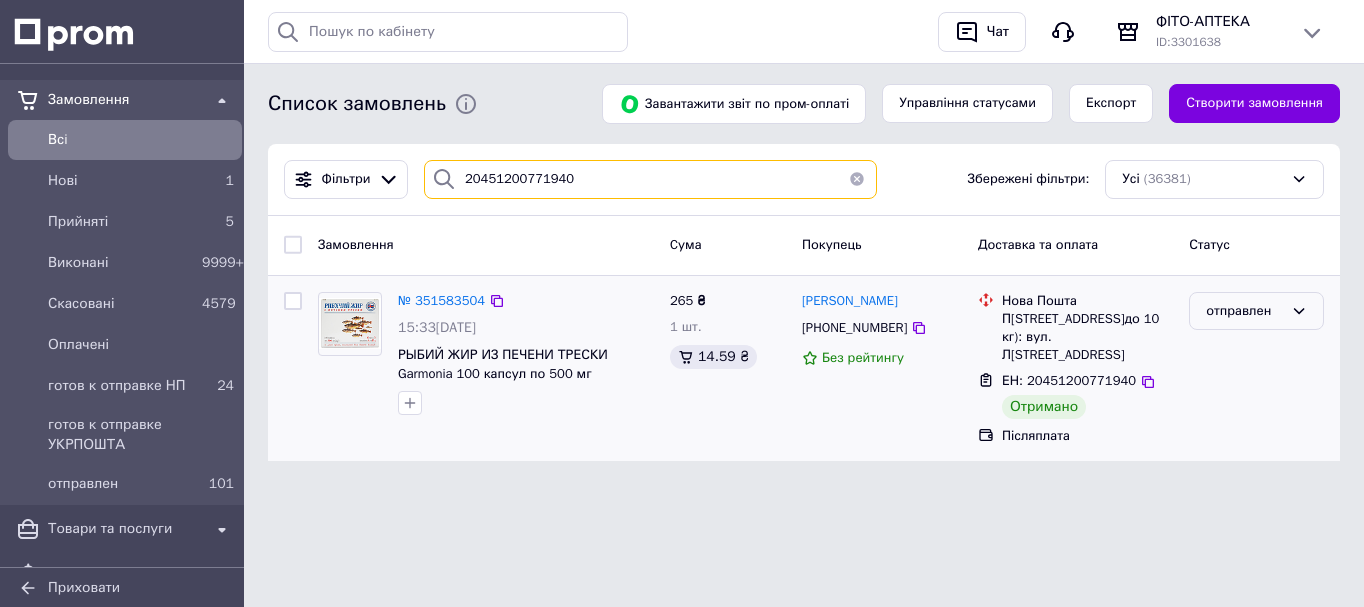 type on "20451200771940" 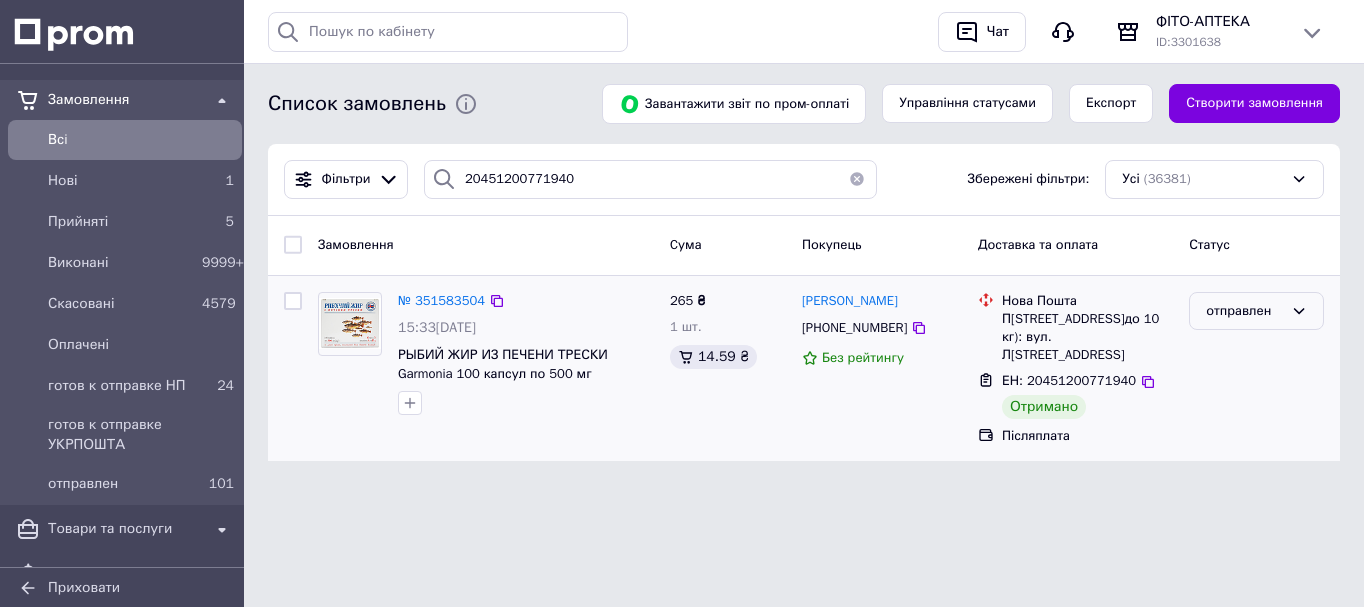 click on "отправлен" at bounding box center [1244, 311] 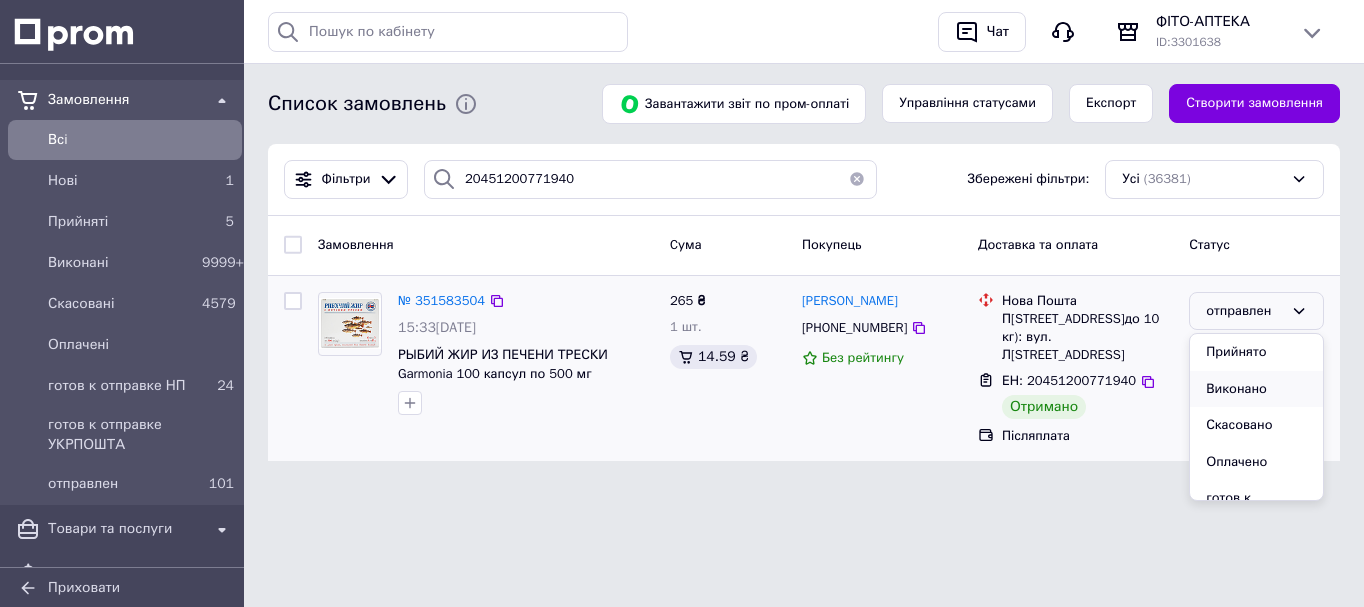 drag, startPoint x: 1239, startPoint y: 387, endPoint x: 1098, endPoint y: 364, distance: 142.86357 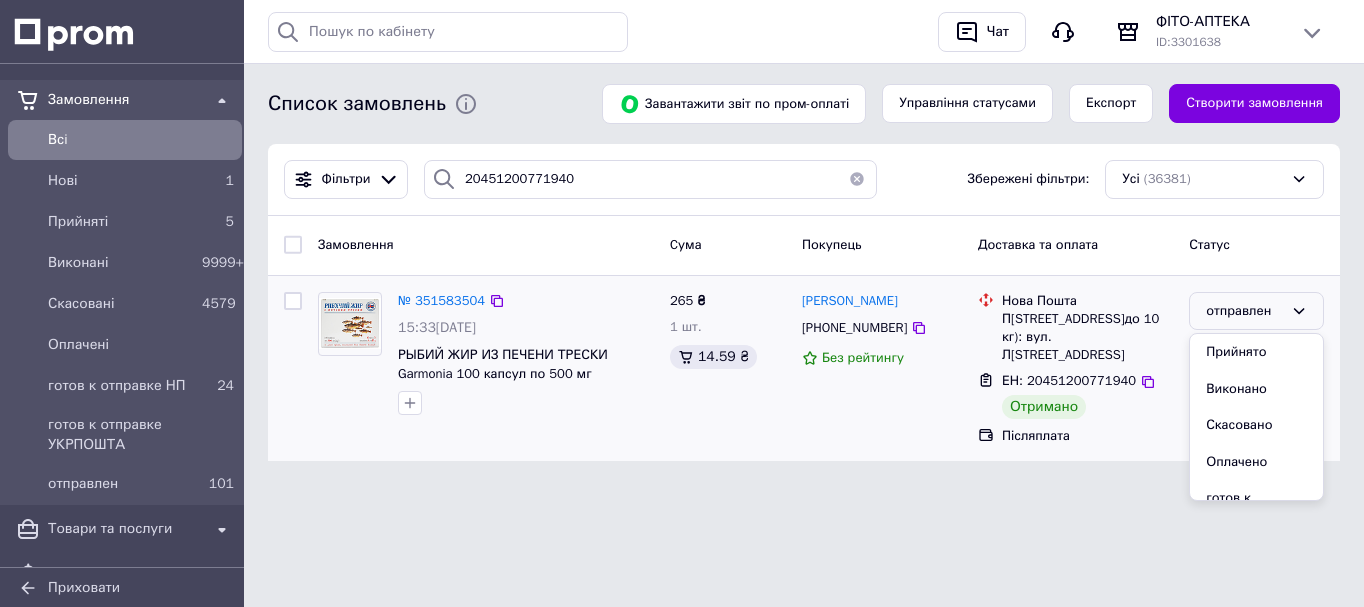 click on "Виконано" at bounding box center (1256, 389) 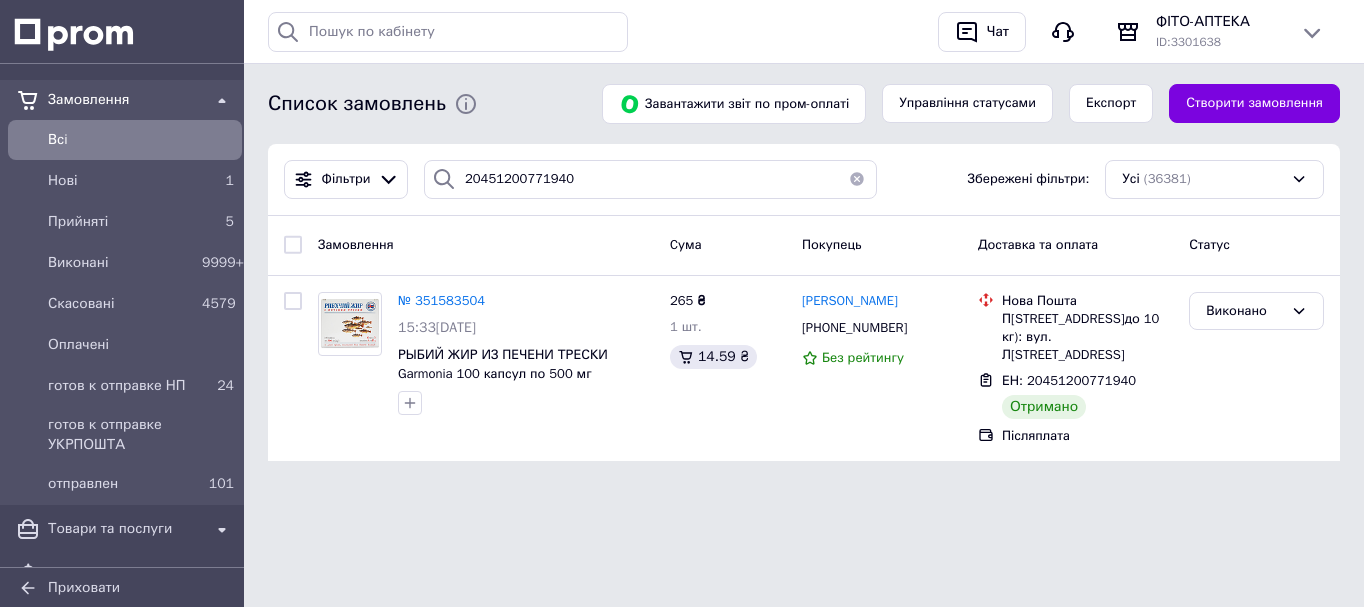 click on "Всi" at bounding box center (141, 140) 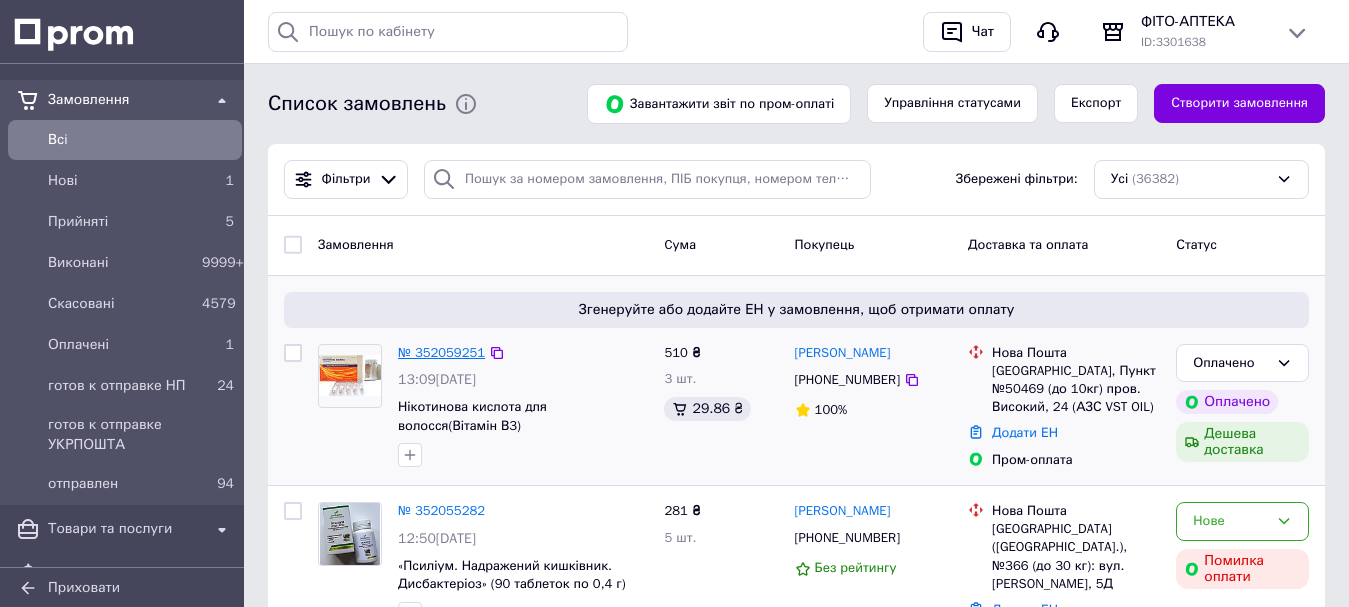 click on "№ 352059251" at bounding box center [441, 352] 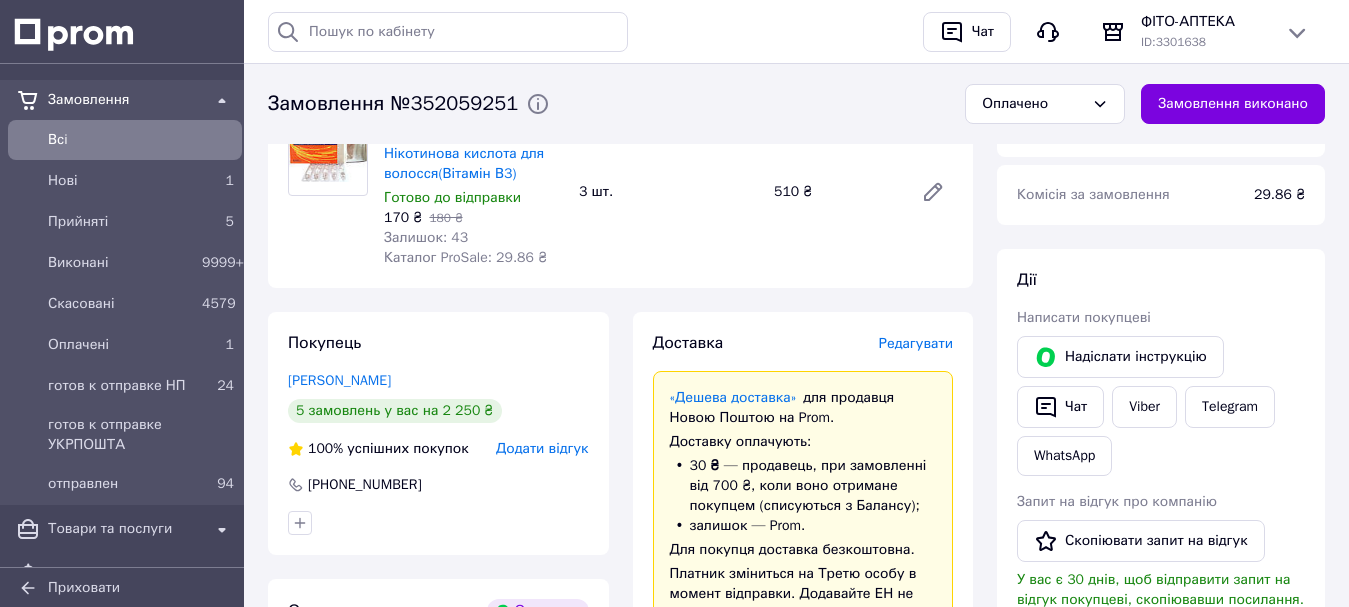 scroll, scrollTop: 800, scrollLeft: 0, axis: vertical 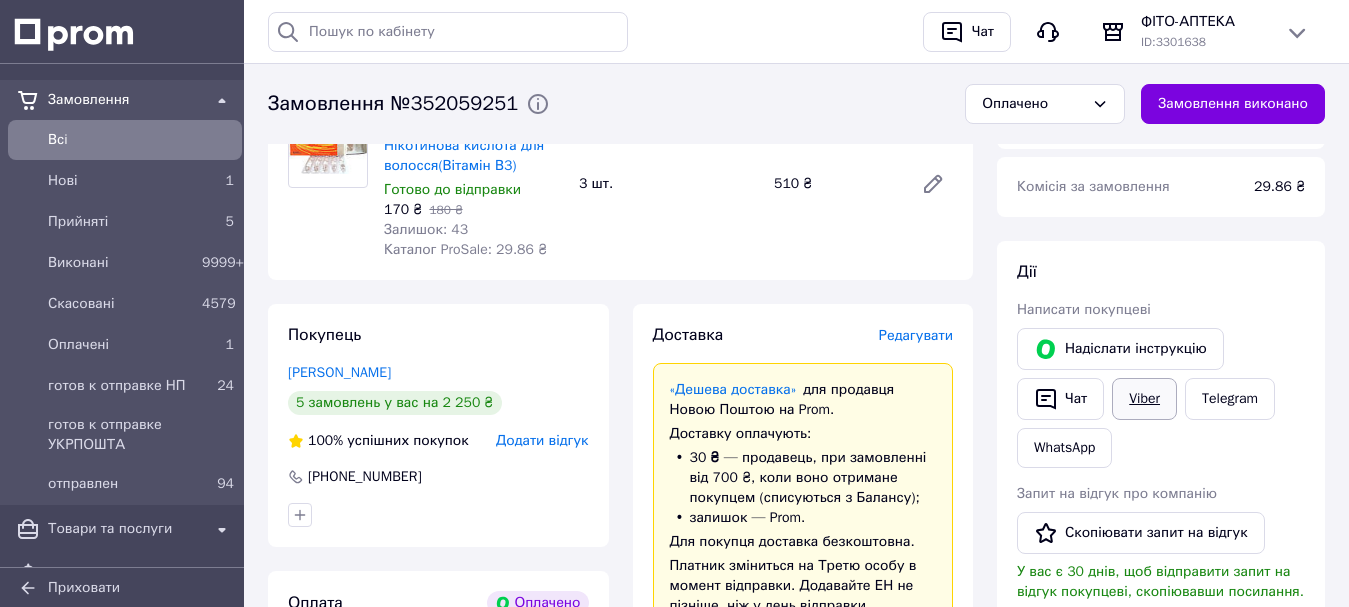 click on "Viber" at bounding box center (1144, 399) 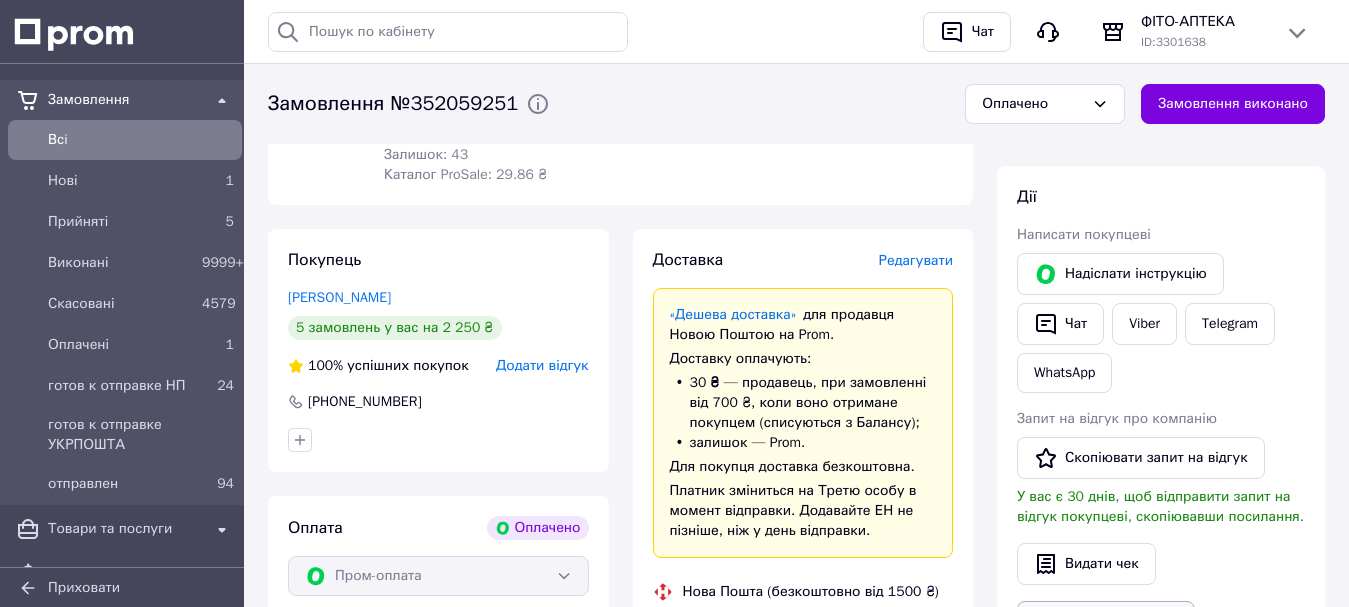 scroll, scrollTop: 1000, scrollLeft: 0, axis: vertical 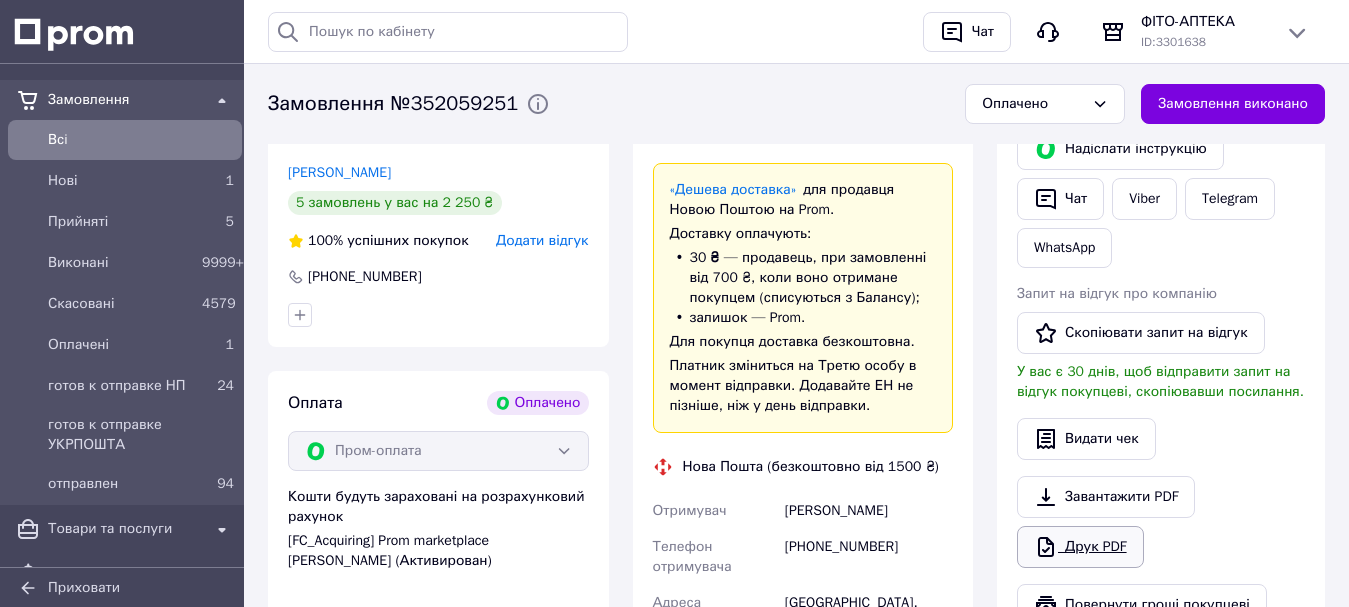 click on "Друк PDF" at bounding box center (1080, 547) 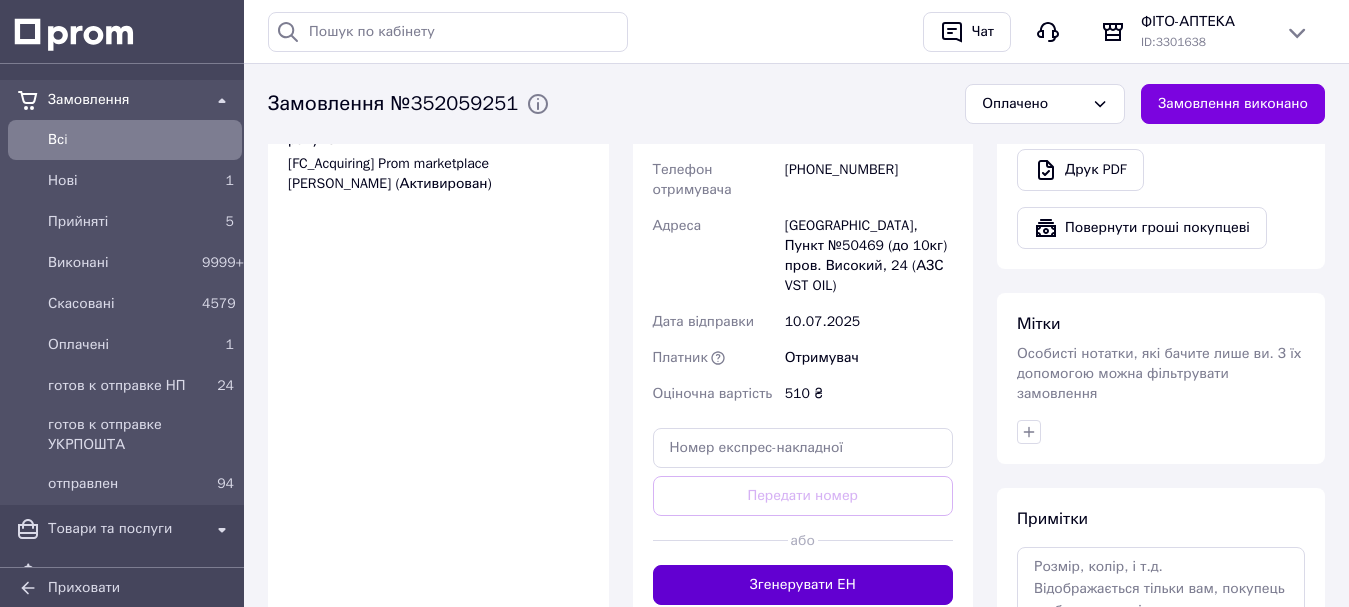 scroll, scrollTop: 1400, scrollLeft: 0, axis: vertical 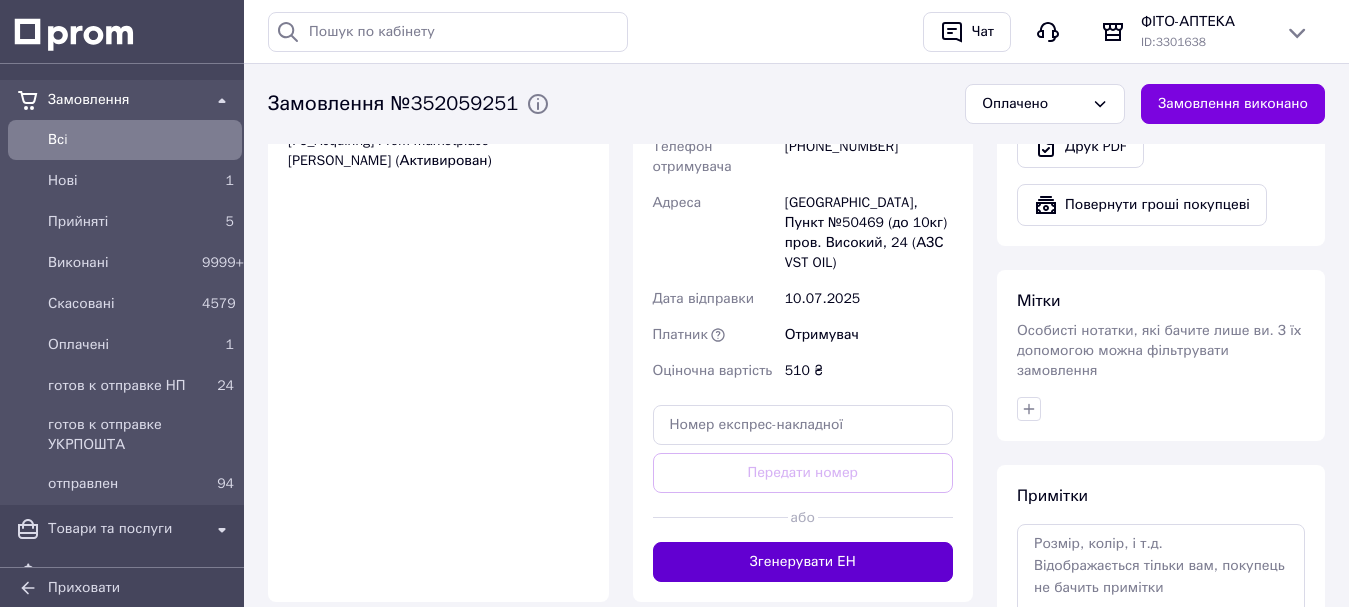 click on "Згенерувати ЕН" at bounding box center [803, 562] 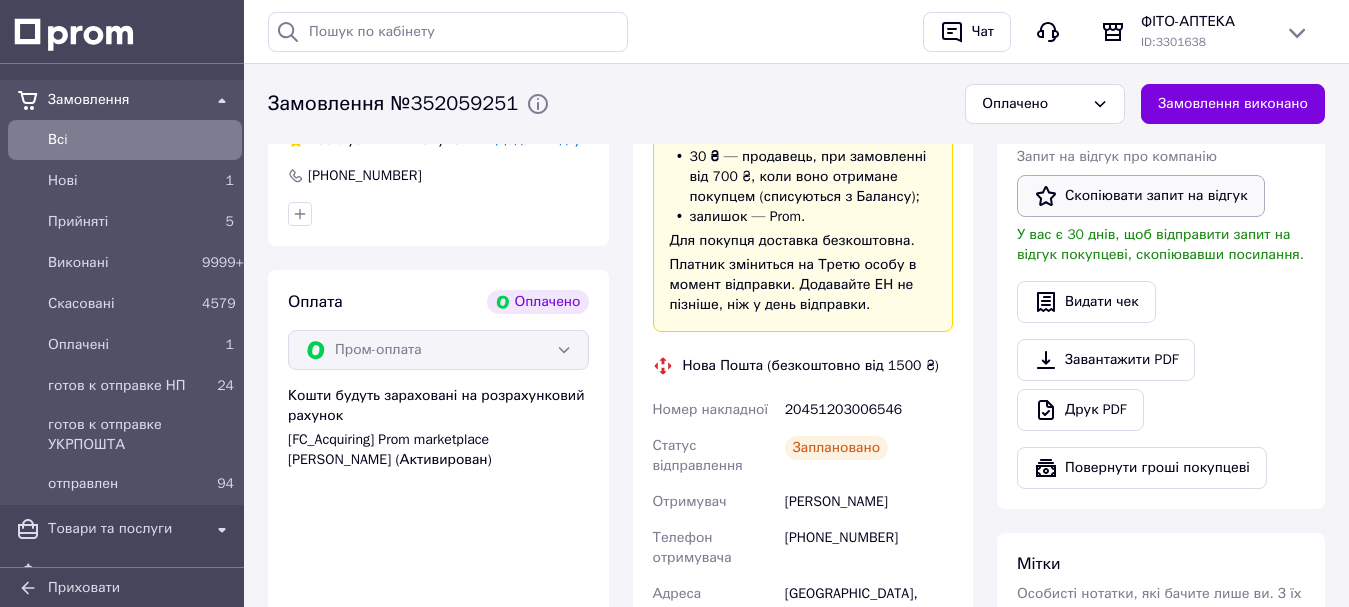 scroll, scrollTop: 1100, scrollLeft: 0, axis: vertical 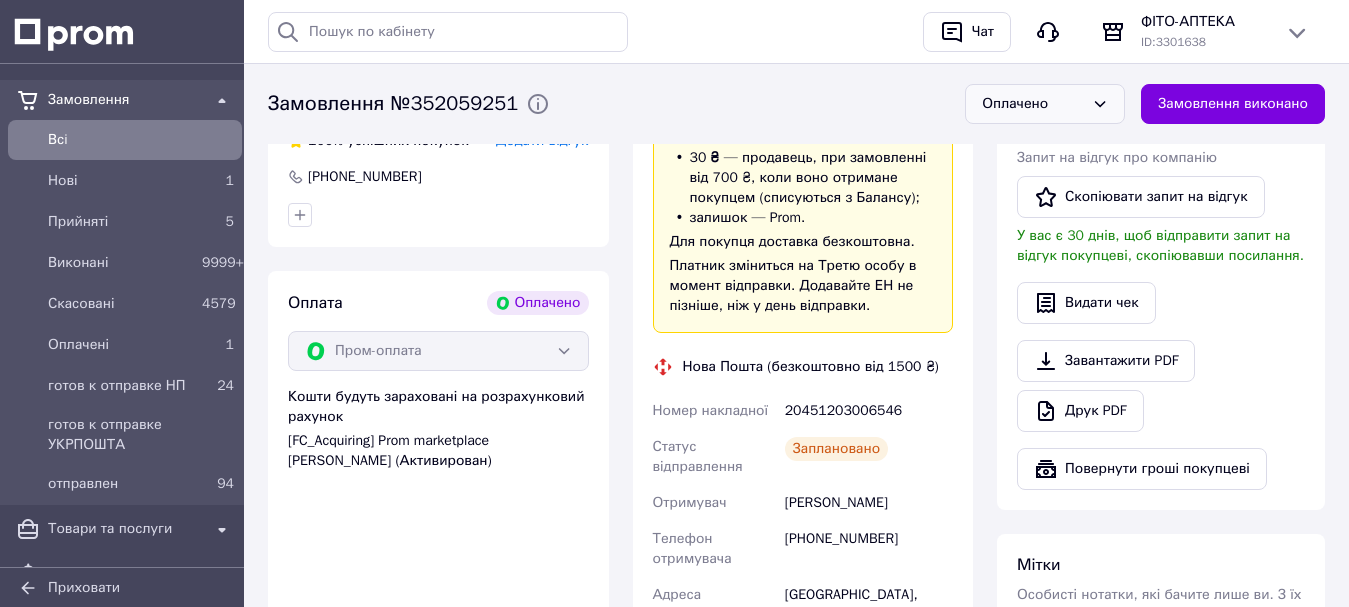 click on "Оплачено" at bounding box center [1033, 104] 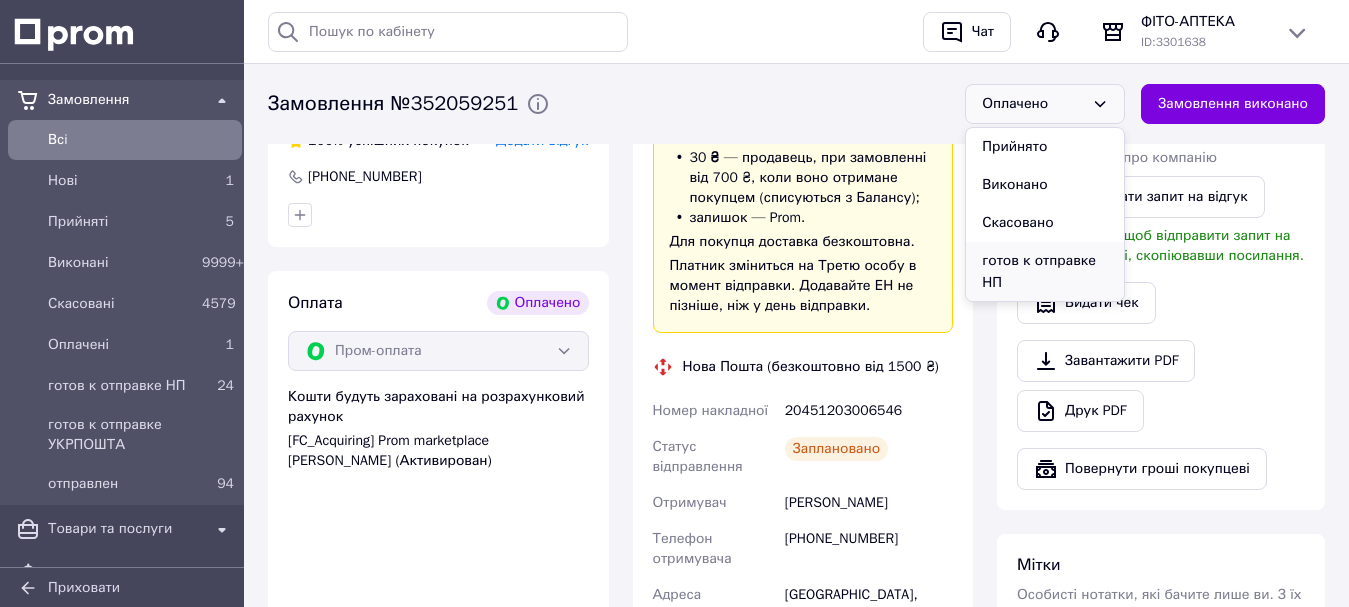 click on "готов к отправке НП" at bounding box center [1045, 272] 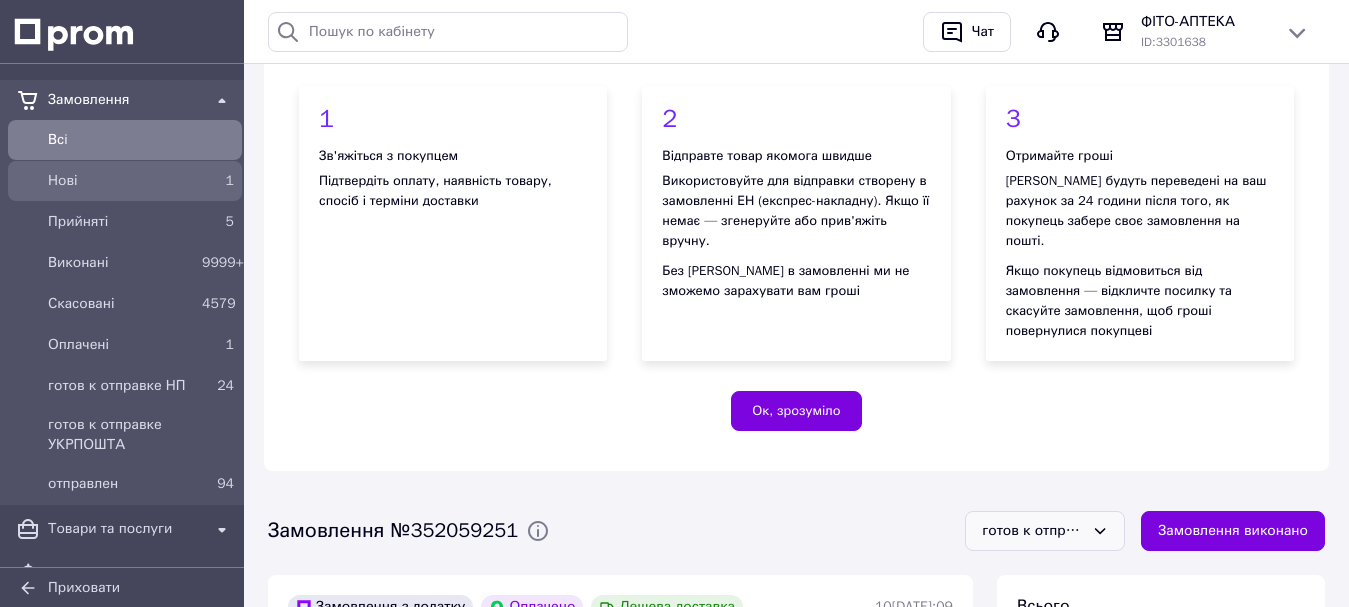 scroll, scrollTop: 0, scrollLeft: 0, axis: both 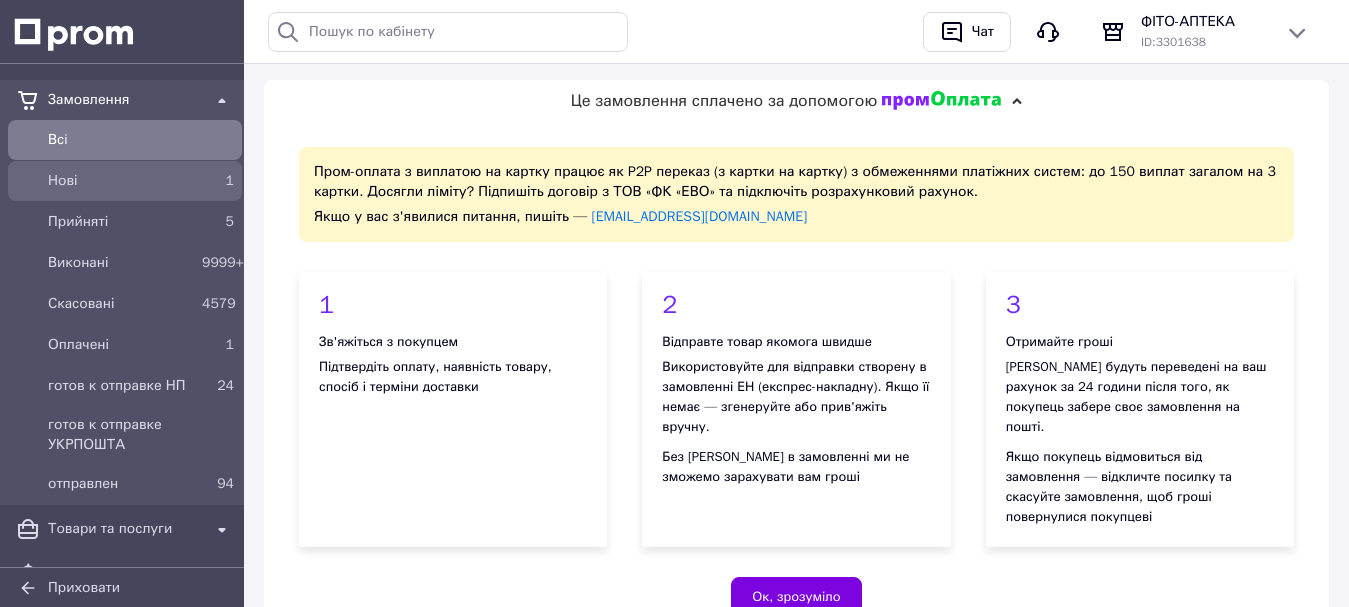 click on "Нові" at bounding box center [121, 181] 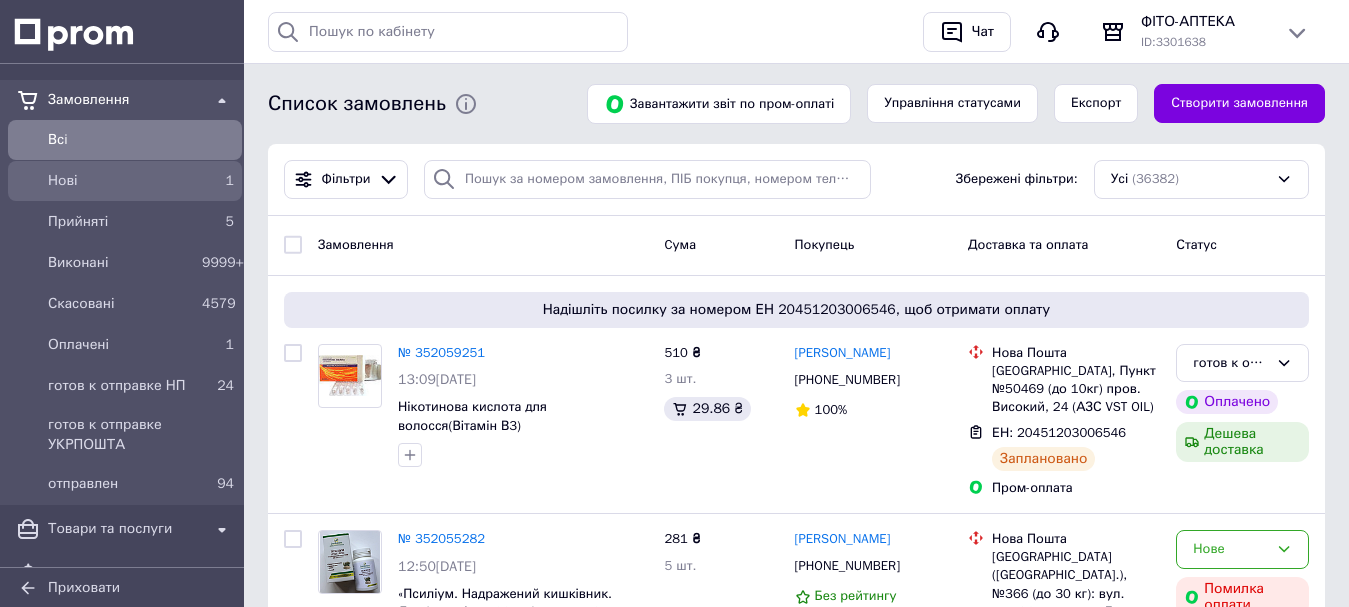 click on "Нові" at bounding box center (121, 181) 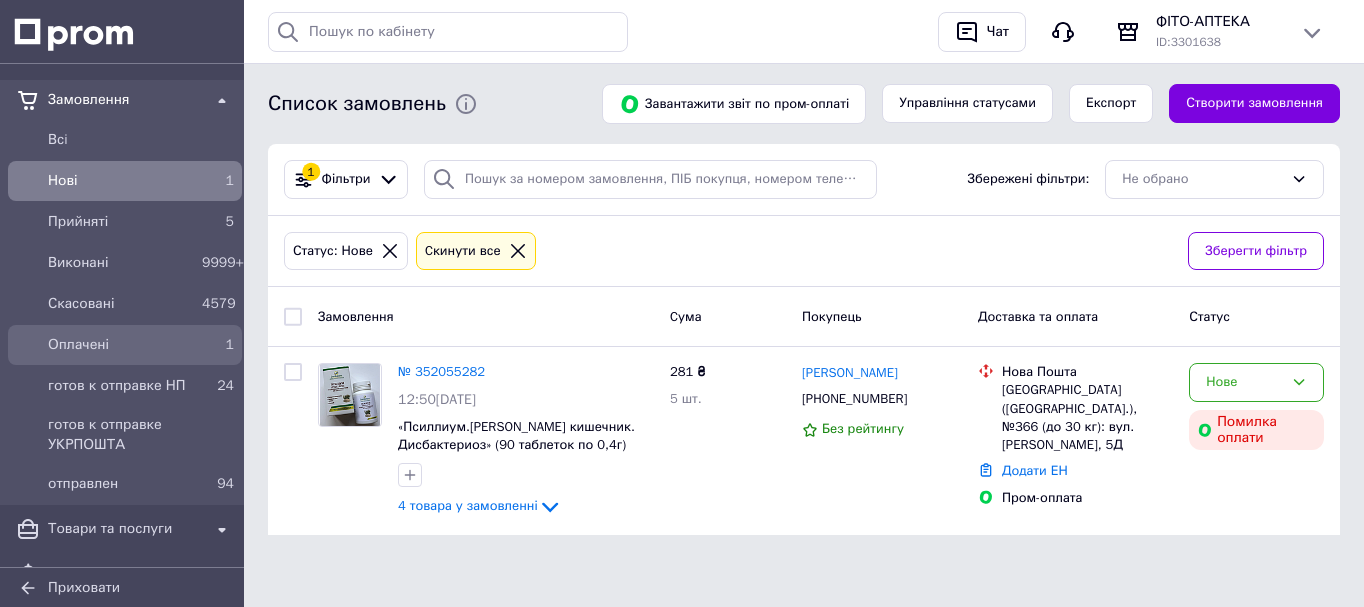 click on "Оплачені" at bounding box center (121, 345) 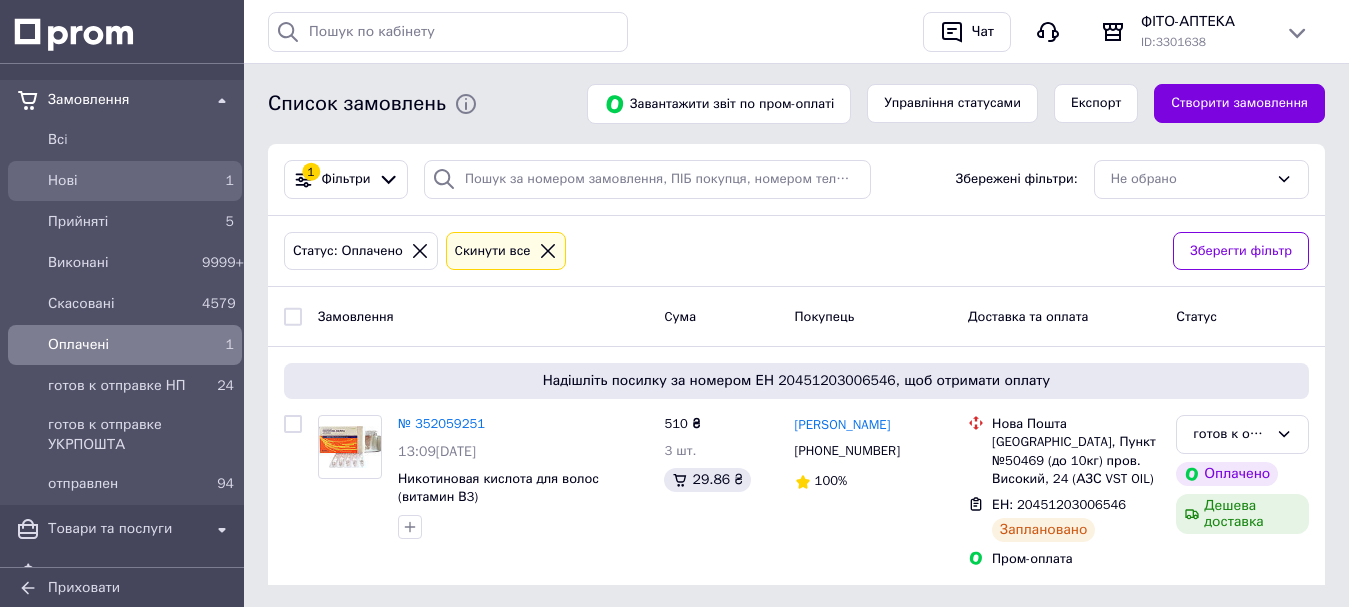 click on "Нові" at bounding box center (121, 181) 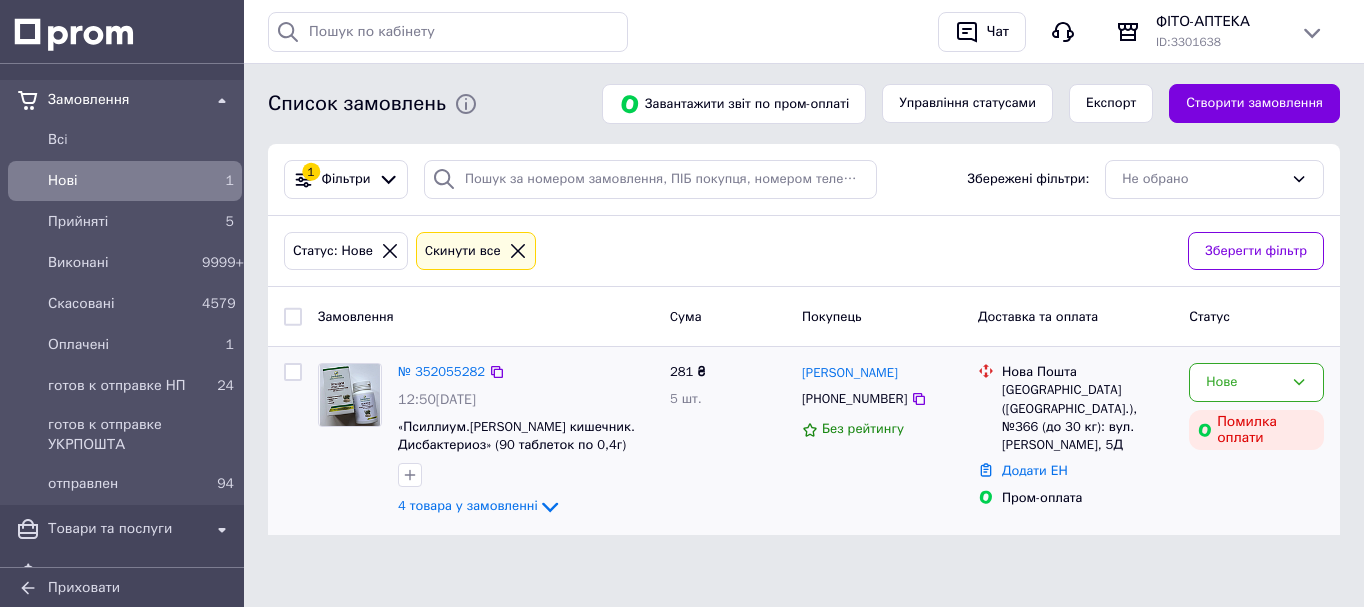 click on "№ 352055282" at bounding box center (441, 372) 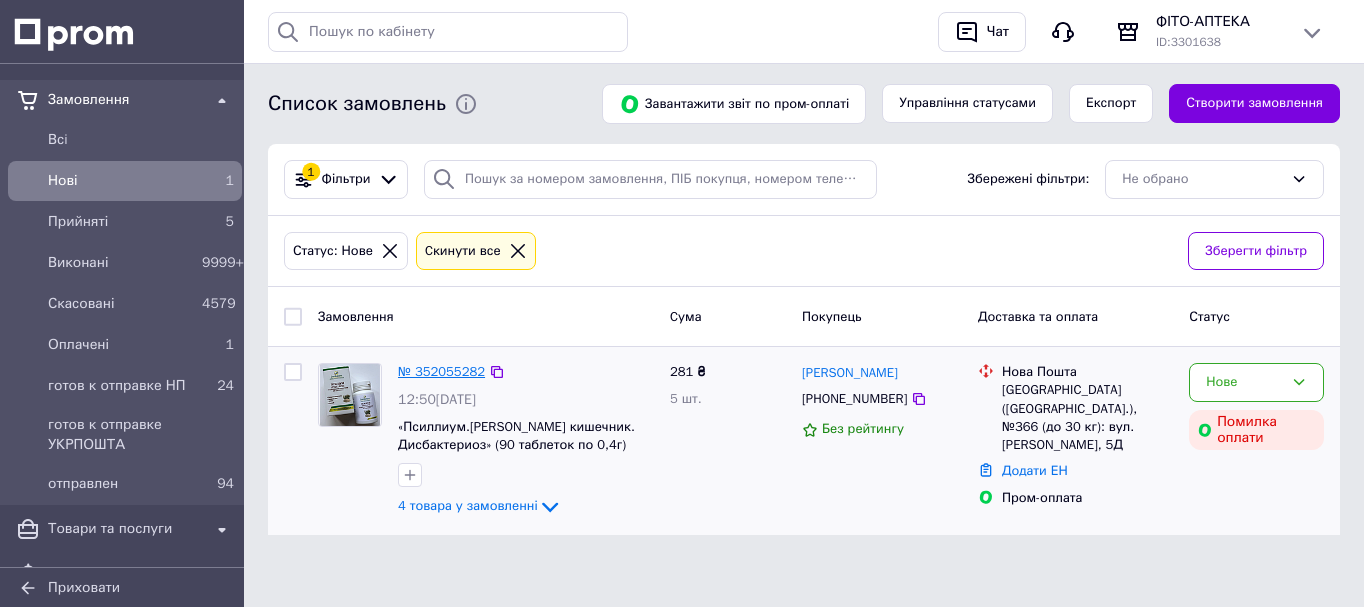 click on "№ 352055282" at bounding box center (441, 371) 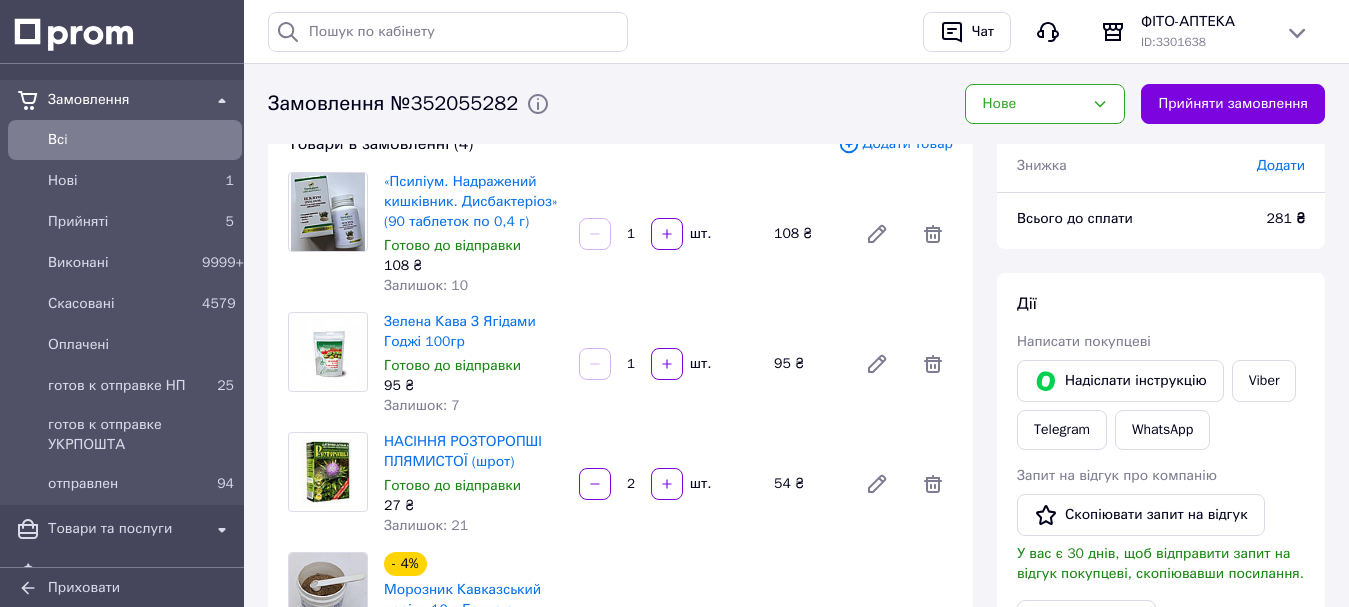 scroll, scrollTop: 100, scrollLeft: 0, axis: vertical 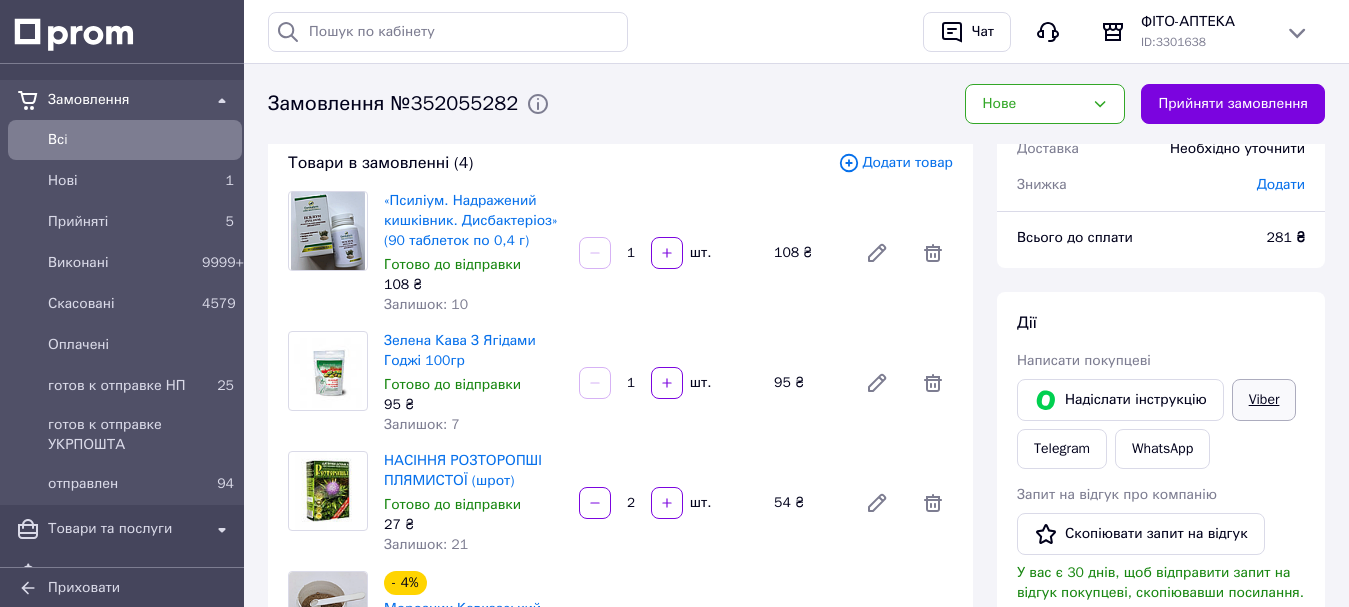 click on "Viber" at bounding box center (1264, 400) 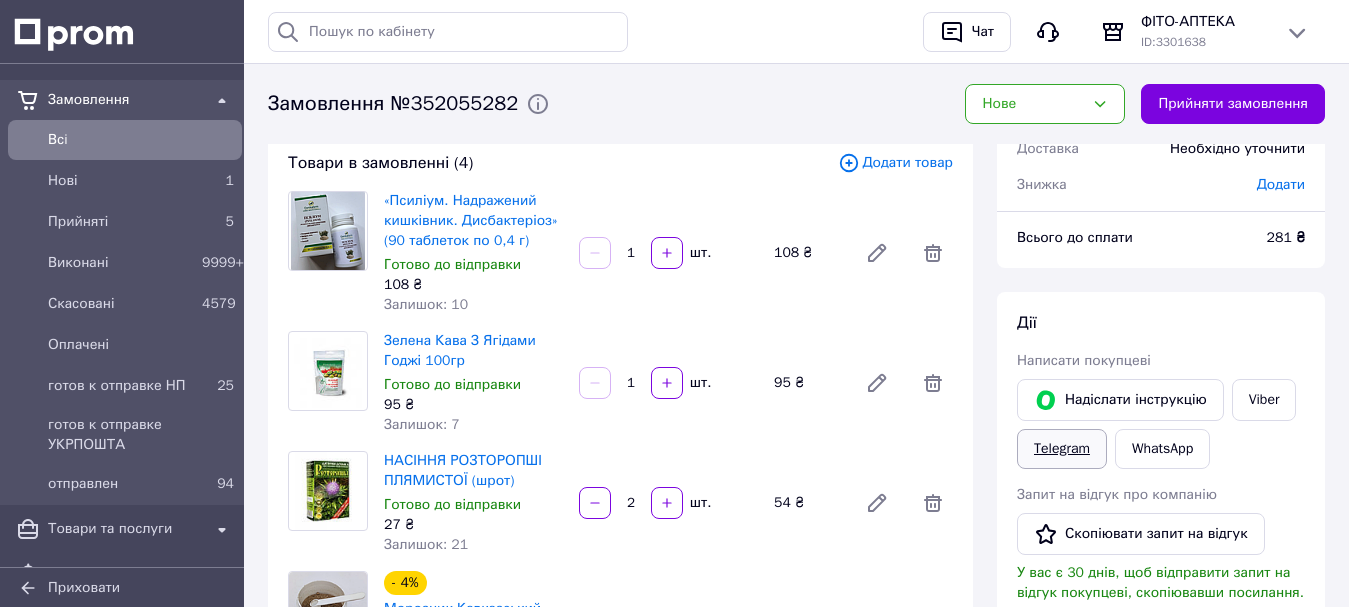 click on "Telegram" at bounding box center (1062, 449) 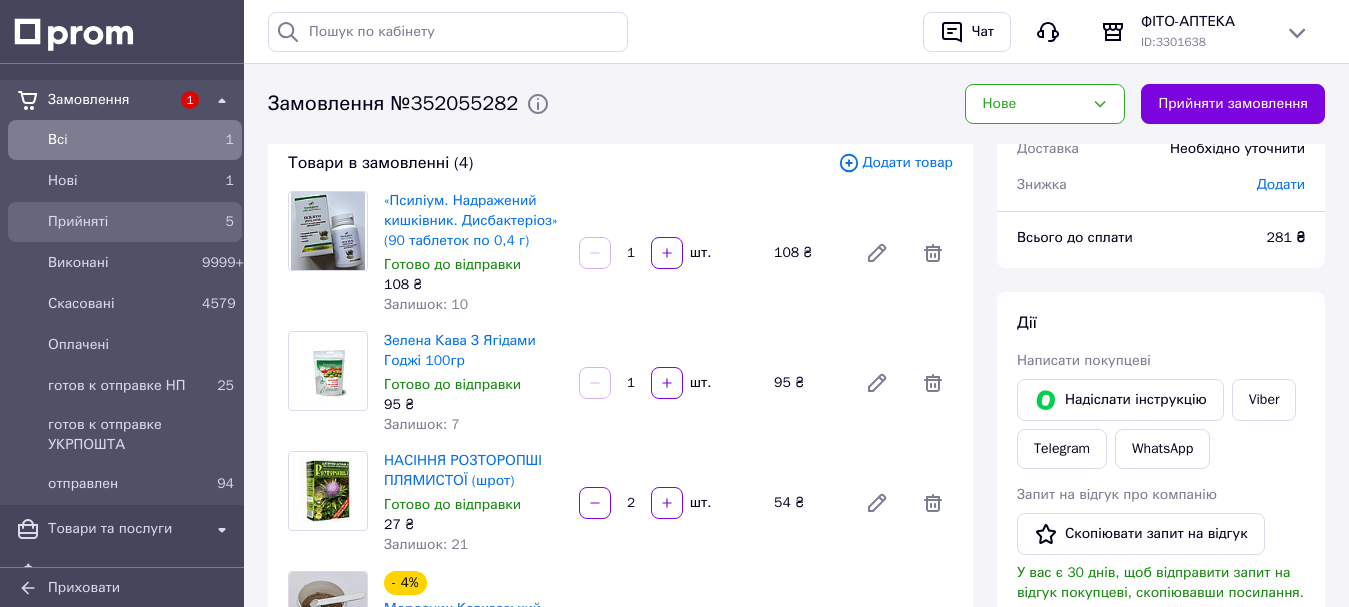 scroll, scrollTop: 100, scrollLeft: 0, axis: vertical 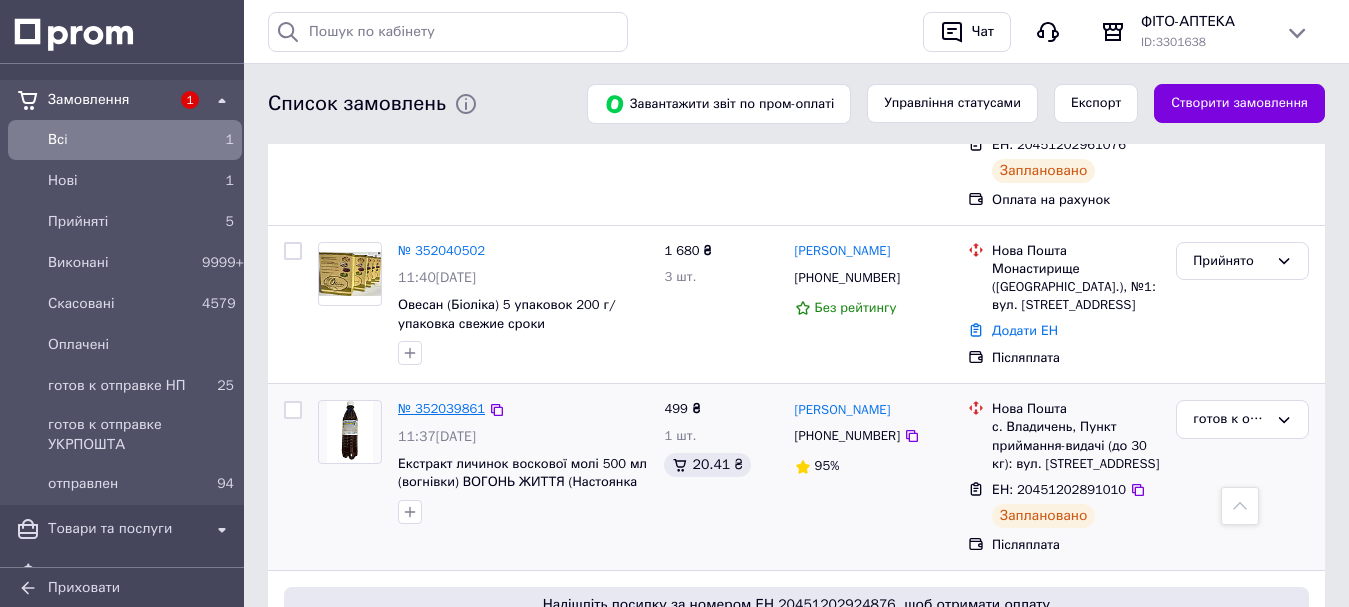 click on "№ 352039861" at bounding box center (441, 408) 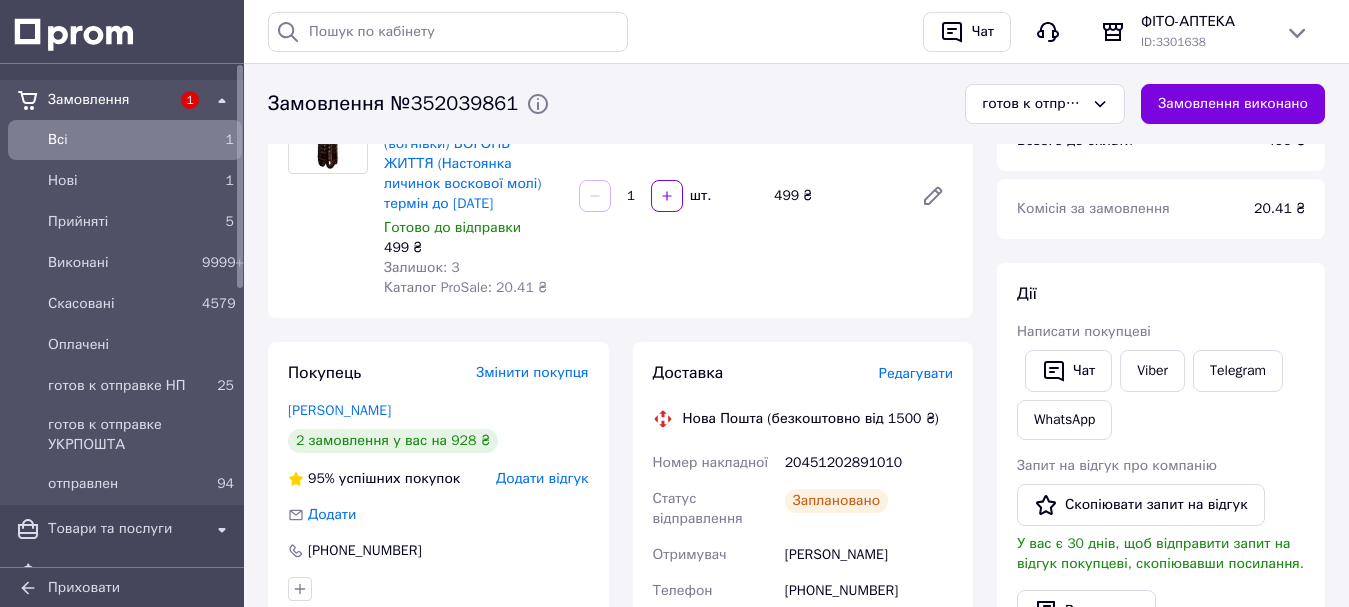 scroll, scrollTop: 0, scrollLeft: 0, axis: both 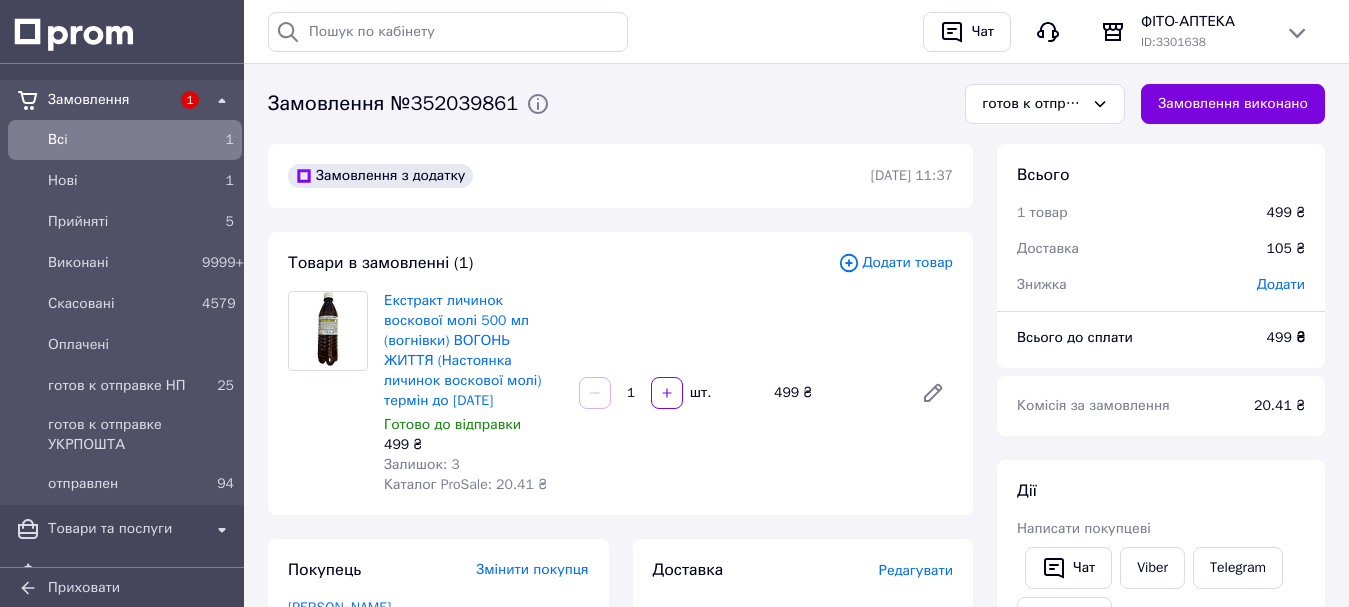 click on "Всi" at bounding box center [121, 140] 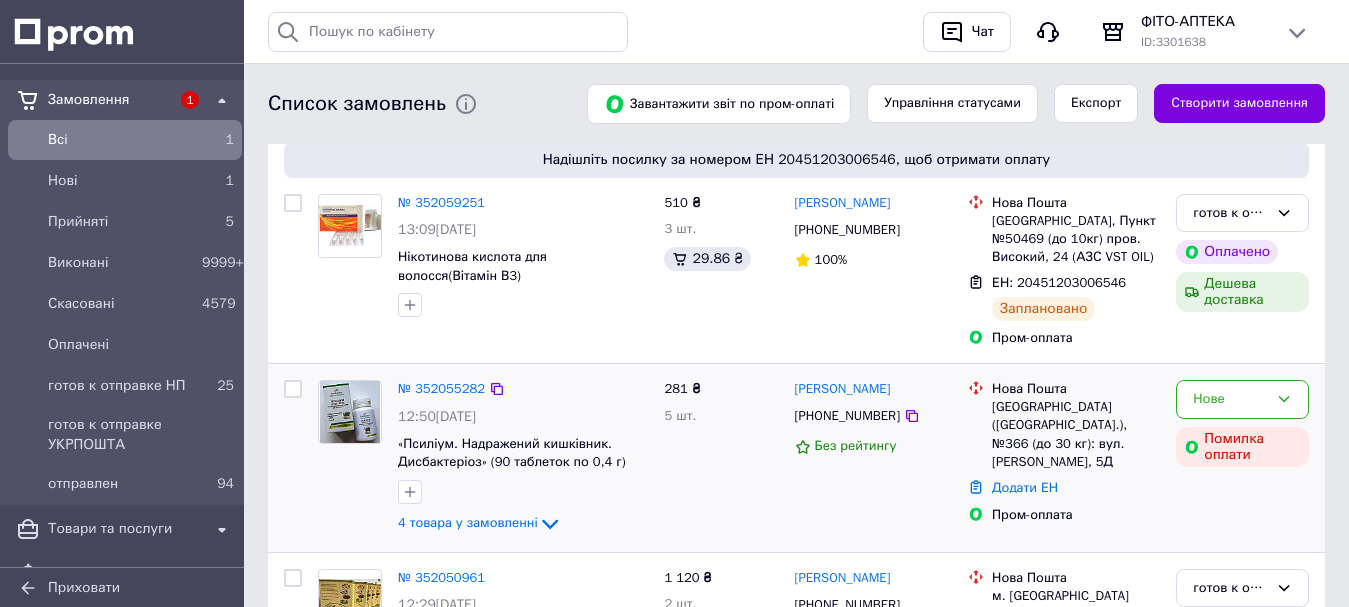 scroll, scrollTop: 200, scrollLeft: 0, axis: vertical 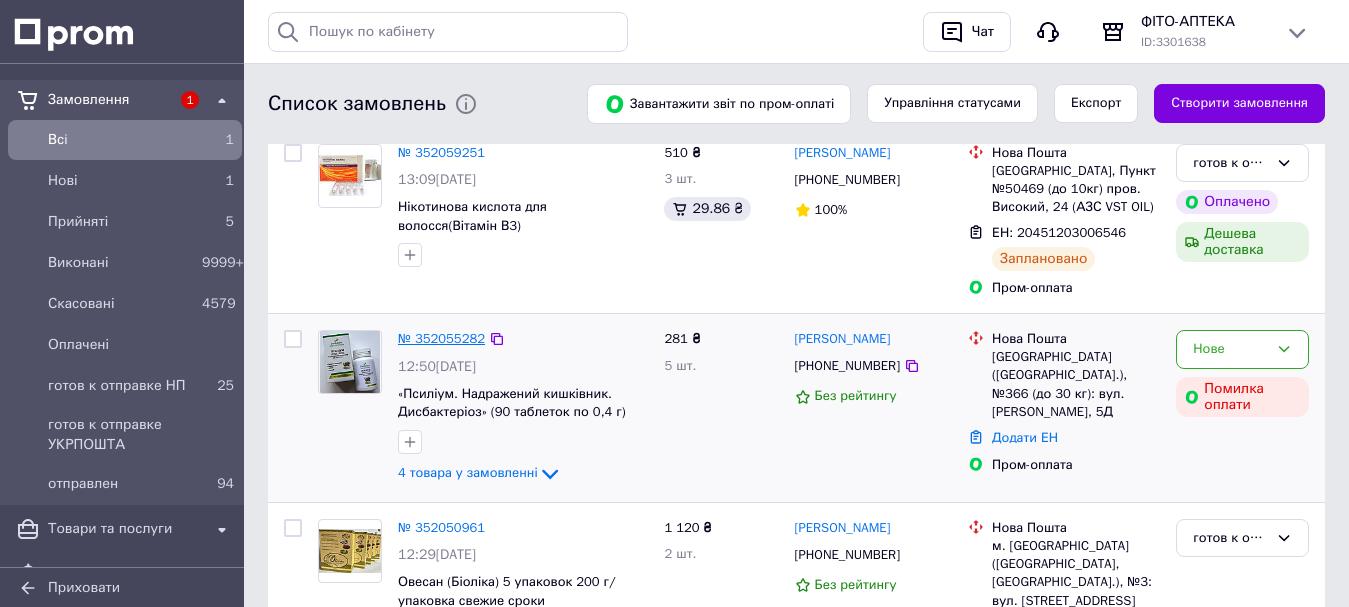 click on "№ 352055282" at bounding box center (441, 338) 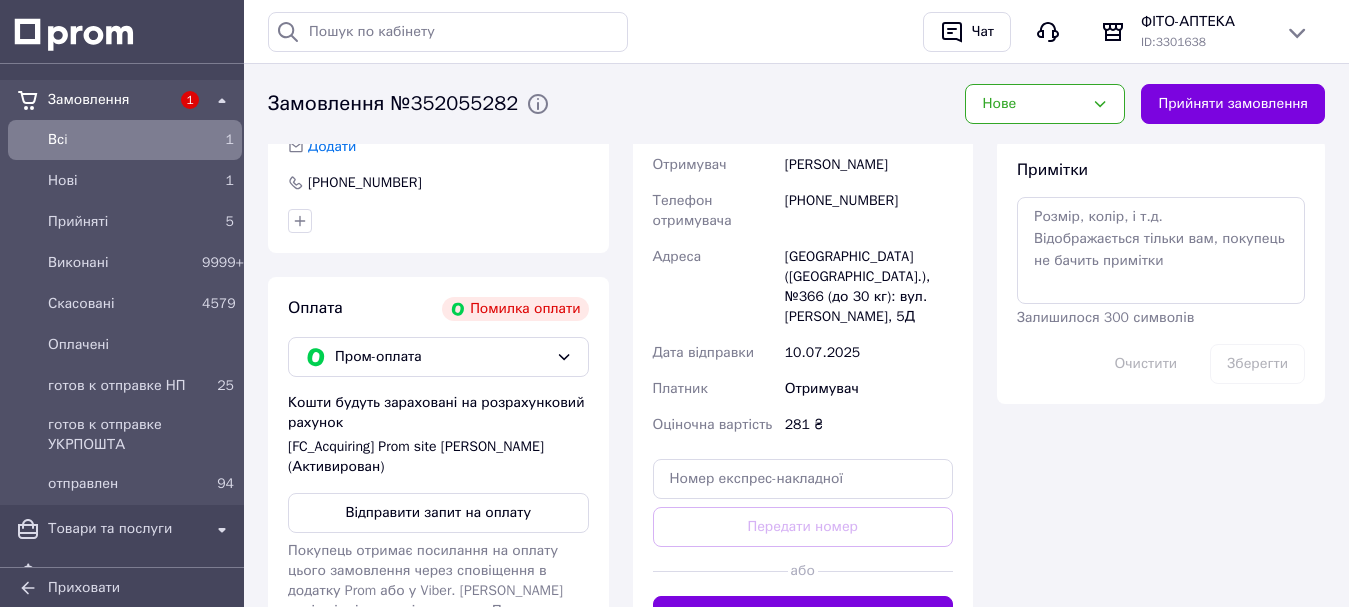 scroll, scrollTop: 1000, scrollLeft: 0, axis: vertical 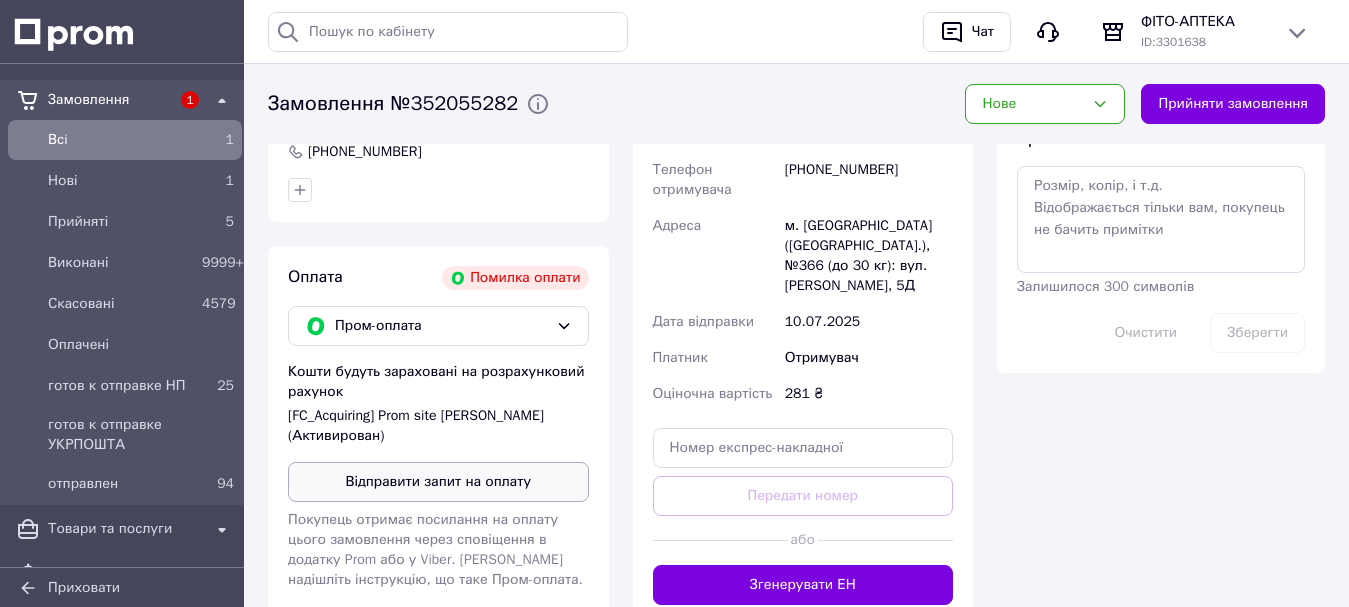 click on "Відправити запит на оплату" at bounding box center (438, 482) 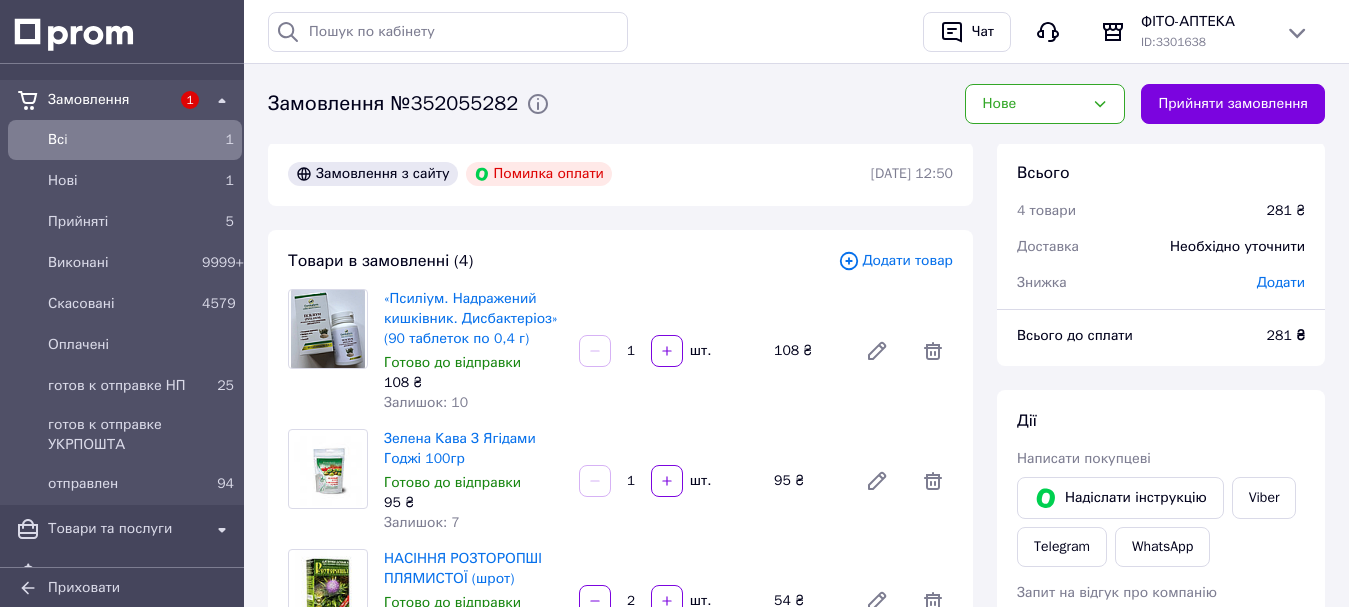 scroll, scrollTop: 0, scrollLeft: 0, axis: both 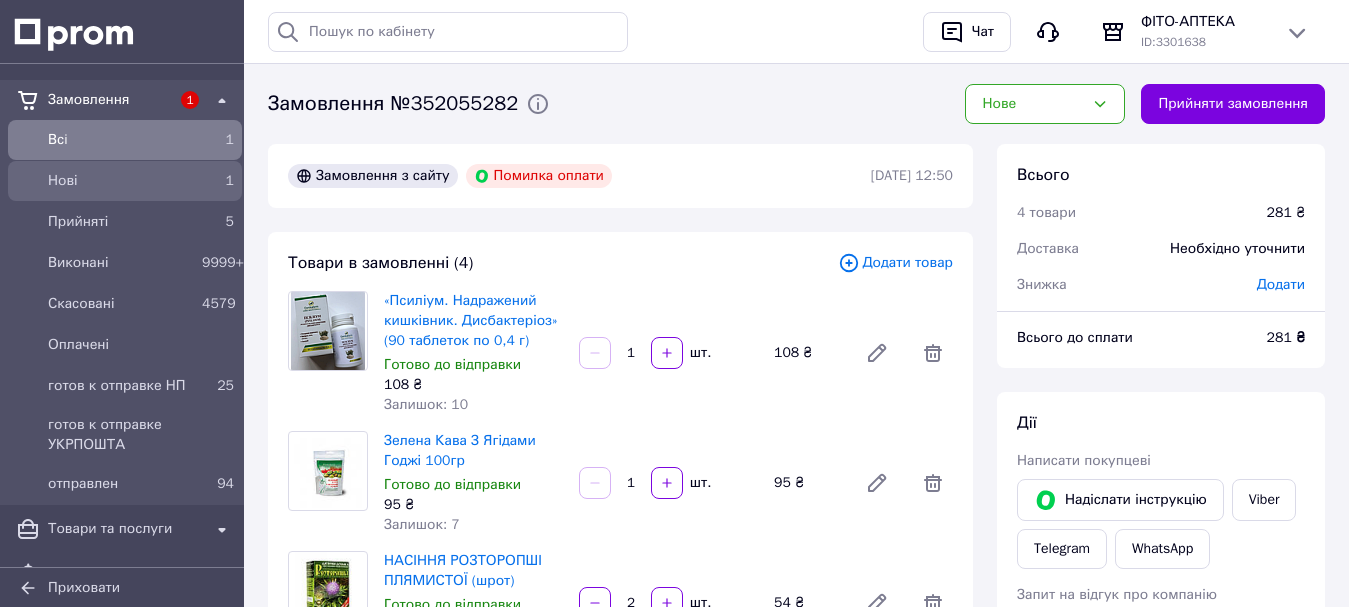 click on "Нові" at bounding box center (121, 181) 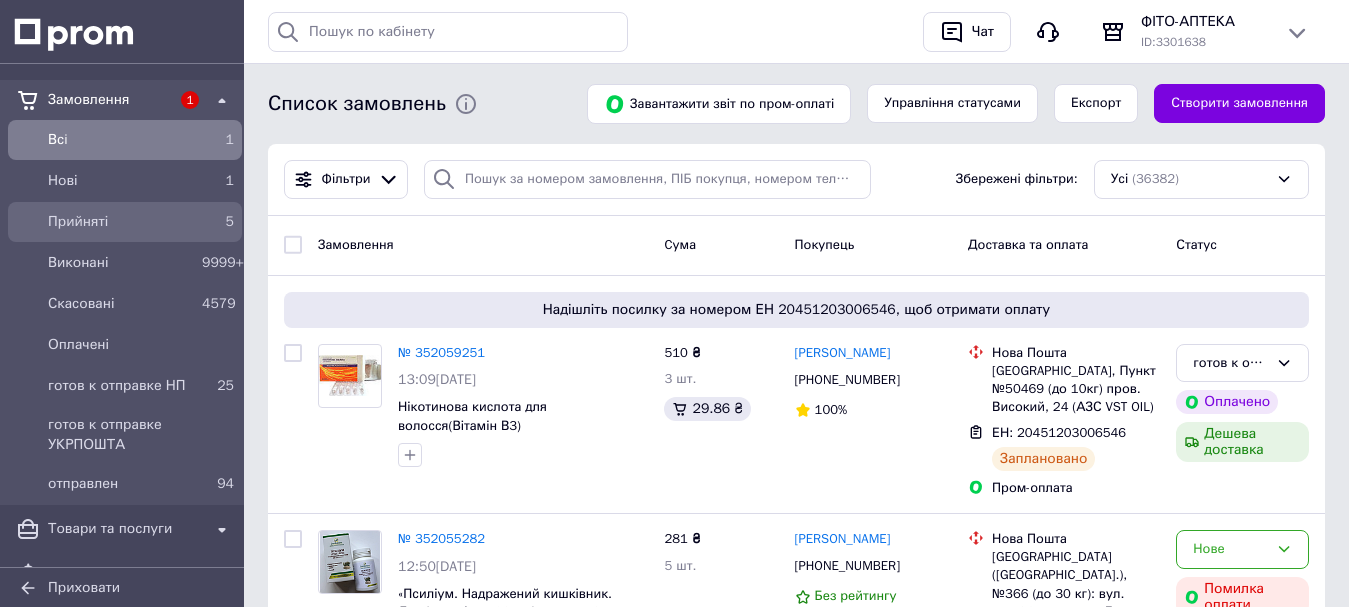 click on "Прийняті" at bounding box center (121, 222) 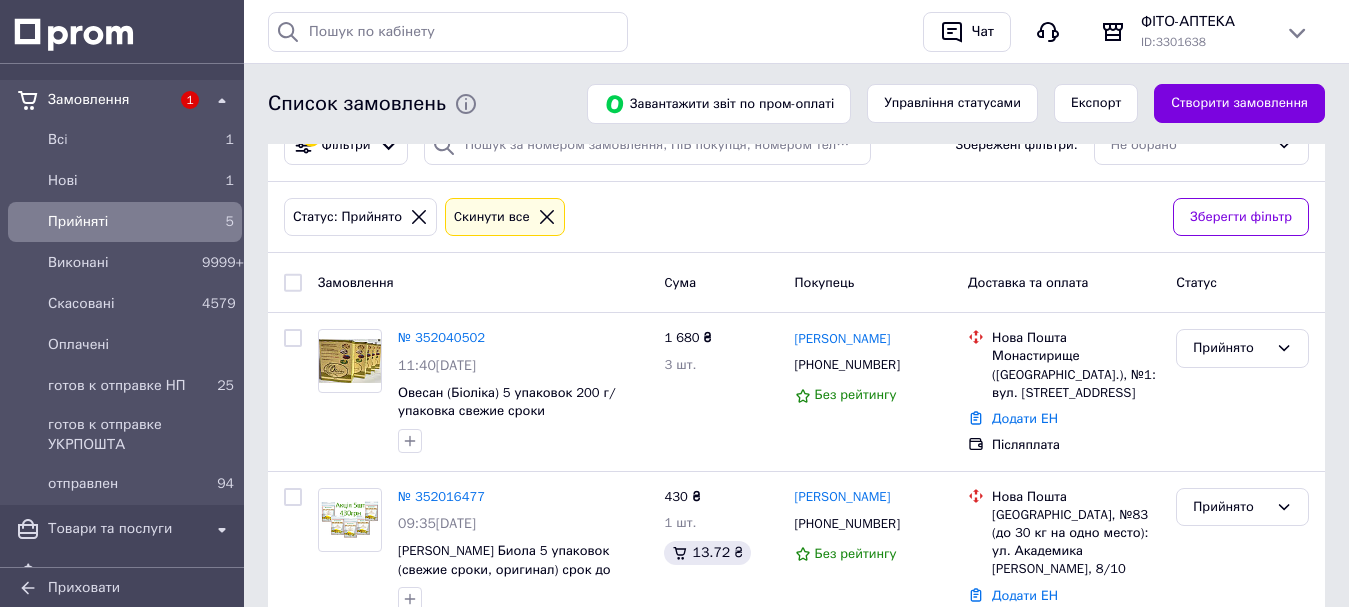 scroll, scrollTop: 0, scrollLeft: 0, axis: both 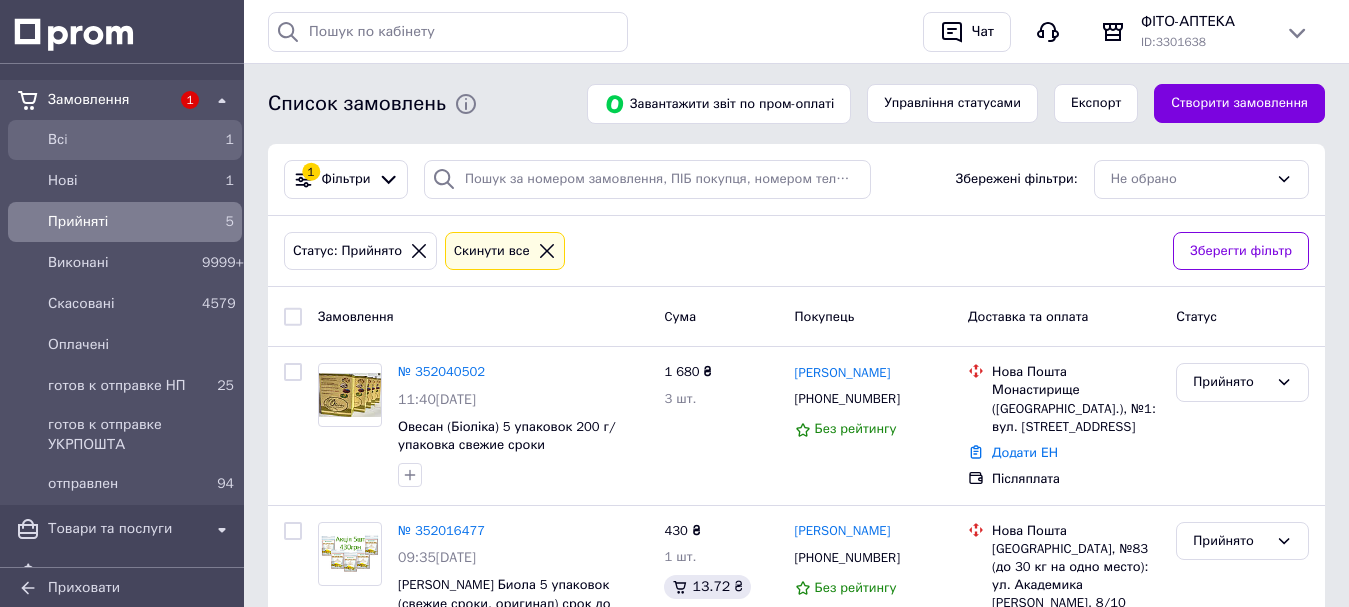 click on "Всi" at bounding box center (121, 140) 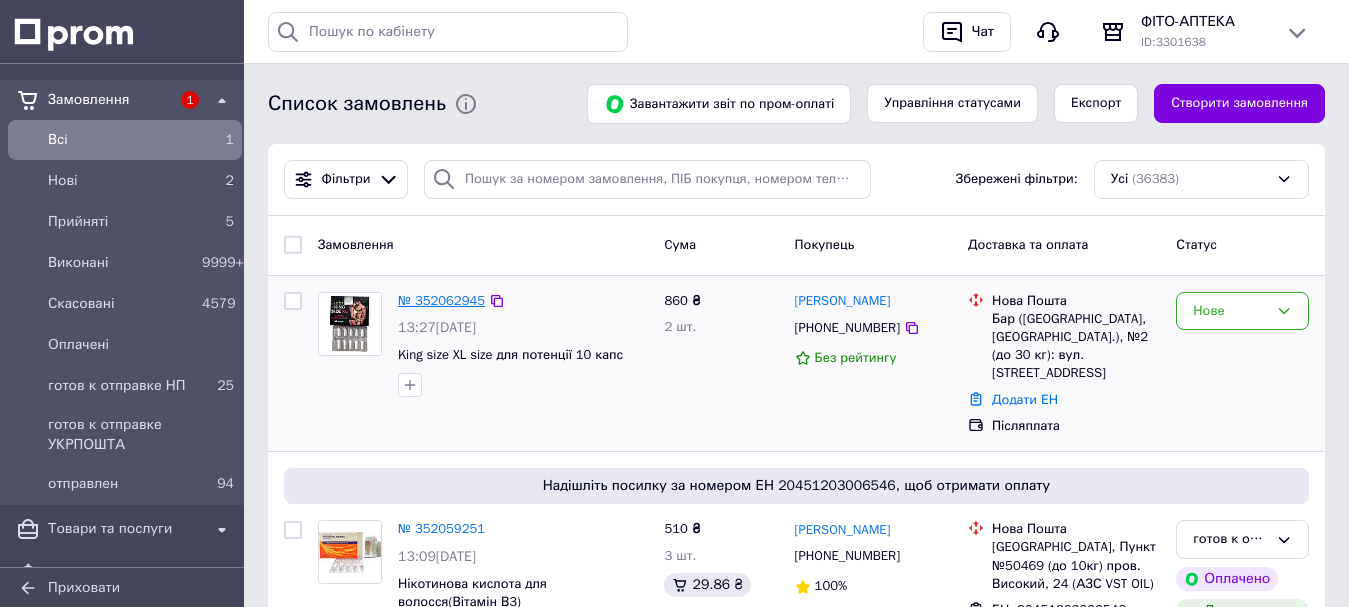 click on "№ 352062945" at bounding box center [441, 300] 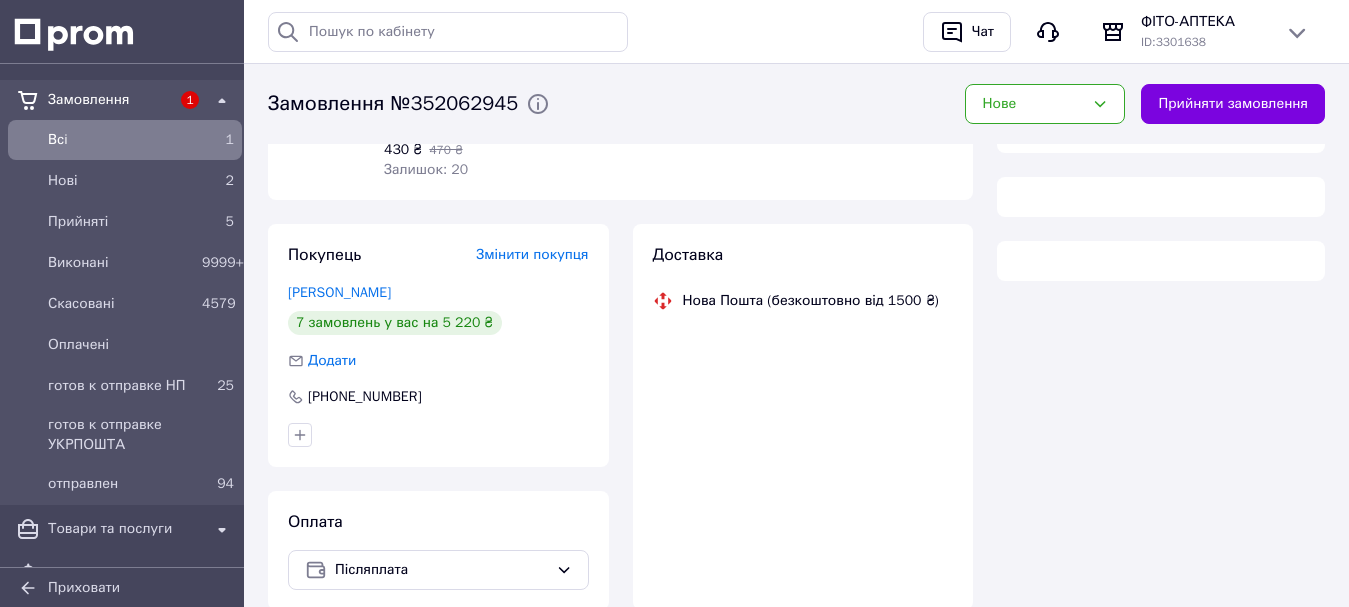 scroll, scrollTop: 300, scrollLeft: 0, axis: vertical 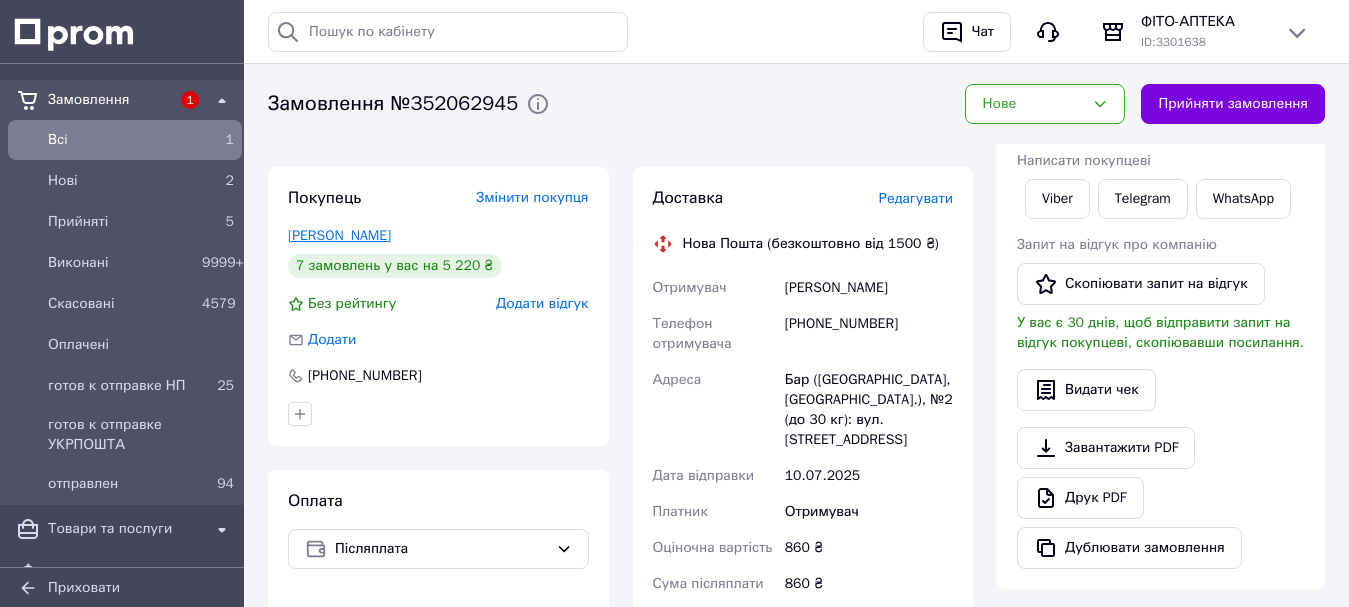 click on "[PERSON_NAME]" at bounding box center (339, 235) 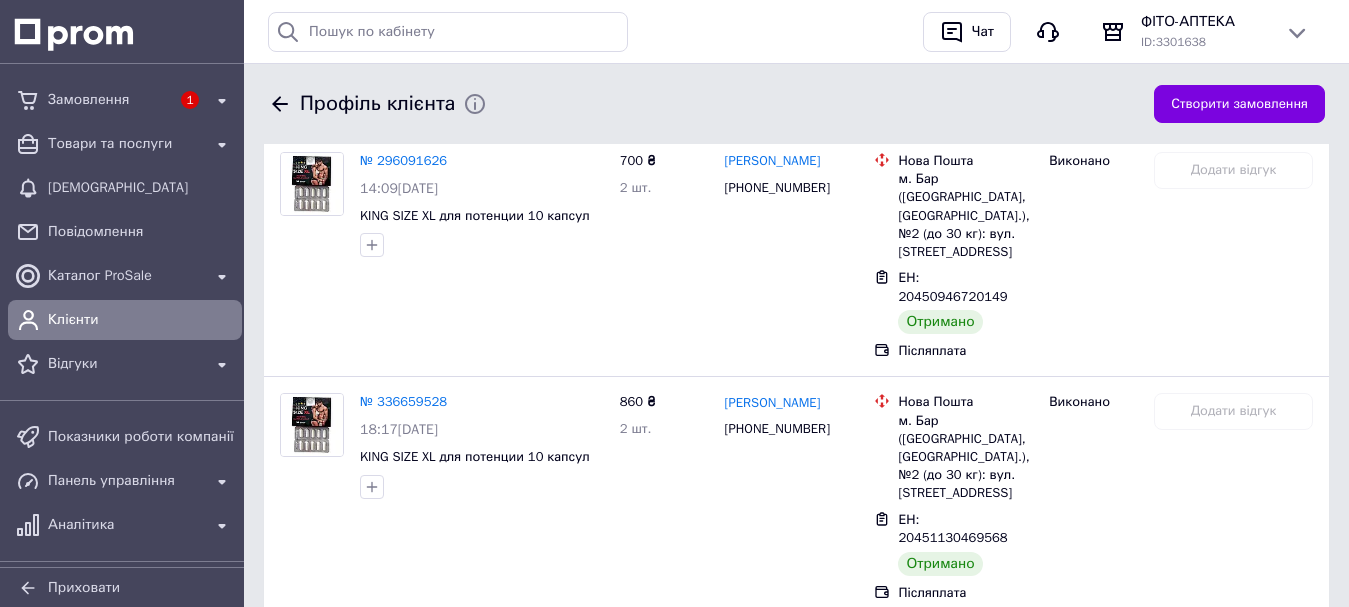 scroll, scrollTop: 1722, scrollLeft: 0, axis: vertical 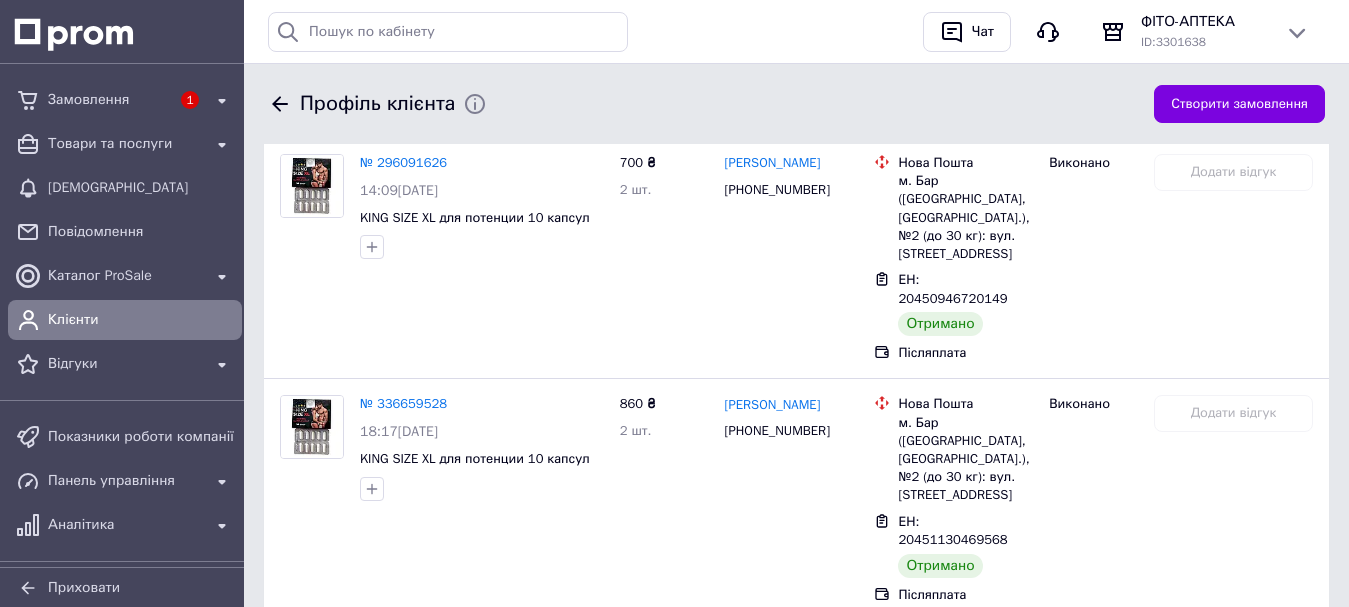 click on "№ 352062945" at bounding box center [403, 645] 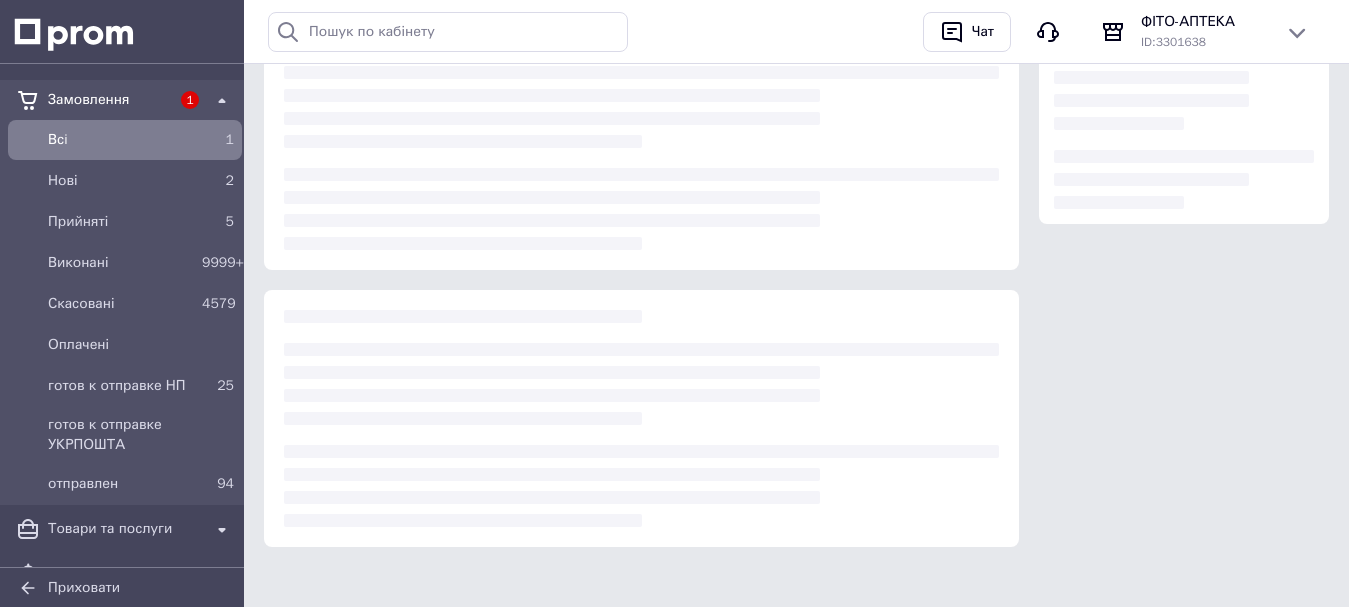 scroll, scrollTop: 0, scrollLeft: 0, axis: both 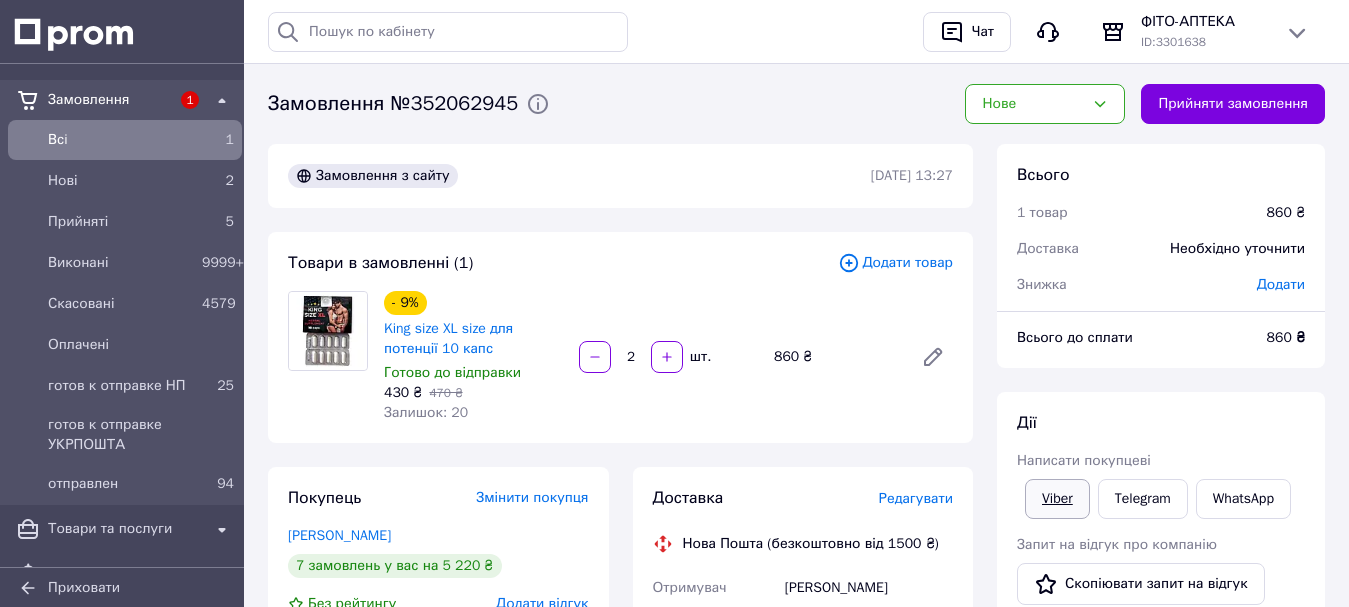click on "Viber" at bounding box center [1057, 499] 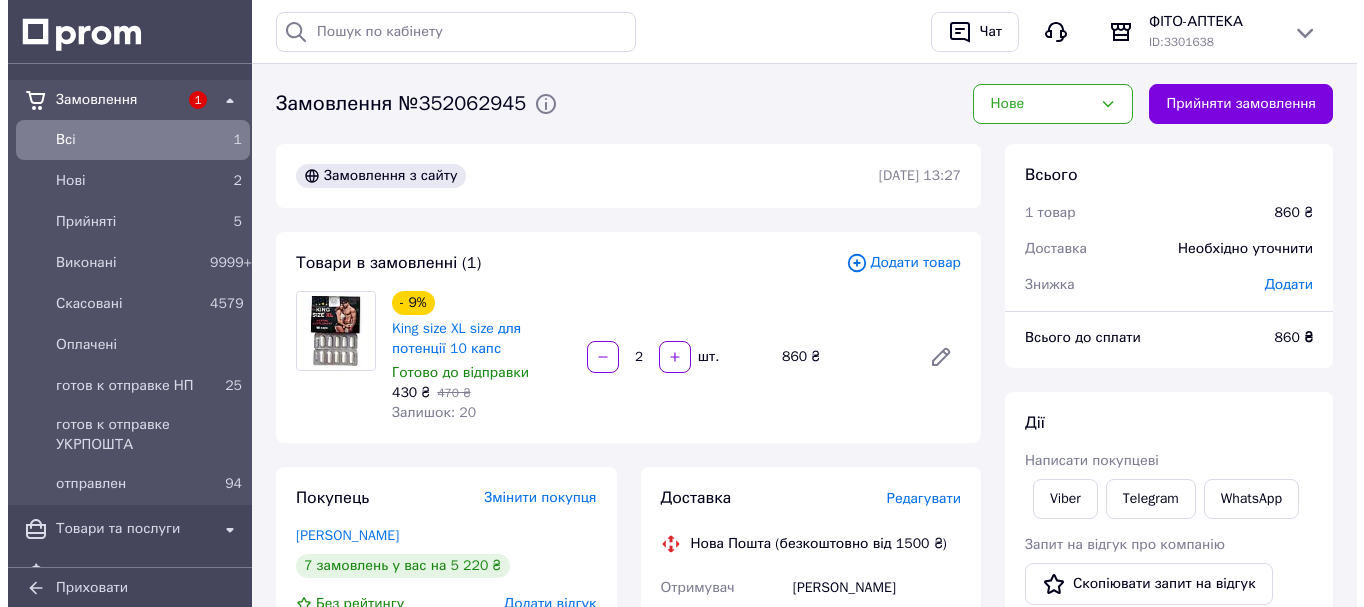scroll, scrollTop: 300, scrollLeft: 0, axis: vertical 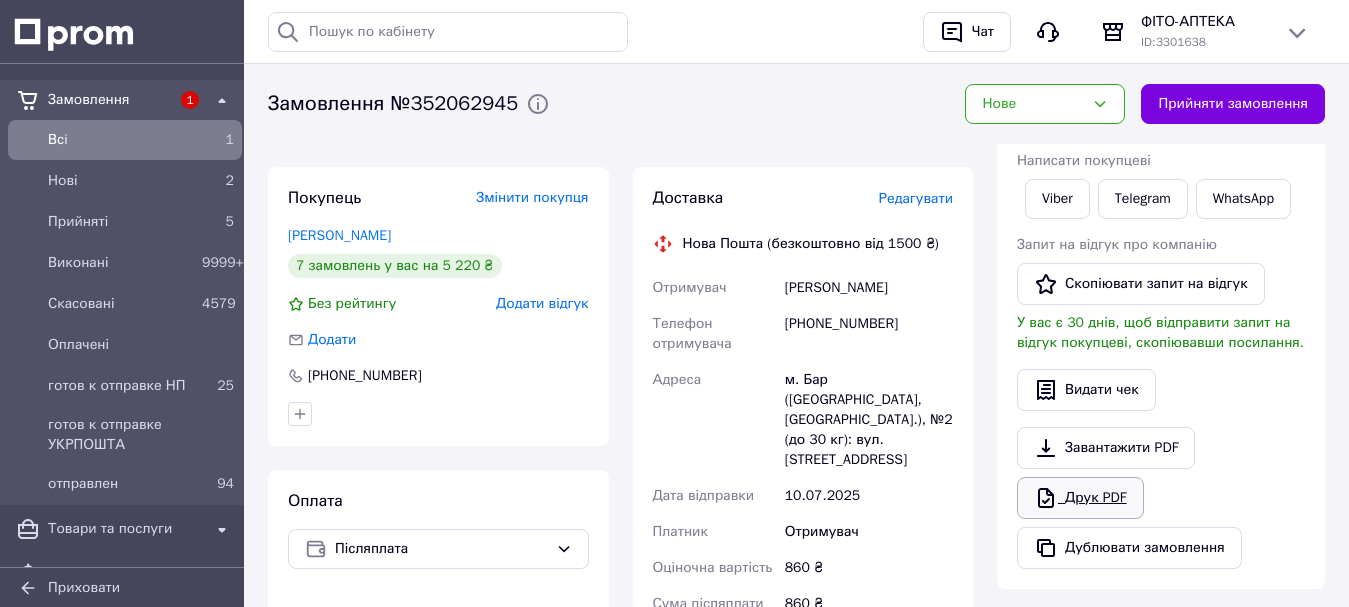 click on "Друк PDF" at bounding box center (1080, 498) 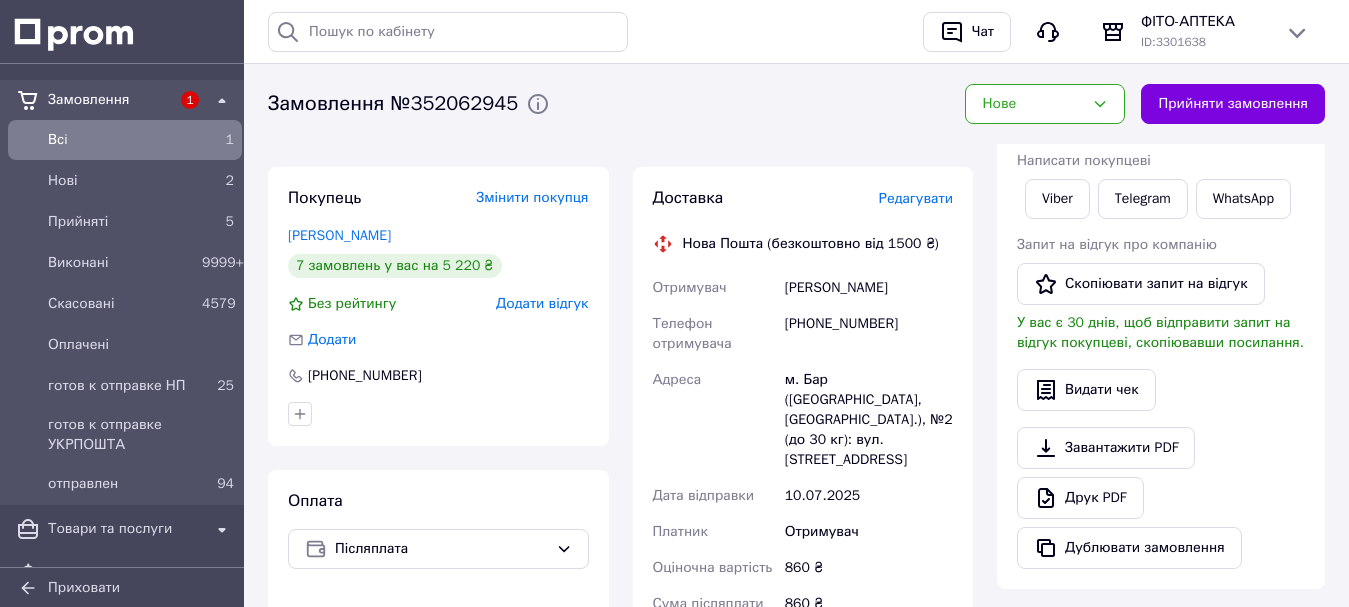 click on "Редагувати" at bounding box center (916, 198) 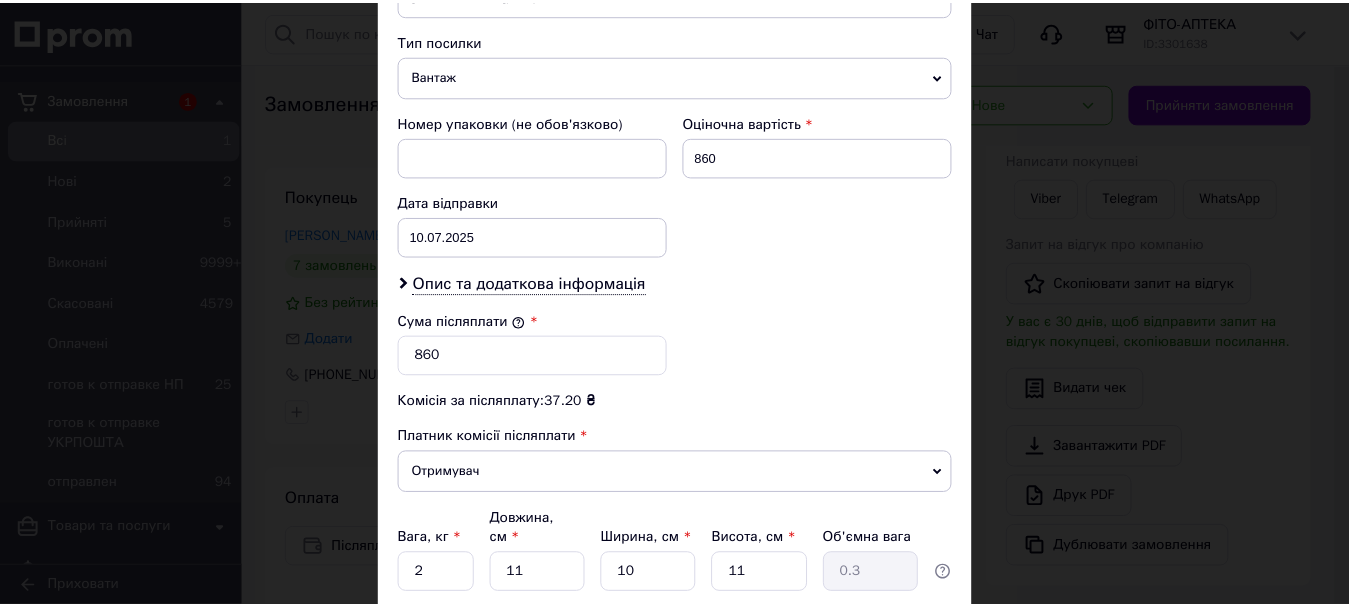 scroll, scrollTop: 939, scrollLeft: 0, axis: vertical 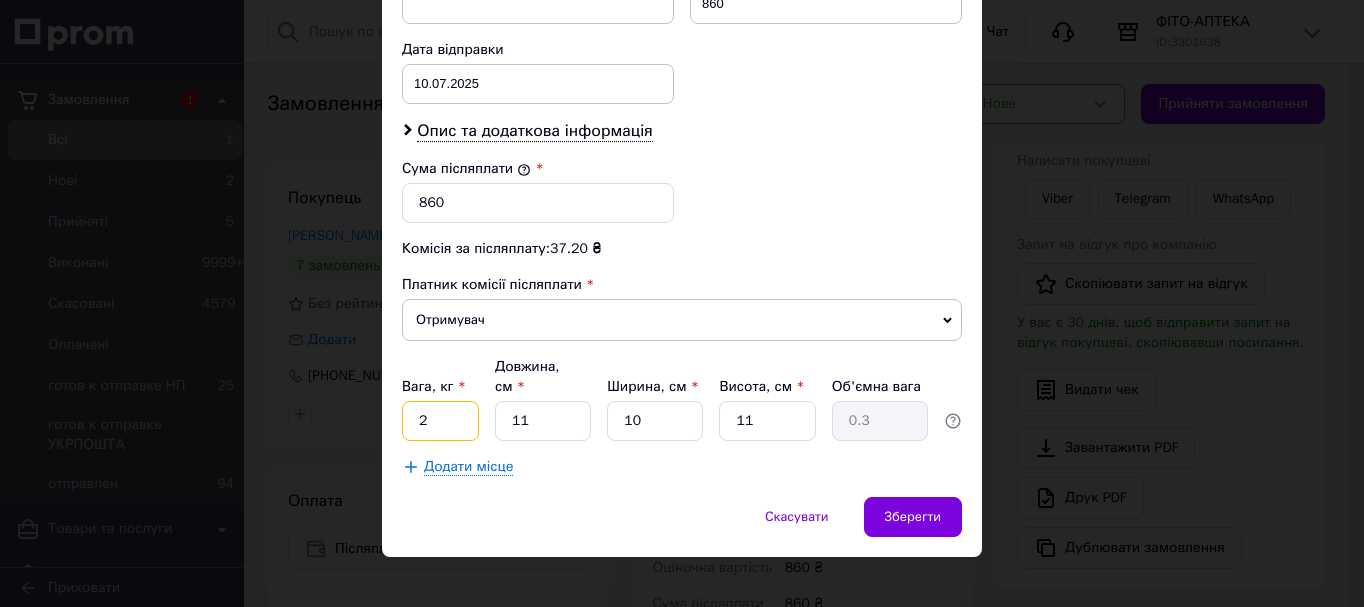 click on "2" at bounding box center [440, 421] 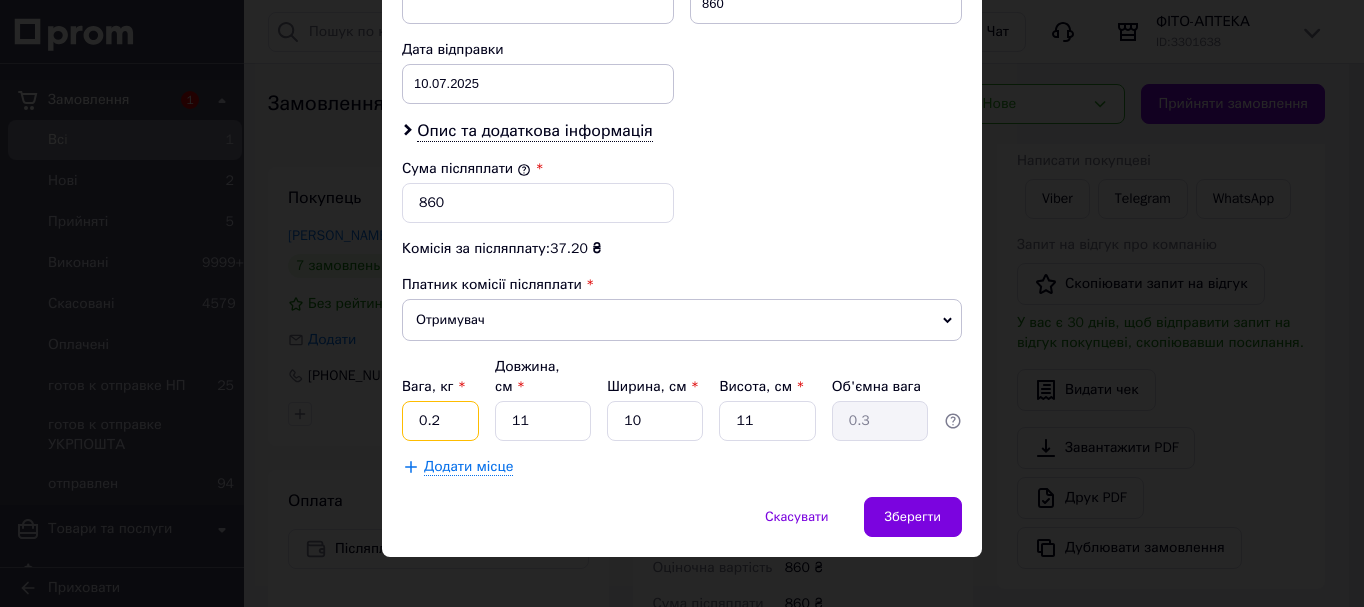 type on "0.2" 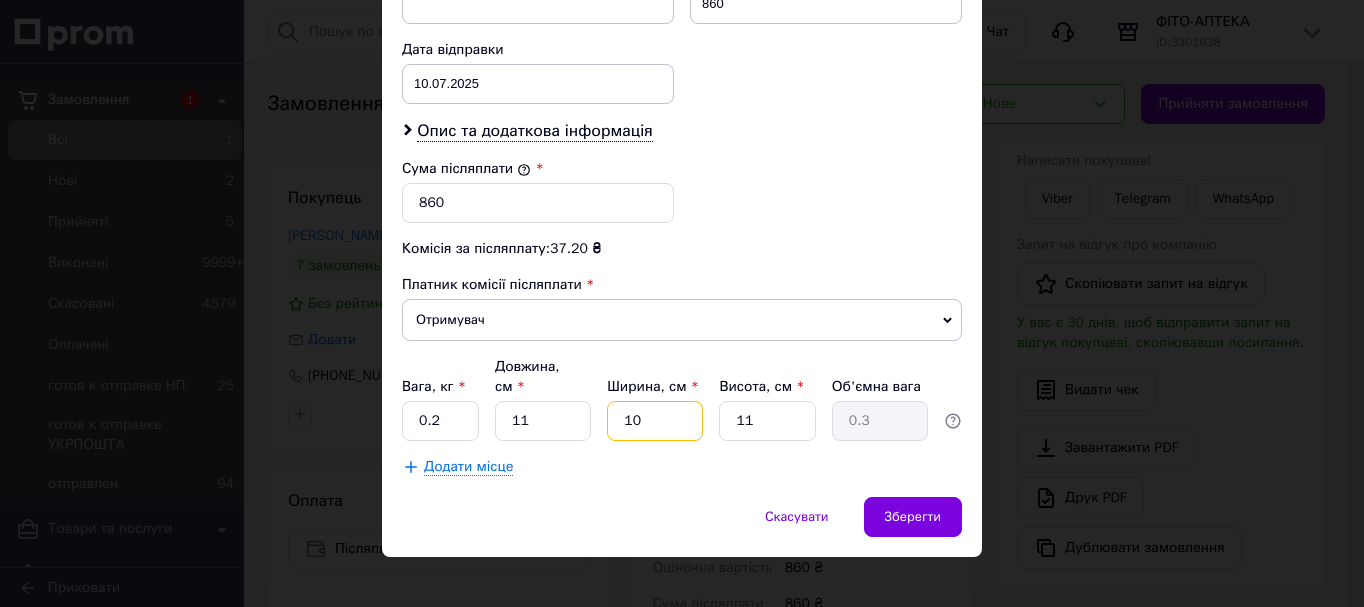 drag, startPoint x: 643, startPoint y: 405, endPoint x: 671, endPoint y: 427, distance: 35.608986 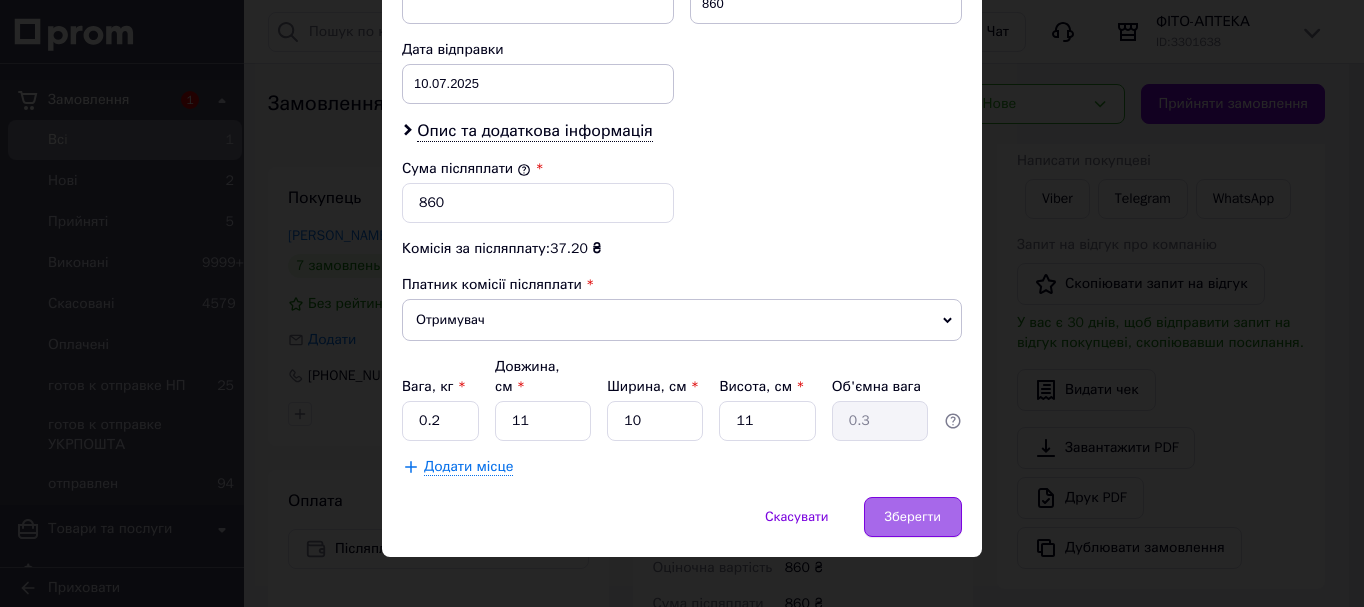 click on "Зберегти" at bounding box center [913, 517] 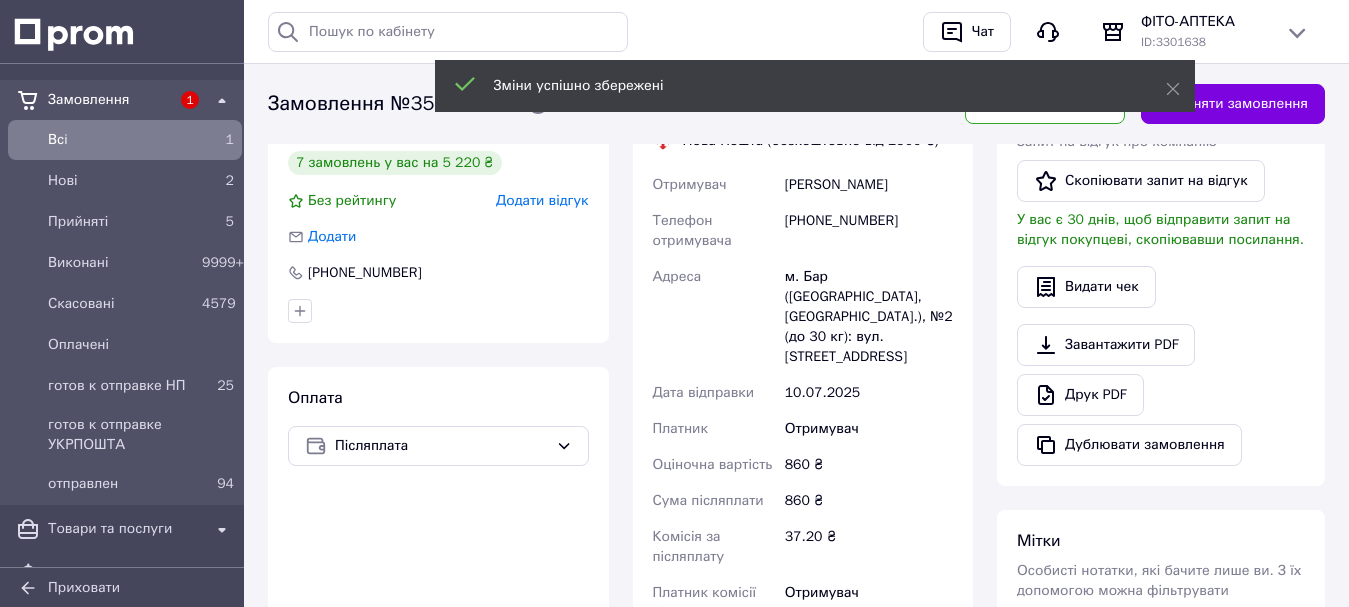 scroll, scrollTop: 700, scrollLeft: 0, axis: vertical 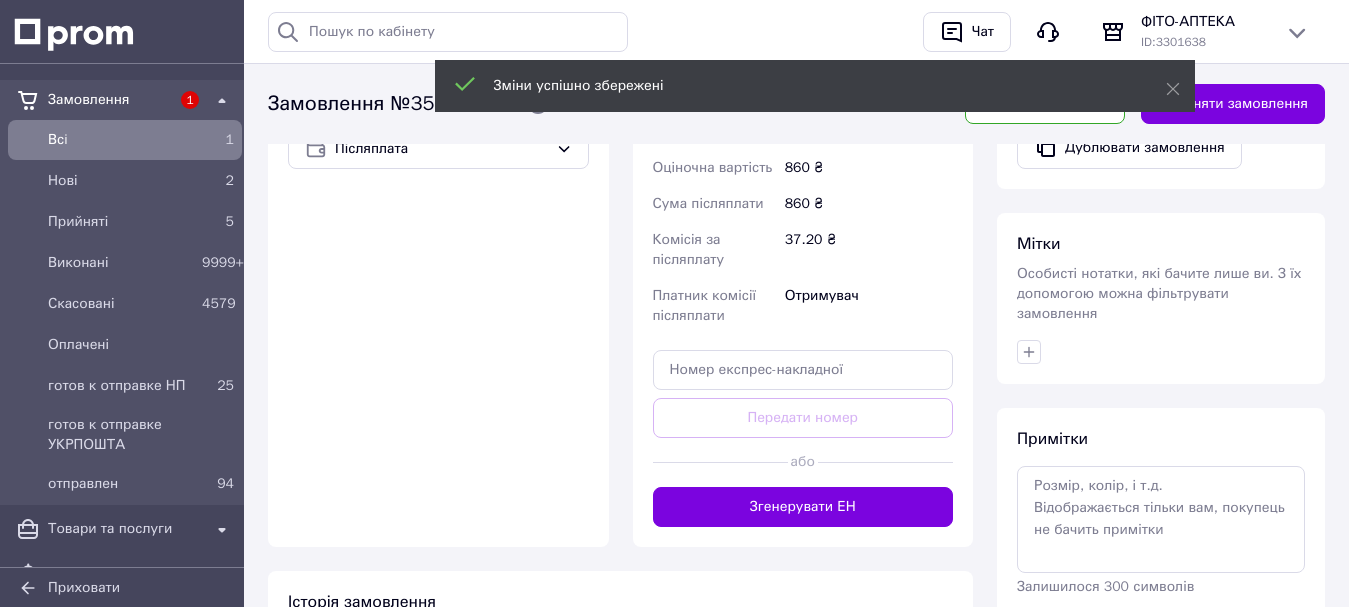 drag, startPoint x: 845, startPoint y: 486, endPoint x: 869, endPoint y: 470, distance: 28.84441 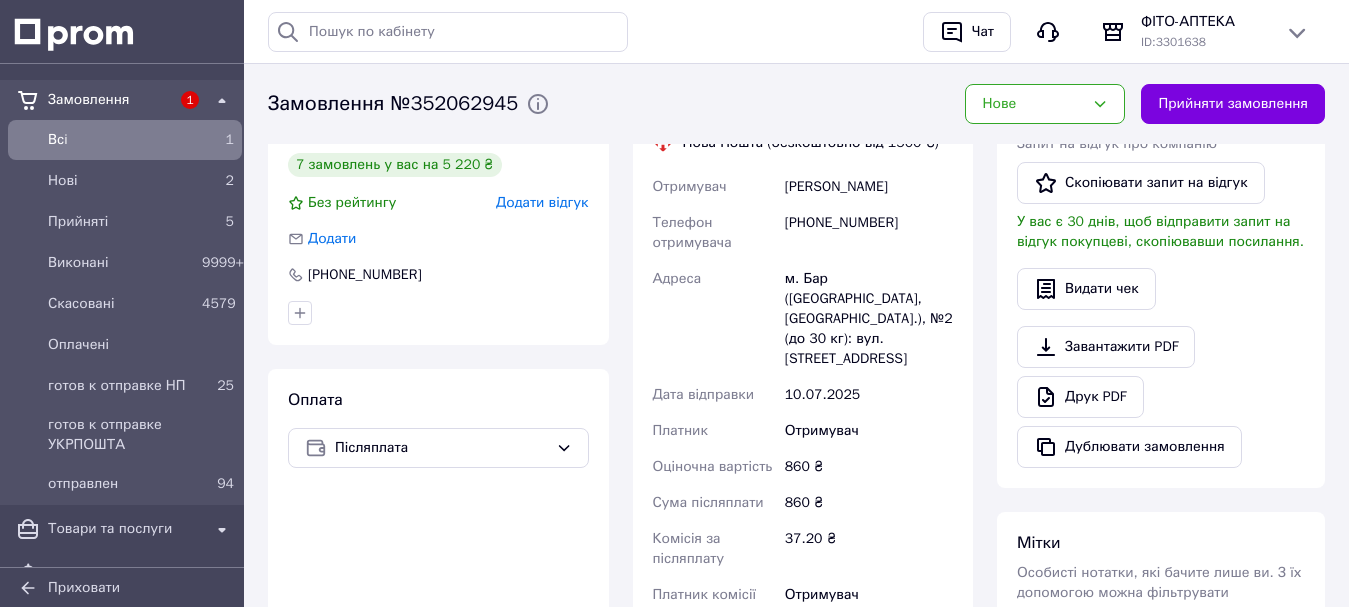 scroll, scrollTop: 400, scrollLeft: 0, axis: vertical 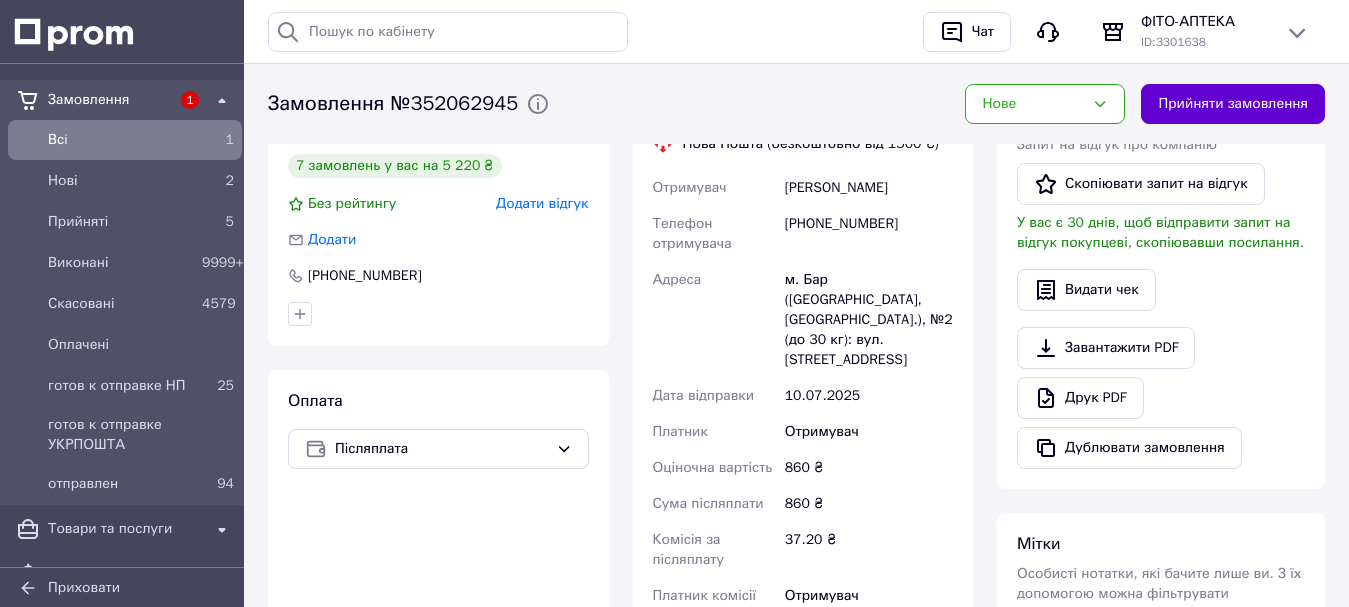 click on "Прийняти замовлення" at bounding box center [1233, 104] 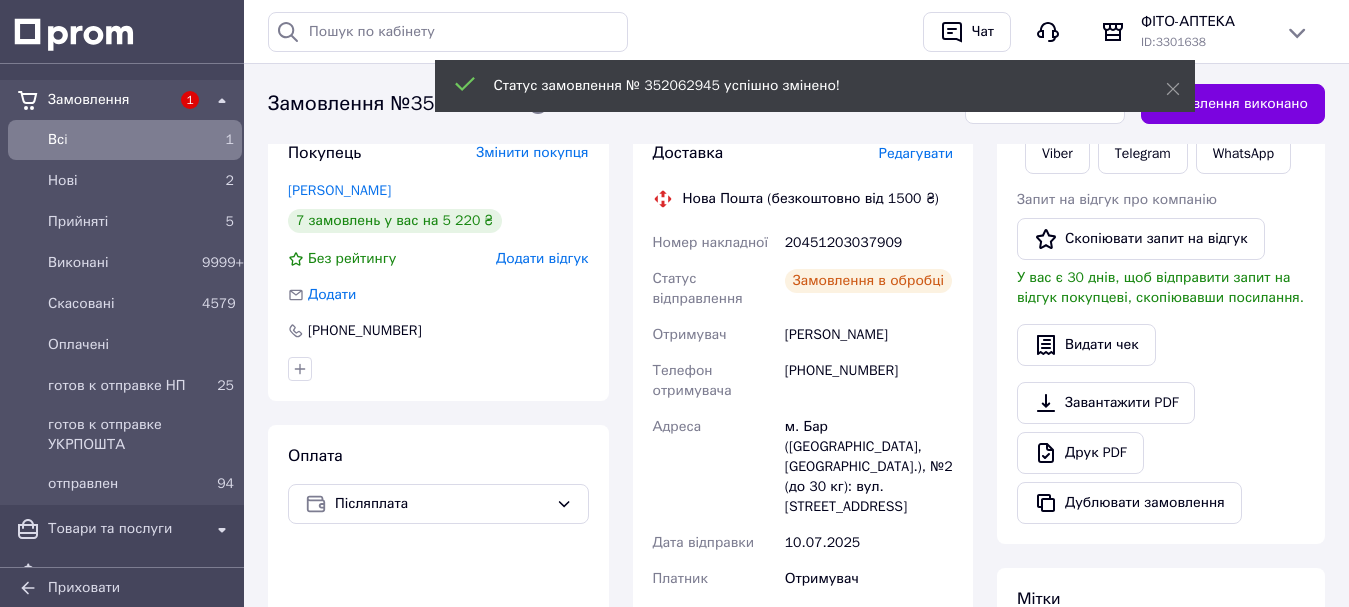scroll, scrollTop: 200, scrollLeft: 0, axis: vertical 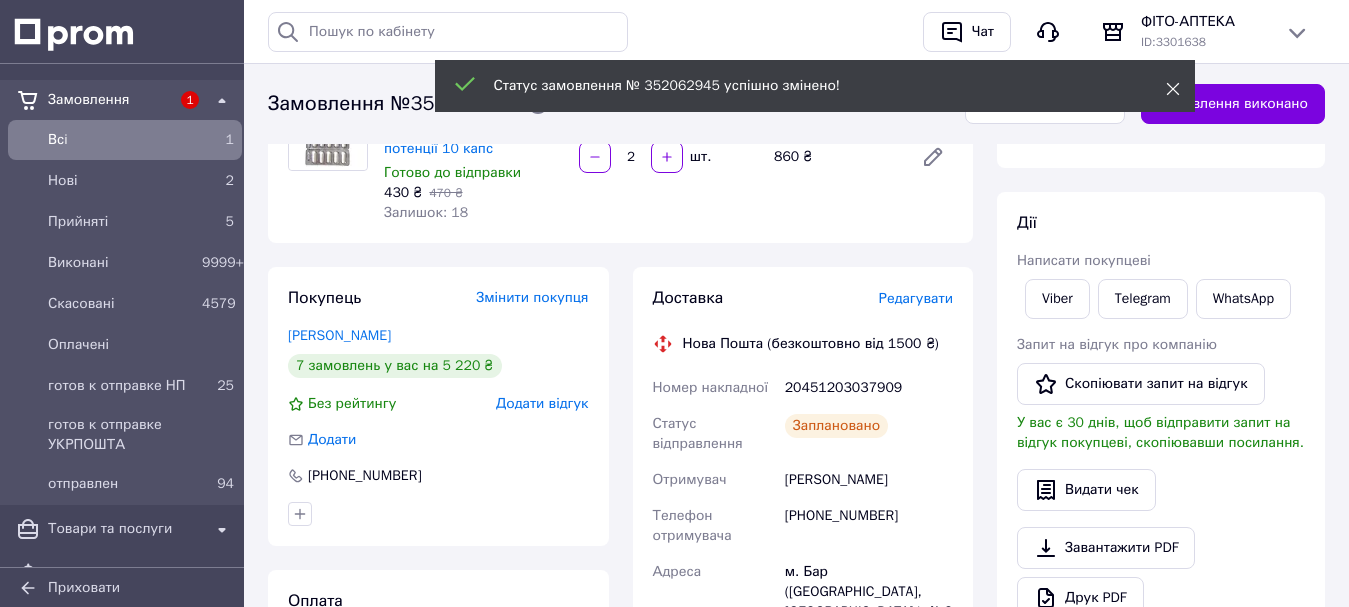 click 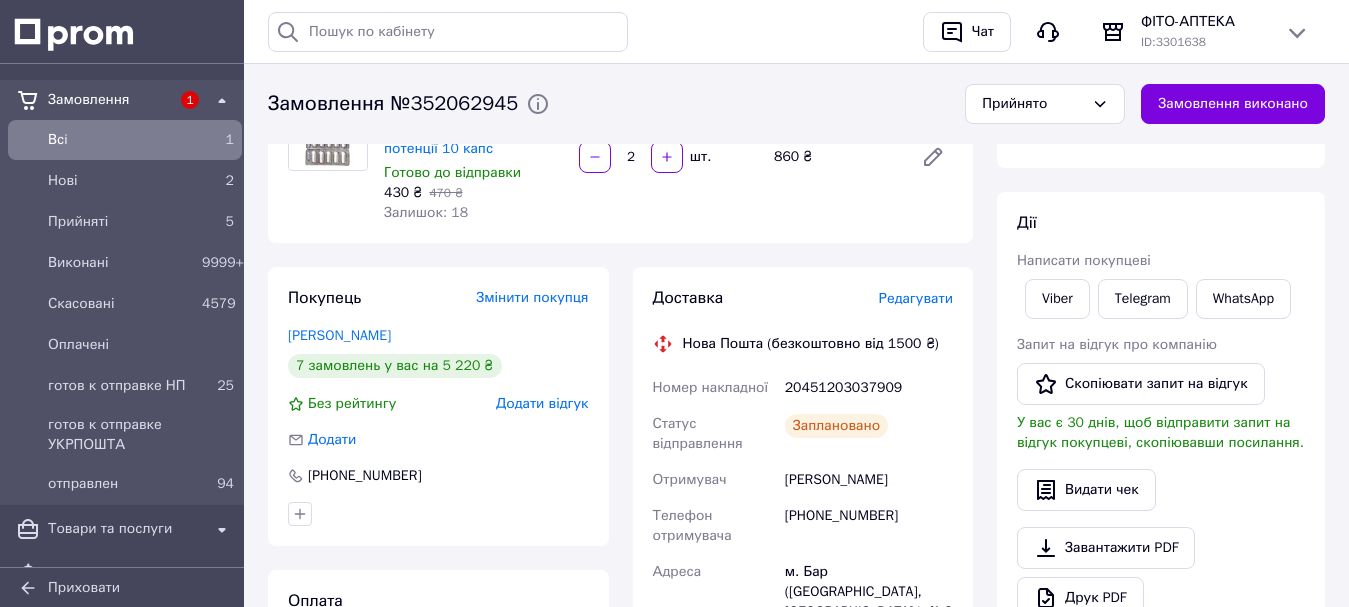 click on "Прийнято" at bounding box center [1033, 104] 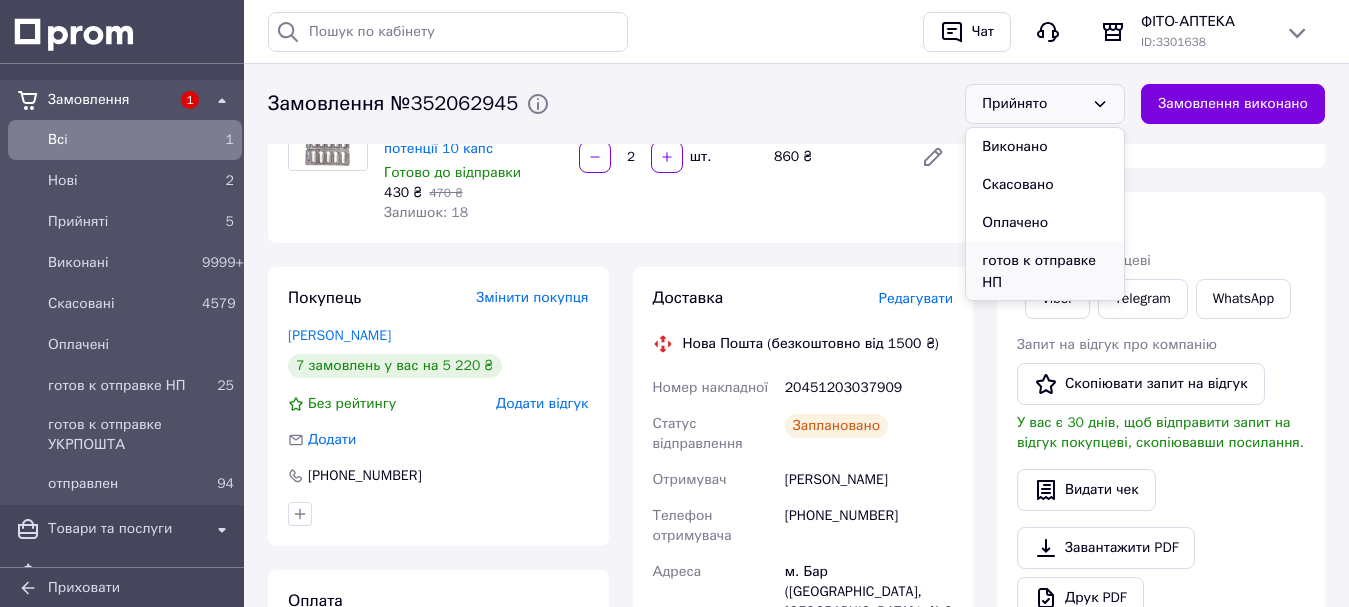 click on "готов к отправке НП" at bounding box center [1045, 272] 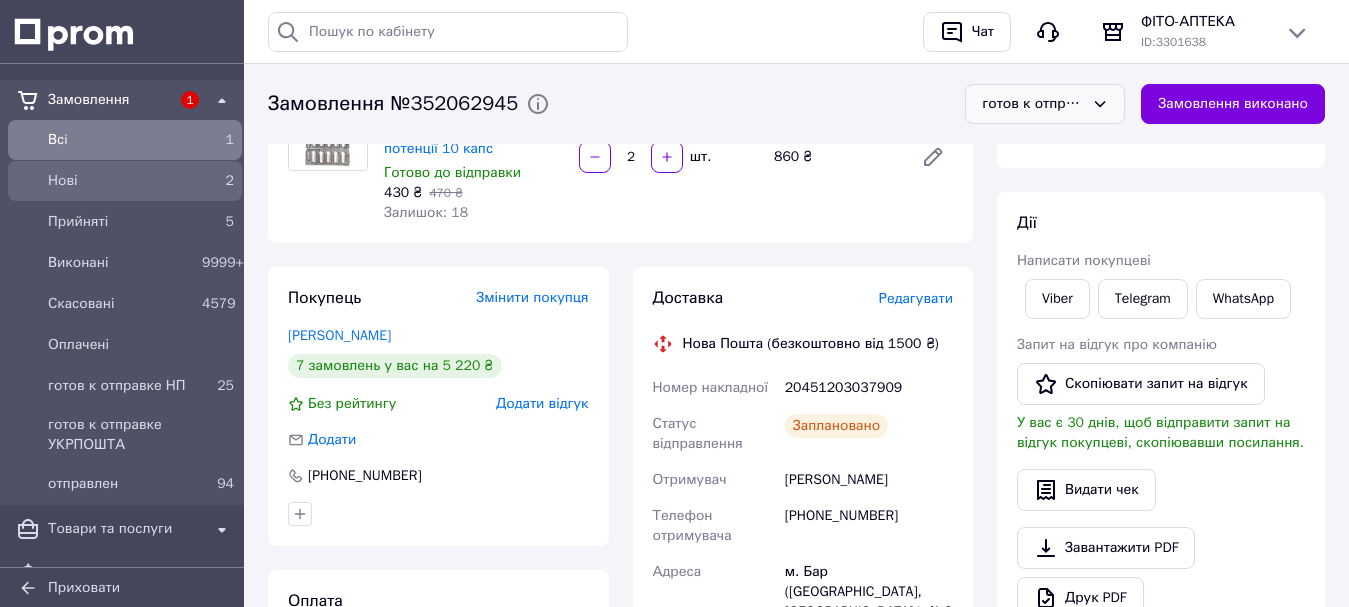 click on "Нові" at bounding box center [121, 181] 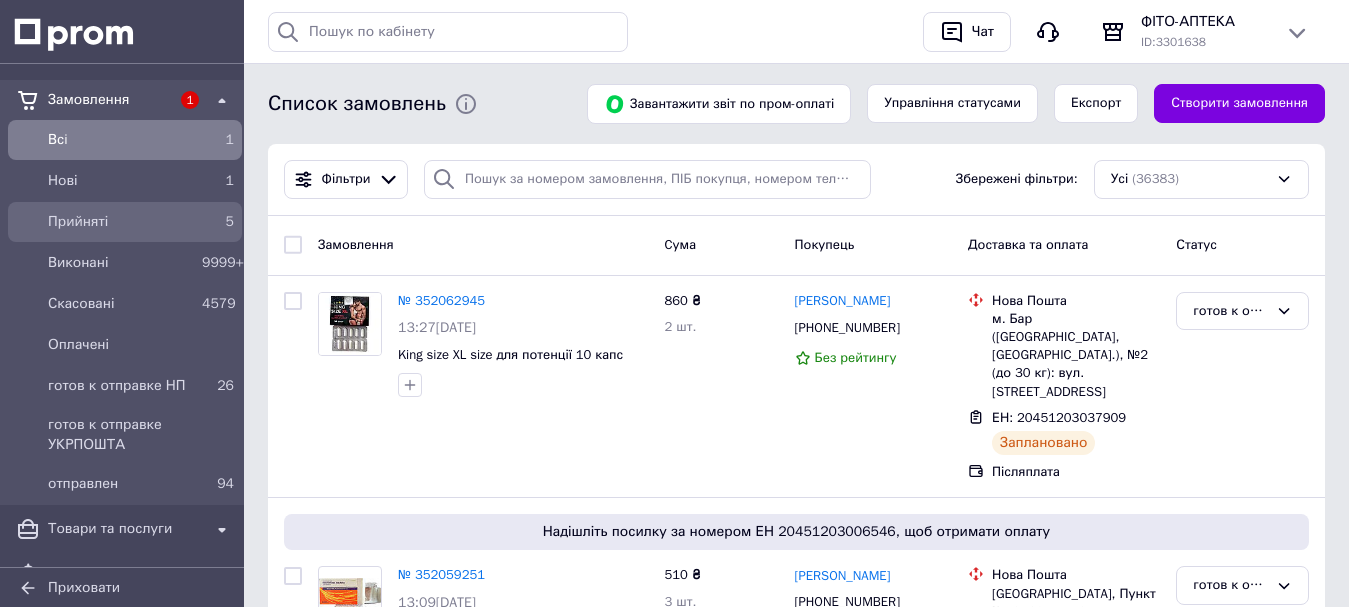 click on "Прийняті" at bounding box center [121, 222] 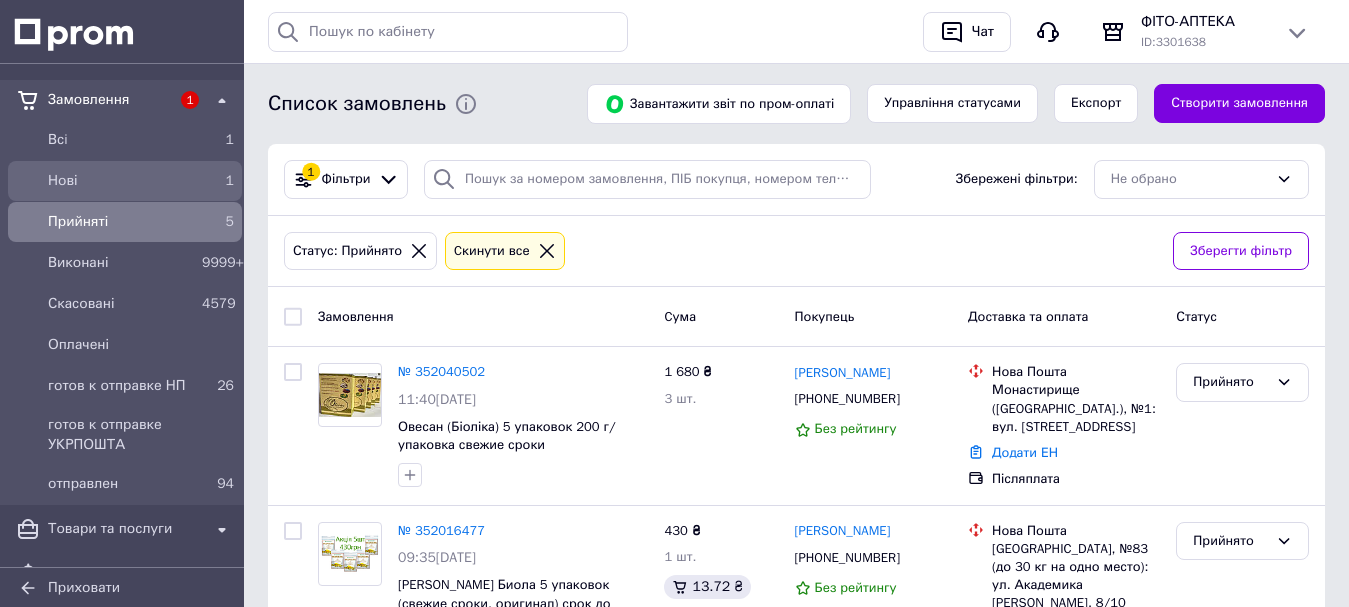 click on "Нові" at bounding box center (121, 181) 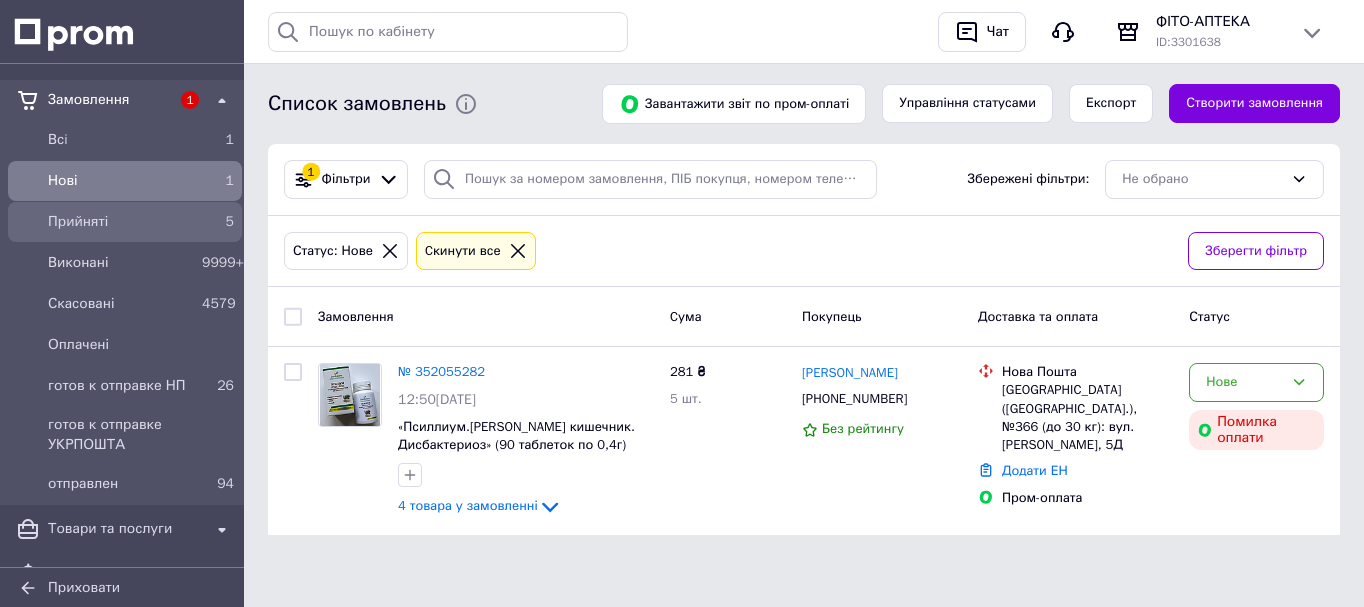 click on "Прийняті" at bounding box center [121, 222] 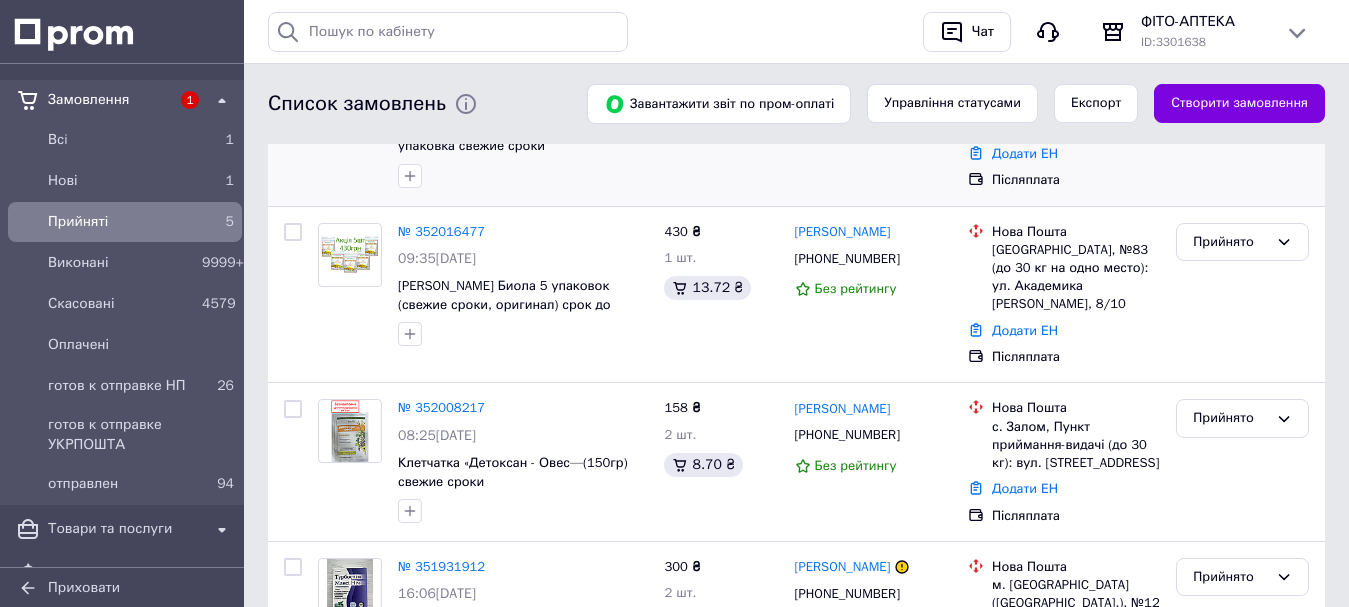 scroll, scrollTop: 300, scrollLeft: 0, axis: vertical 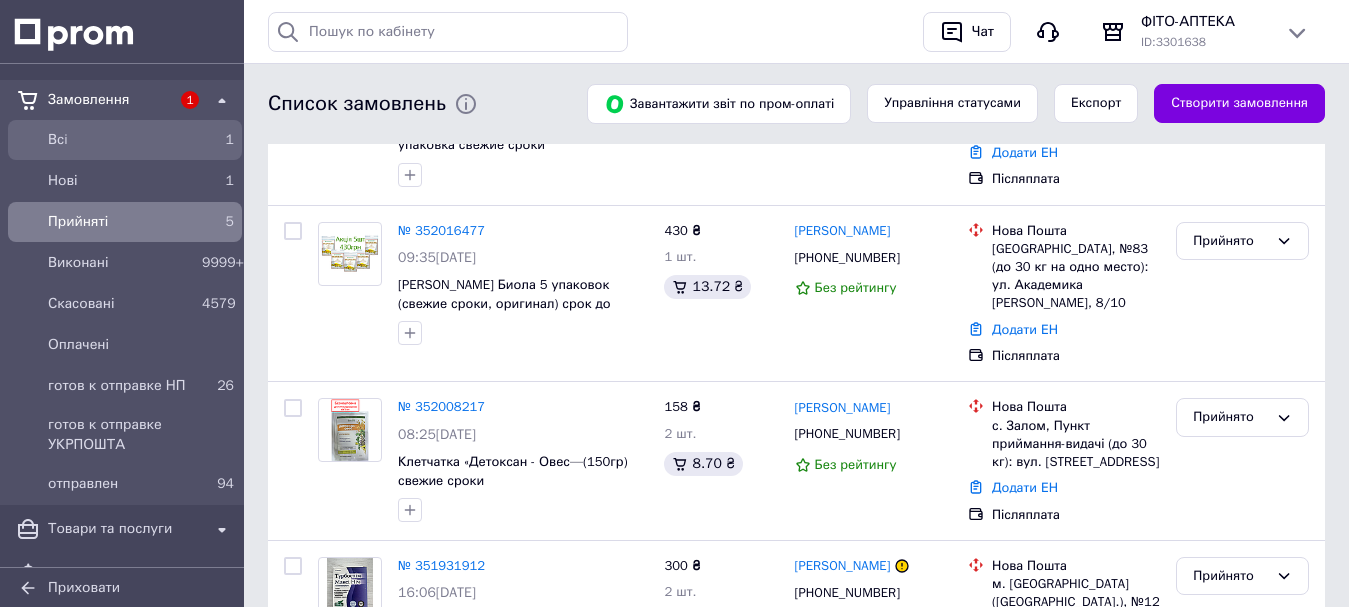 click on "Всi" at bounding box center (121, 140) 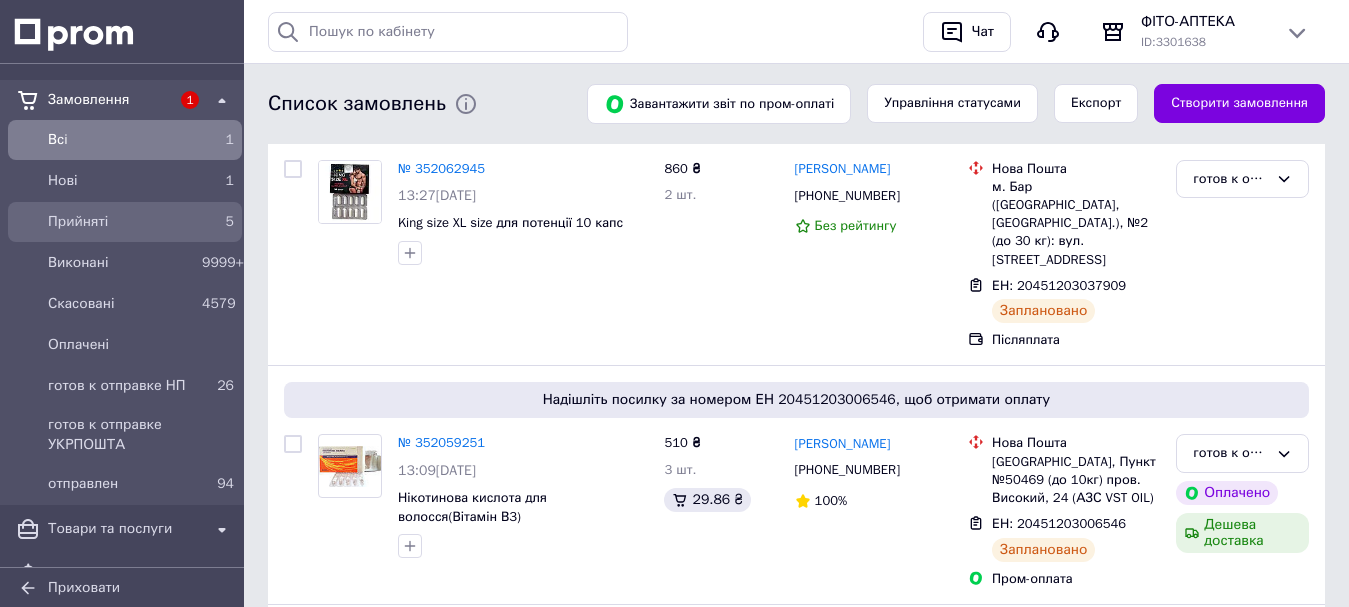 scroll, scrollTop: 100, scrollLeft: 0, axis: vertical 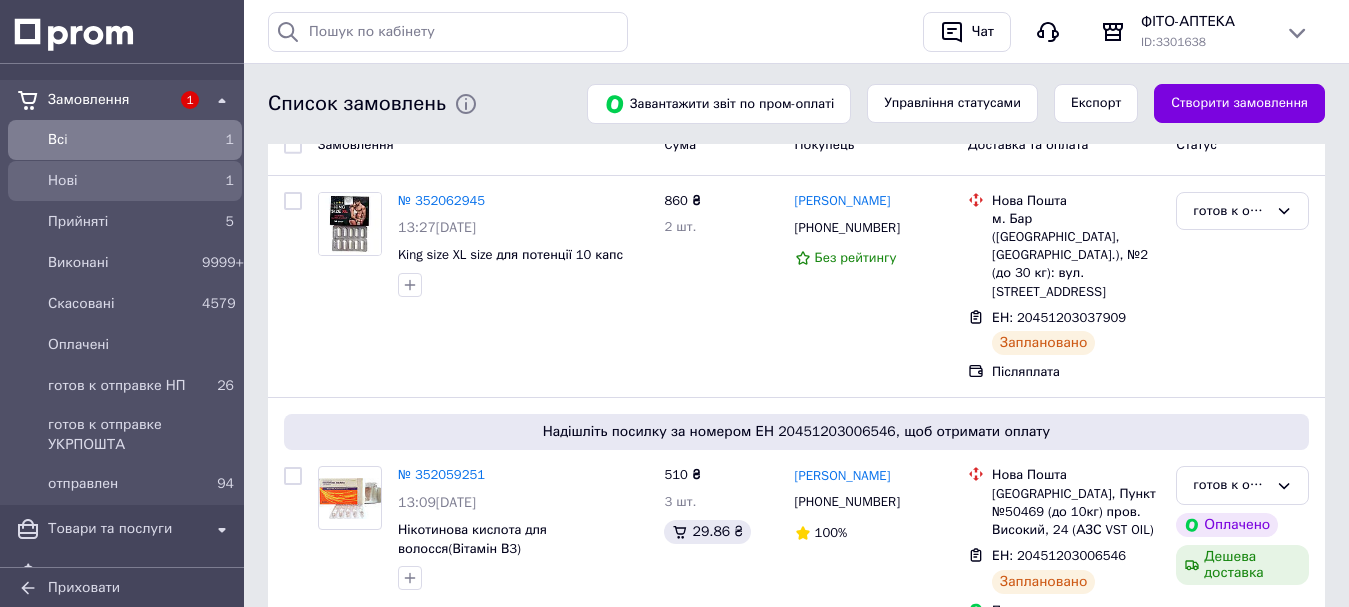 click on "Нові" at bounding box center (121, 181) 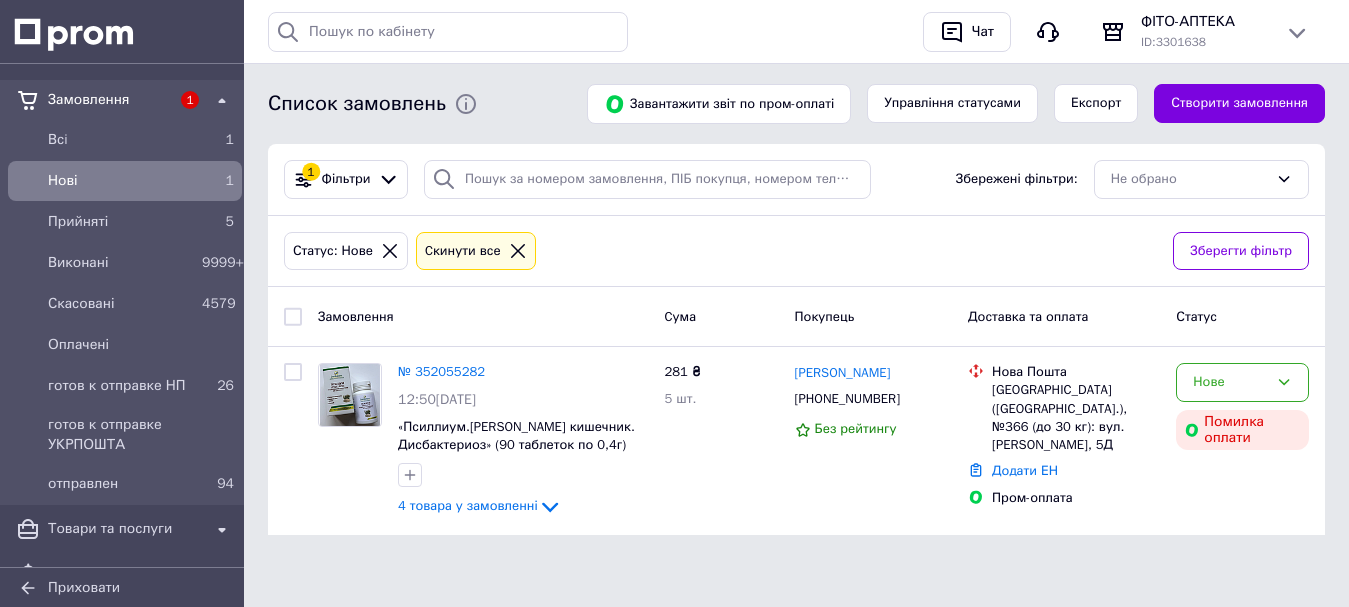 scroll, scrollTop: 0, scrollLeft: 0, axis: both 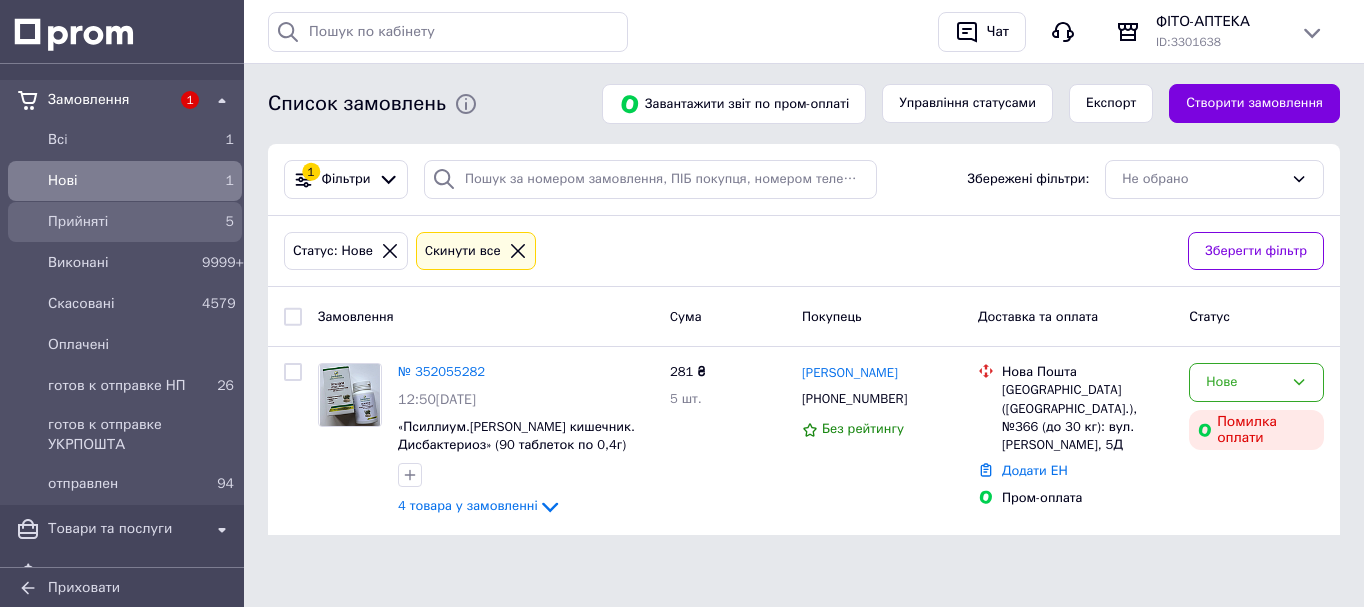 click on "Прийняті" at bounding box center (121, 222) 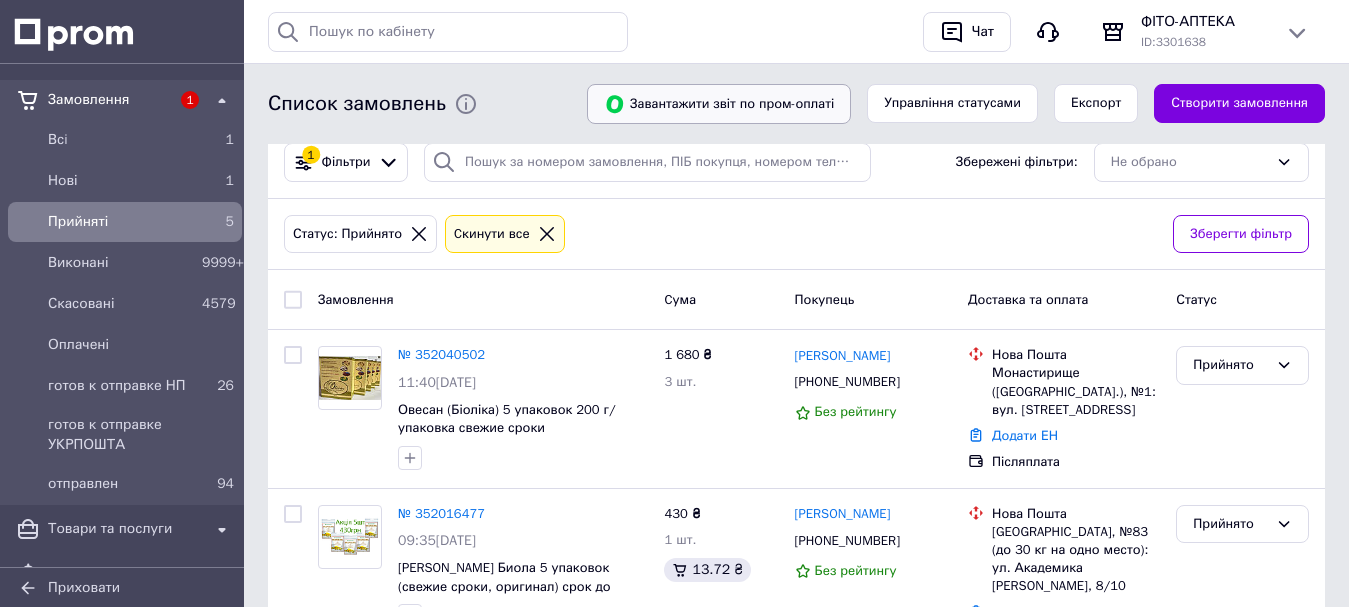 scroll, scrollTop: 0, scrollLeft: 0, axis: both 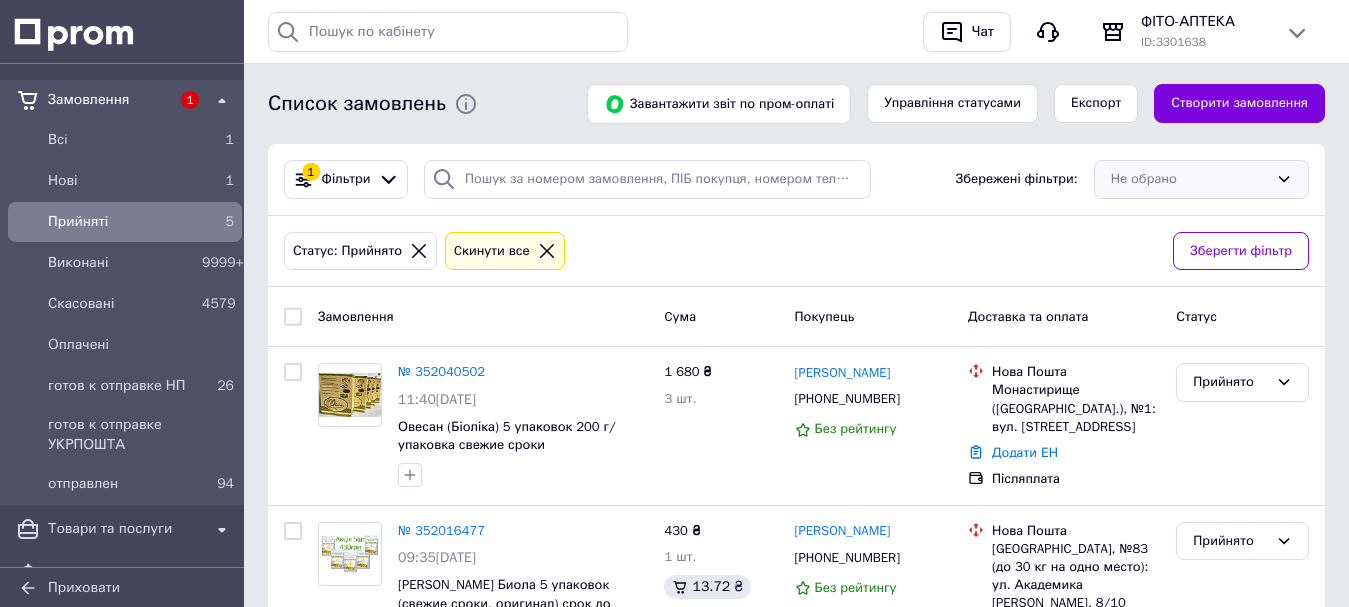 click on "Не обрано" at bounding box center (1201, 179) 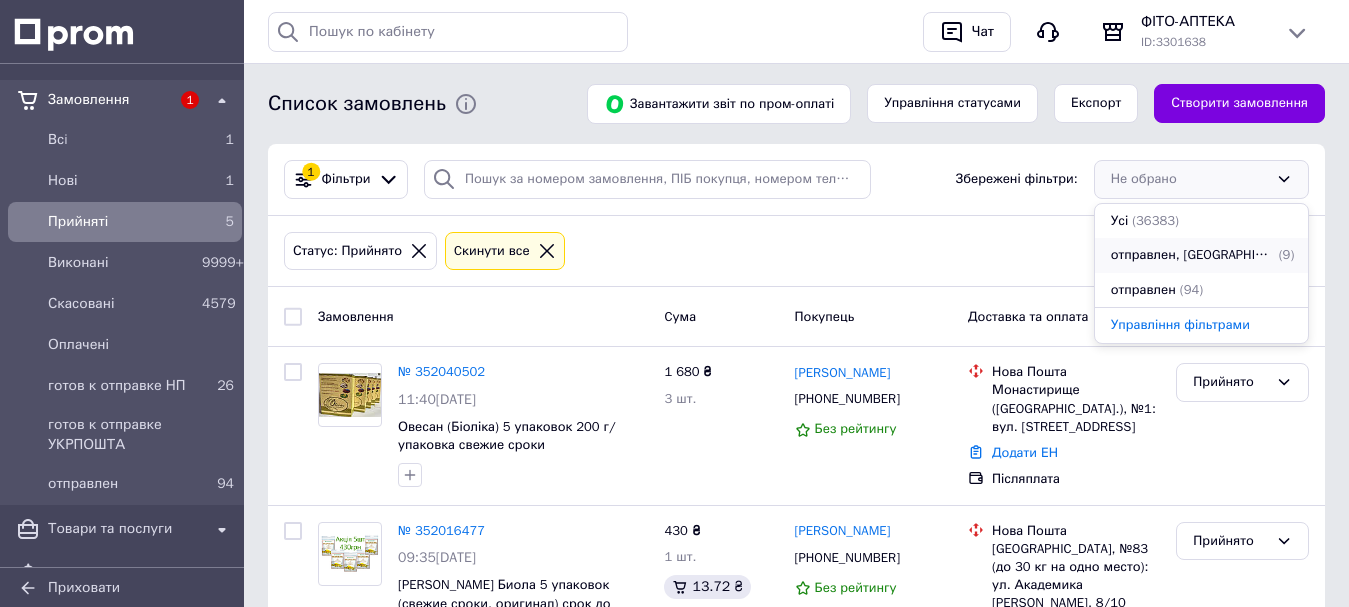 click on "отправлен, [GEOGRAPHIC_DATA]" at bounding box center (1193, 255) 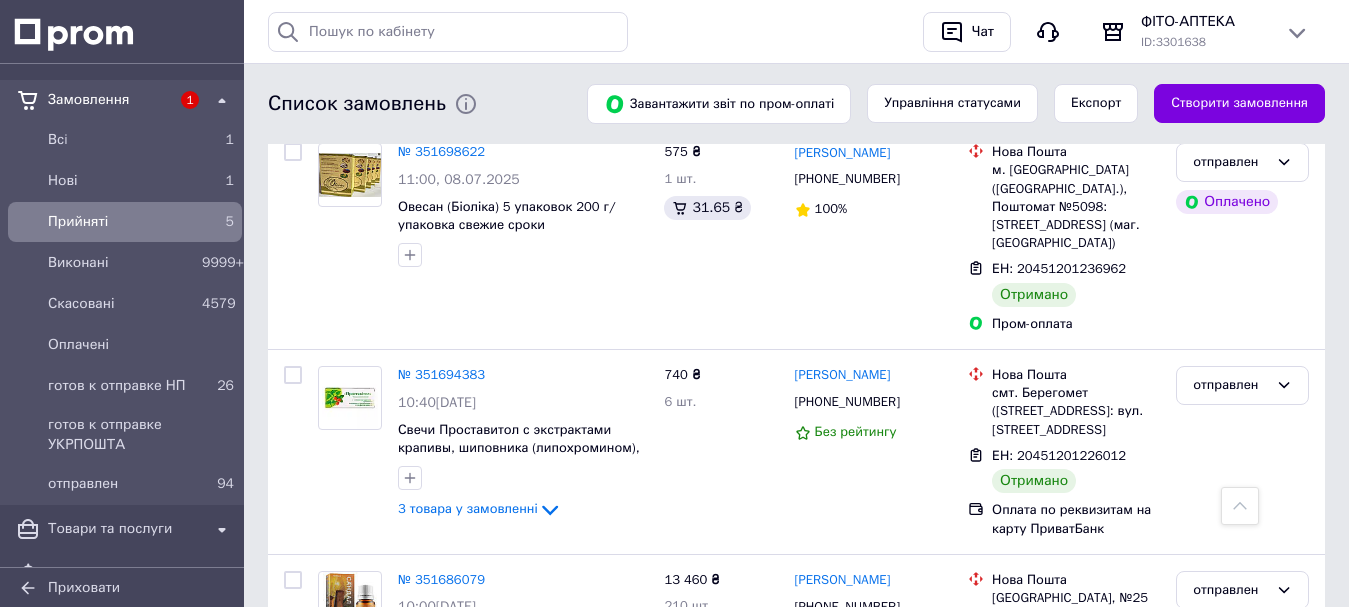 scroll, scrollTop: 600, scrollLeft: 0, axis: vertical 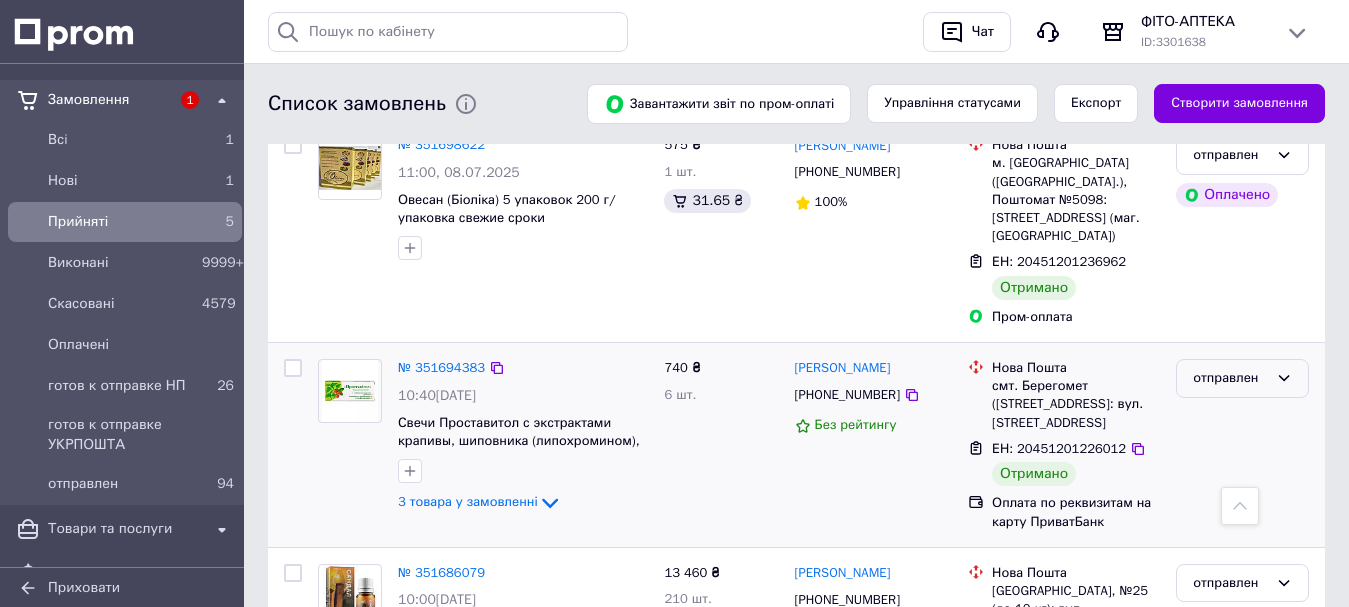 click on "отправлен" at bounding box center [1230, 378] 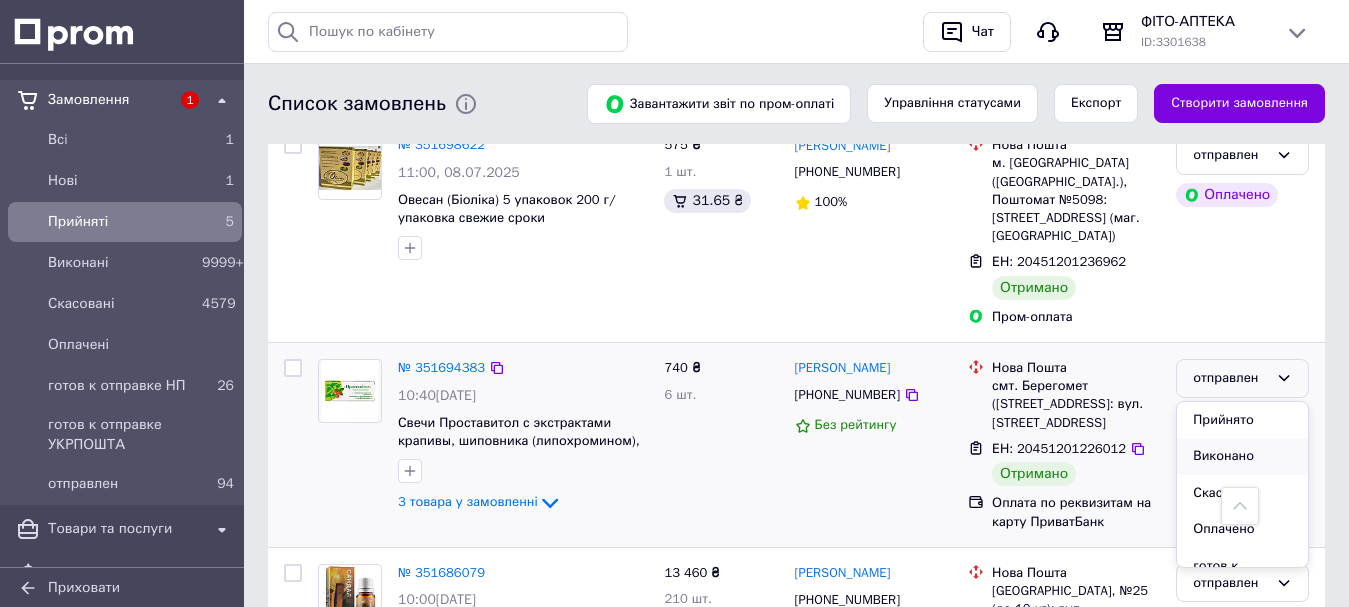 click on "Виконано" at bounding box center (1242, 456) 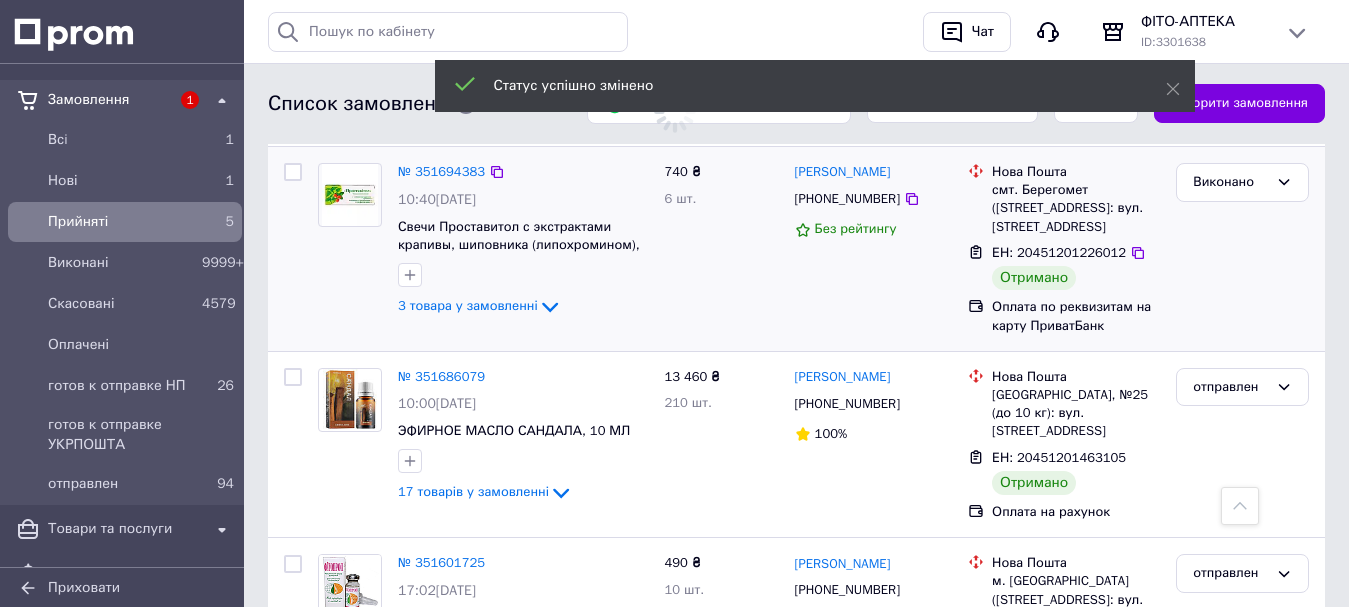 scroll, scrollTop: 800, scrollLeft: 0, axis: vertical 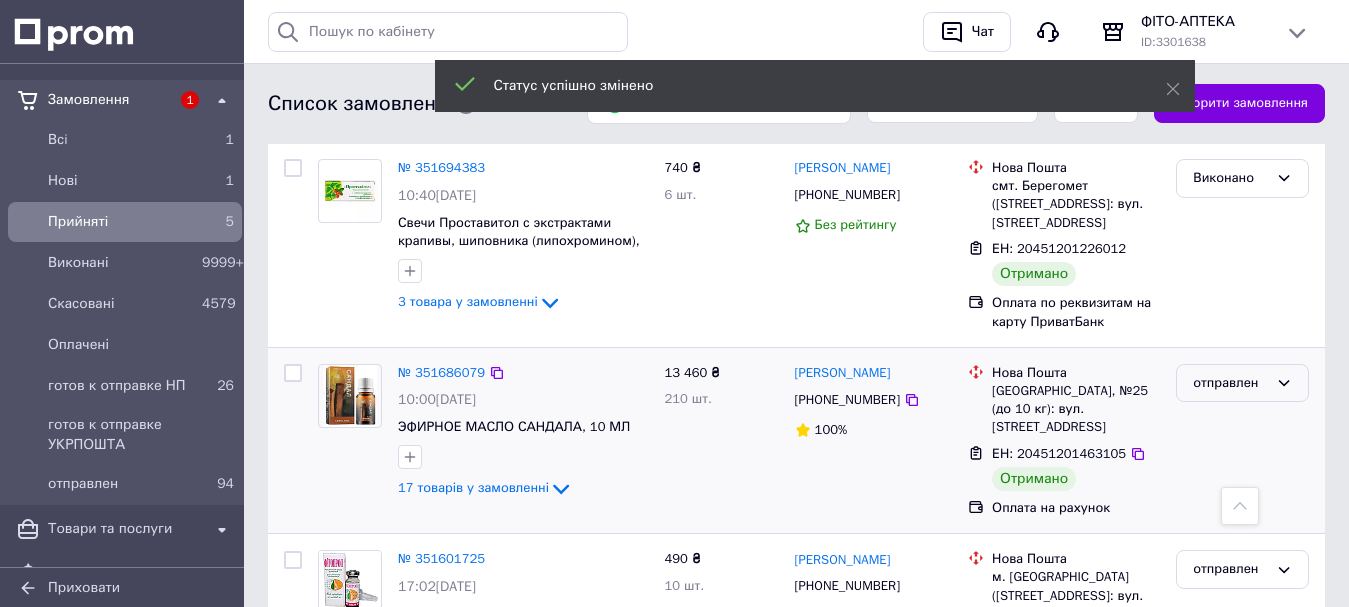 drag, startPoint x: 1264, startPoint y: 376, endPoint x: 1261, endPoint y: 389, distance: 13.341664 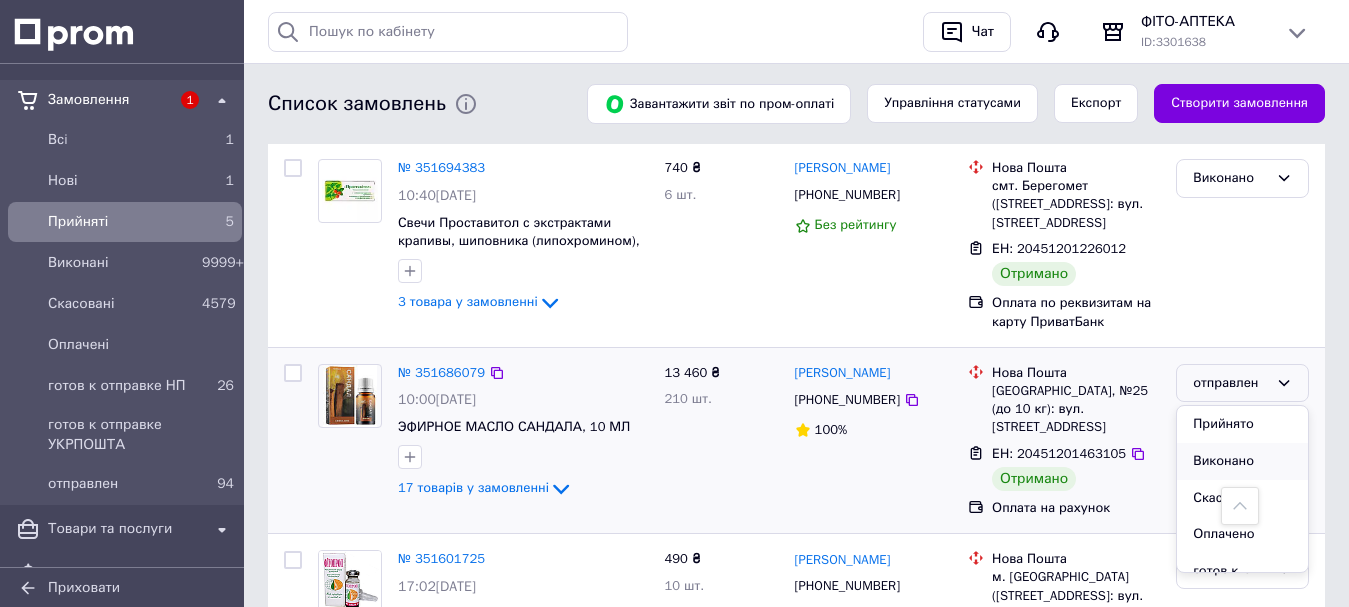click on "Виконано" at bounding box center [1242, 461] 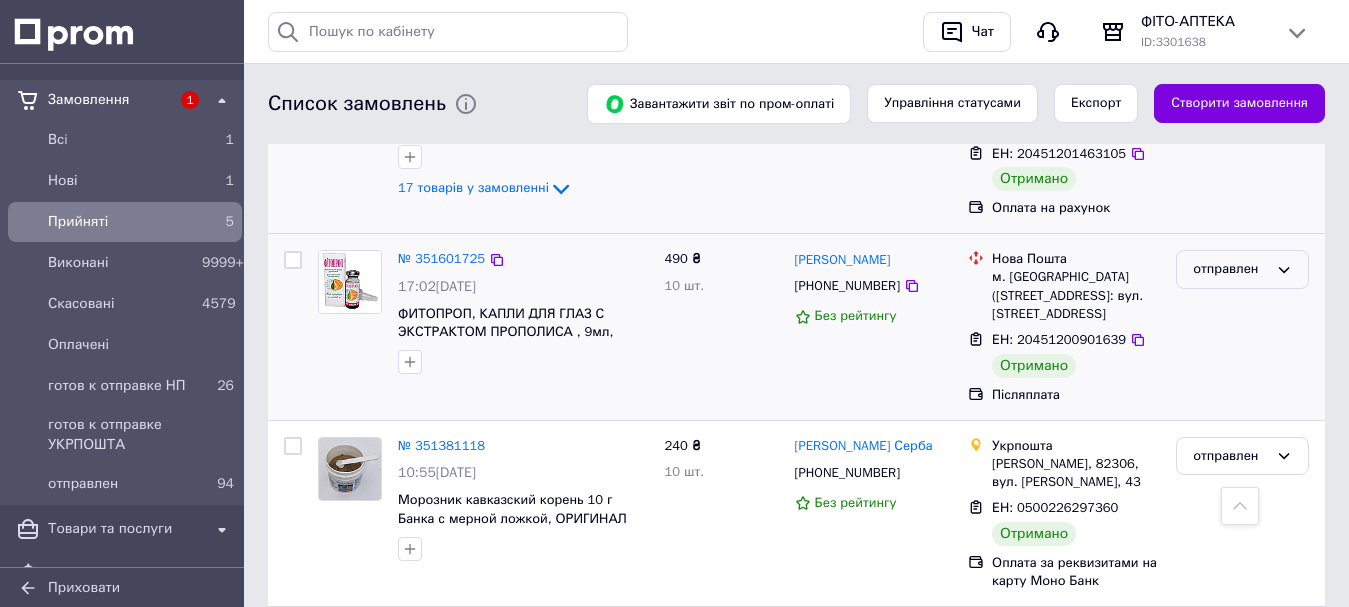 scroll, scrollTop: 1200, scrollLeft: 0, axis: vertical 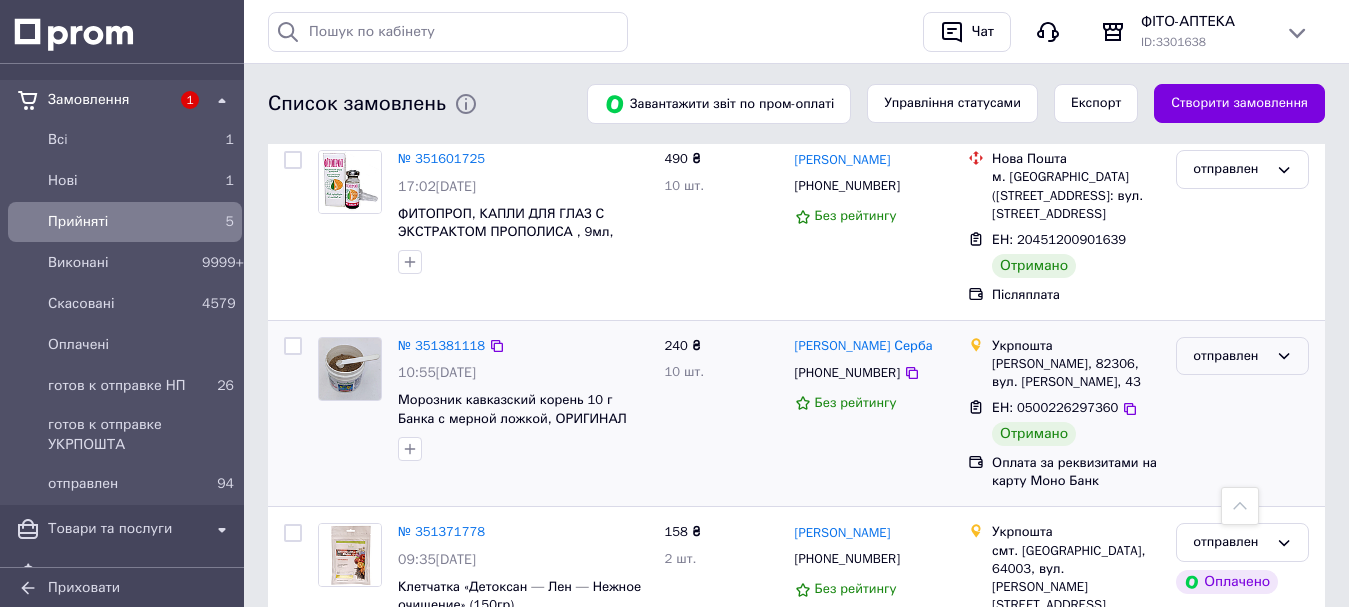 click on "отправлен" at bounding box center (1230, 356) 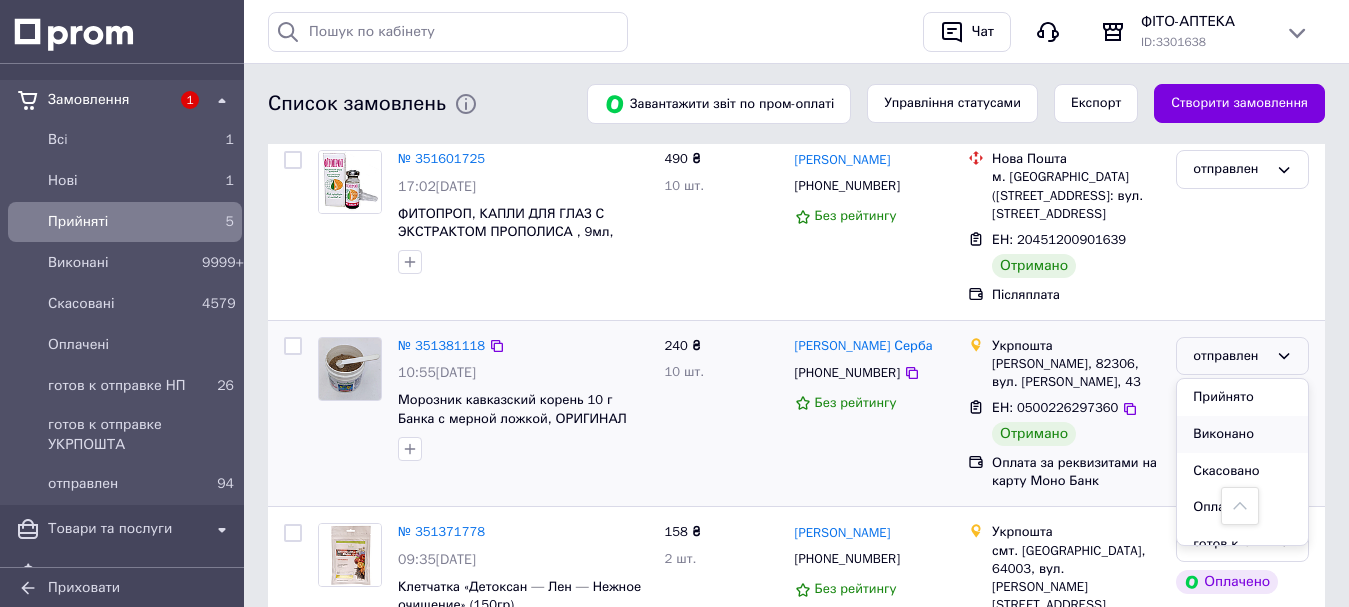 click on "Виконано" at bounding box center (1242, 434) 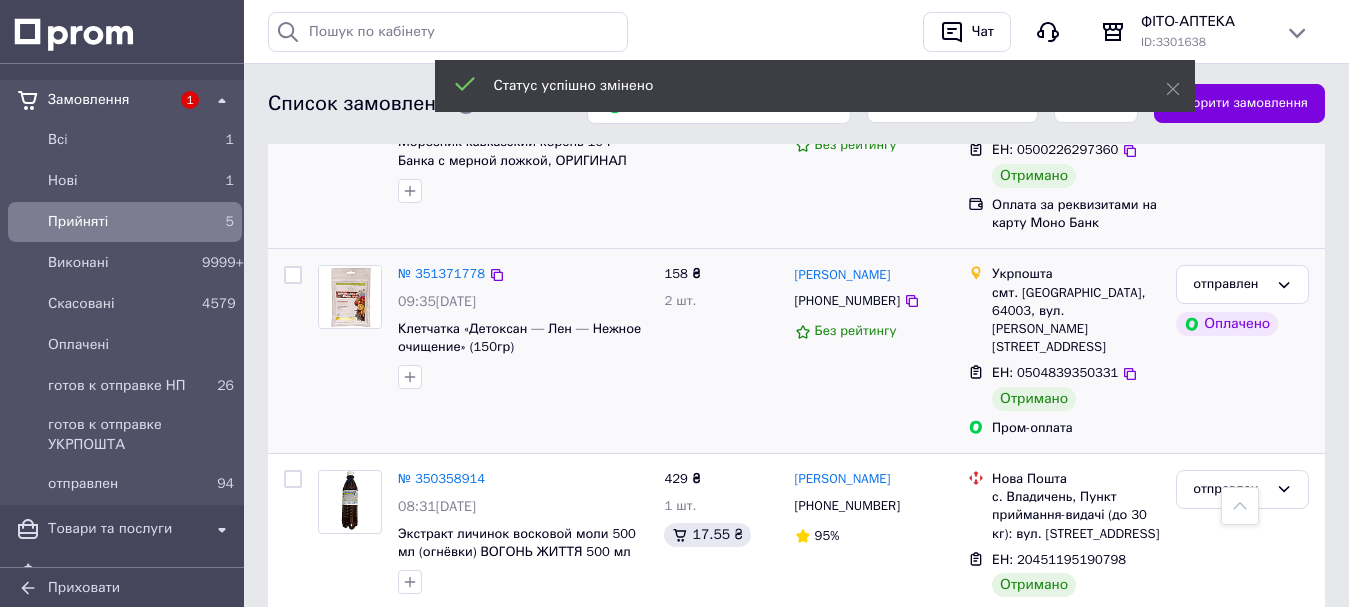 scroll, scrollTop: 1502, scrollLeft: 0, axis: vertical 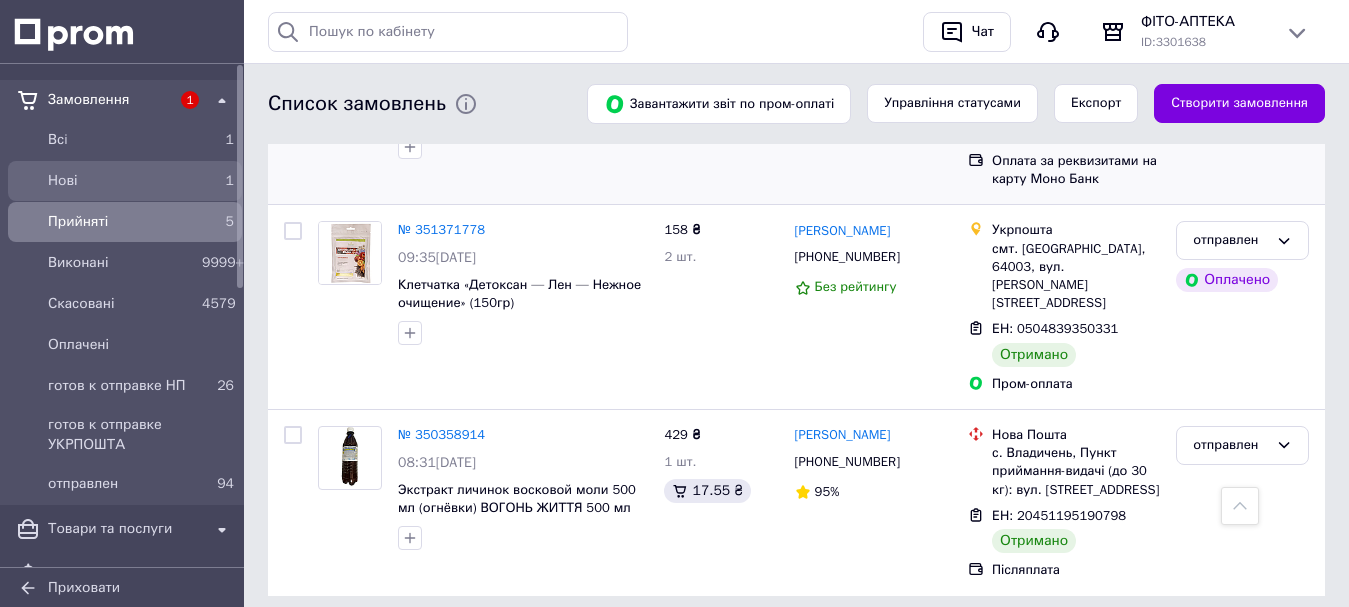 click on "Нові" at bounding box center [121, 181] 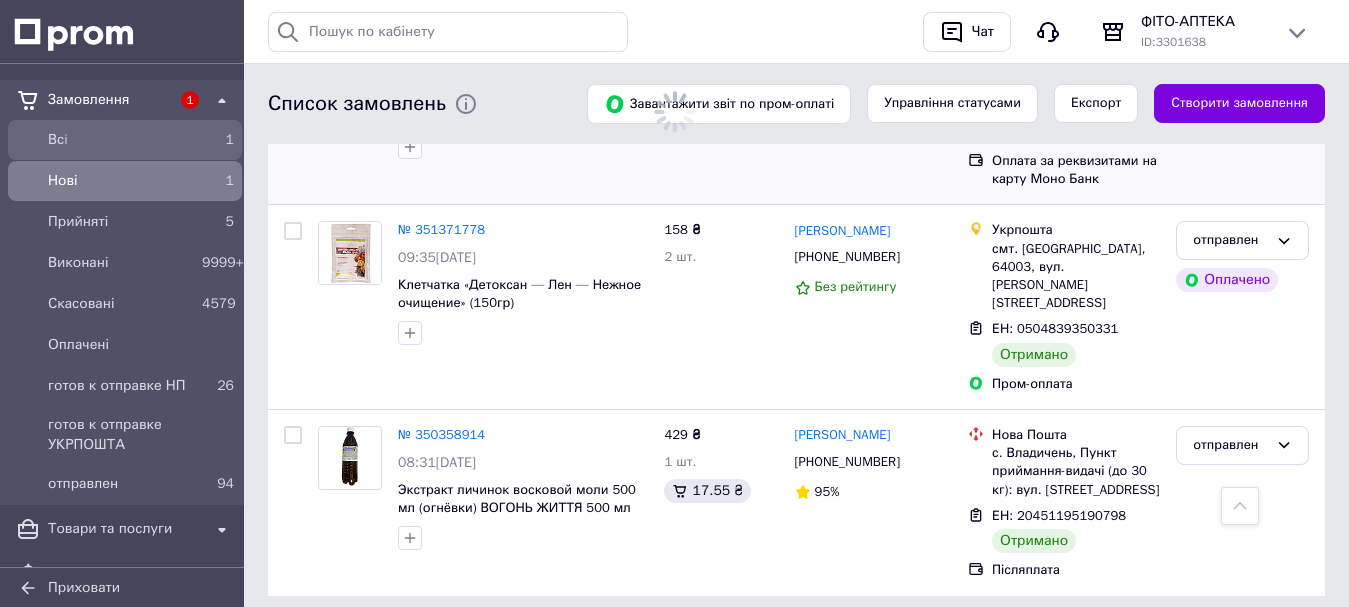 scroll, scrollTop: 0, scrollLeft: 0, axis: both 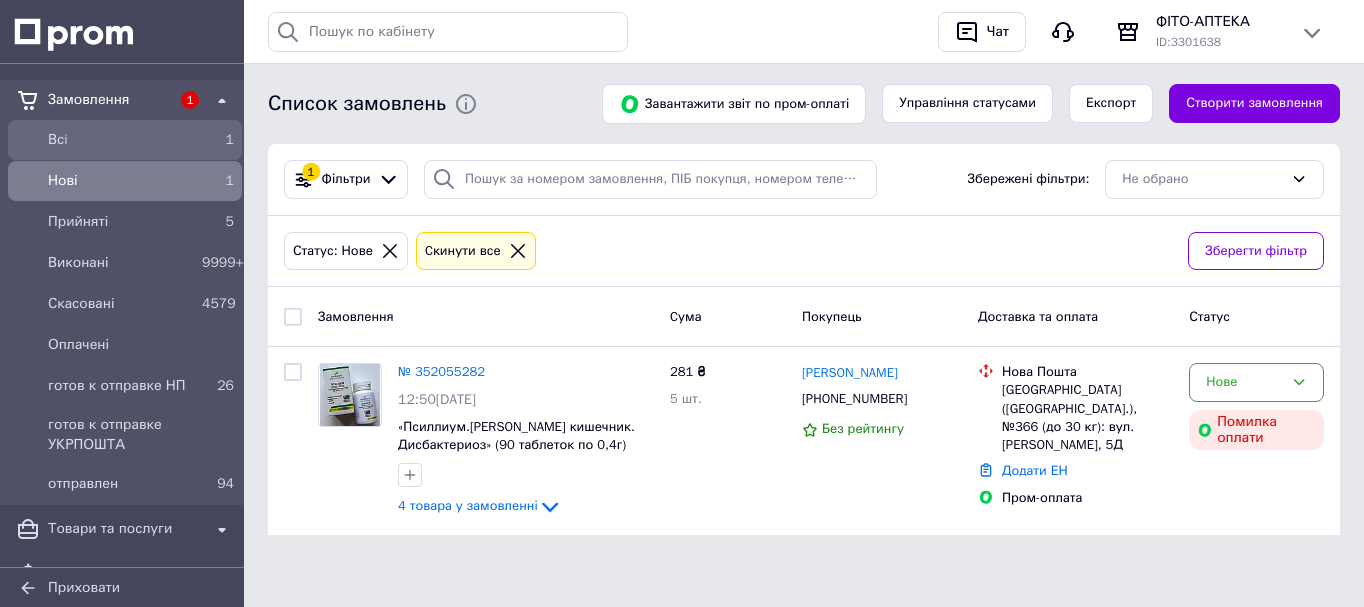 click on "Всi" at bounding box center (121, 140) 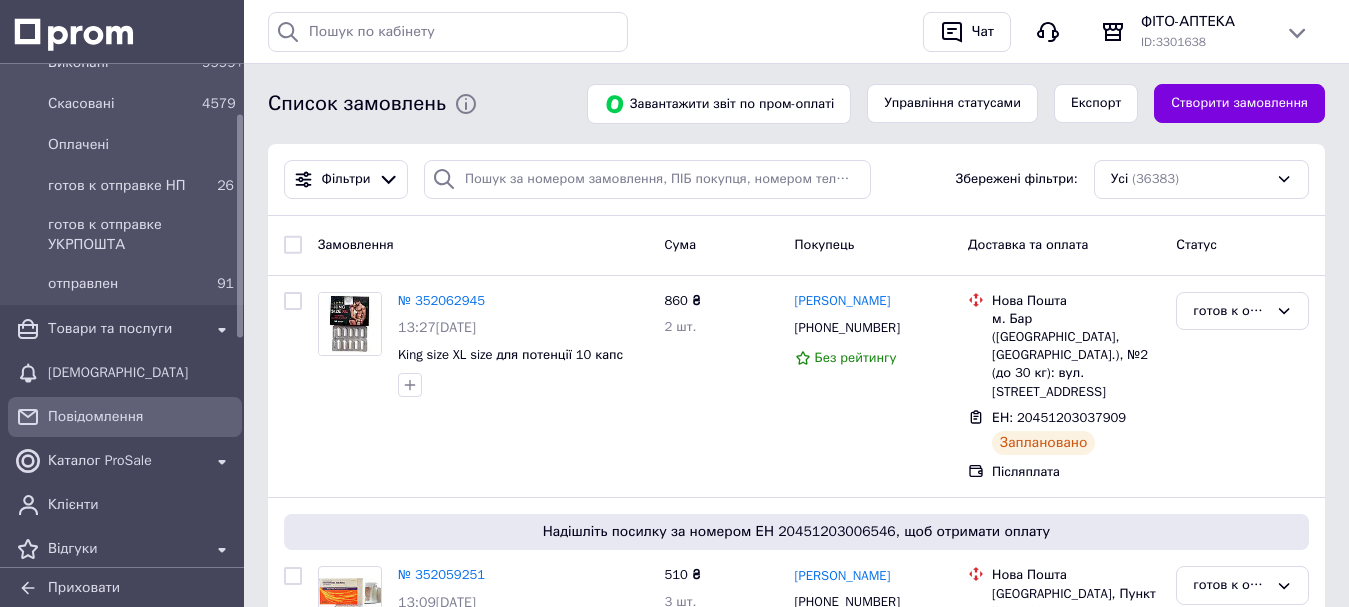 scroll, scrollTop: 0, scrollLeft: 0, axis: both 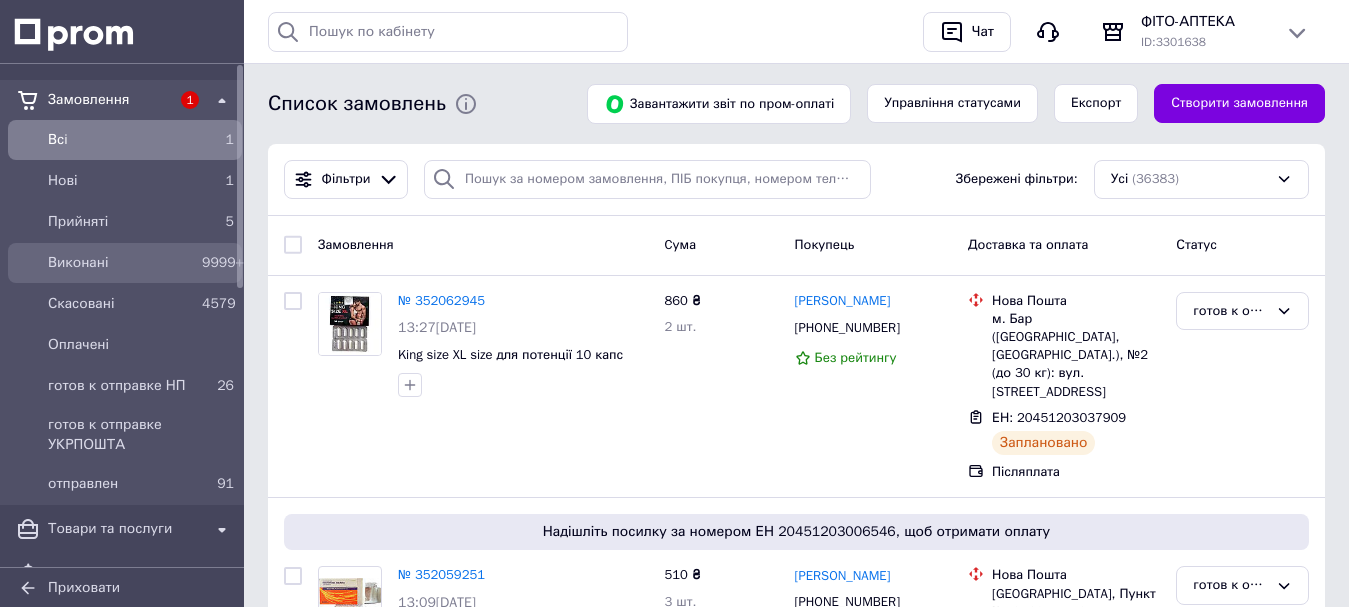 click on "Виконані" at bounding box center (121, 263) 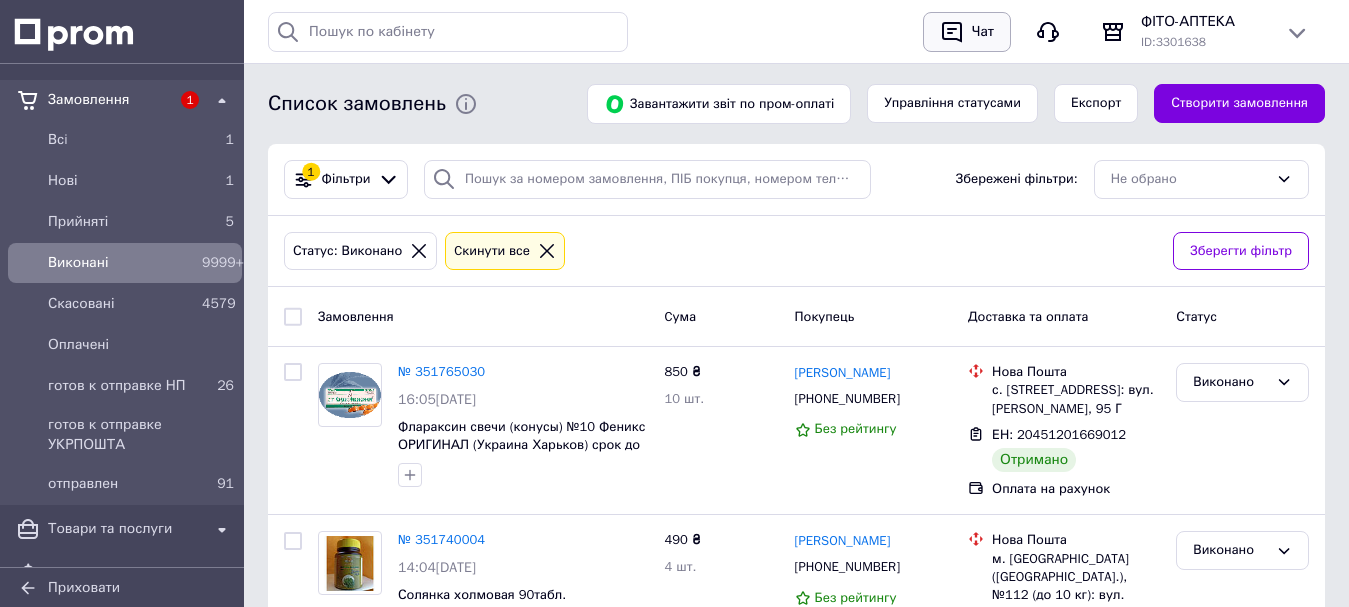 click on "Чат" at bounding box center [983, 32] 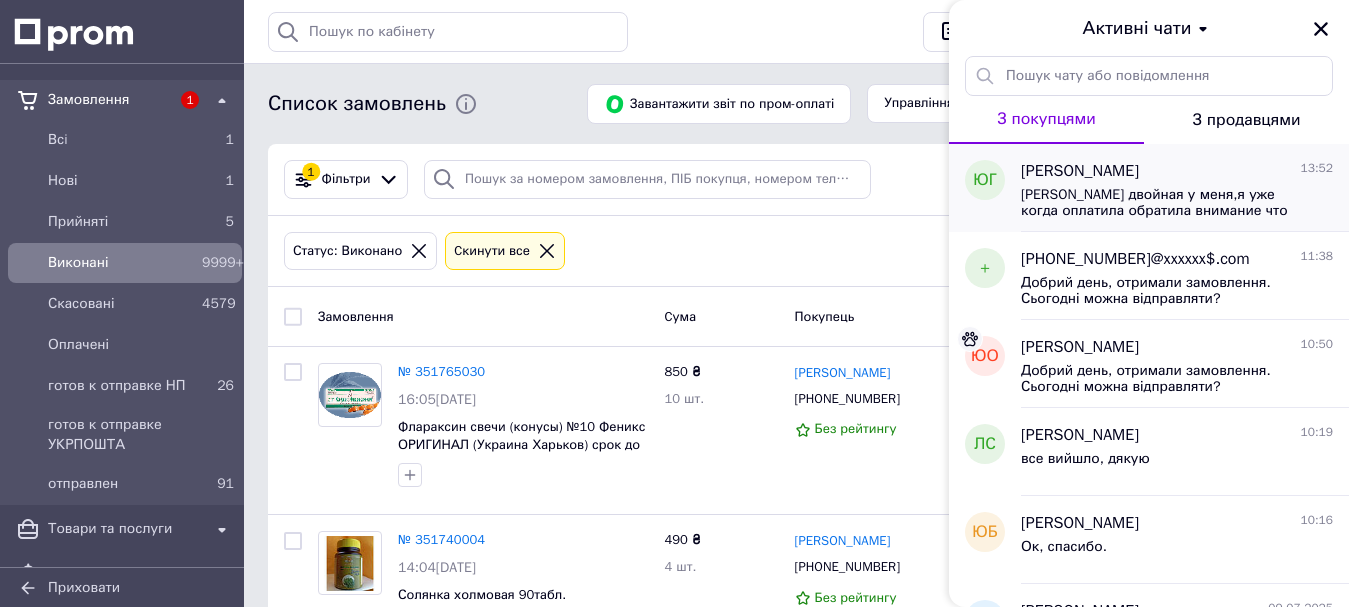 click on "Фамилия двойная у меня,я уже когда оплатила обратила внимание что там старая .Вот эту в заказе оформите Гончарова-Данюкіна" at bounding box center [1163, 203] 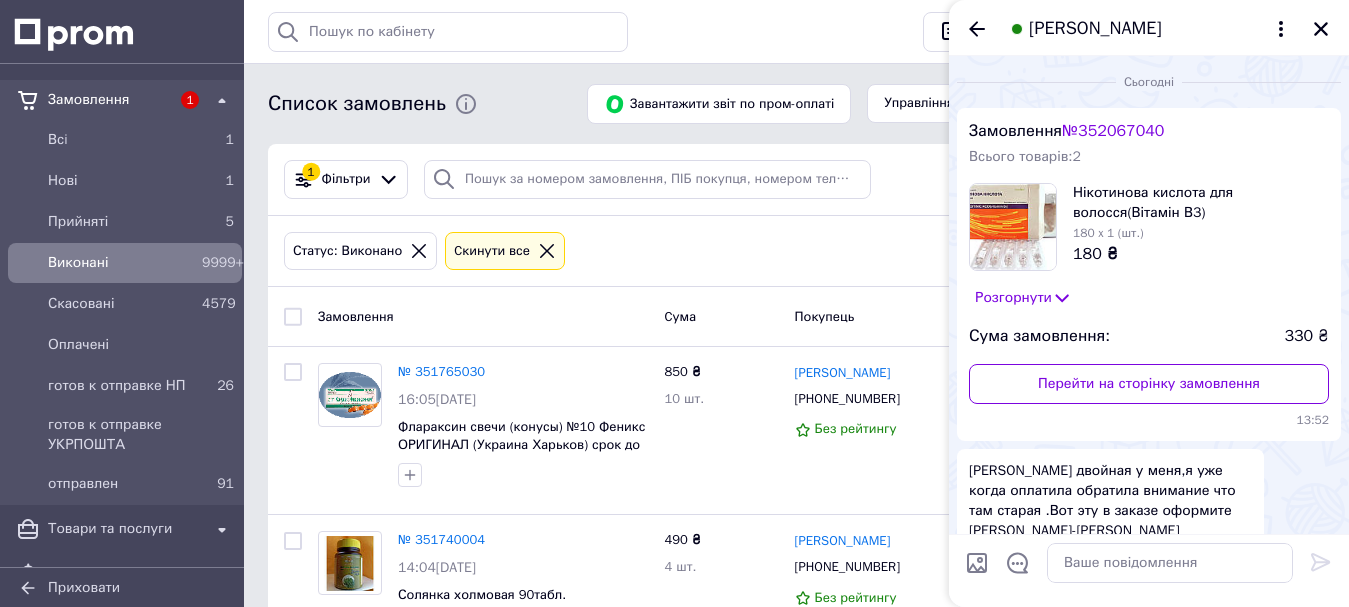 scroll, scrollTop: 121, scrollLeft: 0, axis: vertical 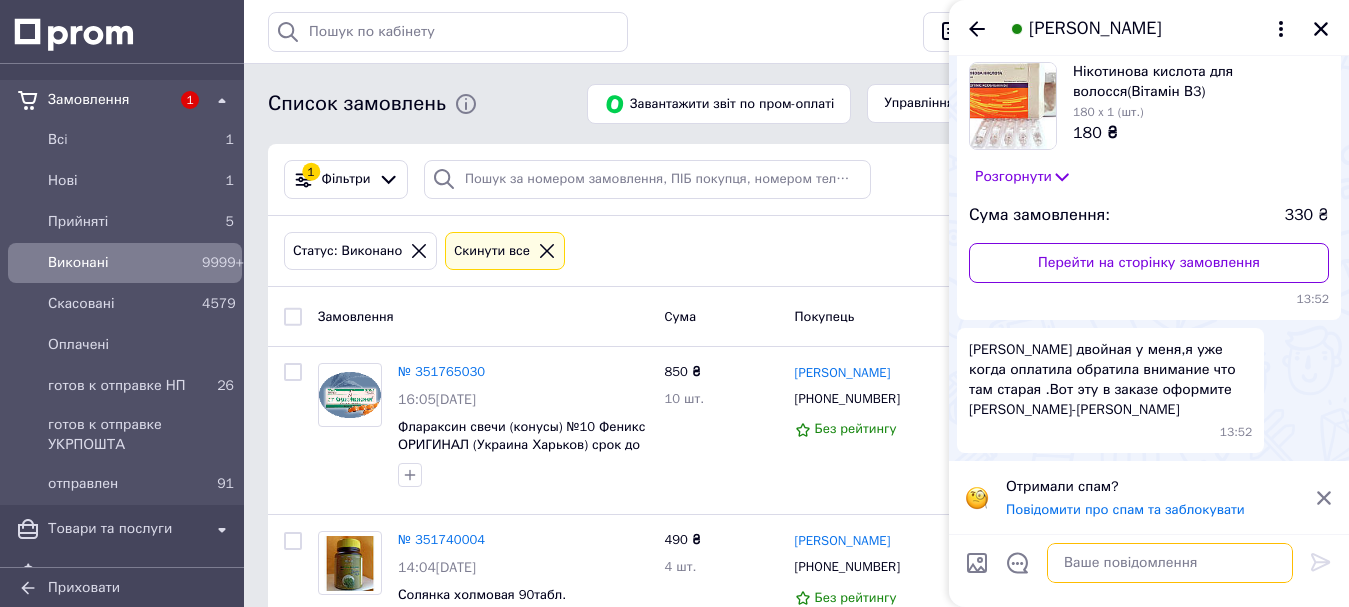 click at bounding box center (1170, 563) 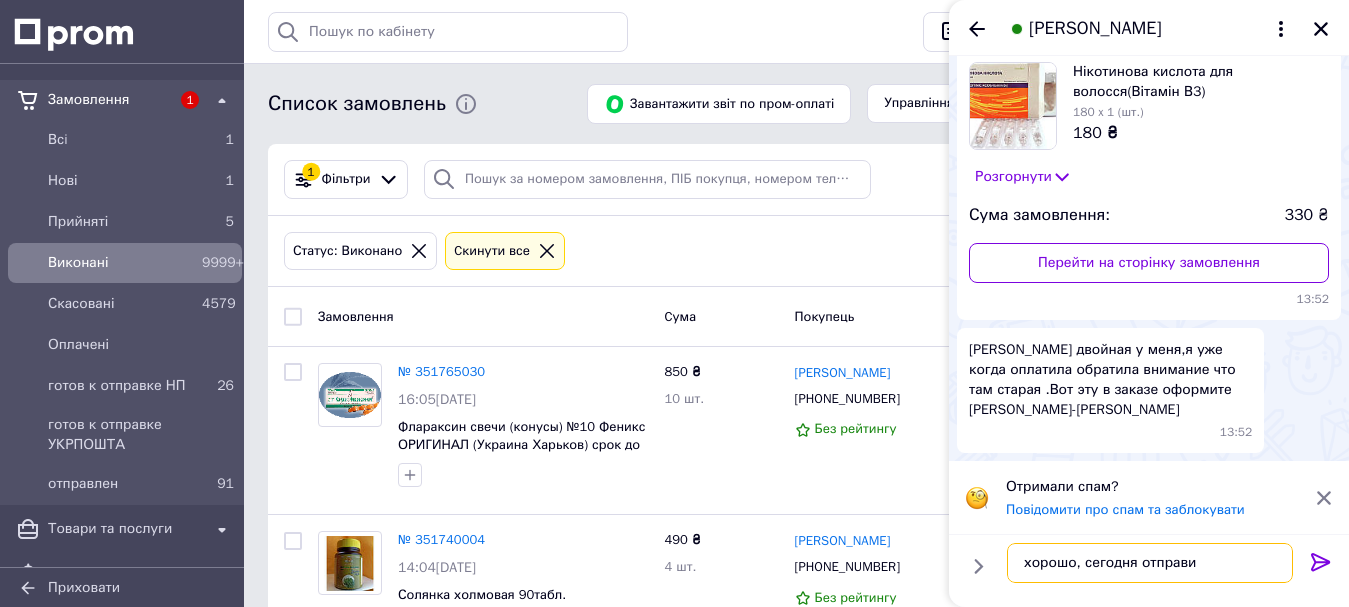 type on "хорошо, сегодня отправим" 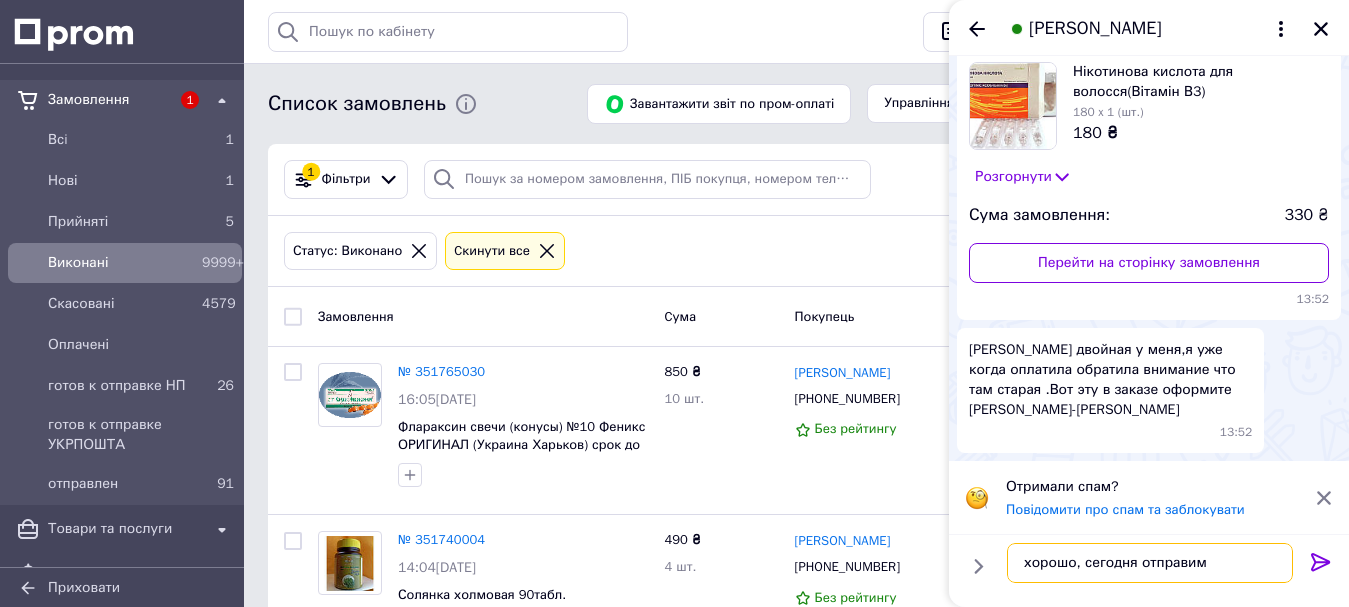 type 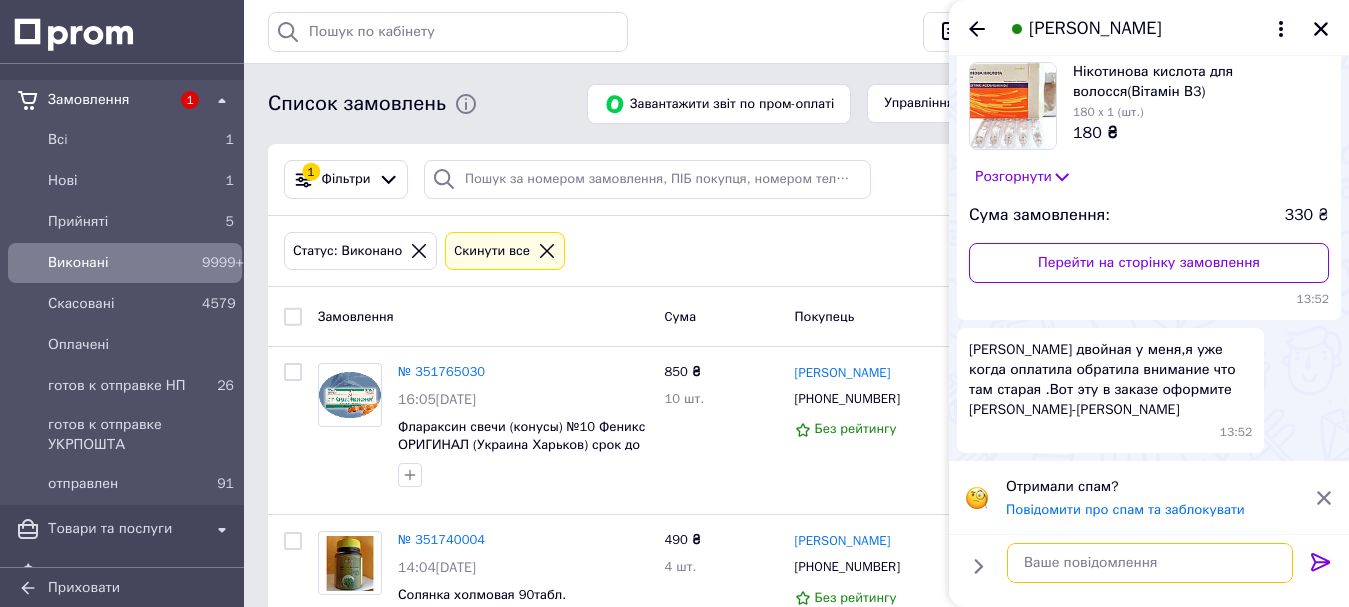 scroll, scrollTop: 101, scrollLeft: 0, axis: vertical 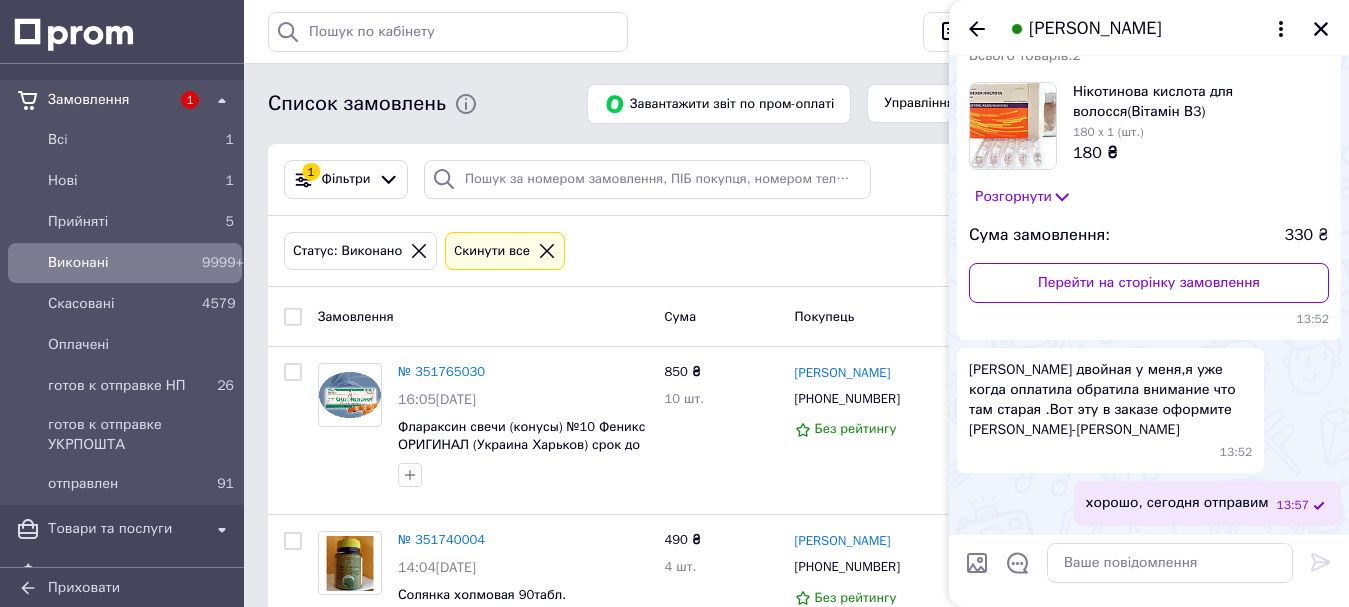 click on "Фамилия двойная у меня,я уже когда оплатила обратила внимание что там старая .Вот эту в заказе оформите Гончарова-Данюкіна 13:52" at bounding box center (1110, 410) 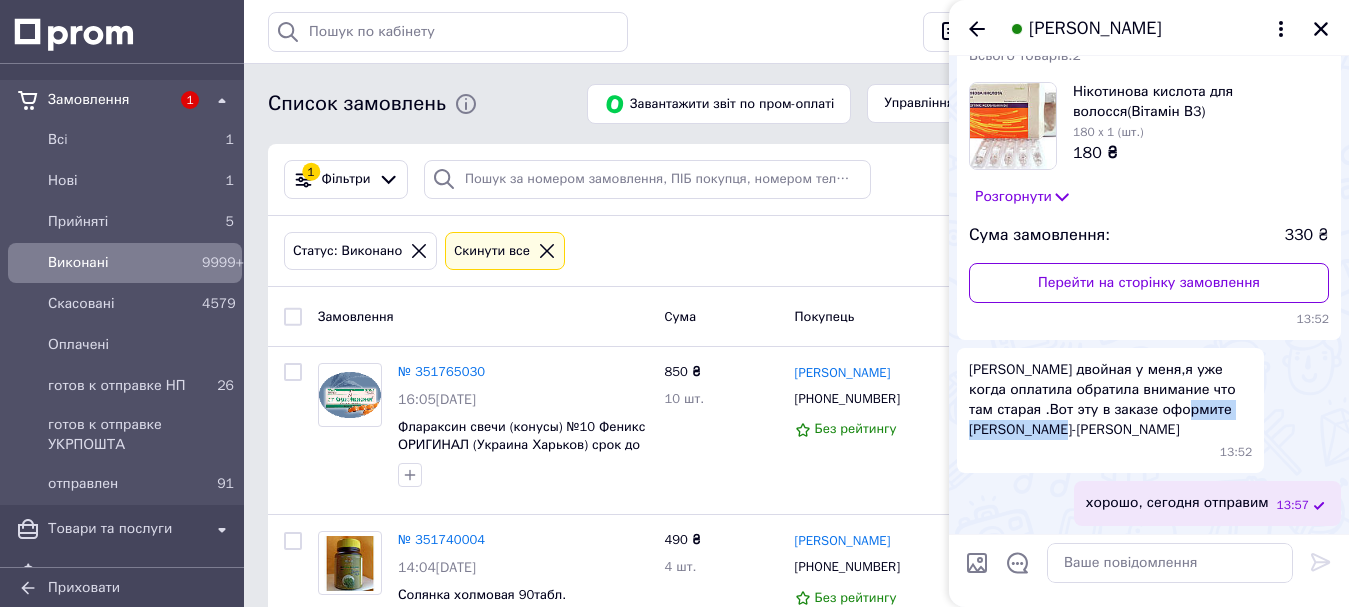 drag, startPoint x: 993, startPoint y: 432, endPoint x: 1111, endPoint y: 441, distance: 118.34272 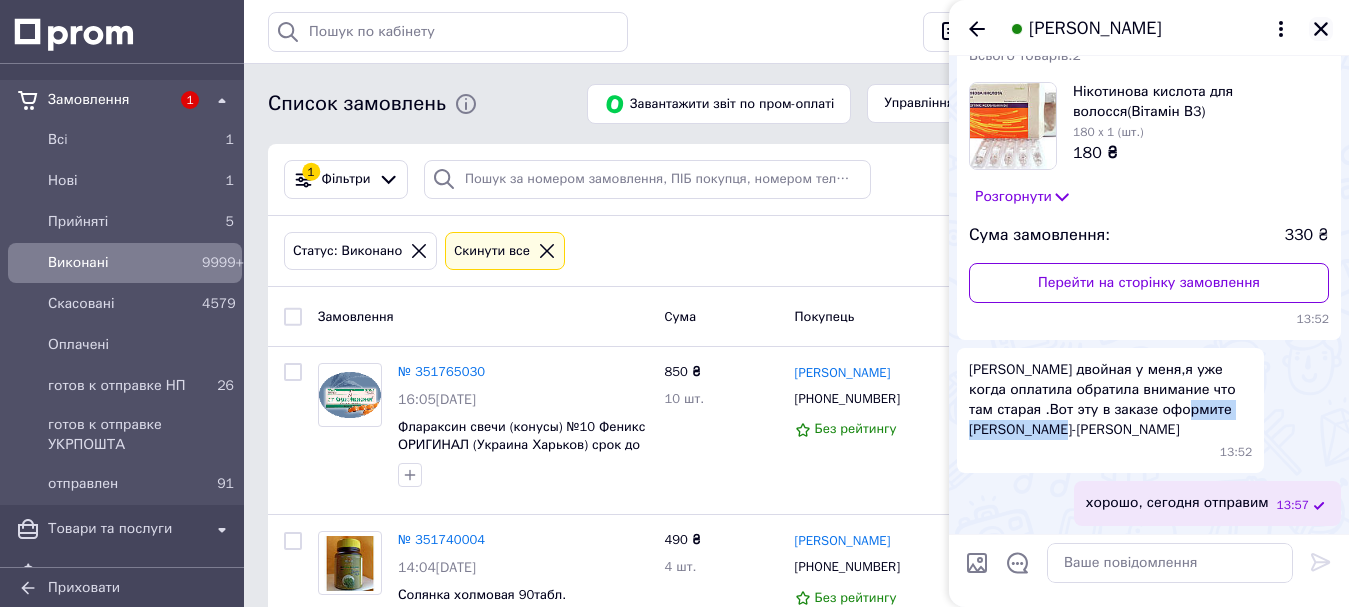 click 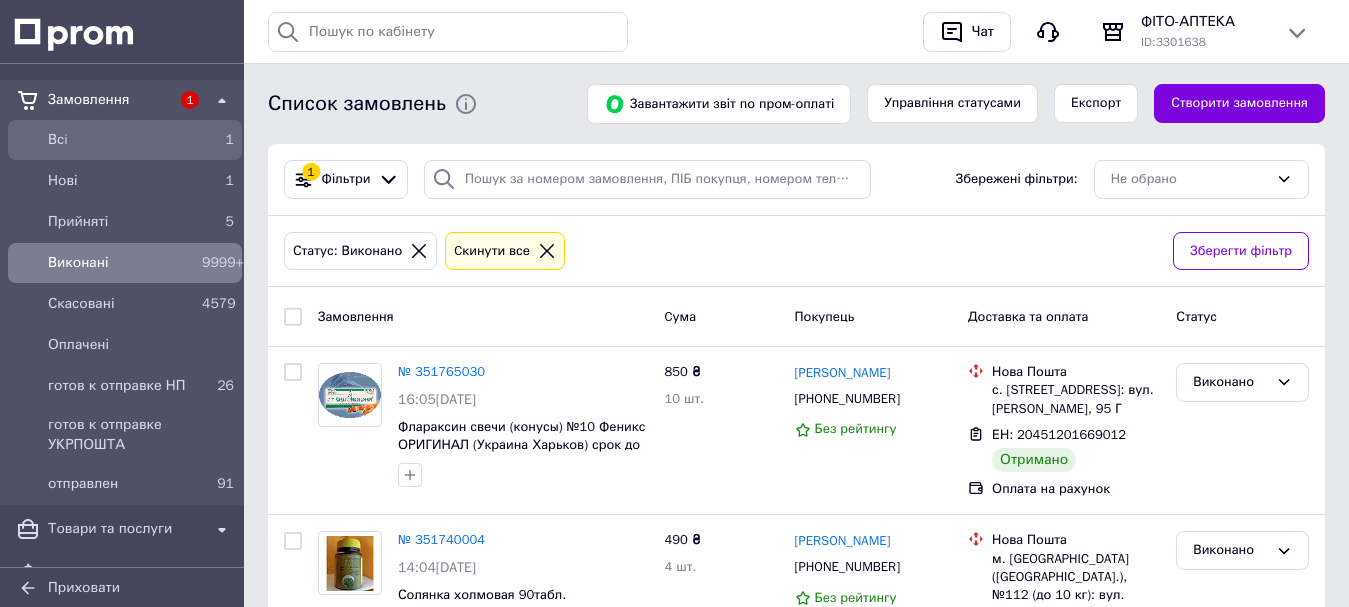 click on "Всi" at bounding box center (121, 140) 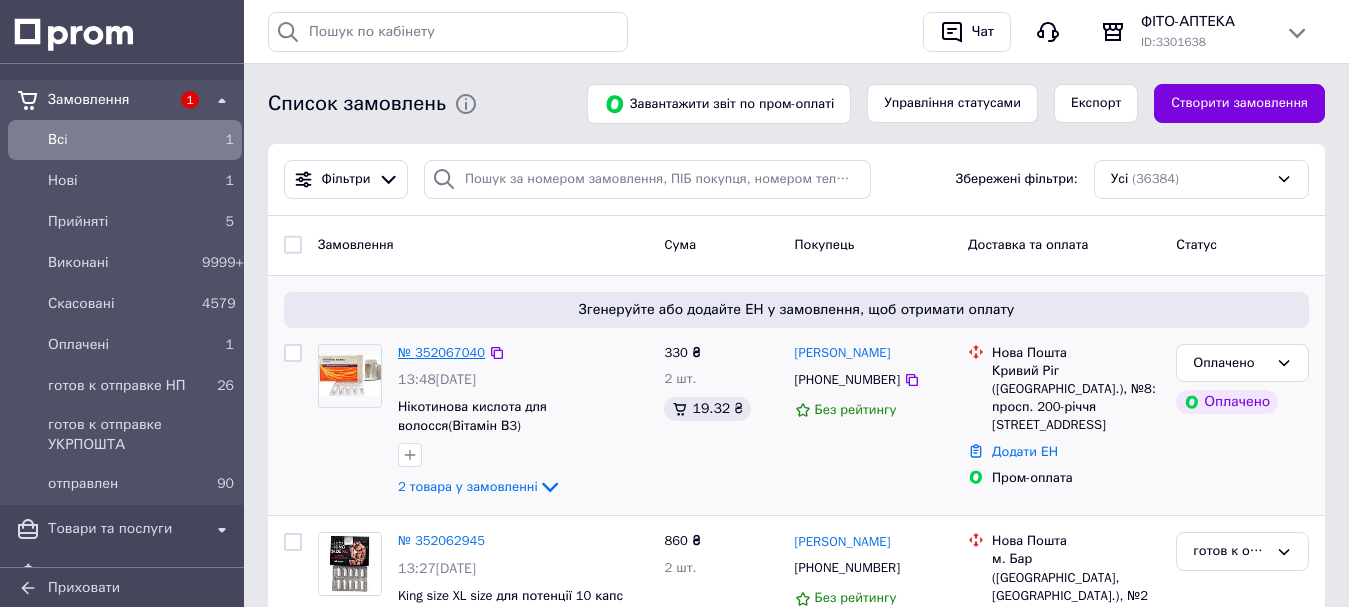 click on "№ 352067040" at bounding box center [441, 352] 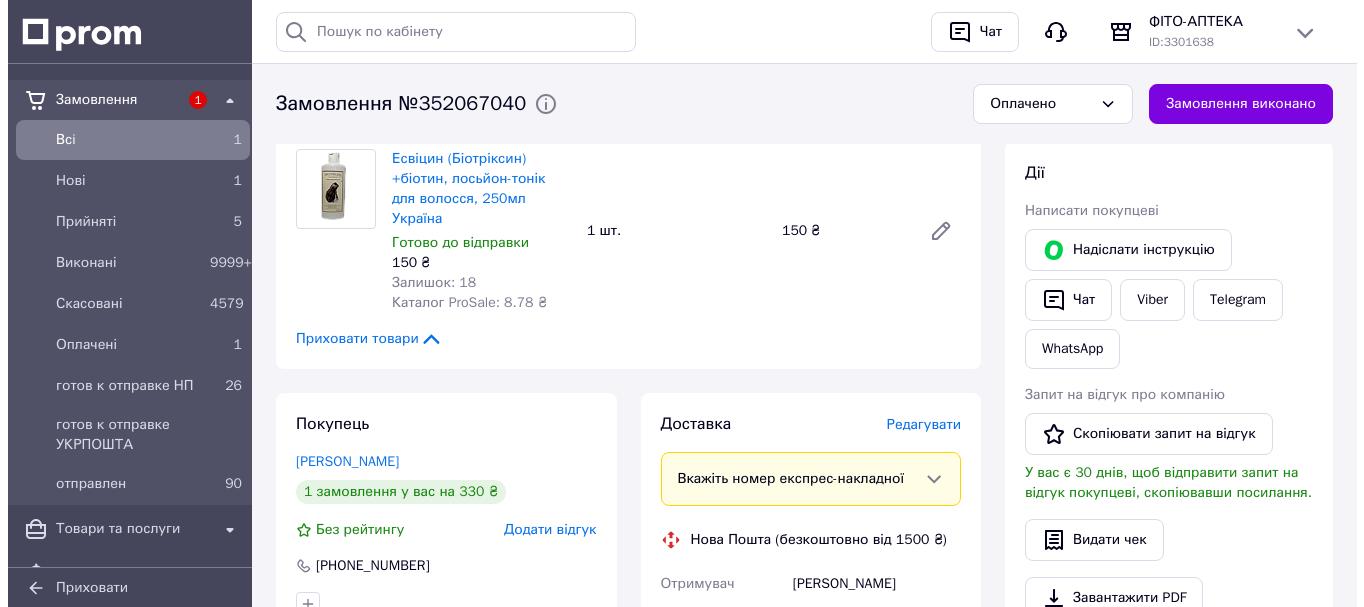 scroll, scrollTop: 900, scrollLeft: 0, axis: vertical 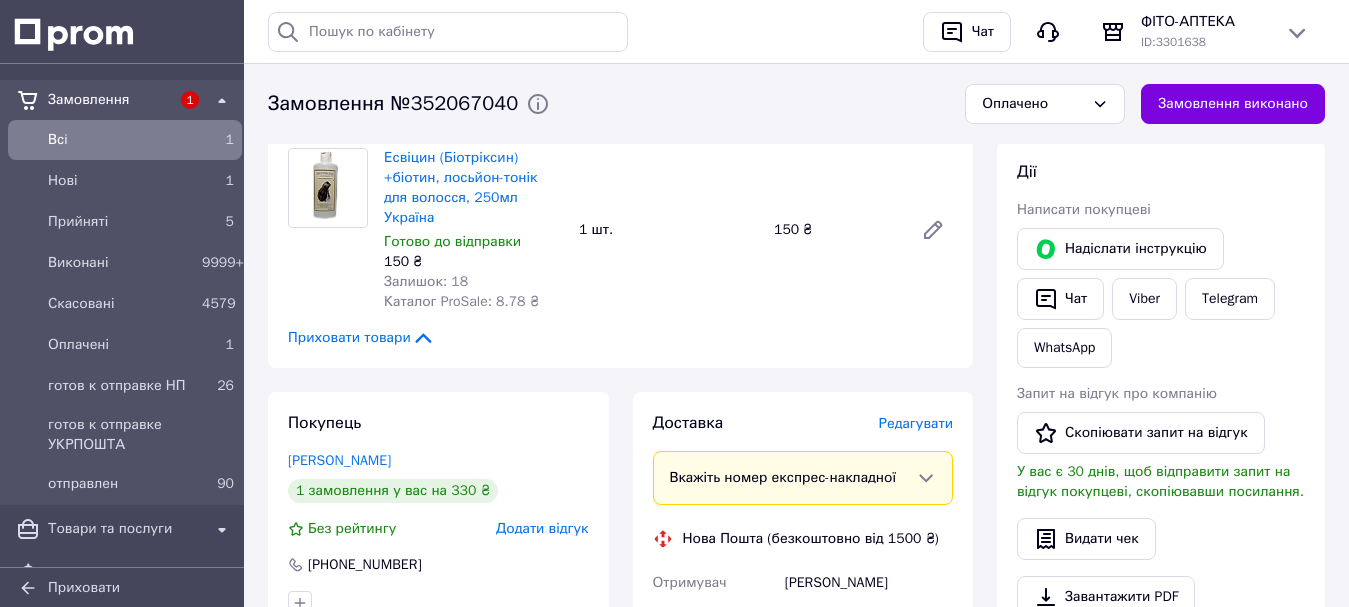 click on "Редагувати" at bounding box center [916, 423] 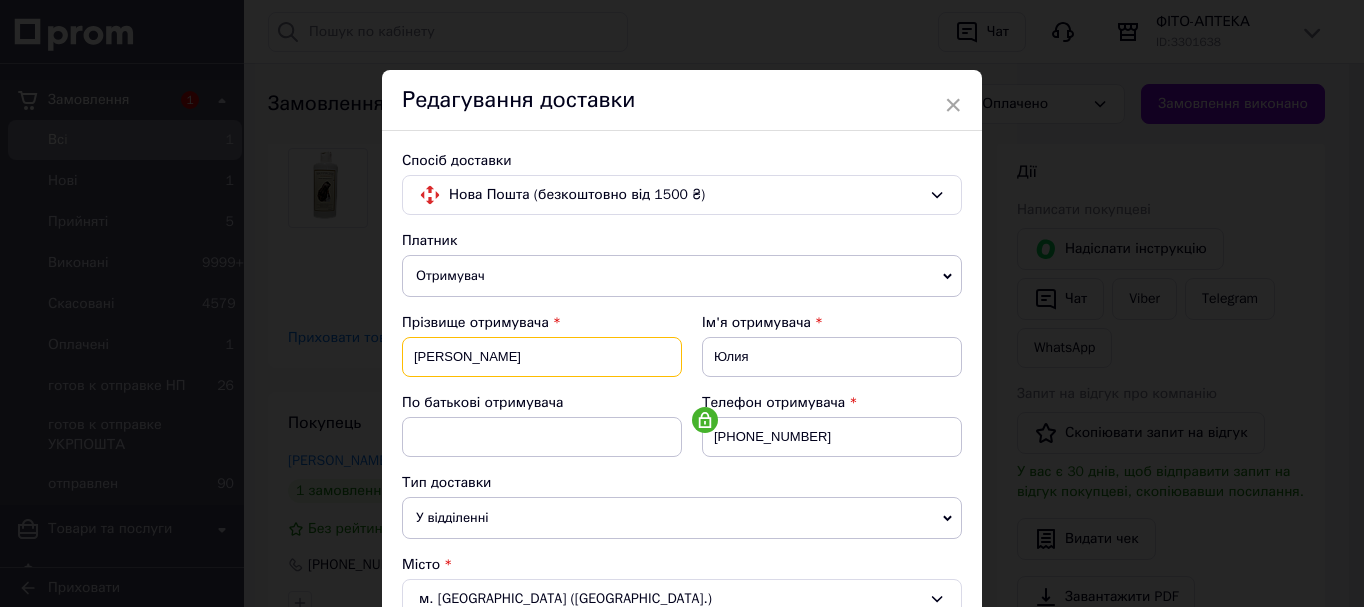 drag, startPoint x: 478, startPoint y: 362, endPoint x: 413, endPoint y: 374, distance: 66.09841 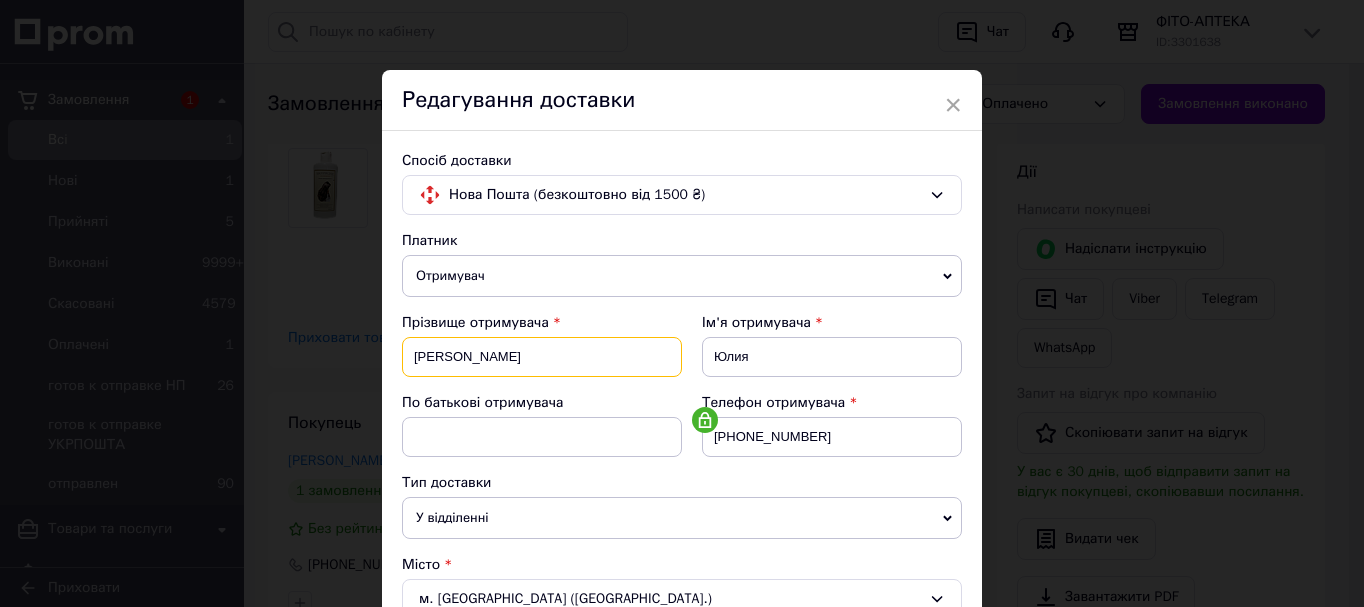 paste on "-Данюкіна" 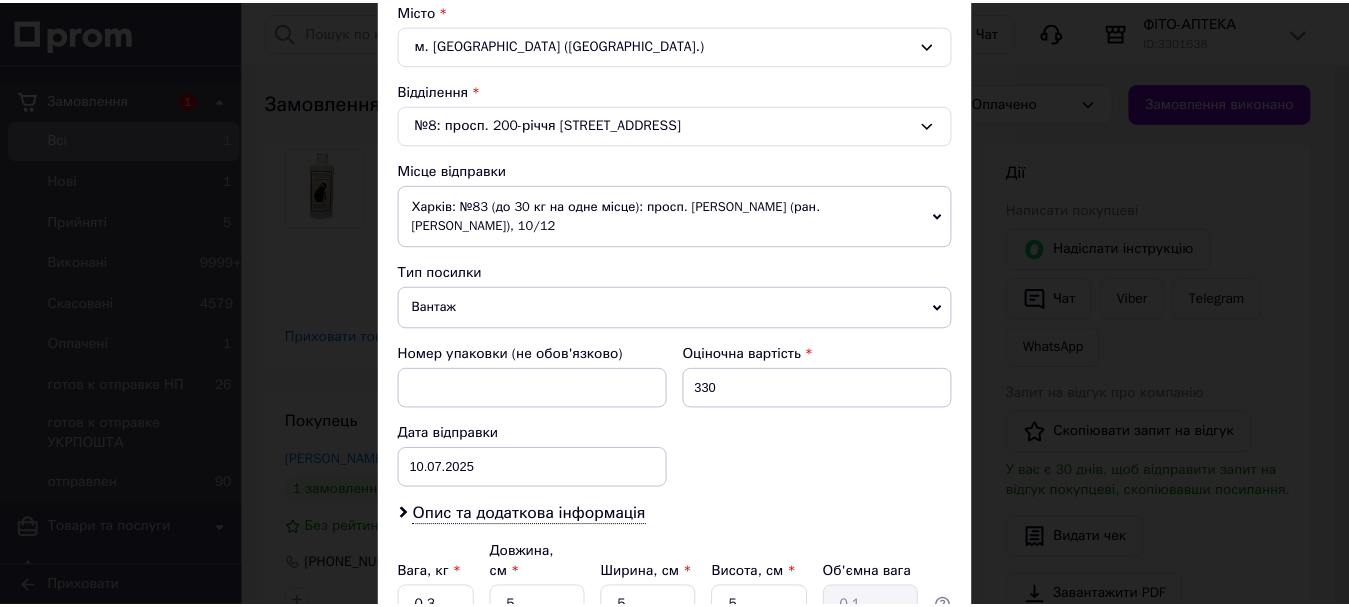 scroll, scrollTop: 700, scrollLeft: 0, axis: vertical 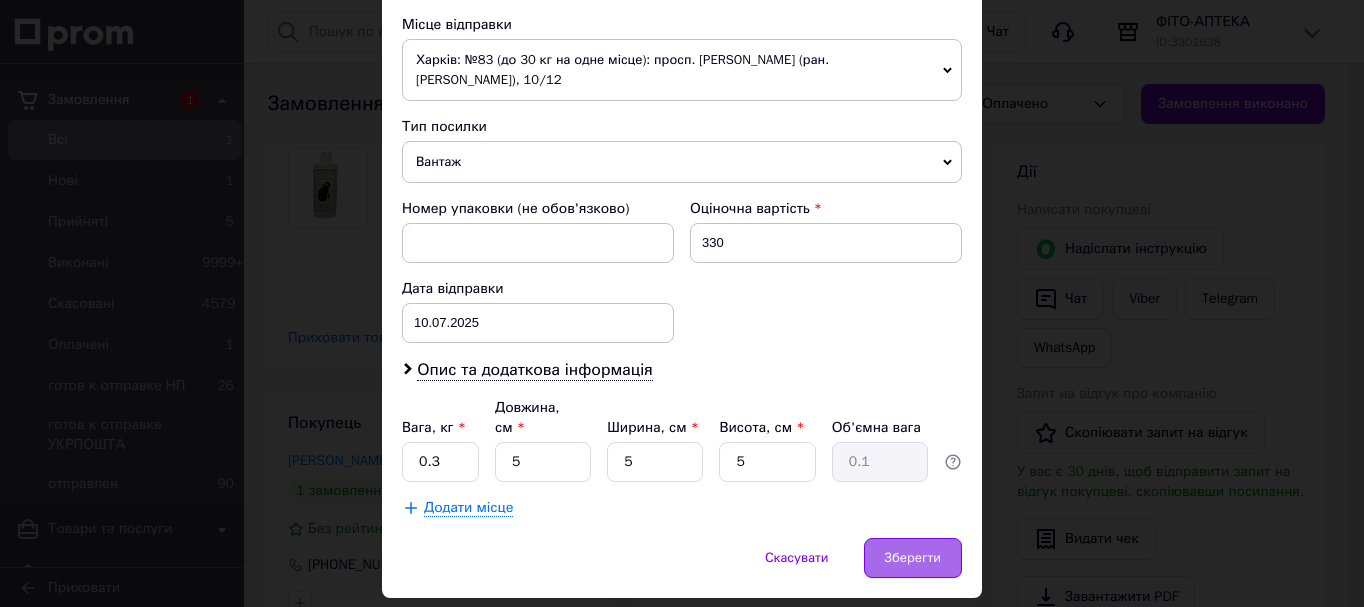 type on "Гончарова-Данюкіна" 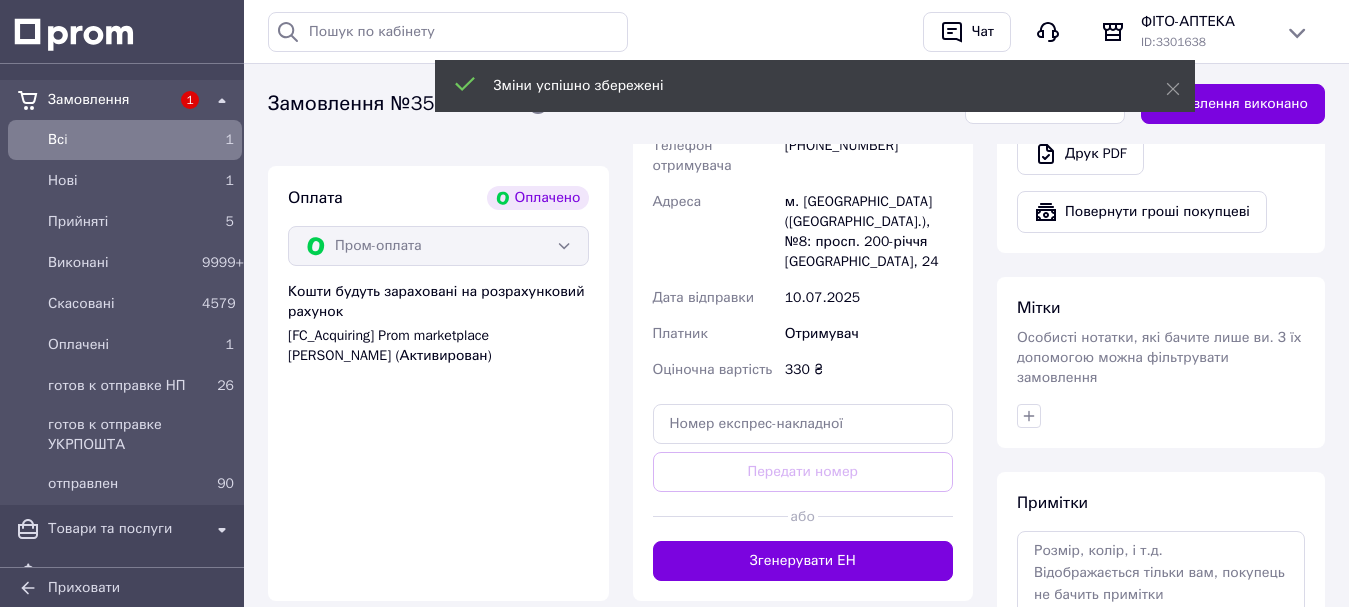 scroll, scrollTop: 1500, scrollLeft: 0, axis: vertical 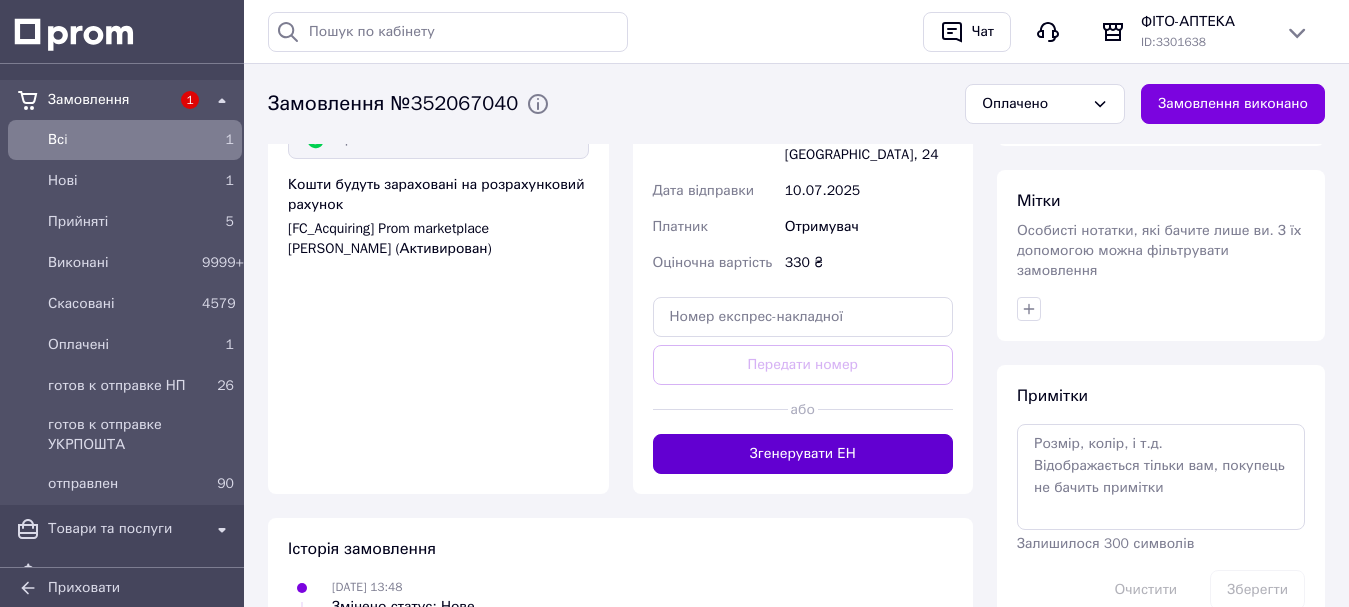 click on "Згенерувати ЕН" at bounding box center [803, 454] 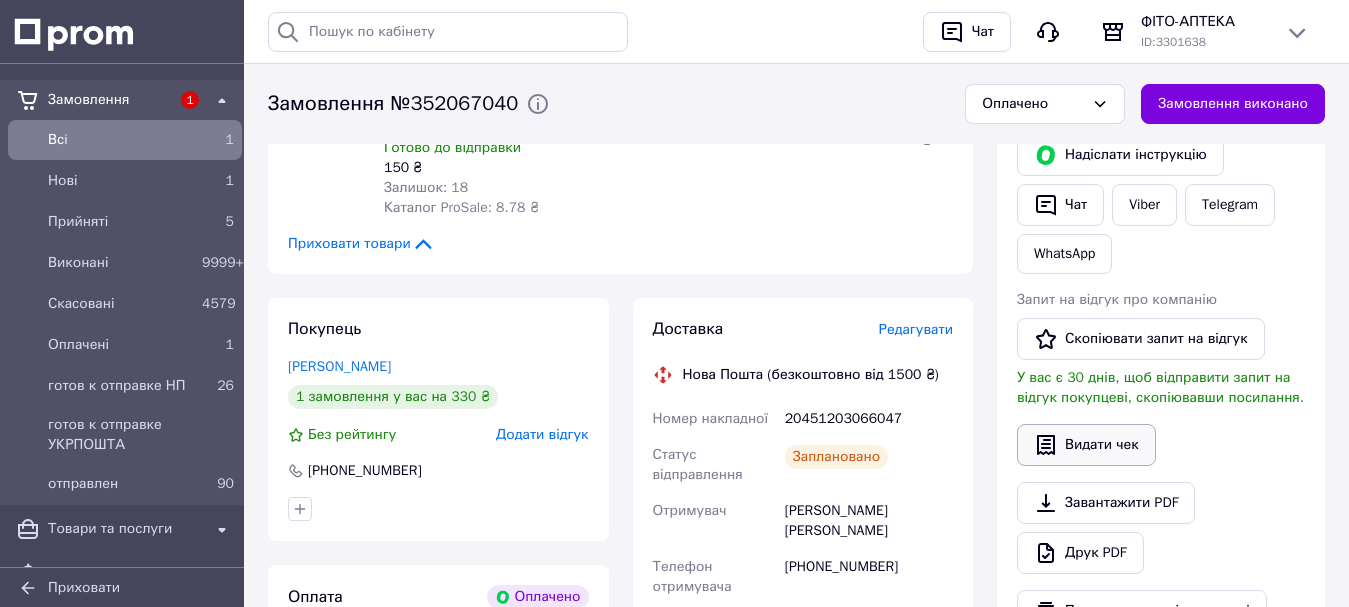 scroll, scrollTop: 1000, scrollLeft: 0, axis: vertical 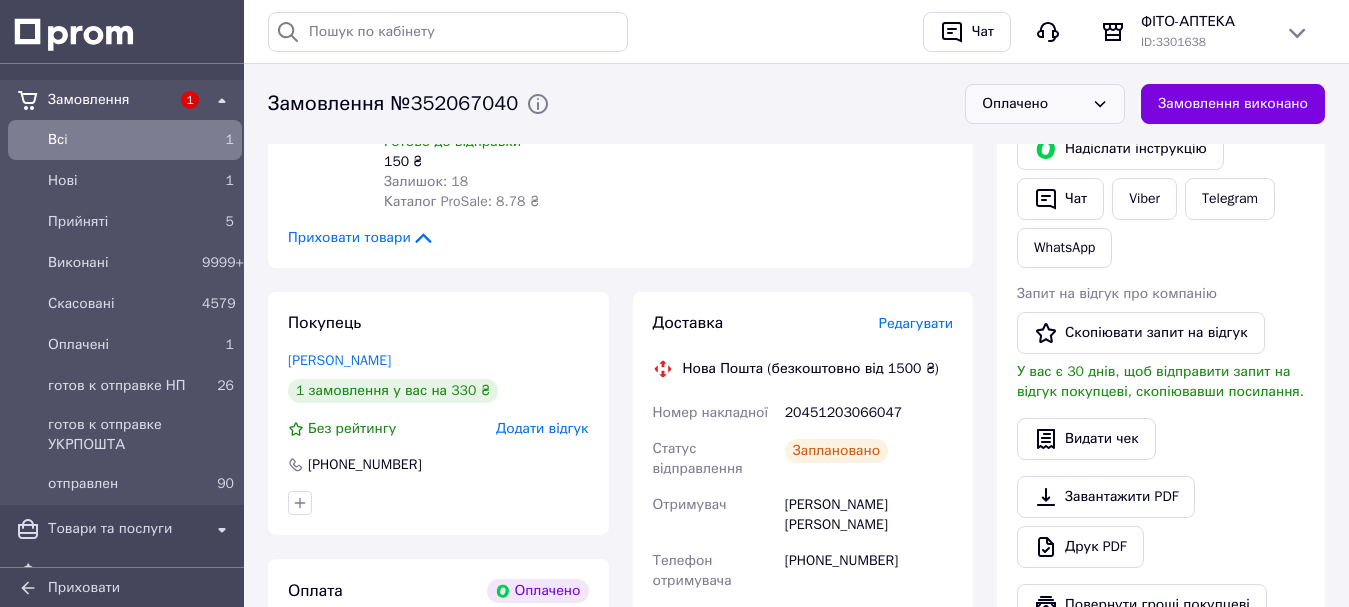 click on "Оплачено" at bounding box center [1045, 104] 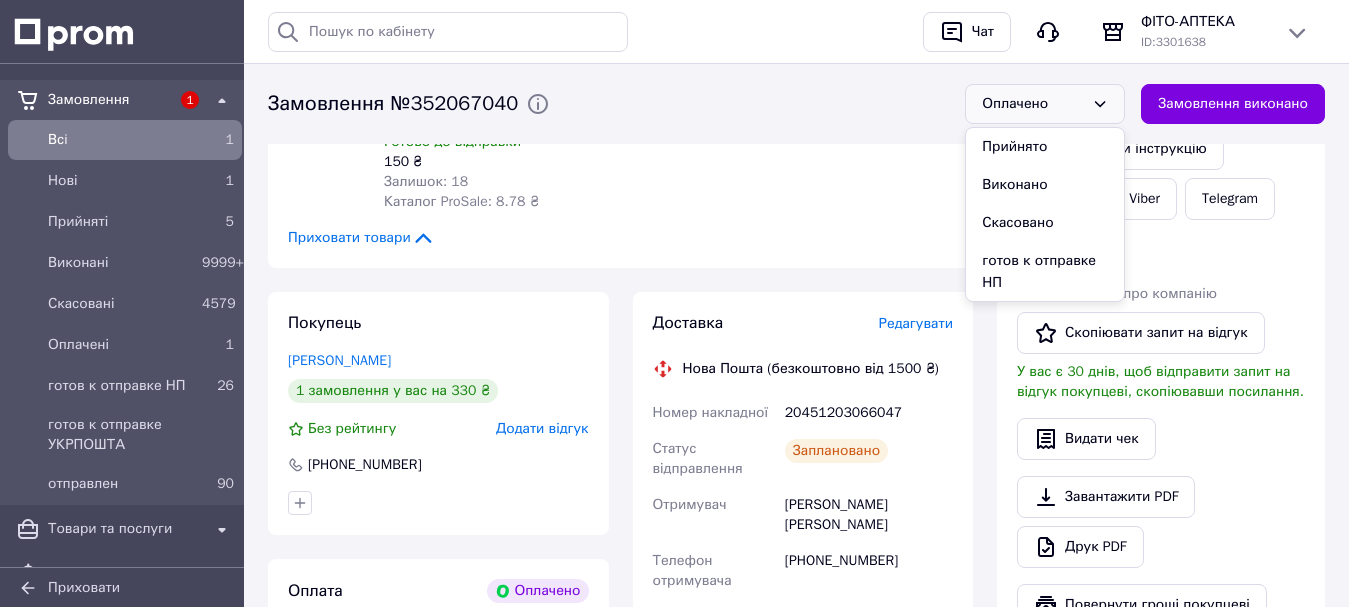 click on "готов к отправке НП" at bounding box center (1045, 272) 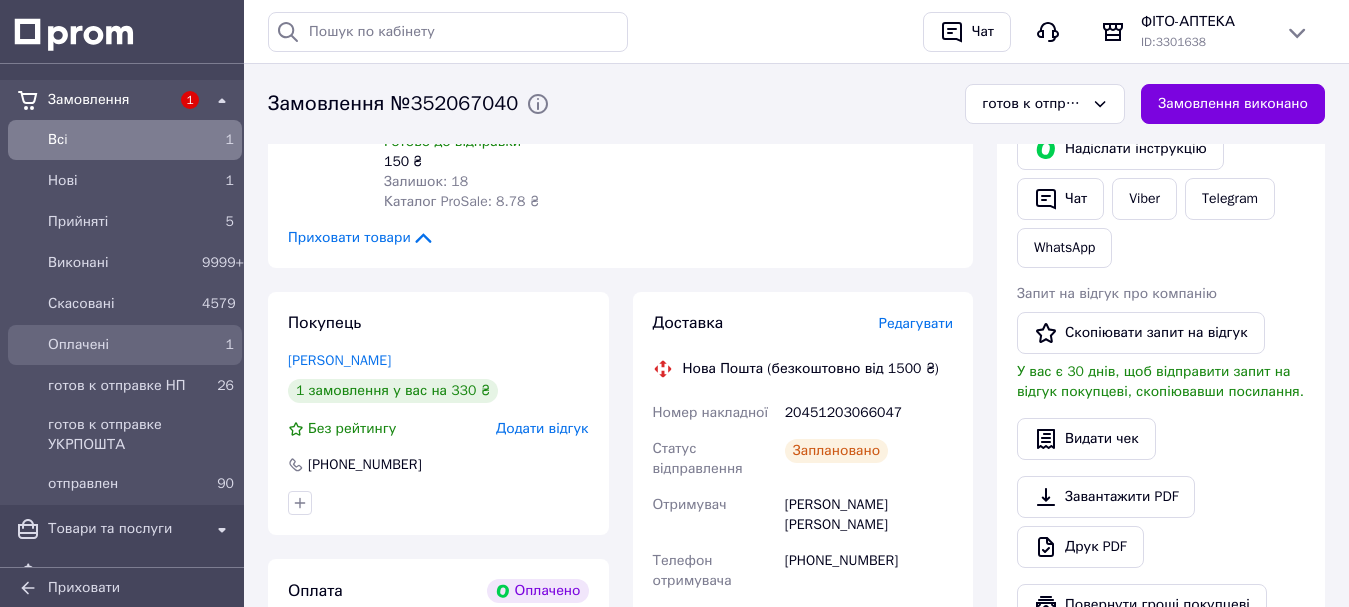 click on "Оплачені" at bounding box center (121, 345) 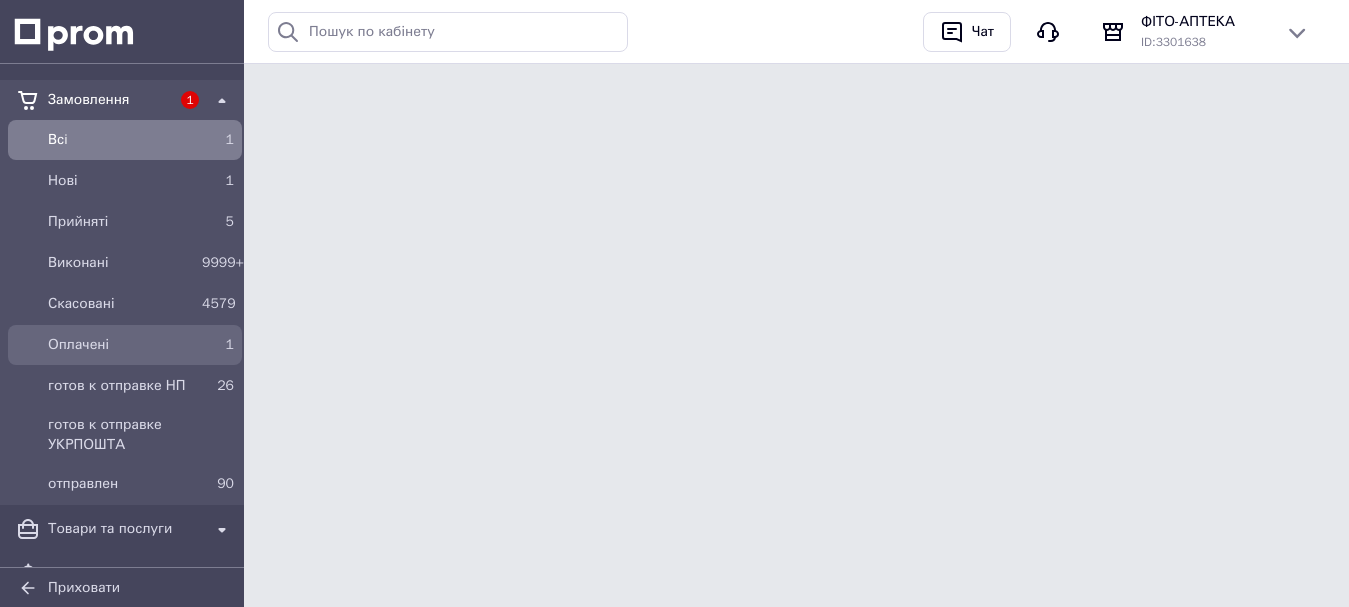 scroll, scrollTop: 0, scrollLeft: 0, axis: both 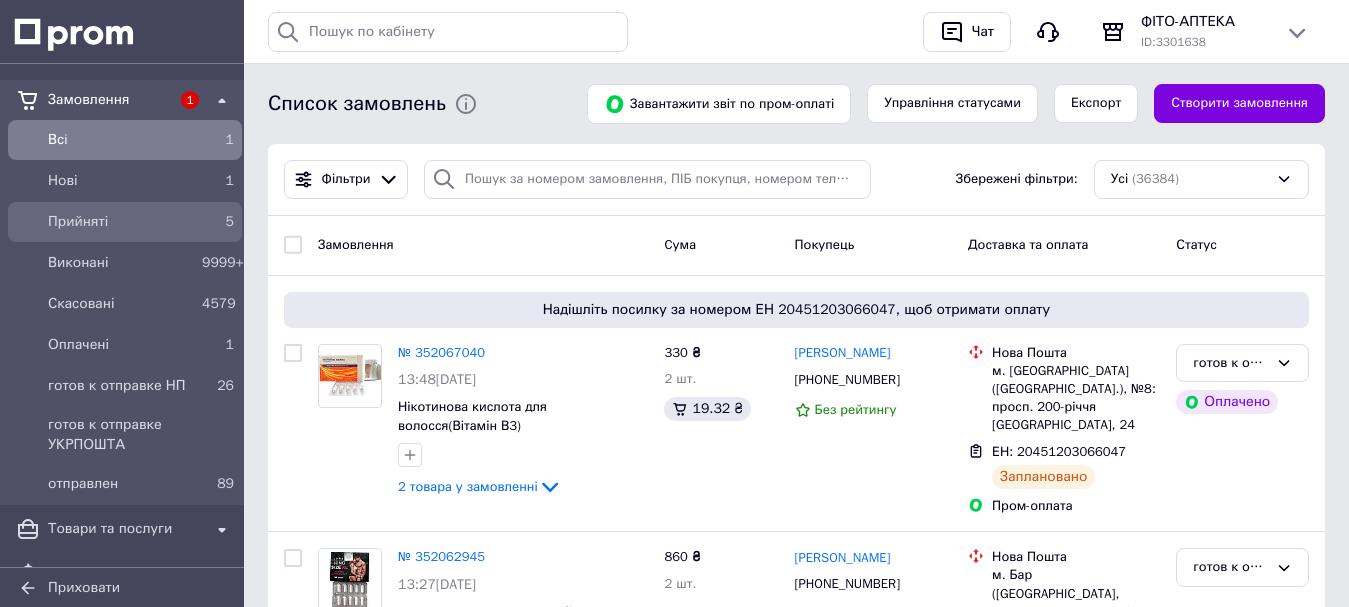 click on "Прийняті" at bounding box center [121, 222] 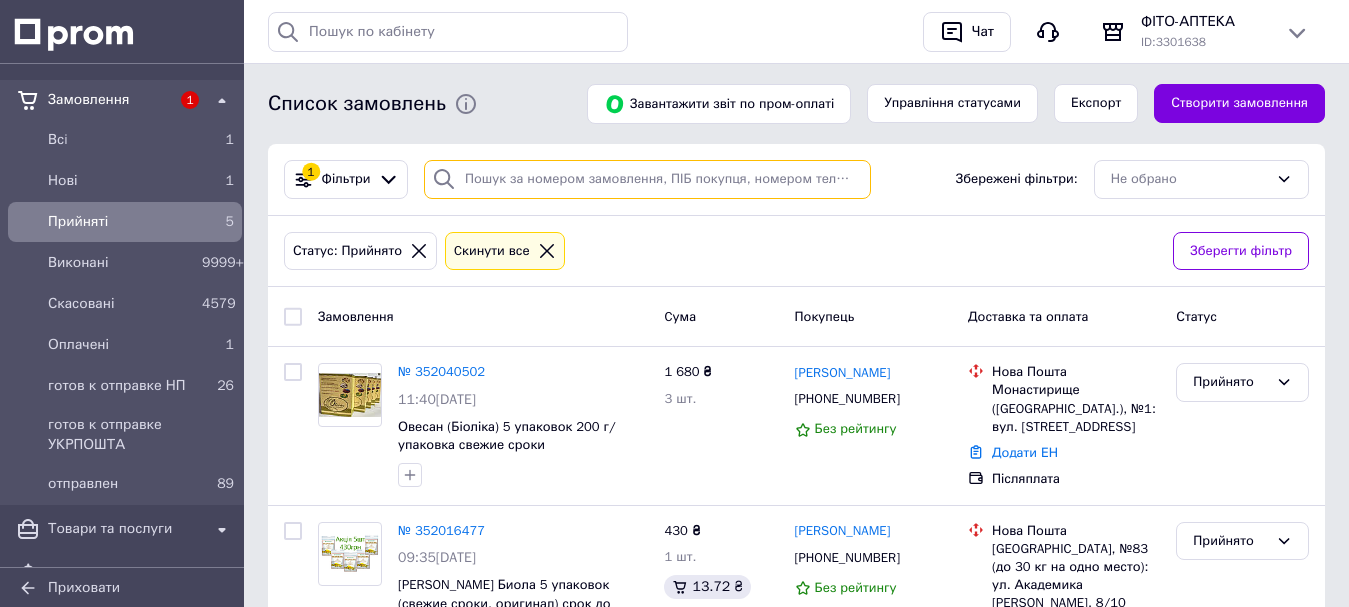 click at bounding box center (647, 179) 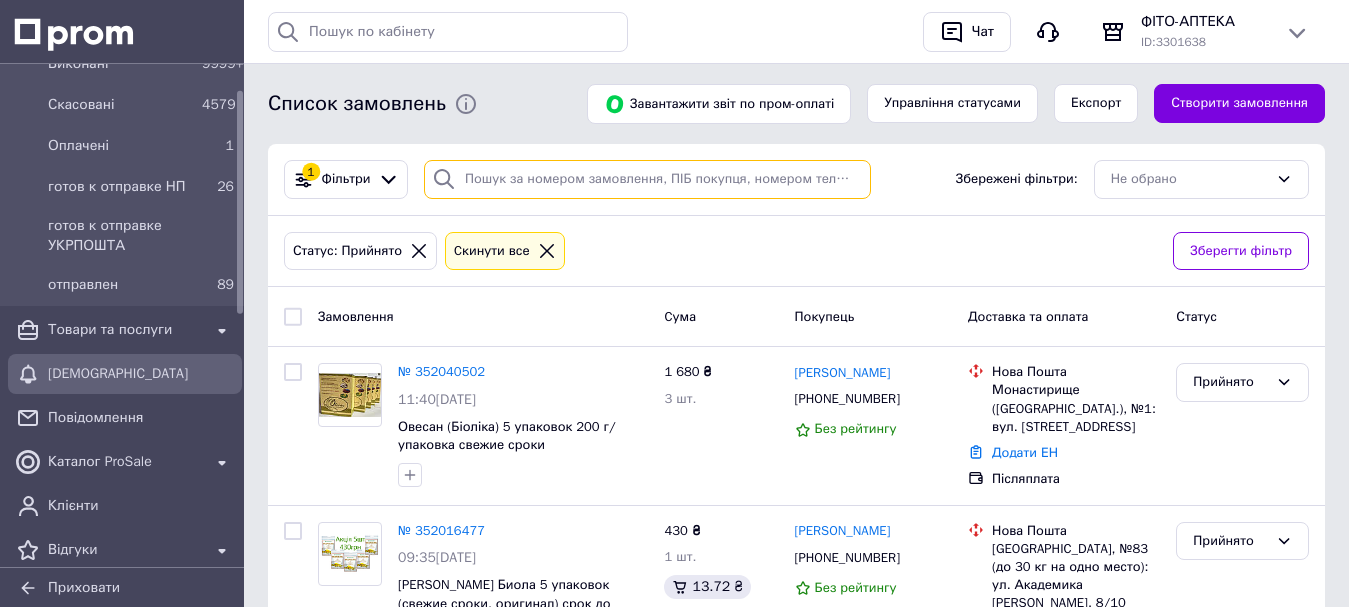 scroll, scrollTop: 200, scrollLeft: 0, axis: vertical 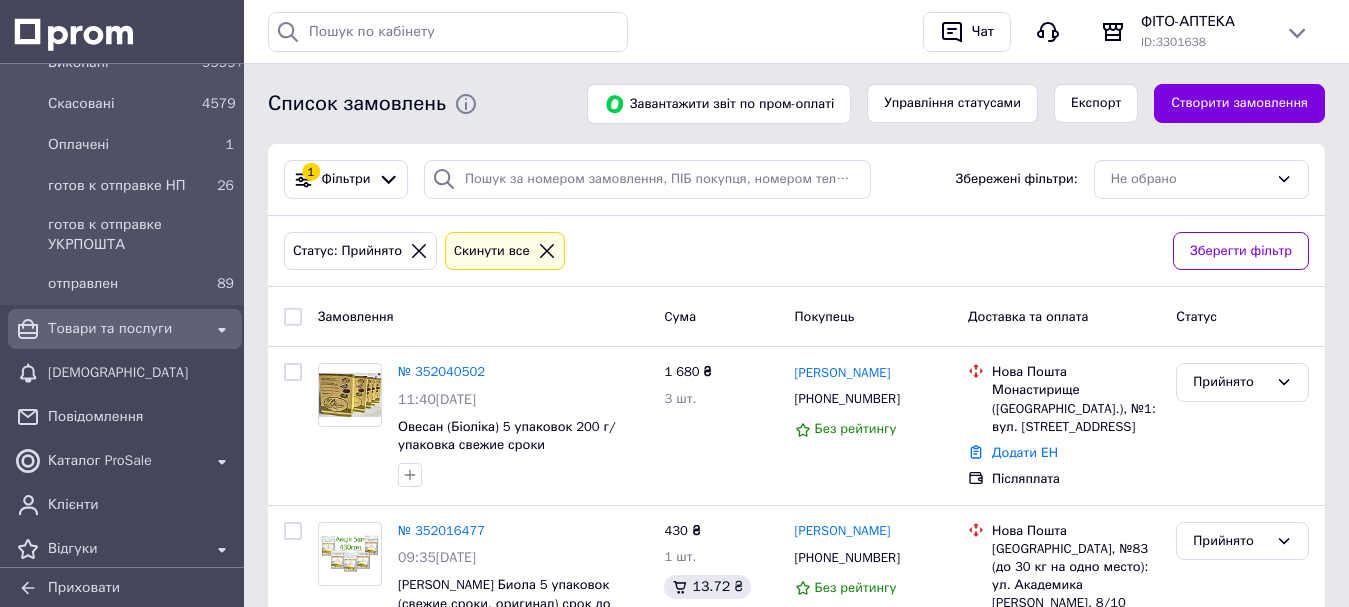 click on "Товари та послуги" at bounding box center (125, 329) 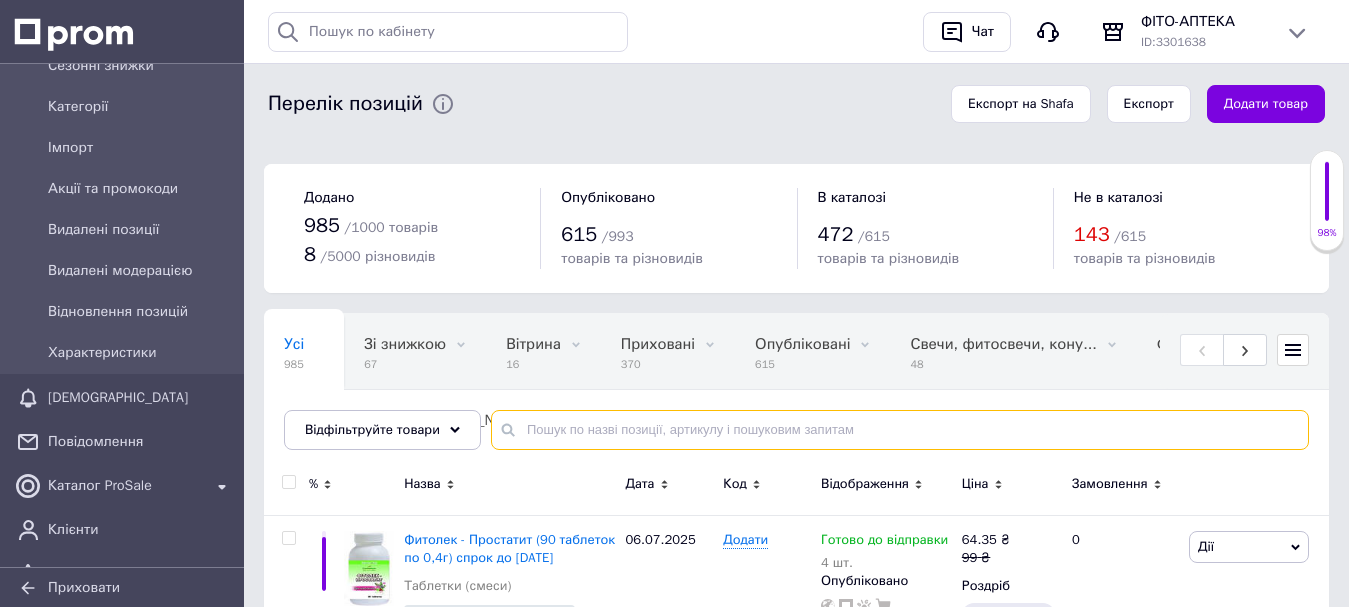 click at bounding box center (900, 430) 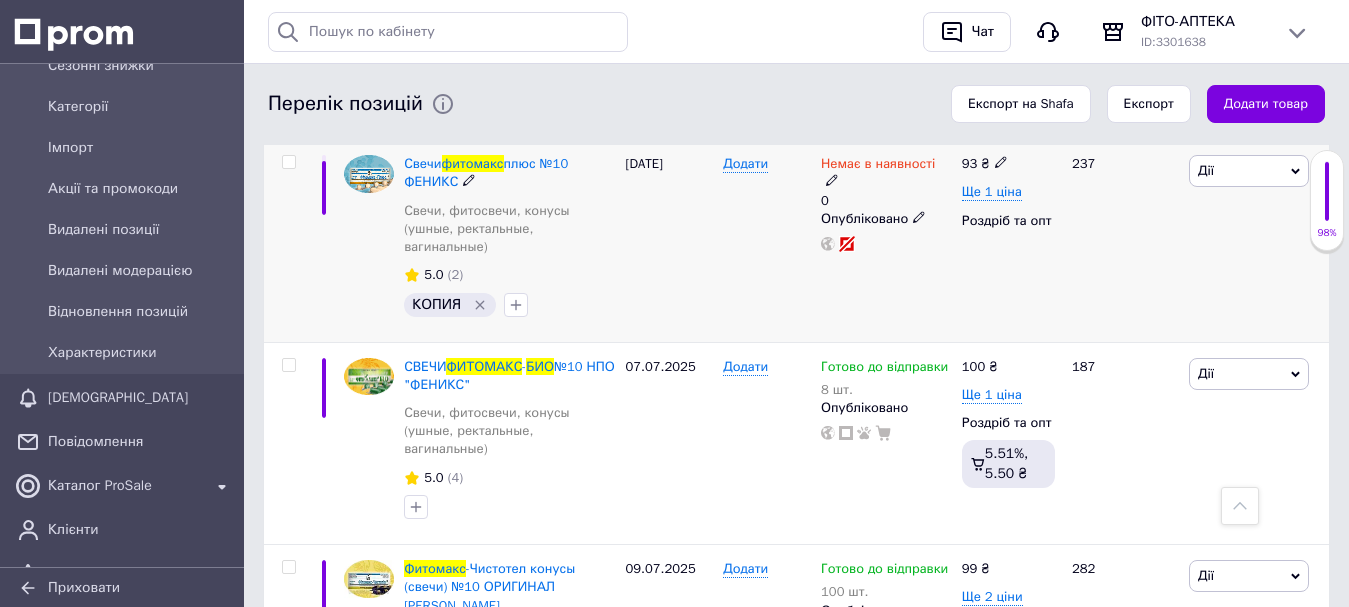 scroll, scrollTop: 1100, scrollLeft: 0, axis: vertical 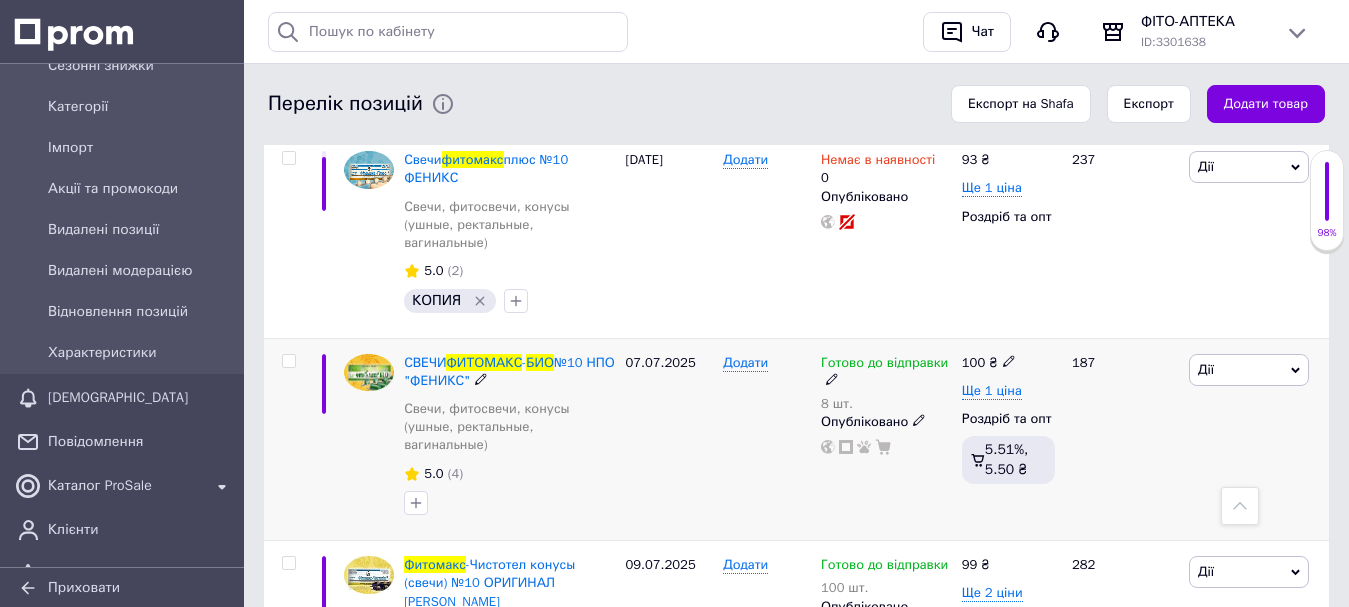 type on "фитомакс био" 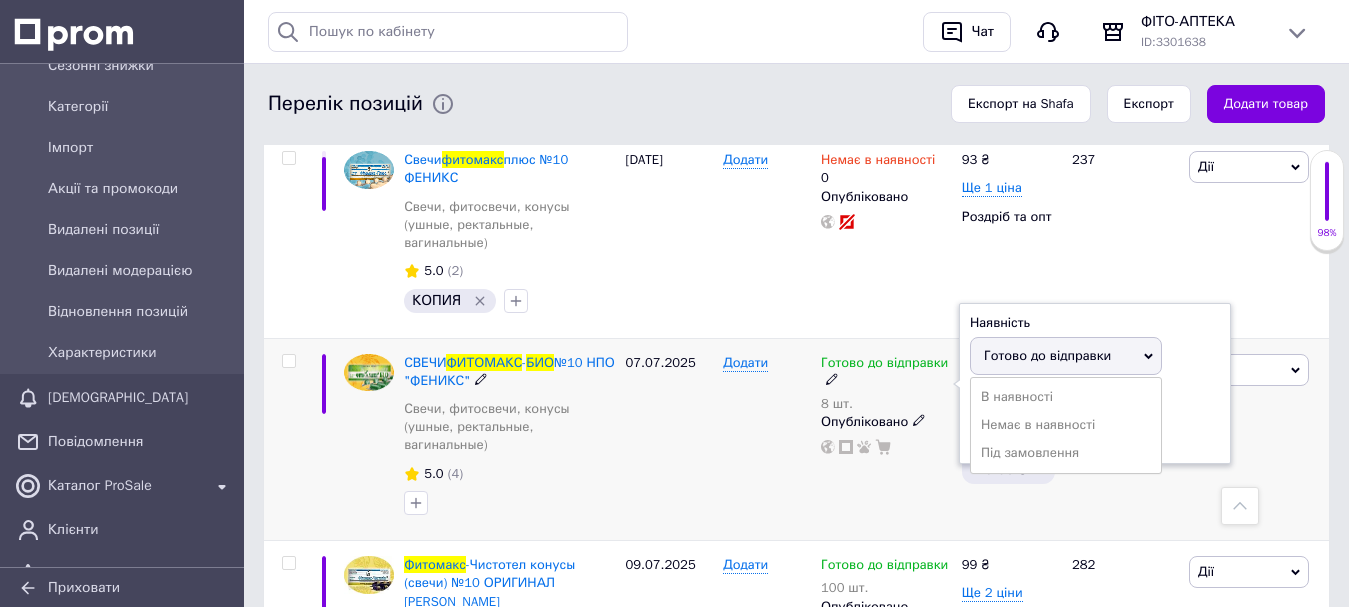 drag, startPoint x: 1182, startPoint y: 314, endPoint x: 1054, endPoint y: 341, distance: 130.81667 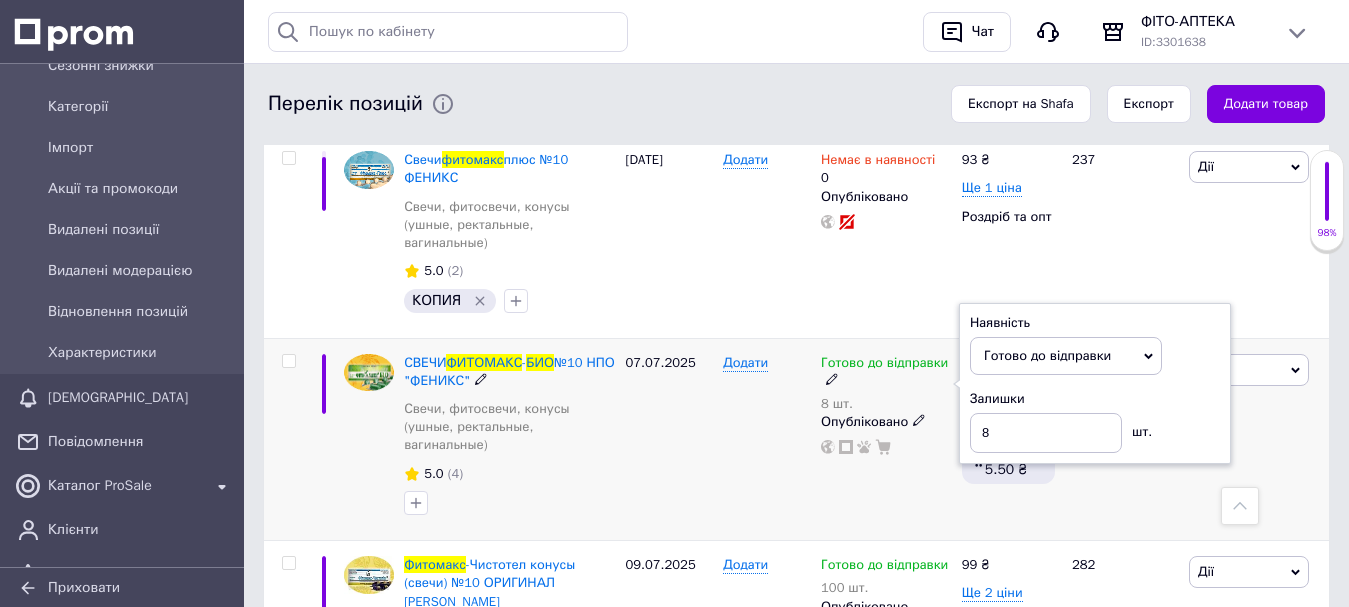 click on "Наявність Готово до відправки В наявності Немає в наявності Під замовлення Залишки 8 шт." at bounding box center (1095, 384) 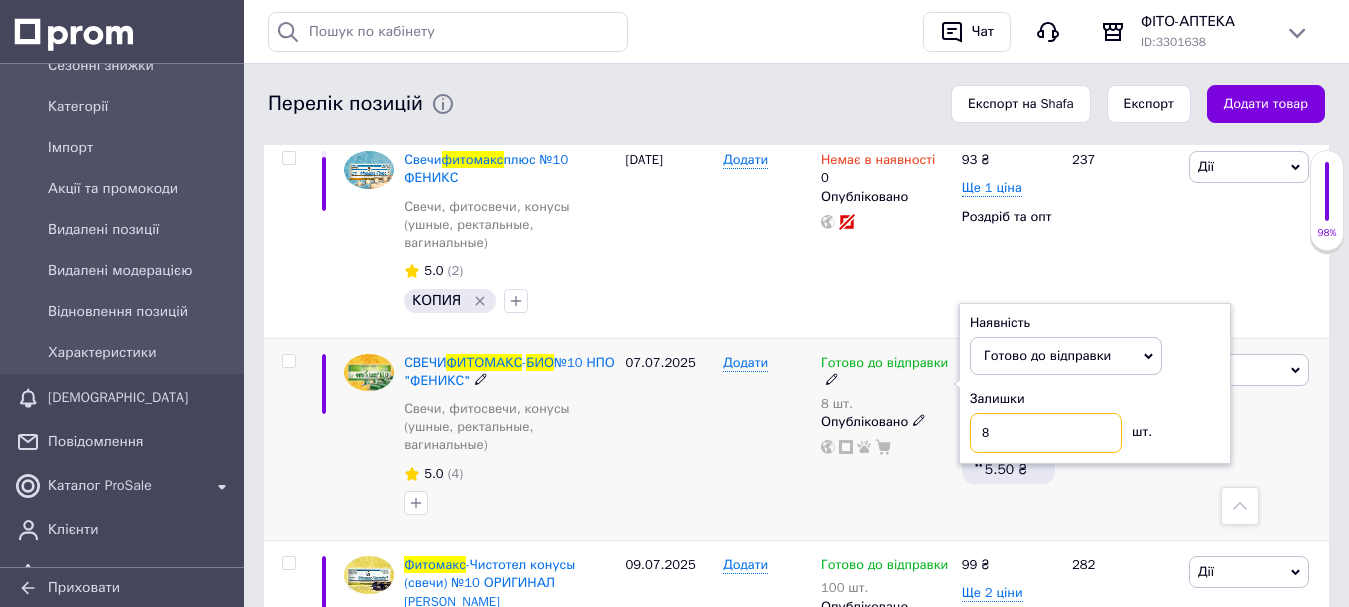 click on "8" at bounding box center (1046, 433) 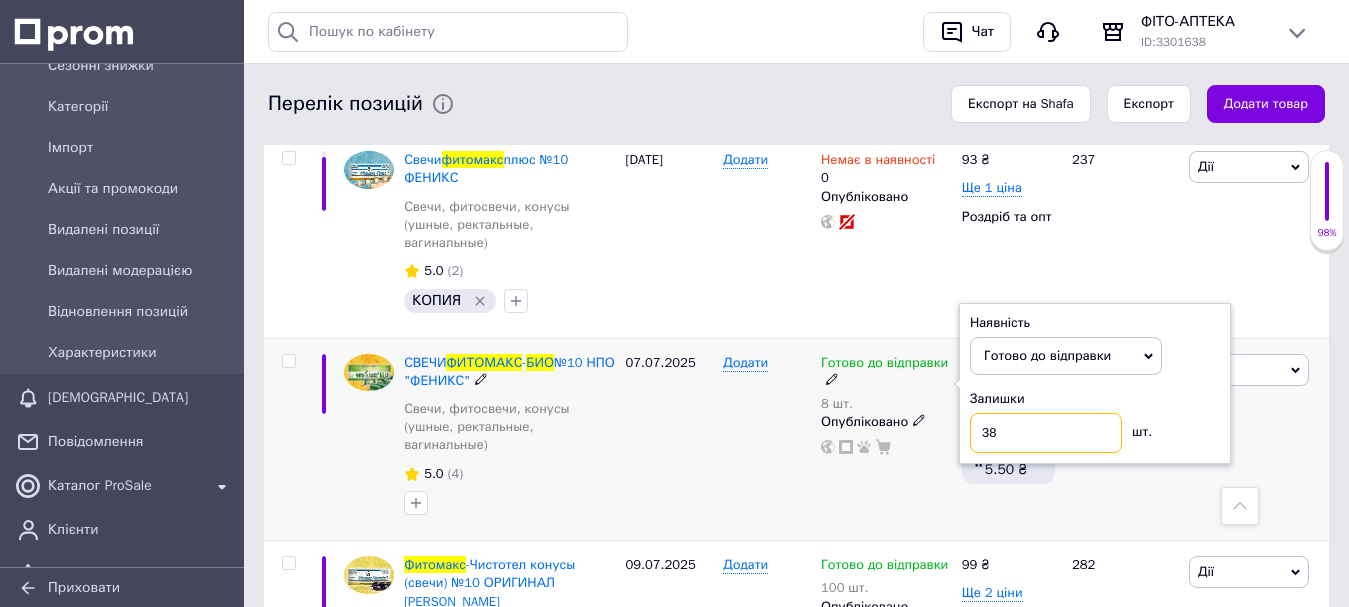 type on "38" 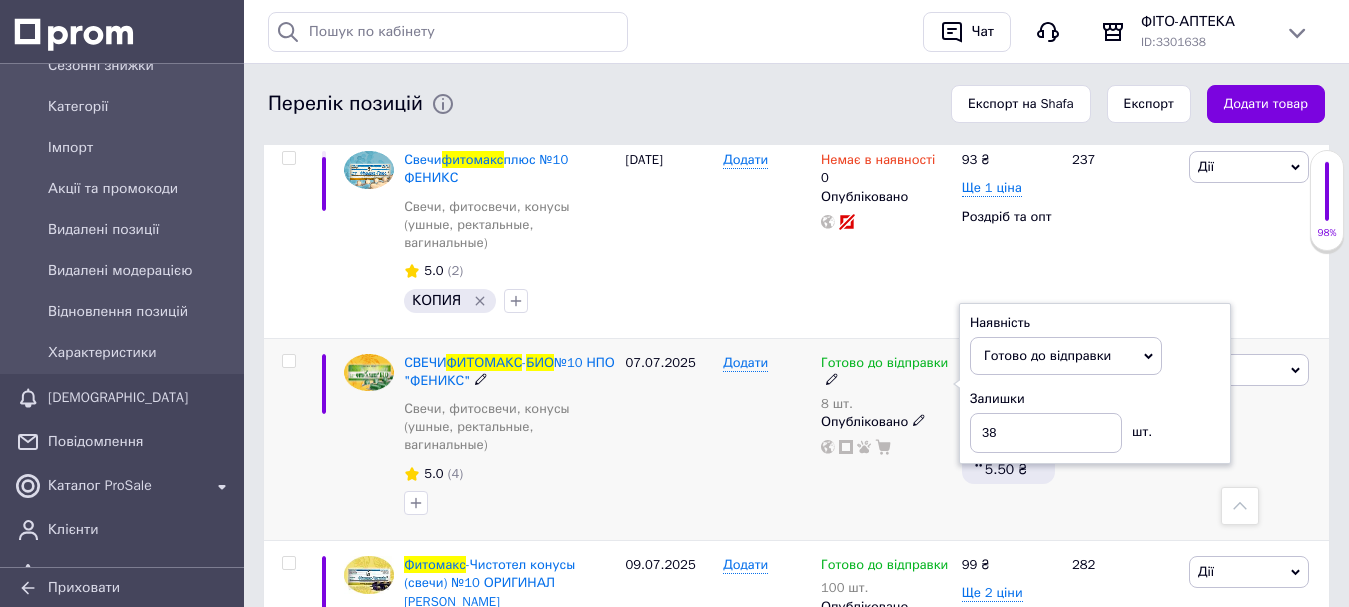 click on "07.07.2025" at bounding box center [670, 439] 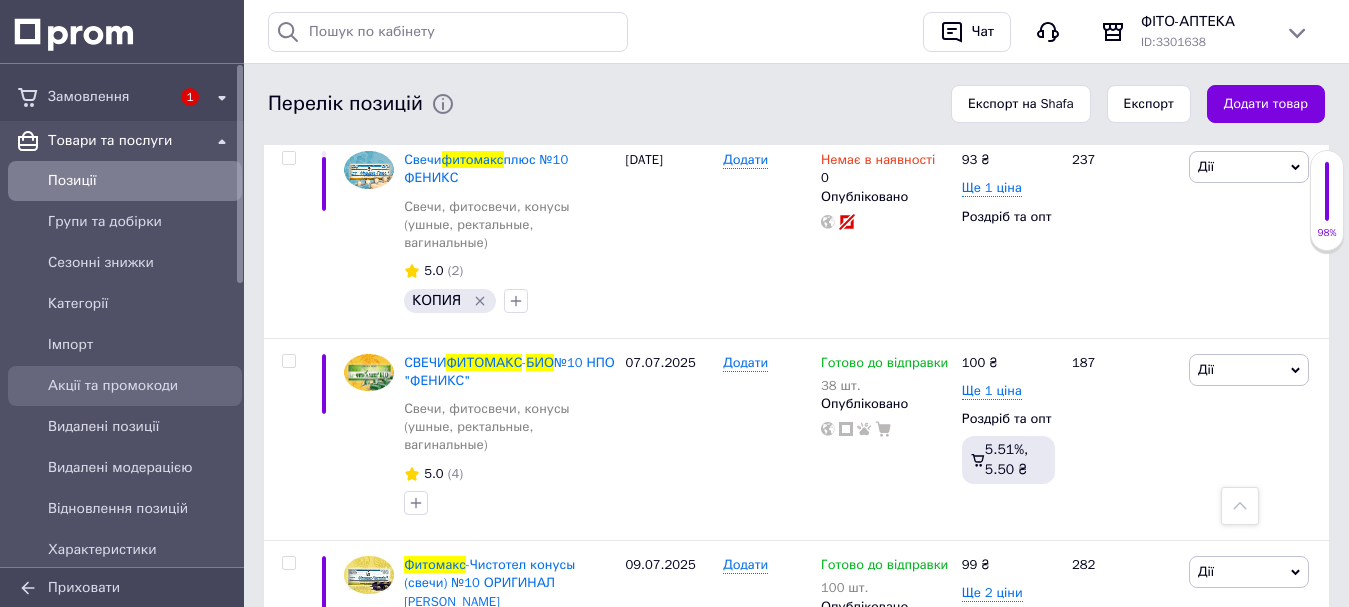scroll, scrollTop: 0, scrollLeft: 0, axis: both 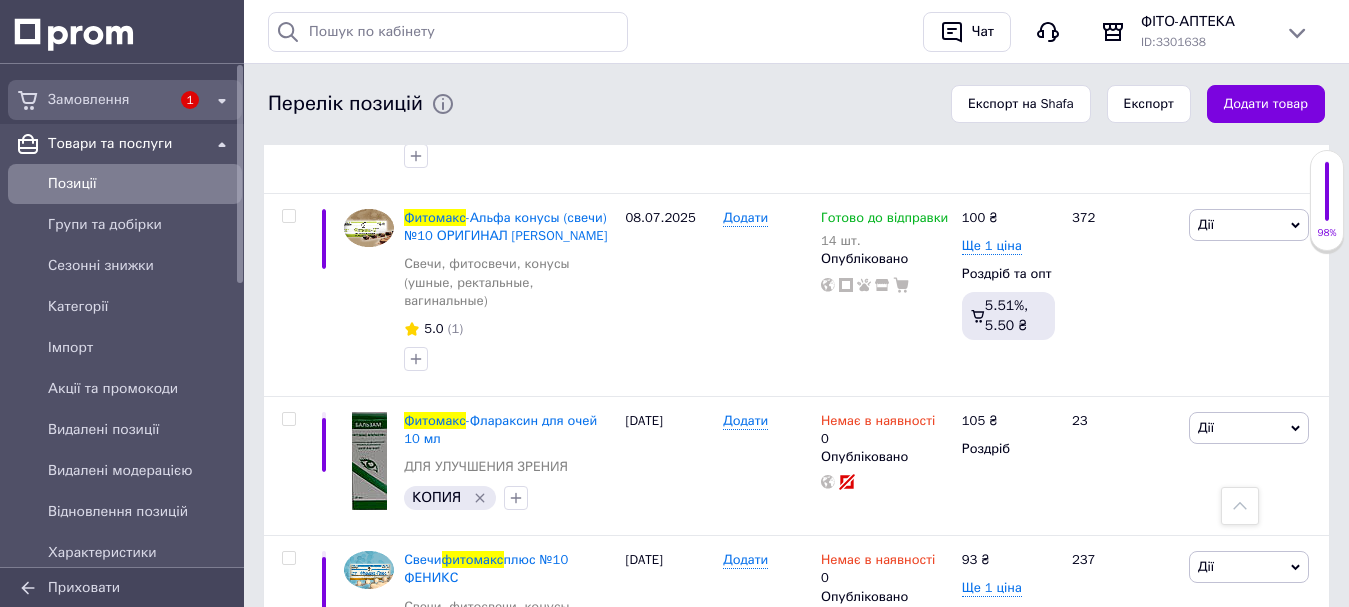 click on "Замовлення" at bounding box center [109, 100] 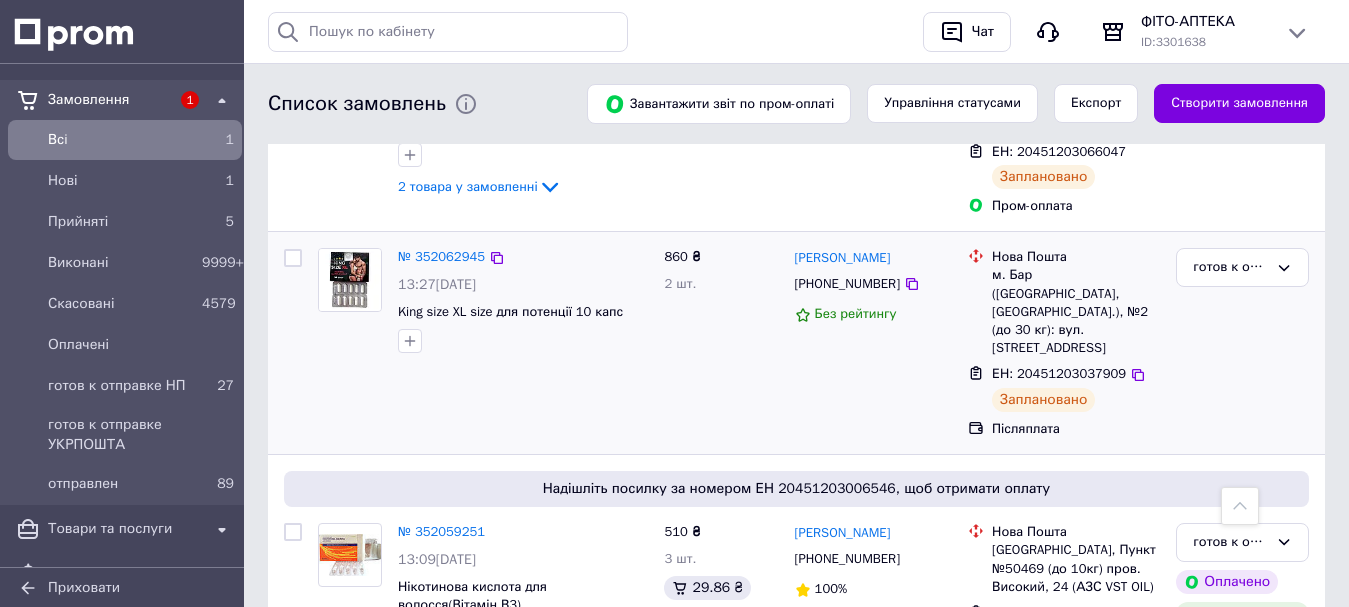 scroll, scrollTop: 0, scrollLeft: 0, axis: both 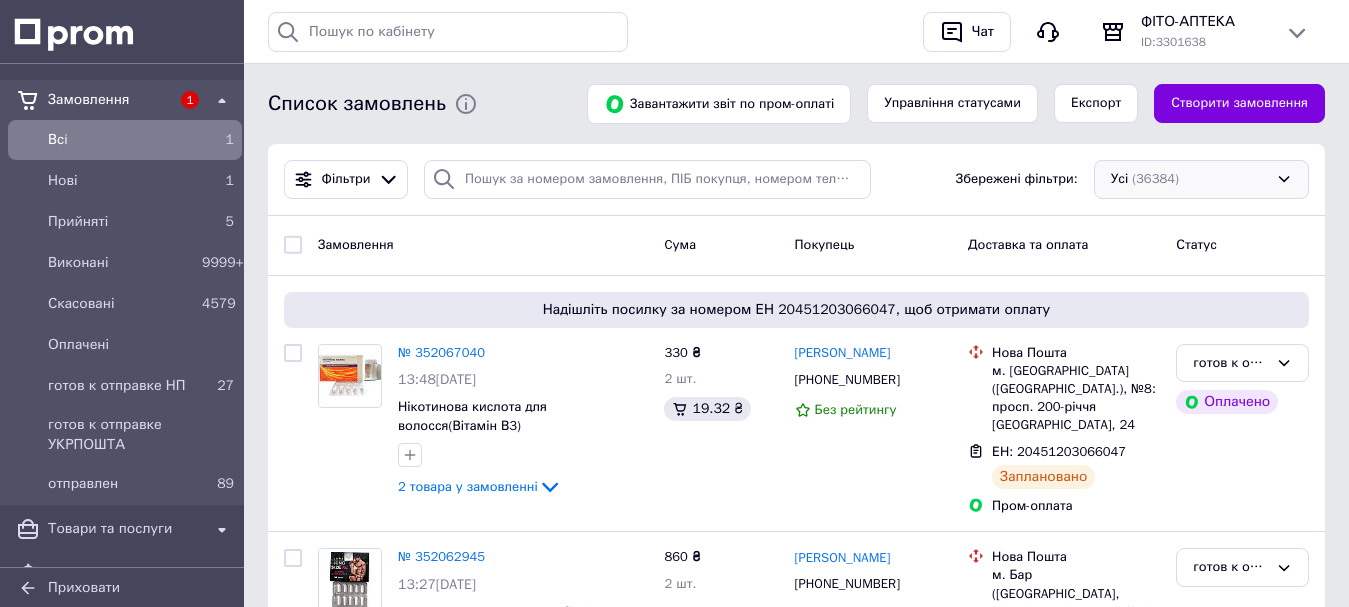 click on "Усі (36384)" at bounding box center [1201, 179] 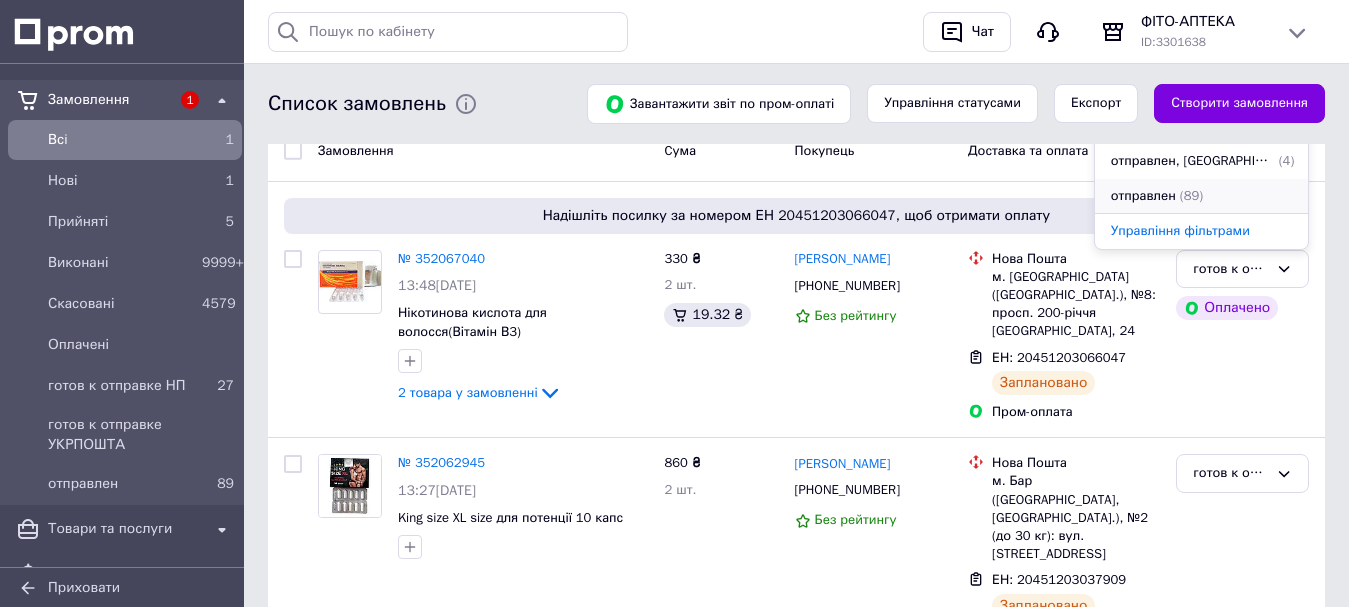 scroll, scrollTop: 0, scrollLeft: 0, axis: both 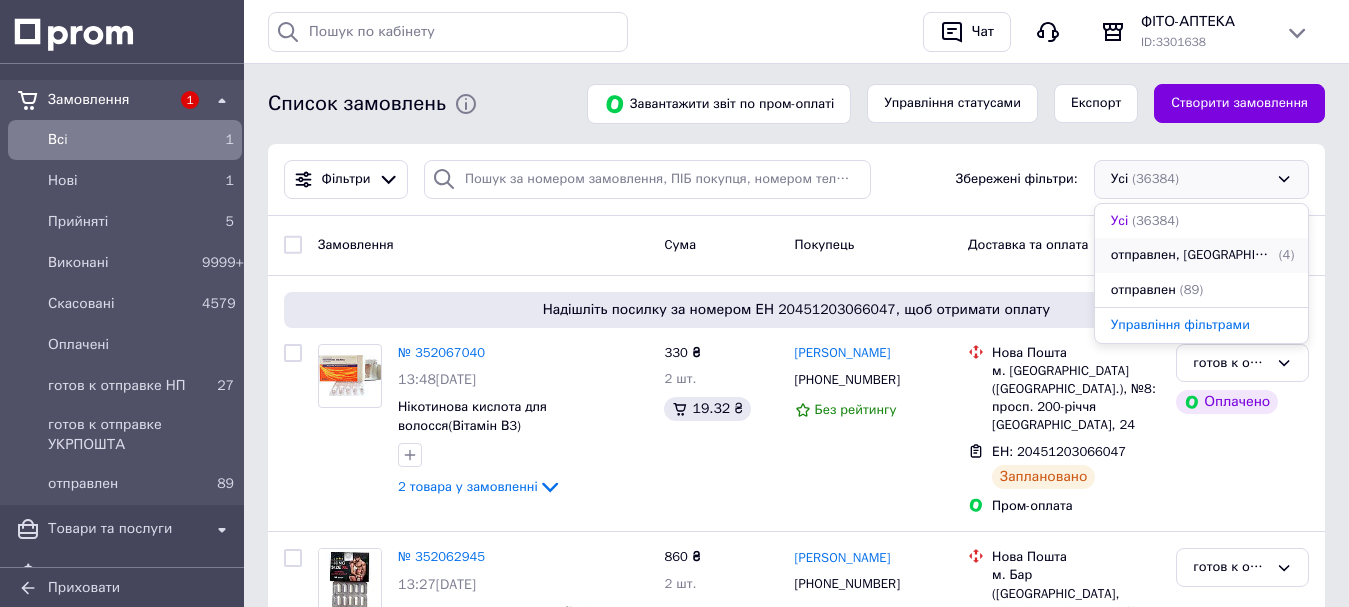 click on "отправлен, [GEOGRAPHIC_DATA]" at bounding box center [1193, 255] 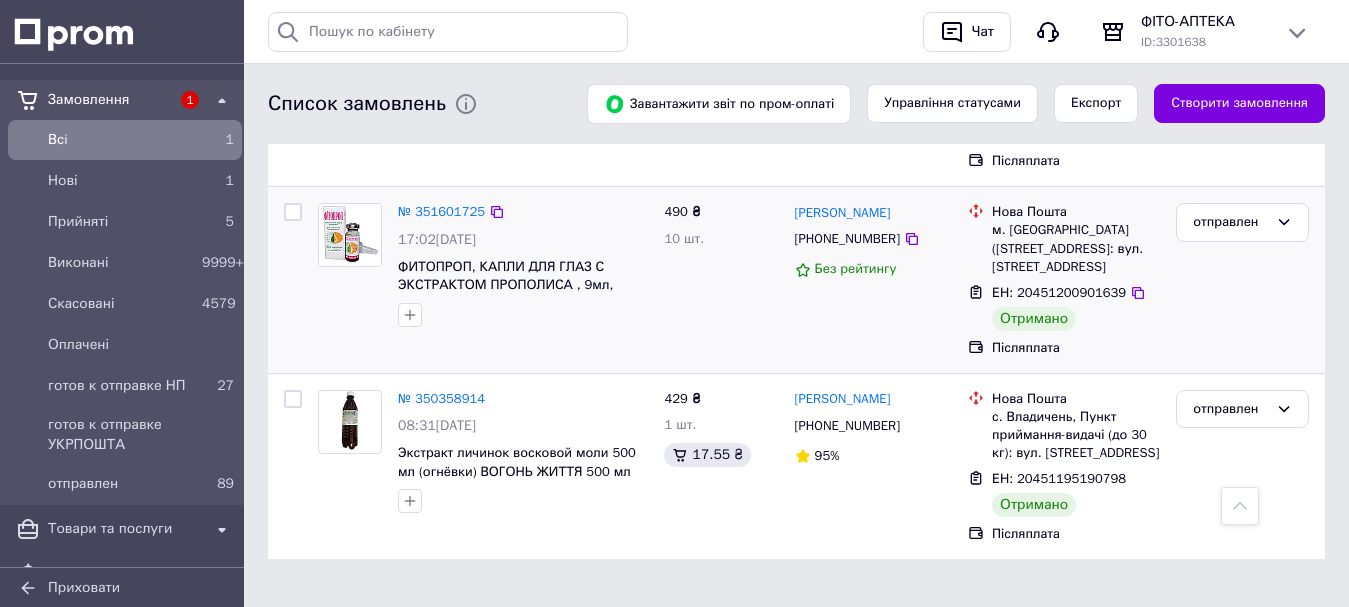 scroll, scrollTop: 549, scrollLeft: 0, axis: vertical 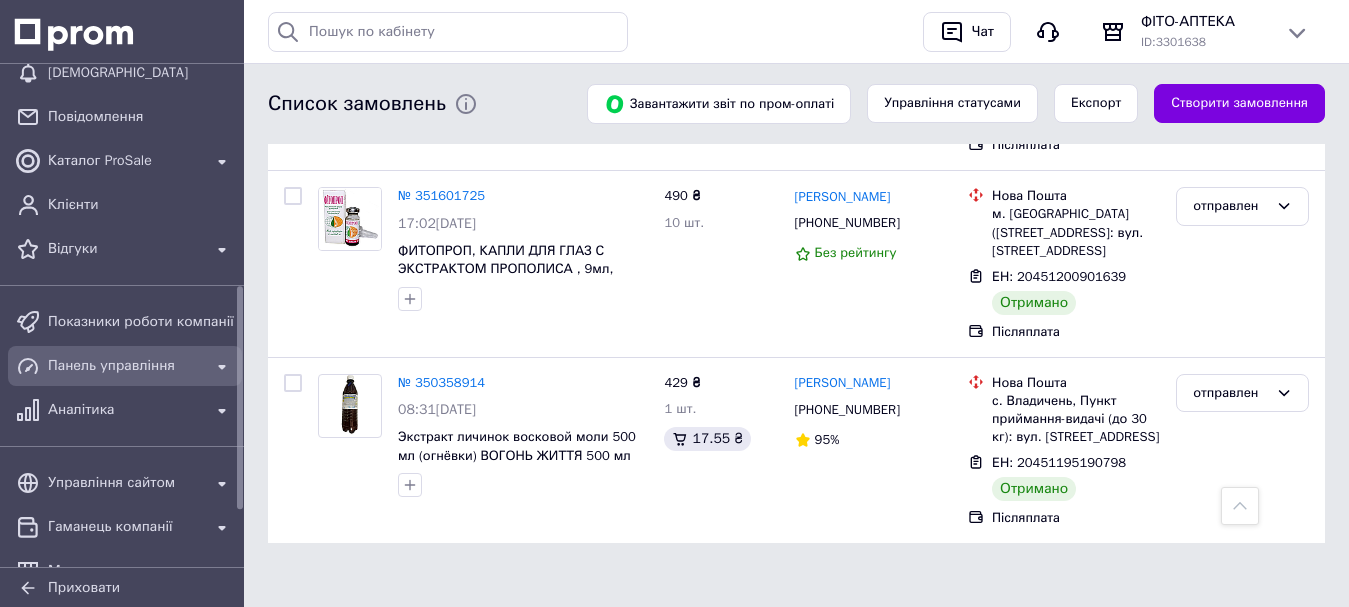 click on "Панель управління" at bounding box center (125, 366) 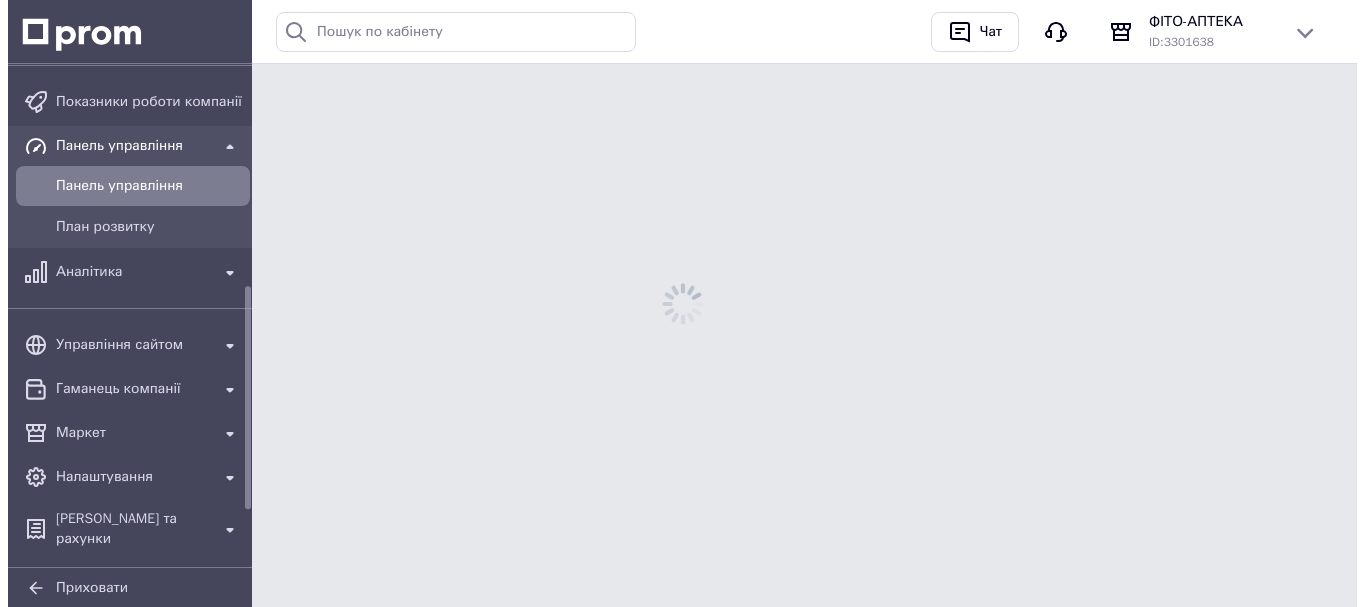 scroll, scrollTop: 0, scrollLeft: 0, axis: both 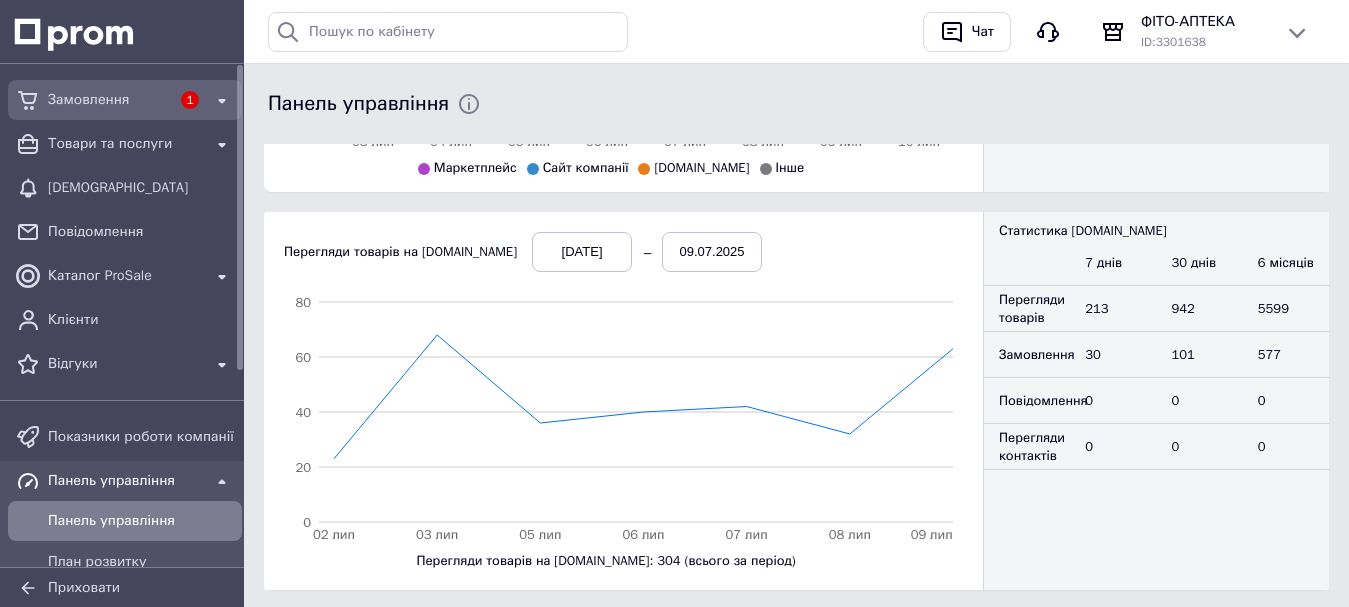 click on "Замовлення" at bounding box center [109, 100] 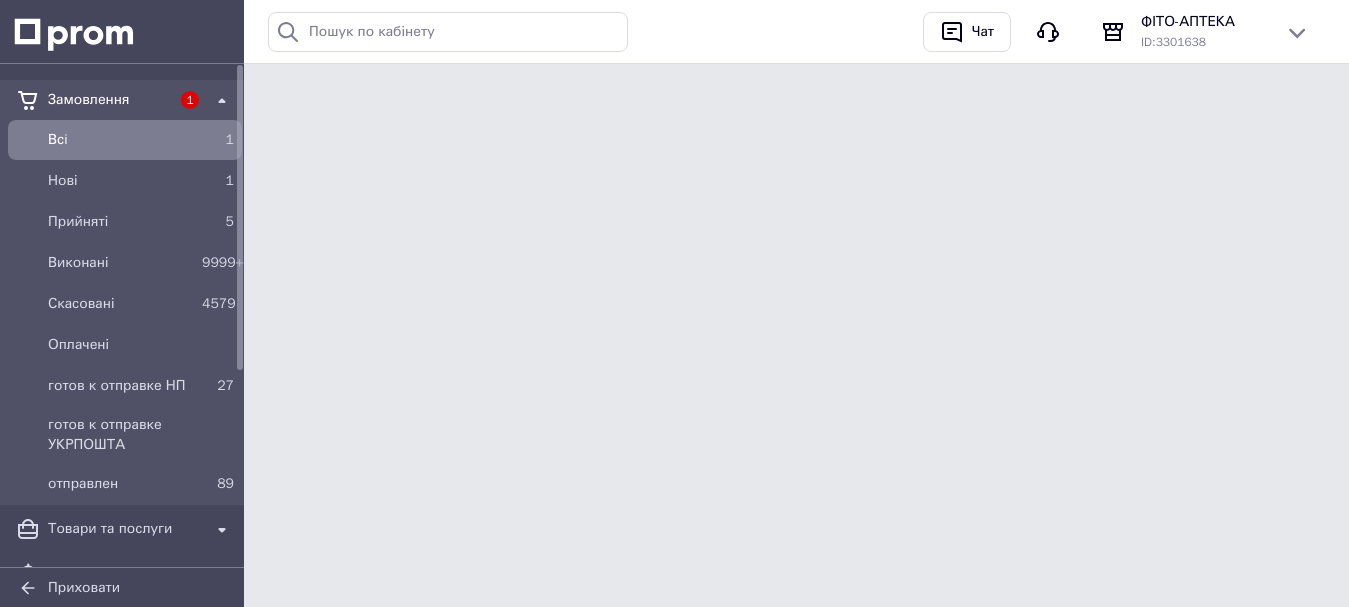 scroll, scrollTop: 0, scrollLeft: 0, axis: both 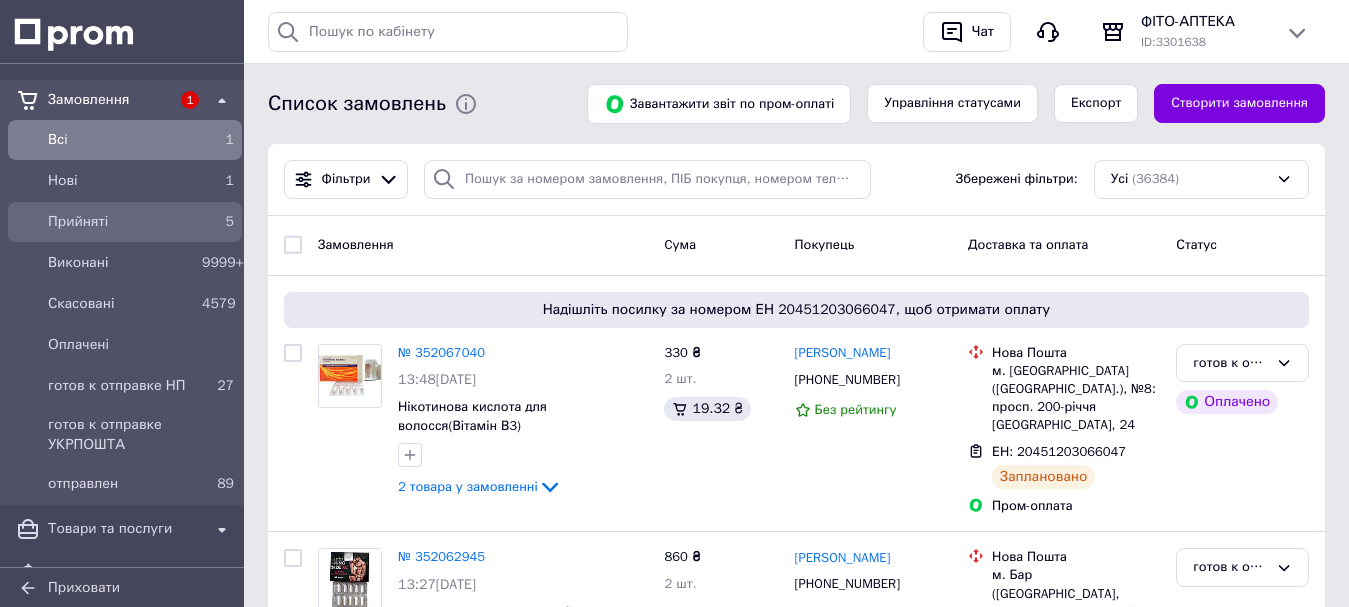 click on "Прийняті" at bounding box center [121, 222] 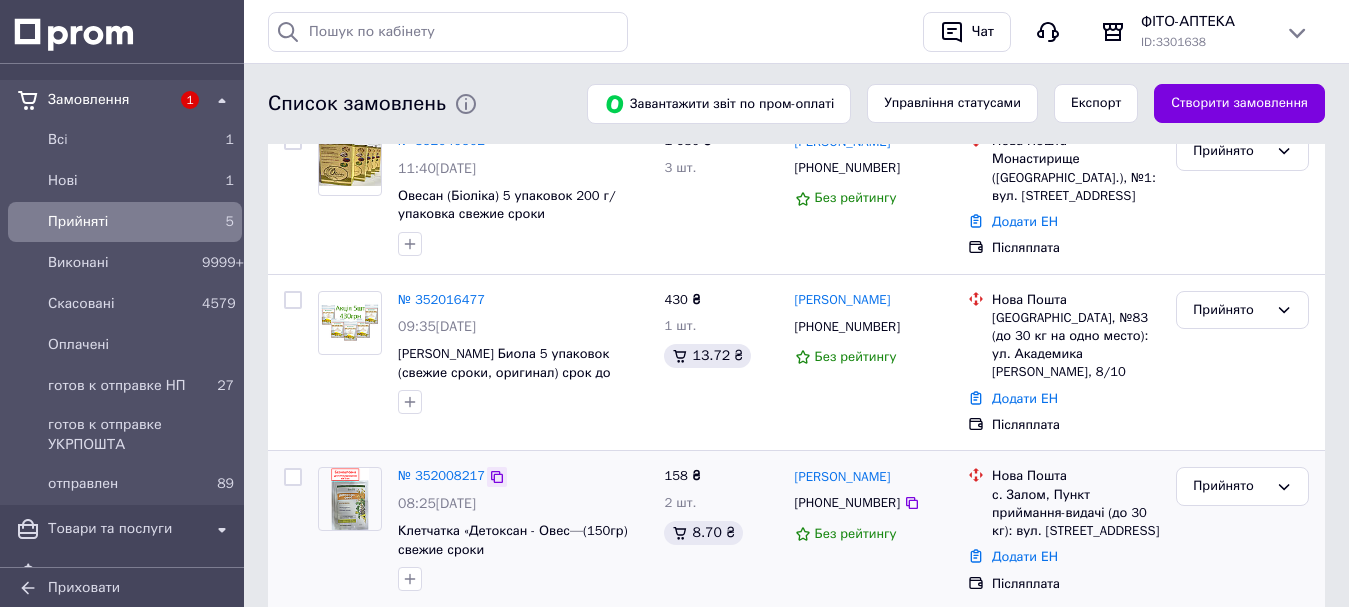 scroll, scrollTop: 349, scrollLeft: 0, axis: vertical 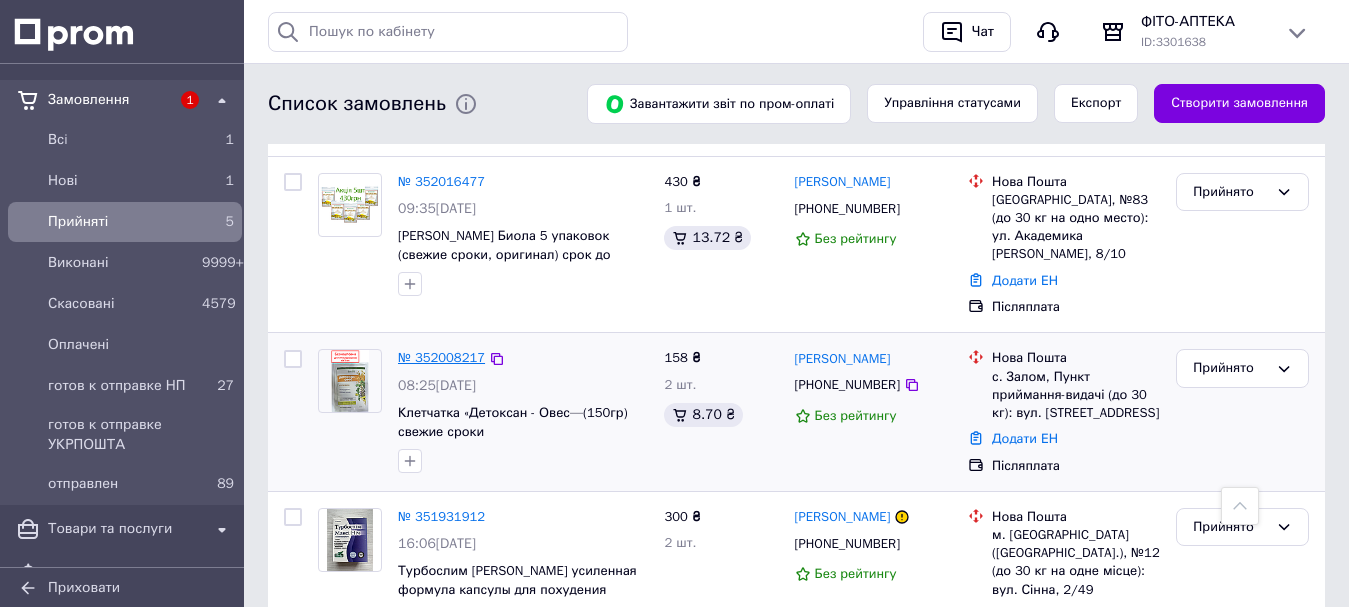 click on "№ 352008217" at bounding box center (441, 357) 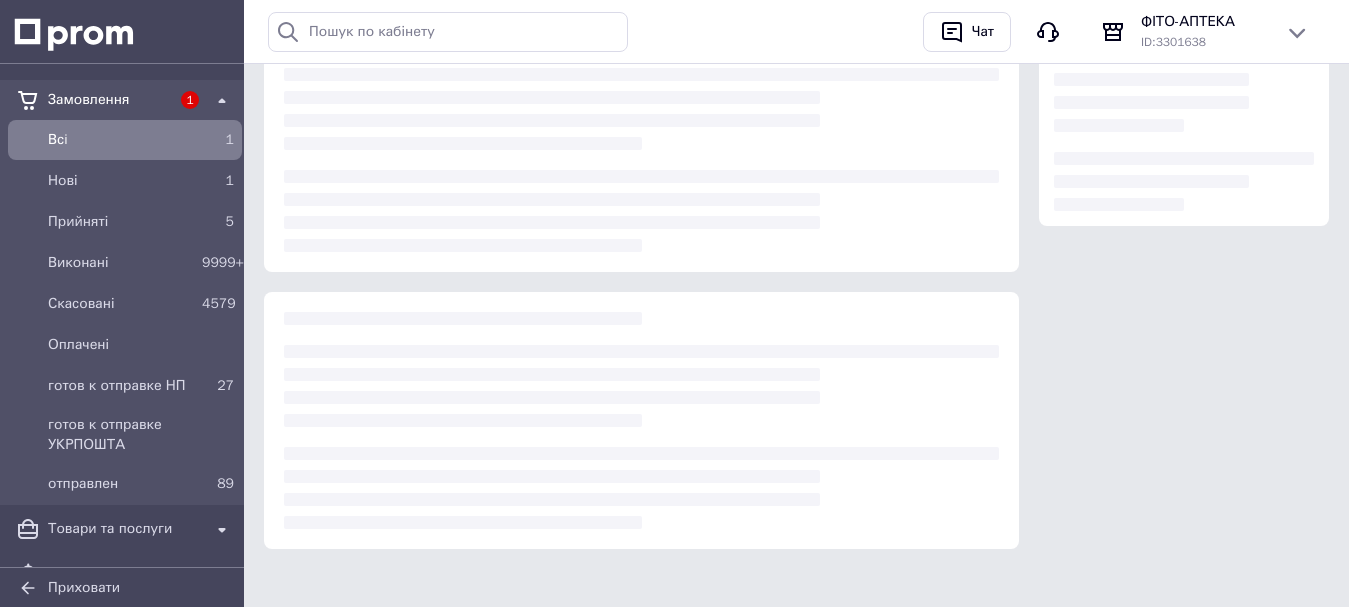 scroll, scrollTop: 0, scrollLeft: 0, axis: both 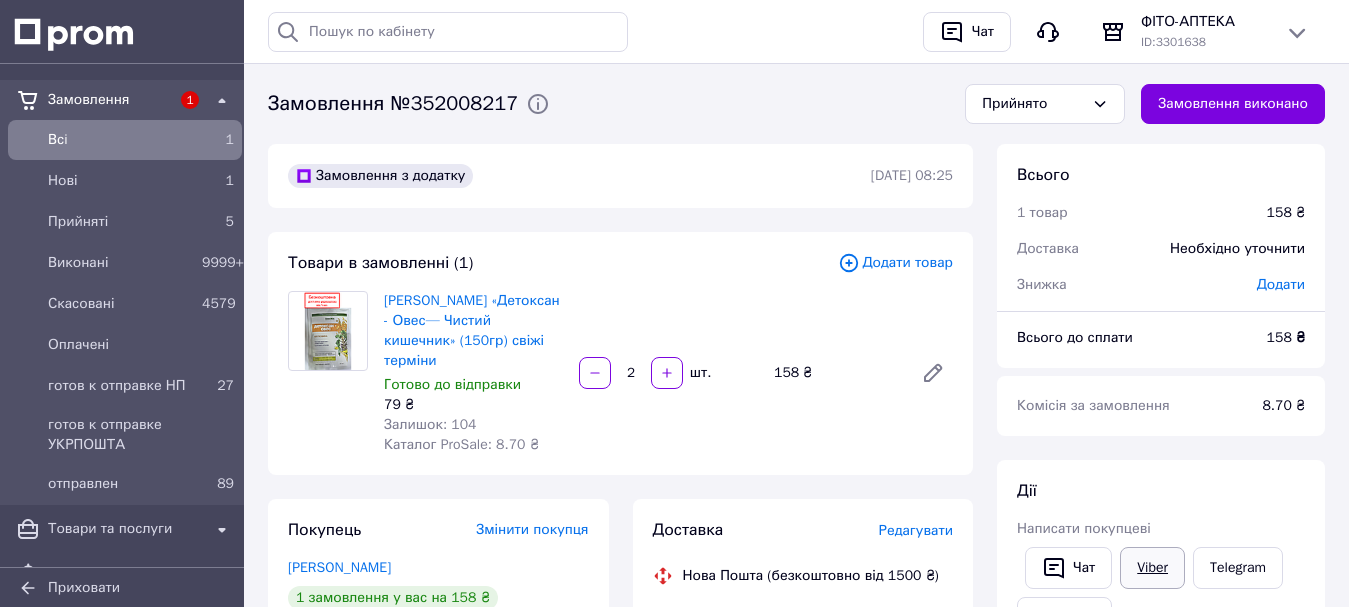 click on "Viber" at bounding box center [1152, 568] 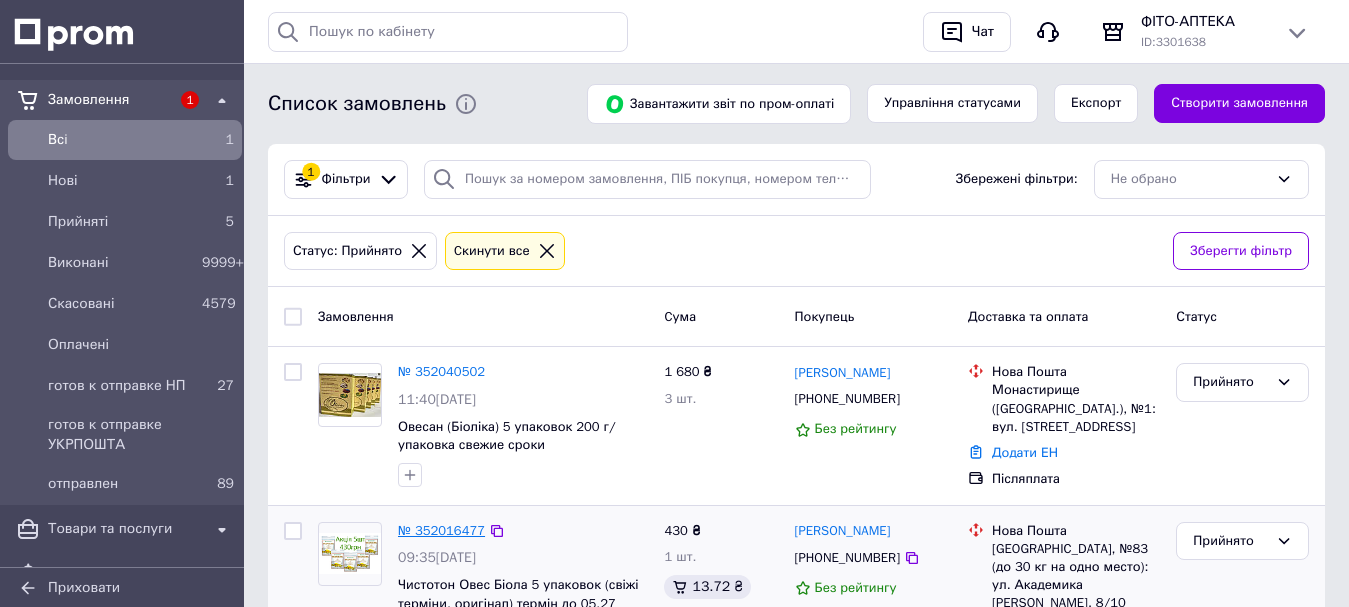 click on "№ 352016477" at bounding box center [441, 530] 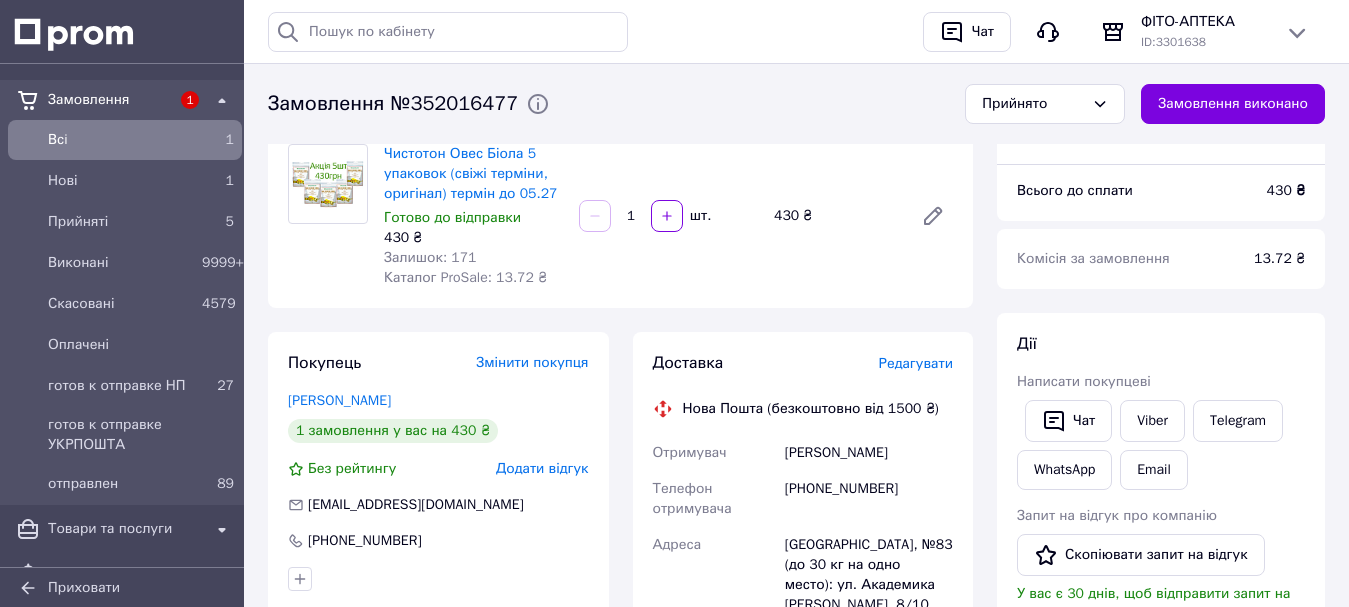 scroll, scrollTop: 300, scrollLeft: 0, axis: vertical 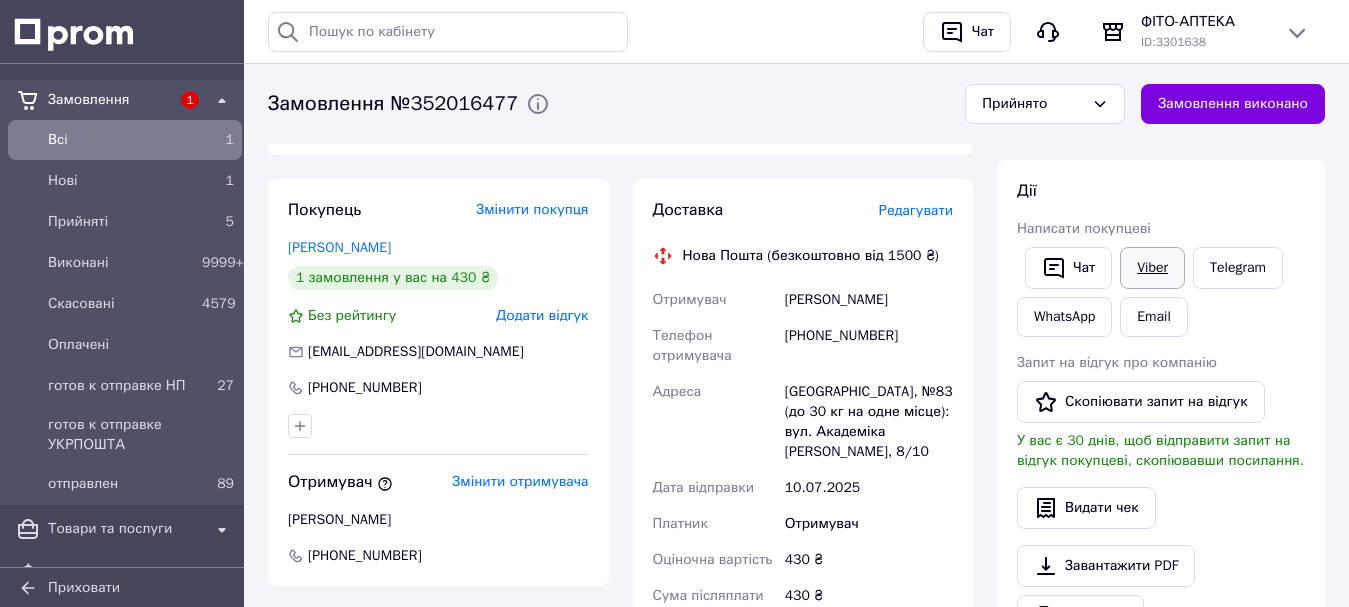 click on "Viber" at bounding box center (1152, 268) 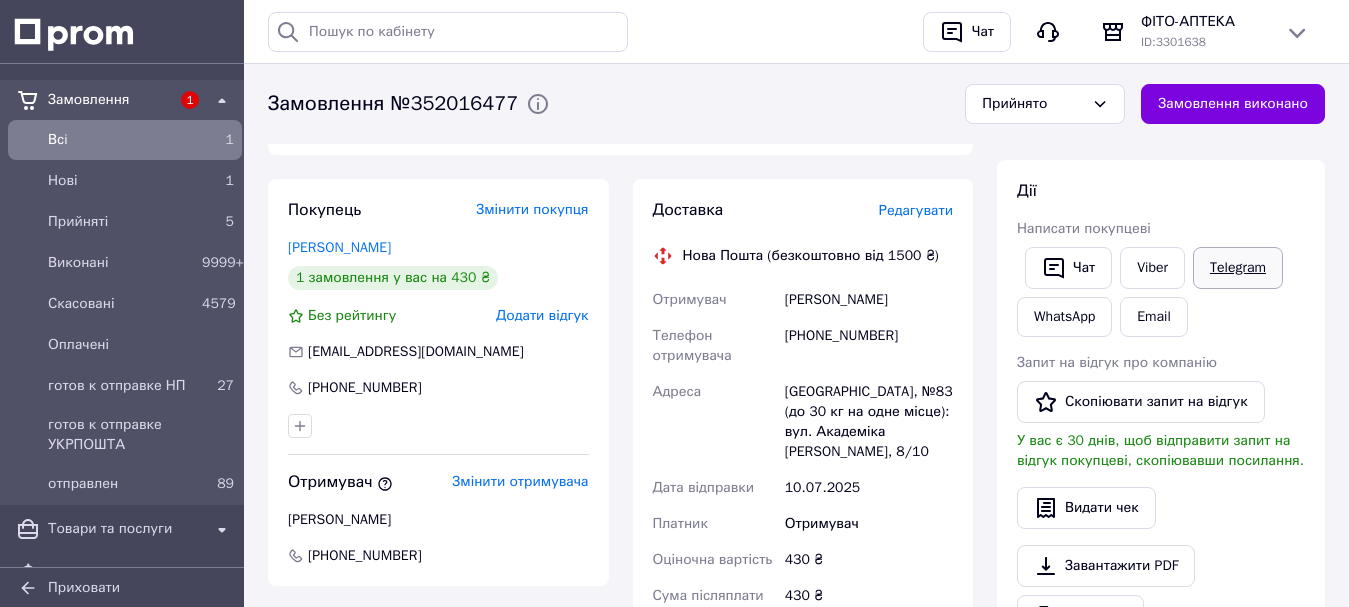 click on "Telegram" at bounding box center (1238, 268) 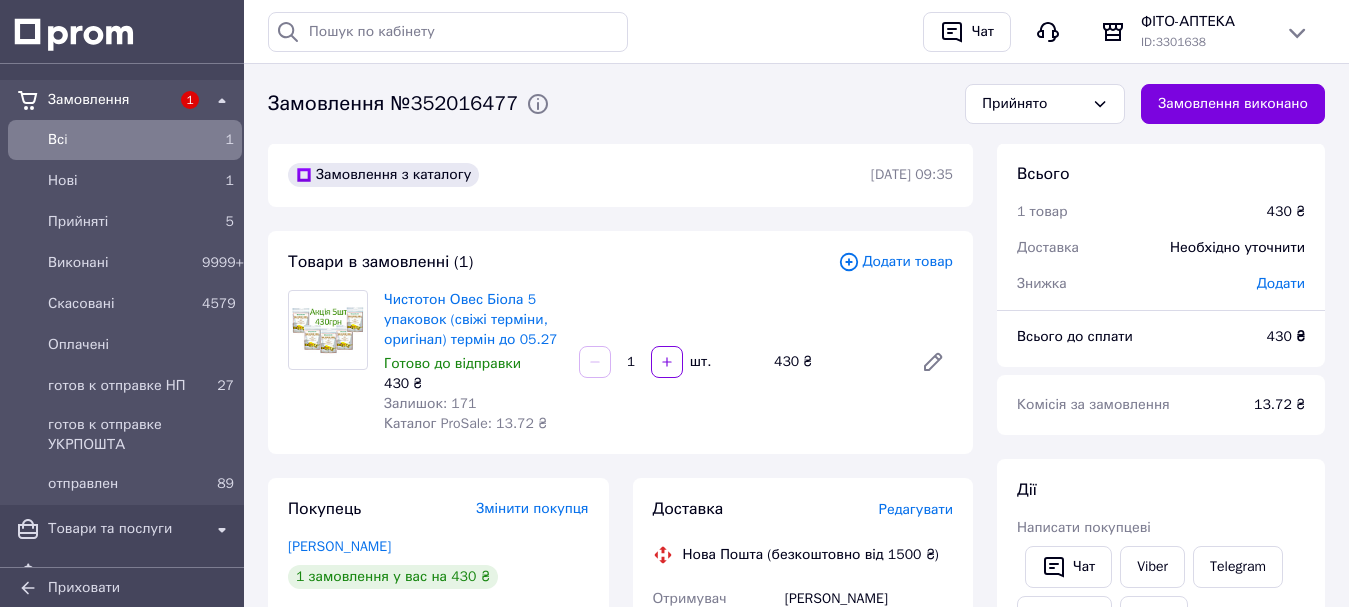 scroll, scrollTop: 0, scrollLeft: 0, axis: both 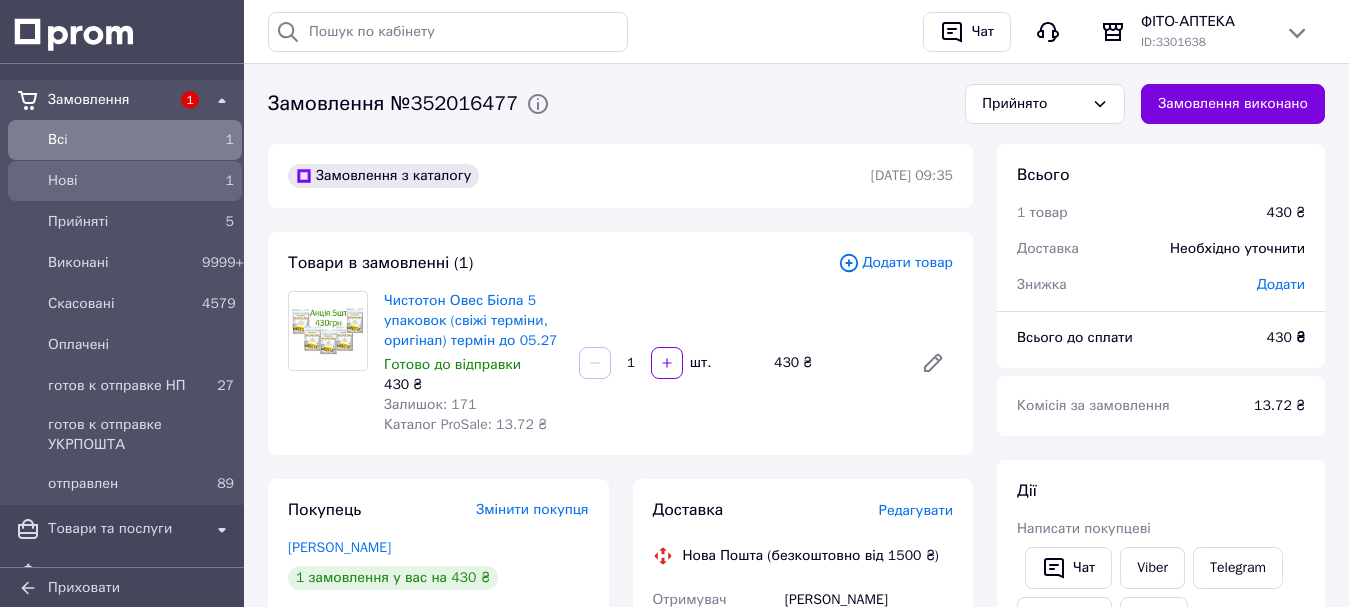 click on "Нові" at bounding box center [121, 181] 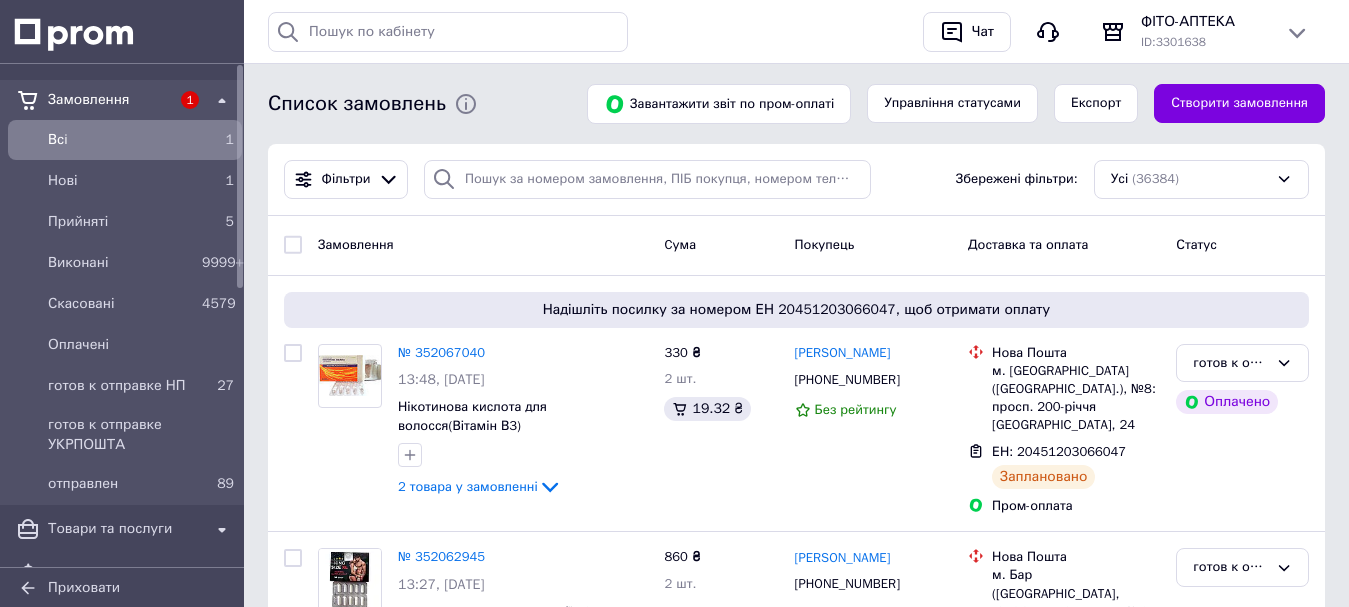 click on "Всi" at bounding box center [121, 140] 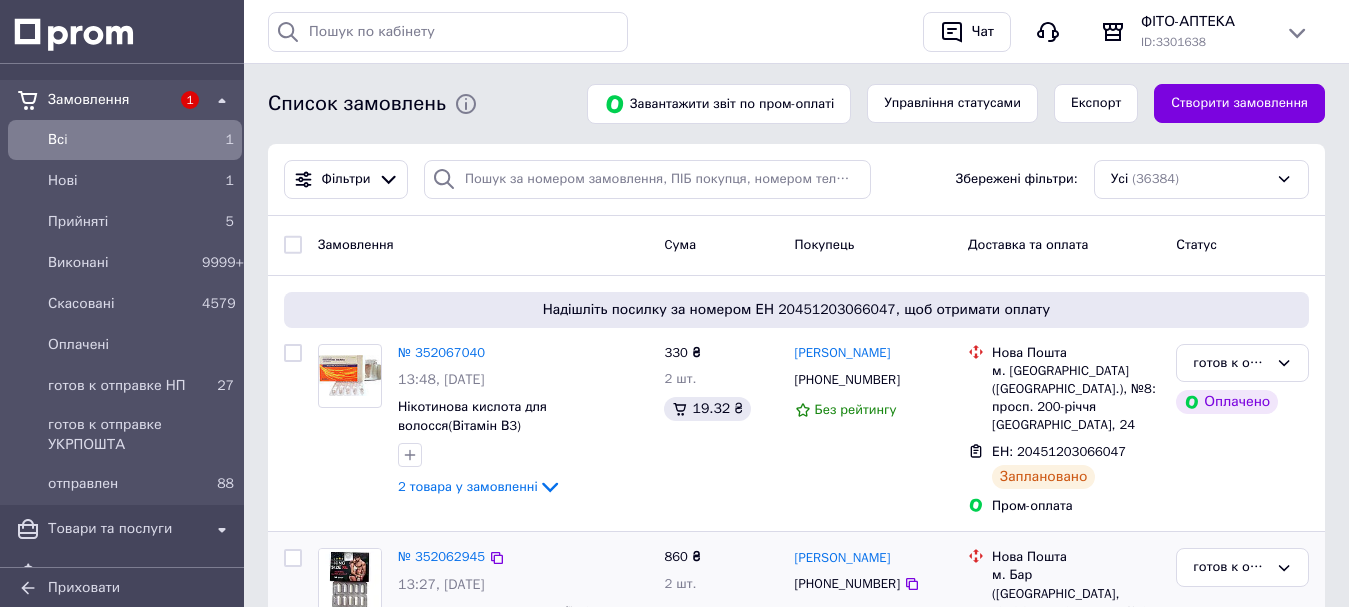 scroll, scrollTop: 200, scrollLeft: 0, axis: vertical 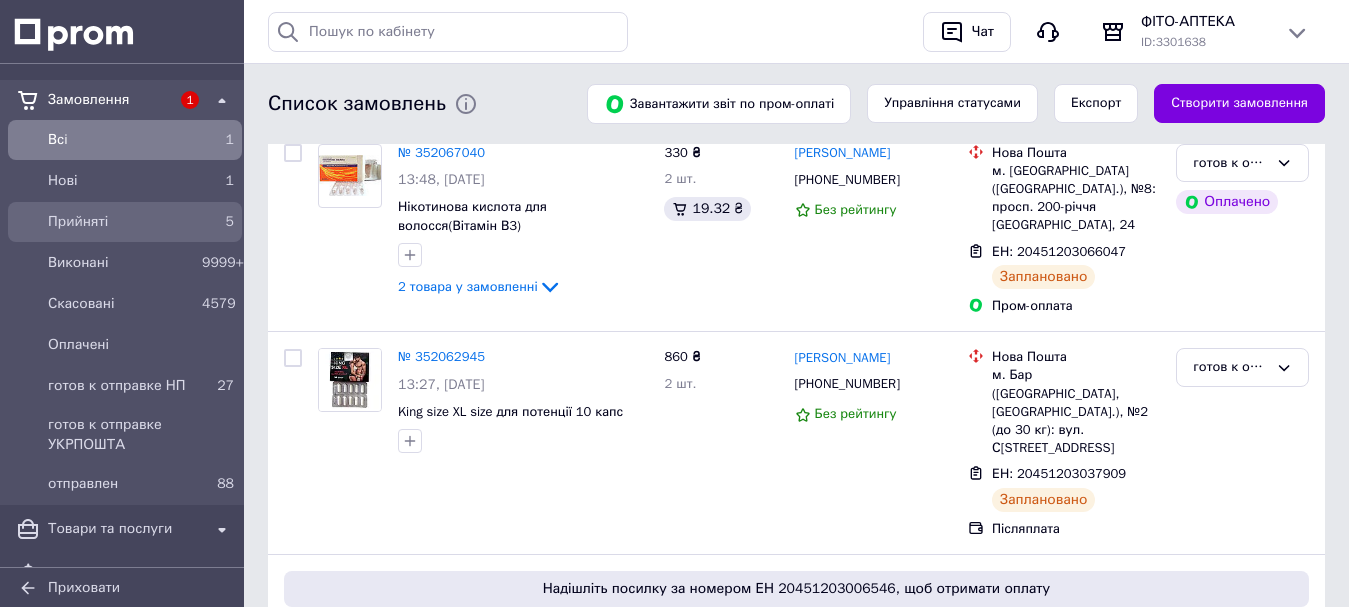 click on "Прийняті" at bounding box center [121, 222] 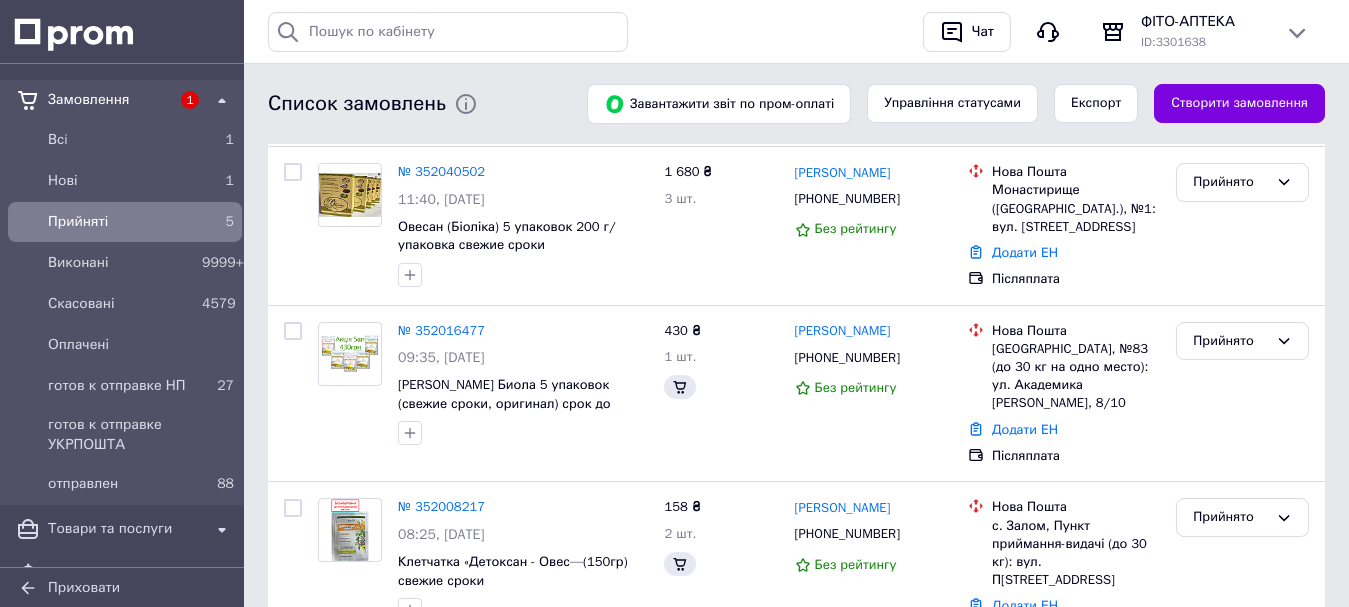 scroll, scrollTop: 0, scrollLeft: 0, axis: both 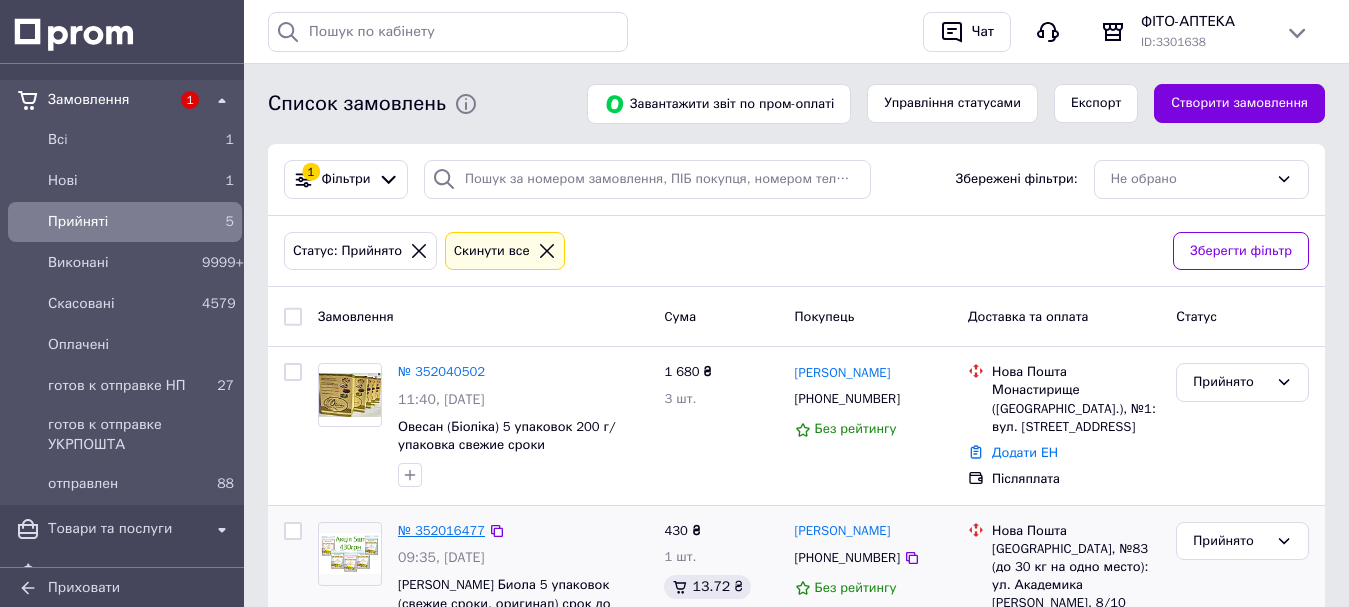 click on "№ 352016477" at bounding box center (441, 530) 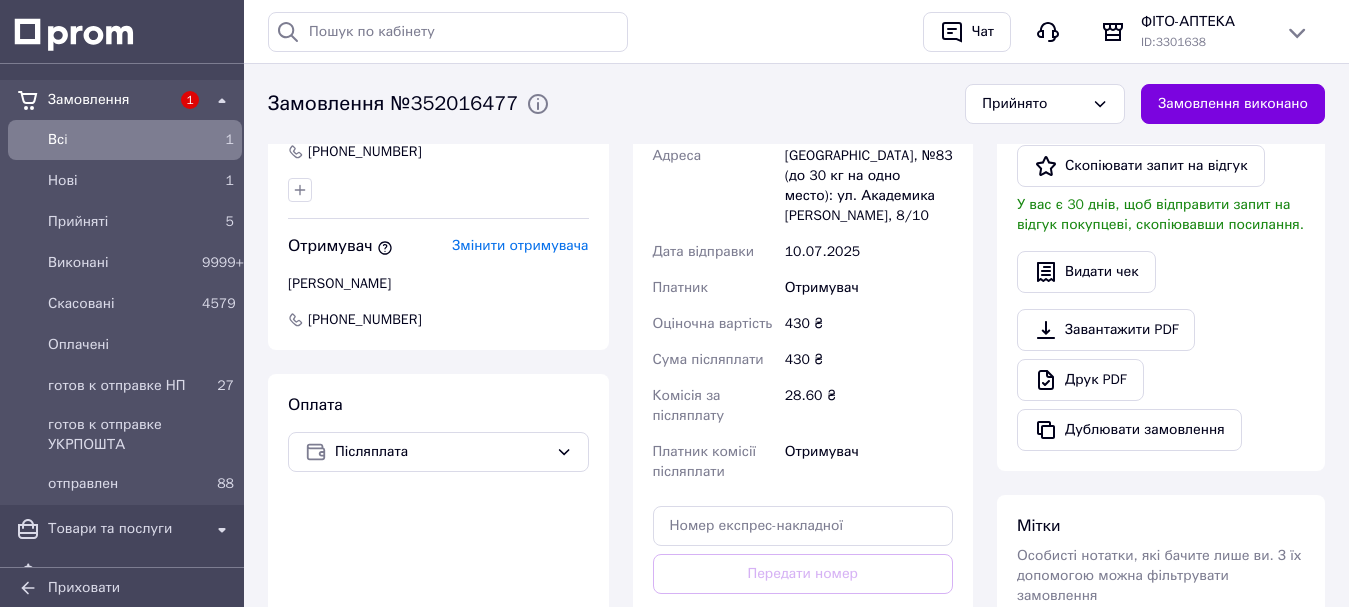 scroll, scrollTop: 700, scrollLeft: 0, axis: vertical 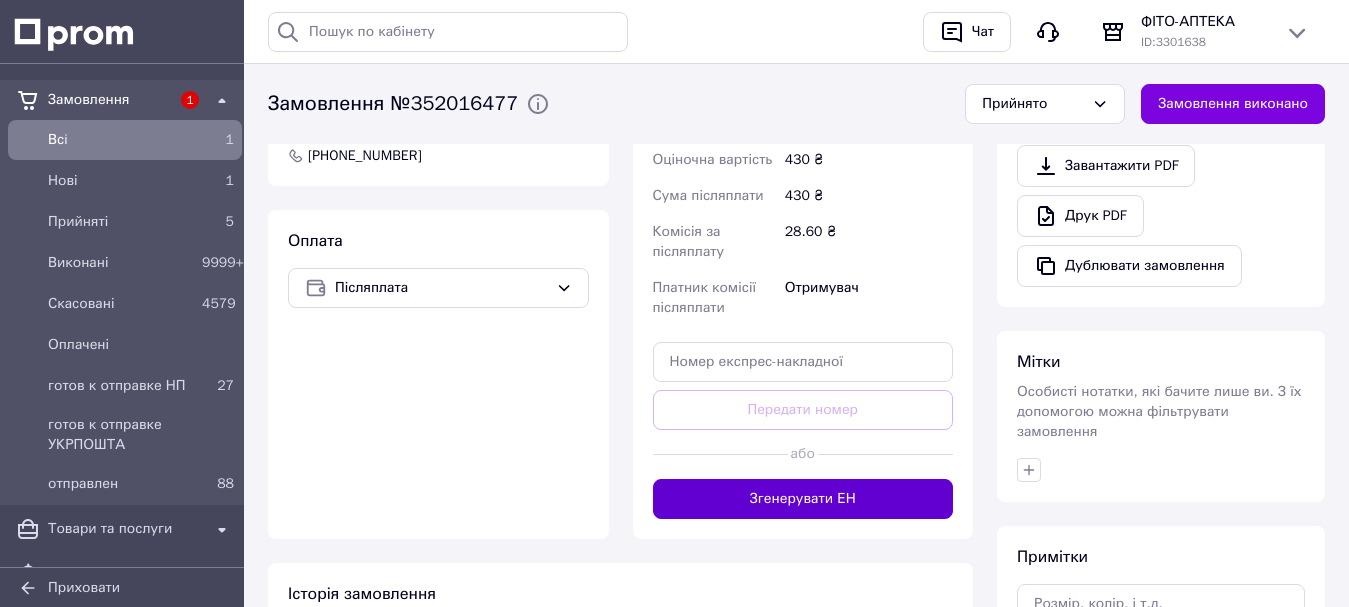 click on "Згенерувати ЕН" at bounding box center (803, 499) 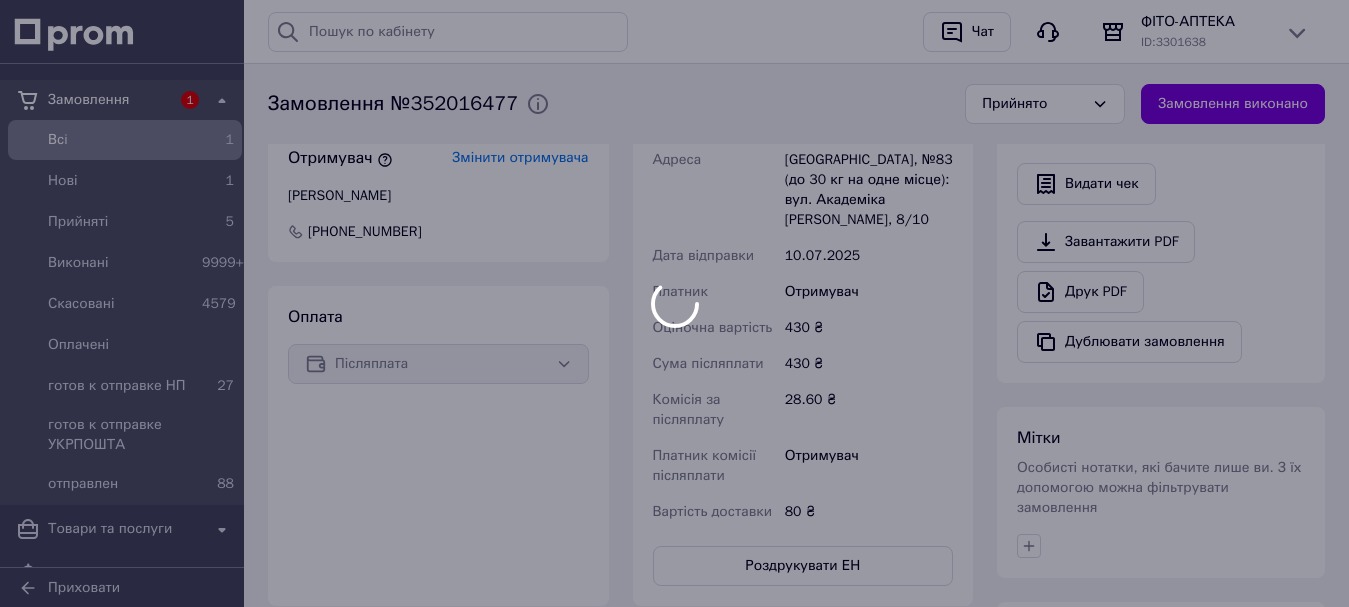 scroll, scrollTop: 500, scrollLeft: 0, axis: vertical 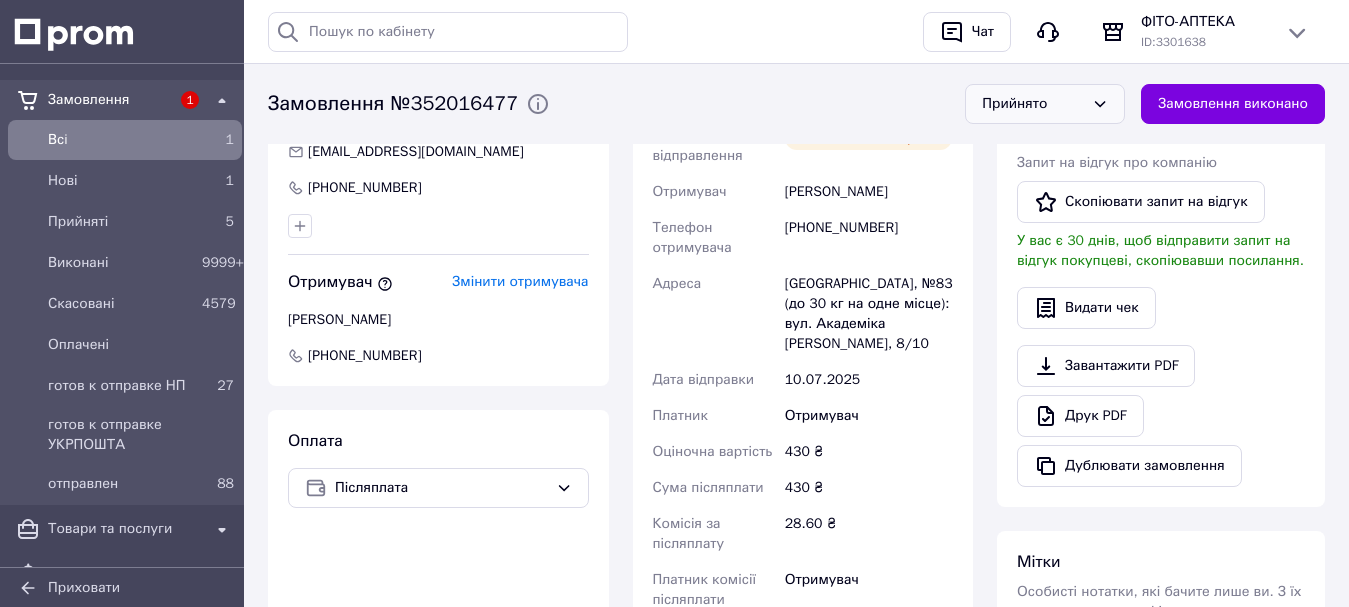 click on "Прийнято" at bounding box center (1033, 104) 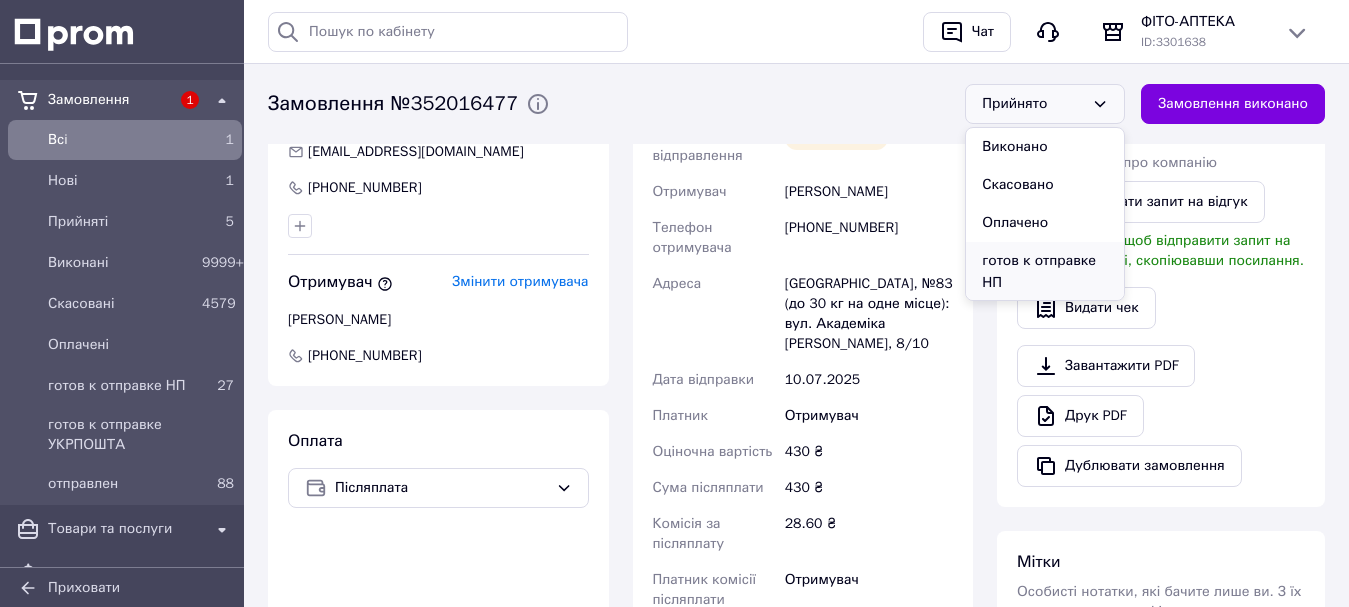 click on "готов к отправке НП" at bounding box center [1045, 272] 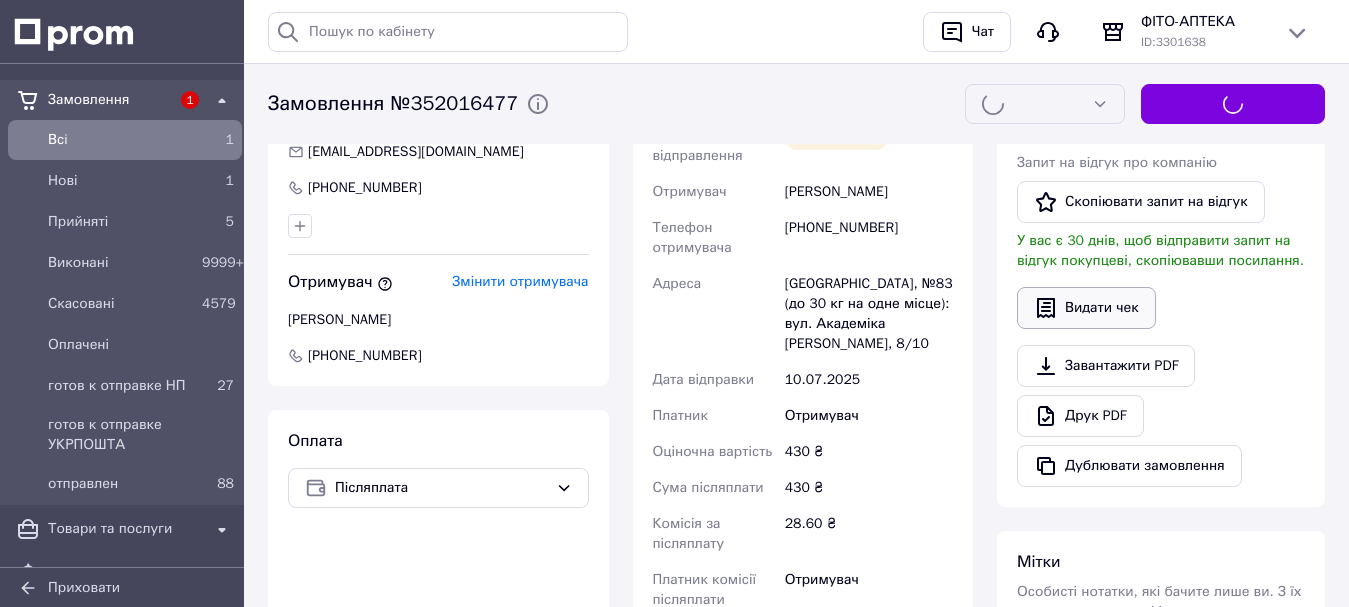scroll, scrollTop: 300, scrollLeft: 0, axis: vertical 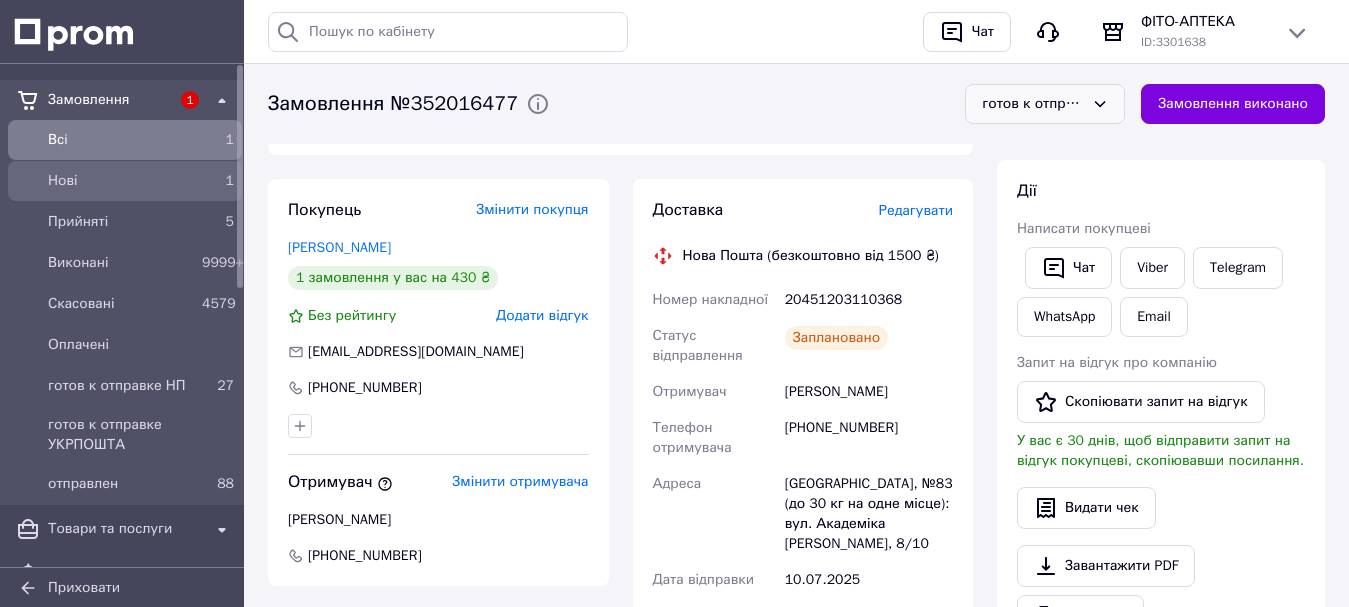 click on "Нові" at bounding box center [121, 181] 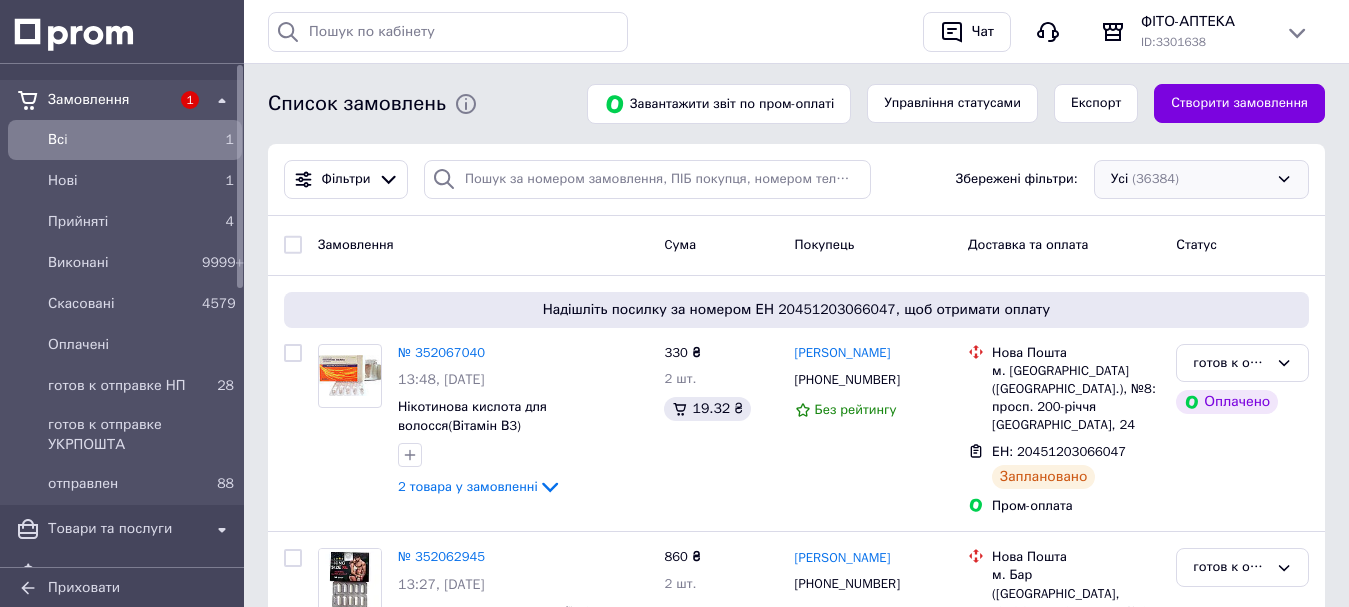 click on "Усі (36384)" at bounding box center (1201, 179) 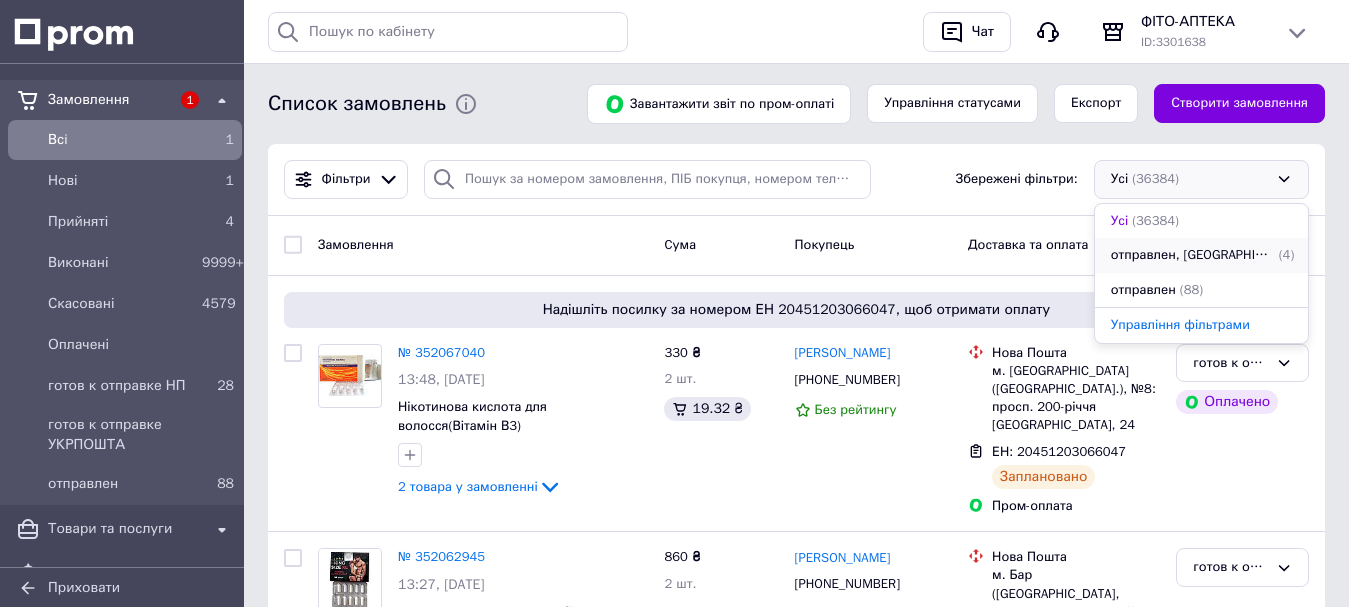 click on "отправлен, [GEOGRAPHIC_DATA]" at bounding box center (1193, 255) 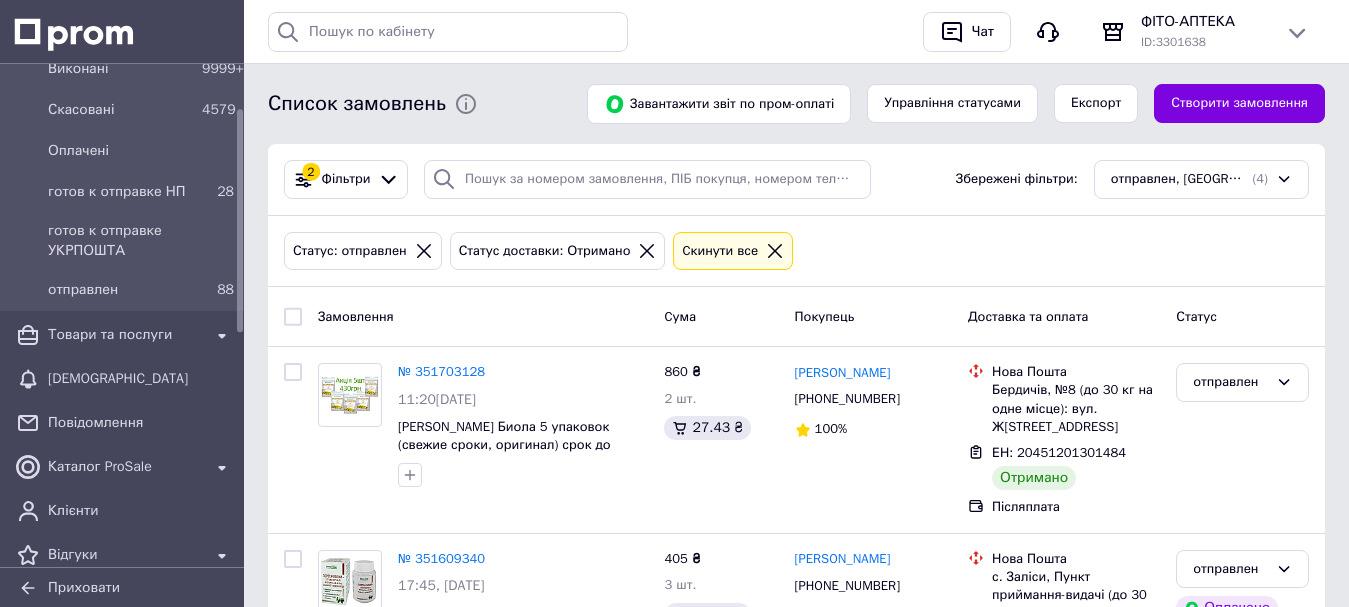 scroll, scrollTop: 300, scrollLeft: 0, axis: vertical 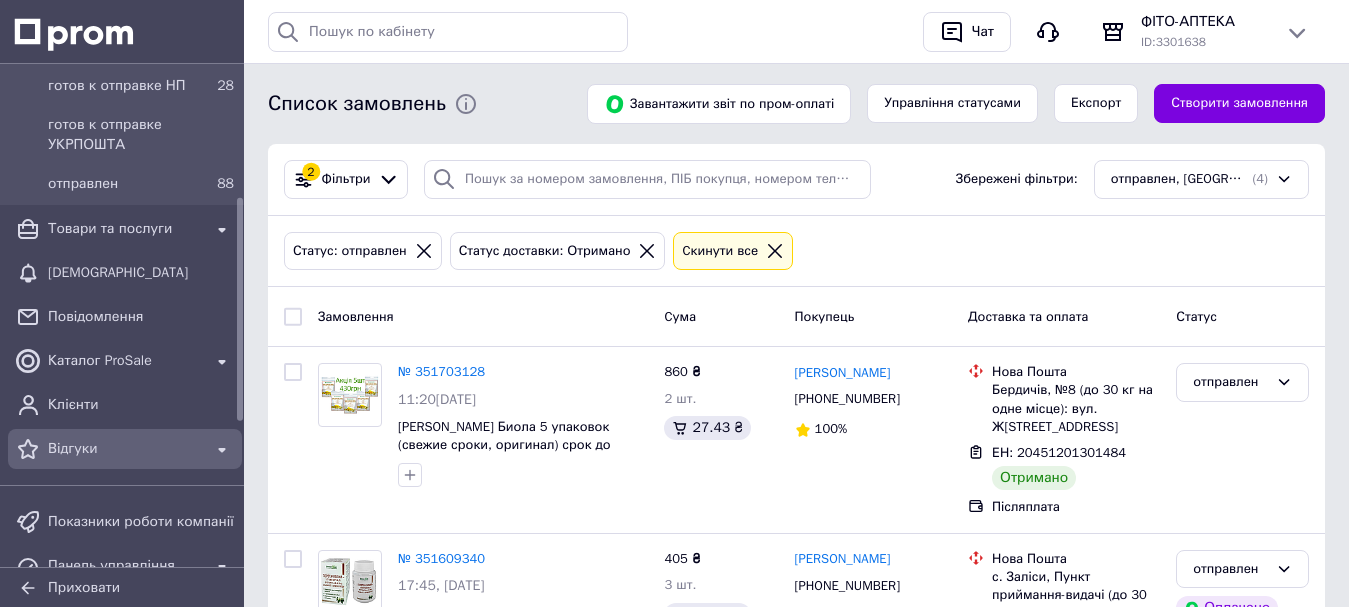 click on "Відгуки" at bounding box center [125, 449] 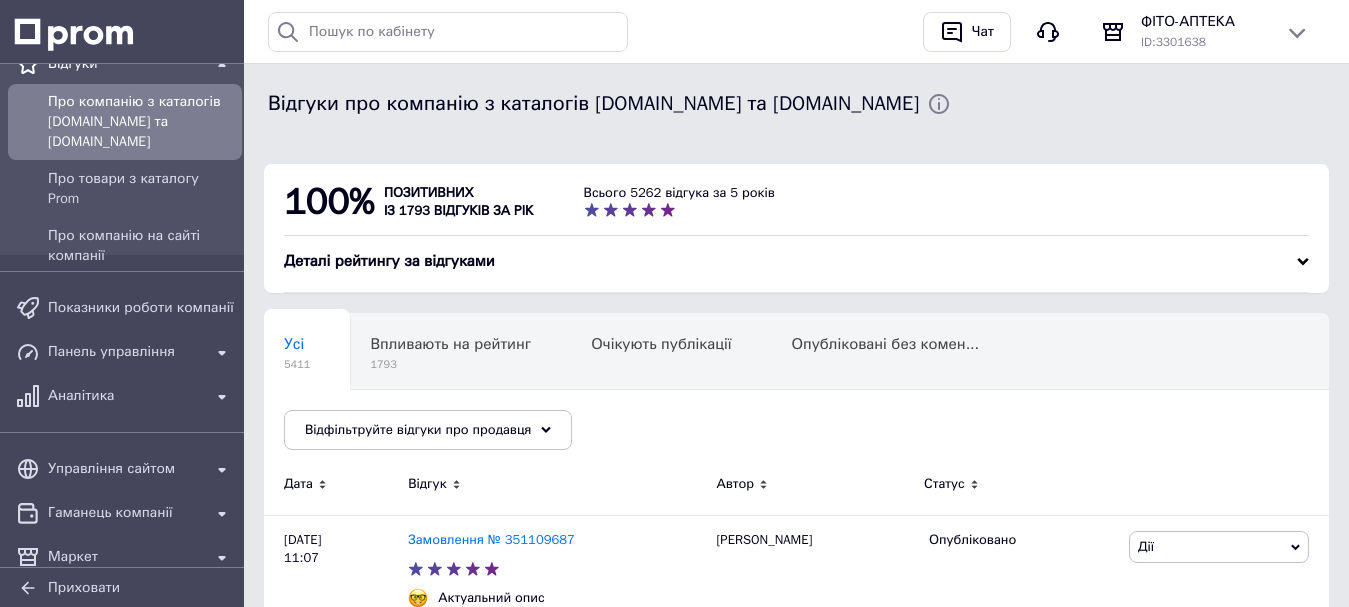 scroll, scrollTop: 73, scrollLeft: 0, axis: vertical 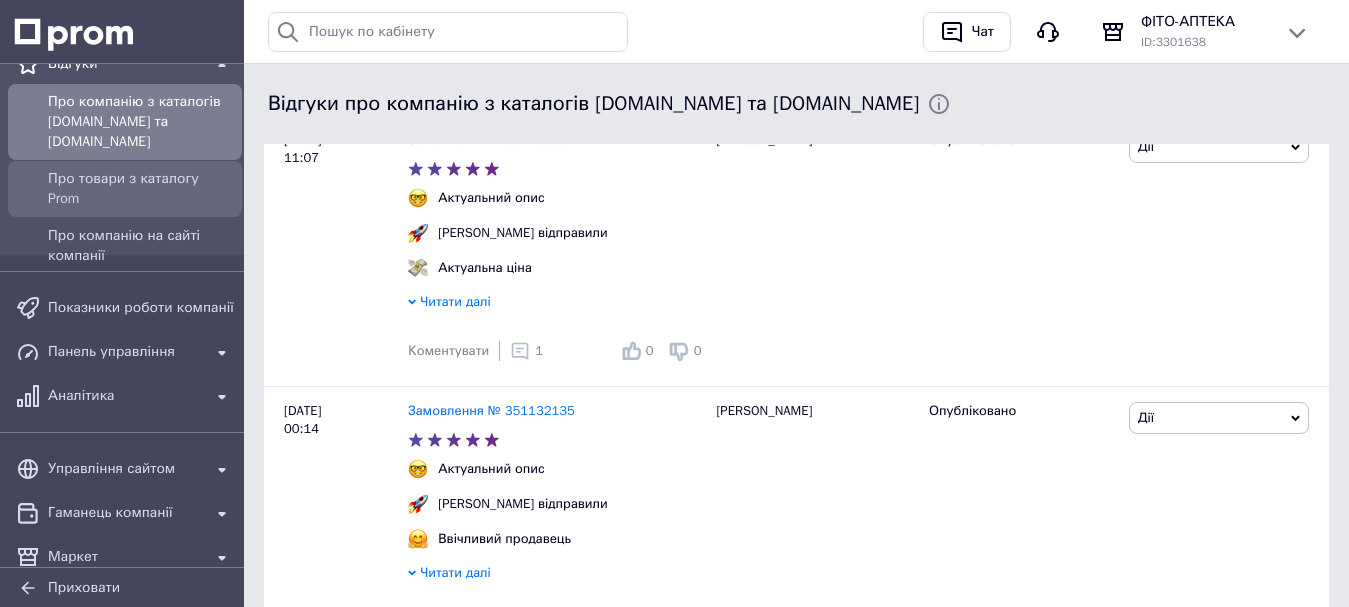 click on "Про товари з каталогу Prom" at bounding box center [141, 189] 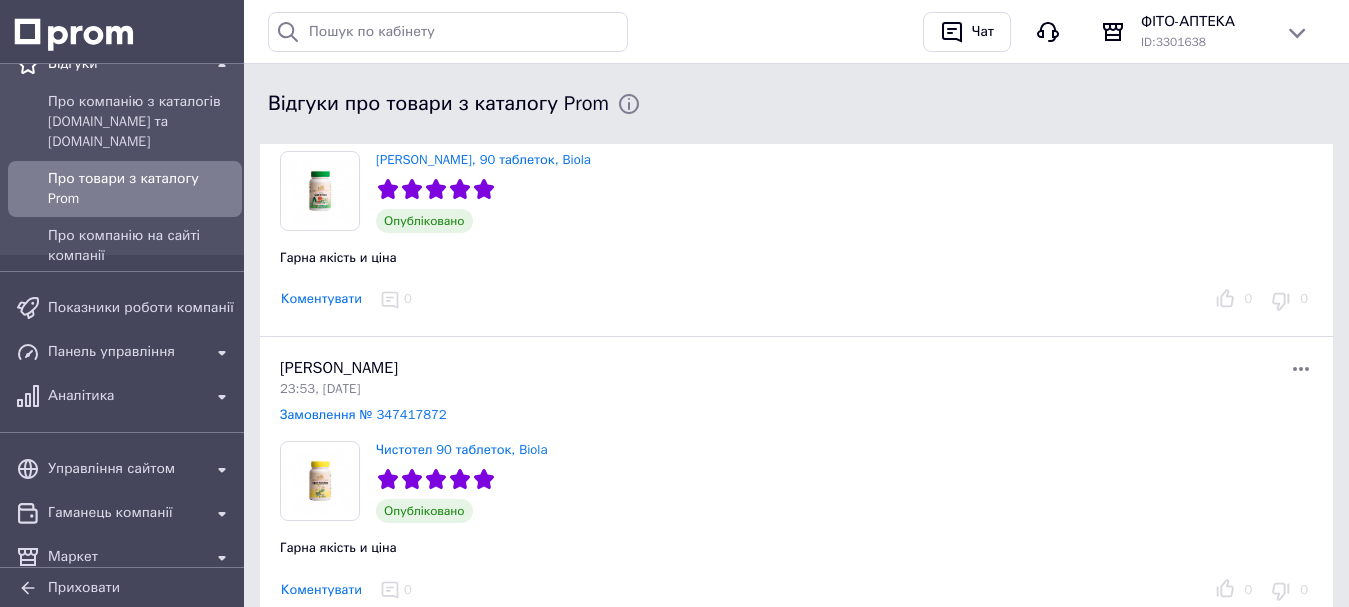 scroll, scrollTop: 1200, scrollLeft: 0, axis: vertical 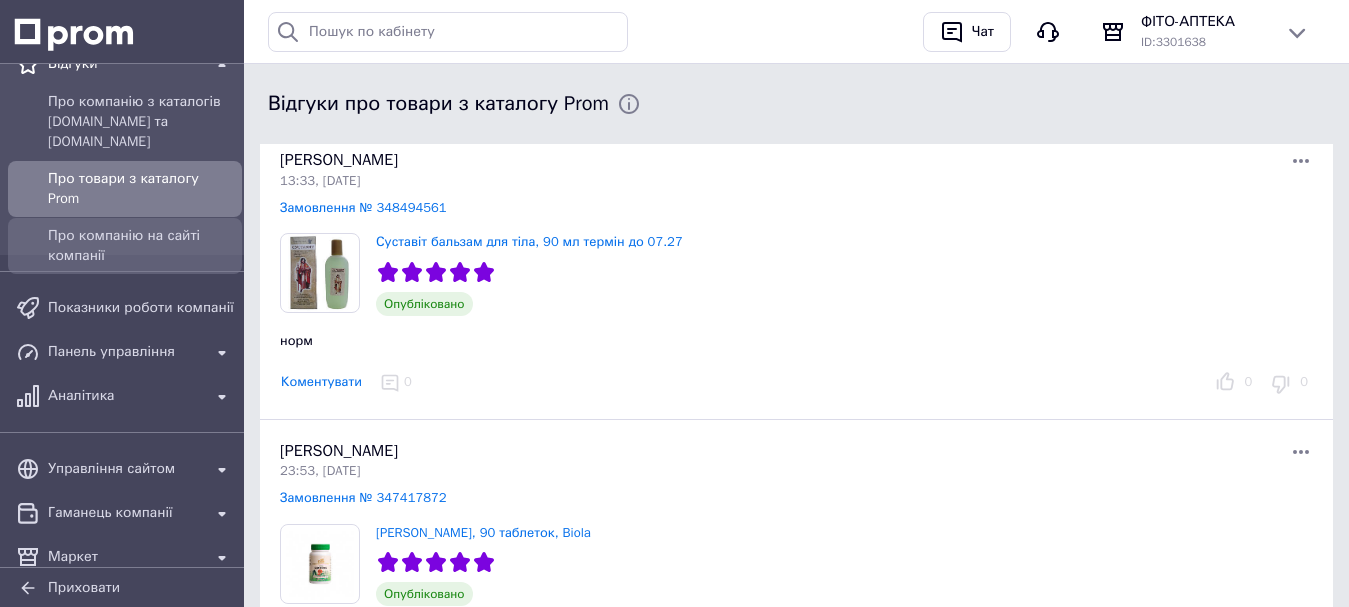 click on "Про компанію на сайті компанії" at bounding box center (141, 246) 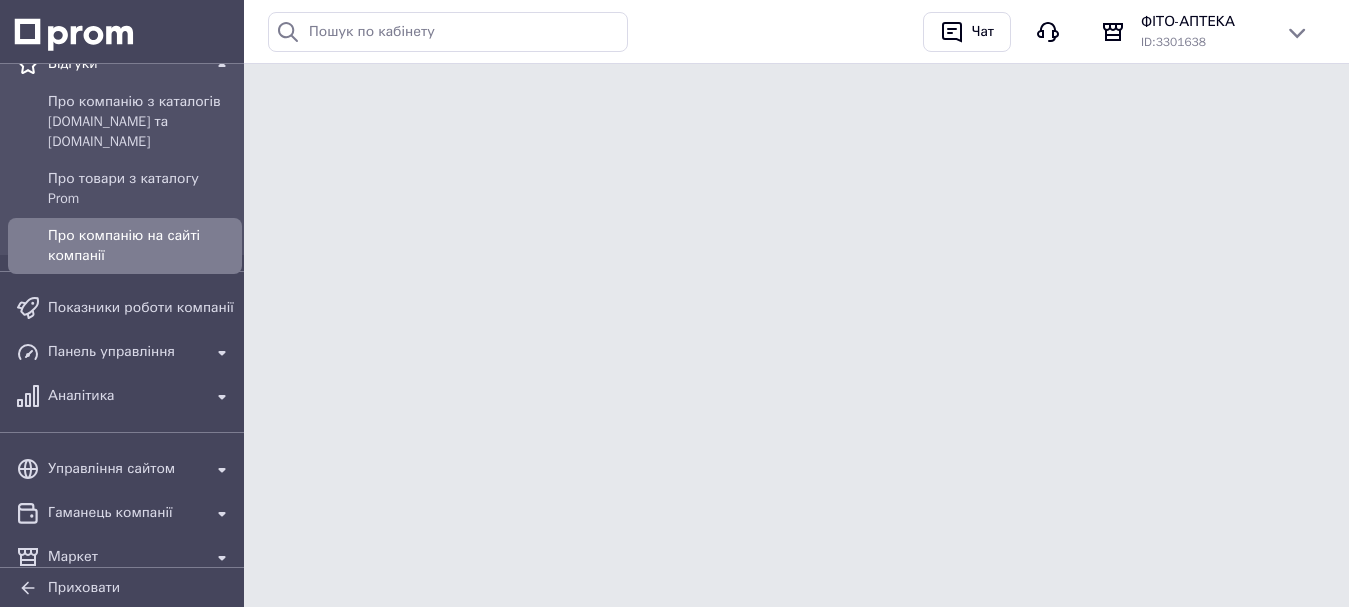 scroll, scrollTop: 0, scrollLeft: 0, axis: both 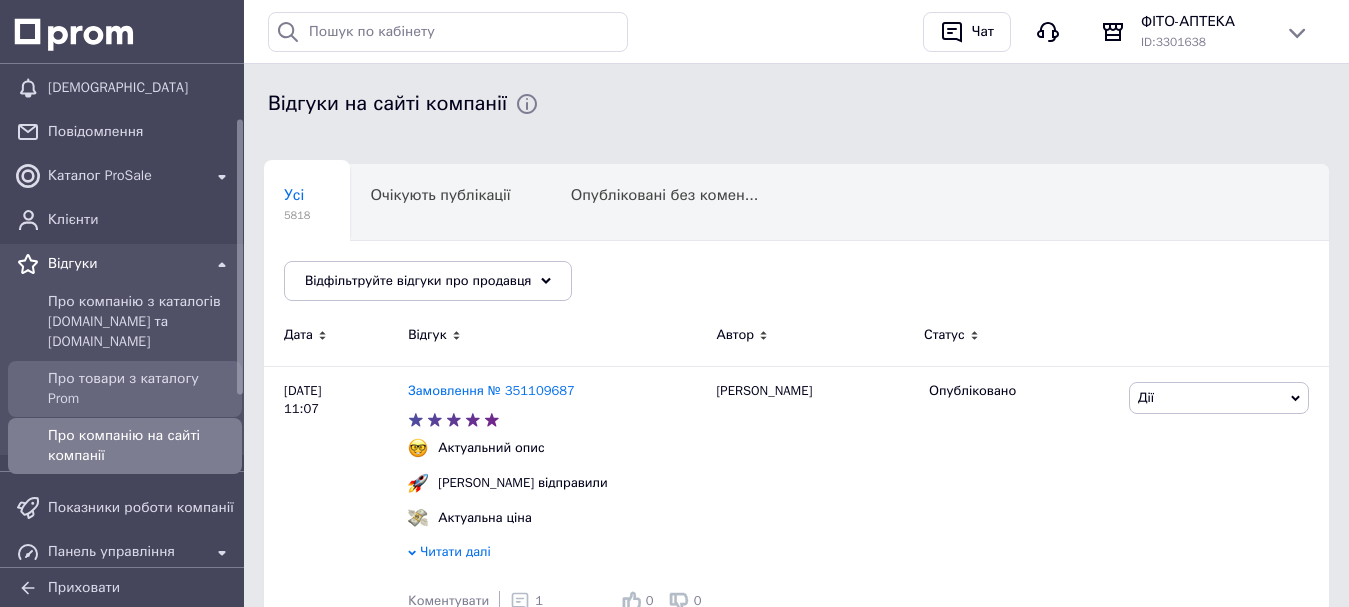 click on "Про товари з каталогу Prom" at bounding box center [141, 389] 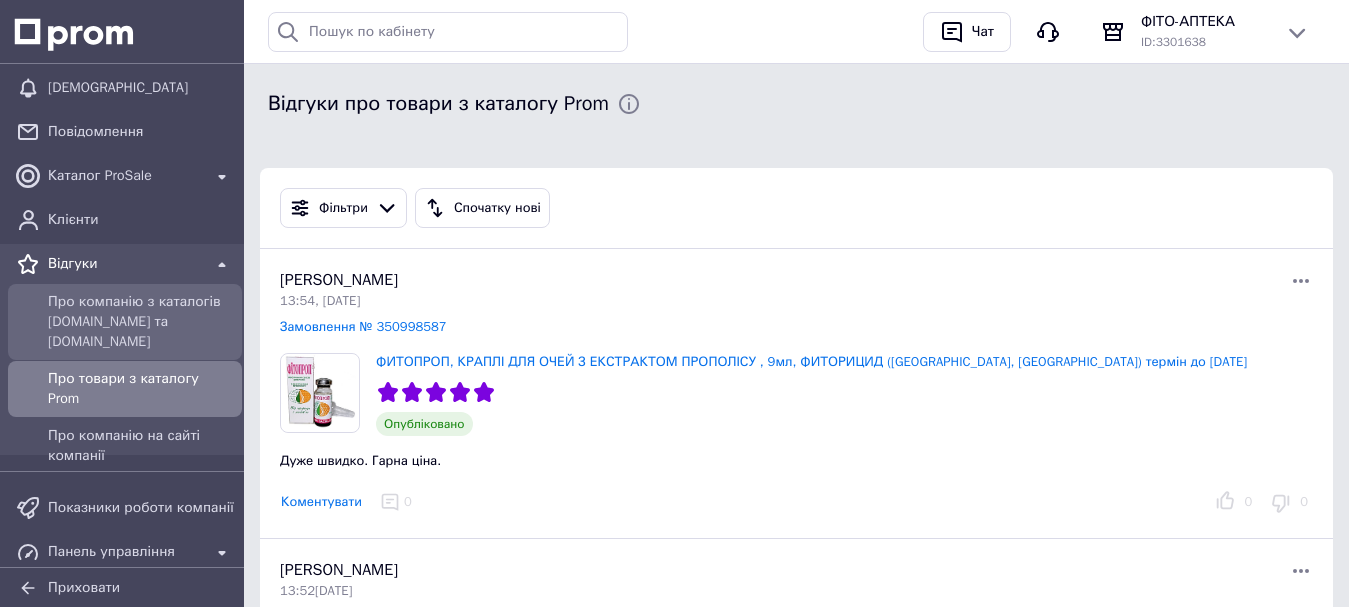 click on "Про компанію з каталогів [DOMAIN_NAME] та [DOMAIN_NAME]" at bounding box center (141, 322) 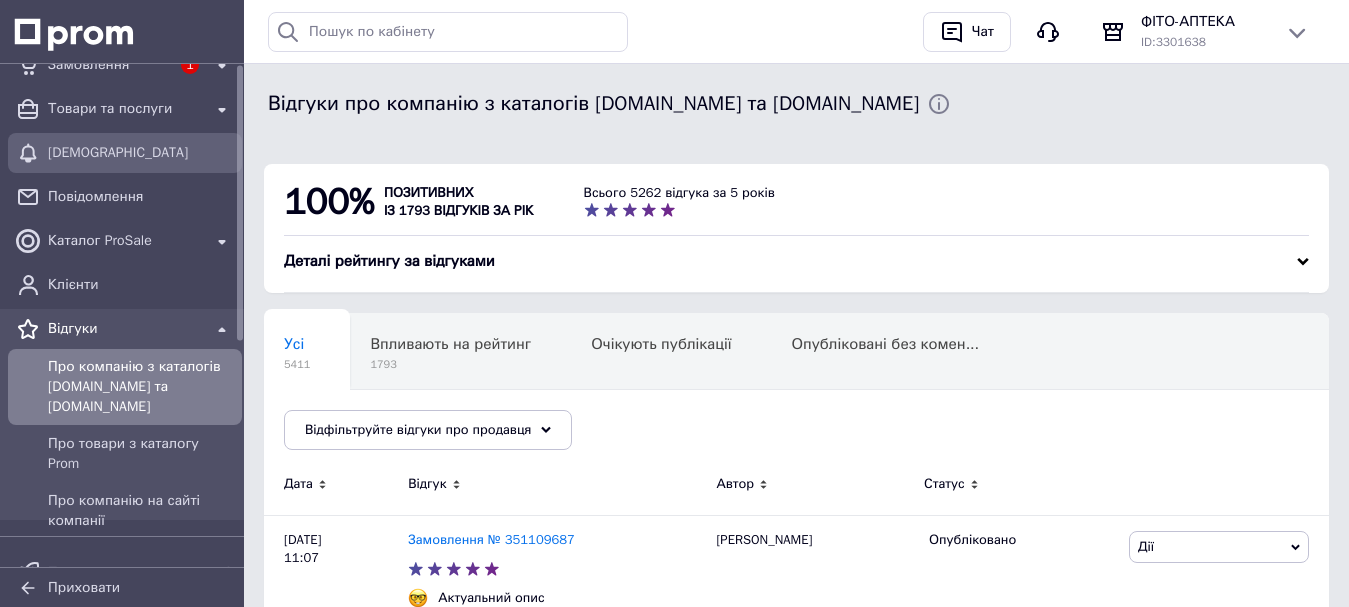 scroll, scrollTop: 0, scrollLeft: 0, axis: both 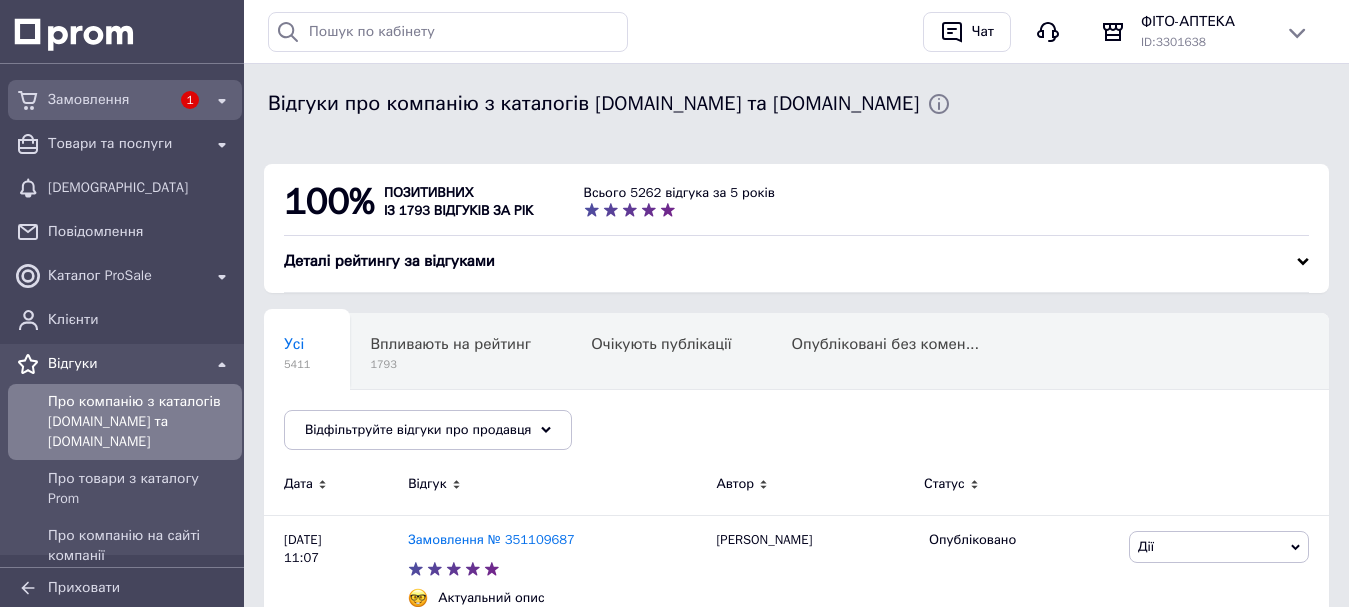 click on "Замовлення" at bounding box center [109, 100] 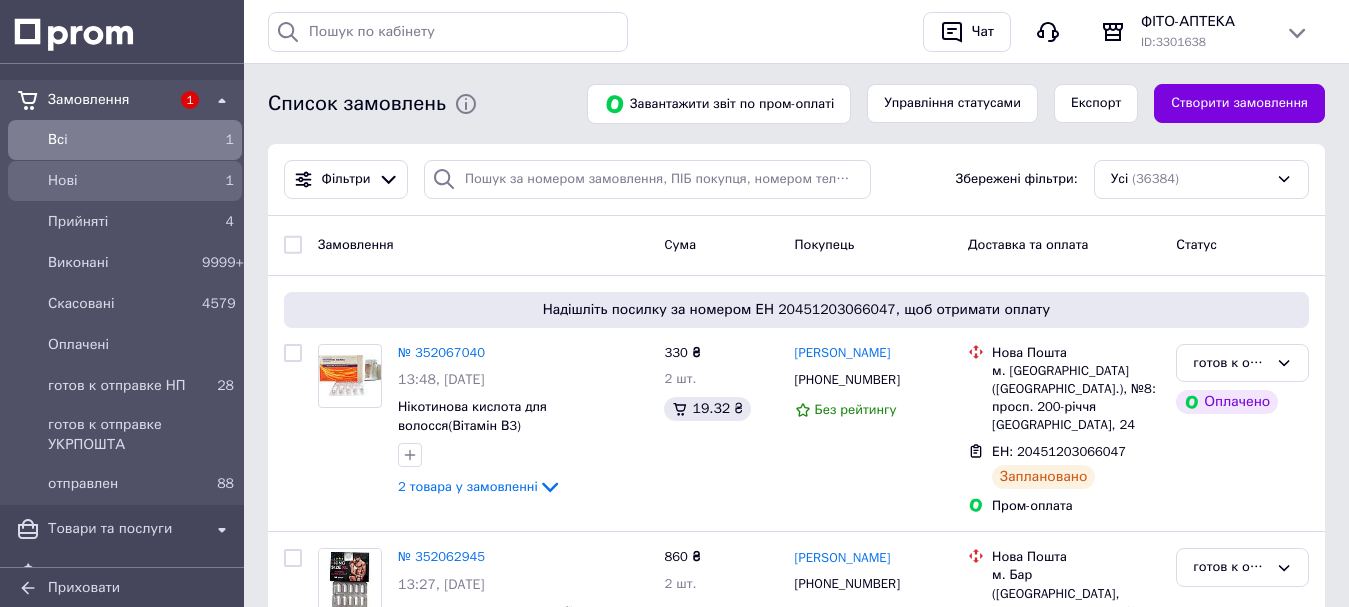click on "Нові" at bounding box center [121, 181] 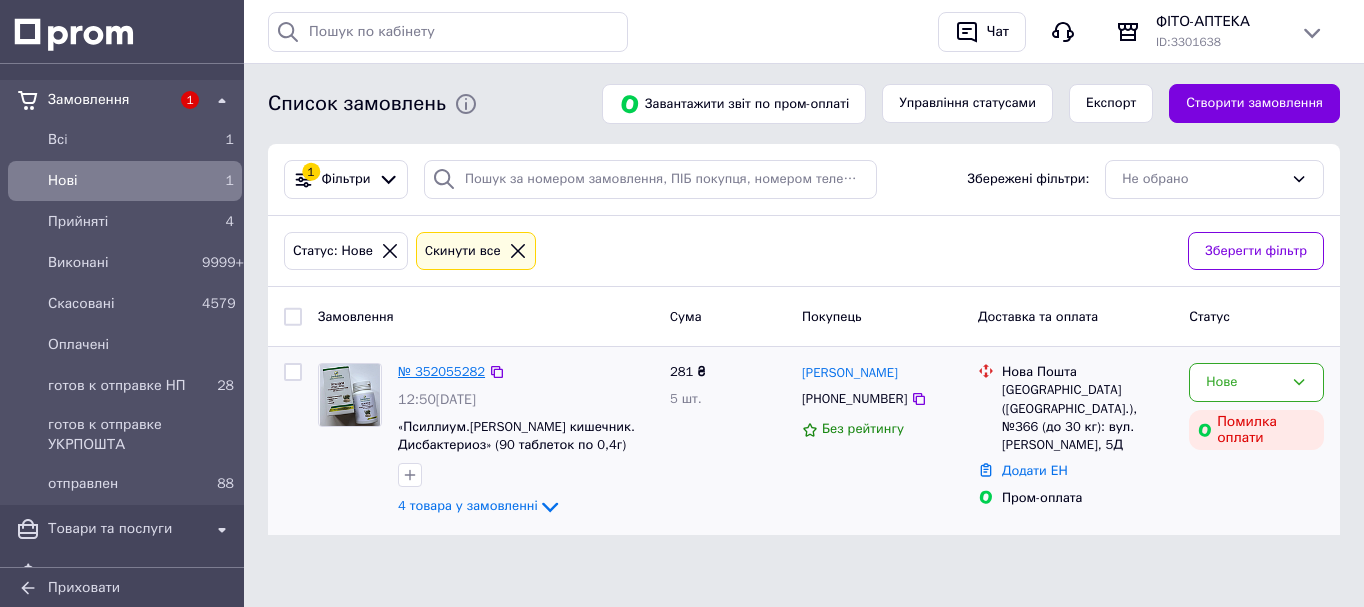 click on "№ 352055282" at bounding box center [441, 371] 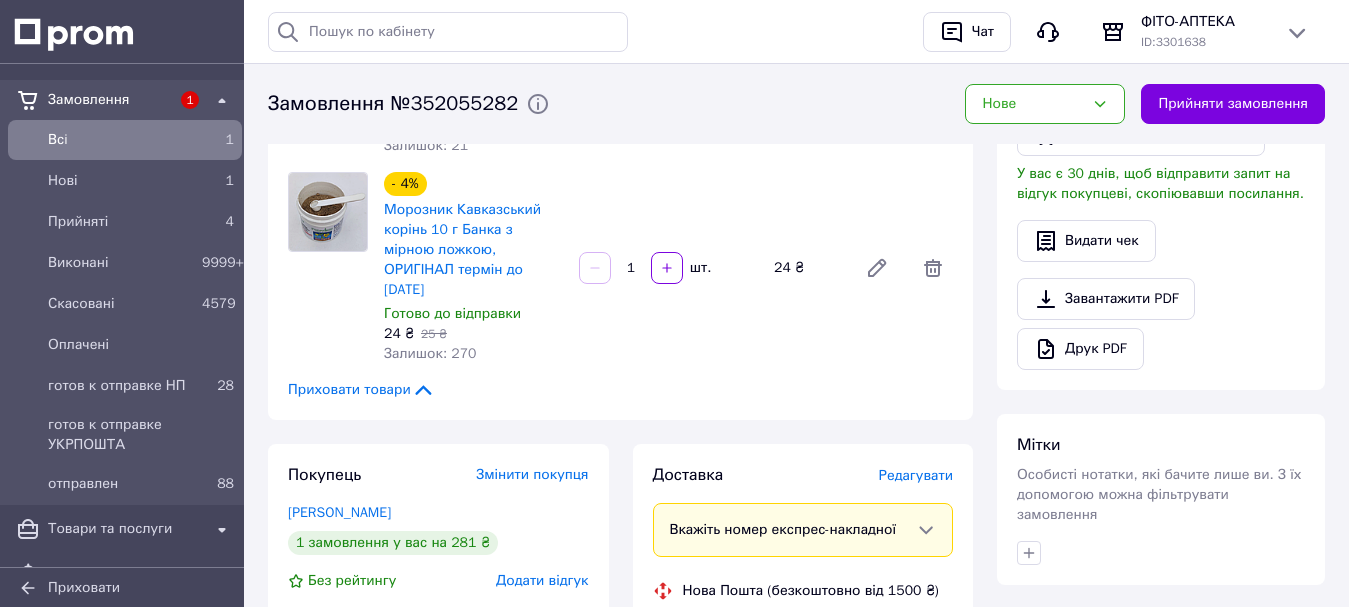 scroll, scrollTop: 500, scrollLeft: 0, axis: vertical 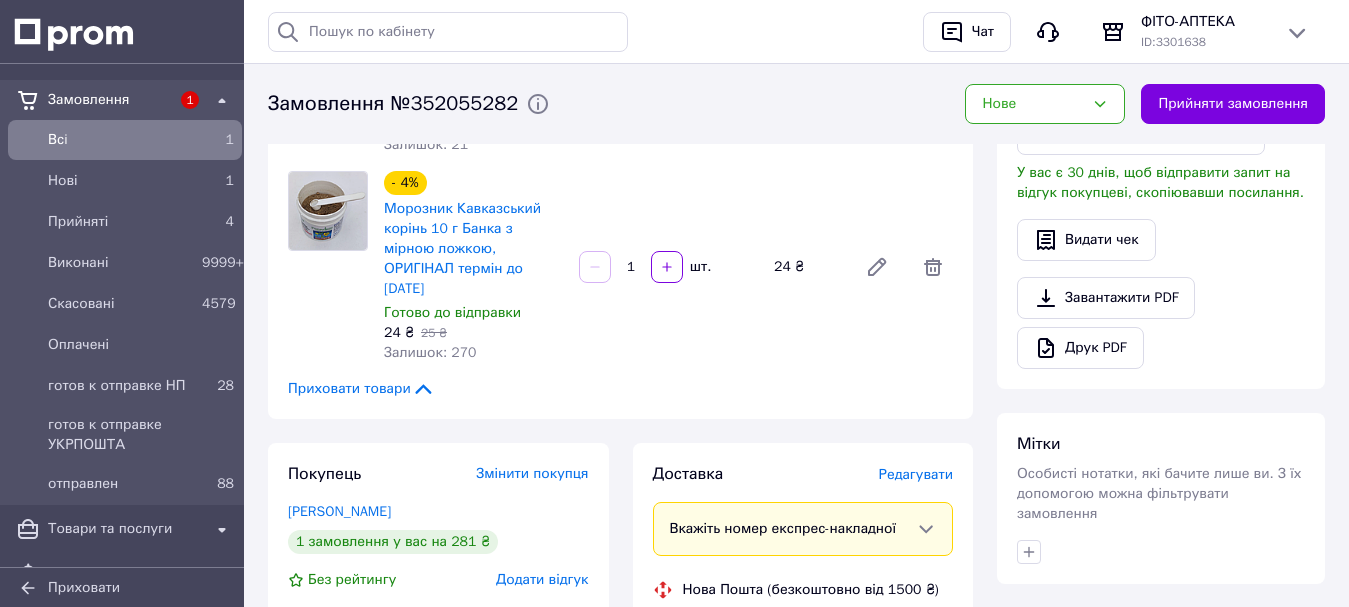 drag, startPoint x: 339, startPoint y: 488, endPoint x: 355, endPoint y: 489, distance: 16.03122 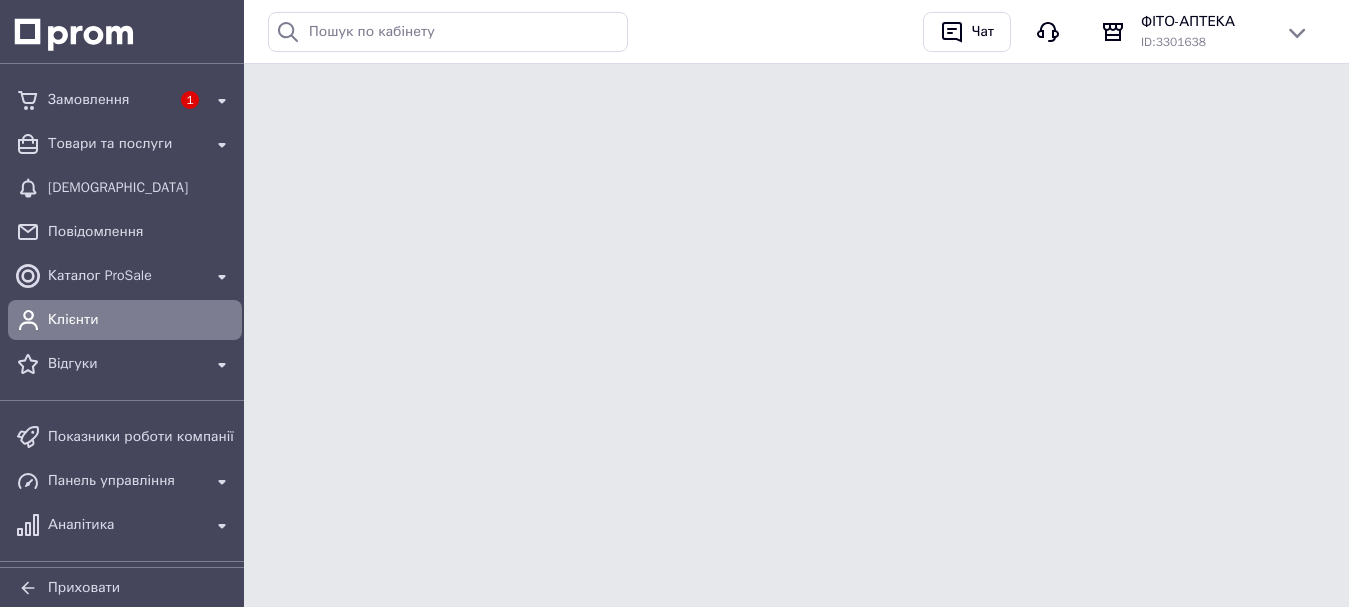 scroll, scrollTop: 0, scrollLeft: 0, axis: both 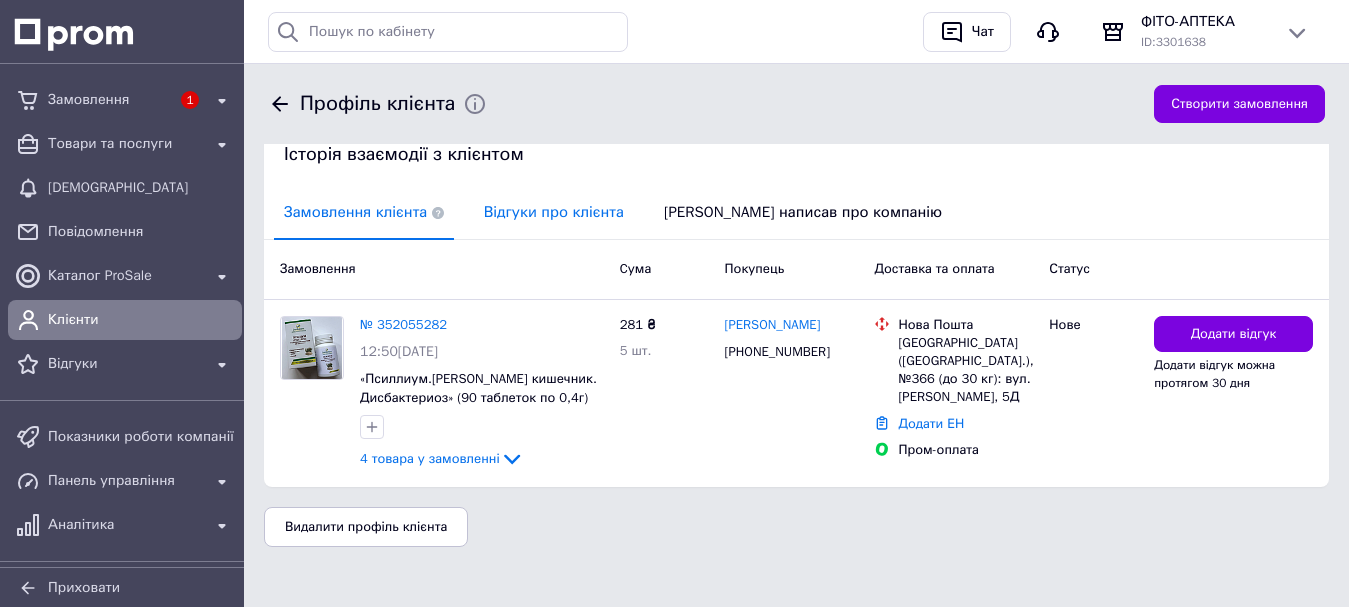 click on "Відгуки про клієнта" at bounding box center (554, 212) 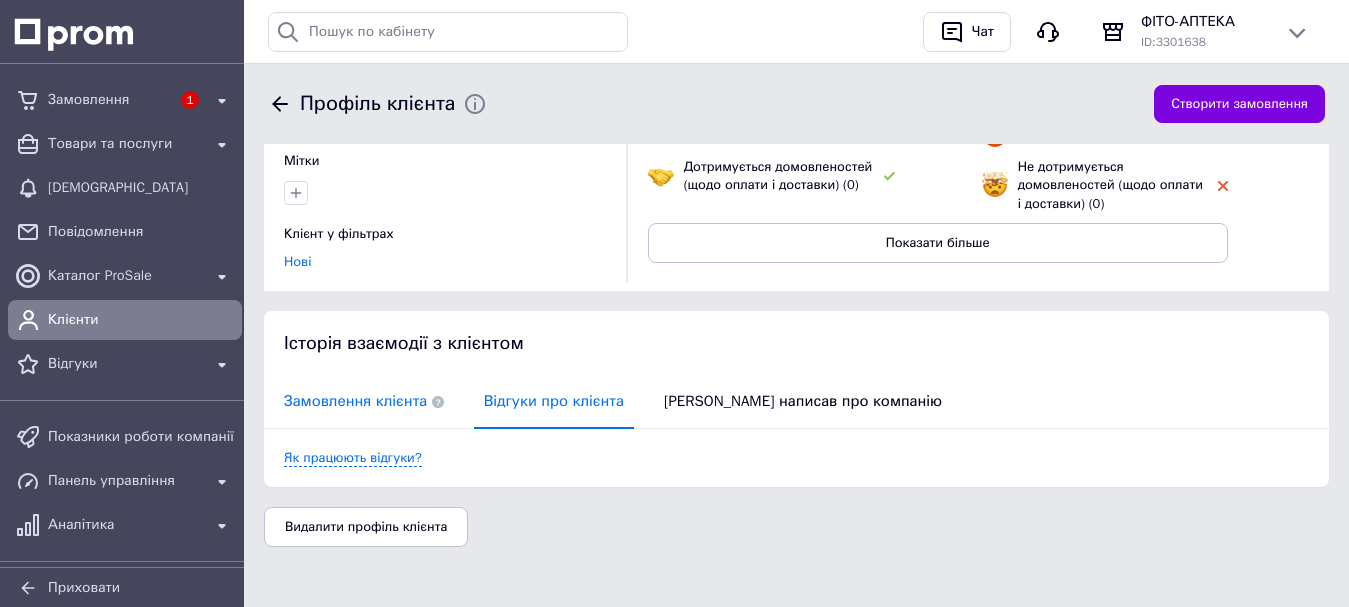 click on "Замовлення клієнта" at bounding box center (364, 401) 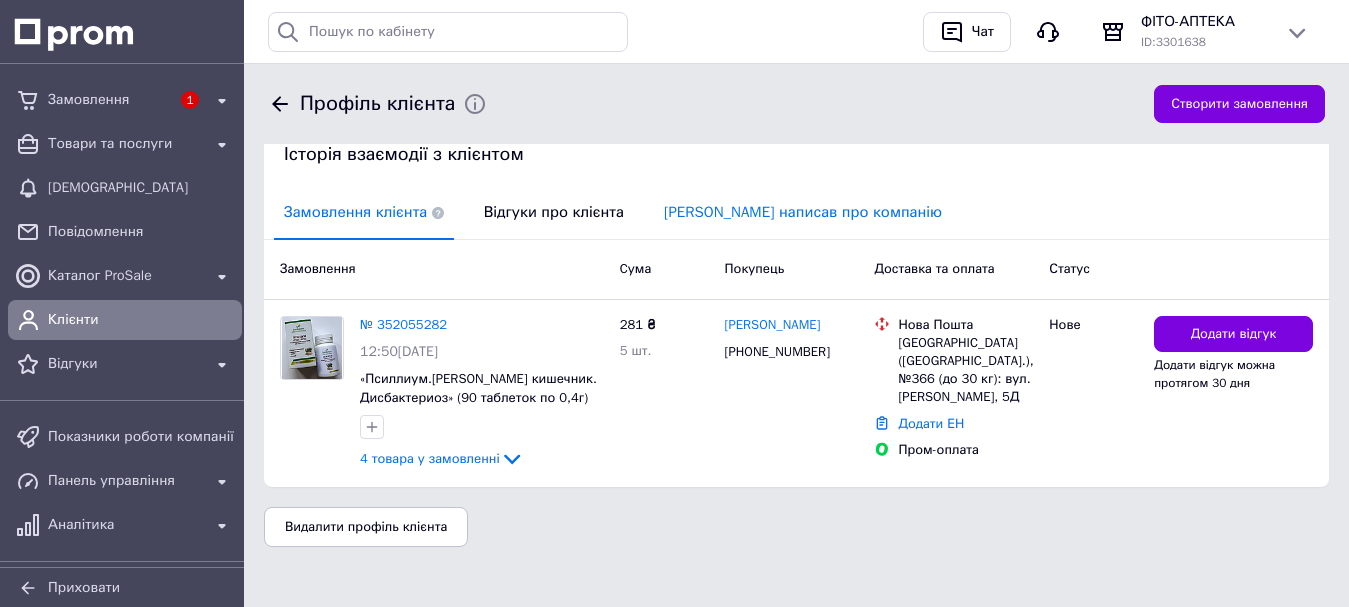 click on "[PERSON_NAME] написав про компанію" at bounding box center [803, 212] 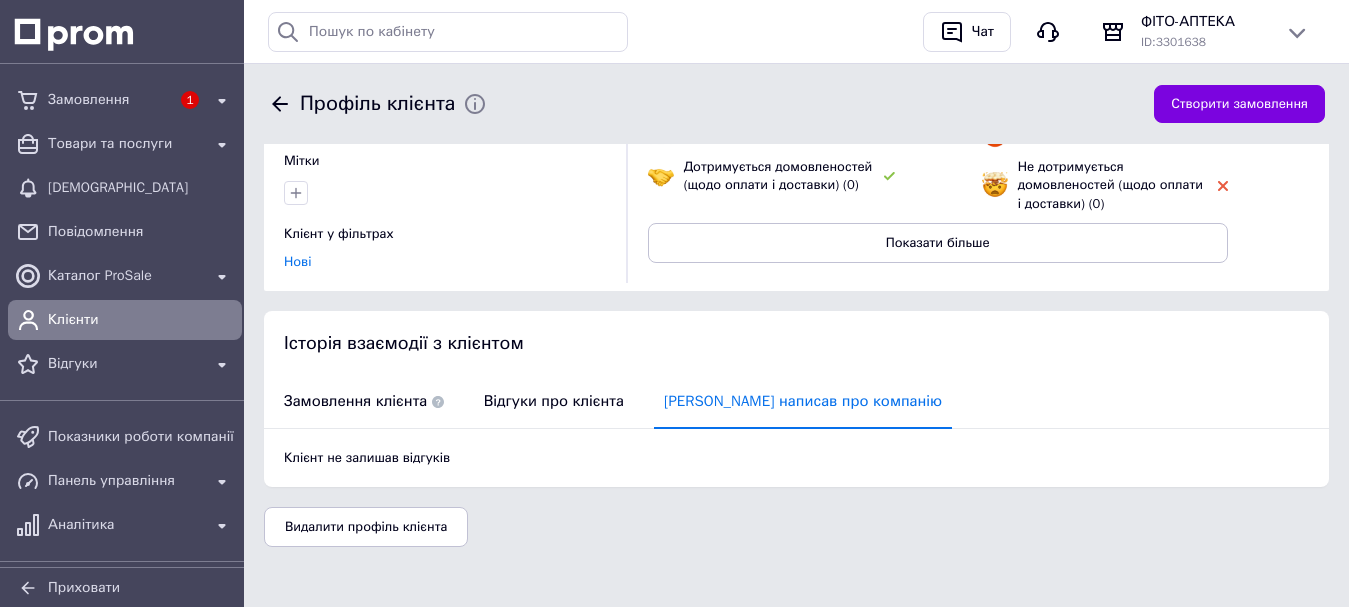 scroll, scrollTop: 236, scrollLeft: 0, axis: vertical 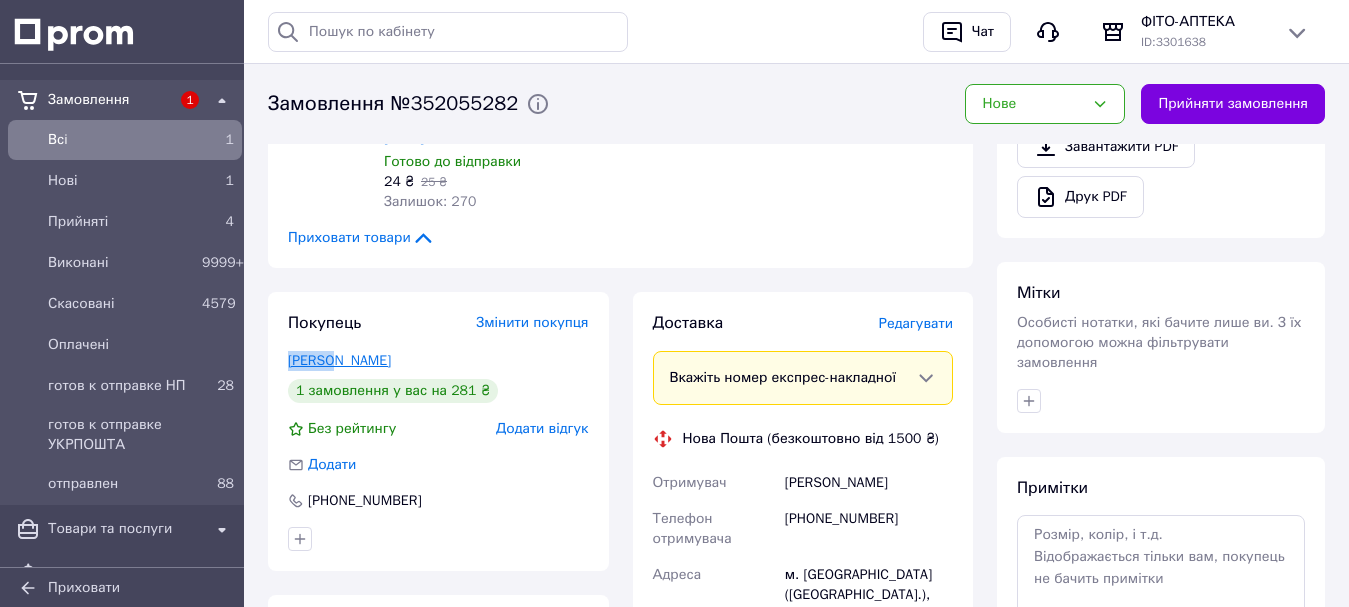 drag, startPoint x: 288, startPoint y: 342, endPoint x: 332, endPoint y: 346, distance: 44.181442 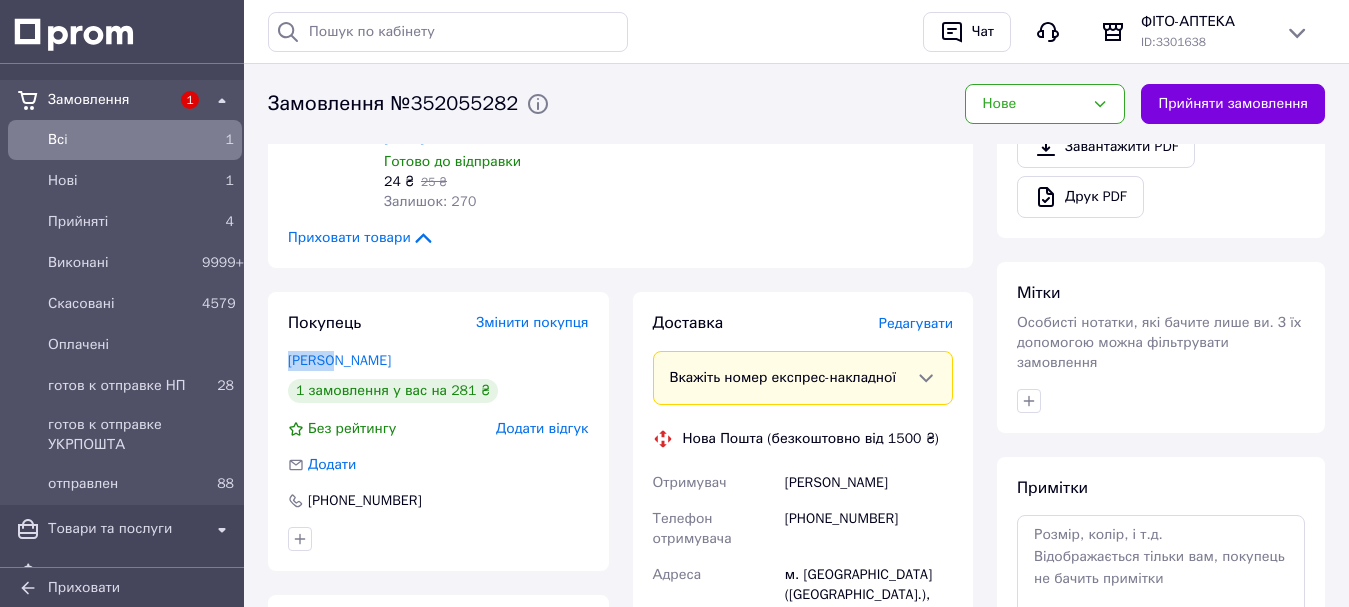 copy on "[PERSON_NAME]" 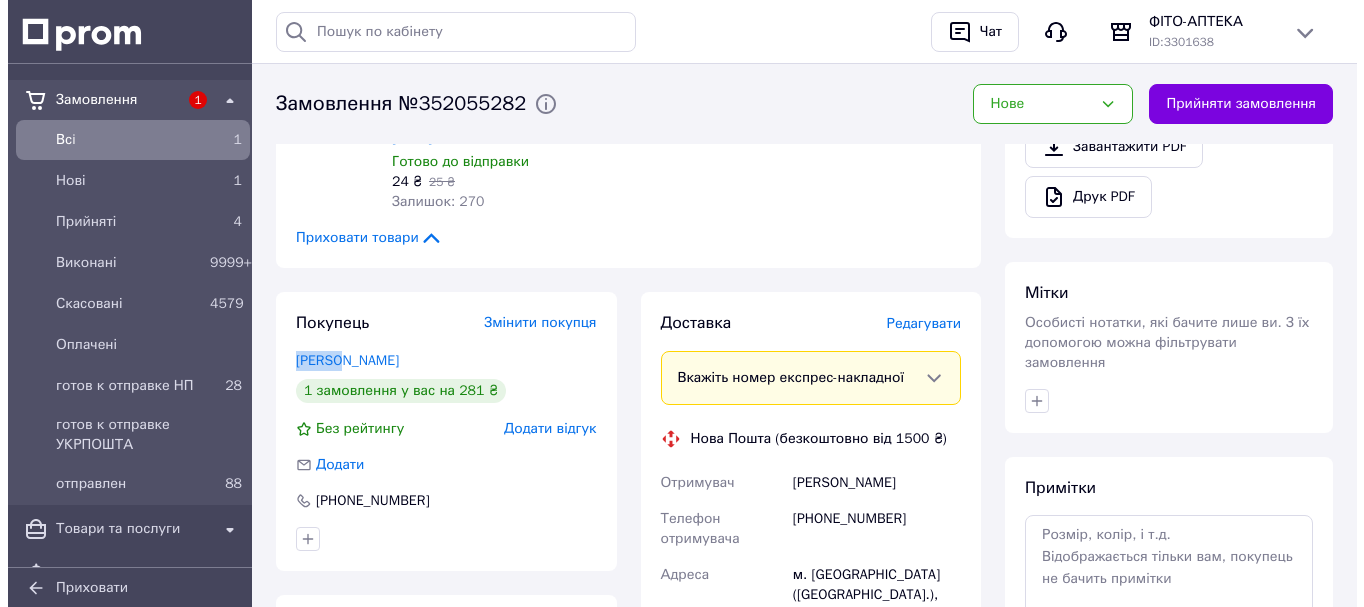 scroll, scrollTop: 0, scrollLeft: 0, axis: both 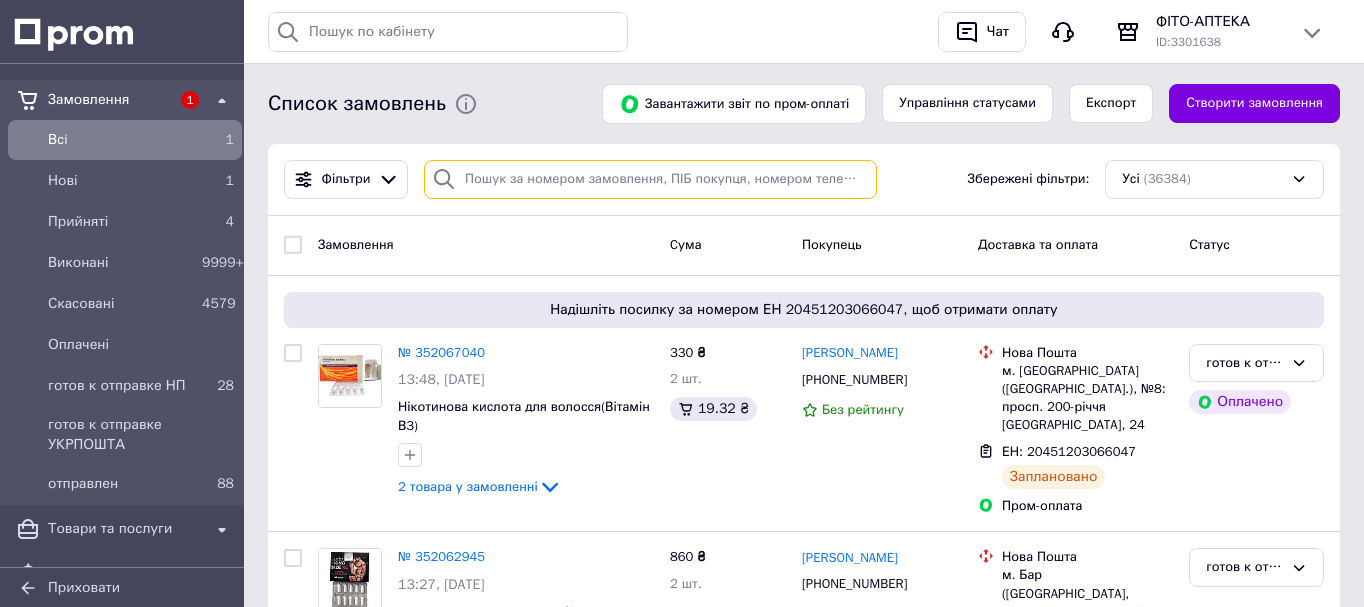 click at bounding box center [650, 179] 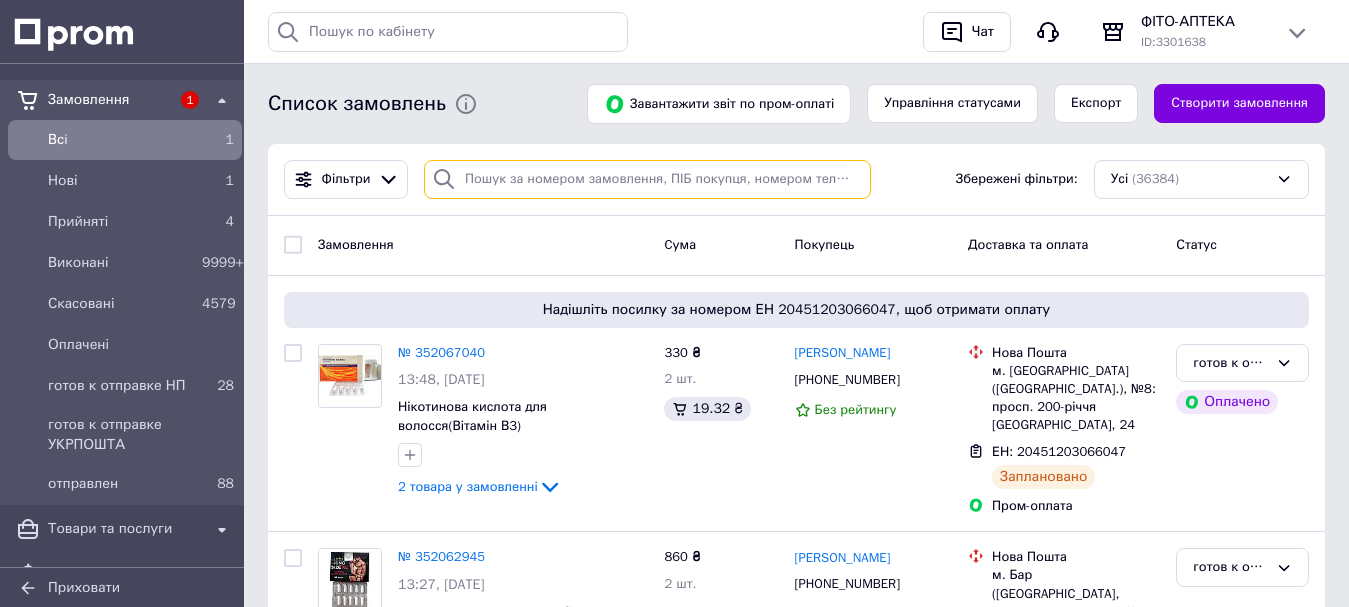 paste on "[PERSON_NAME]" 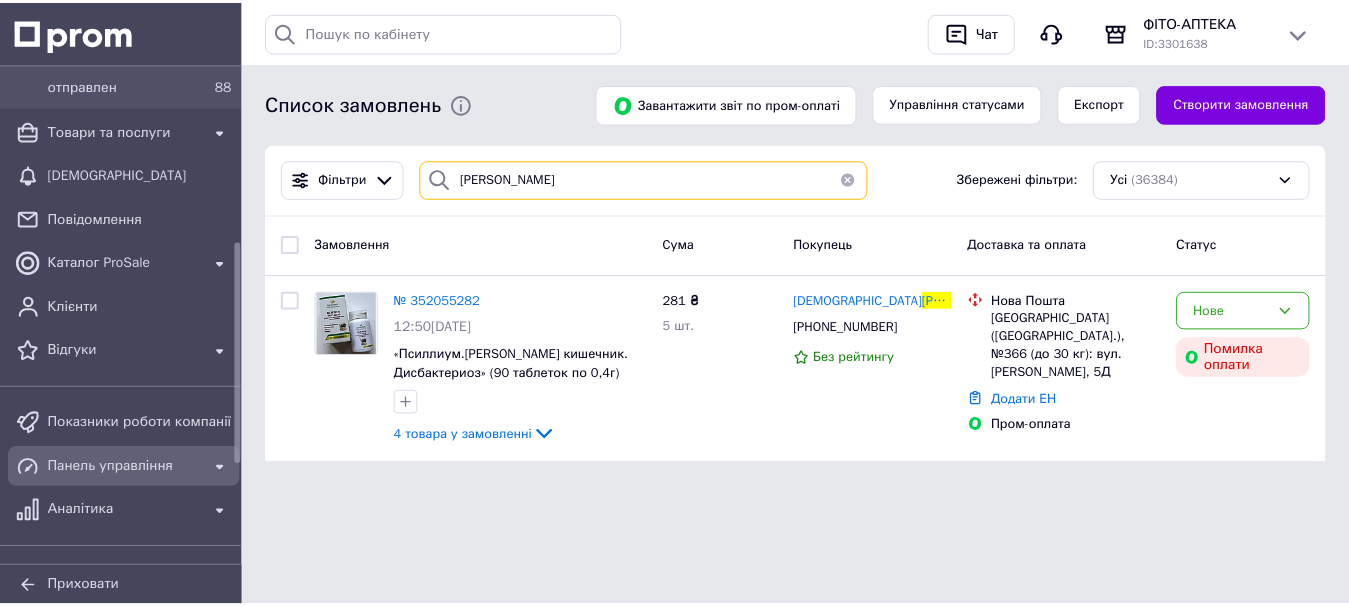 scroll, scrollTop: 400, scrollLeft: 0, axis: vertical 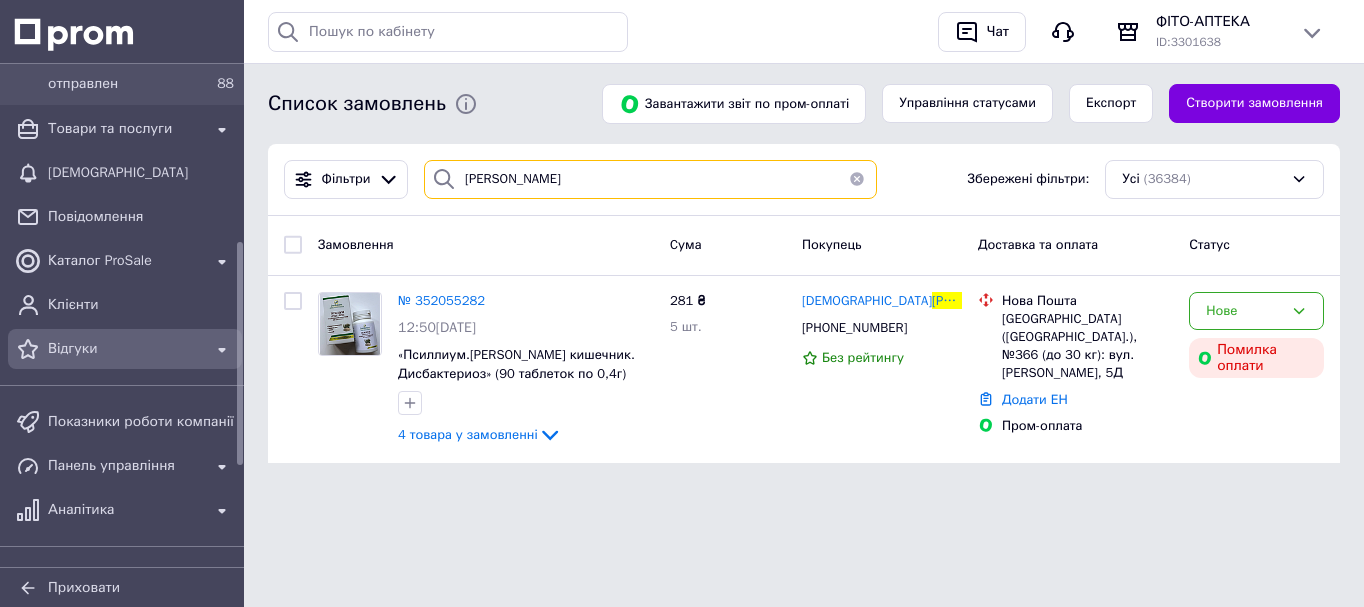 type on "[PERSON_NAME]" 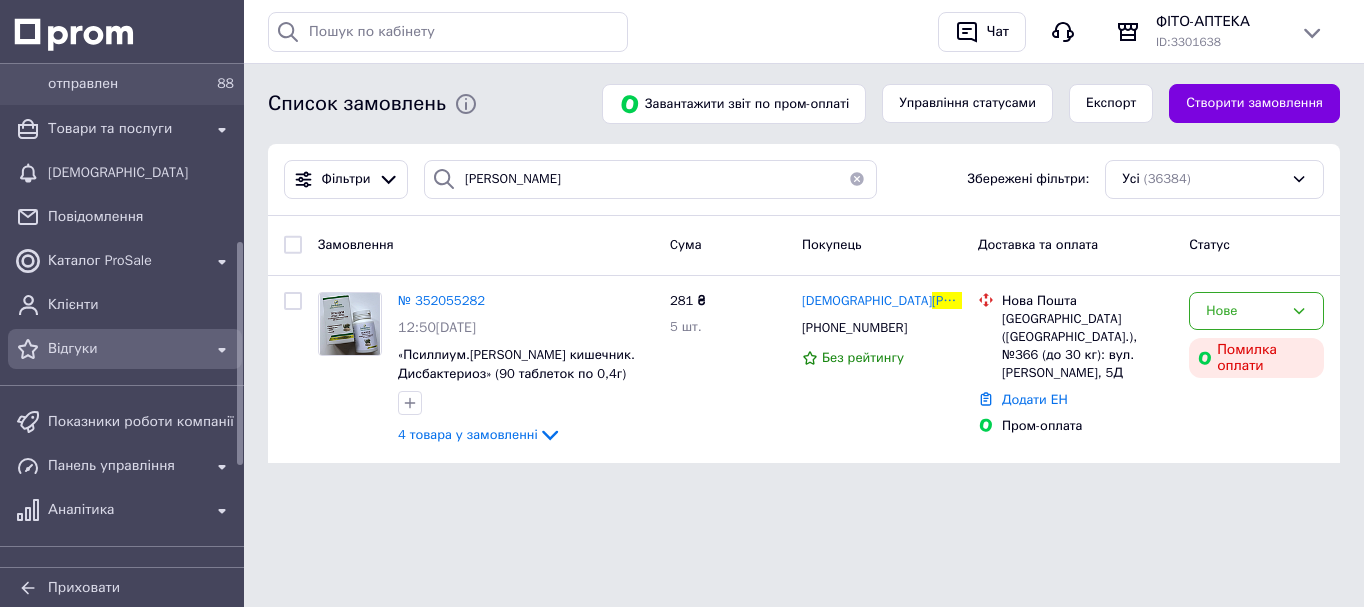 click on "Відгуки" at bounding box center (125, 349) 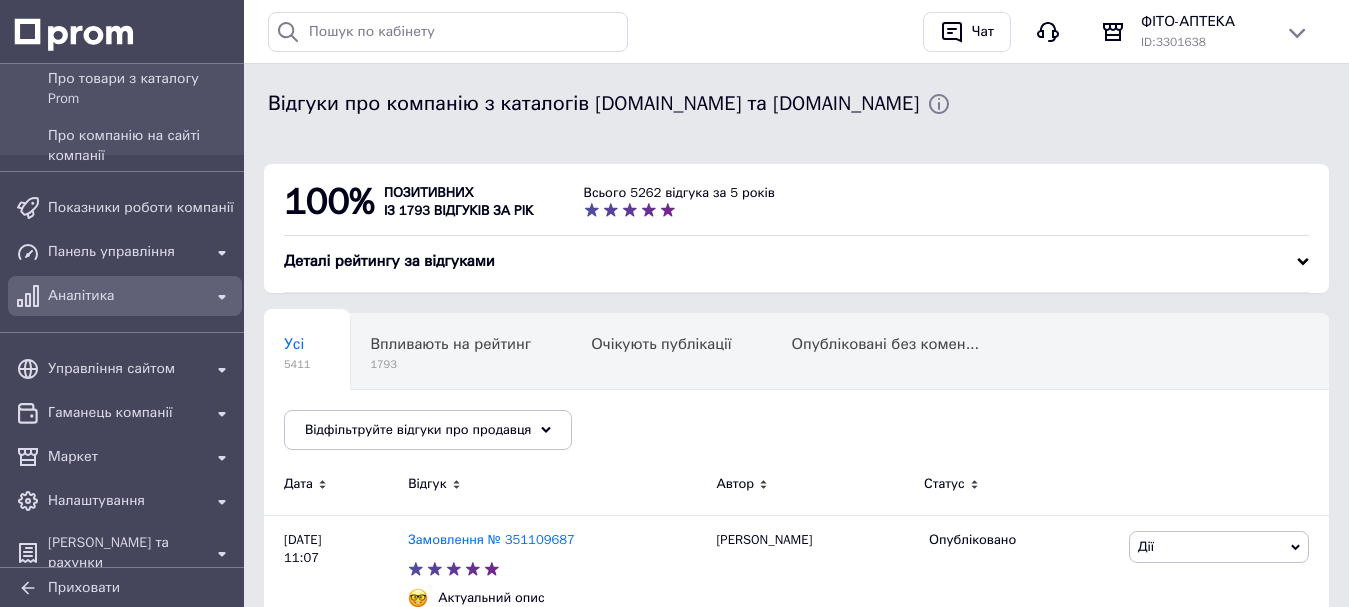 click on "Аналітика" at bounding box center (125, 296) 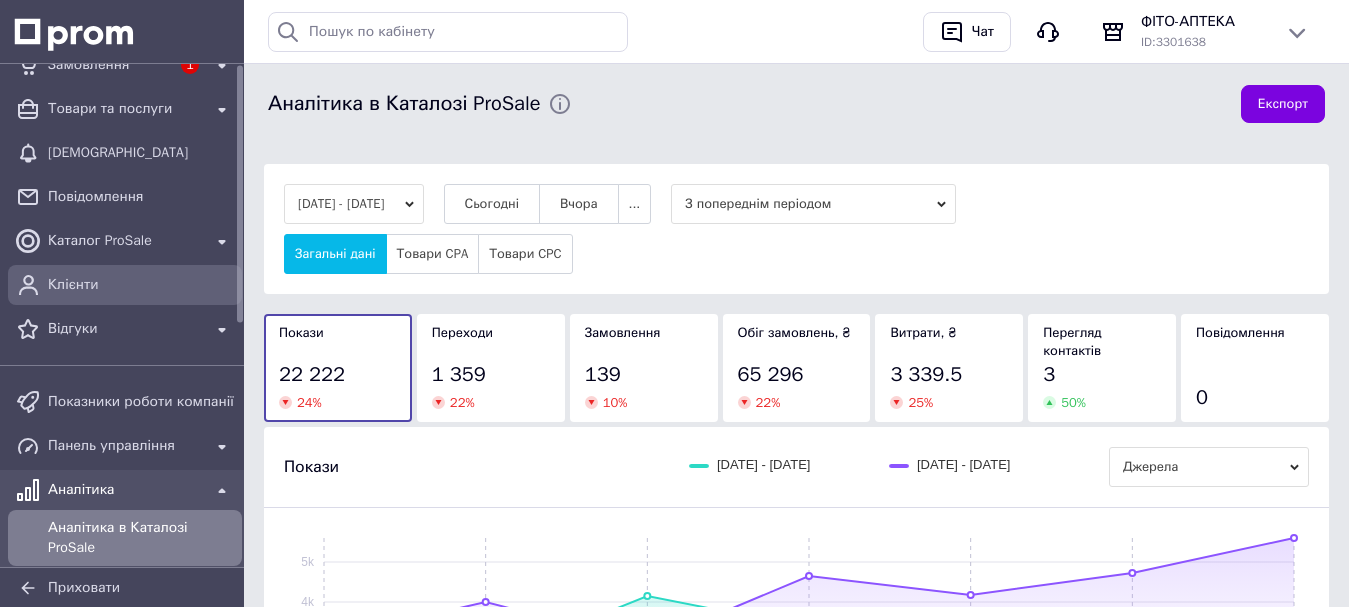 scroll, scrollTop: 0, scrollLeft: 0, axis: both 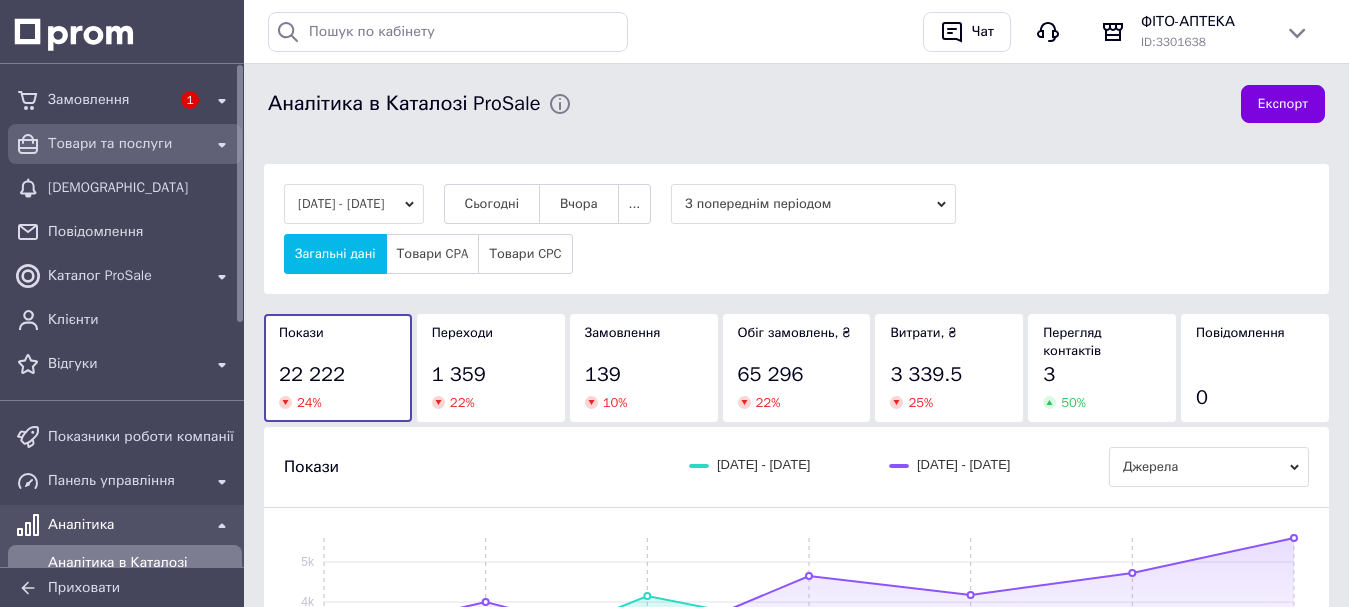 click on "Товари та послуги" at bounding box center (125, 144) 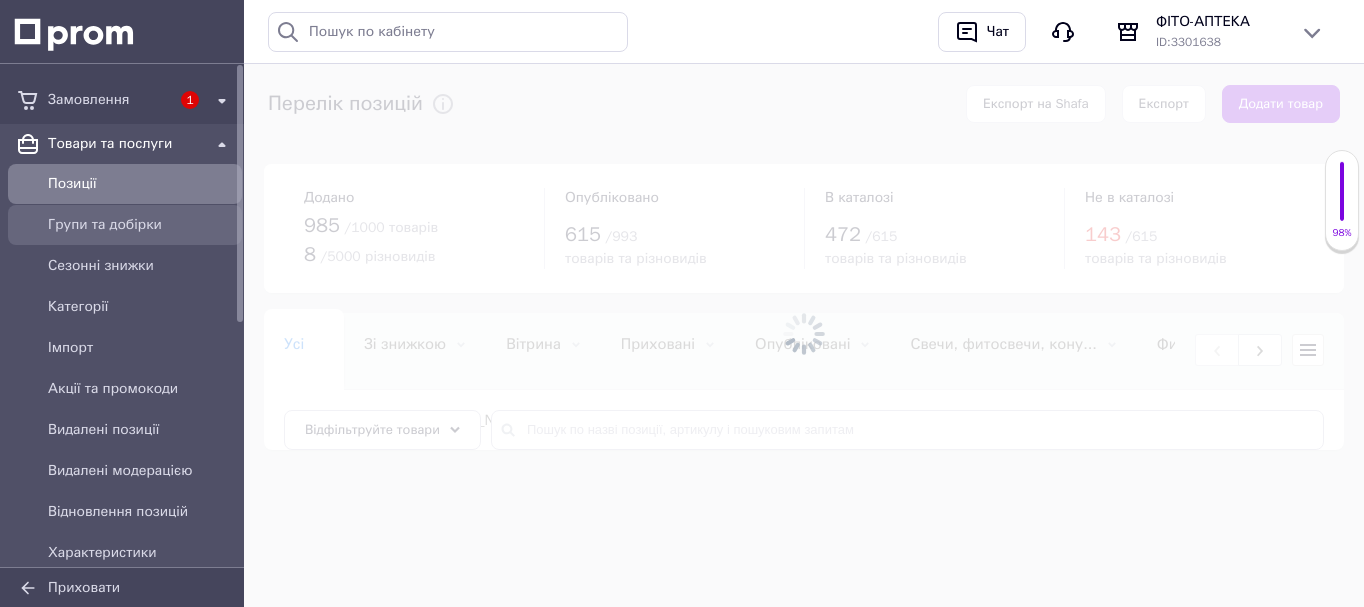 click on "Групи та добірки" at bounding box center (141, 225) 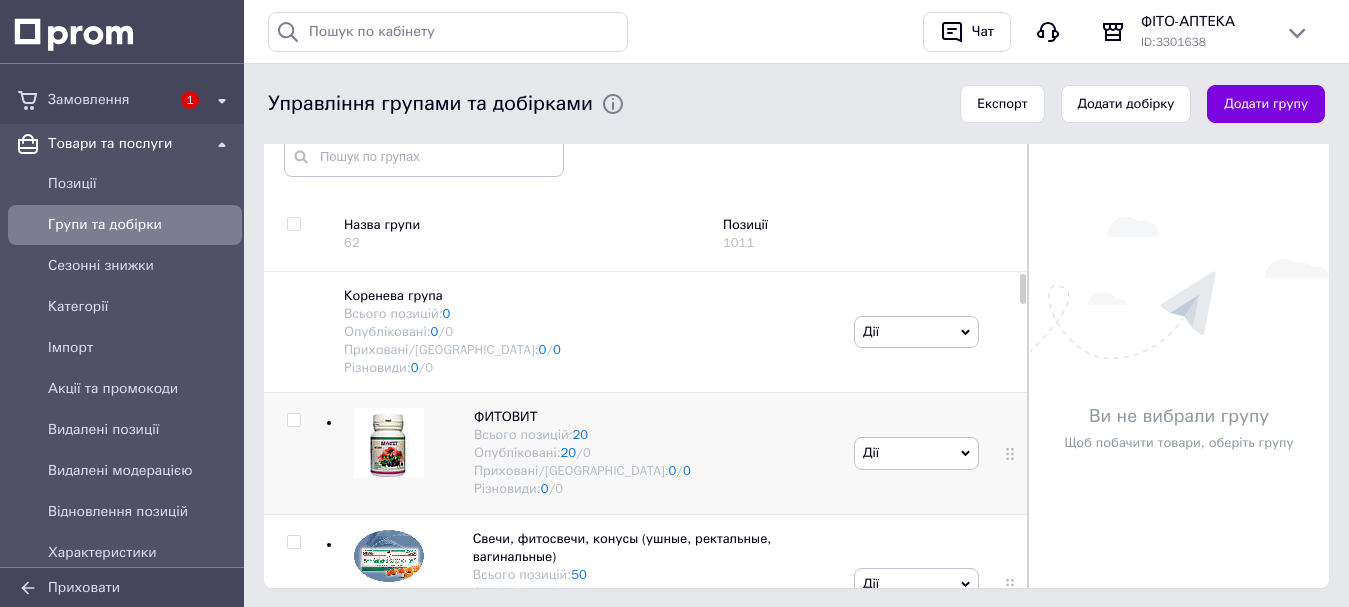 scroll, scrollTop: 200, scrollLeft: 0, axis: vertical 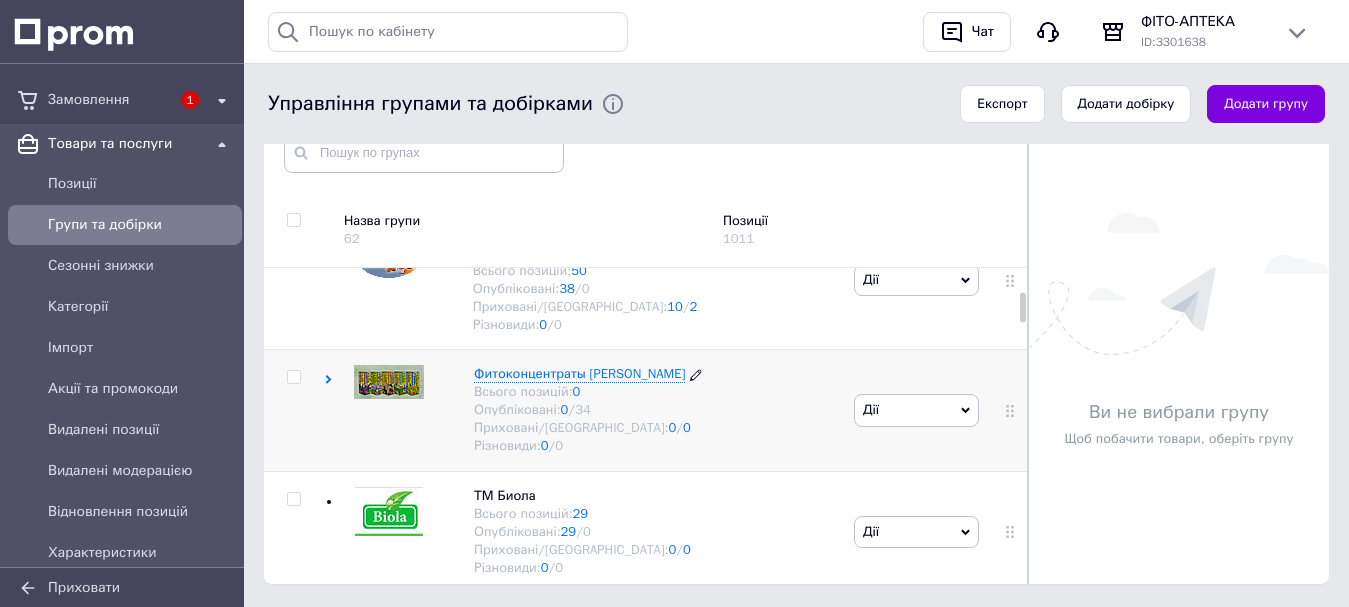 click on "Фитоконцентраты [PERSON_NAME]" at bounding box center (579, 373) 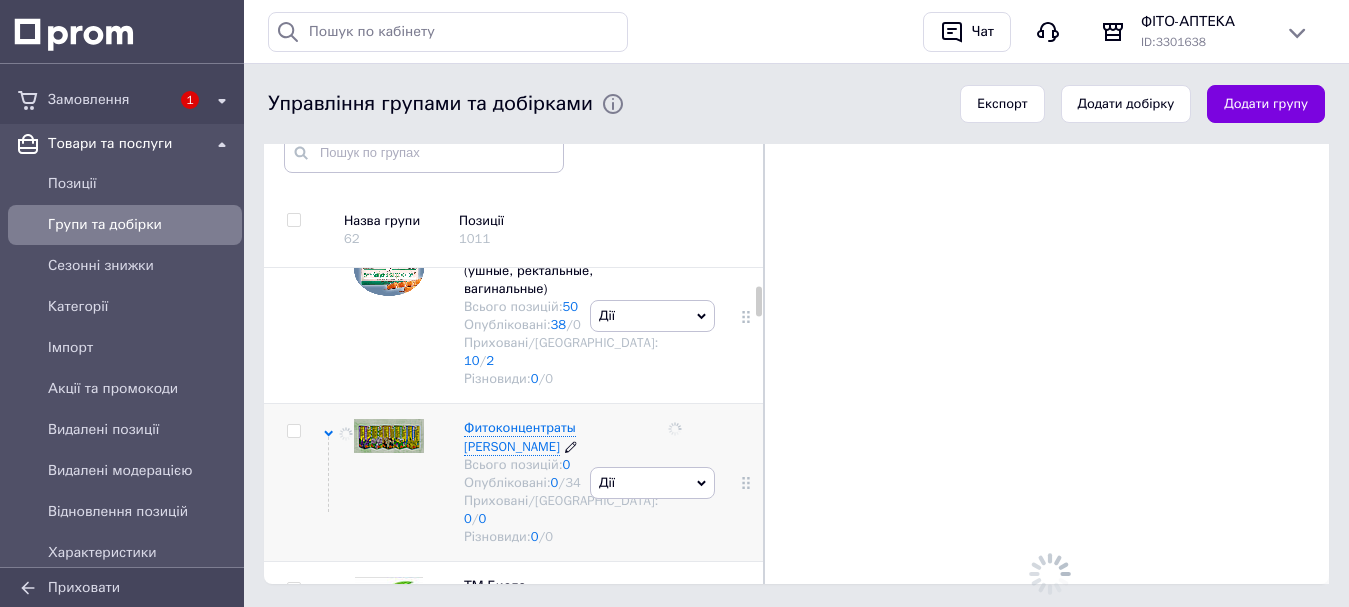 scroll, scrollTop: 351, scrollLeft: 0, axis: vertical 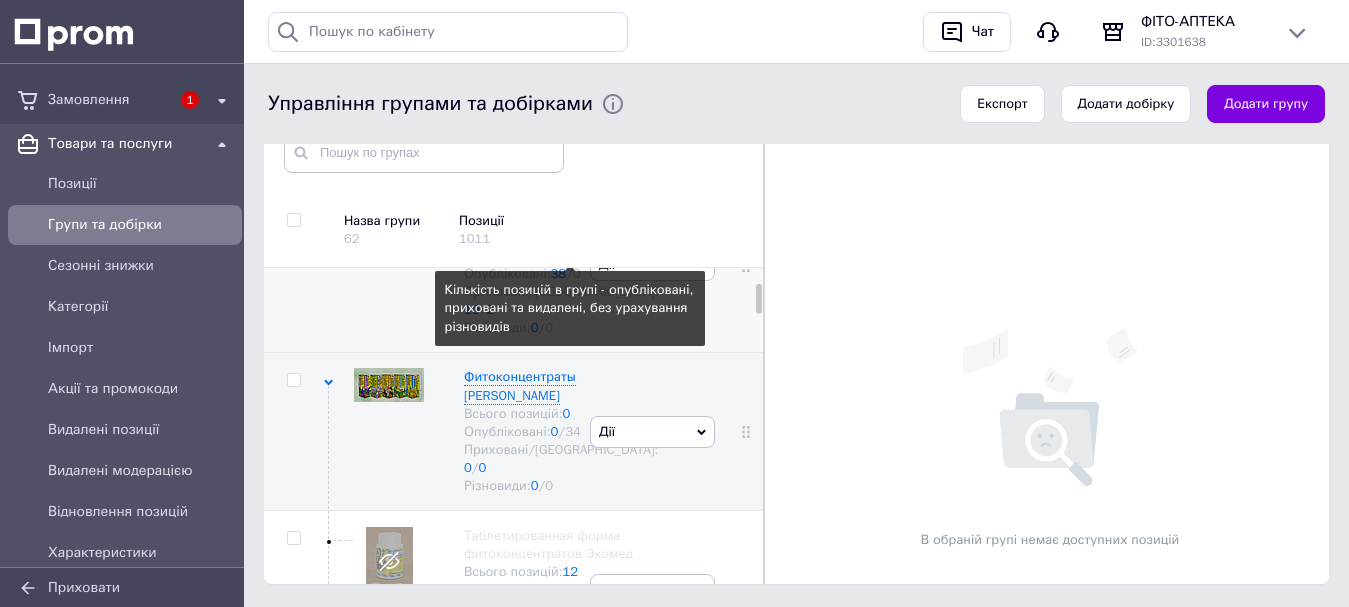 click on "50" at bounding box center [571, 255] 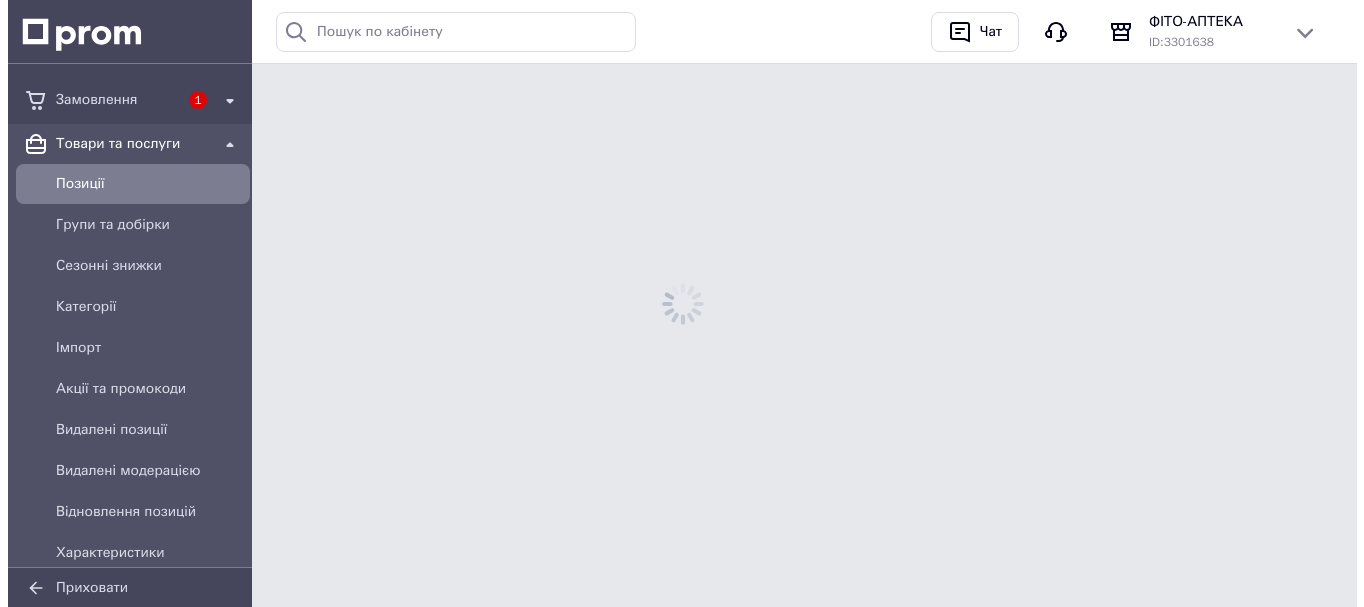 scroll, scrollTop: 0, scrollLeft: 0, axis: both 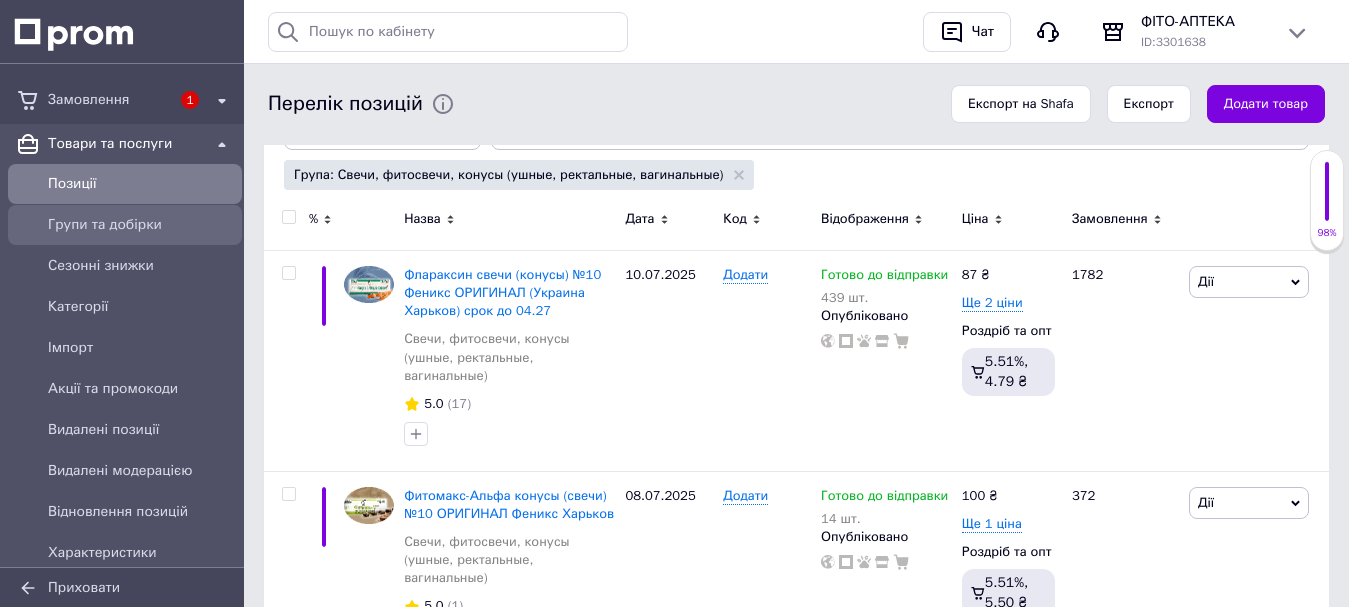 click on "Групи та добірки" at bounding box center (141, 225) 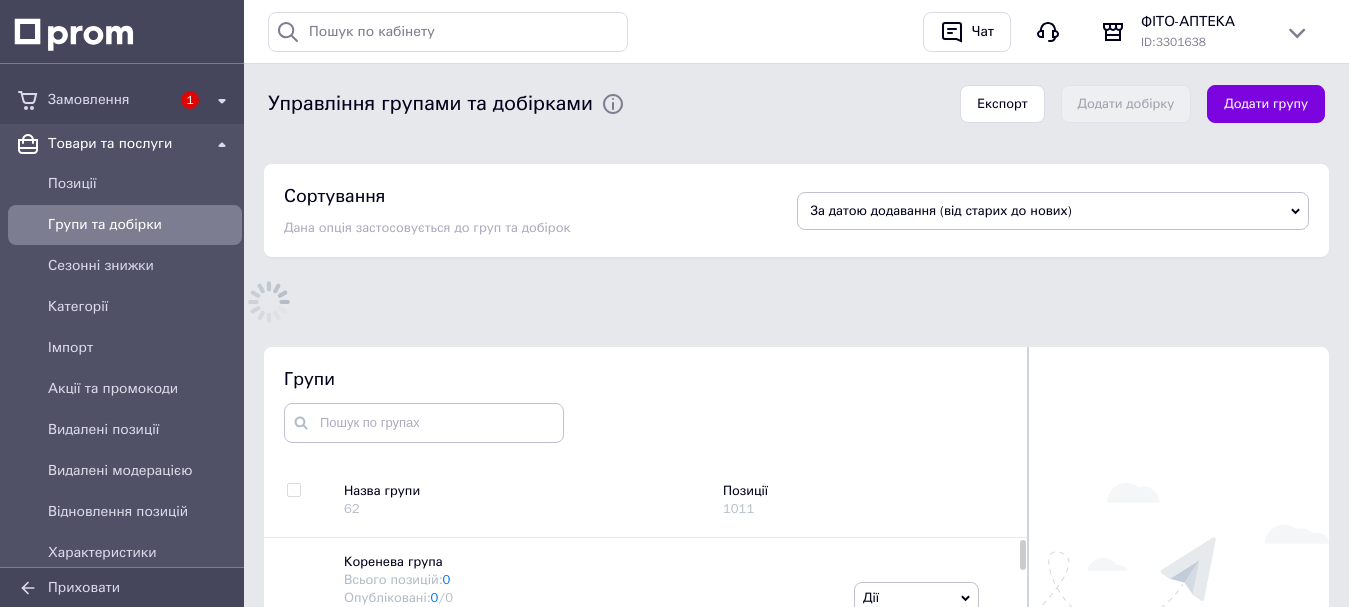 scroll, scrollTop: 132, scrollLeft: 0, axis: vertical 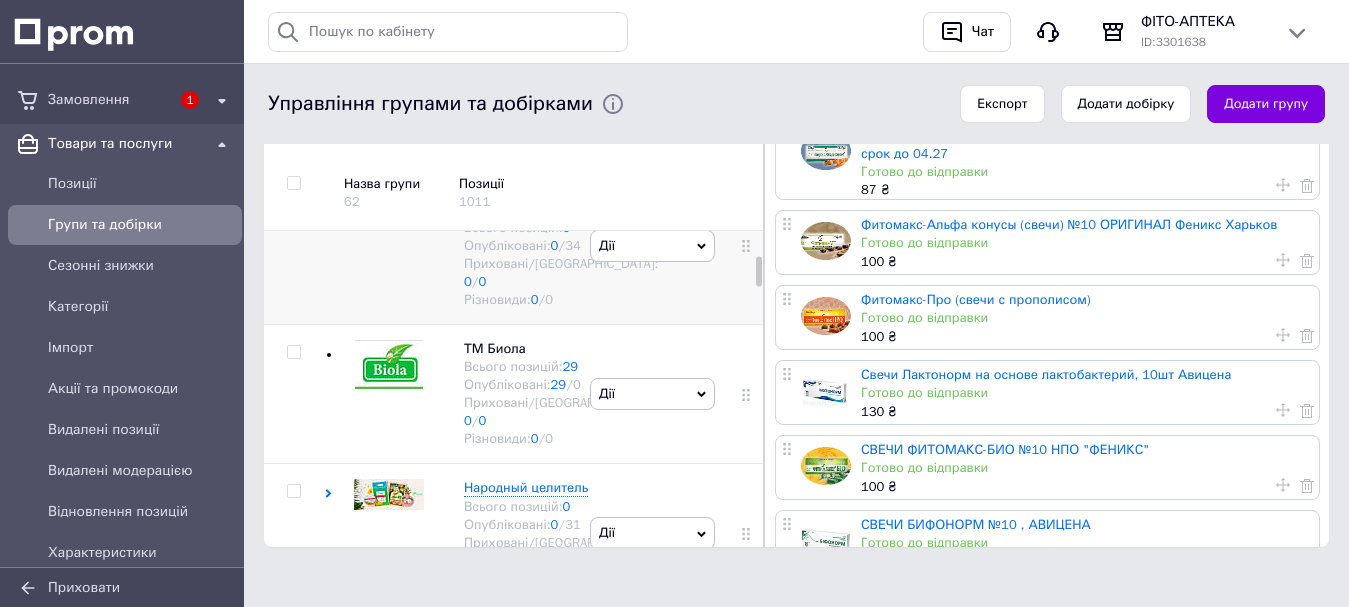 click on "Всього позицій:  0" at bounding box center [561, 228] 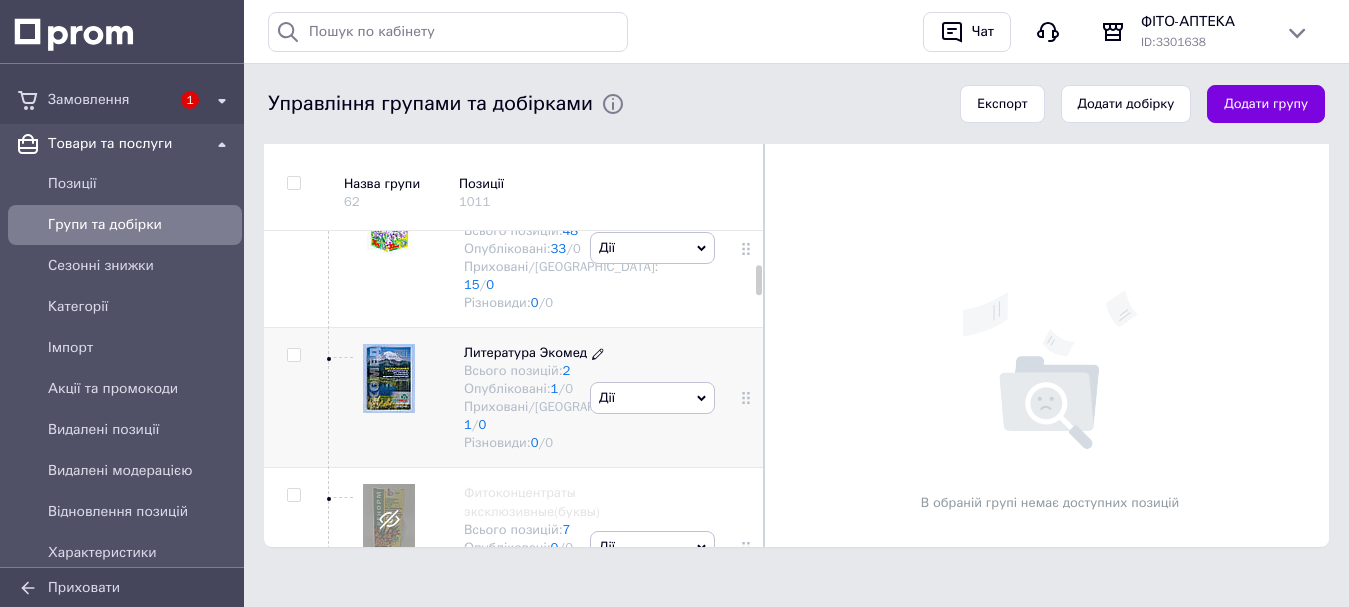 scroll, scrollTop: 800, scrollLeft: 0, axis: vertical 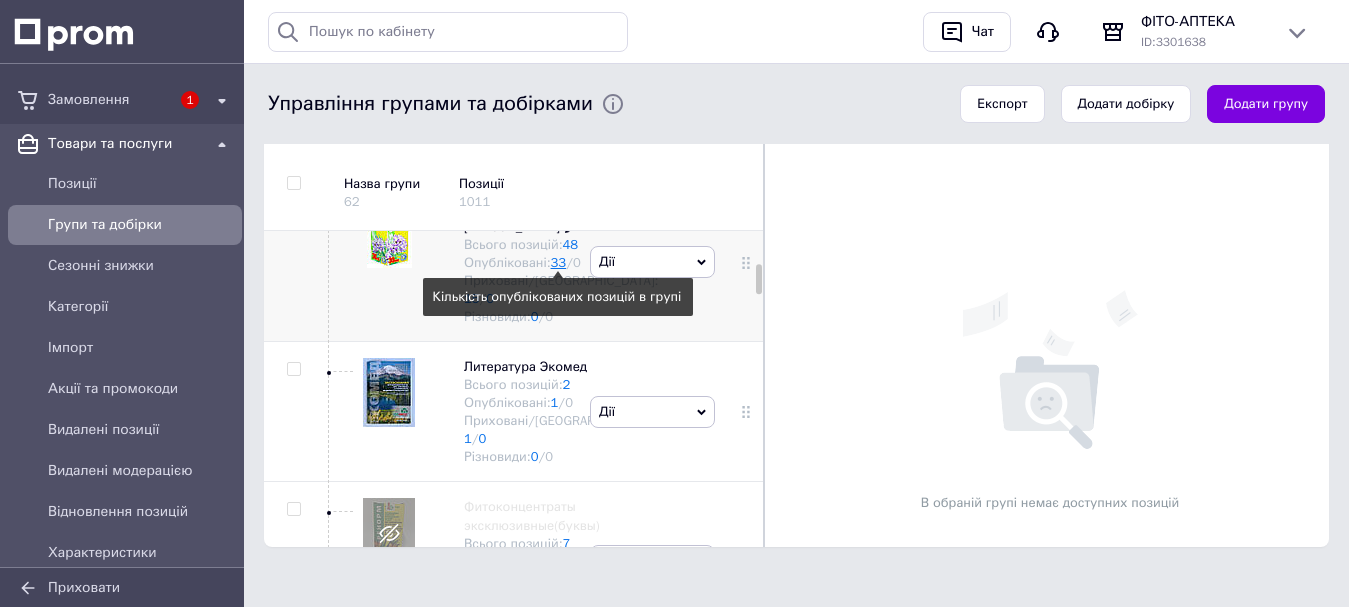 click on "33" at bounding box center (559, 262) 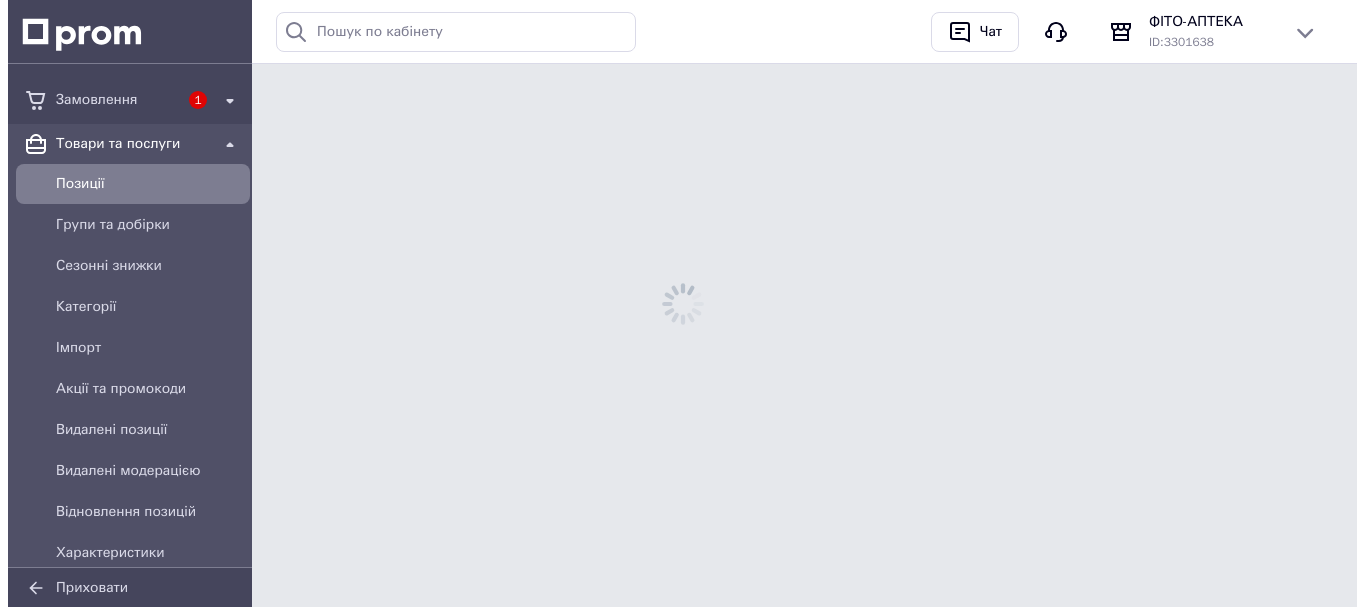 scroll, scrollTop: 0, scrollLeft: 0, axis: both 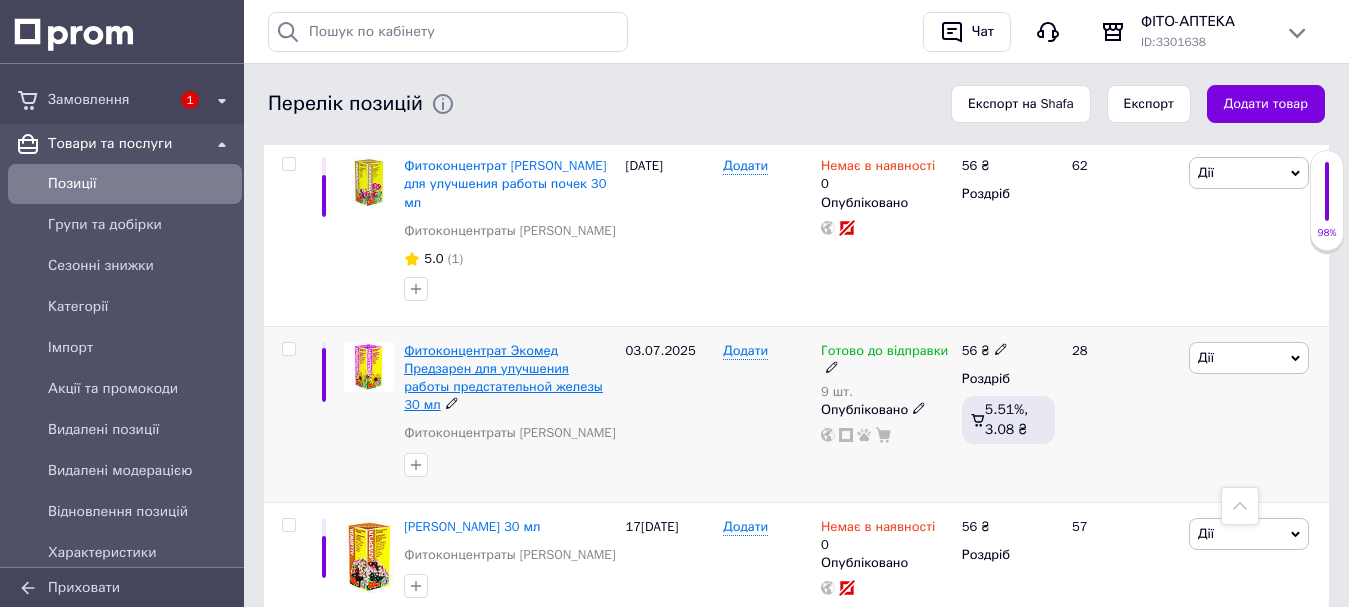 click on "Фитоконцентрат Экомед Предзарен для улучшения работы предстательной железы 30 мл" at bounding box center (503, 378) 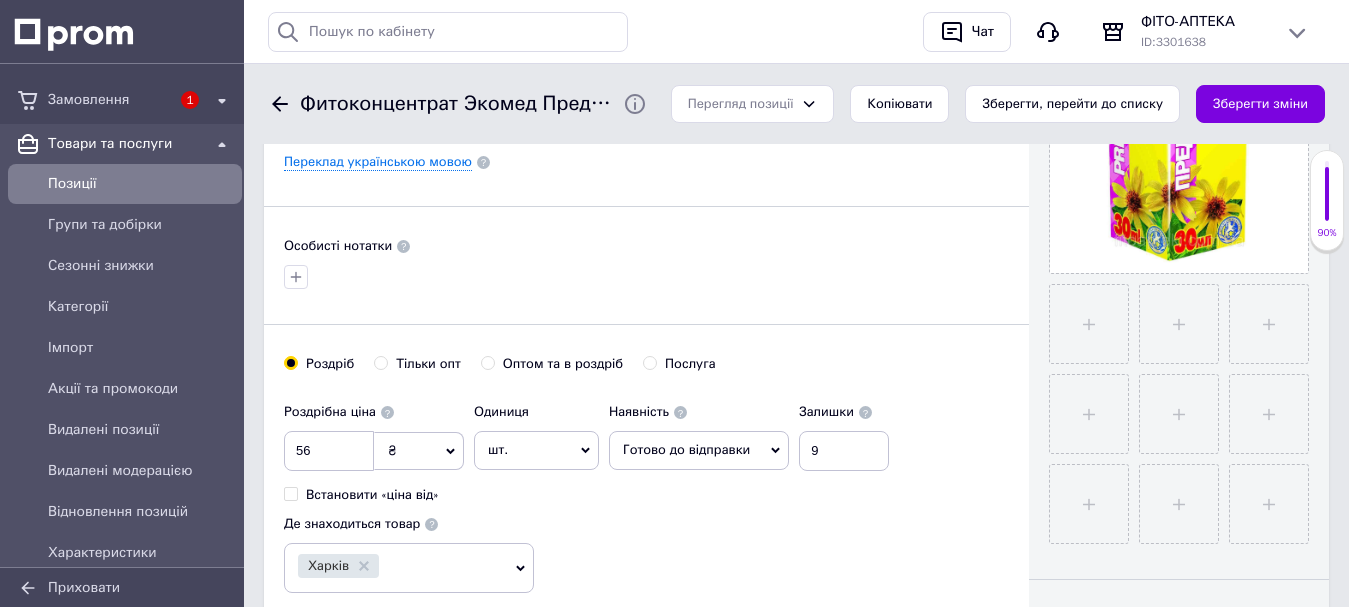 scroll, scrollTop: 600, scrollLeft: 0, axis: vertical 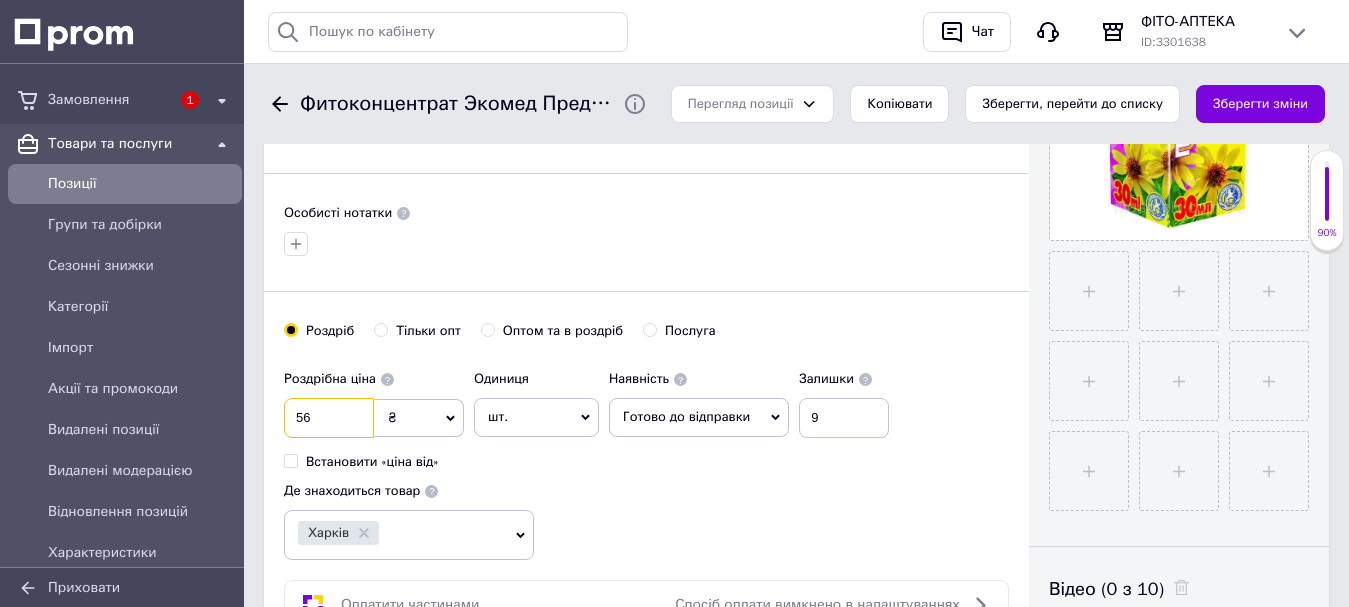 drag, startPoint x: 327, startPoint y: 413, endPoint x: 294, endPoint y: 422, distance: 34.20526 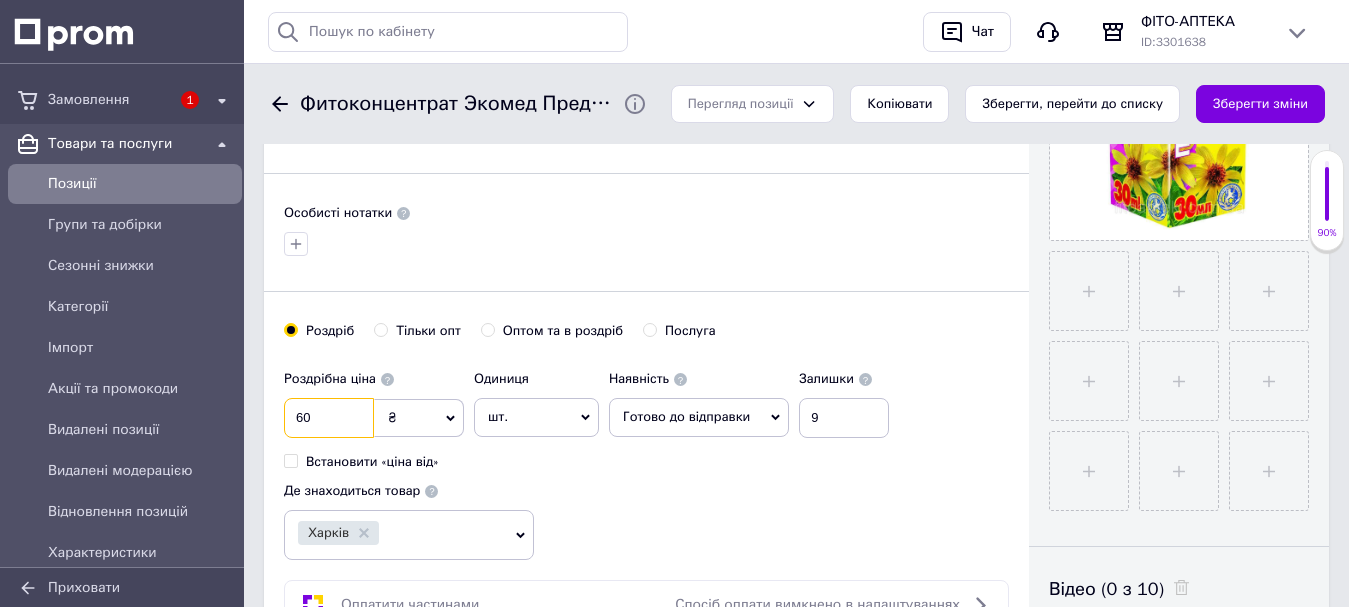 type on "60" 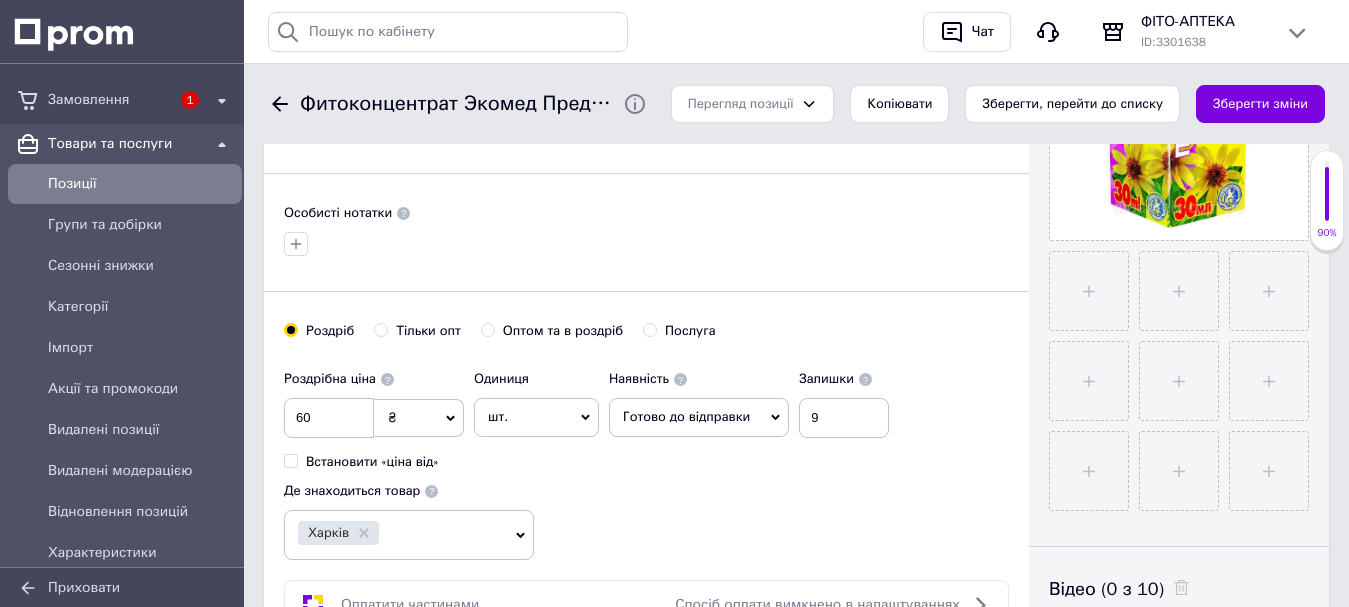 drag, startPoint x: 984, startPoint y: 402, endPoint x: 967, endPoint y: 395, distance: 18.384777 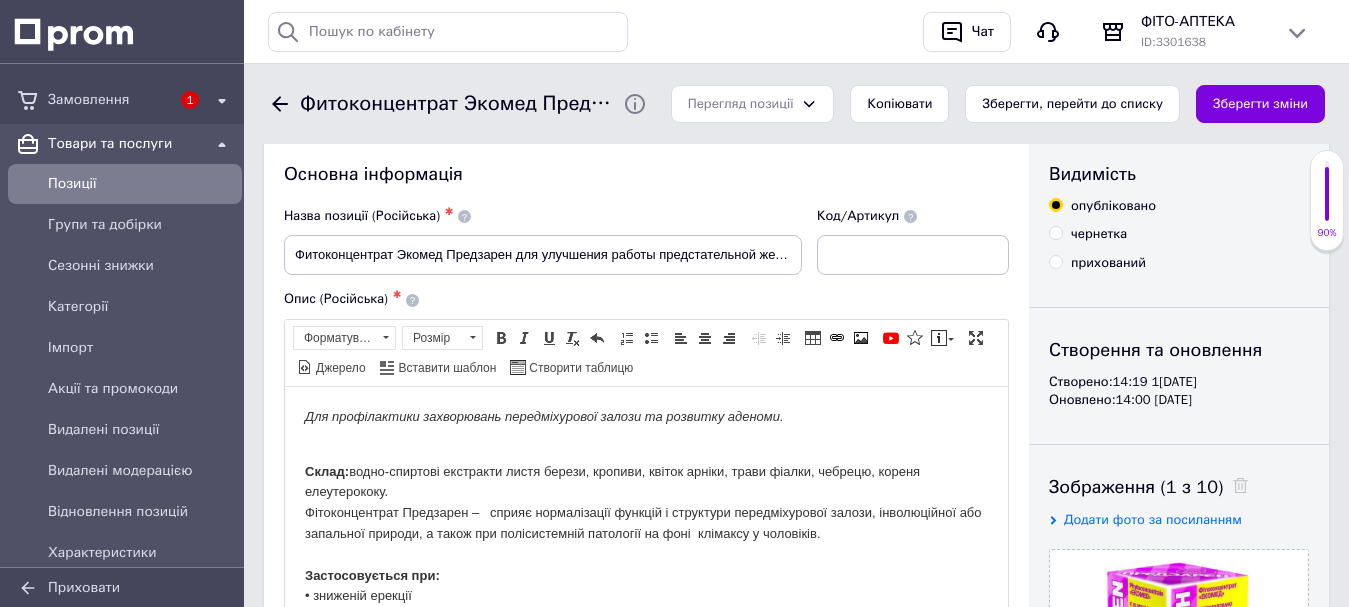 scroll, scrollTop: 0, scrollLeft: 0, axis: both 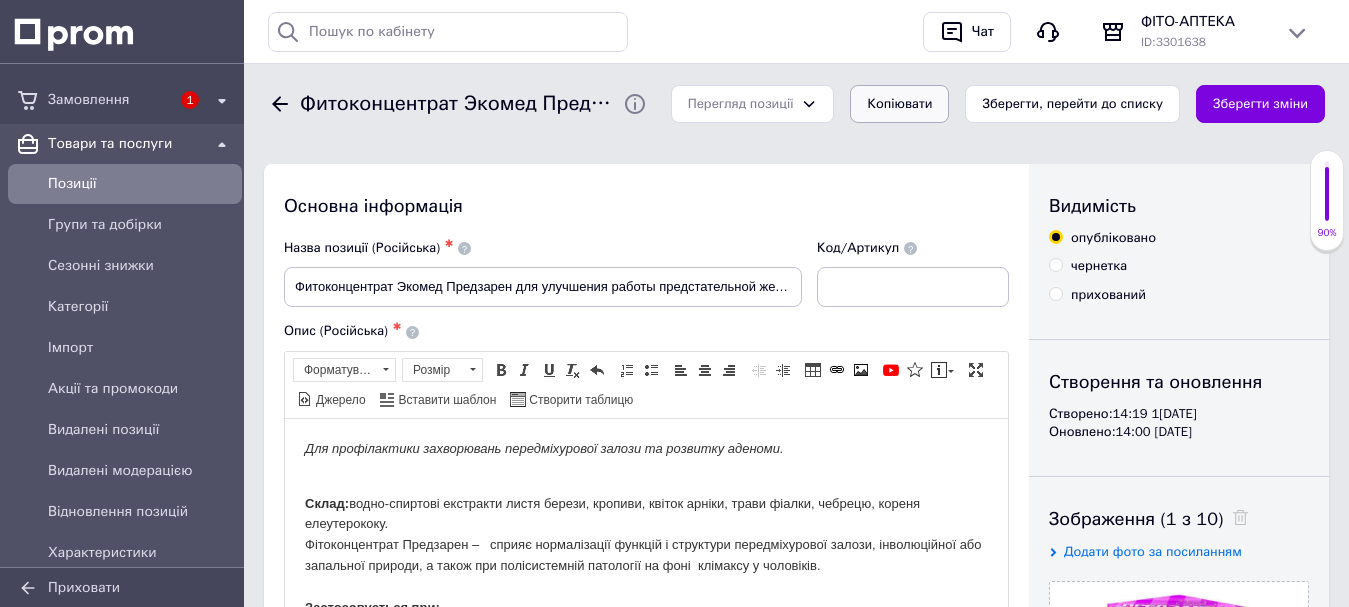click on "Копіювати" at bounding box center (899, 104) 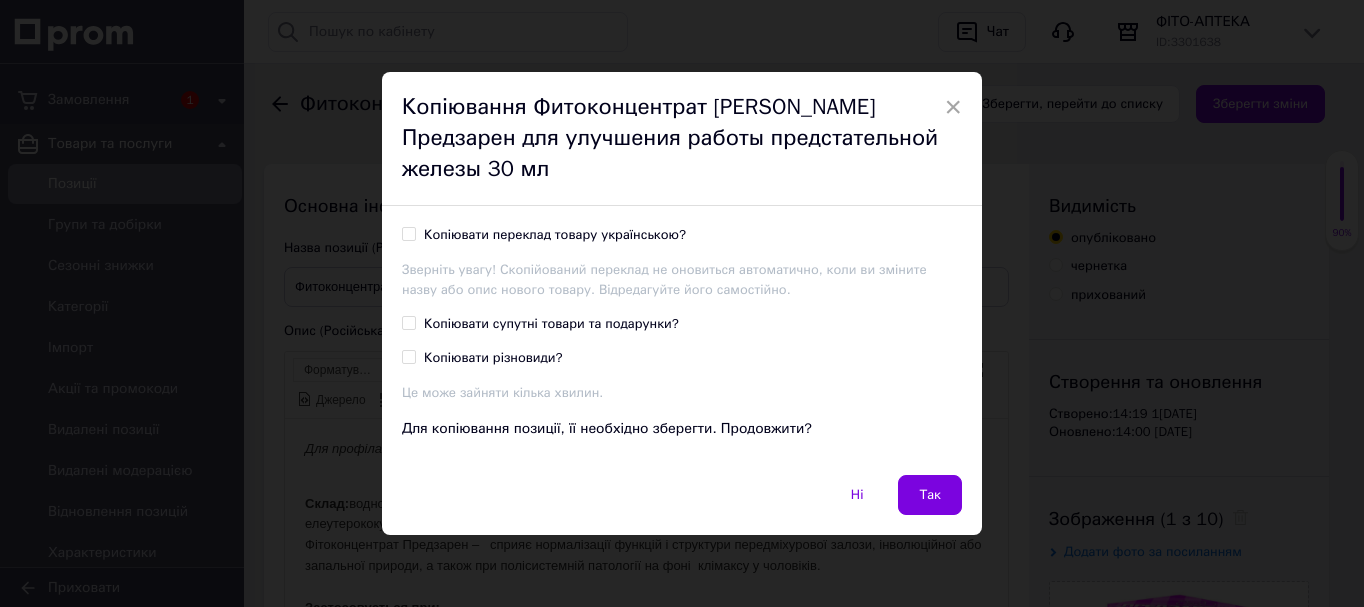 click on "Копіювати переклад товару українською?" at bounding box center (544, 235) 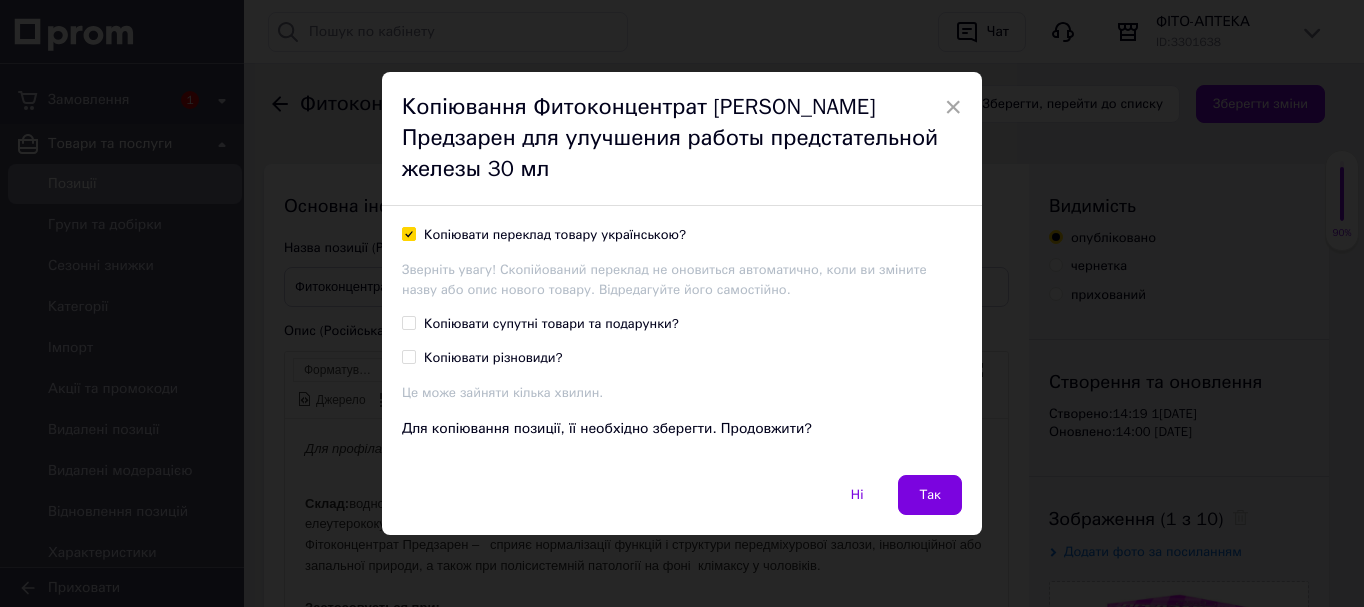 checkbox on "true" 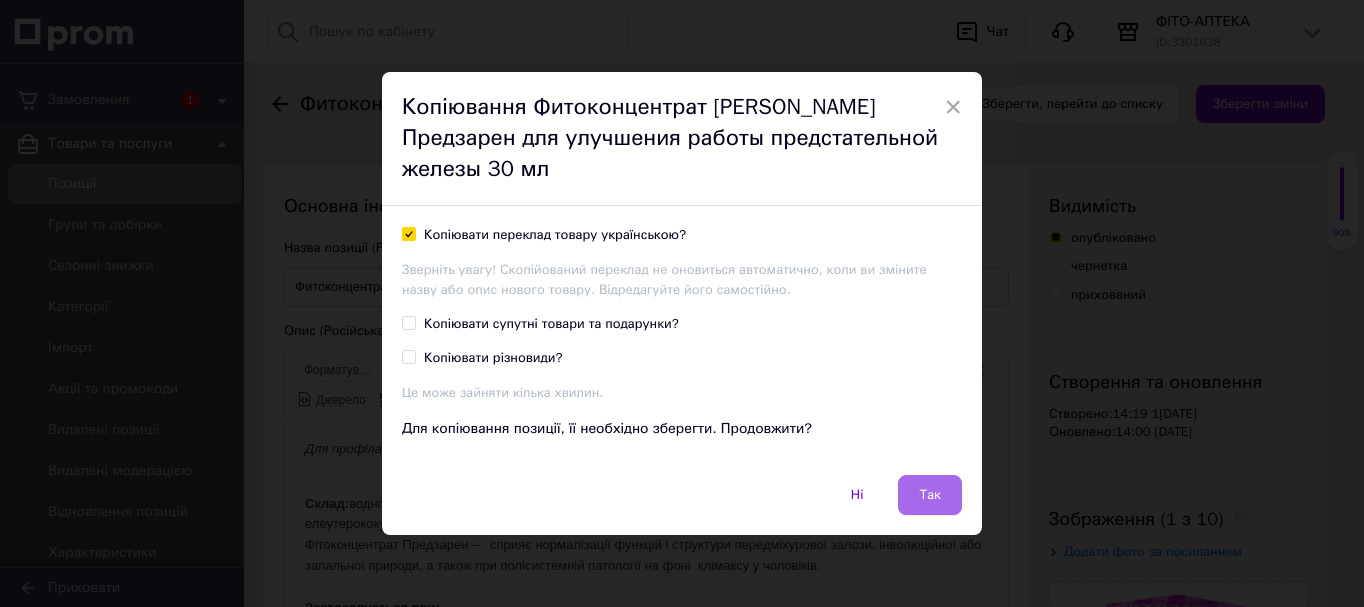 click on "Так" at bounding box center (930, 495) 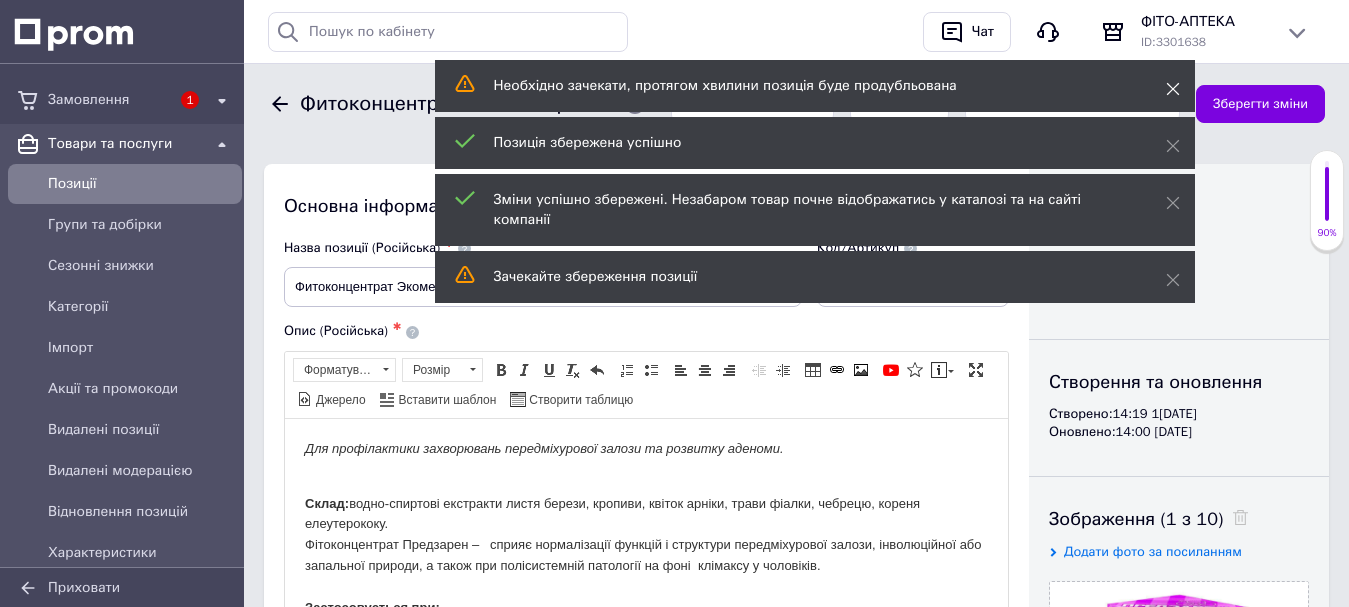 click 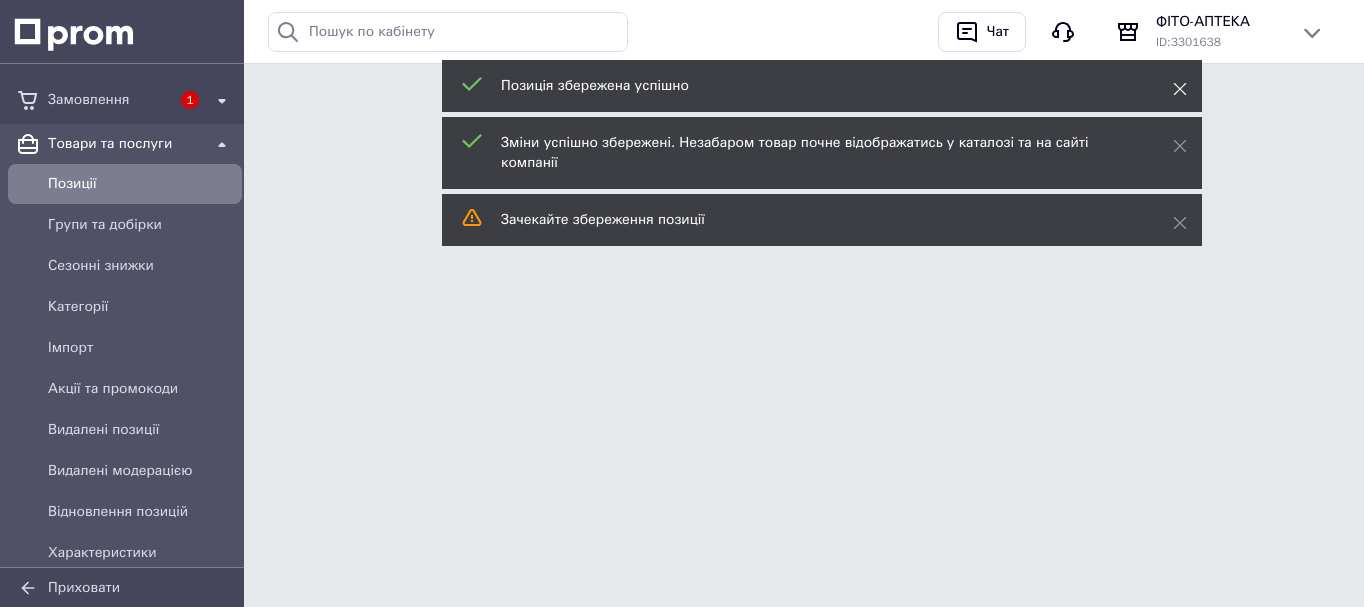 click 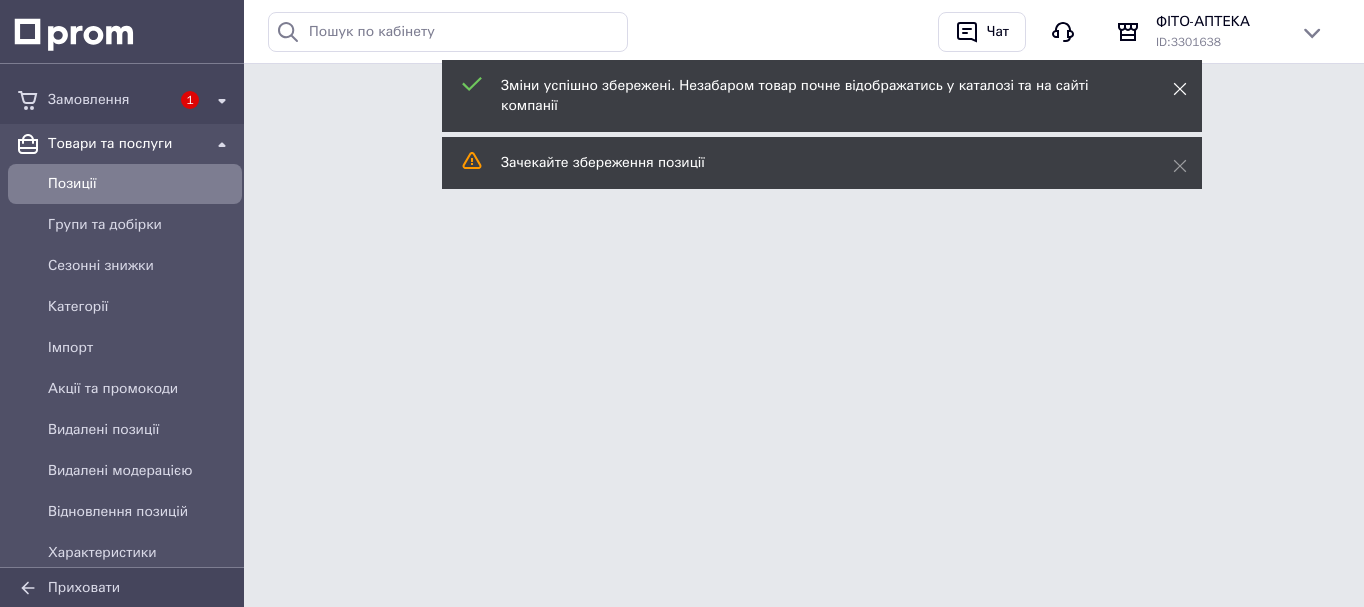 click 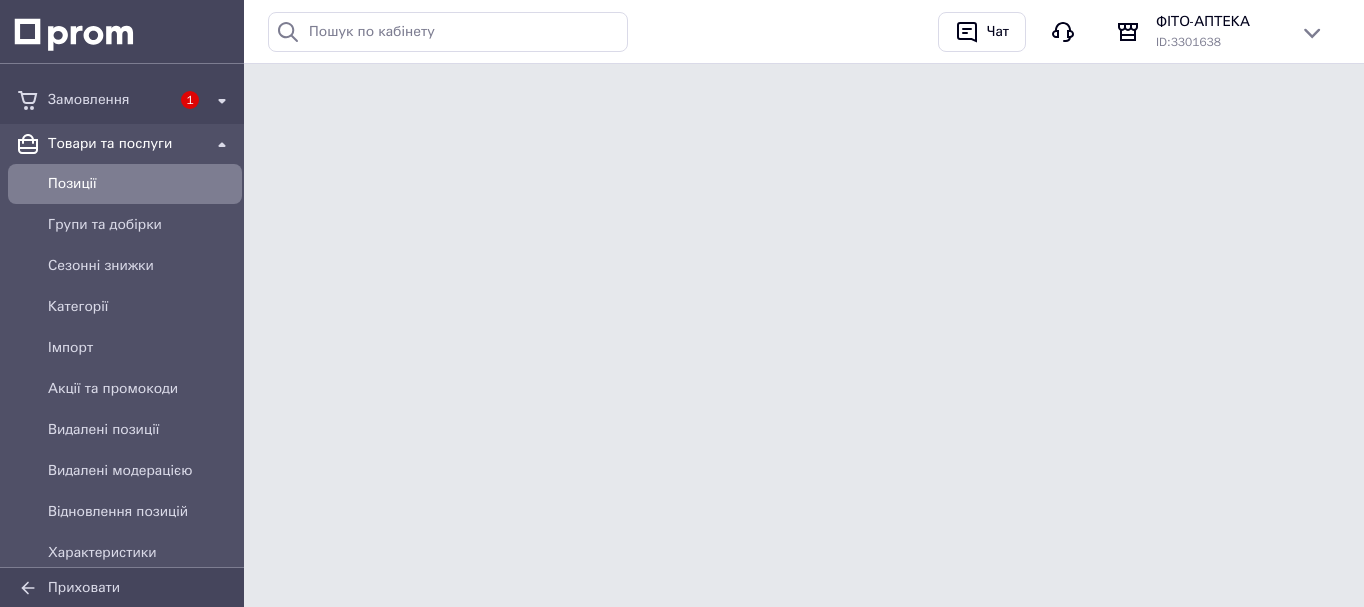 click on "Чат з покупцем" at bounding box center (682, 70) 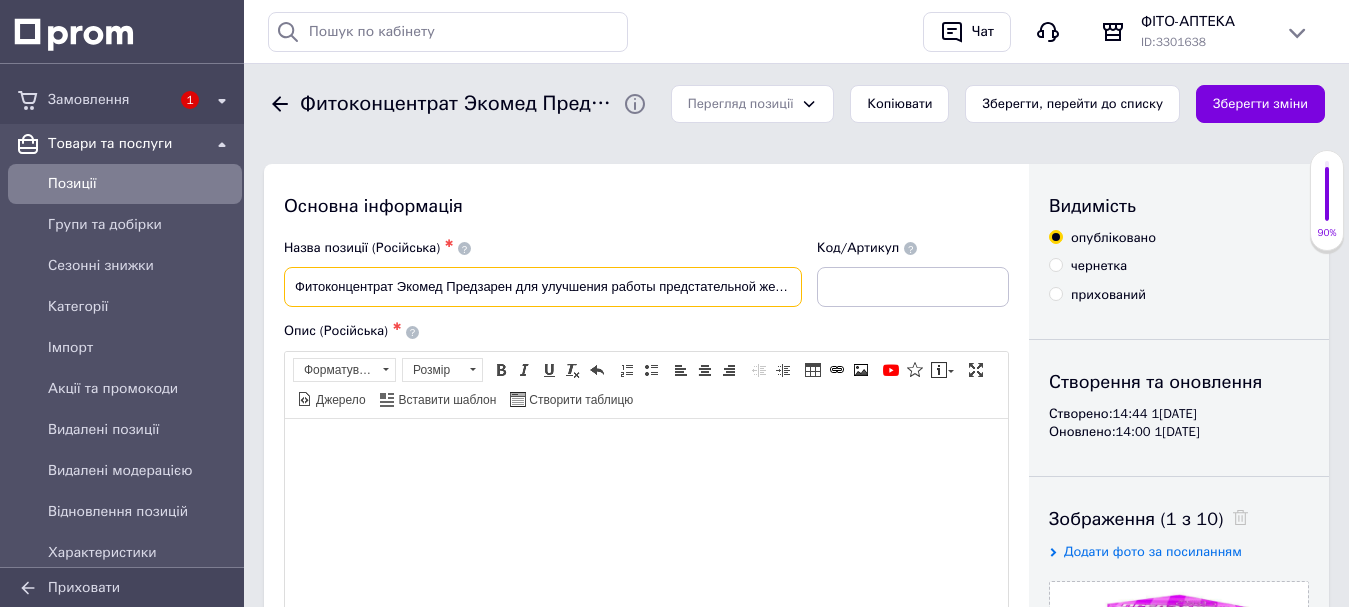scroll, scrollTop: 0, scrollLeft: 54, axis: horizontal 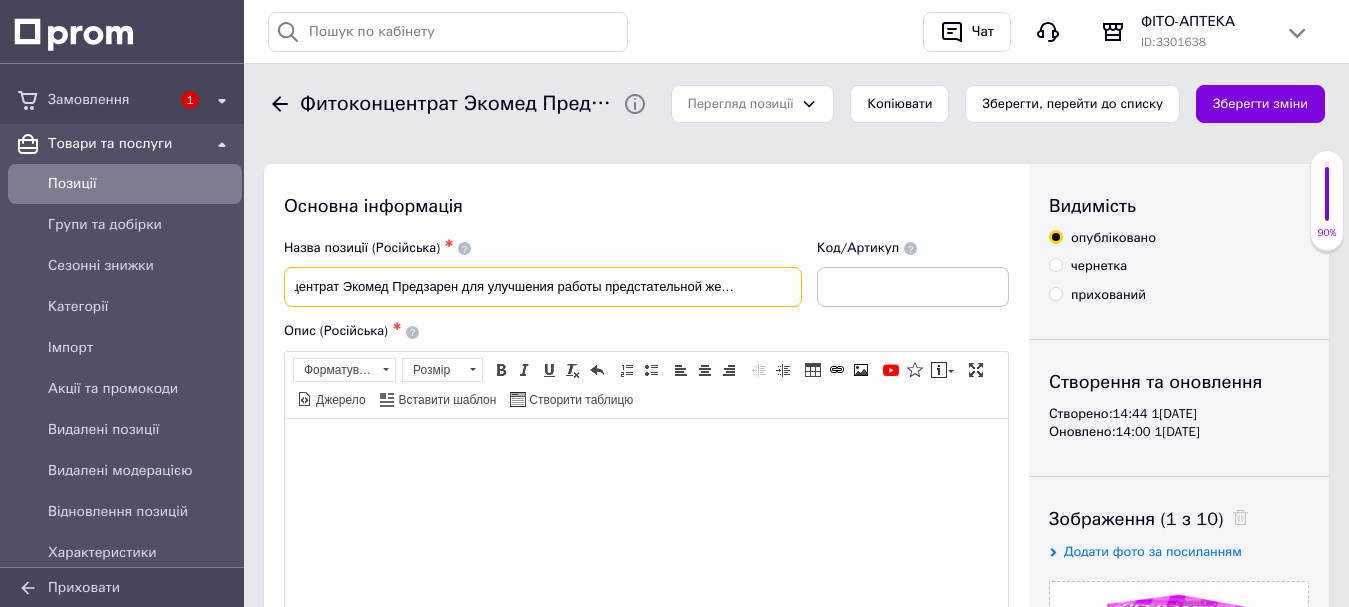 drag, startPoint x: 517, startPoint y: 285, endPoint x: 887, endPoint y: 290, distance: 370.03378 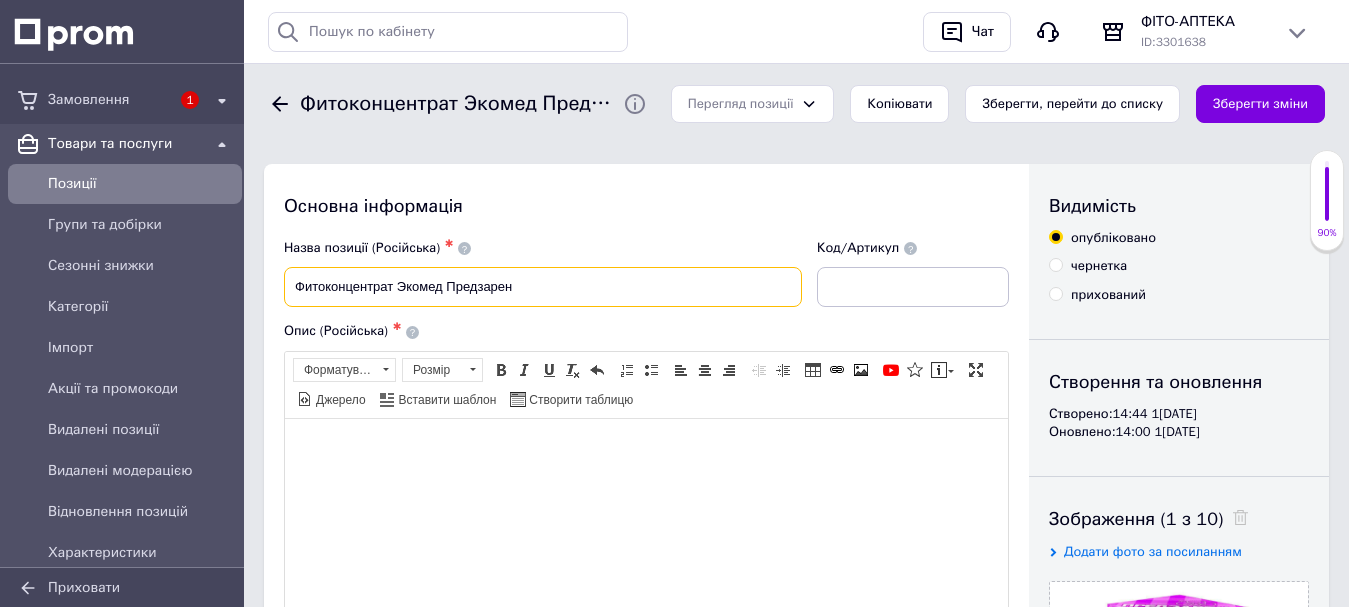 scroll, scrollTop: 0, scrollLeft: 0, axis: both 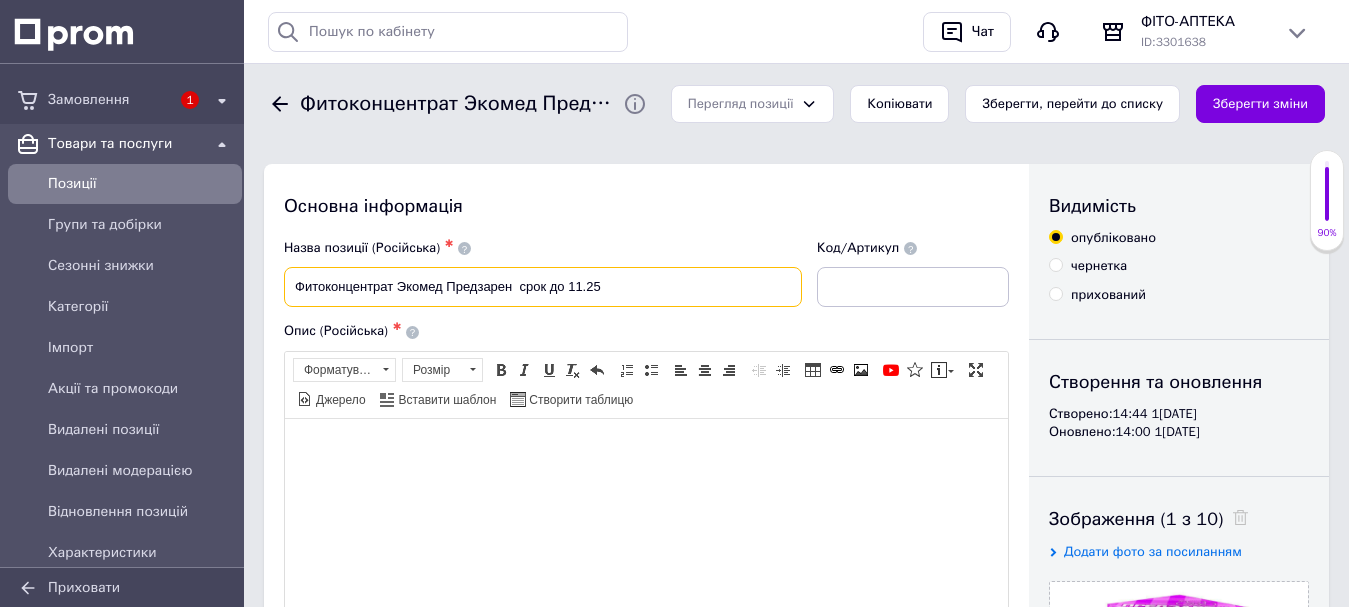 drag, startPoint x: 550, startPoint y: 286, endPoint x: 612, endPoint y: 290, distance: 62.1289 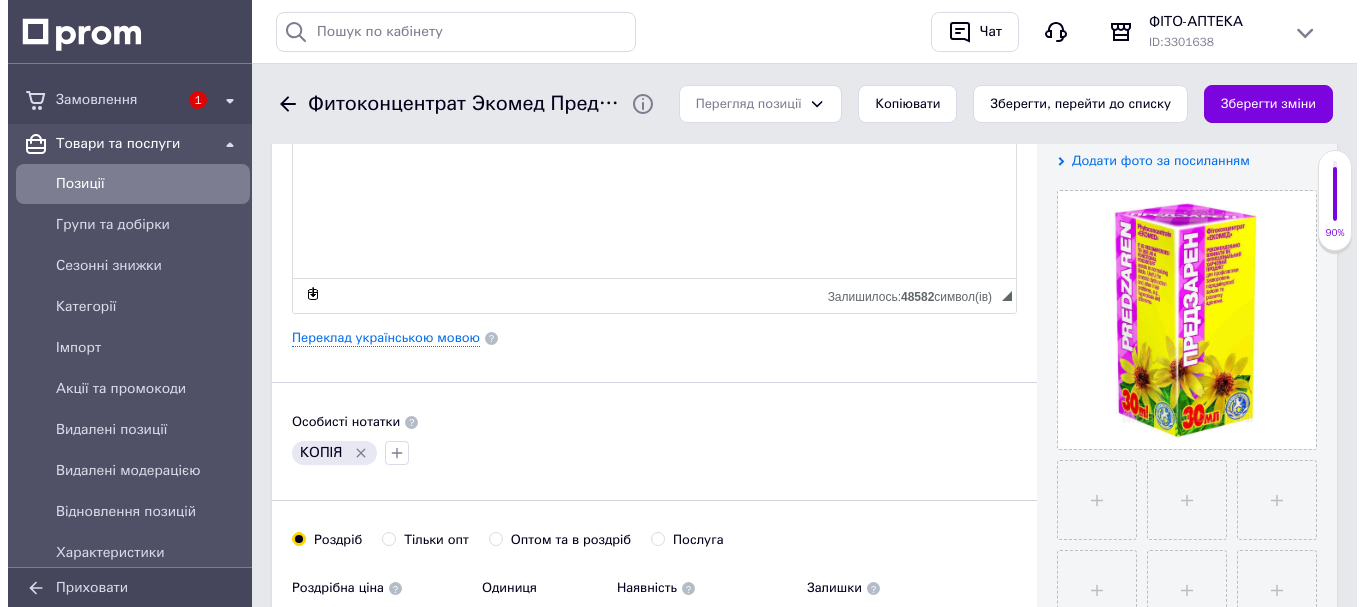 scroll, scrollTop: 500, scrollLeft: 0, axis: vertical 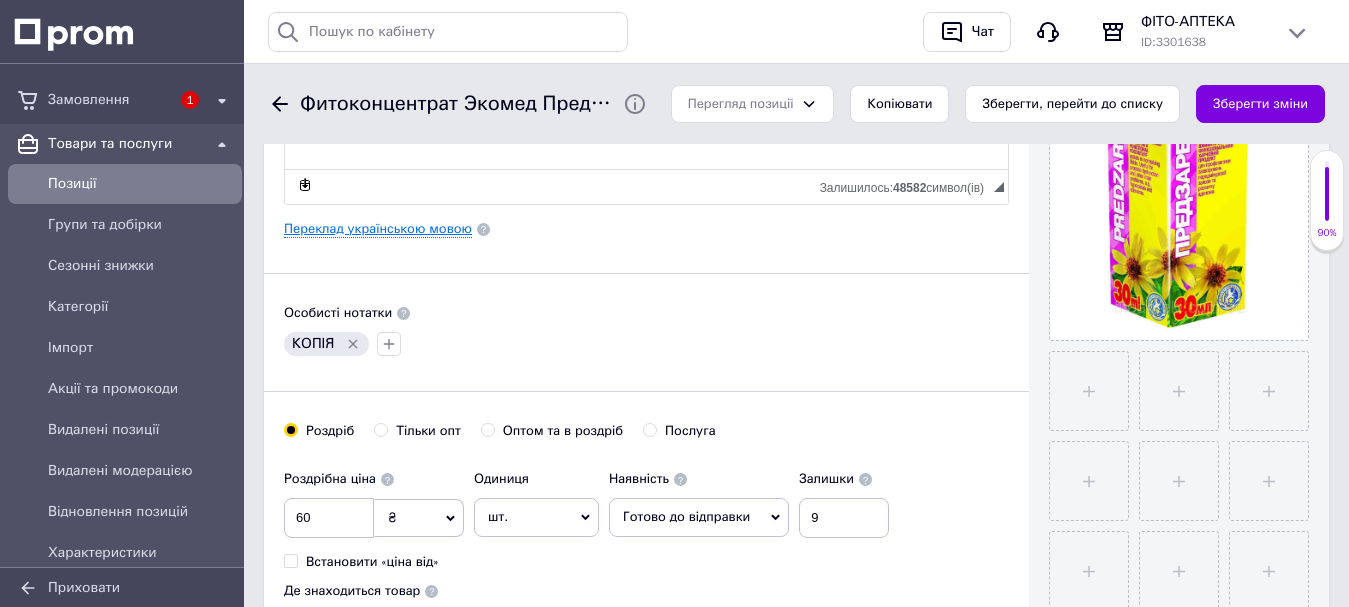 type on "Фитоконцентрат Экомед Предзарен  срок до 11.25" 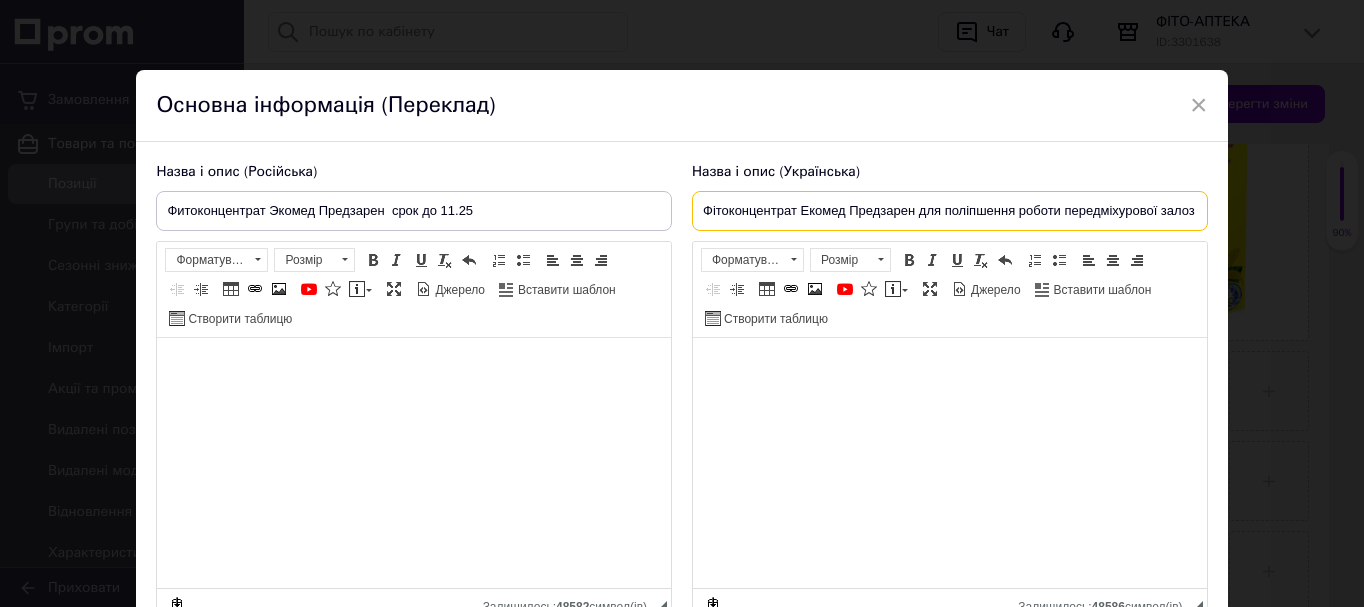 click on "Фітоконцентрат Екомед Предзарен для поліпшення роботи передміхурової залози 30 мл" at bounding box center [950, 211] 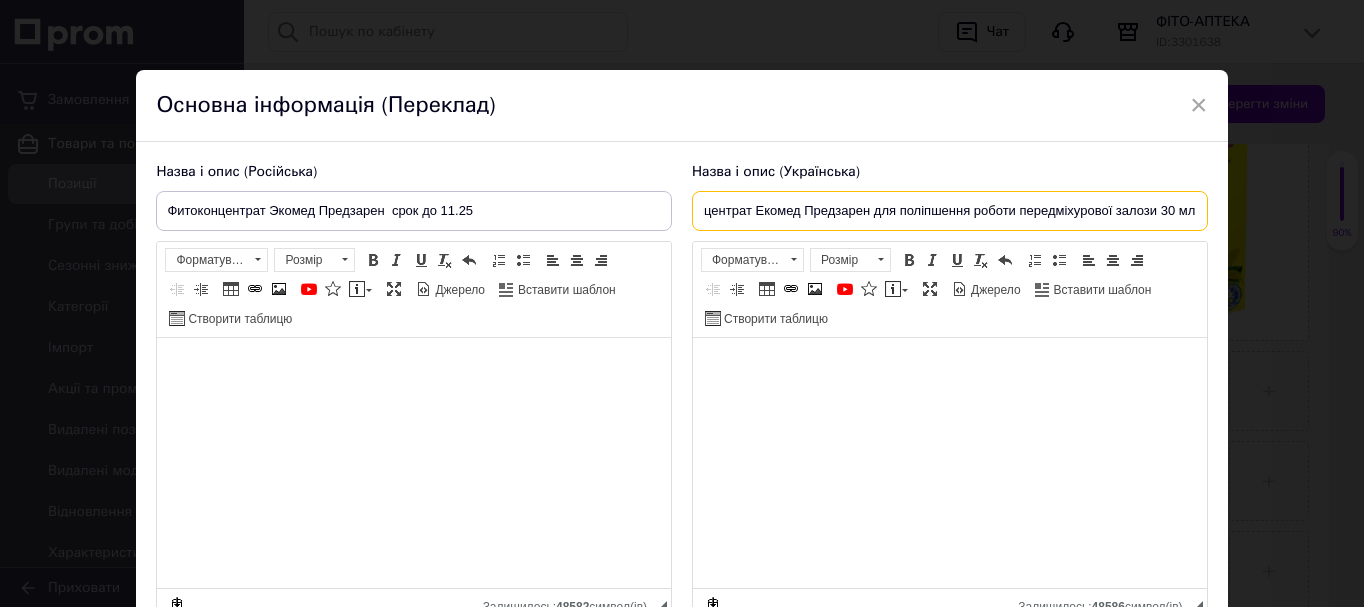 drag, startPoint x: 917, startPoint y: 212, endPoint x: 1245, endPoint y: 218, distance: 328.05487 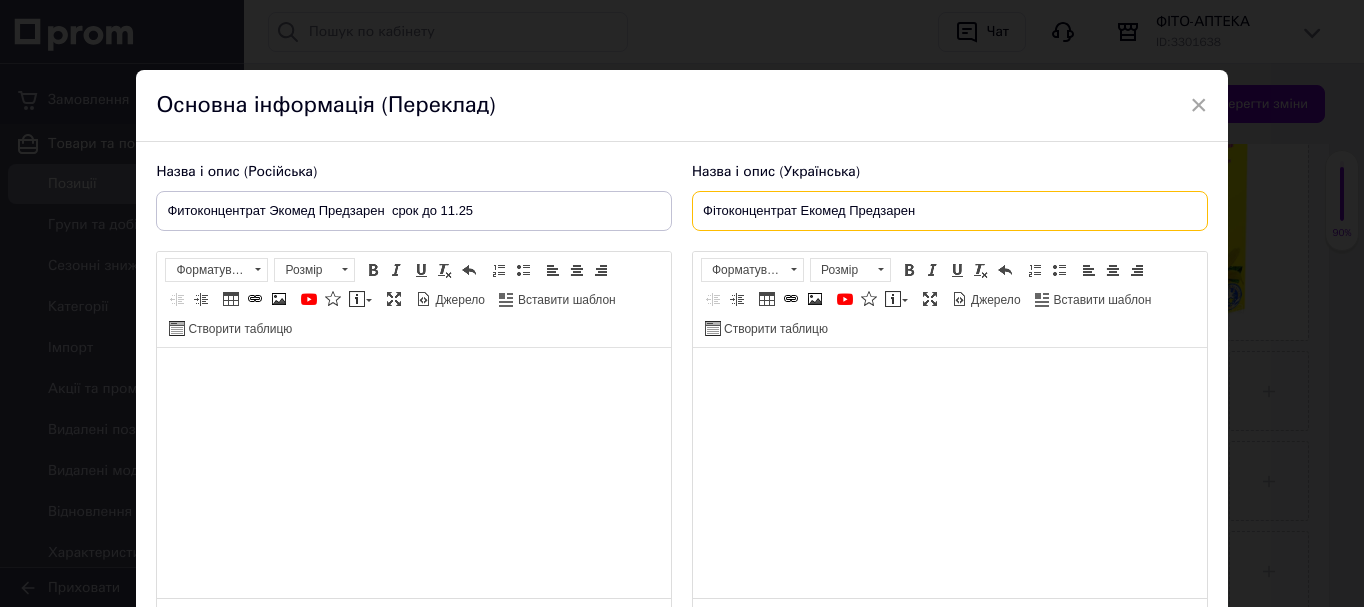 scroll, scrollTop: 0, scrollLeft: 0, axis: both 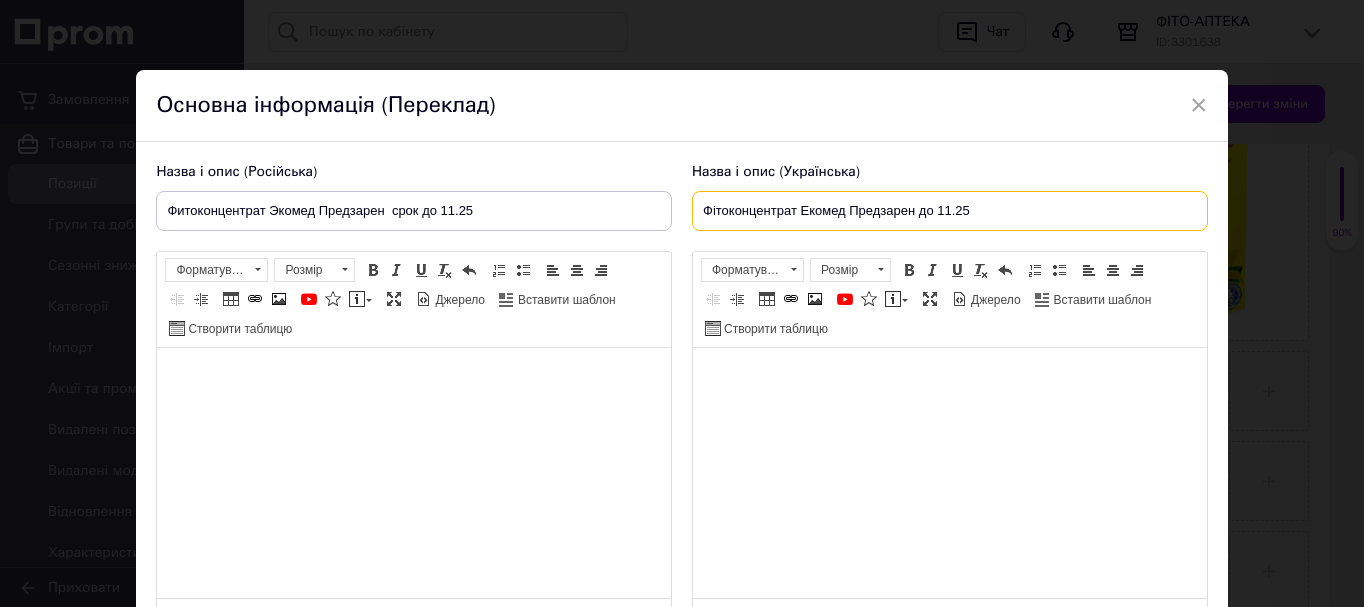 click on "Фітоконцентрат Екомед Предзарен до 11.25" at bounding box center [950, 211] 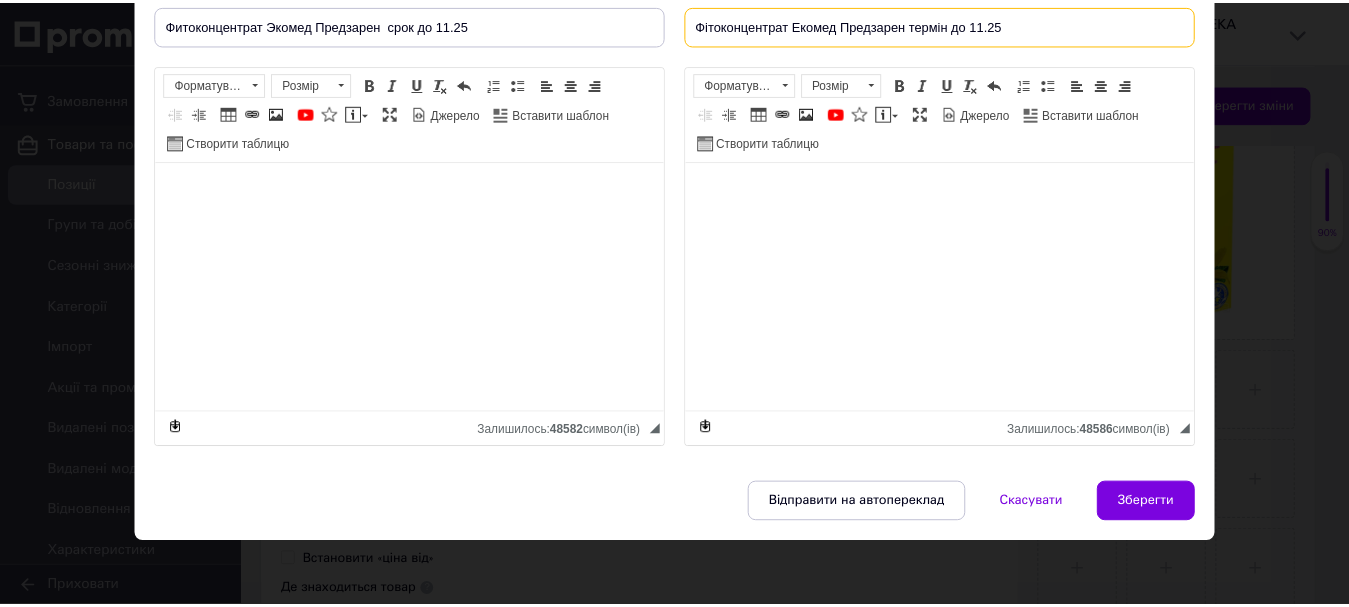 scroll, scrollTop: 192, scrollLeft: 0, axis: vertical 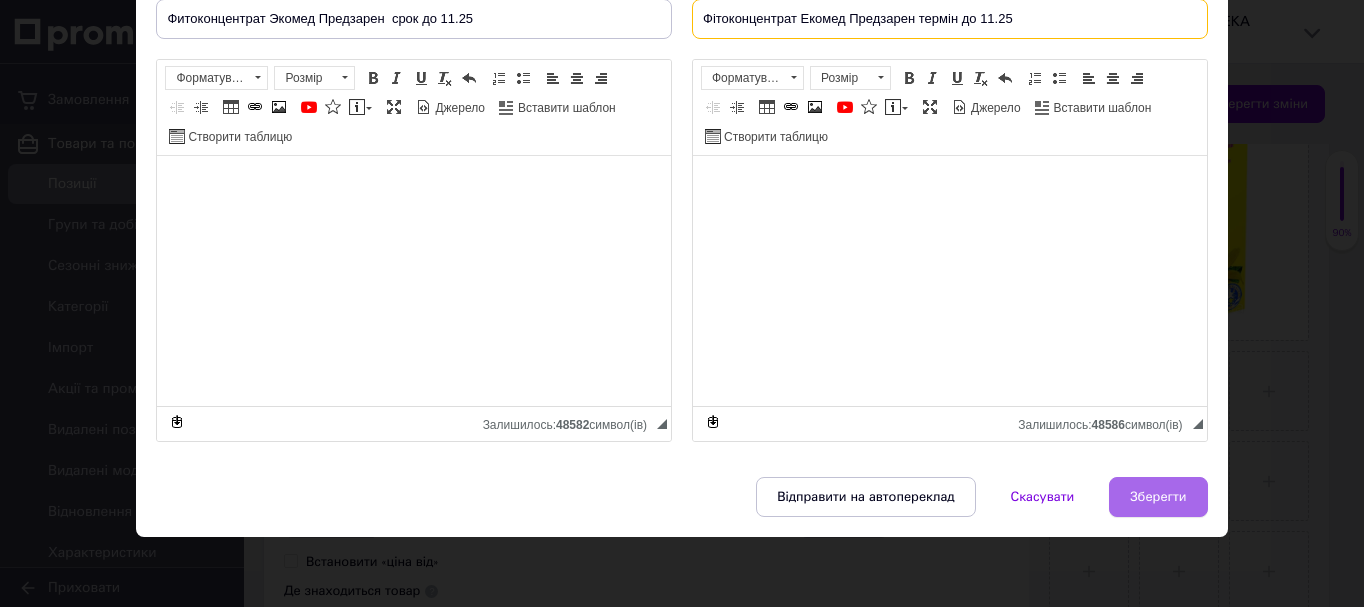 type on "Фітоконцентрат Екомед Предзарен термін до 11.25" 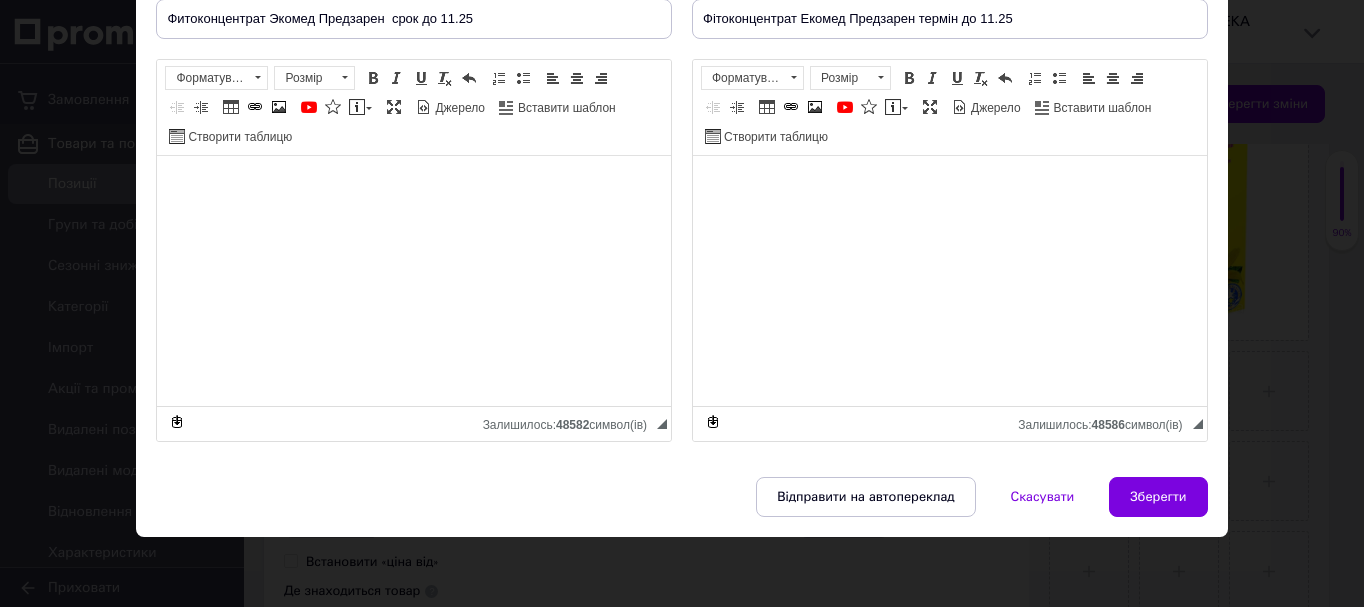 click on "Зберегти" at bounding box center (1158, 497) 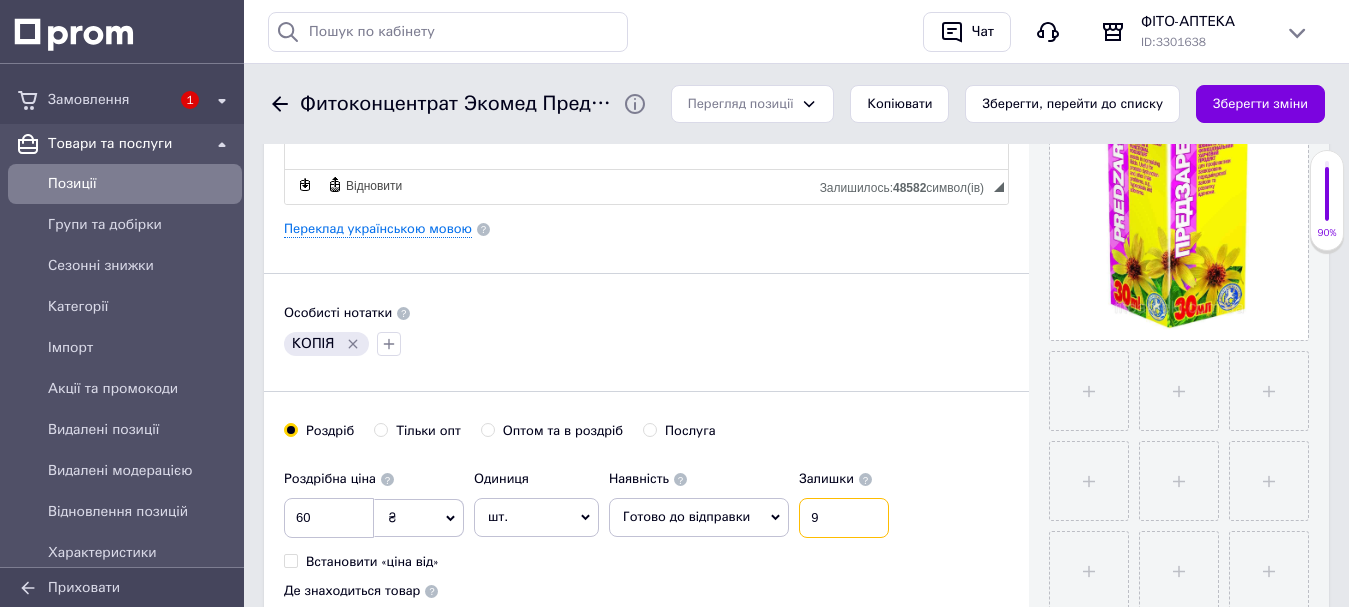drag, startPoint x: 842, startPoint y: 524, endPoint x: 797, endPoint y: 530, distance: 45.39824 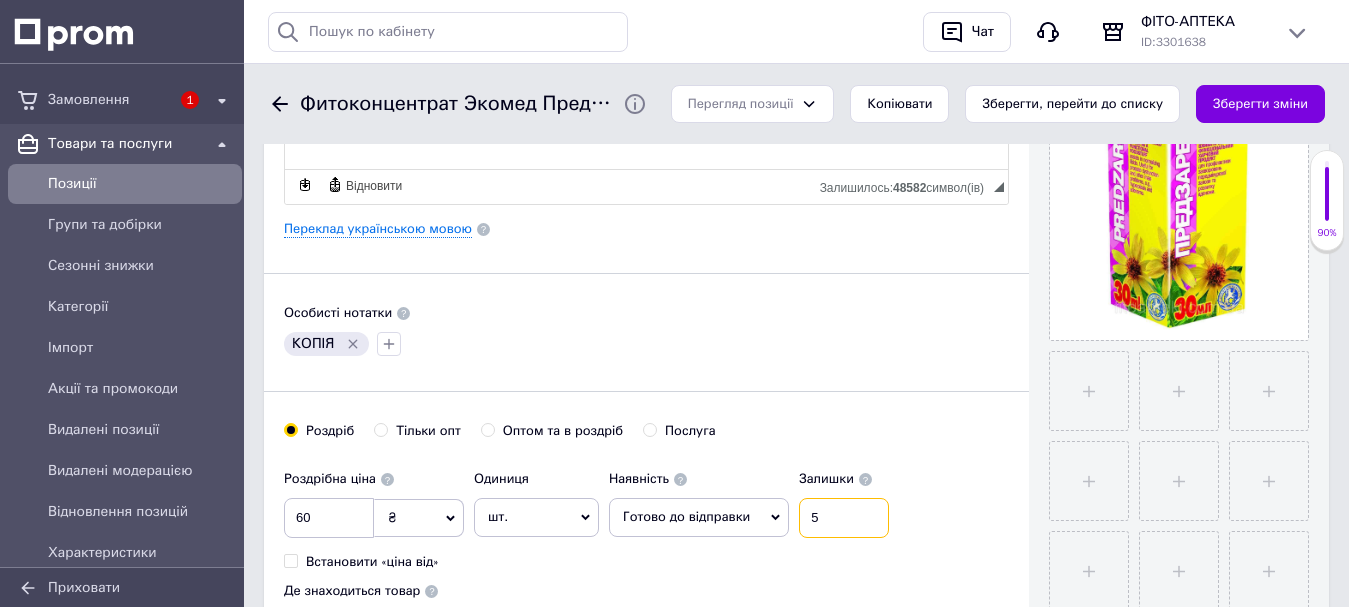 type on "5" 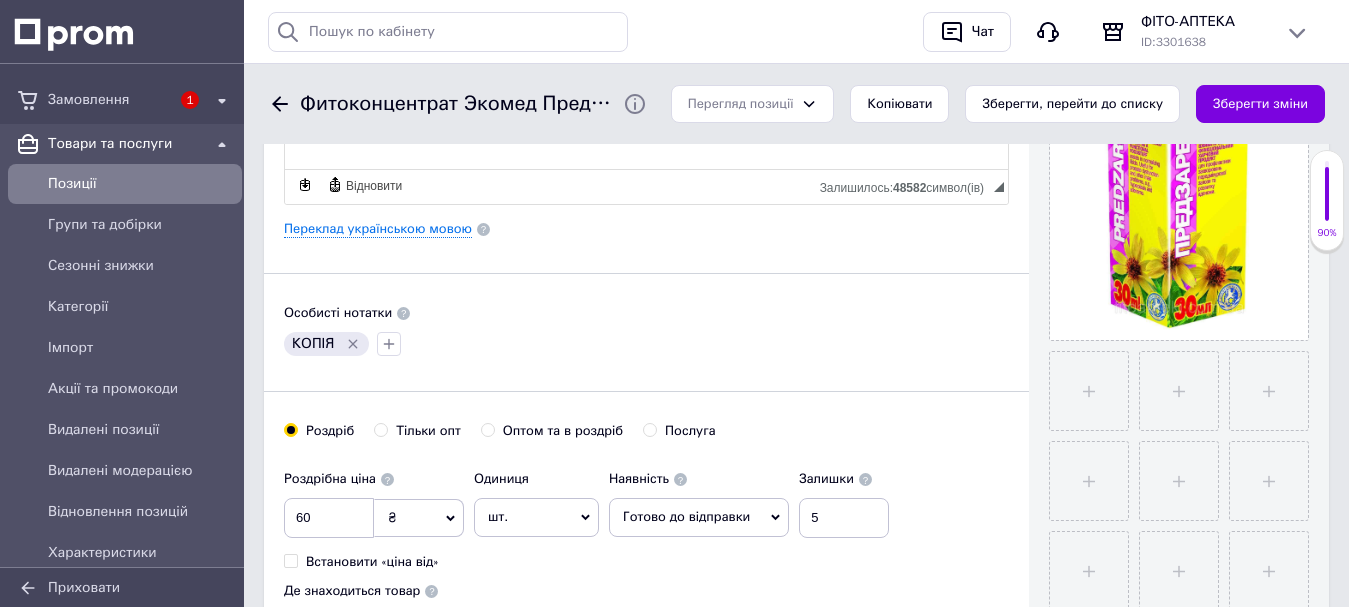 click on "Роздрібна ціна 60 ₴ $ EUR CHF GBP ¥ PLN ₸ MDL HUF KGS CNY TRY KRW lei Встановити «ціна від» Одиниця шт. Популярне комплект упаковка кв.м пара м кг пог.м послуга т а автоцистерна ампула б балон банка блістер бобіна бочка бут бухта в ват виїзд відро г г га година гр/кв.м гігакалорія д дав два місяці день доба доза є єврокуб з зміна к кВт каністра карат кв.дм кв.м кв.см кв.фут квартал кг кг/кв.м км колесо комплект коробка куб.дм куб.м л л лист м м мВт мл мм моток місяць мішок н набір номер о об'єкт од. п палетомісце пара партія пач пог.м послуга посівна одиниця птахомісце півроку пігулка 1" at bounding box center [646, 555] 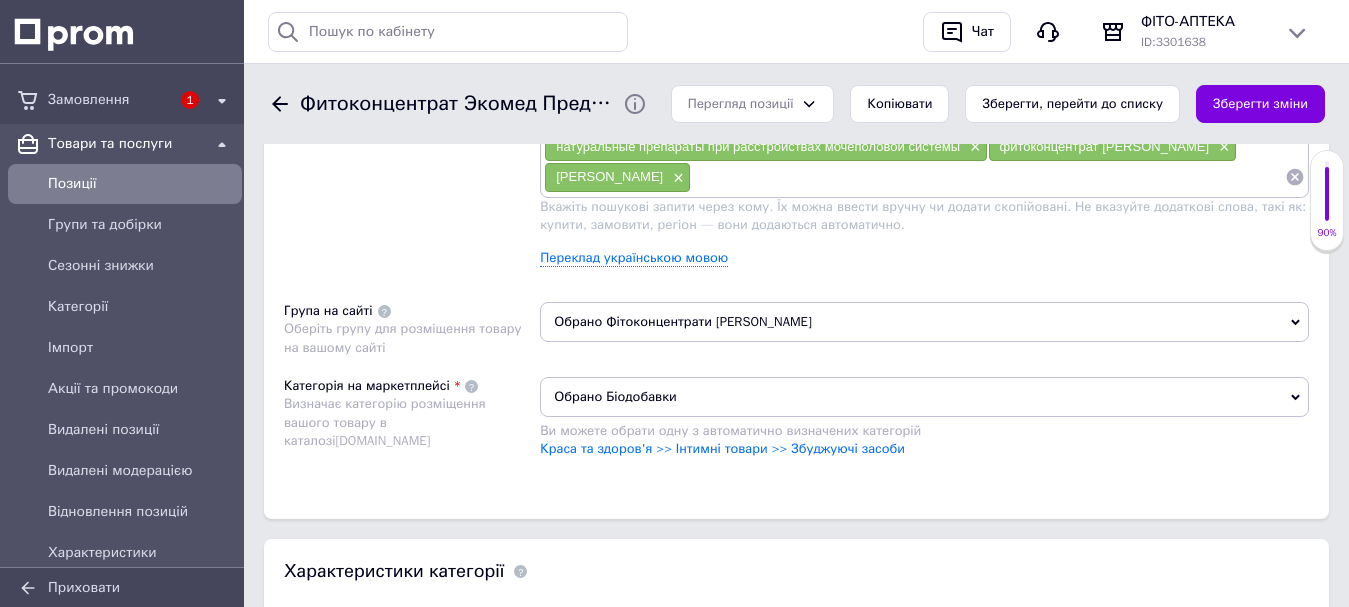 scroll, scrollTop: 1300, scrollLeft: 0, axis: vertical 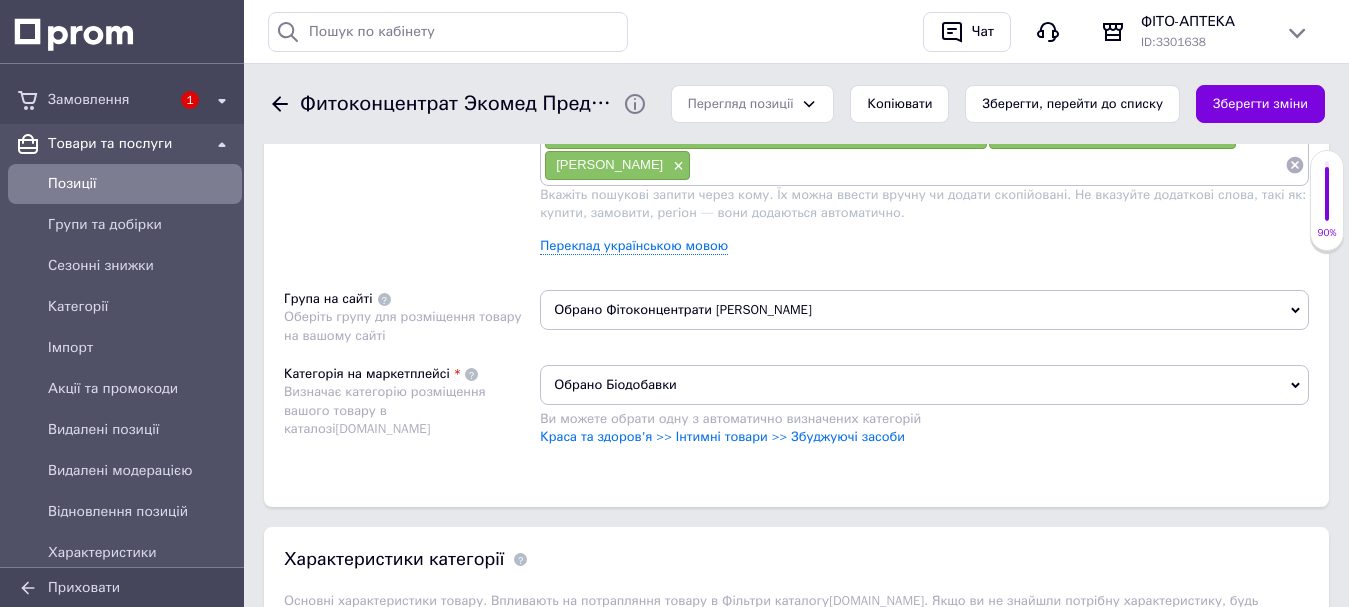 click on "Обрано Фітоконцентрати [PERSON_NAME]" at bounding box center (924, 310) 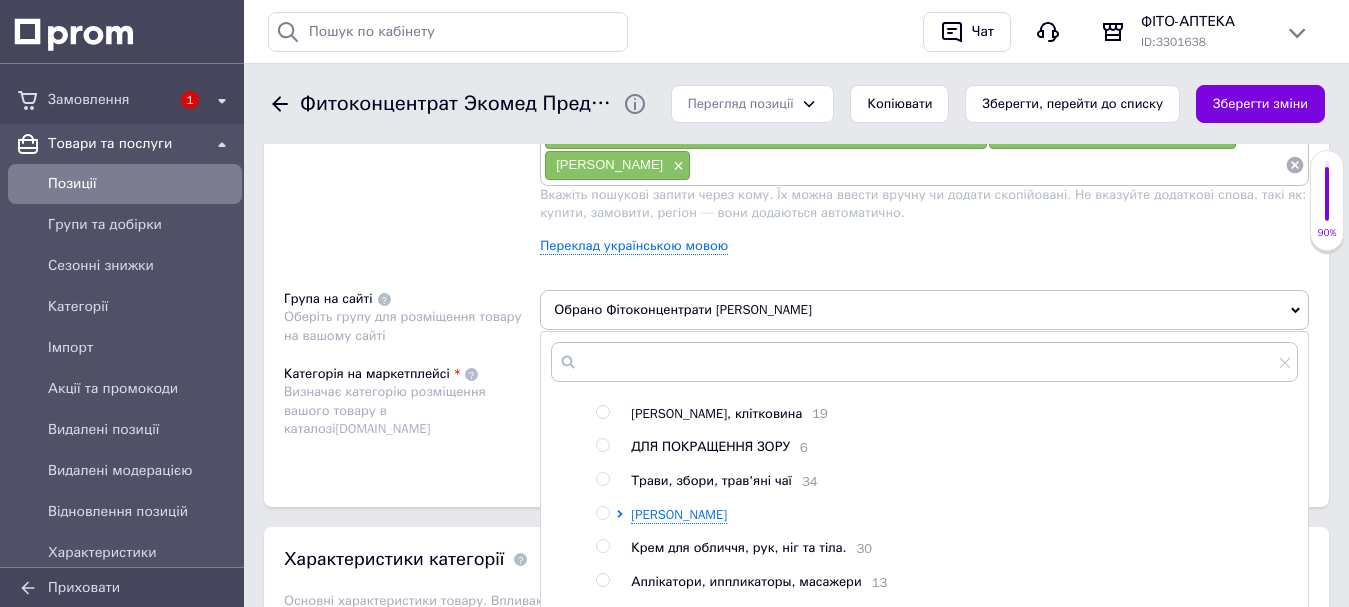 scroll, scrollTop: 340, scrollLeft: 0, axis: vertical 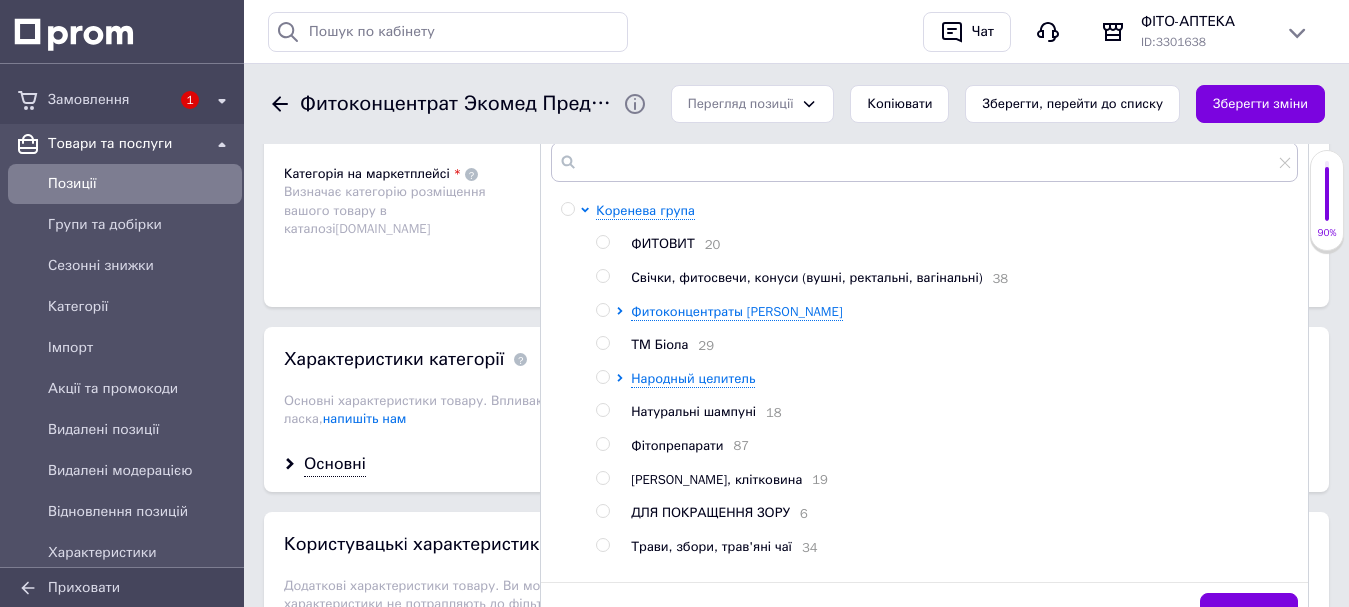 click at bounding box center (602, 444) 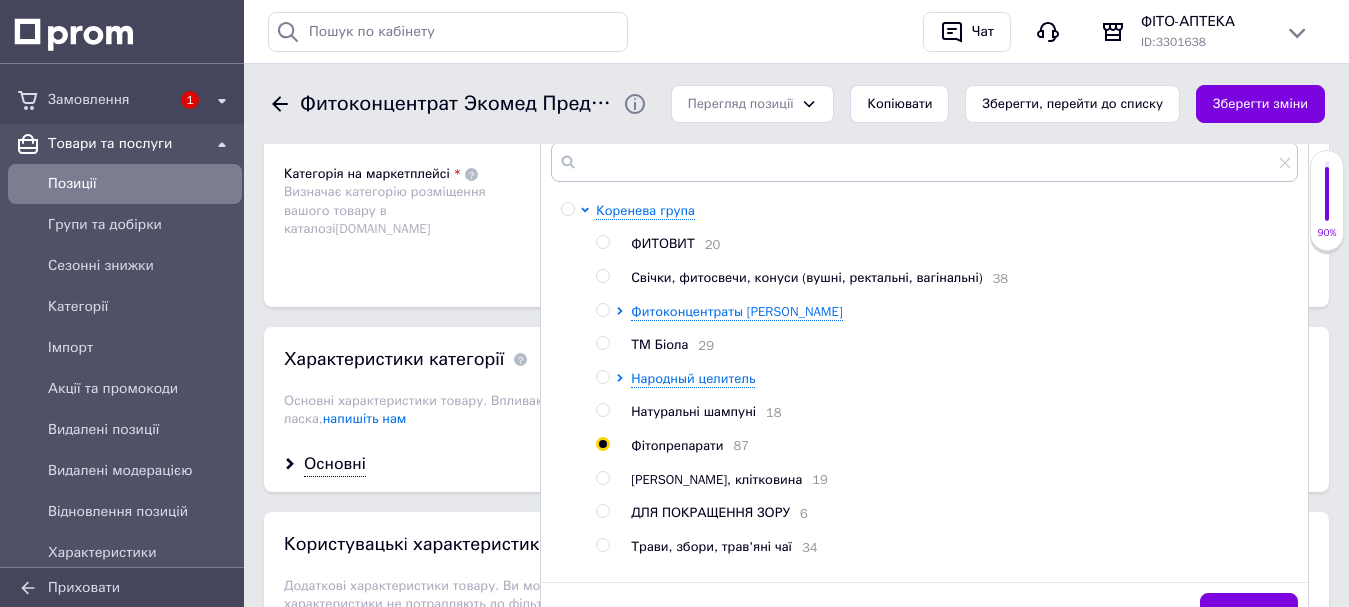 radio on "true" 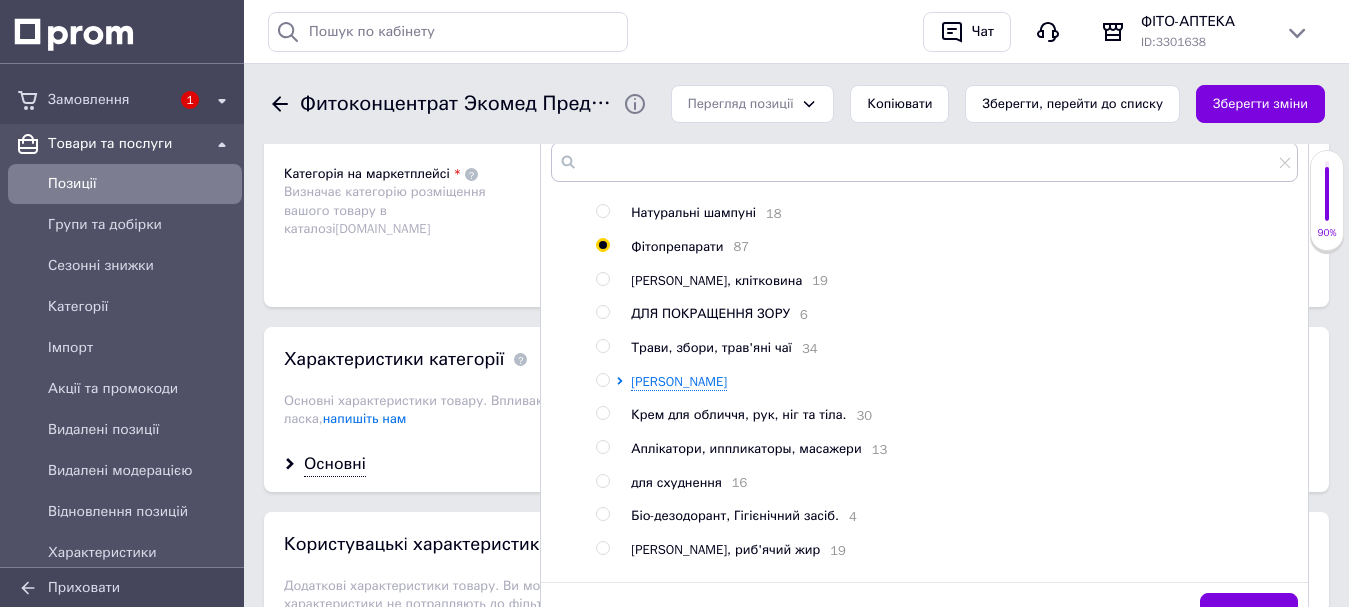 scroll, scrollTop: 200, scrollLeft: 0, axis: vertical 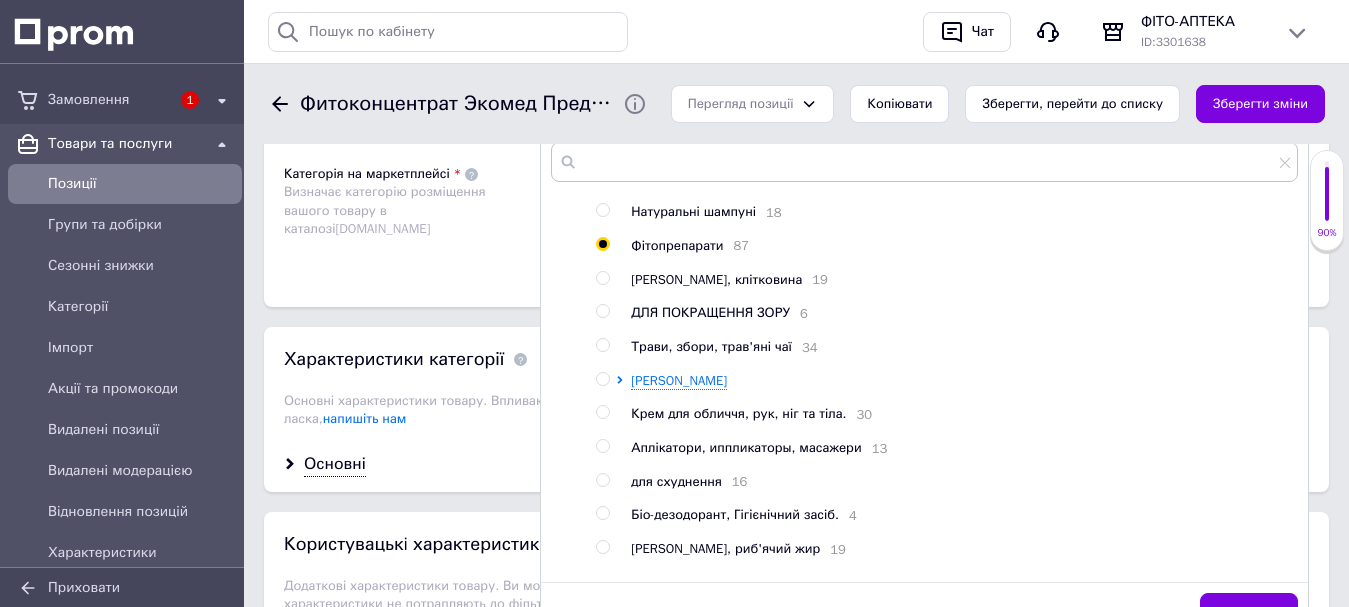 drag, startPoint x: 1257, startPoint y: 599, endPoint x: 1246, endPoint y: 596, distance: 11.401754 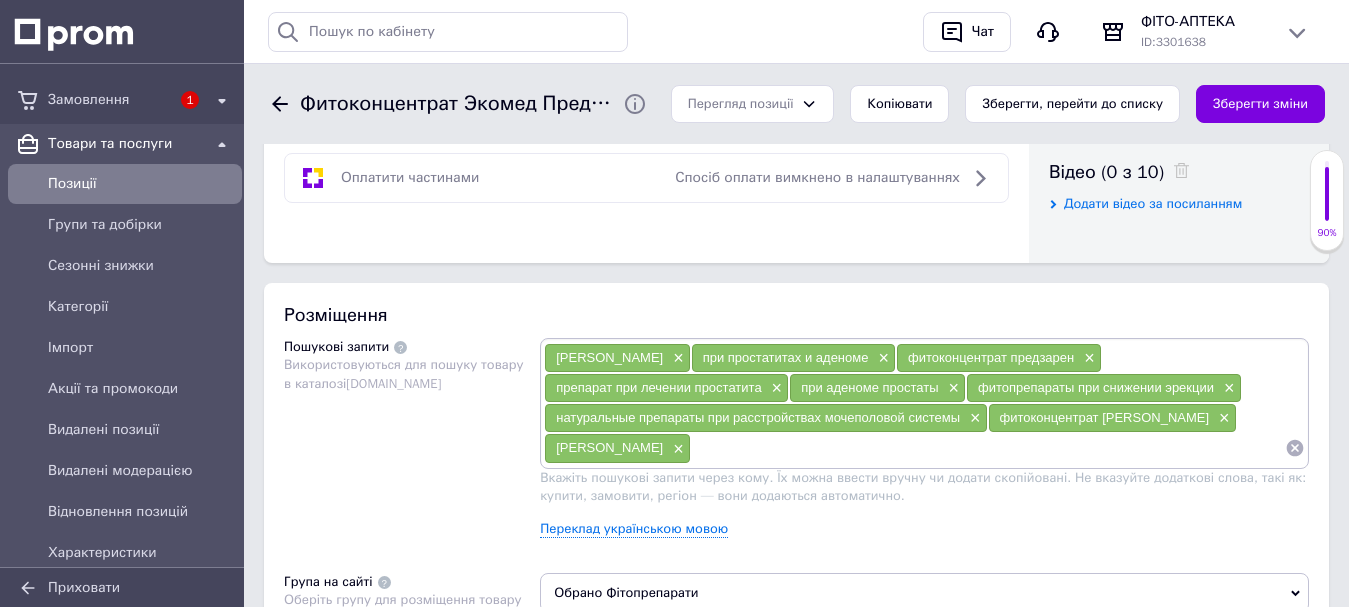 scroll, scrollTop: 1000, scrollLeft: 0, axis: vertical 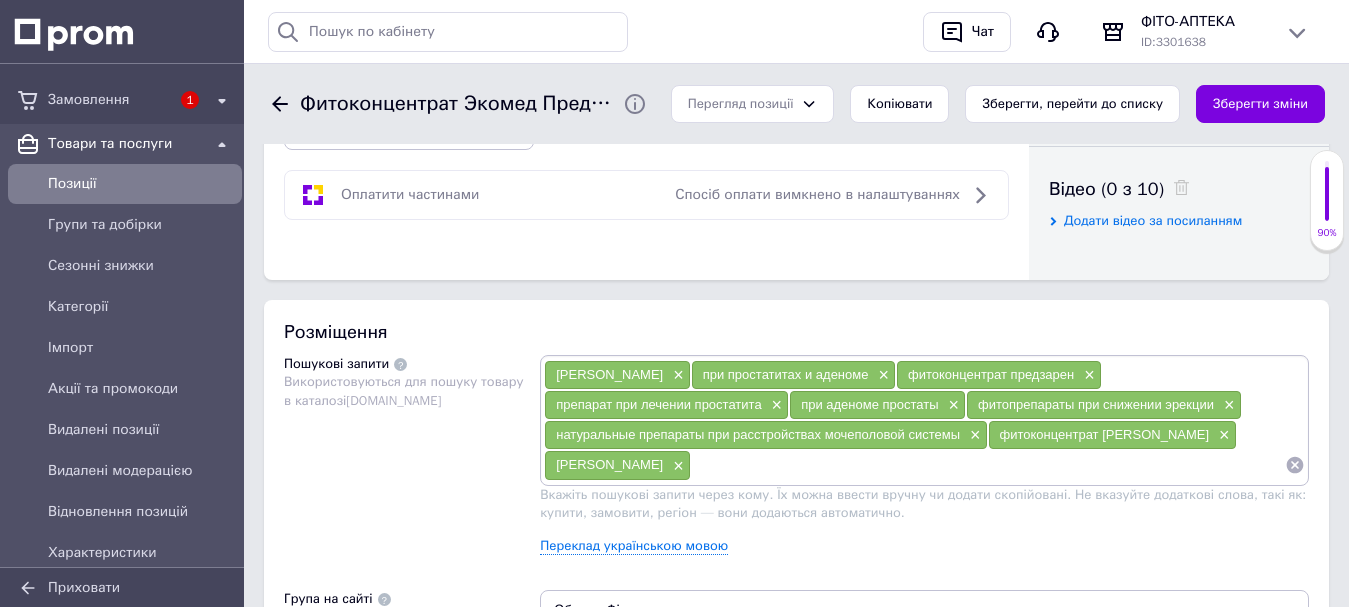 drag, startPoint x: 1250, startPoint y: 99, endPoint x: 1229, endPoint y: 101, distance: 21.095022 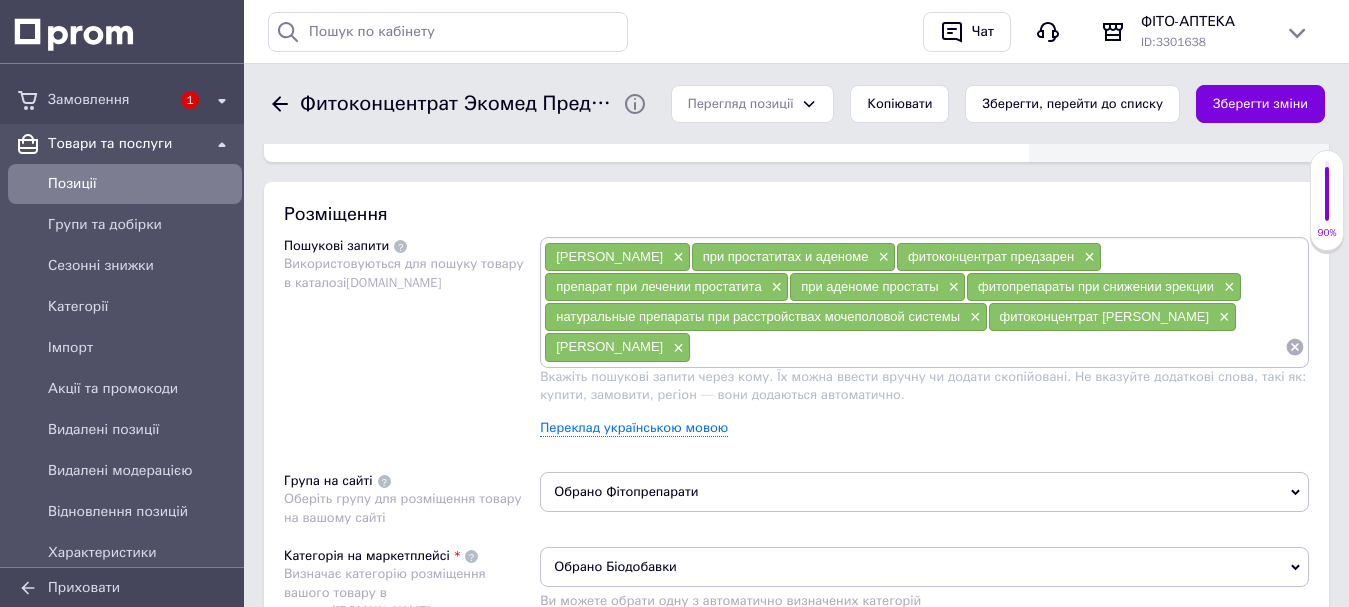 scroll, scrollTop: 1400, scrollLeft: 0, axis: vertical 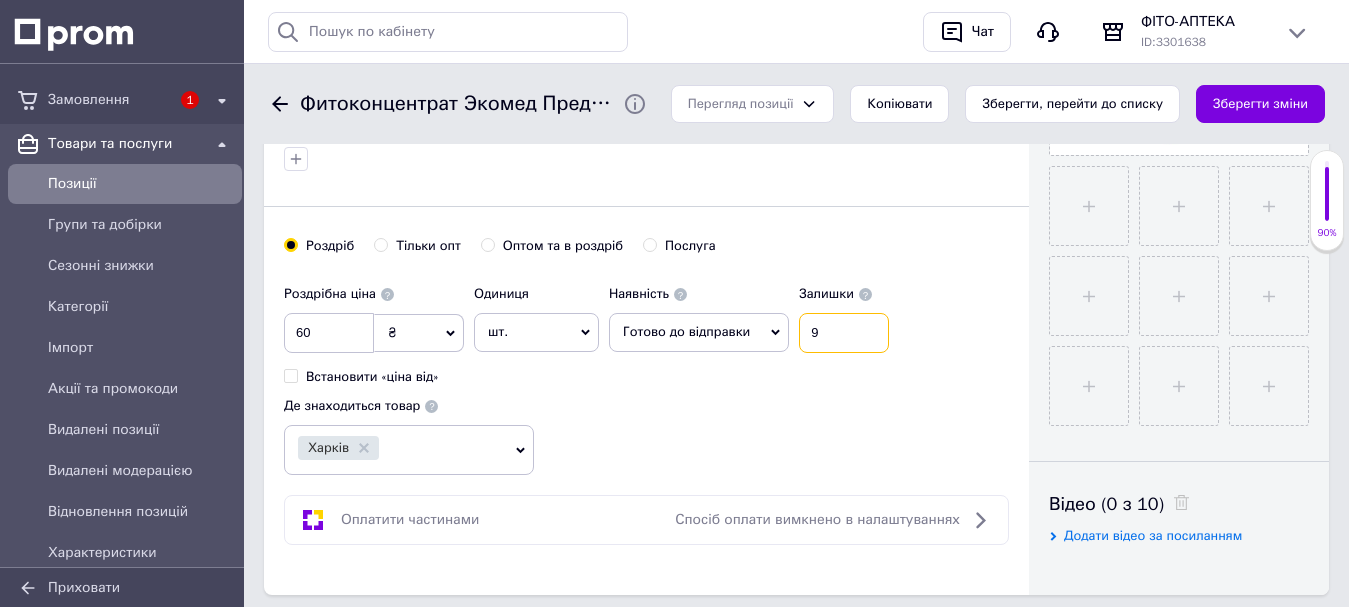 click on "9" at bounding box center (844, 333) 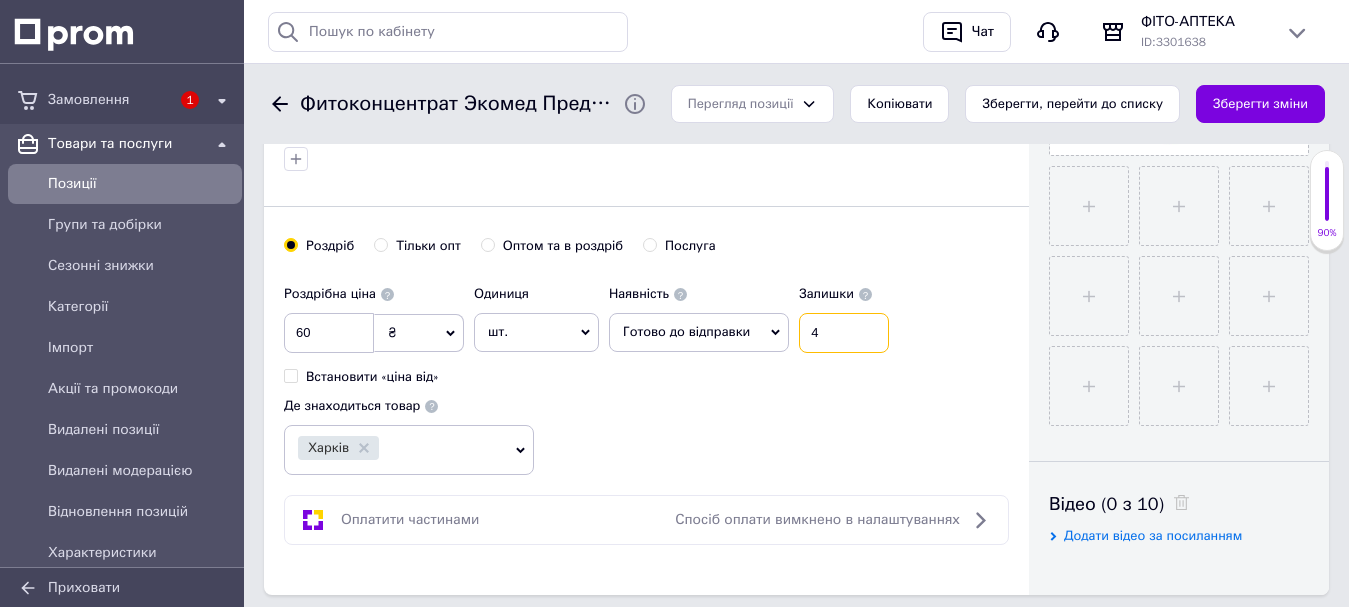 type on "4" 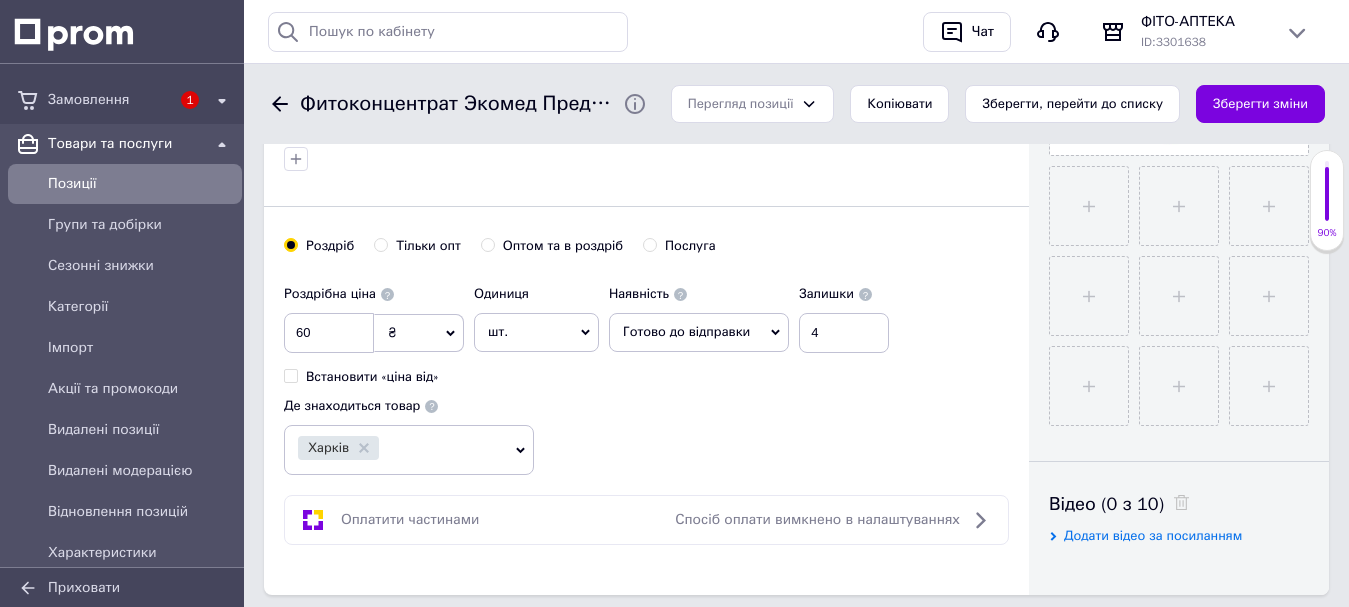 click on "Роздрібна ціна 60 ₴ $ EUR CHF GBP ¥ PLN ₸ MDL HUF KGS CNY TRY KRW lei Встановити «ціна від» Одиниця шт. Популярне комплект упаковка кв.м пара м кг пог.м послуга т а автоцистерна ампула б балон банка блістер бобіна бочка бут бухта в ват виїзд відро г г га година гр/кв.м гігакалорія д дав два місяці день доба доза є єврокуб з зміна к кВт каністра карат кв.дм кв.м кв.см кв.фут квартал кг кг/кв.м км колесо комплект коробка куб.дм куб.м л л лист м м мВт мл мм моток місяць мішок н набір номер о об'єкт од. п палетомісце пара партія пач пог.м послуга посівна одиниця птахомісце півроку пігулка 1" at bounding box center [646, 375] 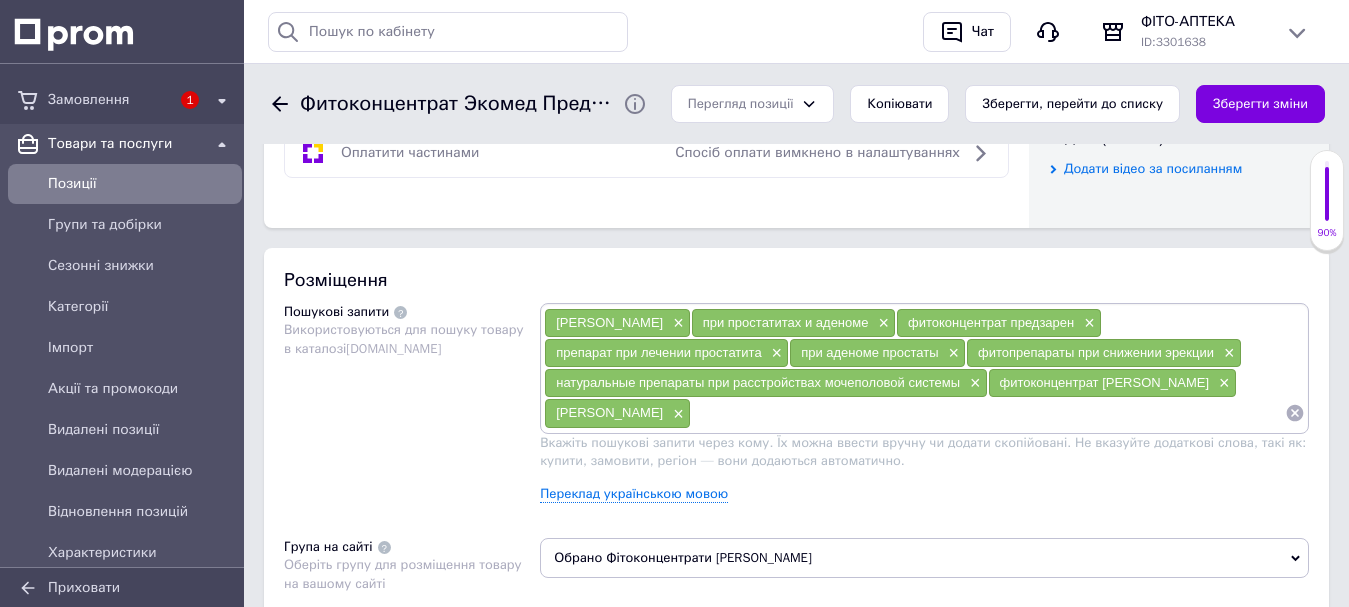scroll, scrollTop: 1085, scrollLeft: 0, axis: vertical 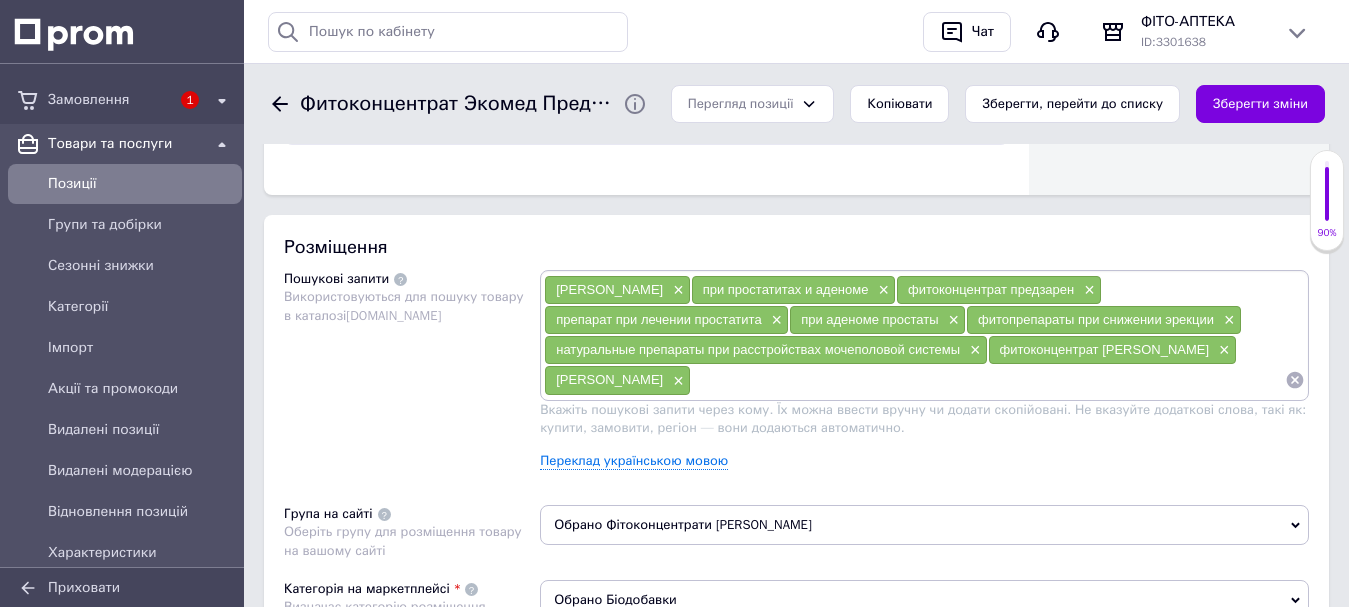 click on "Обрано Фітоконцентрати [PERSON_NAME]" at bounding box center [924, 525] 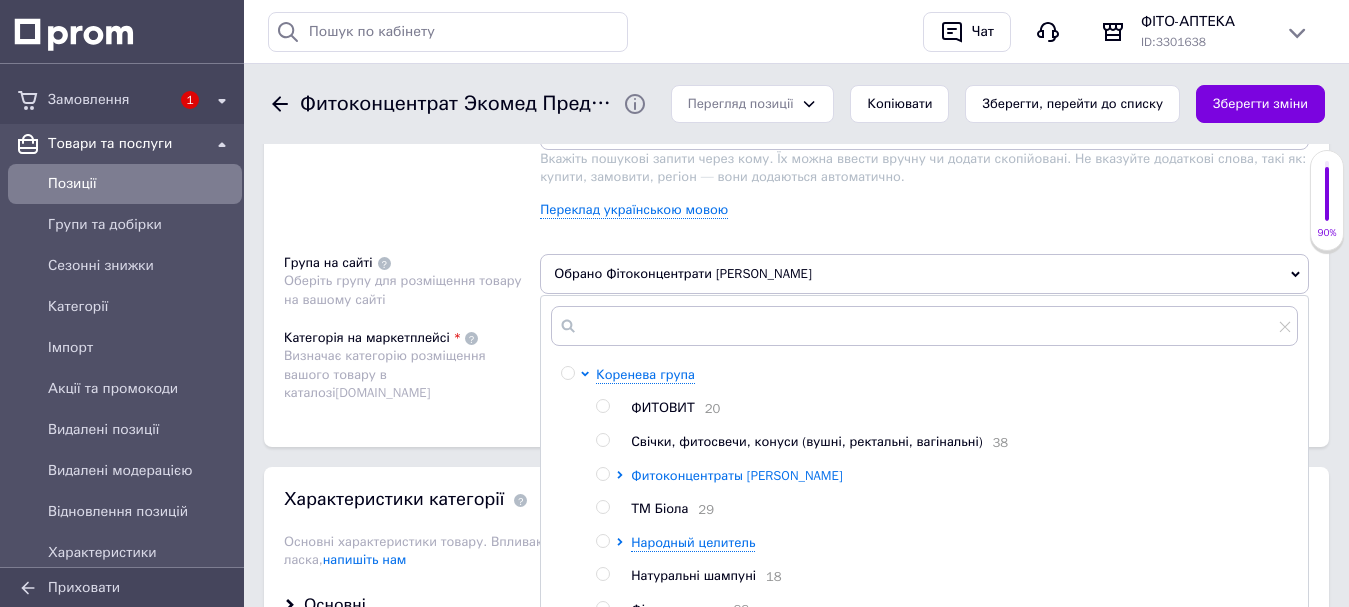 scroll, scrollTop: 1385, scrollLeft: 0, axis: vertical 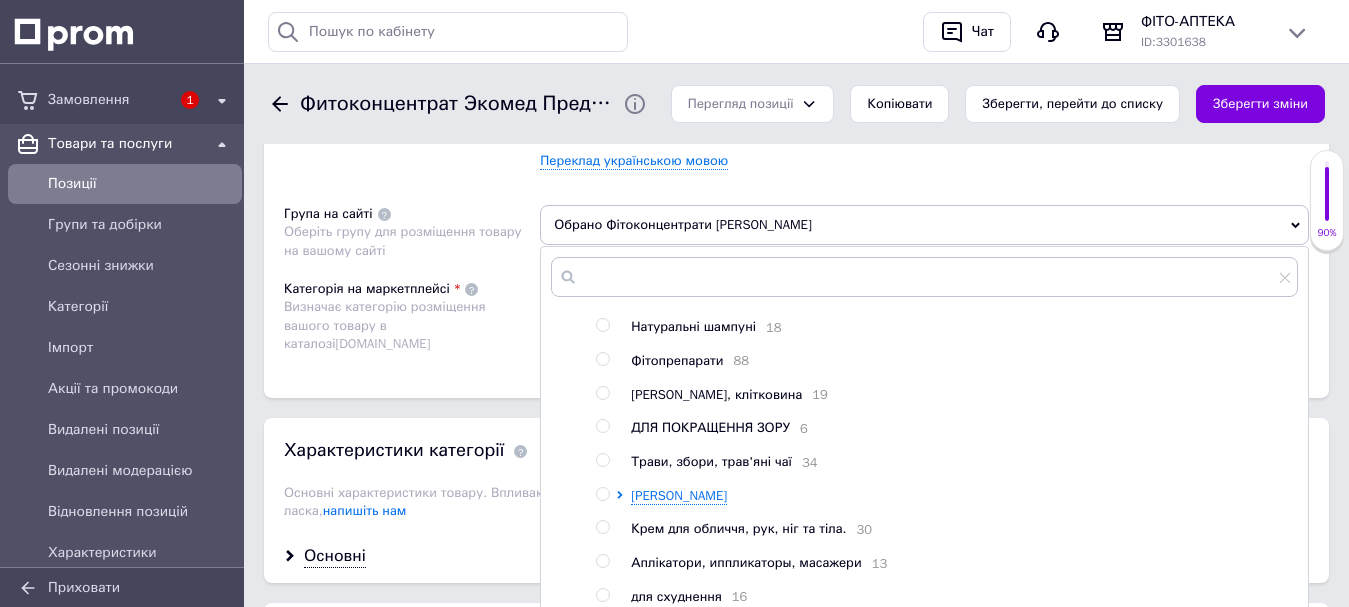 click at bounding box center (602, 359) 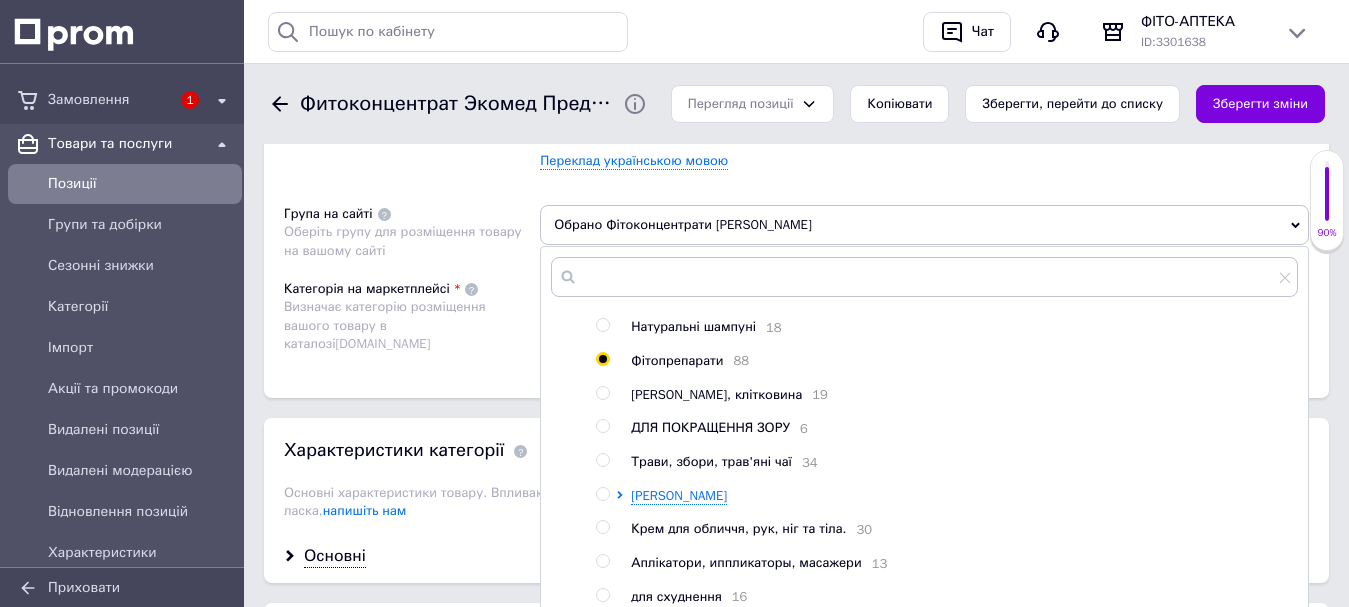 radio on "true" 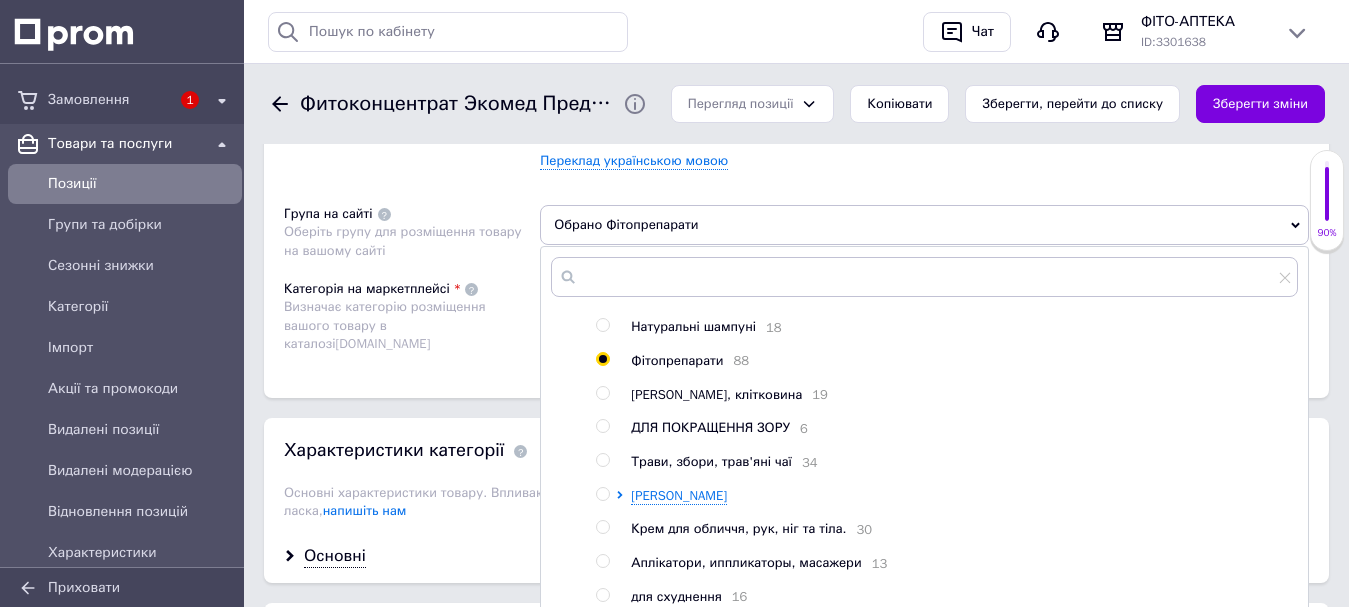 click on "Розміщення Пошукові запити Використовуються для пошуку товару в каталозі  [DOMAIN_NAME] [PERSON_NAME] капли × при простатитах и аденоме × фитоконцентрат предзарен × препарат при лечении простатита × при аденоме простаты × фитопрепараты при снижении эрекции × натуральные препараты при расстройствах мочеполовой системы × фитоконцентрат [PERSON_NAME] × фито юа × Вкажіть пошукові запити через кому. Їх можна ввести вручну чи додати скопійовані. Не вказуйте додаткові слова, такі як: купити, замовити, регіон — вони додаються автоматично. Переклад українською мовою Група на сайті" at bounding box center (796, 156) 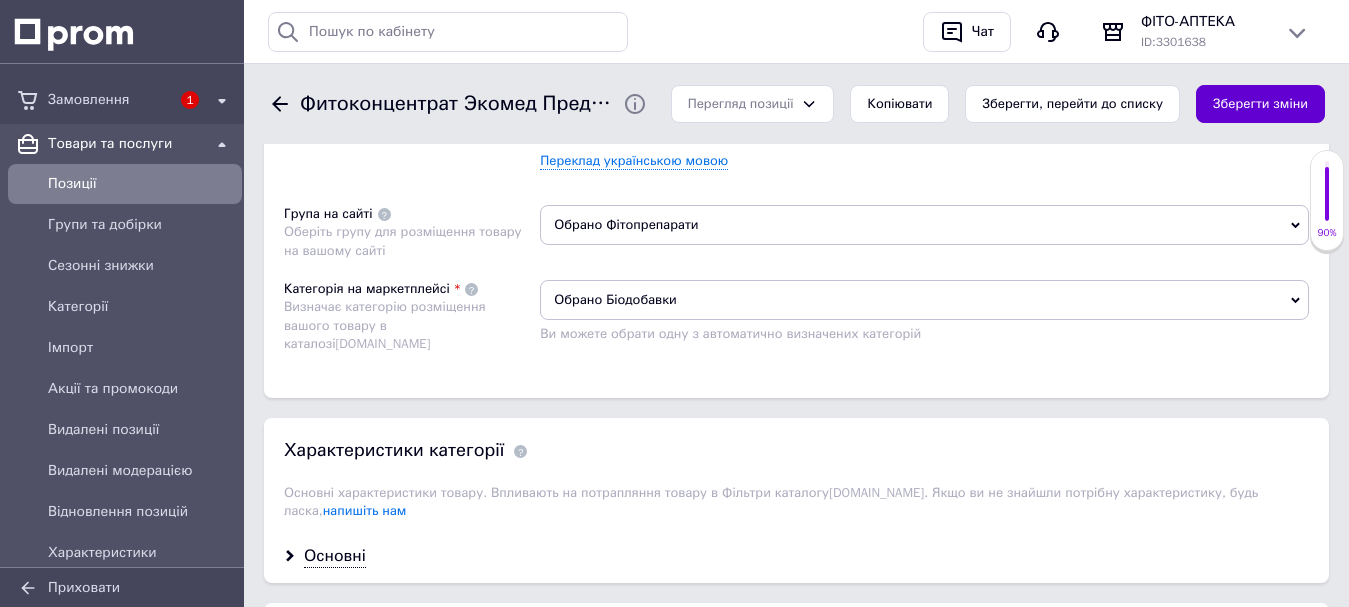 click on "Зберегти зміни" at bounding box center (1260, 104) 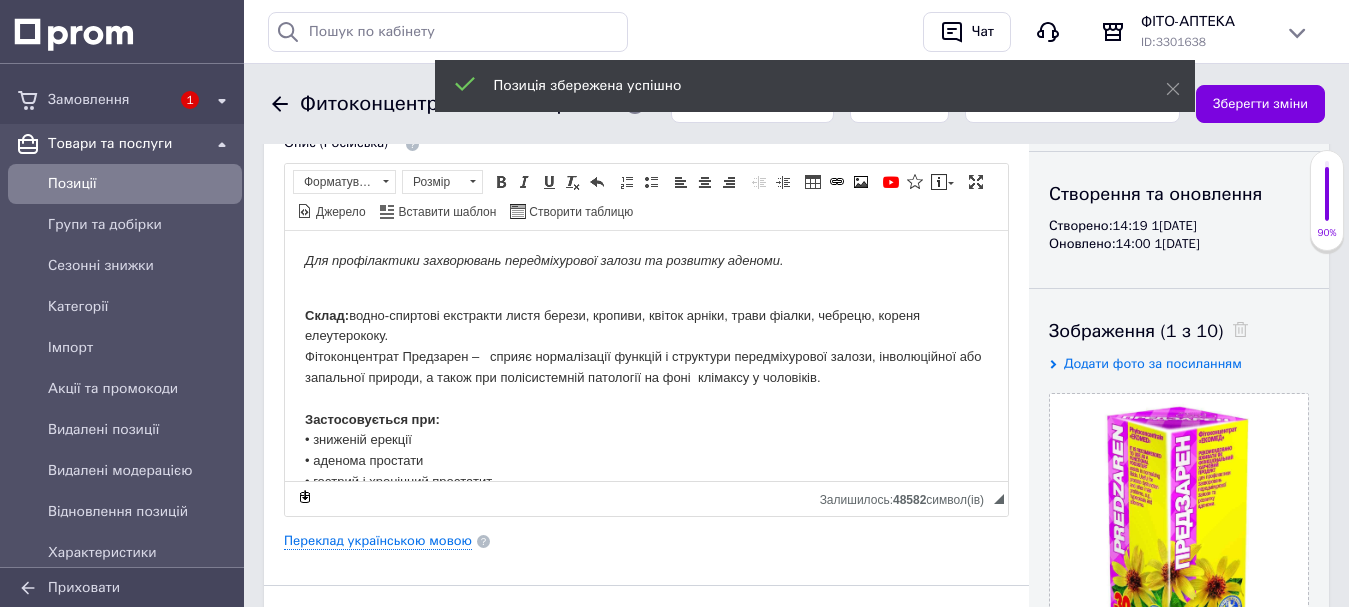 scroll, scrollTop: 185, scrollLeft: 0, axis: vertical 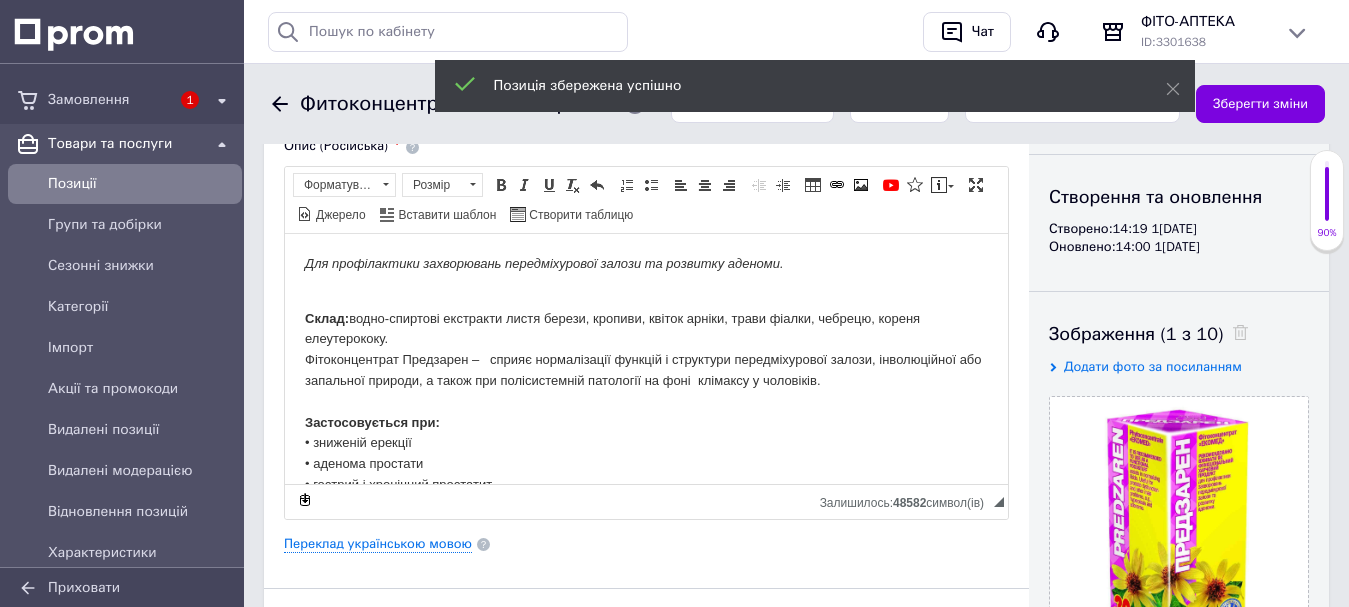 click on "Позиції" at bounding box center [125, 184] 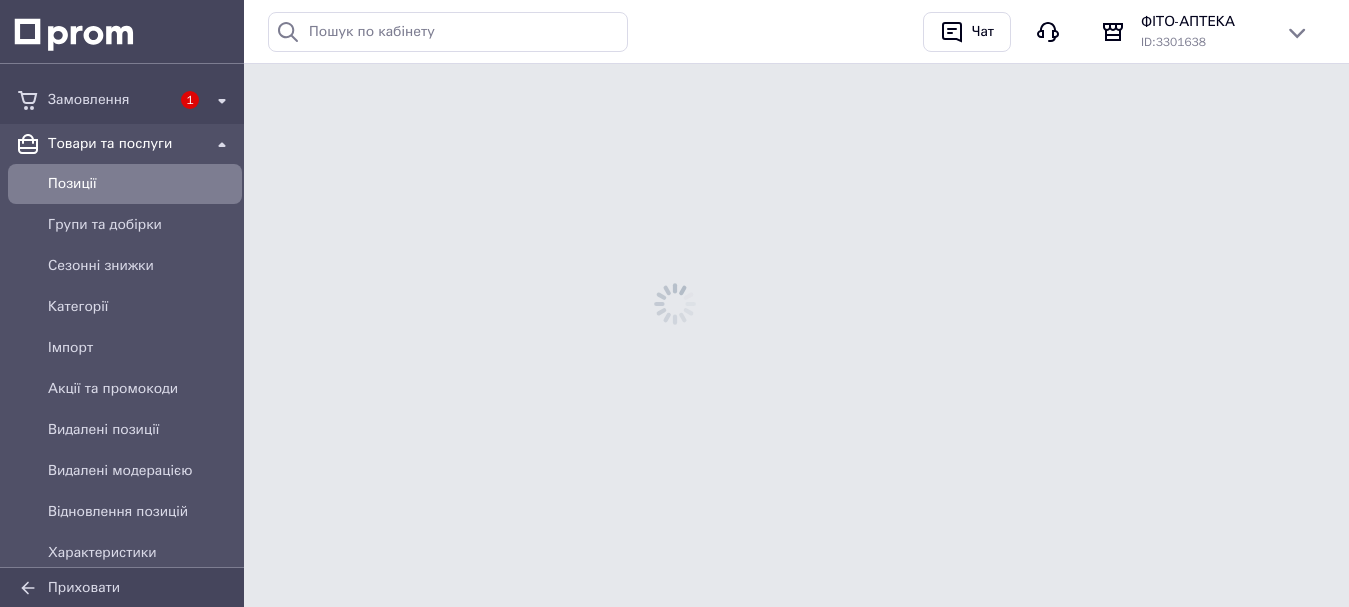scroll, scrollTop: 0, scrollLeft: 0, axis: both 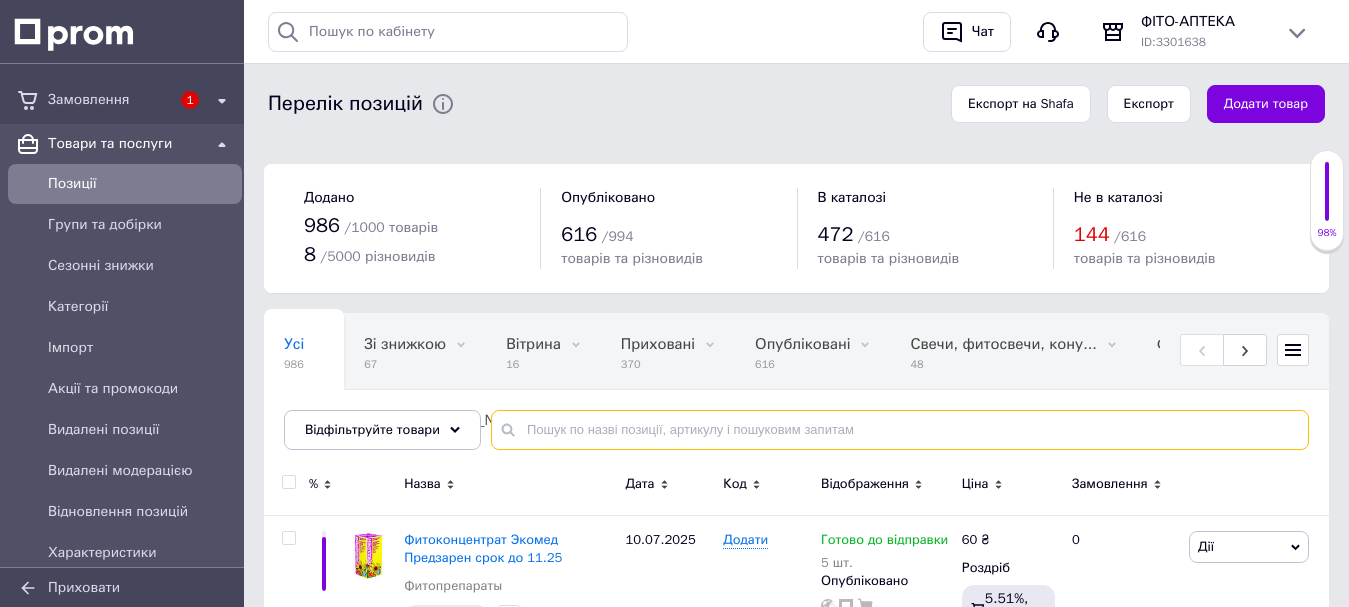 click at bounding box center [900, 430] 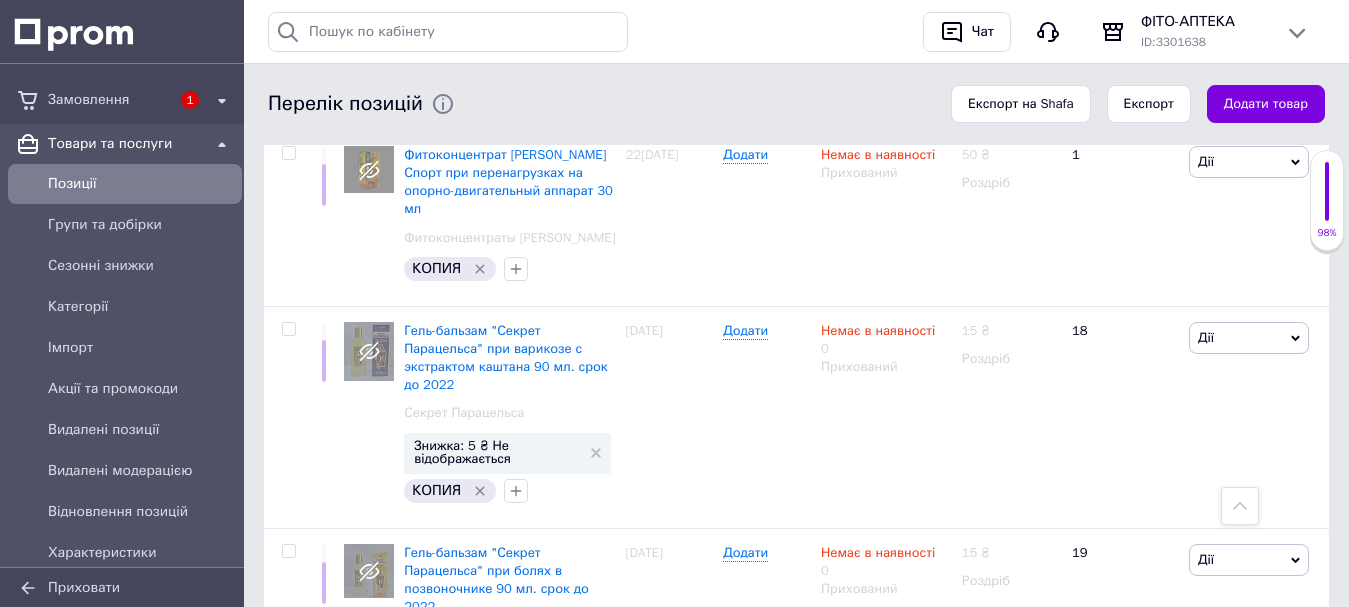 scroll, scrollTop: 8800, scrollLeft: 0, axis: vertical 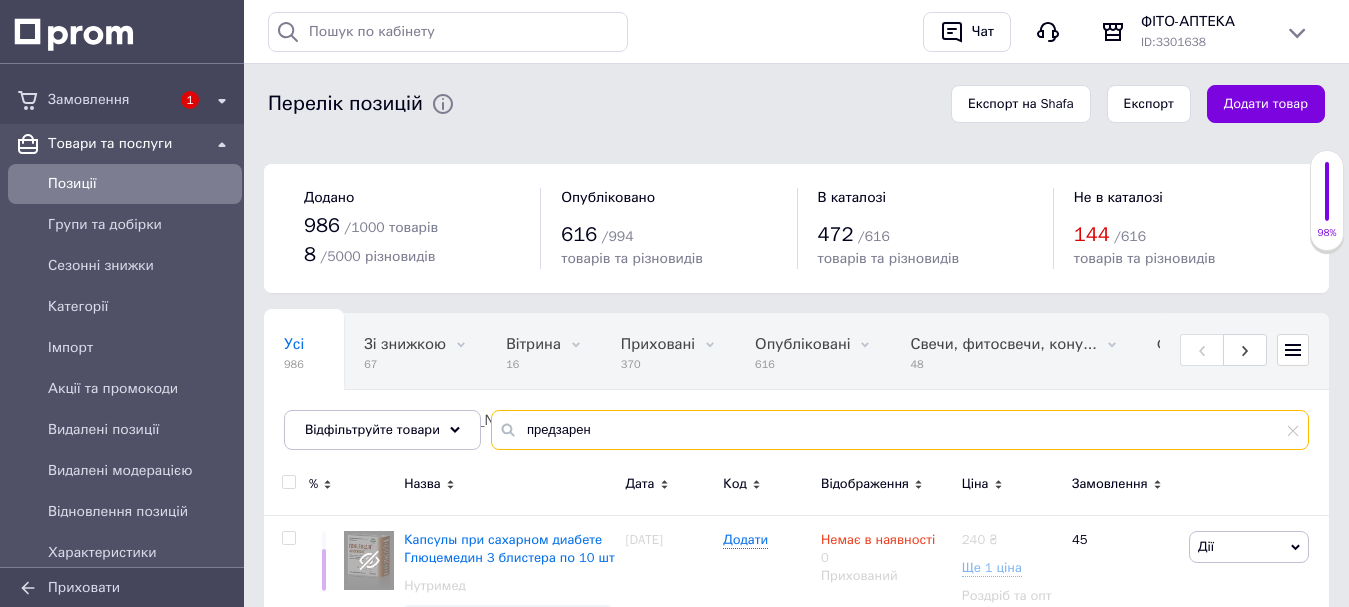 drag, startPoint x: 582, startPoint y: 430, endPoint x: 491, endPoint y: 421, distance: 91.44397 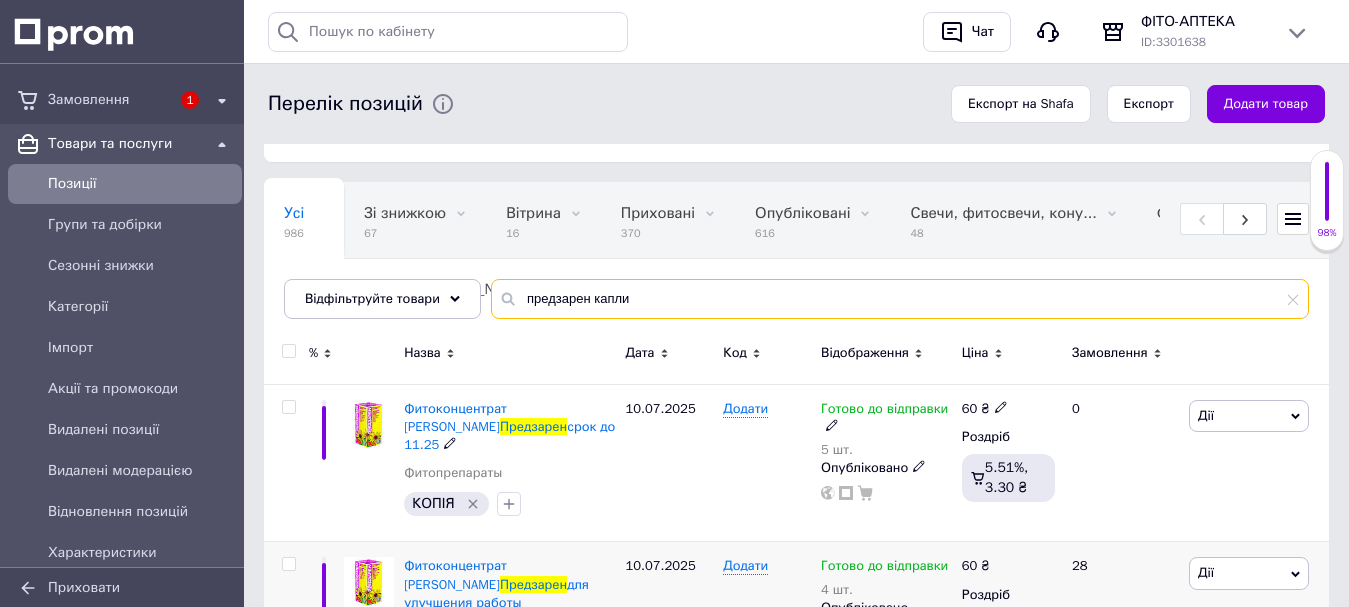 scroll, scrollTop: 267, scrollLeft: 0, axis: vertical 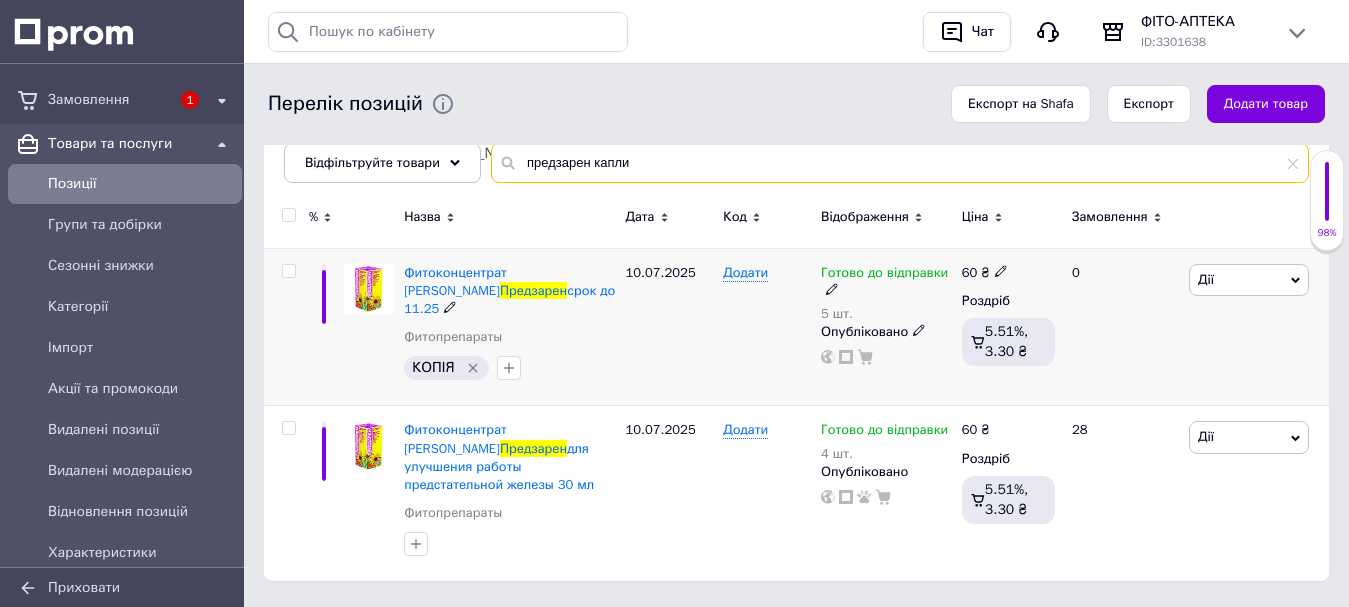 type on "предзарен капли" 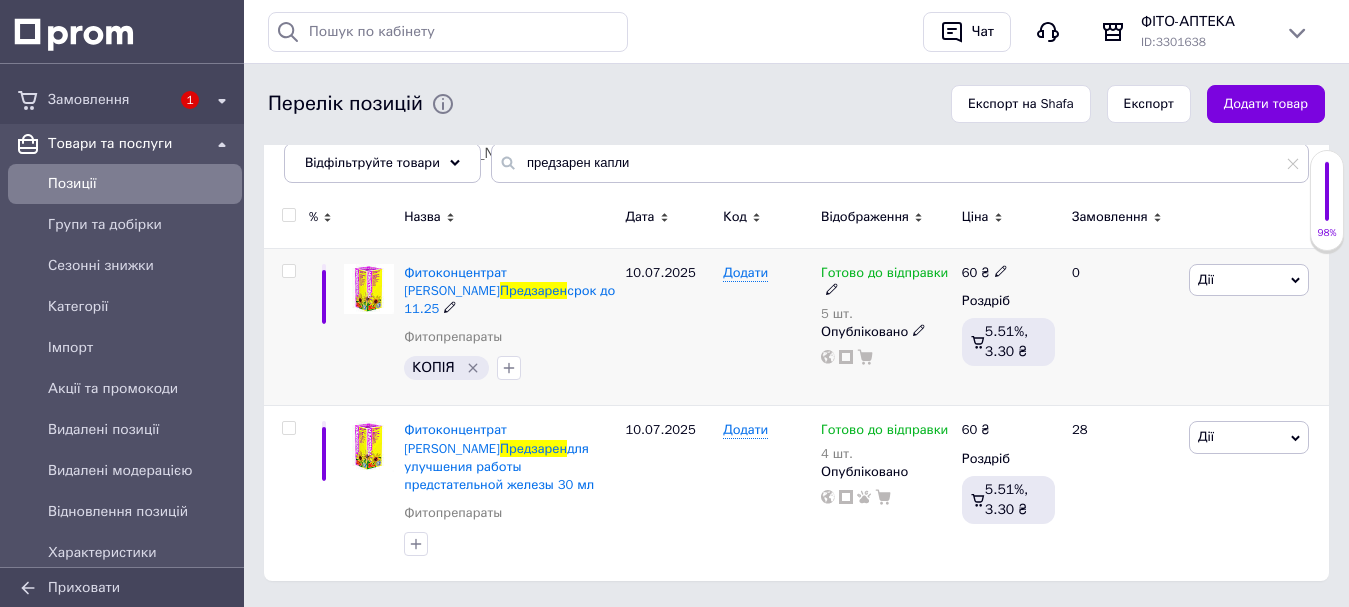 click on "Дії" at bounding box center (1249, 280) 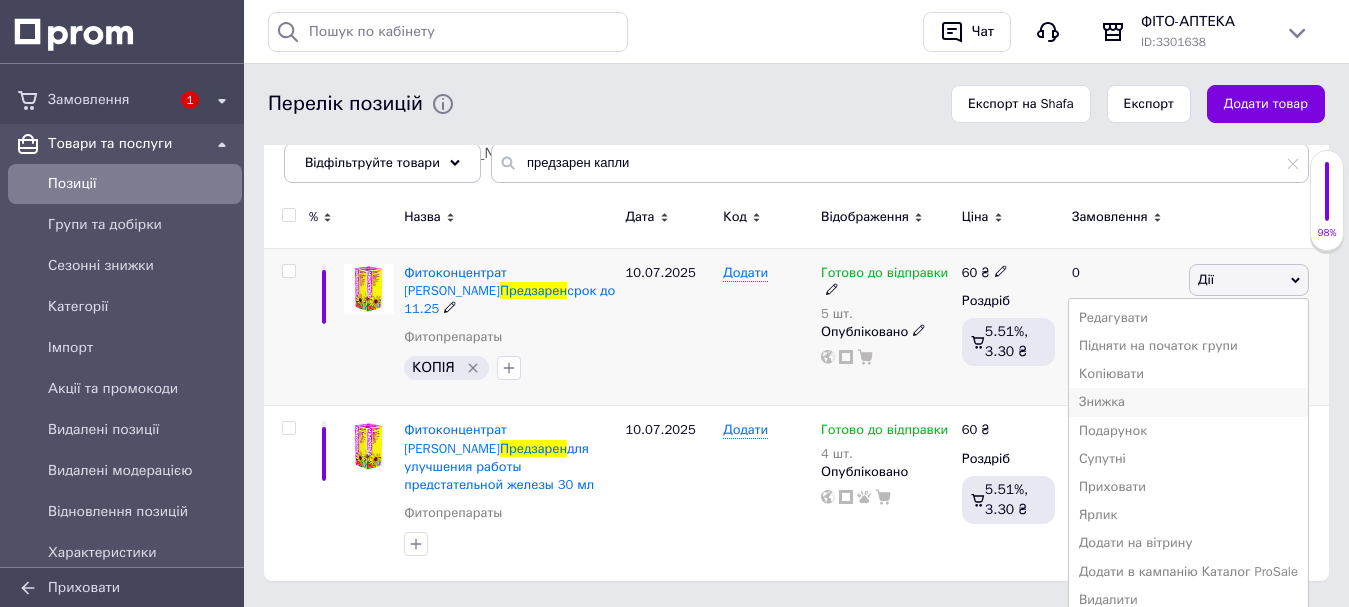click on "Знижка" at bounding box center [1188, 402] 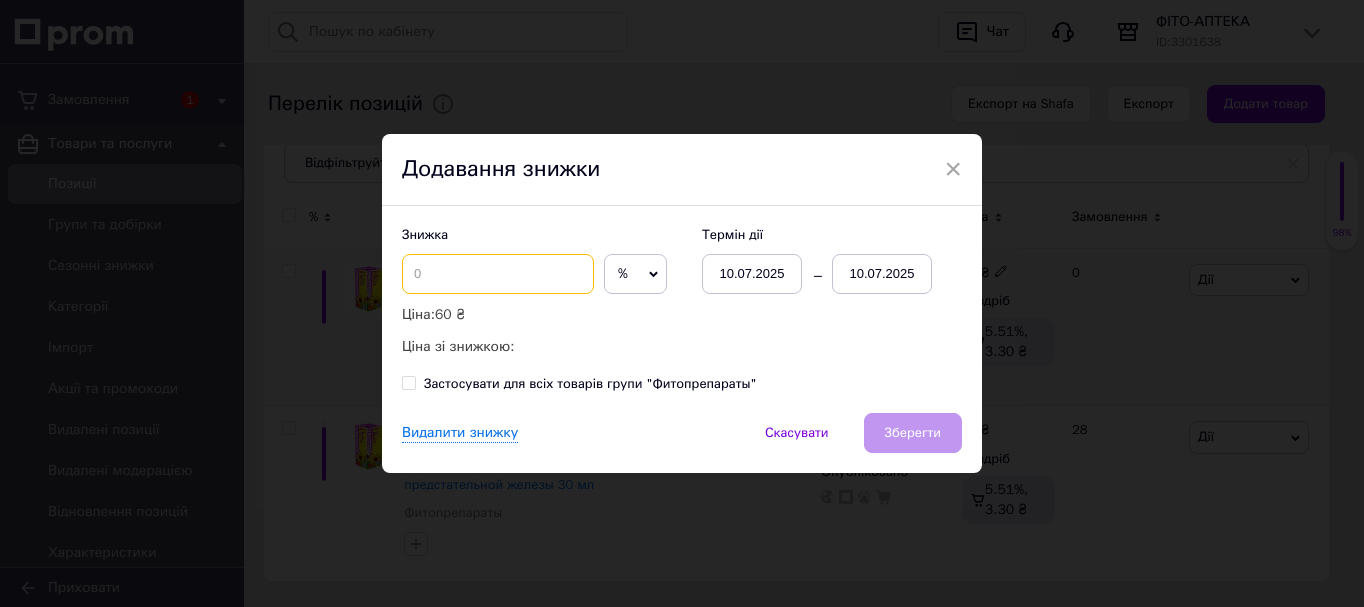 click at bounding box center [498, 274] 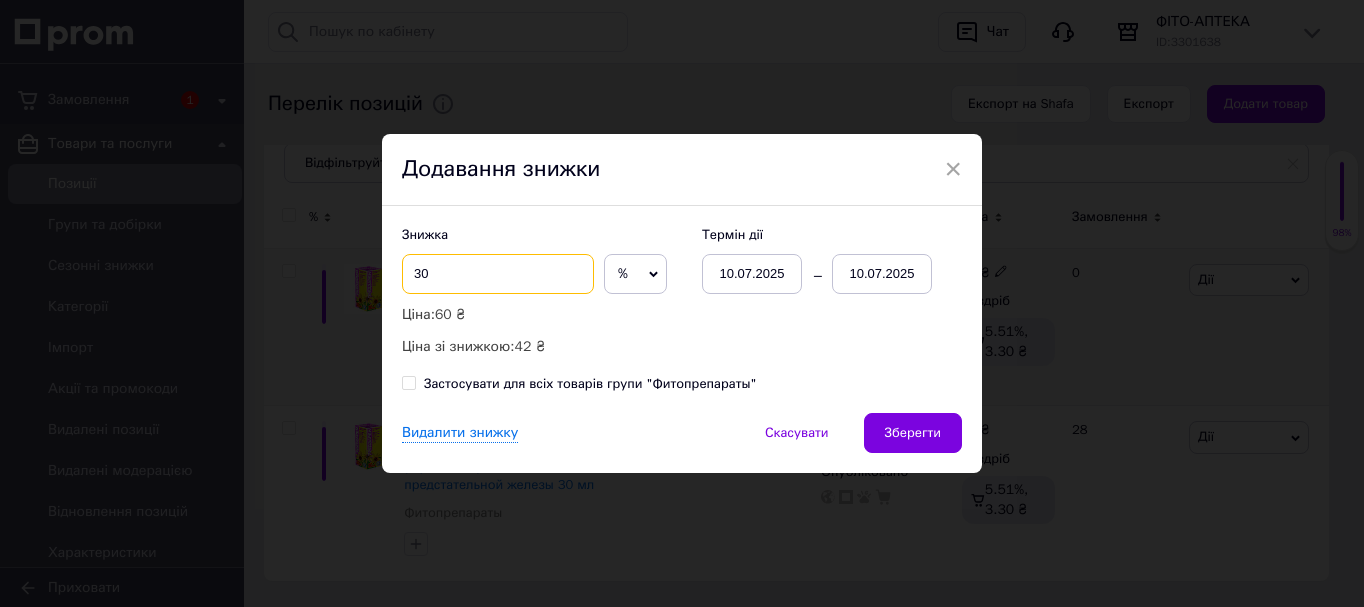 type on "30" 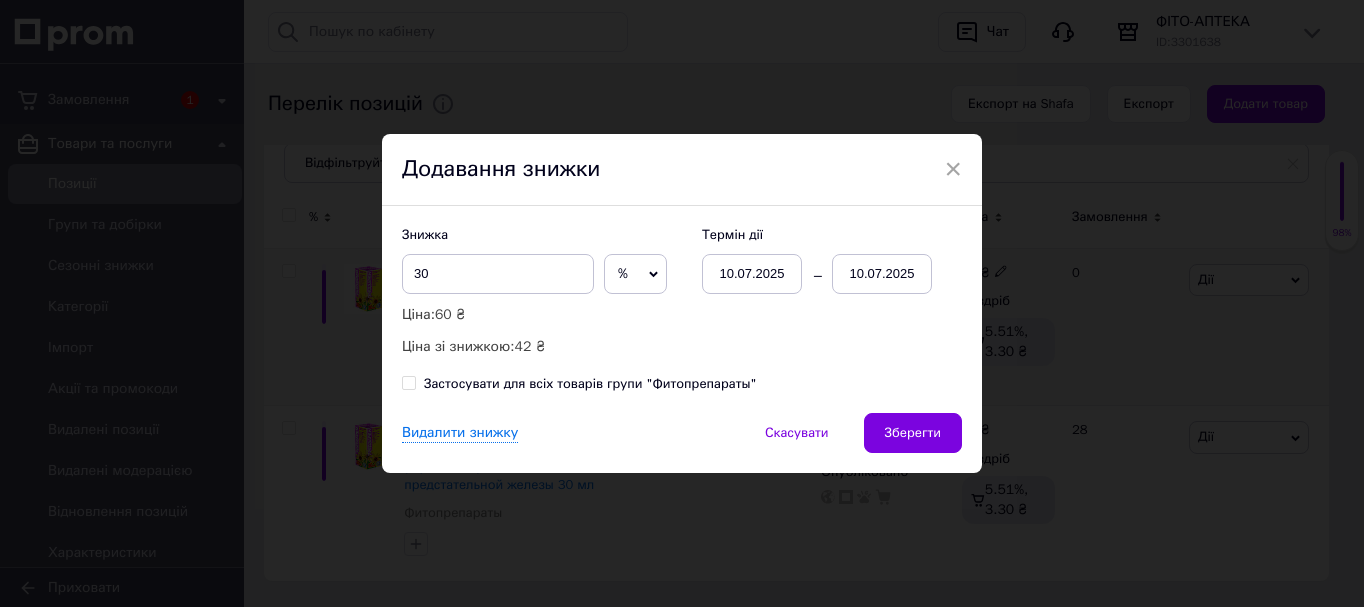 click on "10.07.2025" at bounding box center [882, 274] 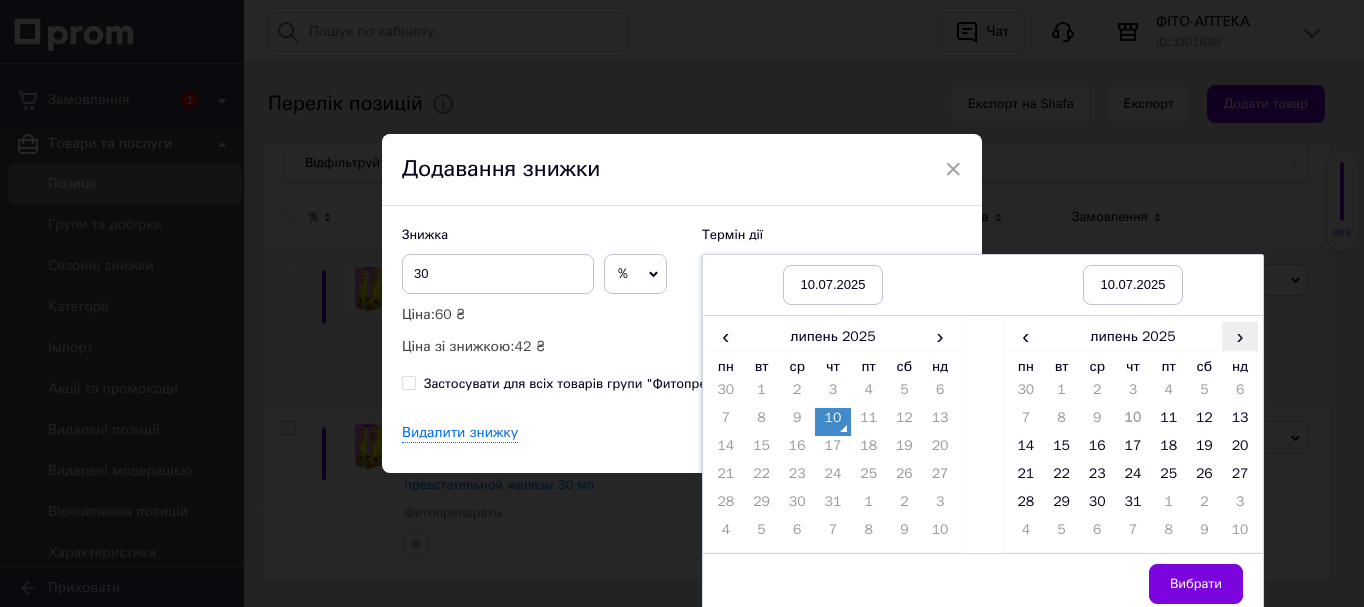 click on "›" at bounding box center (1240, 336) 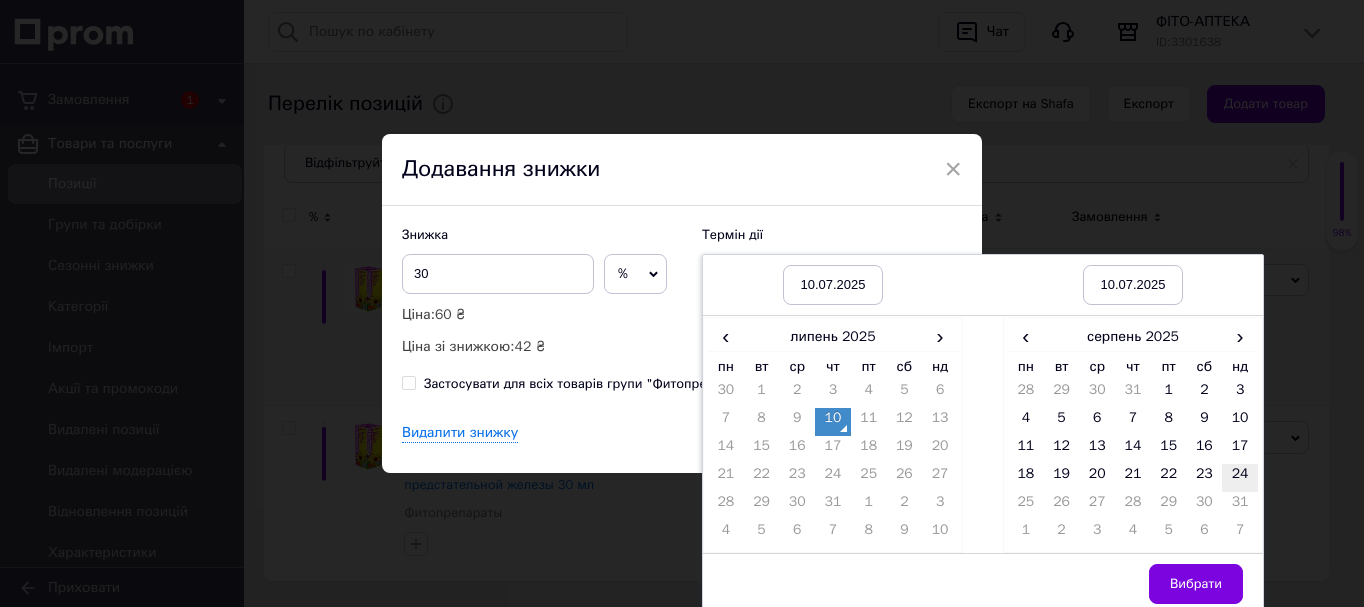 drag, startPoint x: 1232, startPoint y: 473, endPoint x: 1217, endPoint y: 529, distance: 57.974133 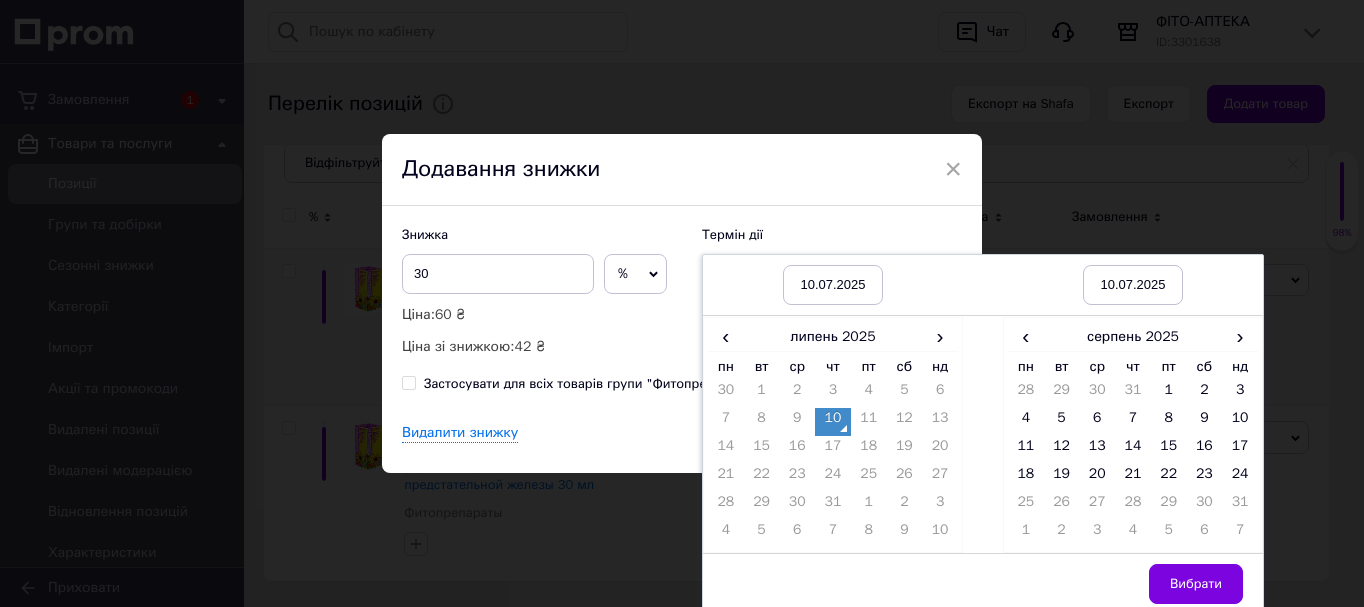 click on "24" at bounding box center [1240, 478] 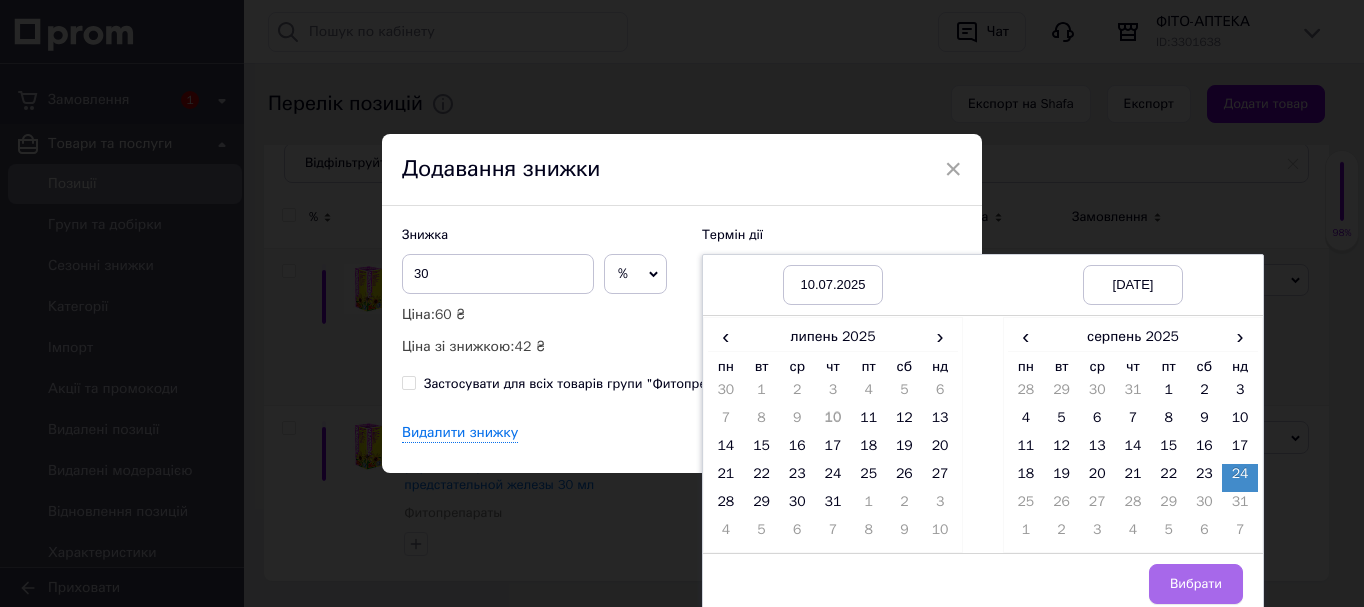 click on "Вибрати" at bounding box center [1196, 584] 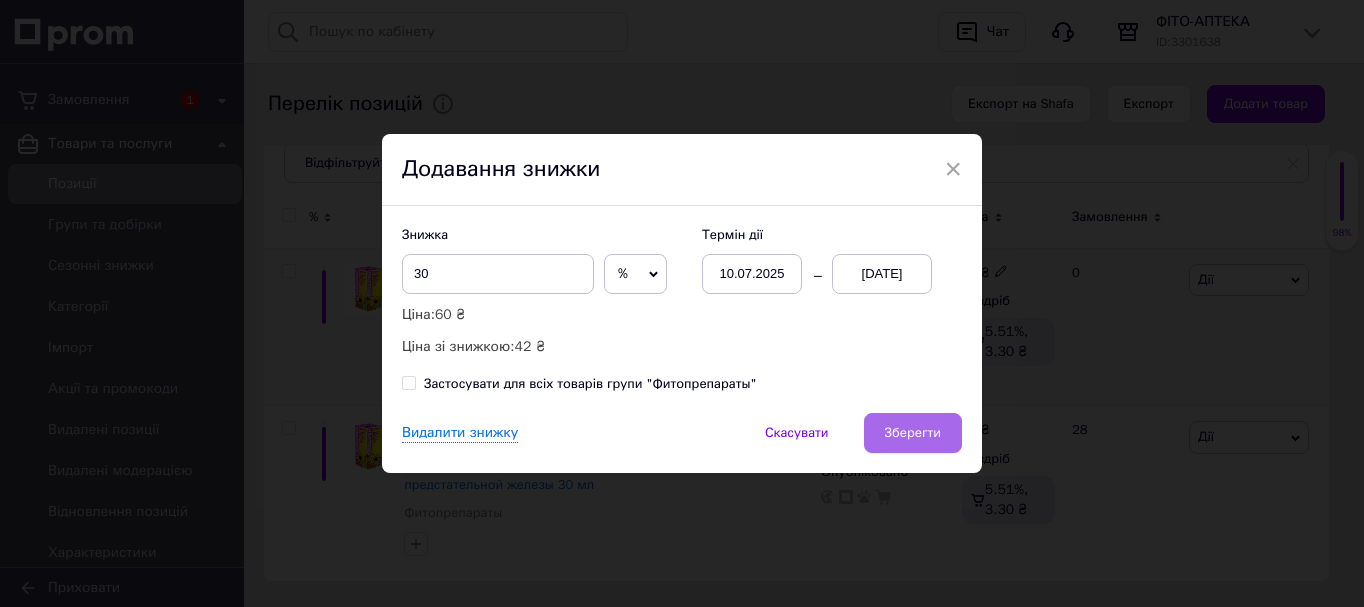 click on "Зберегти" at bounding box center (913, 433) 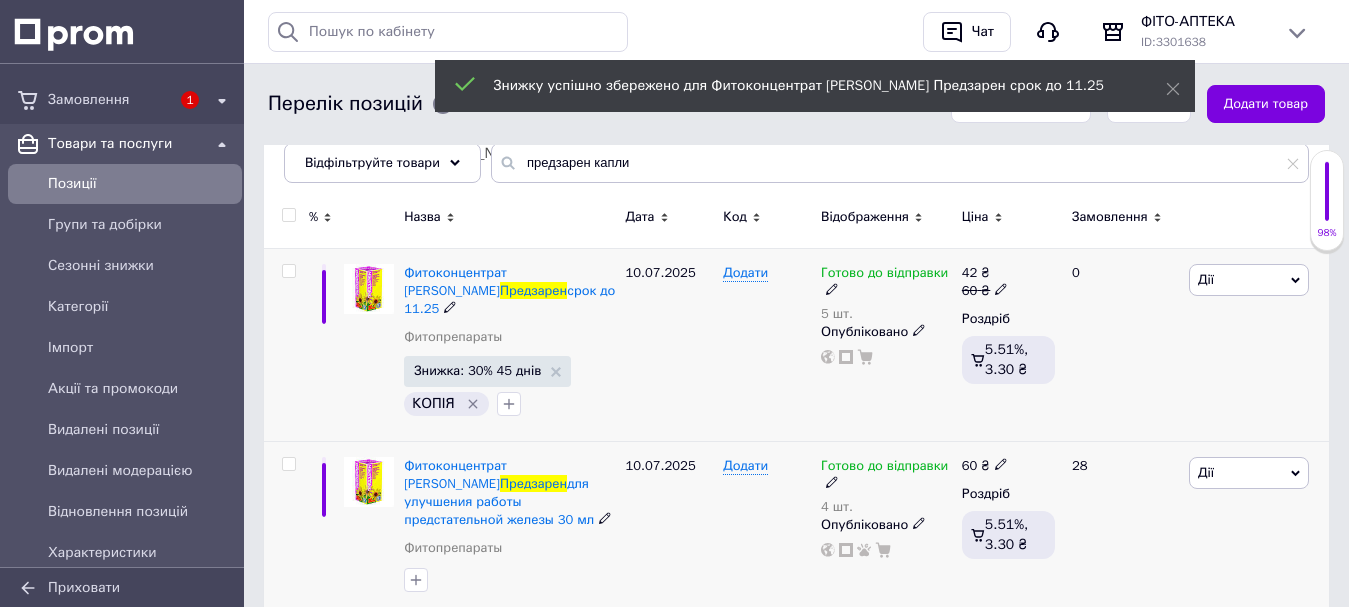click on "Дії" at bounding box center (1249, 473) 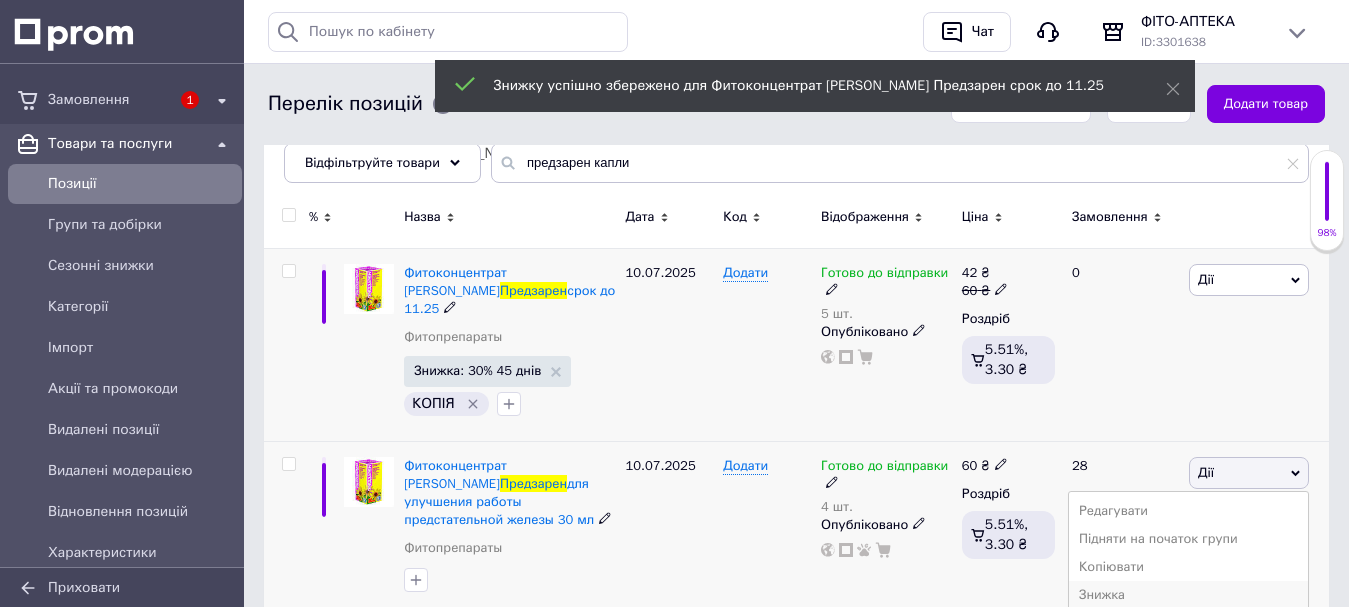click on "Знижка" at bounding box center (1188, 595) 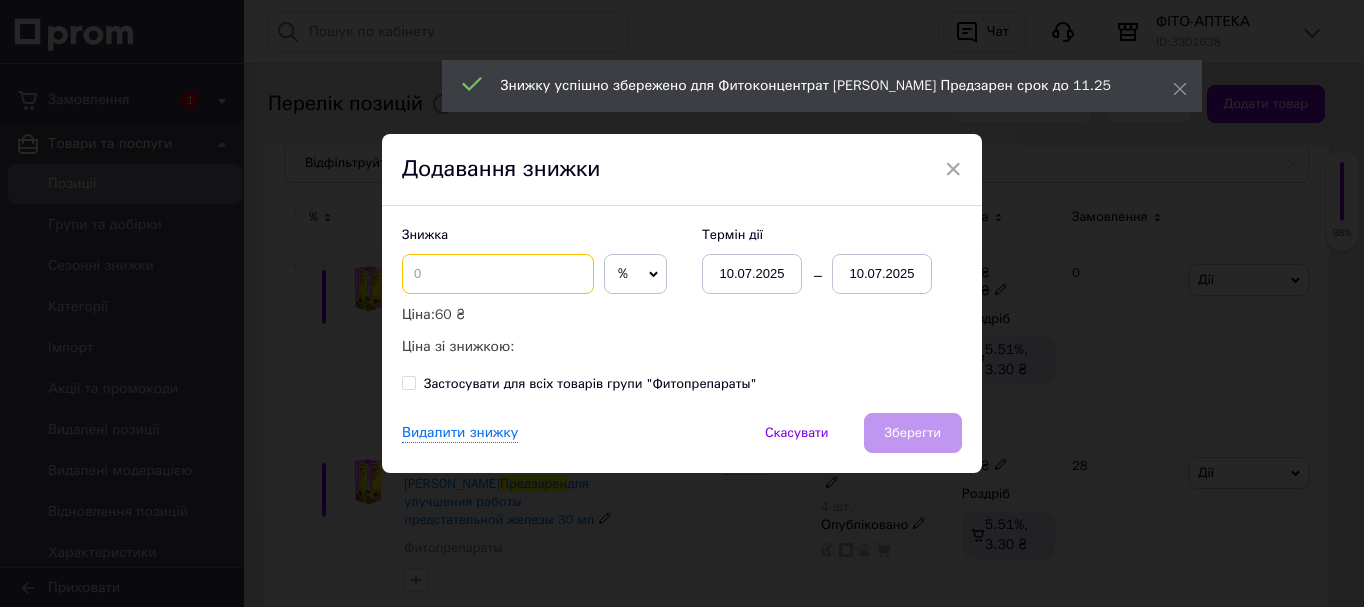 click at bounding box center (498, 274) 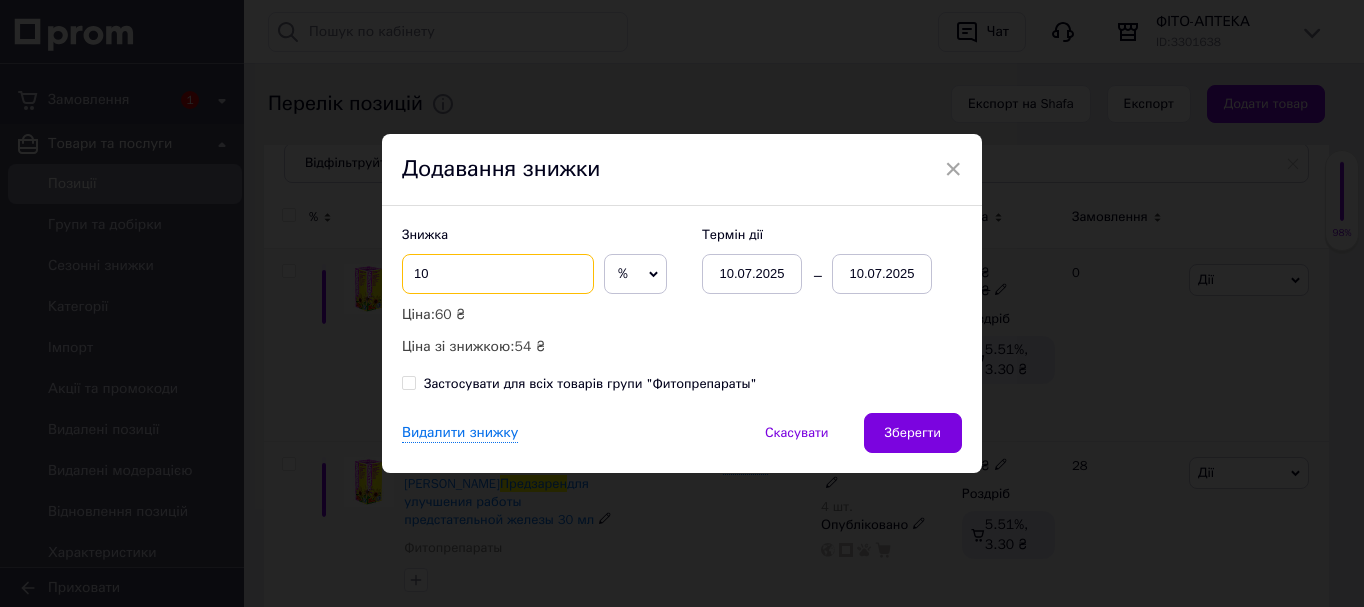 type on "10" 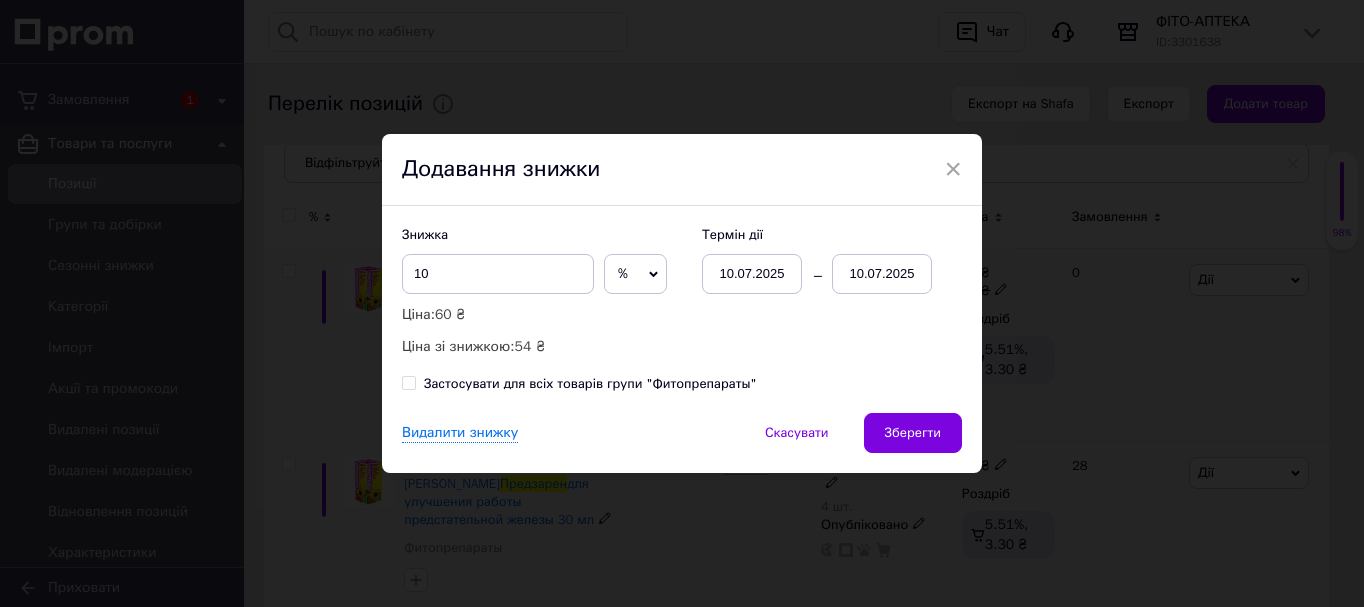 click on "10.07.2025" at bounding box center (882, 274) 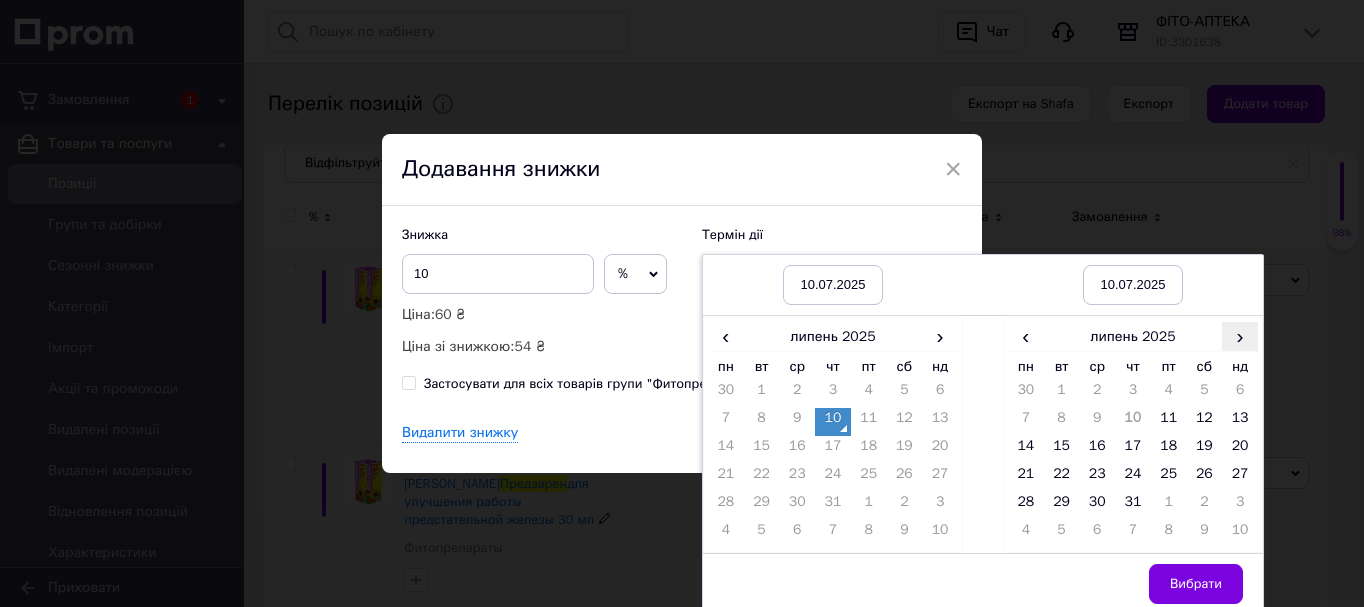 click on "›" at bounding box center (1240, 336) 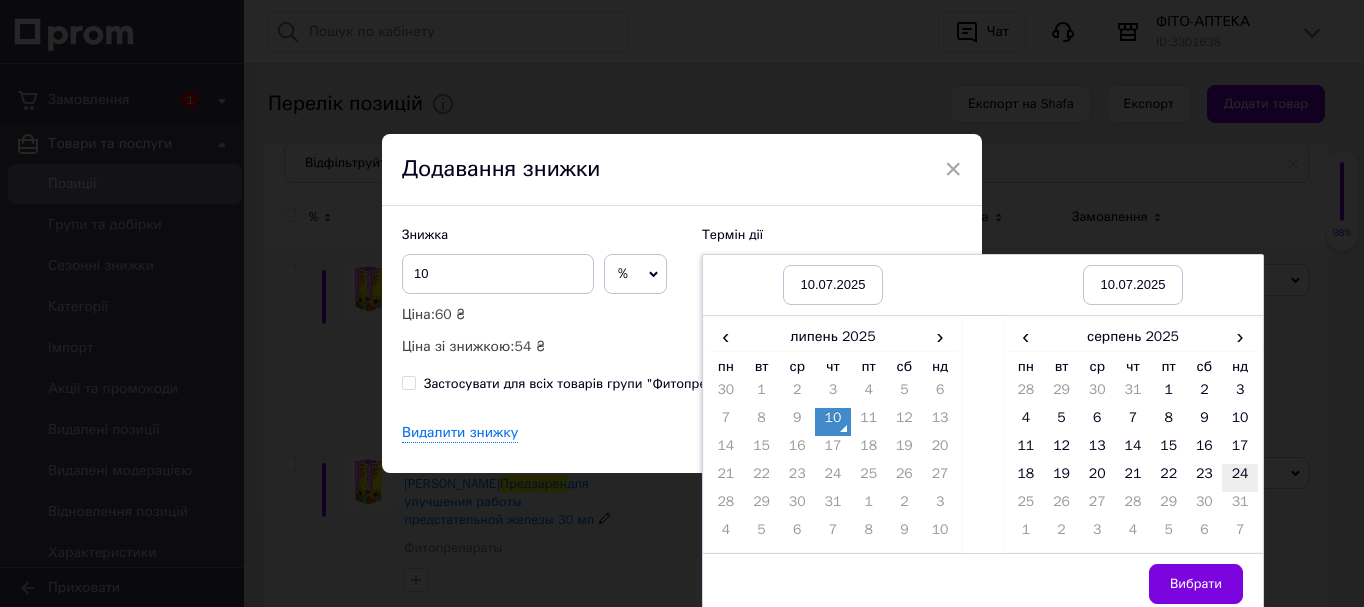 click on "24" at bounding box center (1240, 478) 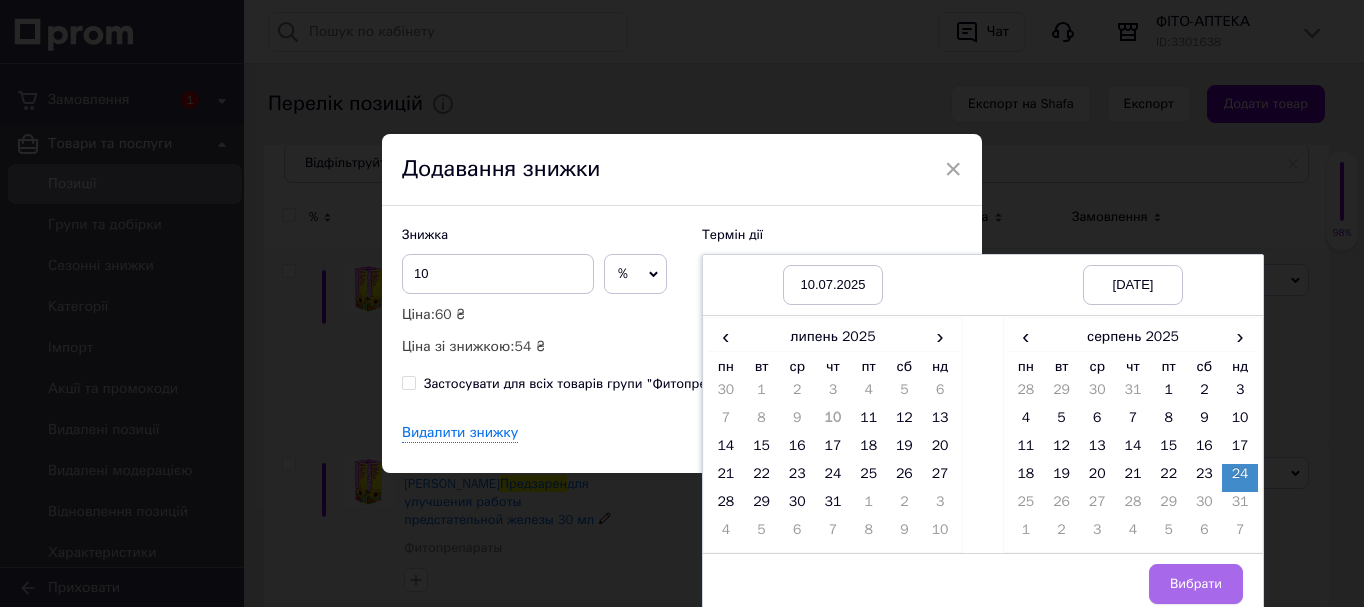 click on "Вибрати" at bounding box center (1196, 584) 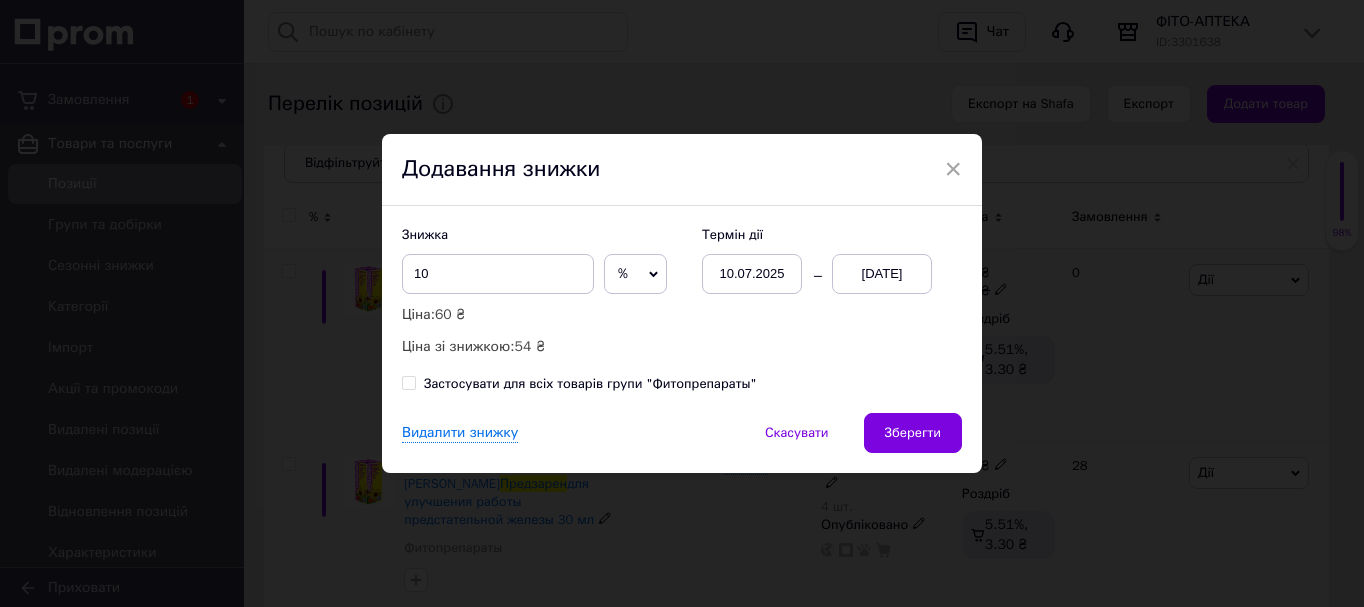 drag, startPoint x: 925, startPoint y: 436, endPoint x: 902, endPoint y: 438, distance: 23.086792 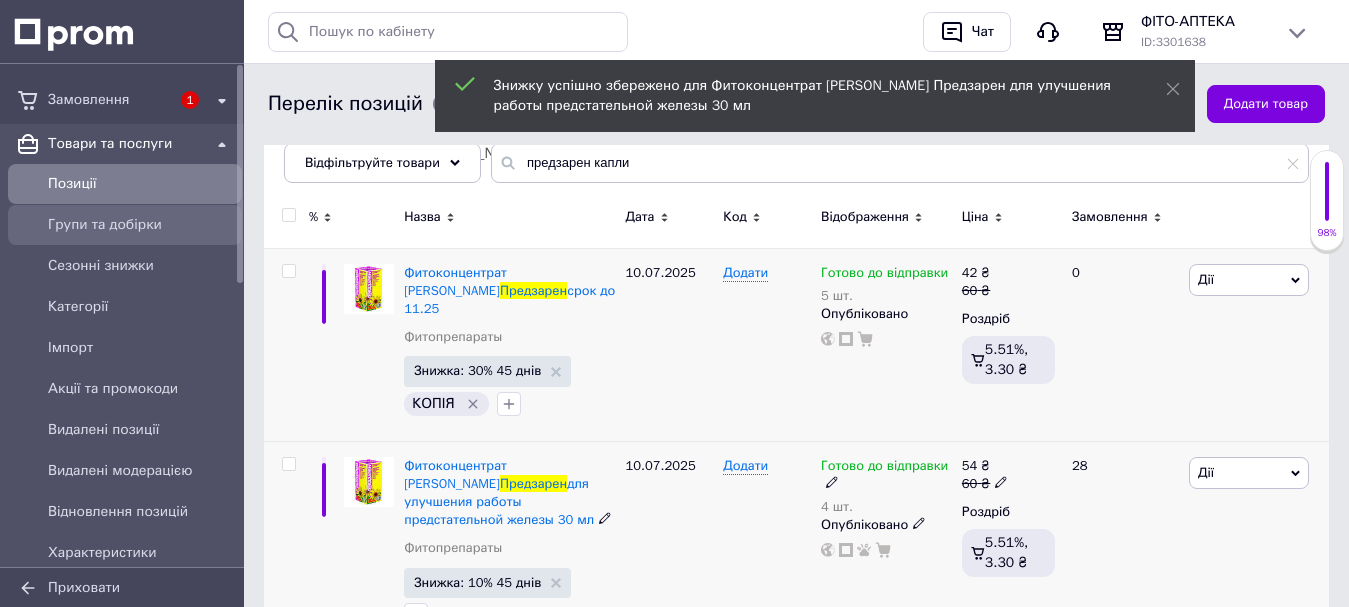 click on "Групи та добірки" at bounding box center [141, 225] 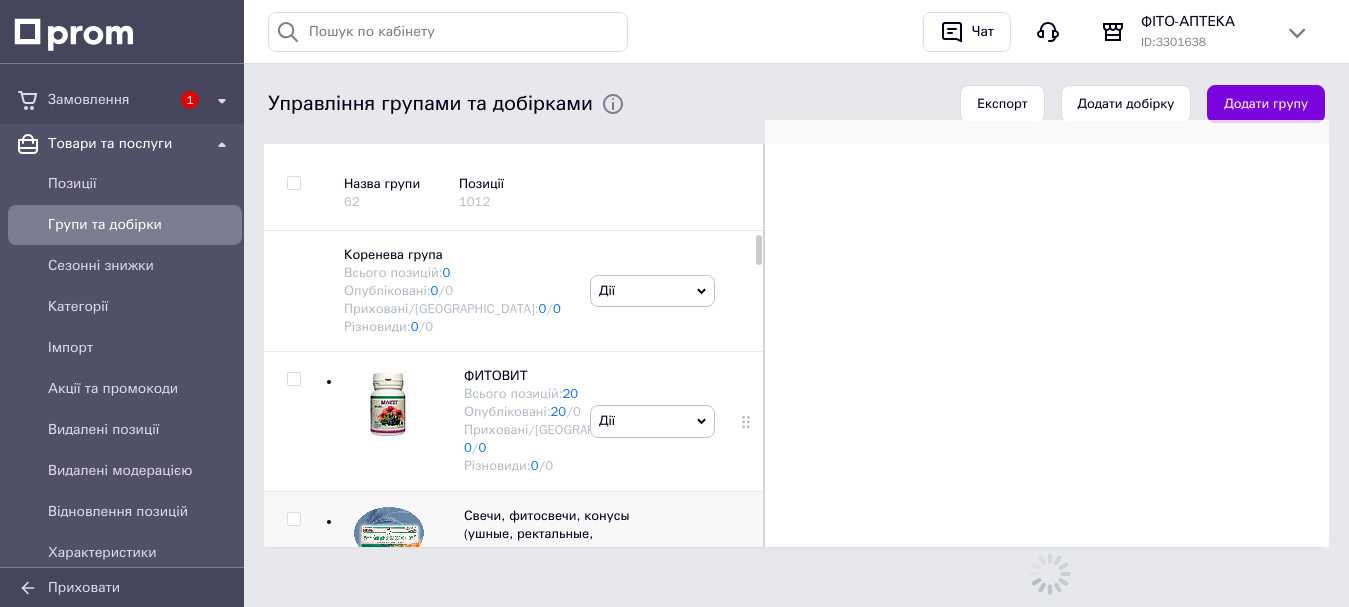 scroll, scrollTop: 234, scrollLeft: 0, axis: vertical 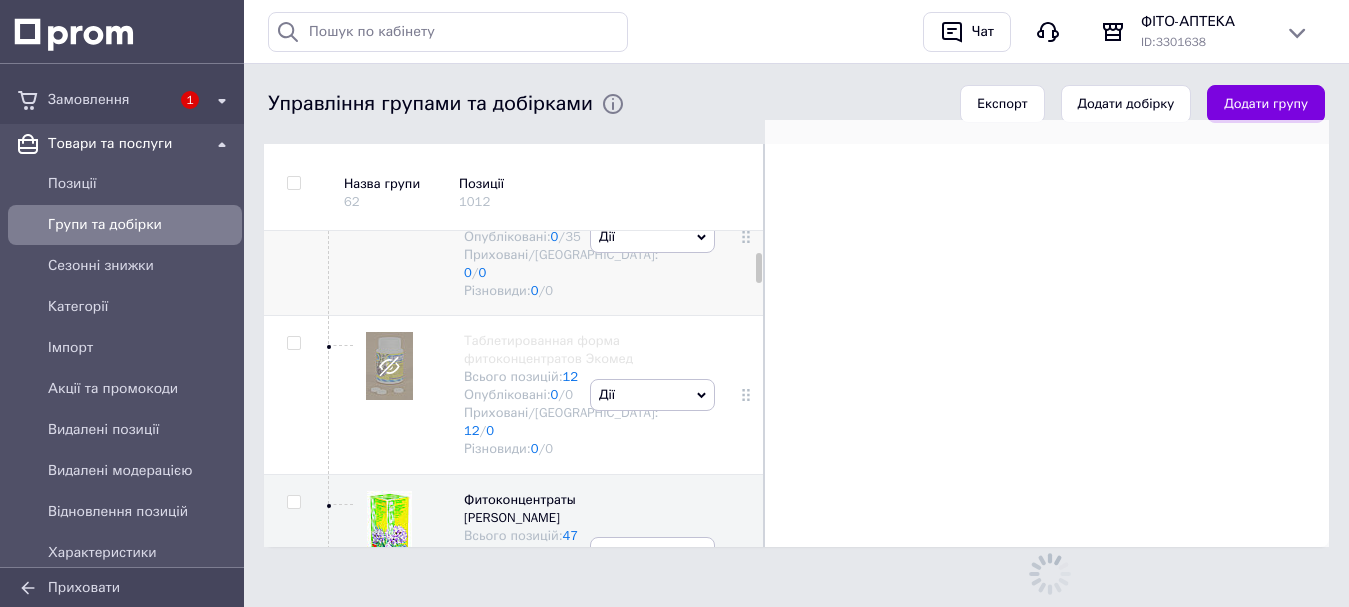 click on "Фитоконцентраты [PERSON_NAME]" at bounding box center (520, 190) 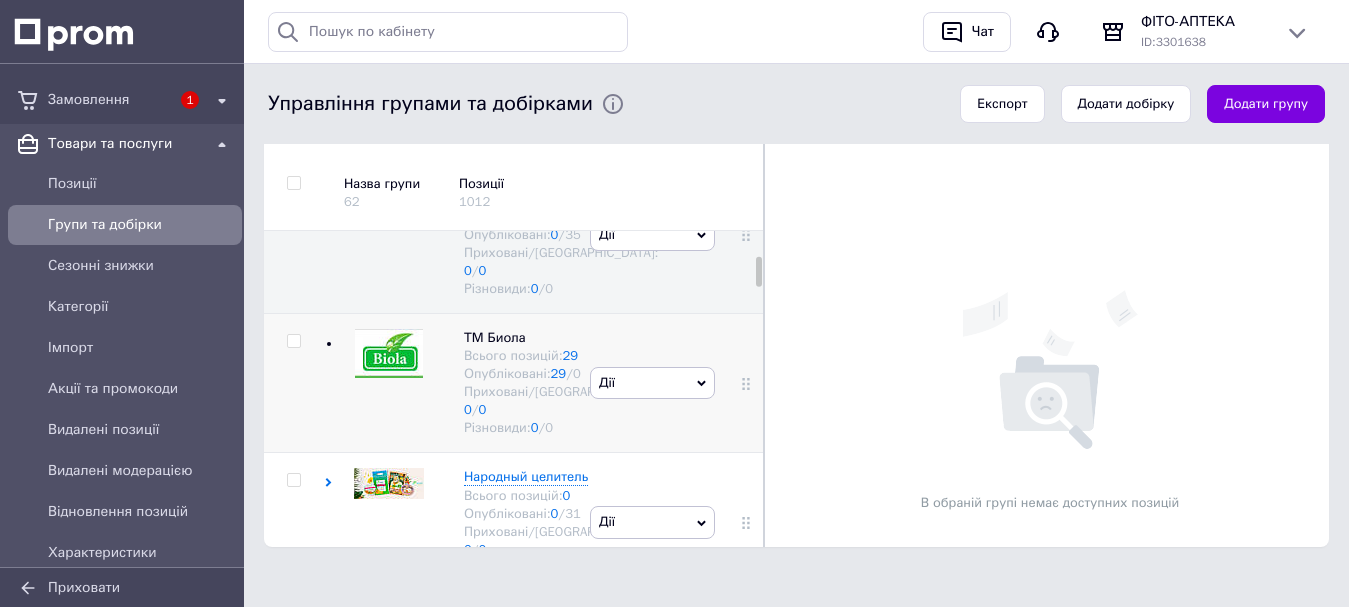 scroll, scrollTop: 509, scrollLeft: 0, axis: vertical 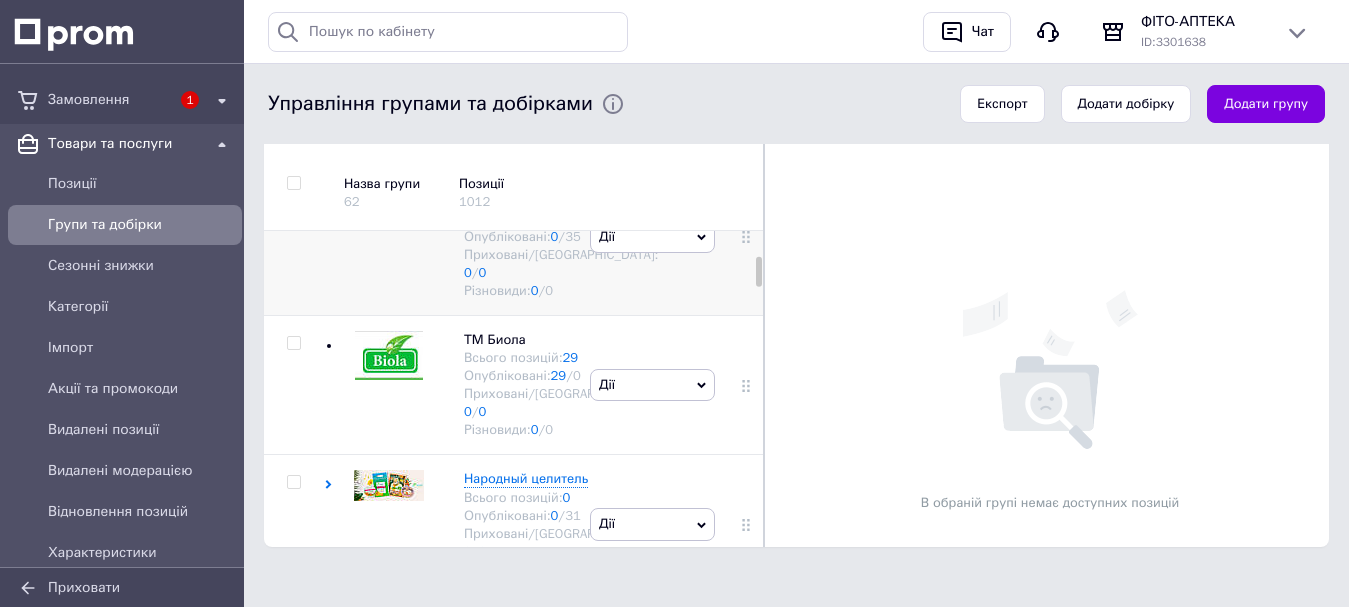click on "Фитоконцентраты [PERSON_NAME]" at bounding box center [520, 190] 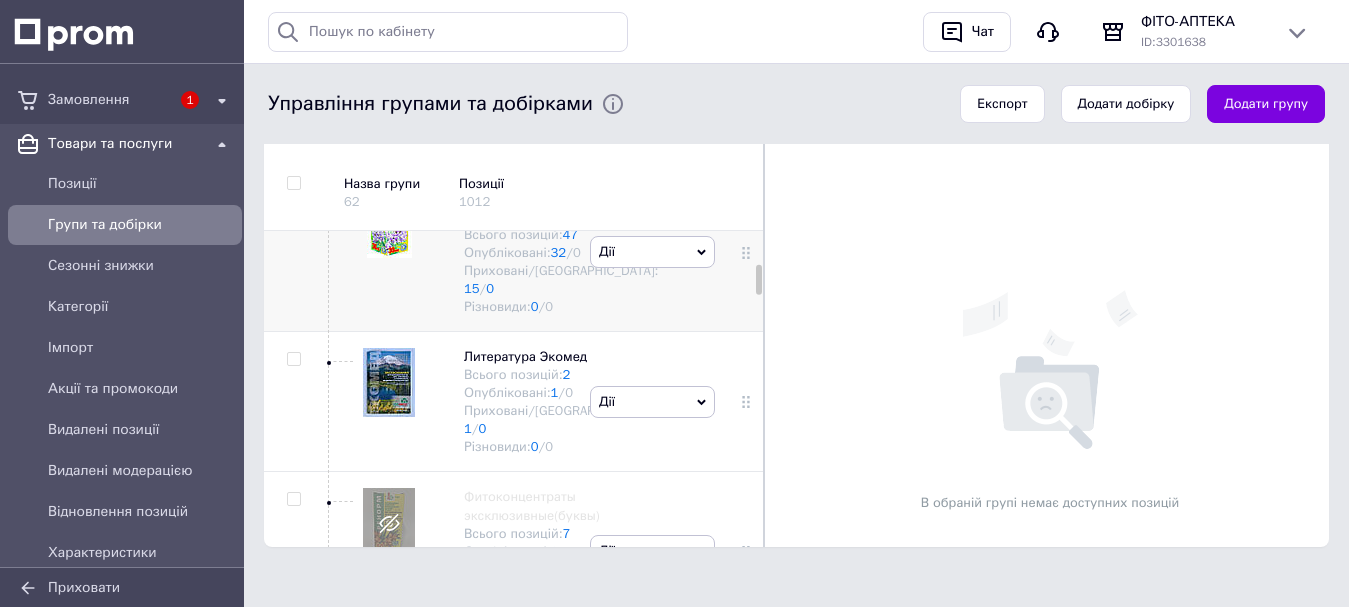 scroll, scrollTop: 809, scrollLeft: 0, axis: vertical 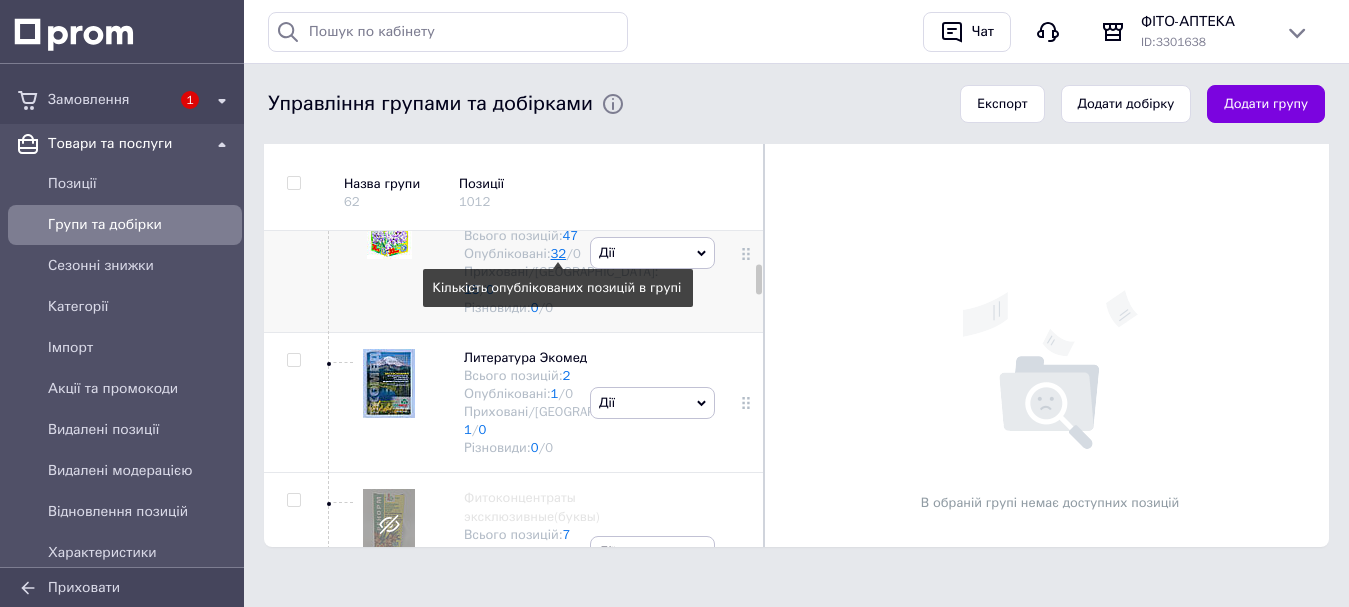 click on "32" at bounding box center [559, 253] 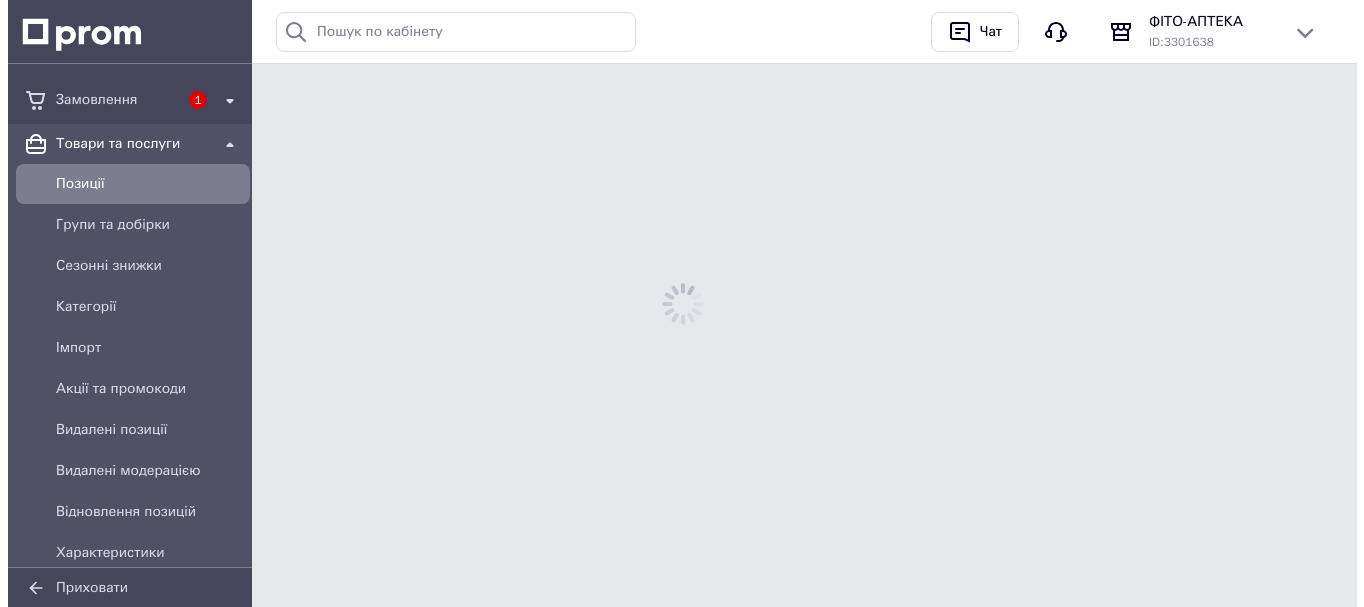 scroll, scrollTop: 0, scrollLeft: 0, axis: both 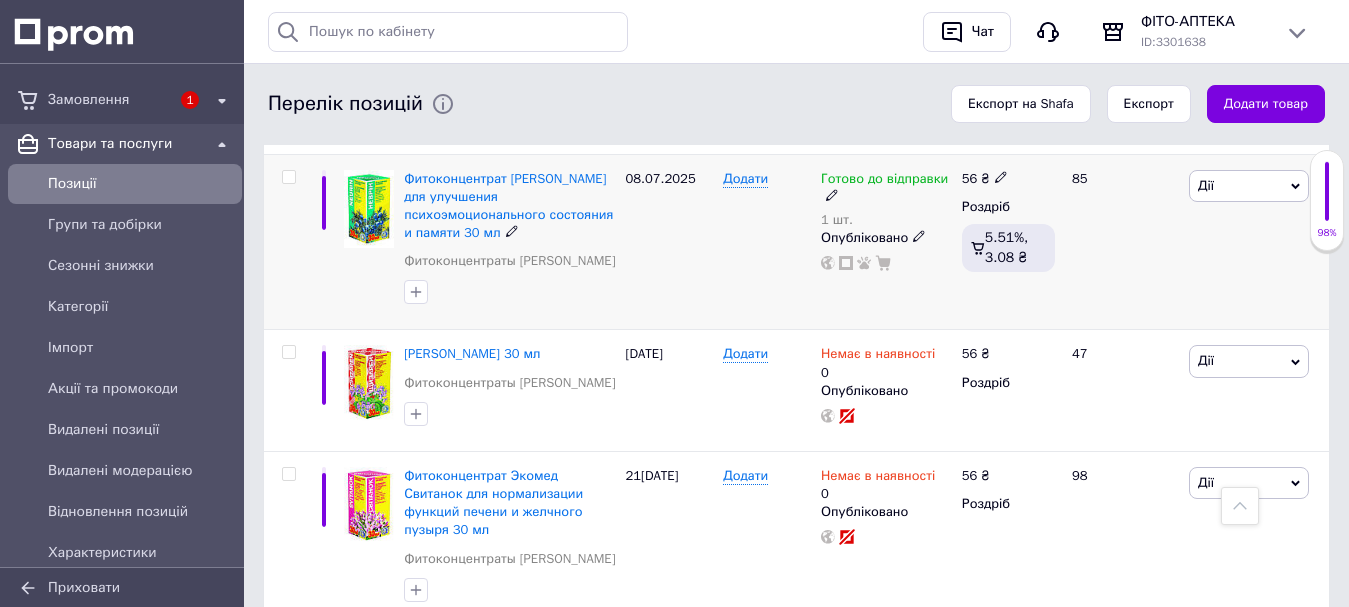 click on "1 шт." at bounding box center [886, 220] 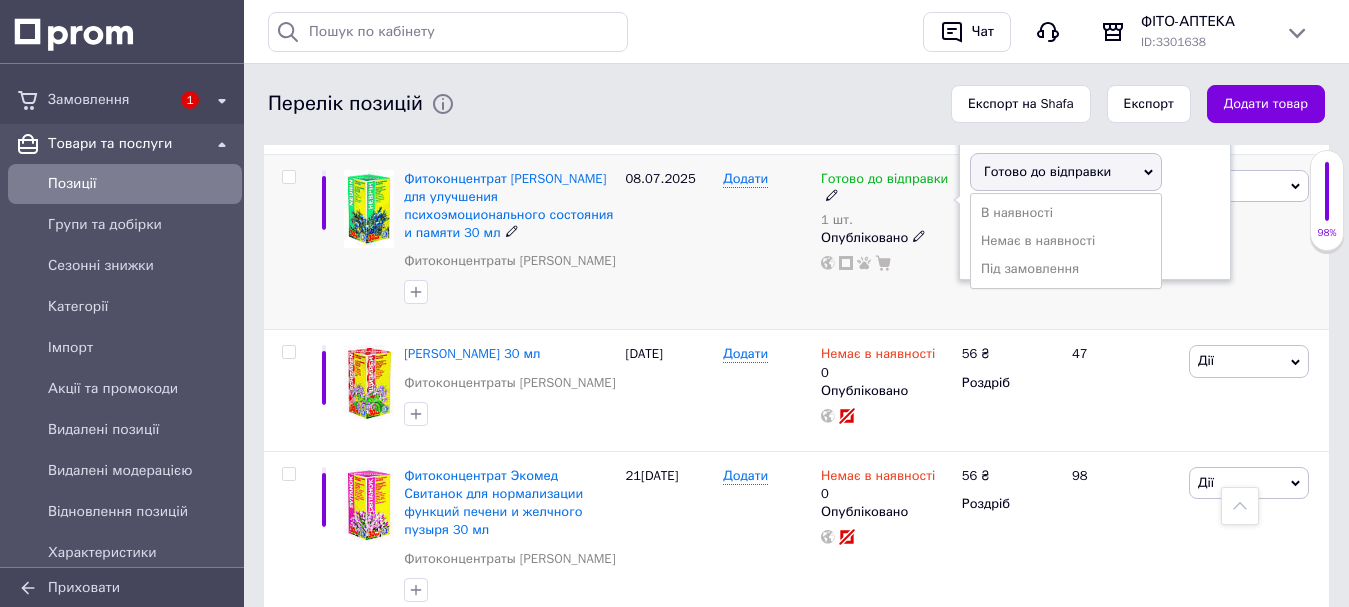 click on "Залишки" at bounding box center (1095, 215) 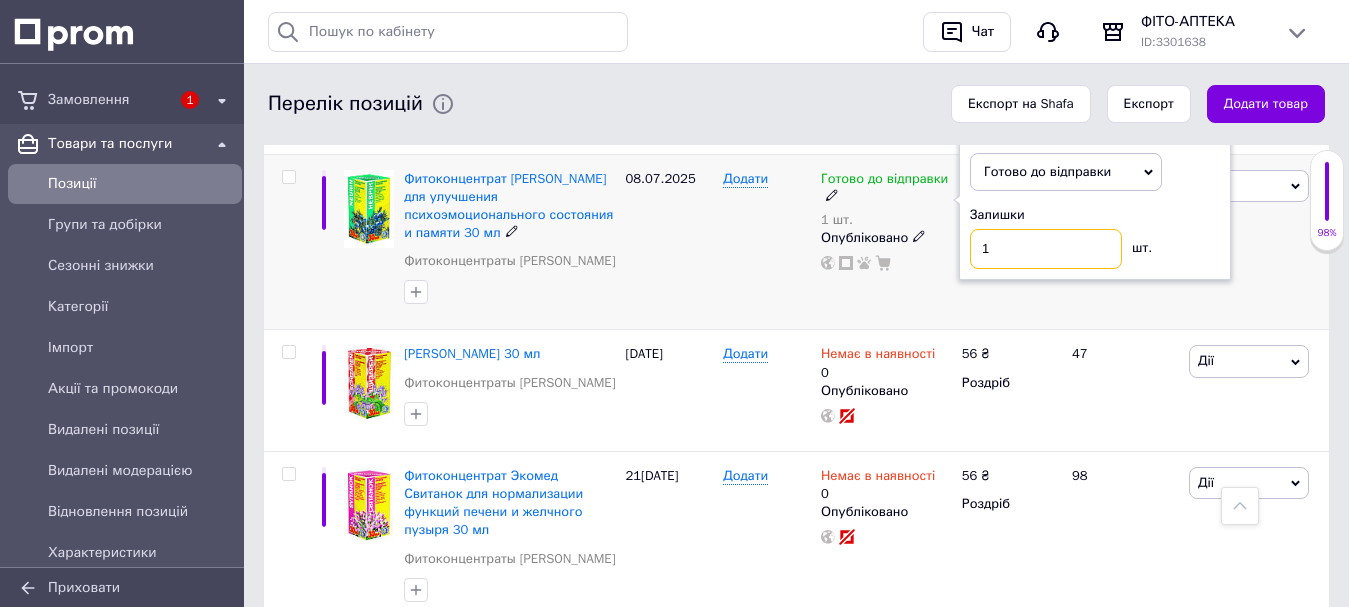 click on "Наявність Готово до відправки В наявності Немає в наявності Під замовлення Залишки 1 шт." at bounding box center [1095, 200] 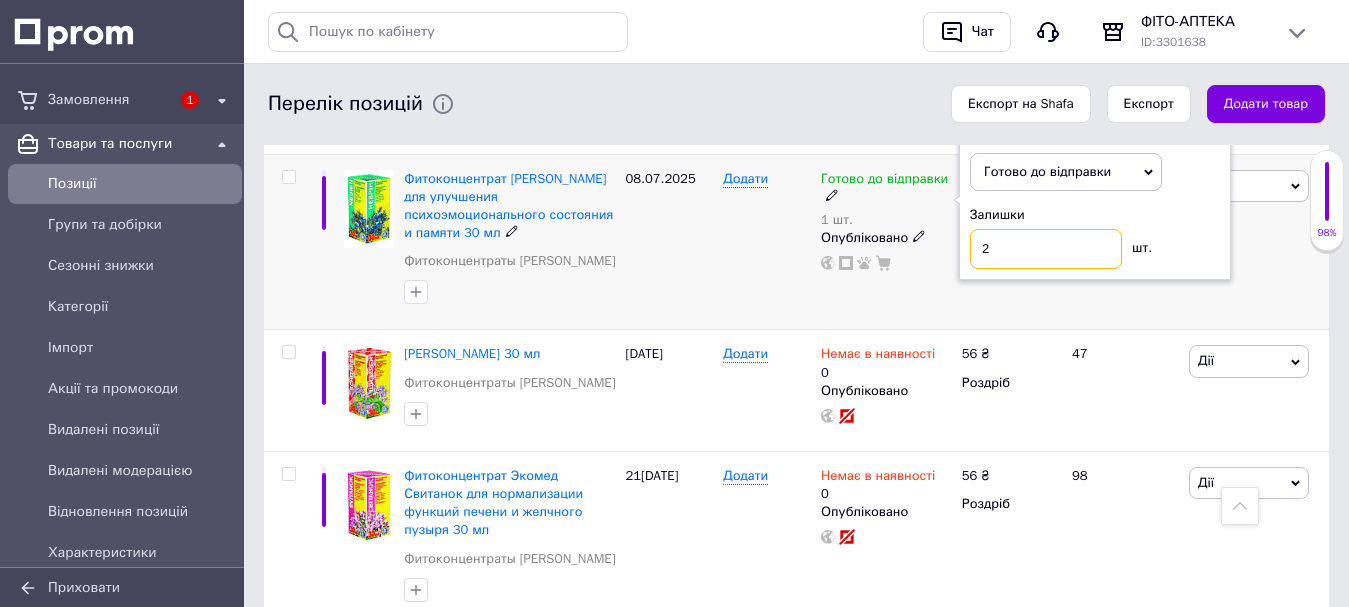 type on "2" 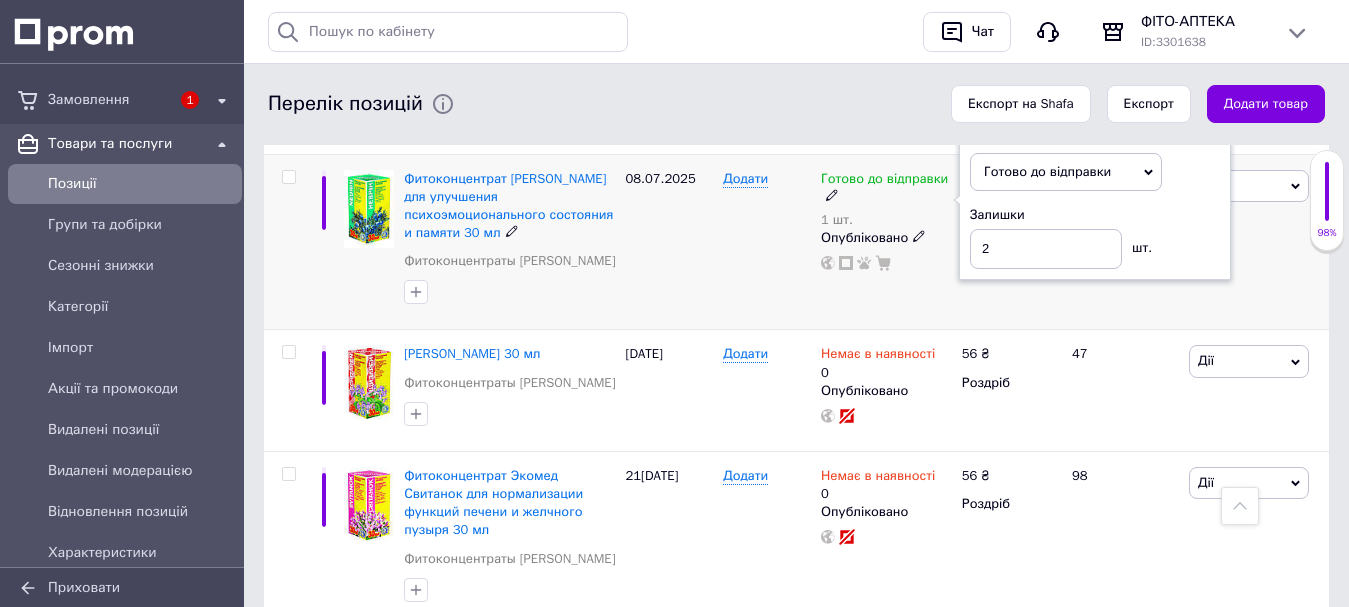 click on "08.07.2025" at bounding box center (670, 242) 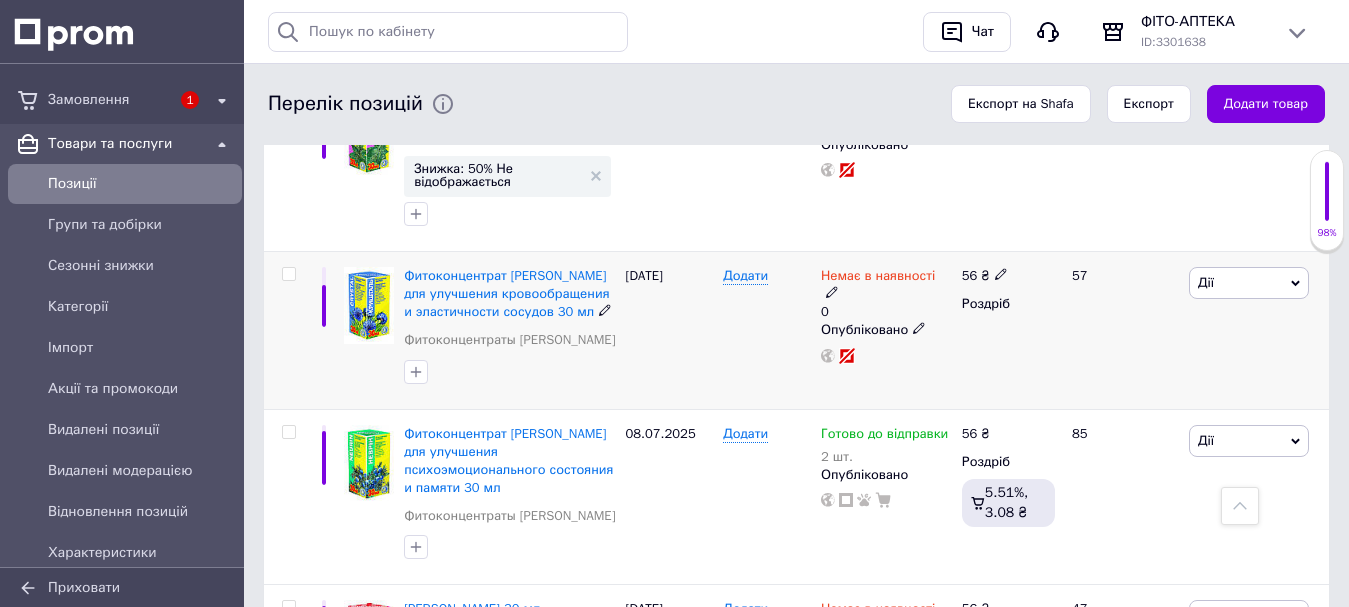 scroll, scrollTop: 1783, scrollLeft: 0, axis: vertical 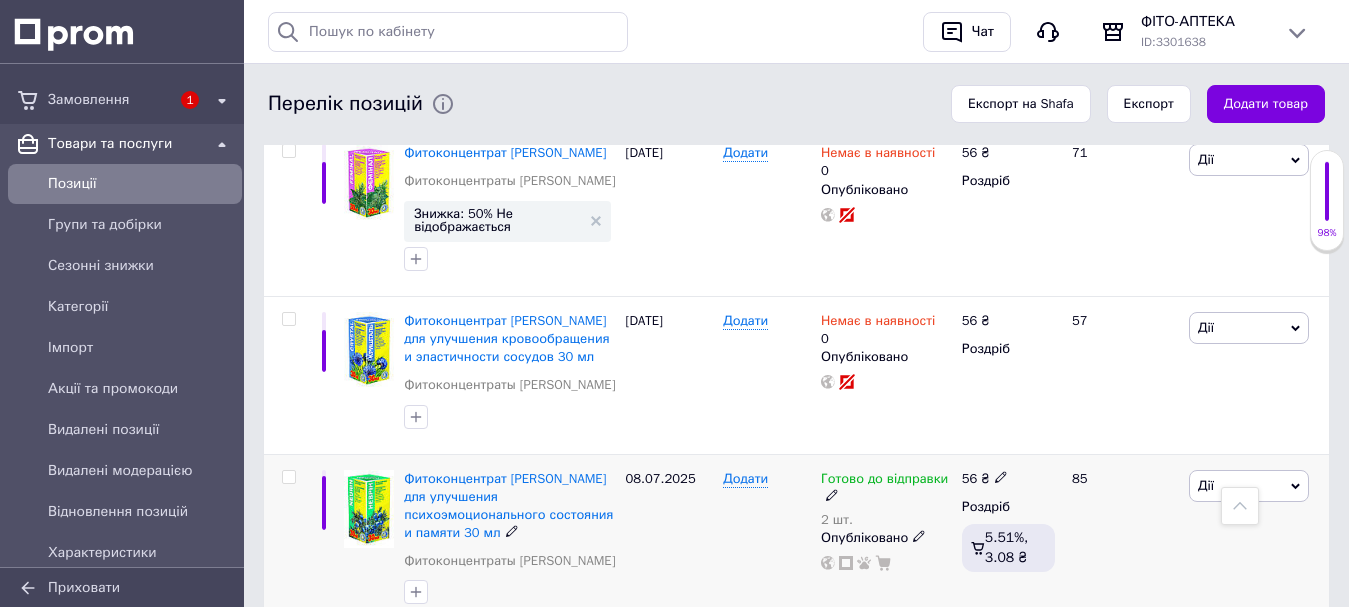 click 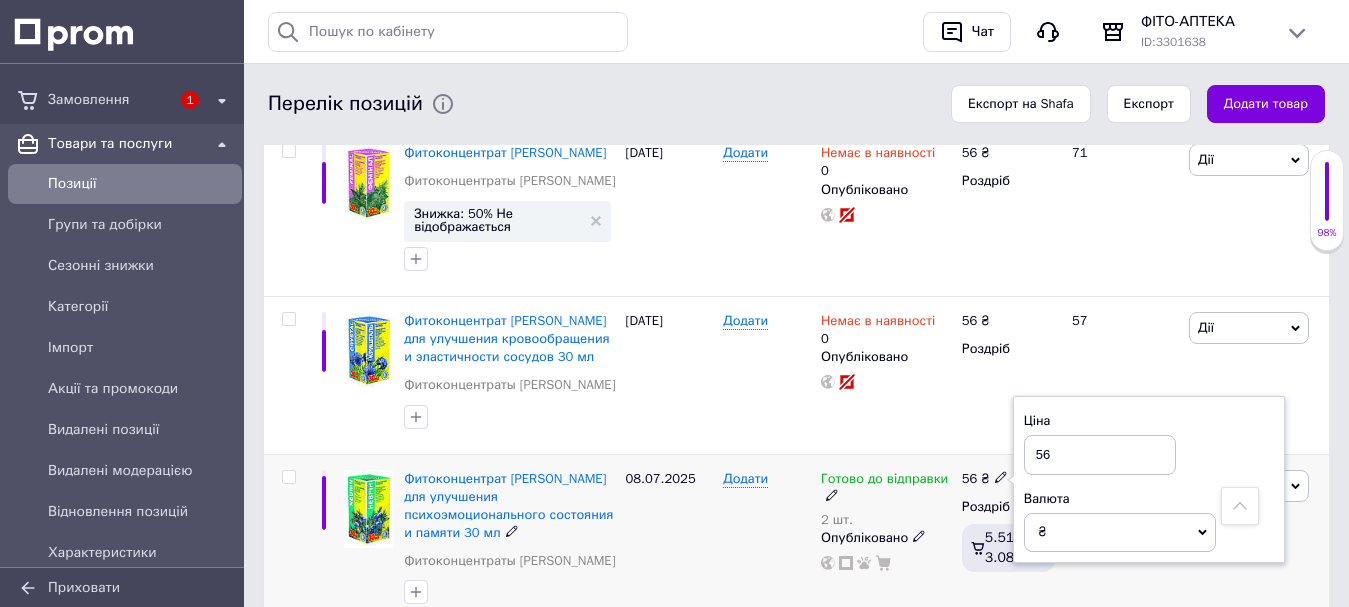 drag, startPoint x: 1067, startPoint y: 449, endPoint x: 1037, endPoint y: 460, distance: 31.95309 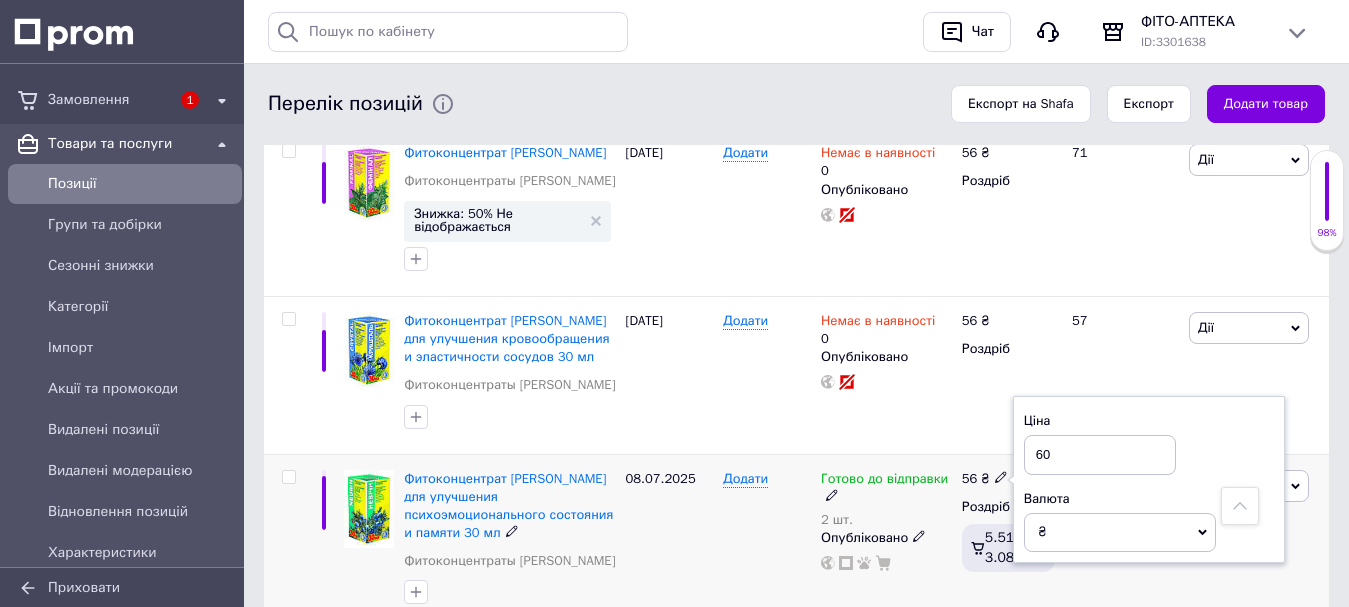 type on "60" 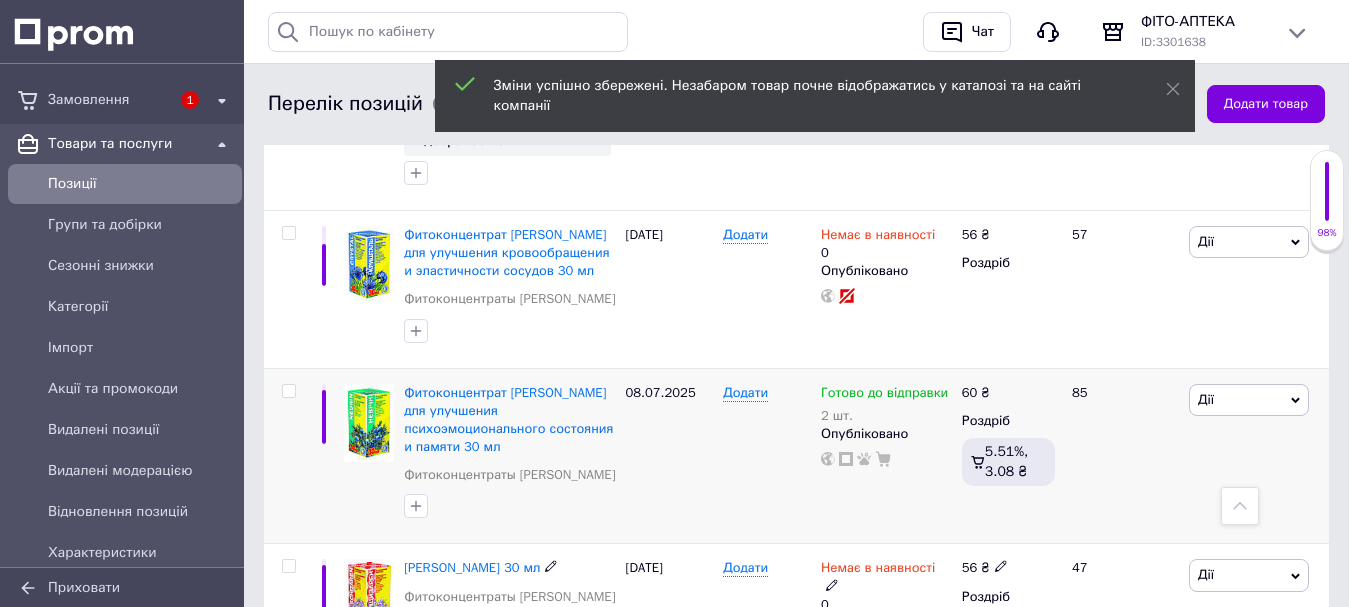 scroll, scrollTop: 1983, scrollLeft: 0, axis: vertical 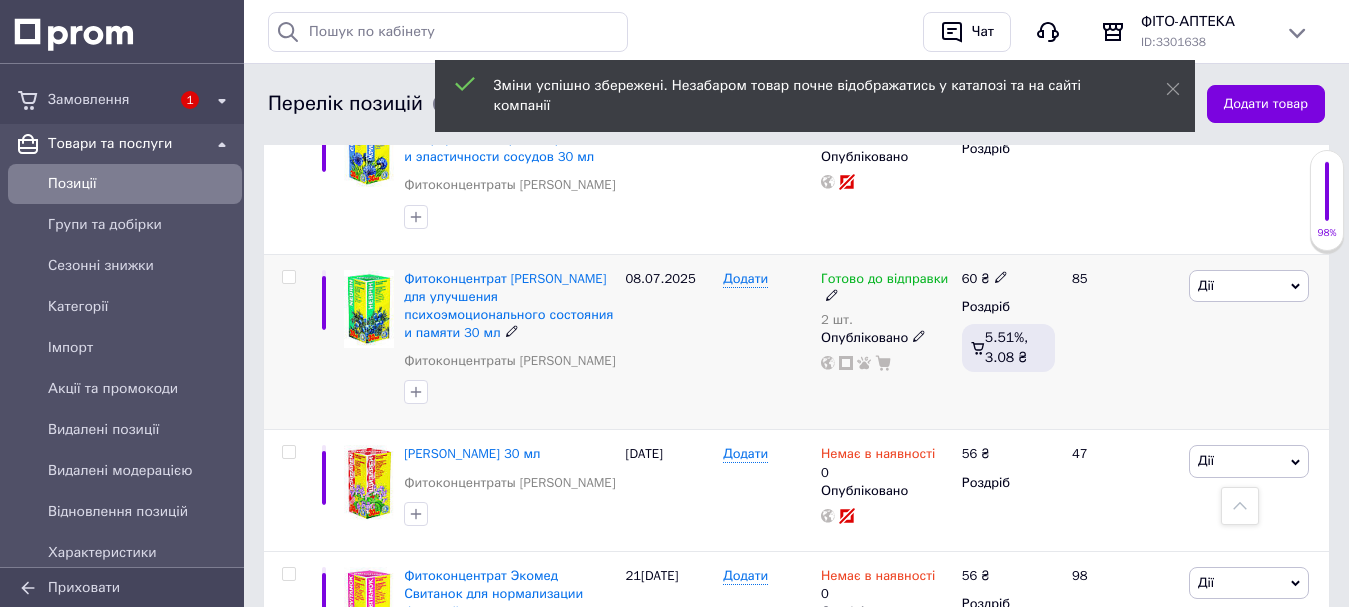 click on "Дії" at bounding box center (1249, 286) 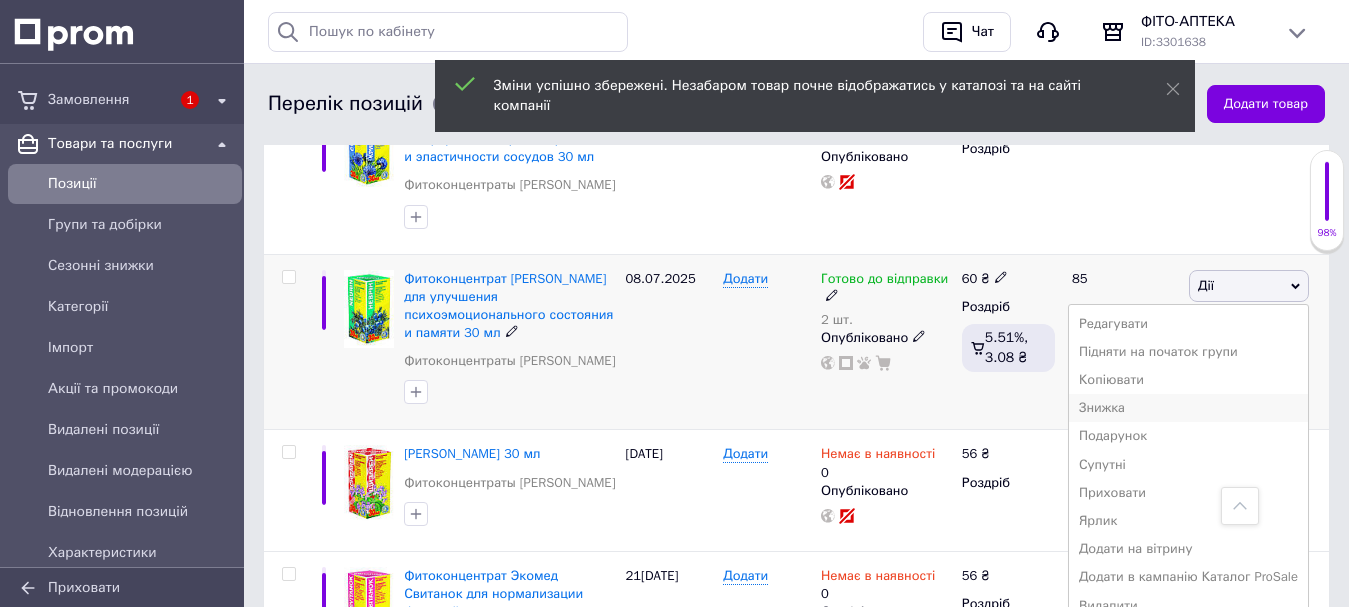 click on "Знижка" at bounding box center (1188, 408) 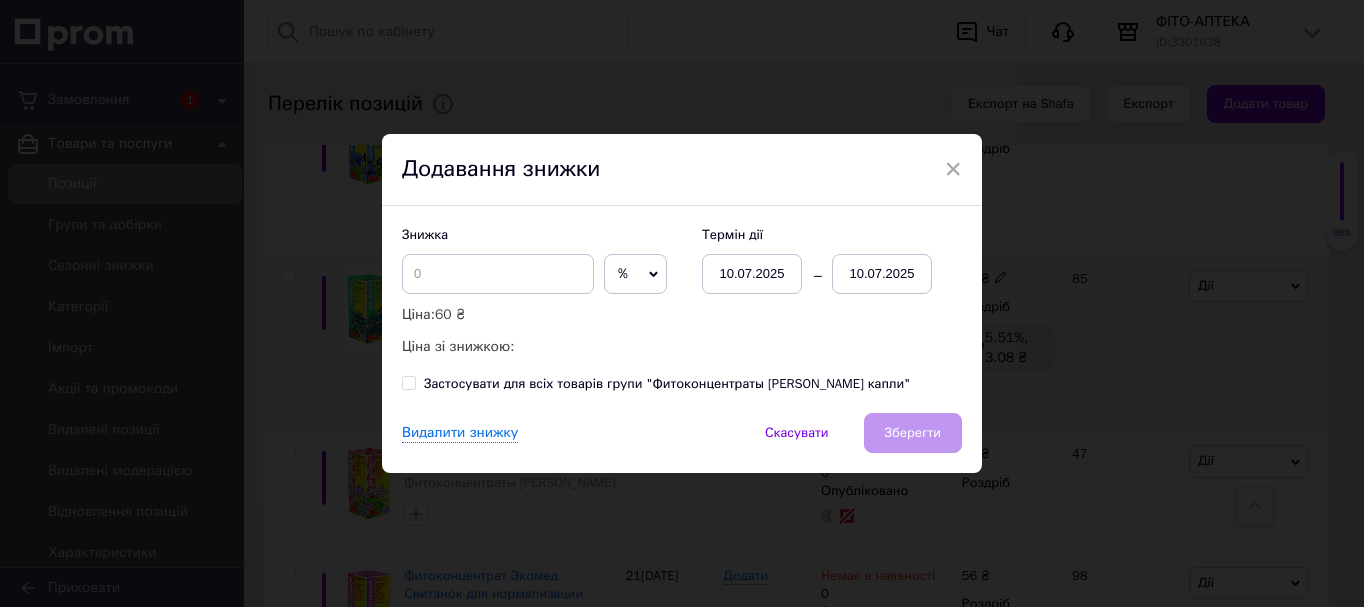 click on "Знижка % ₴ Ціна:  60   ₴ Ціна зі знижкою:" at bounding box center (542, 292) 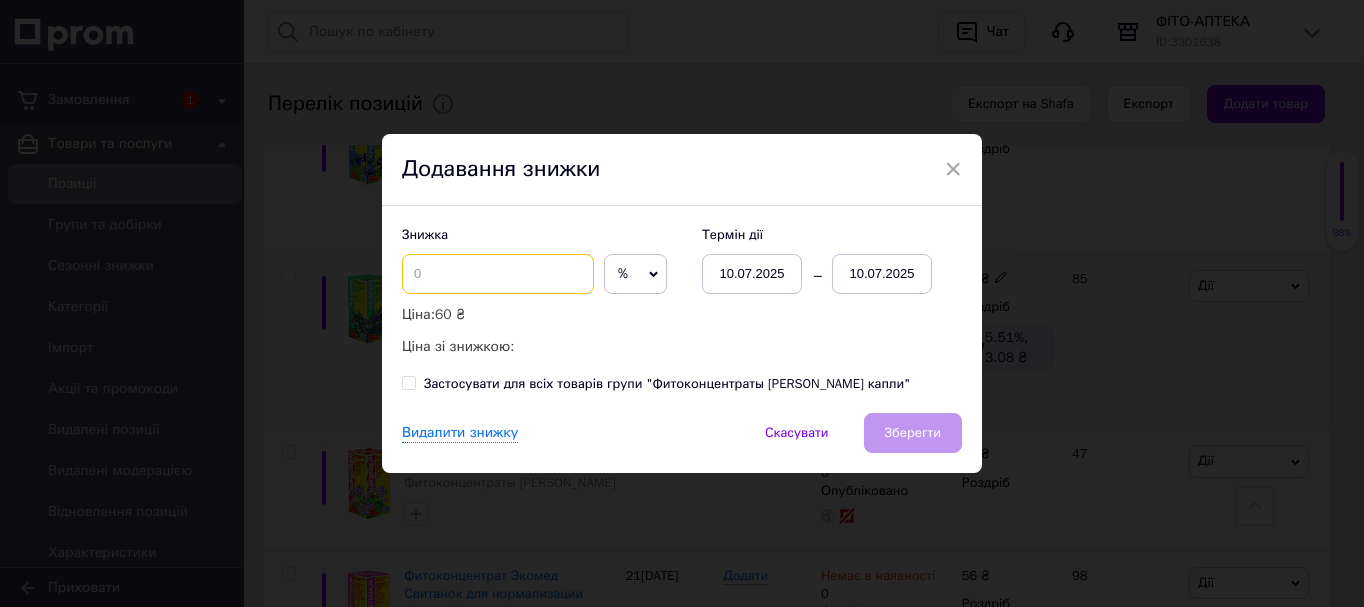 click at bounding box center [498, 274] 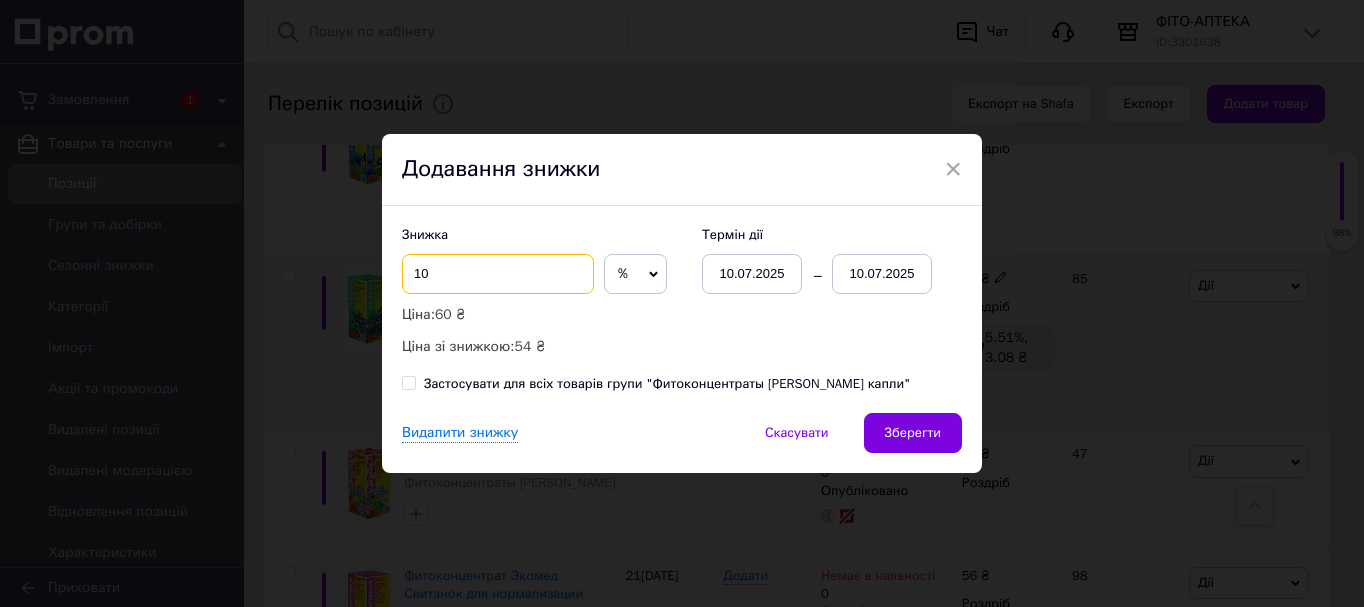 type on "10" 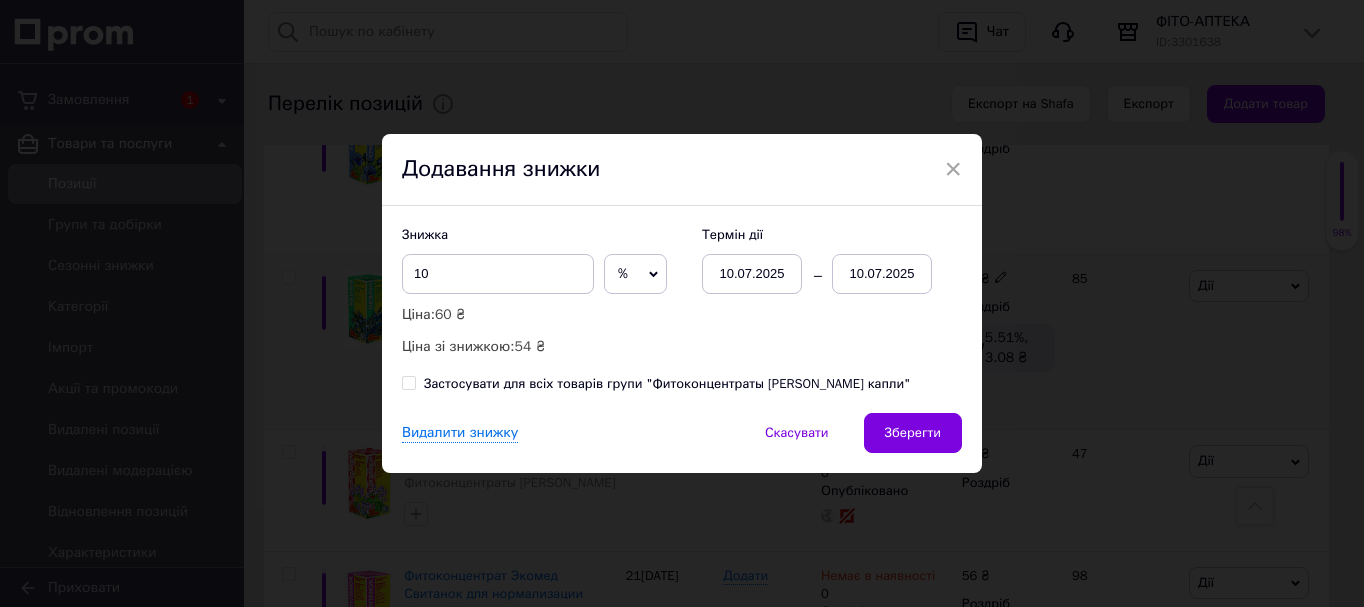 click on "10.07.2025" at bounding box center (882, 274) 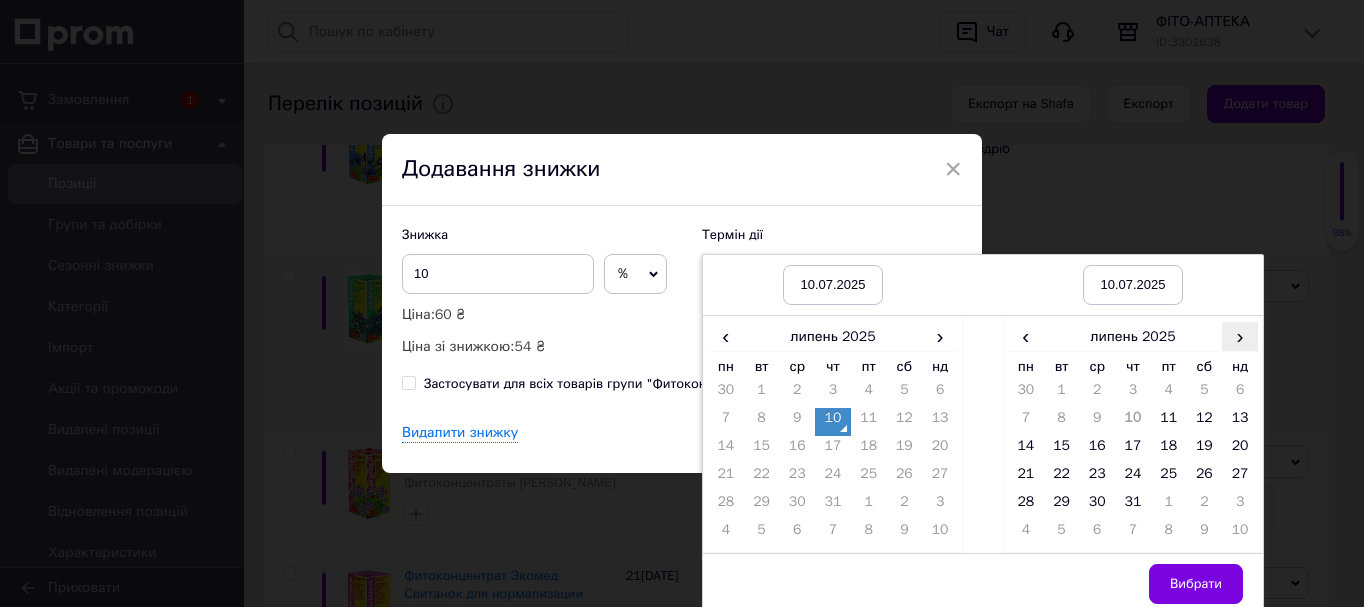 drag, startPoint x: 1247, startPoint y: 340, endPoint x: 1233, endPoint y: 384, distance: 46.173584 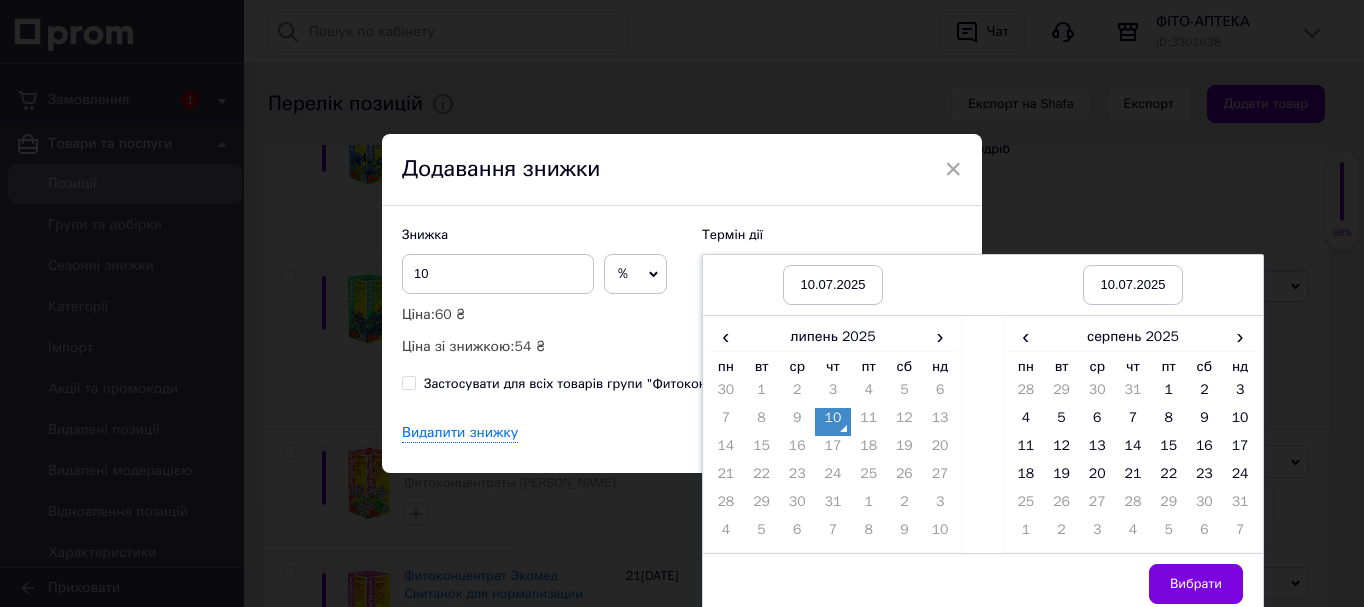 drag, startPoint x: 1245, startPoint y: 478, endPoint x: 1224, endPoint y: 516, distance: 43.416588 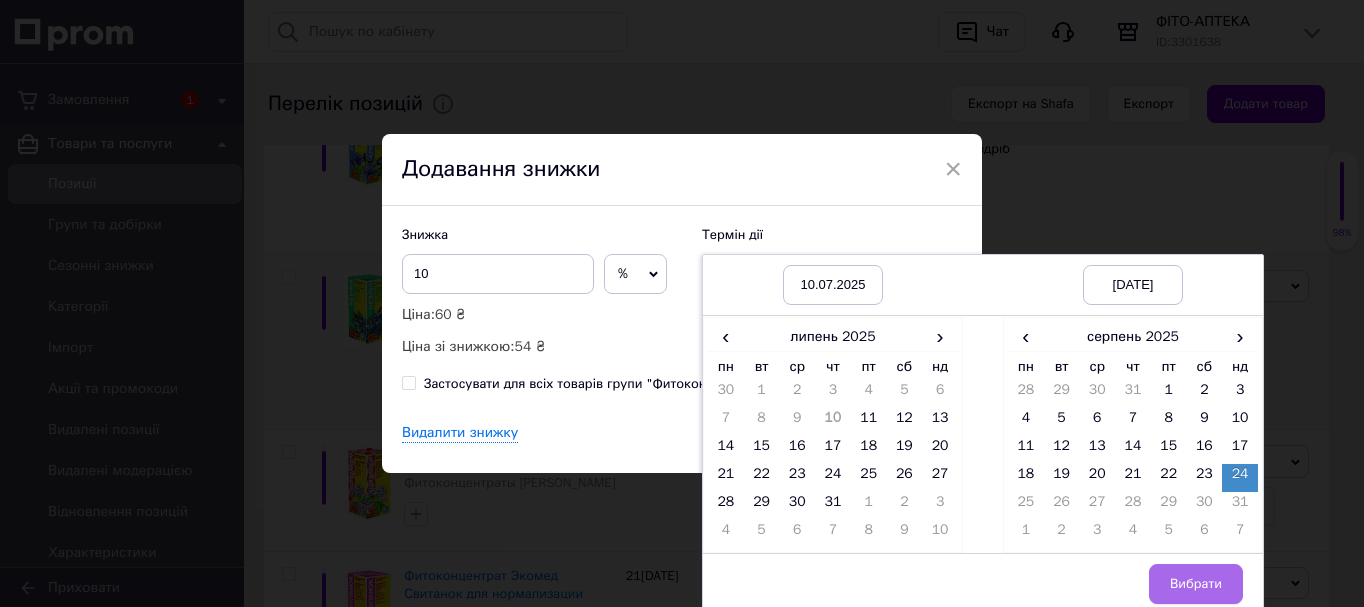click on "Вибрати" at bounding box center [1196, 584] 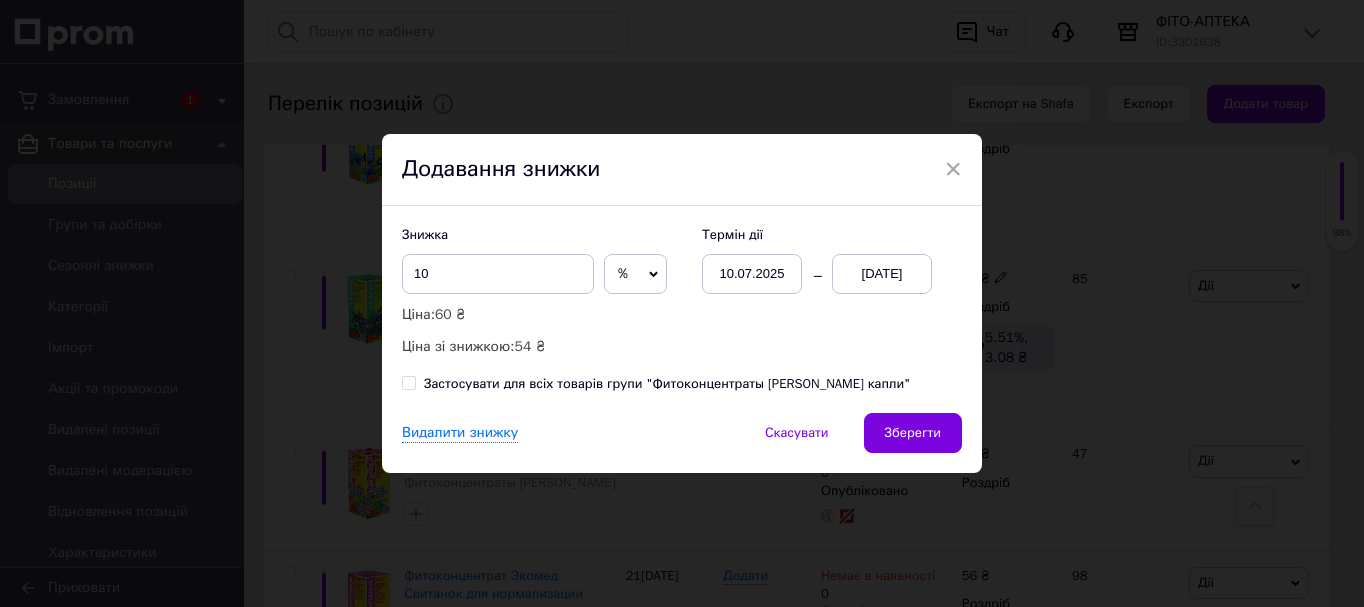 drag, startPoint x: 911, startPoint y: 434, endPoint x: 828, endPoint y: 395, distance: 91.706055 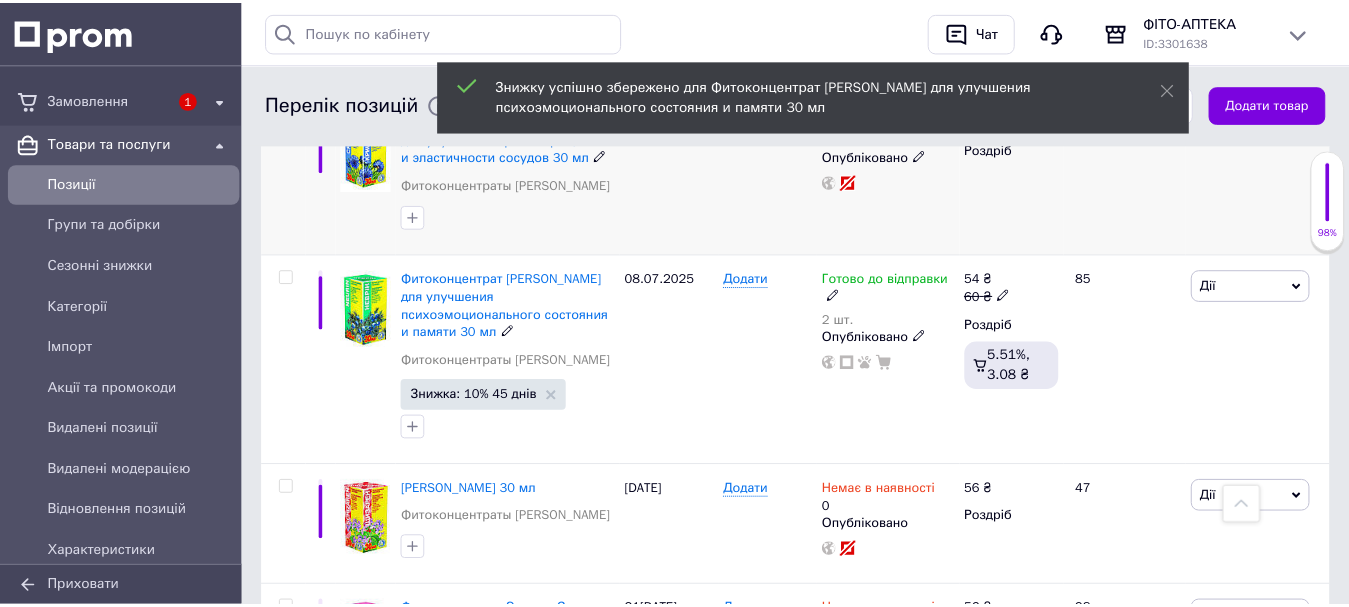 scroll, scrollTop: 0, scrollLeft: 716, axis: horizontal 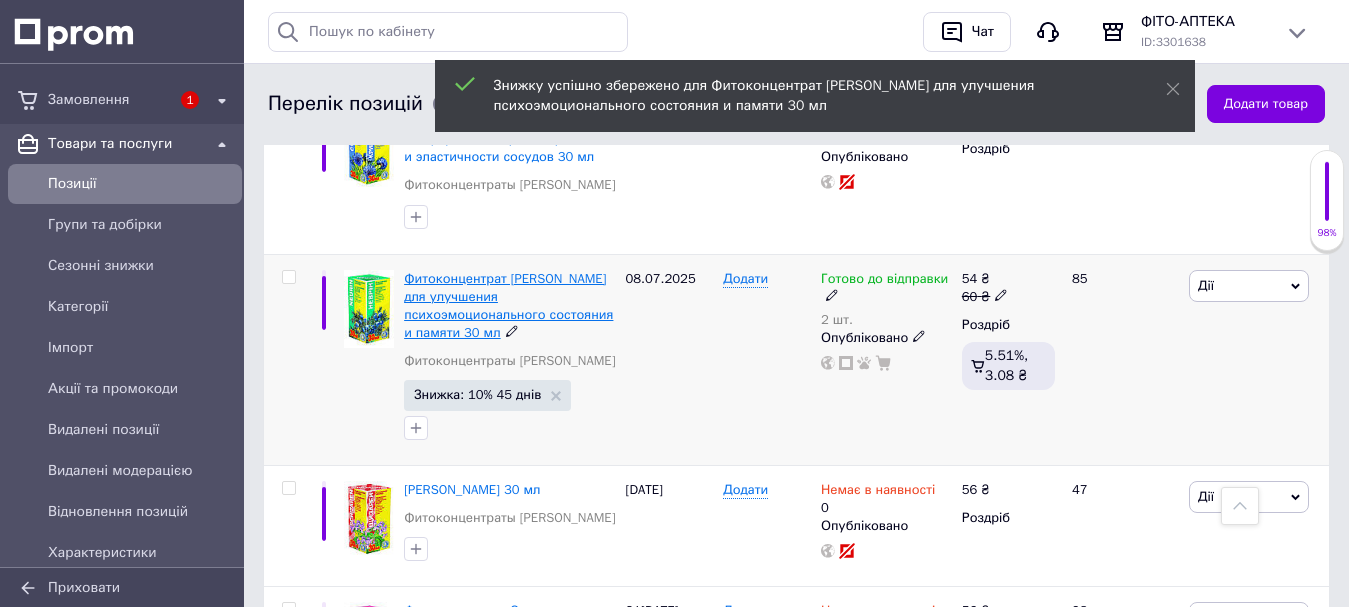 click on "Фитоконцентрат [PERSON_NAME] для улучшения психоэмоционального состояния и памяти 30 мл" at bounding box center (508, 306) 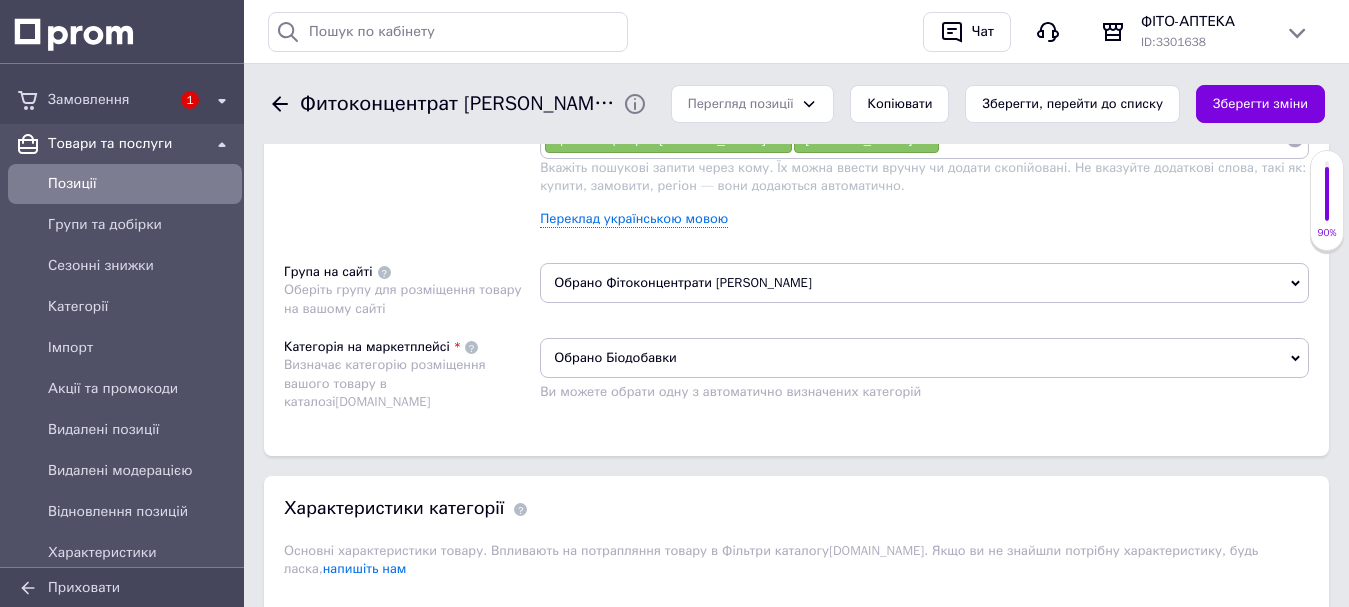 scroll, scrollTop: 1400, scrollLeft: 0, axis: vertical 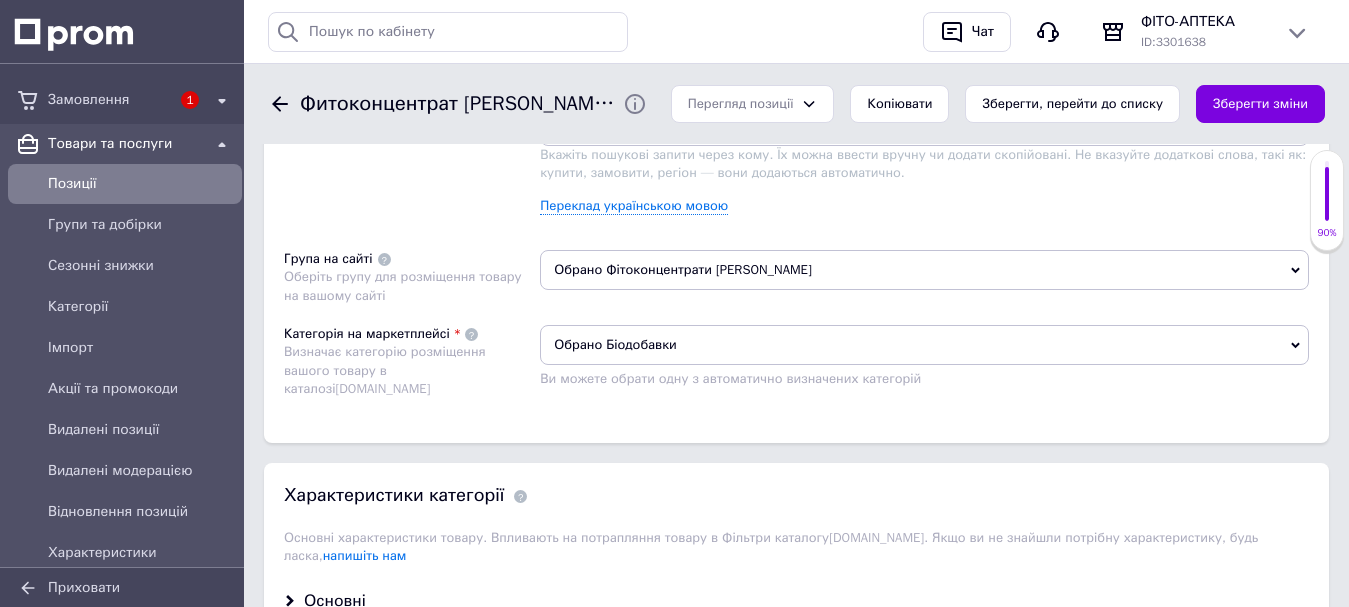 drag, startPoint x: 725, startPoint y: 265, endPoint x: 696, endPoint y: 283, distance: 34.132095 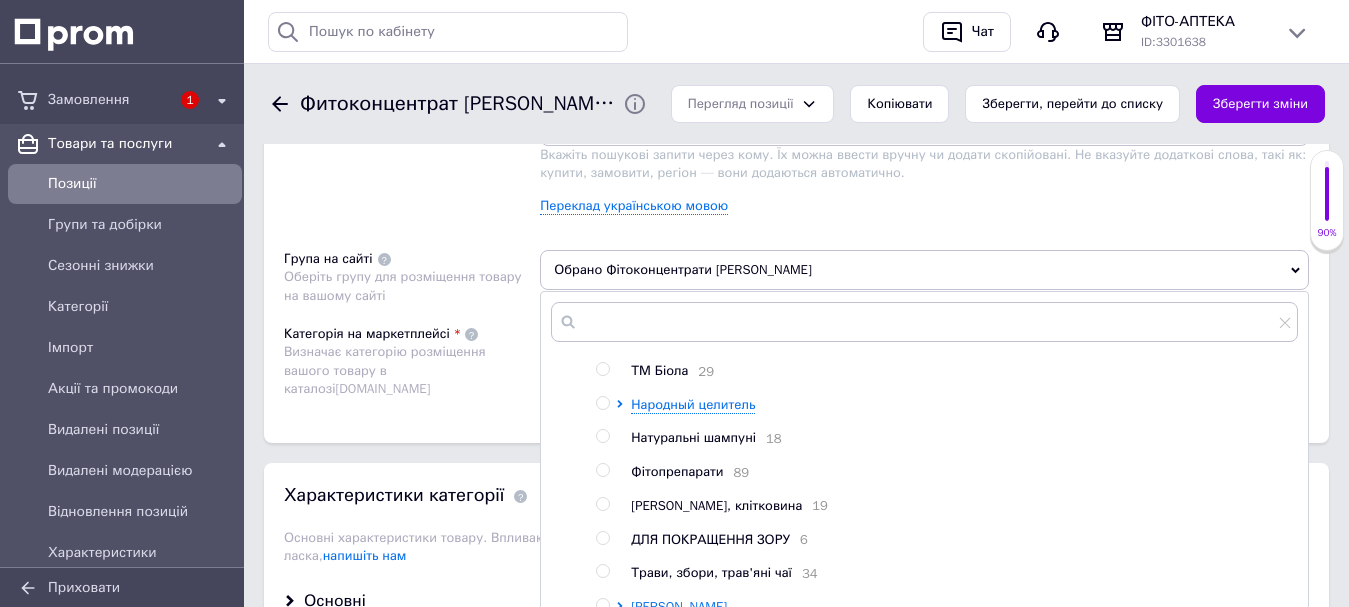 scroll, scrollTop: 100, scrollLeft: 0, axis: vertical 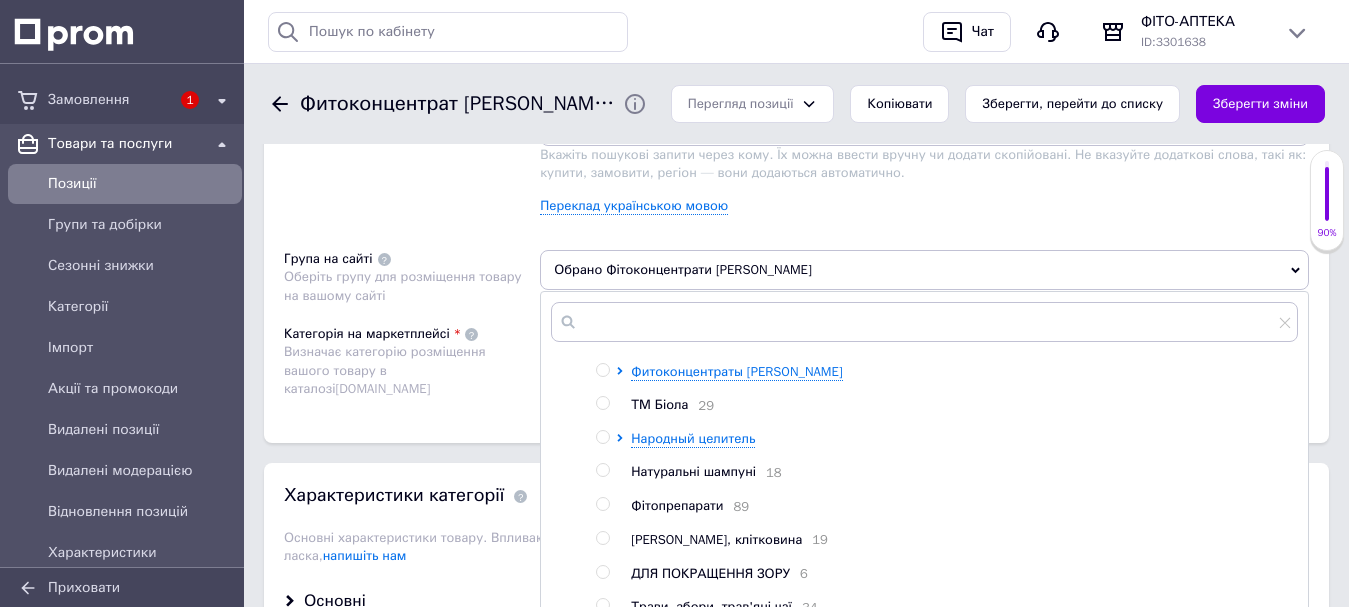 click at bounding box center (602, 504) 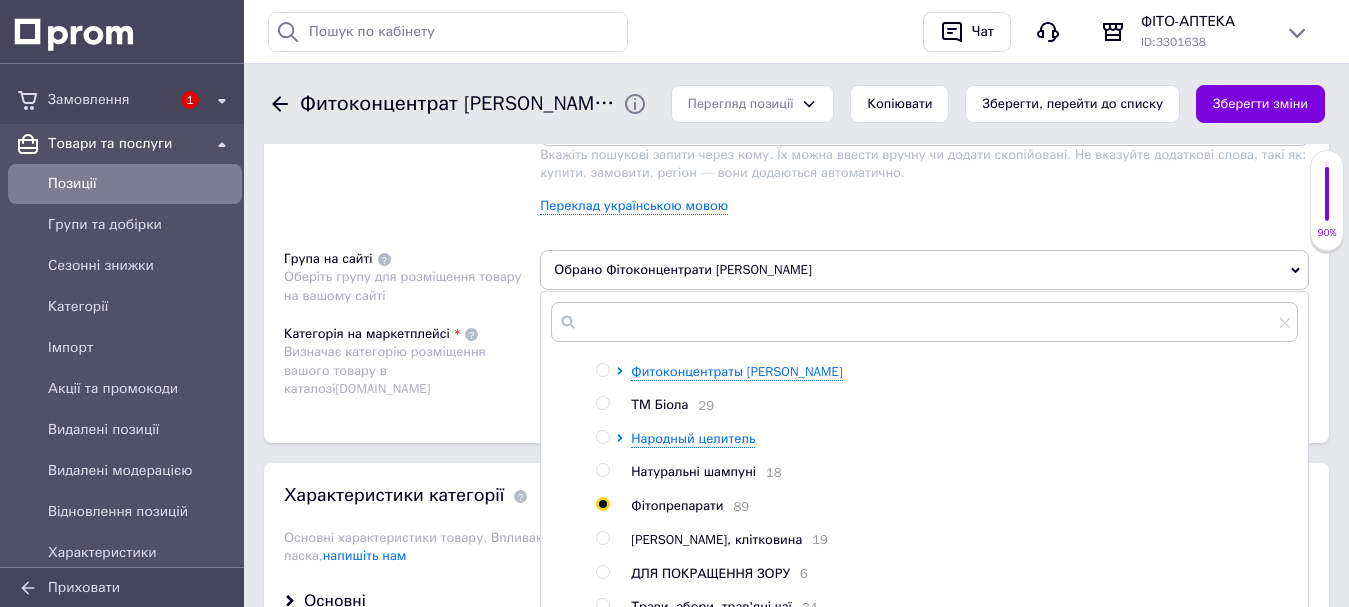 radio on "true" 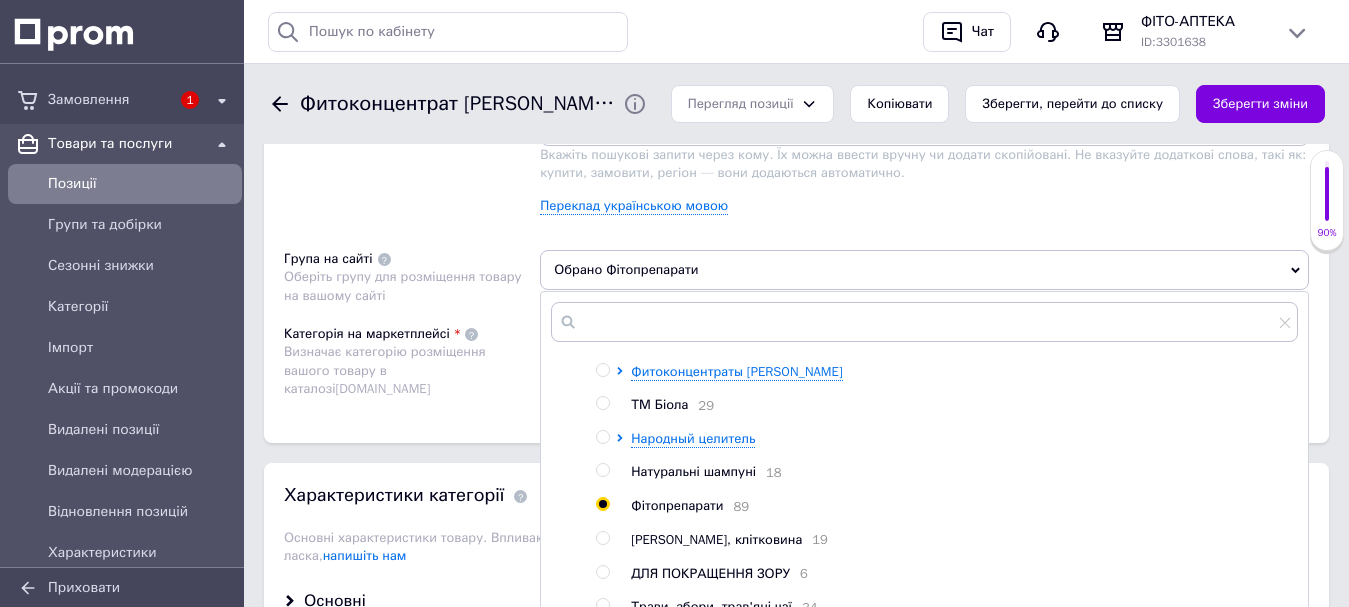 click on "Розміщення Пошукові запити Використовуються для пошуку товару в каталозі  [DOMAIN_NAME] неврин × [PERSON_NAME] капли × натуральные добавки и экстракты [PERSON_NAME] × лечение депрессий × [PERSON_NAME] × при неврозах × лечение невроза × при астенических состояниях × препараты лечение невроза × натуральные препараты лечение депрессии × лечение нарушение мозгового кровообращения × при парезах × препараты при невралгии × препараты при нейропатии × при церебральном параличе × натуральное успокоительное × фитоконцентрат [PERSON_NAME] × фито юа × Переклад українською мовою Група на сайті 20 6" at bounding box center [796, 171] 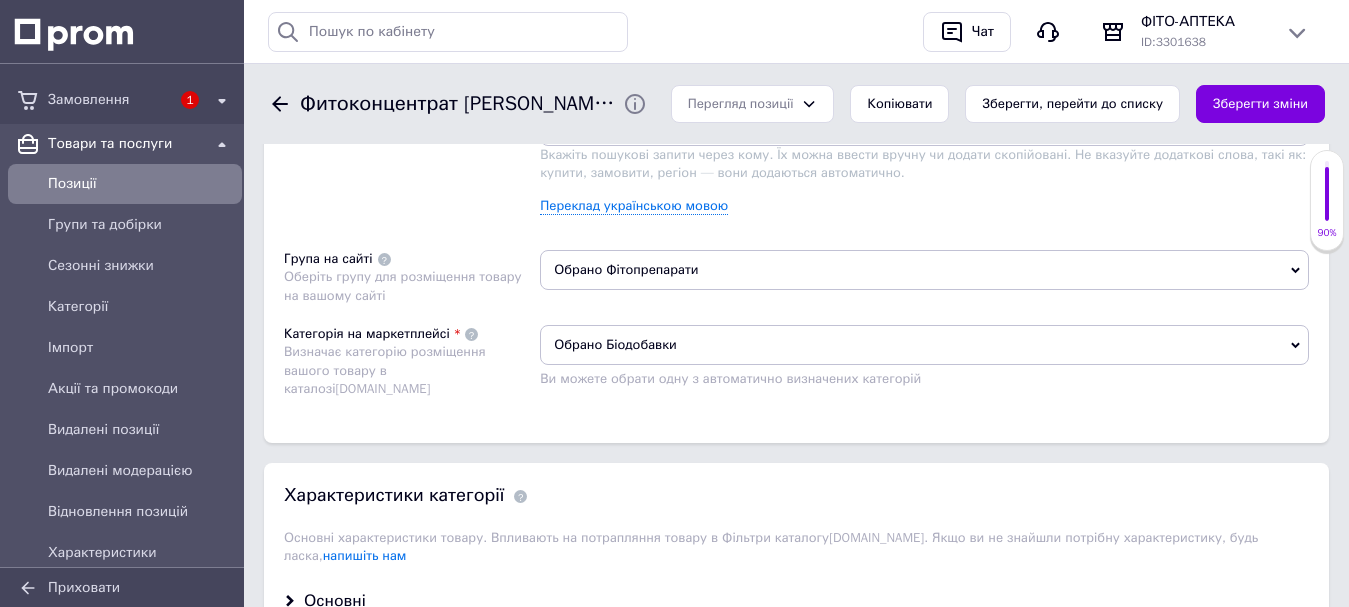 drag, startPoint x: 1289, startPoint y: 99, endPoint x: 1006, endPoint y: 133, distance: 285.0351 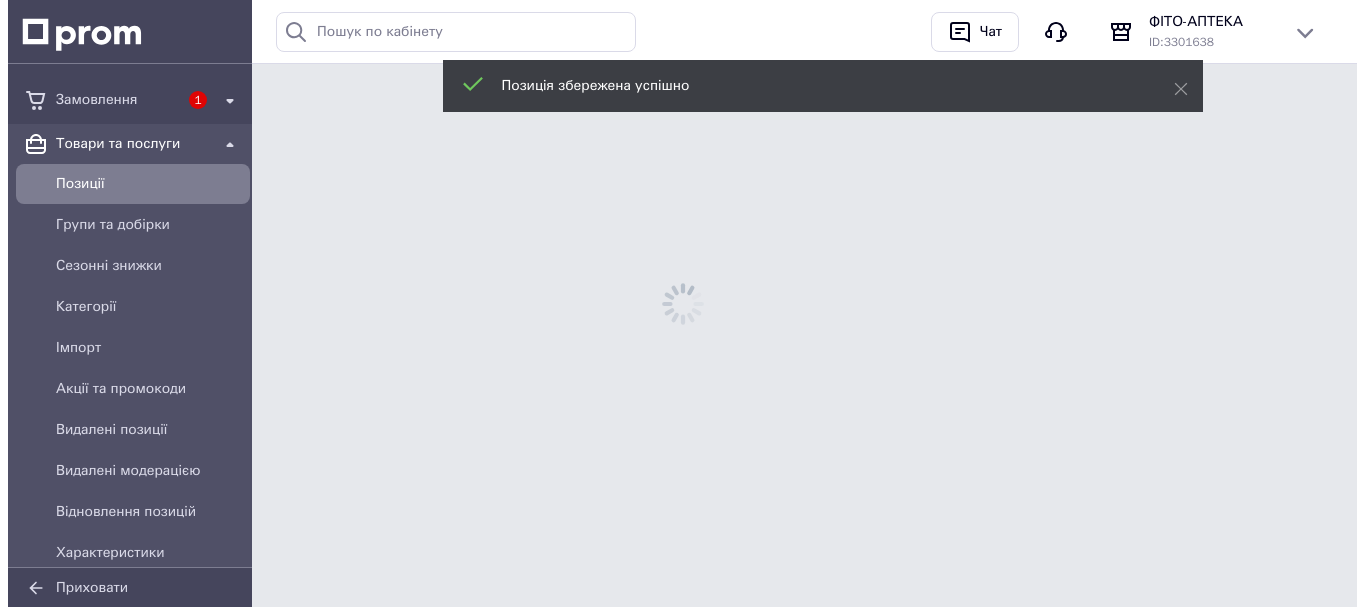 scroll, scrollTop: 0, scrollLeft: 0, axis: both 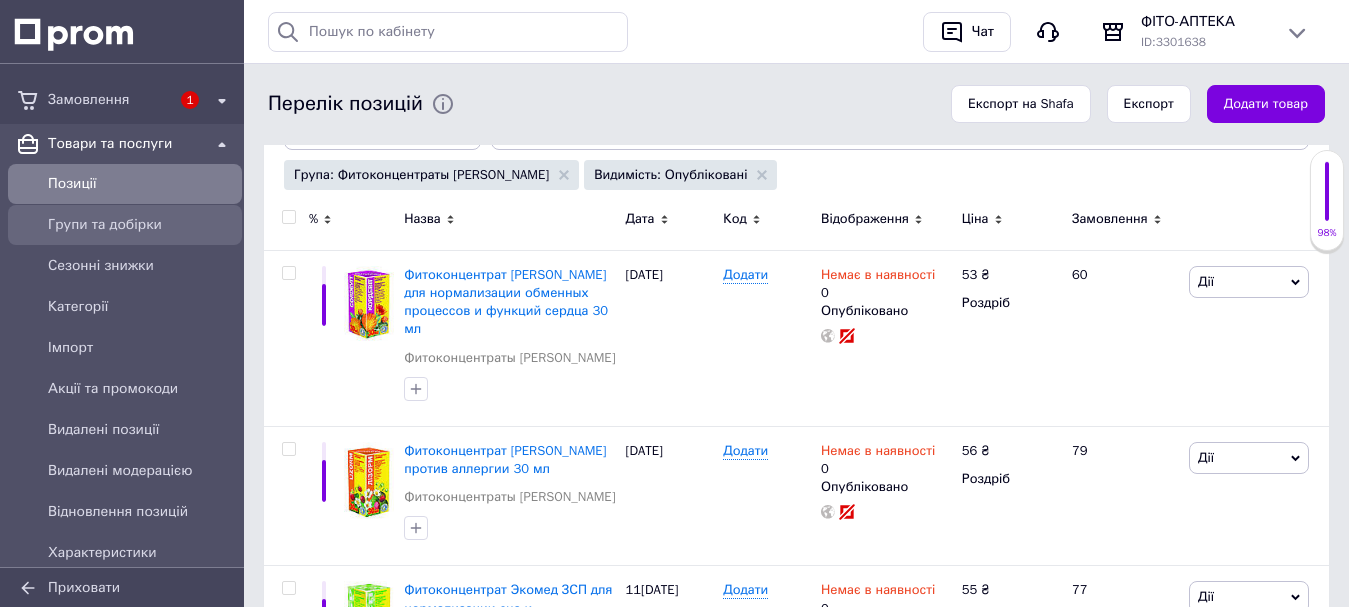 click on "Групи та добірки" at bounding box center [141, 225] 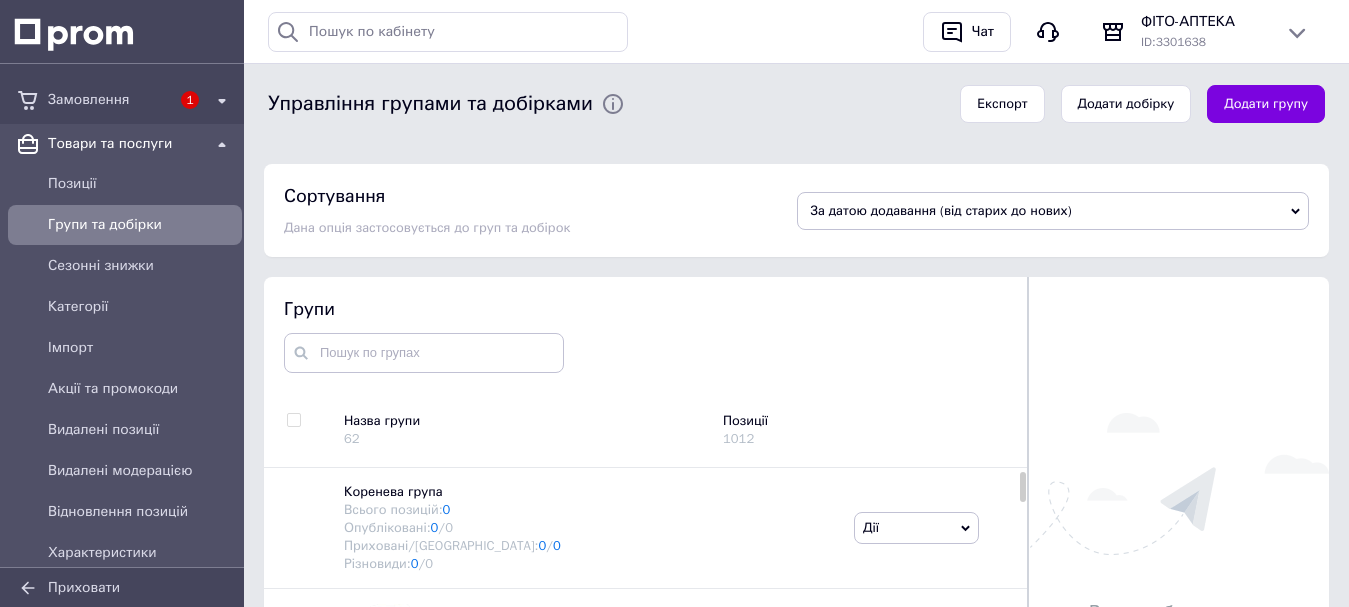 scroll, scrollTop: 237, scrollLeft: 0, axis: vertical 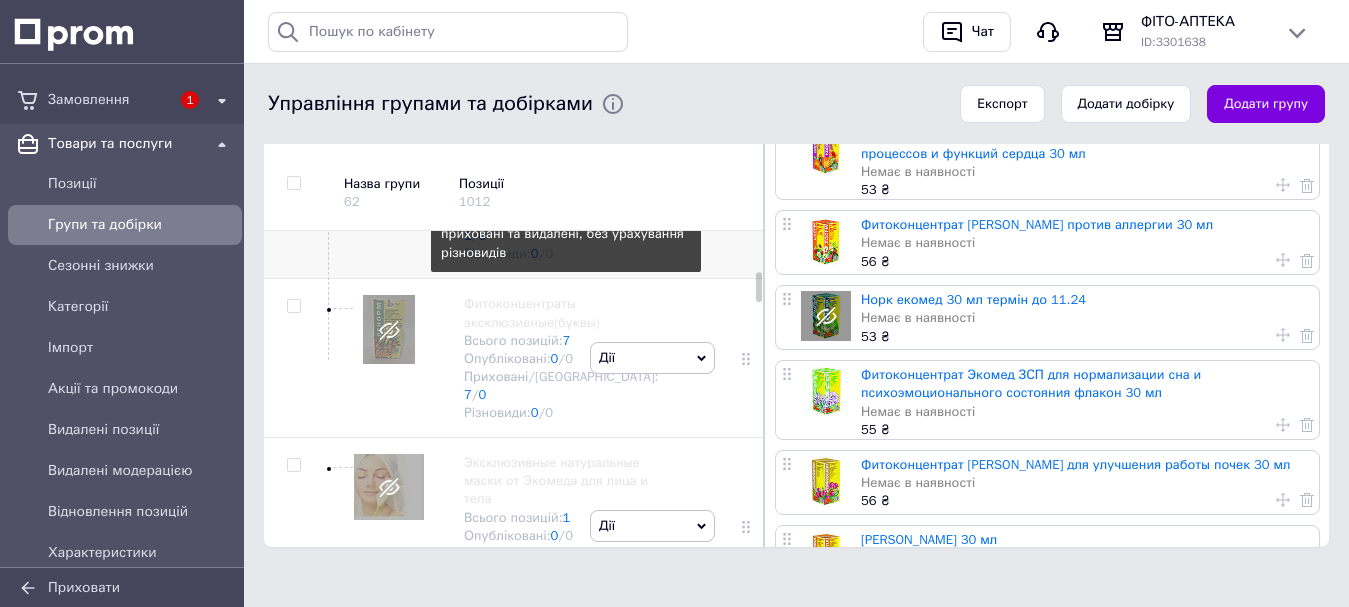 click on "2" at bounding box center [567, 181] 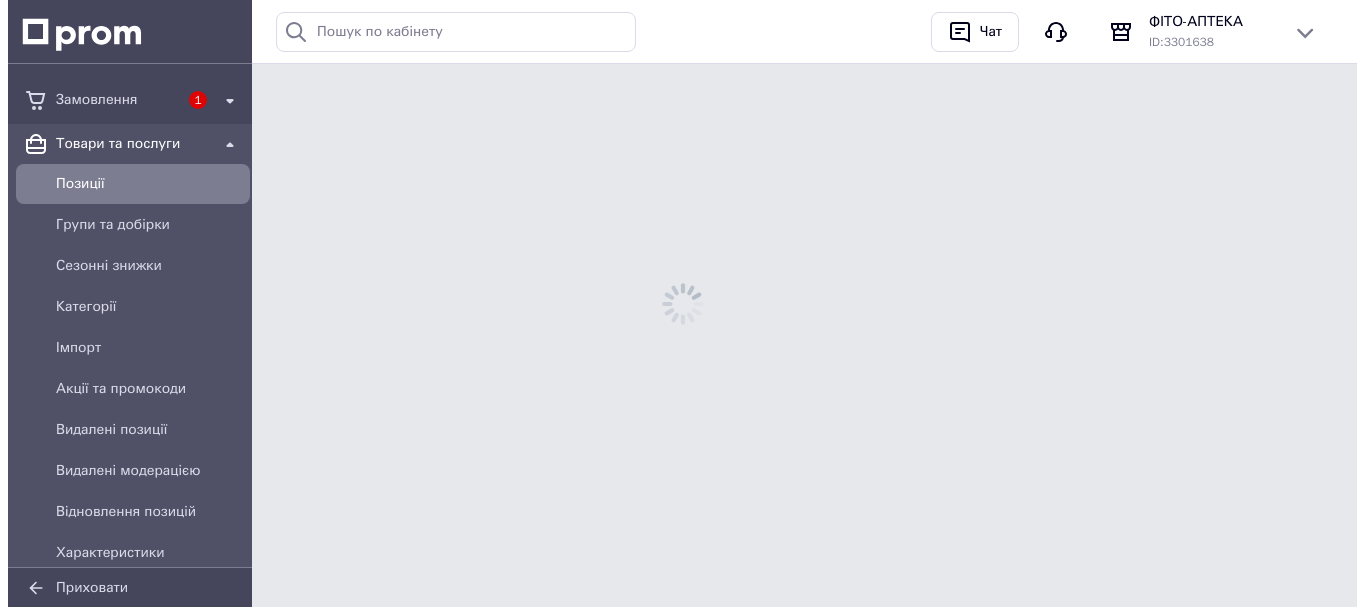 scroll, scrollTop: 0, scrollLeft: 0, axis: both 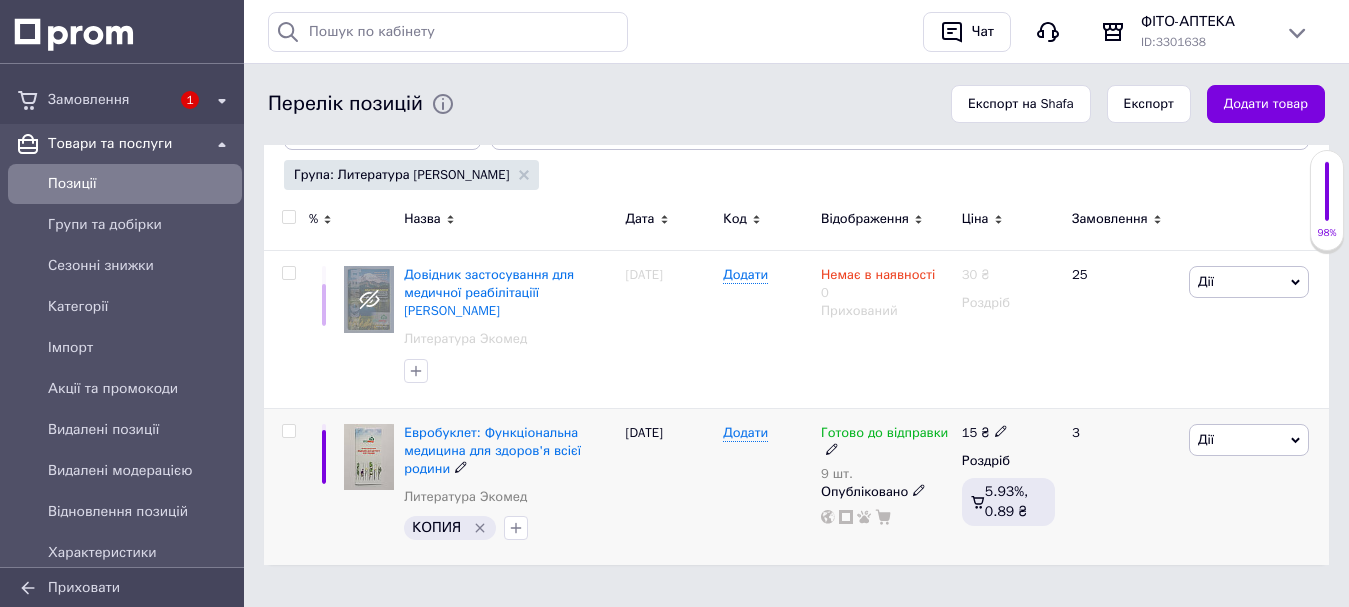click on "9 шт." at bounding box center (886, 474) 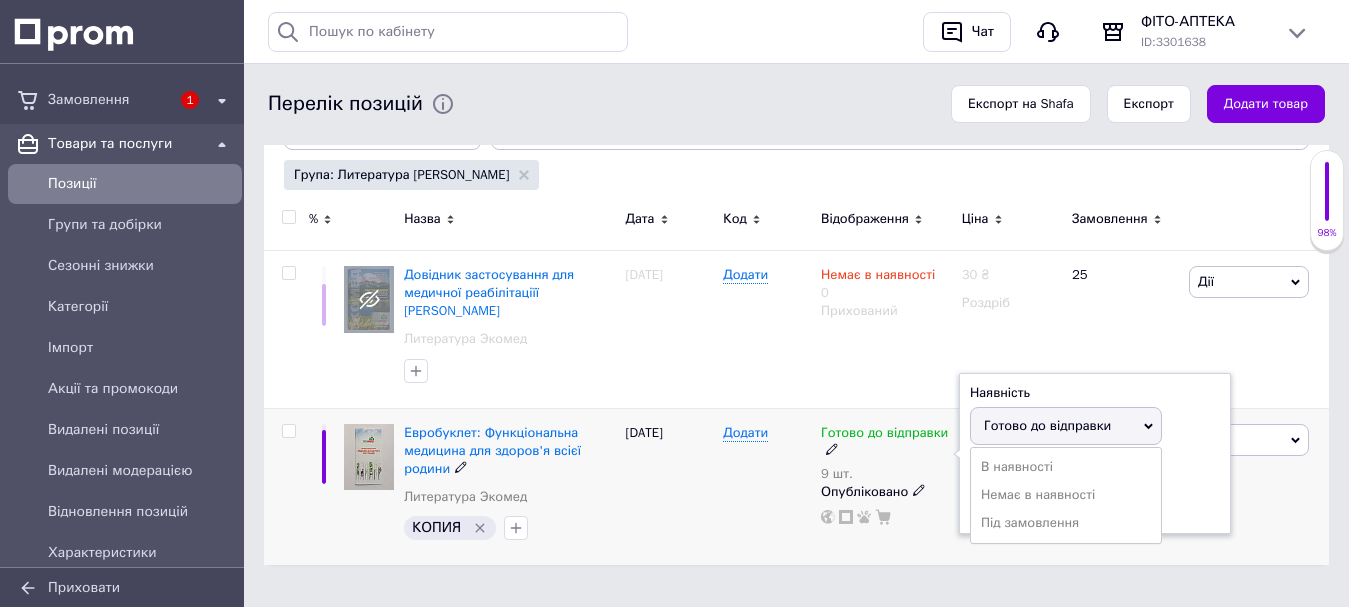 click on "[DATE]" at bounding box center [670, 486] 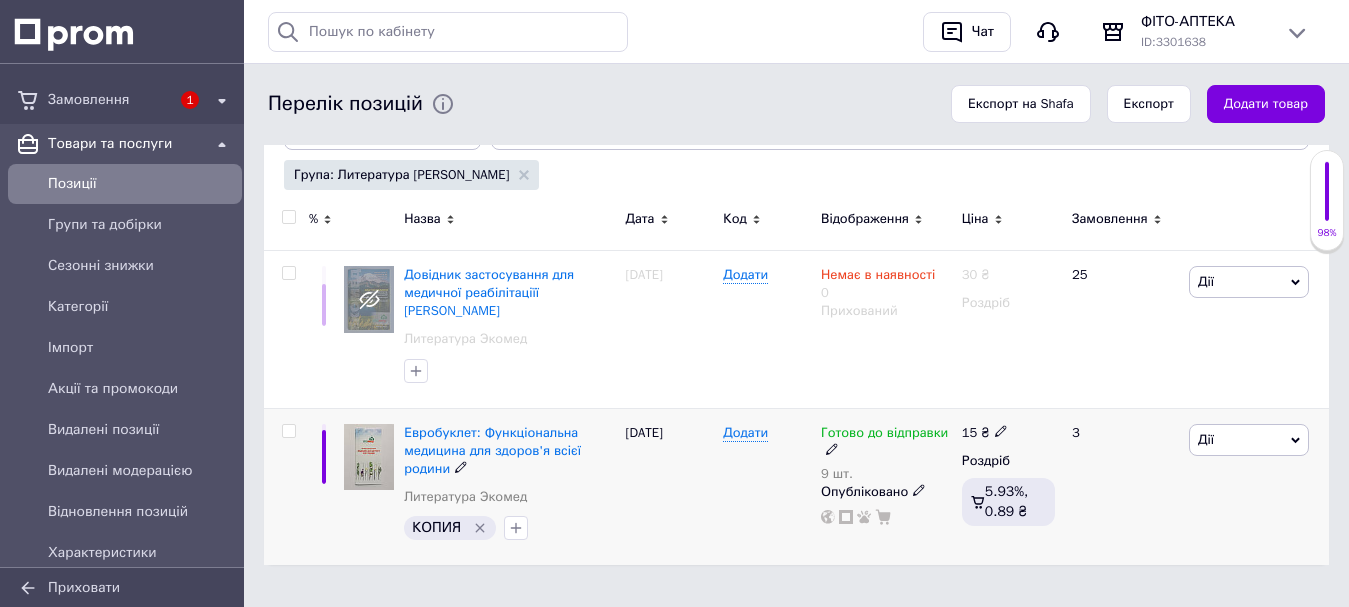click on "9 шт." at bounding box center [886, 474] 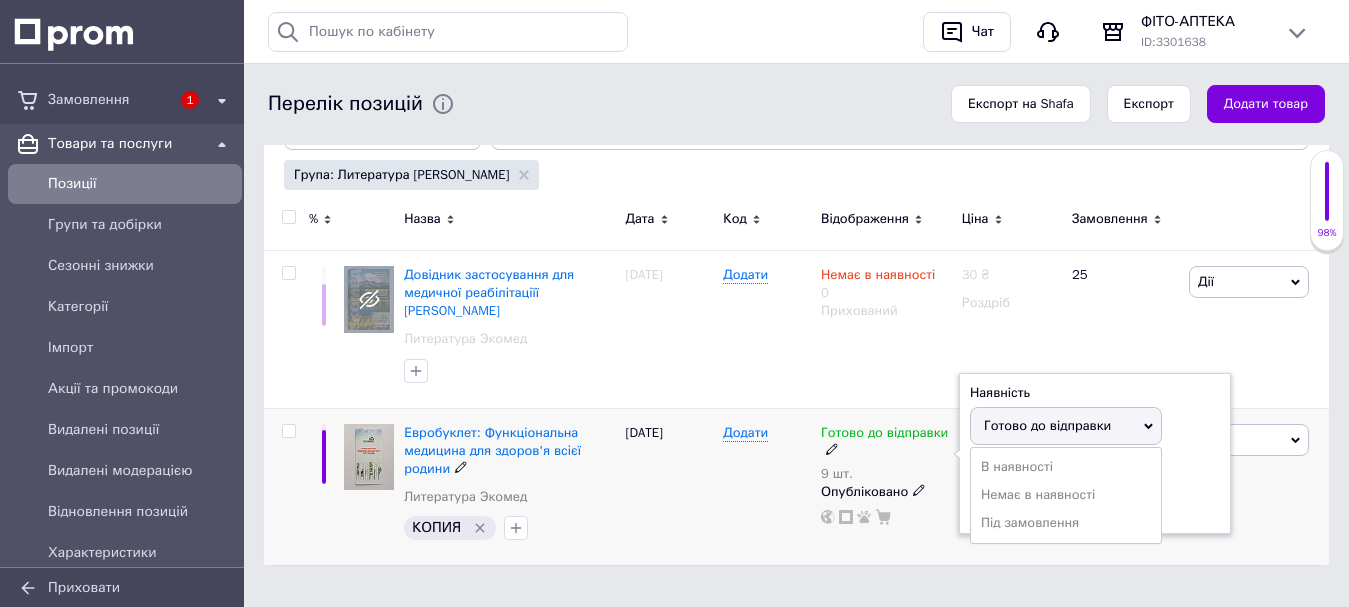click on "Наявність [PERSON_NAME] до відправки В наявності Немає в наявності Під замовлення Залишки 9 шт." at bounding box center [1095, 454] 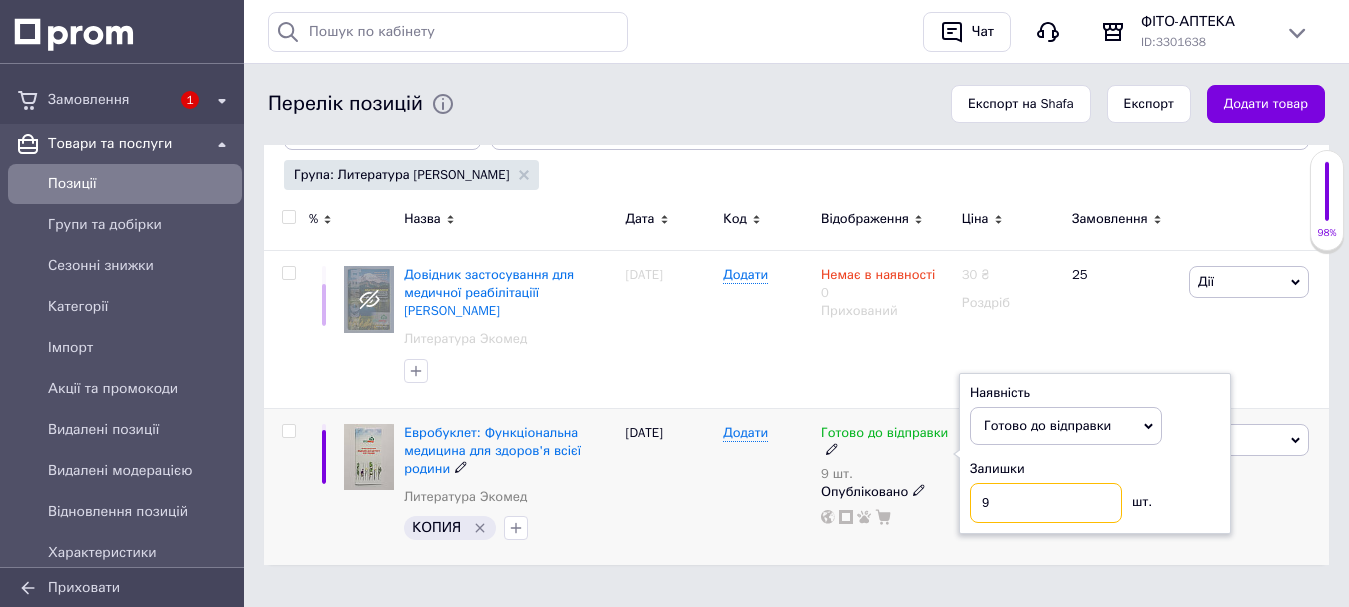 drag, startPoint x: 988, startPoint y: 491, endPoint x: 974, endPoint y: 495, distance: 14.56022 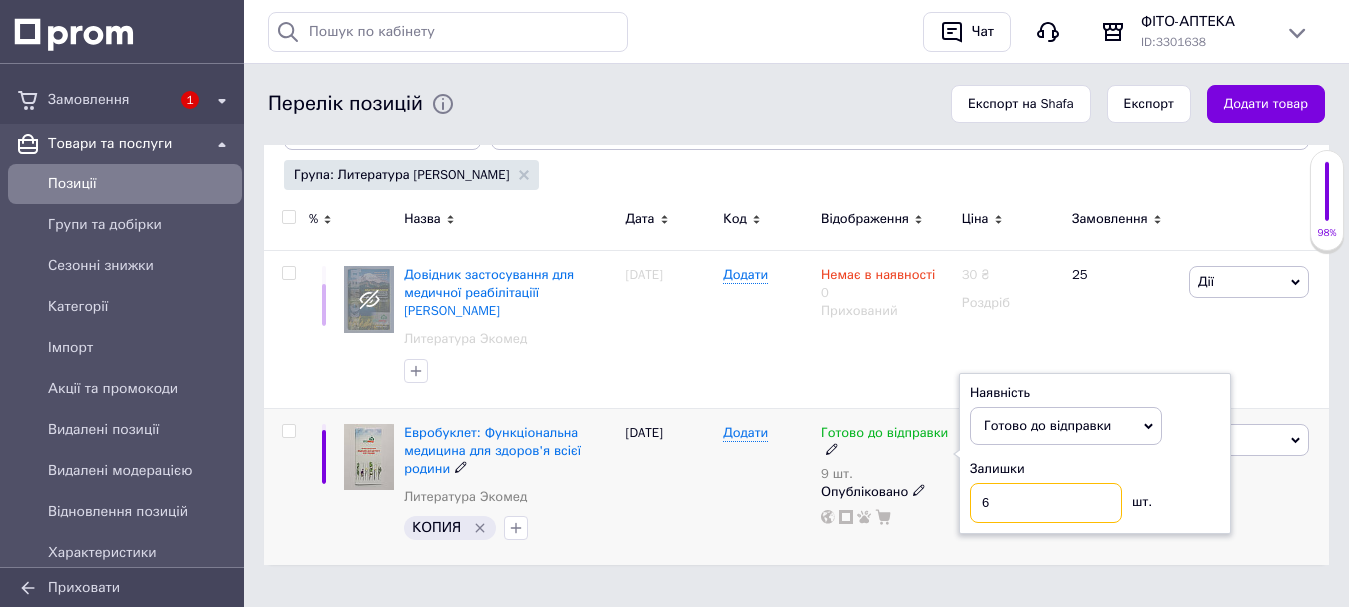 type on "6" 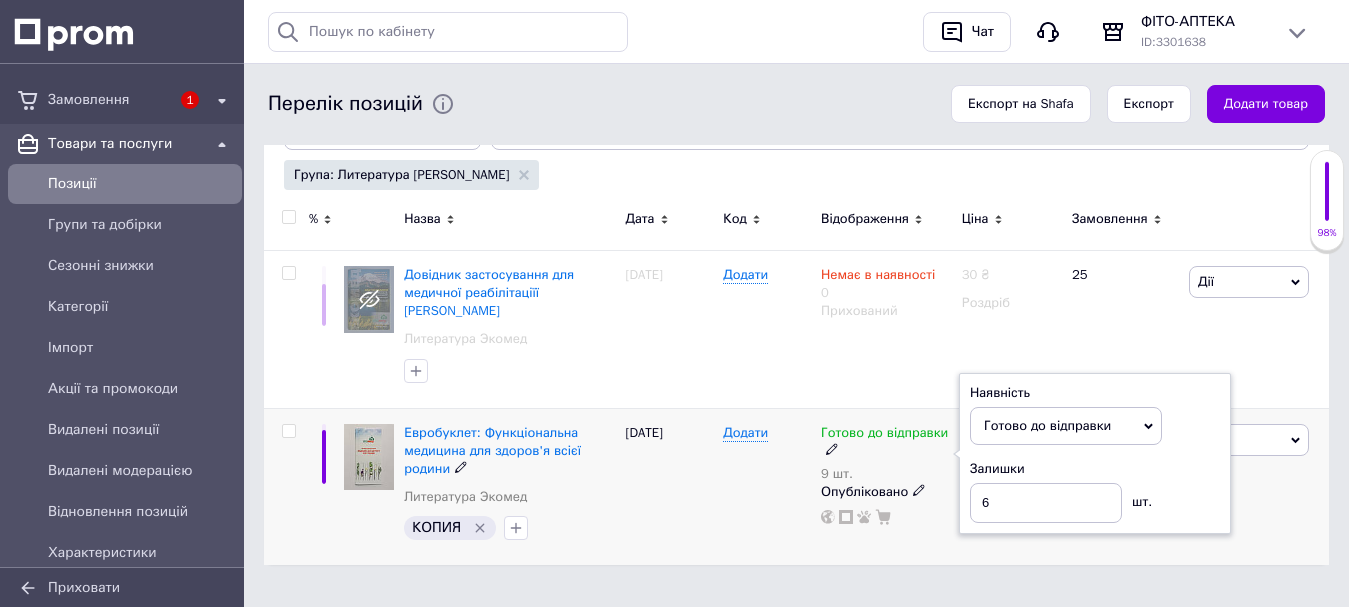 click on "Додати" at bounding box center (767, 486) 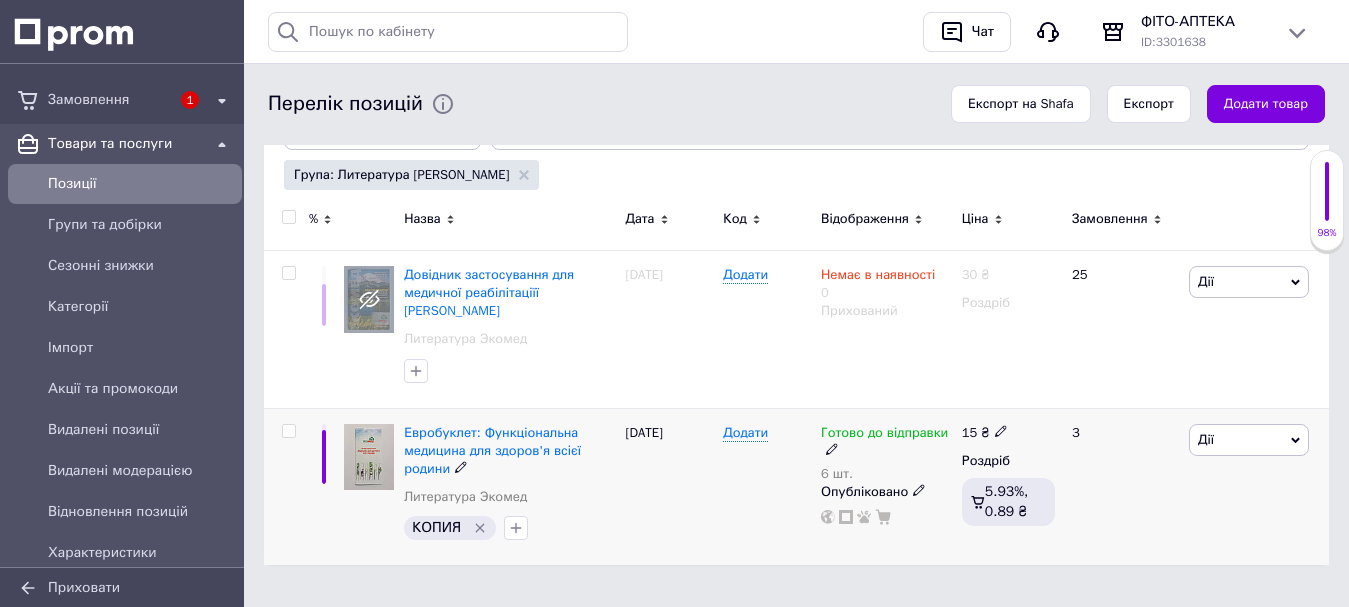 click on "Дії" at bounding box center [1249, 440] 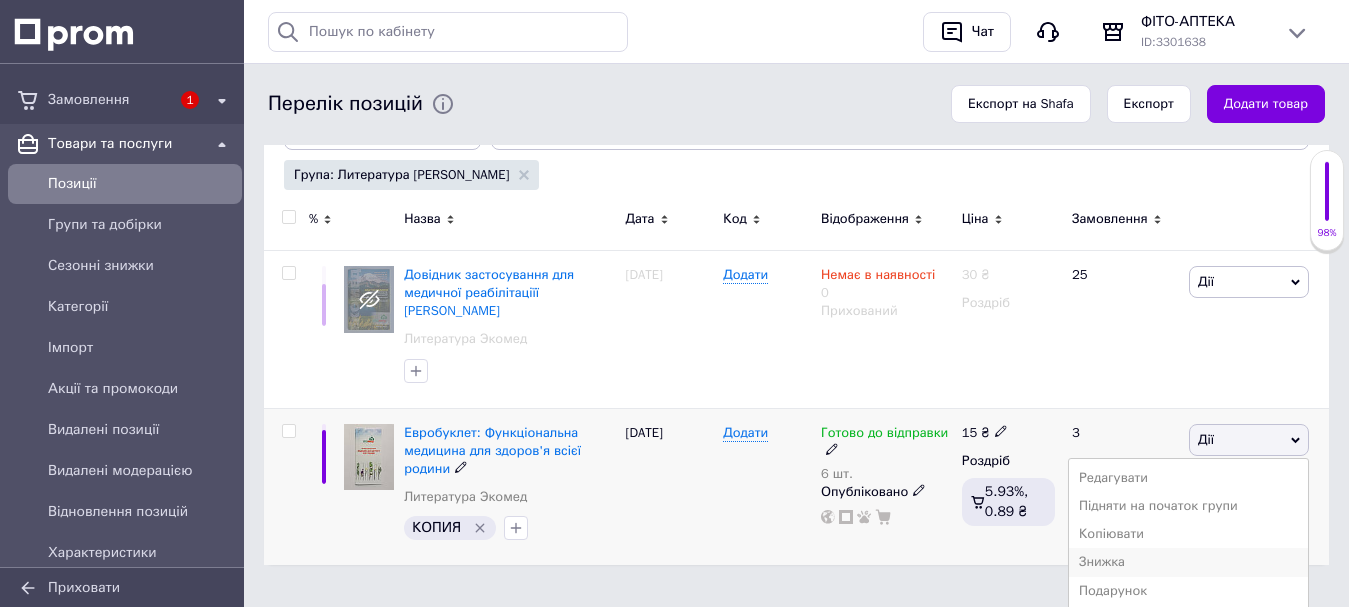 click on "Знижка" at bounding box center [1188, 562] 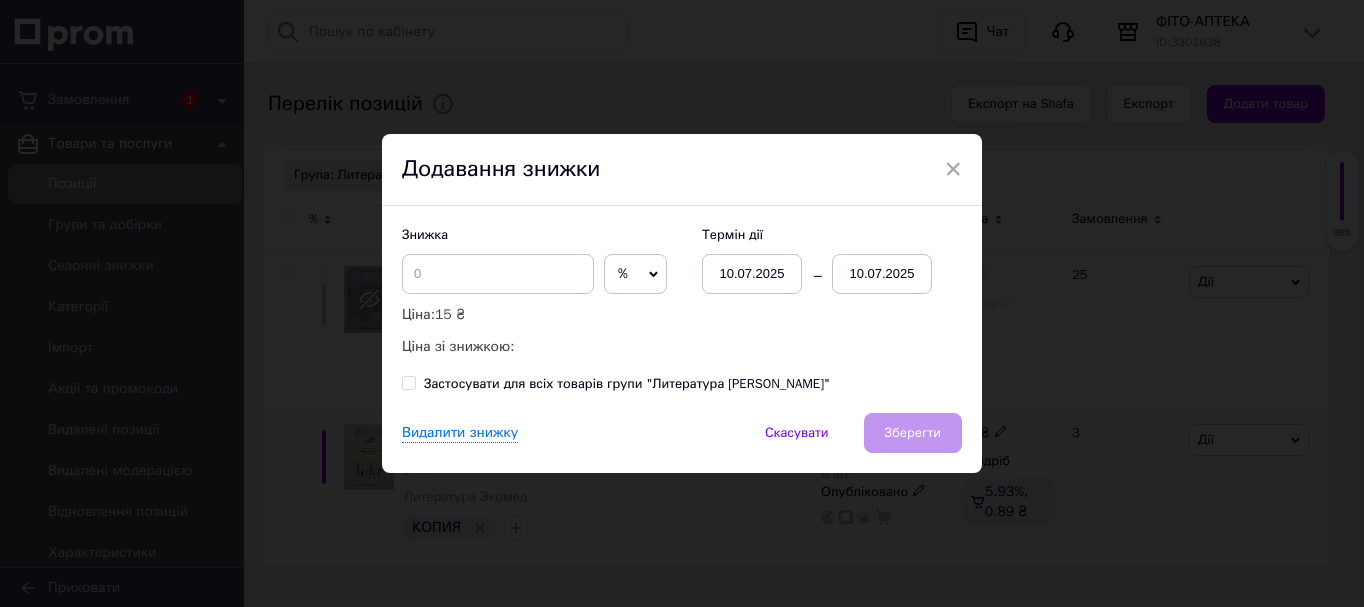 drag, startPoint x: 392, startPoint y: 267, endPoint x: 405, endPoint y: 272, distance: 13.928389 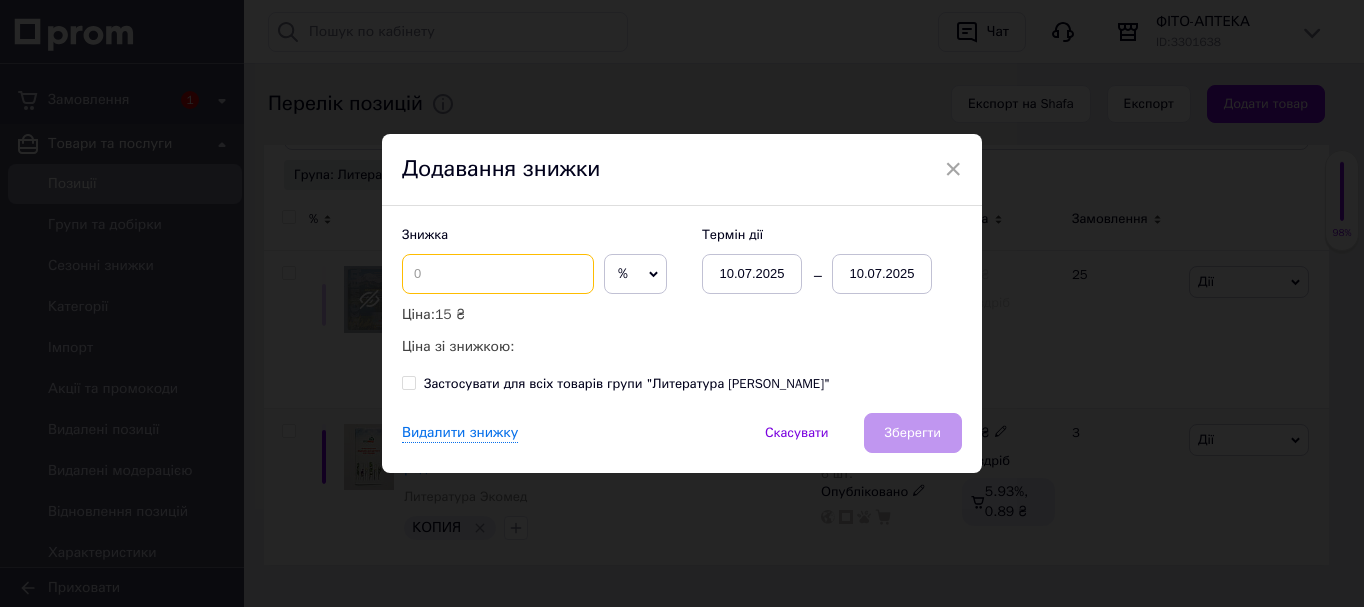 click at bounding box center [498, 274] 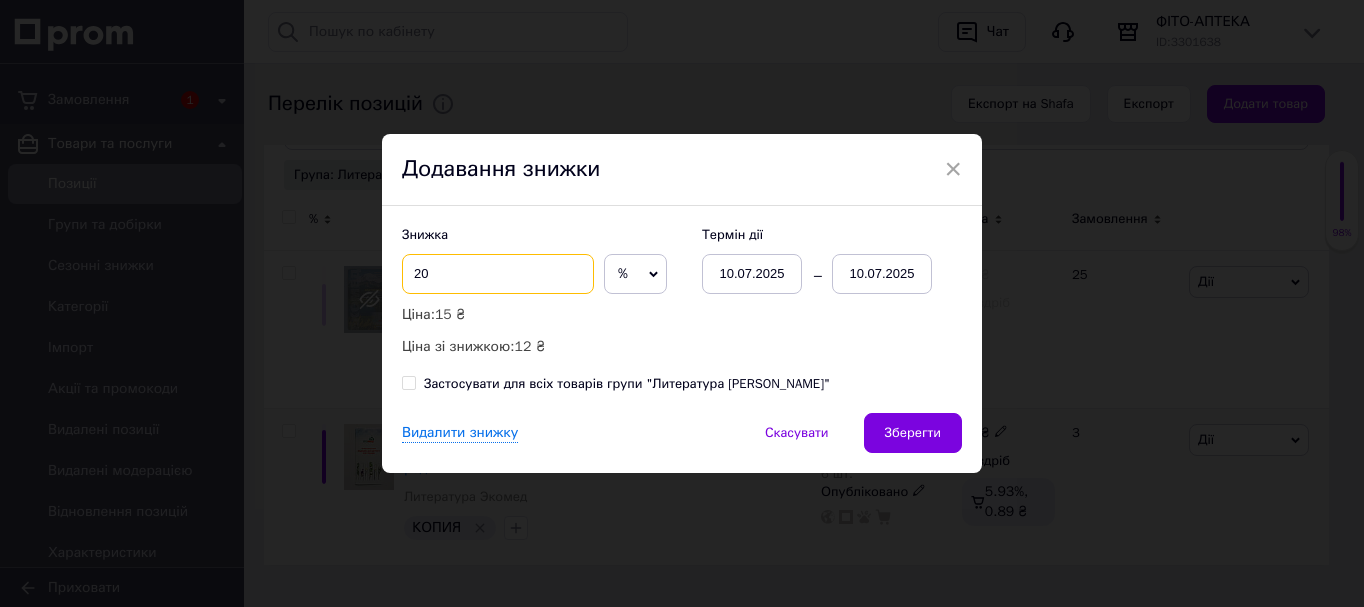 type on "20" 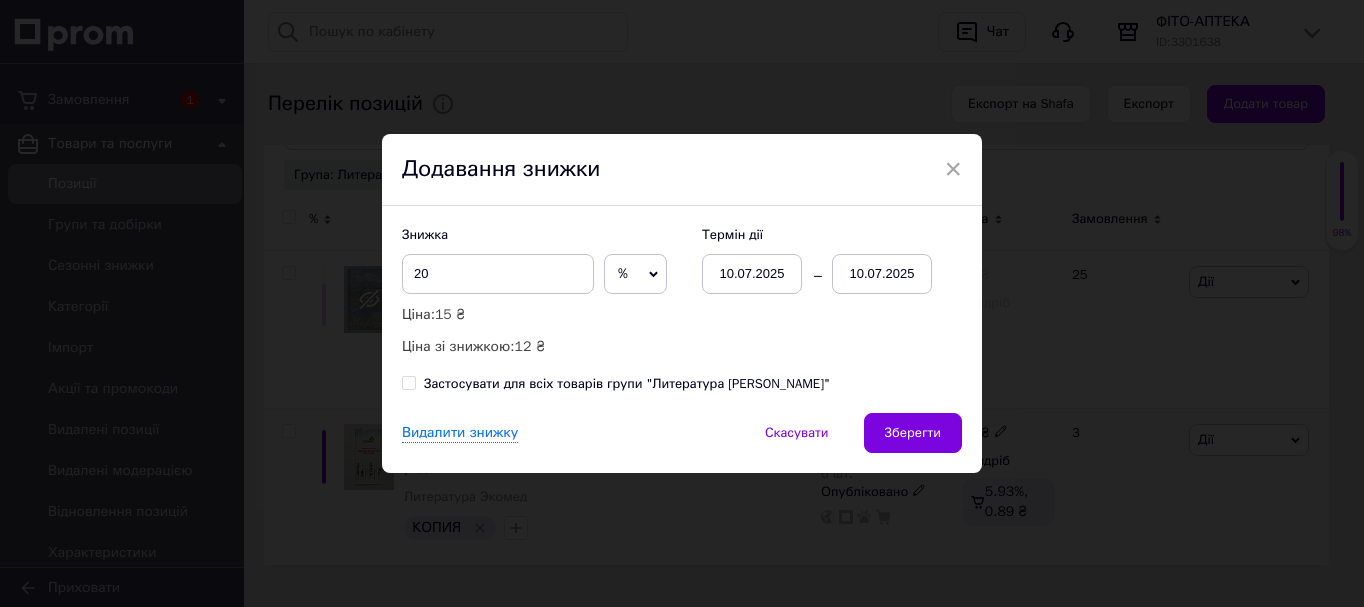 click on "10.07.2025" at bounding box center [882, 274] 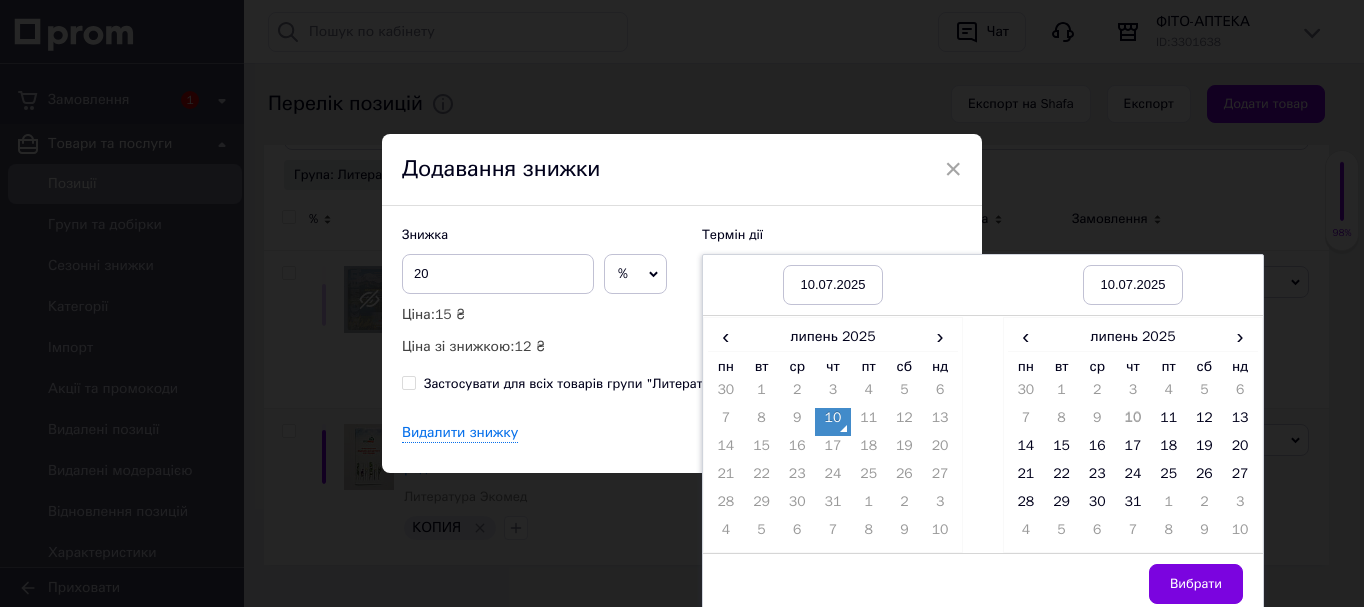drag, startPoint x: 1239, startPoint y: 340, endPoint x: 1231, endPoint y: 369, distance: 30.083218 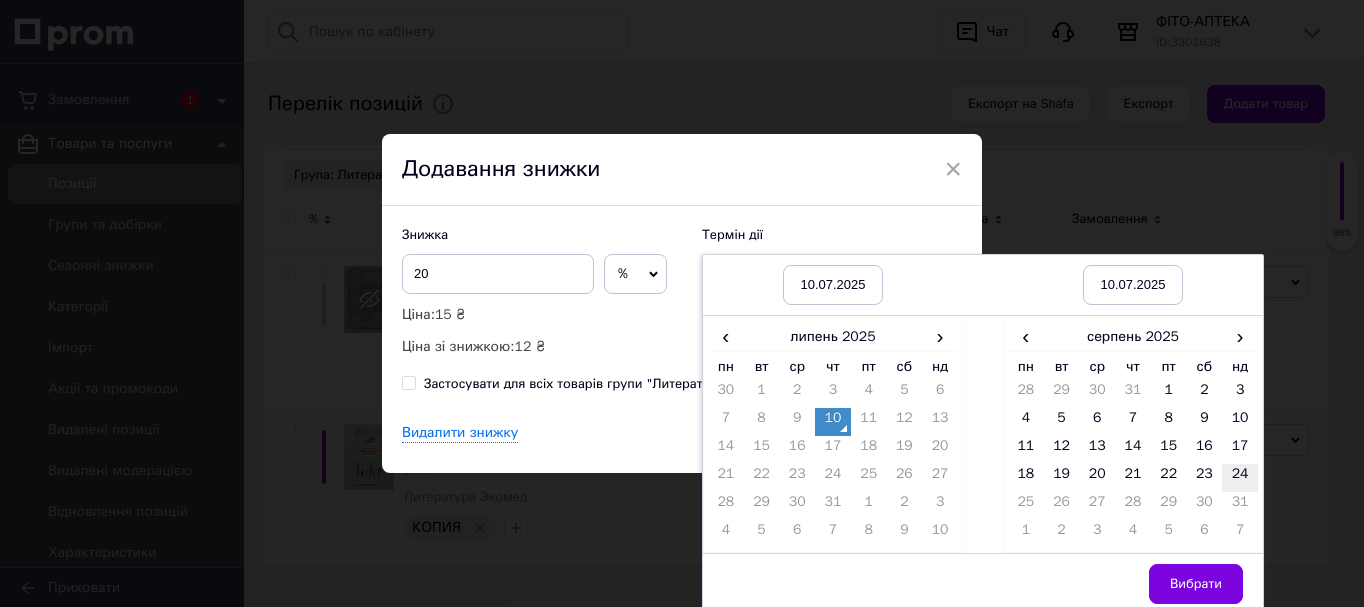 click on "24" at bounding box center [1240, 478] 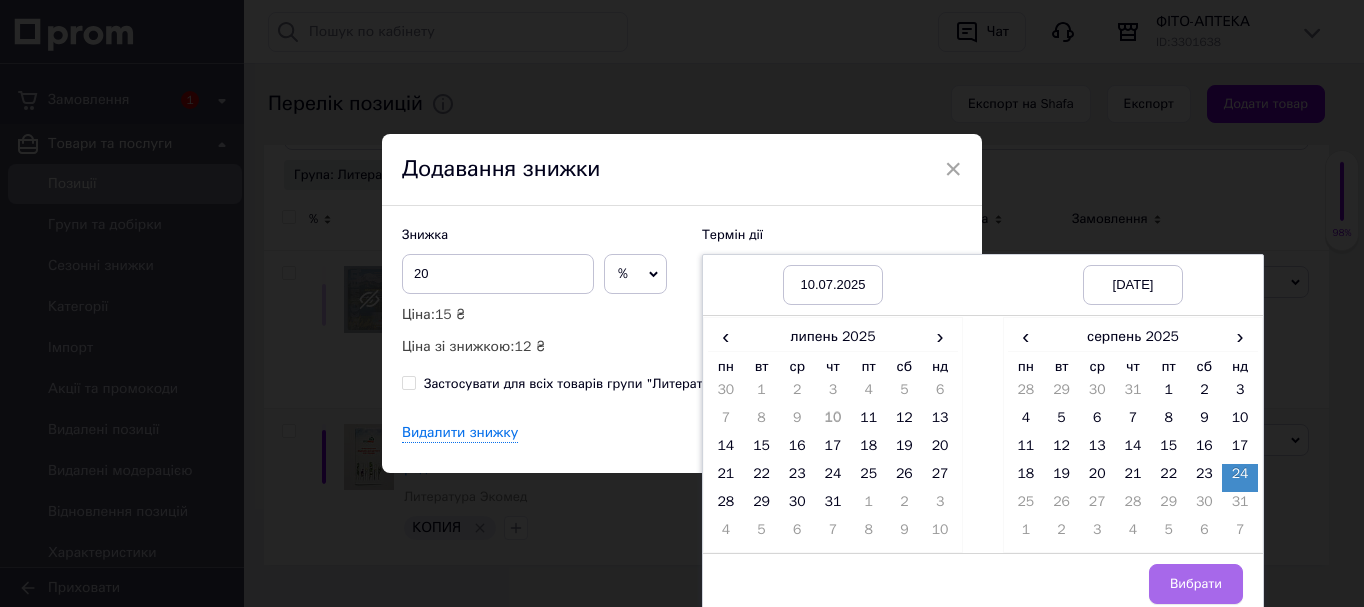 drag, startPoint x: 1196, startPoint y: 587, endPoint x: 1159, endPoint y: 569, distance: 41.14608 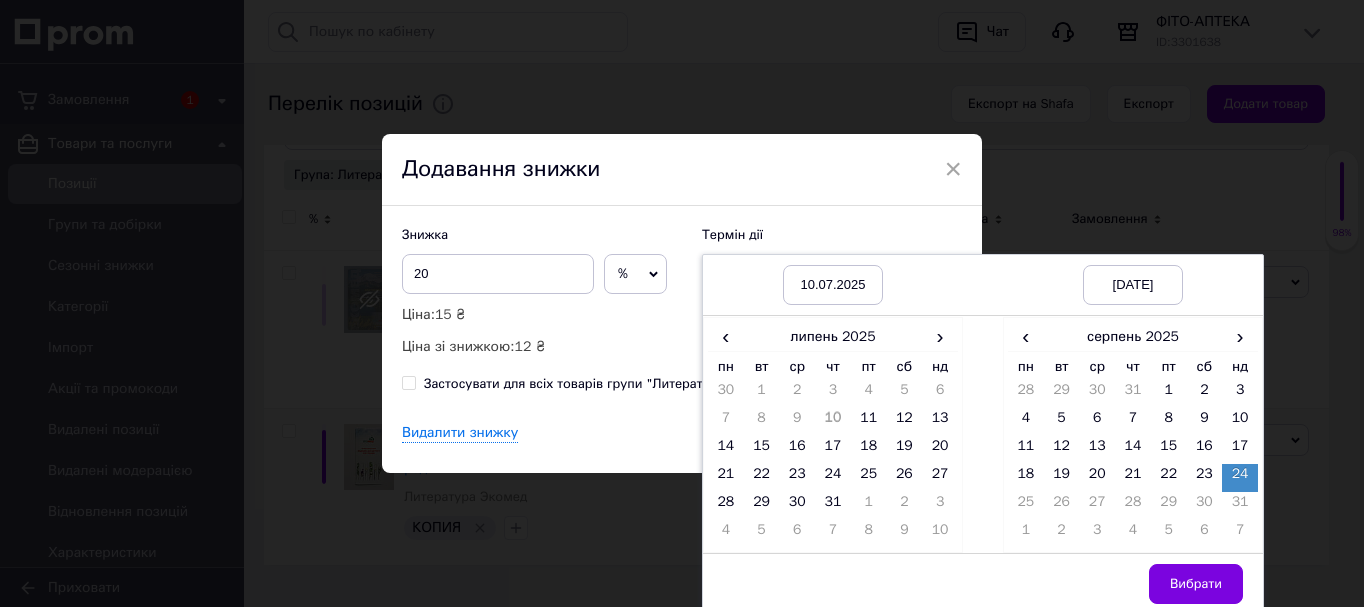 click on "Вибрати" at bounding box center [1196, 584] 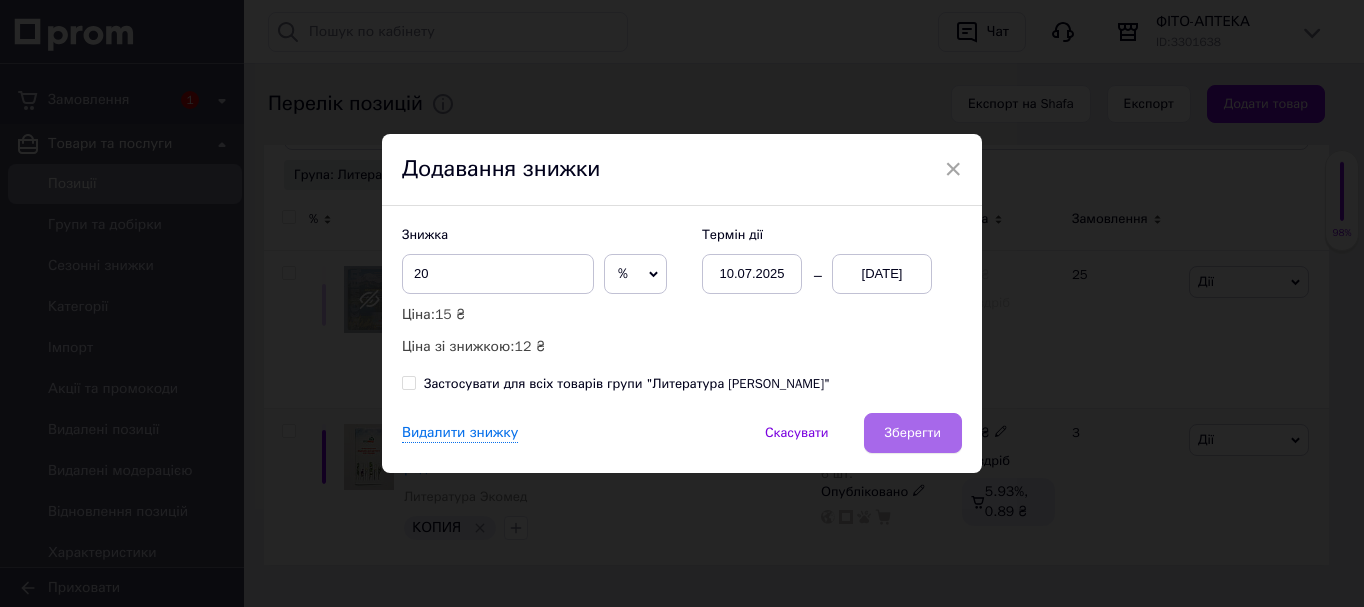 click on "Зберегти" at bounding box center [913, 433] 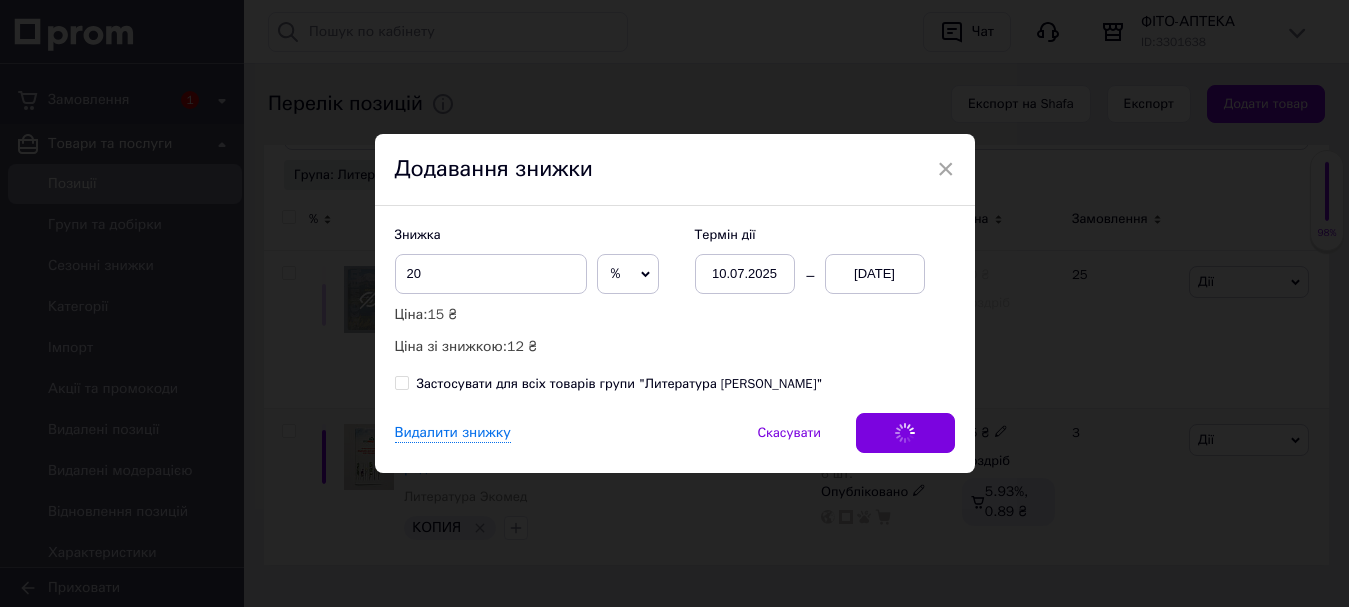 scroll, scrollTop: 0, scrollLeft: 716, axis: horizontal 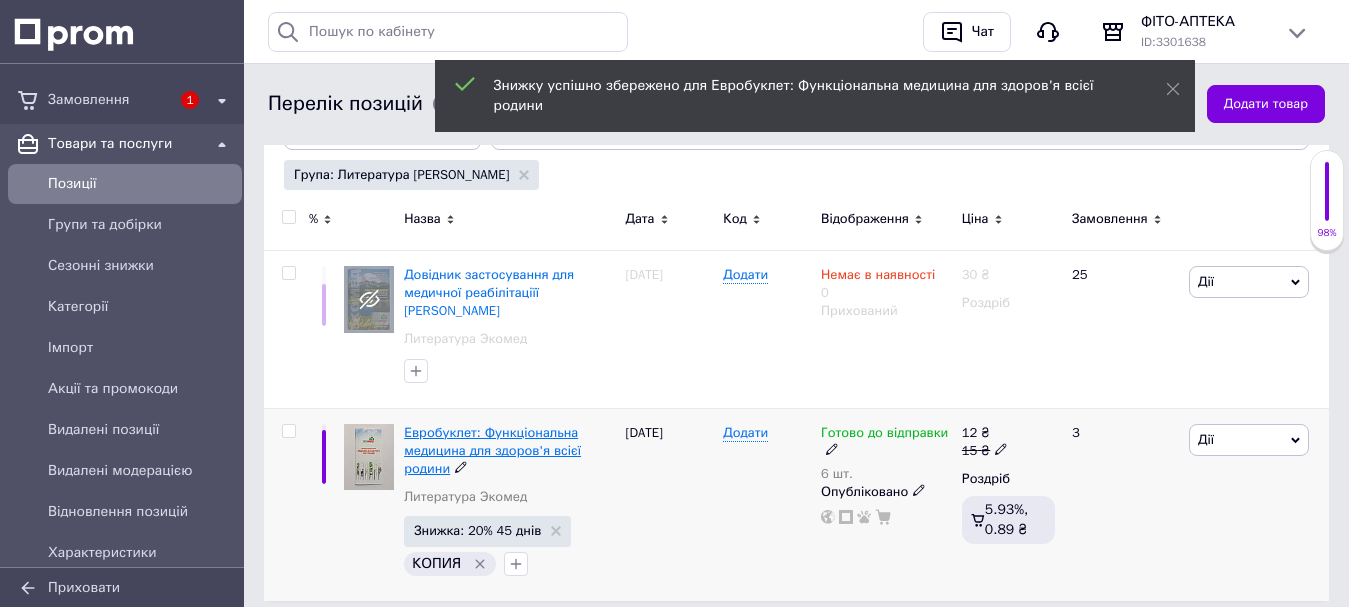 click on "Евробуклет: Функціональна медицина для здоров'я всієї родини" at bounding box center (492, 450) 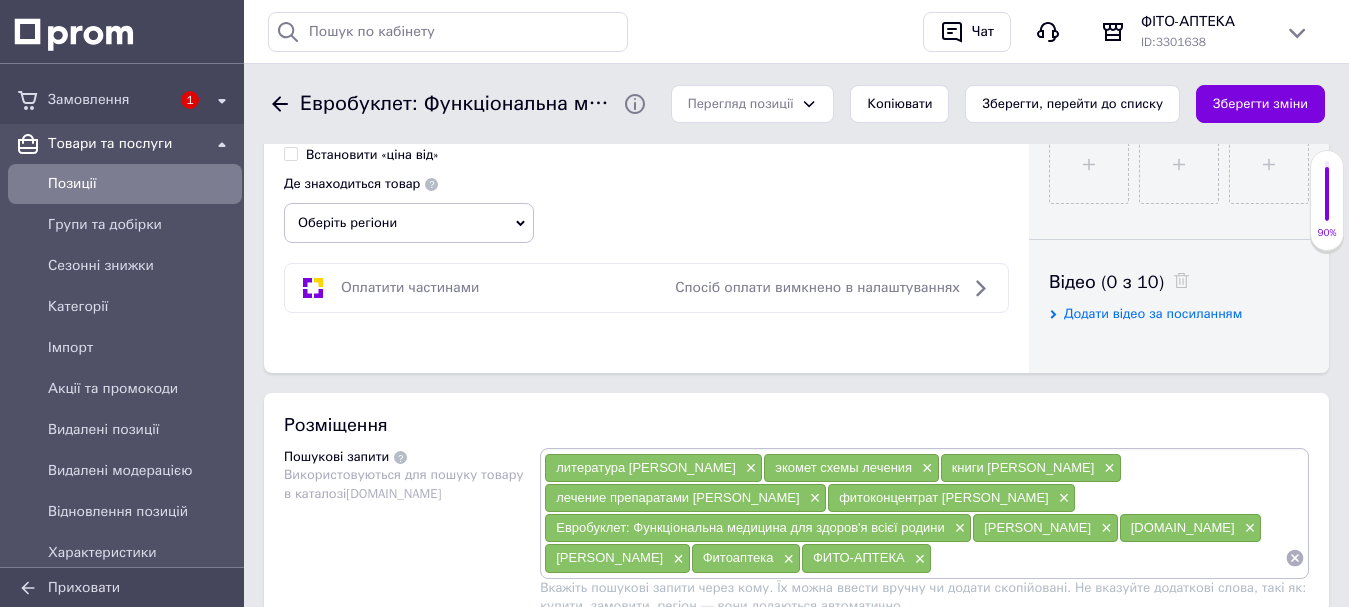 scroll, scrollTop: 1200, scrollLeft: 0, axis: vertical 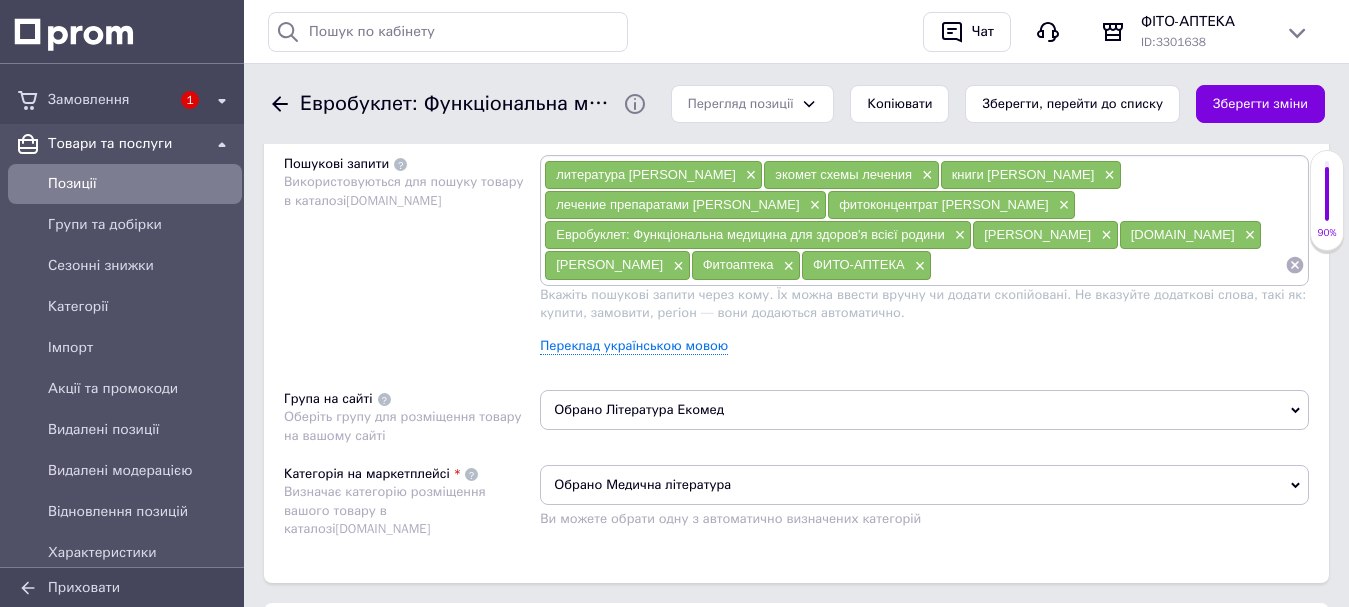 click on "Обрано Література Екомед" at bounding box center [924, 410] 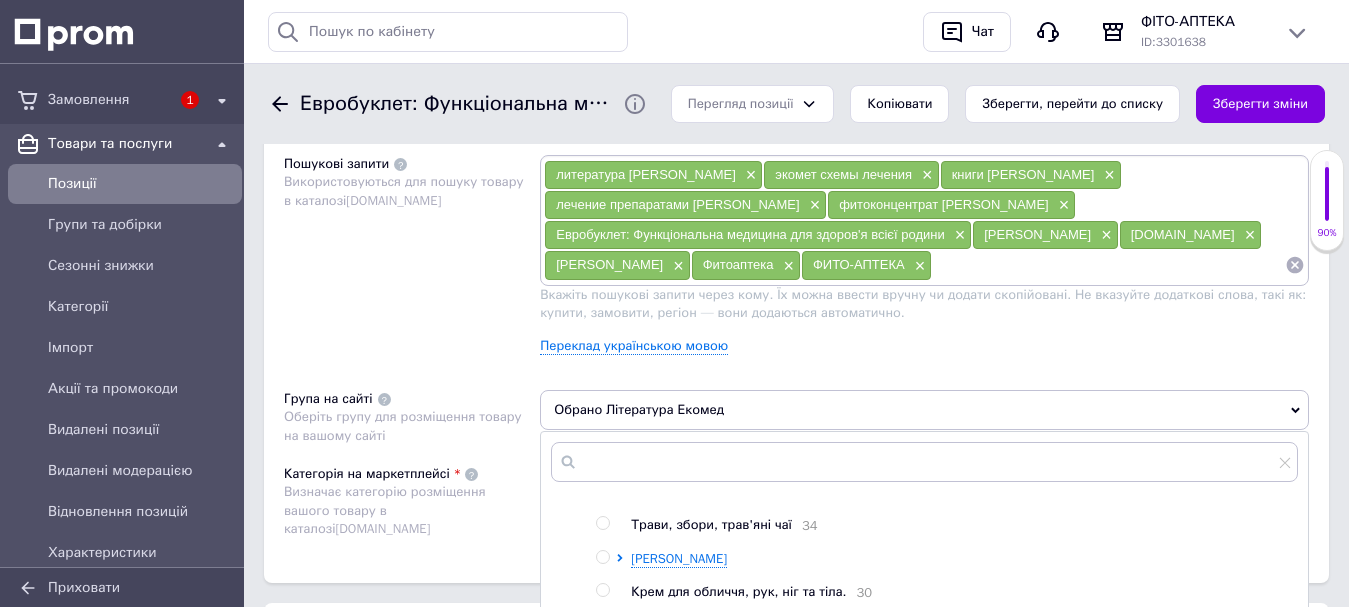 scroll, scrollTop: 340, scrollLeft: 0, axis: vertical 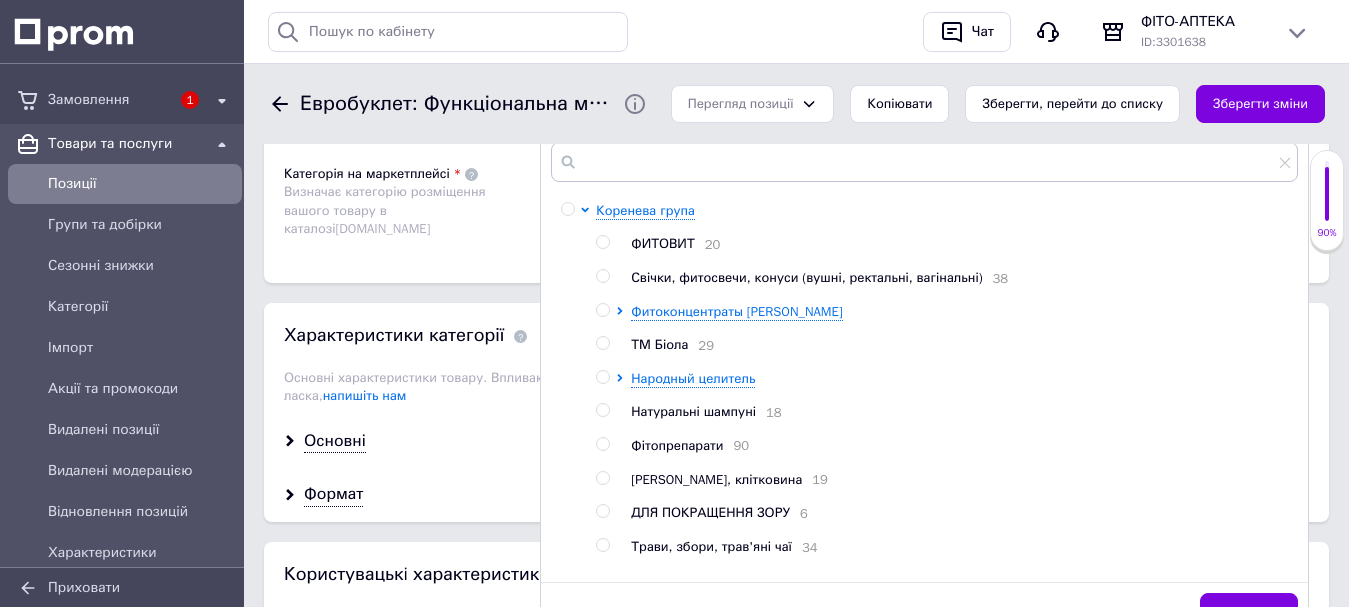 click at bounding box center (602, 444) 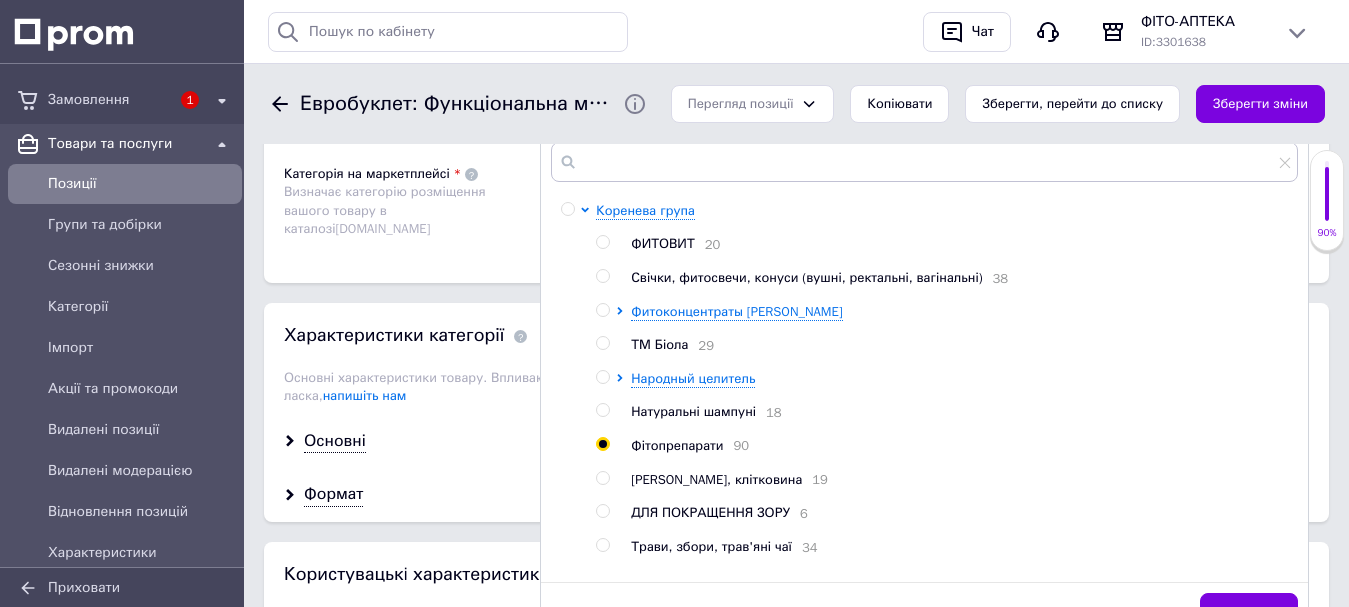 radio on "true" 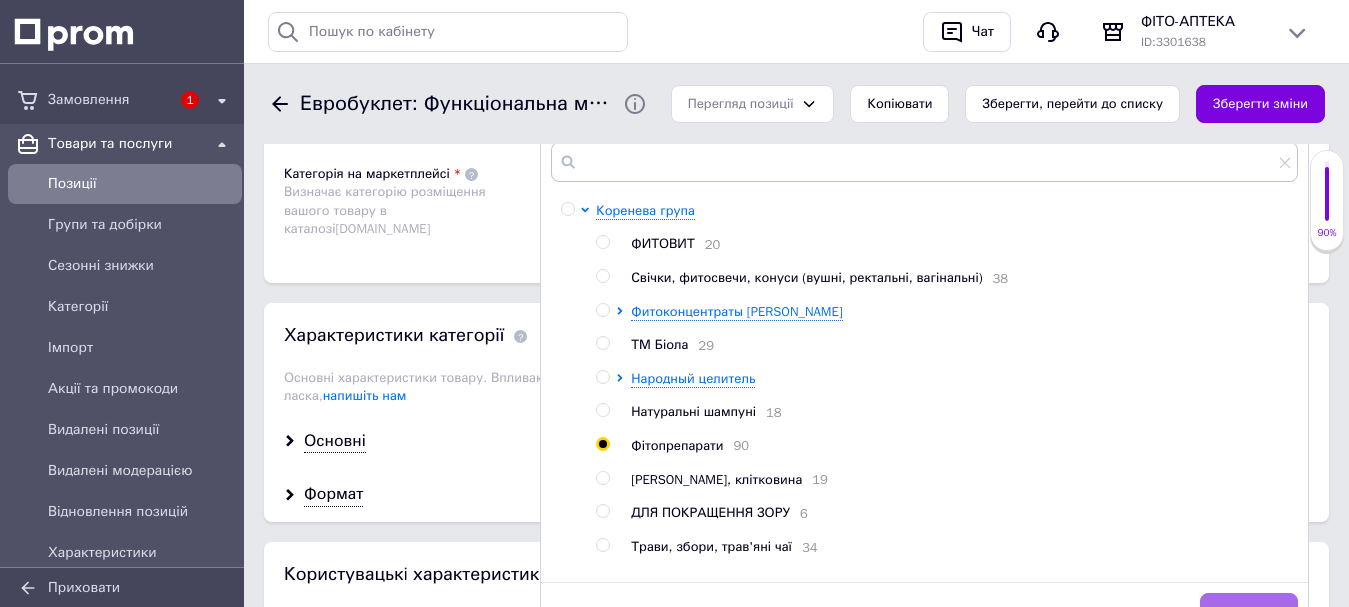 click on "Зберегти" at bounding box center (1249, 613) 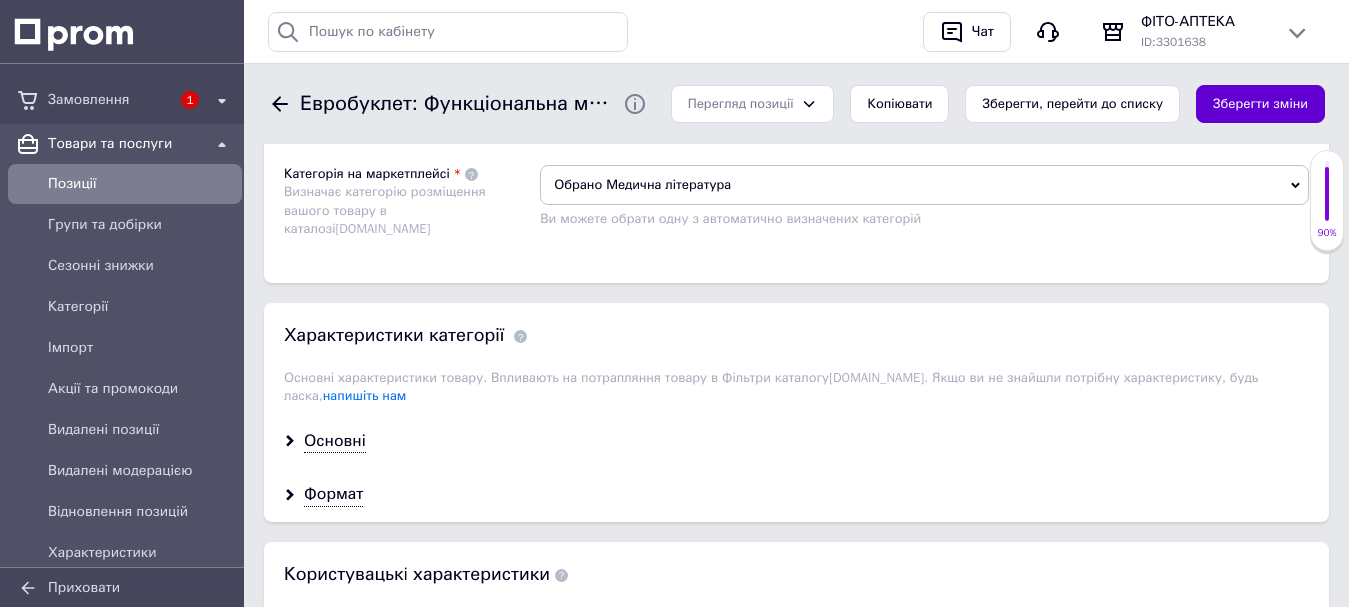 click on "Зберегти зміни" at bounding box center (1260, 104) 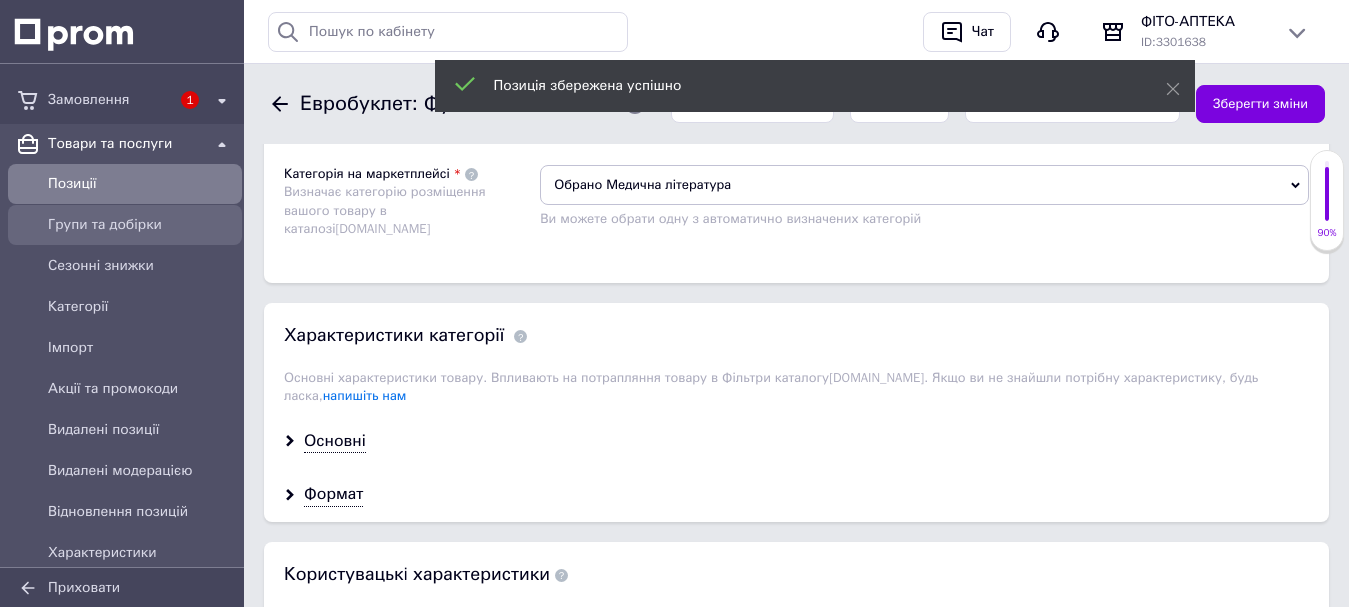 click on "Групи та добірки" at bounding box center (141, 225) 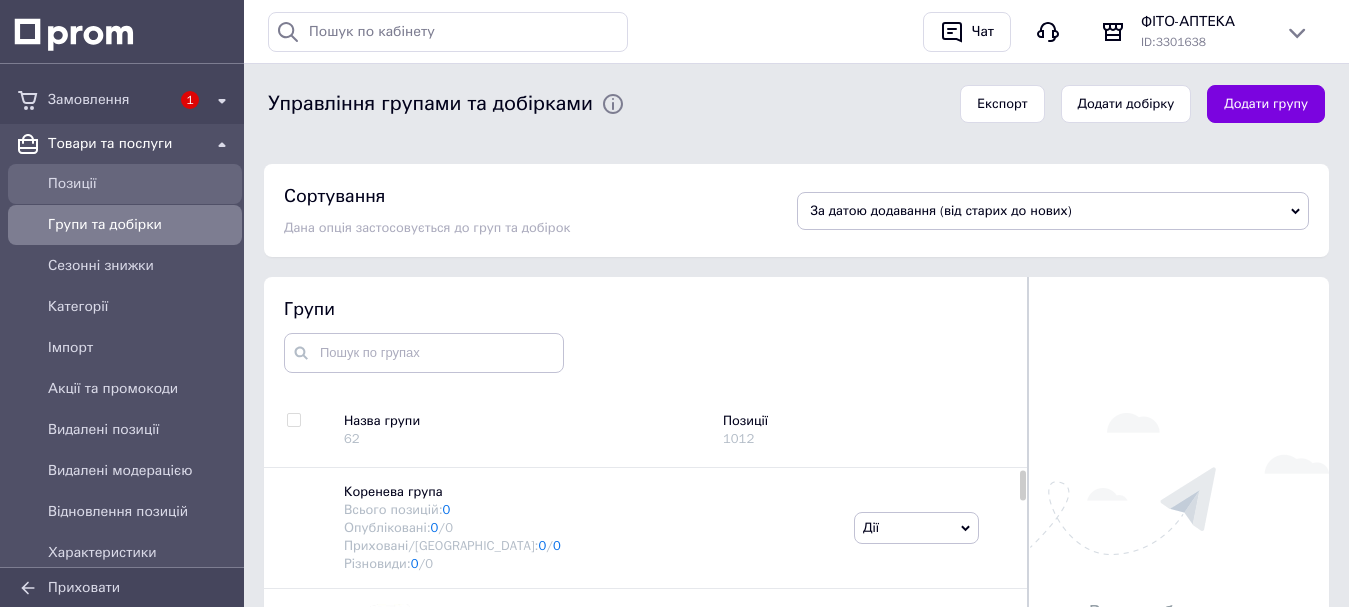scroll, scrollTop: 178, scrollLeft: 0, axis: vertical 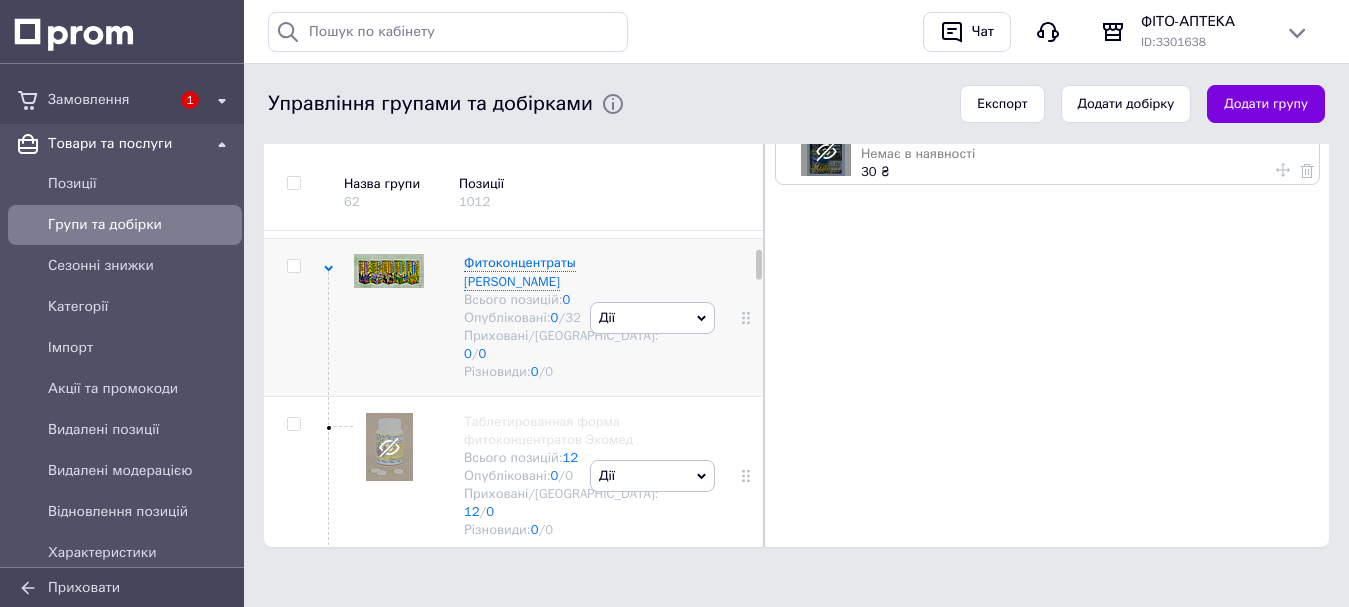 click on "Дії" at bounding box center (652, 318) 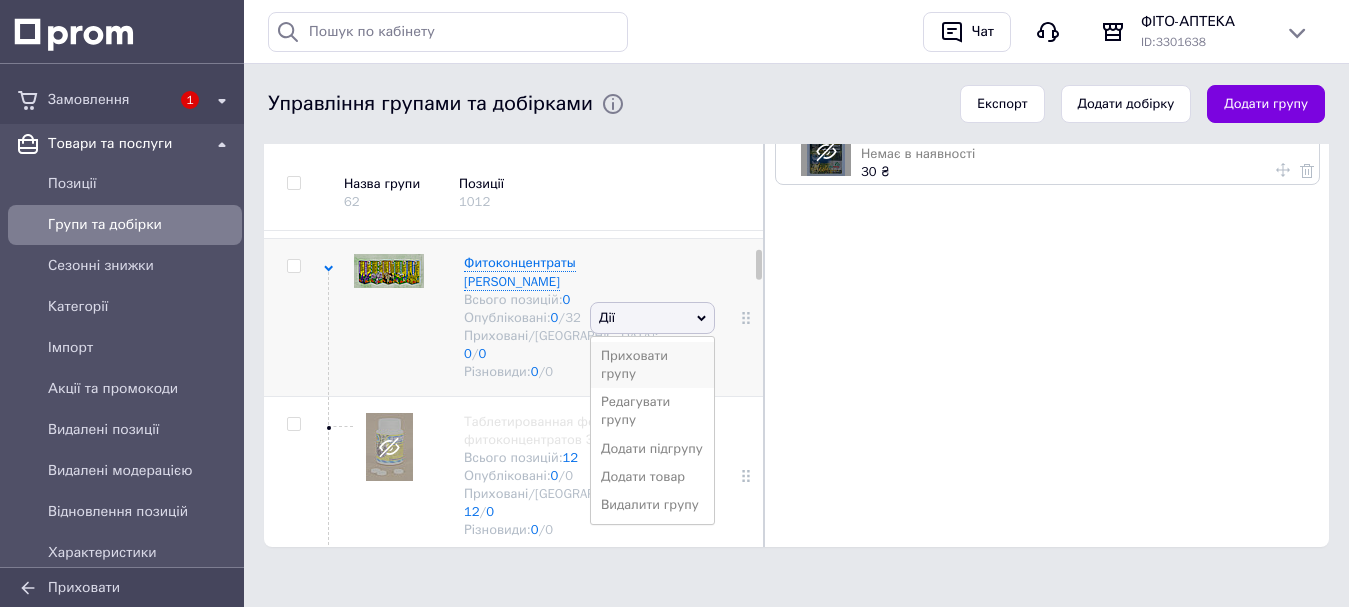click on "Приховати групу" at bounding box center [652, 365] 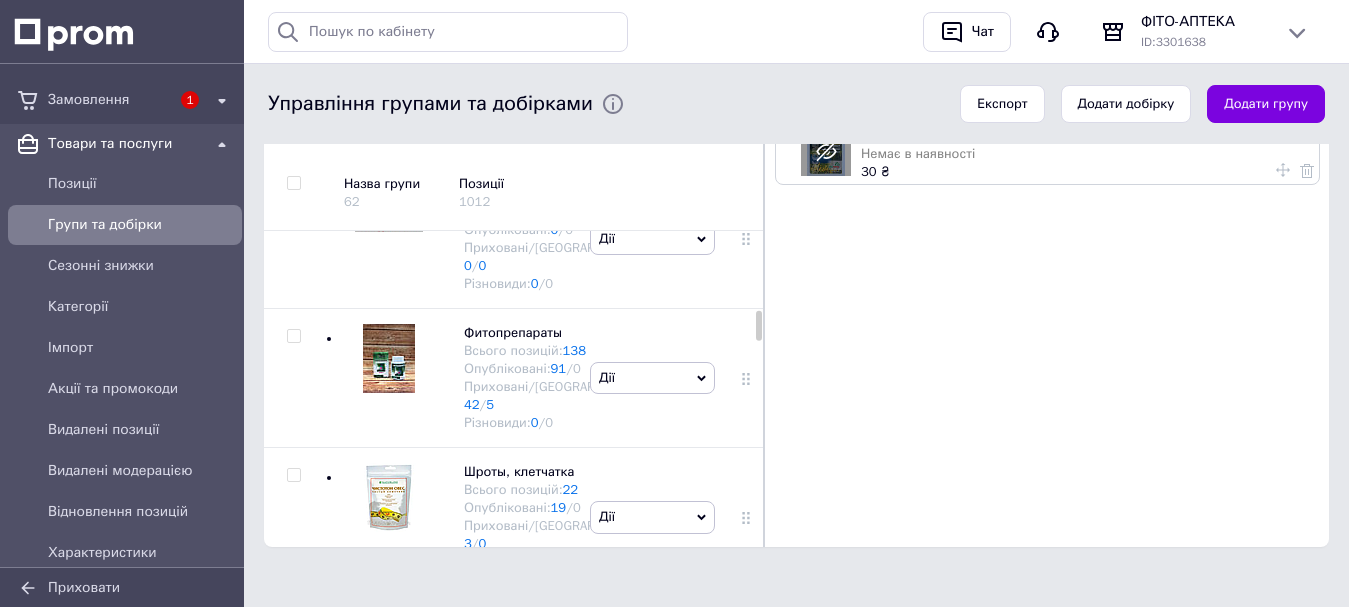 scroll, scrollTop: 1991, scrollLeft: 0, axis: vertical 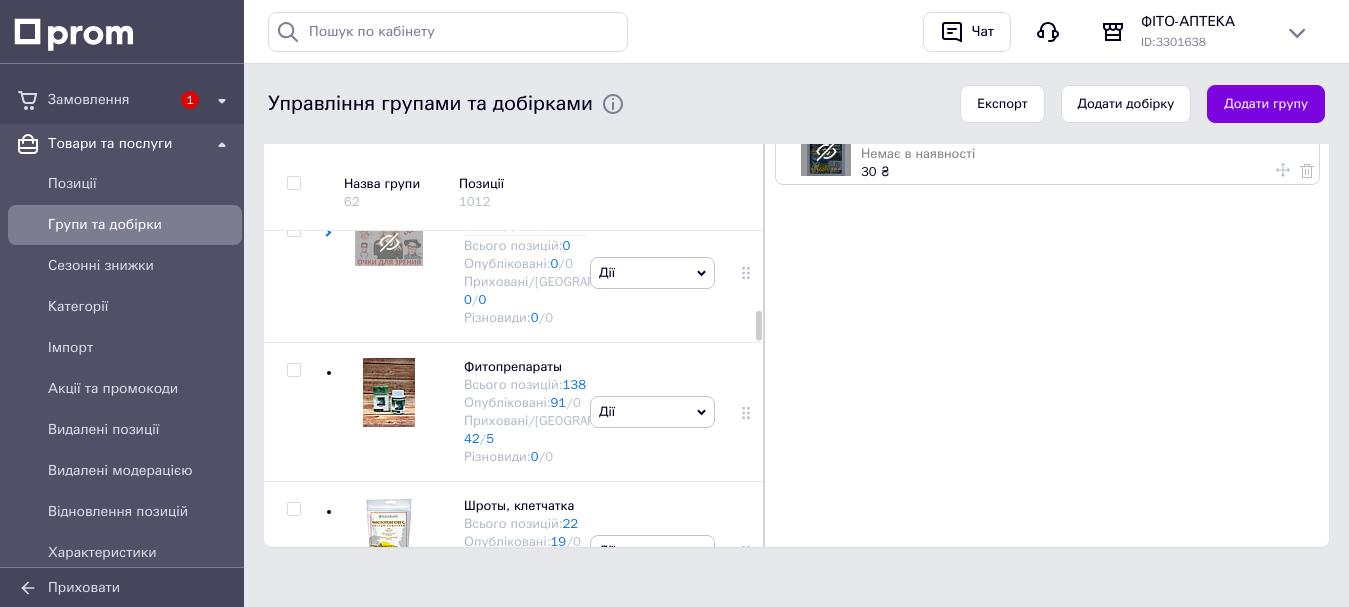 click on "Народный целитель" at bounding box center (526, -52) 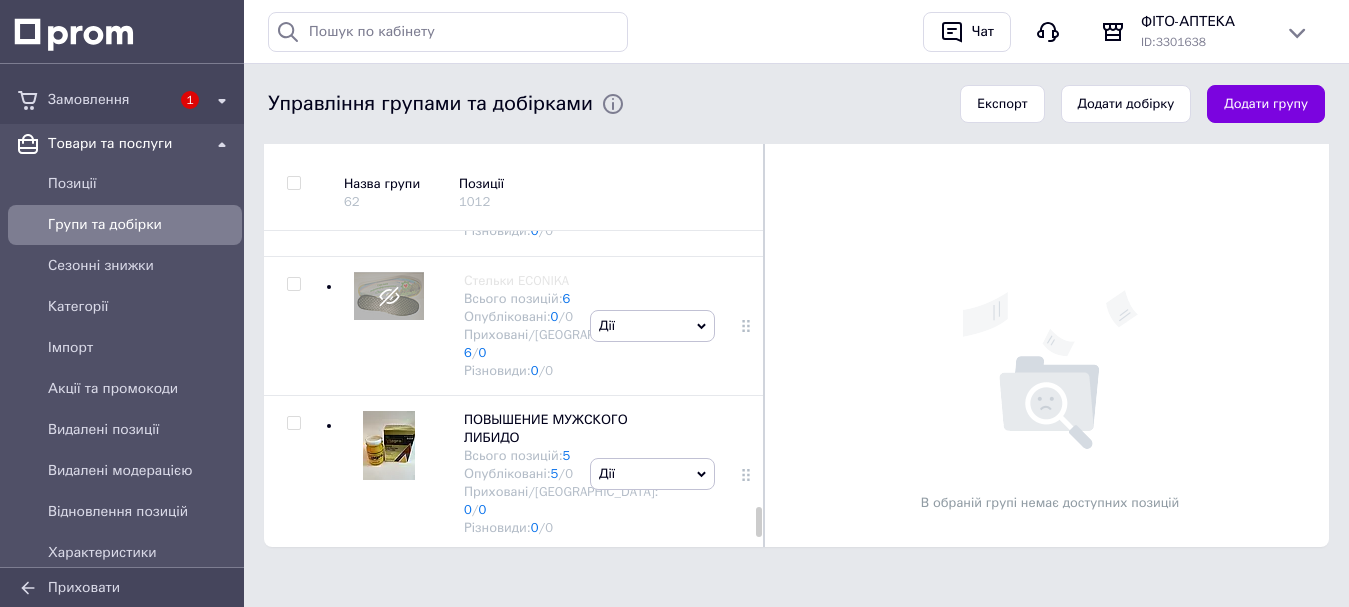 scroll, scrollTop: 7711, scrollLeft: 0, axis: vertical 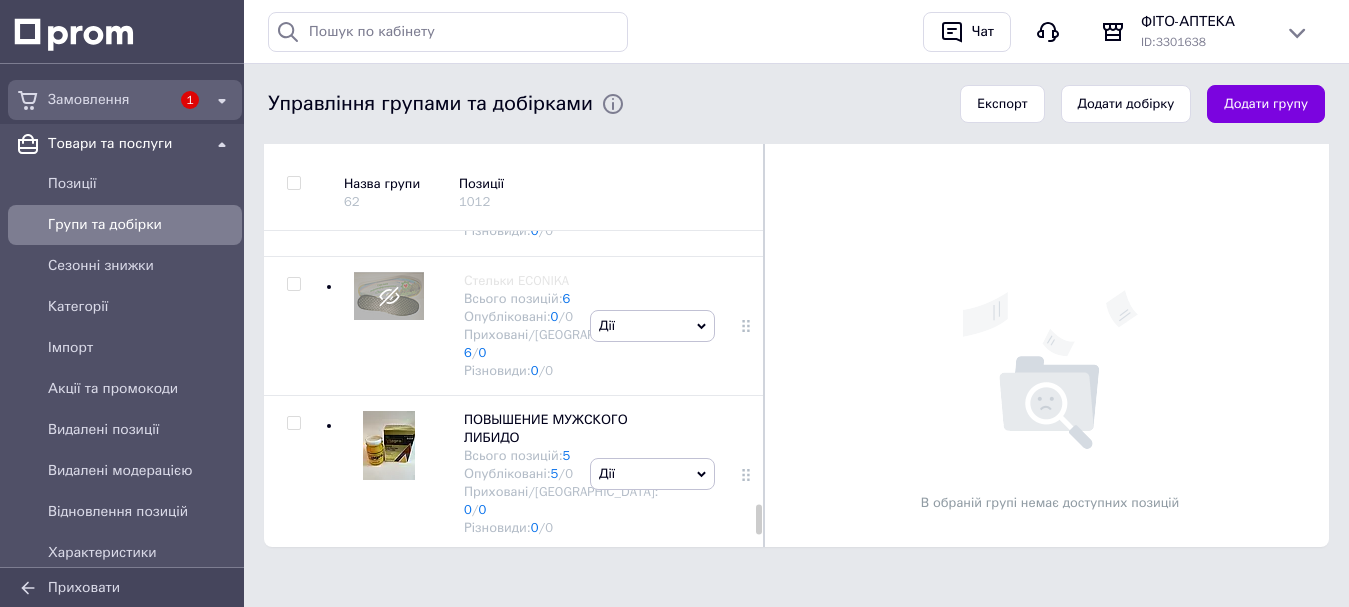 click on "Замовлення" at bounding box center [109, 100] 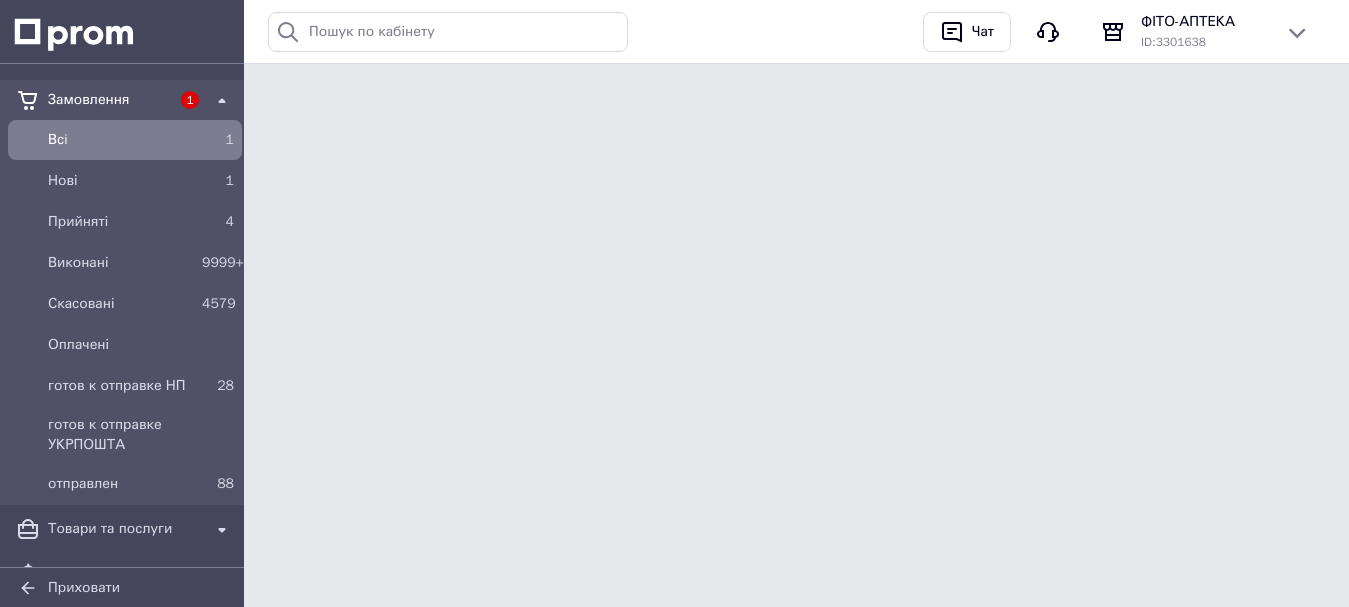 scroll, scrollTop: 0, scrollLeft: 0, axis: both 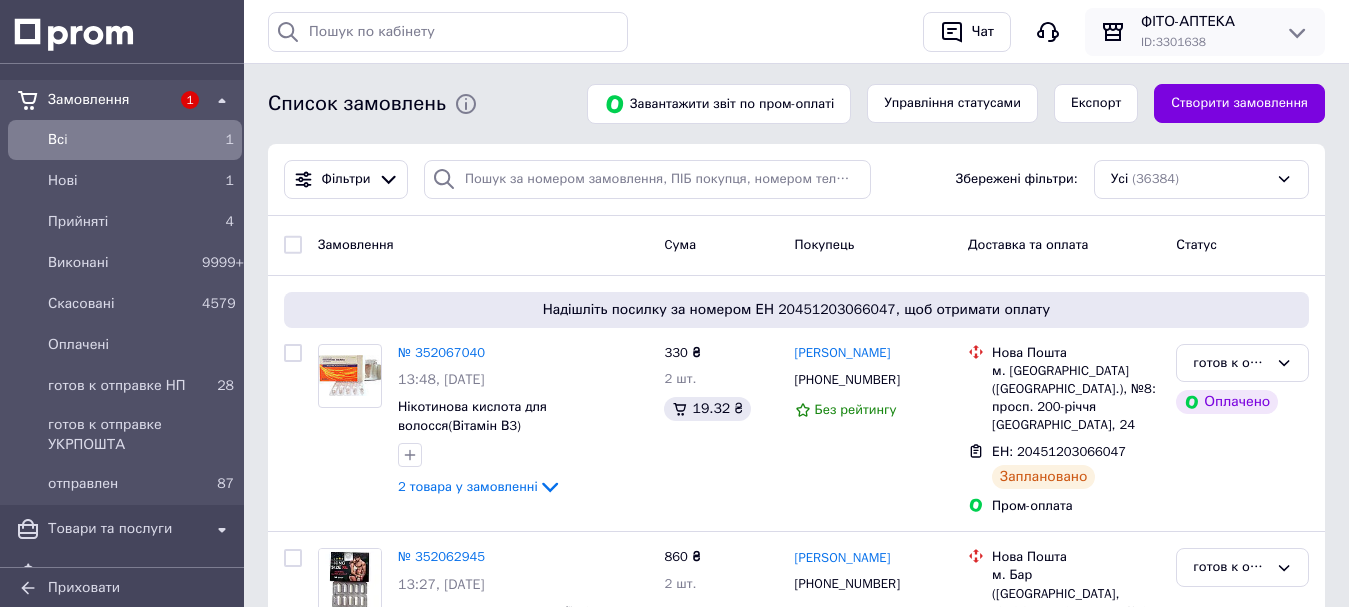 click on "ID:  3301638" at bounding box center (1205, 42) 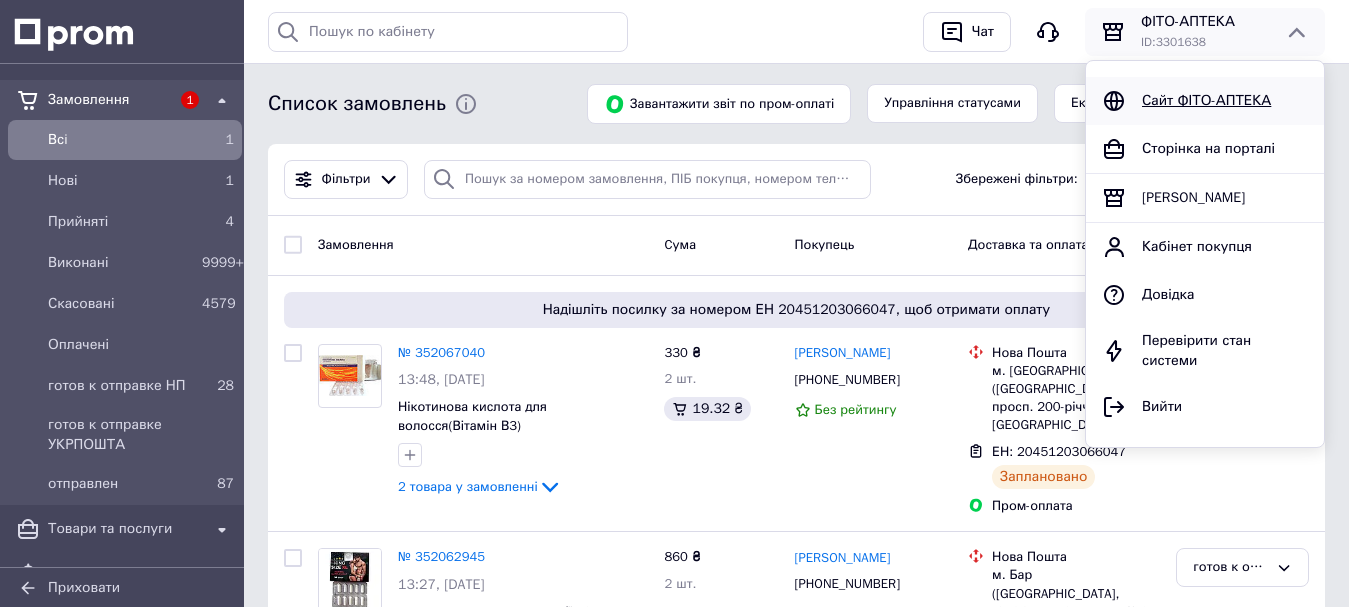 click on "Сайт ФІТО-АПТЕКА" at bounding box center (1206, 100) 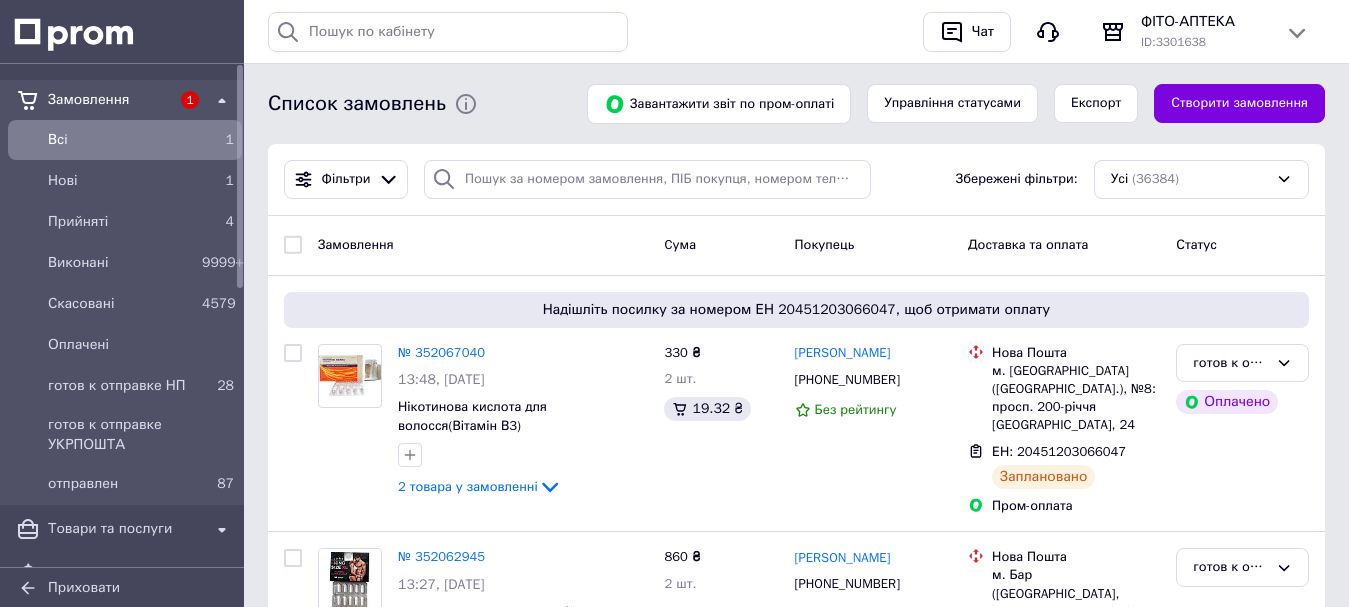 click on "Всi" at bounding box center [121, 140] 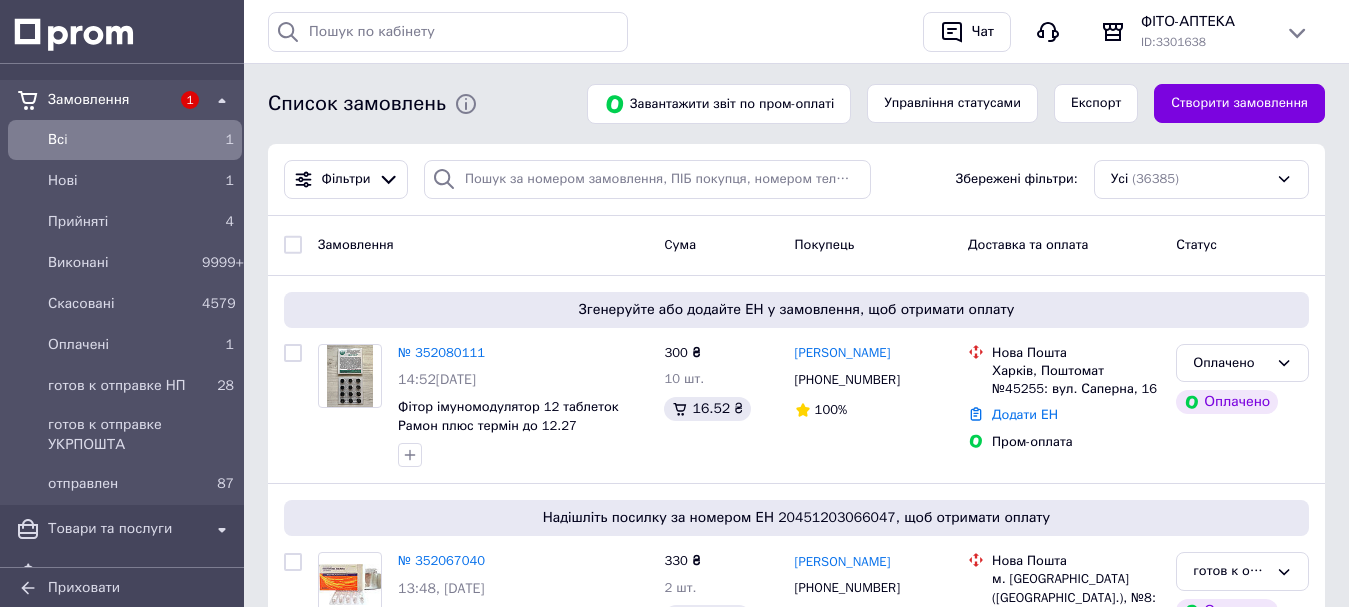 drag, startPoint x: 333, startPoint y: 1, endPoint x: 565, endPoint y: 242, distance: 334.52203 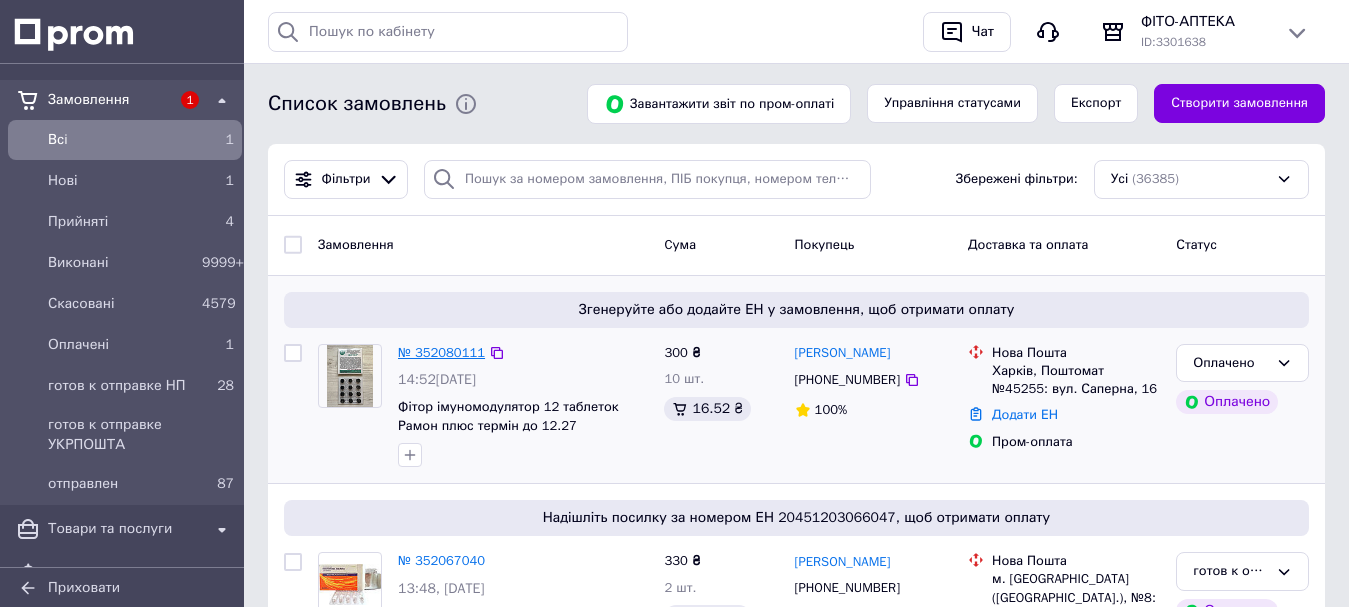 click on "№ 352080111" at bounding box center (441, 352) 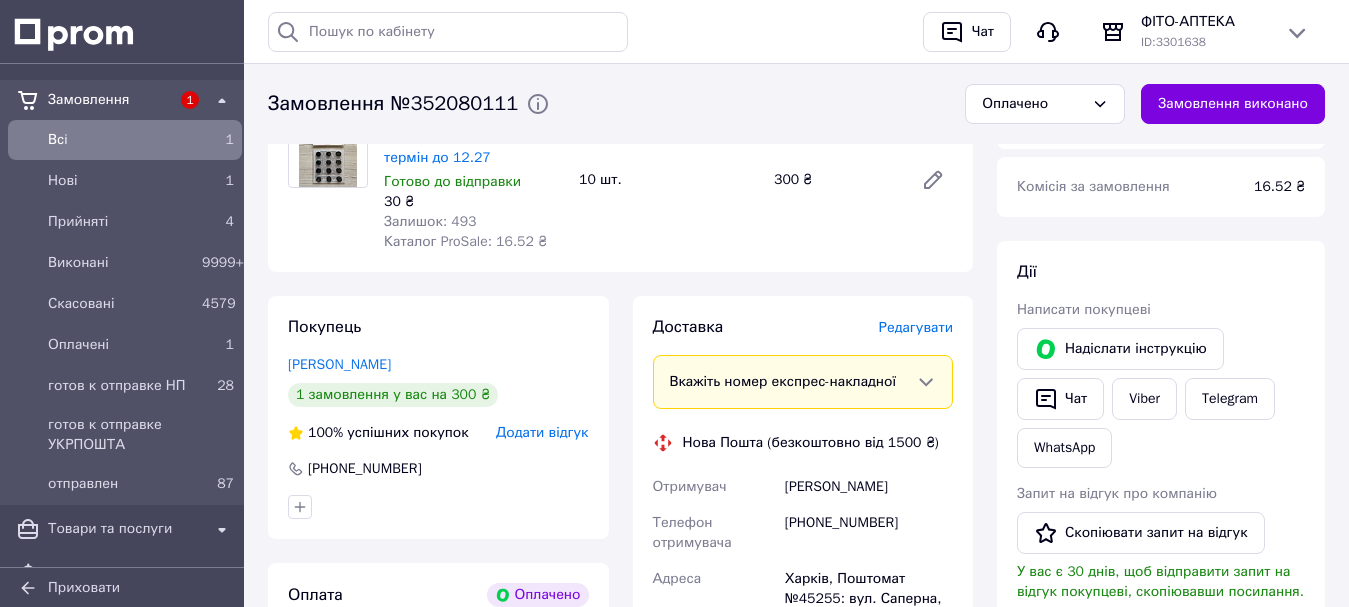 scroll, scrollTop: 1000, scrollLeft: 0, axis: vertical 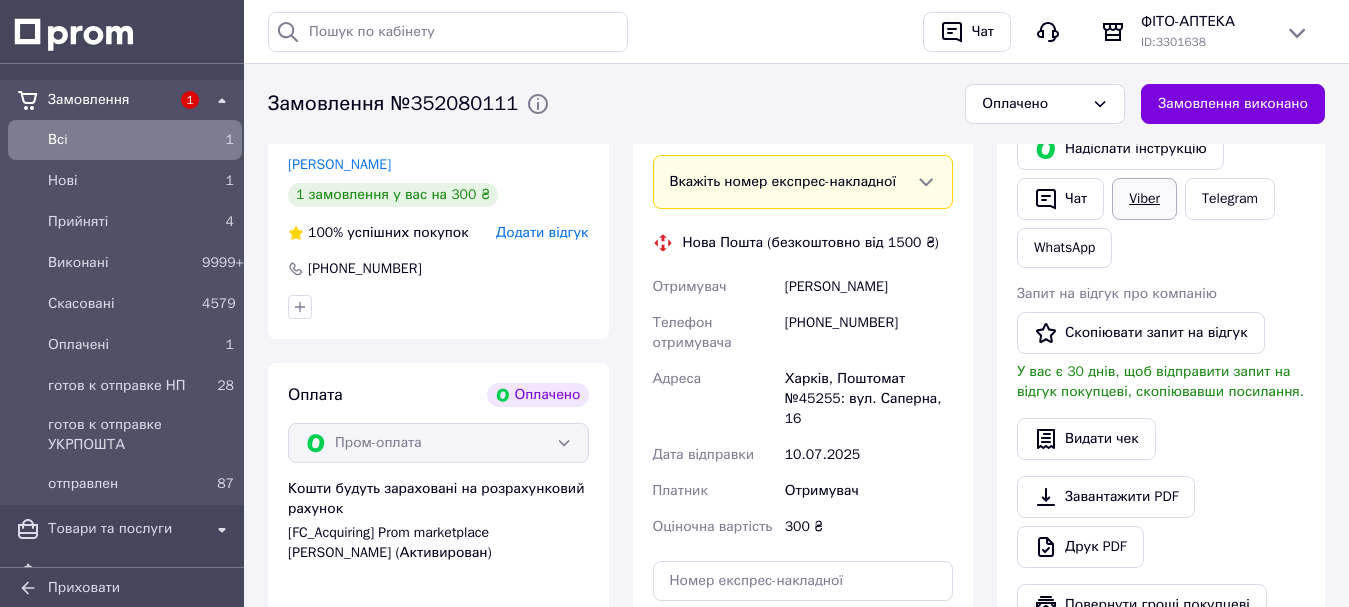 click on "Viber" at bounding box center [1144, 199] 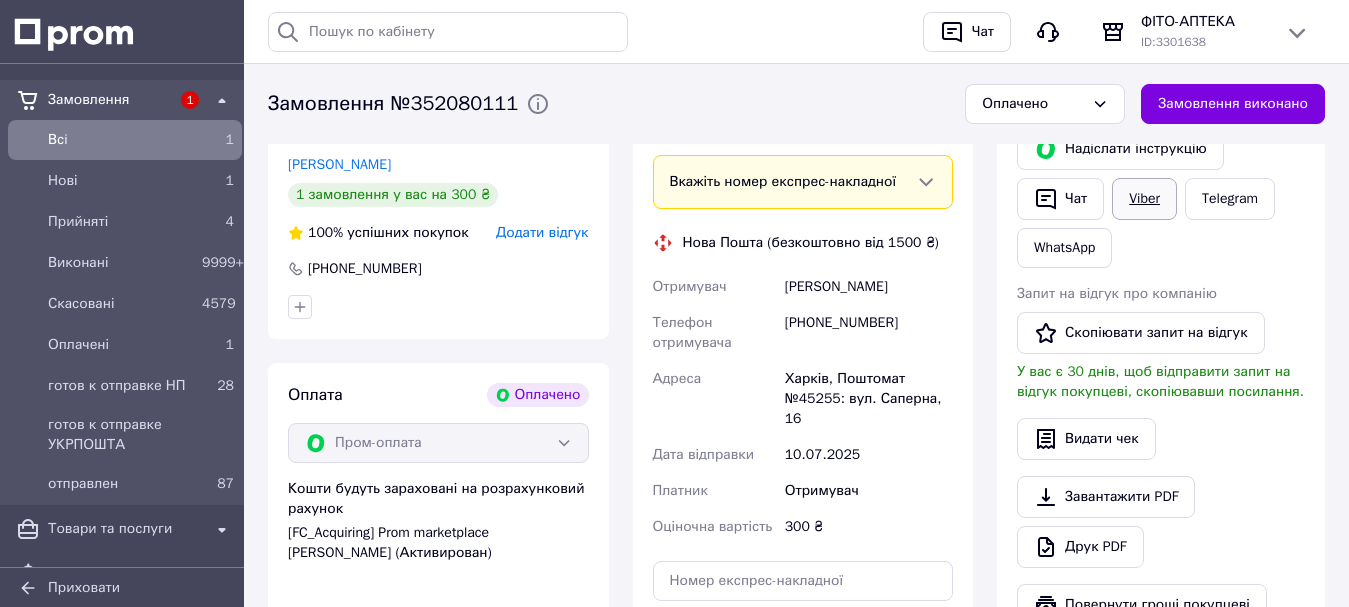 click on "Viber" at bounding box center (1144, 199) 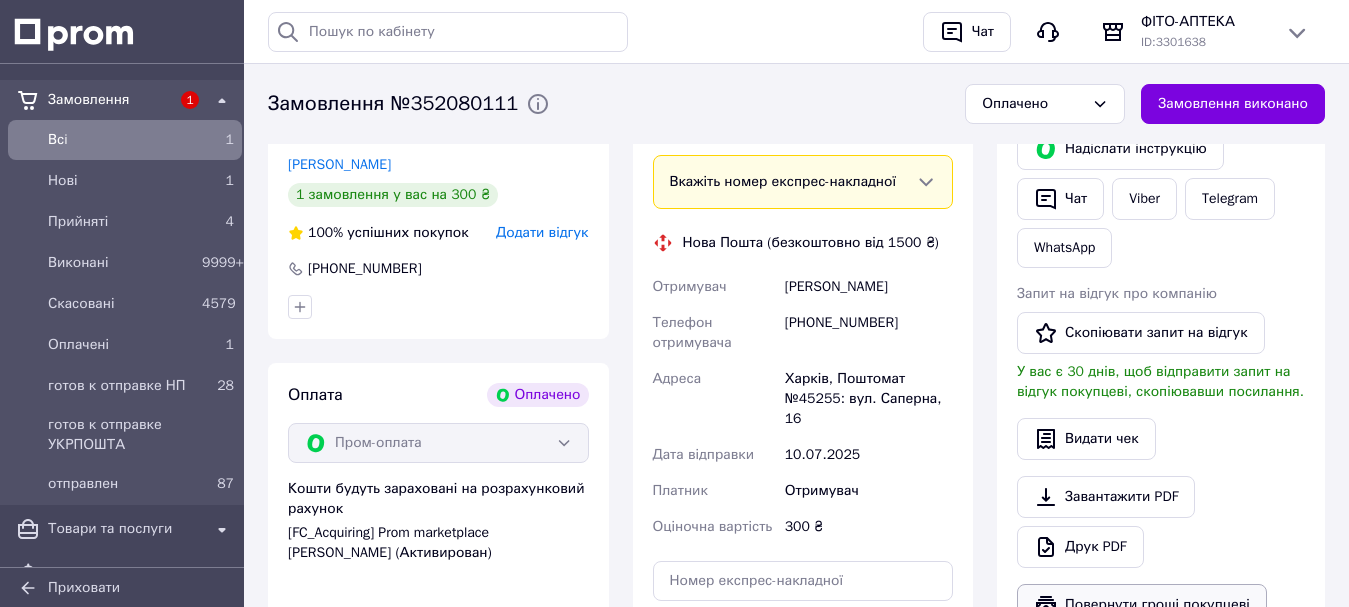 scroll, scrollTop: 1300, scrollLeft: 0, axis: vertical 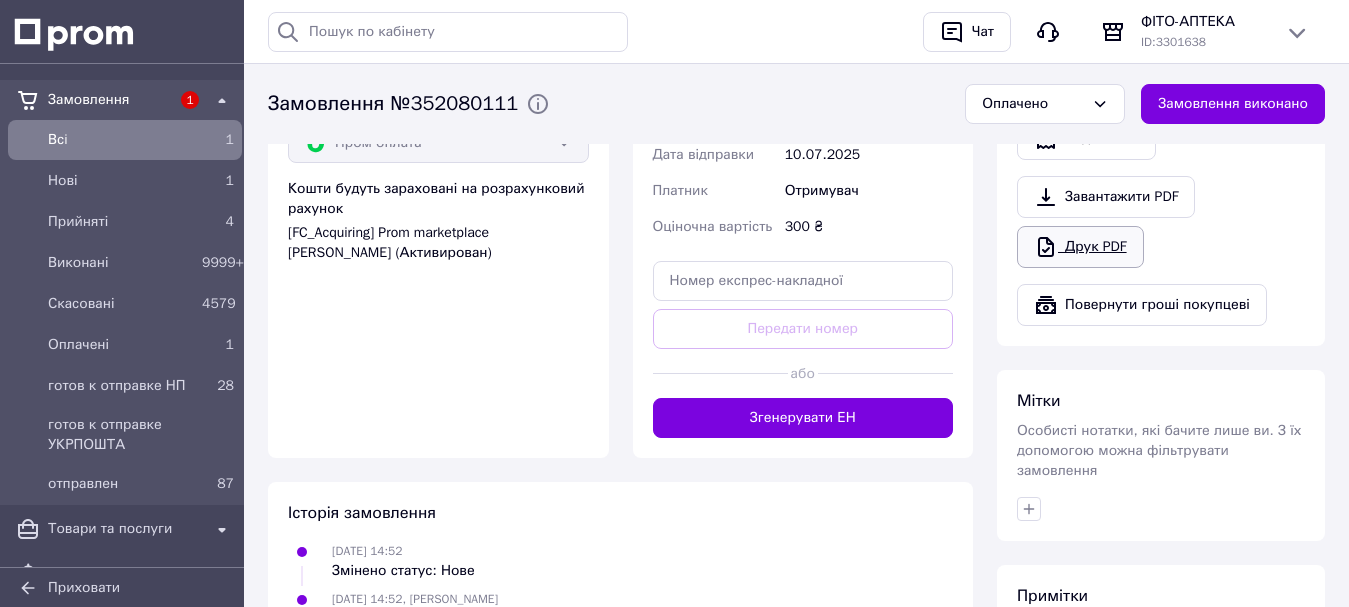 click on "Друк PDF" at bounding box center (1080, 247) 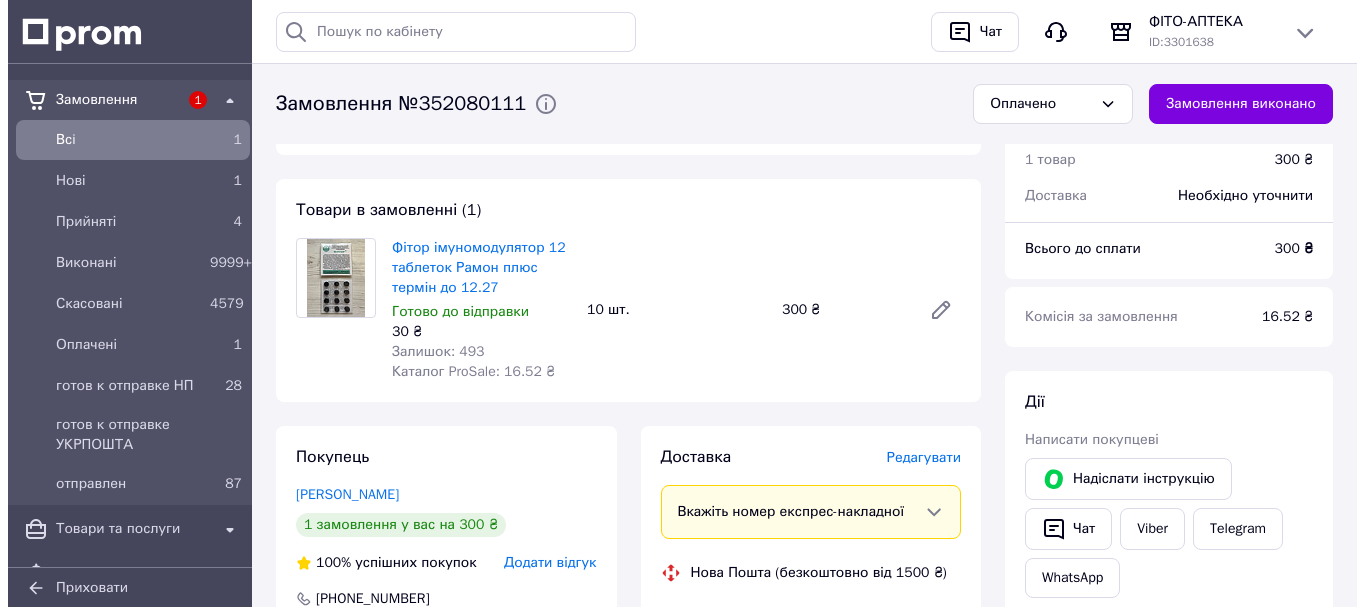 scroll, scrollTop: 700, scrollLeft: 0, axis: vertical 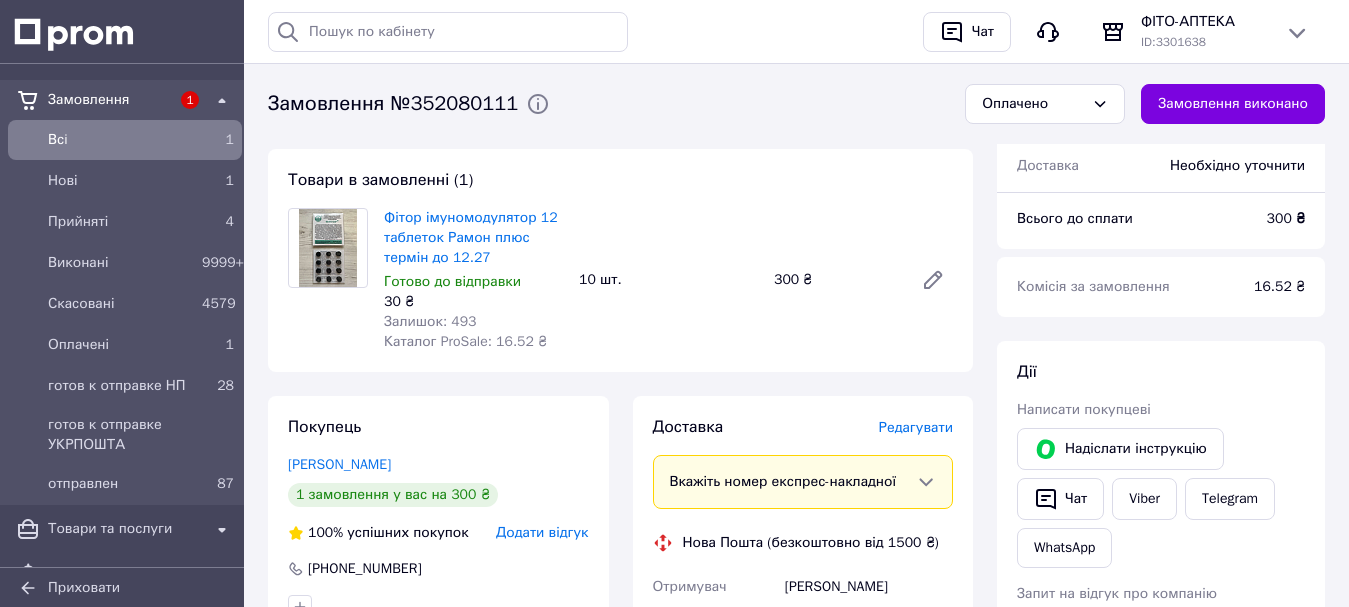 click on "Редагувати" at bounding box center (916, 427) 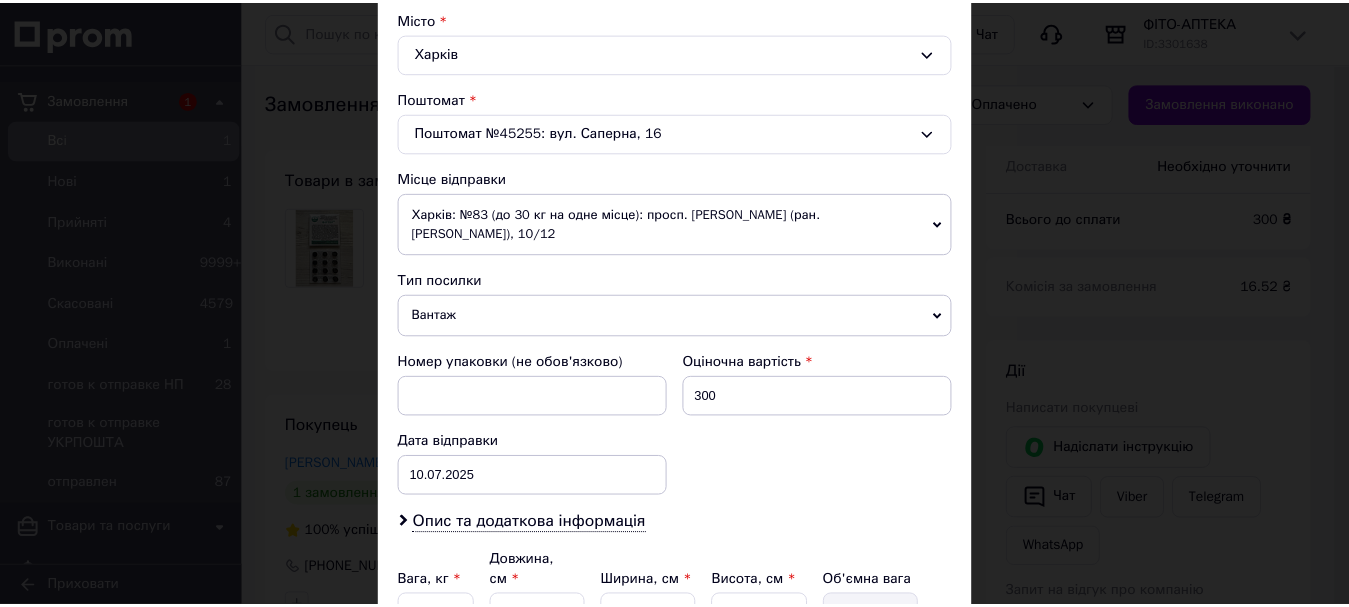 scroll, scrollTop: 741, scrollLeft: 0, axis: vertical 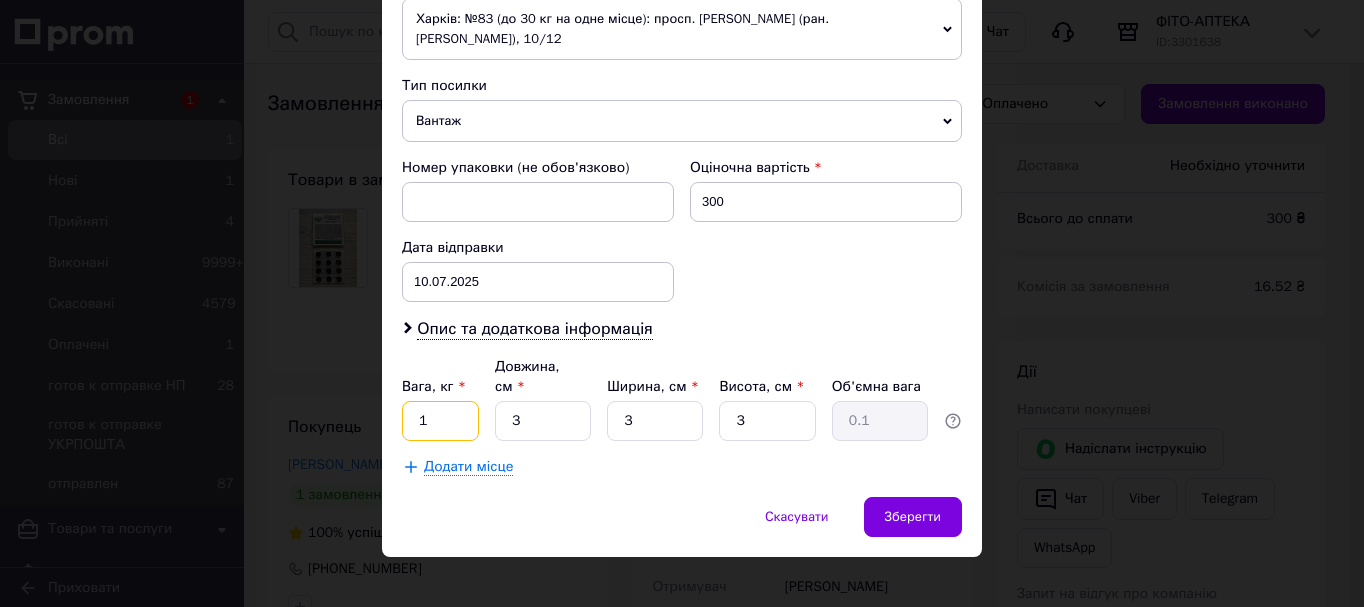 click on "1" at bounding box center (440, 421) 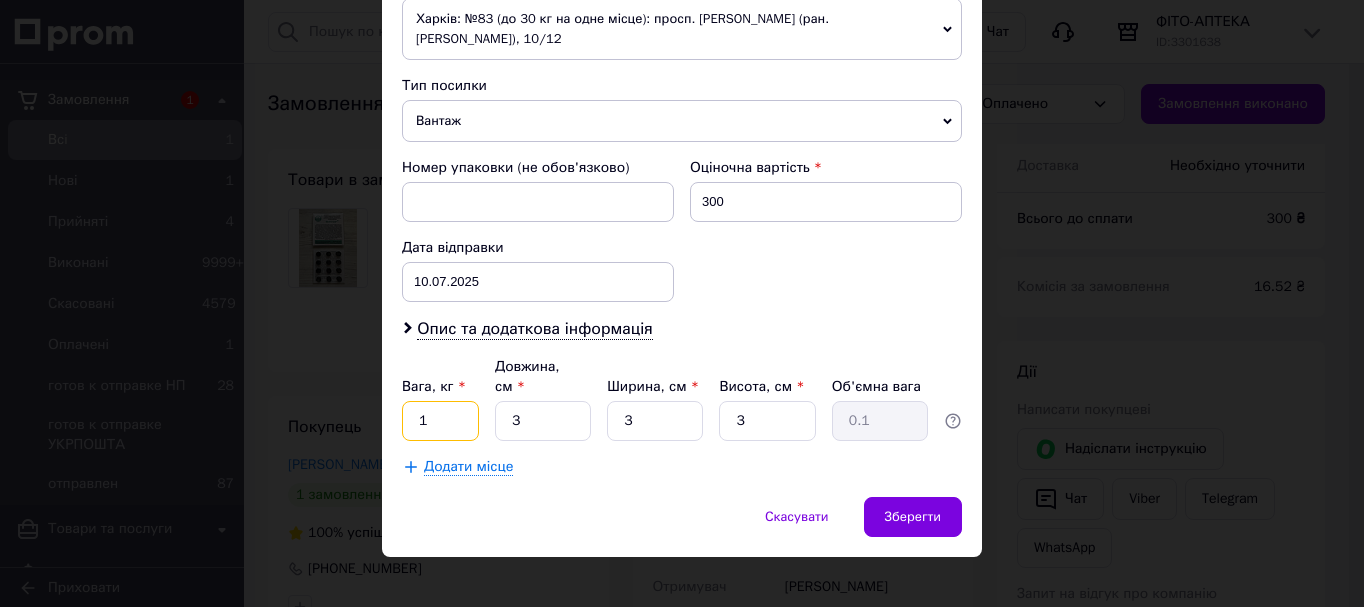 drag, startPoint x: 426, startPoint y: 401, endPoint x: 413, endPoint y: 404, distance: 13.341664 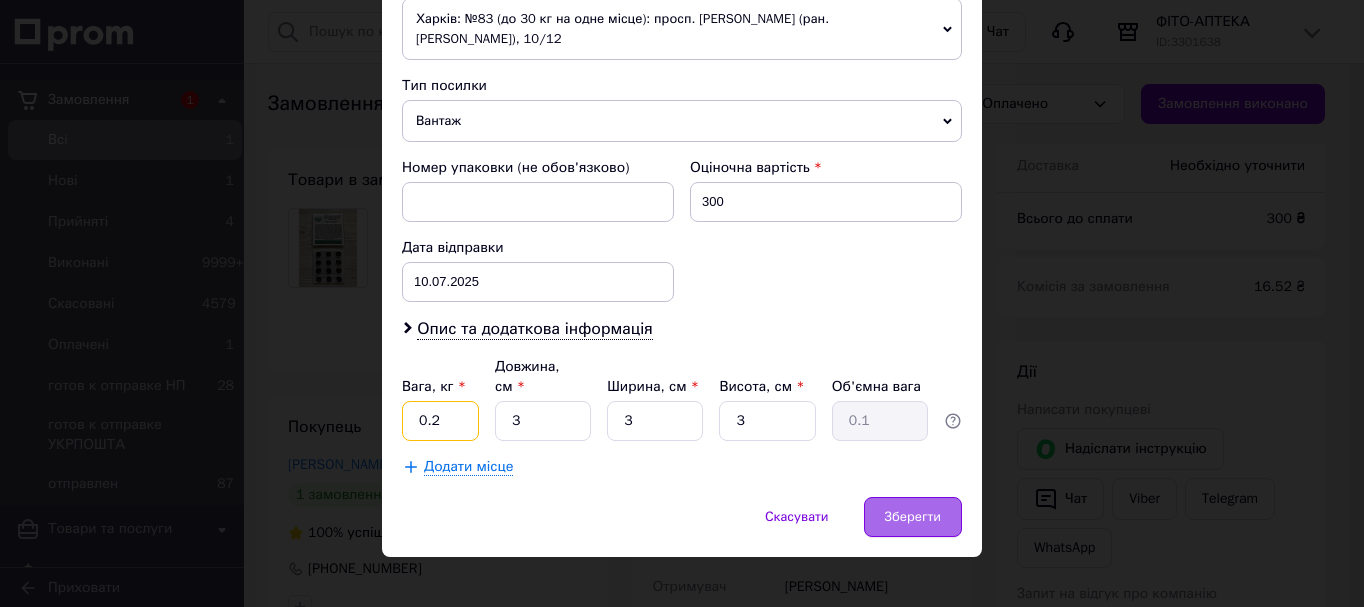 type on "0.2" 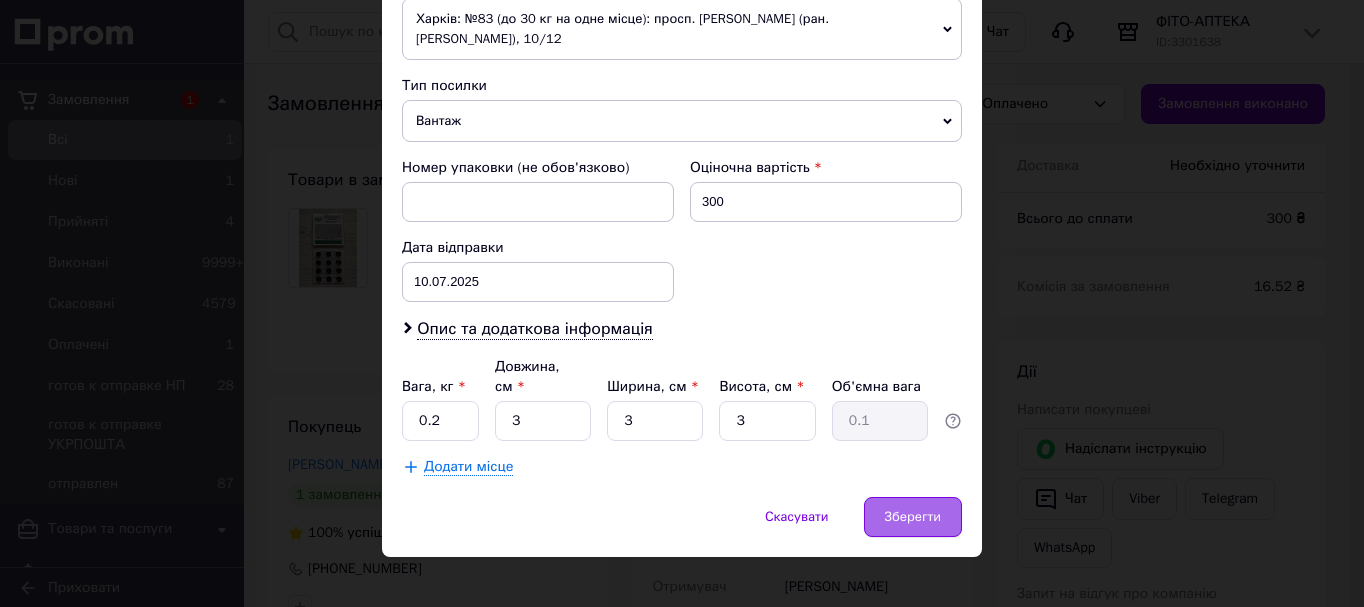 click on "Зберегти" at bounding box center [913, 517] 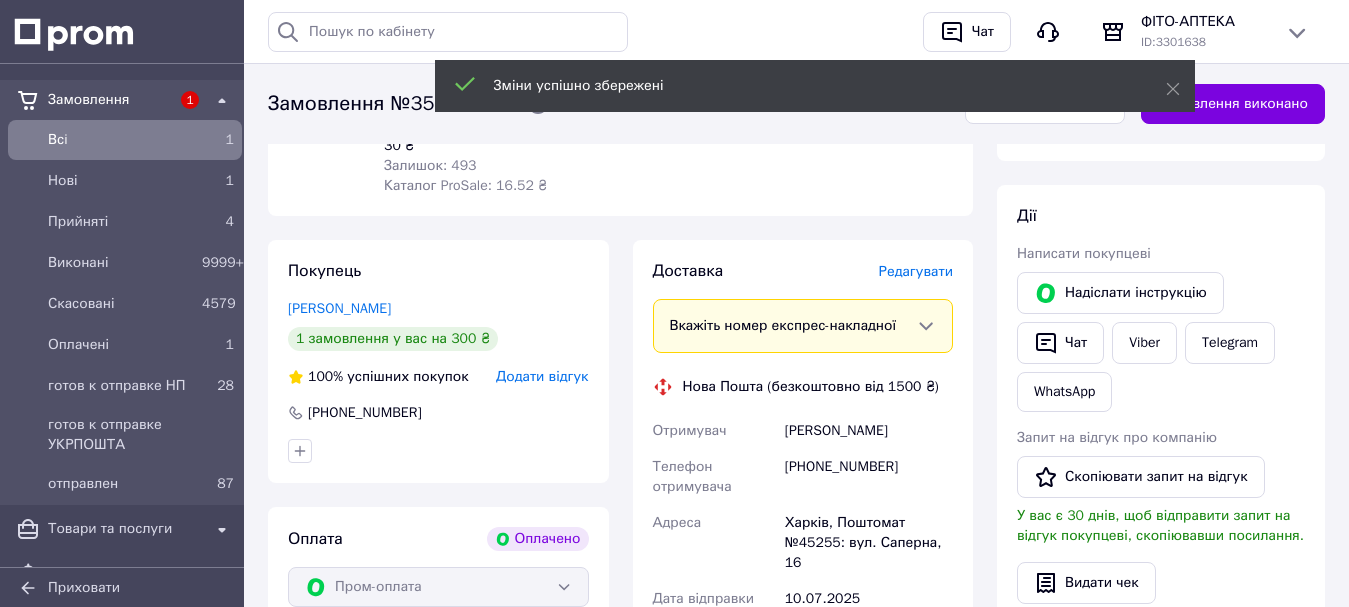 scroll, scrollTop: 1100, scrollLeft: 0, axis: vertical 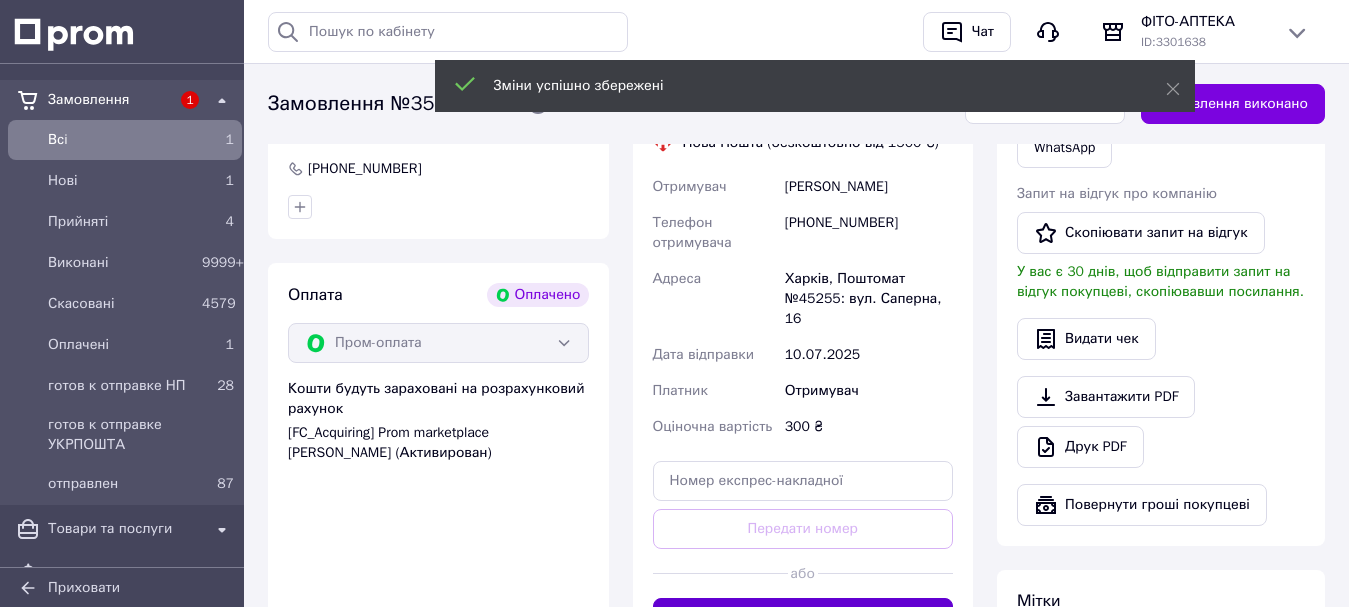 click on "Згенерувати ЕН" at bounding box center [803, 618] 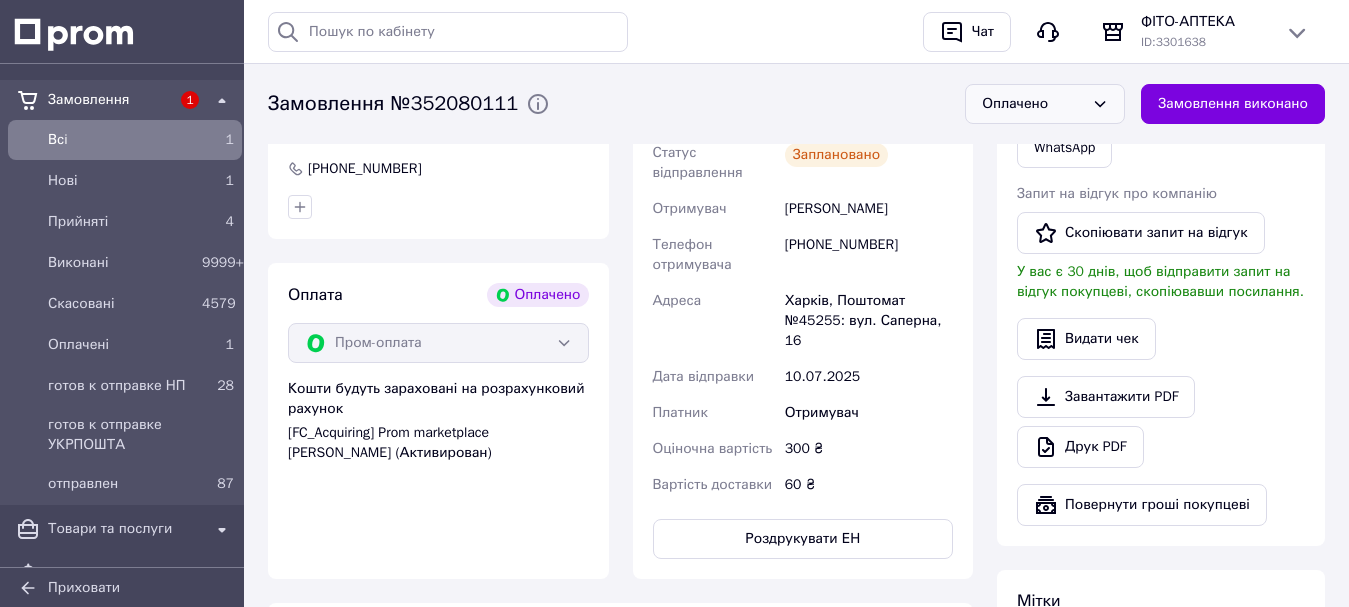 click on "Оплачено" at bounding box center (1033, 104) 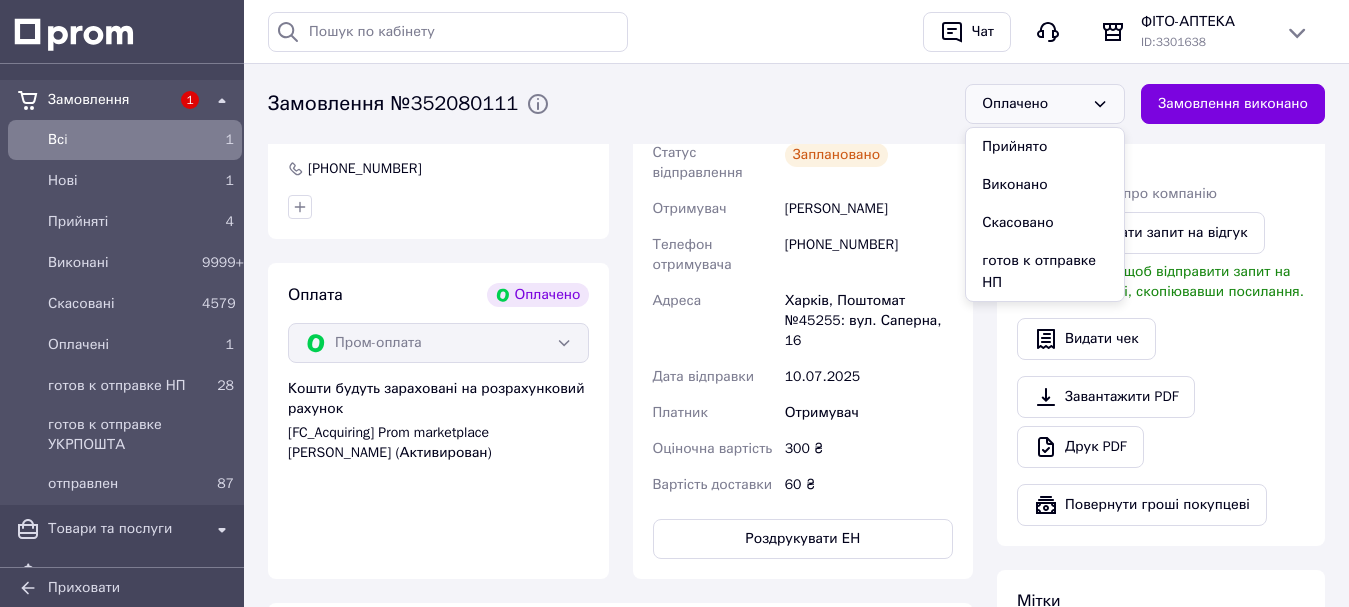 drag, startPoint x: 1051, startPoint y: 256, endPoint x: 1011, endPoint y: 256, distance: 40 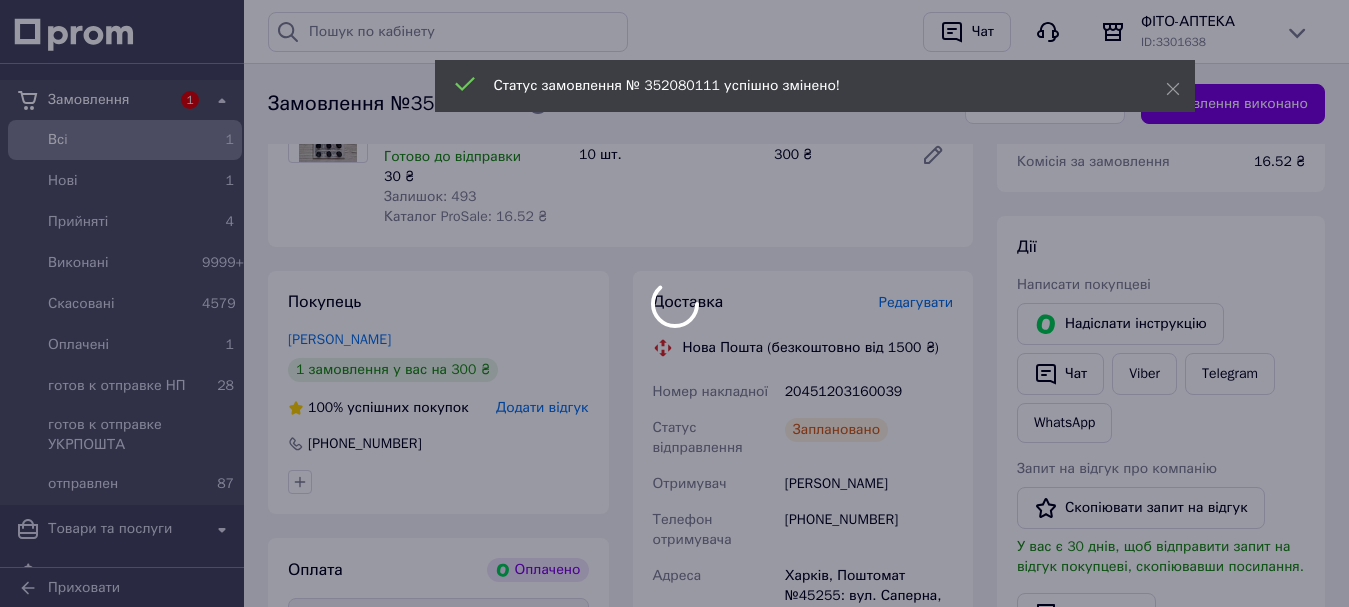 scroll, scrollTop: 800, scrollLeft: 0, axis: vertical 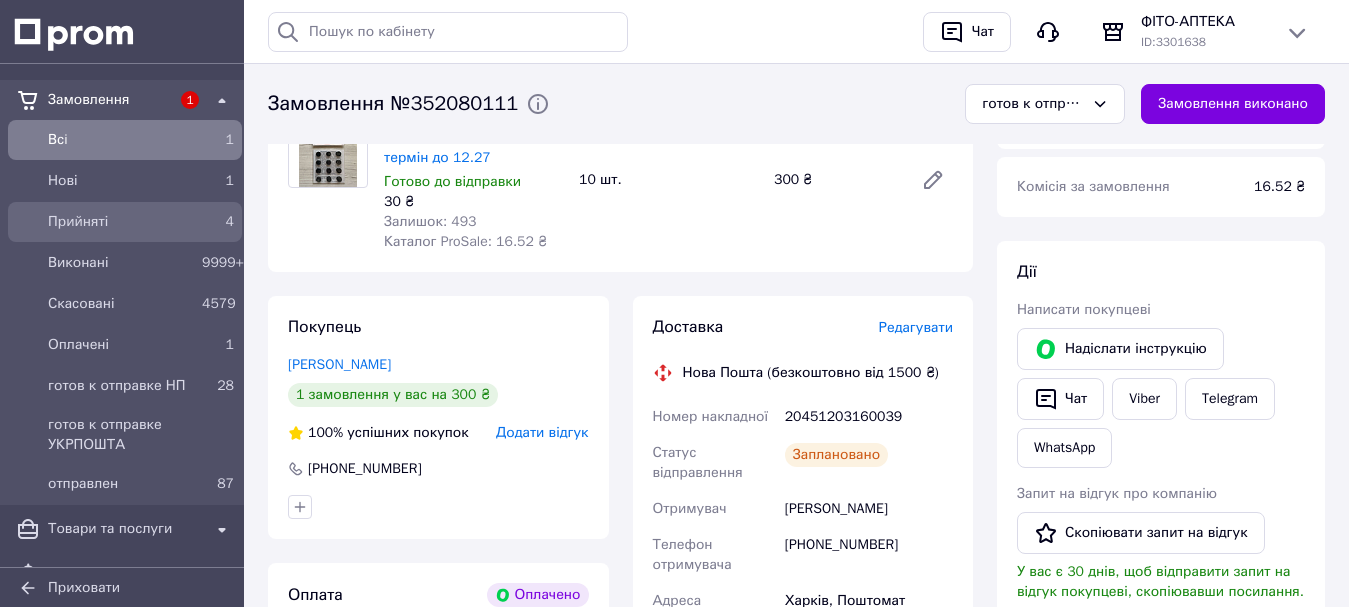 click on "Прийняті" at bounding box center (121, 222) 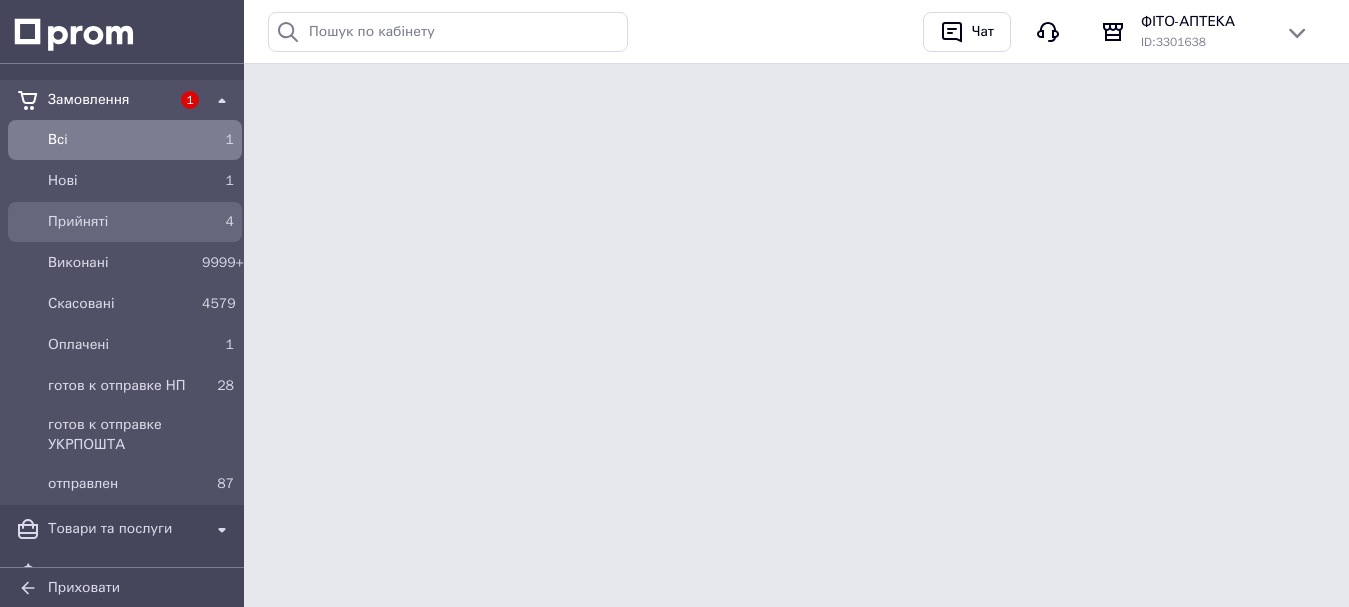 scroll, scrollTop: 0, scrollLeft: 0, axis: both 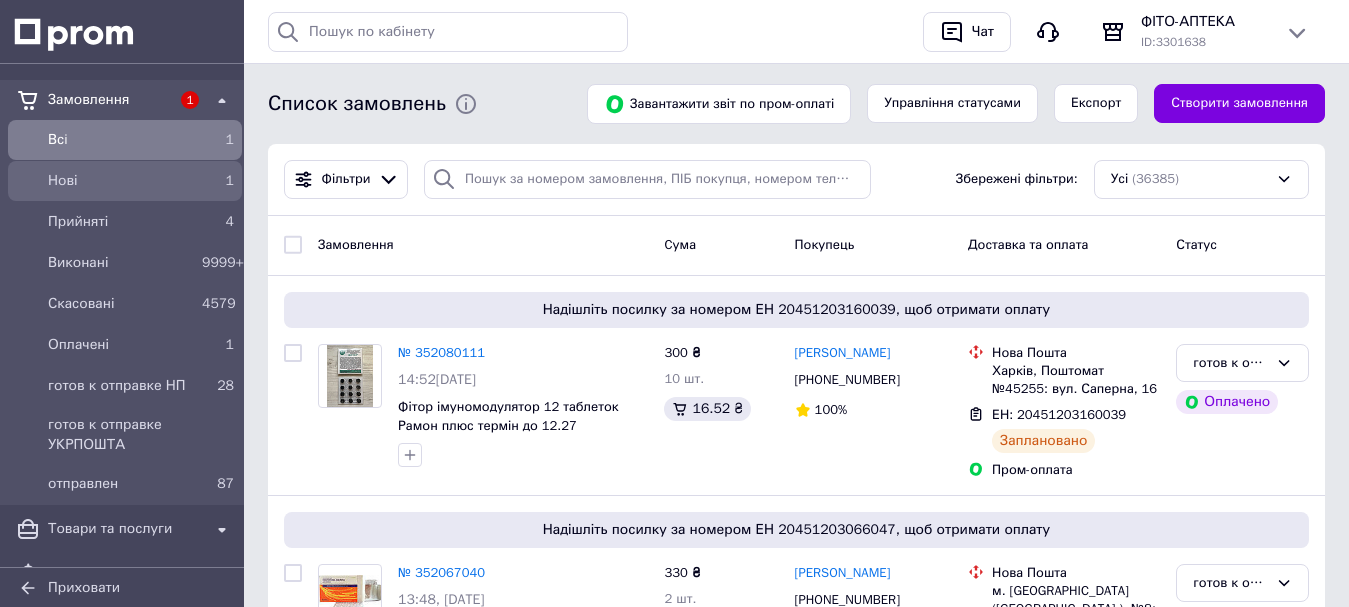 click on "Нові 1" at bounding box center (125, 181) 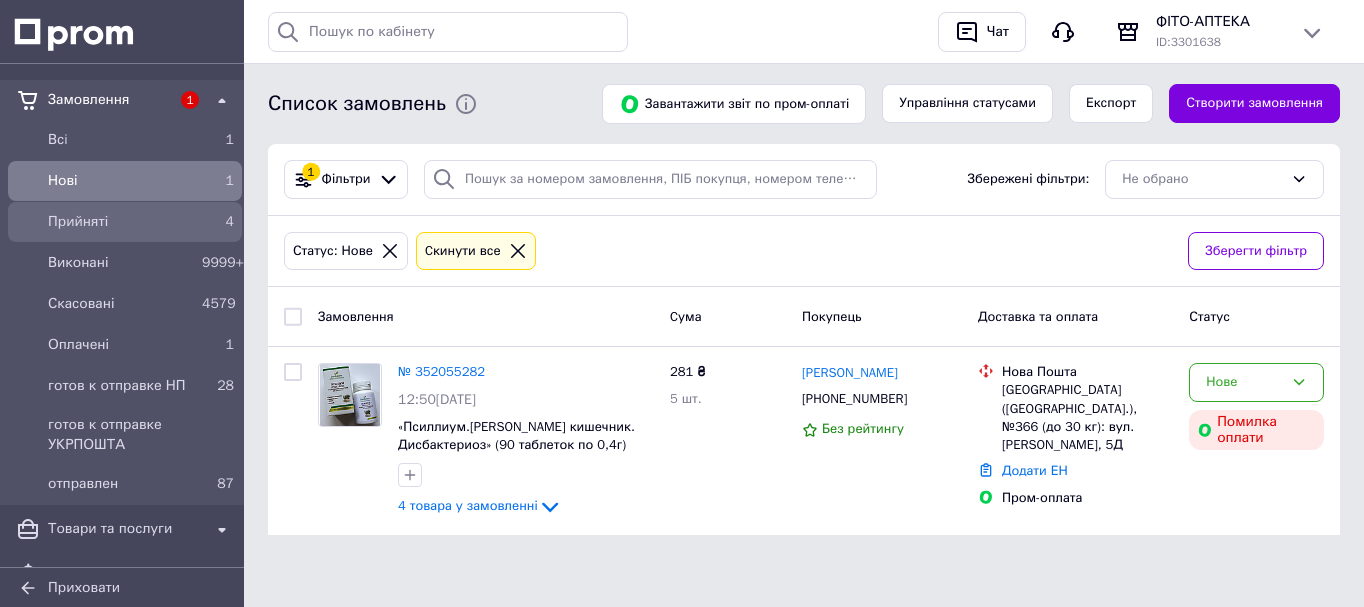 click on "Прийняті" at bounding box center (121, 222) 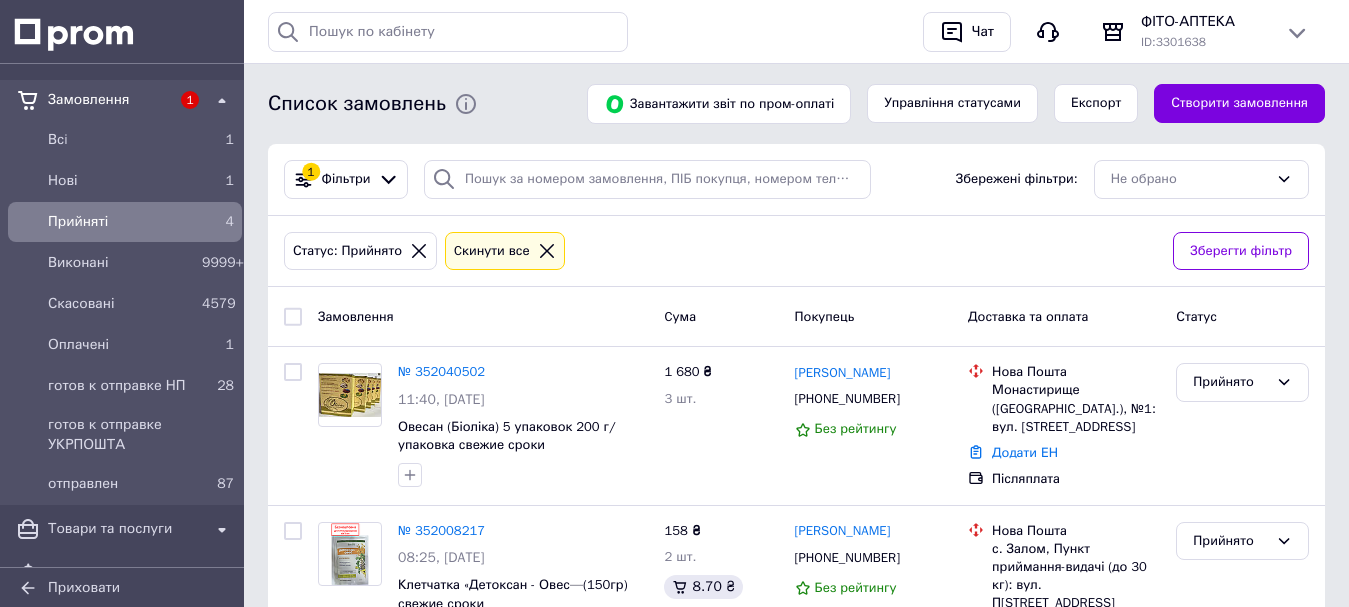 click on "Замовлення" at bounding box center [109, 100] 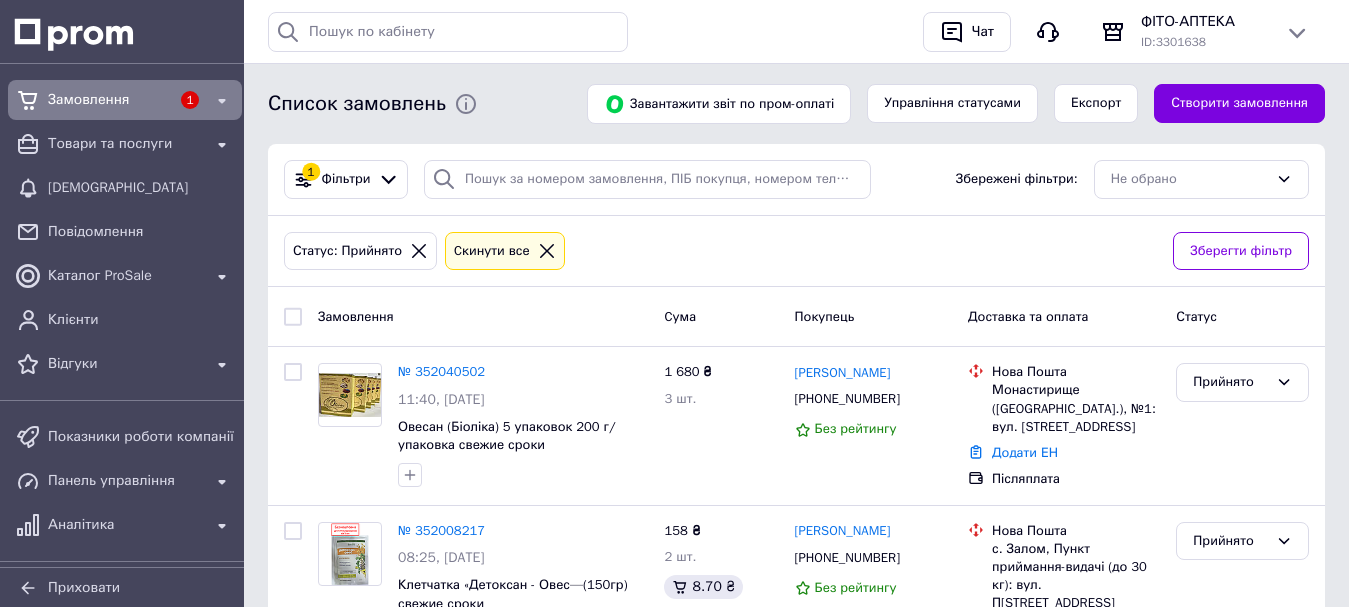click on "Замовлення" at bounding box center (109, 100) 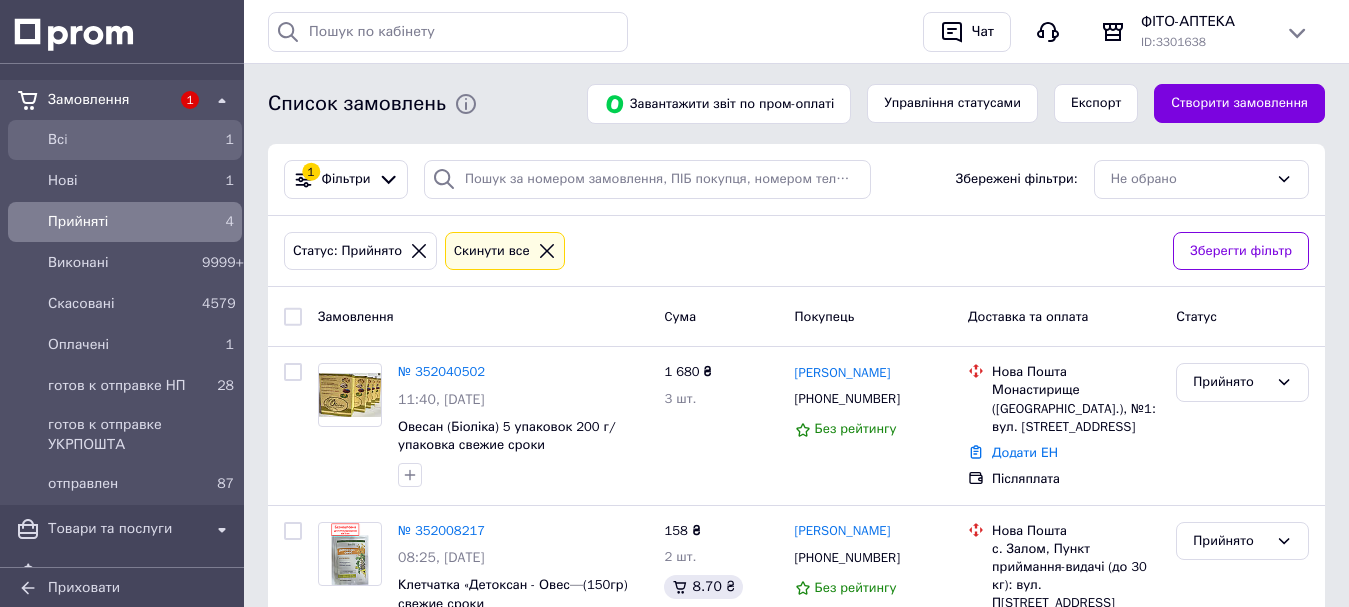 click on "Всi" at bounding box center [121, 140] 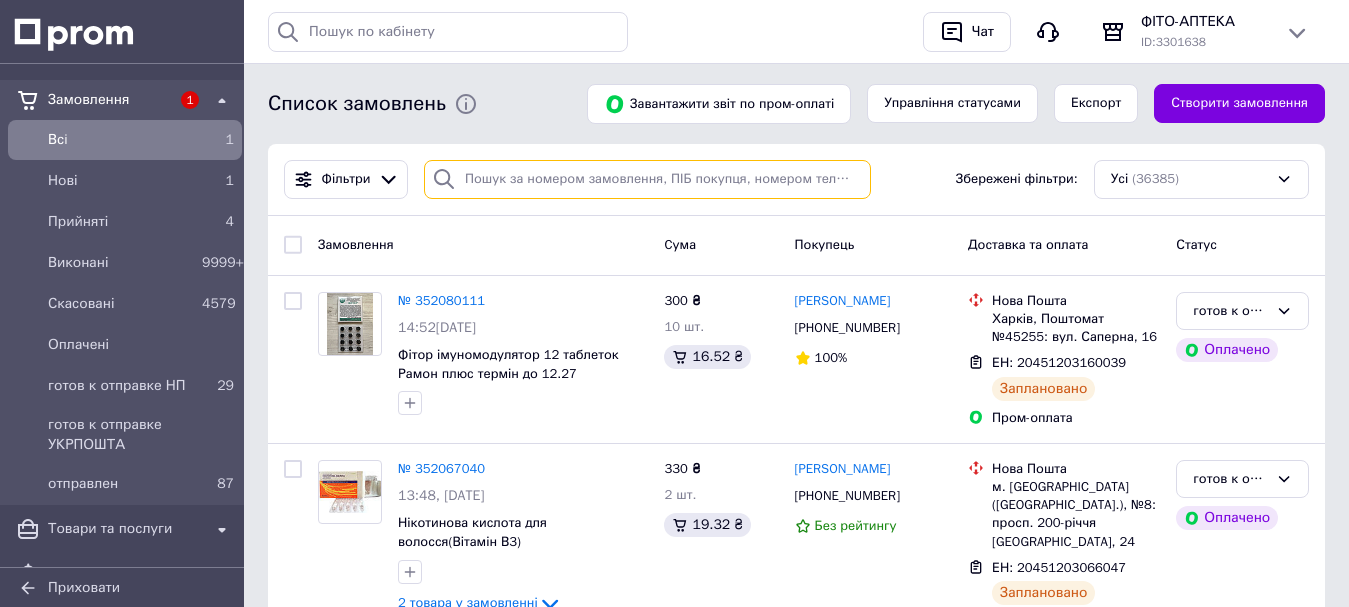 click at bounding box center (647, 179) 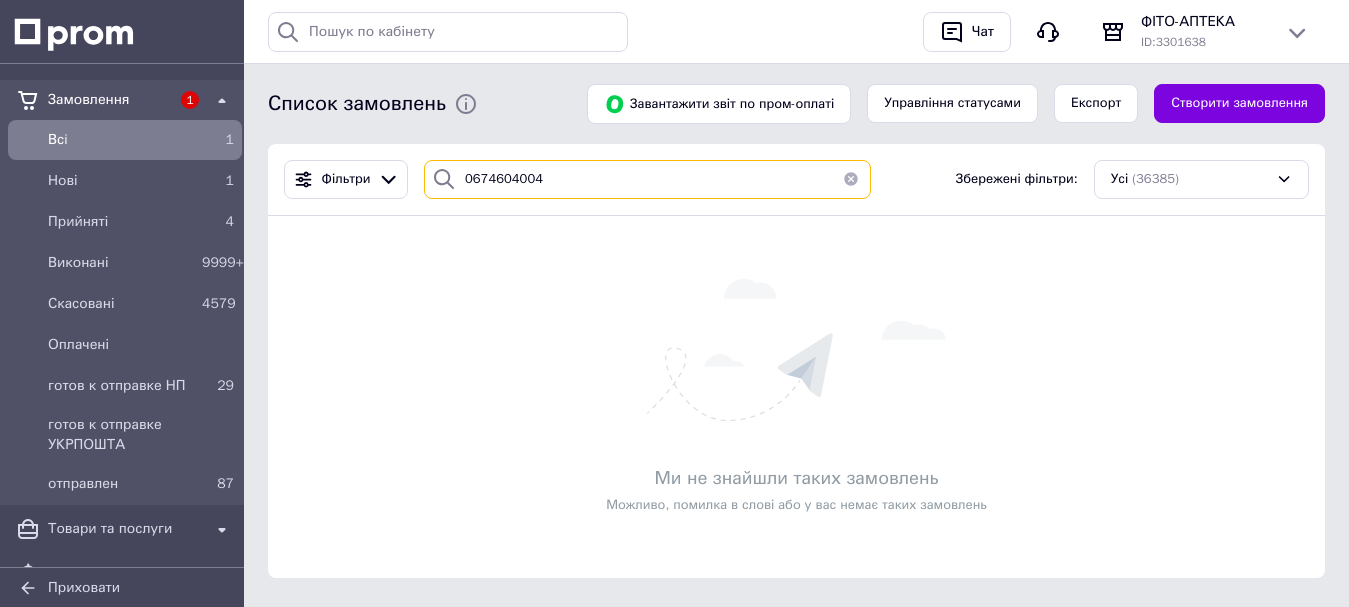 drag, startPoint x: 530, startPoint y: 183, endPoint x: 444, endPoint y: 183, distance: 86 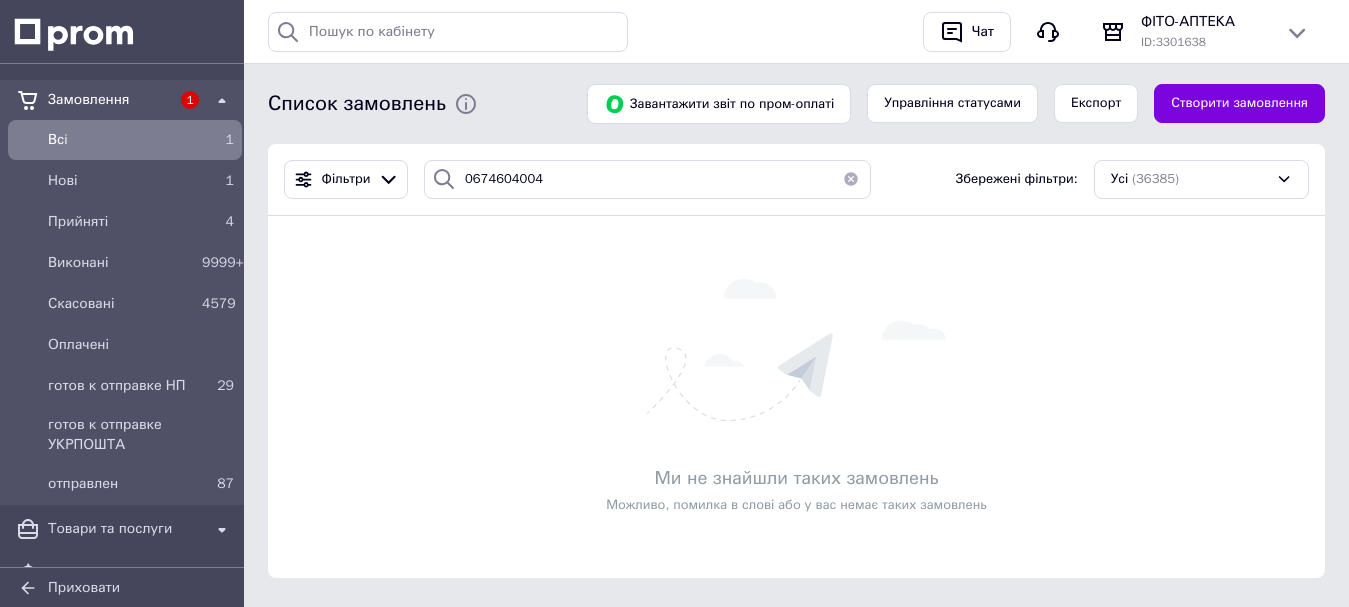 click on "Всi" at bounding box center [121, 140] 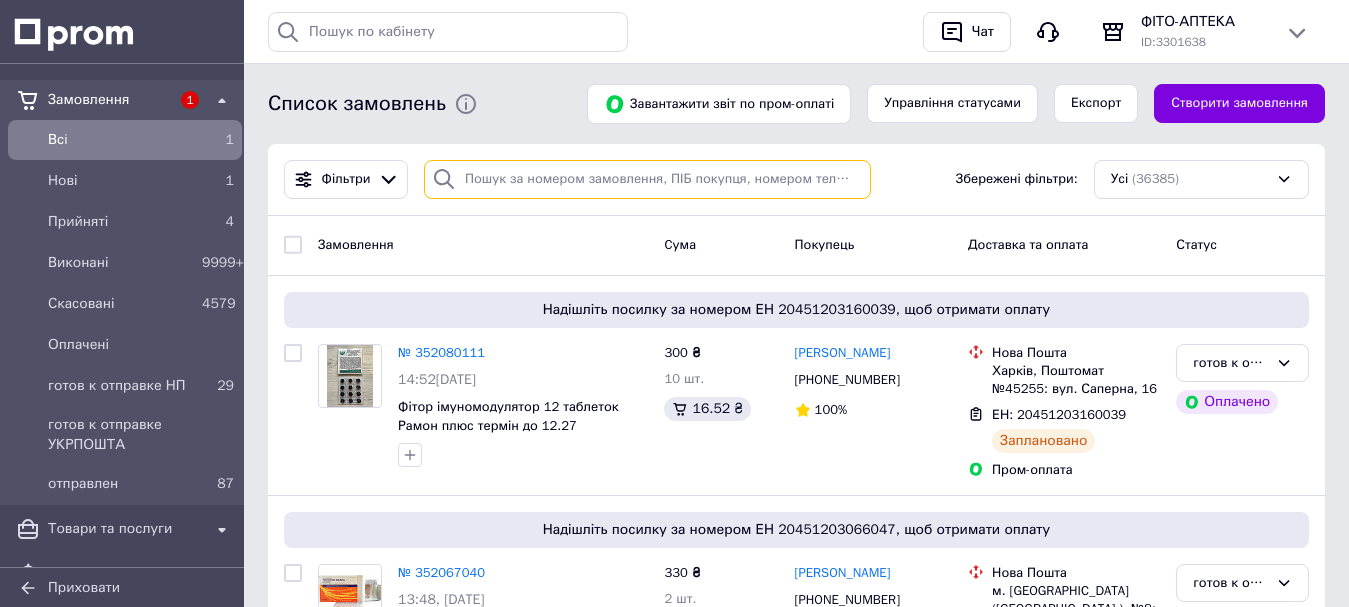 click at bounding box center (647, 179) 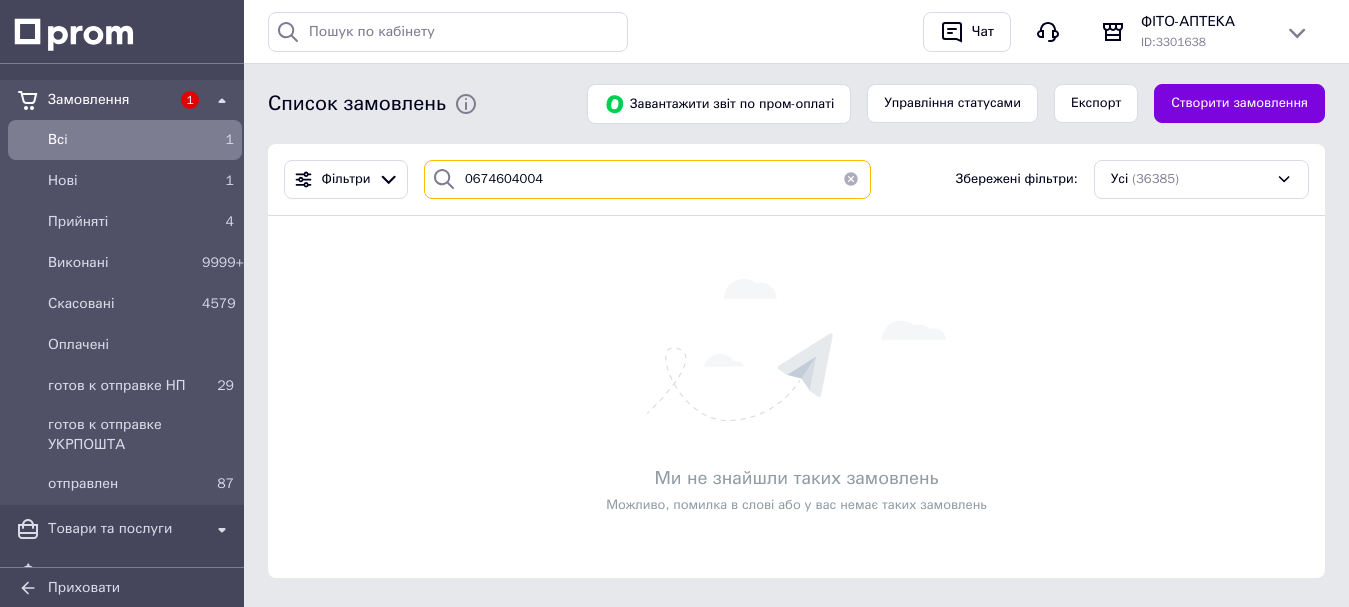 type on "0674604004" 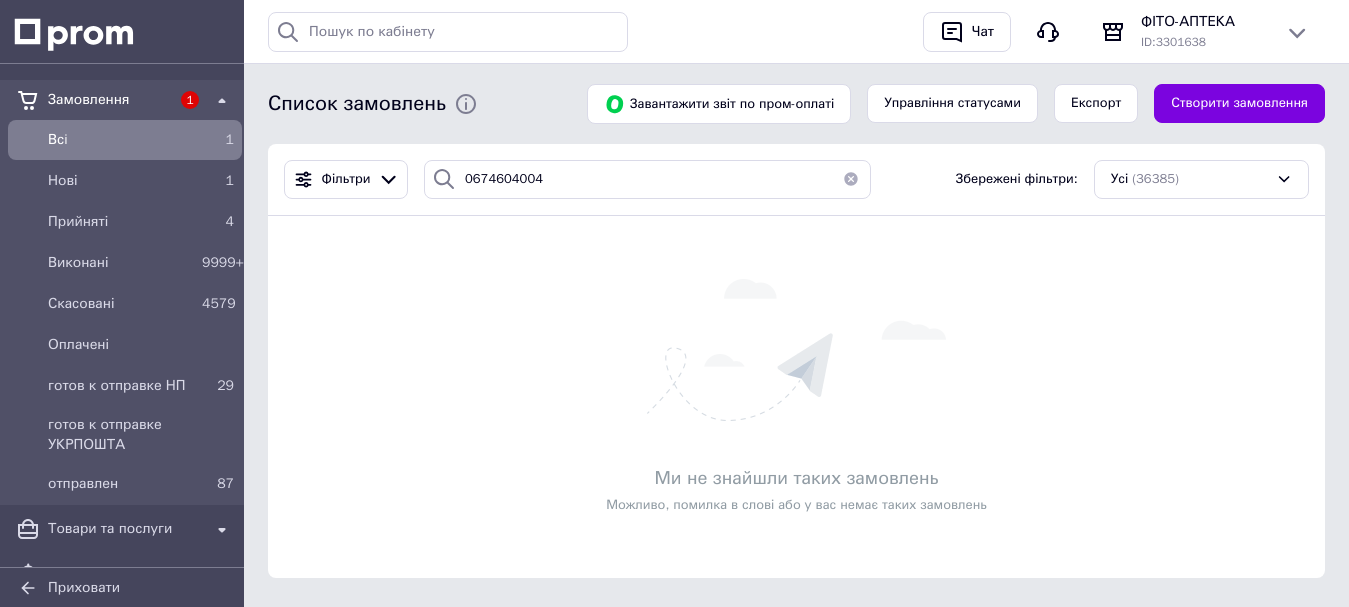 click on "Всi" at bounding box center [121, 140] 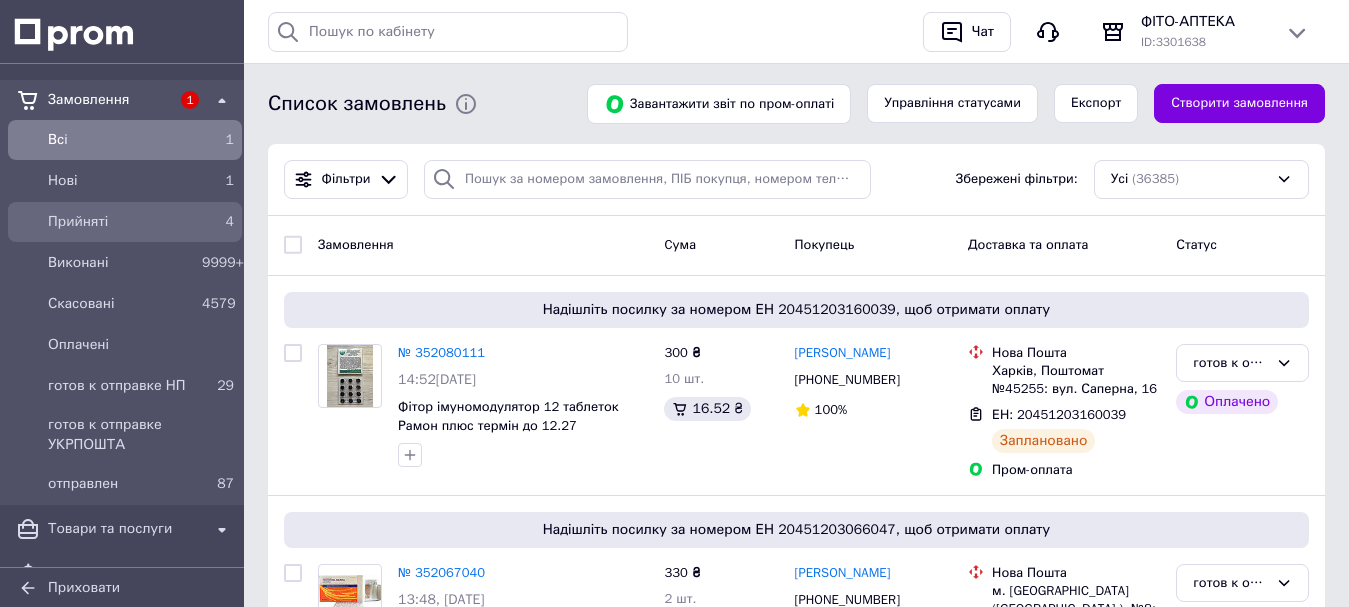 click on "Прийняті" at bounding box center (121, 222) 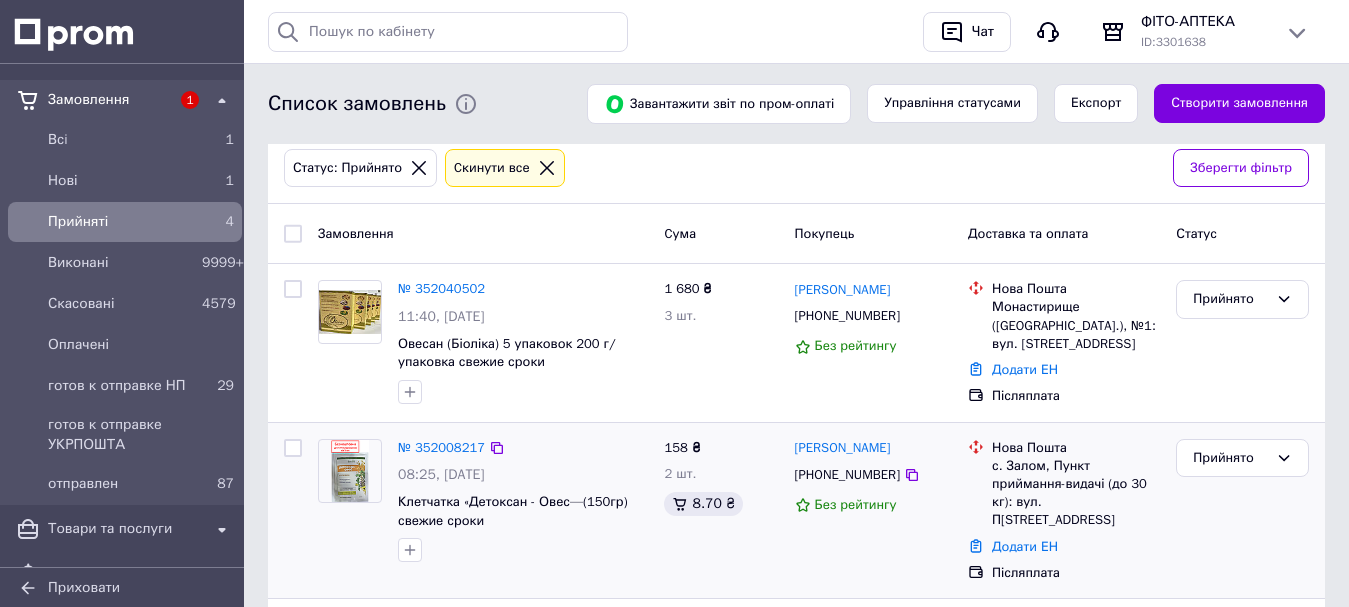 scroll, scrollTop: 200, scrollLeft: 0, axis: vertical 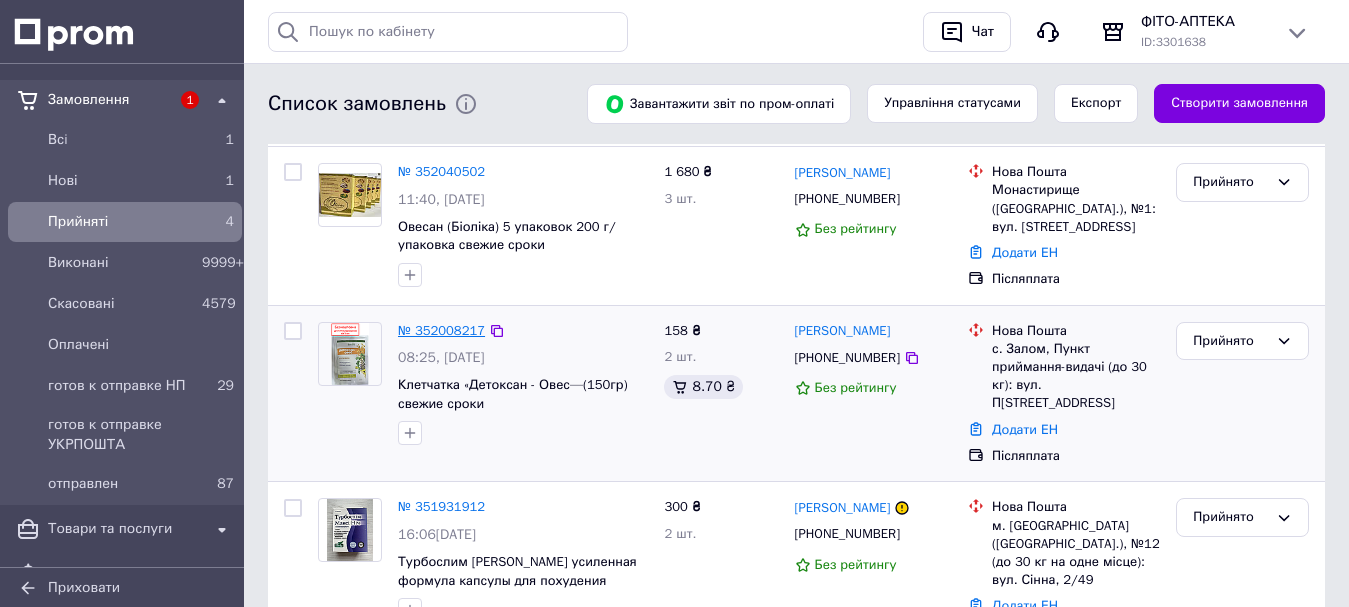 click on "№ 352008217" at bounding box center [441, 330] 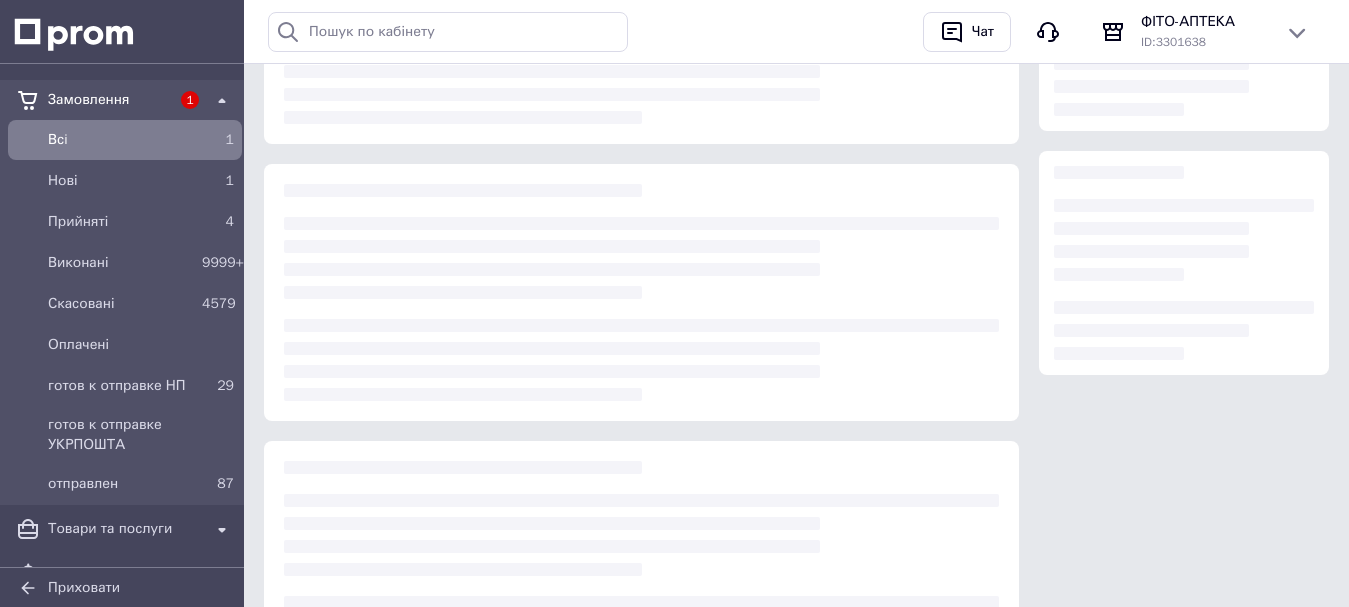 scroll, scrollTop: 0, scrollLeft: 0, axis: both 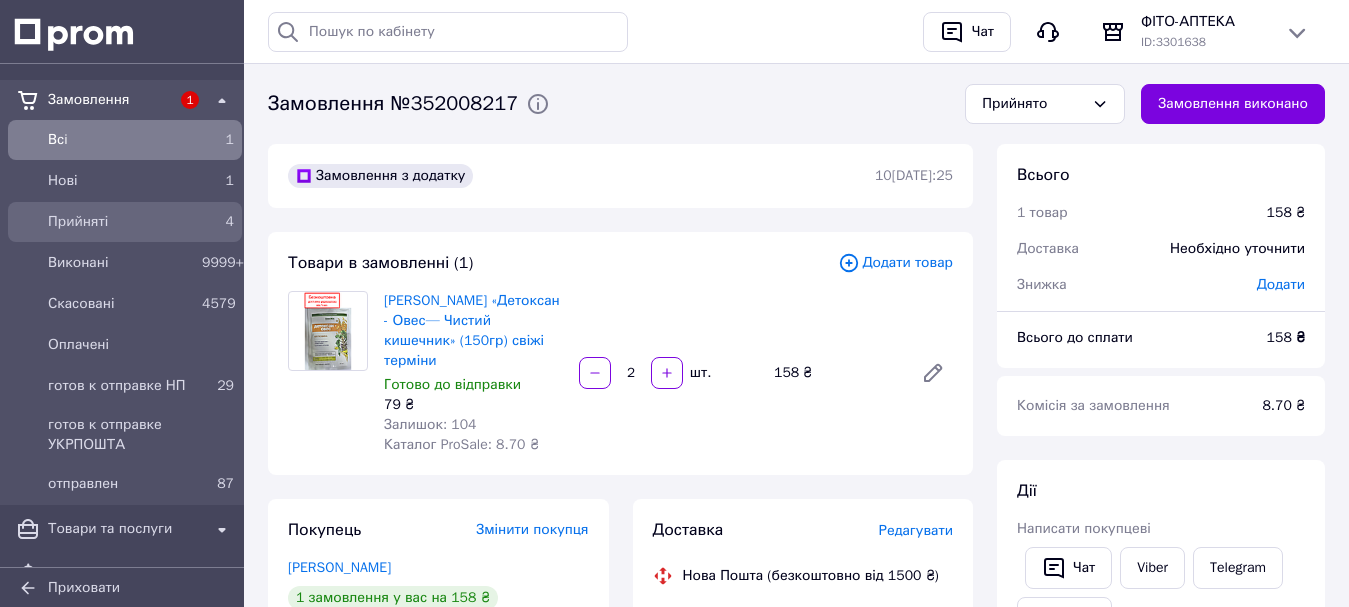 click on "Прийняті" at bounding box center (121, 222) 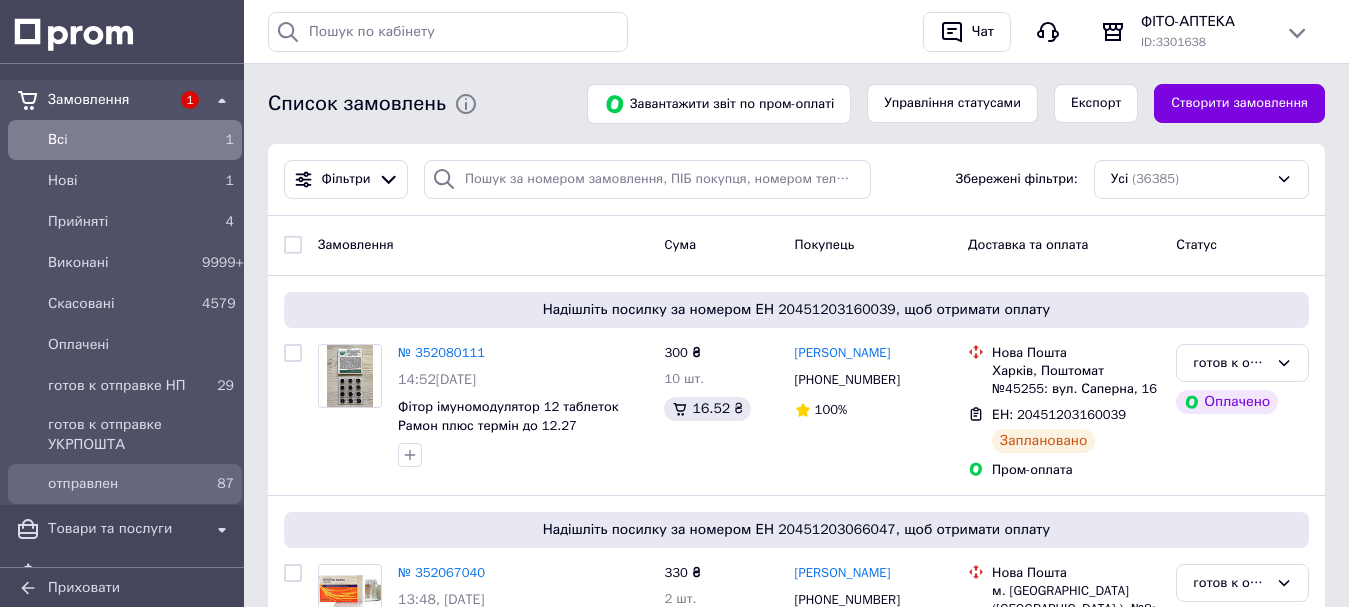 click on "отправлен" at bounding box center [121, 484] 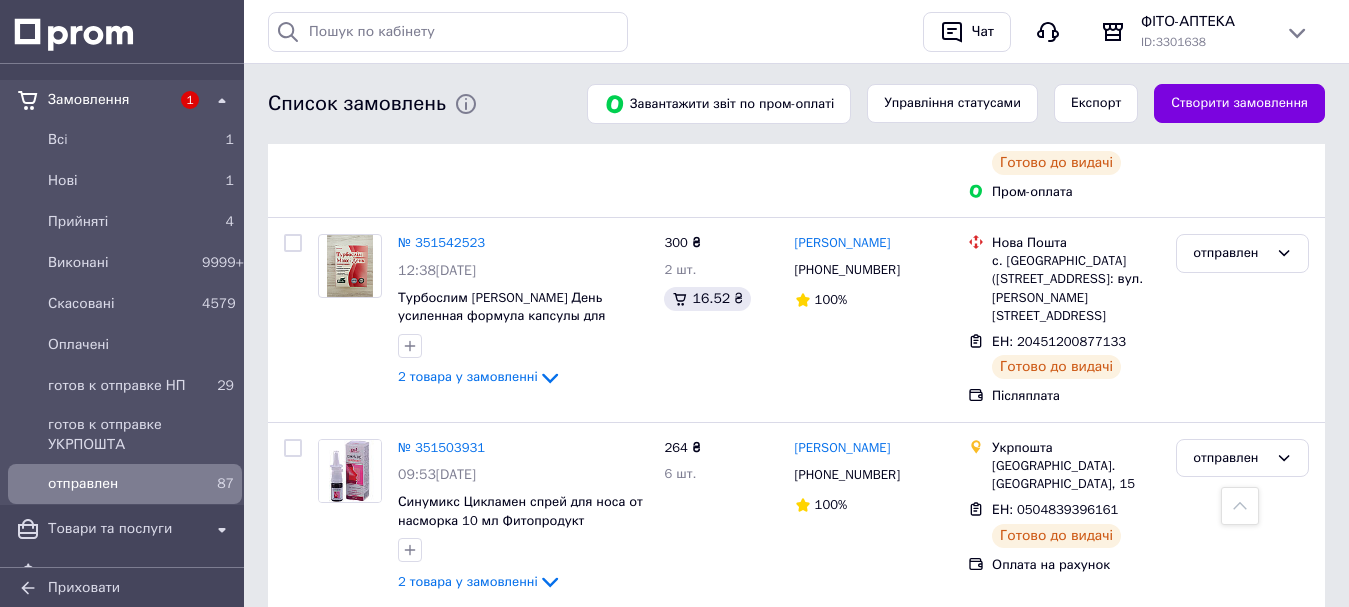 scroll, scrollTop: 16792, scrollLeft: 0, axis: vertical 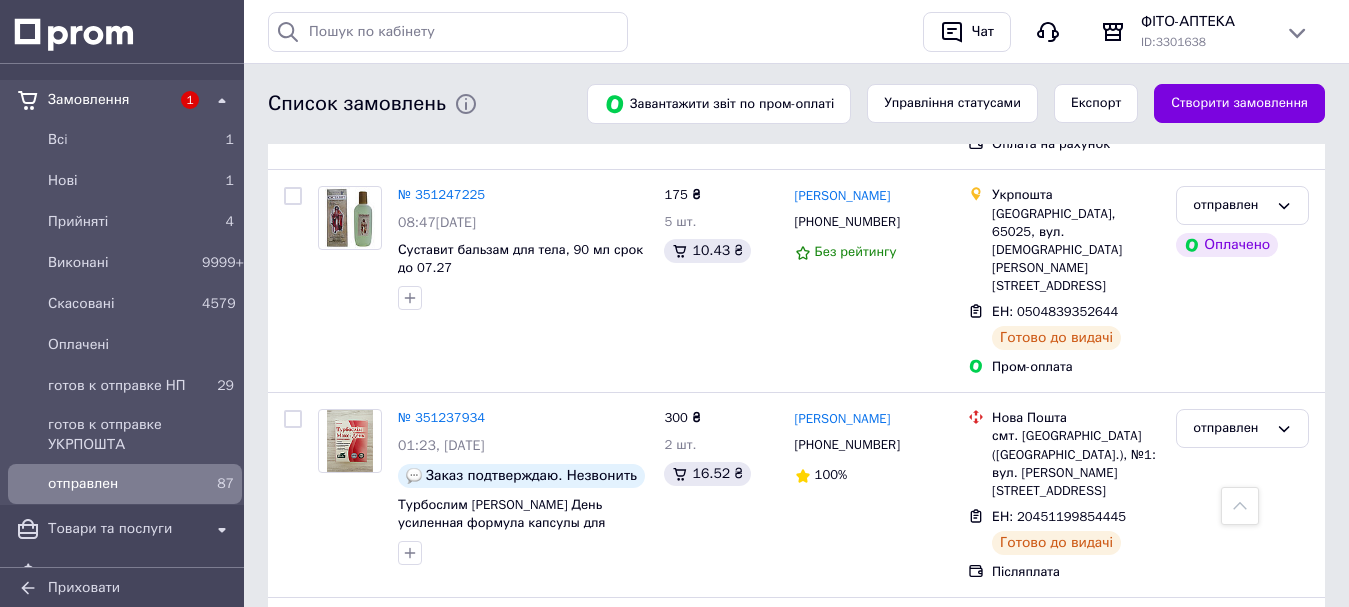click on "№ 350793199" at bounding box center [441, 1272] 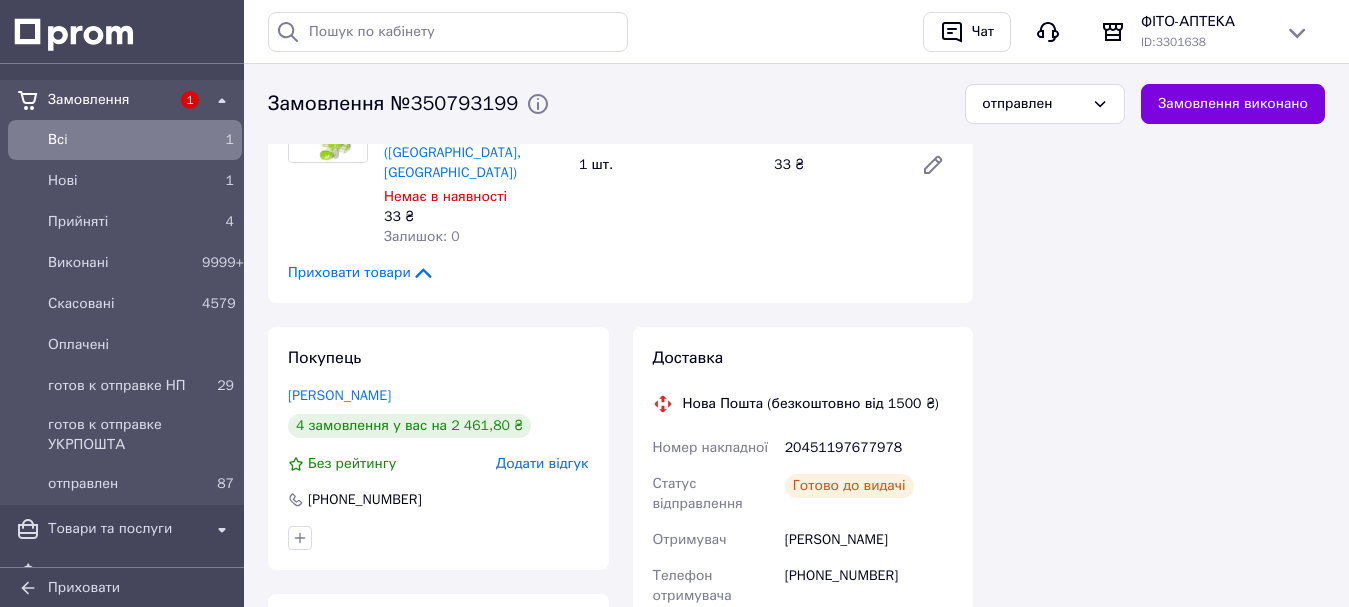 scroll, scrollTop: 3100, scrollLeft: 0, axis: vertical 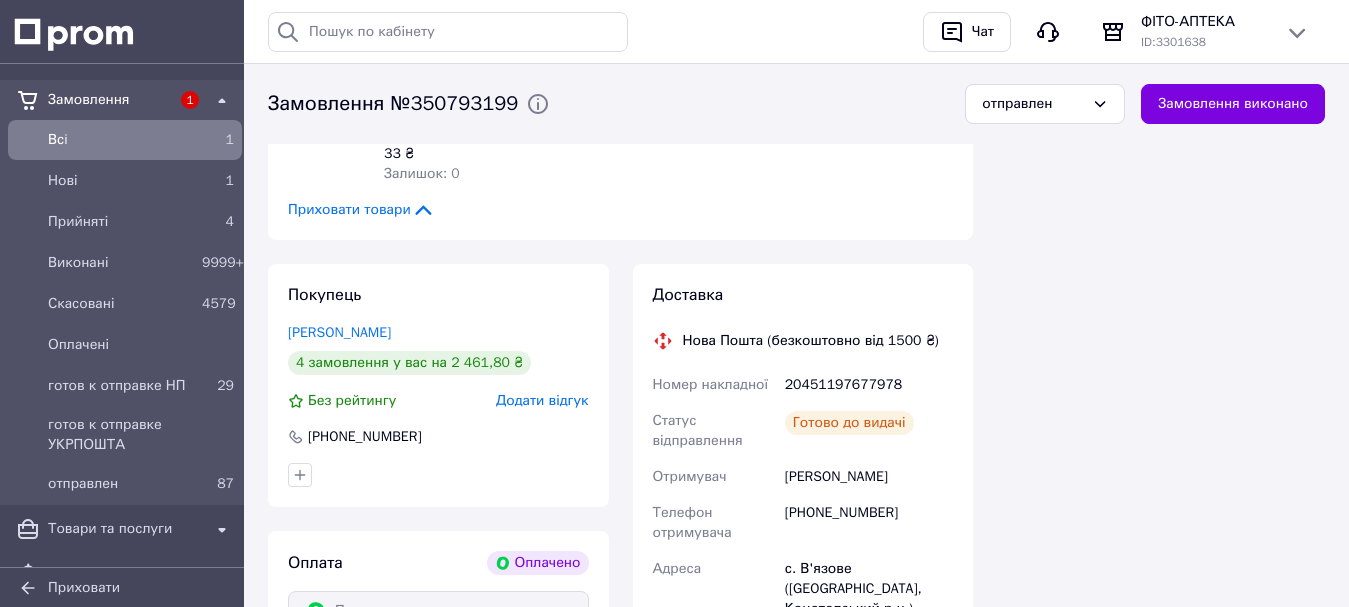 click on "20451197677978" at bounding box center (869, 385) 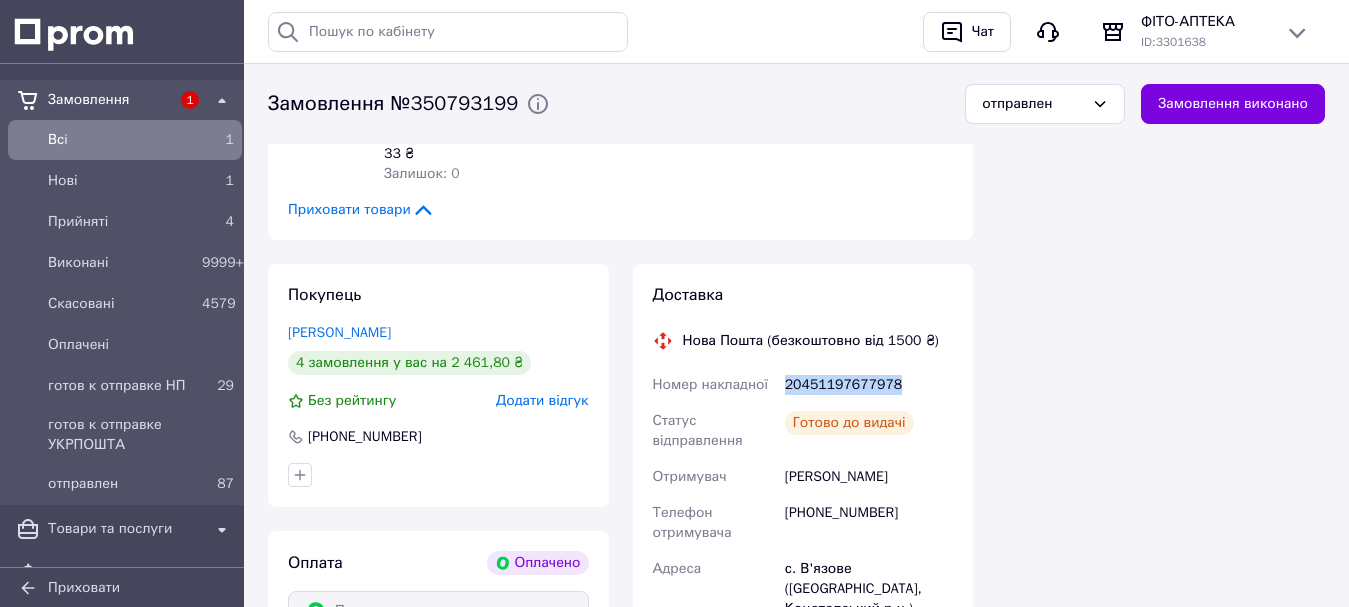 drag, startPoint x: 787, startPoint y: 244, endPoint x: 939, endPoint y: 250, distance: 152.11838 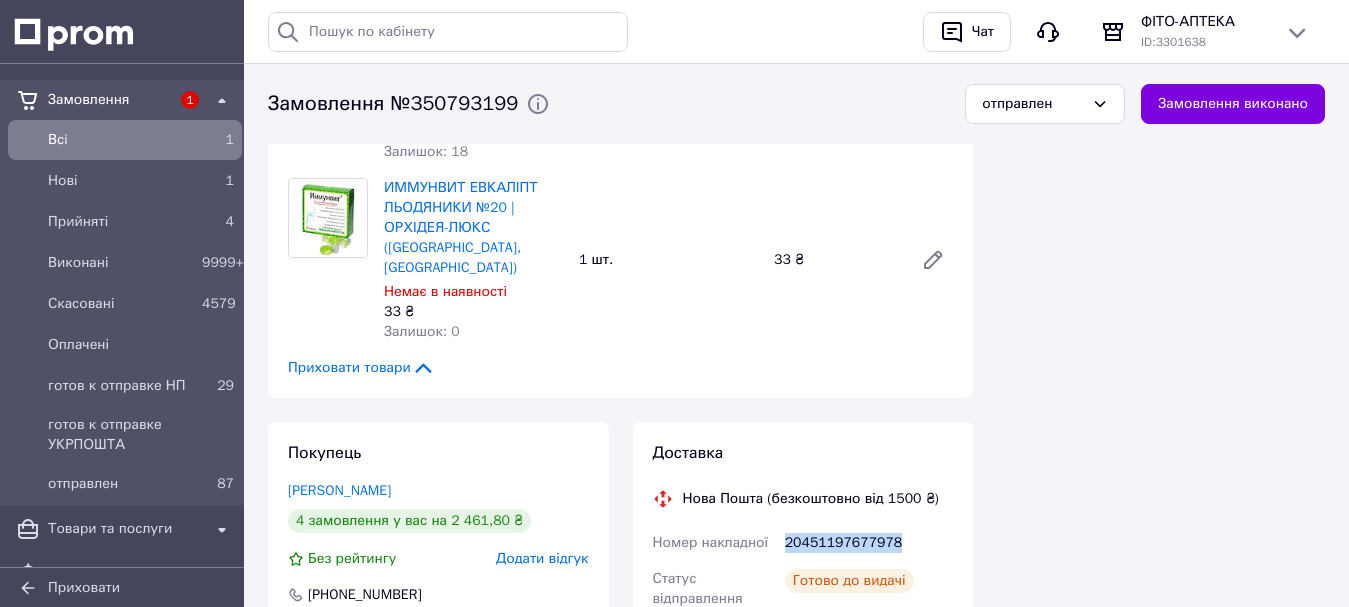 scroll, scrollTop: 2900, scrollLeft: 0, axis: vertical 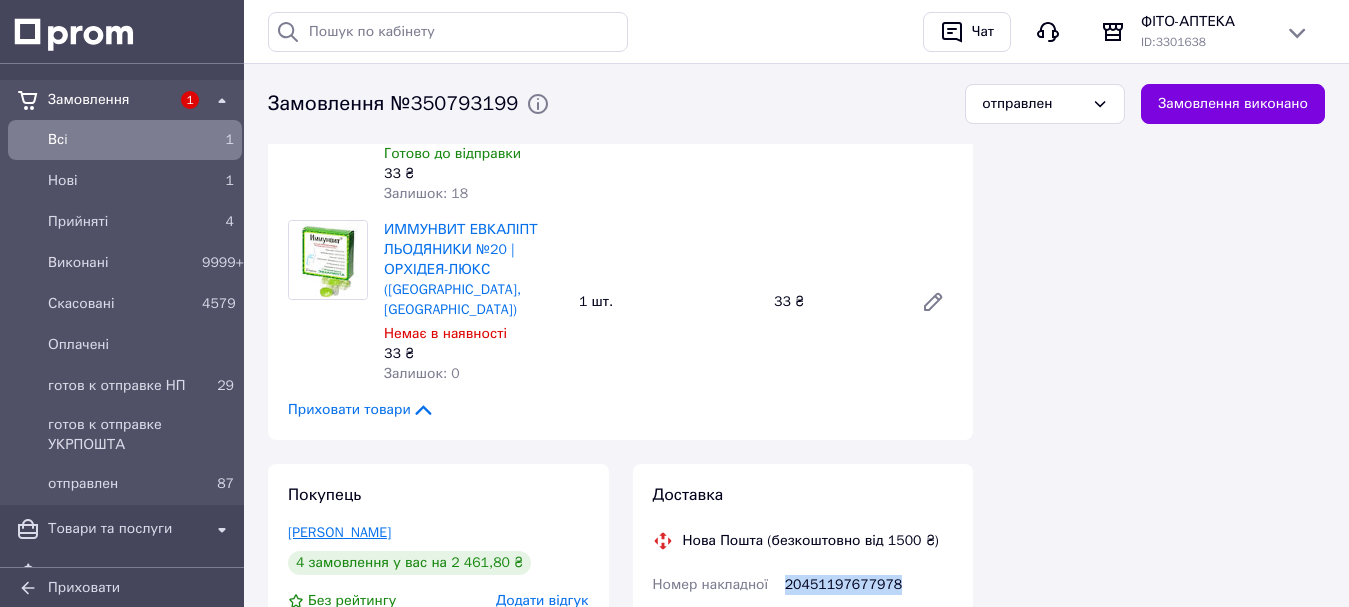 click on "[PERSON_NAME]" at bounding box center (339, 532) 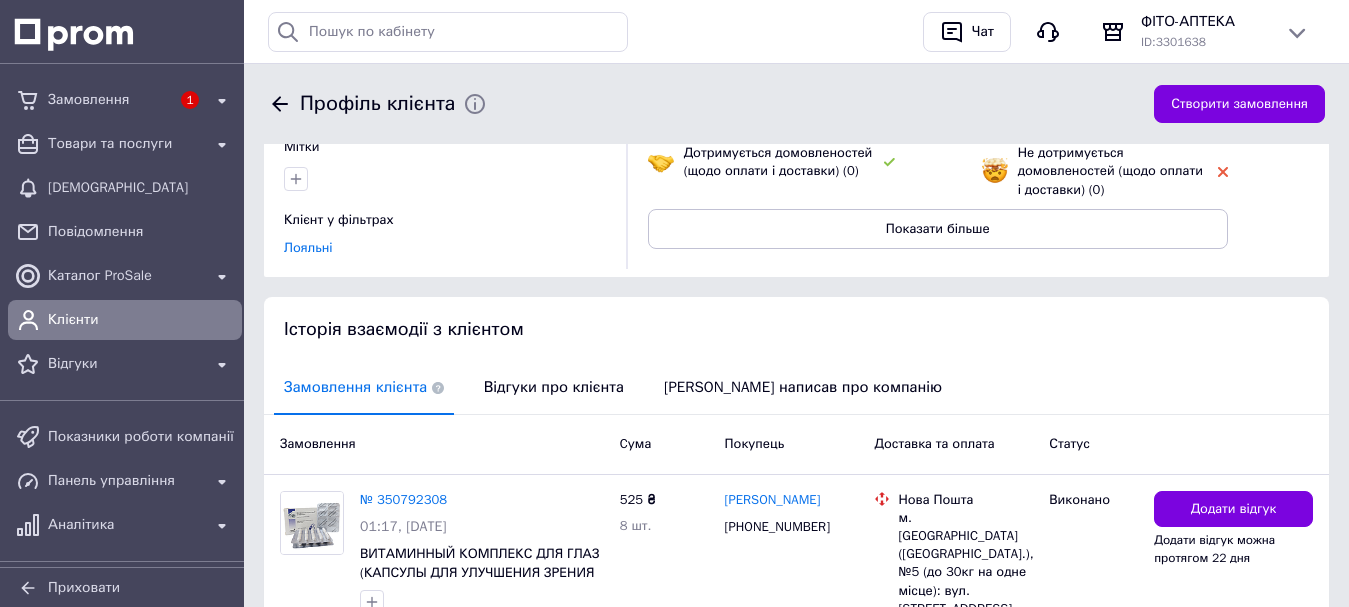 scroll, scrollTop: 500, scrollLeft: 0, axis: vertical 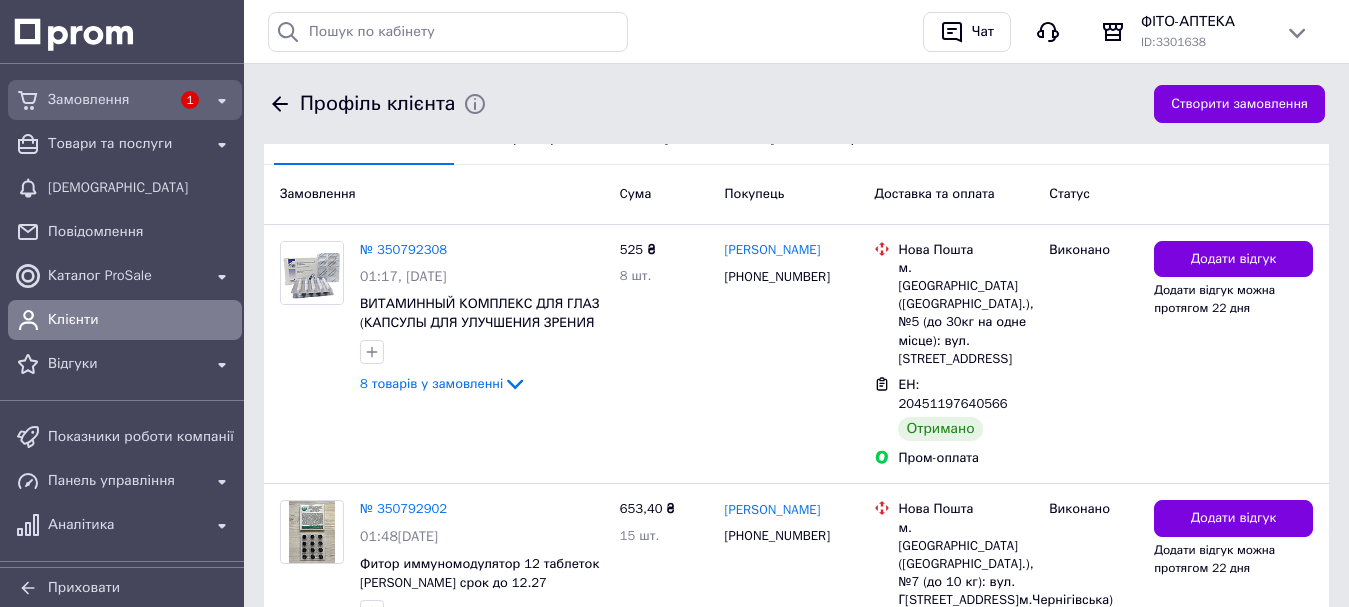 click on "Замовлення" at bounding box center [109, 100] 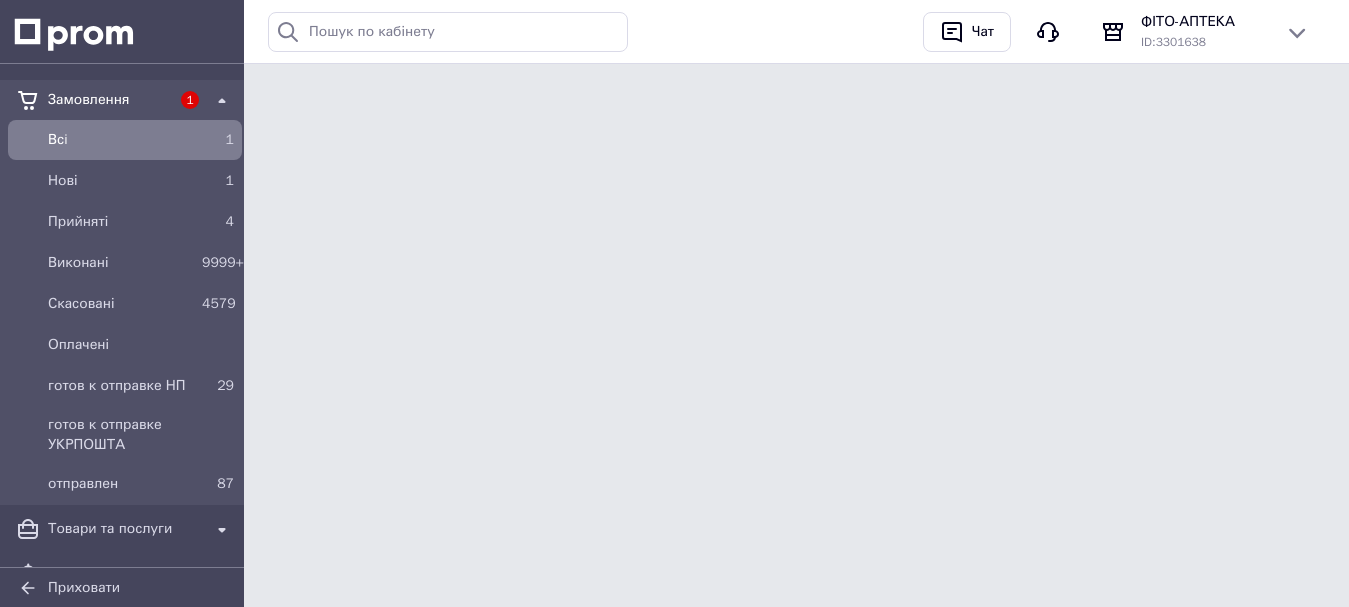 scroll, scrollTop: 0, scrollLeft: 0, axis: both 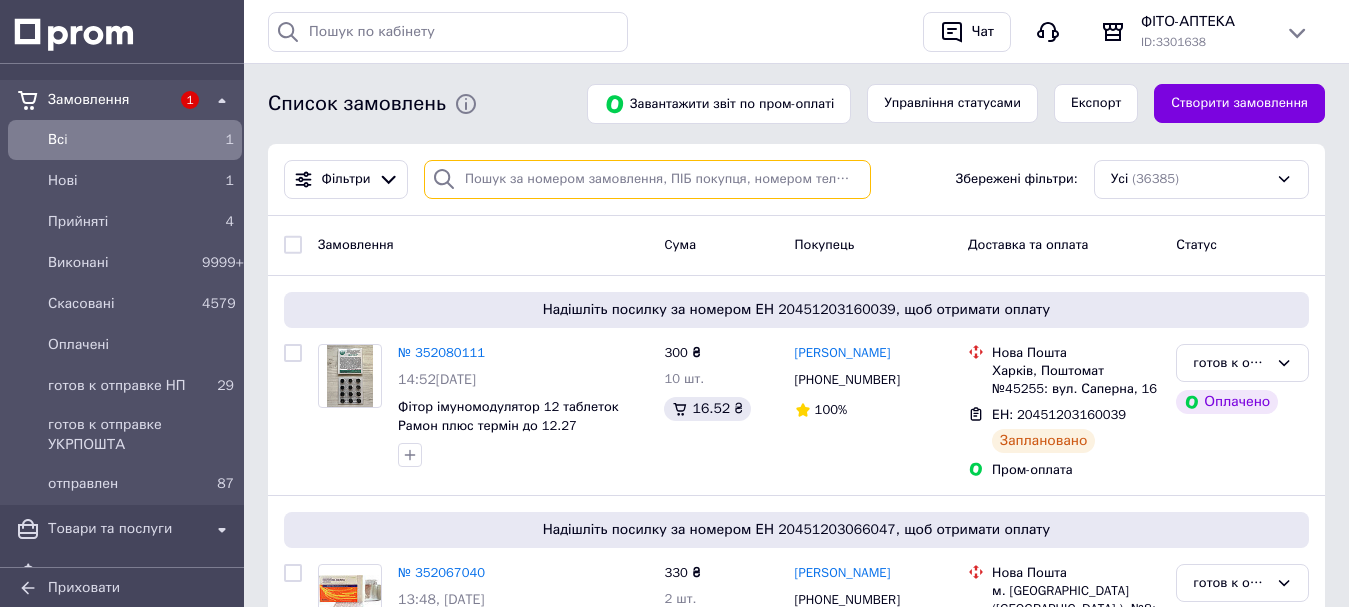 paste on "[PHONE_NUMBER]" 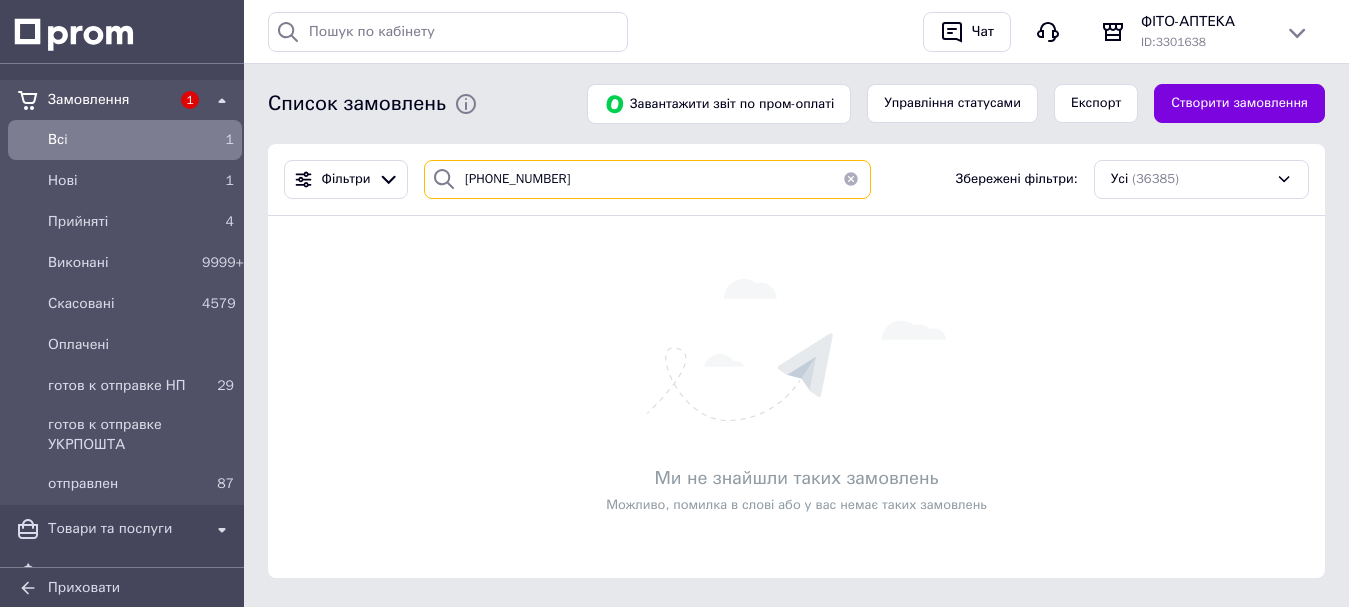 click on "[PHONE_NUMBER]" at bounding box center (647, 179) 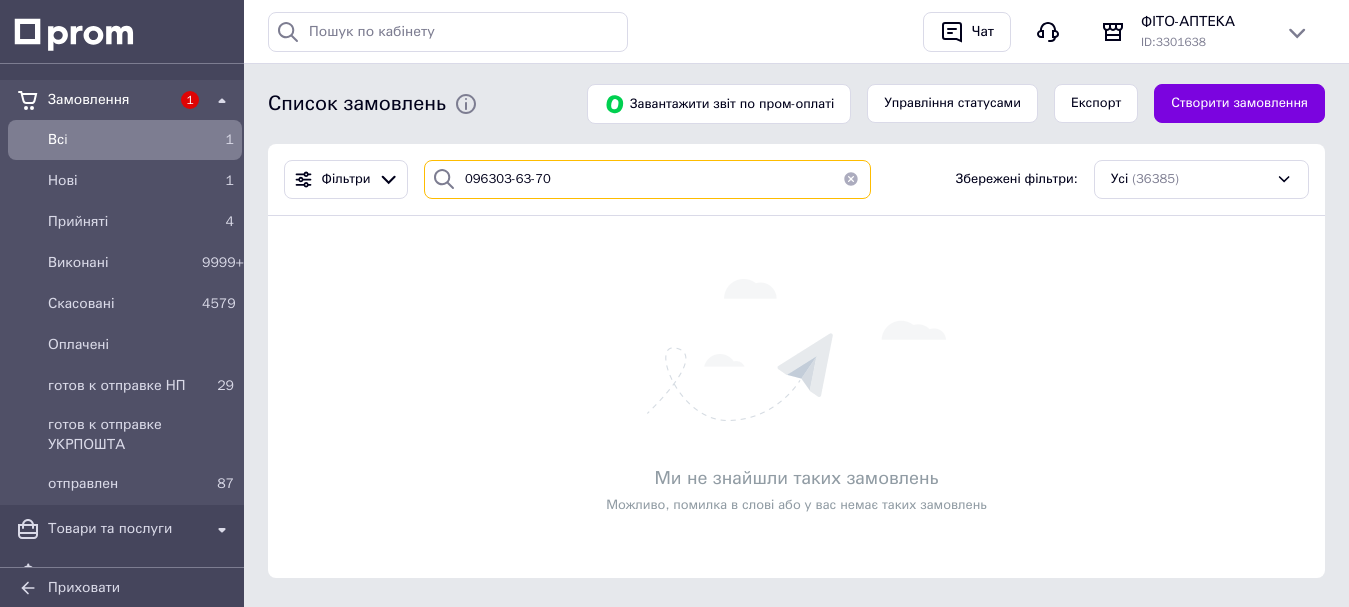 click on "096303-63-70" at bounding box center [647, 179] 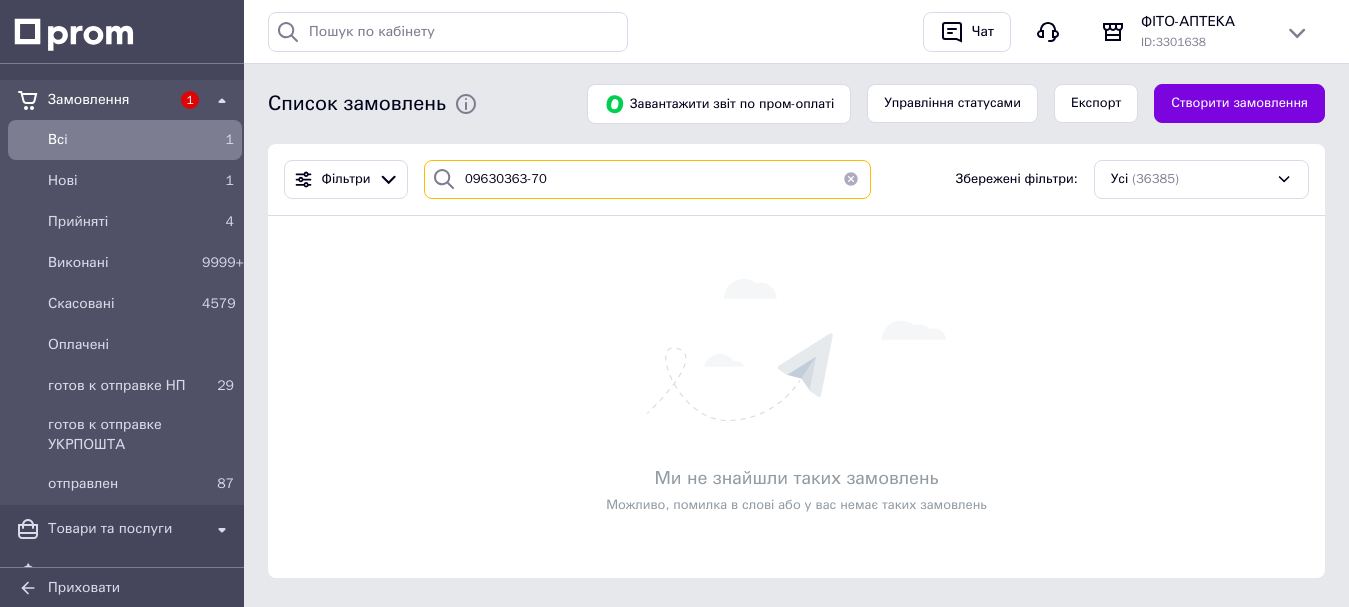 click on "09630363-70" at bounding box center (647, 179) 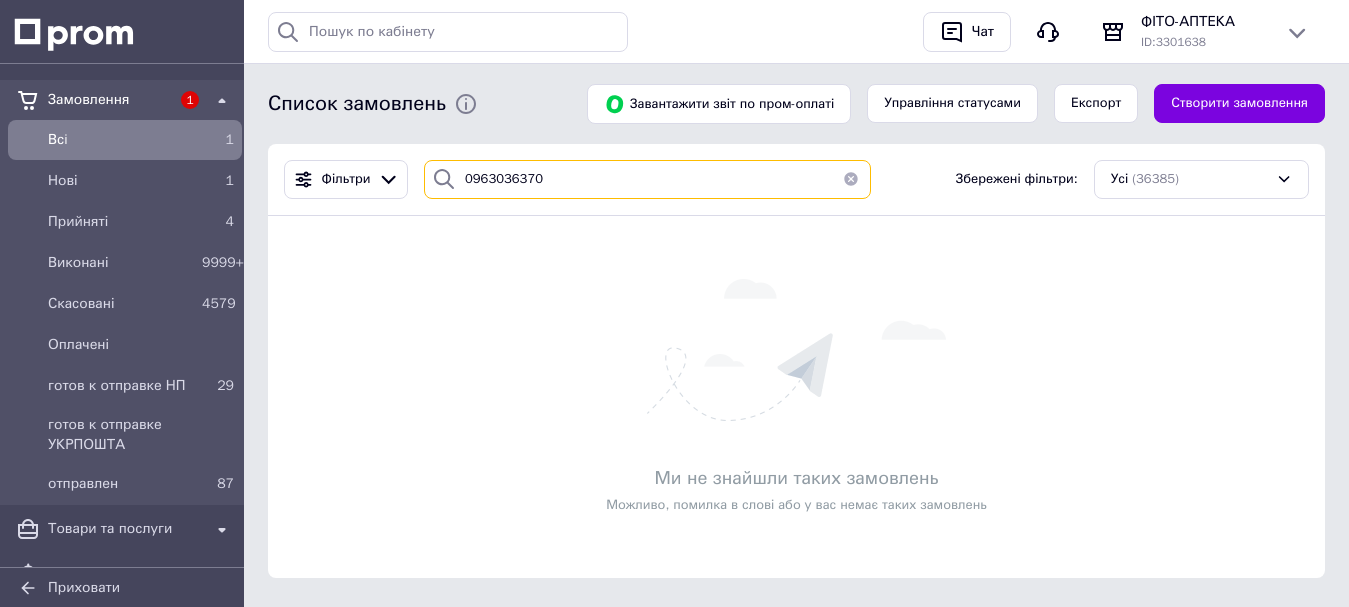 click on "0963036370" at bounding box center (647, 179) 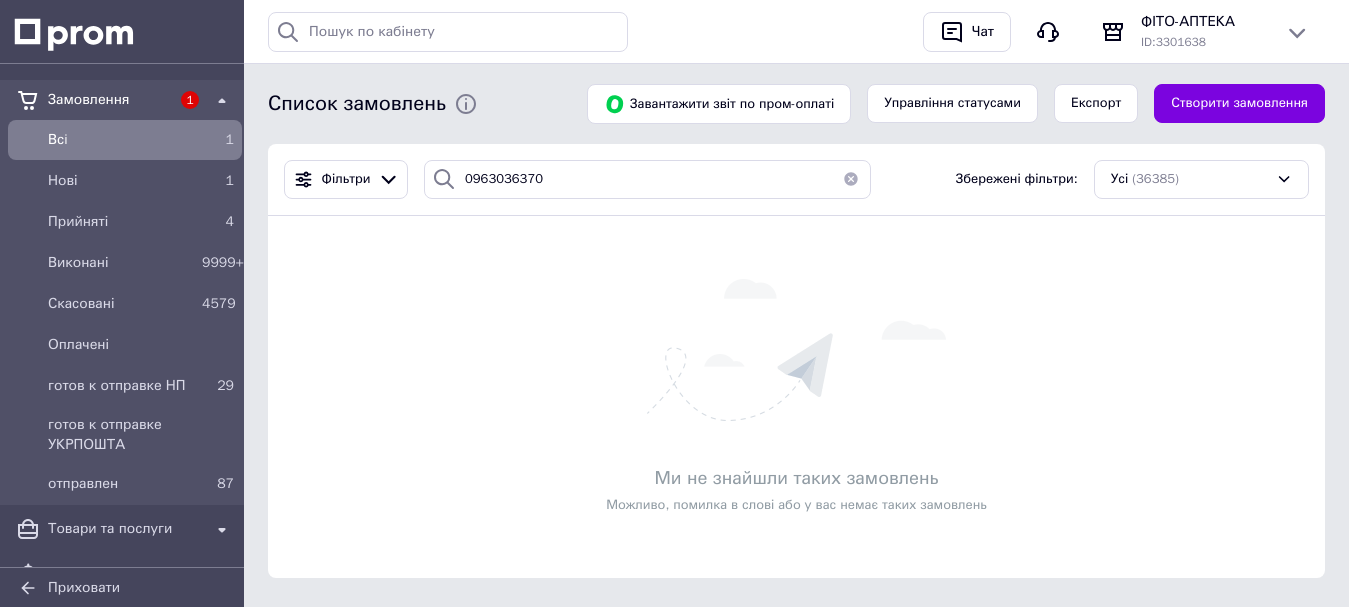 click on "Всi" at bounding box center [121, 140] 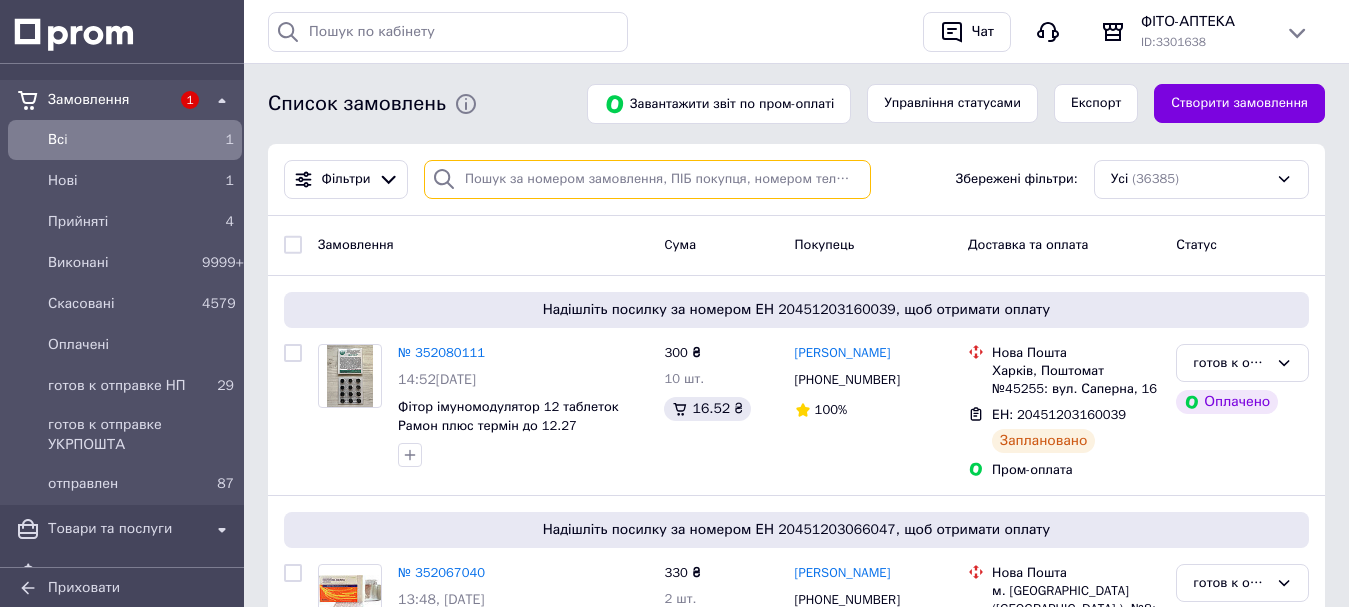 click at bounding box center (647, 179) 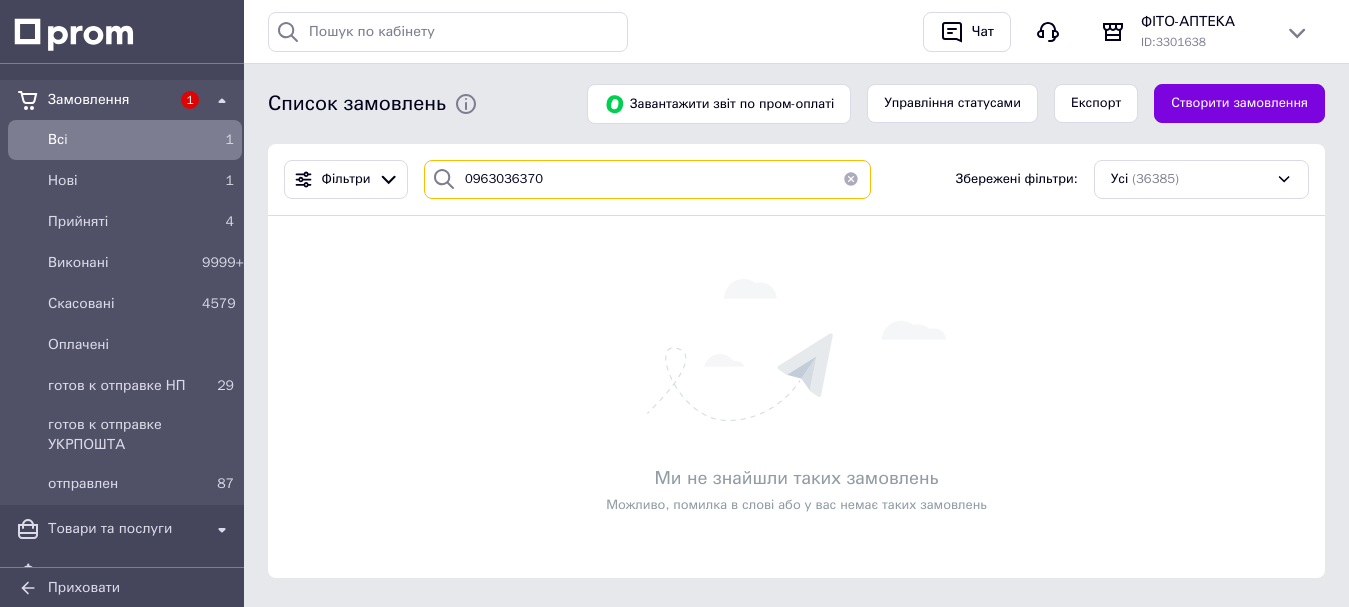 type on "0963036370" 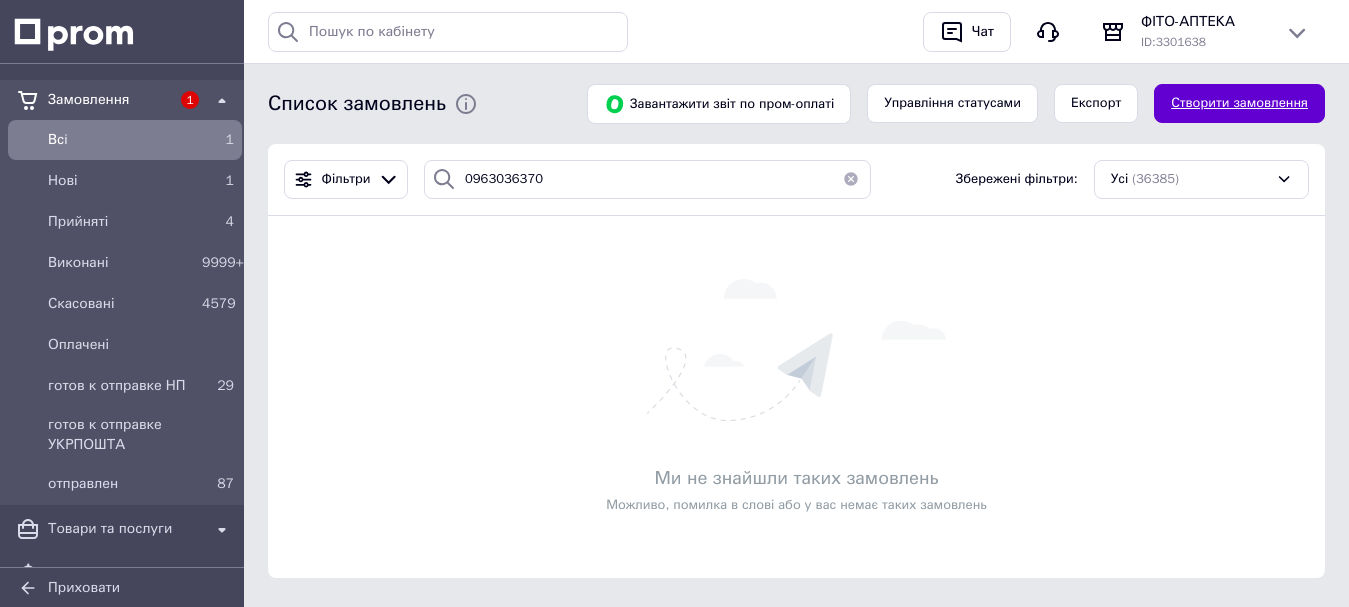 click on "Створити замовлення" at bounding box center [1239, 103] 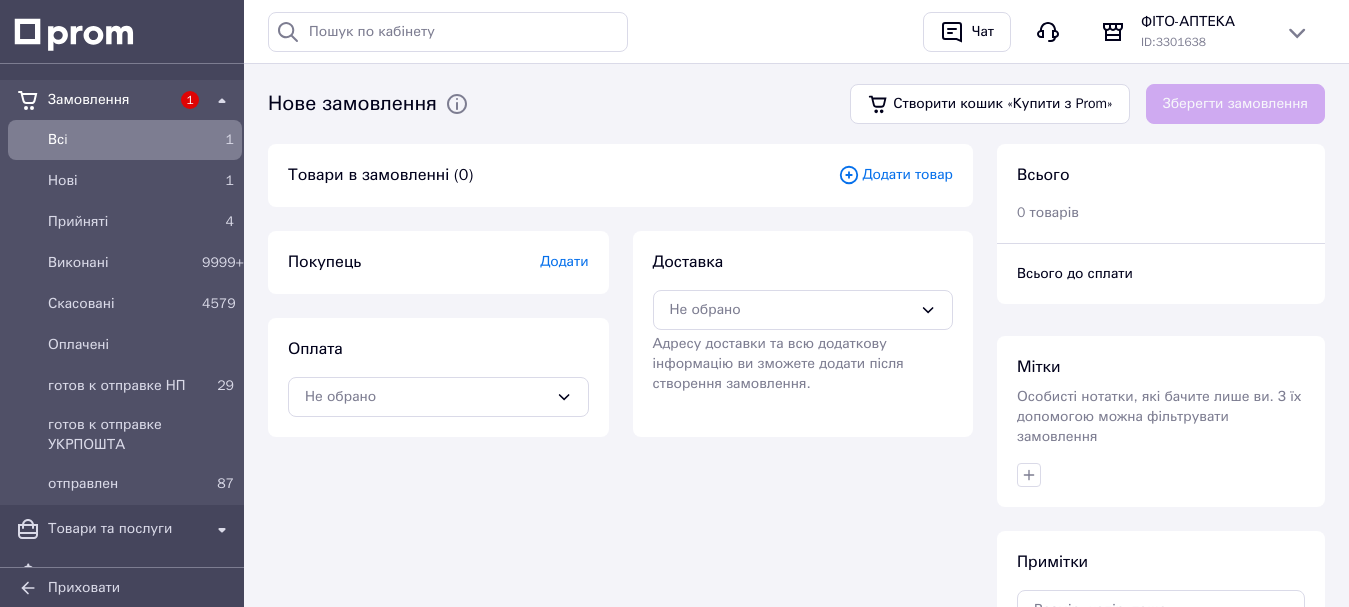 click on "Додати" at bounding box center [564, 261] 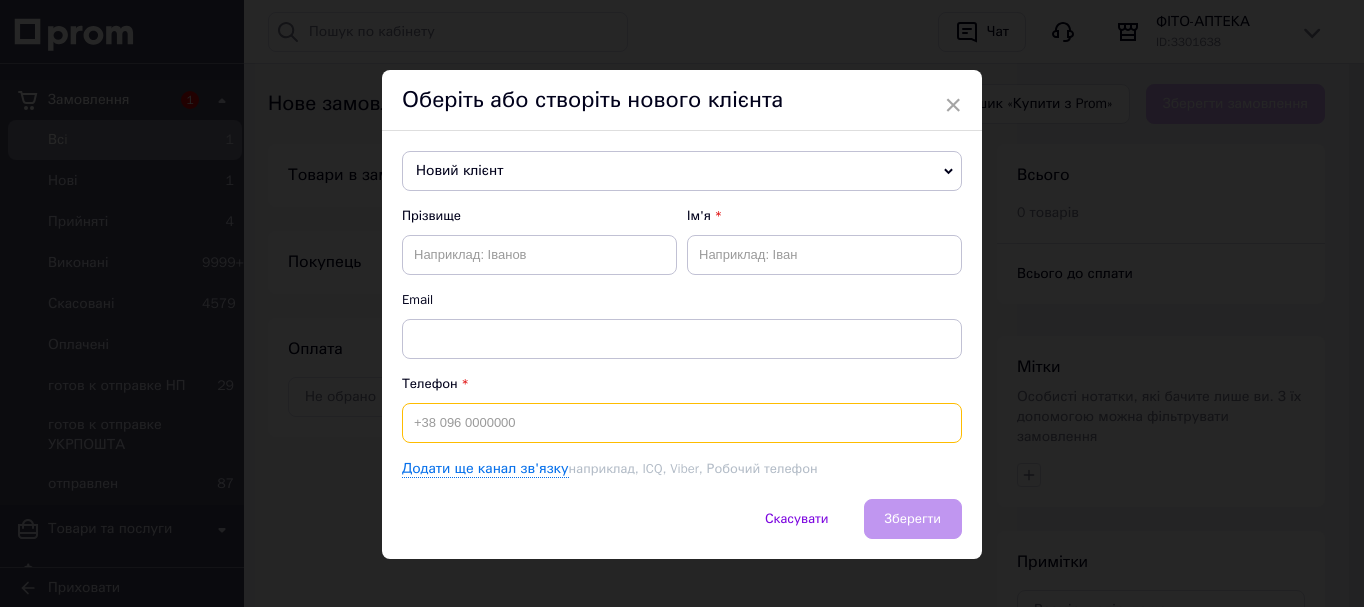 paste on "0963036370" 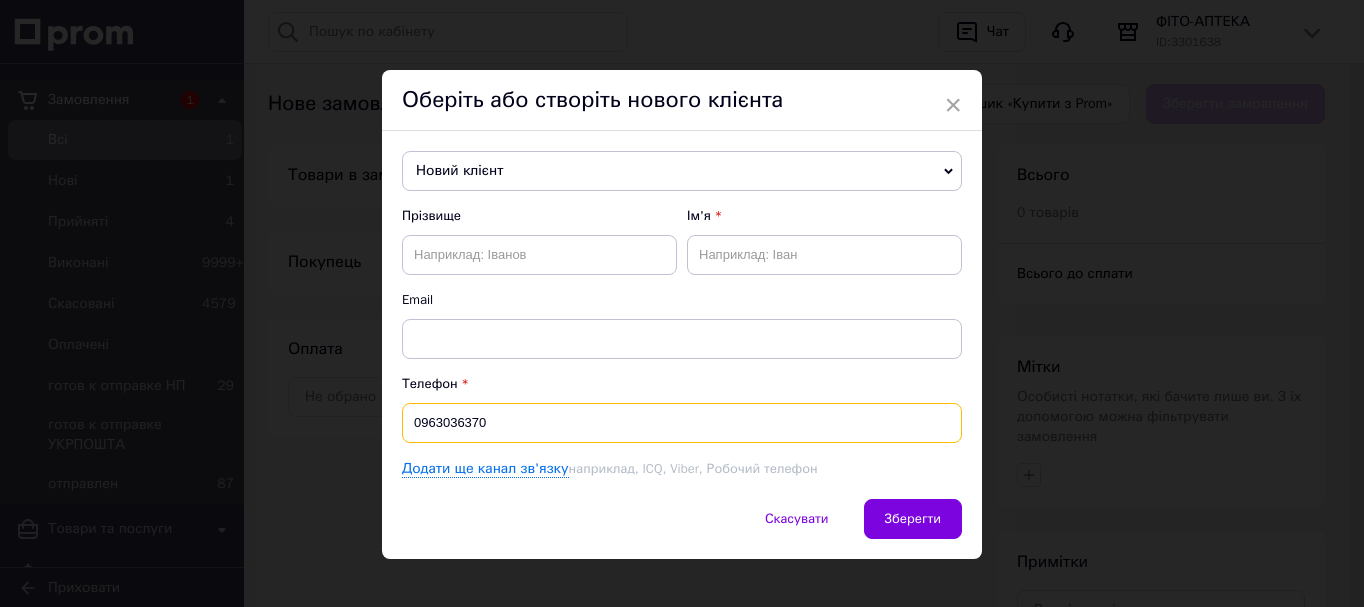 click on "0963036370" at bounding box center (682, 423) 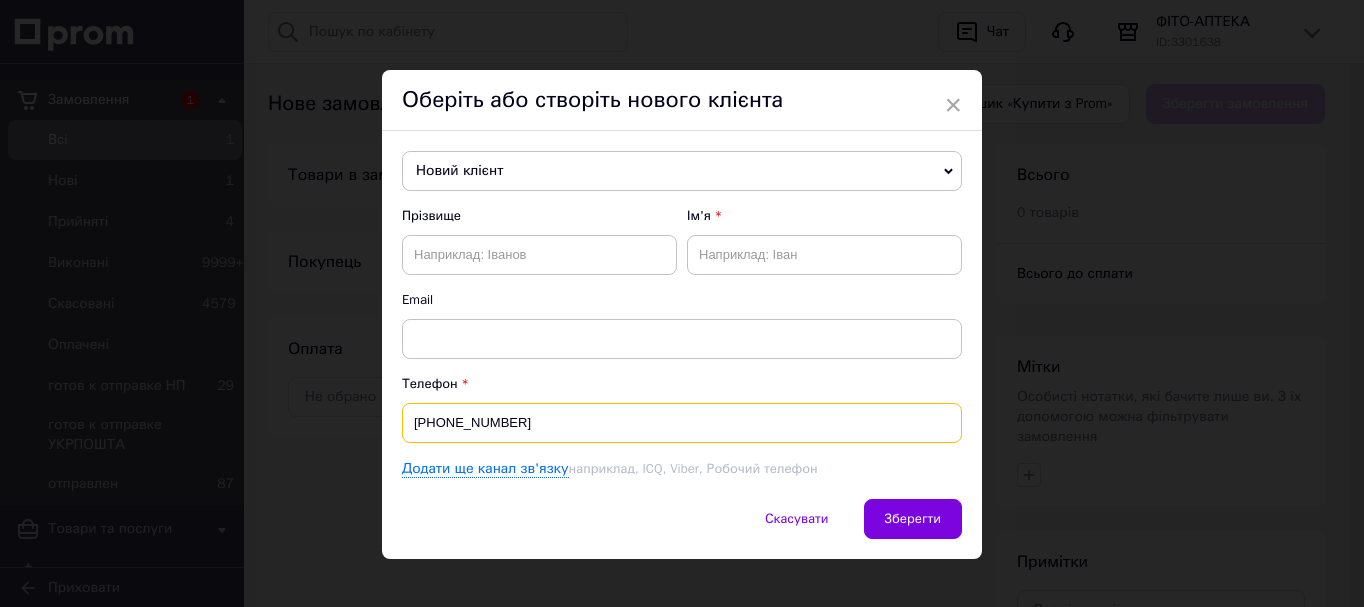 type on "[PHONE_NUMBER]" 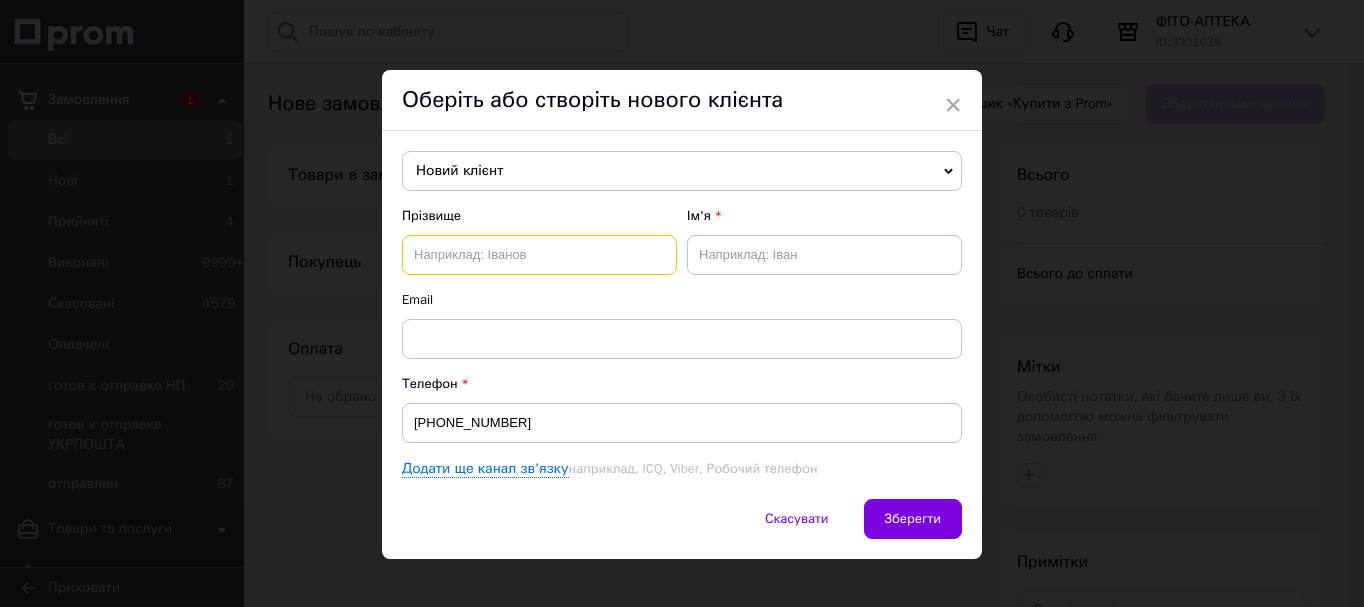 click at bounding box center (539, 255) 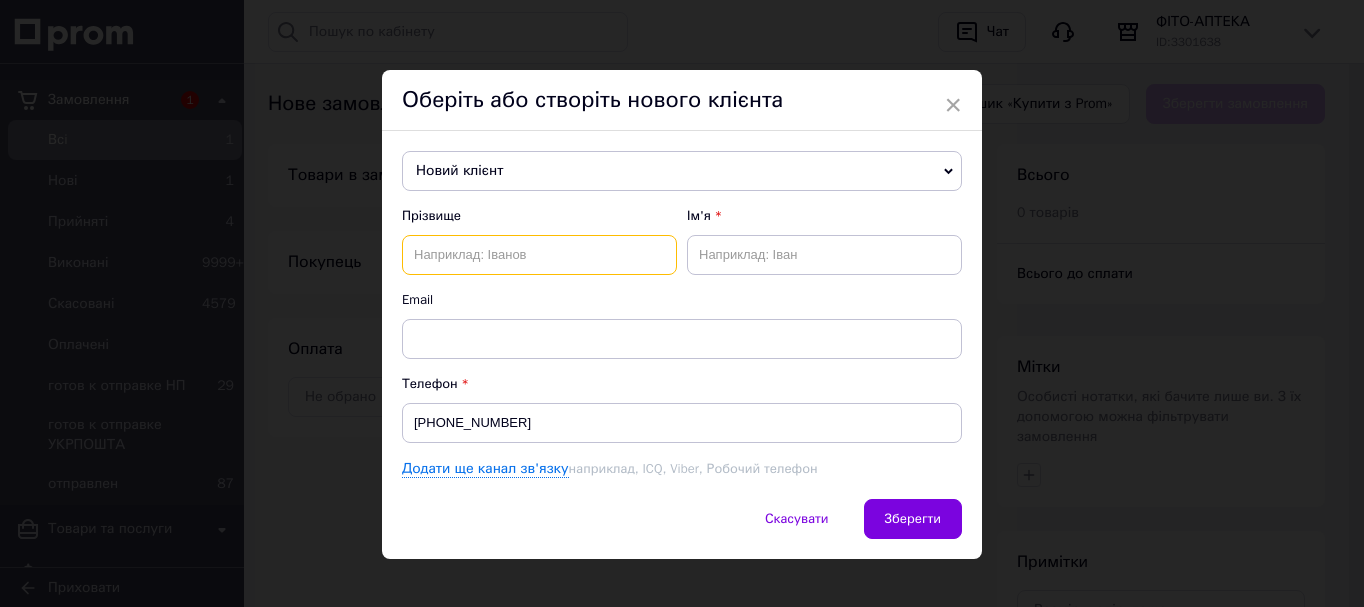 paste on "[PERSON_NAME]" 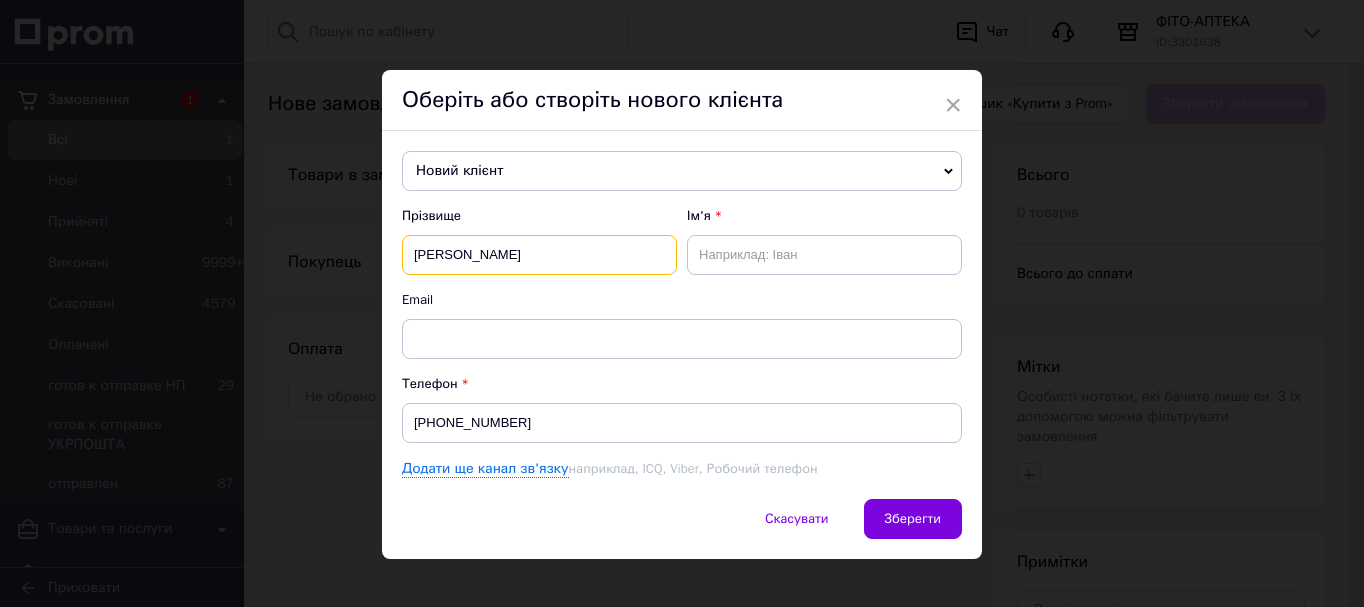 type on "[PERSON_NAME]" 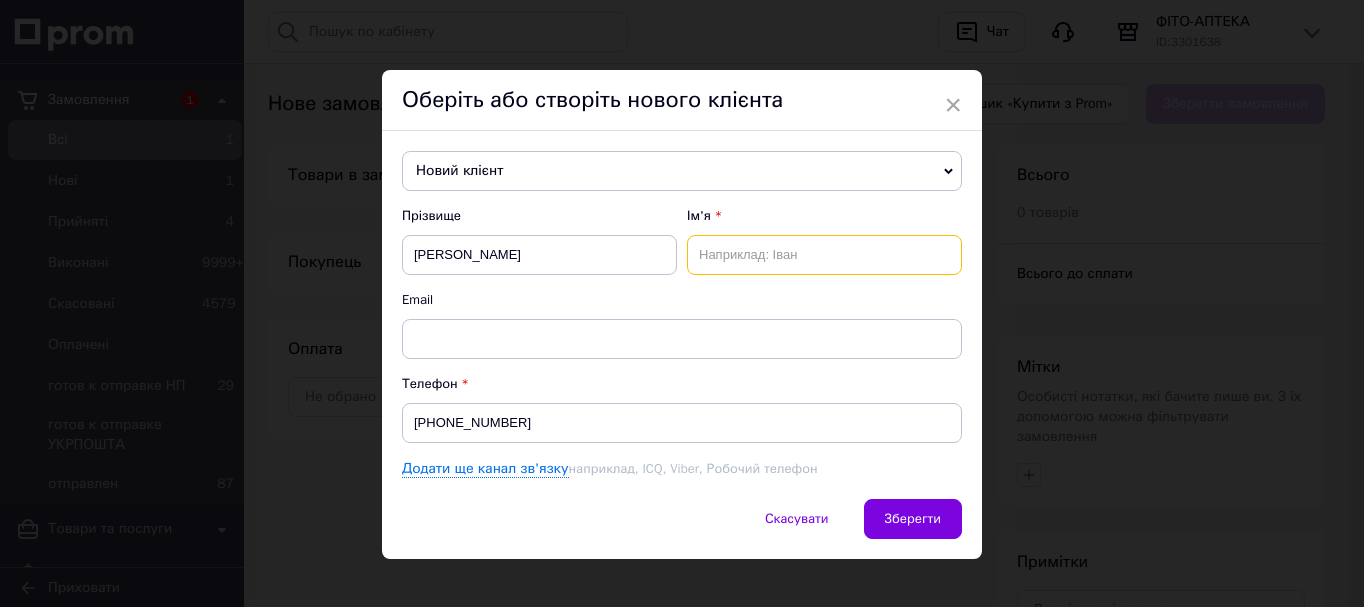 drag, startPoint x: 743, startPoint y: 250, endPoint x: 733, endPoint y: 249, distance: 10.049875 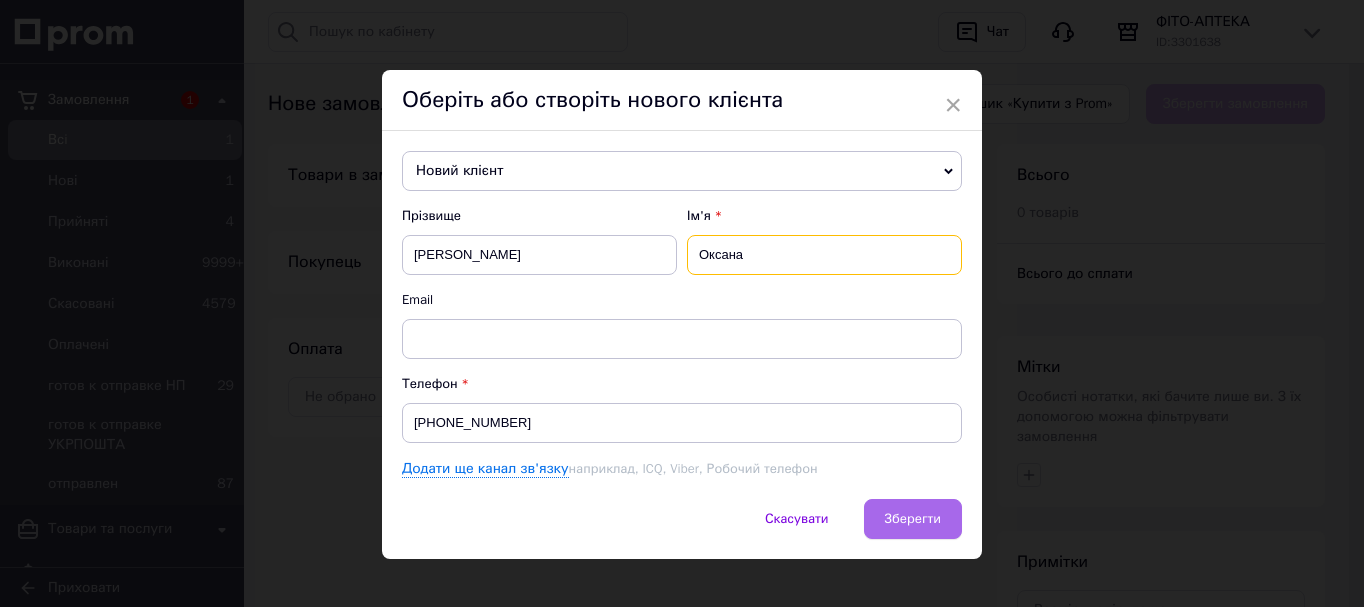 type on "Оксана" 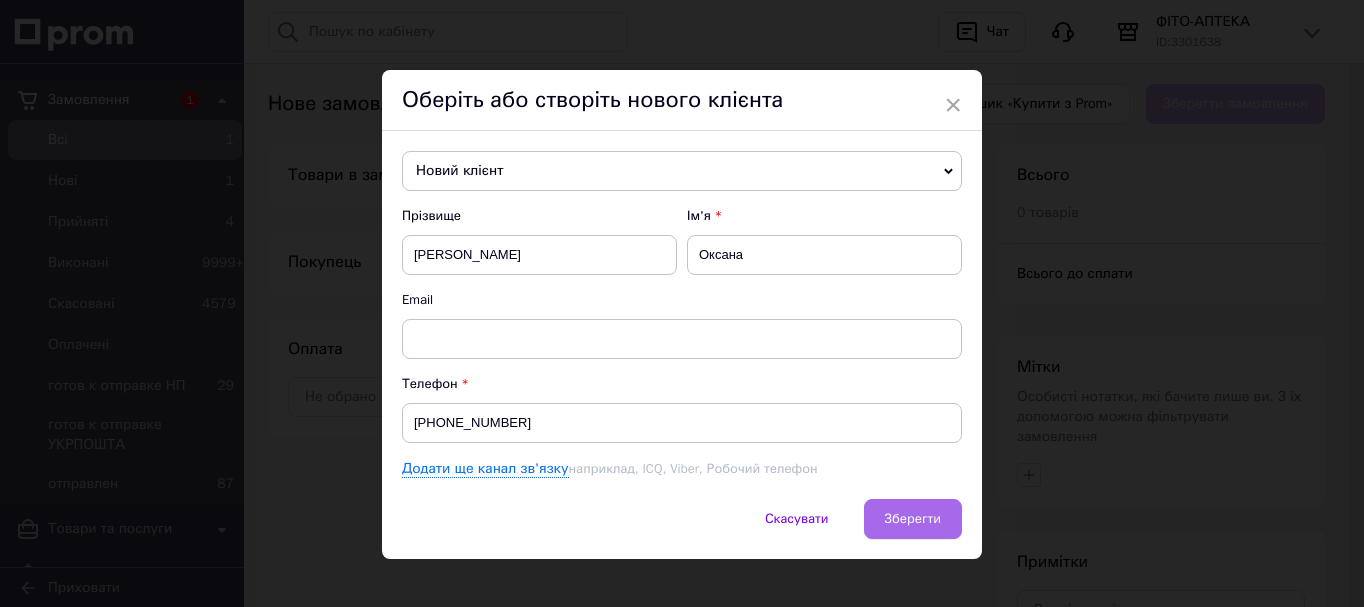 click on "Зберегти" at bounding box center (913, 518) 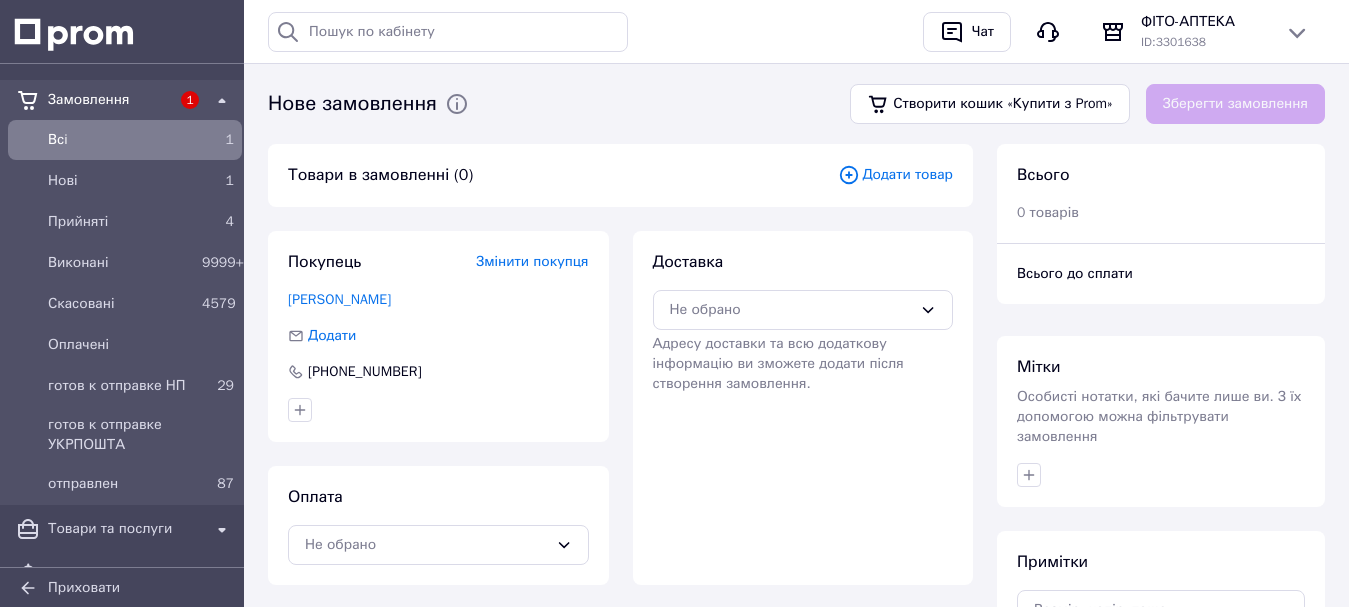 click on "Додати товар" at bounding box center (895, 175) 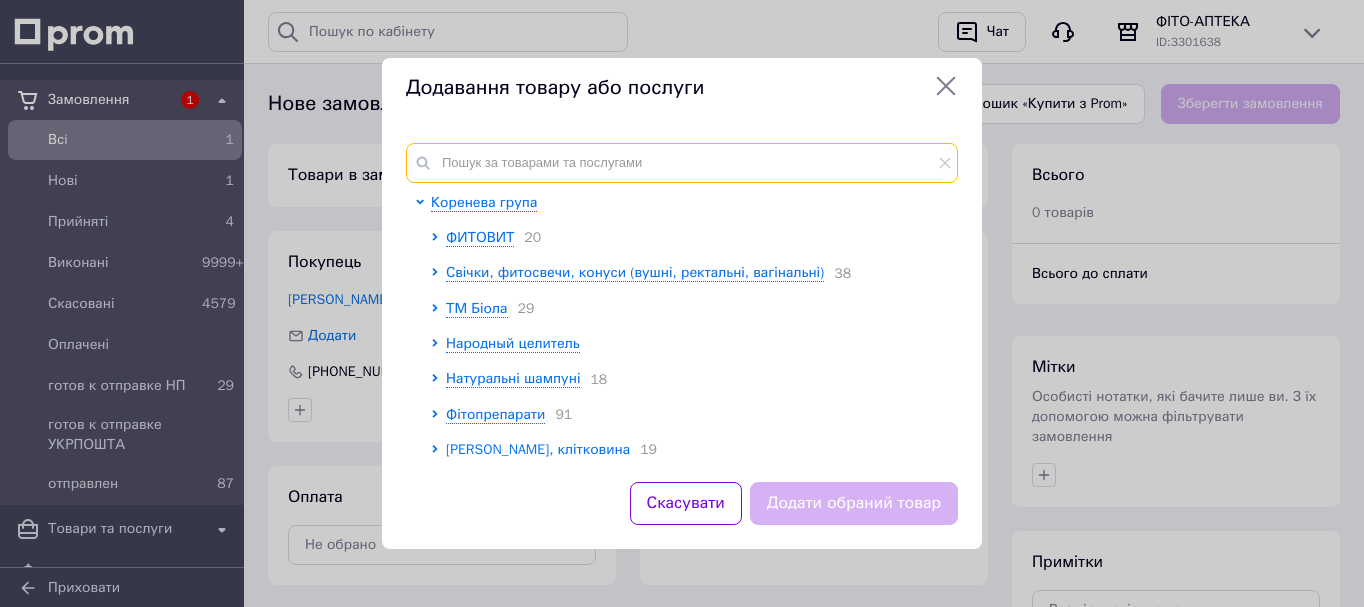 click at bounding box center [682, 163] 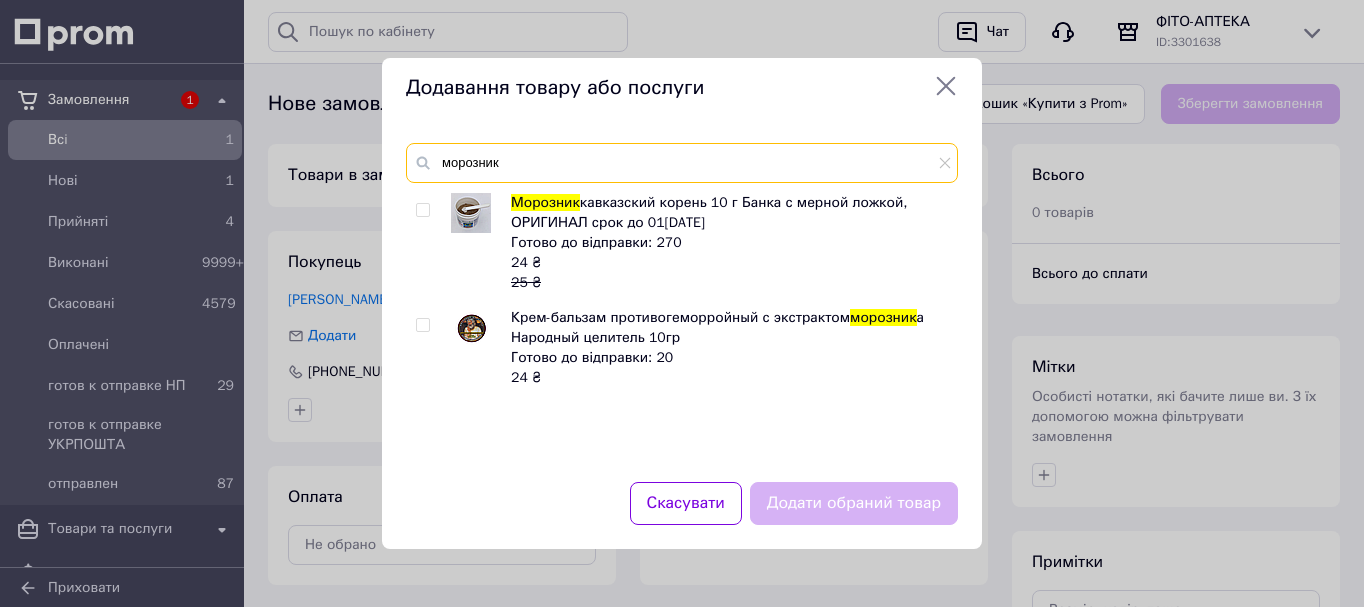 type on "морозник" 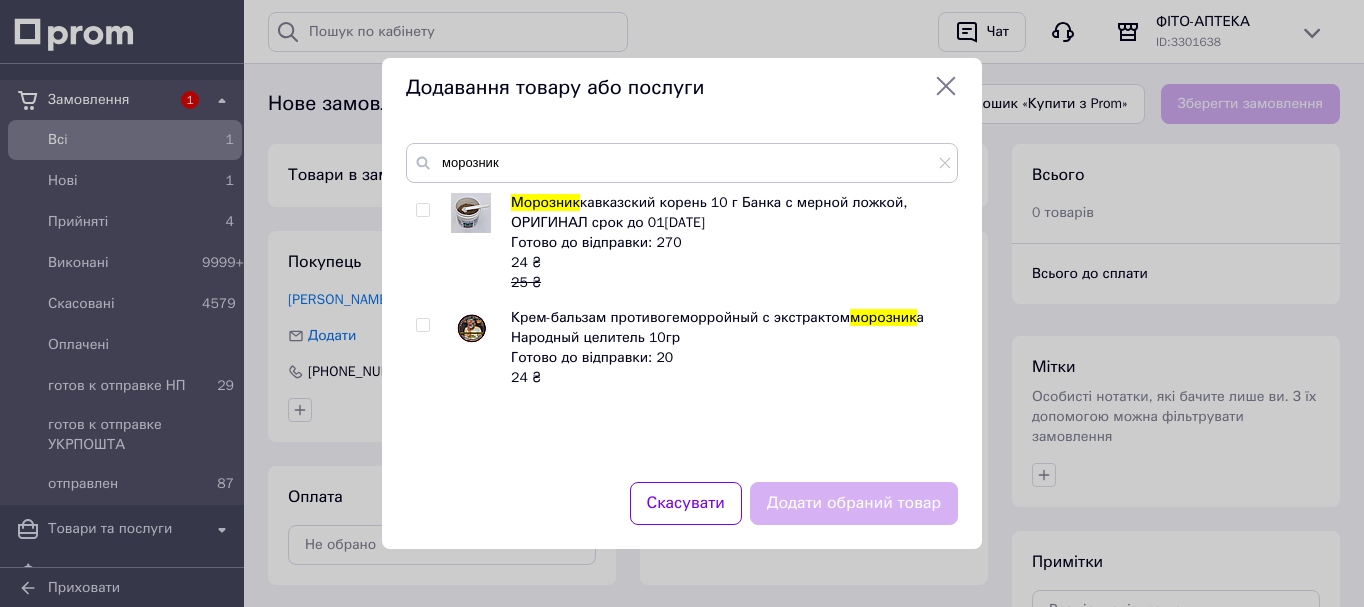 click at bounding box center (422, 210) 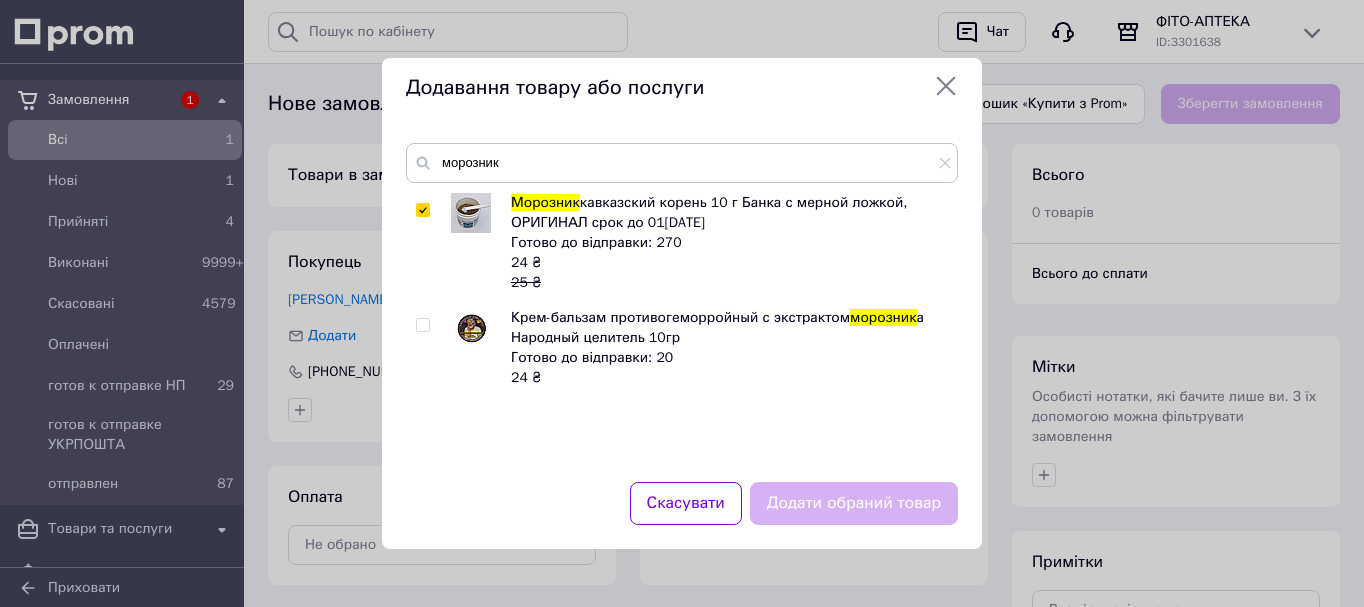 checkbox on "true" 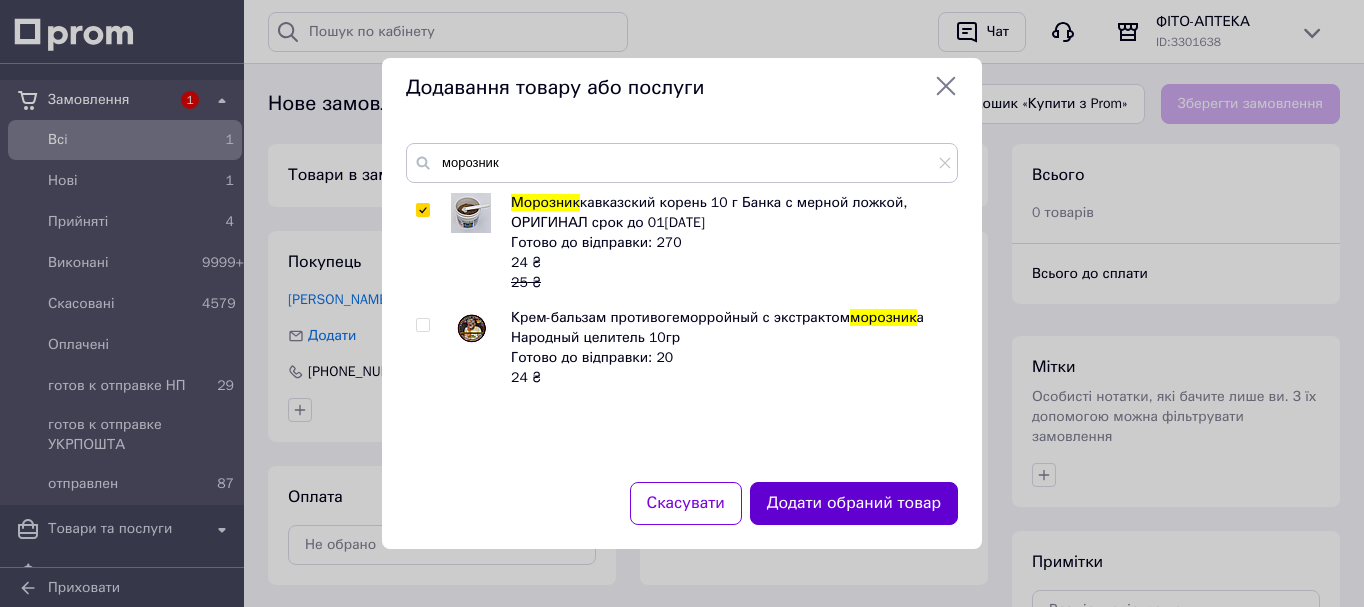 click on "Додати обраний товар" at bounding box center [854, 503] 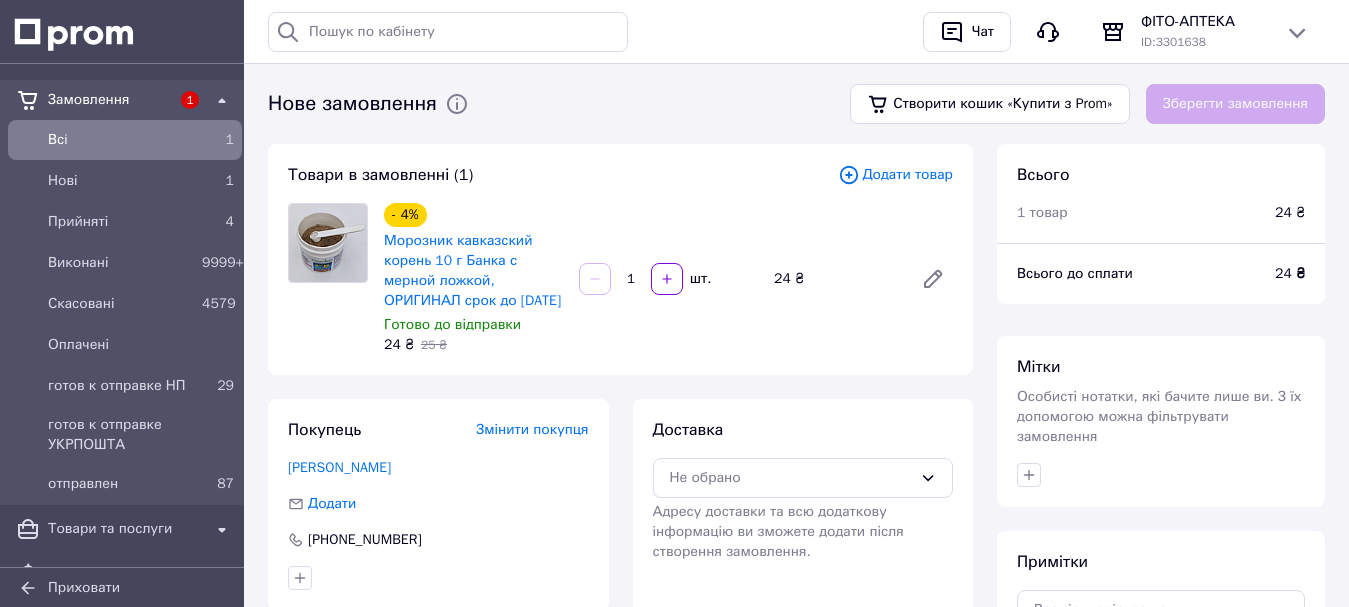 click on "1" at bounding box center [631, 279] 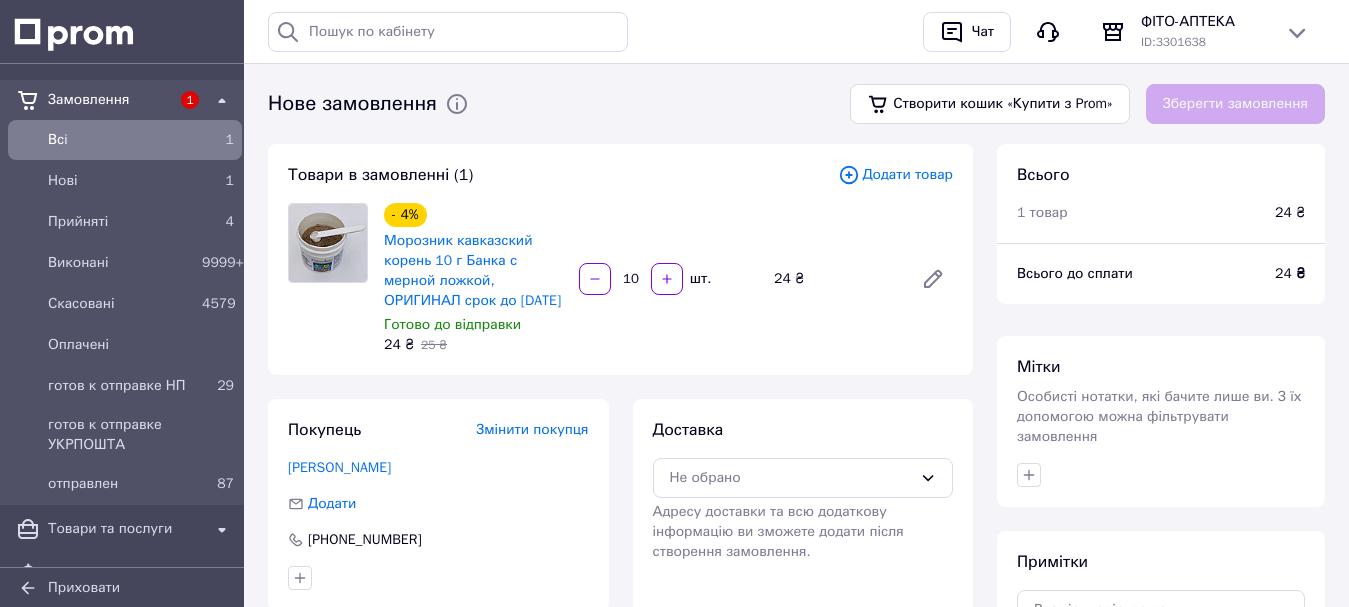 type on "10" 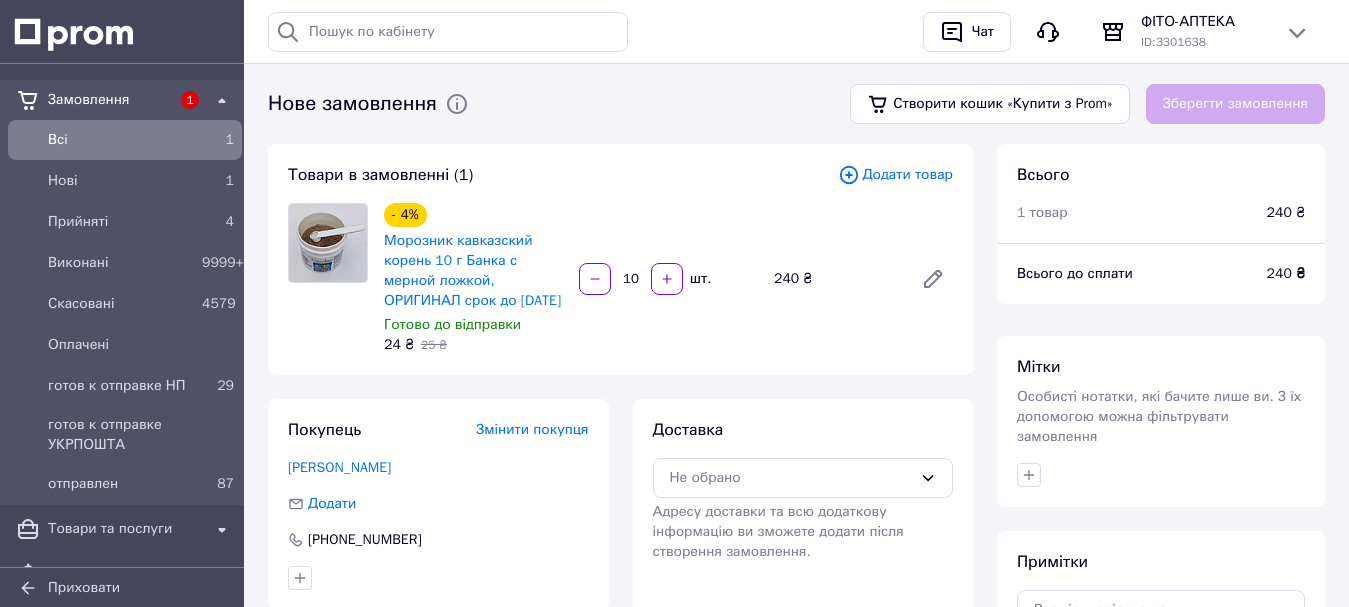 click on "- 4% Морозник кавказский корень 10 г Банка с мерной ложкой, ОРИГИНАЛ срок до [DATE] Готово до відправки 24 ₴   25 ₴ 10   шт. 240 ₴" at bounding box center (668, 279) 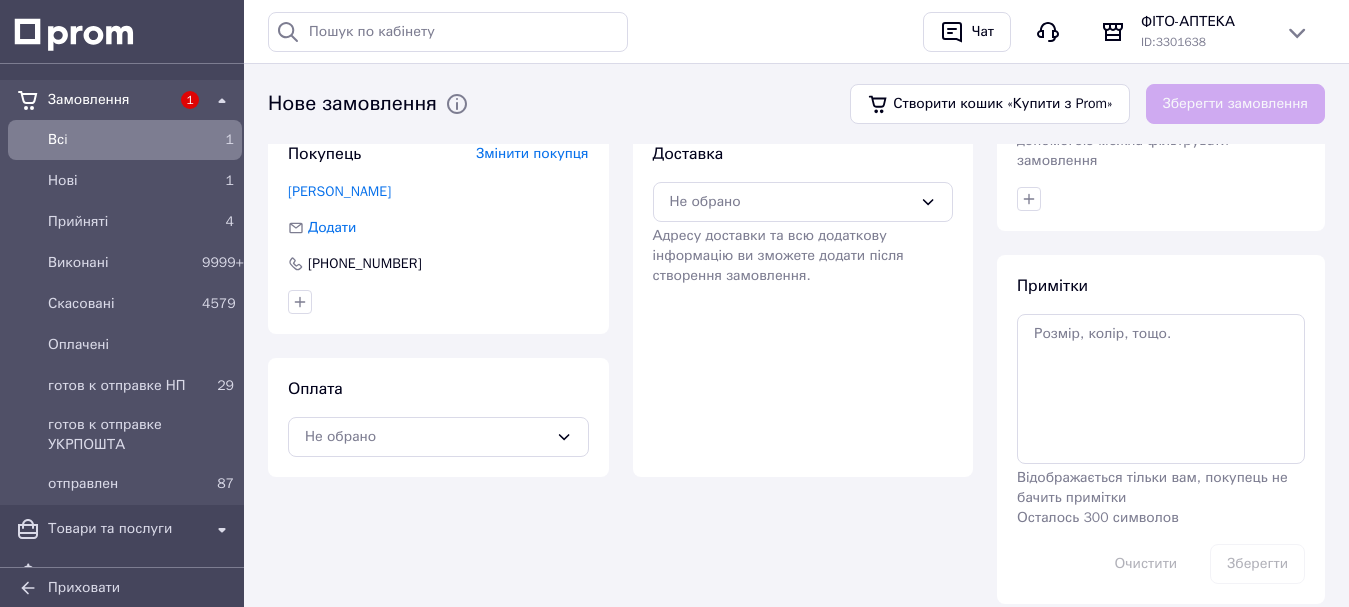 scroll, scrollTop: 300, scrollLeft: 0, axis: vertical 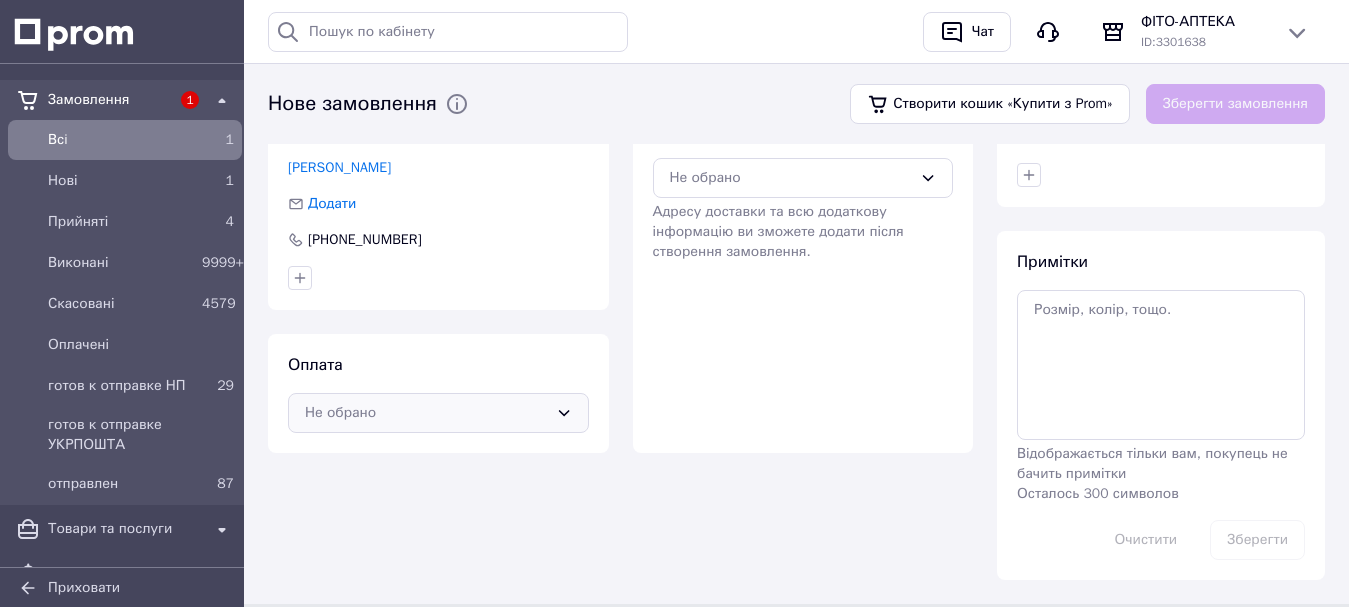 click on "Не обрано" at bounding box center (426, 413) 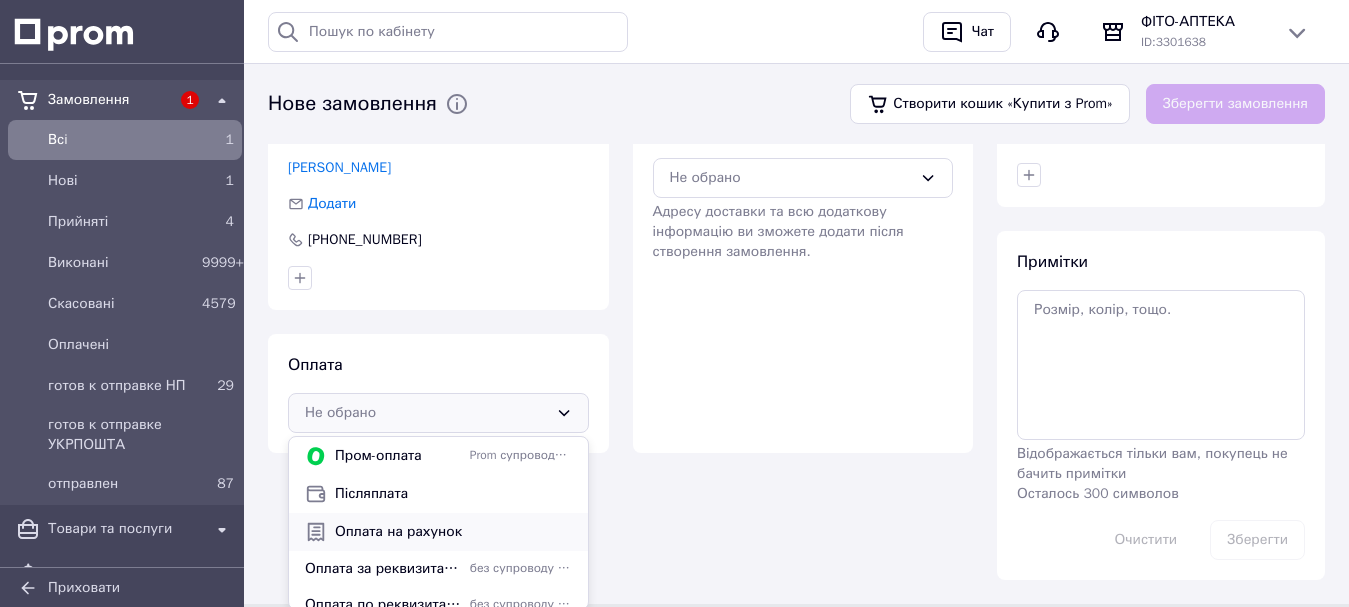 click on "Оплата на рахунок" at bounding box center [453, 532] 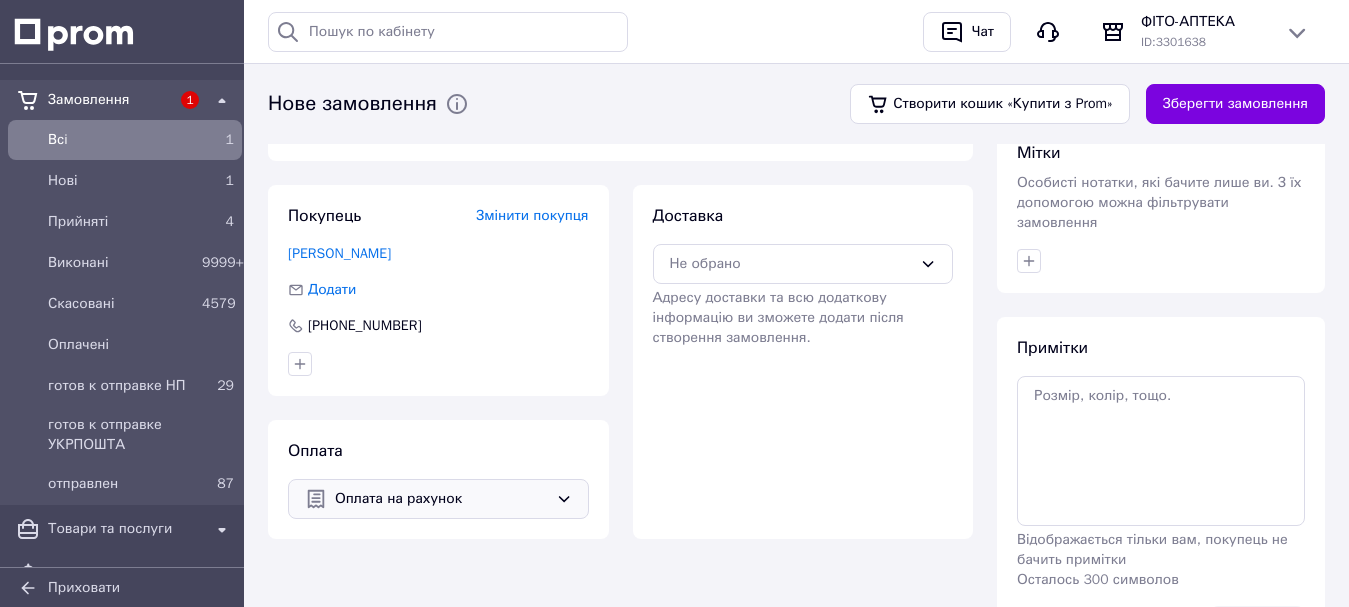 scroll, scrollTop: 100, scrollLeft: 0, axis: vertical 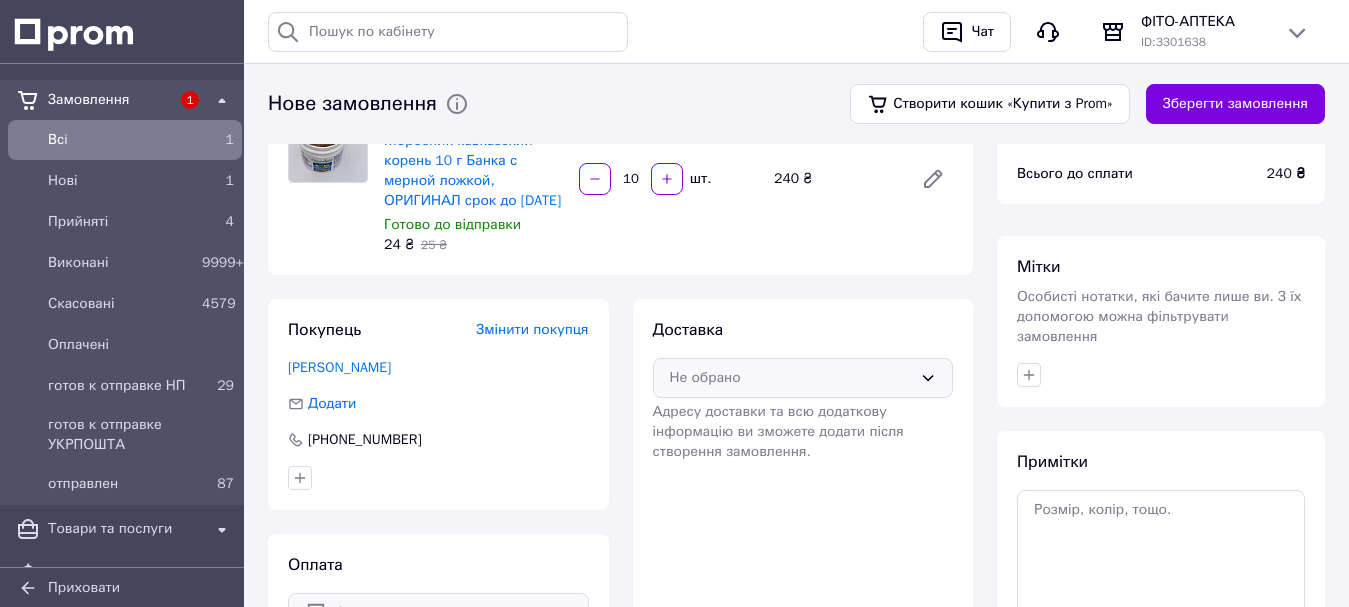 click on "Не обрано" at bounding box center [791, 378] 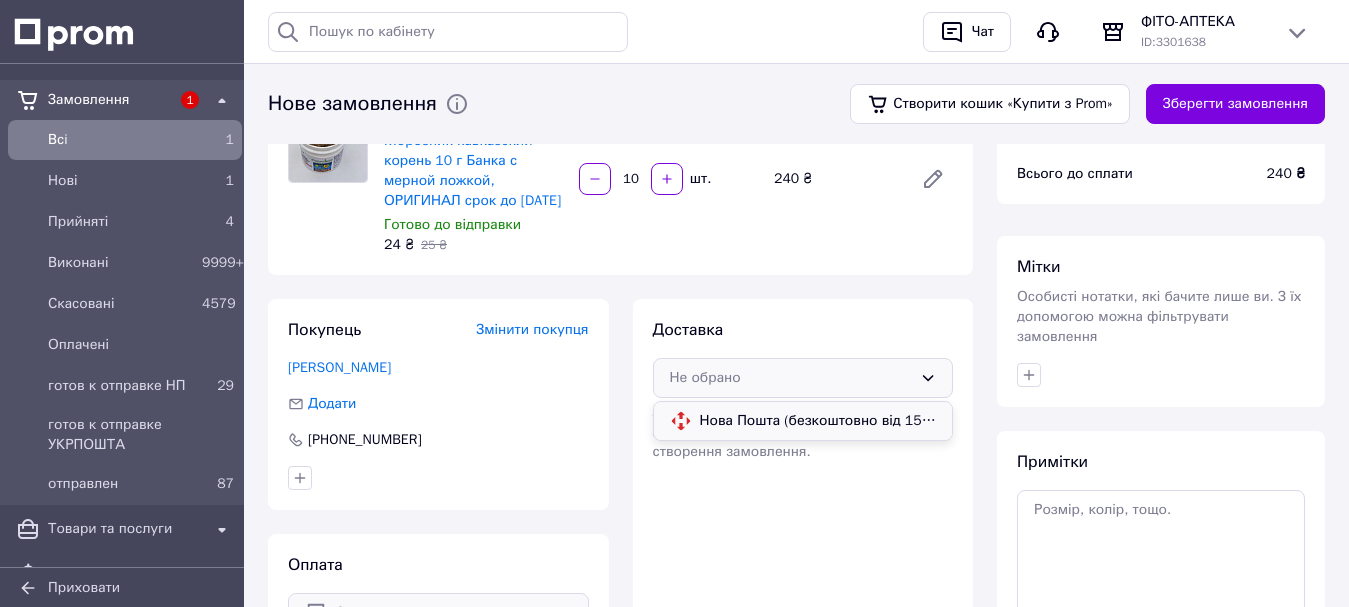 click on "Нова Пошта (безкоштовно від 1500 ₴)" at bounding box center (818, 421) 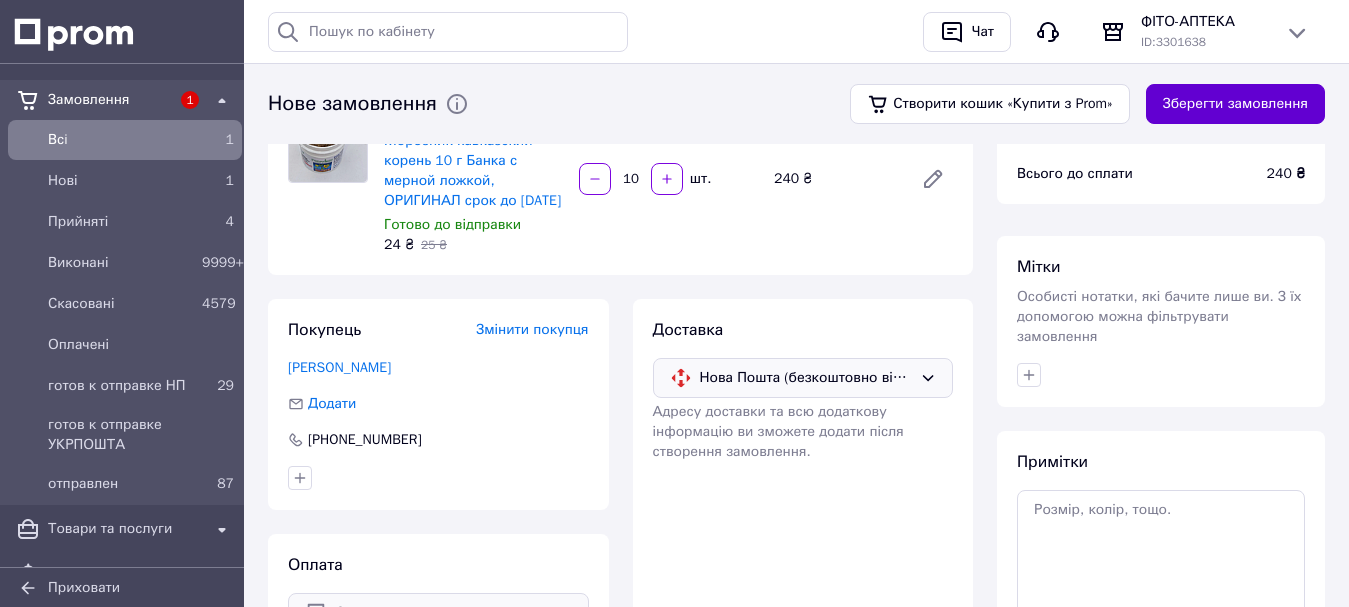 click on "Зберегти замовлення" at bounding box center (1235, 104) 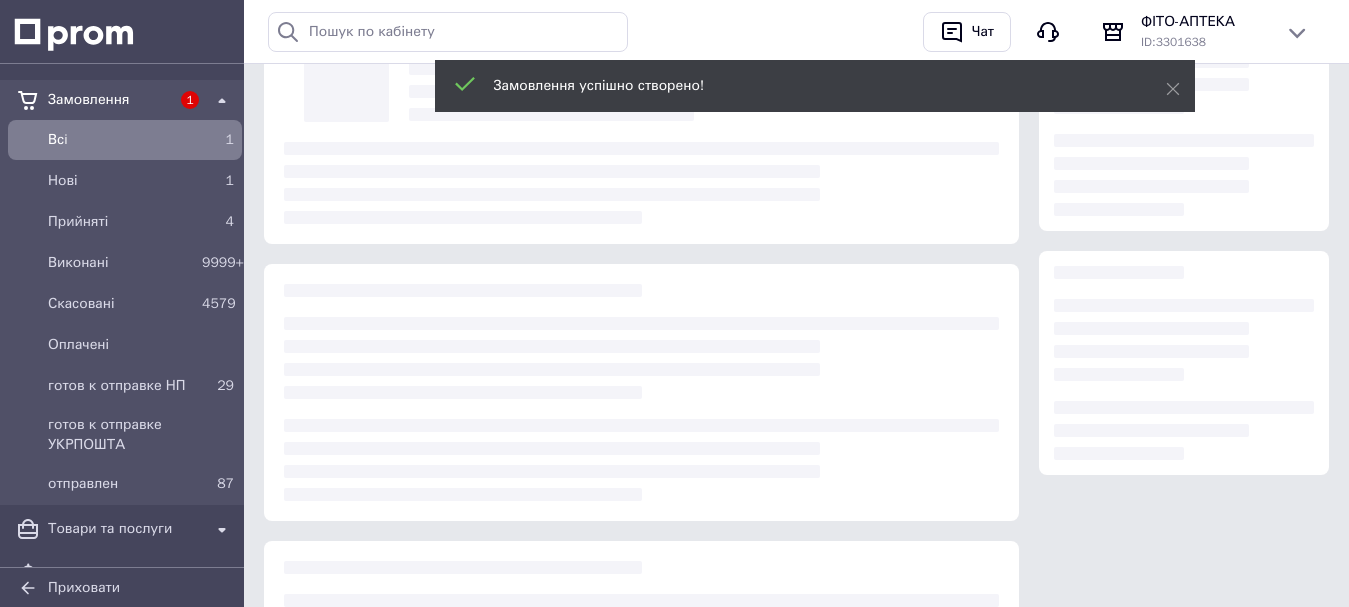 scroll, scrollTop: 0, scrollLeft: 0, axis: both 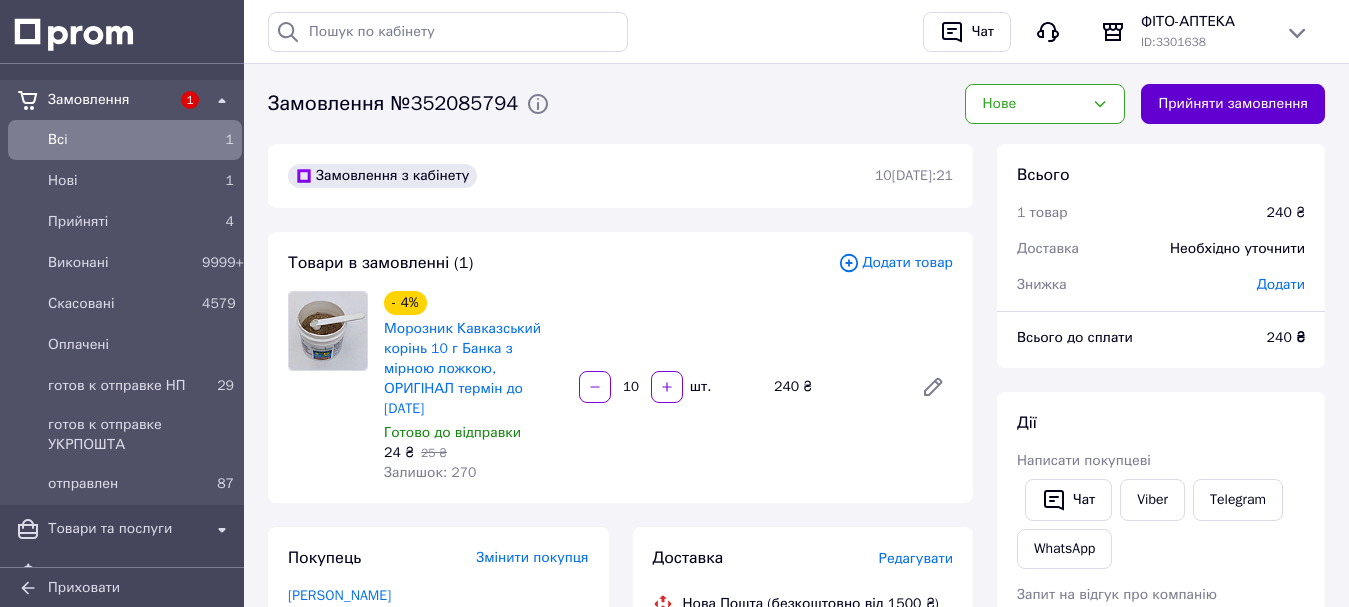 click on "Прийняти замовлення" at bounding box center (1233, 104) 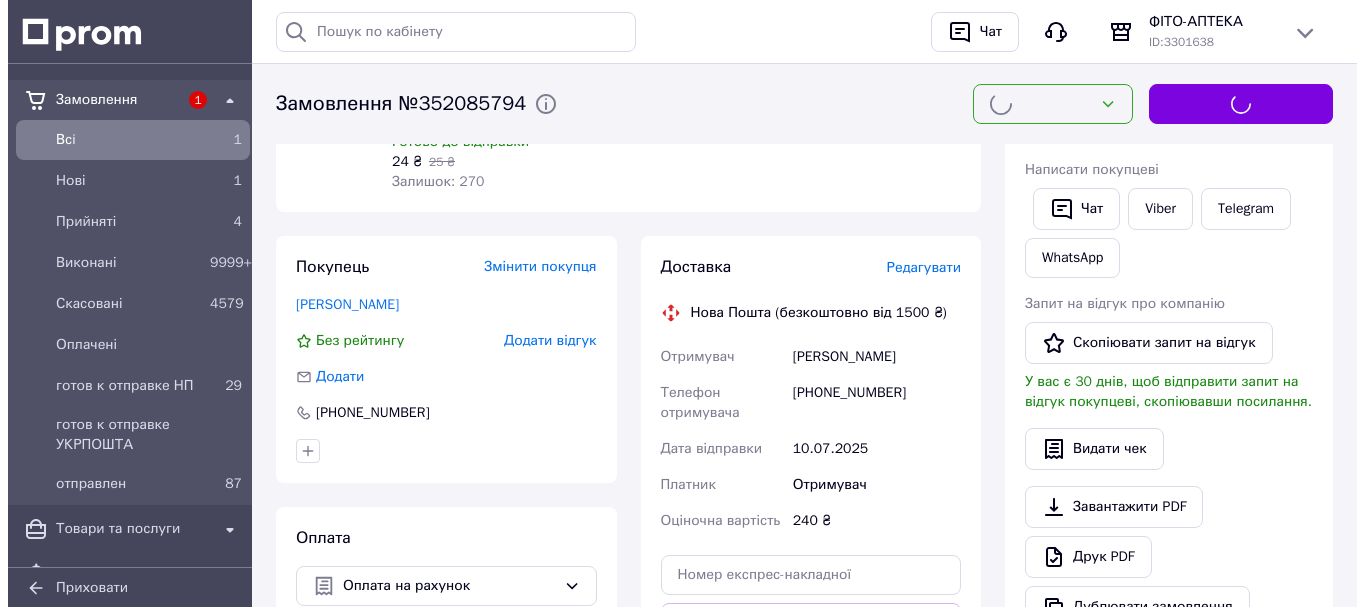 scroll, scrollTop: 300, scrollLeft: 0, axis: vertical 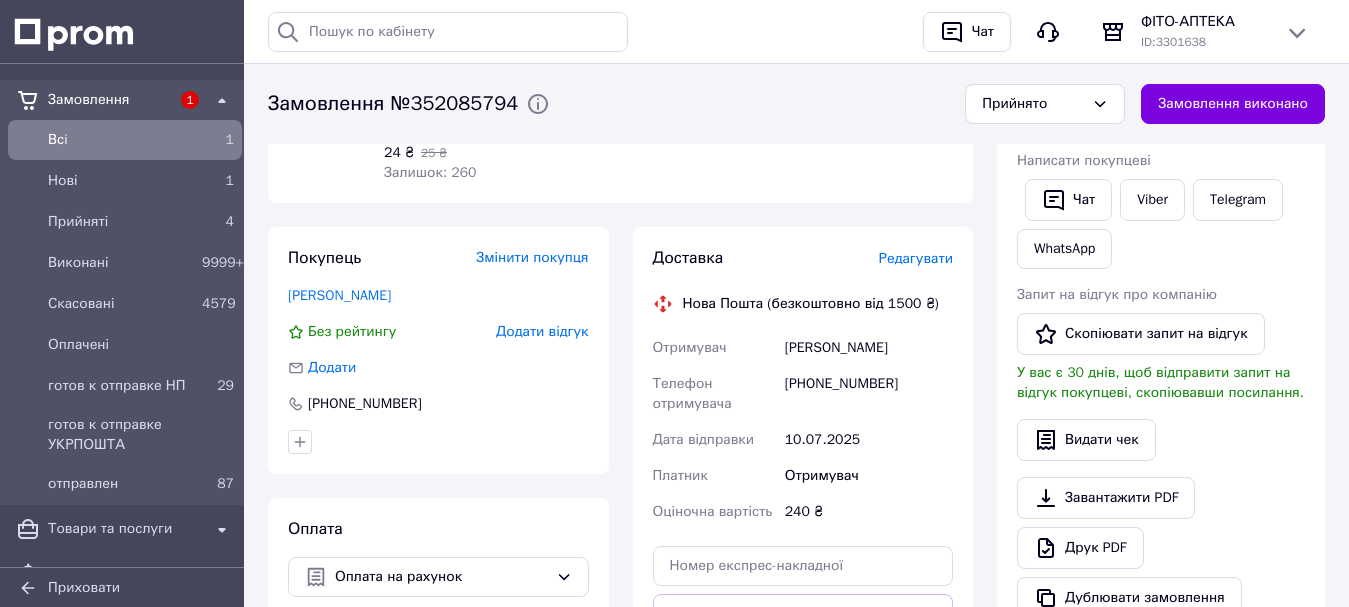 click on "Редагувати" at bounding box center [916, 258] 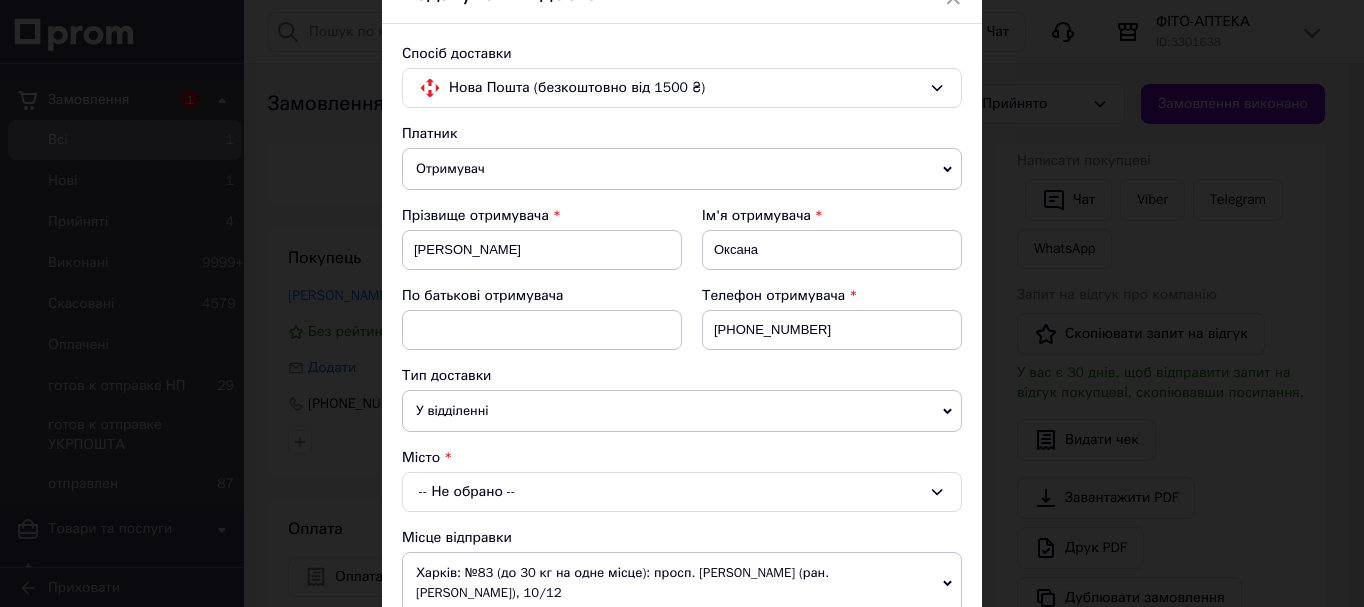 scroll, scrollTop: 200, scrollLeft: 0, axis: vertical 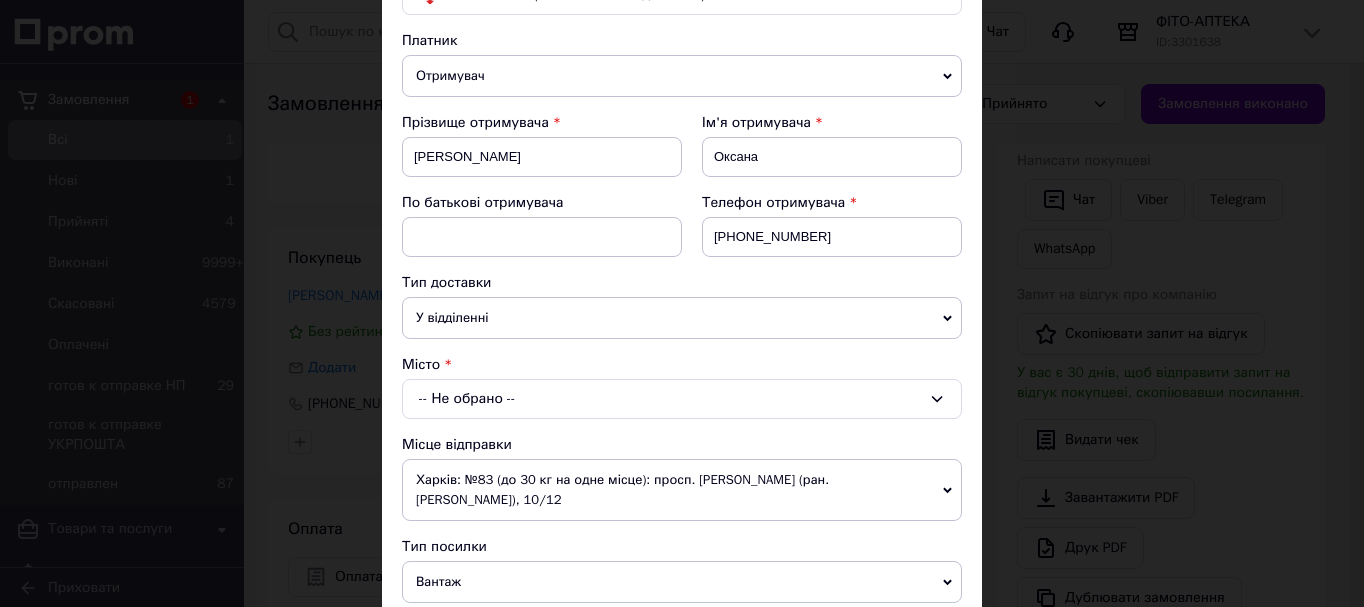 click on "-- Не обрано --" at bounding box center [682, 399] 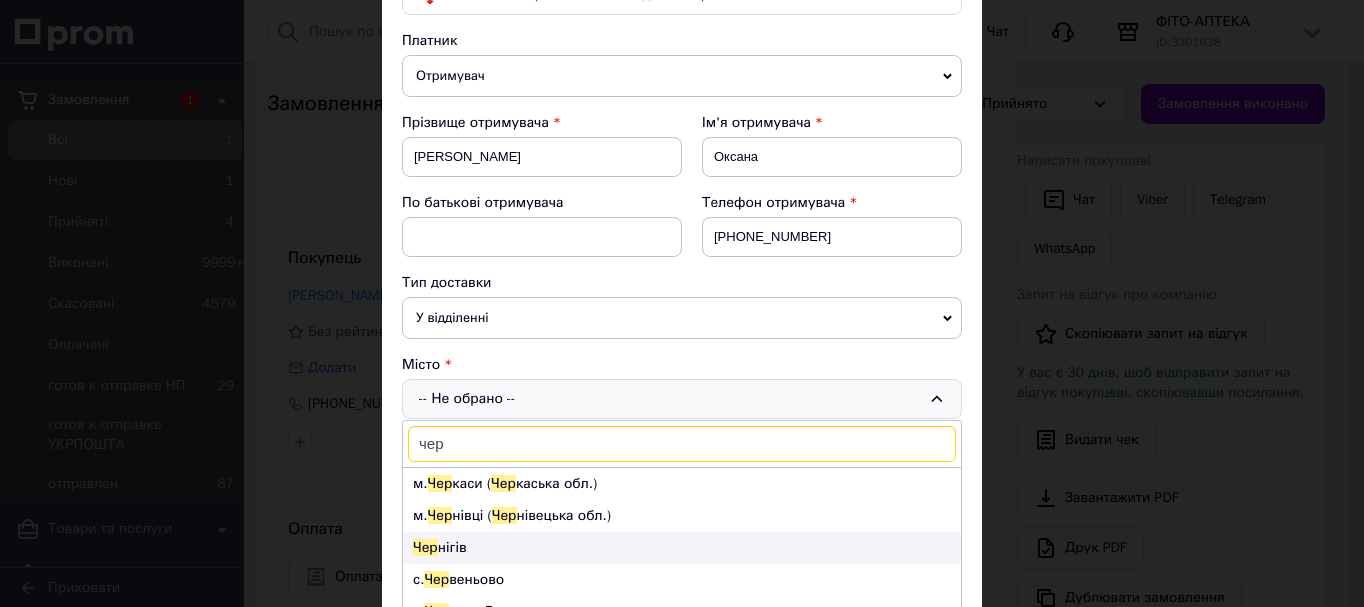 type on "чер" 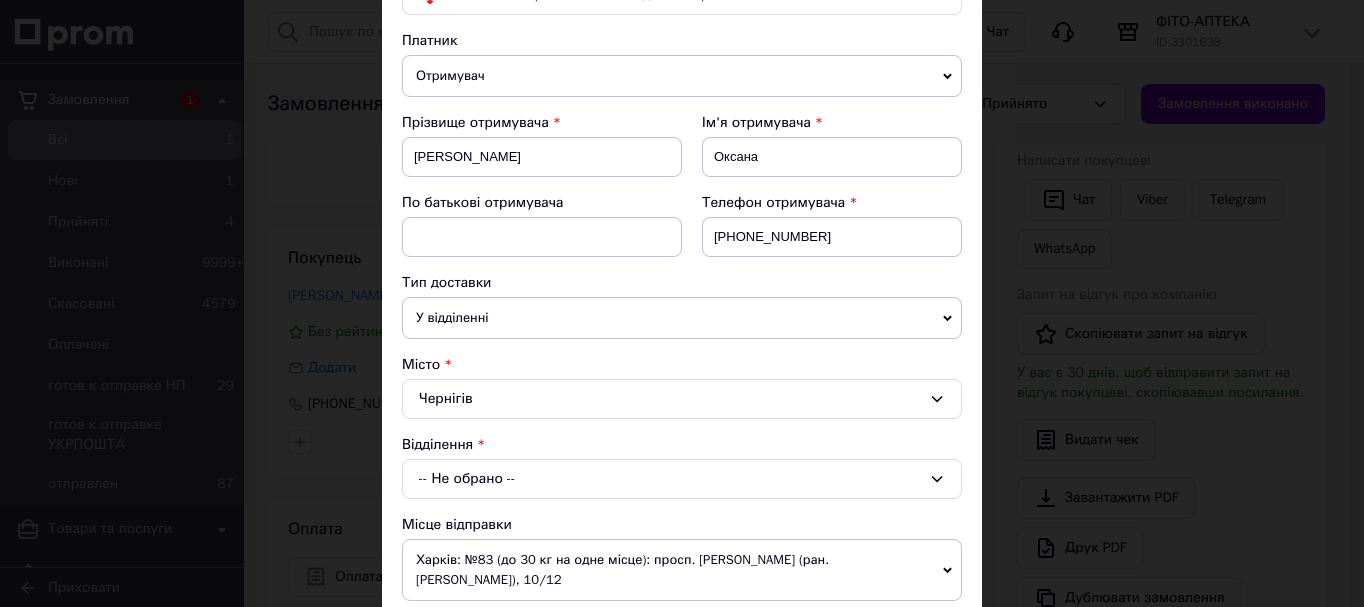click on "-- Не обрано --" at bounding box center [682, 479] 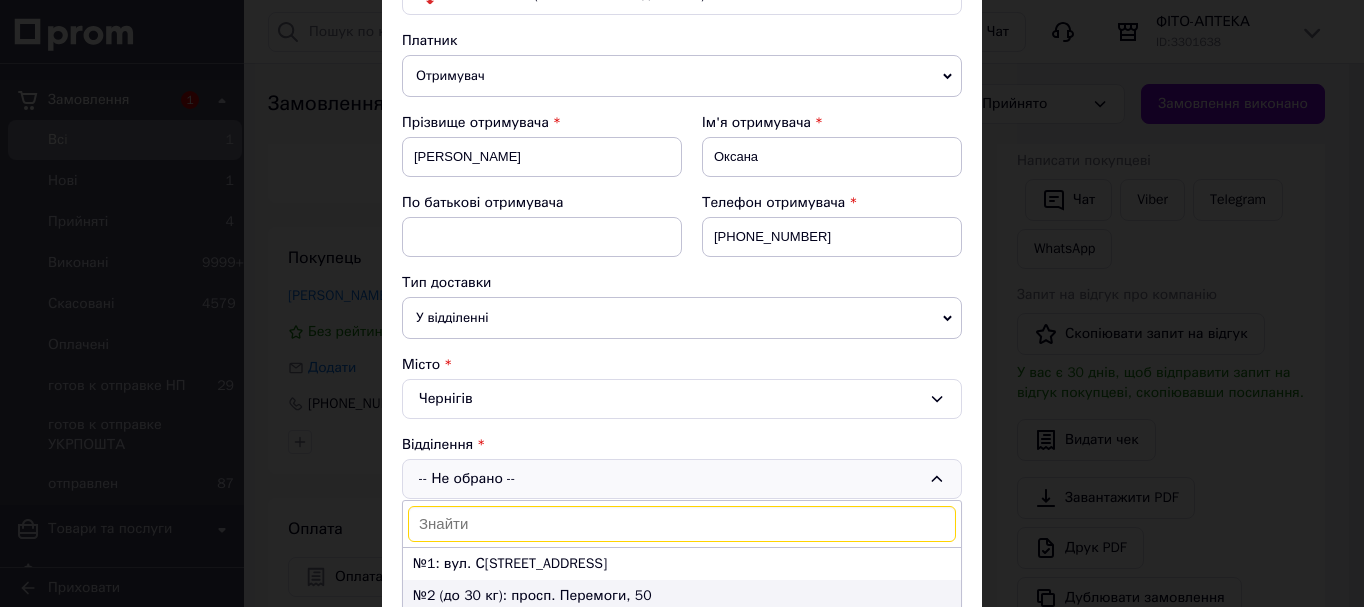 click on "№2 (до 30 кг): просп. Перемоги, 50" at bounding box center (682, 596) 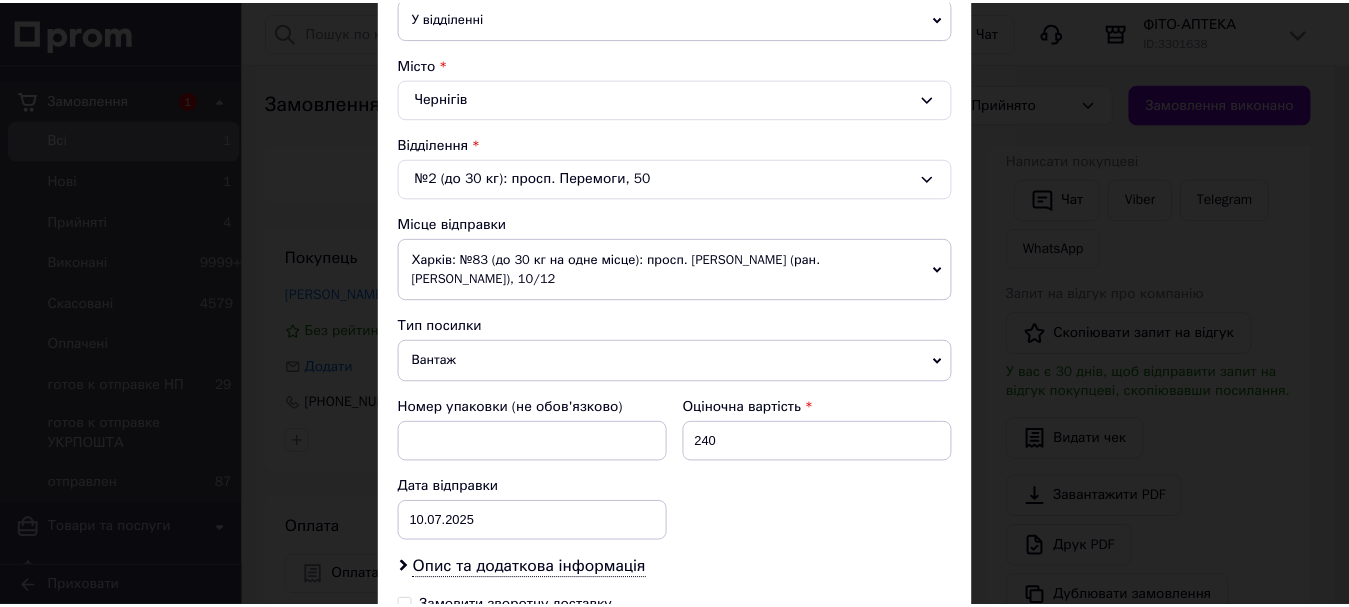 scroll, scrollTop: 700, scrollLeft: 0, axis: vertical 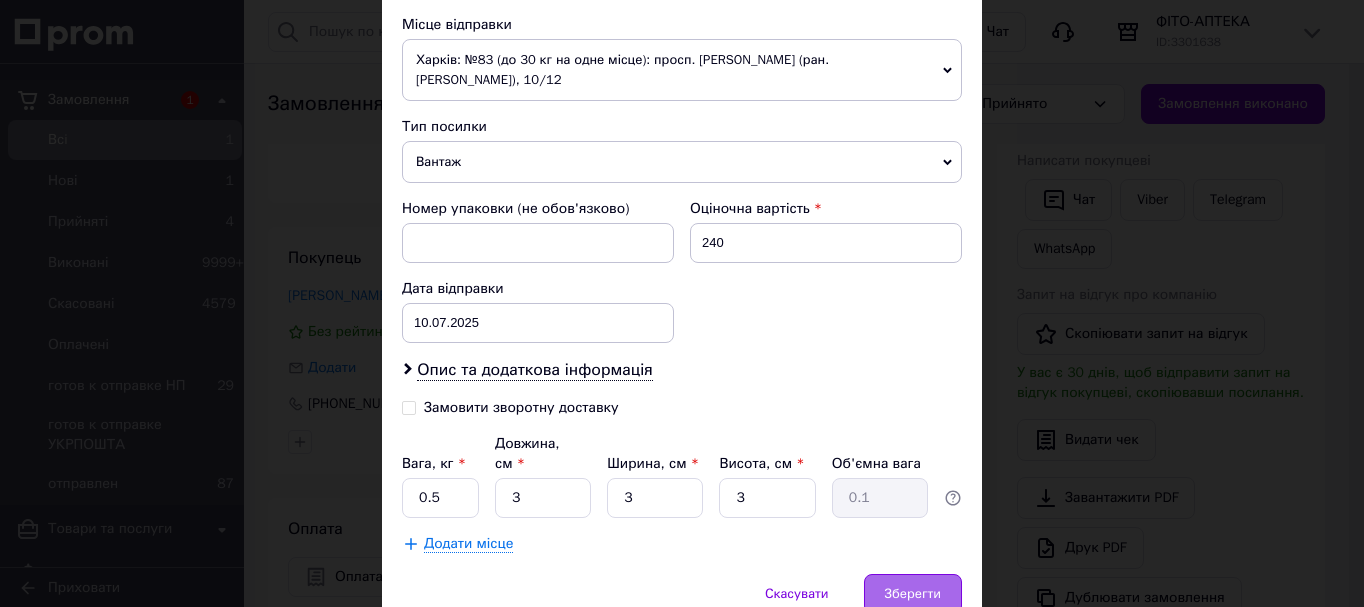click on "Зберегти" at bounding box center (913, 594) 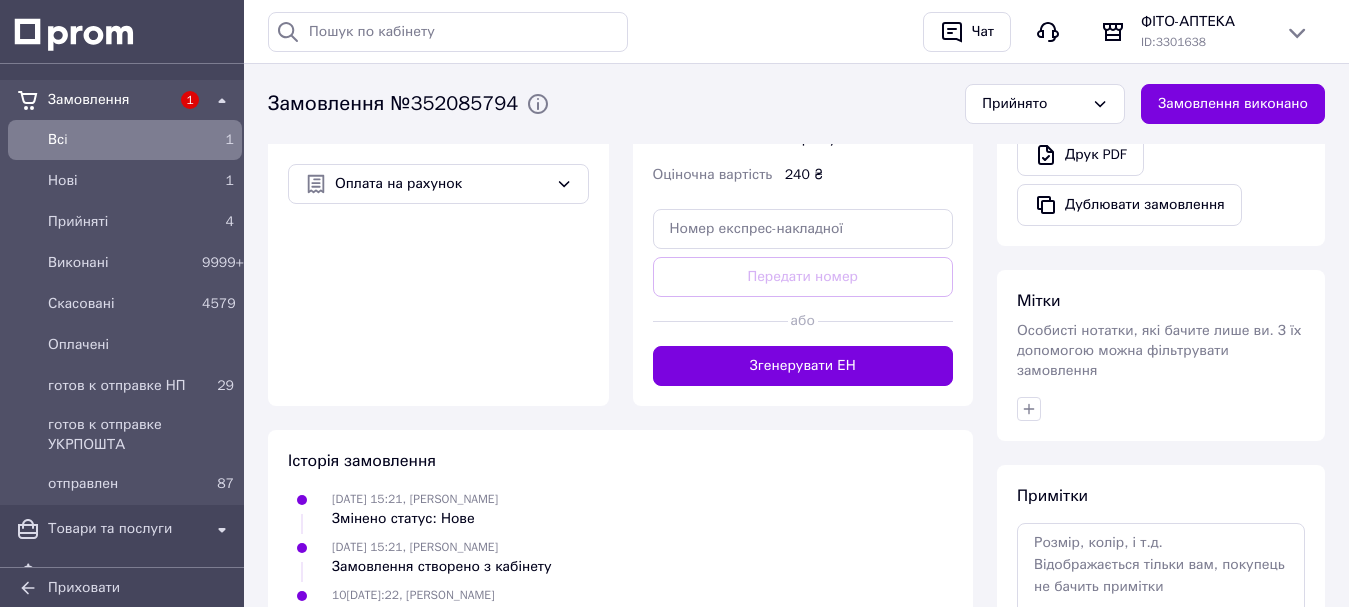scroll, scrollTop: 700, scrollLeft: 0, axis: vertical 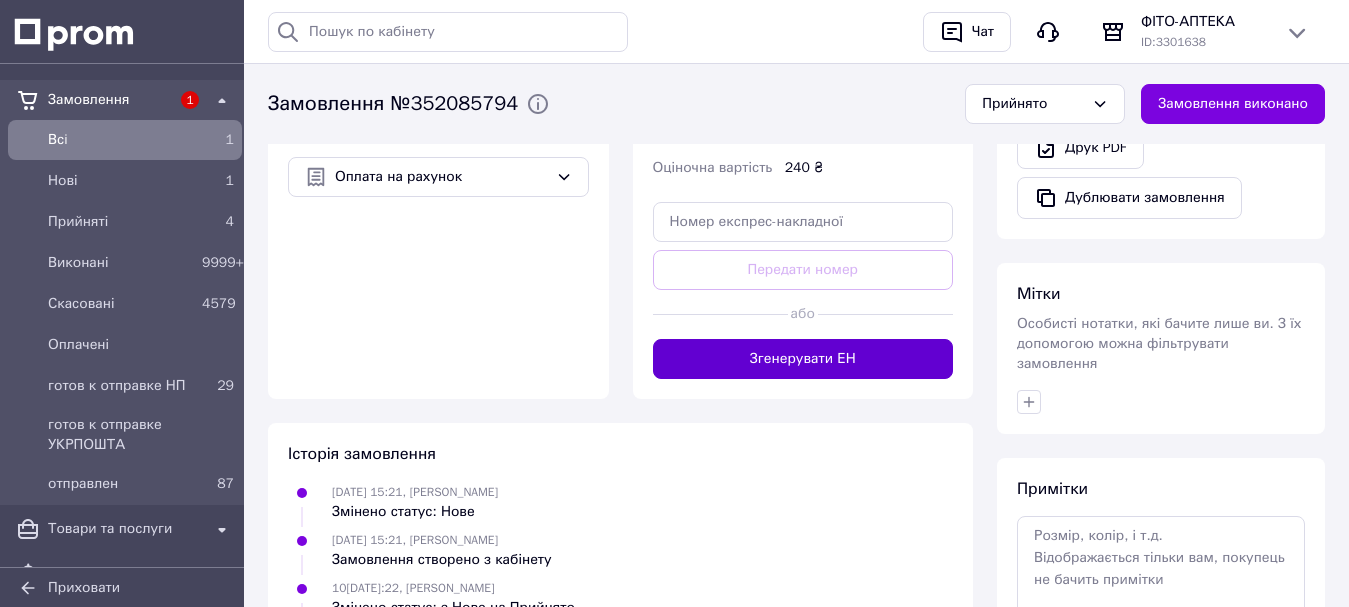 click on "Згенерувати ЕН" at bounding box center [803, 359] 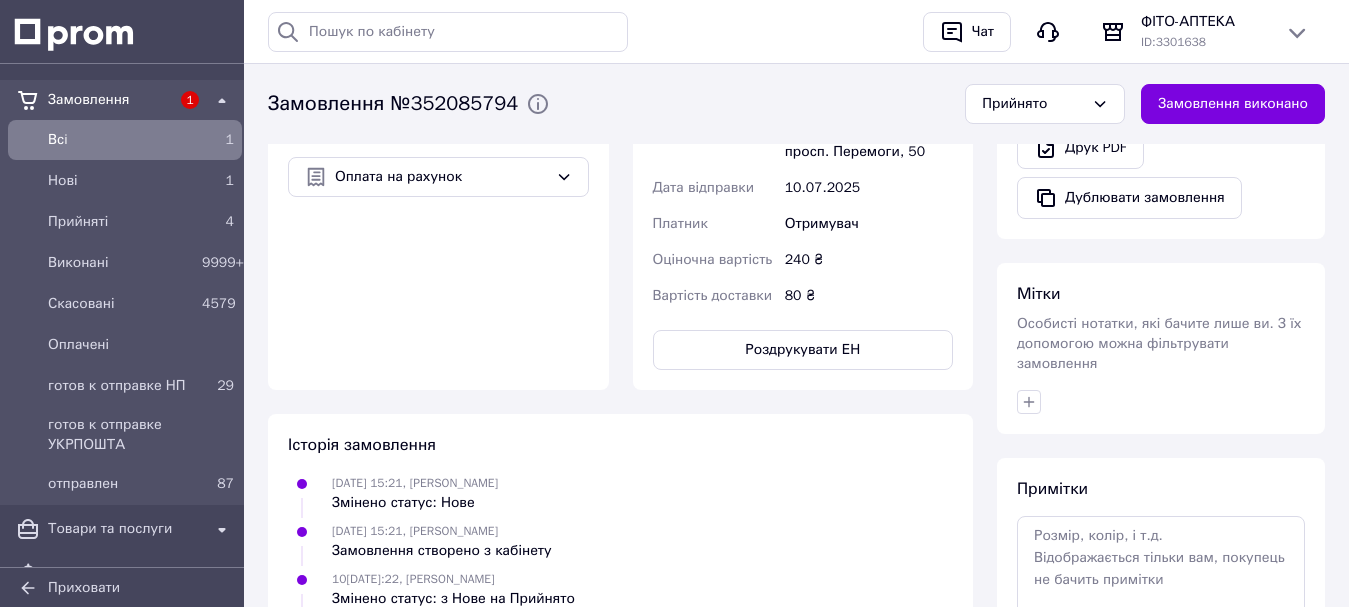scroll, scrollTop: 400, scrollLeft: 0, axis: vertical 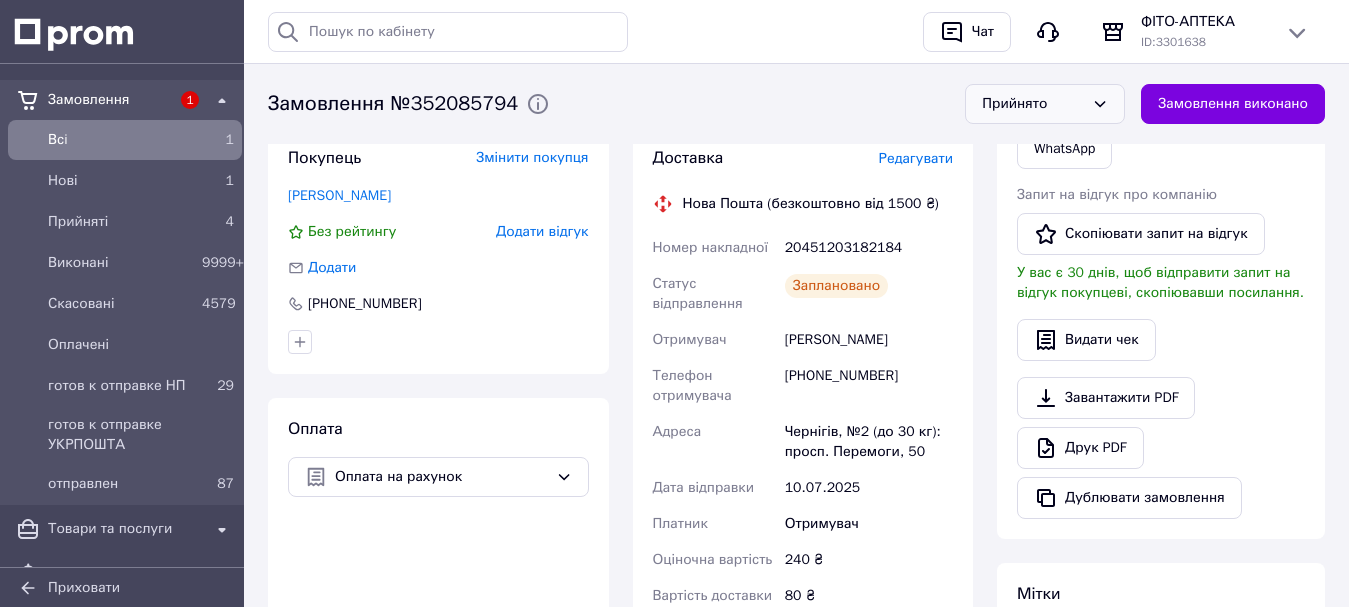 click 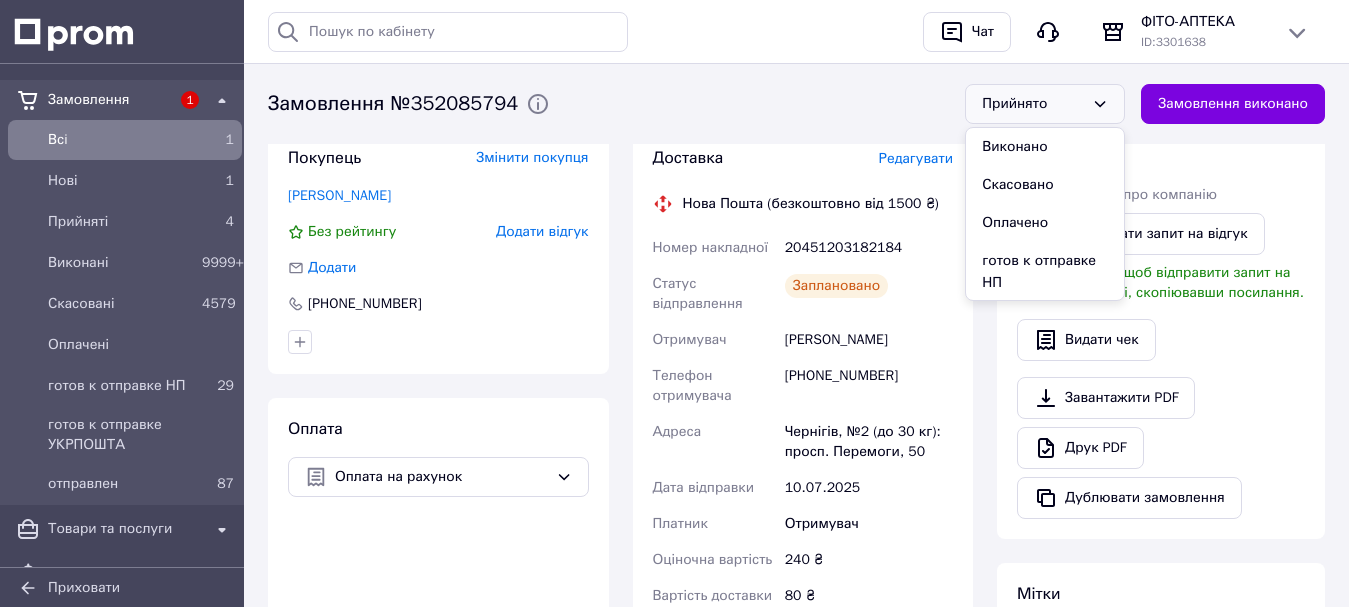 click on "готов к отправке НП" at bounding box center (1045, 272) 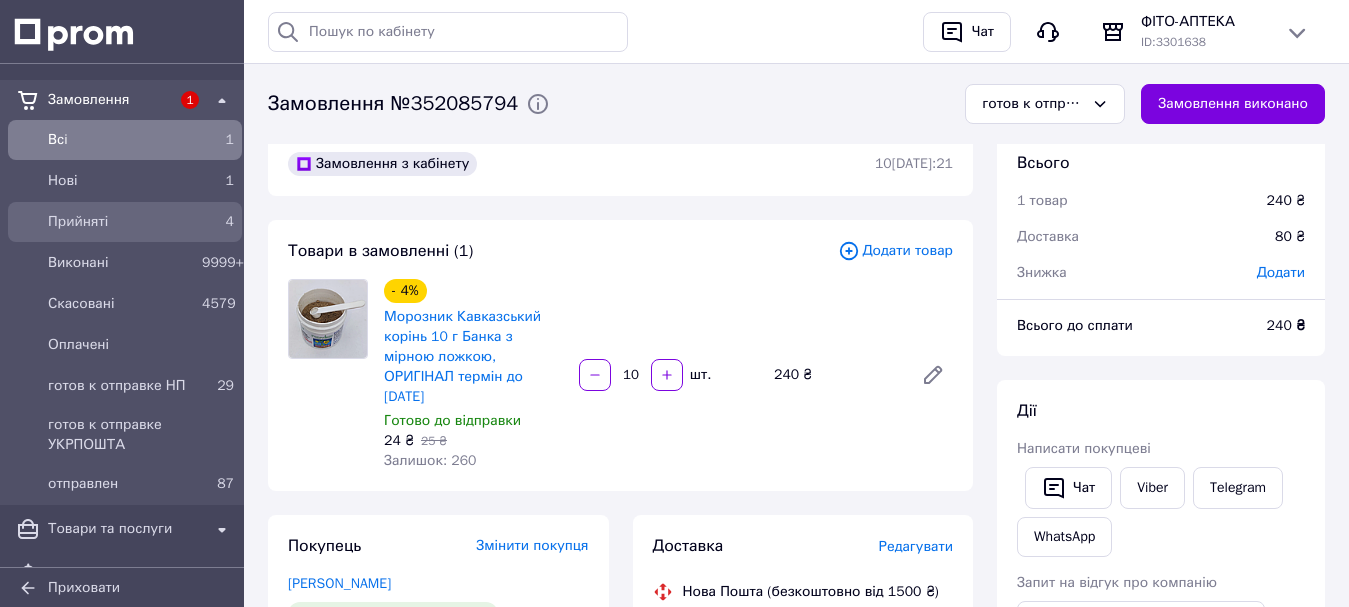 scroll, scrollTop: 0, scrollLeft: 0, axis: both 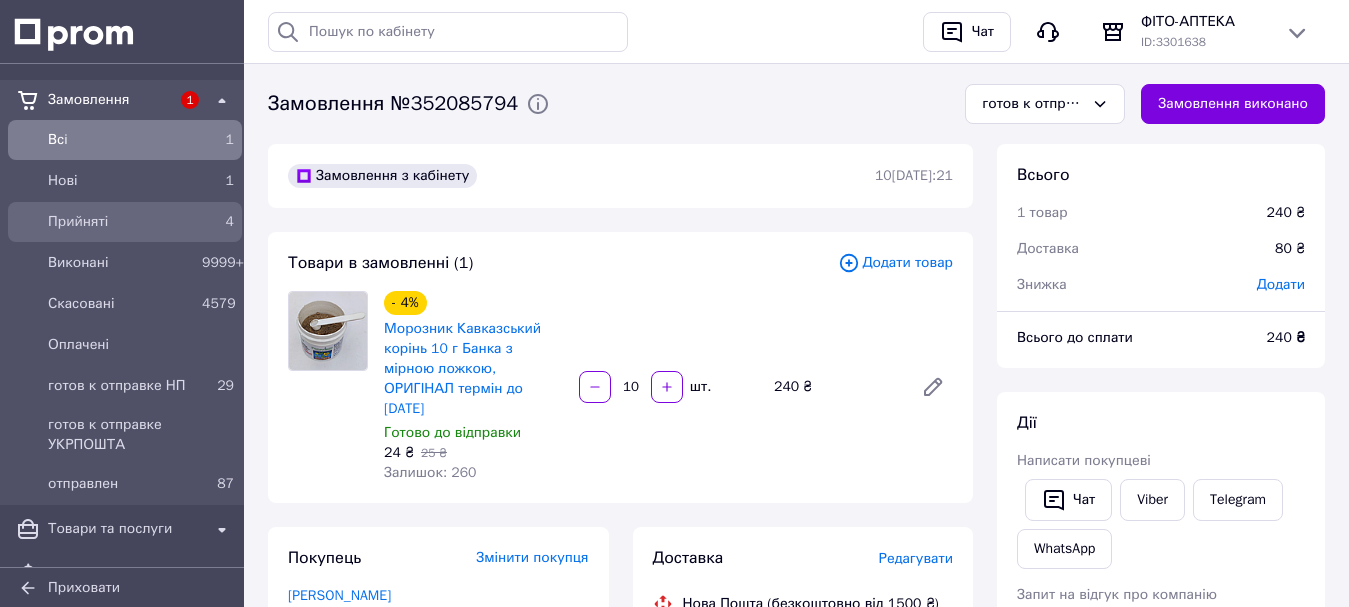 click on "Прийняті 4" at bounding box center (125, 222) 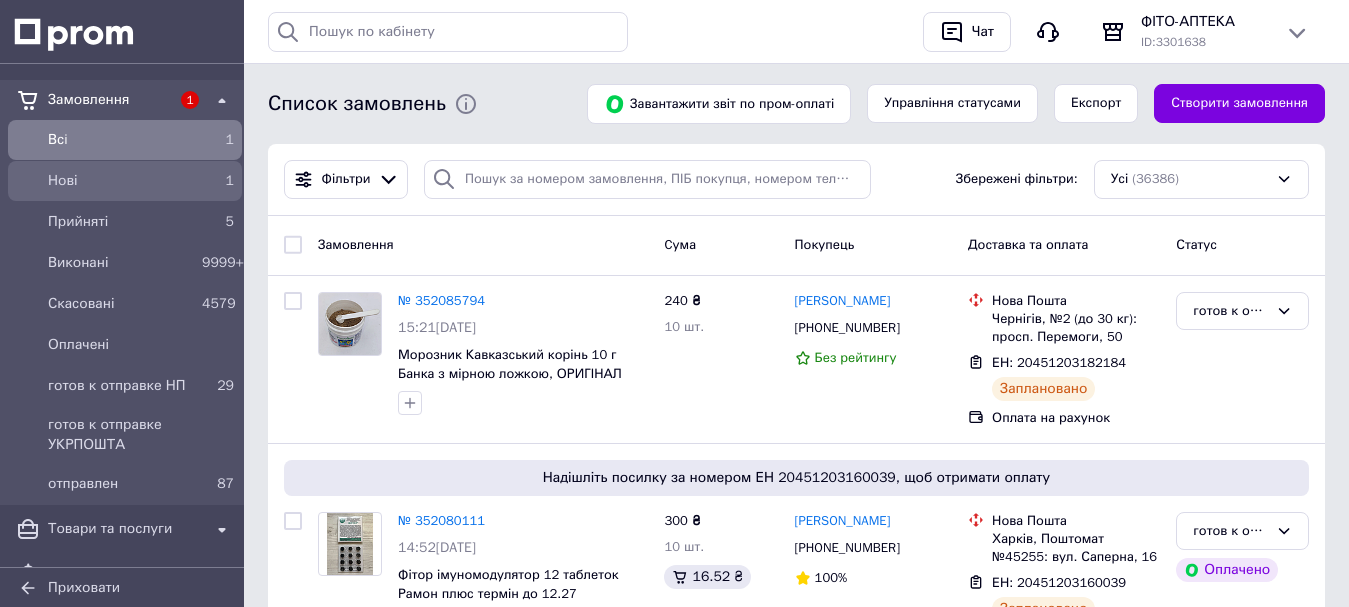 click on "Нові" at bounding box center (121, 181) 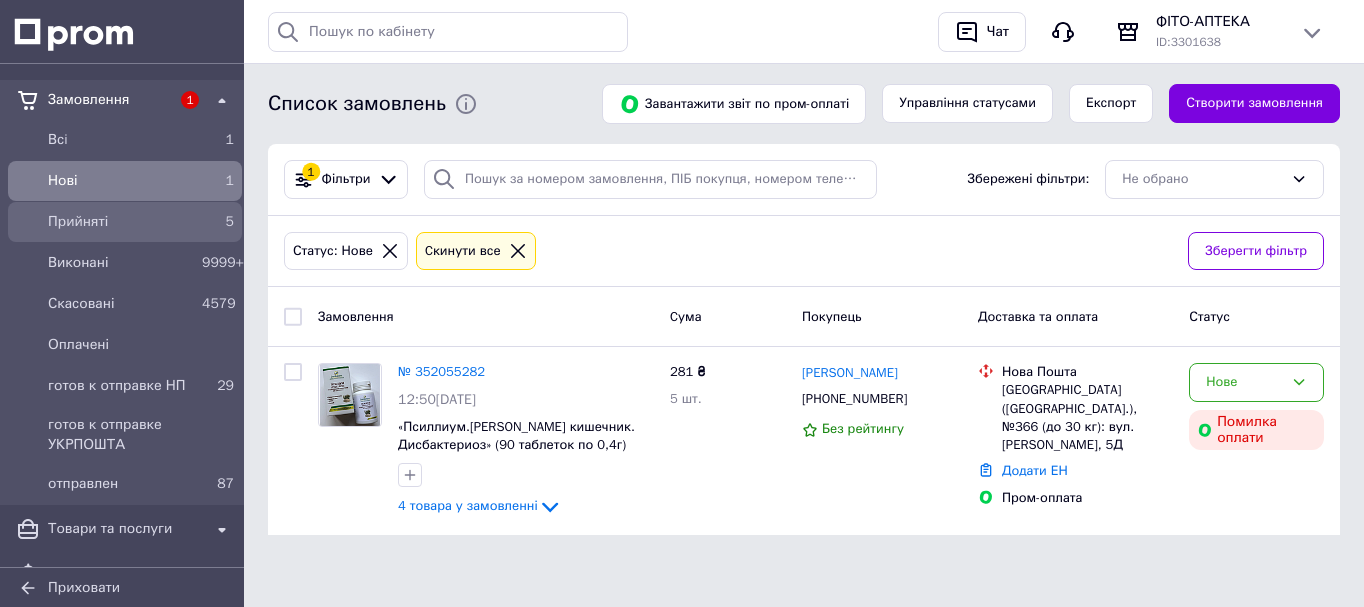 click on "Прийняті" at bounding box center (121, 222) 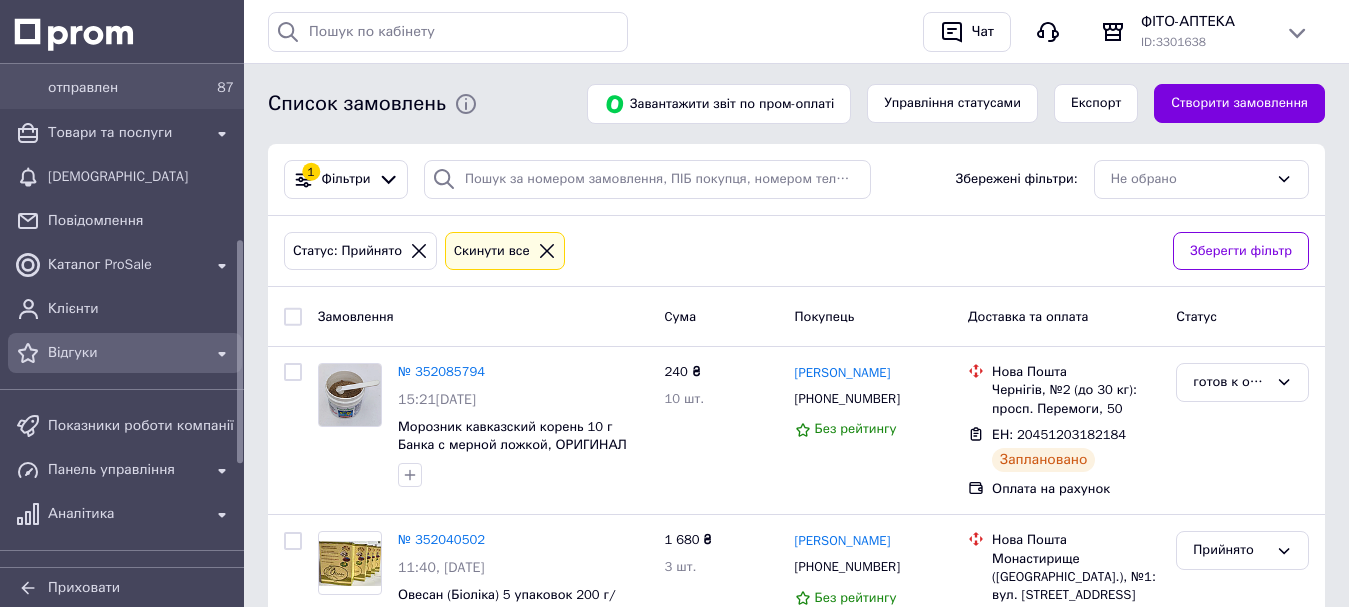 scroll, scrollTop: 600, scrollLeft: 0, axis: vertical 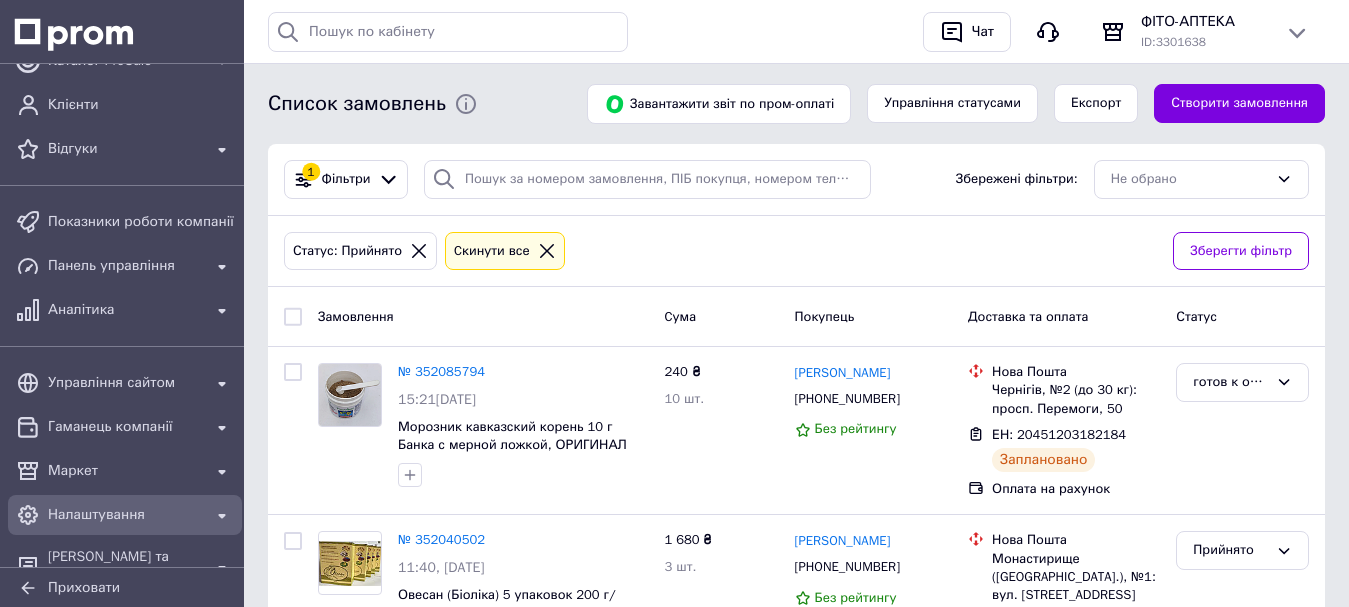 click on "Налаштування" at bounding box center (125, 515) 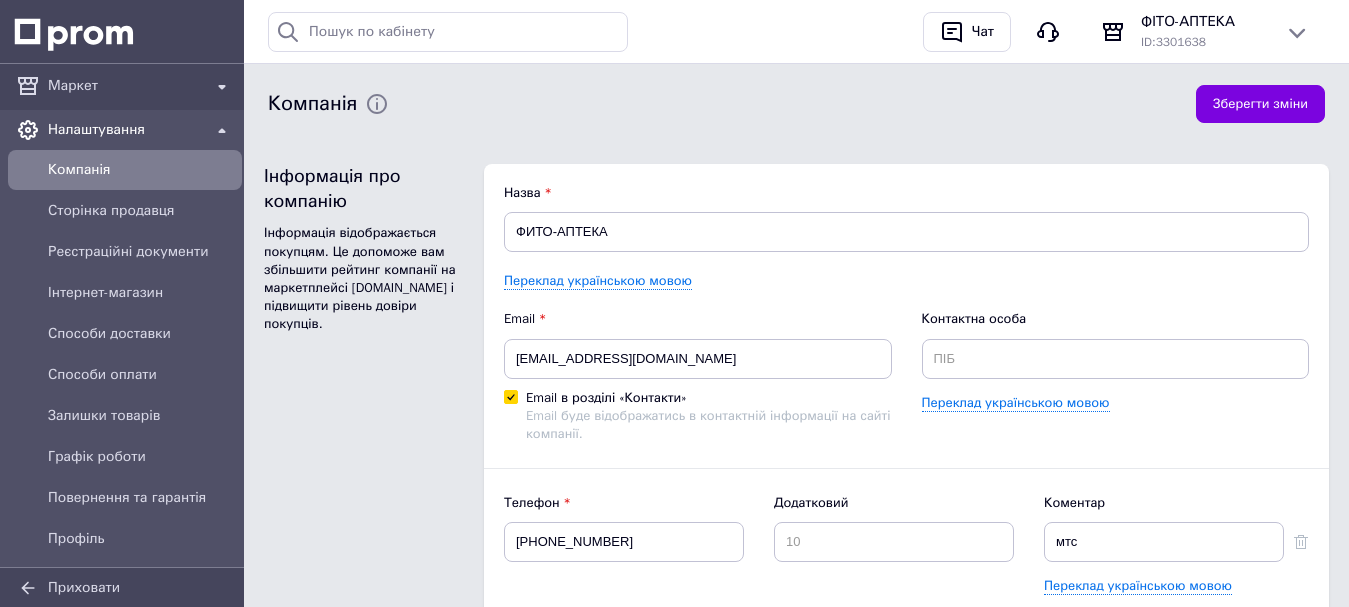 scroll, scrollTop: 0, scrollLeft: 0, axis: both 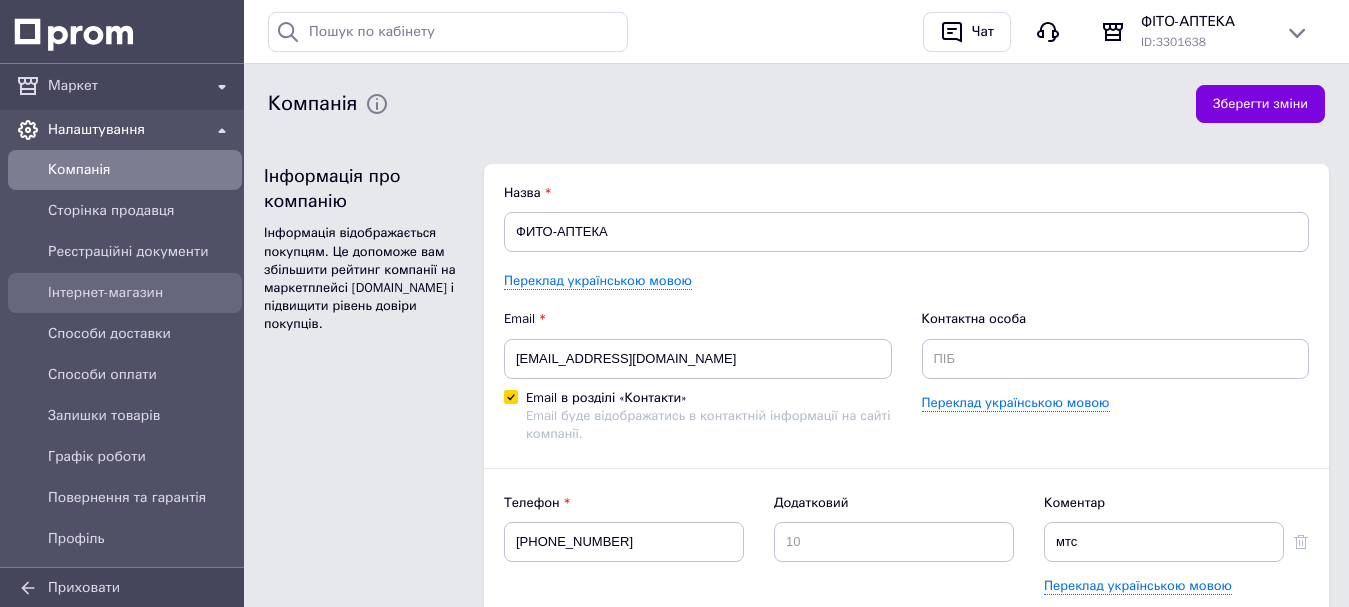 click on "Інтернет-магазин" at bounding box center (141, 293) 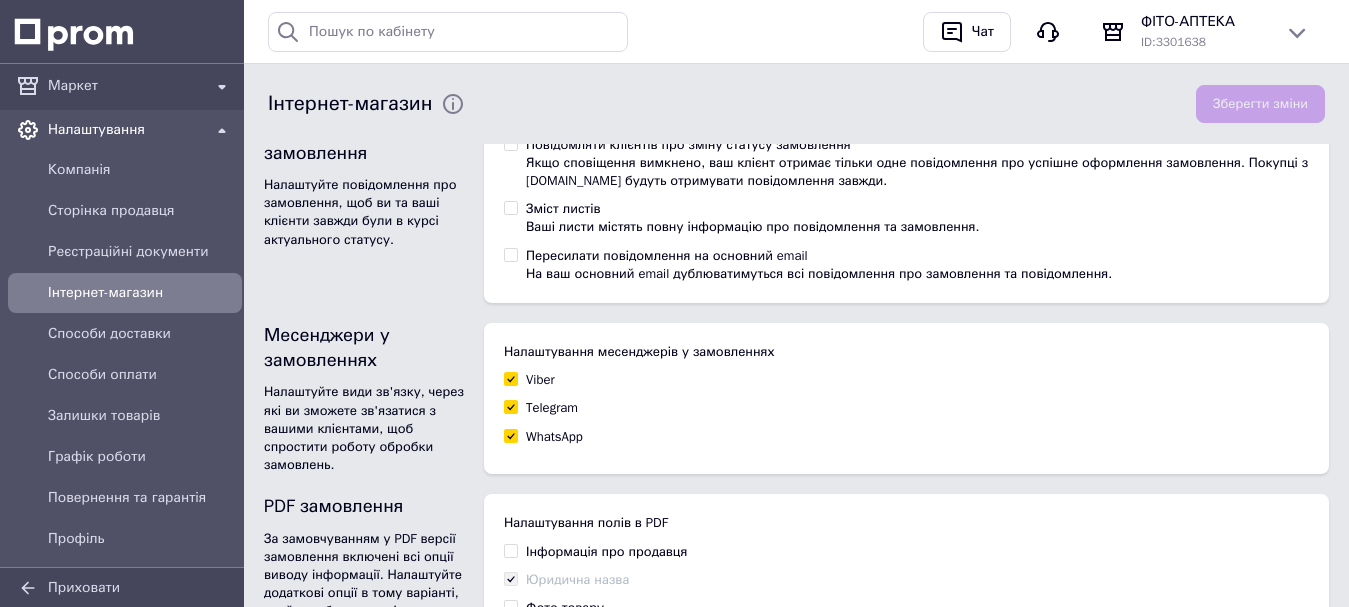 scroll, scrollTop: 1483, scrollLeft: 0, axis: vertical 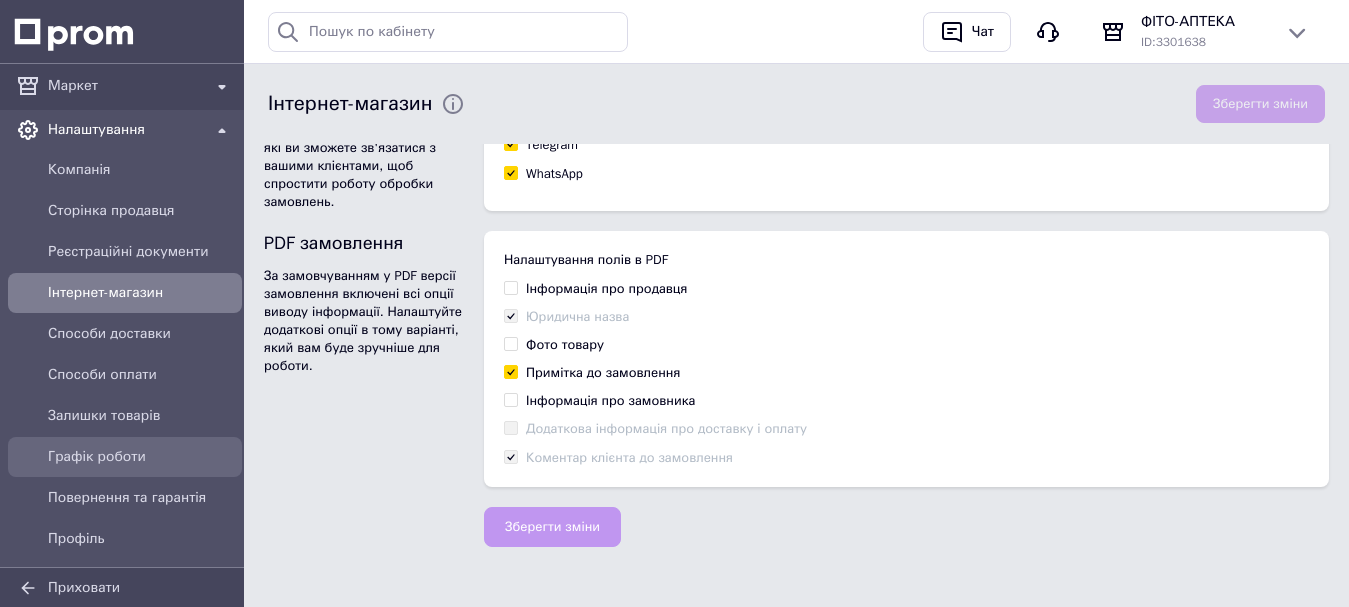 click on "Графік роботи" at bounding box center (141, 457) 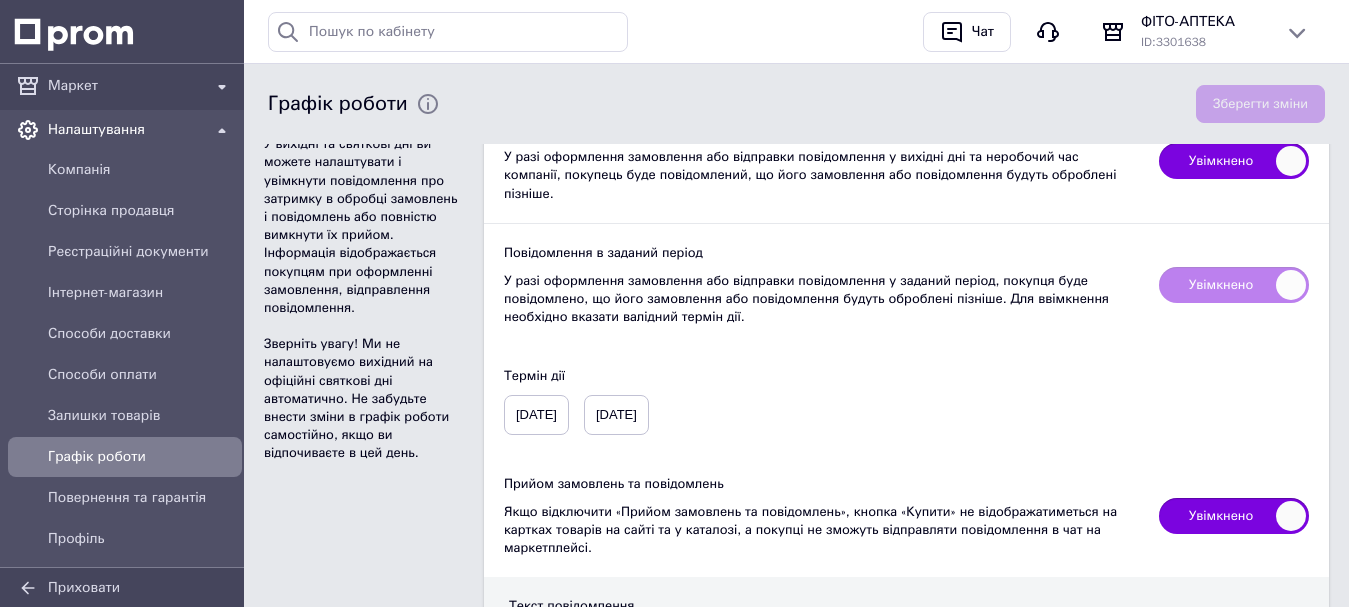 scroll, scrollTop: 839, scrollLeft: 0, axis: vertical 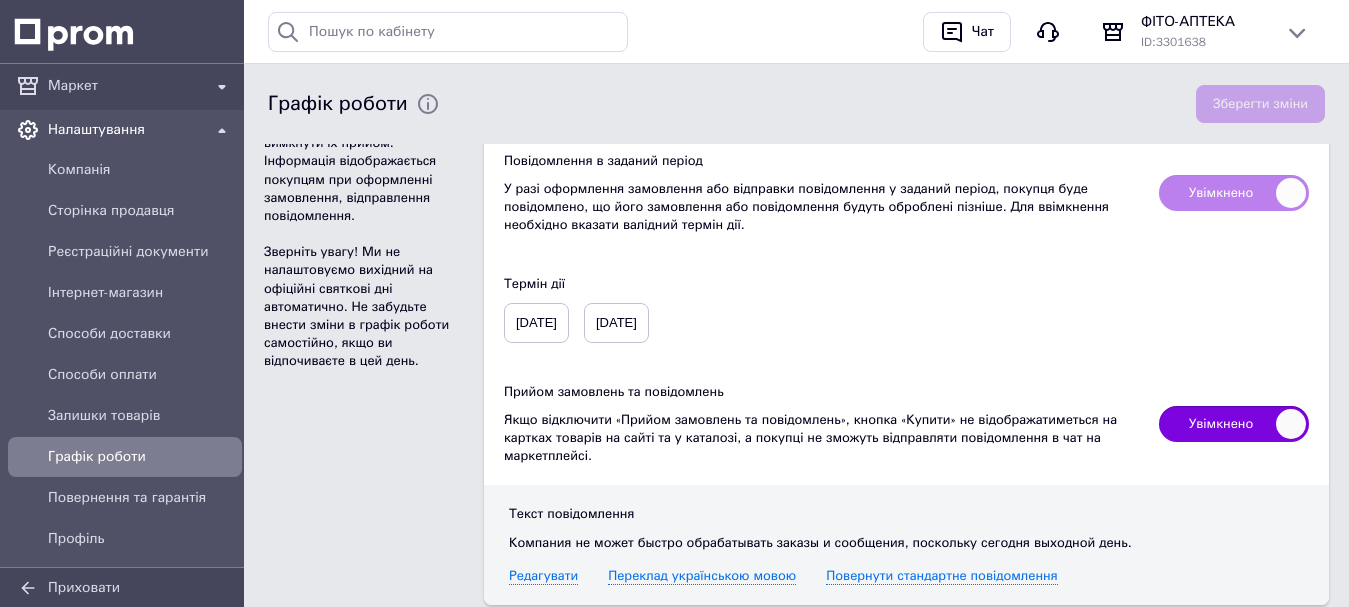 click on "[DATE]" at bounding box center (536, 323) 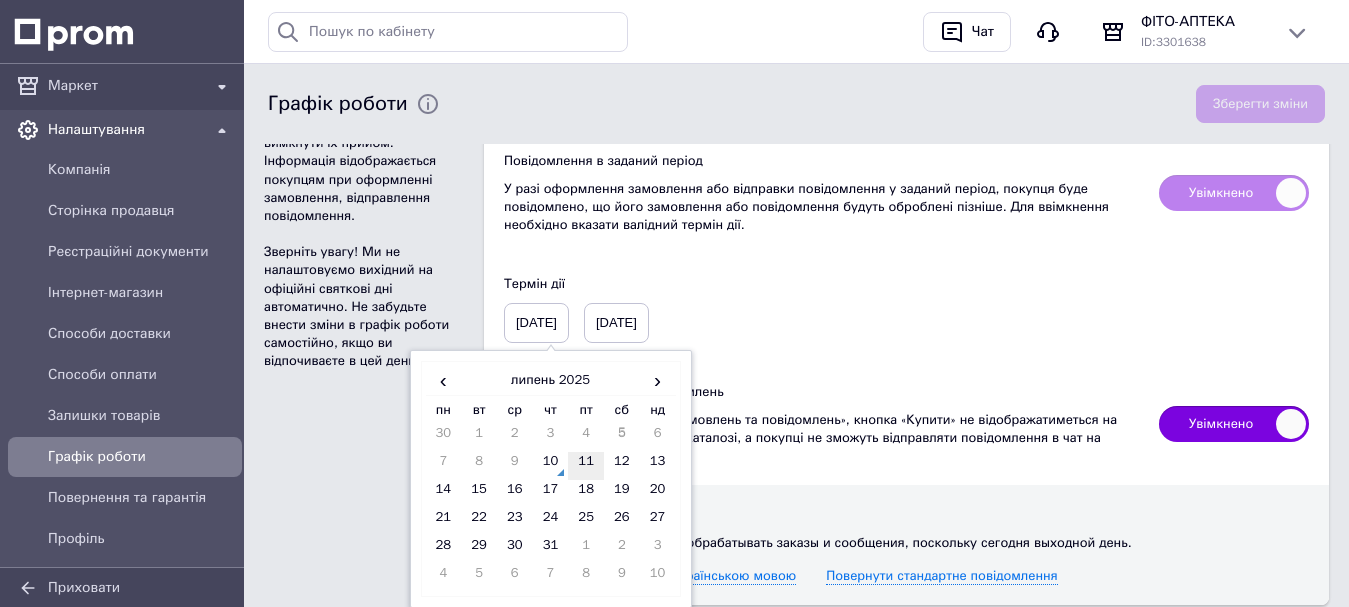 click on "11" at bounding box center (586, 466) 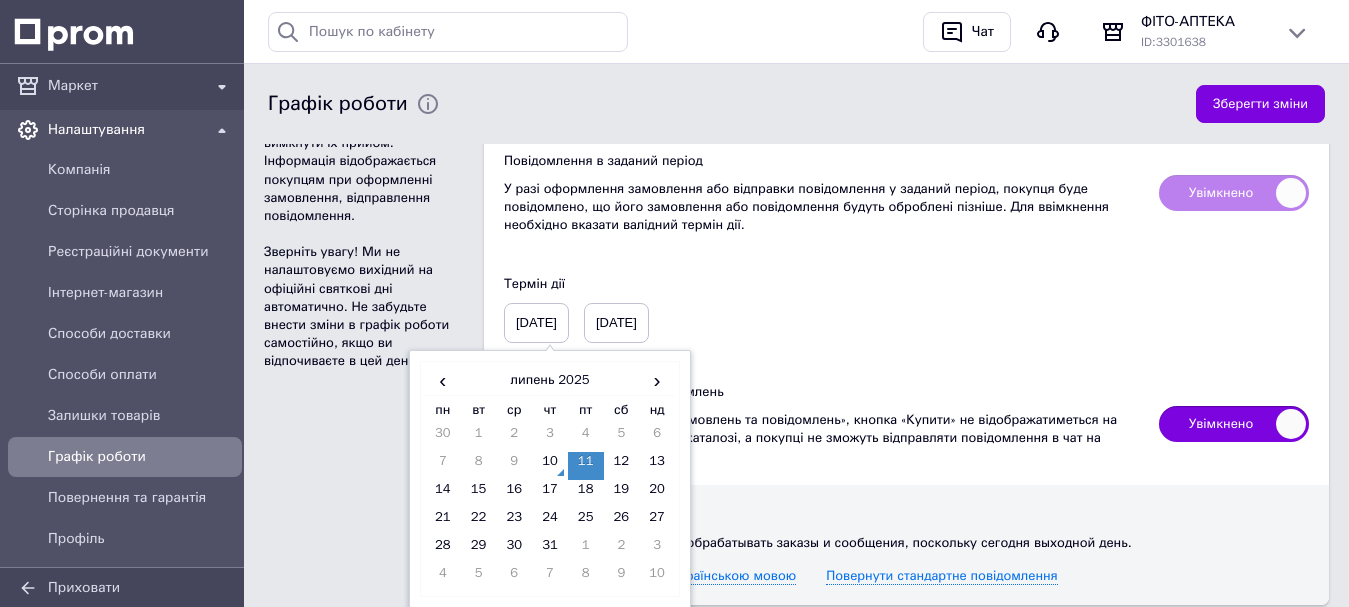 click on "[DATE]" at bounding box center [616, 323] 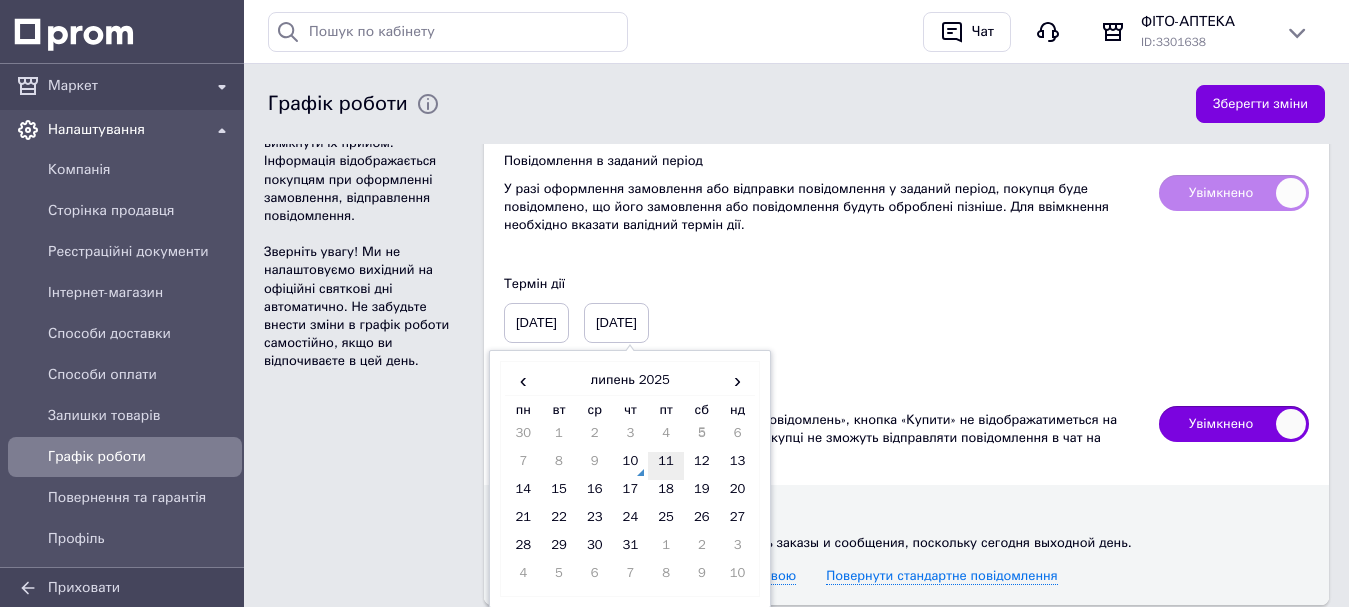 click on "11" at bounding box center [666, 466] 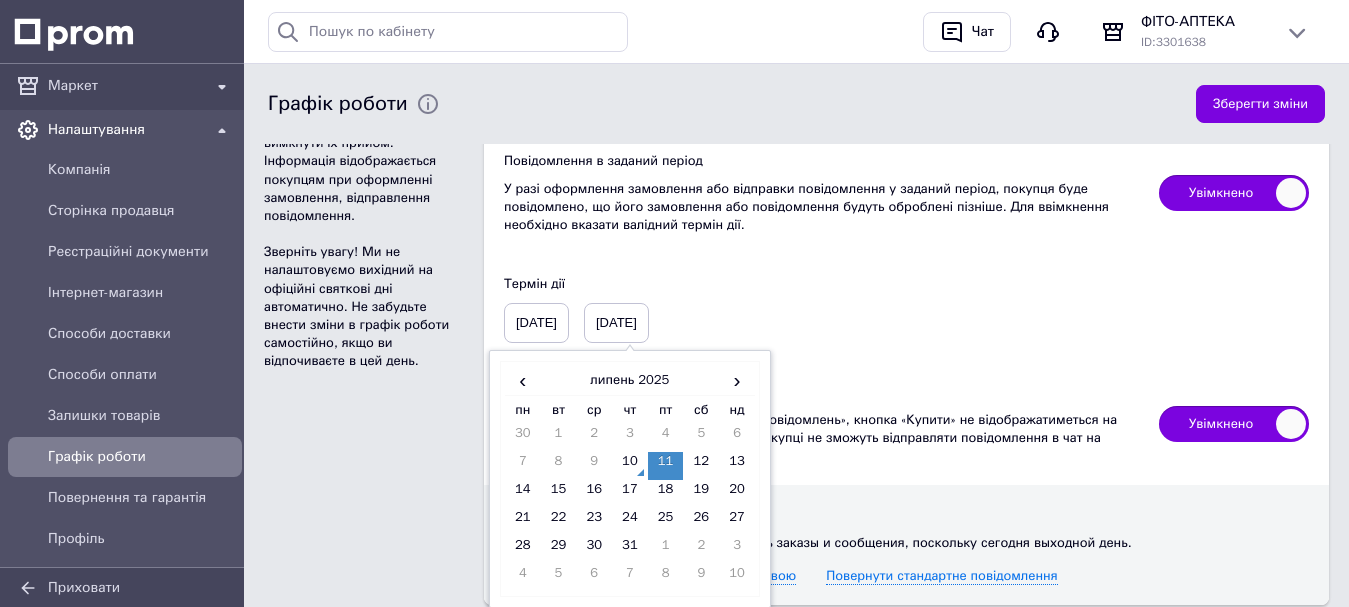 click on "Термін дії [DATE] [DATE] ‹ [DATE] › пн вт ср чт пт сб нд 30 1 2 3 4 5 6 7 8 9 10 11 12 13 14 15 16 17 18 19 20 21 22 23 24 25 26 27 28 29 30 31 1 2 3 4 5 6 7 8 9 10" at bounding box center (906, 309) 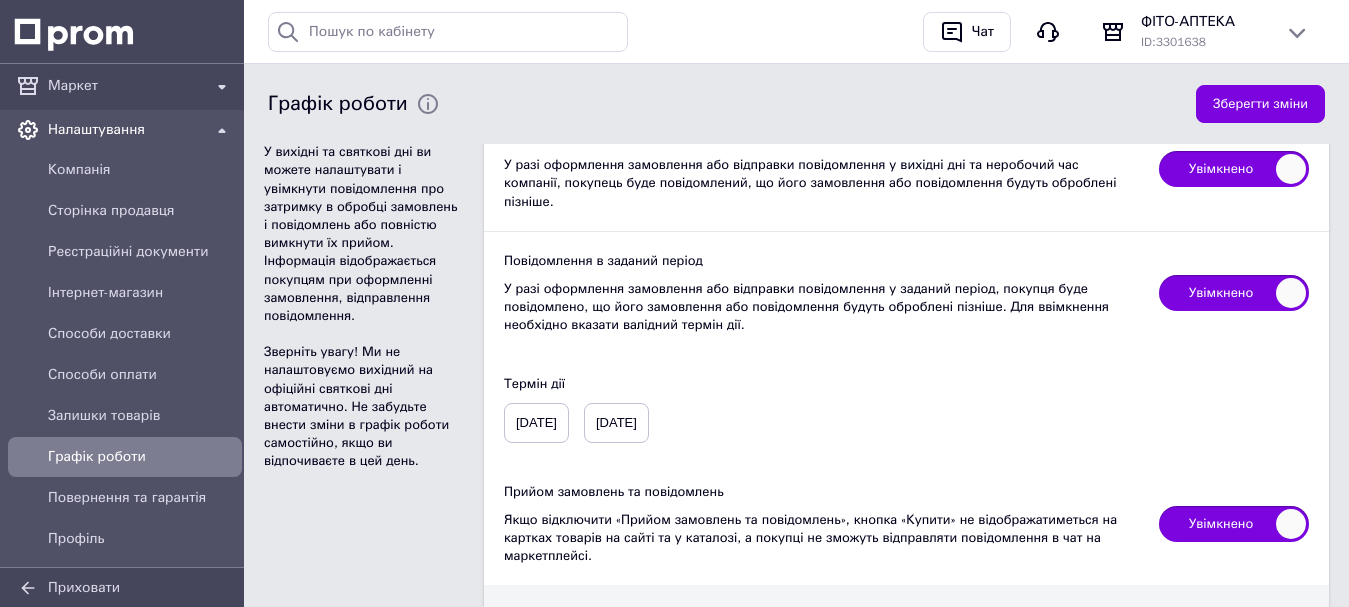 scroll, scrollTop: 839, scrollLeft: 0, axis: vertical 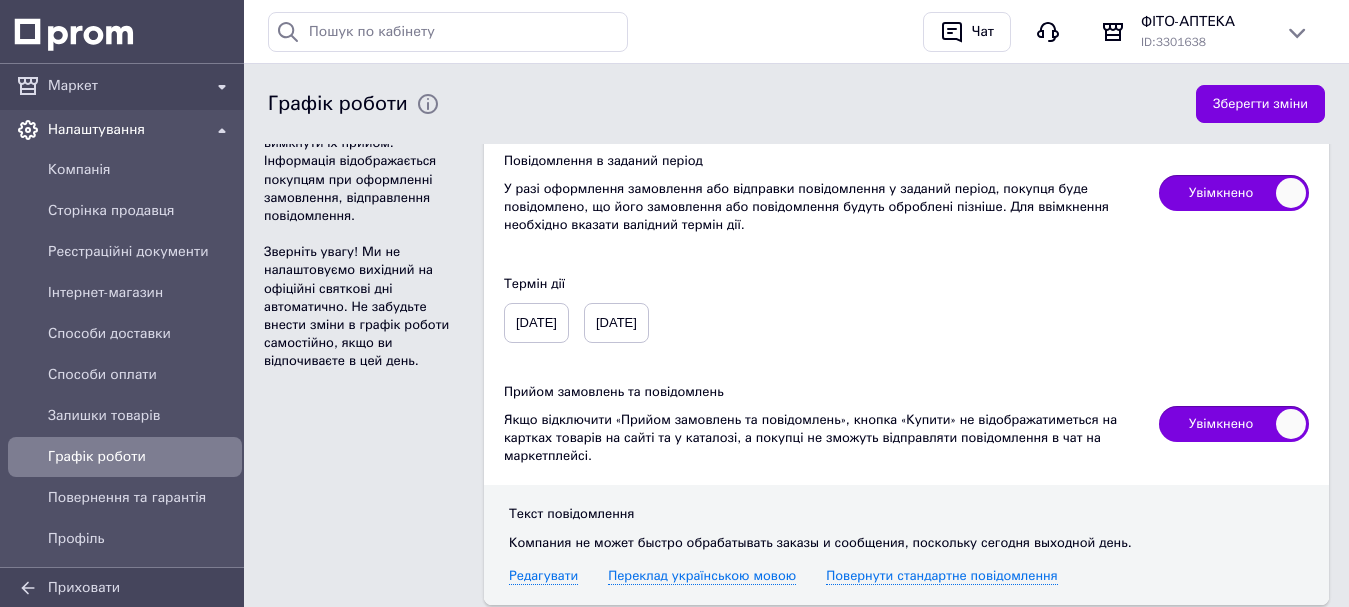drag, startPoint x: 1263, startPoint y: 100, endPoint x: 1114, endPoint y: 141, distance: 154.53802 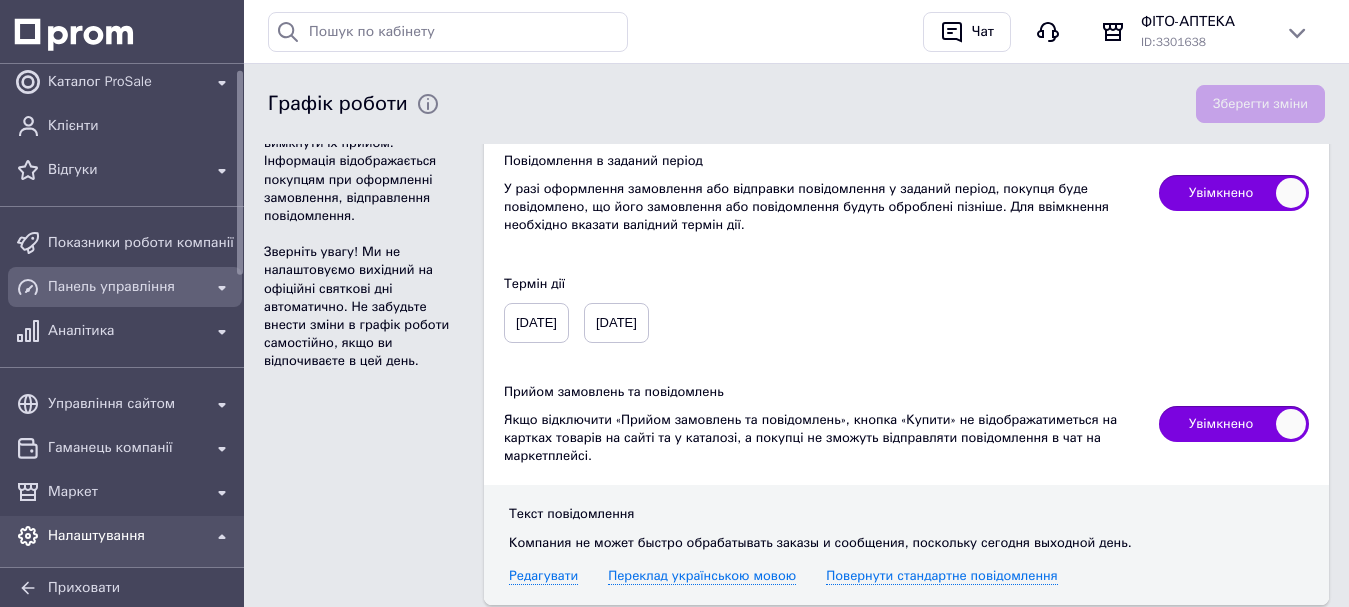 scroll, scrollTop: 0, scrollLeft: 0, axis: both 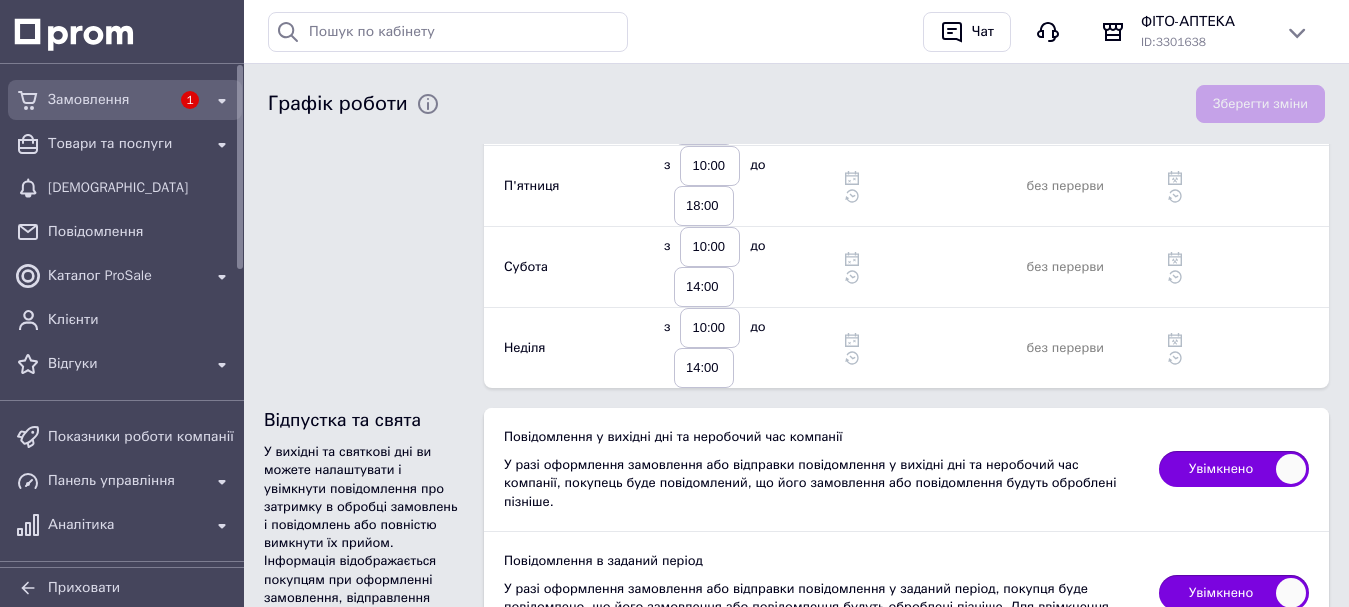 click on "Замовлення" at bounding box center (109, 100) 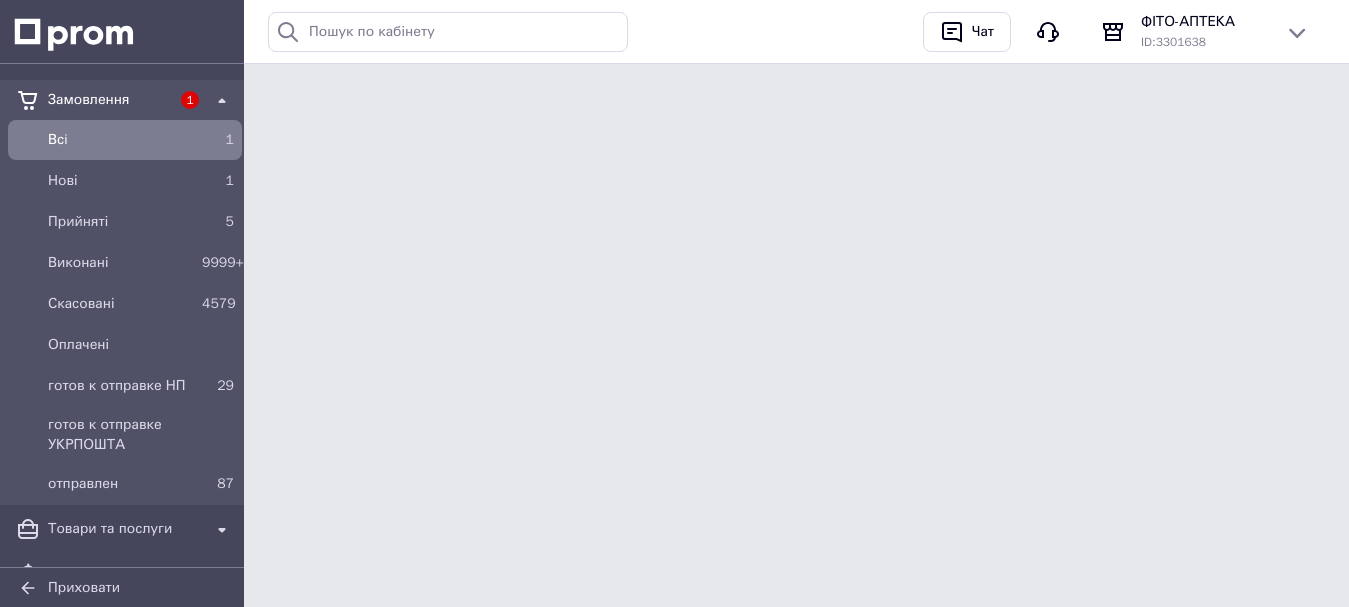 scroll, scrollTop: 0, scrollLeft: 0, axis: both 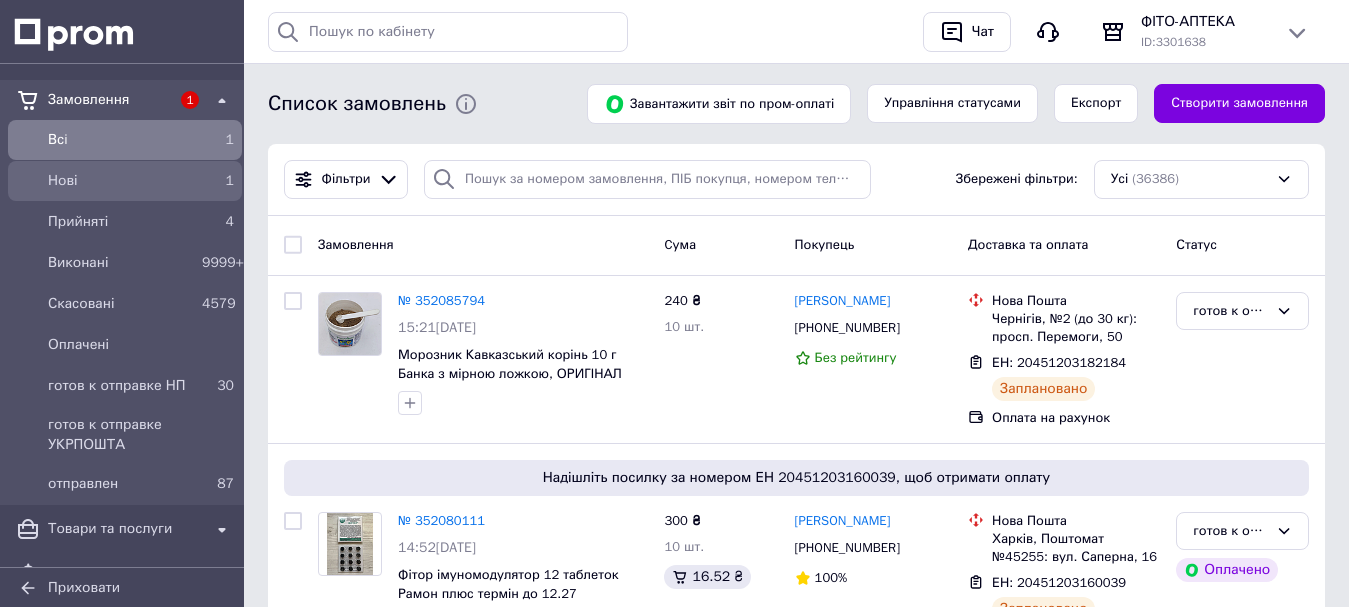 click on "Нові" at bounding box center [121, 181] 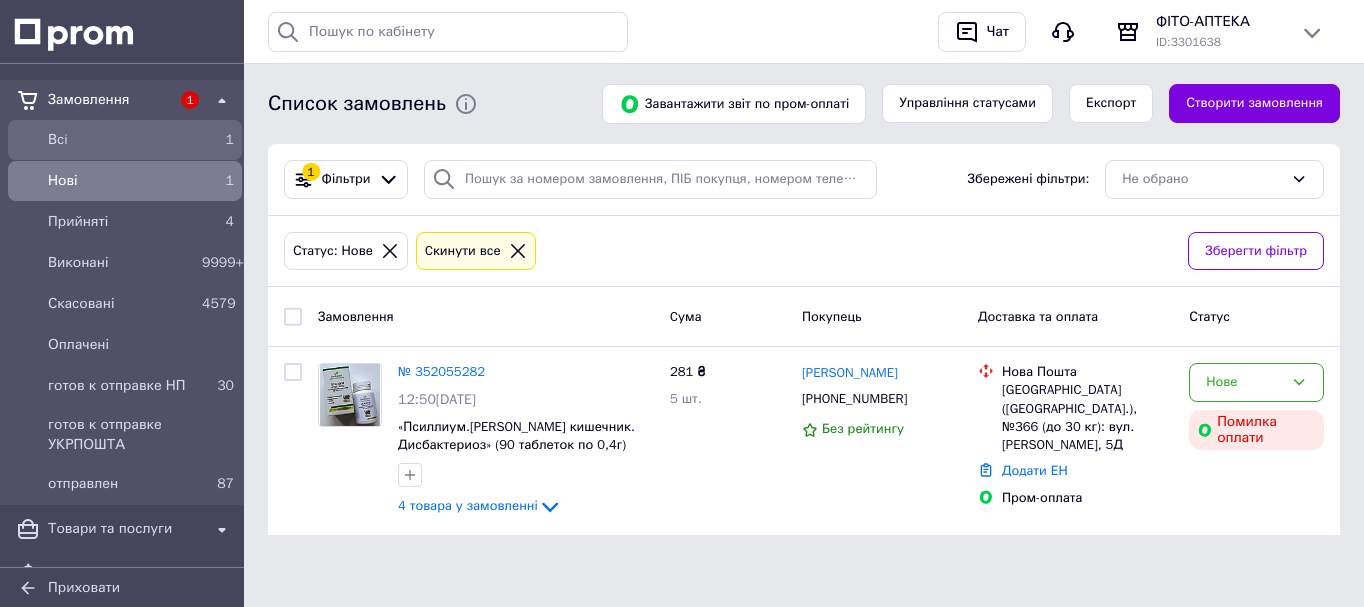 click on "Всi" at bounding box center (121, 140) 